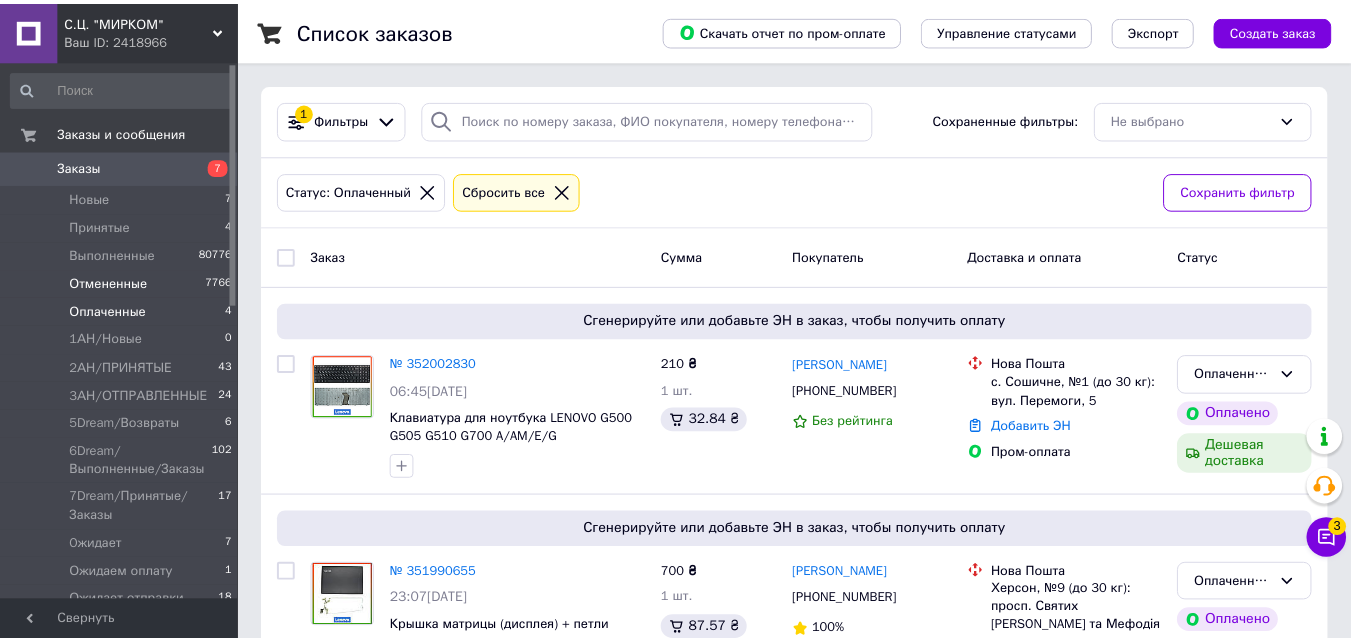 scroll, scrollTop: 0, scrollLeft: 0, axis: both 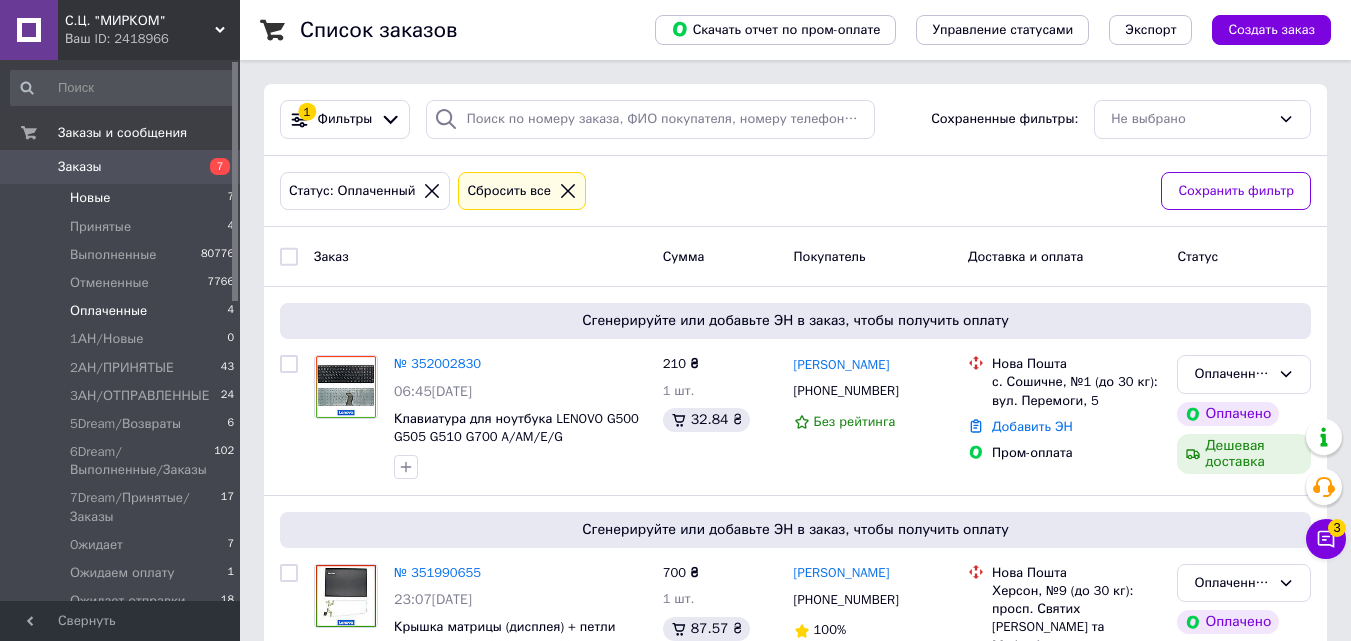 click on "Новые 7" at bounding box center (123, 198) 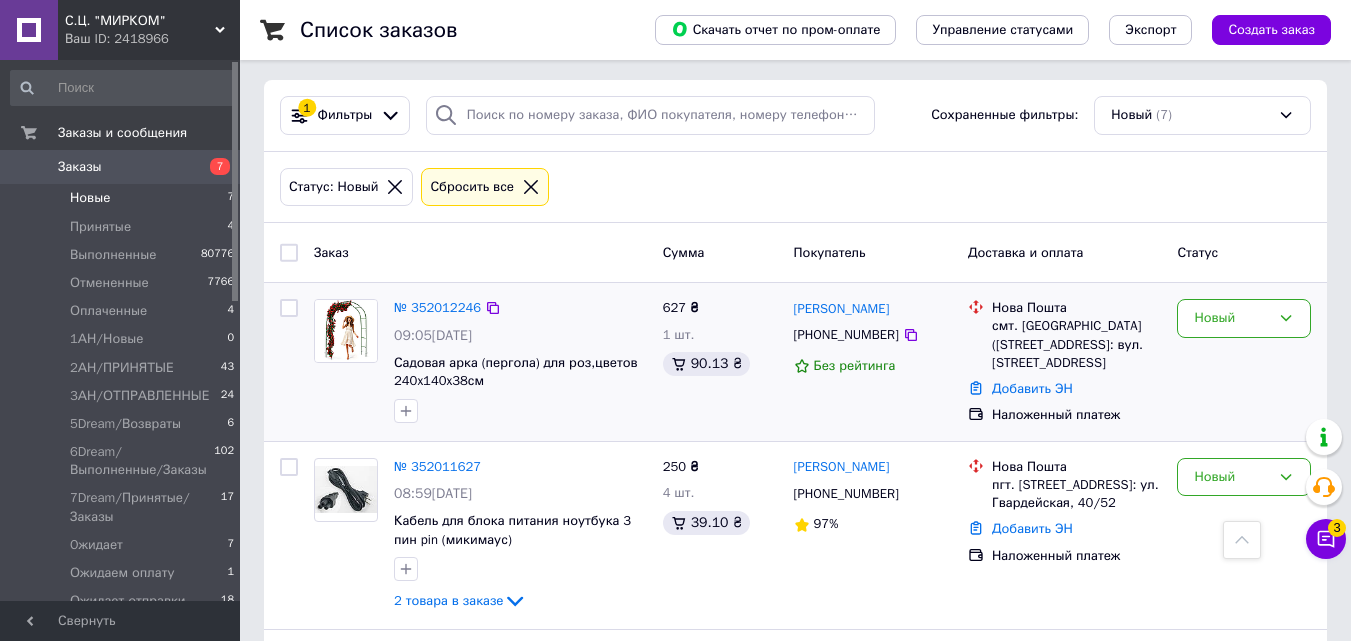scroll, scrollTop: 0, scrollLeft: 0, axis: both 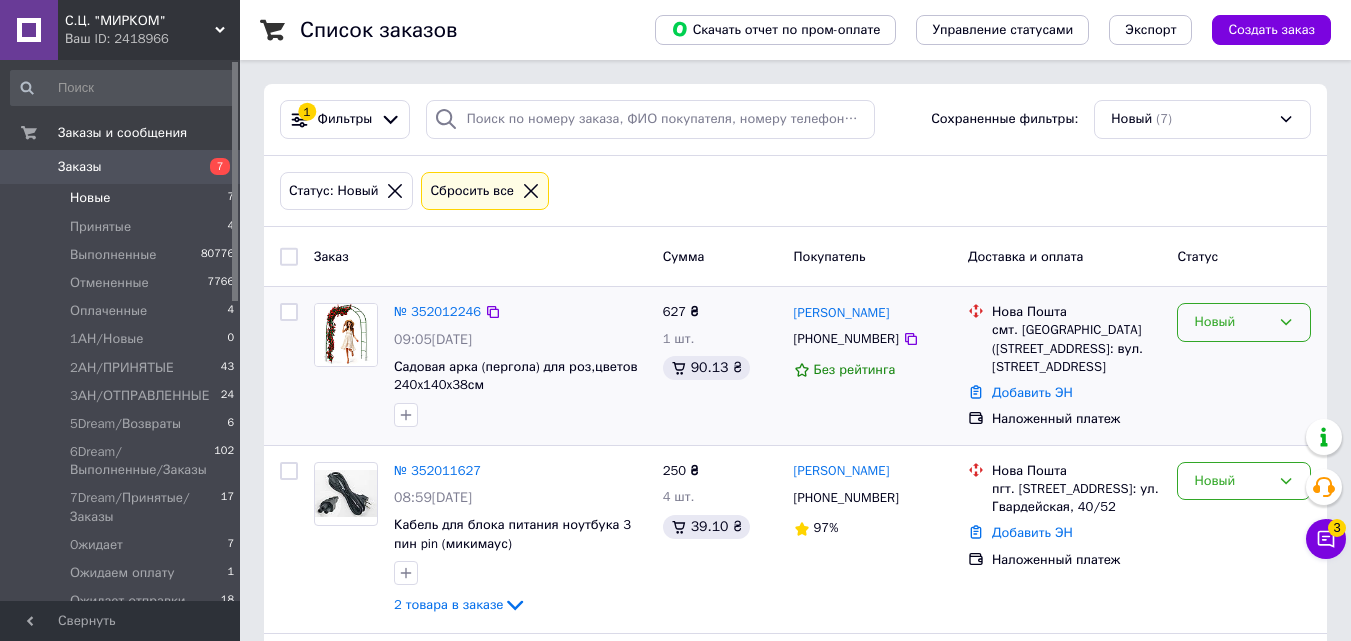 click on "Новый" at bounding box center (1232, 322) 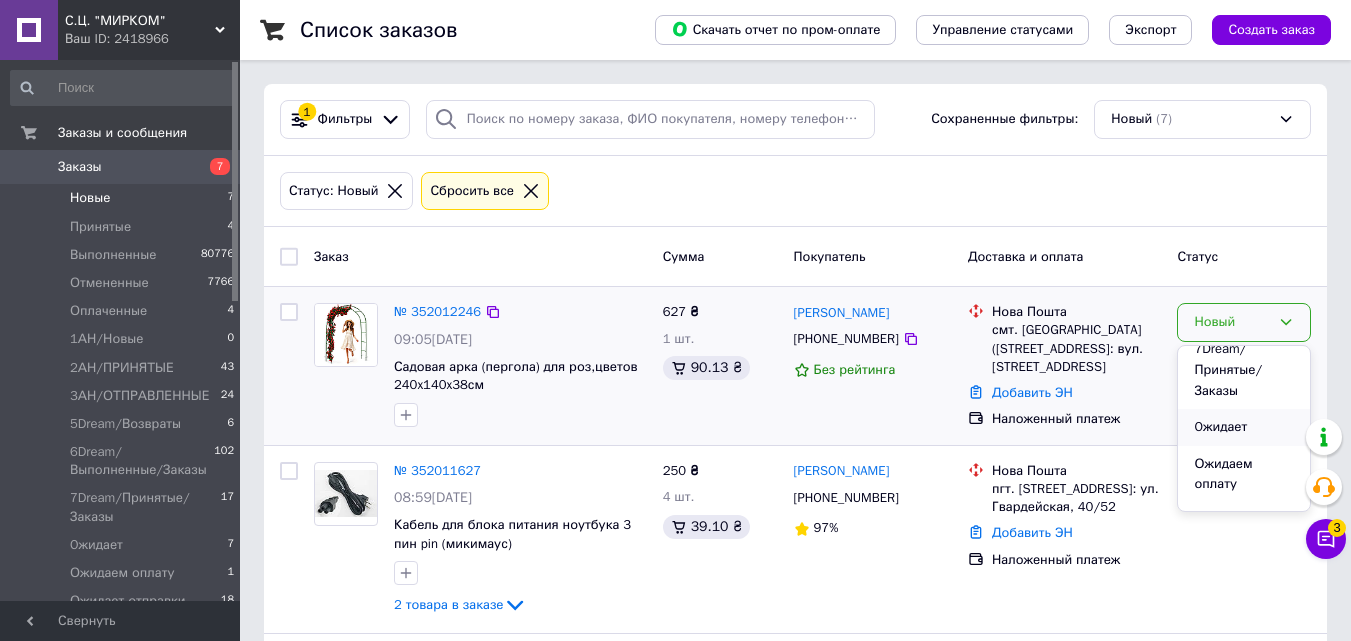 scroll, scrollTop: 500, scrollLeft: 0, axis: vertical 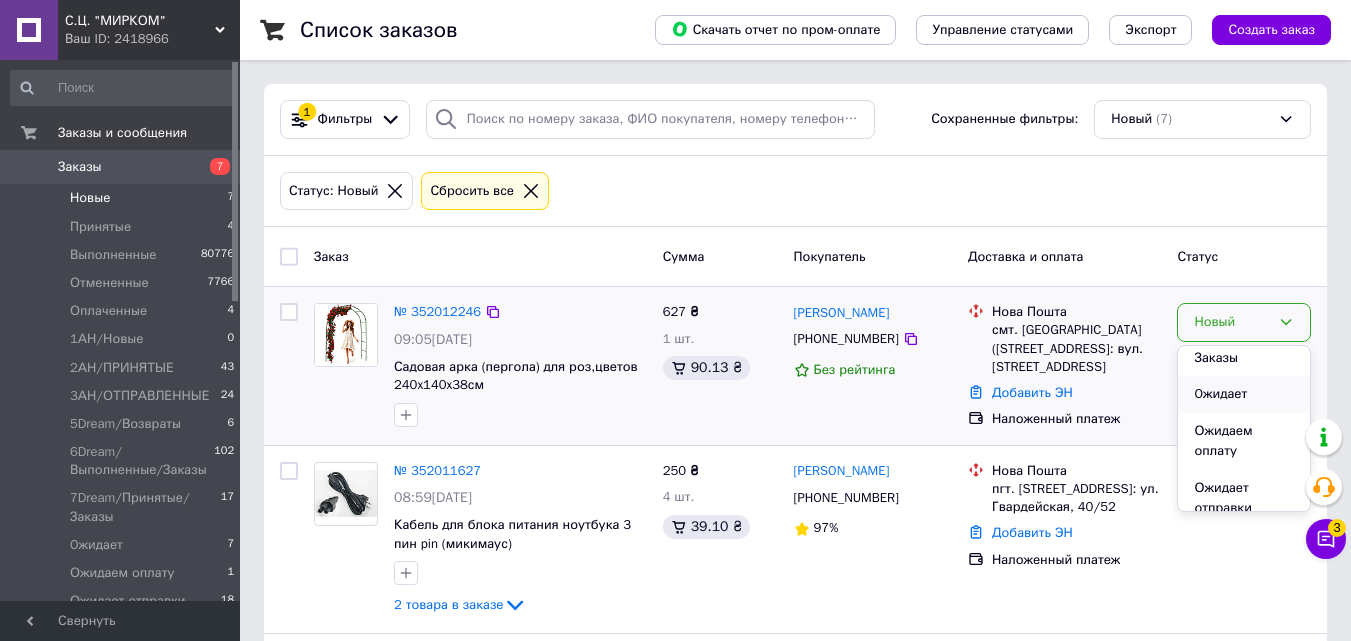 click on "Oжидает" at bounding box center [1244, 394] 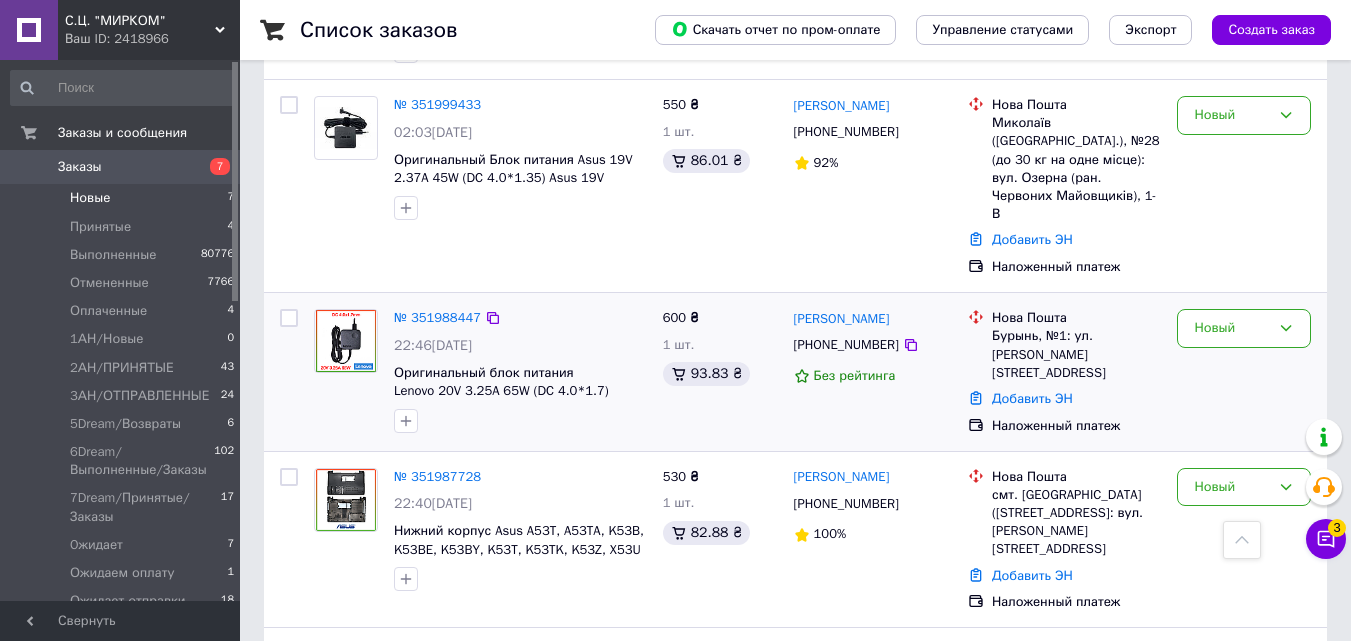 scroll, scrollTop: 842, scrollLeft: 0, axis: vertical 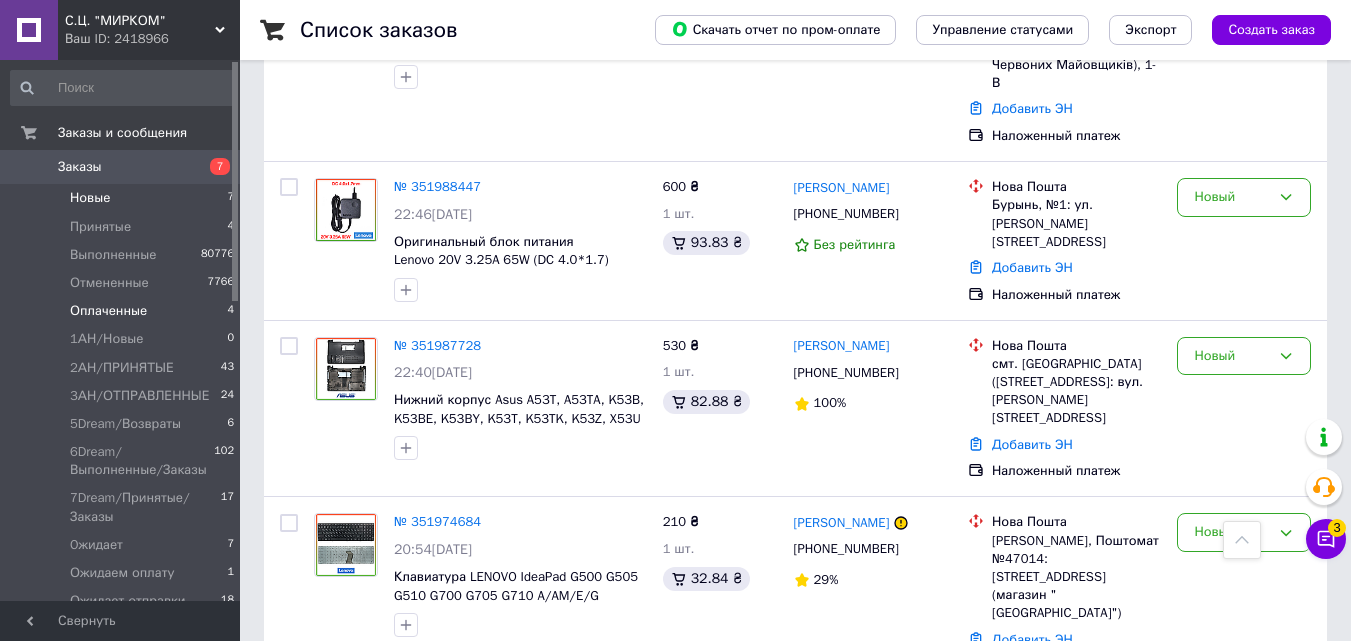 click on "Оплаченные 4" at bounding box center [123, 311] 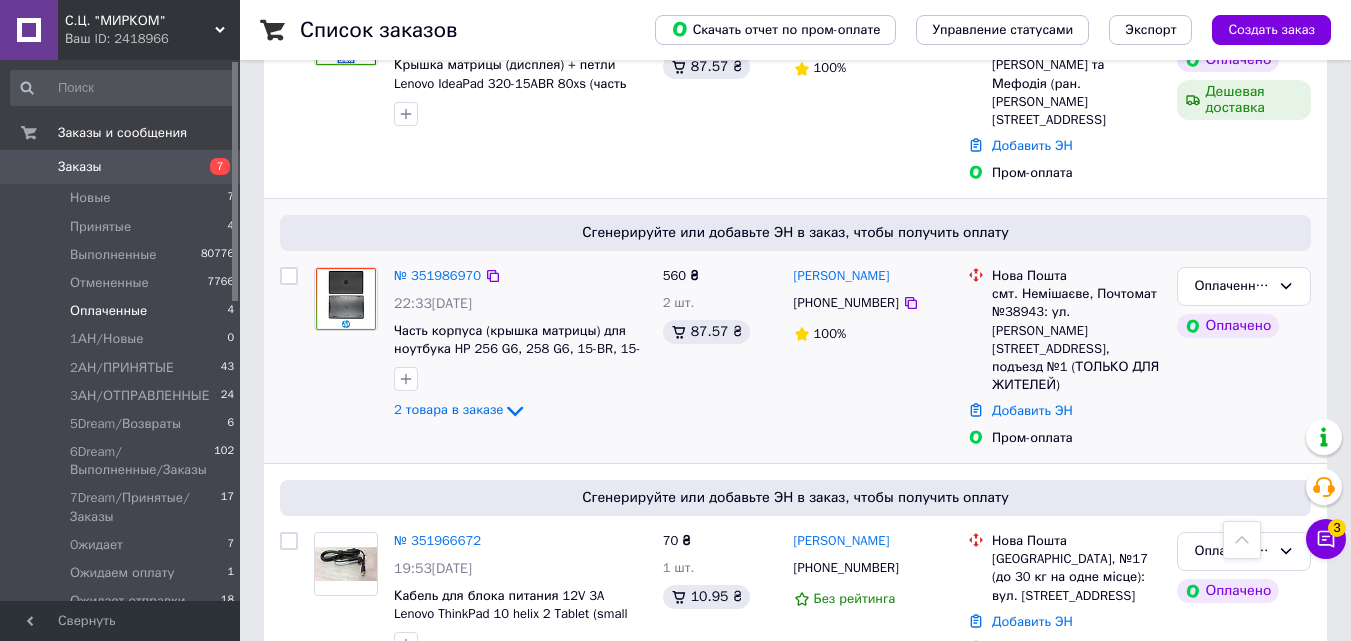 scroll, scrollTop: 564, scrollLeft: 0, axis: vertical 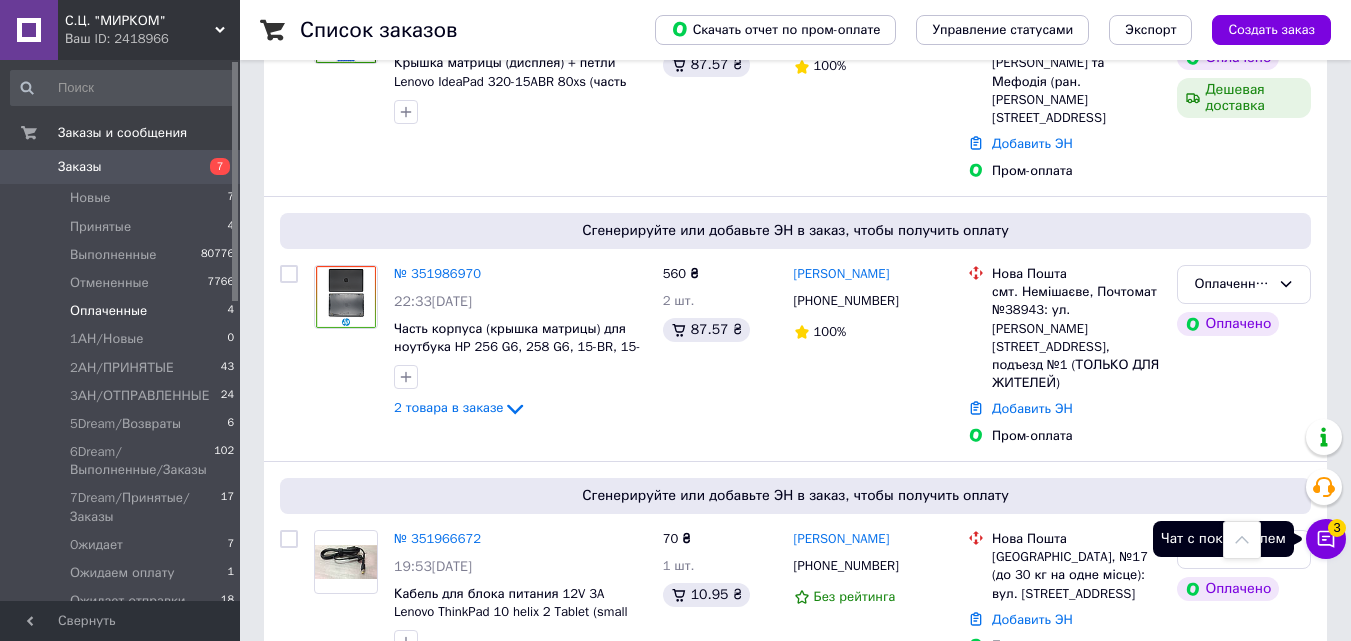 click on "Чат с покупателем 3" at bounding box center [1326, 539] 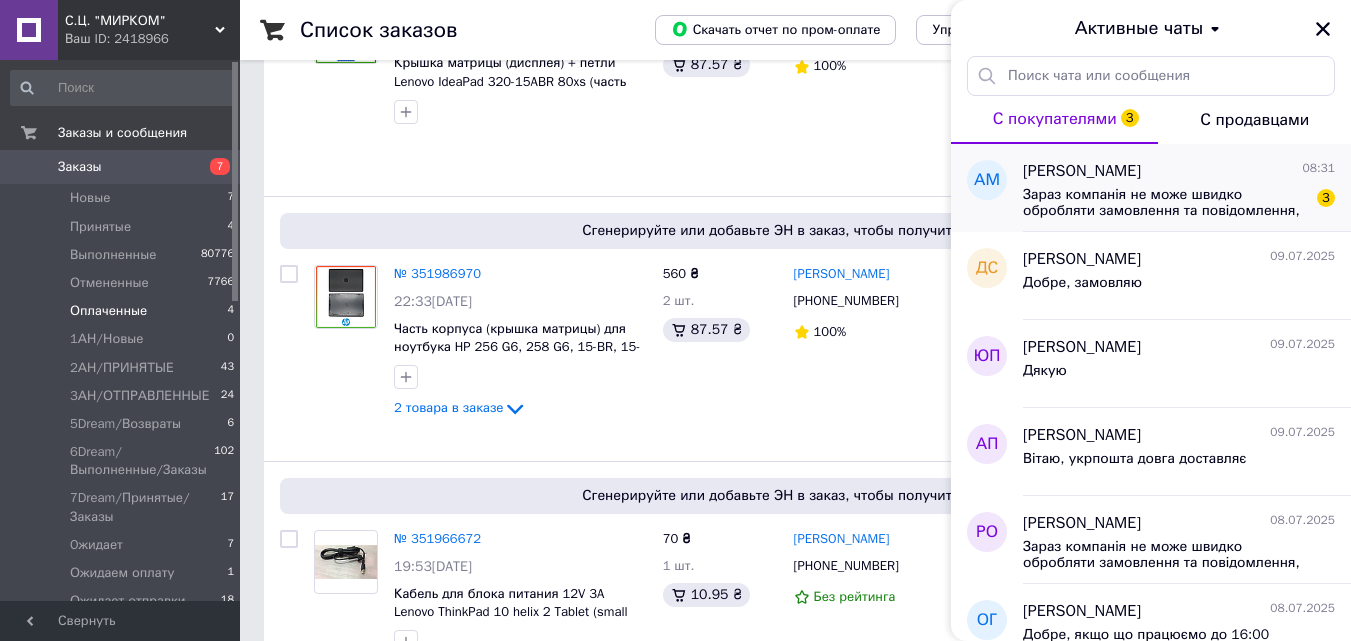 click on "Зараз компанія не може швидко обробляти замовлення та повідомлення, оскільки за її графіком роботи сьогодні вихідний. Вашу заявку буде оброблено найближчим робочим днем." at bounding box center (1165, 203) 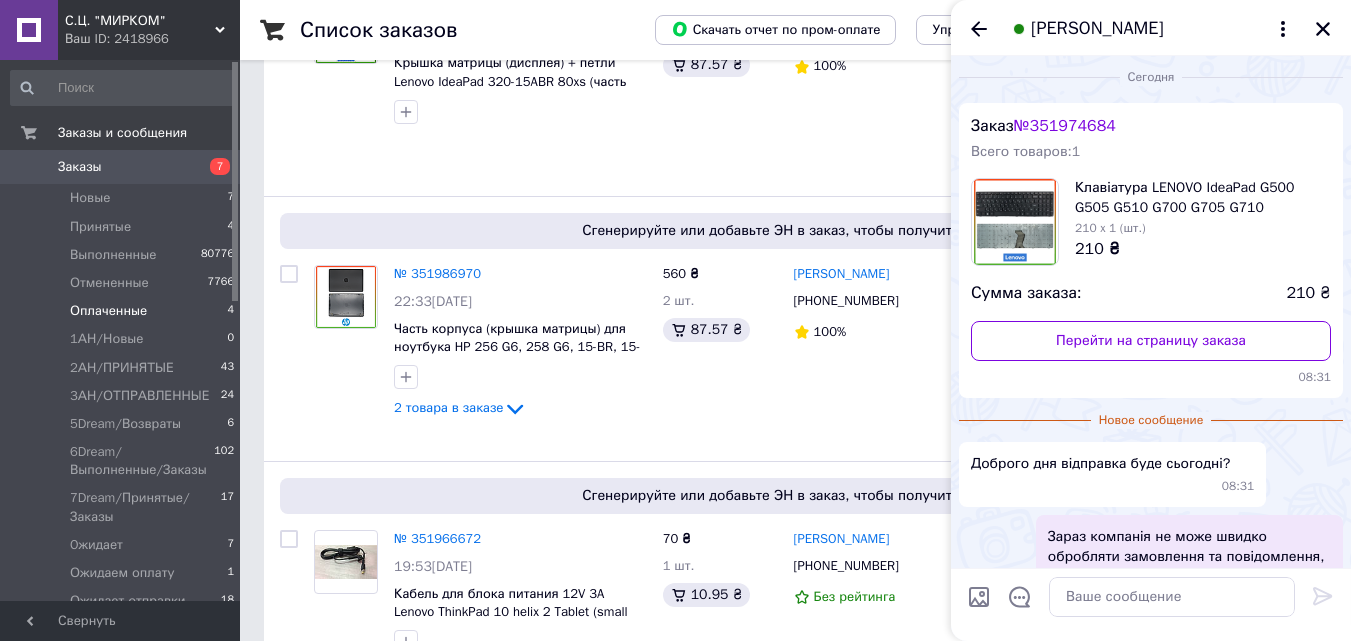 scroll, scrollTop: 0, scrollLeft: 0, axis: both 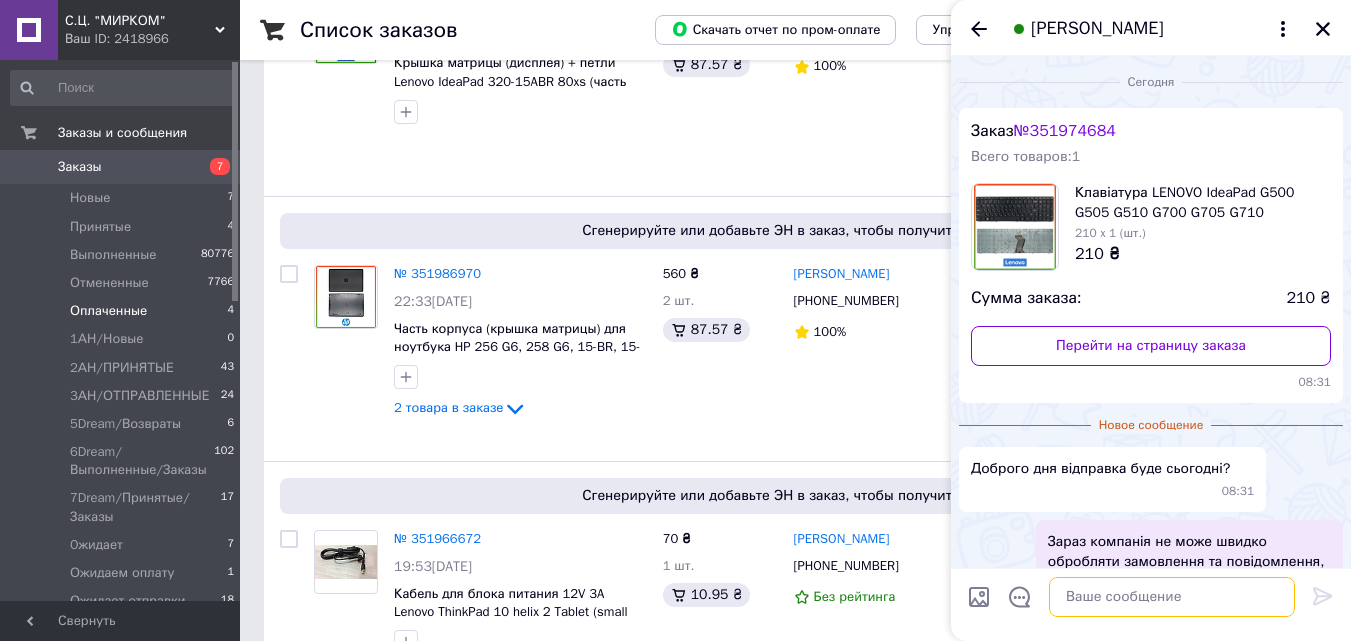 click at bounding box center [1172, 597] 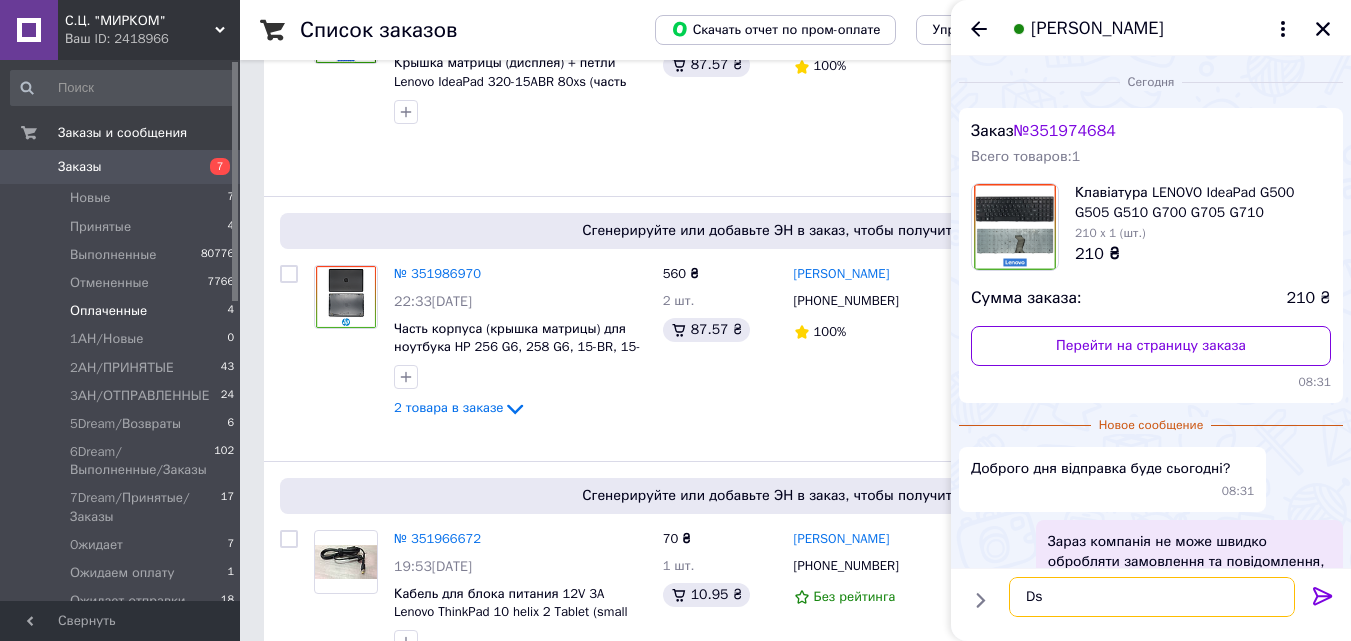 type on "D" 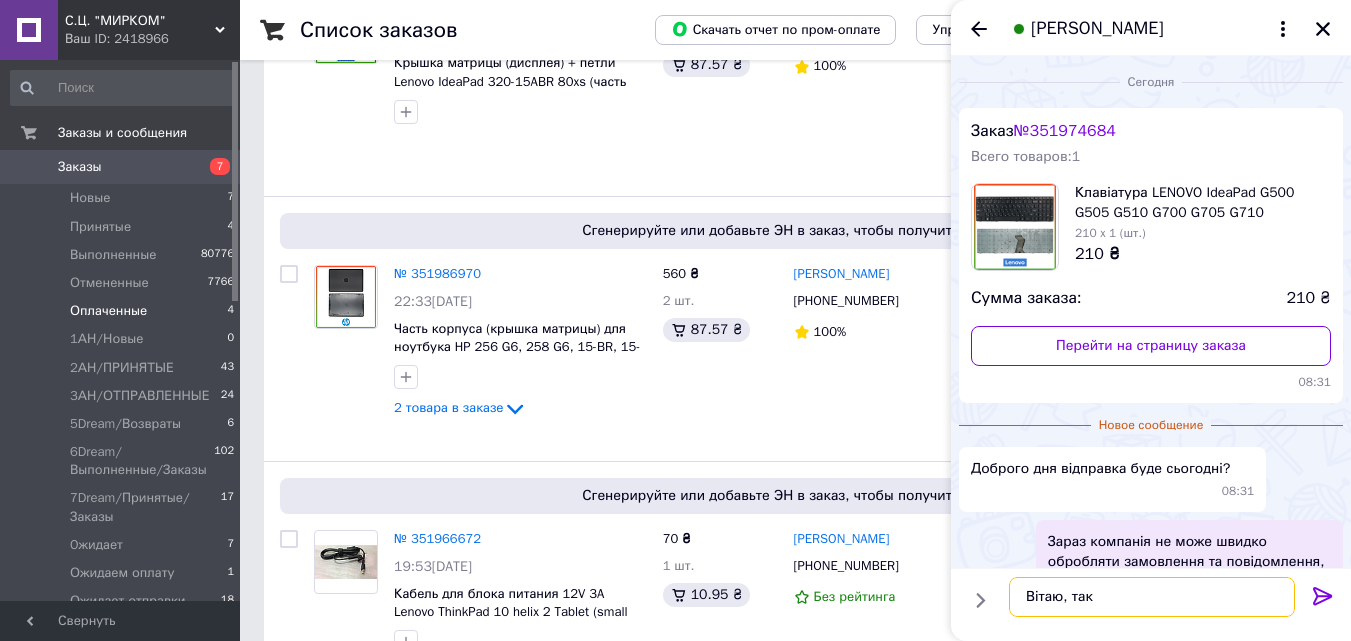 type on "Вітаю, так" 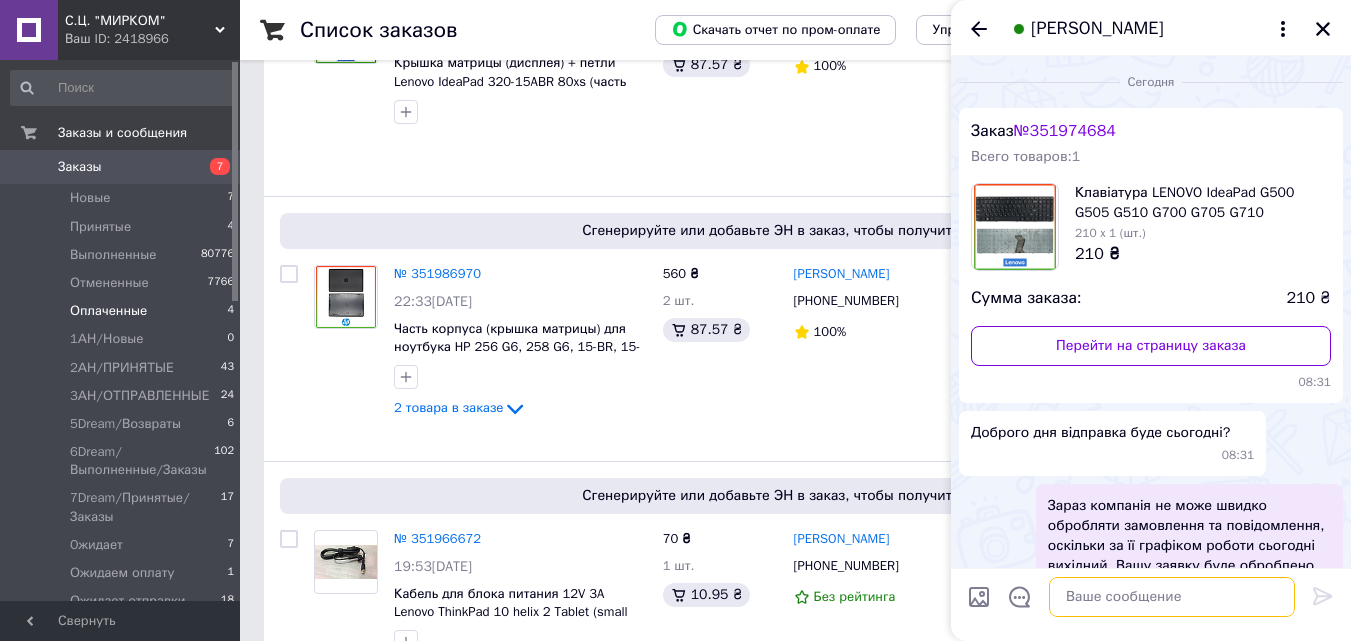 scroll, scrollTop: 122, scrollLeft: 0, axis: vertical 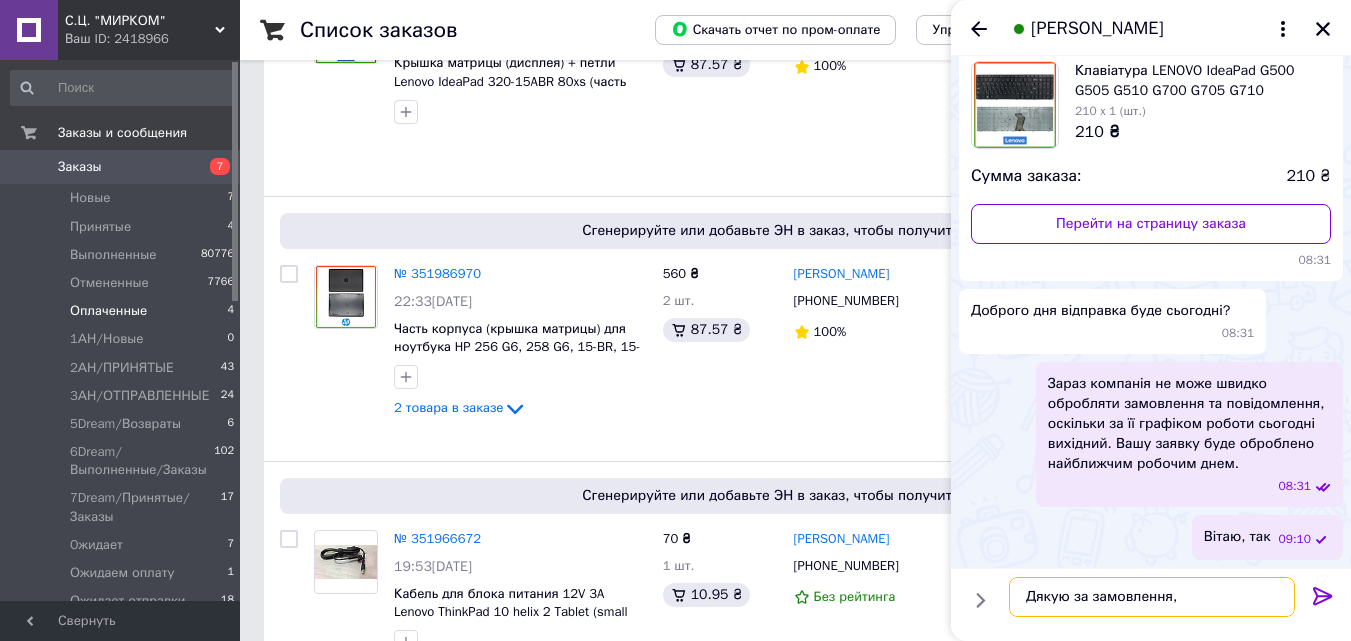 type on "Дякую за замовлення" 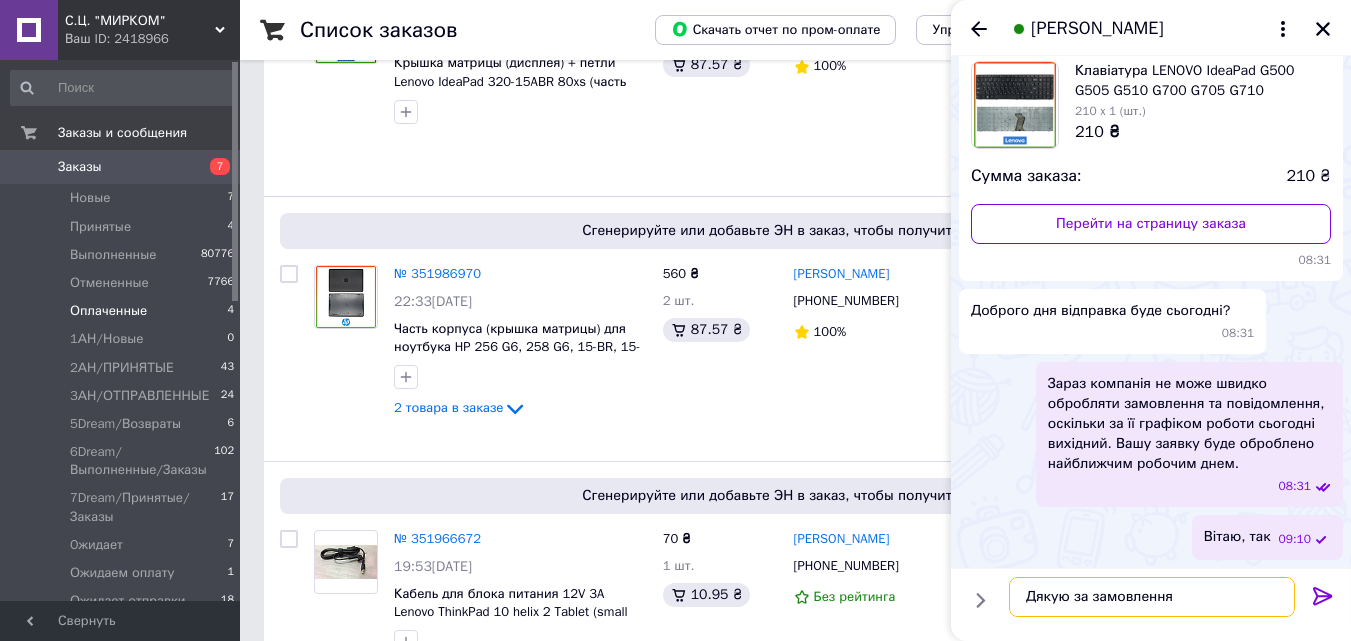 type 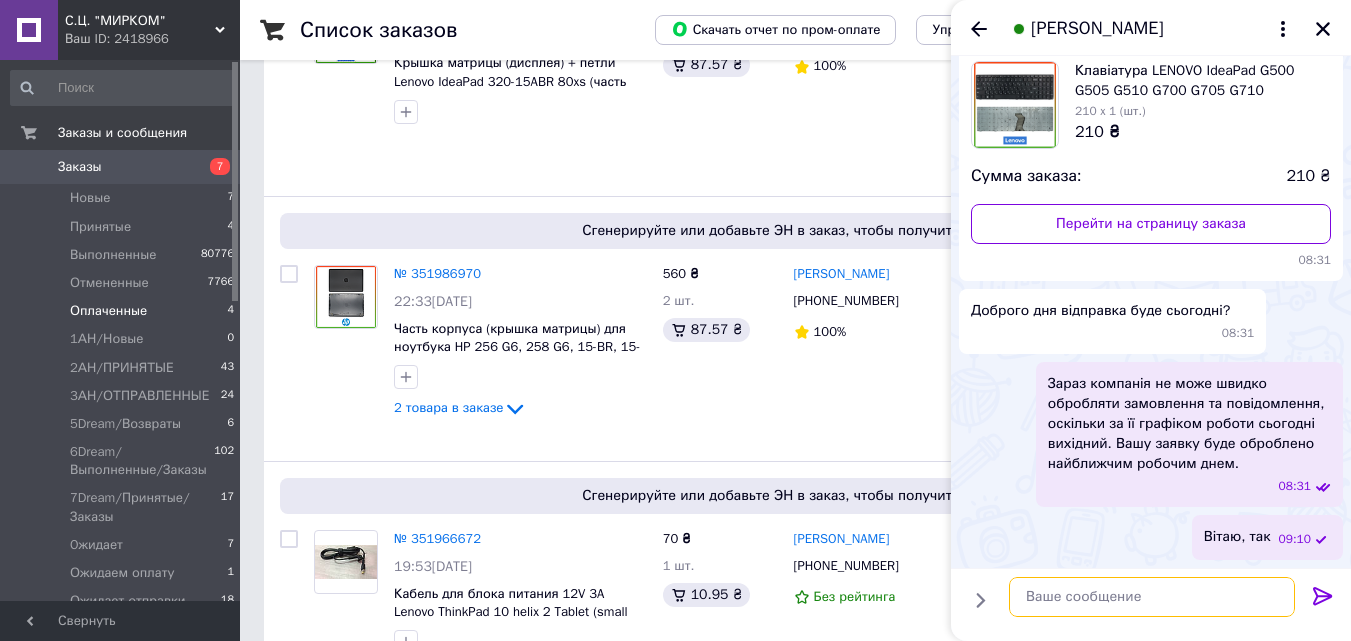 scroll, scrollTop: 175, scrollLeft: 0, axis: vertical 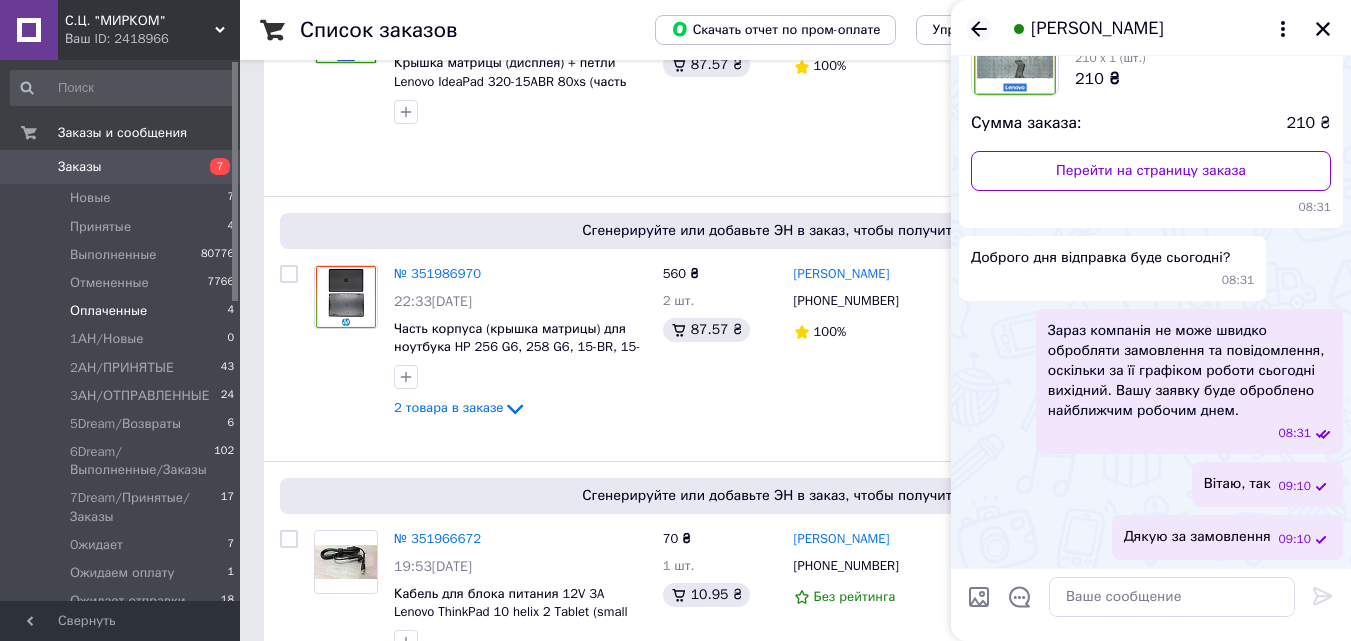 click 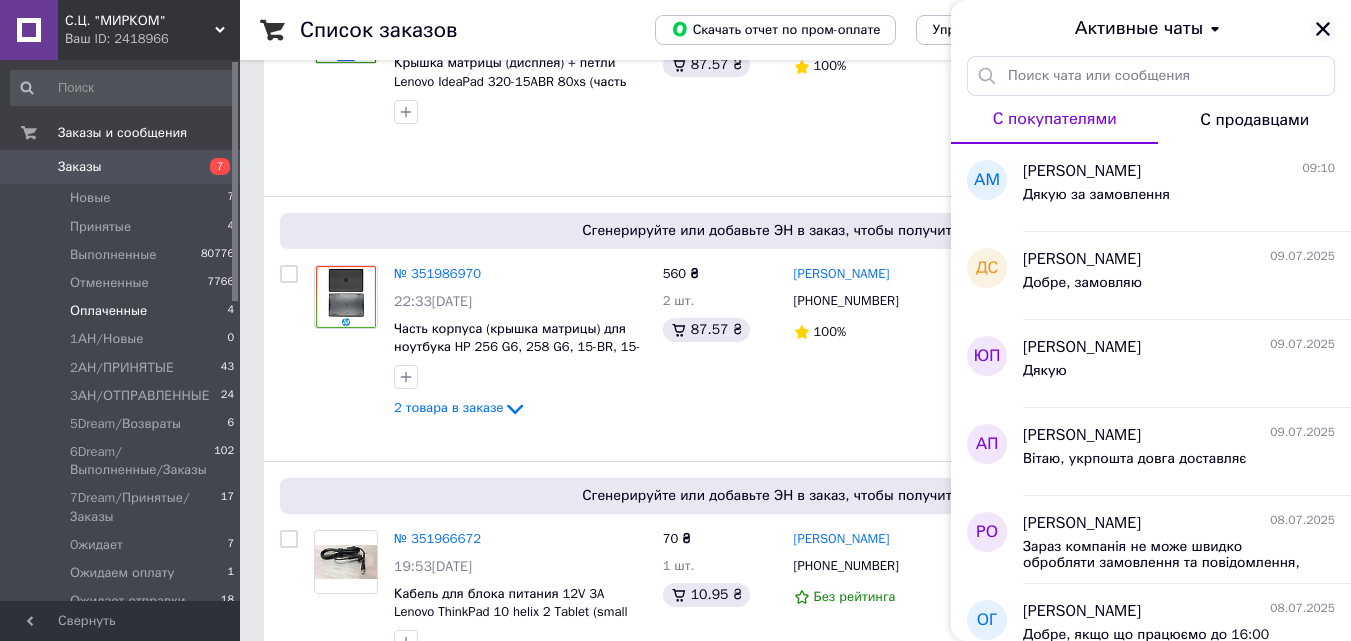 click 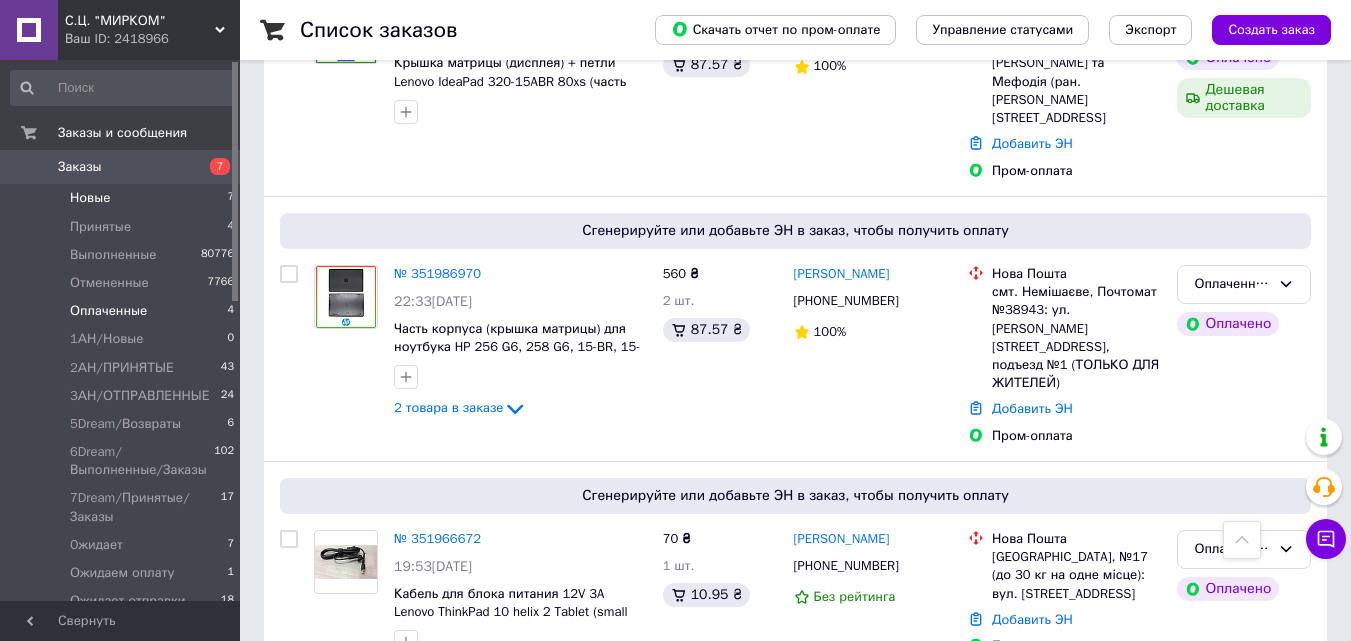 click on "Новые 7" at bounding box center [123, 198] 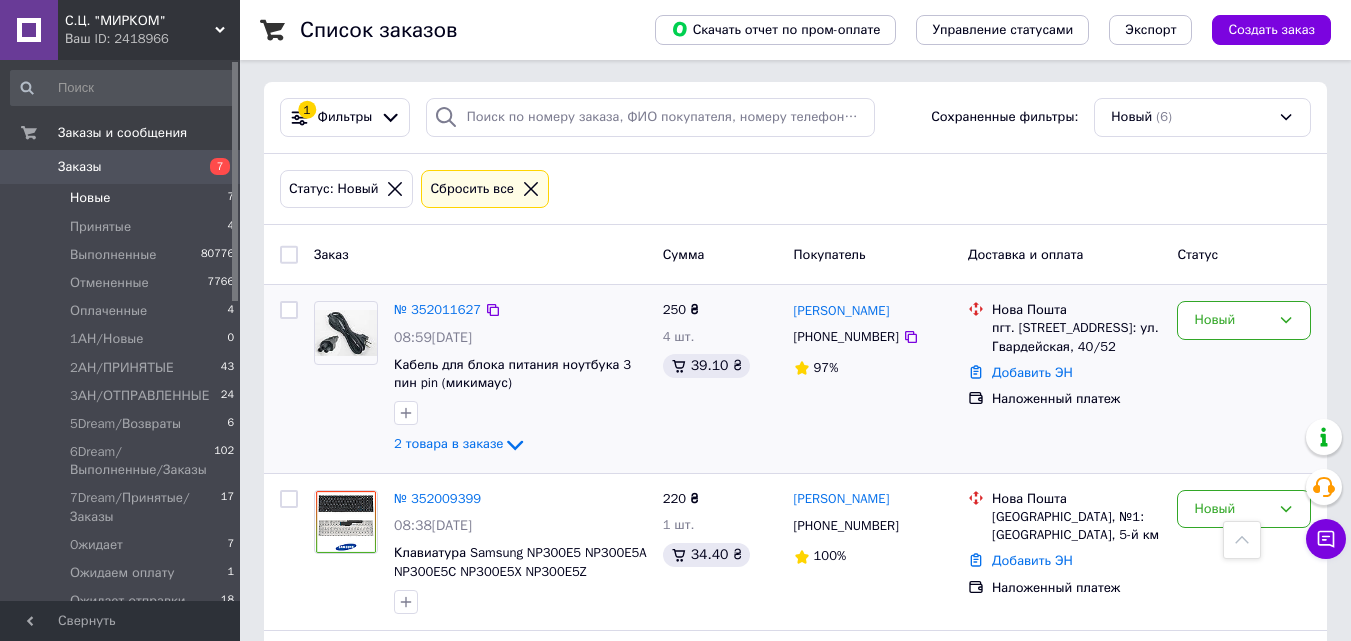 scroll, scrollTop: 0, scrollLeft: 0, axis: both 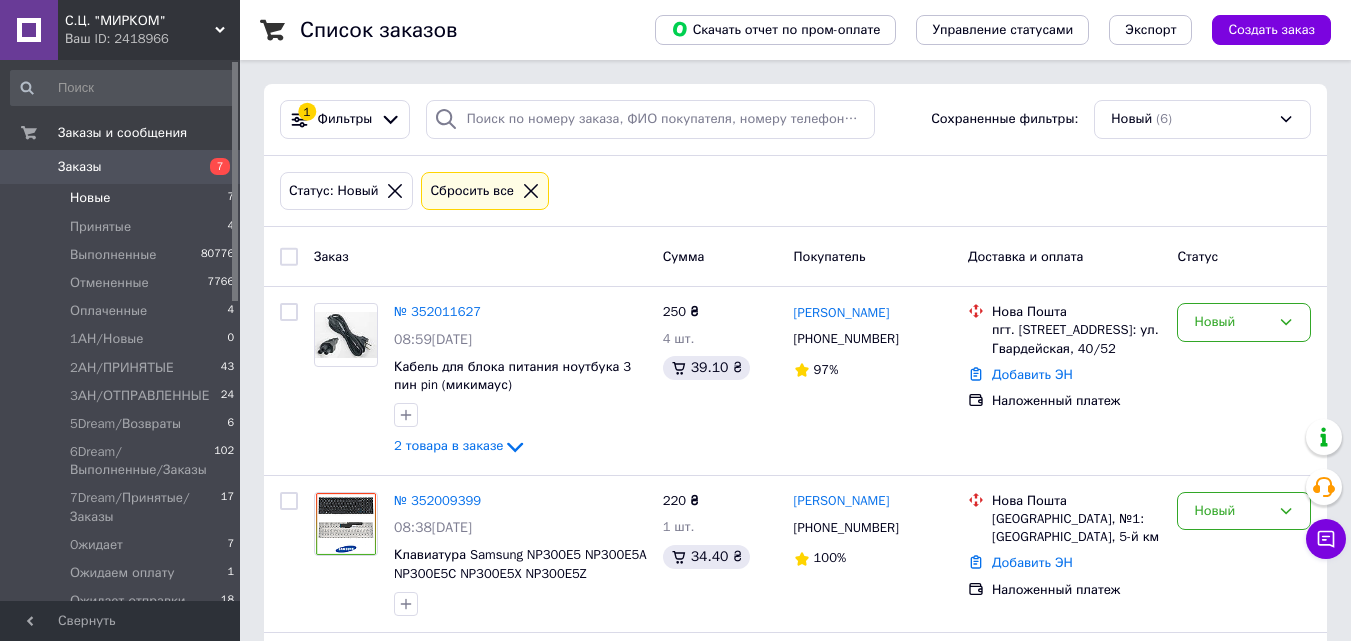 click at bounding box center (289, 257) 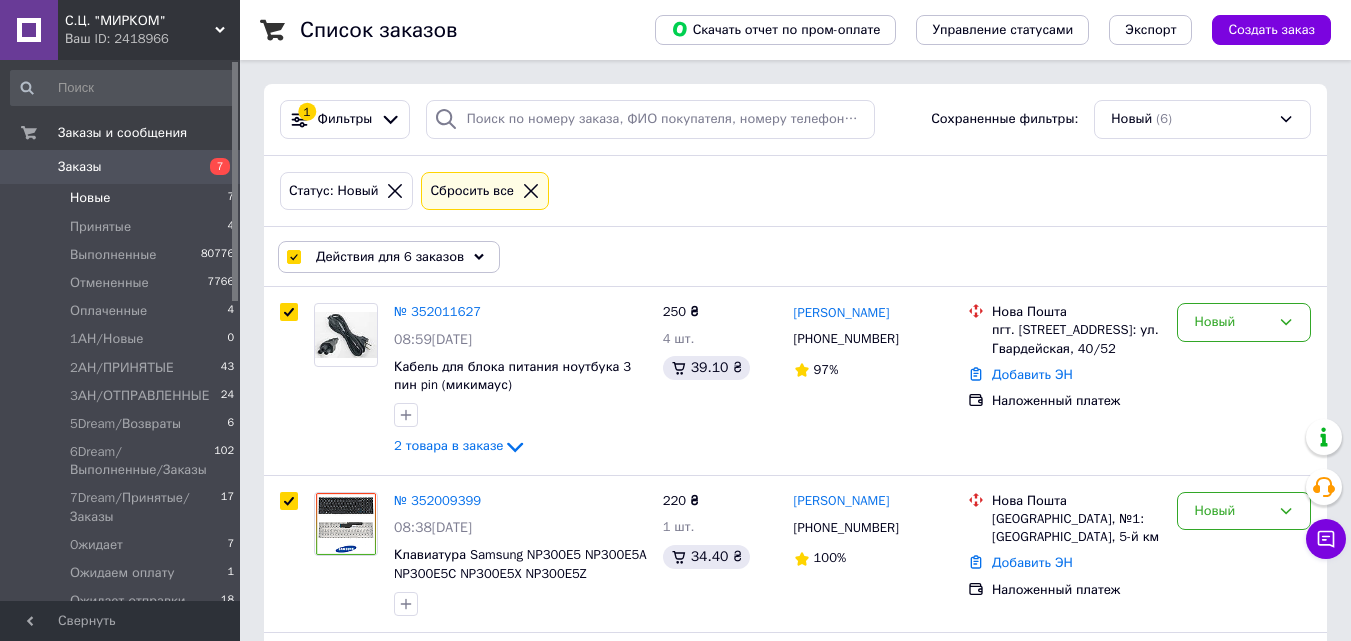 checkbox on "true" 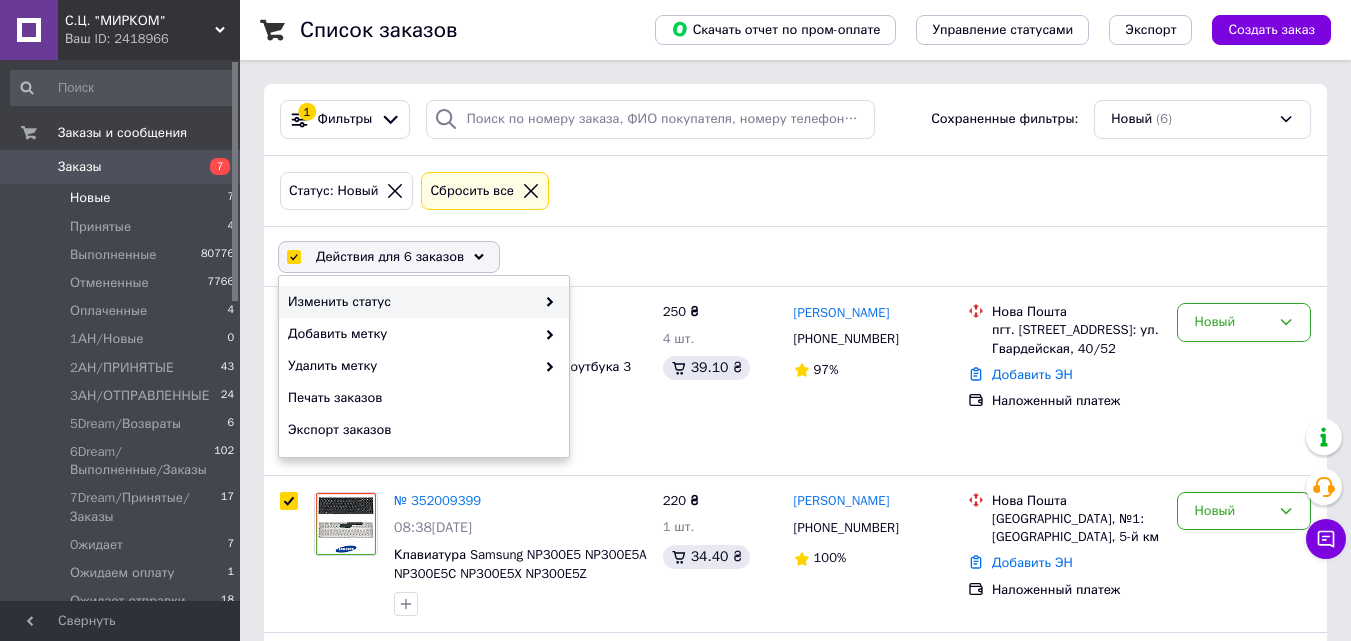 click on "Изменить статус" at bounding box center [424, 302] 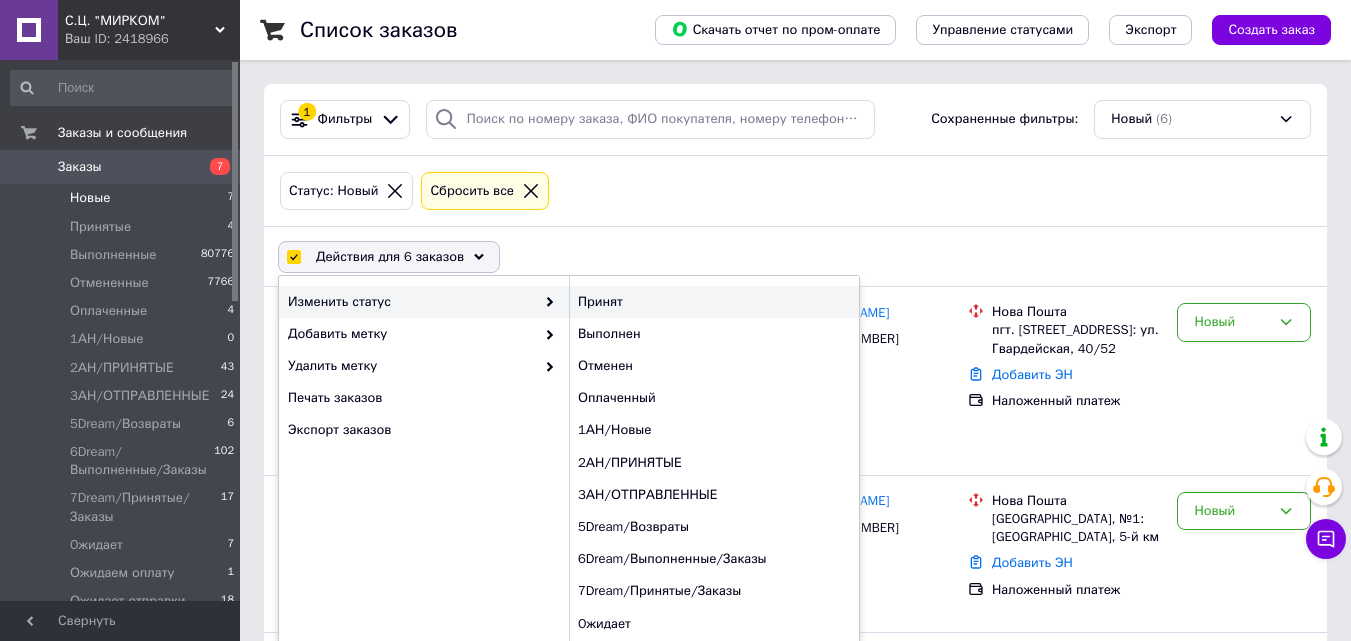click on "Принят" at bounding box center [714, 302] 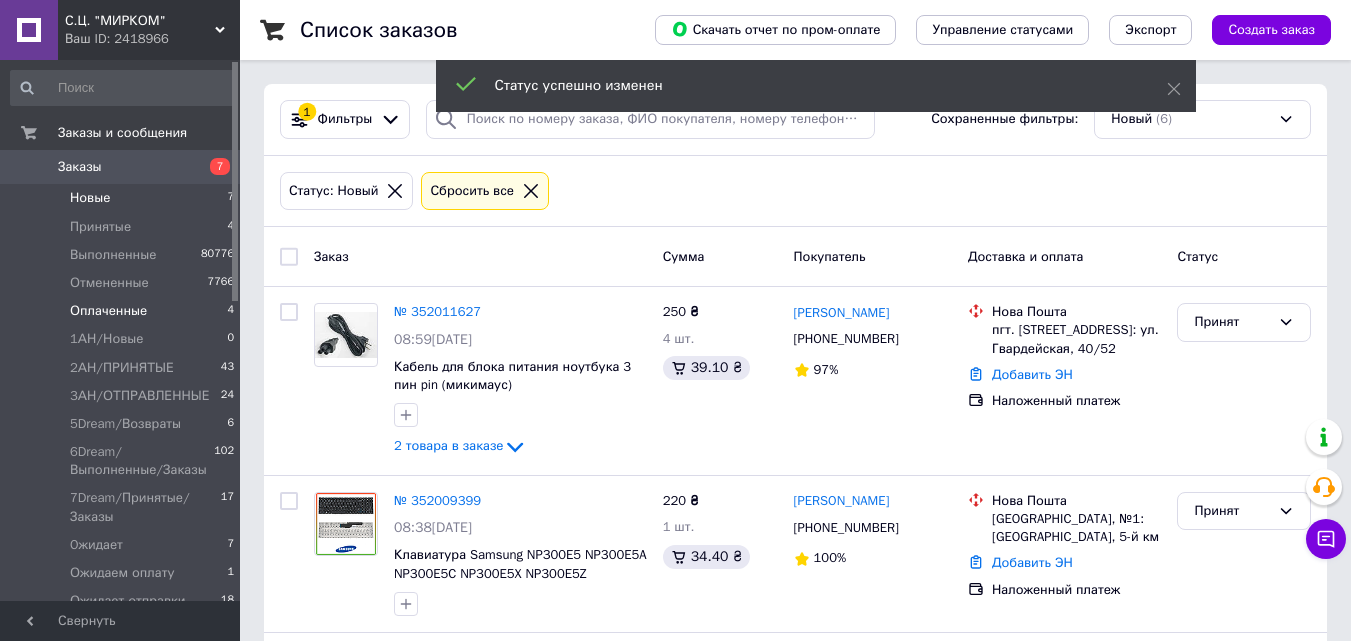 click on "Оплаченные 4" at bounding box center (123, 311) 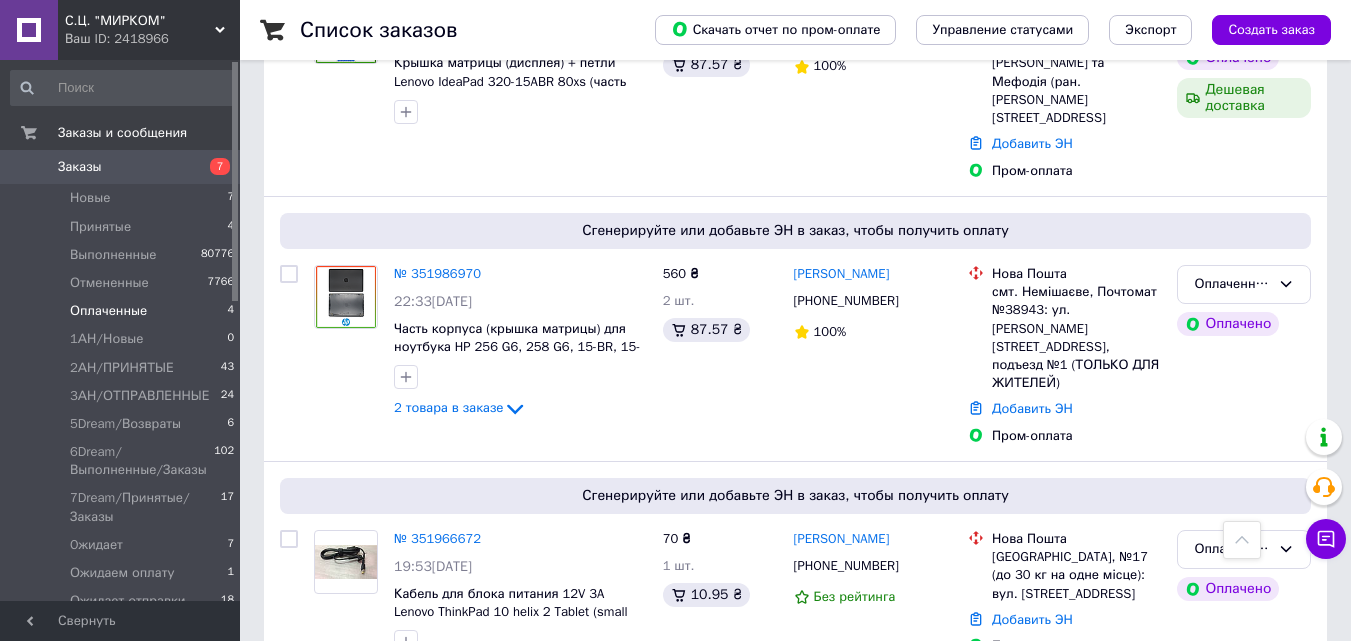 scroll, scrollTop: 64, scrollLeft: 0, axis: vertical 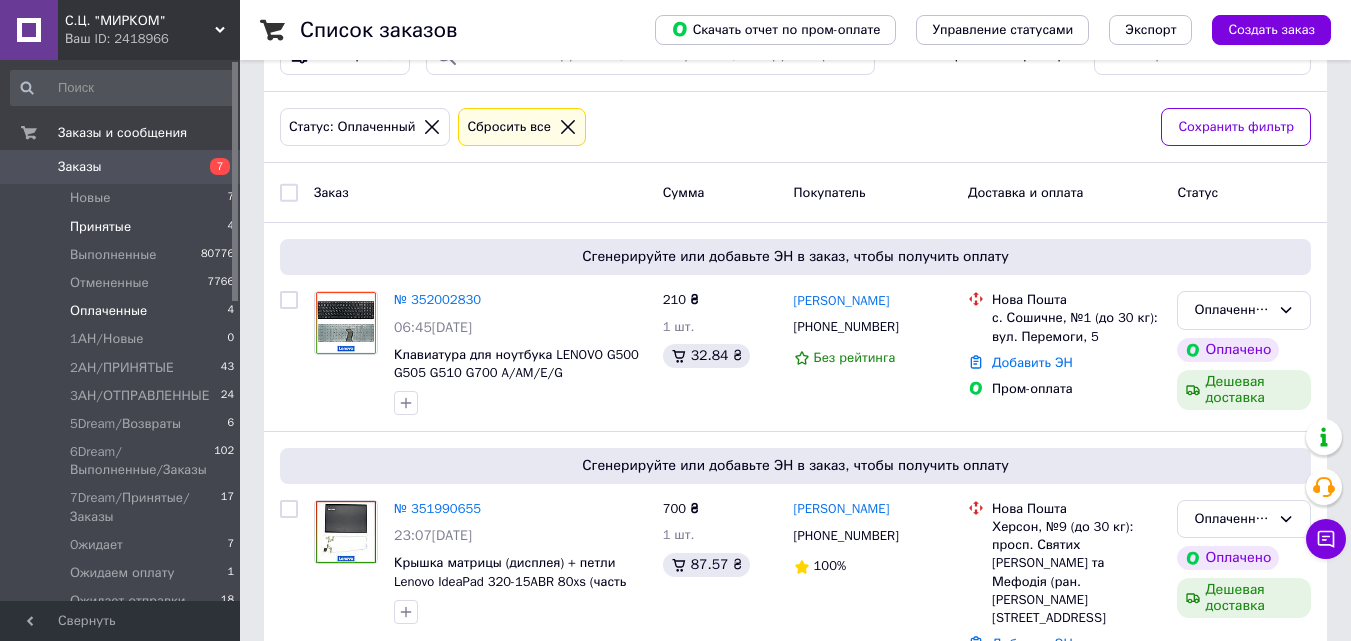 click on "Принятые 4" at bounding box center (123, 227) 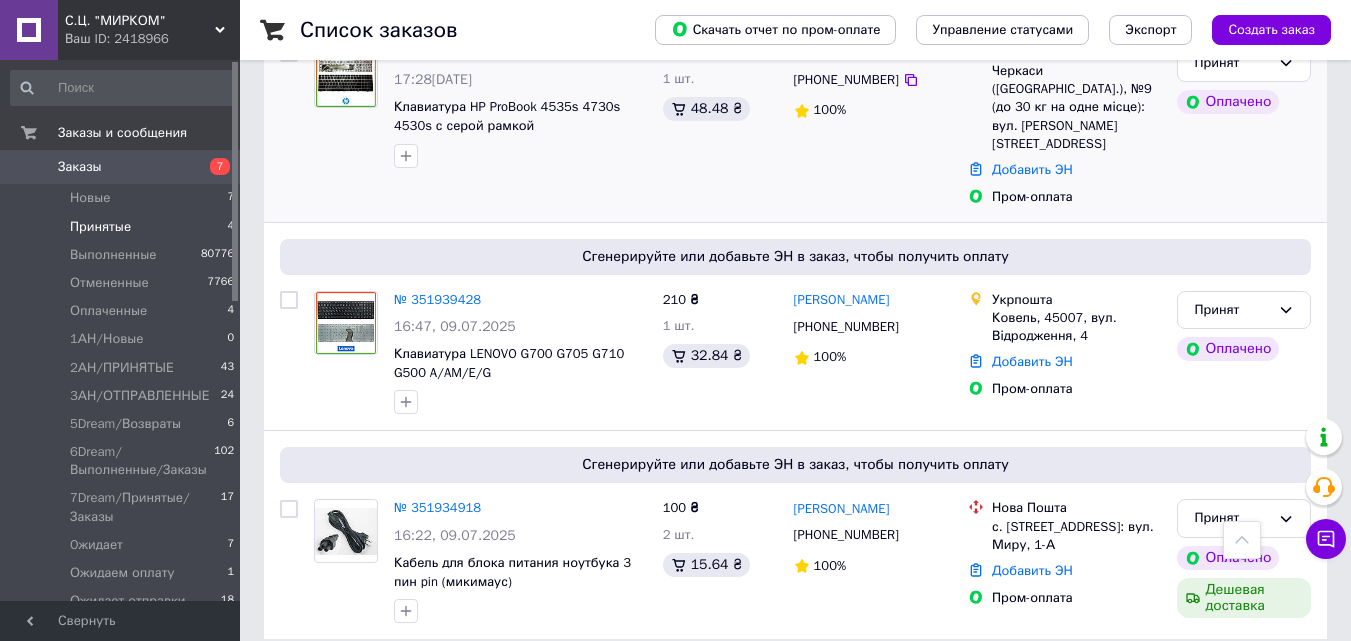 scroll, scrollTop: 0, scrollLeft: 0, axis: both 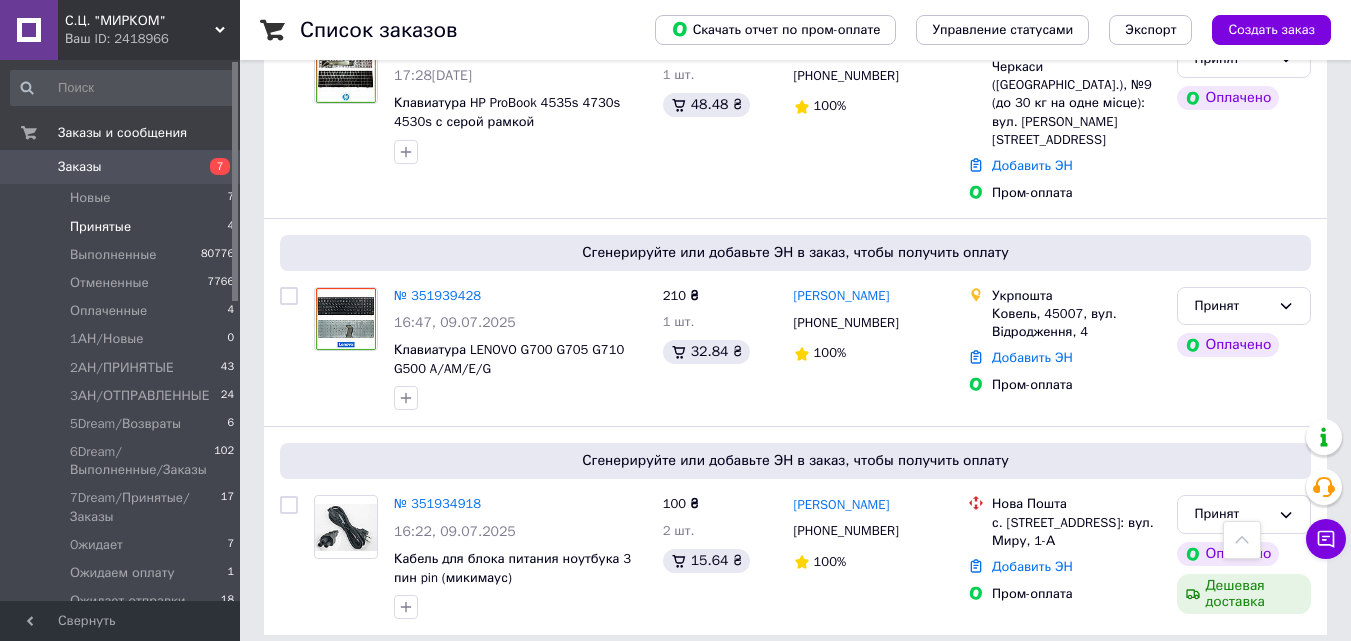 click on "Принятые 4" at bounding box center (123, 227) 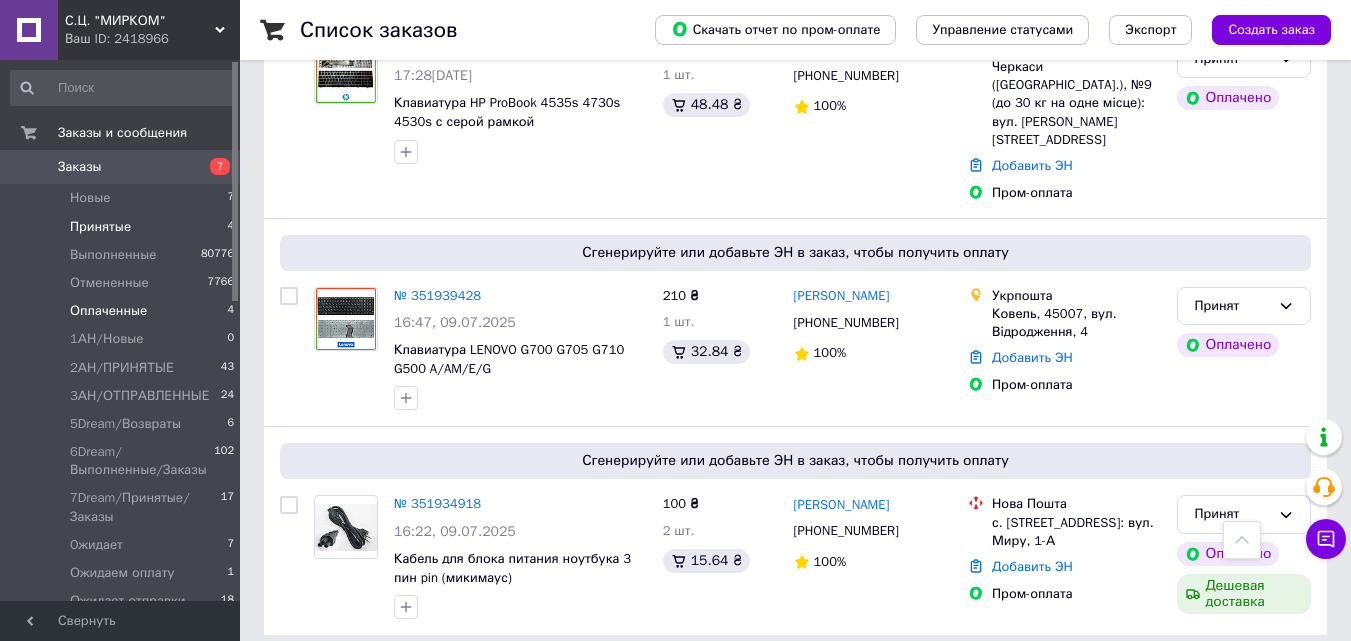 click on "Оплаченные 4" at bounding box center [123, 311] 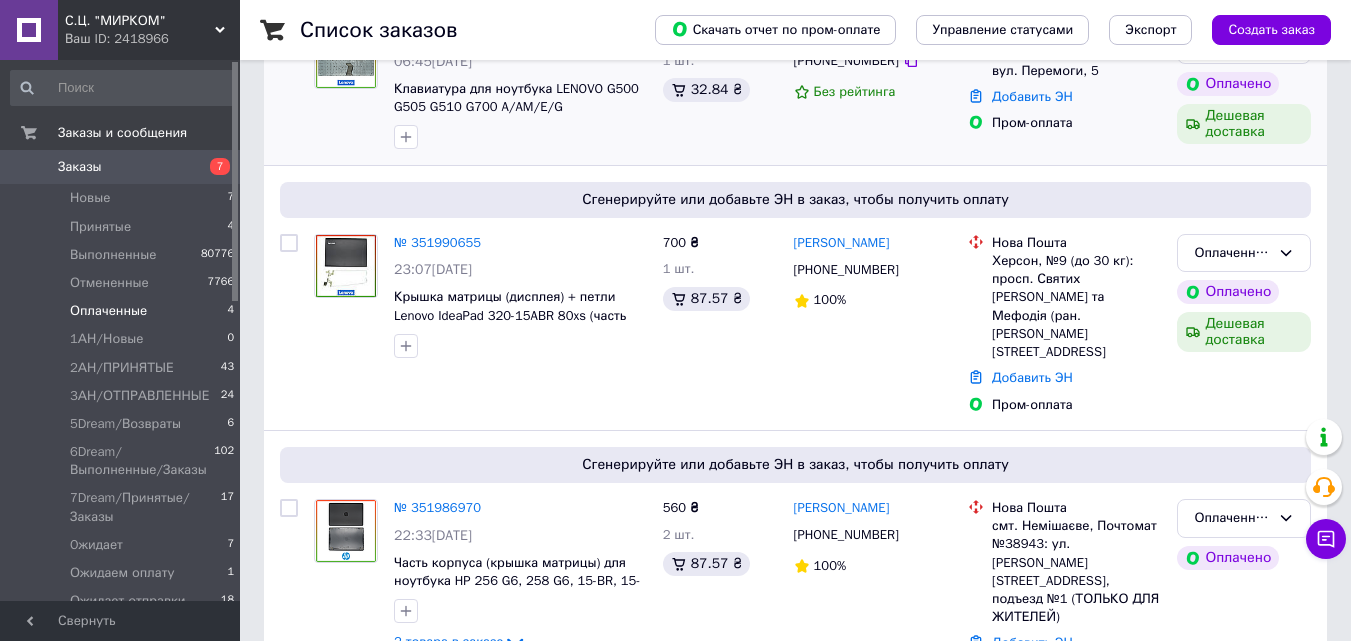scroll, scrollTop: 400, scrollLeft: 0, axis: vertical 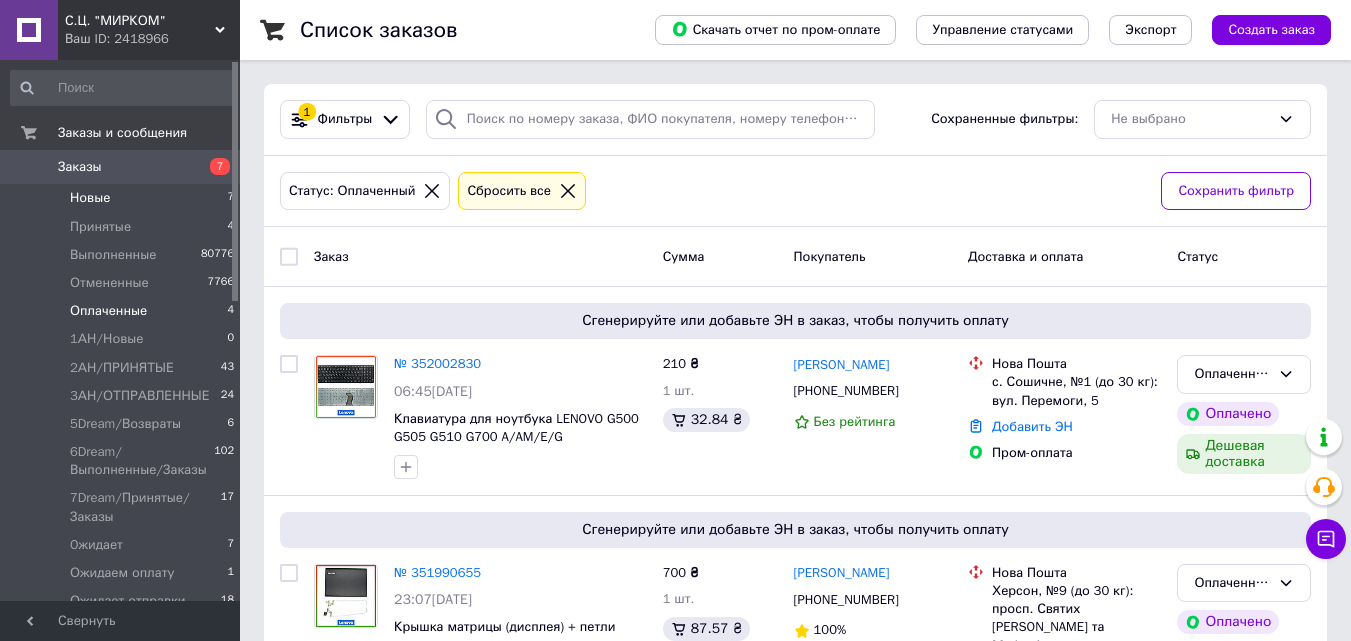 click on "Новые 7" at bounding box center [123, 198] 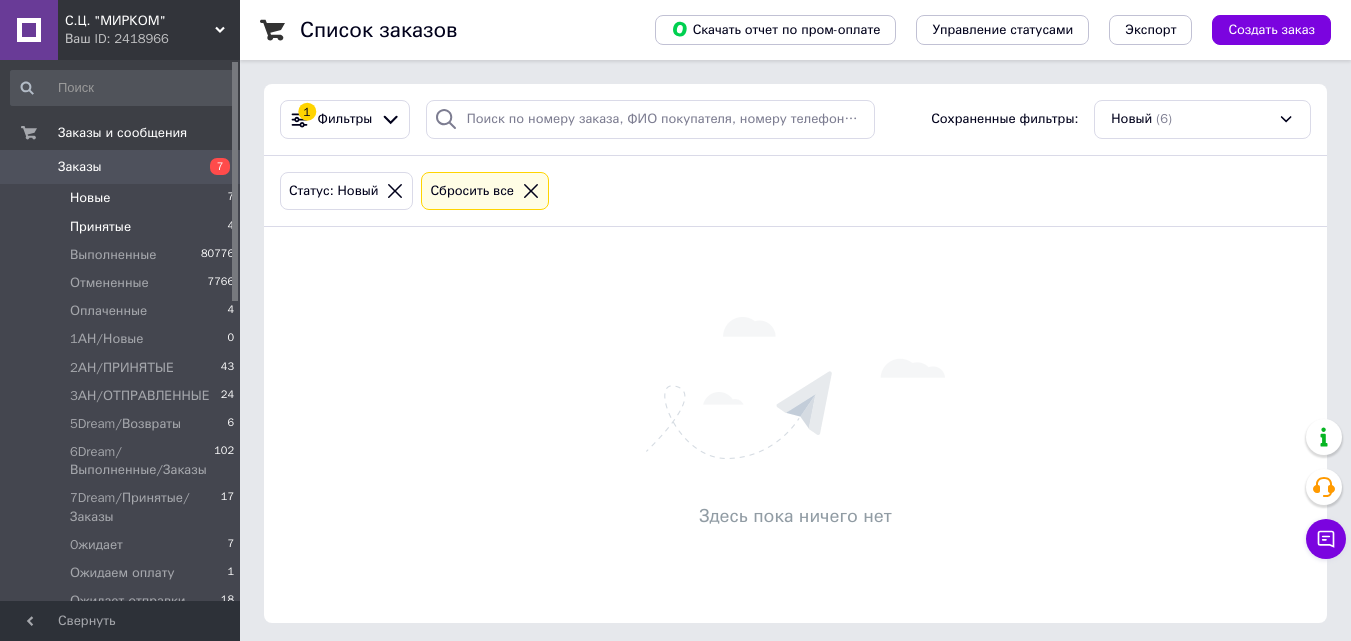 click on "Принятые 4" at bounding box center [123, 227] 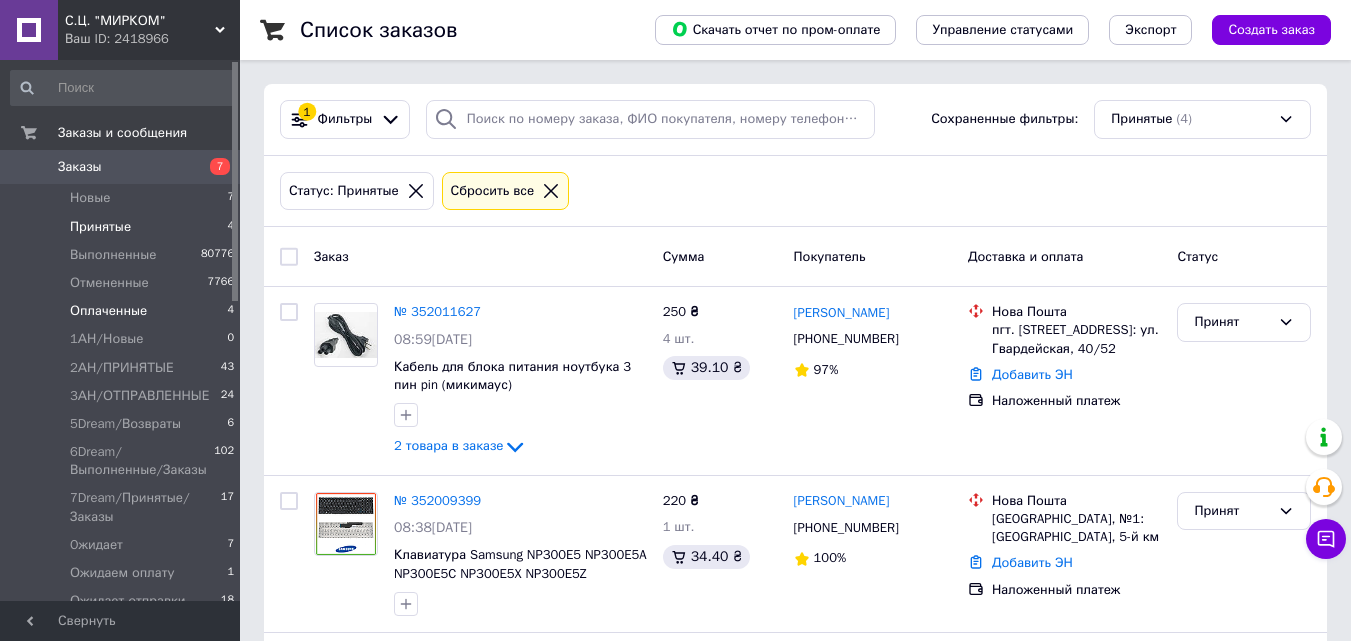 click on "Оплаченные 4" at bounding box center (123, 311) 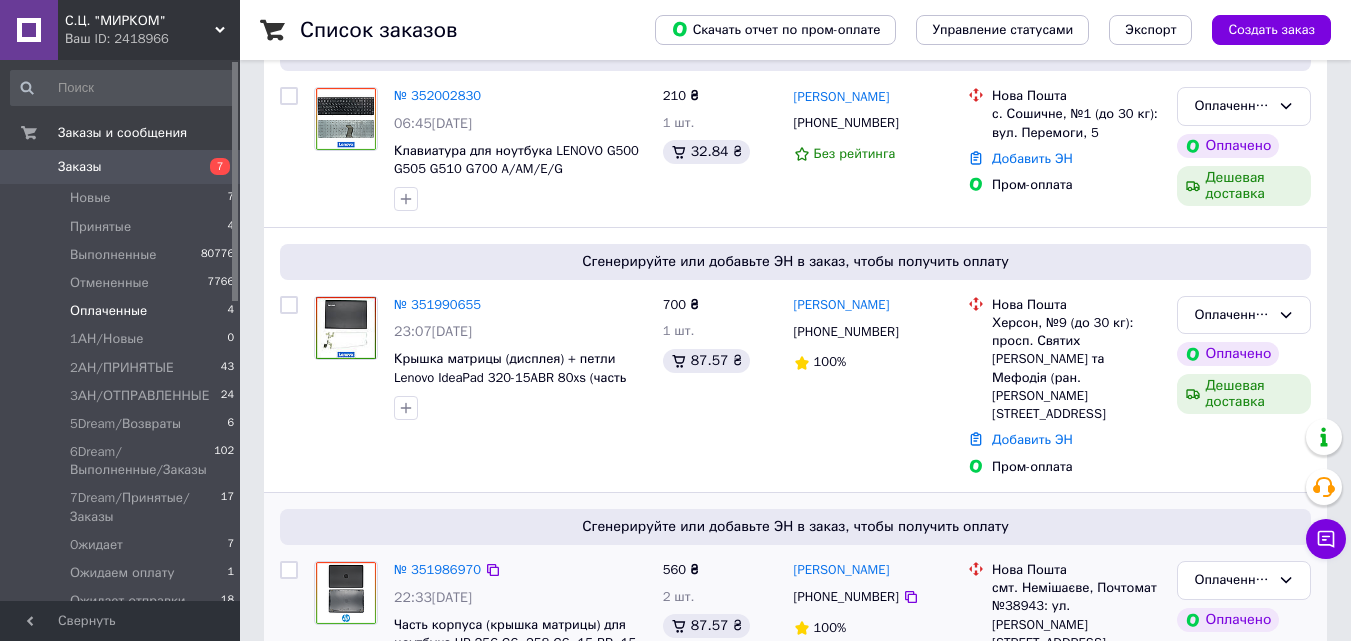 scroll, scrollTop: 564, scrollLeft: 0, axis: vertical 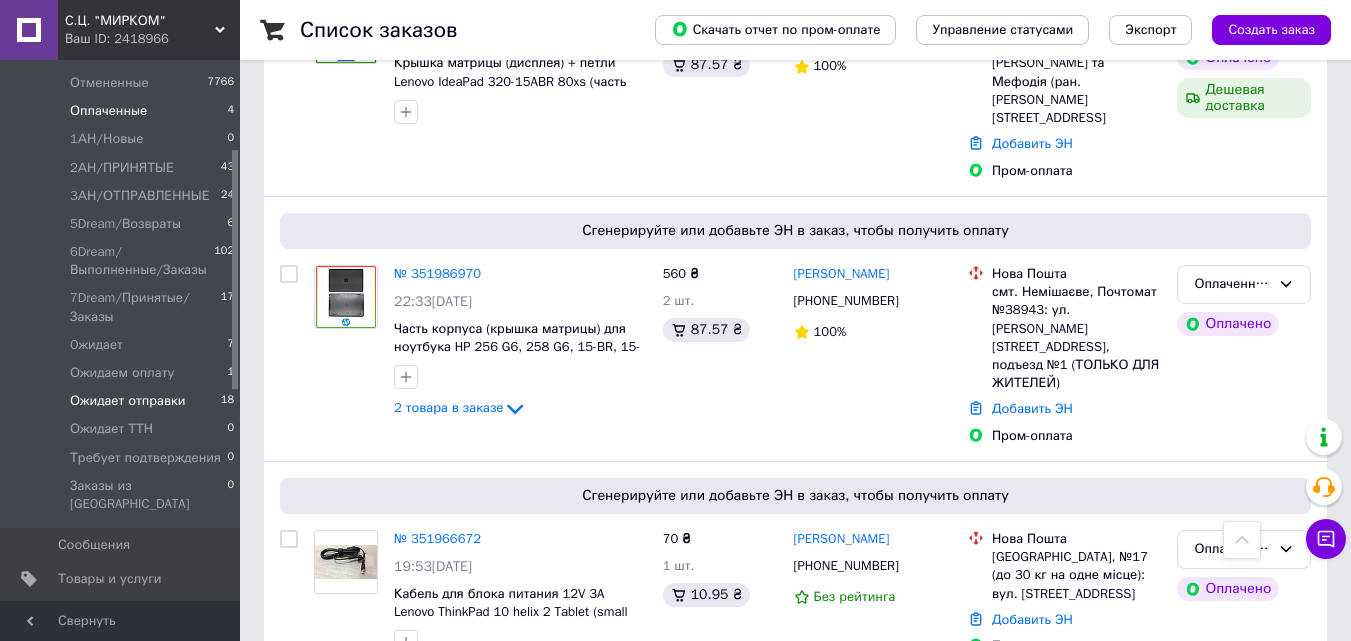 click on "Ожидает отправки 18" at bounding box center (123, 401) 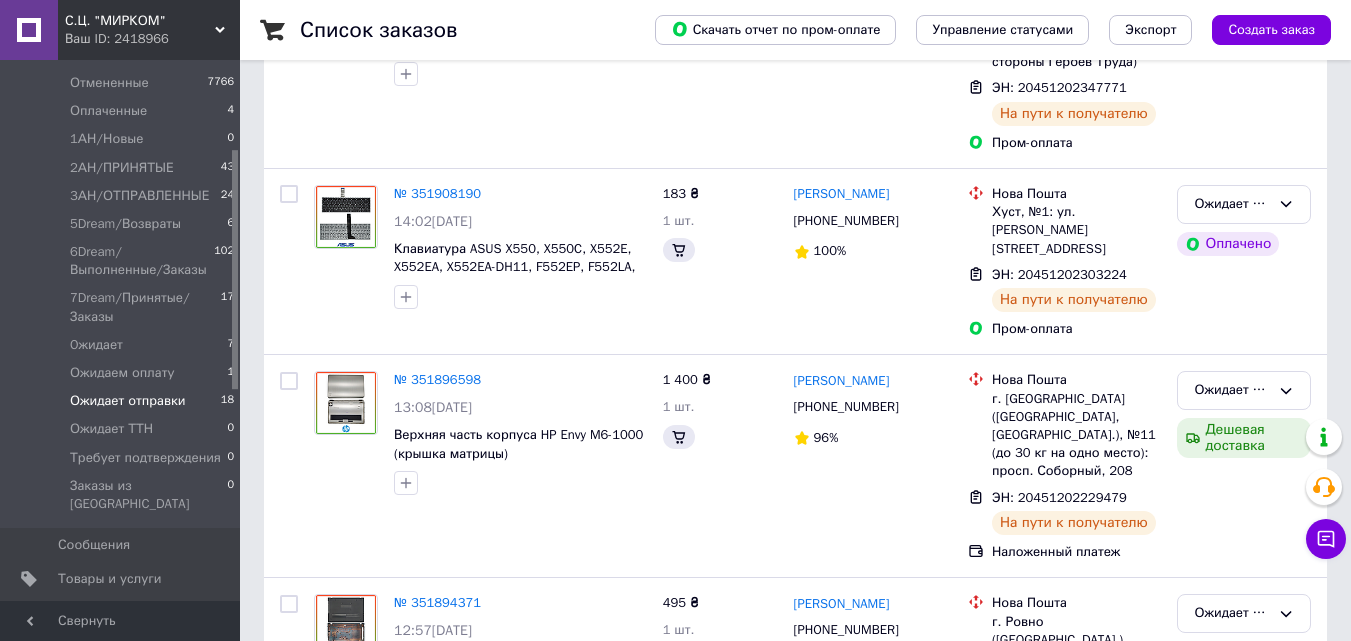 scroll, scrollTop: 0, scrollLeft: 0, axis: both 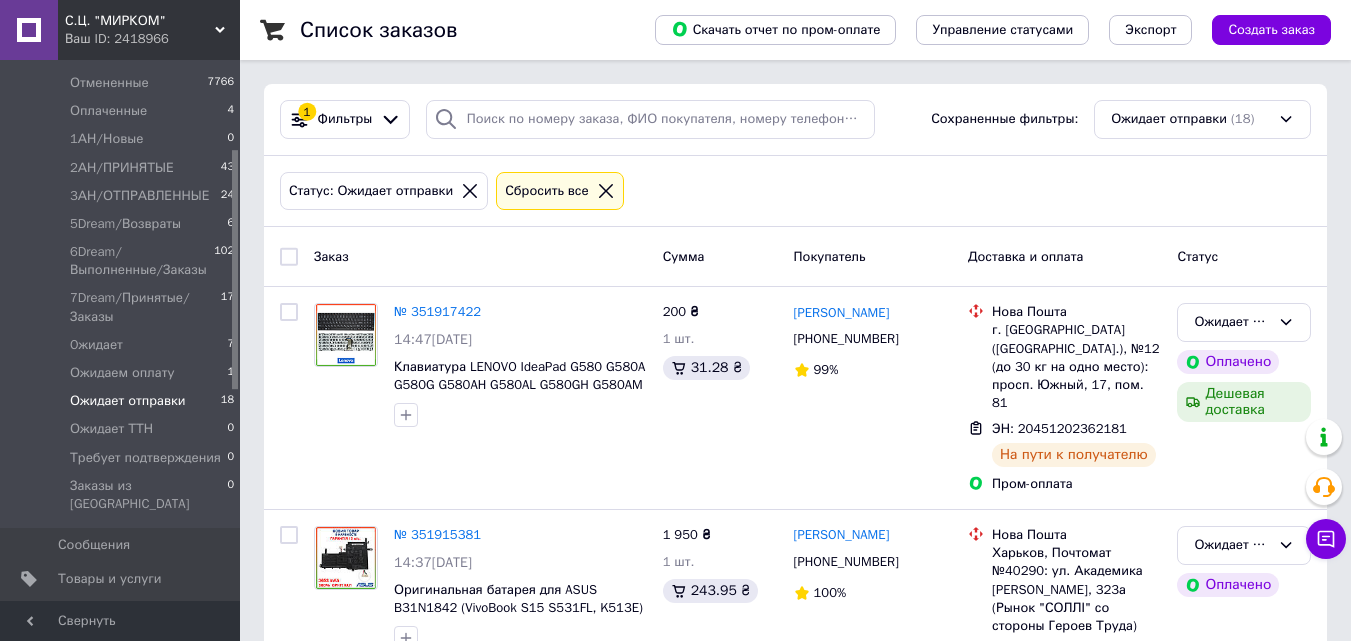 click at bounding box center [289, 257] 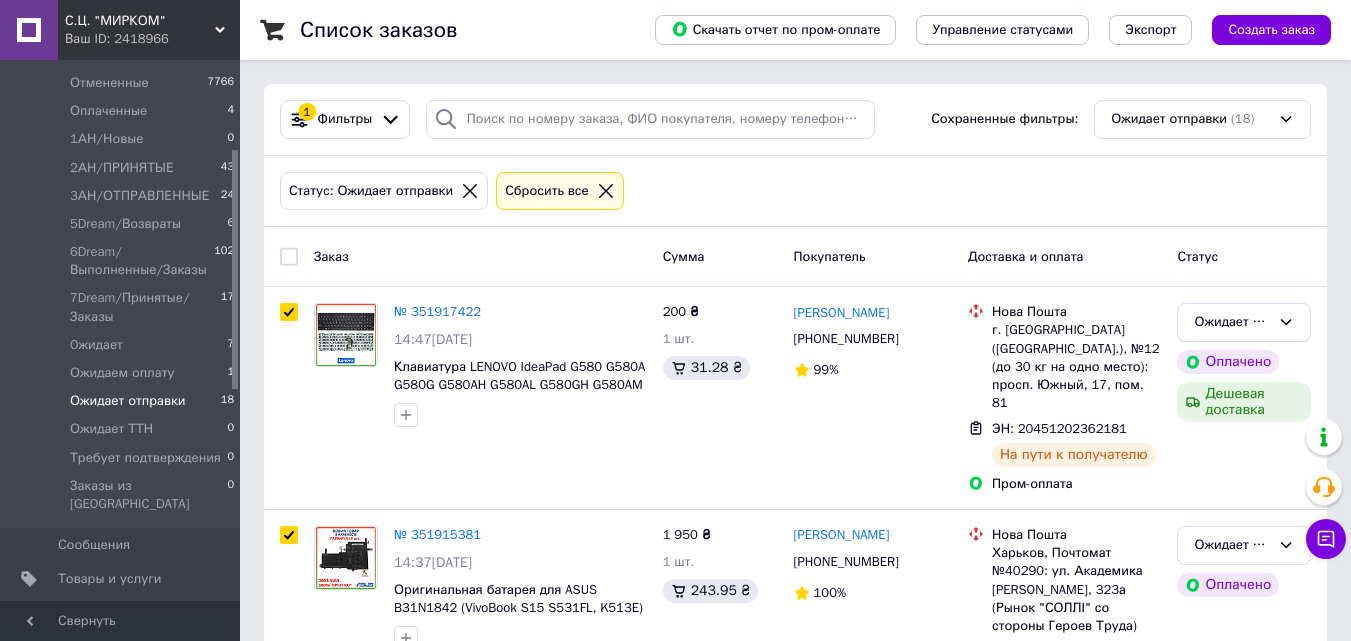 checkbox on "true" 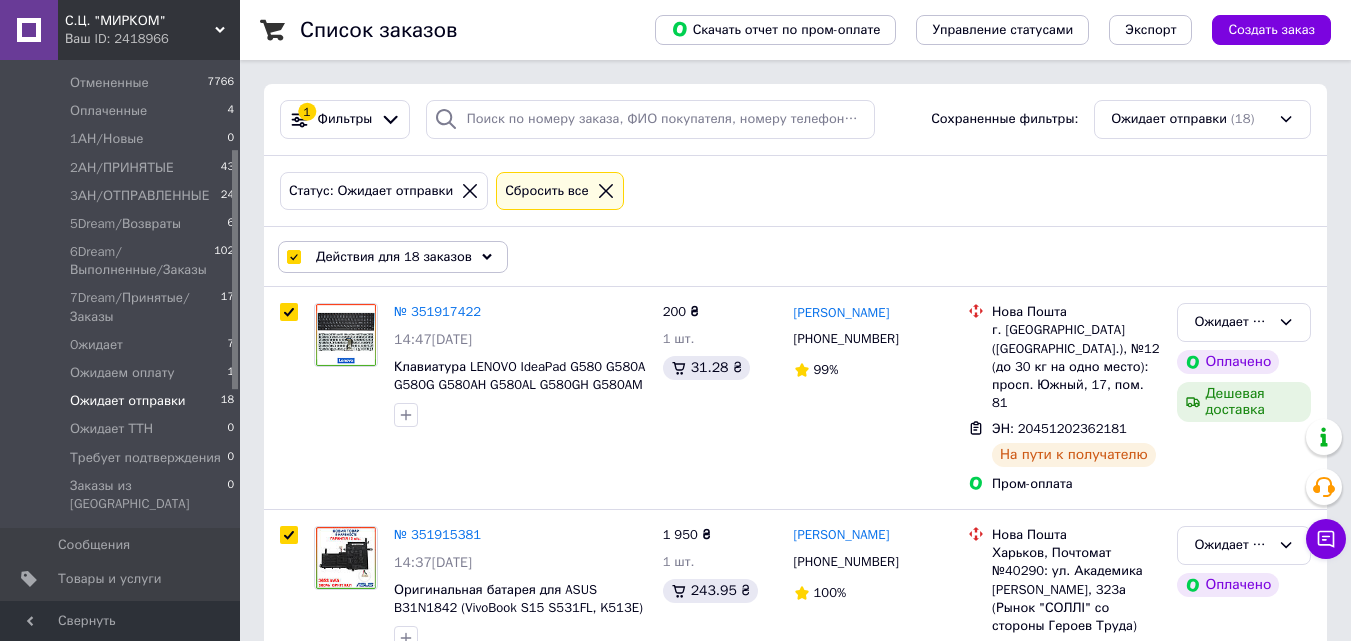 click on "Действия для 18 заказов" at bounding box center (393, 257) 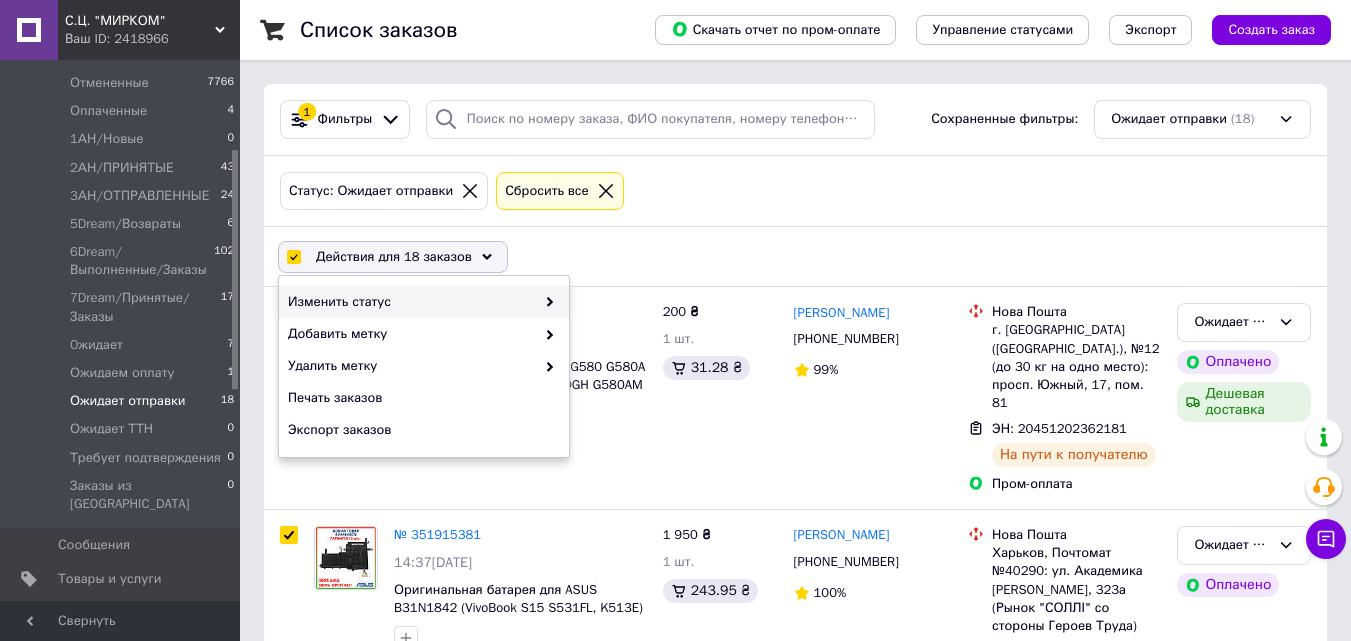 click on "Изменить статус" at bounding box center [411, 302] 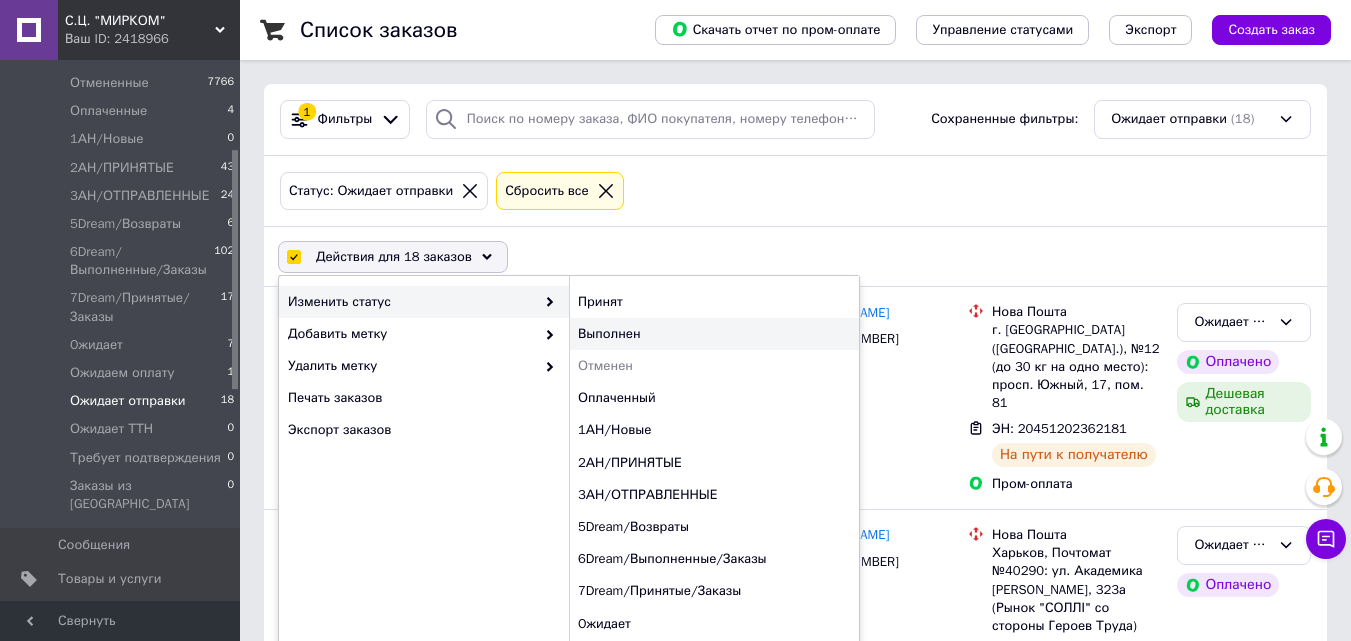 click on "Выполнен" at bounding box center (714, 334) 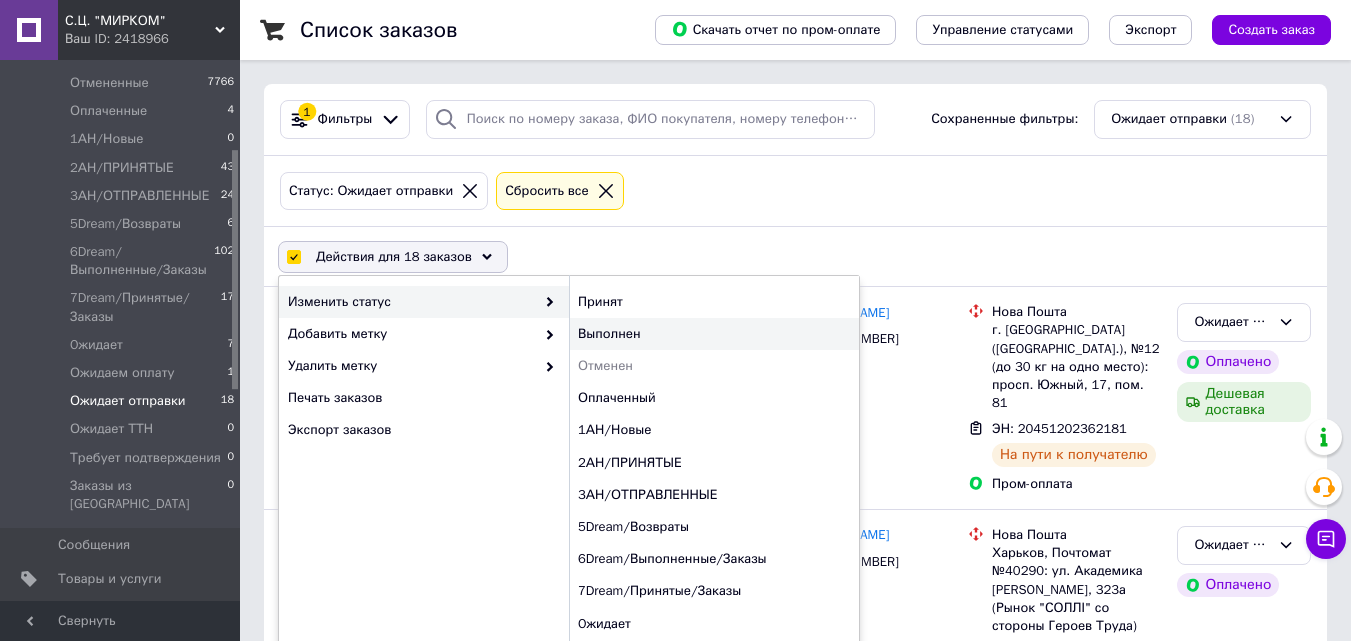 checkbox on "false" 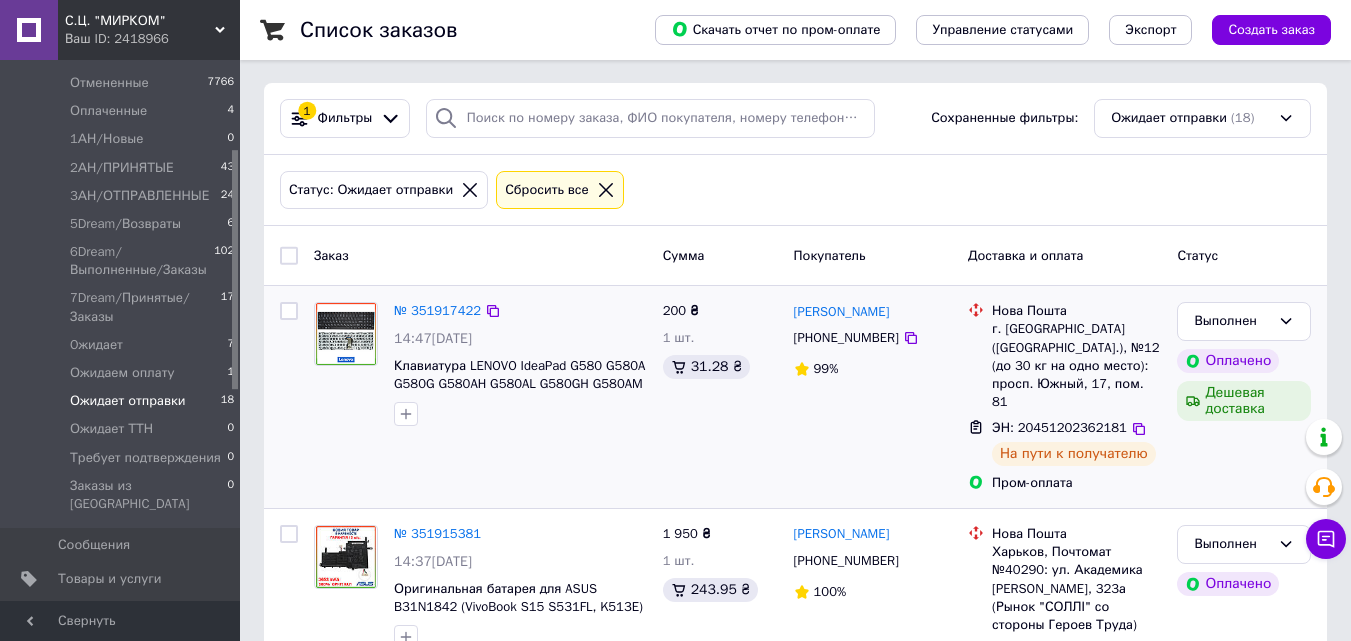 scroll, scrollTop: 0, scrollLeft: 0, axis: both 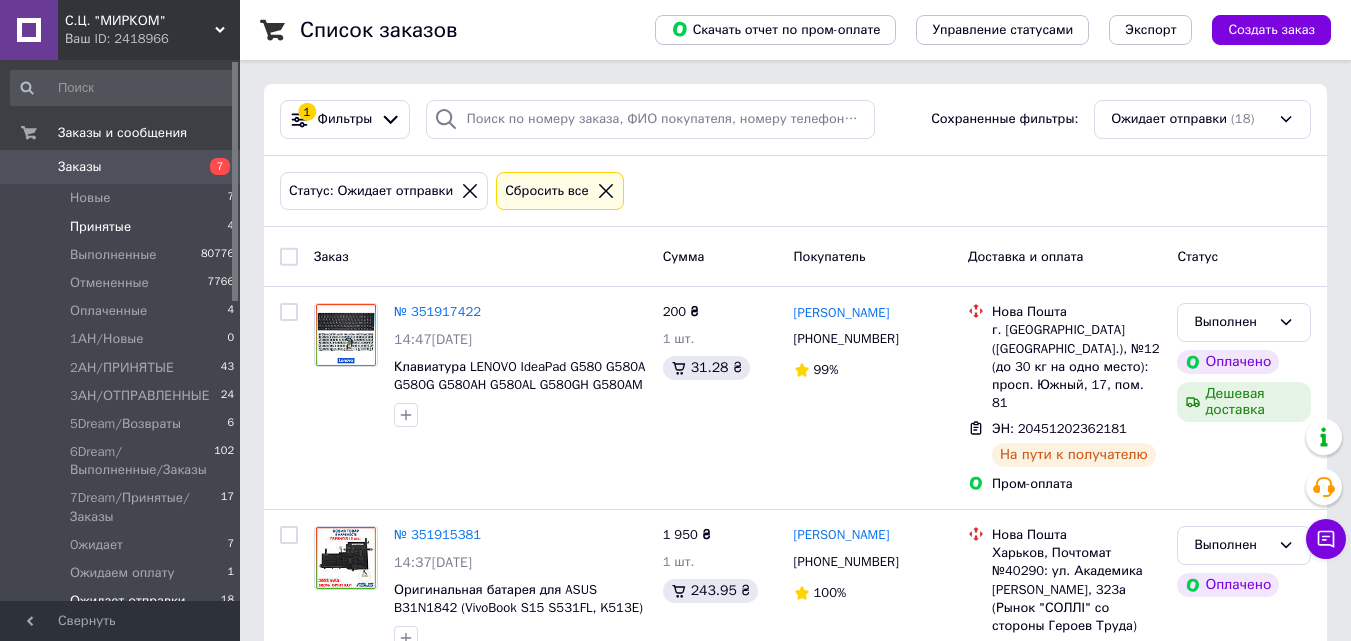 click on "Принятые 4" at bounding box center (123, 227) 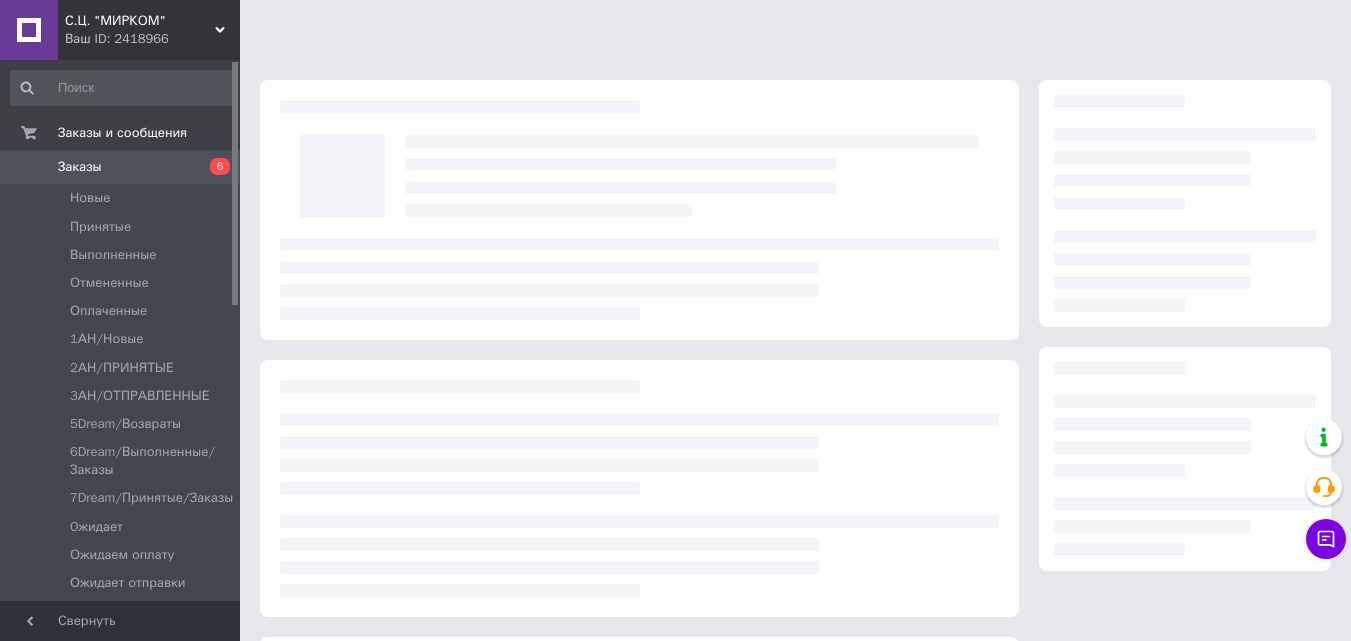 scroll, scrollTop: 0, scrollLeft: 0, axis: both 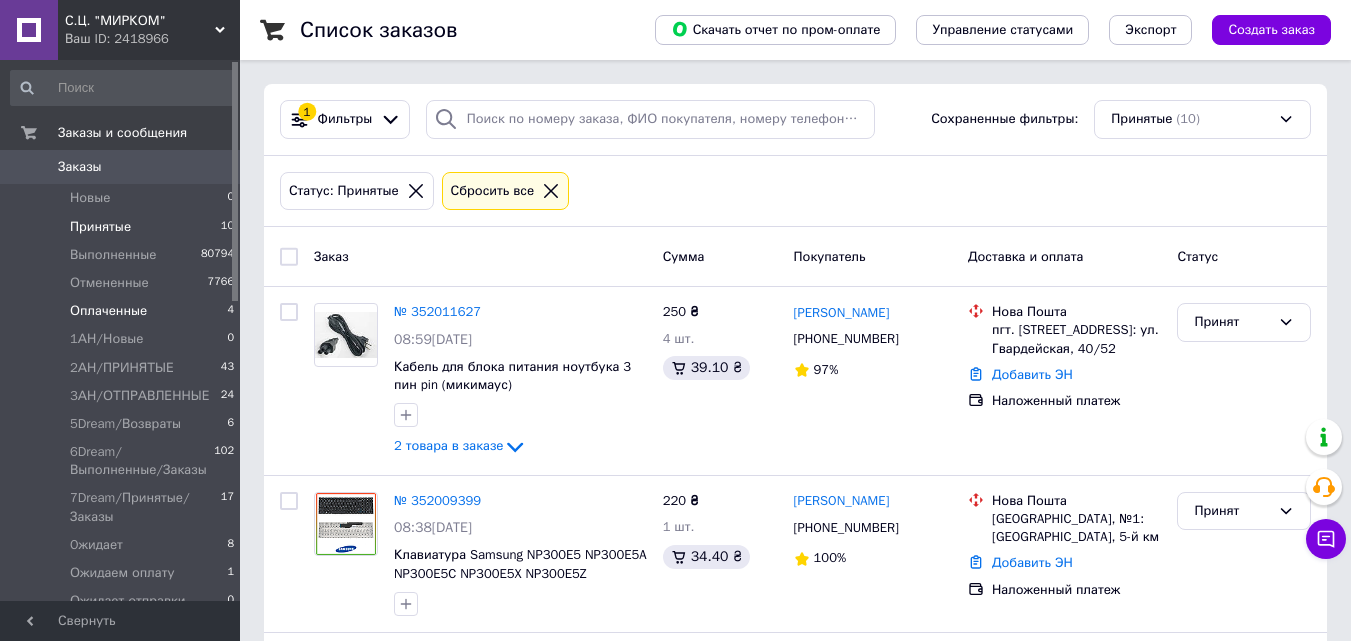 click on "Оплаченные 4" at bounding box center [123, 311] 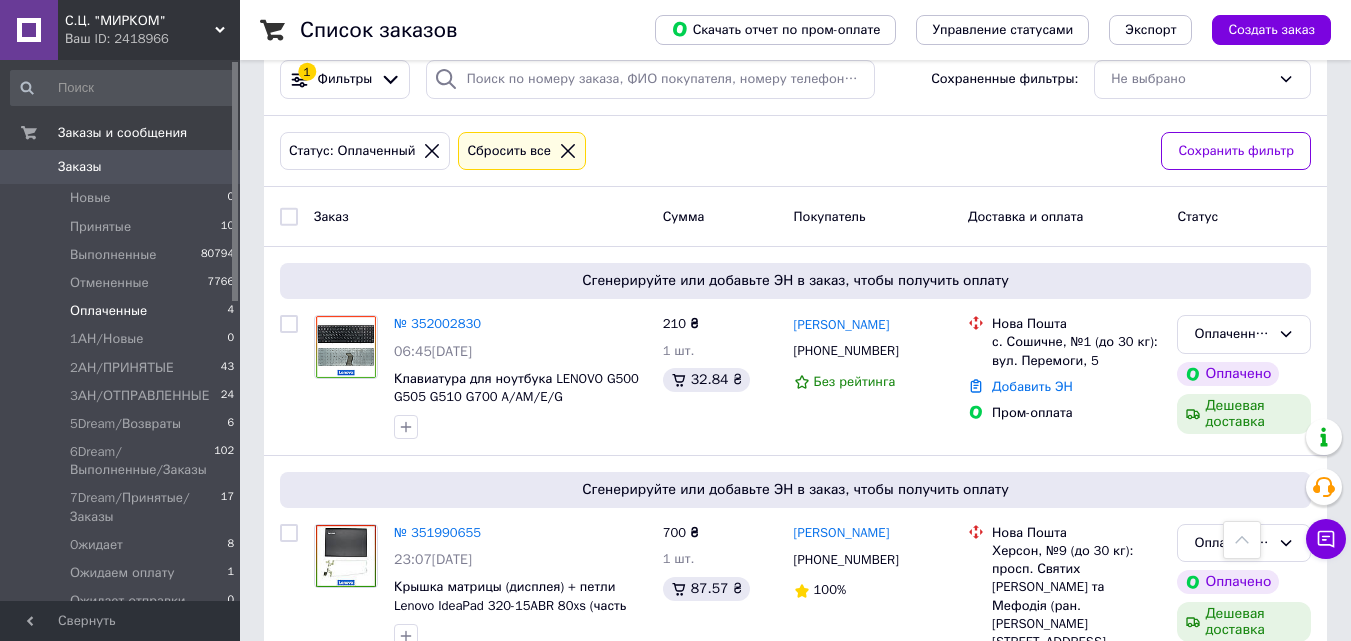 scroll, scrollTop: 0, scrollLeft: 0, axis: both 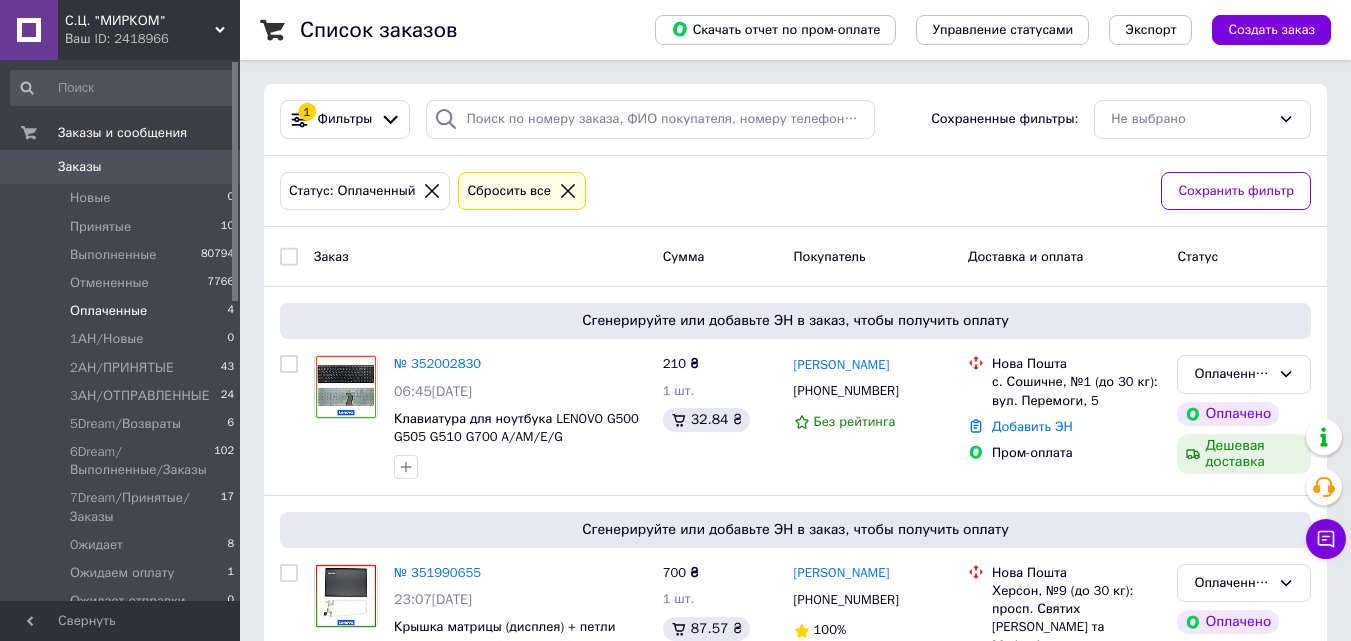 click on "Заказы" at bounding box center [121, 167] 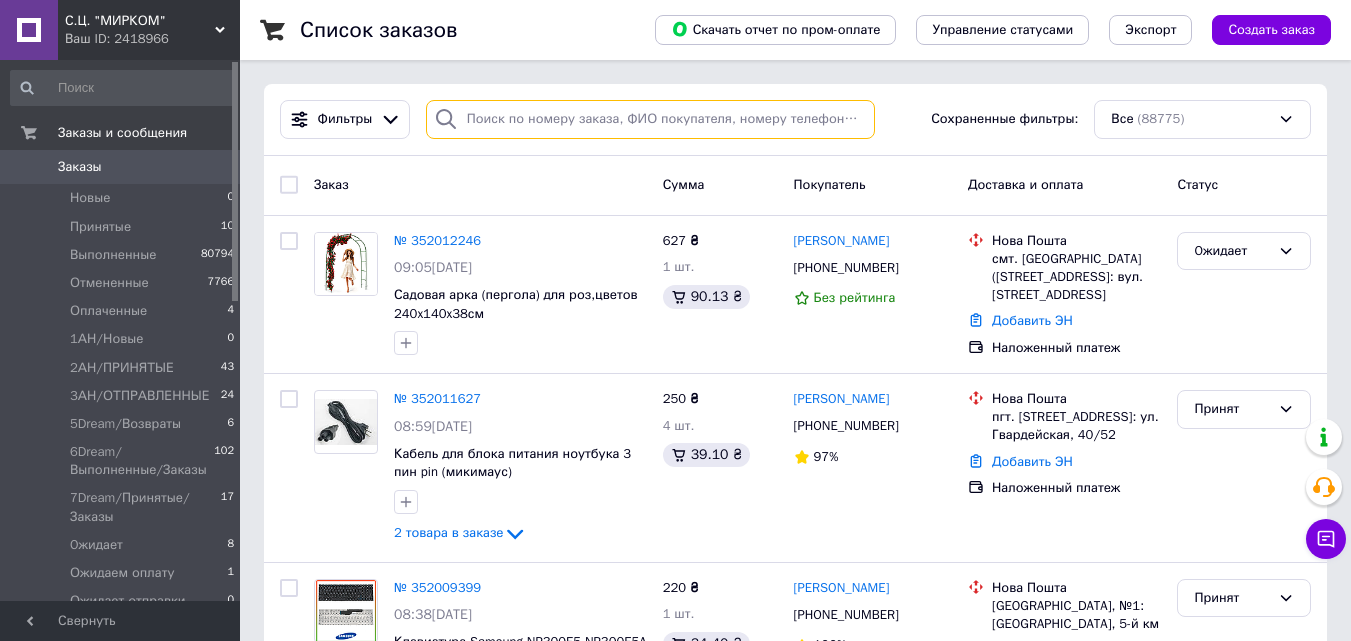 click at bounding box center (650, 119) 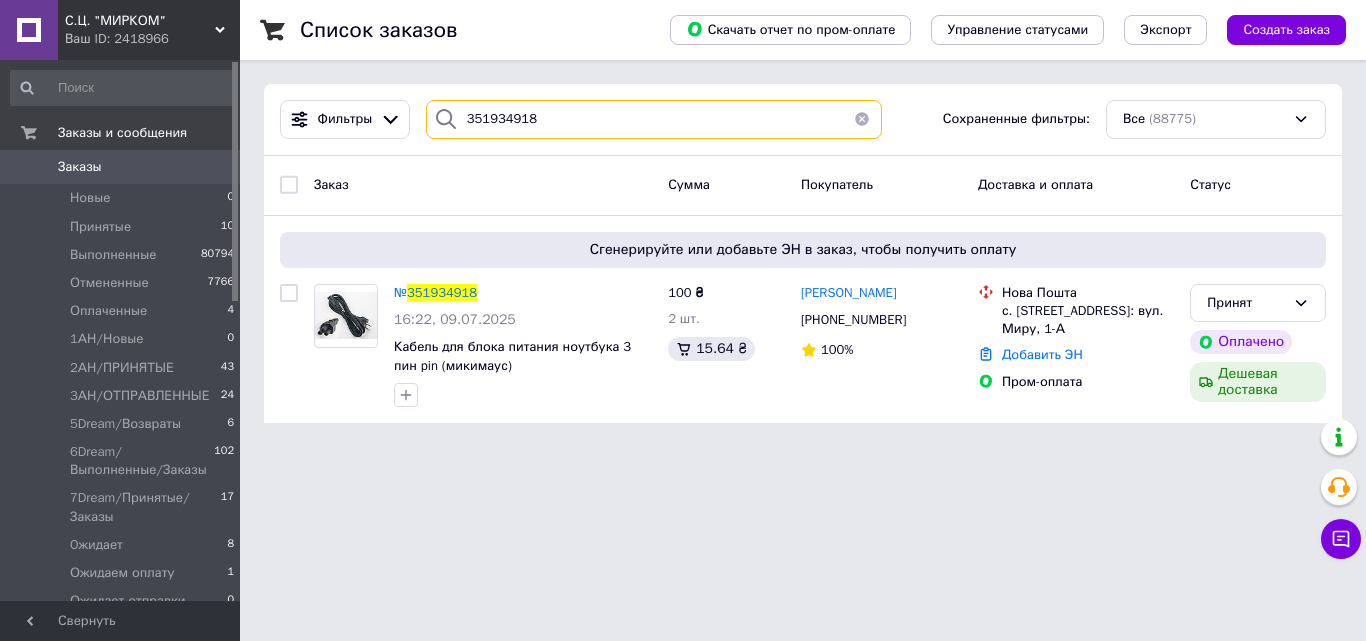 click on "351934918" at bounding box center [654, 119] 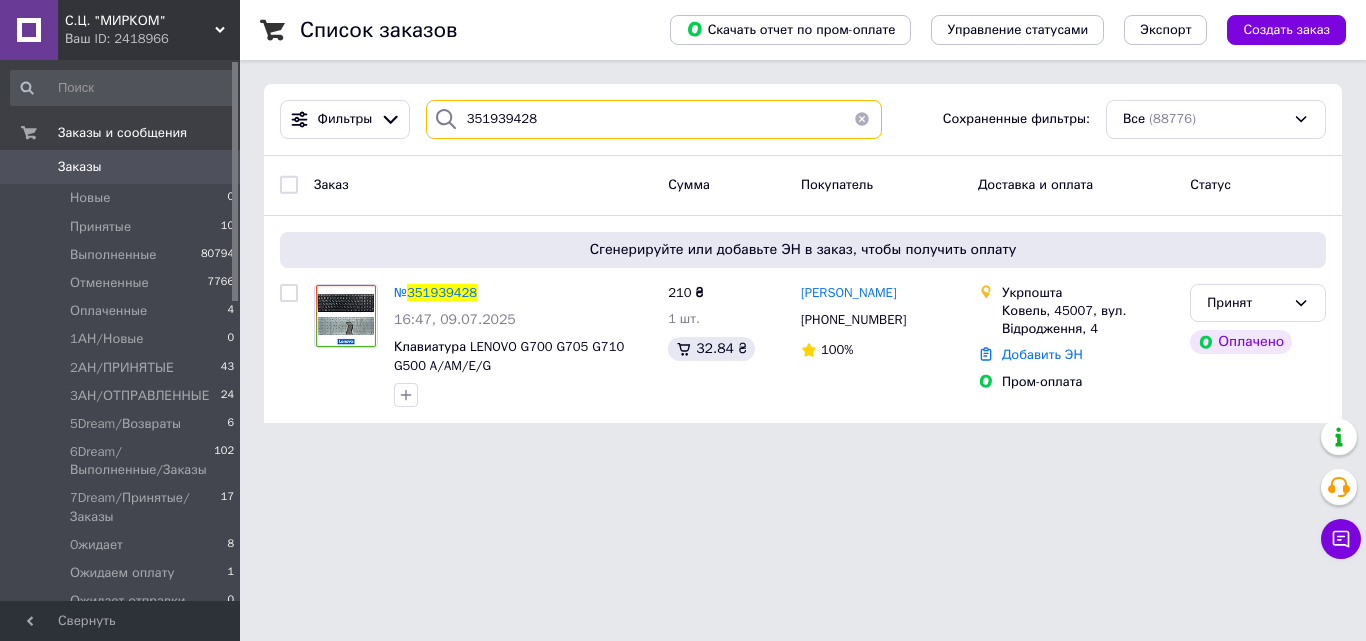 click on "351939428" at bounding box center [654, 119] 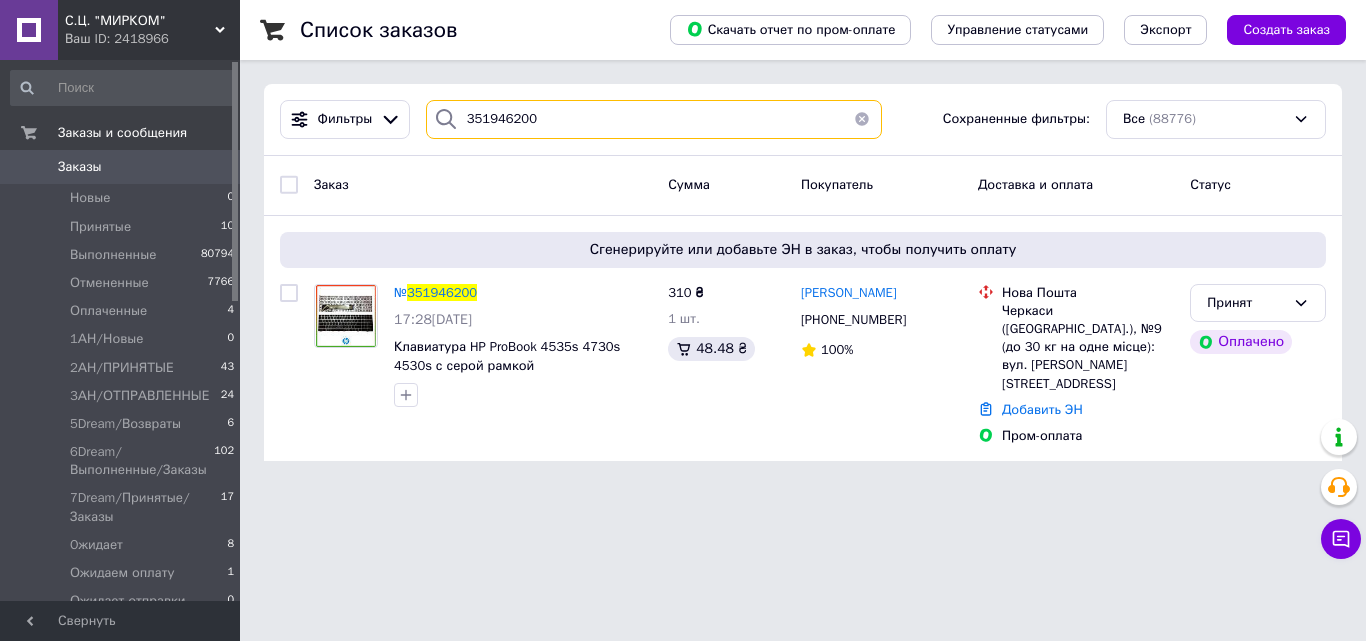 click on "351946200" at bounding box center [654, 119] 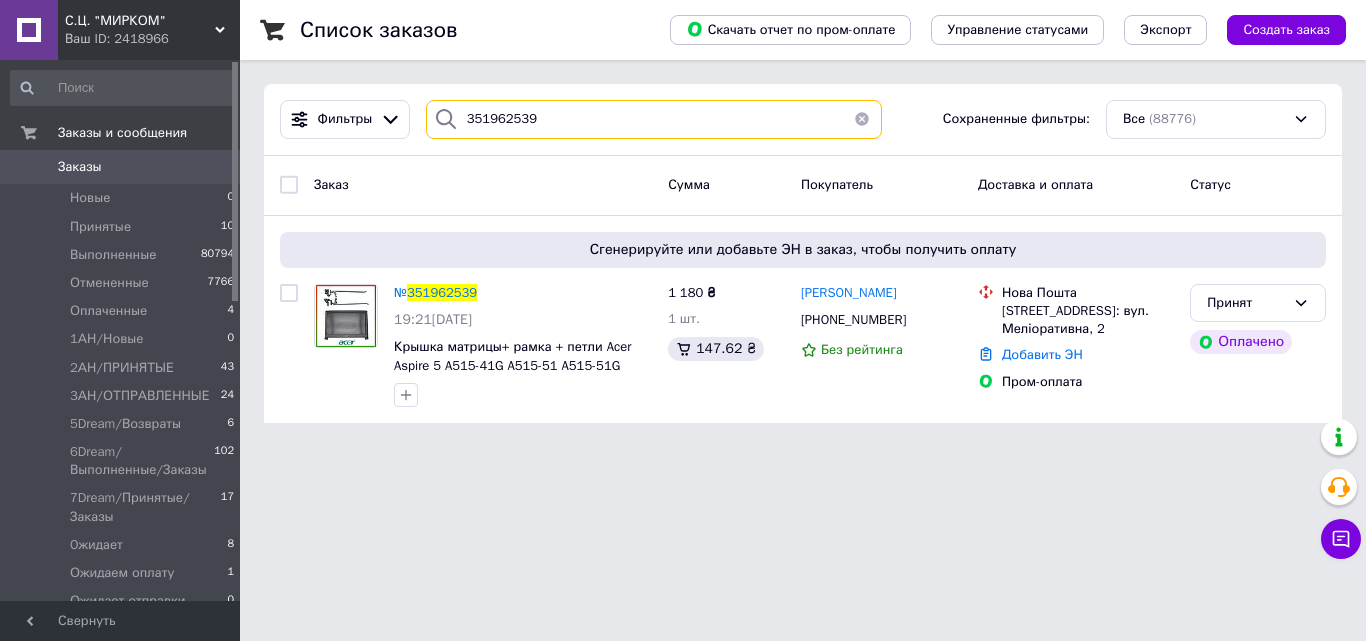 click on "351962539" at bounding box center [654, 119] 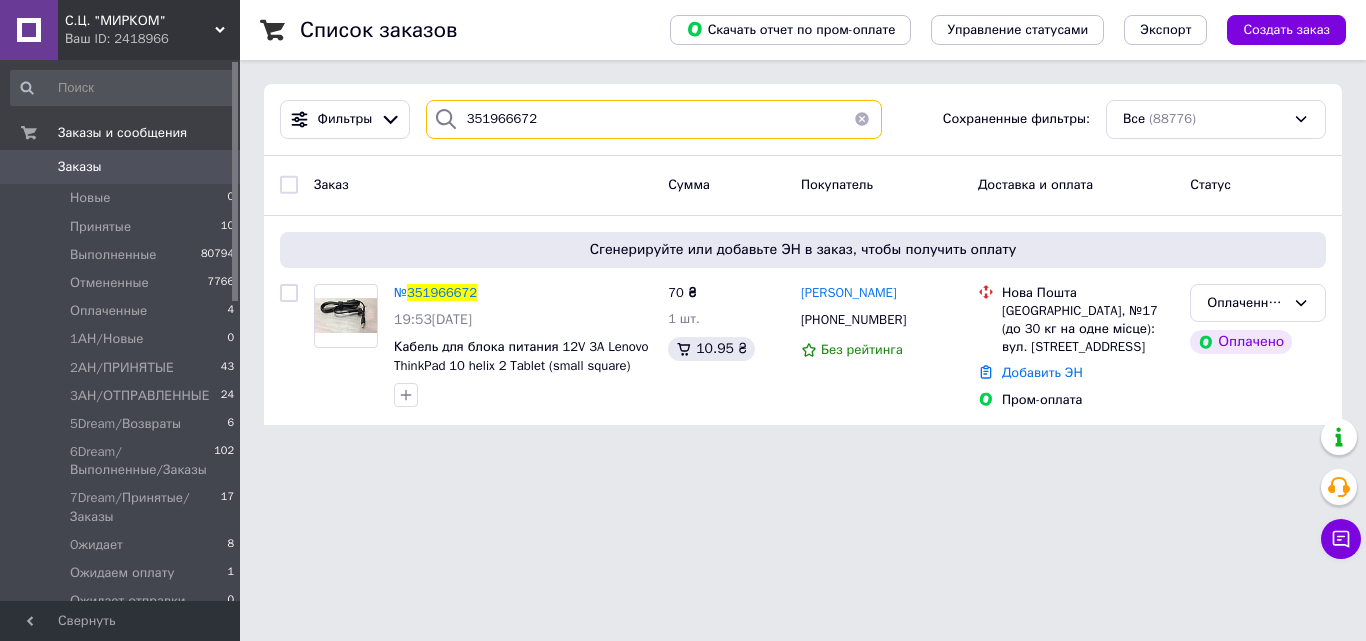 click on "351966672" at bounding box center (654, 119) 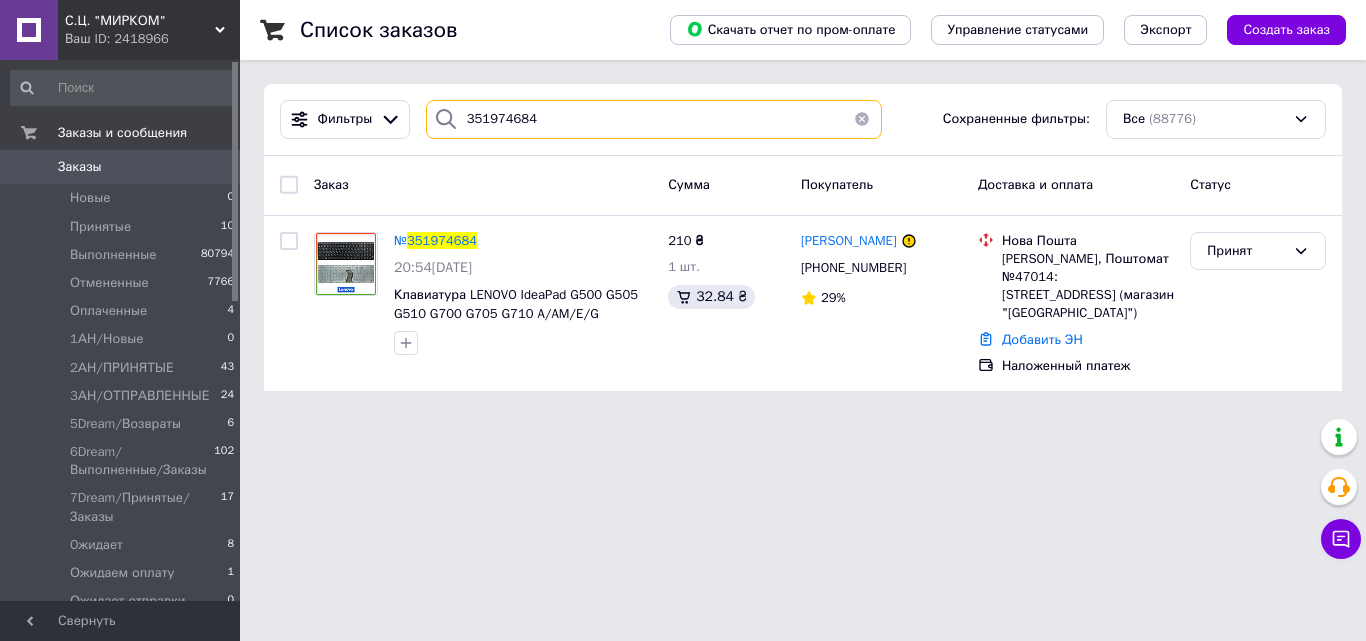 click on "351974684" at bounding box center [654, 119] 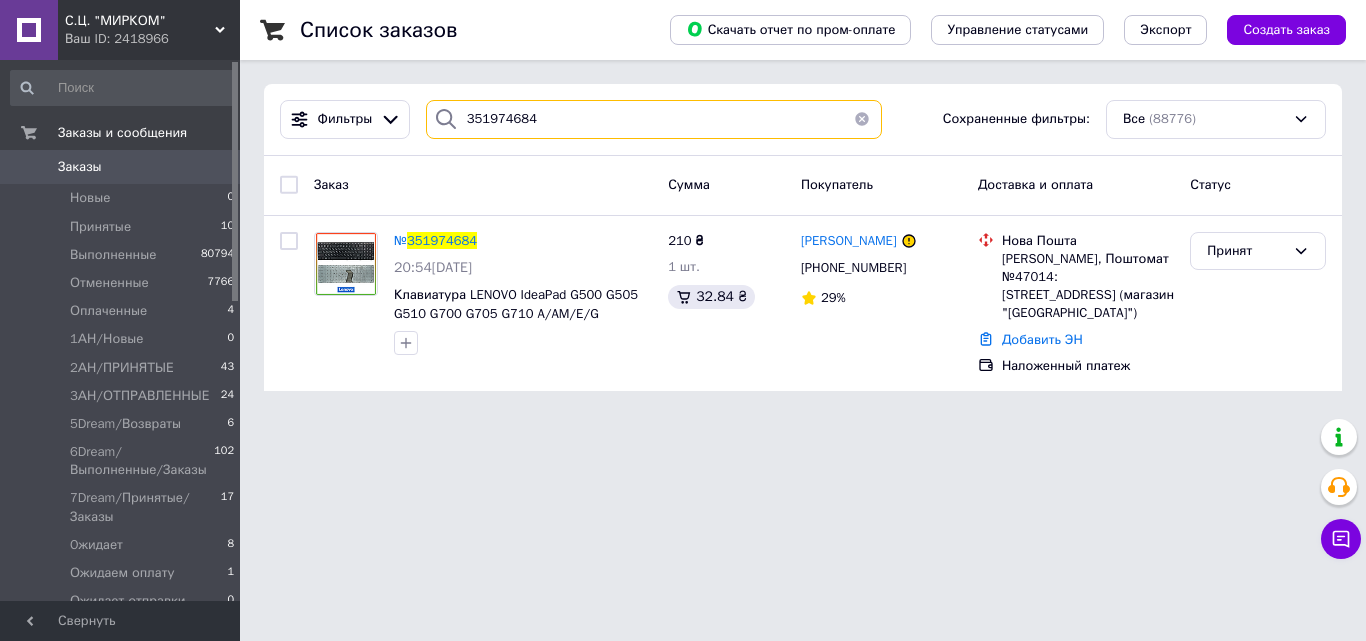 paste on "86970" 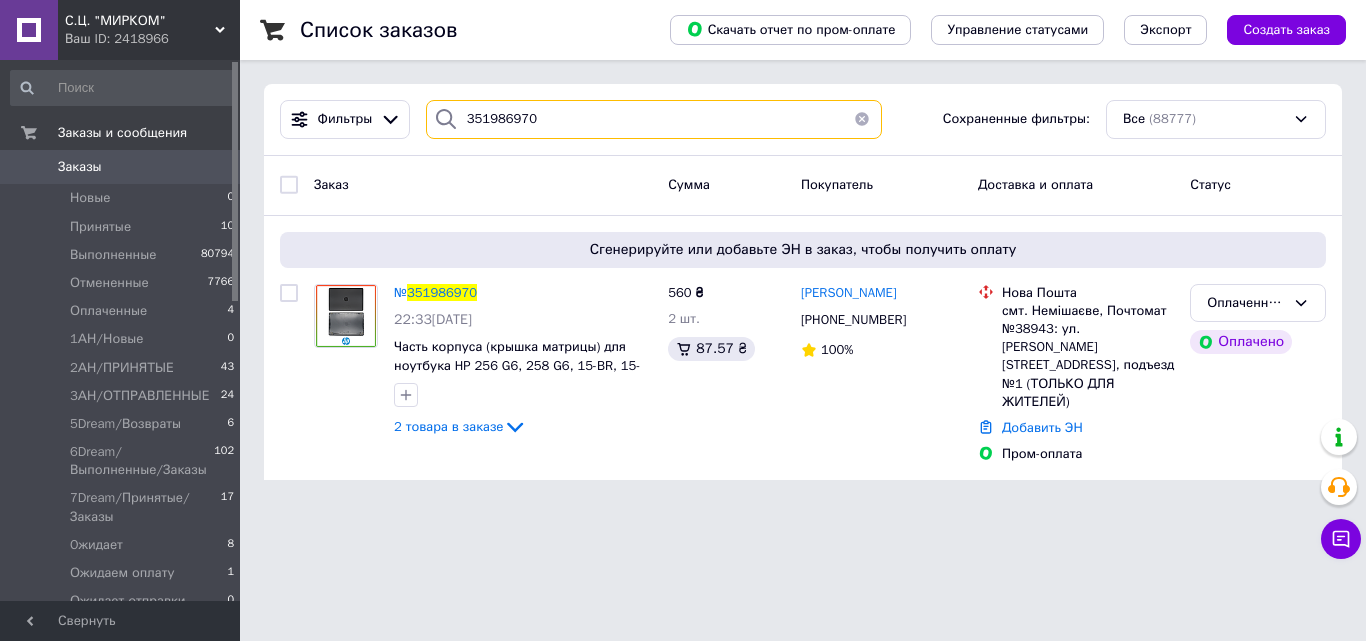 click on "351986970" at bounding box center [654, 119] 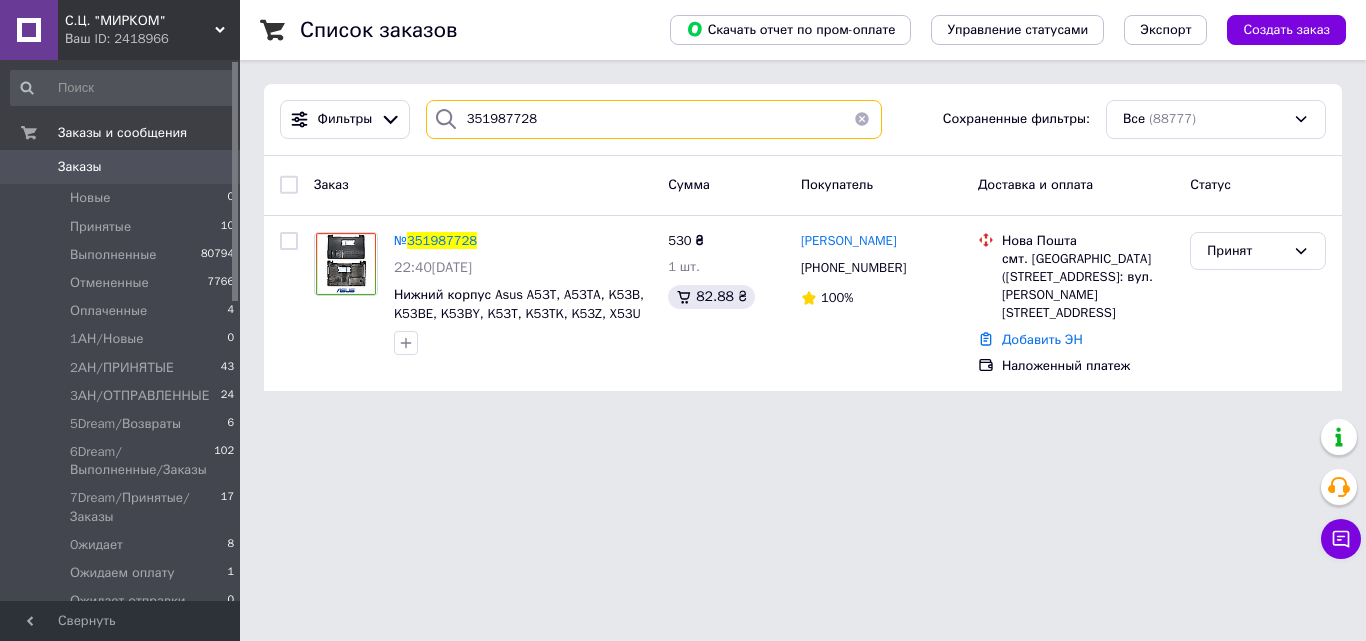 click on "351987728" at bounding box center (654, 119) 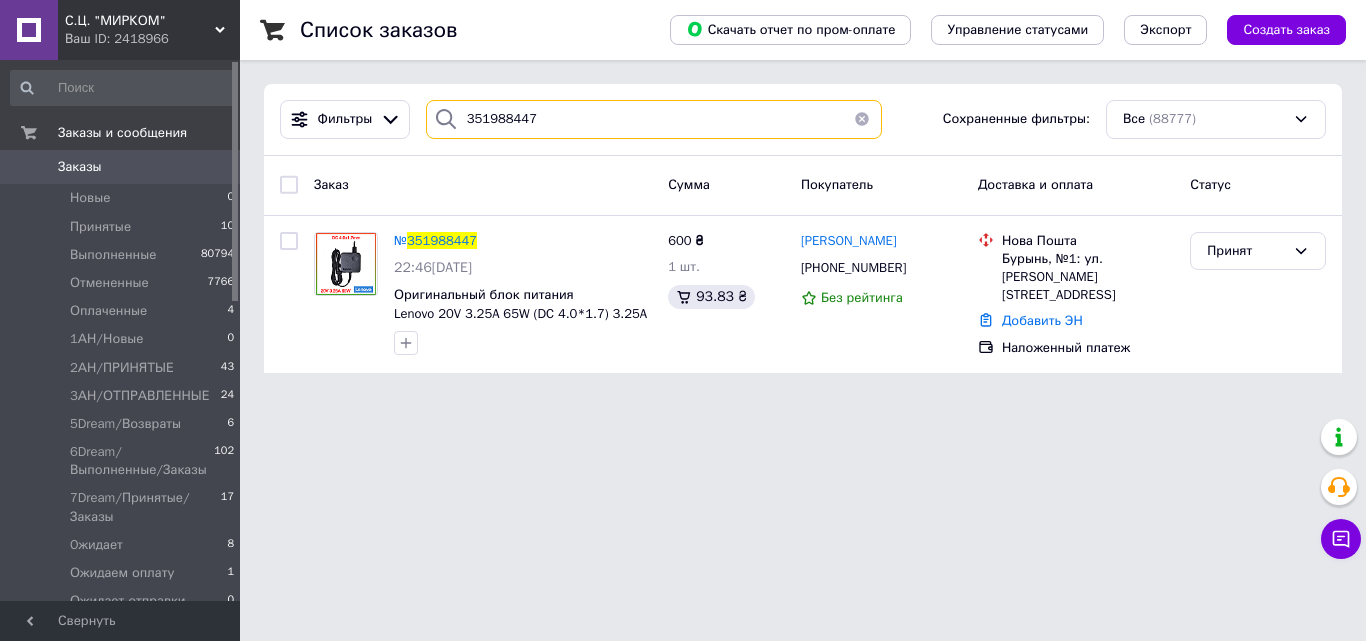 click on "351988447" at bounding box center [654, 119] 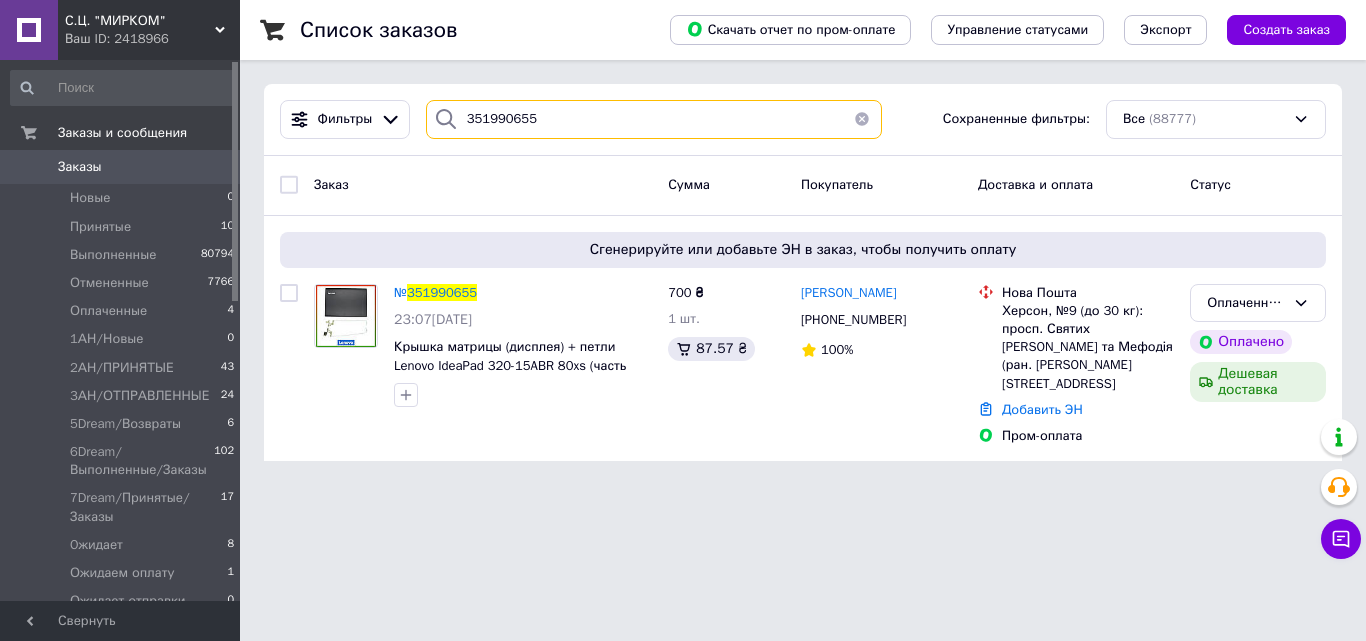 click on "351990655" at bounding box center [654, 119] 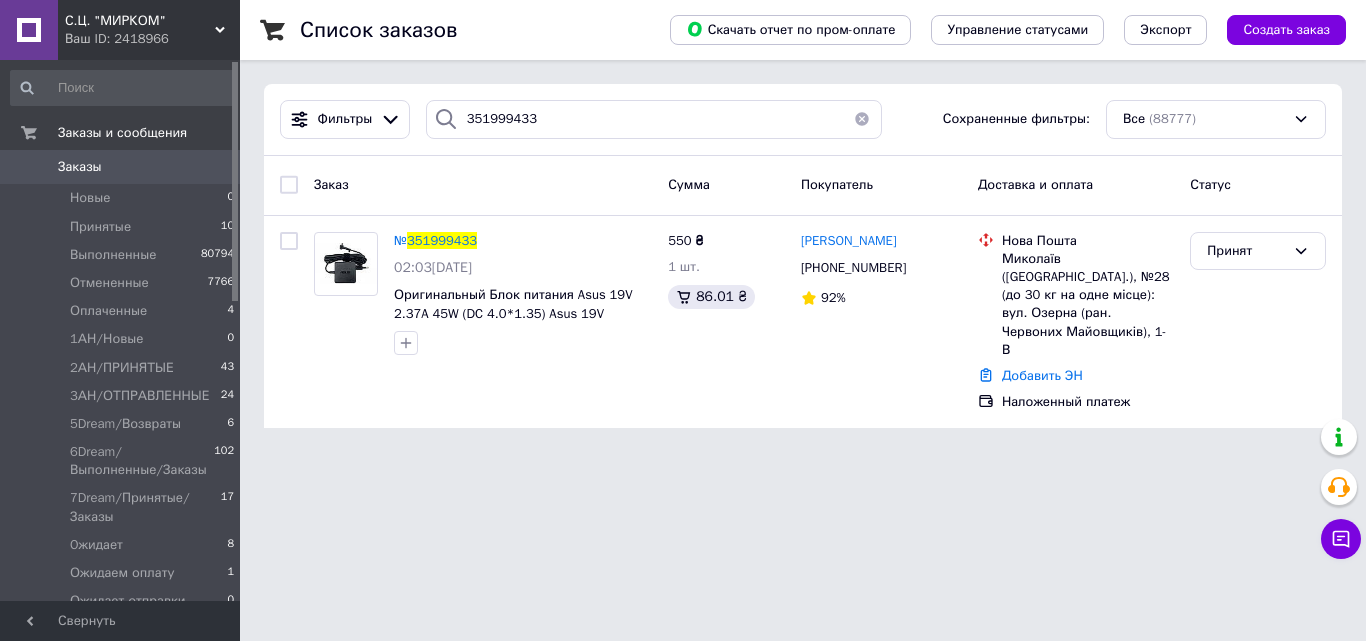 click on "С.Ц. "МИРКОМ" Ваш ID: 2418966 Сайт С.Ц. "МИРКОМ" Кабинет покупателя Проверить состояние системы Страница на портале Справка Выйти Заказы и сообщения Заказы 0 Новые 0 Принятые 10 Выполненные 80794 Отмененные 7766 Оплаченные 4 1АН/Новые 0 2АН/ПРИНЯТЫЕ 43 3АН/ОТПРАВЛЕННЫЕ 24 5Dream/Возвраты 6 6Dream/Выполненные/Заказы 102 7Dream/Принятые/Заказы 17 Oжидает 8 Ожидаем оплату 1 Ожидает отправки 0 Ожидает ТТН  0 Требует подтверждения 0 Заказы из Розетки 0 Сообщения 0 Товары и услуги Уведомления 99+ 99+ Показатели работы компании Панель управления" at bounding box center (683, 226) 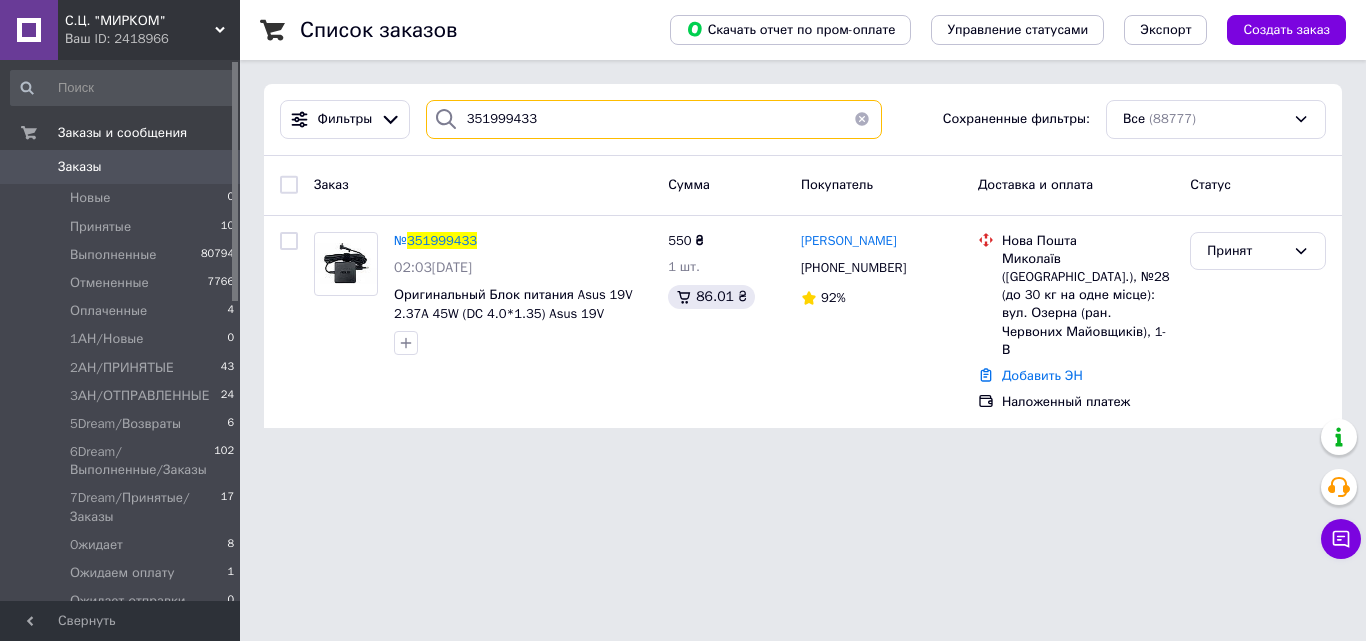 click on "351999433" at bounding box center [654, 119] 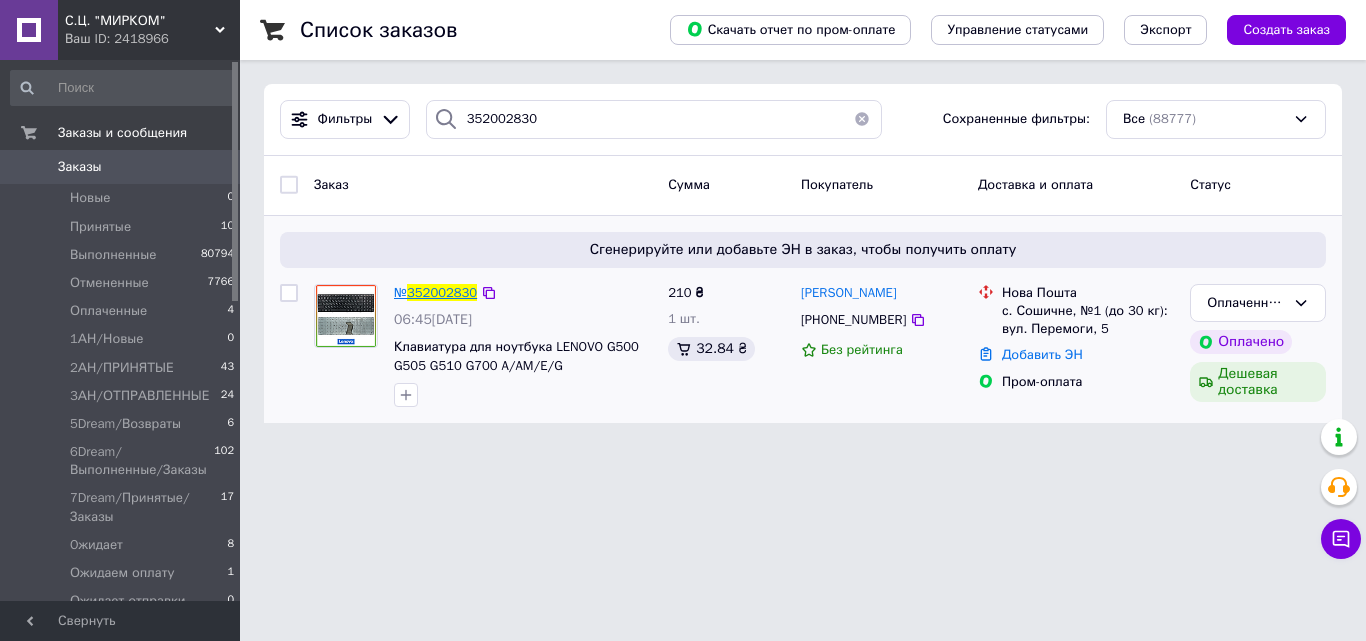 drag, startPoint x: 436, startPoint y: 285, endPoint x: 404, endPoint y: 300, distance: 35.341194 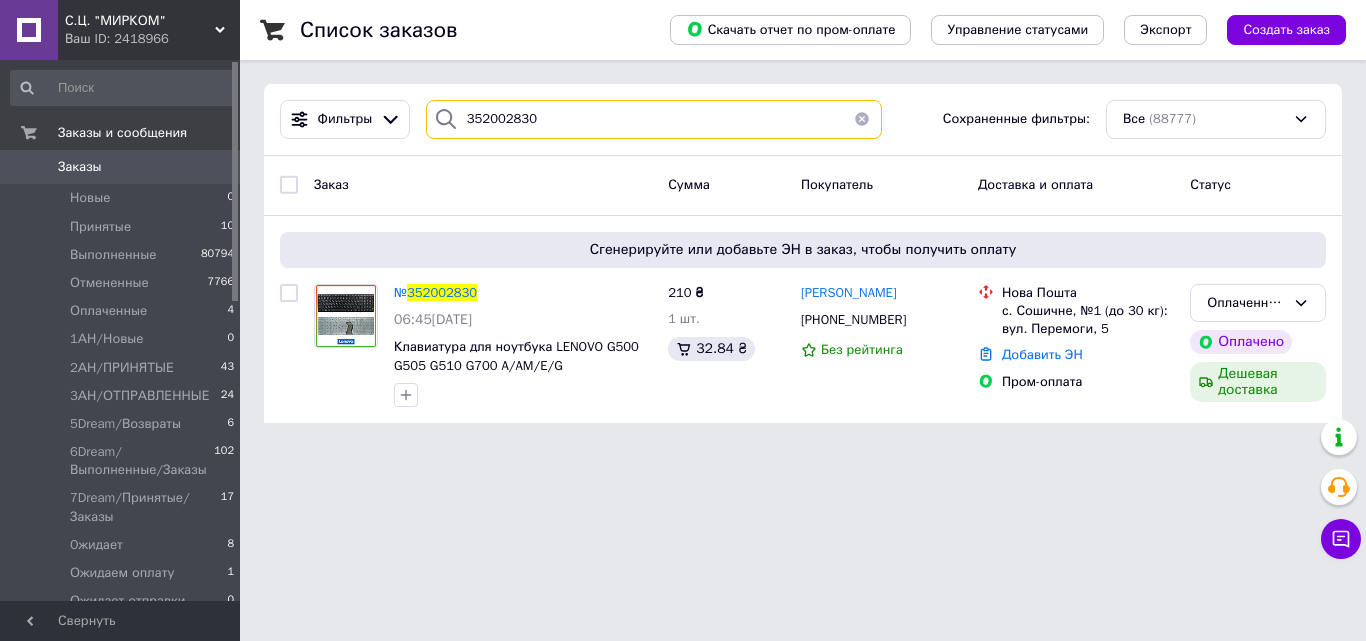 click on "352002830" at bounding box center [654, 119] 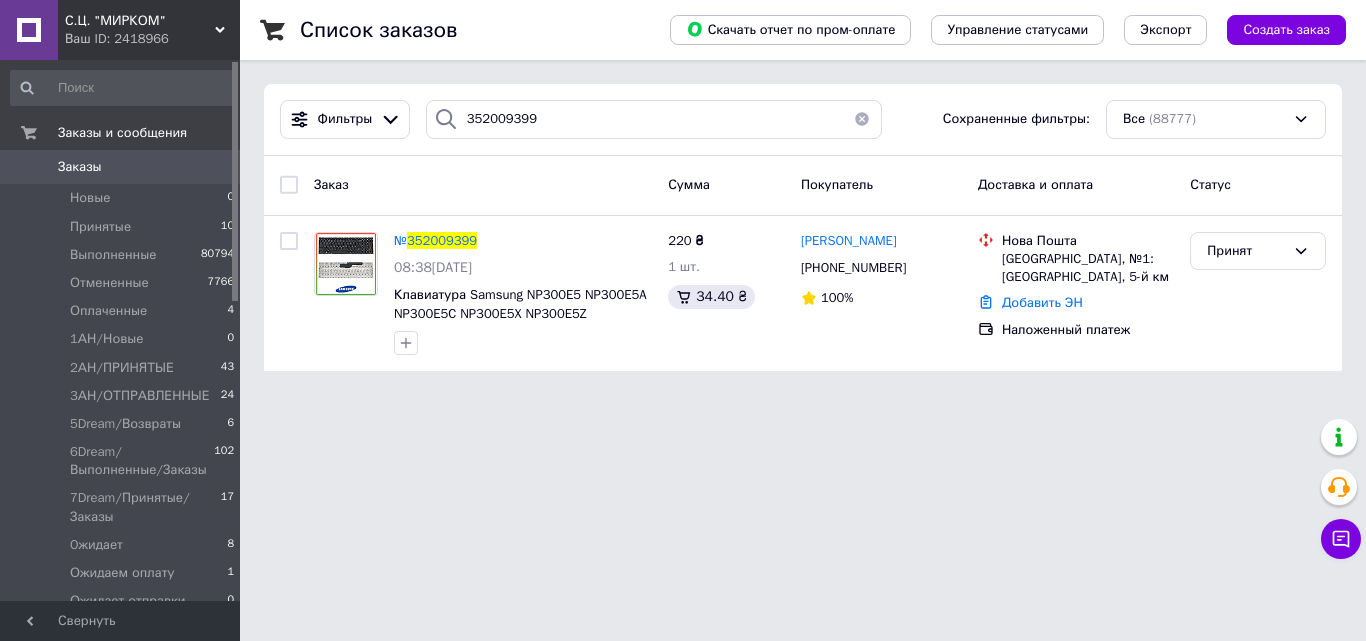 click on "Фильтры 352009399 Сохраненные фильтры: Все (88777)" at bounding box center [803, 120] 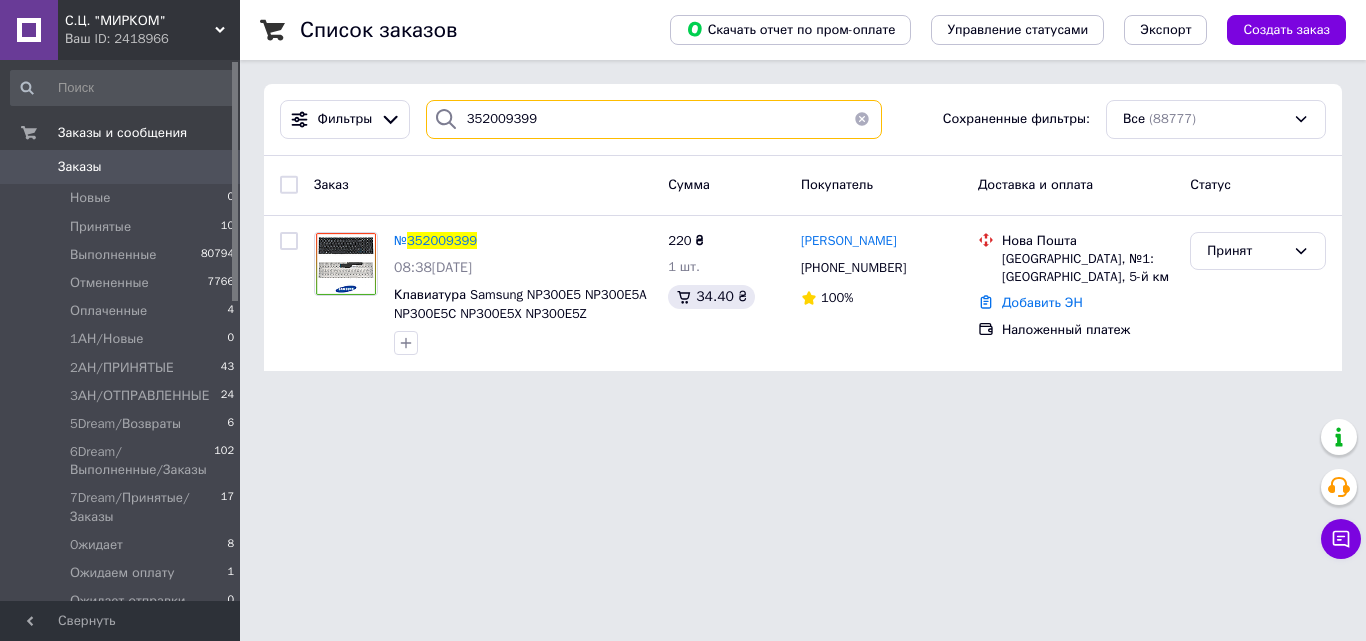 click on "352009399" at bounding box center (654, 119) 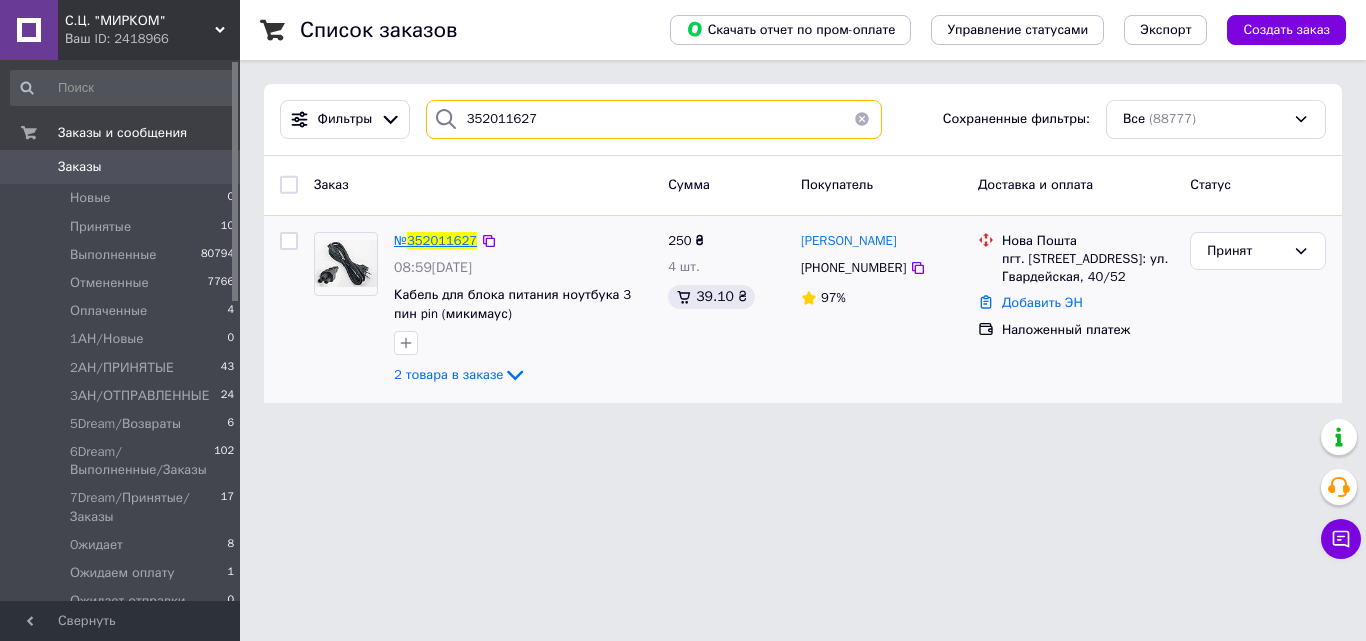 type on "352011627" 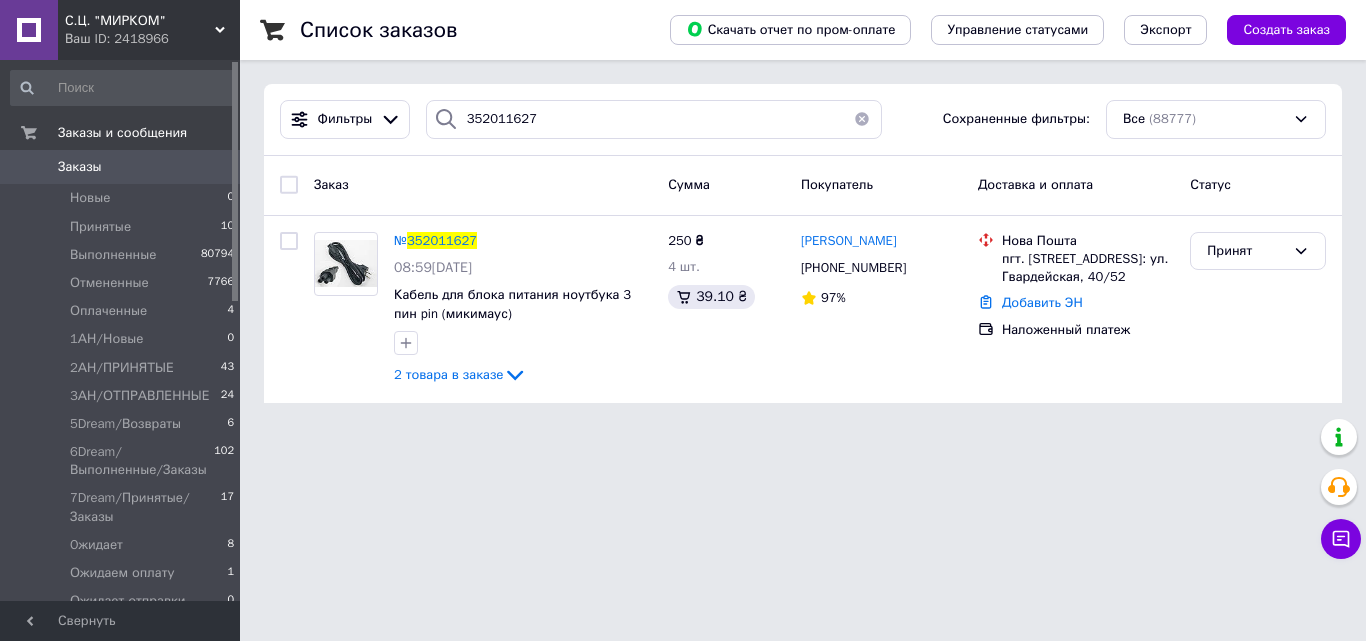 click on "Заказы 0" at bounding box center (123, 167) 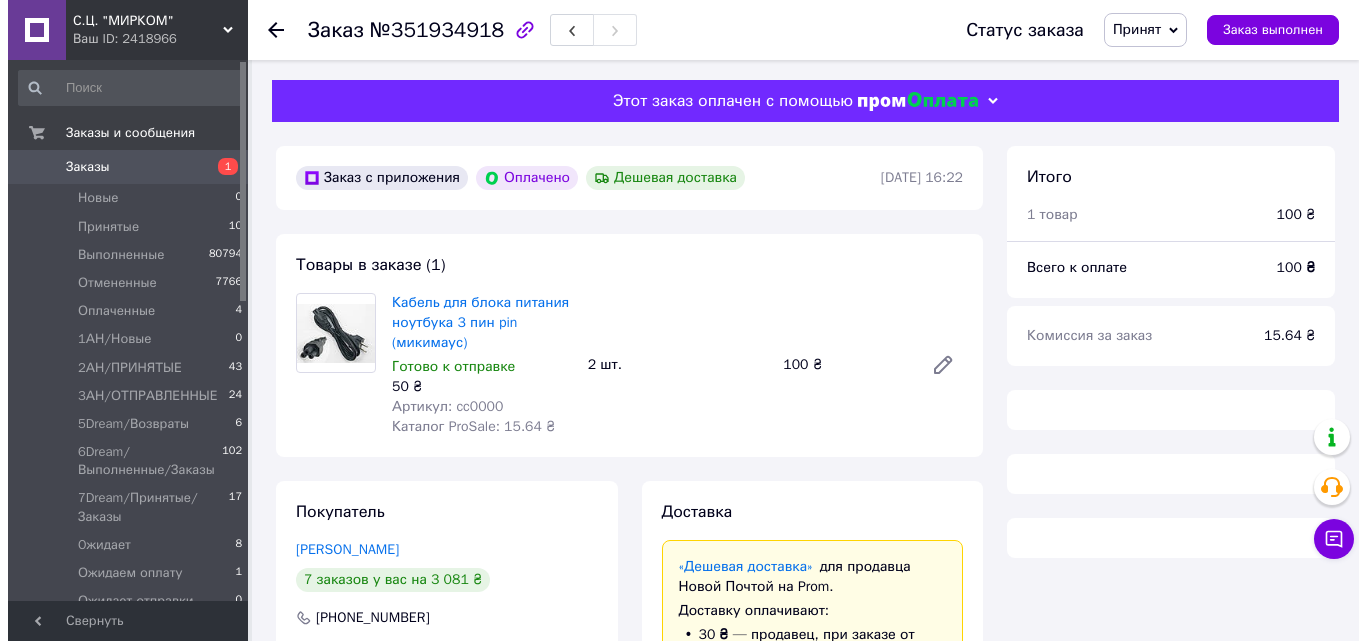 scroll, scrollTop: 0, scrollLeft: 0, axis: both 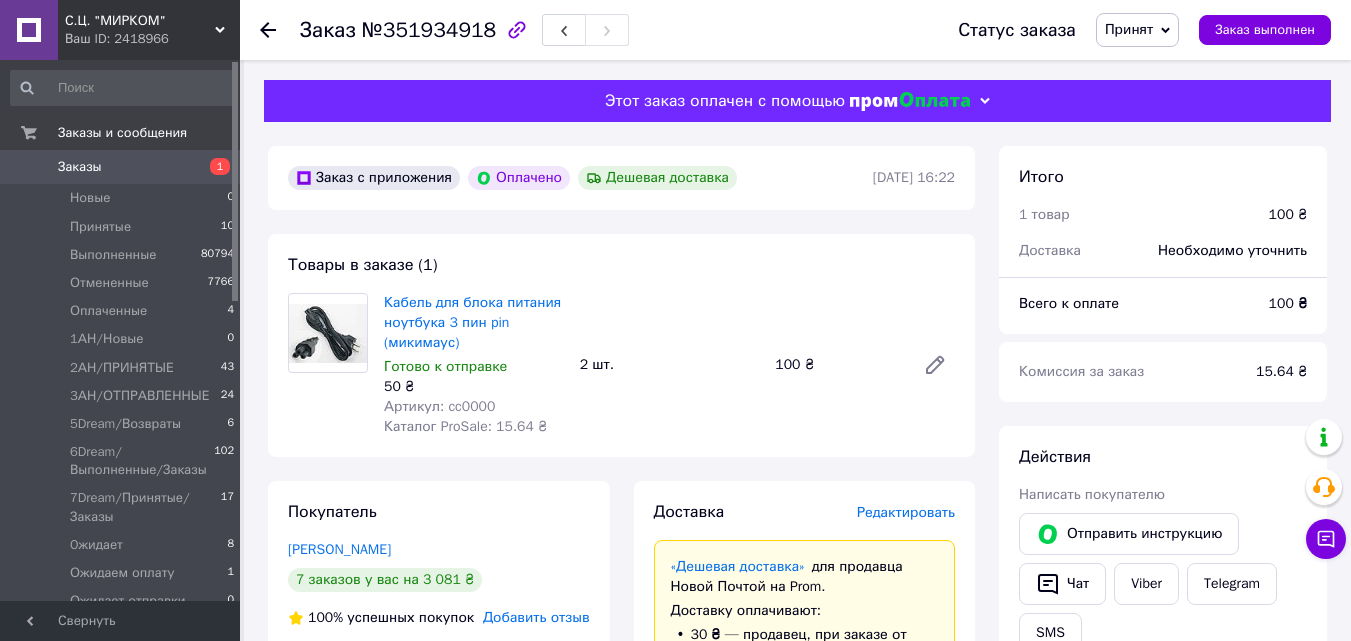 click on "Редактировать" at bounding box center (906, 512) 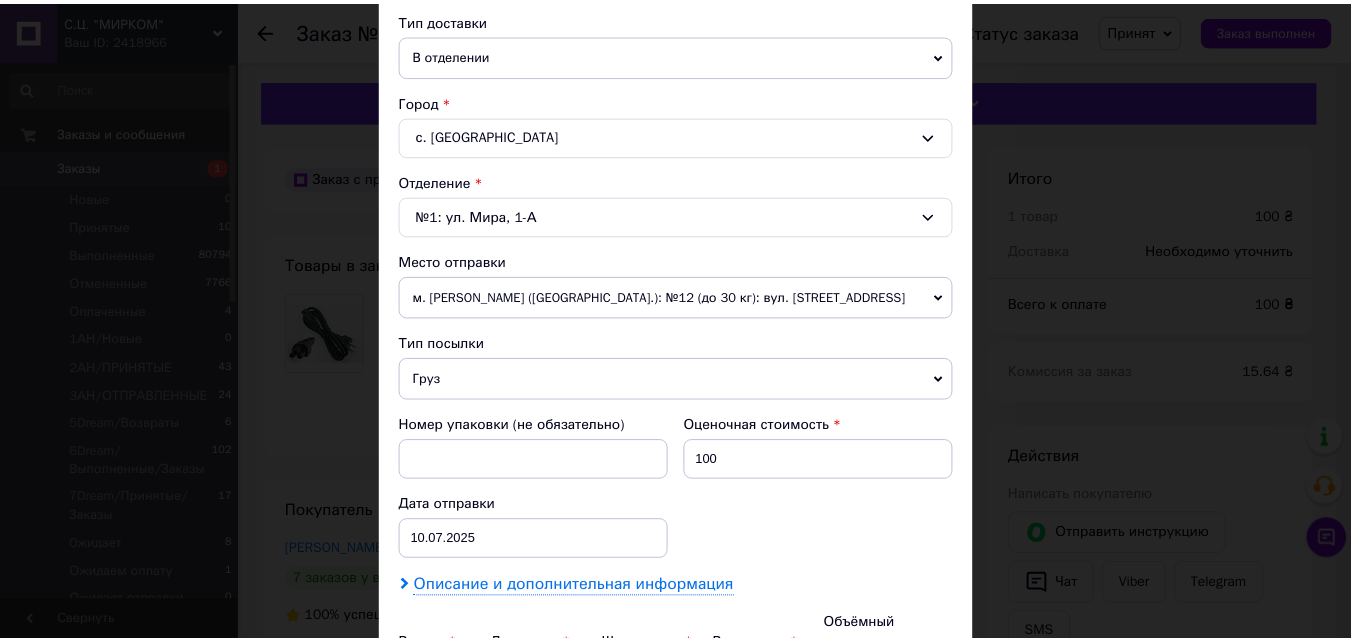 scroll, scrollTop: 687, scrollLeft: 0, axis: vertical 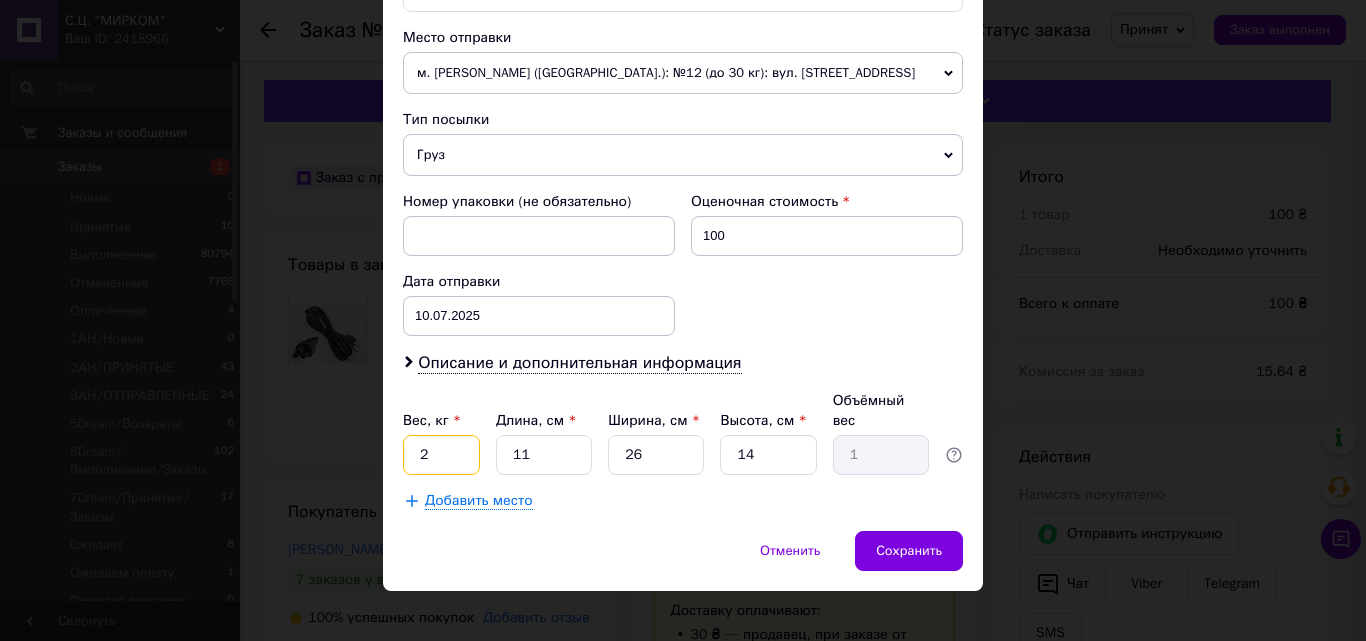click on "2" at bounding box center [441, 455] 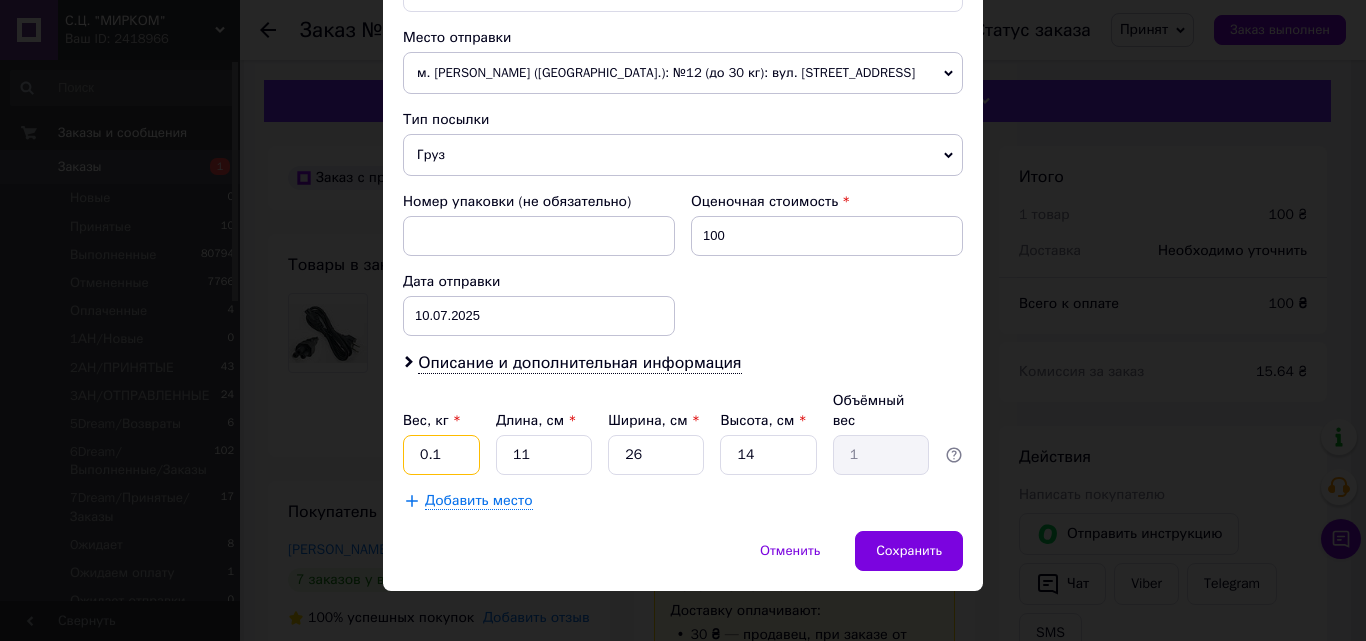 type on "0.1" 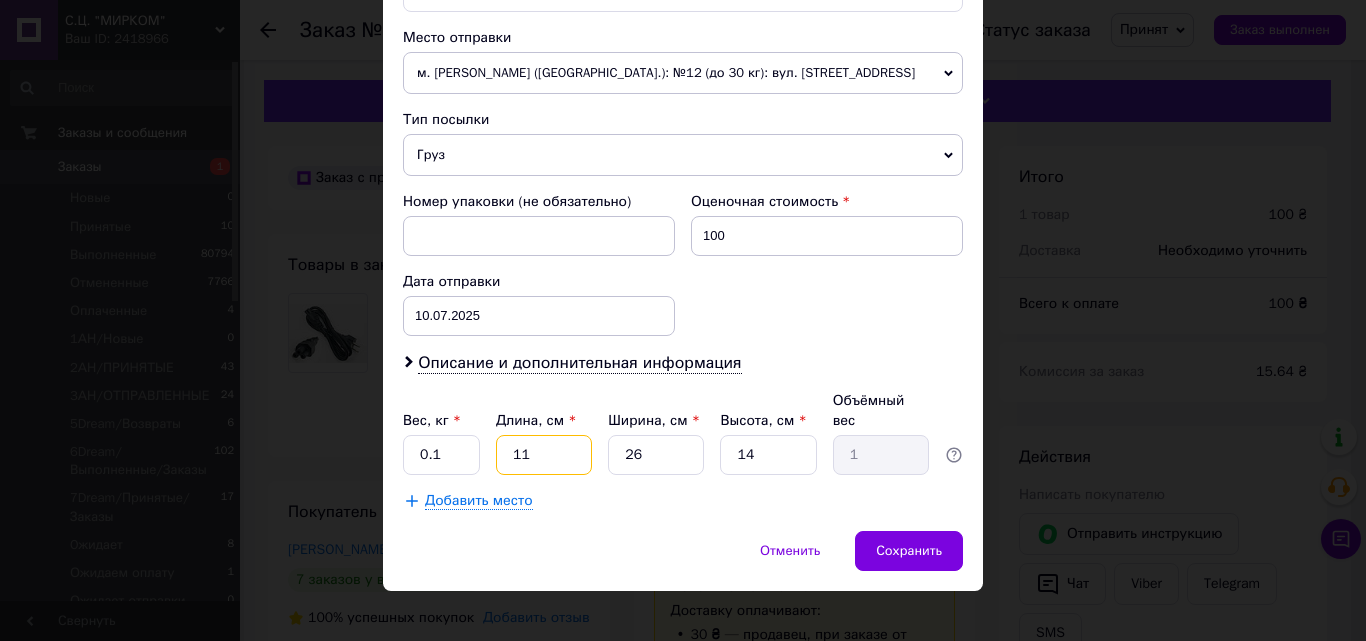 type on "2" 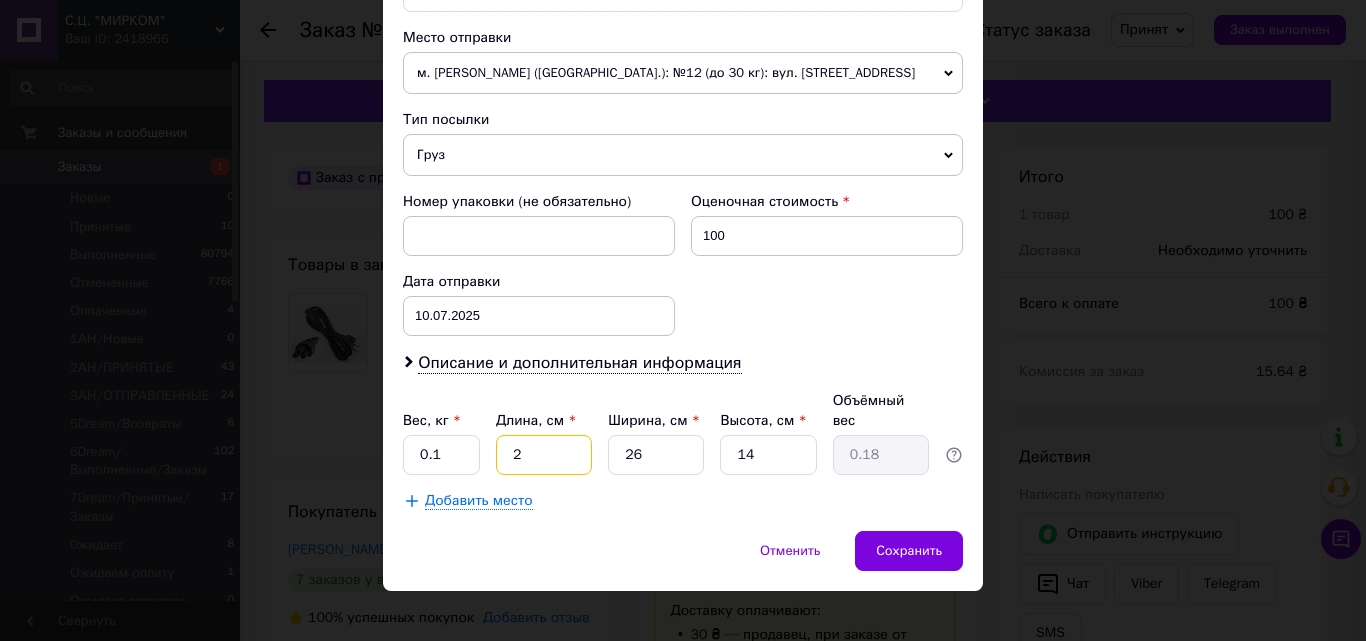 type on "20" 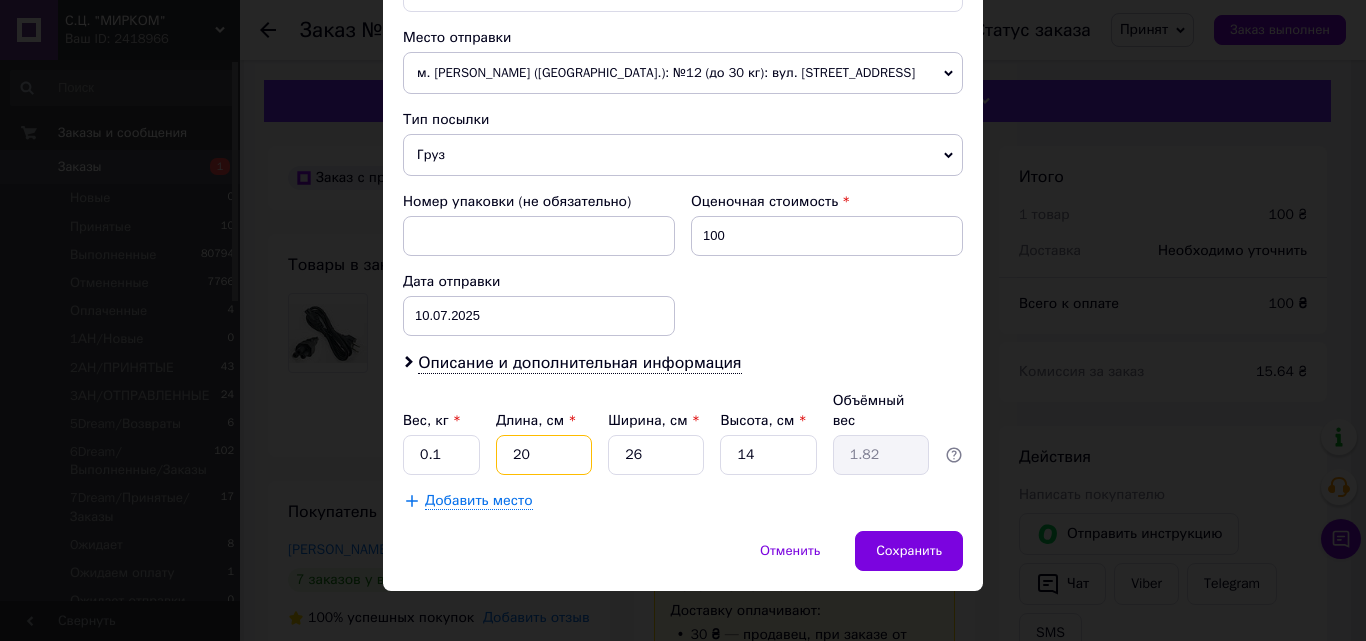 type on "20" 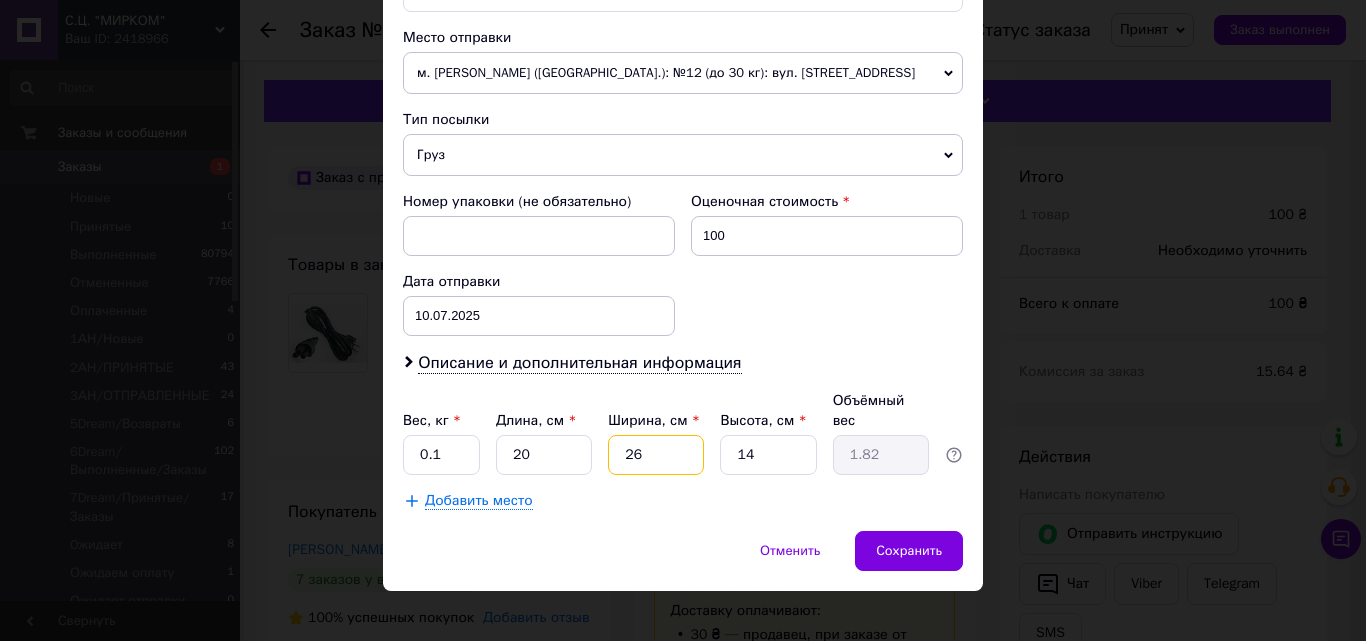 type on "1" 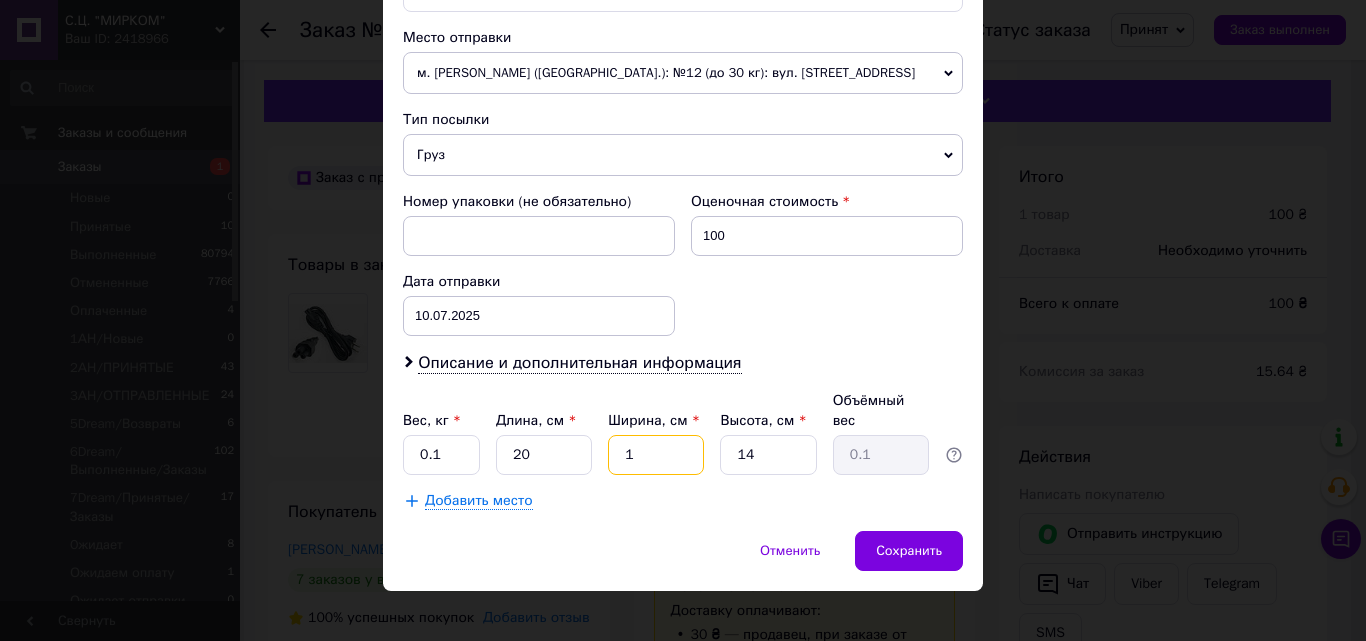 type on "10" 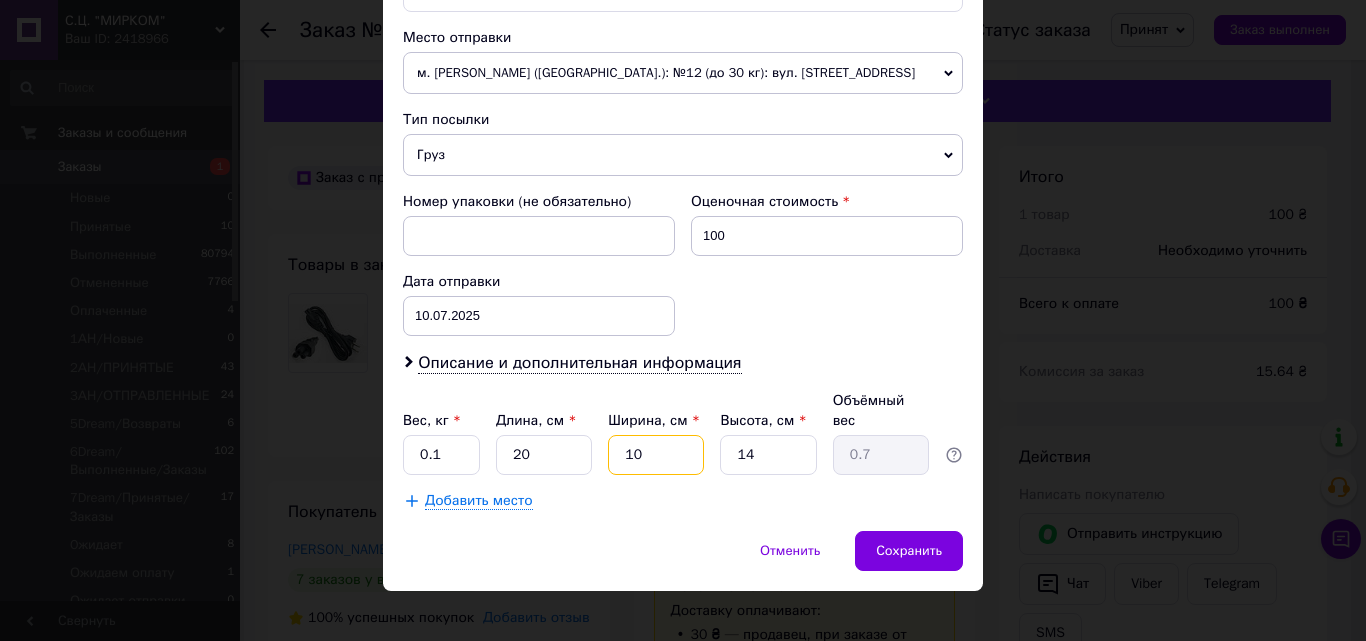 type on "10" 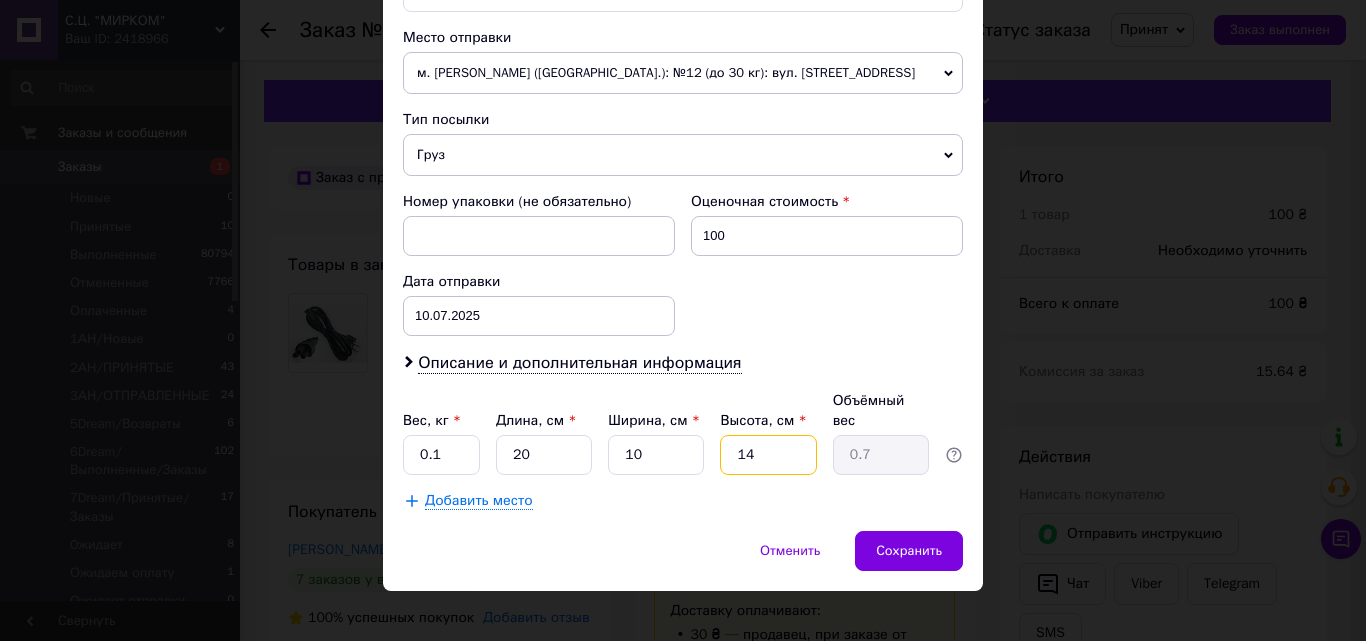 type on "5" 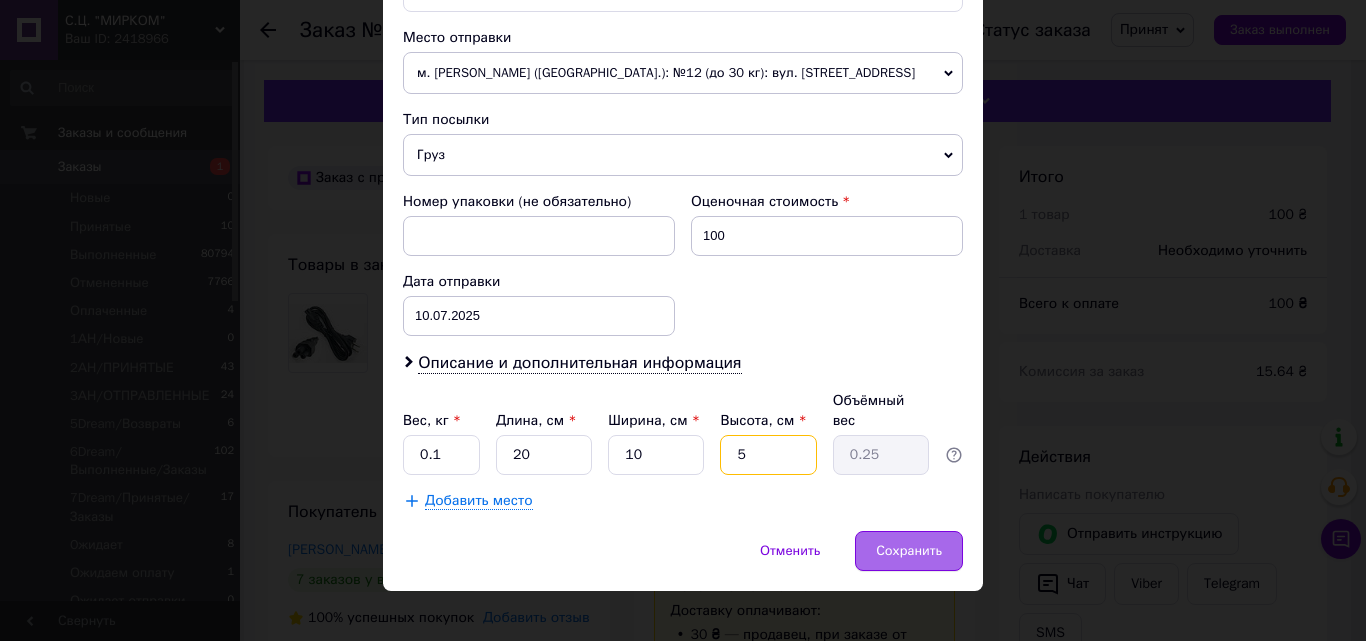 type on "5" 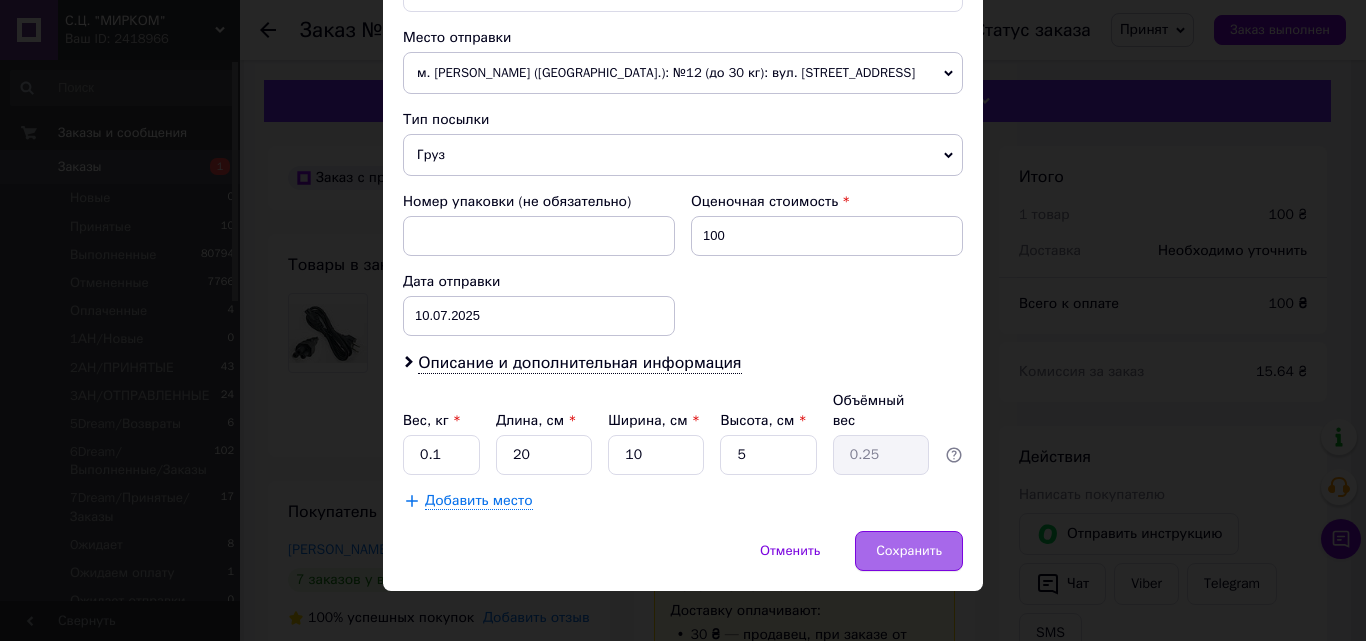 click on "Сохранить" at bounding box center (909, 551) 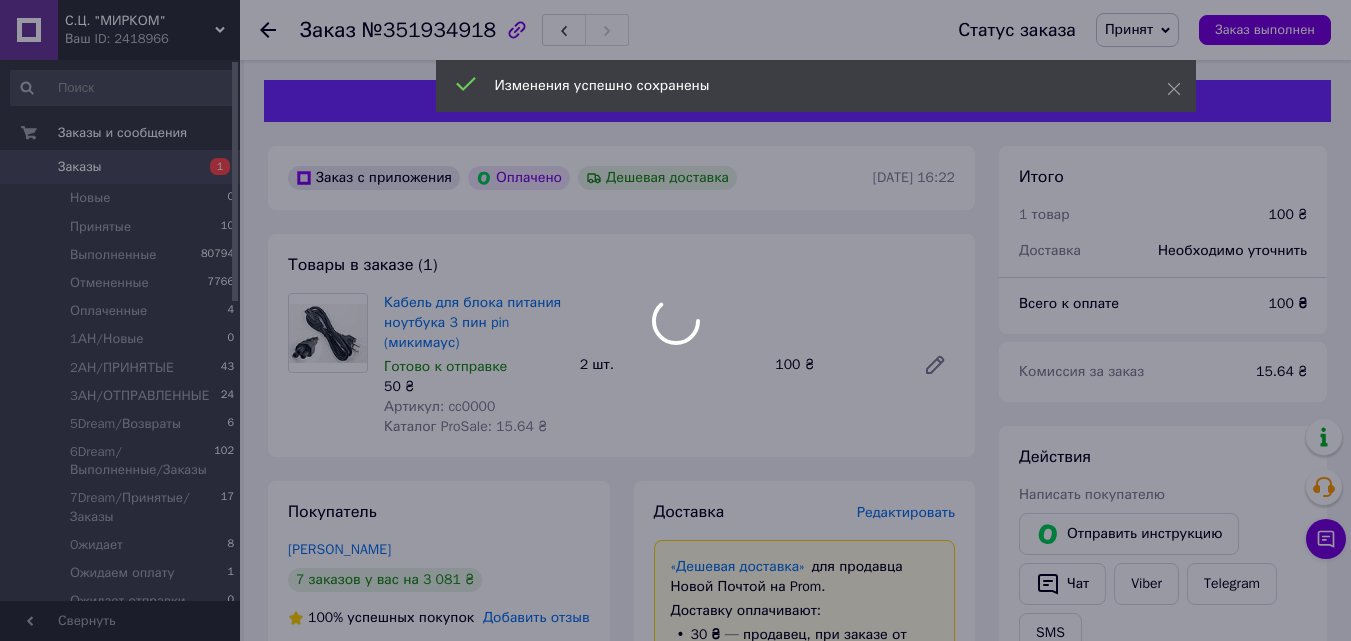 scroll, scrollTop: 700, scrollLeft: 0, axis: vertical 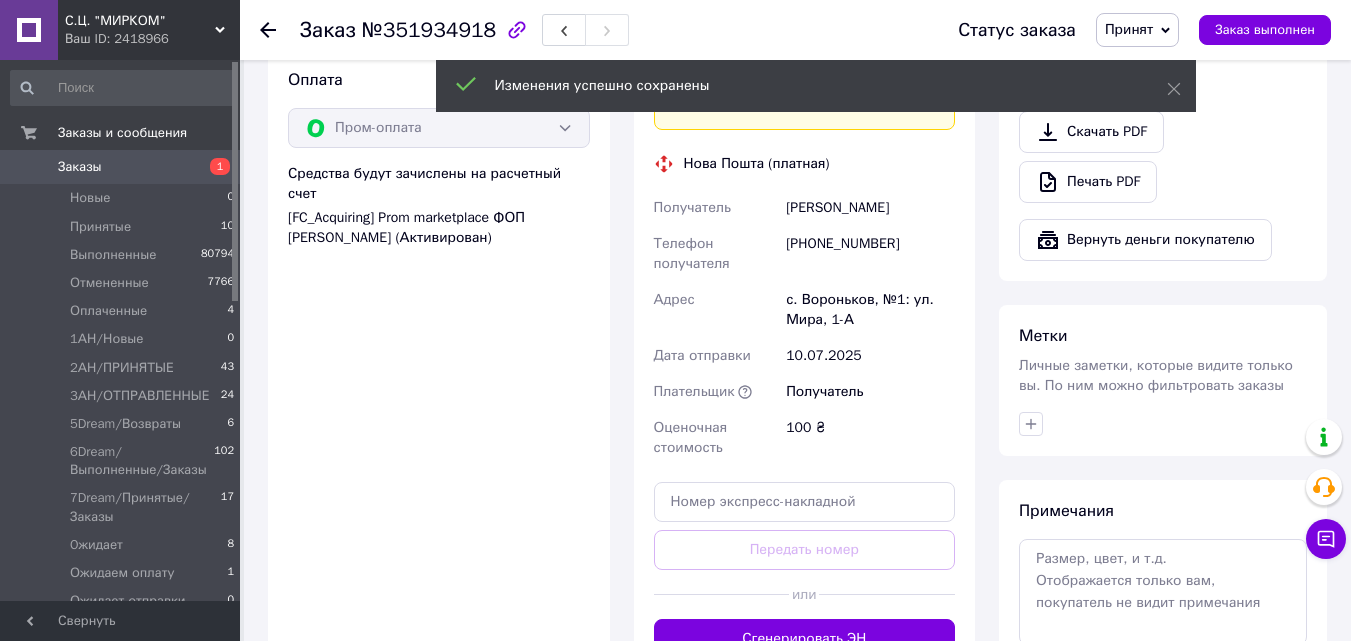 click on "Сгенерировать ЭН" at bounding box center [805, 639] 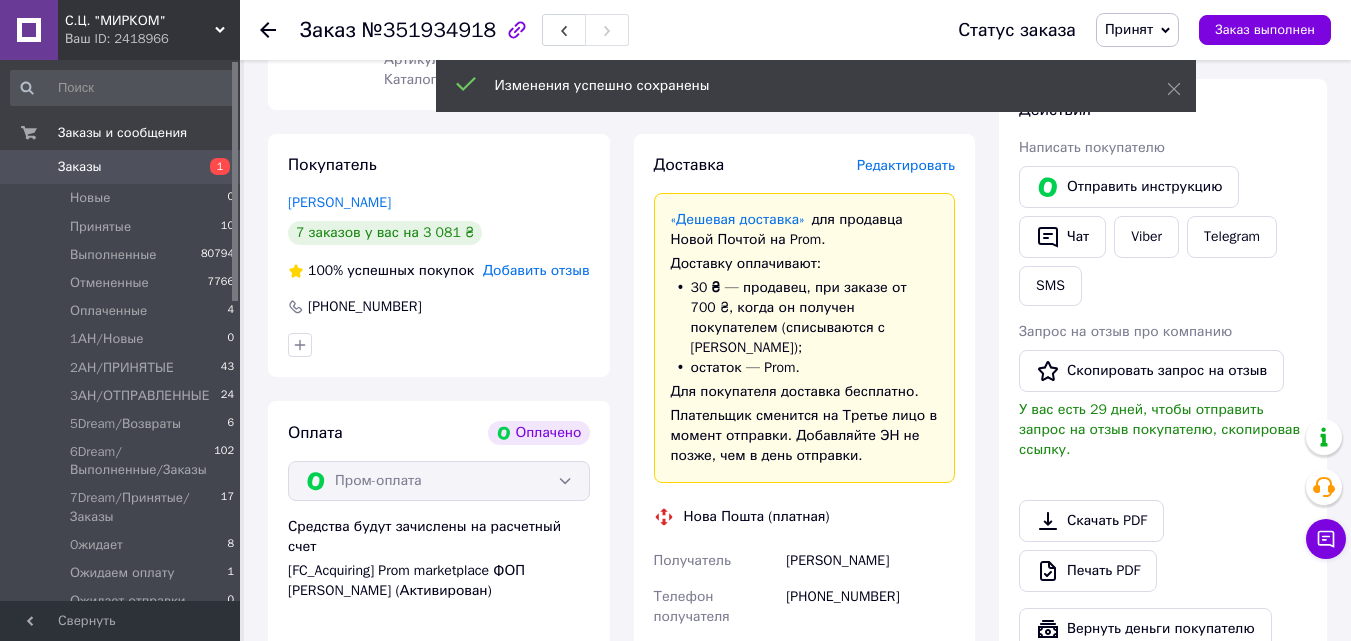 scroll, scrollTop: 500, scrollLeft: 0, axis: vertical 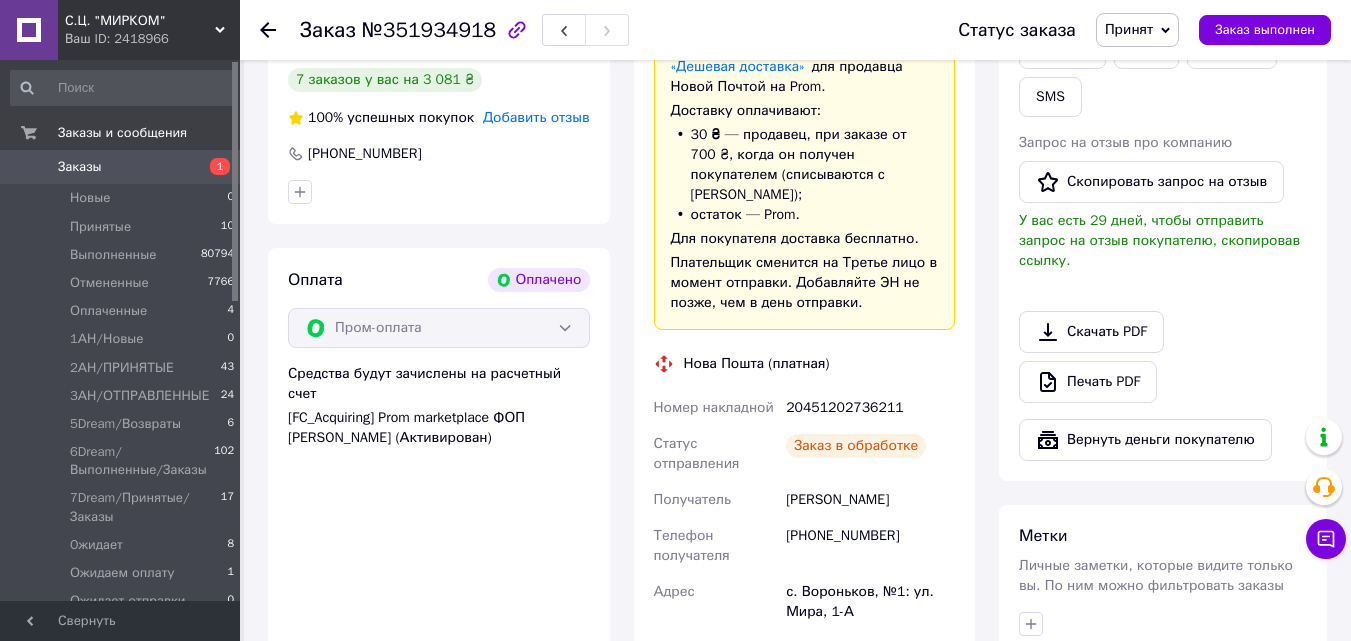 click on "20451202736211" at bounding box center (870, 408) 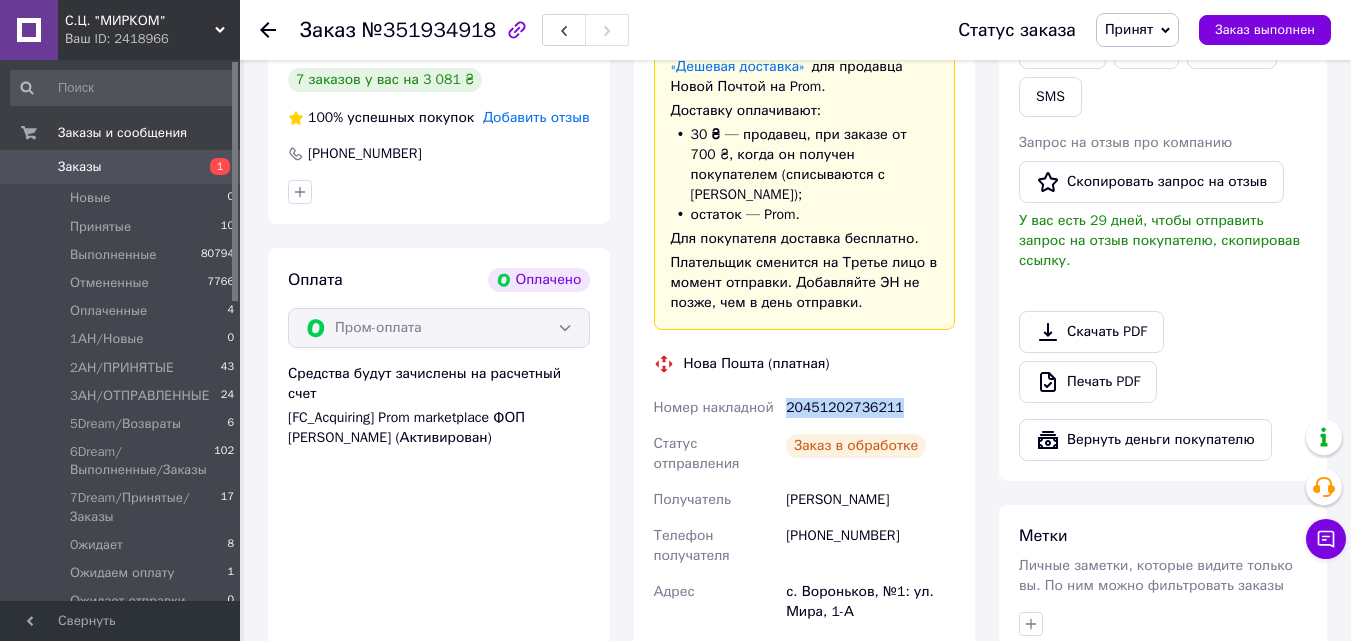 click on "20451202736211" at bounding box center [870, 408] 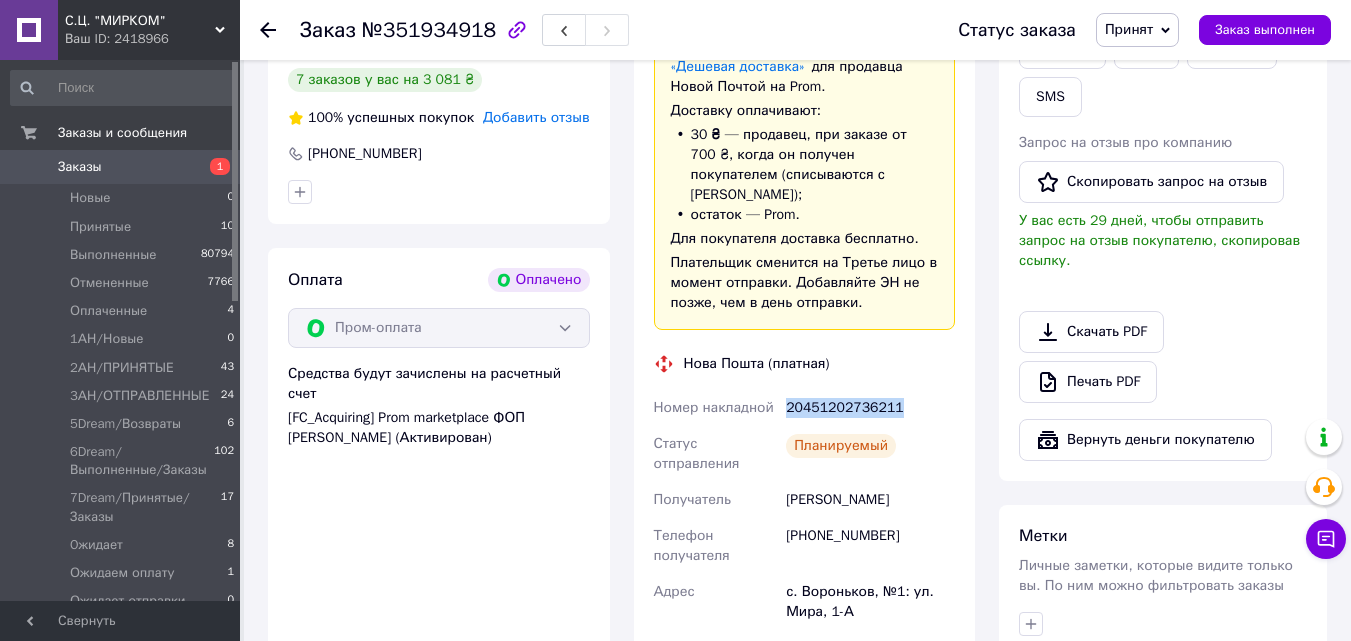 copy on "20451202736211" 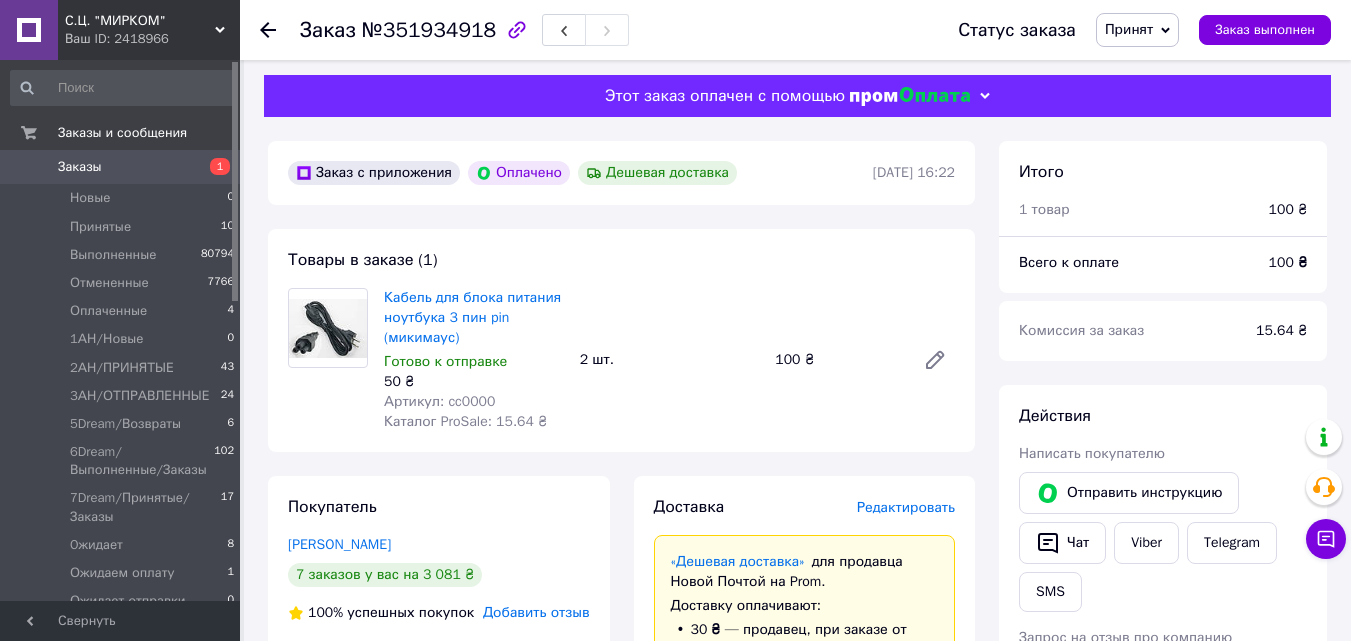 scroll, scrollTop: 0, scrollLeft: 0, axis: both 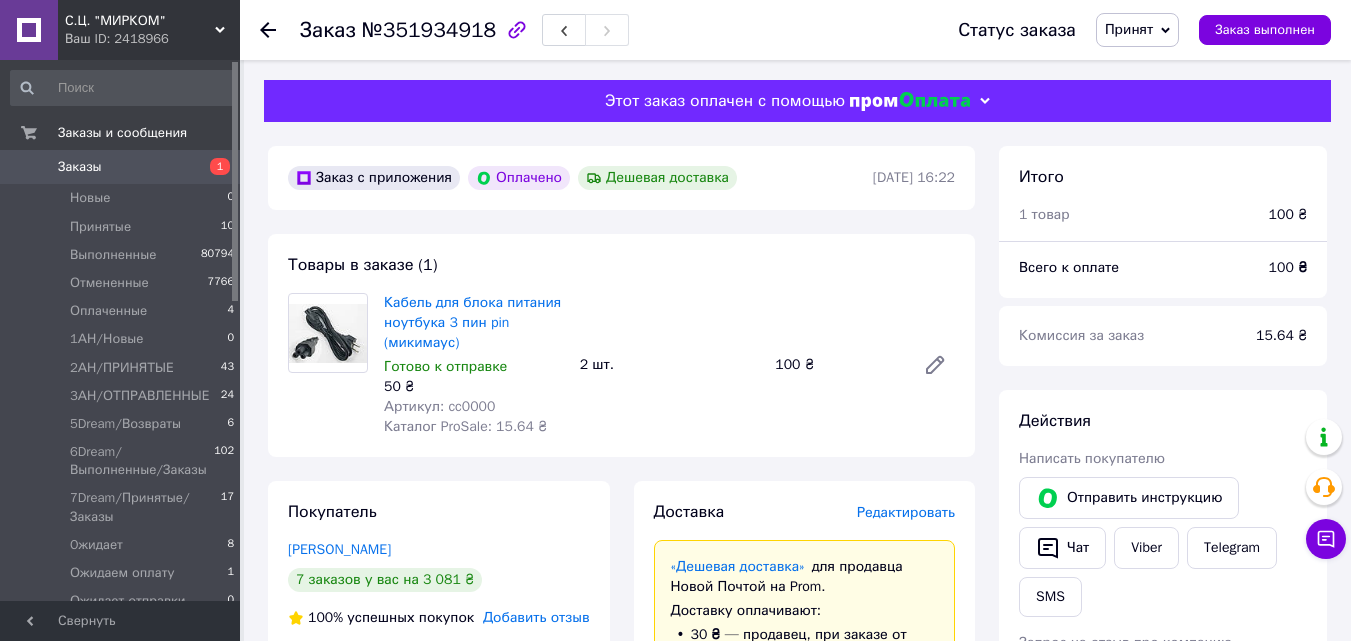 click on "Принят" at bounding box center [1129, 29] 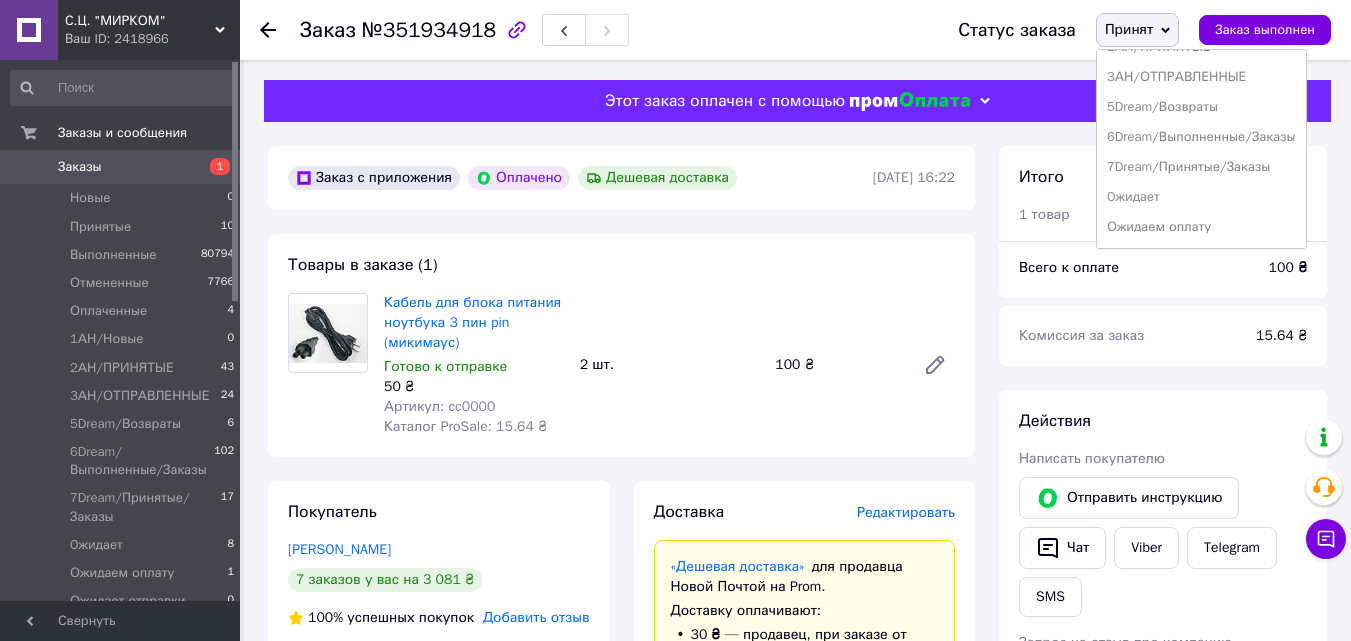 scroll, scrollTop: 232, scrollLeft: 0, axis: vertical 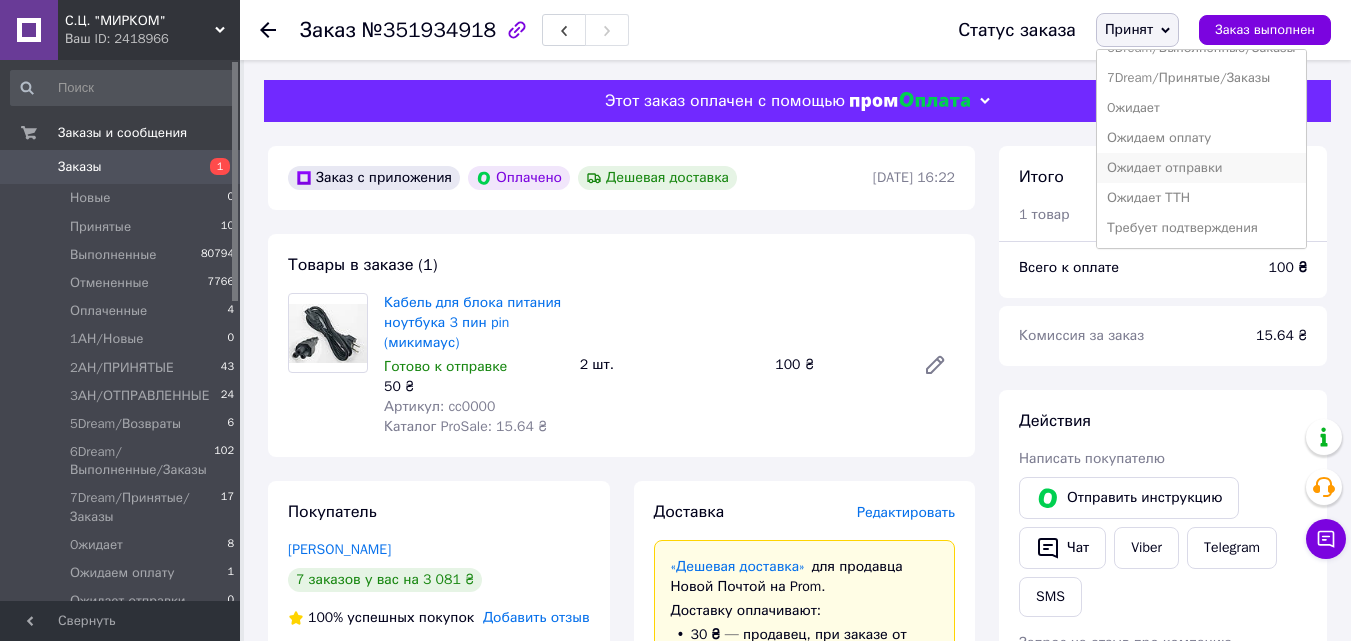 click on "Ожидает отправки" at bounding box center (1201, 168) 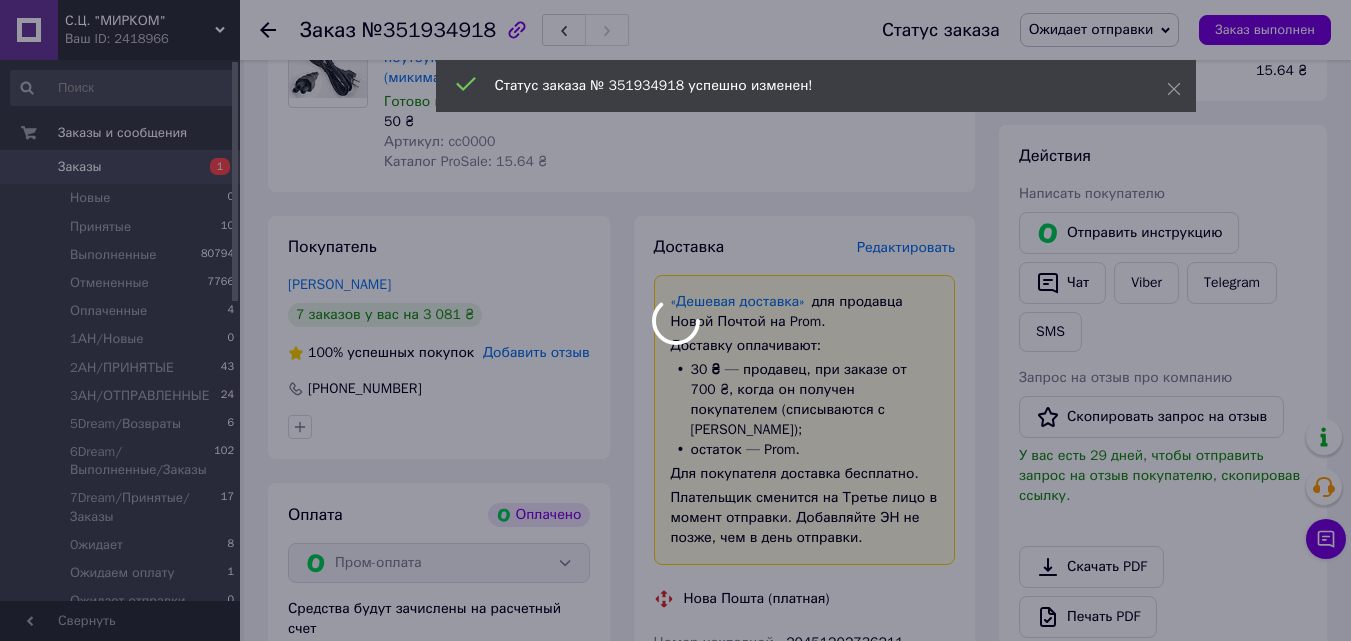 scroll, scrollTop: 400, scrollLeft: 0, axis: vertical 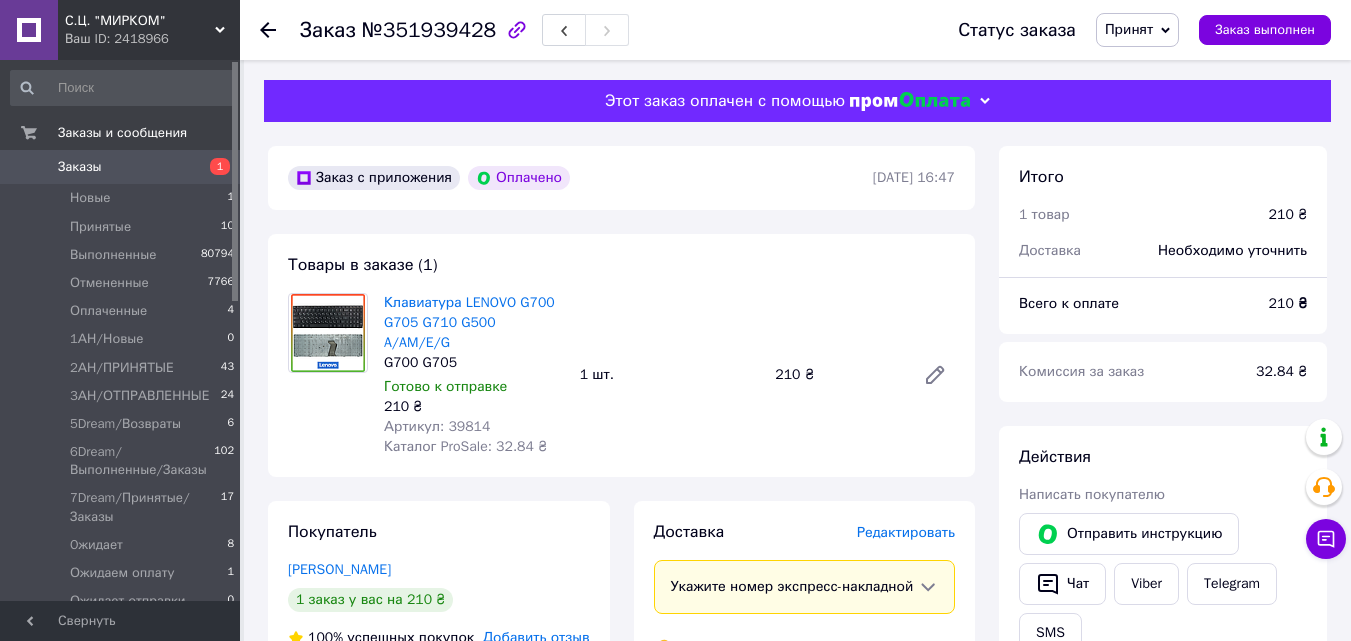 click on "Редактировать" at bounding box center [906, 532] 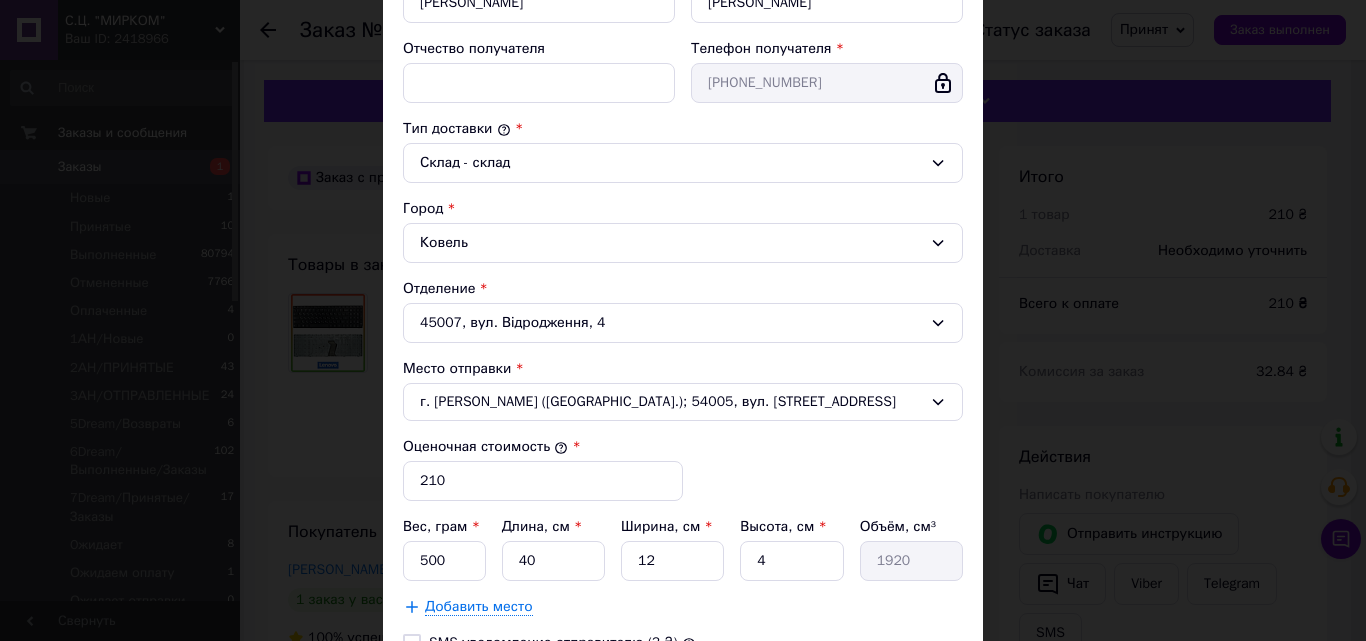 scroll, scrollTop: 610, scrollLeft: 0, axis: vertical 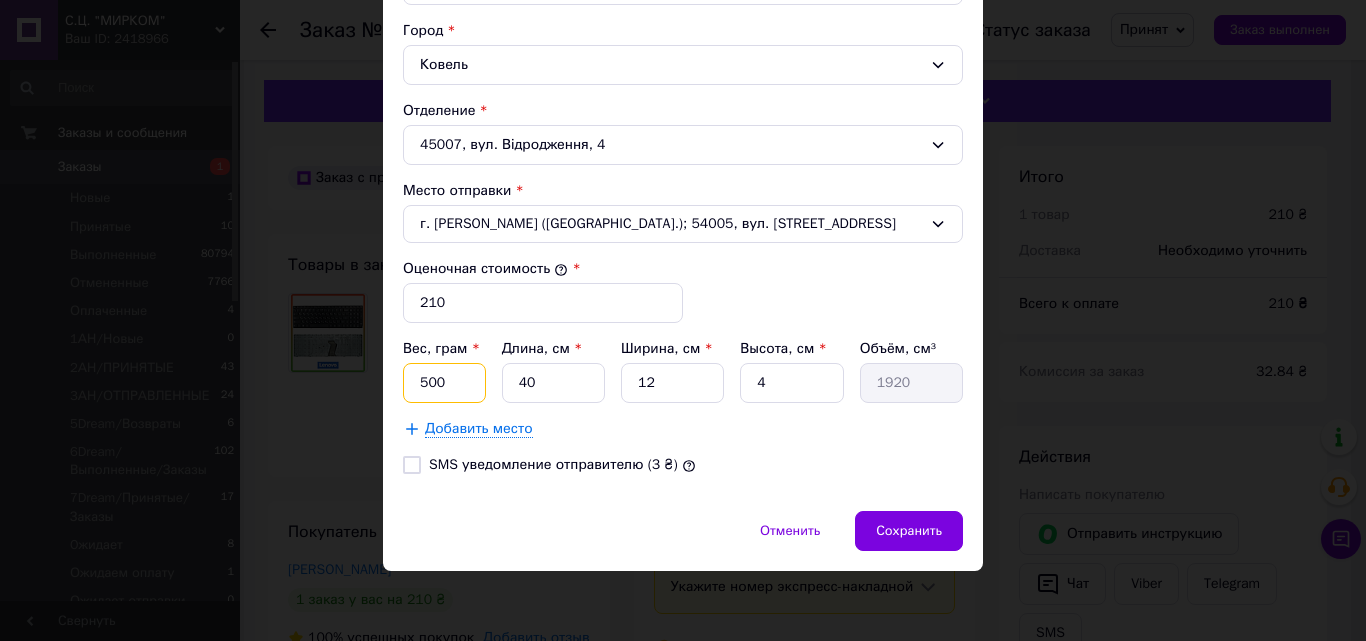 click on "500" at bounding box center (444, 383) 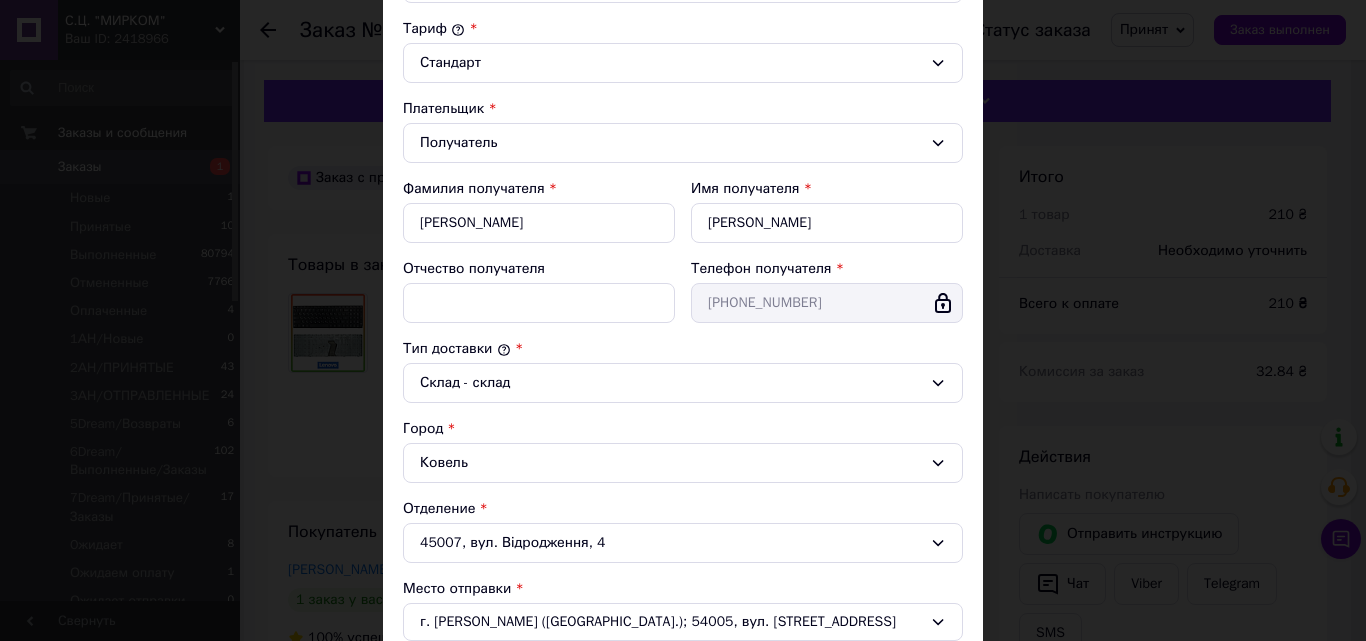 scroll, scrollTop: 0, scrollLeft: 0, axis: both 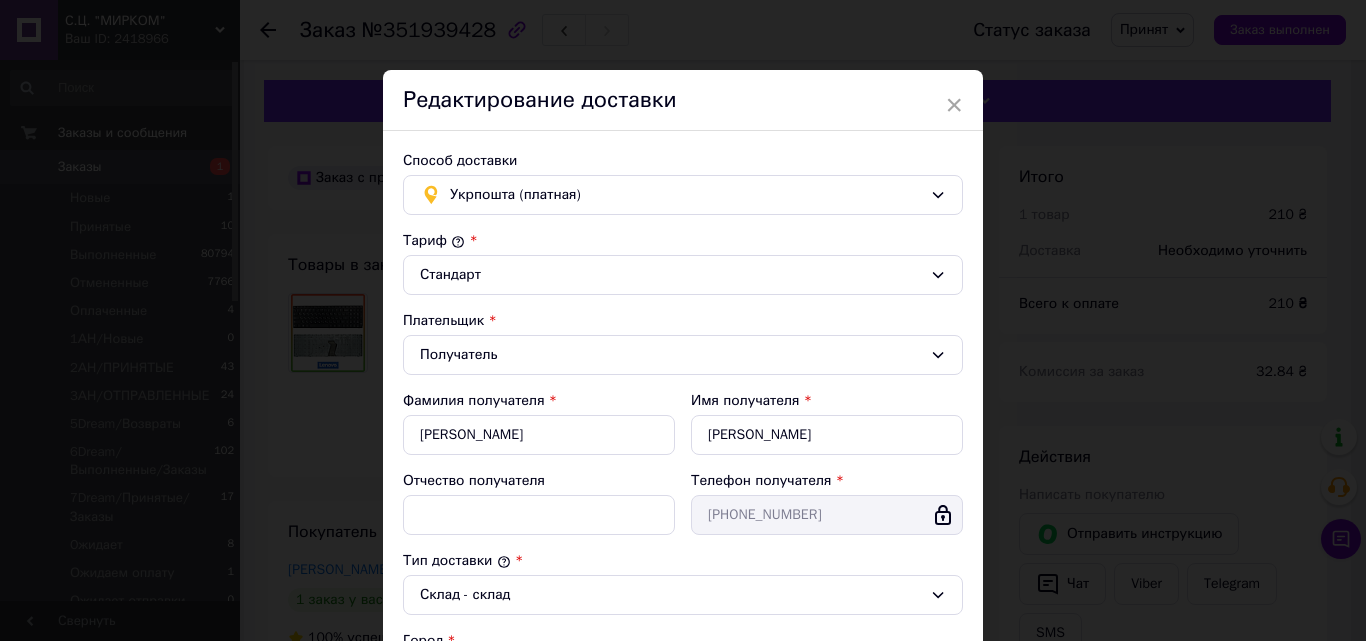 click on "× Редактирование доставки Способ доставки Укрпошта (платная) Тариф     * Стандарт Плательщик   * Получатель Фамилия получателя   * Стебляков Имя получателя   * Антон Отчество получателя Телефон получателя   * +380684056380 Тип доставки     * Склад - склад Город Ковель Отделение 45007, вул. Відродження, 4 Место отправки   * г. Николаев (Николаевская обл.); 54005, вул. Аркасівська, 31 Оценочная стоимость     * 210 Вес, грам   * 500 Длина, см   * 40 Ширина, см   * 12 Высота, см   * 4 Объём, см³ 1920 Добавить место SMS уведомление отправителю (3 ₴)   Отменить   Сохранить" at bounding box center (683, 320) 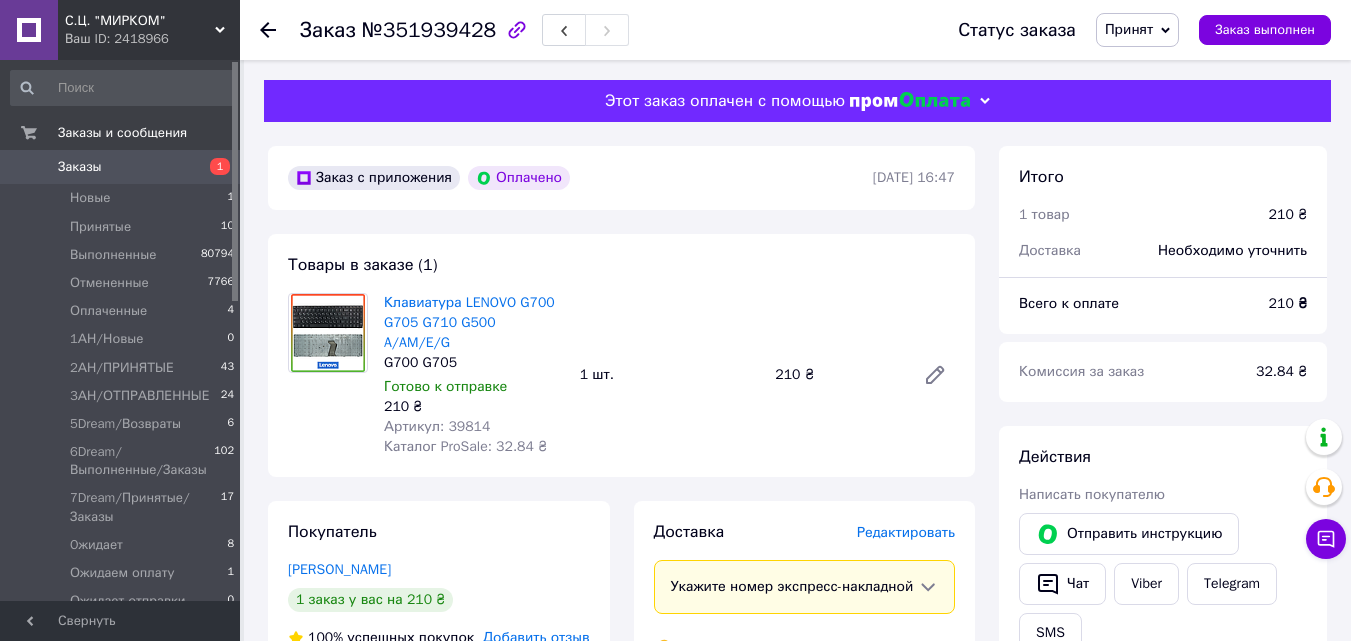drag, startPoint x: 875, startPoint y: 495, endPoint x: 875, endPoint y: 506, distance: 11 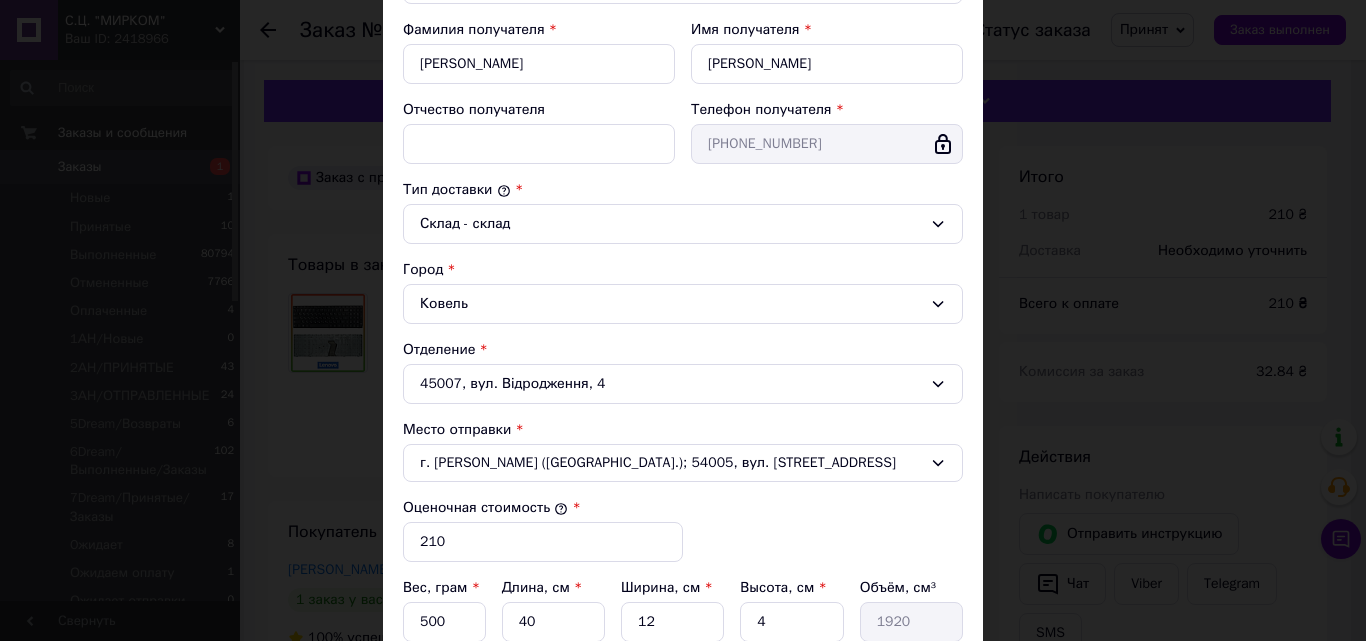 scroll, scrollTop: 610, scrollLeft: 0, axis: vertical 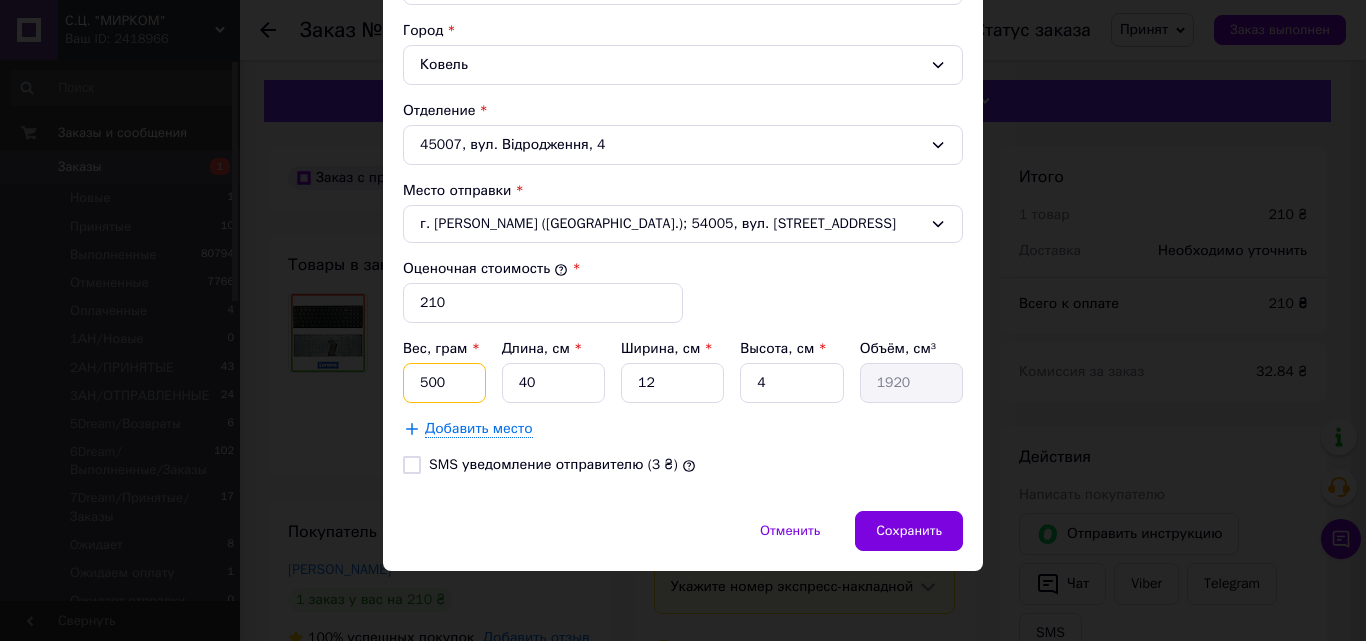 click on "500" at bounding box center (444, 383) 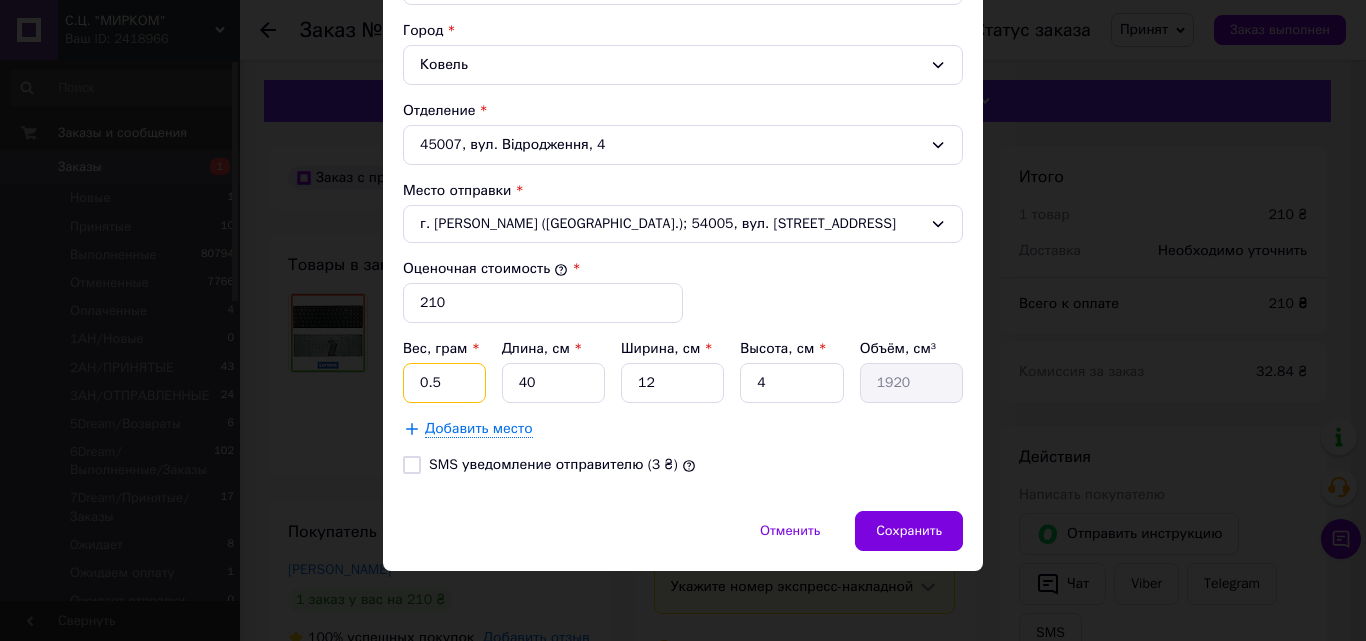 type on "0.5" 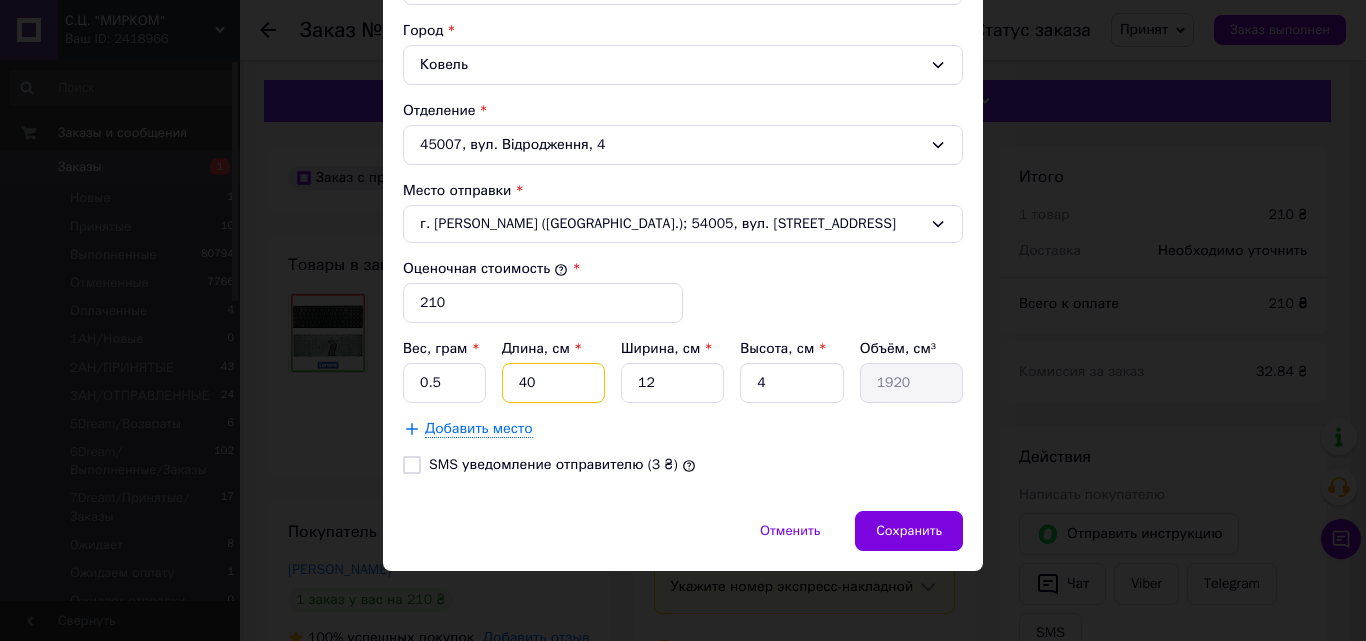 type on "4" 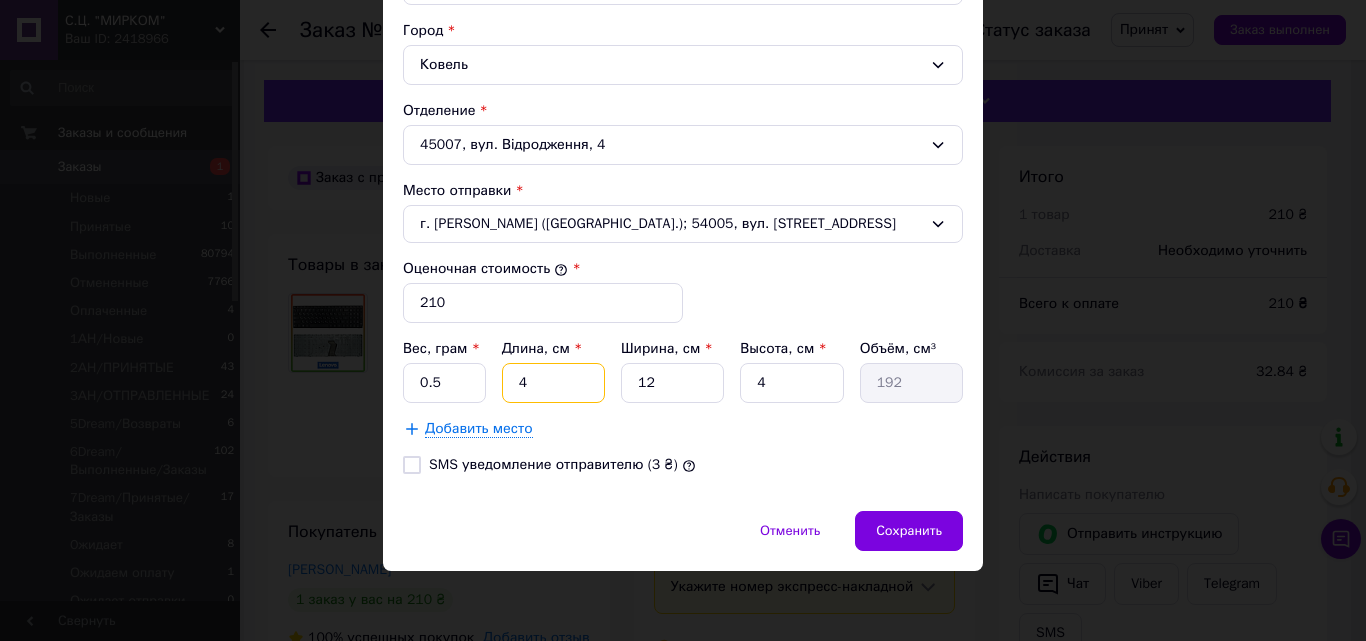 type on "40" 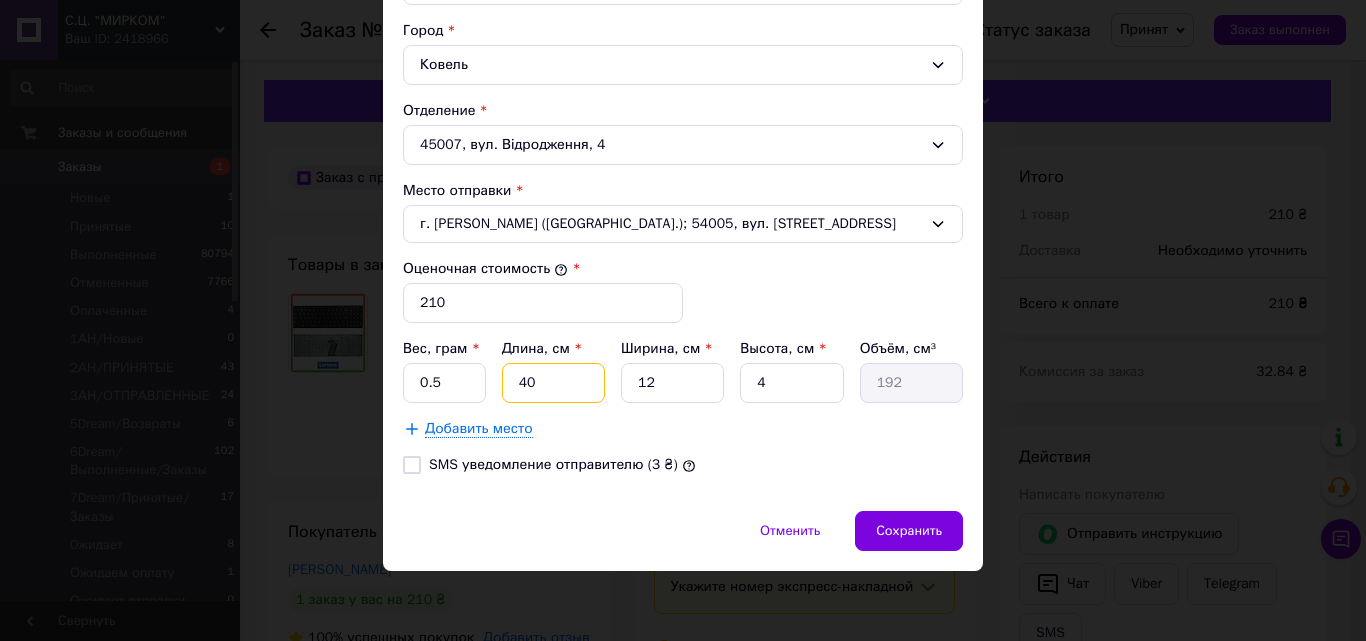 type on "1920" 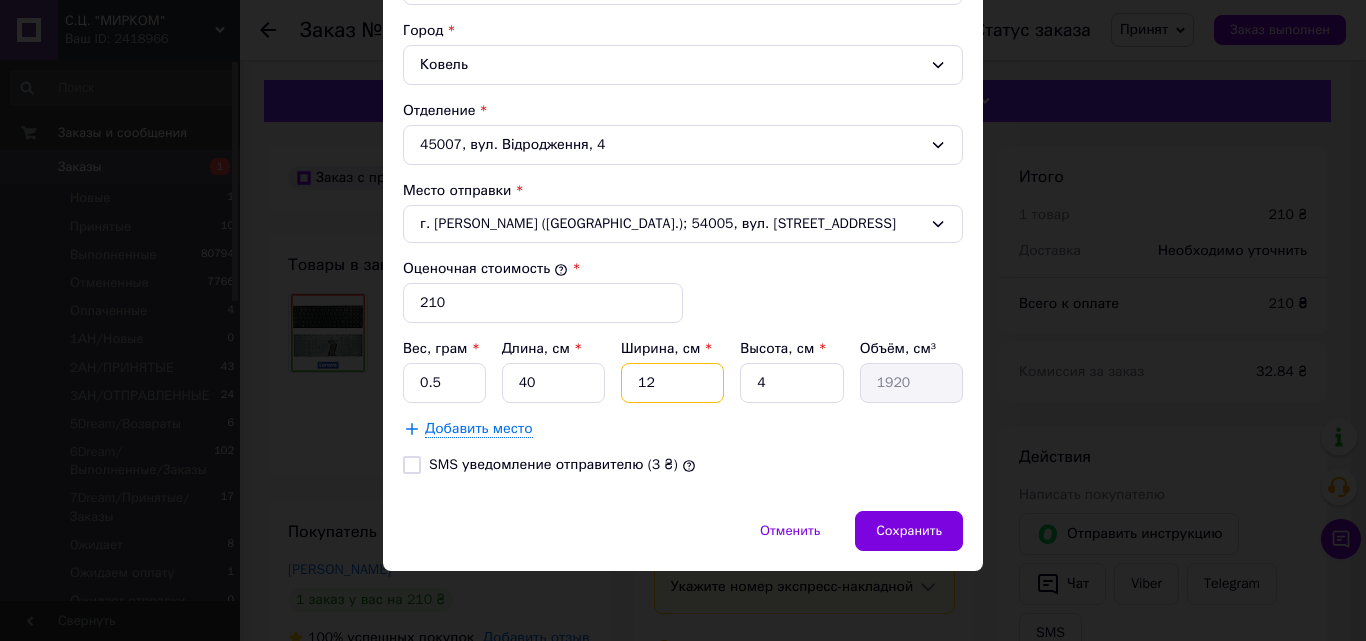 type on "1" 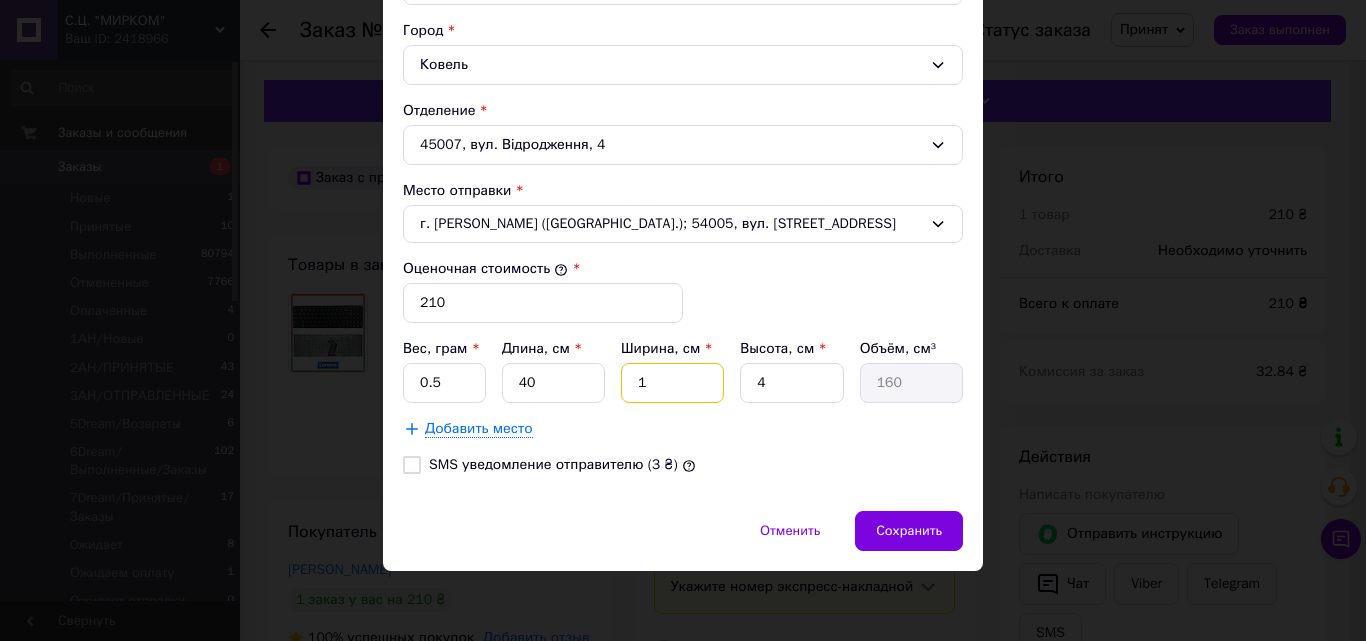 type on "12" 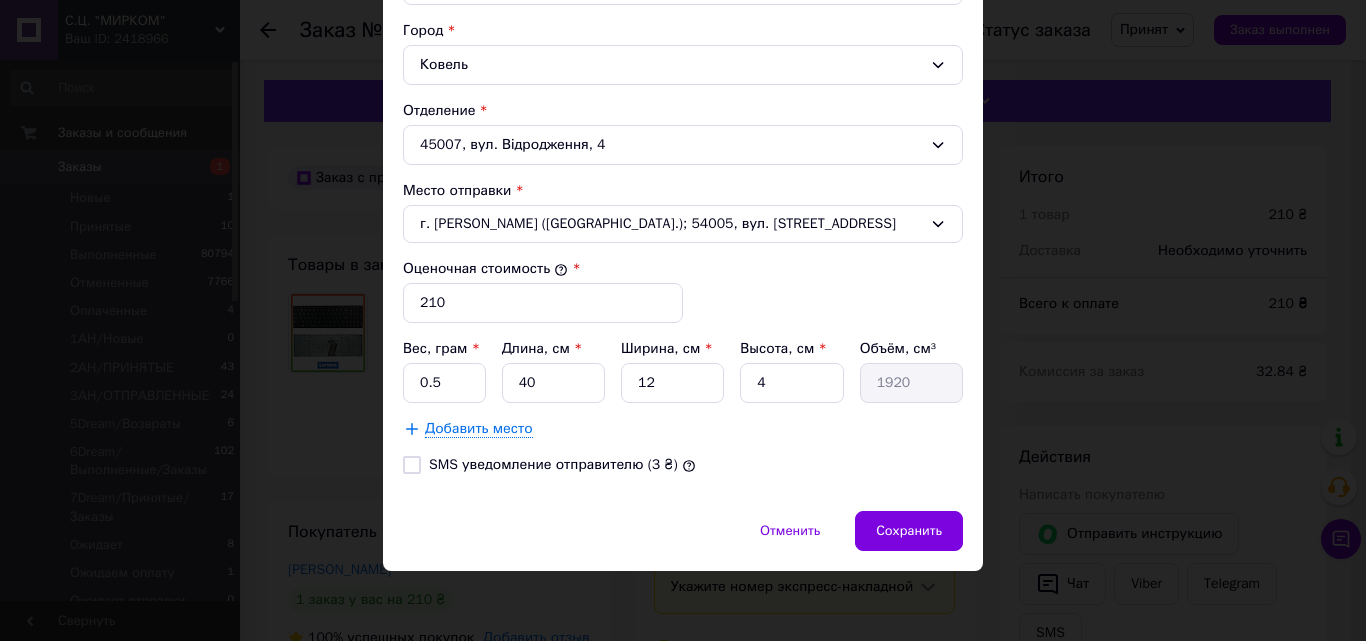 click on "× Редактирование доставки Способ доставки Укрпошта (платная) Тариф     * Стандарт Плательщик   * Получатель Фамилия получателя   * Стебляков Имя получателя   * Антон Отчество получателя Телефон получателя   * +380684056380 Тип доставки     * Склад - склад Город Ковель Отделение 45007, вул. Відродження, 4 Место отправки   * г. Николаев (Николаевская обл.); 54005, вул. Аркасівська, 31 Оценочная стоимость     * 210 Вес, грам   * 0.5 Длина, см   * 40 Ширина, см   * 12 Высота, см   * 4 Объём, см³ 1920 Добавить место SMS уведомление отправителю (3 ₴)   Отменить   Сохранить" at bounding box center [683, 320] 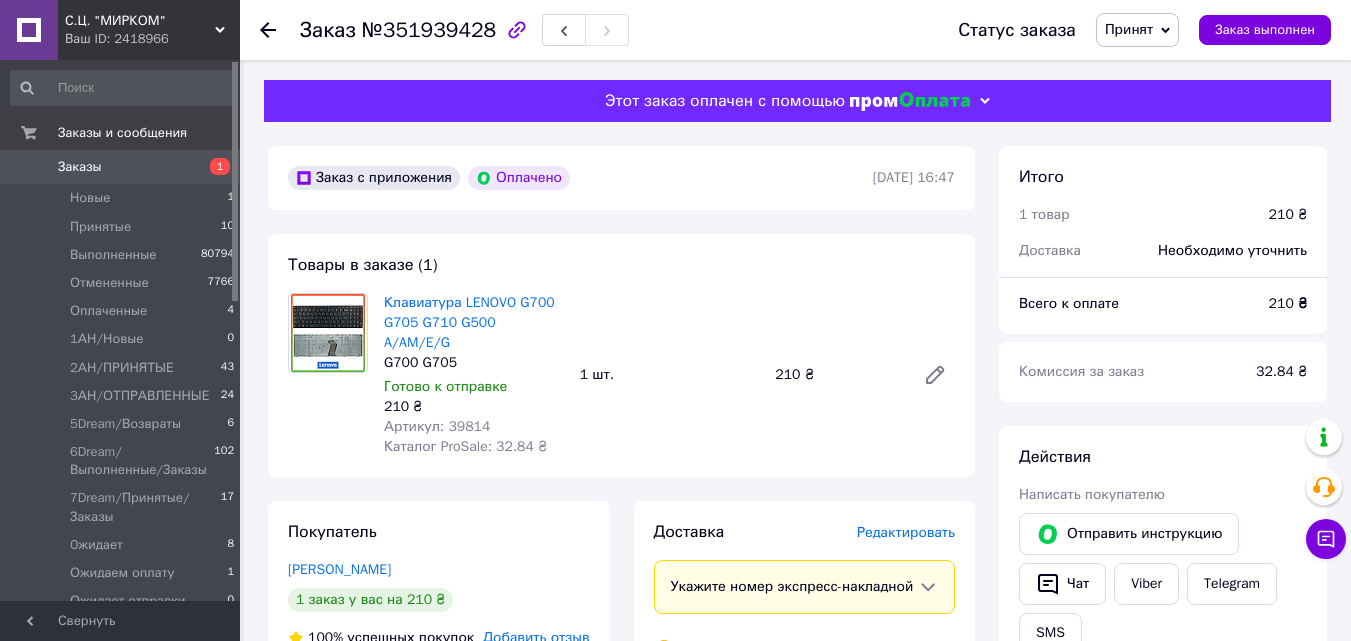 click on "Редактировать" at bounding box center [906, 532] 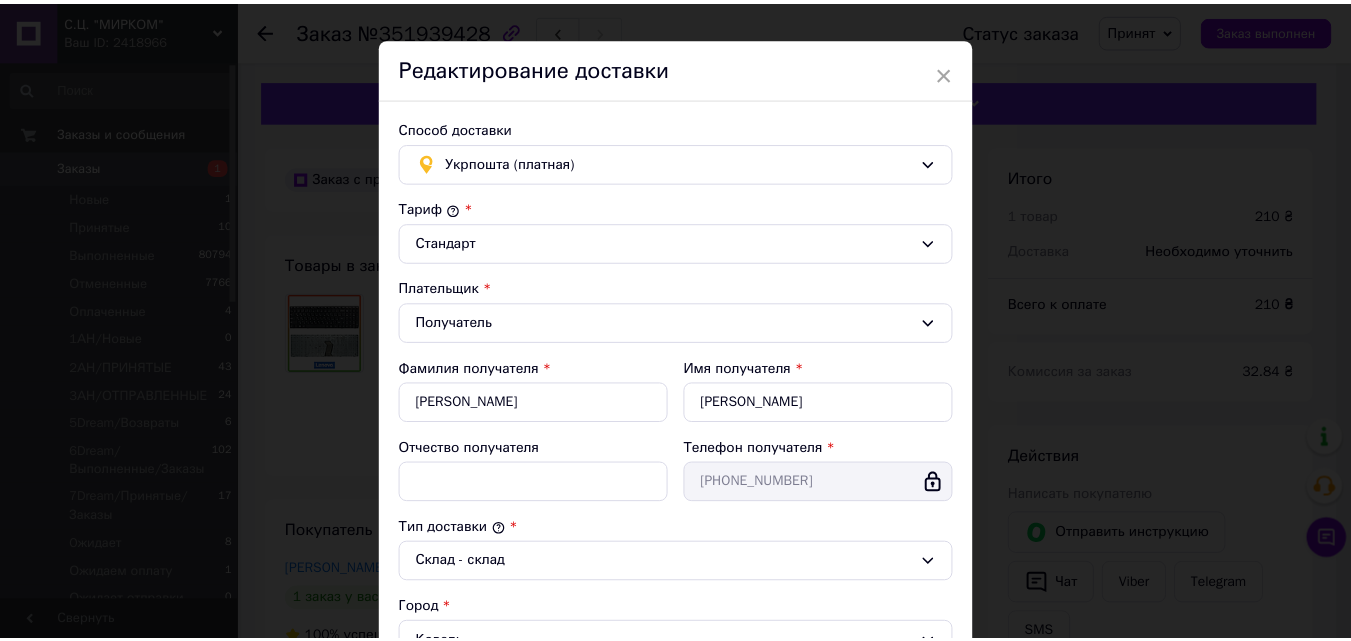 scroll, scrollTop: 0, scrollLeft: 0, axis: both 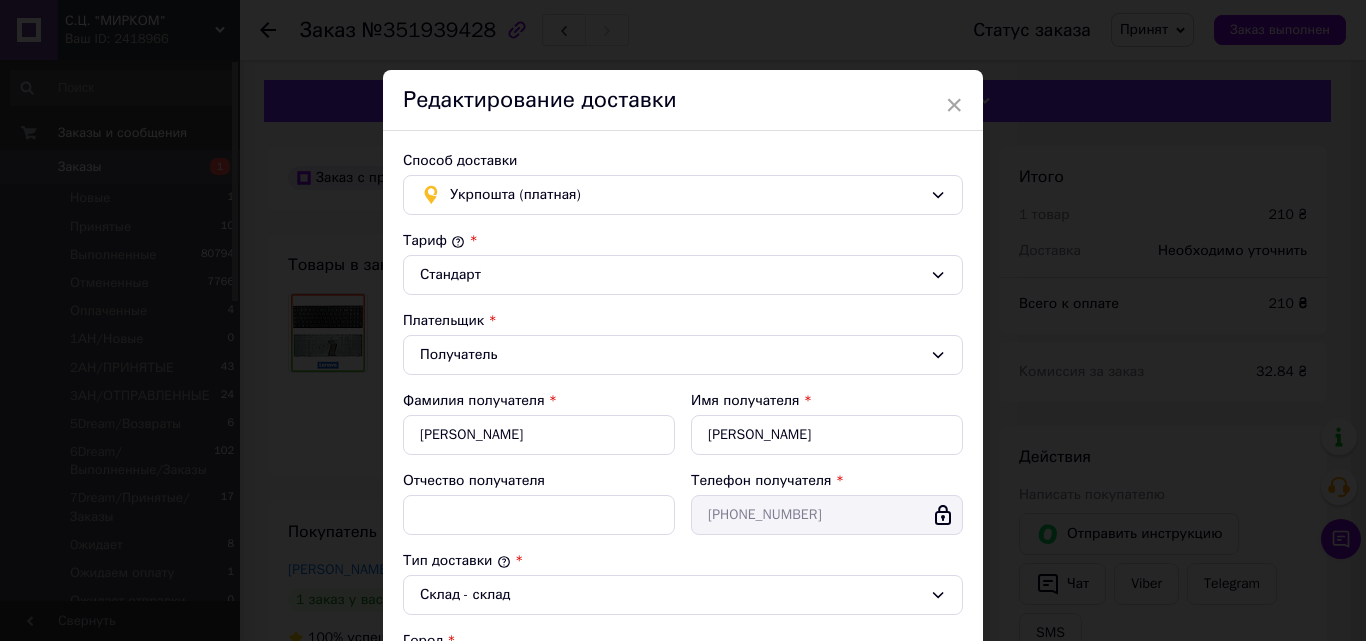 click on "× Редактирование доставки Способ доставки Укрпошта (платная) Тариф     * Стандарт Плательщик   * Получатель Фамилия получателя   * Стебляков Имя получателя   * Антон Отчество получателя Телефон получателя   * +380684056380 Тип доставки     * Склад - склад Город Ковель Отделение 45007, вул. Відродження, 4 Место отправки   * г. Николаев (Николаевская обл.); 54005, вул. Аркасівська, 31 Оценочная стоимость     * 210 Вес, грам   * 500 Длина, см   * 40 Ширина, см   * 12 Высота, см   * 4 Объём, см³ 1920 Добавить место SMS уведомление отправителю (3 ₴)   Отменить   Сохранить" at bounding box center [683, 320] 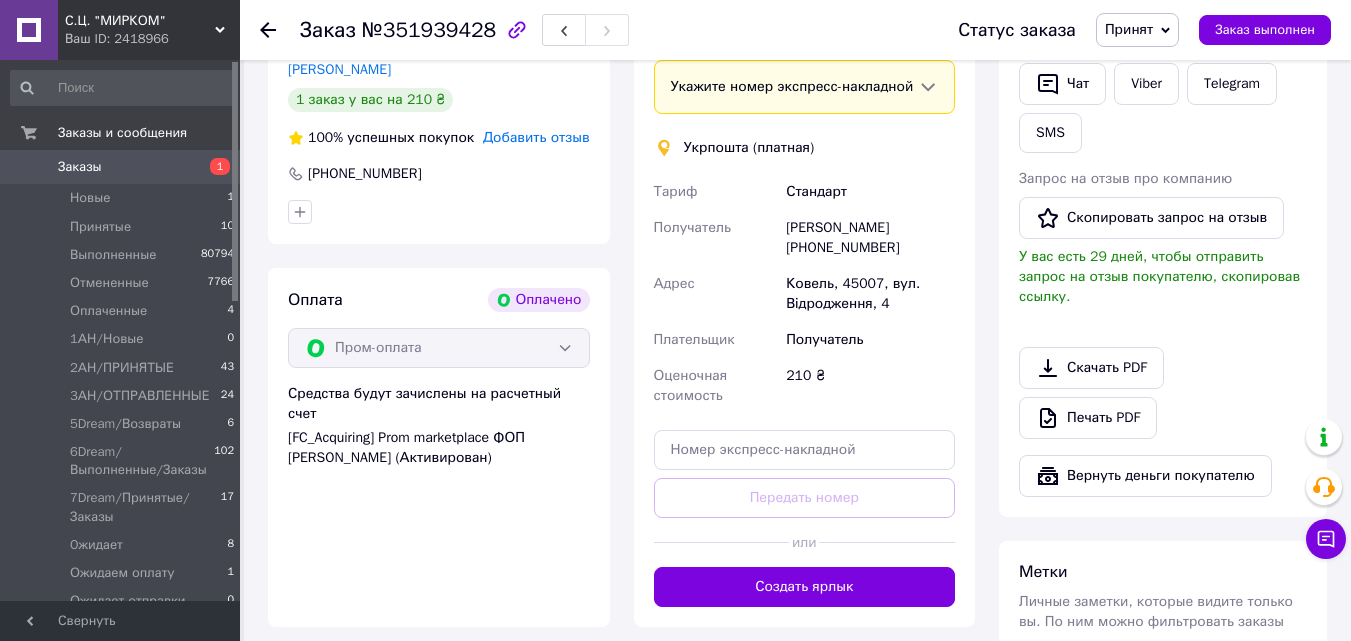 scroll, scrollTop: 100, scrollLeft: 0, axis: vertical 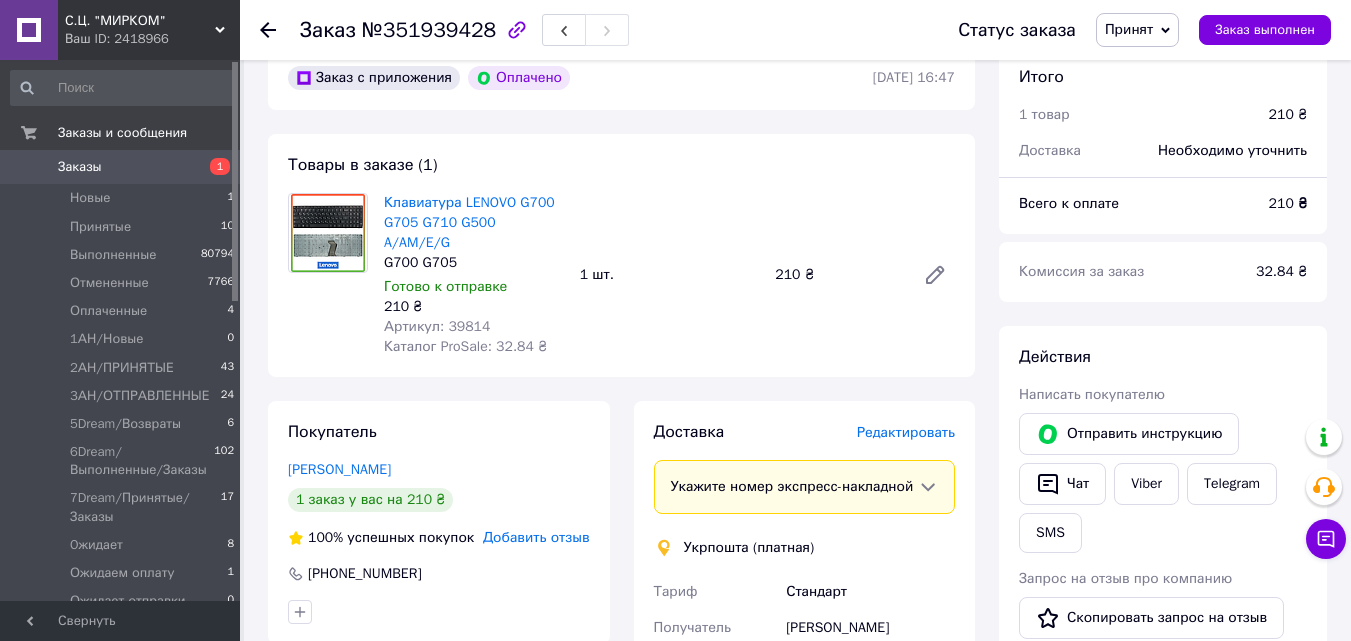 drag, startPoint x: 1132, startPoint y: 27, endPoint x: 1155, endPoint y: 80, distance: 57.77543 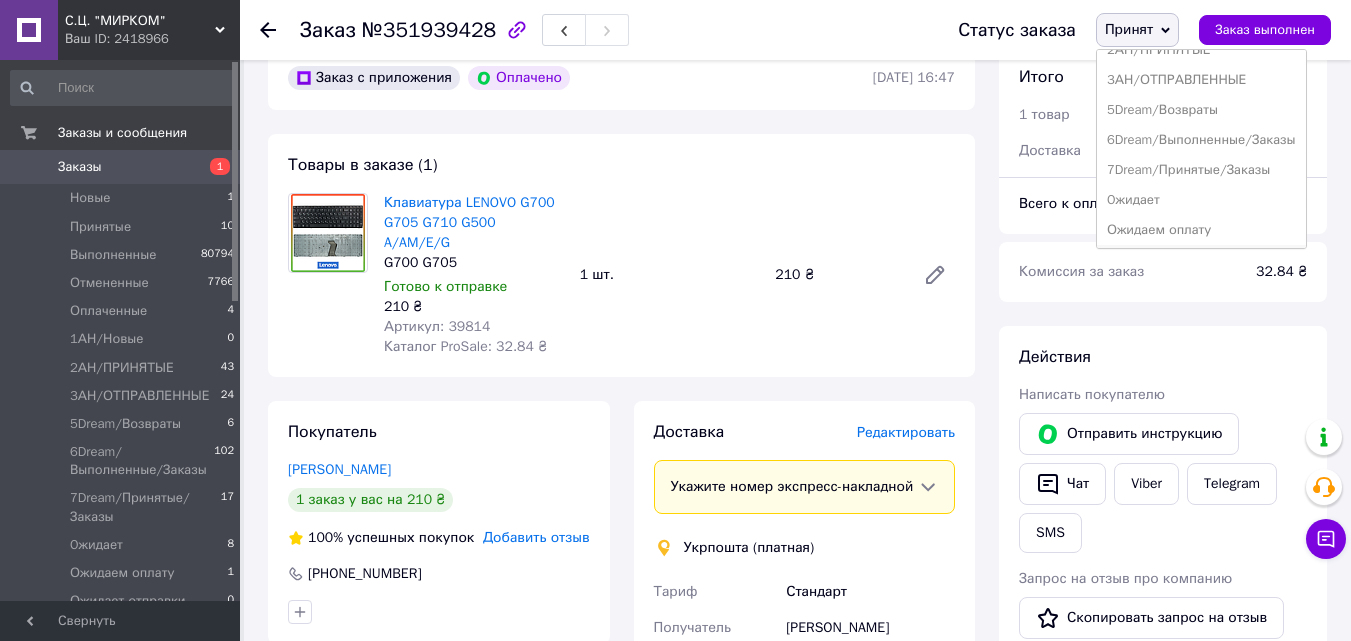 scroll, scrollTop: 232, scrollLeft: 0, axis: vertical 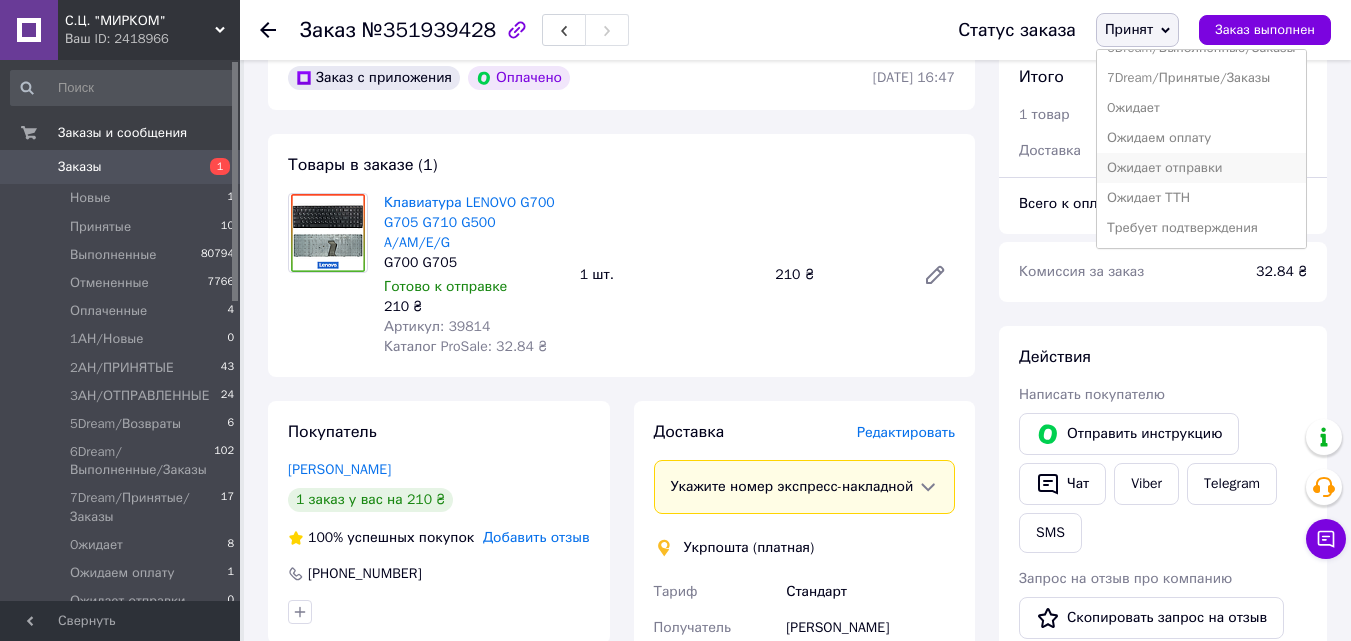 click on "Ожидает отправки" at bounding box center (1201, 168) 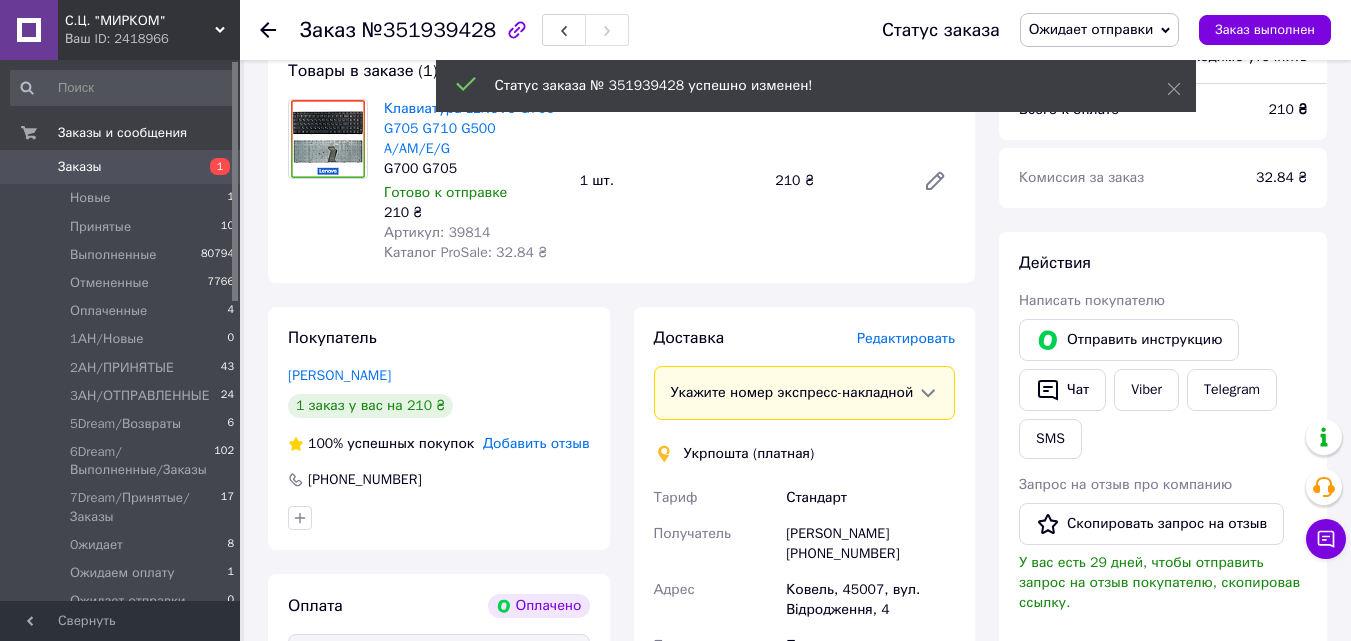 scroll, scrollTop: 100, scrollLeft: 0, axis: vertical 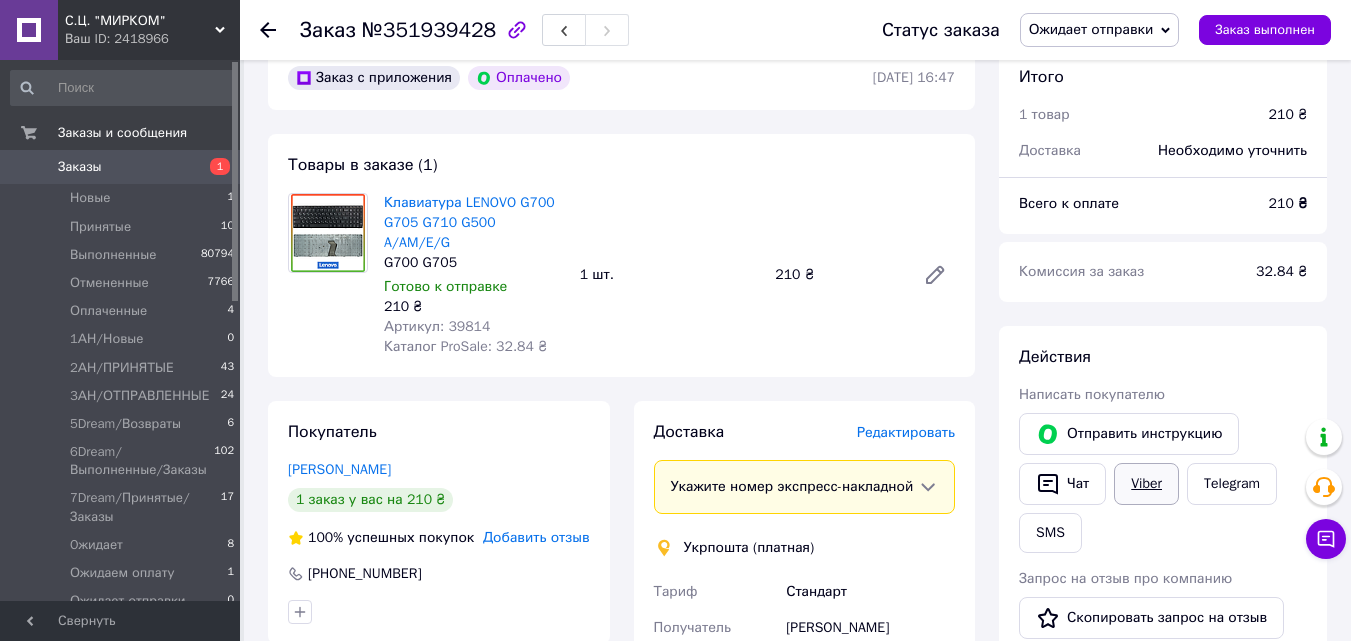 click on "Viber" at bounding box center [1146, 484] 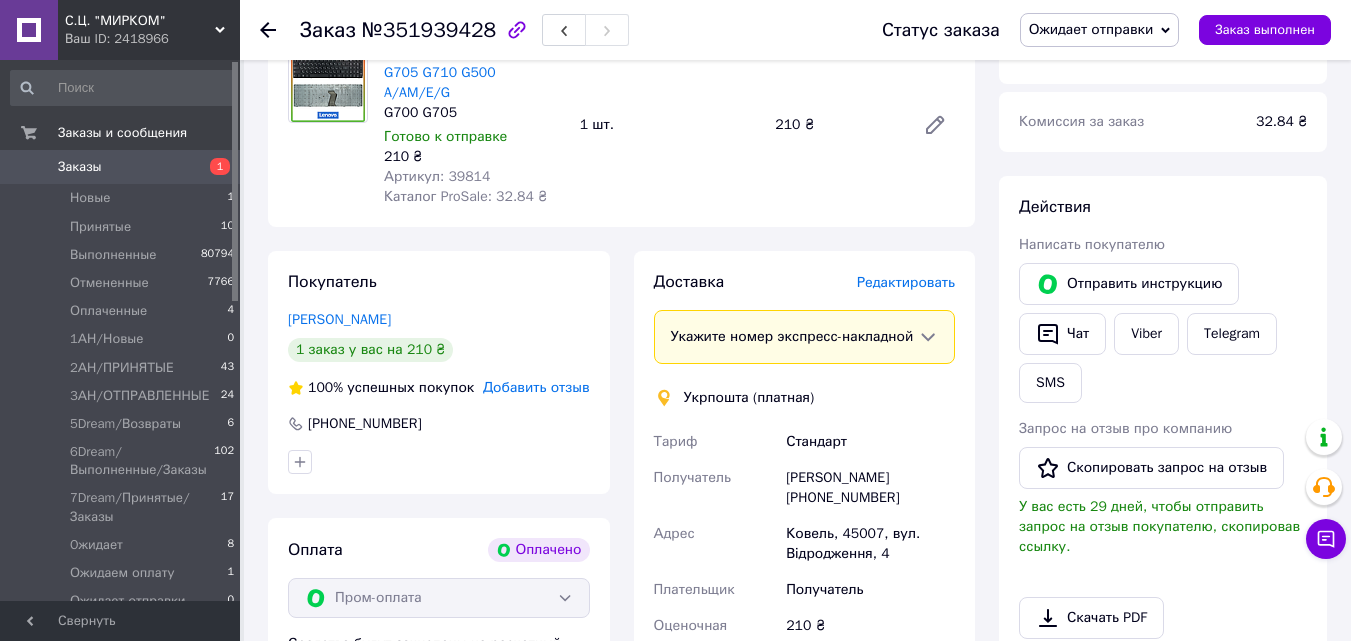 scroll, scrollTop: 400, scrollLeft: 0, axis: vertical 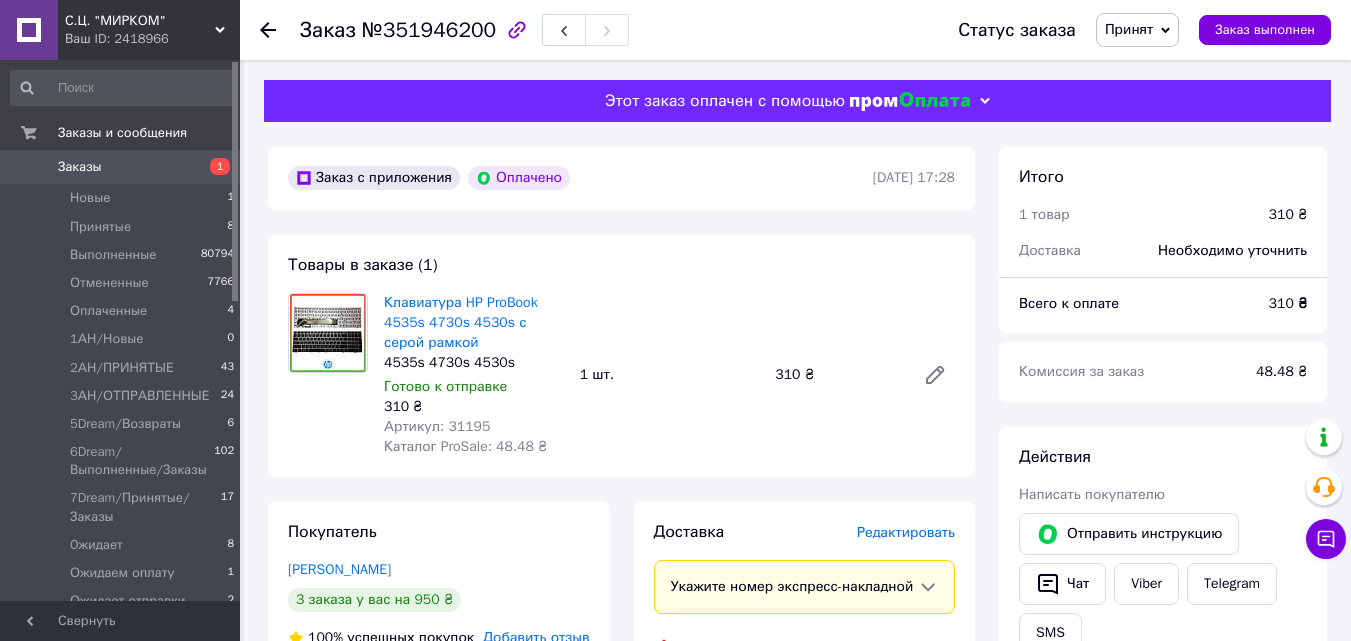 click on "Редактировать" at bounding box center (906, 532) 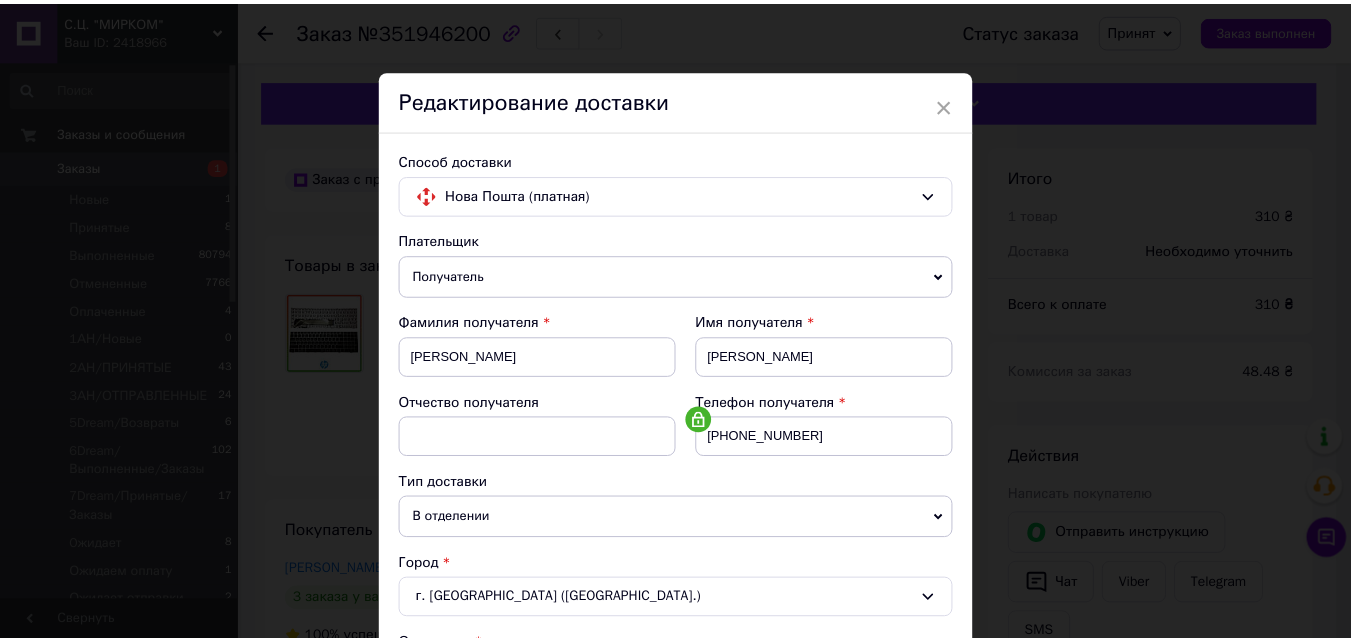 scroll, scrollTop: 687, scrollLeft: 0, axis: vertical 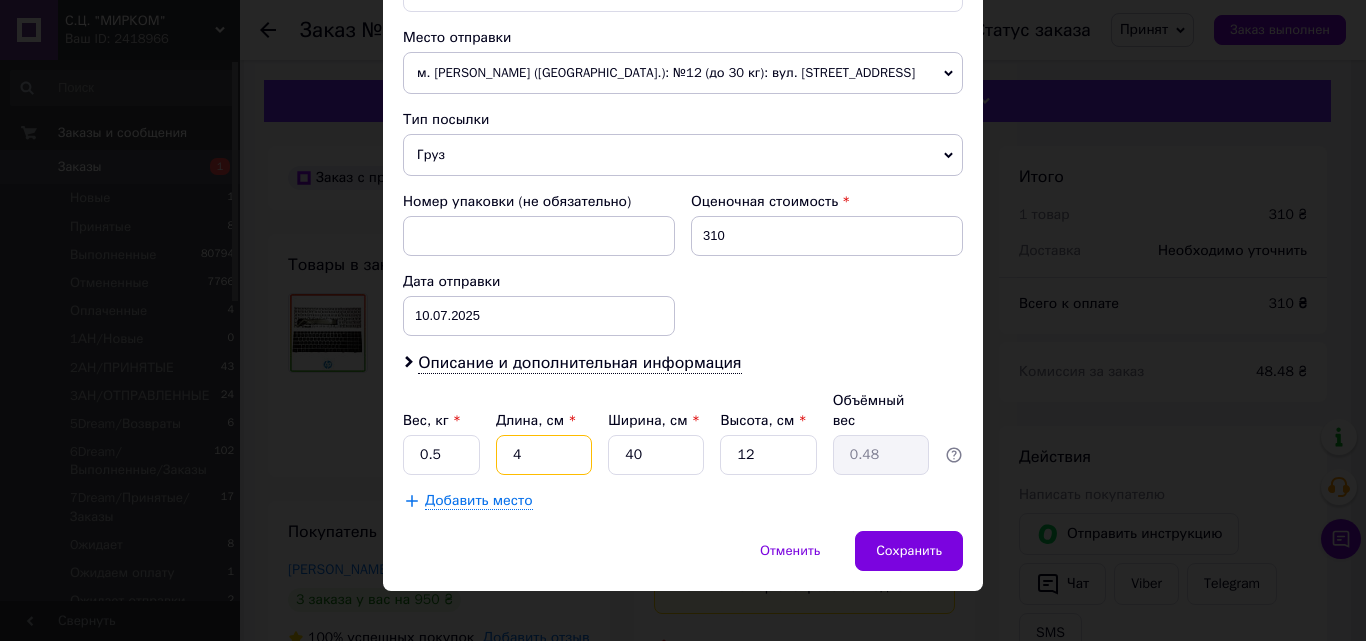 click on "4" at bounding box center [544, 455] 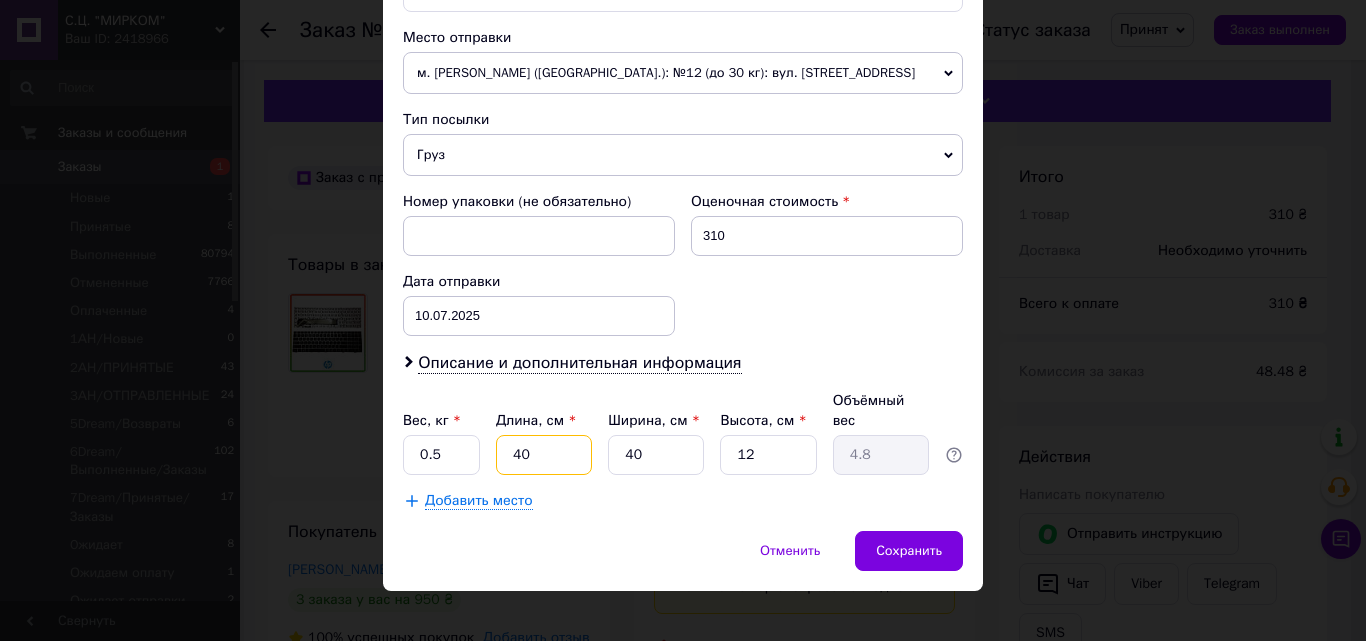 type on "40" 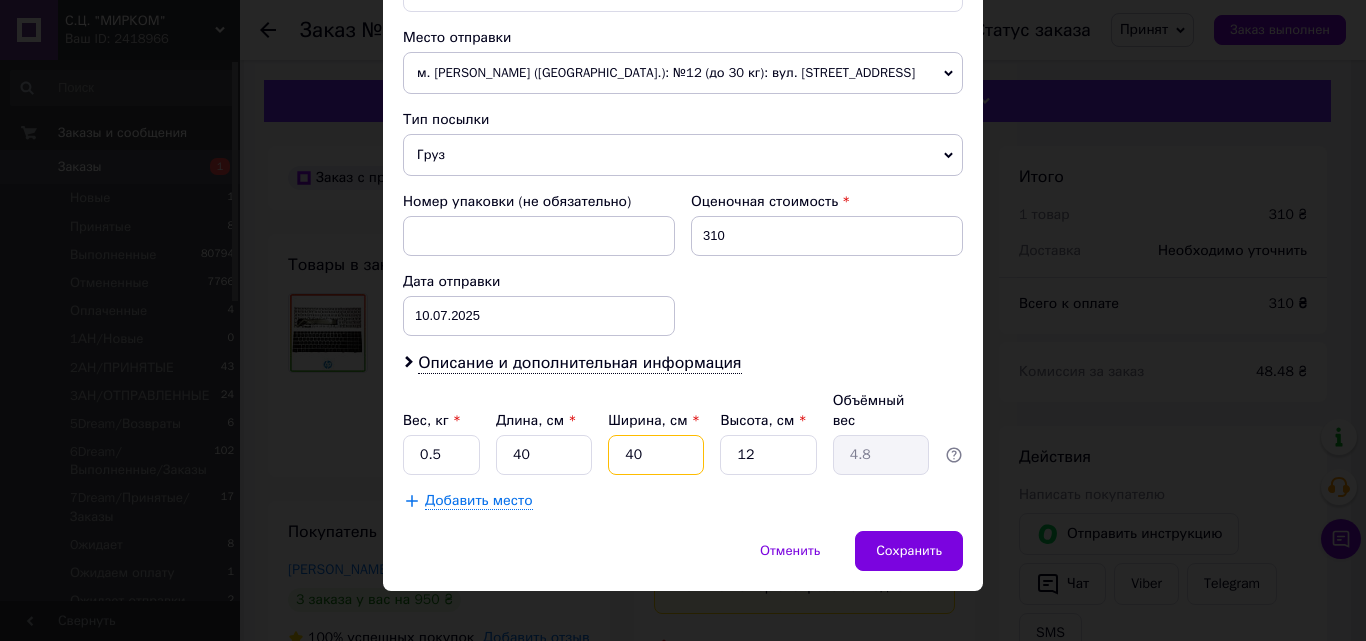 click on "40" at bounding box center (656, 455) 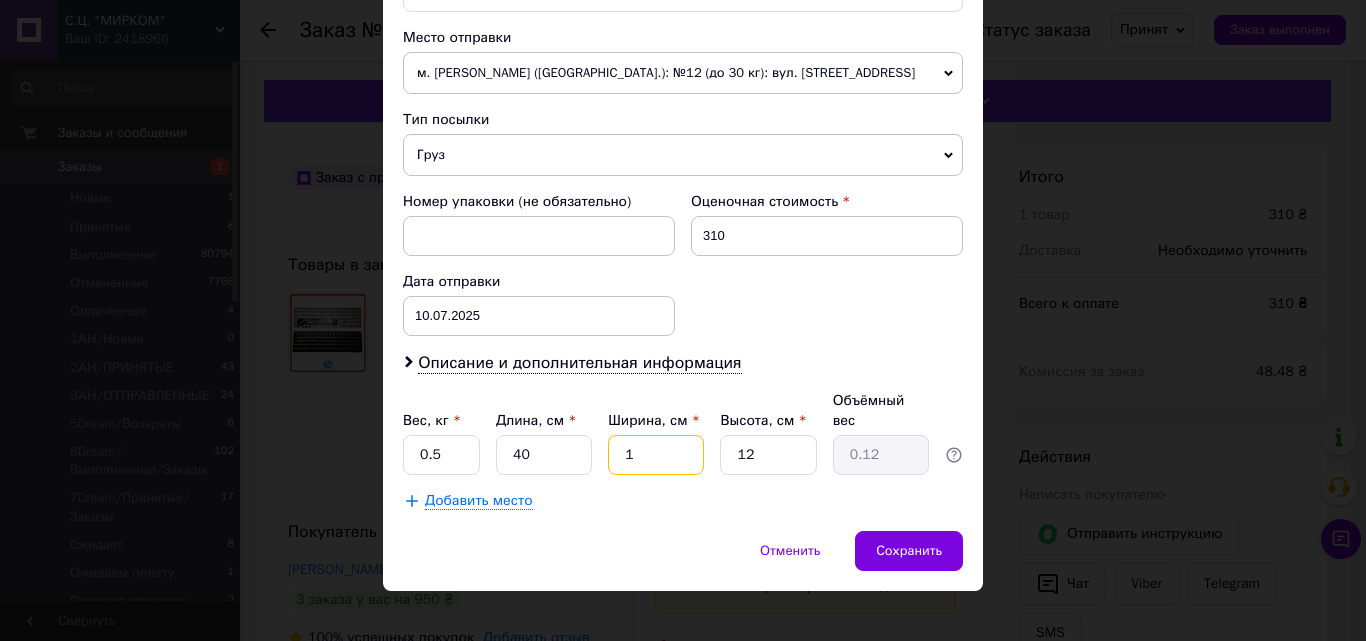 type on "12" 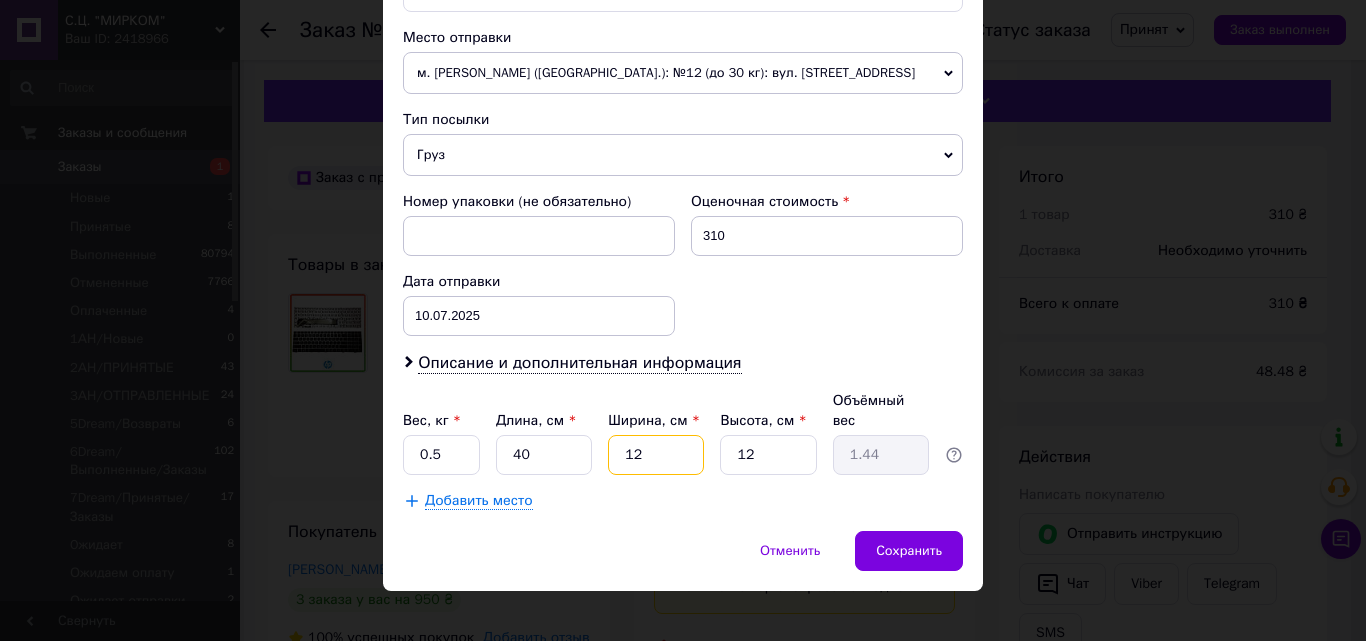 type on "12" 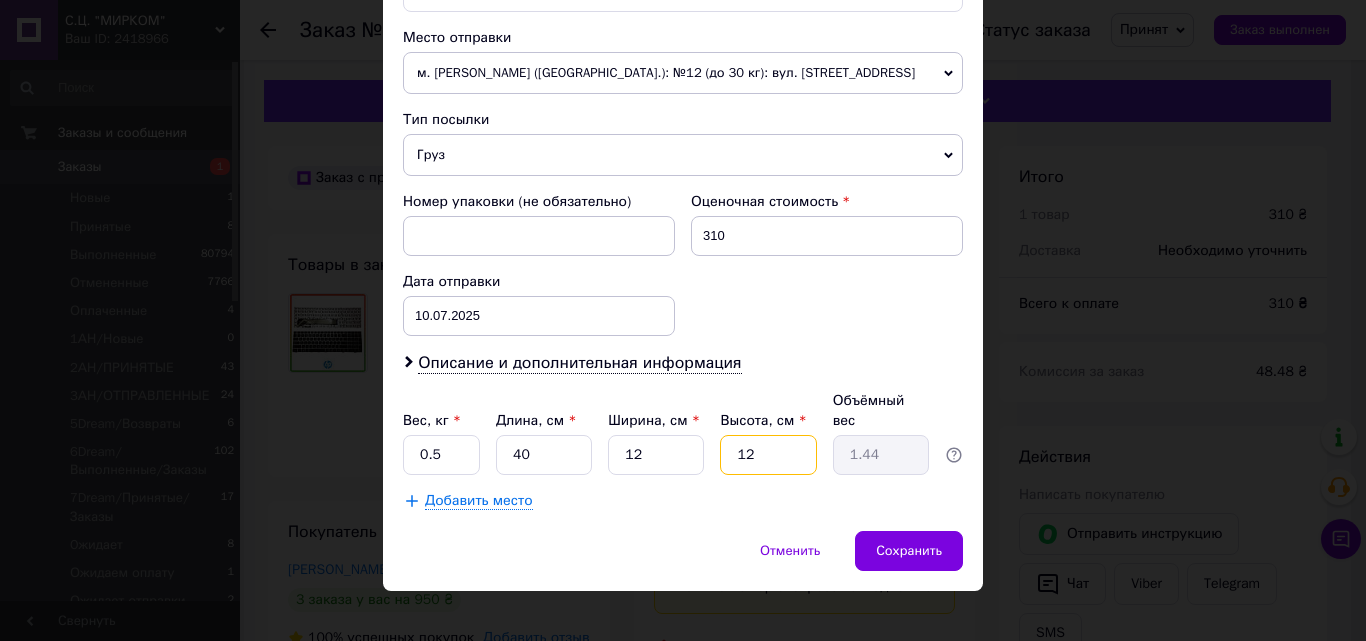 type on "4" 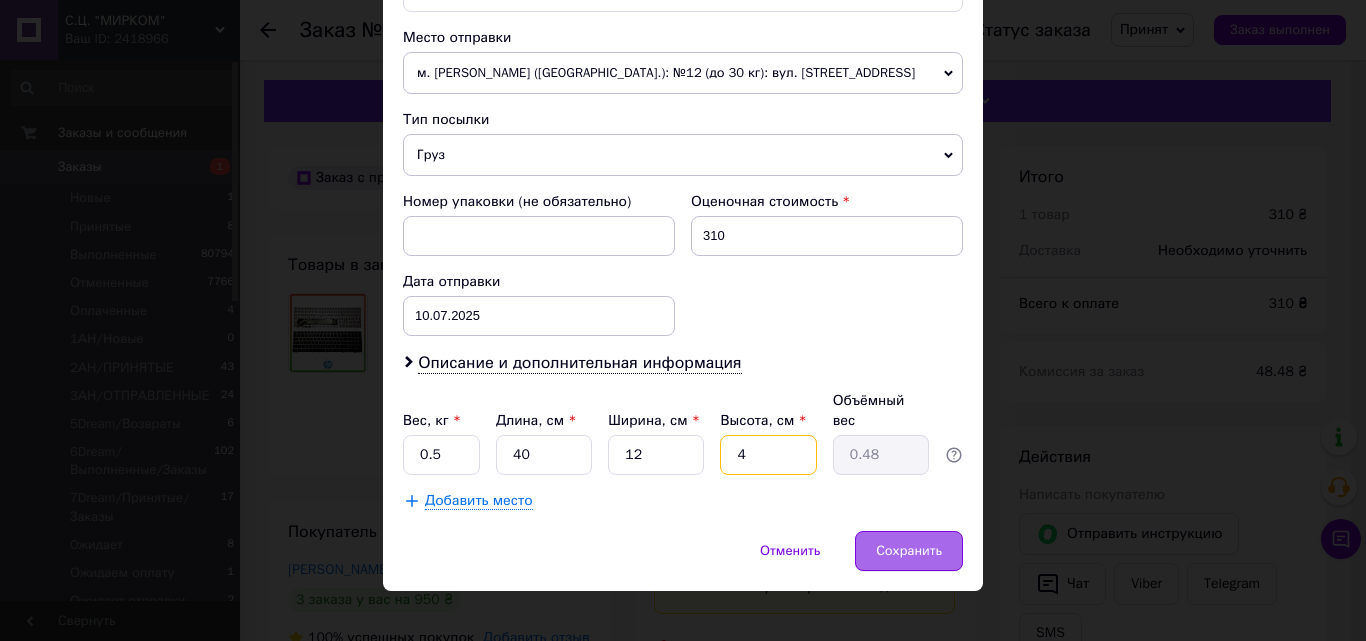type on "4" 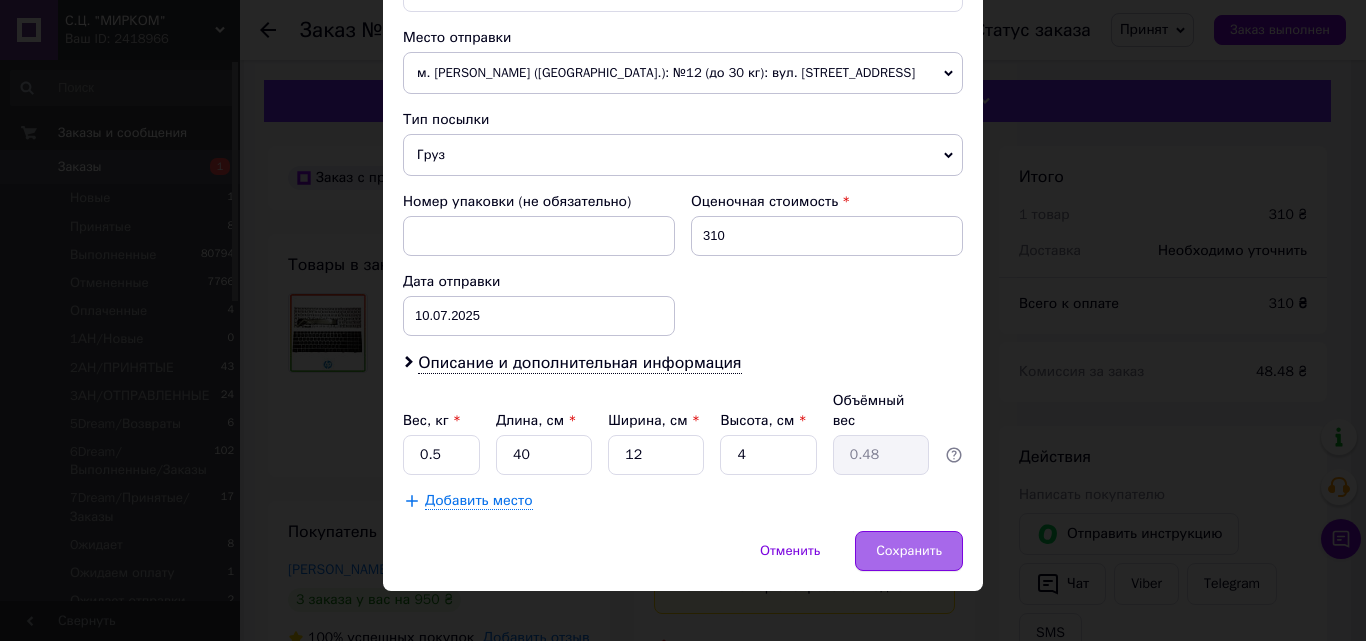 click on "Сохранить" at bounding box center [909, 551] 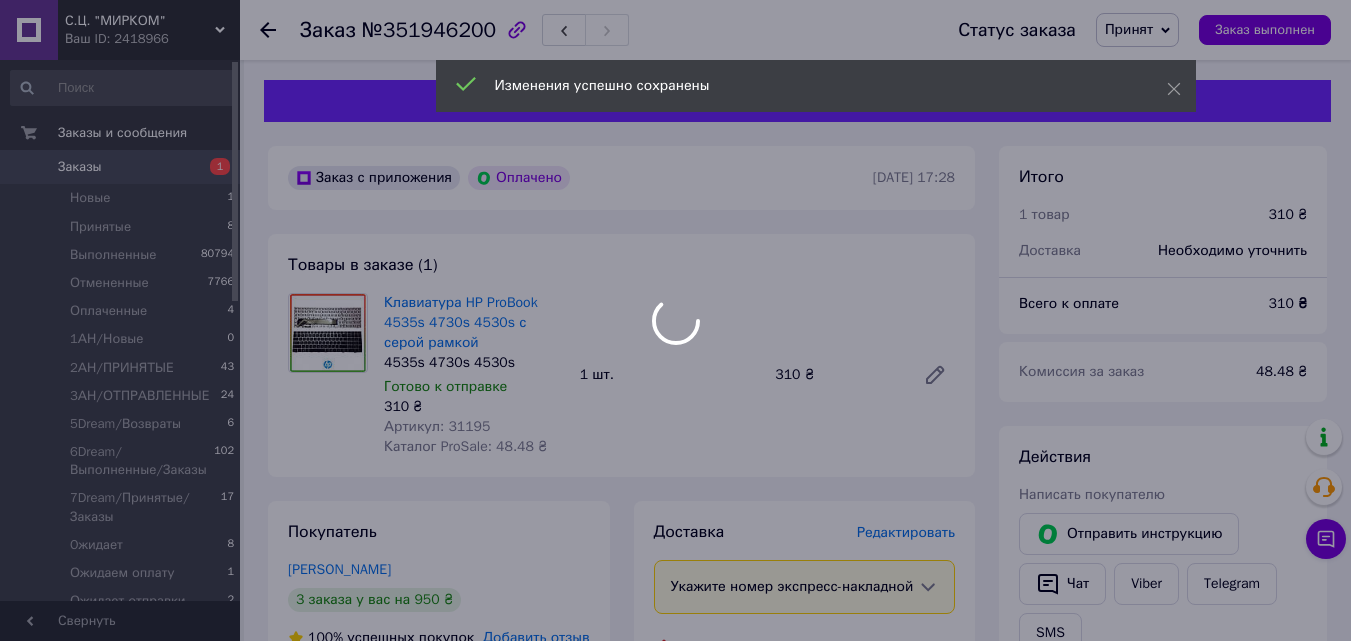 scroll, scrollTop: 600, scrollLeft: 0, axis: vertical 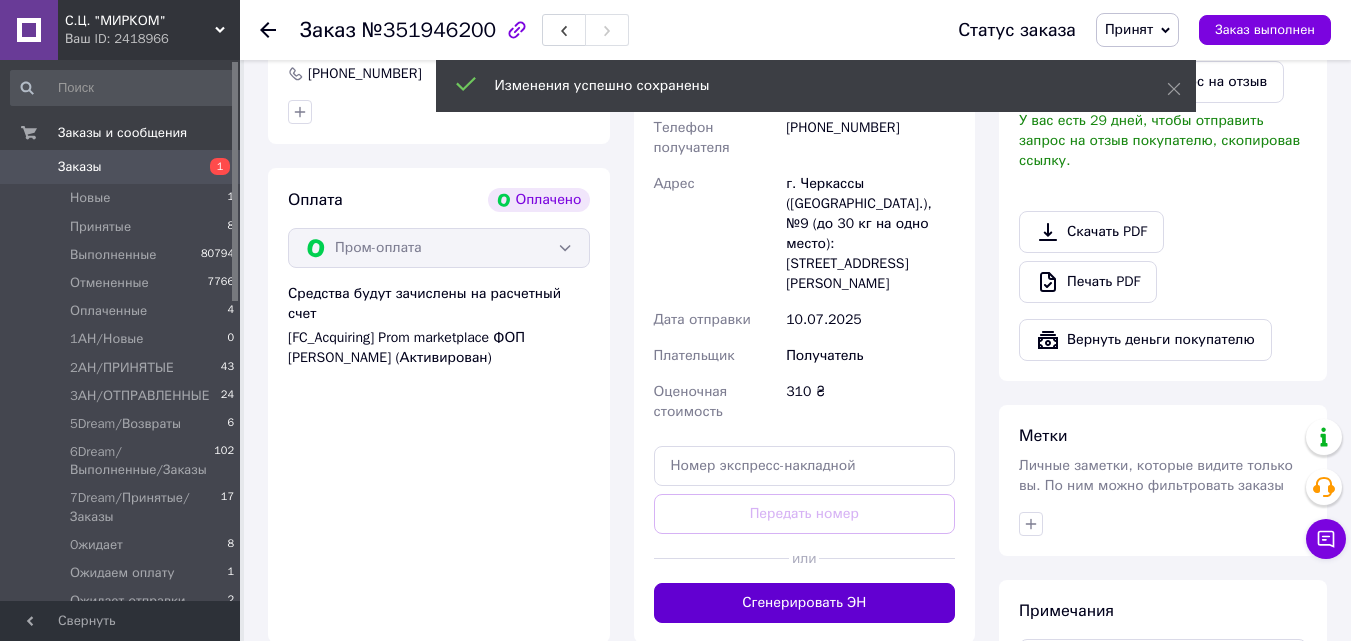 click on "или" at bounding box center (805, 558) 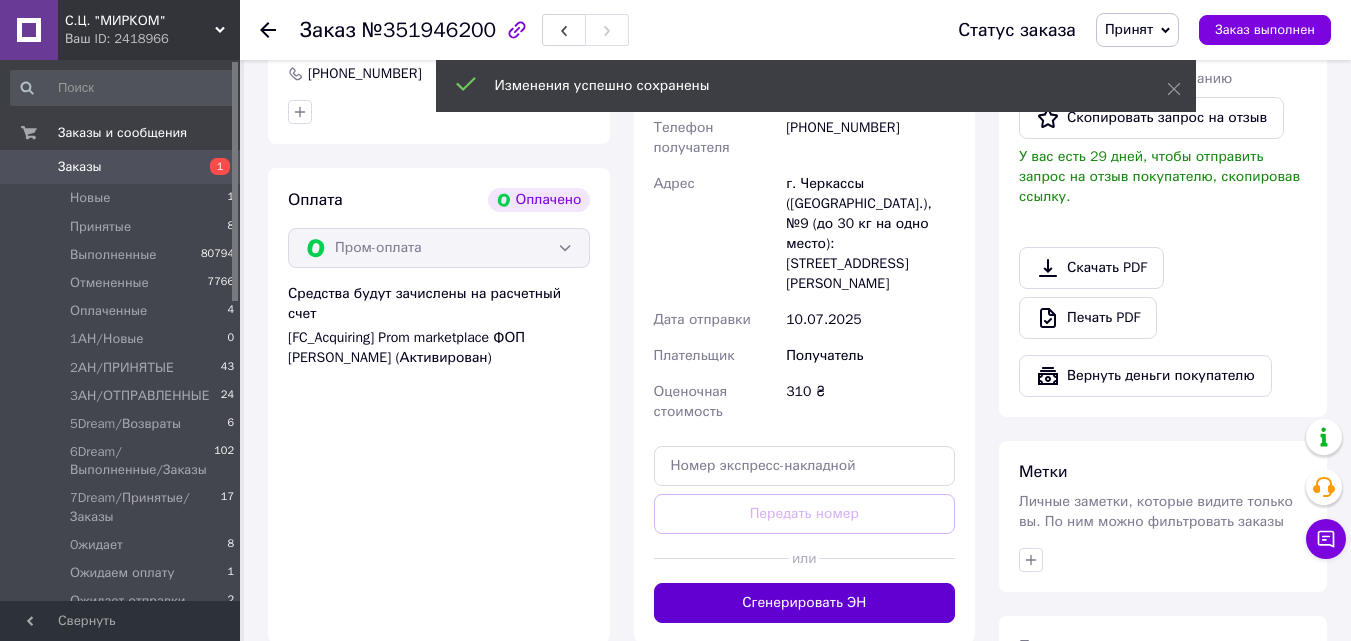 click on "Сгенерировать ЭН" at bounding box center (805, 603) 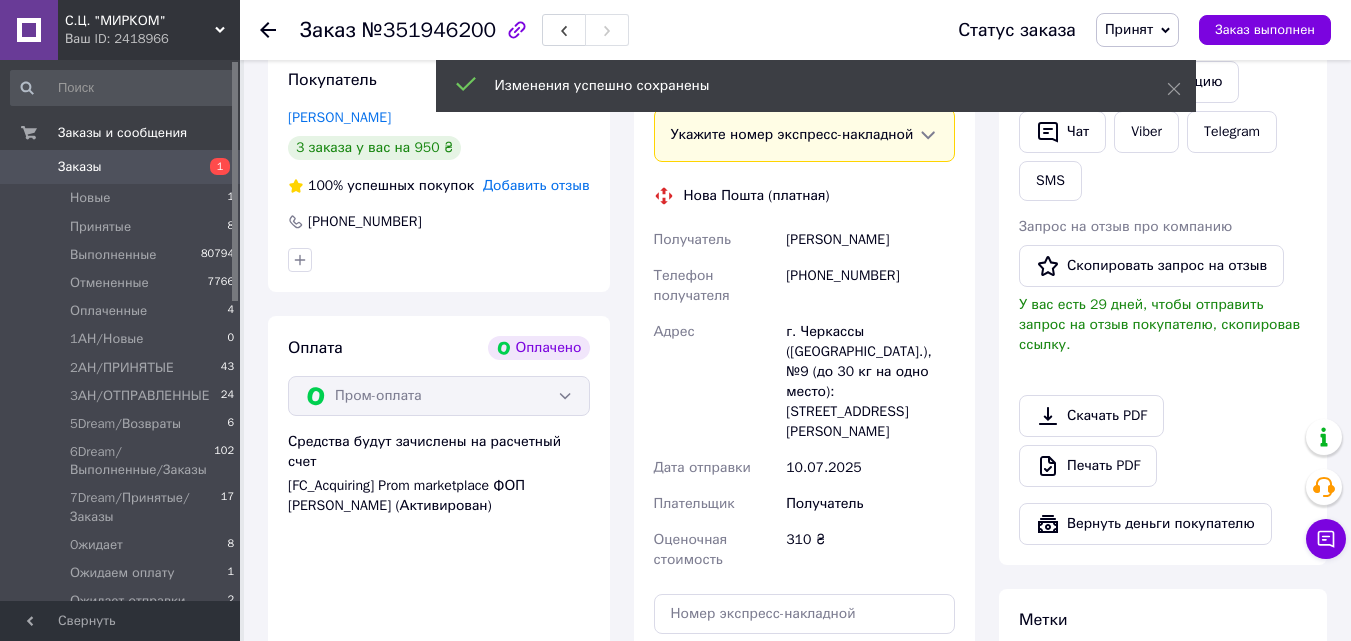 scroll, scrollTop: 300, scrollLeft: 0, axis: vertical 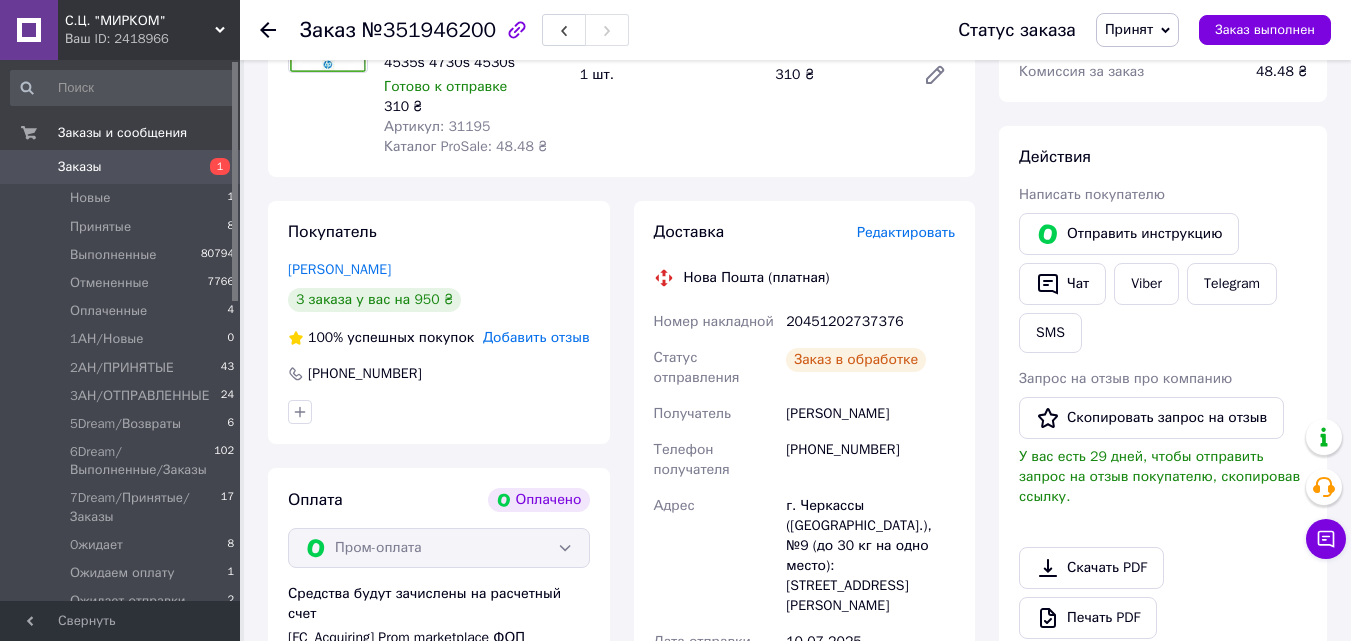 click on "20451202737376" at bounding box center [870, 322] 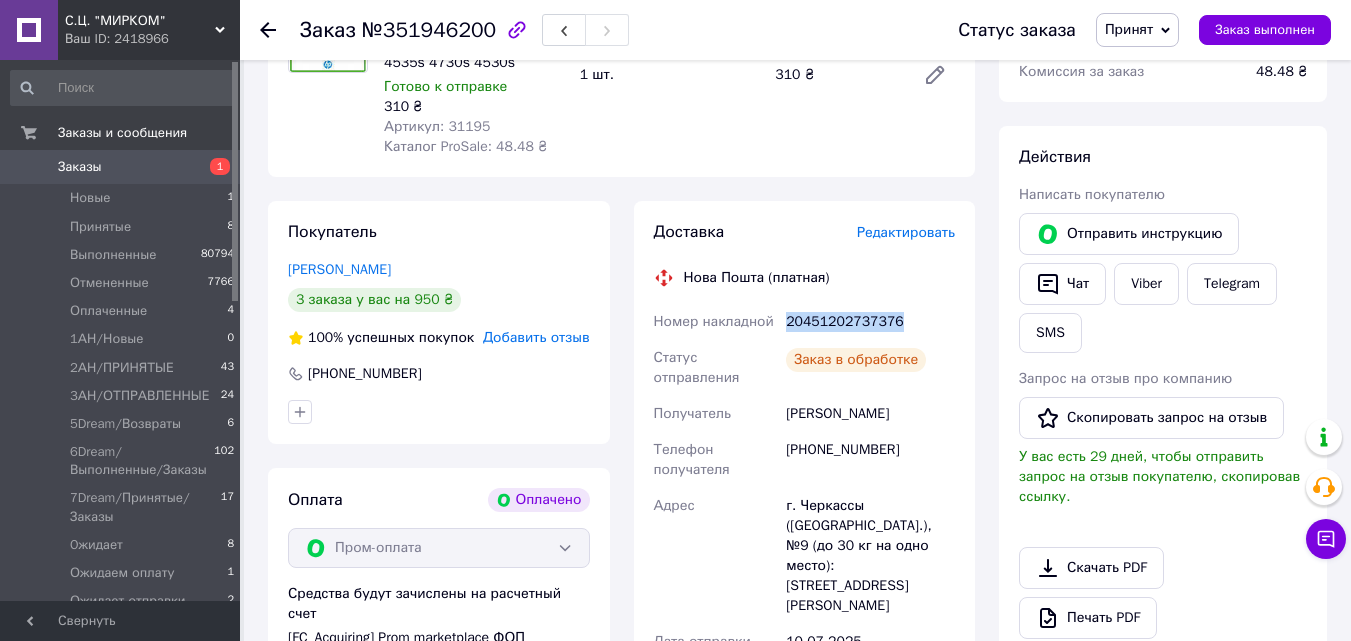 click on "20451202737376" at bounding box center [870, 322] 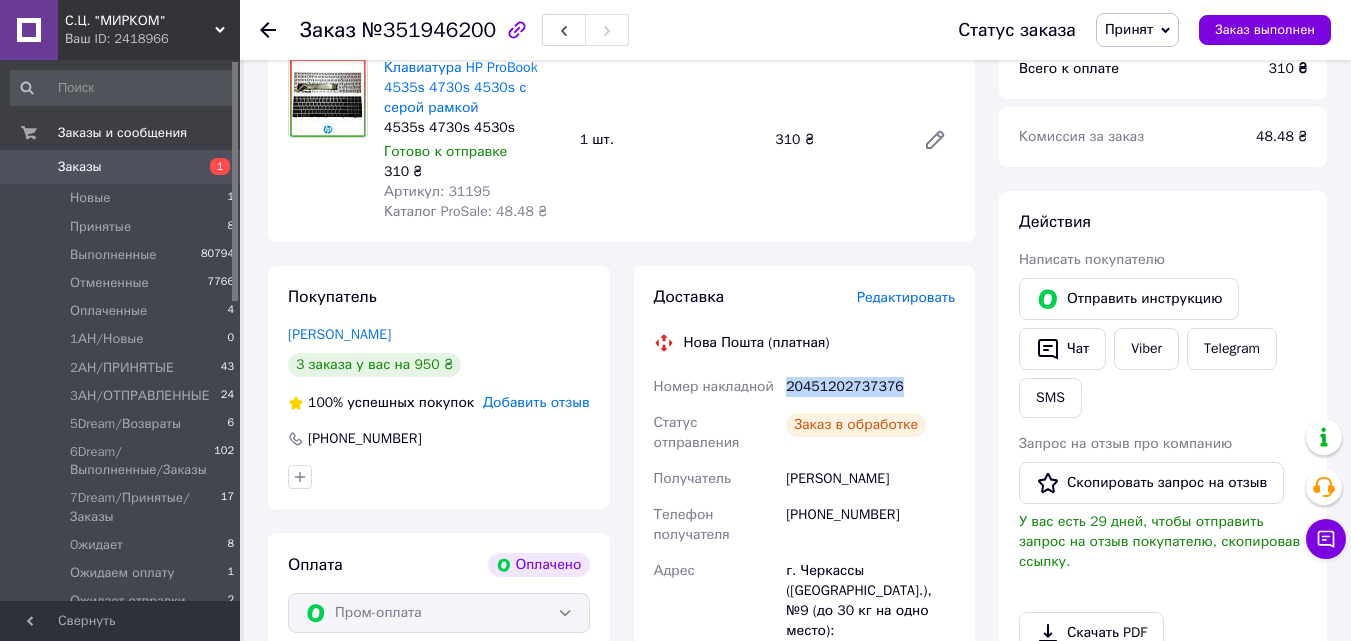 scroll, scrollTop: 0, scrollLeft: 0, axis: both 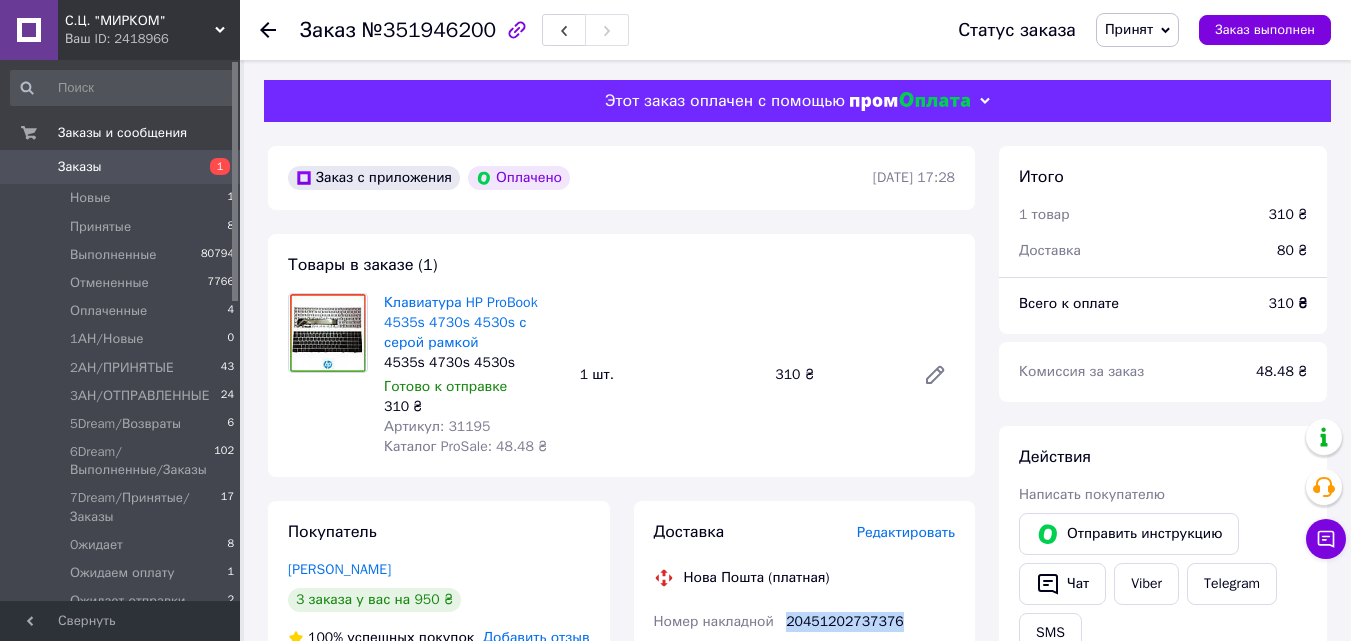 click on "Принят" at bounding box center (1137, 30) 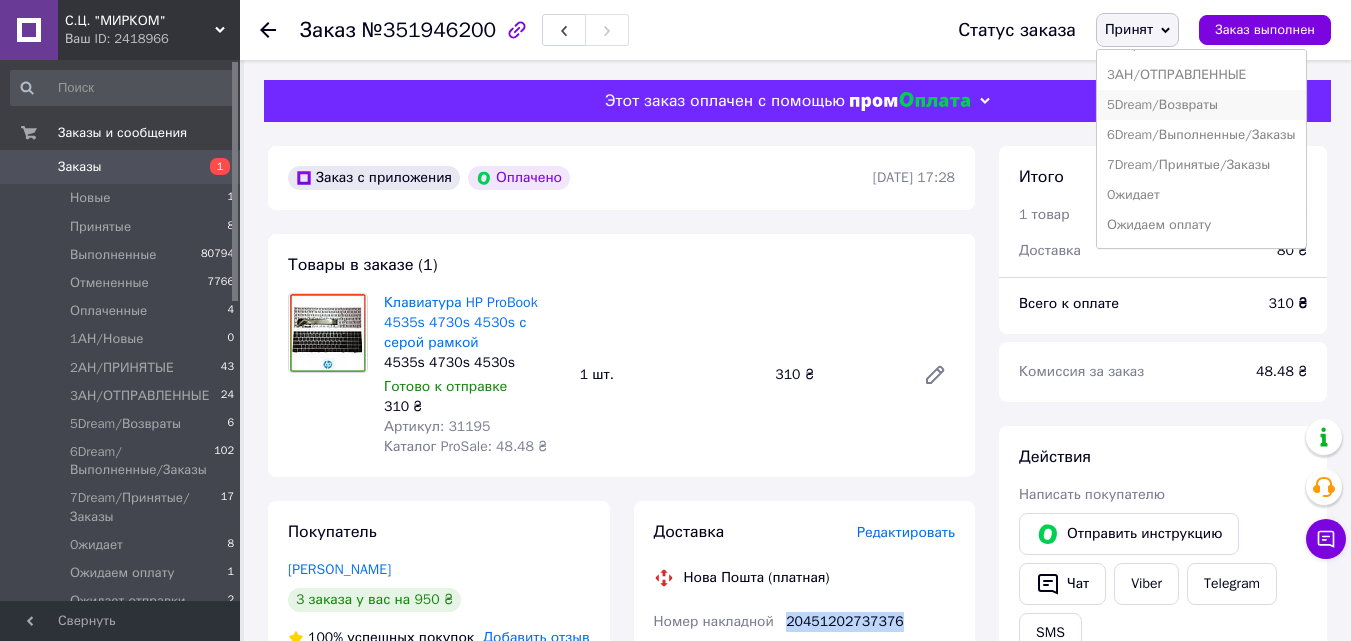 scroll, scrollTop: 232, scrollLeft: 0, axis: vertical 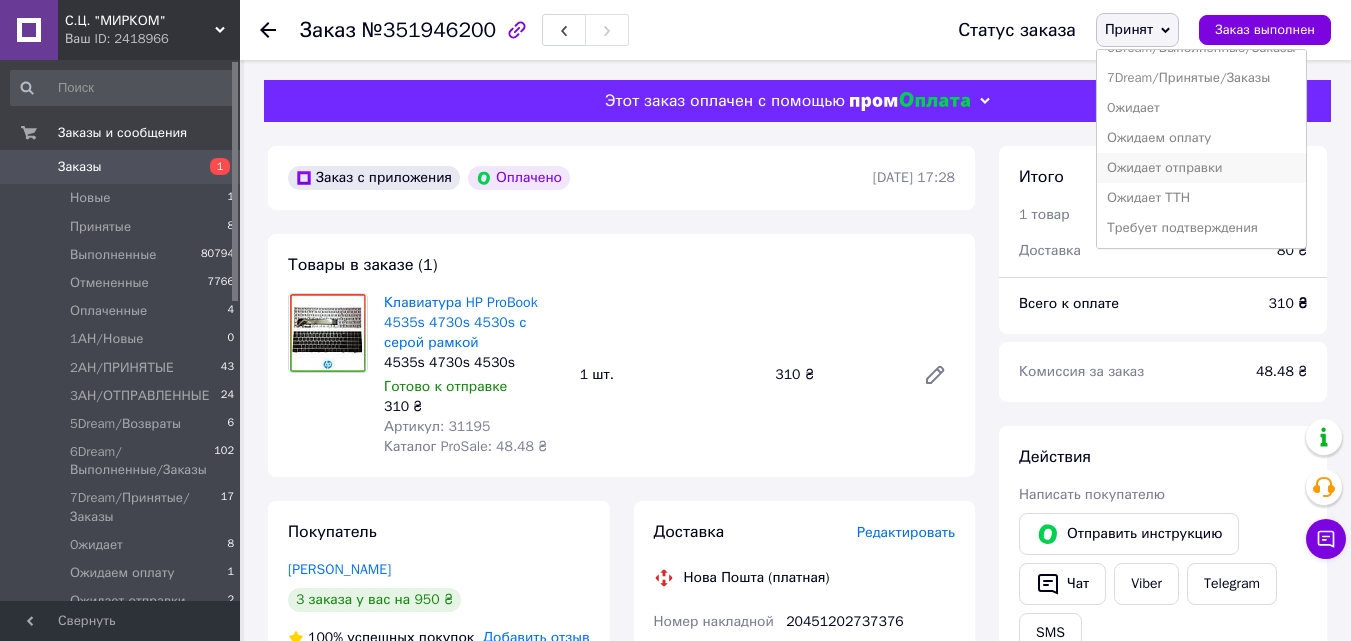 click on "Ожидает отправки" at bounding box center [1201, 168] 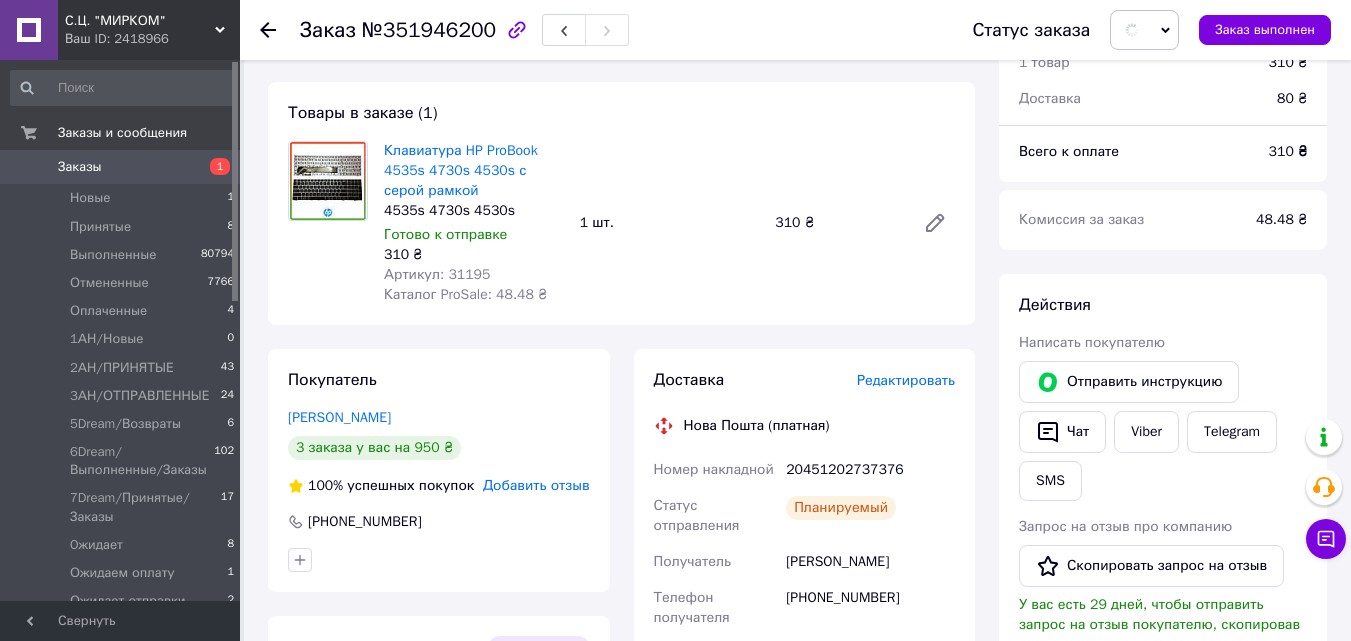scroll, scrollTop: 400, scrollLeft: 0, axis: vertical 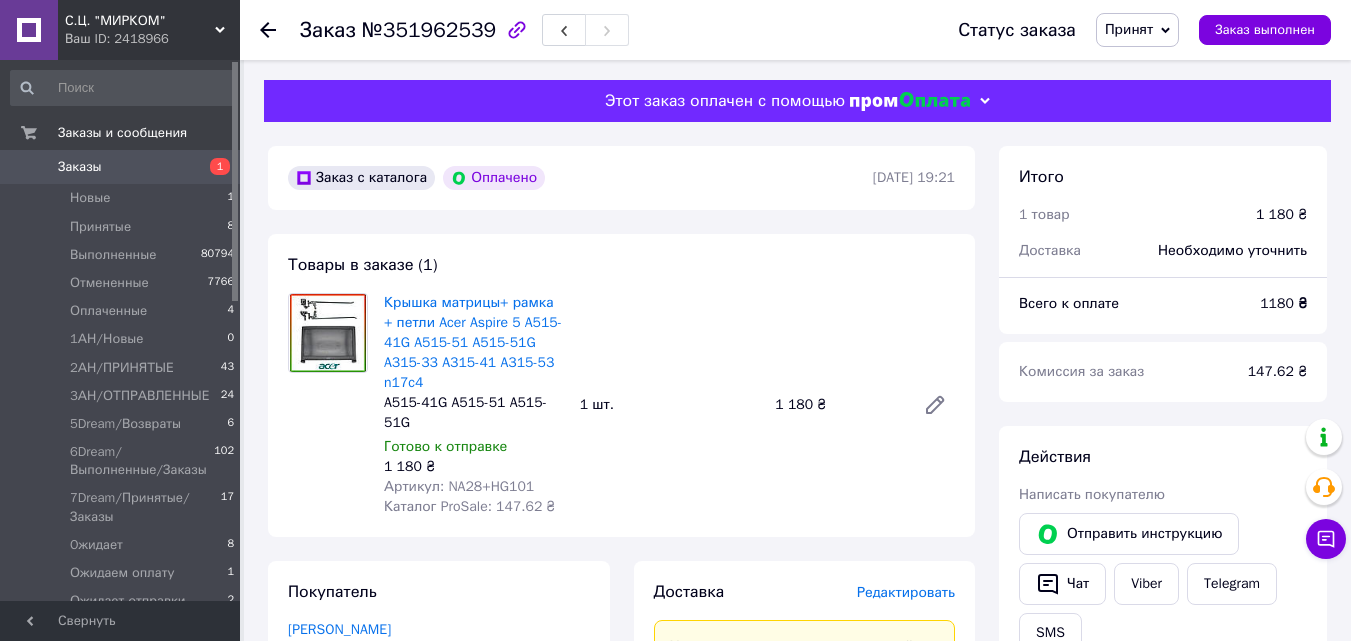 click on "Редактировать" at bounding box center [906, 592] 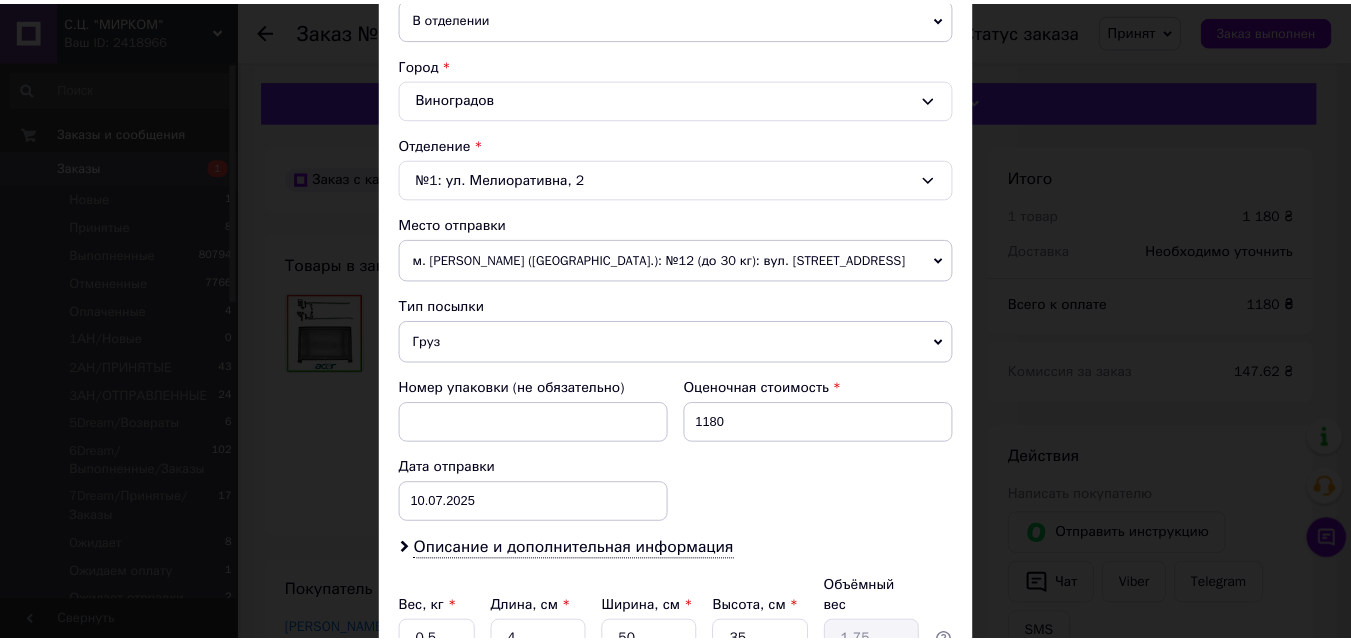 scroll, scrollTop: 687, scrollLeft: 0, axis: vertical 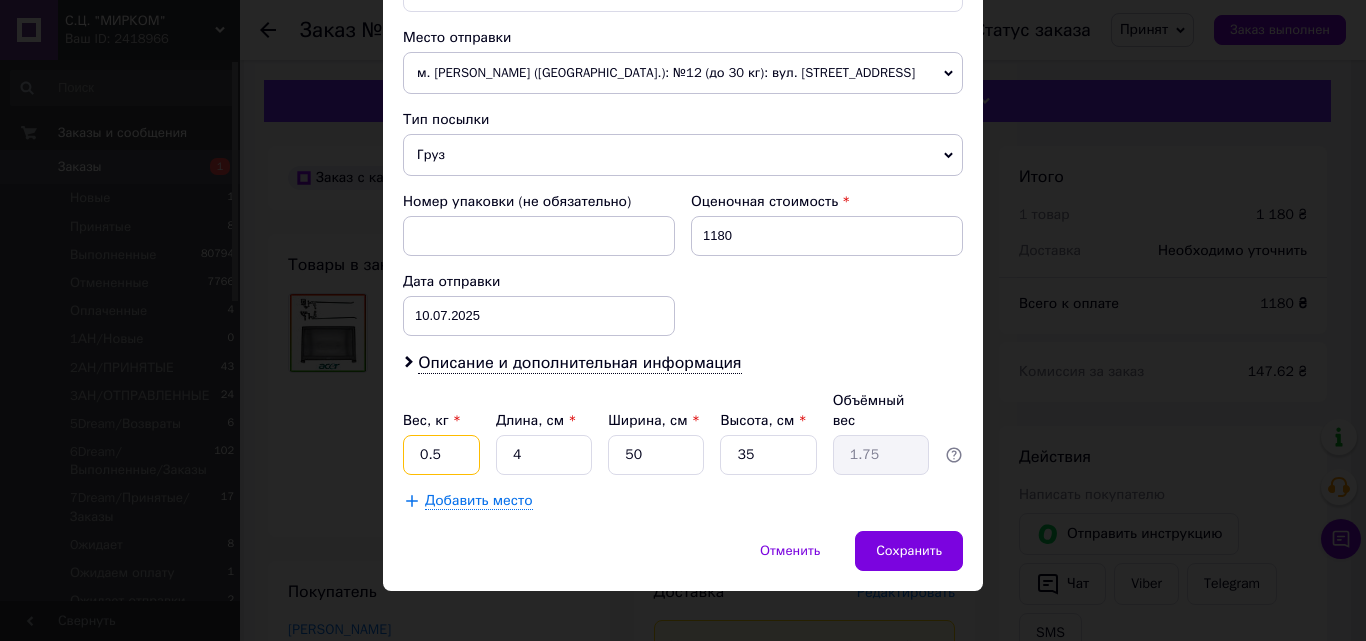 click on "0.5" at bounding box center (441, 455) 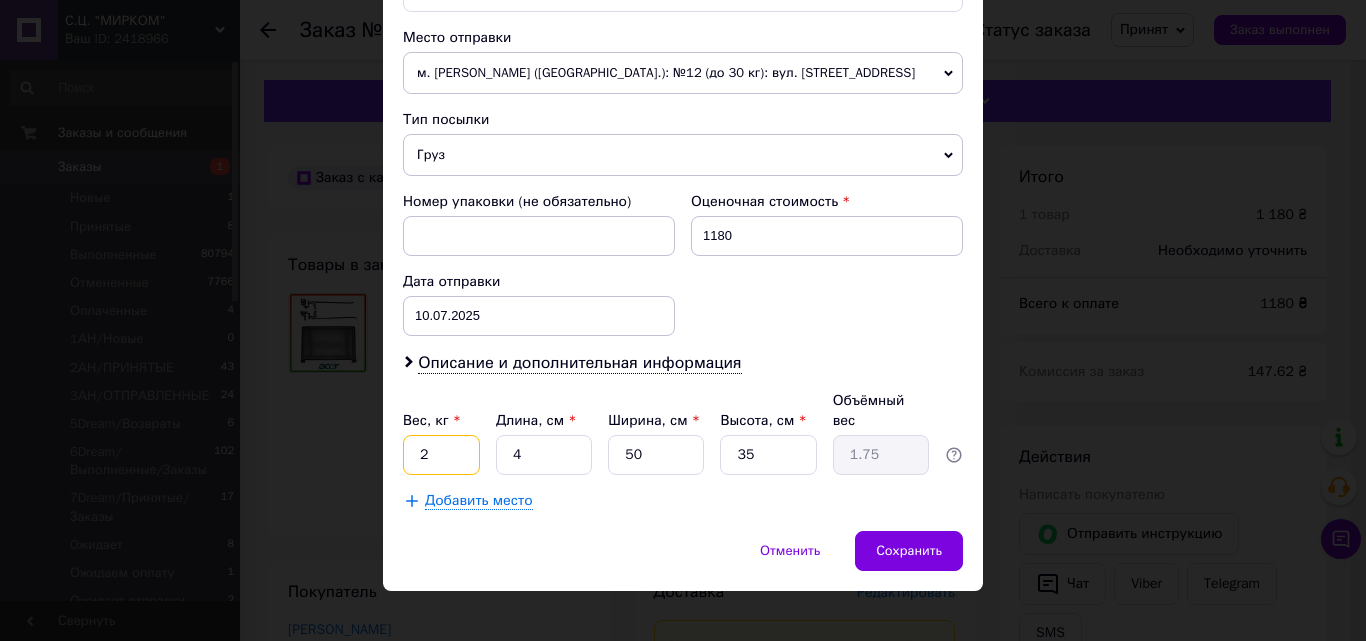 type on "2" 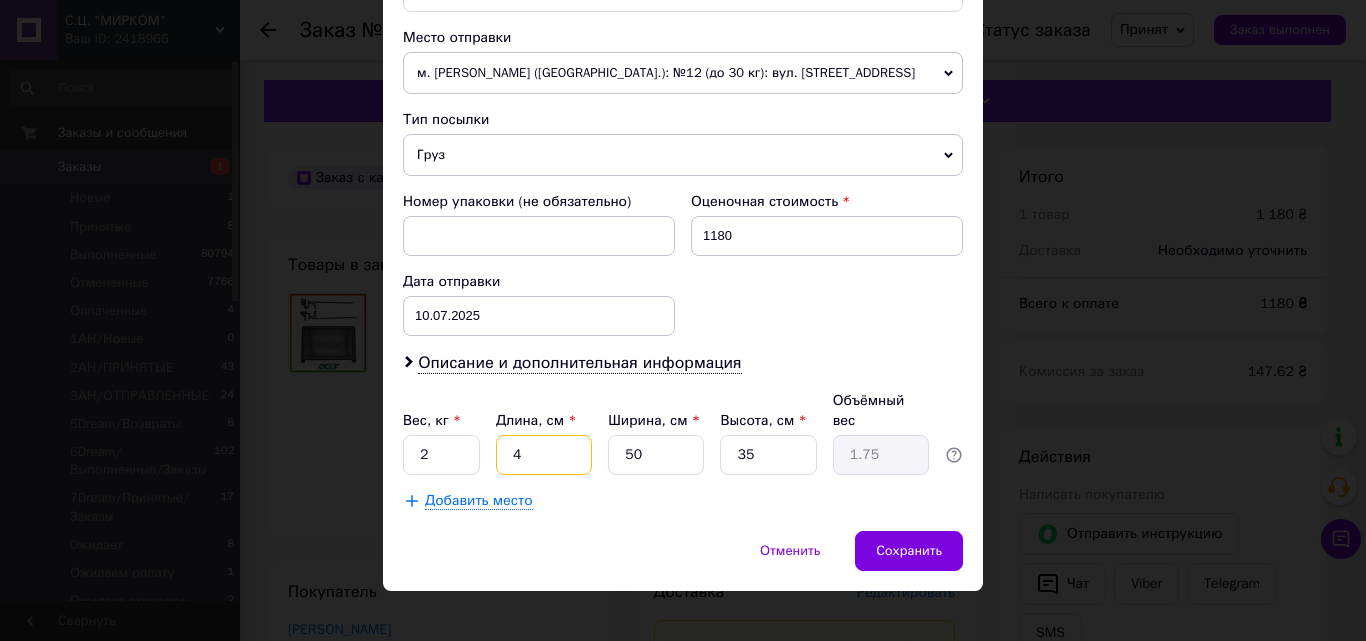 type on "44" 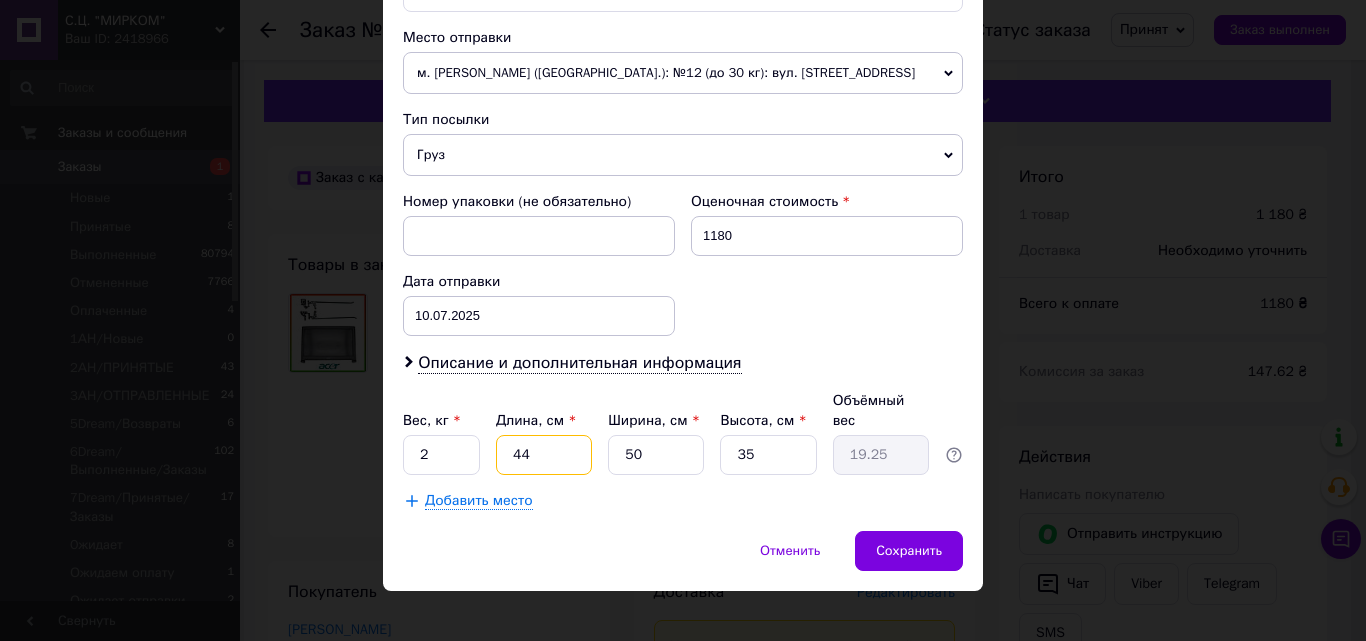 type on "44" 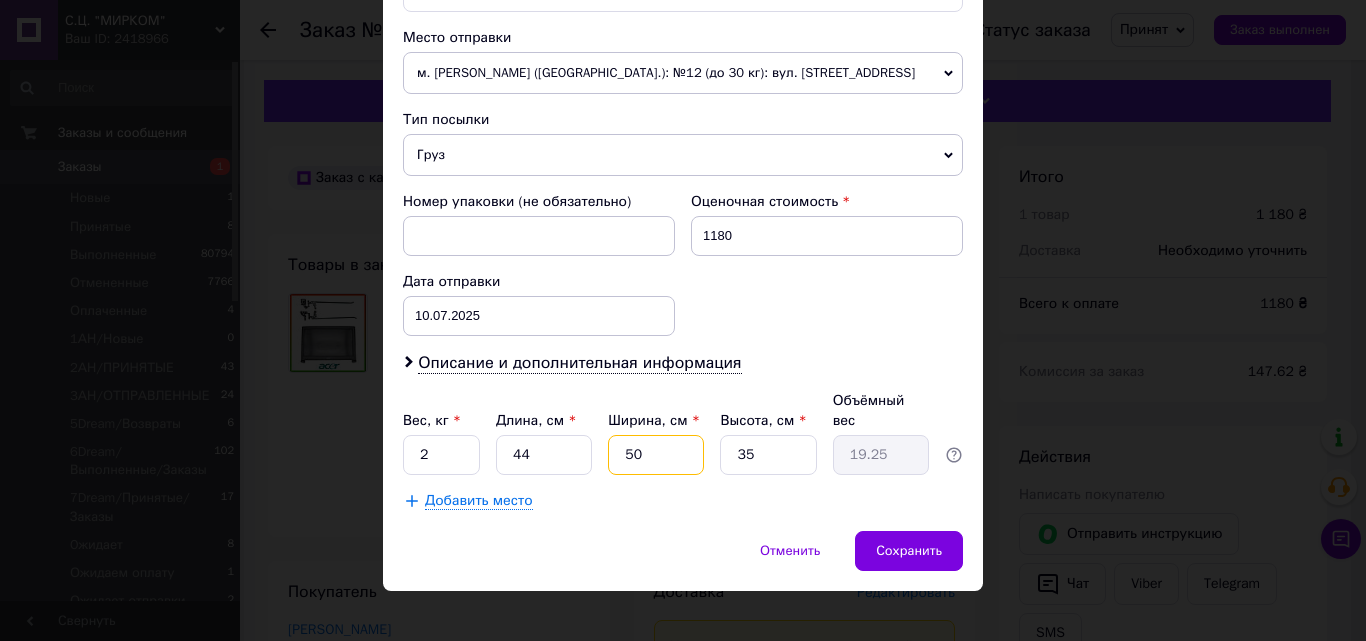 type on "3" 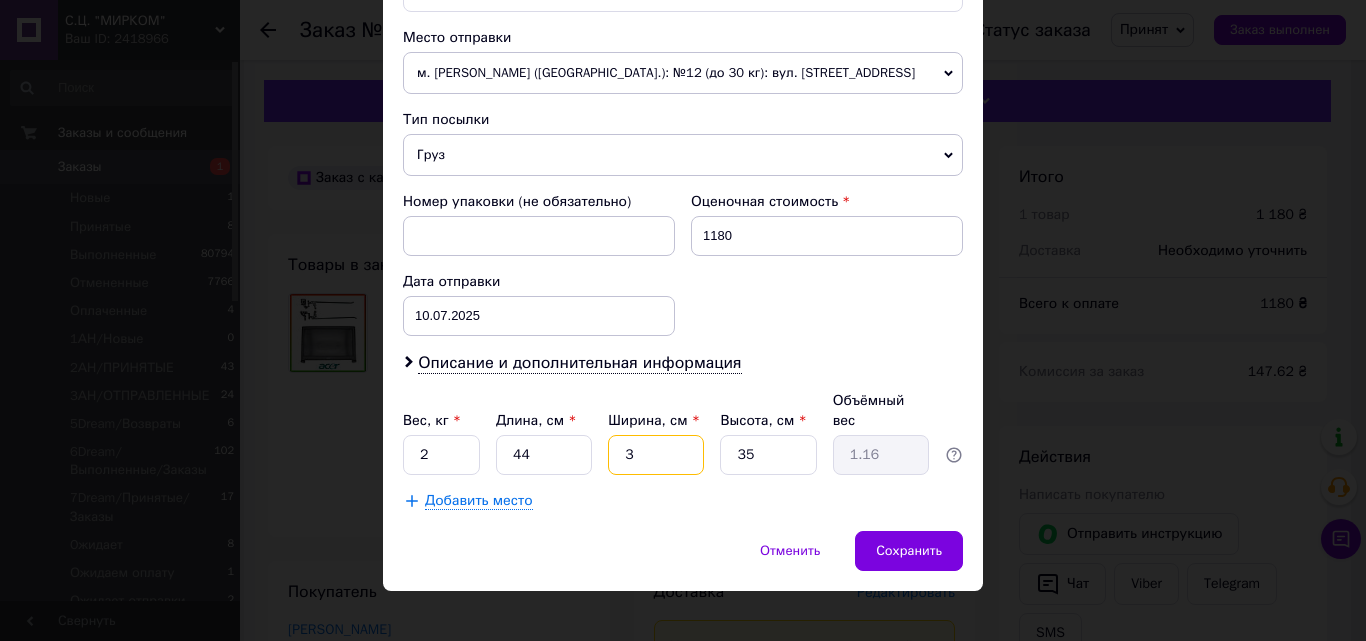 type on "30" 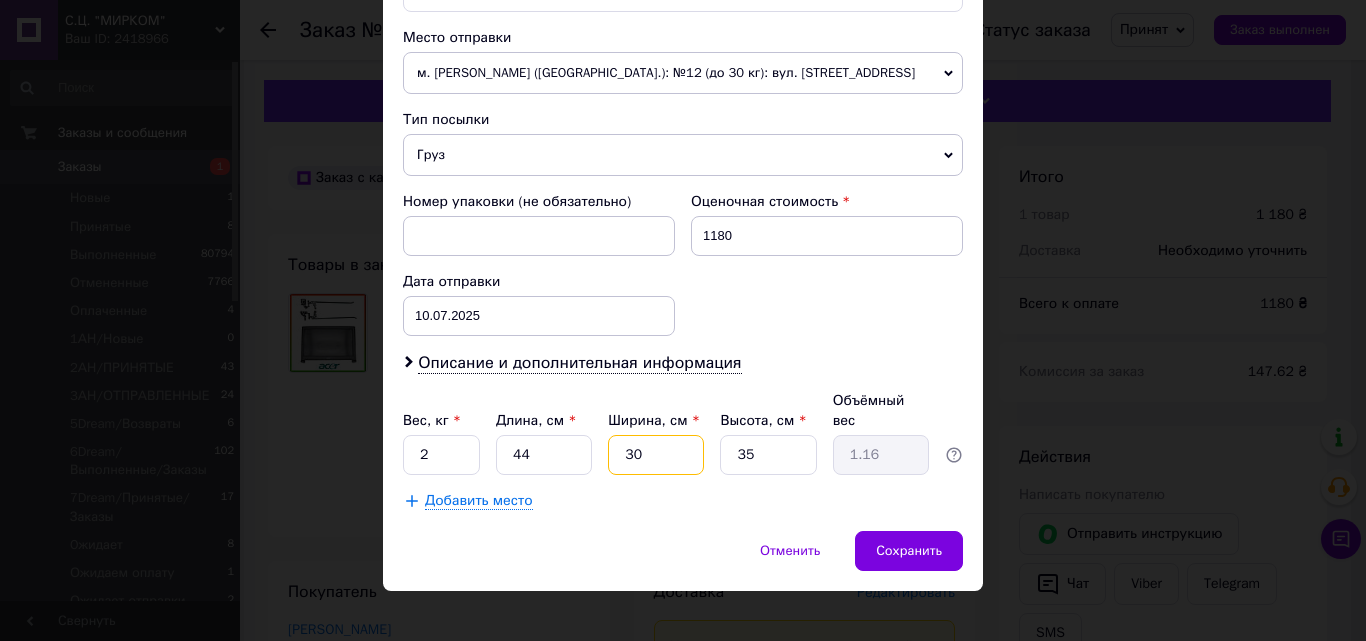 type on "11.55" 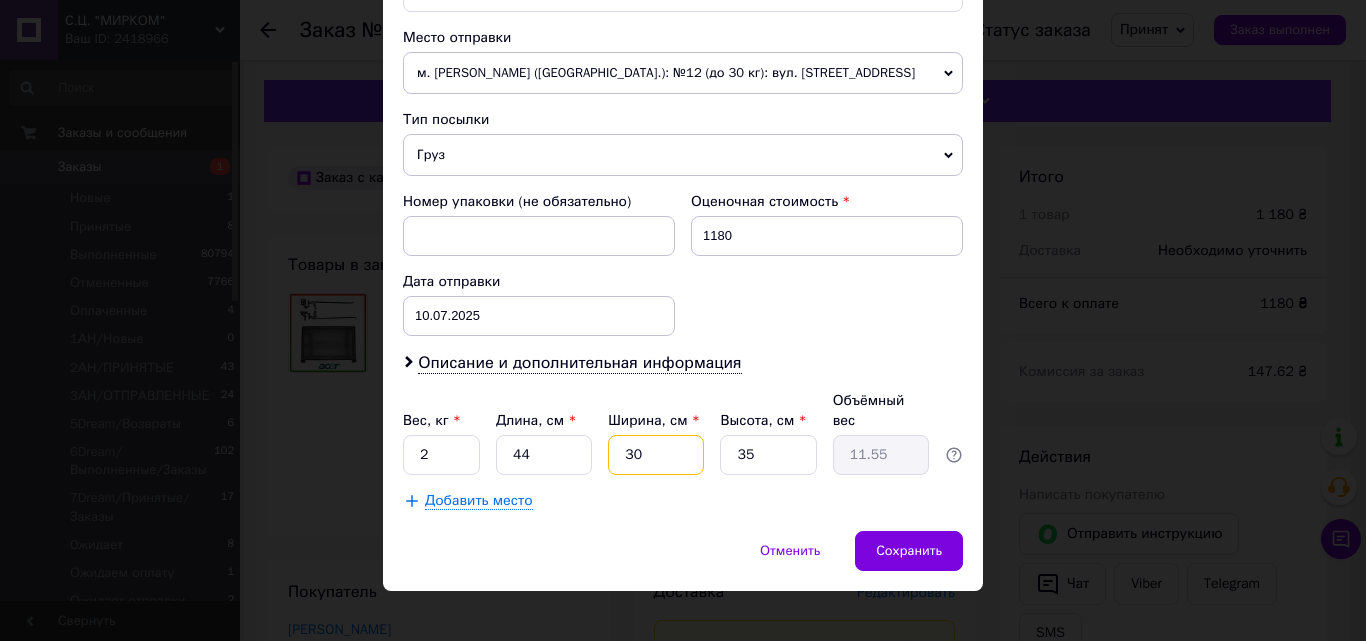 type on "30" 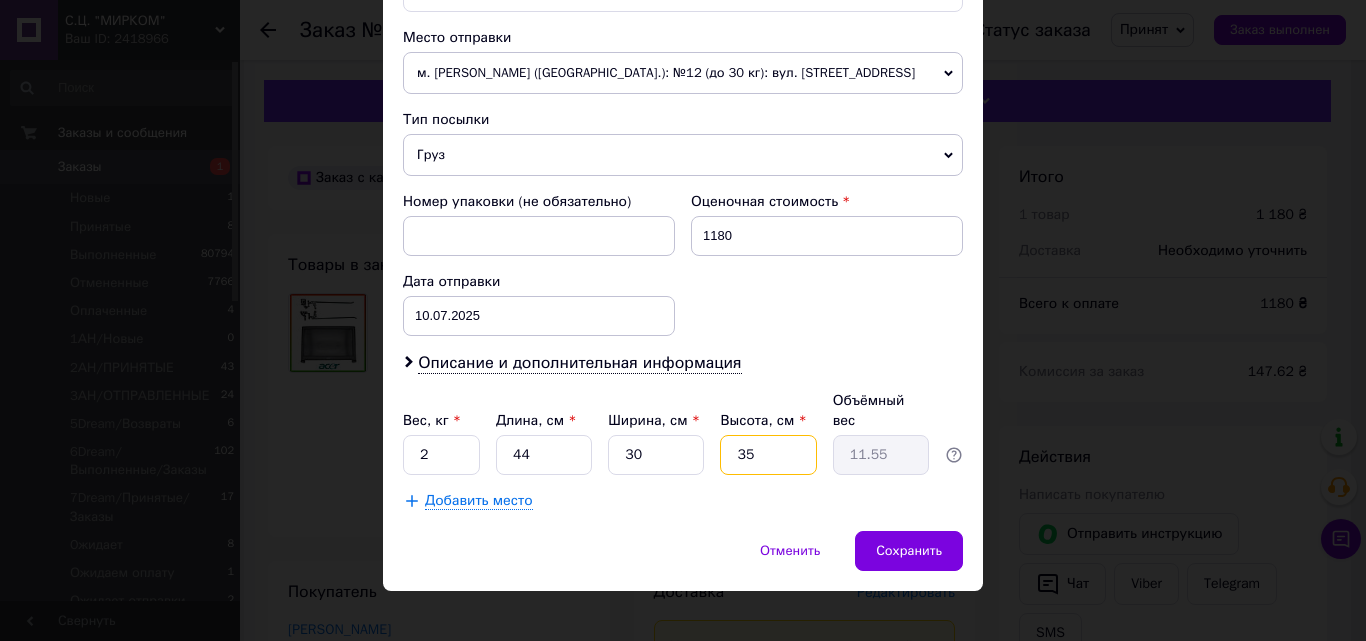 type on "6" 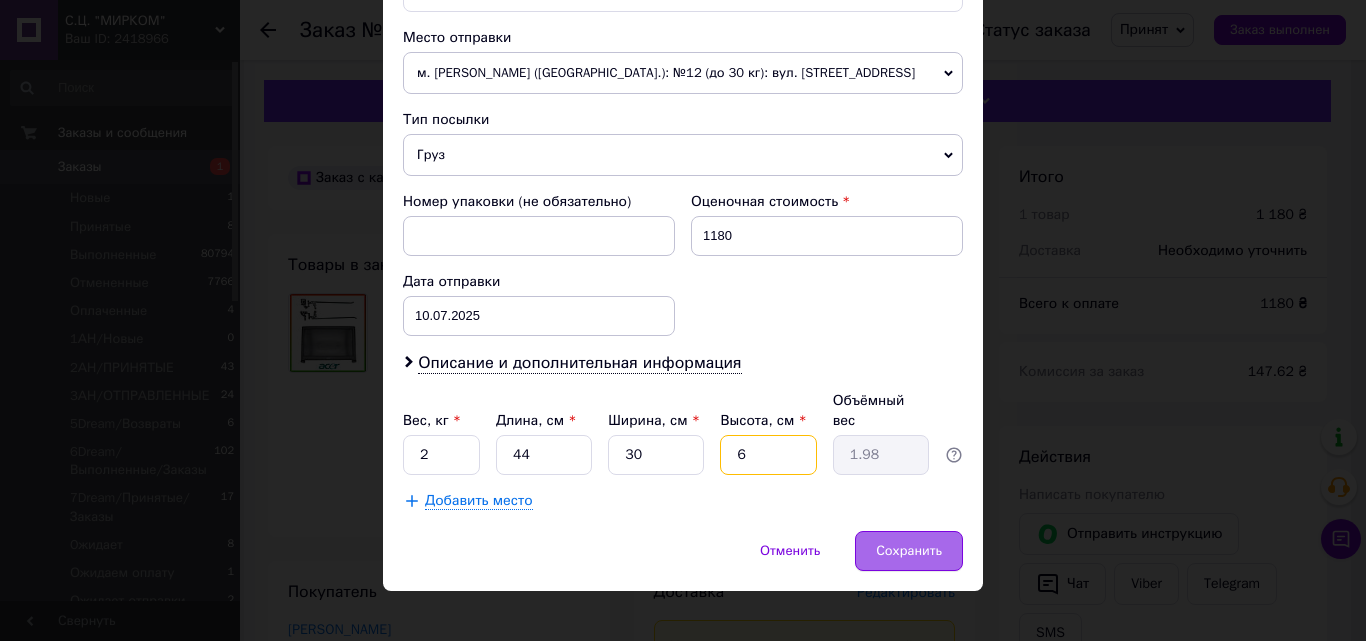 type on "6" 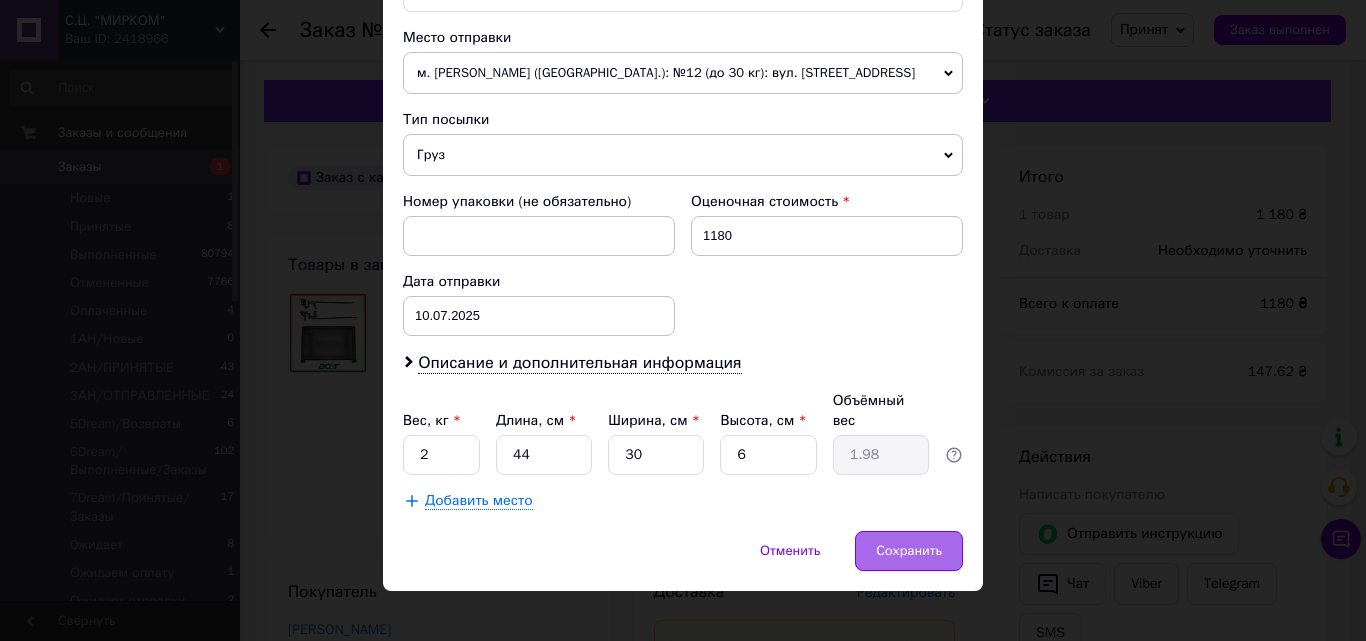 click on "Сохранить" at bounding box center (909, 551) 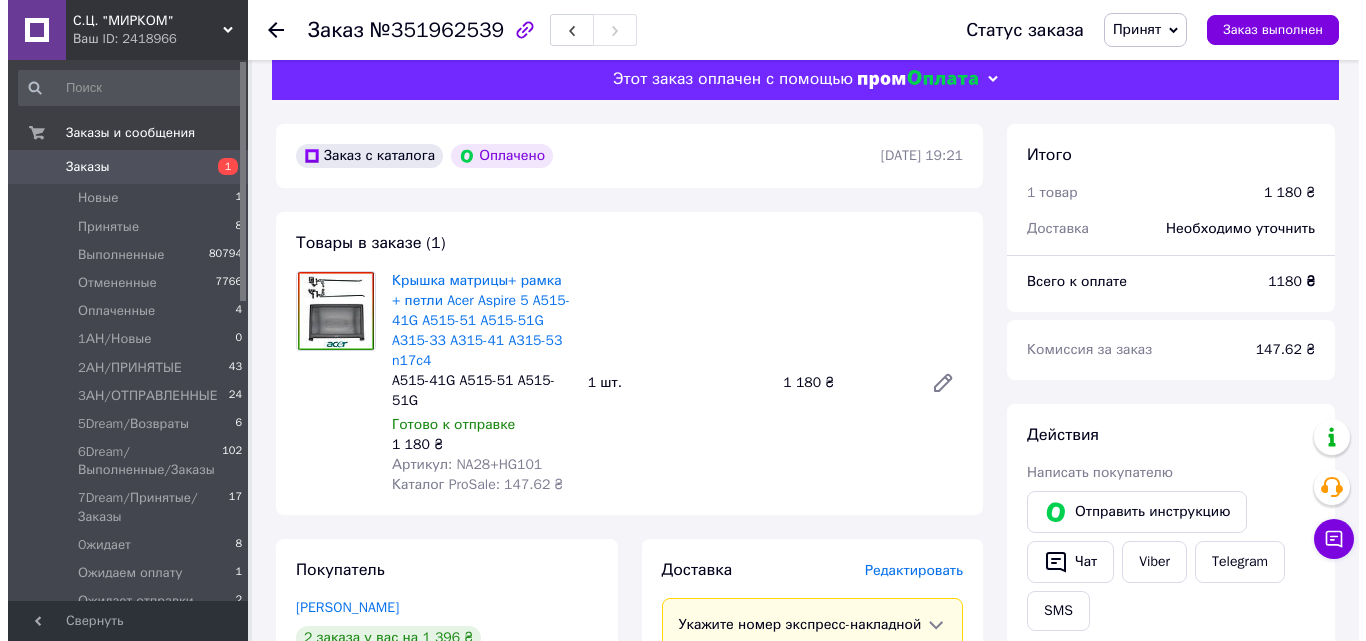 scroll, scrollTop: 0, scrollLeft: 0, axis: both 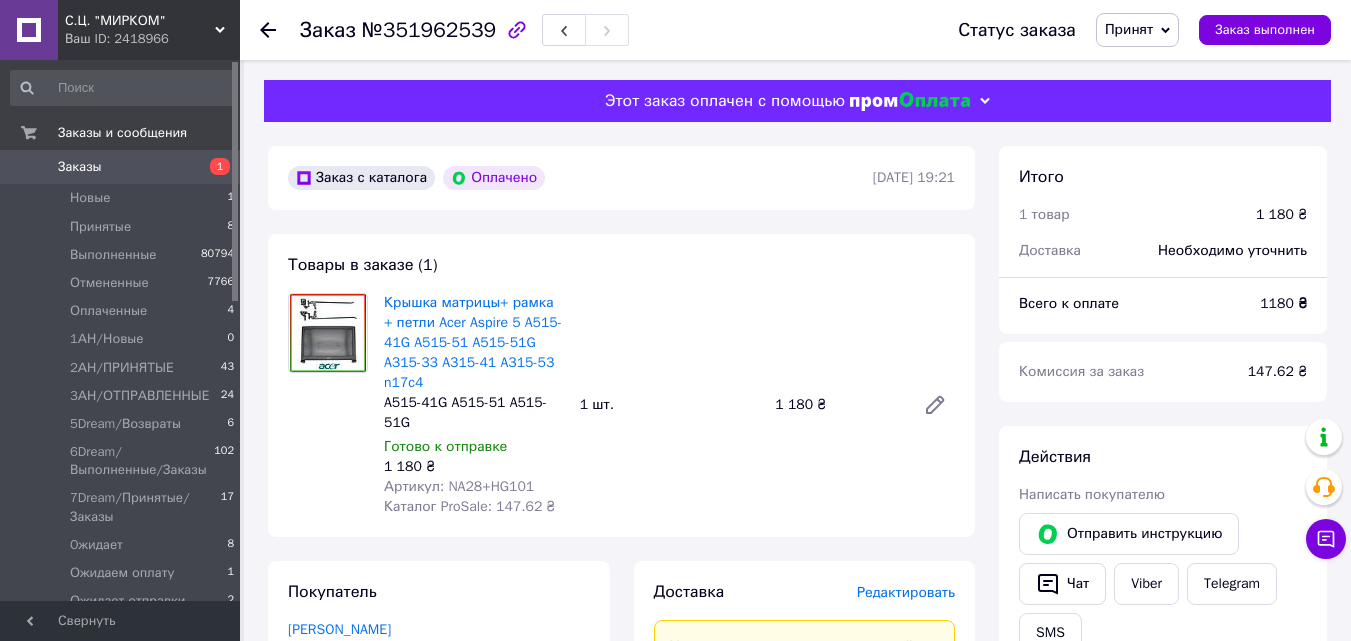 click on "Редактировать" at bounding box center [906, 592] 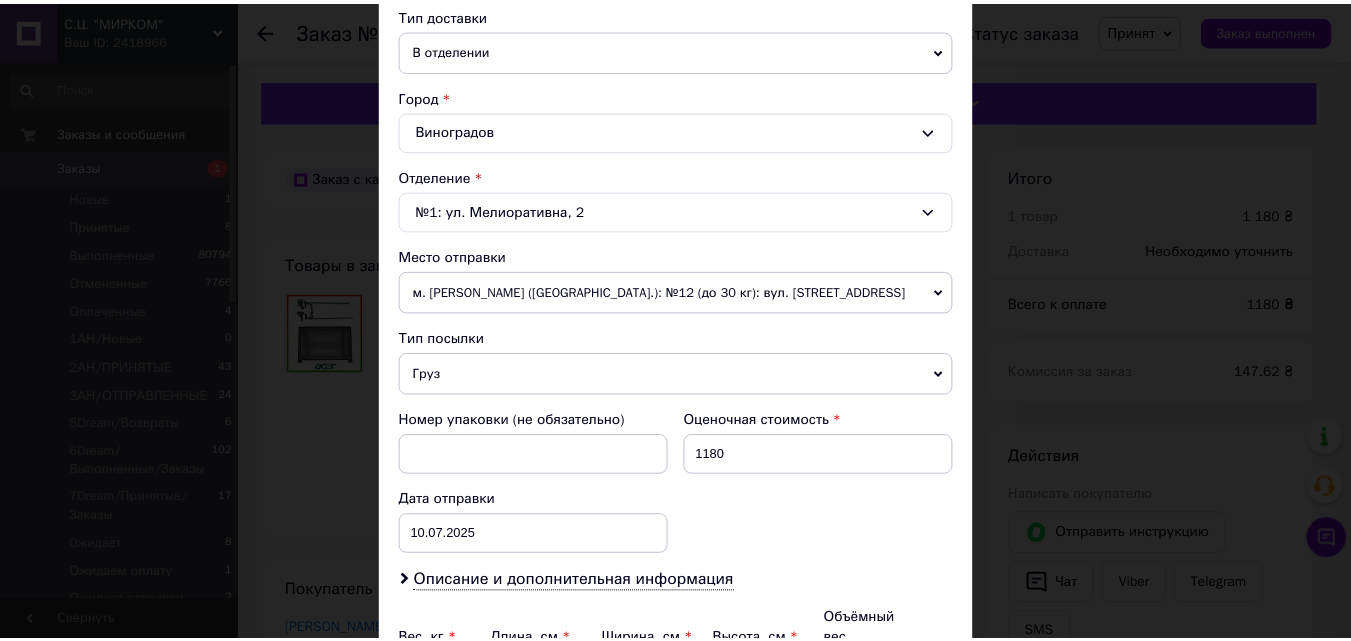 scroll, scrollTop: 687, scrollLeft: 0, axis: vertical 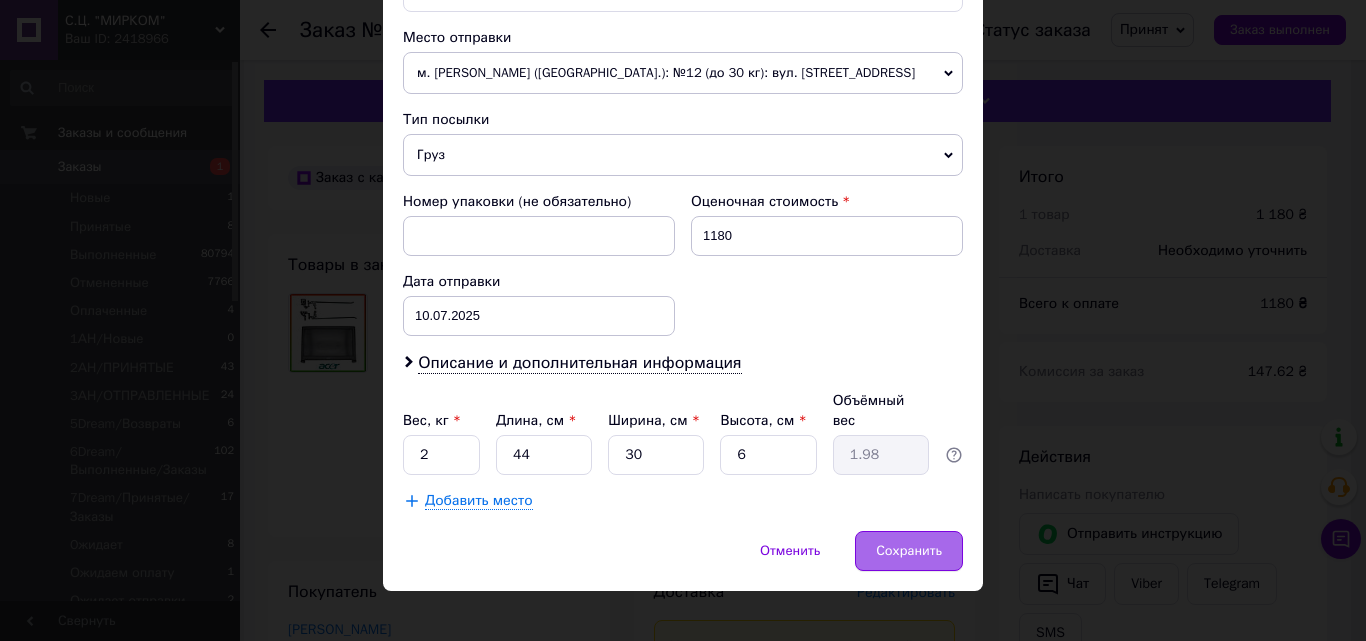 click on "Сохранить" at bounding box center [909, 551] 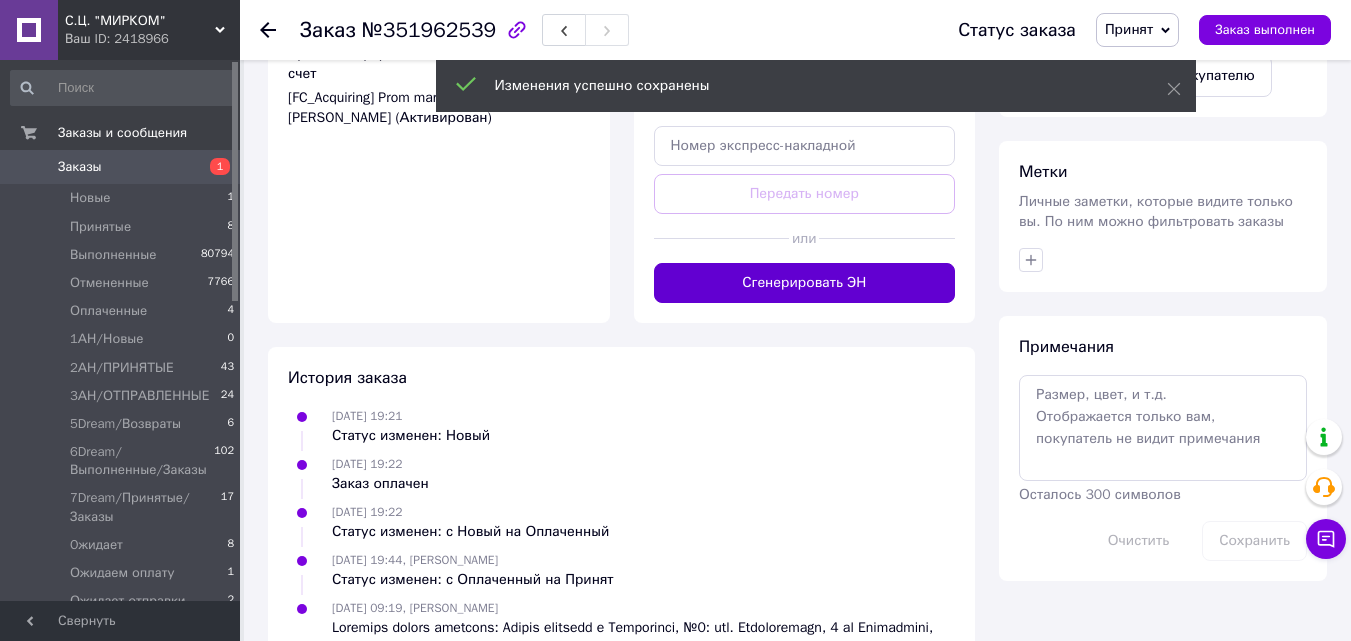 click on "Сгенерировать ЭН" at bounding box center (805, 283) 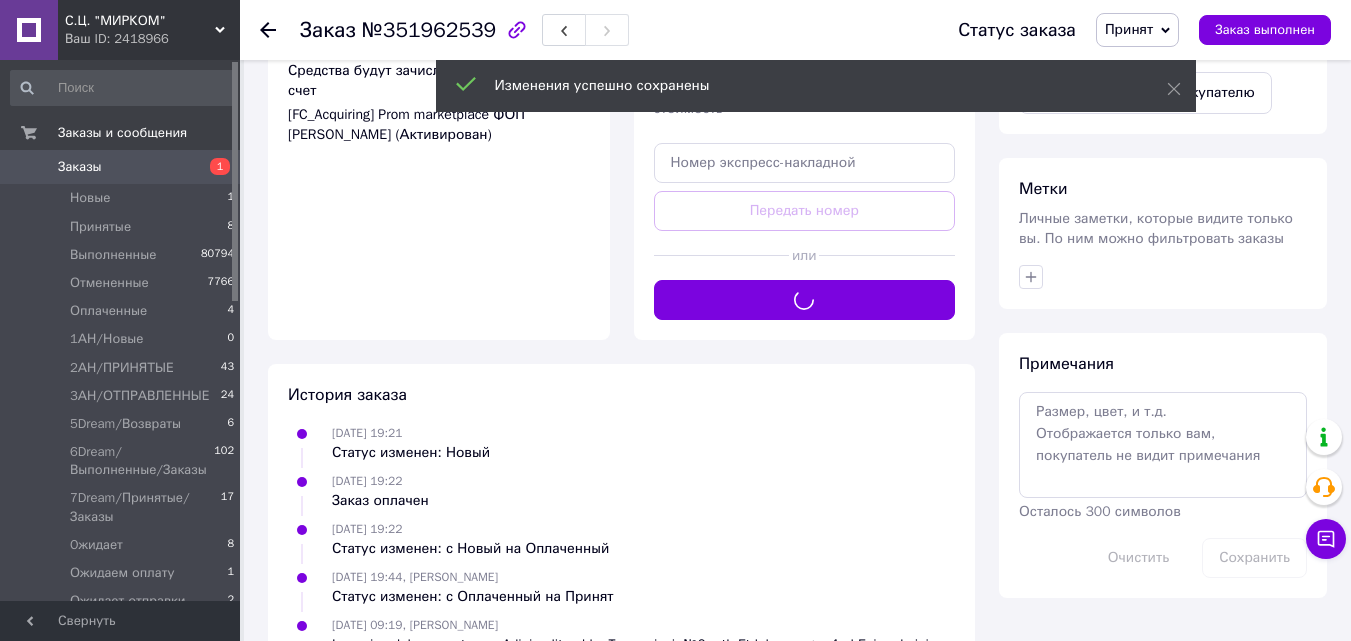 scroll, scrollTop: 400, scrollLeft: 0, axis: vertical 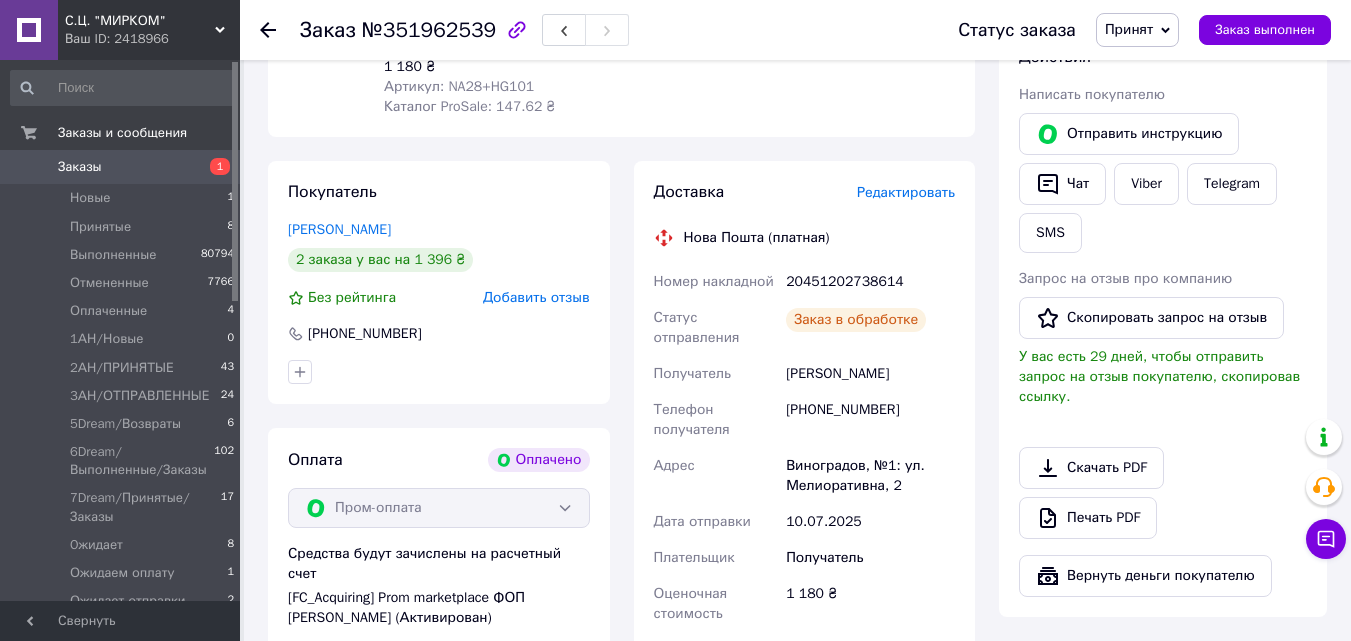click on "20451202738614" at bounding box center (870, 282) 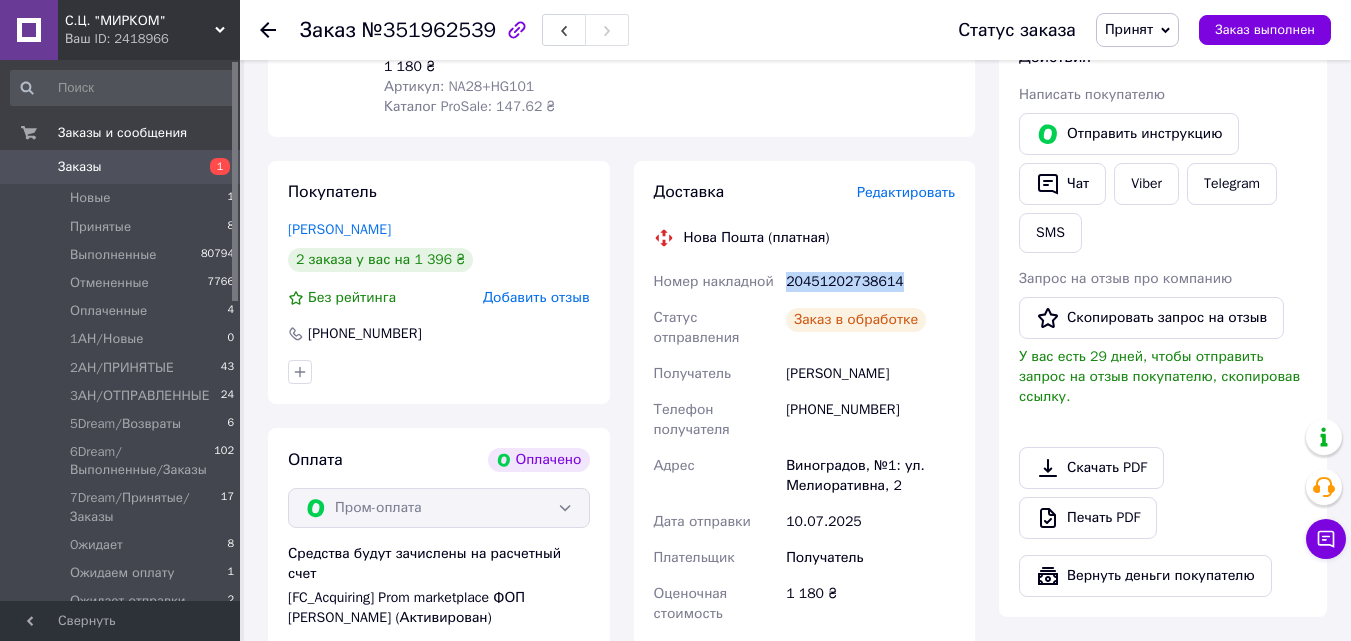 click on "20451202738614" at bounding box center (870, 282) 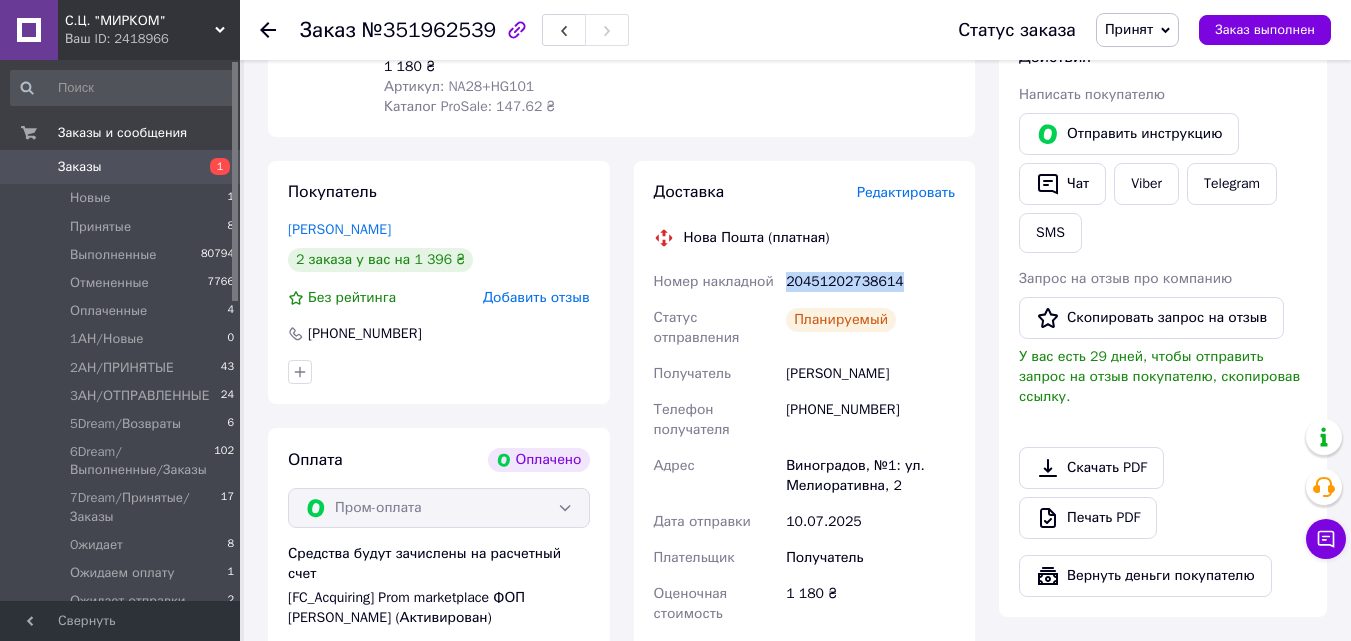 copy on "20451202738614" 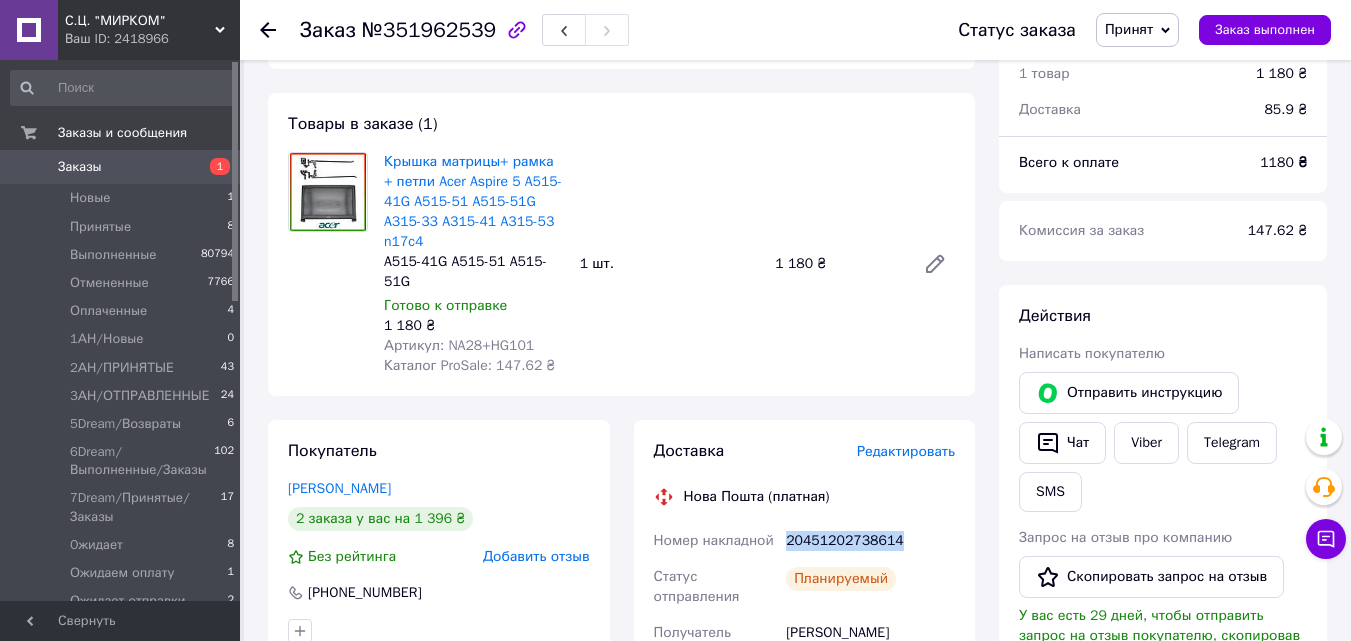 scroll, scrollTop: 0, scrollLeft: 0, axis: both 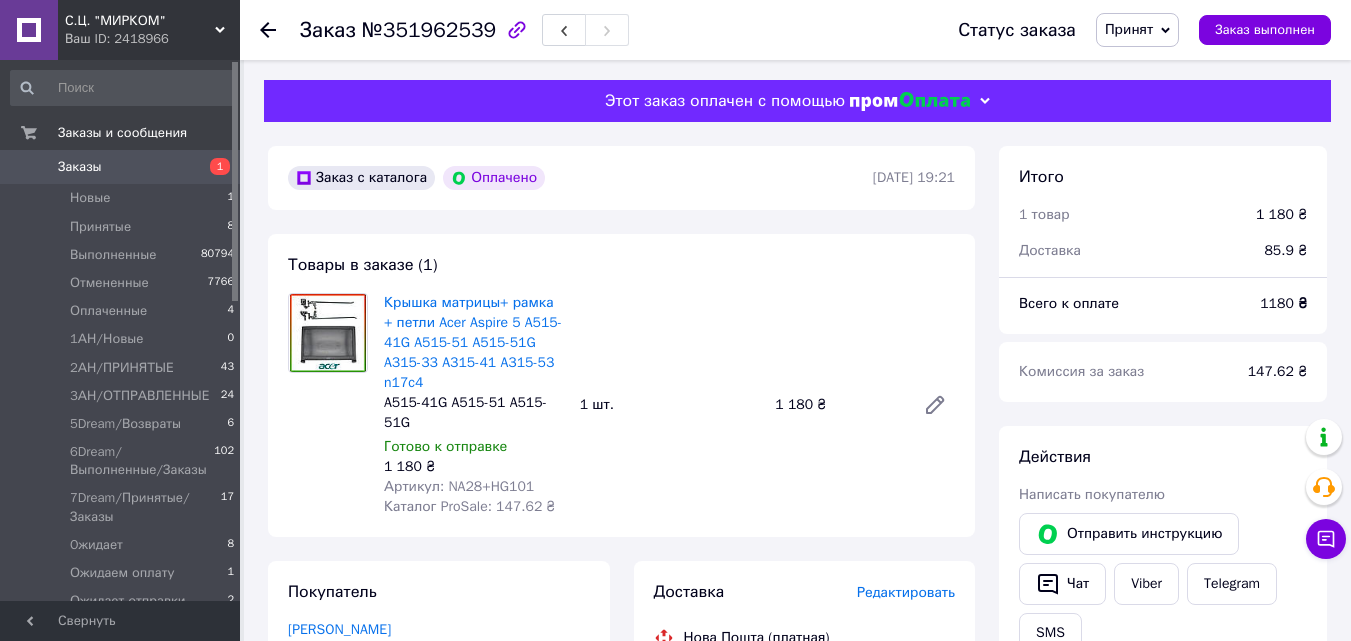 click on "Принят" at bounding box center (1129, 29) 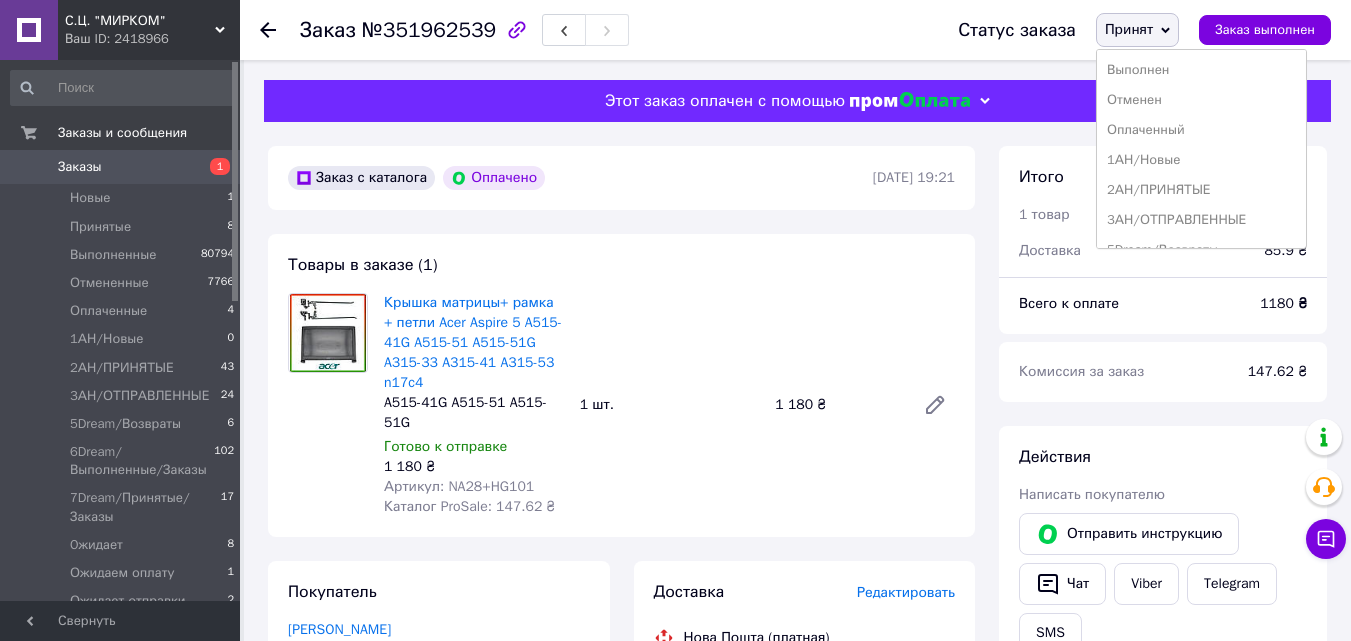 scroll, scrollTop: 232, scrollLeft: 0, axis: vertical 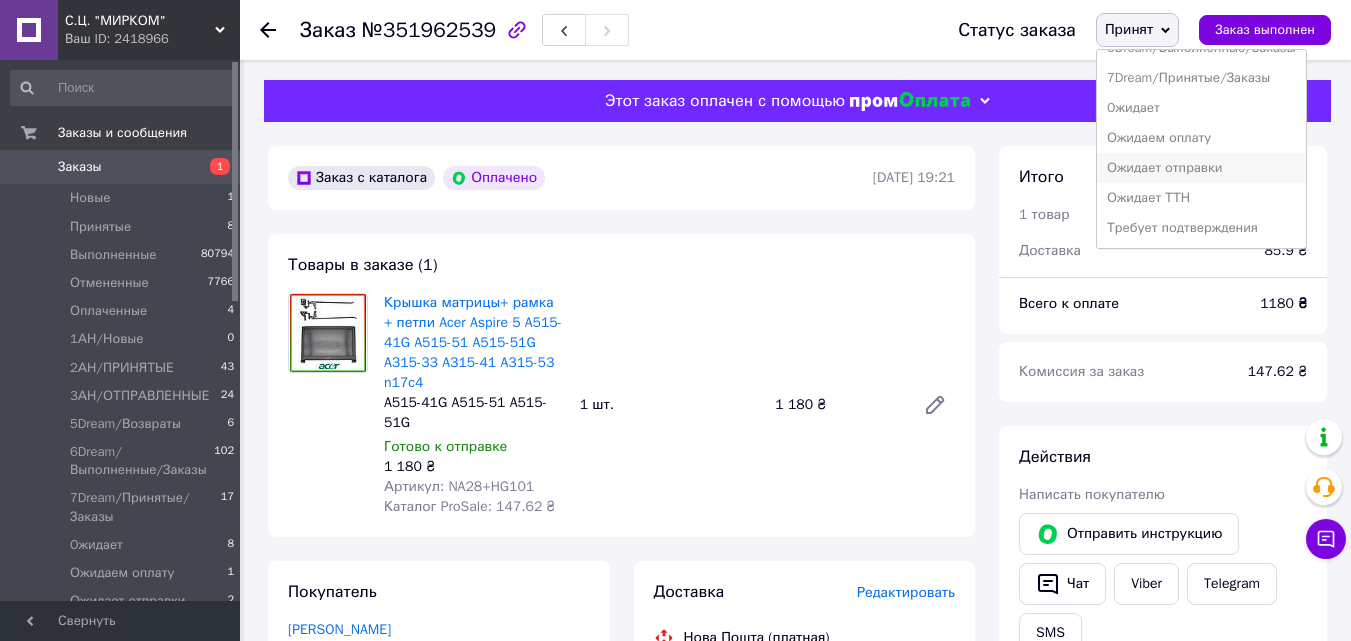 click on "Ожидает отправки" at bounding box center [1201, 168] 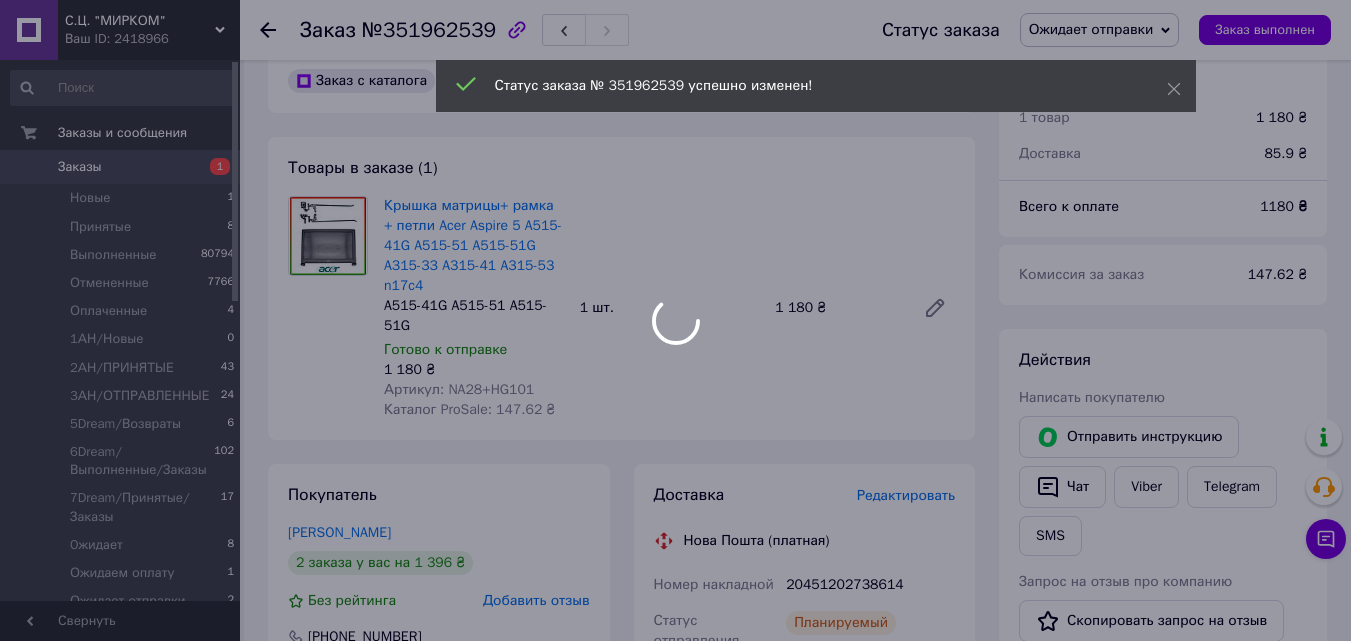 scroll, scrollTop: 0, scrollLeft: 0, axis: both 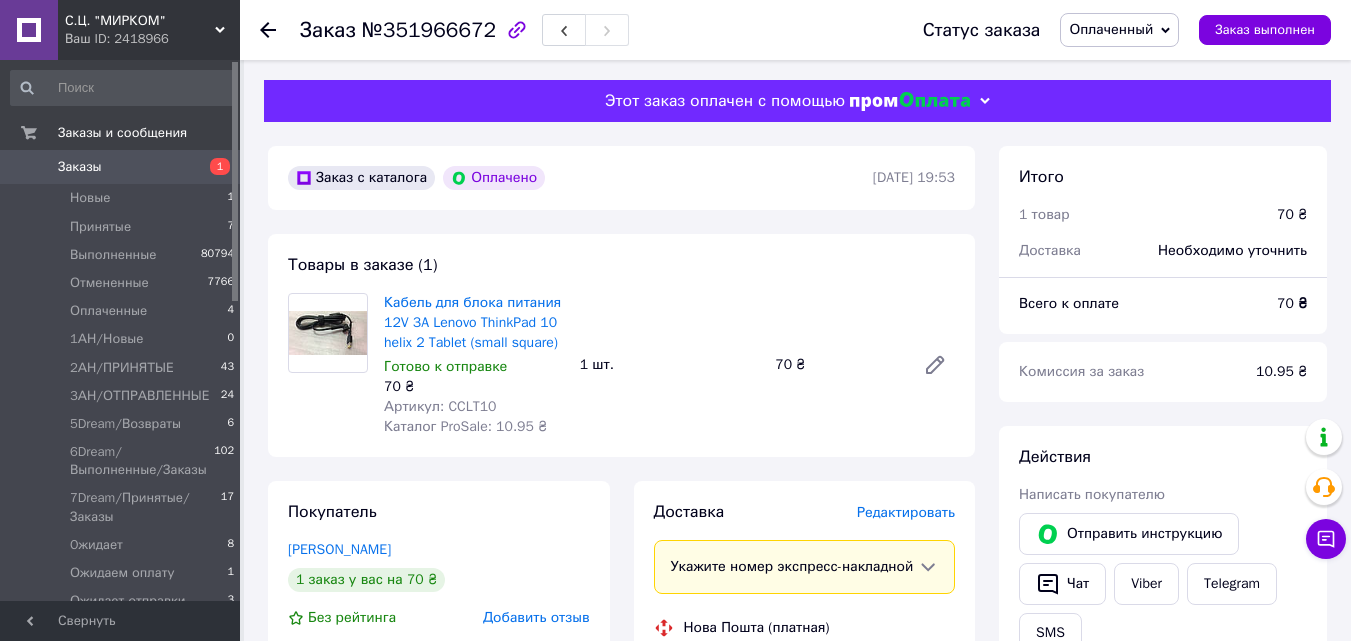 click on "Редактировать" at bounding box center (906, 512) 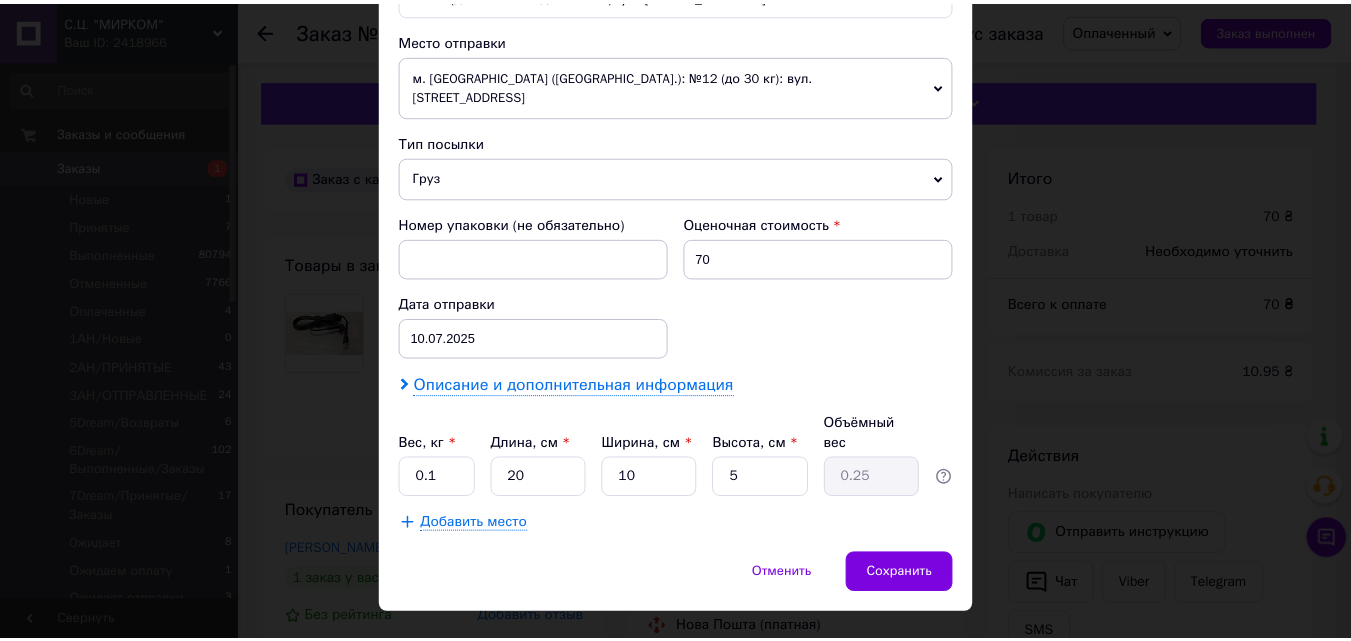 scroll, scrollTop: 687, scrollLeft: 0, axis: vertical 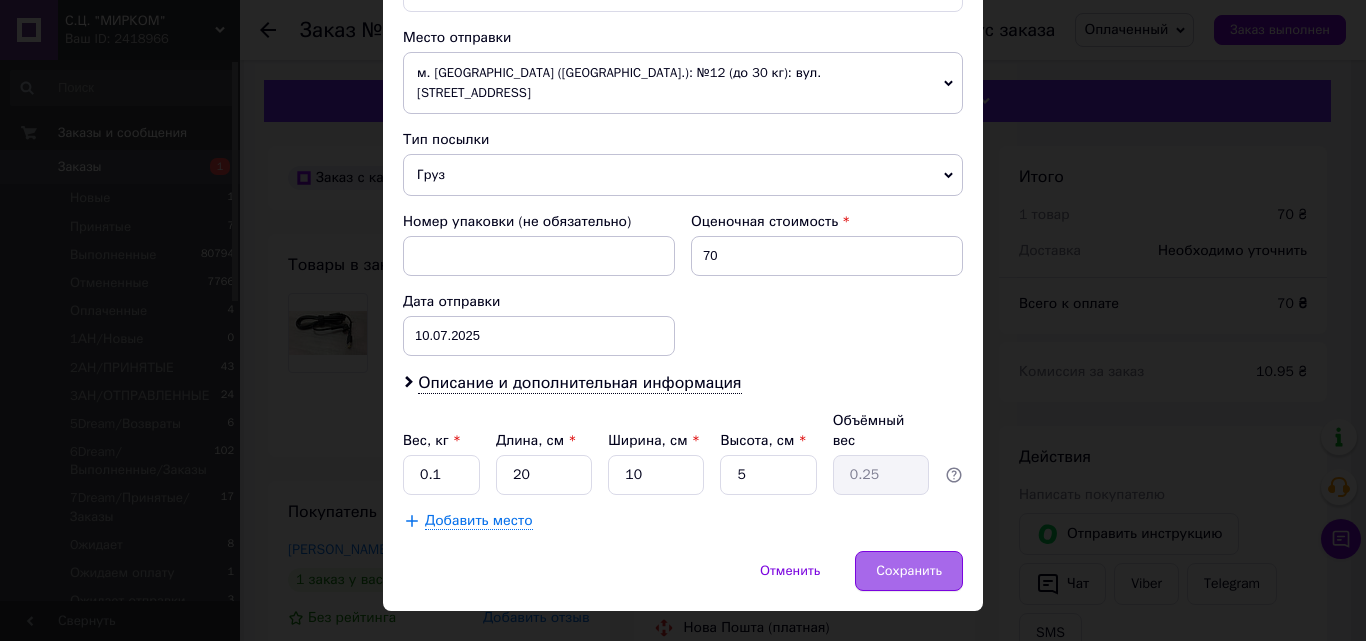 click on "Сохранить" at bounding box center (909, 571) 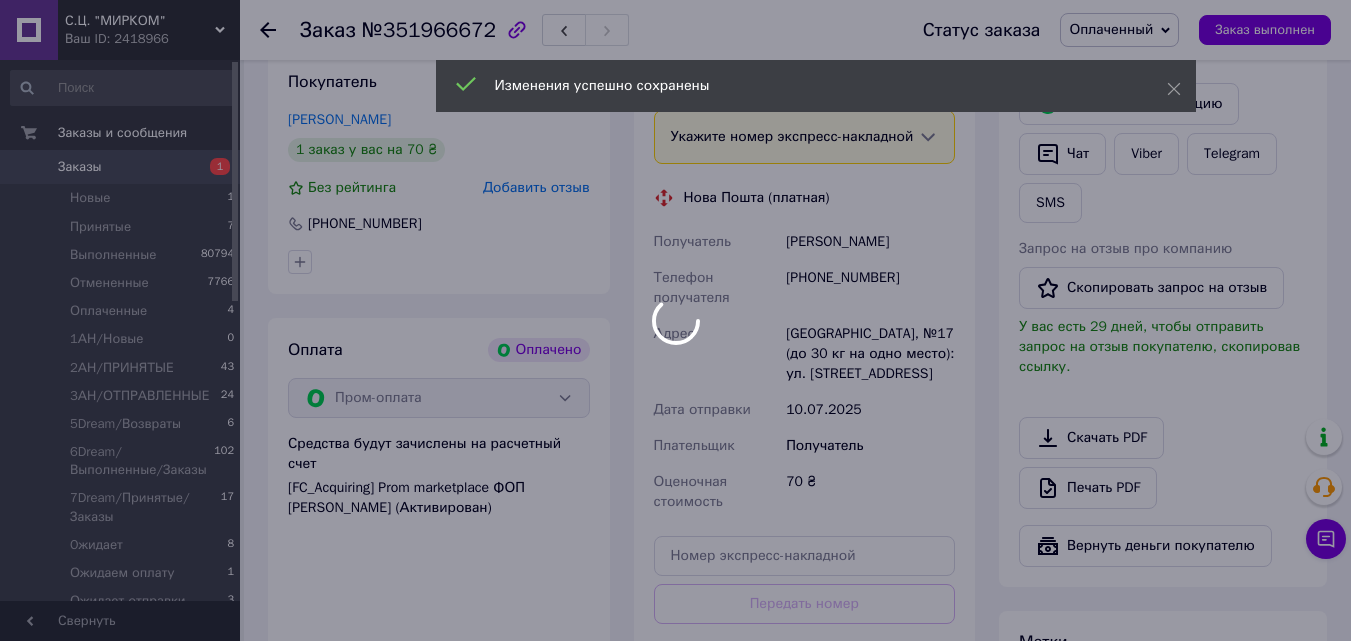 scroll, scrollTop: 800, scrollLeft: 0, axis: vertical 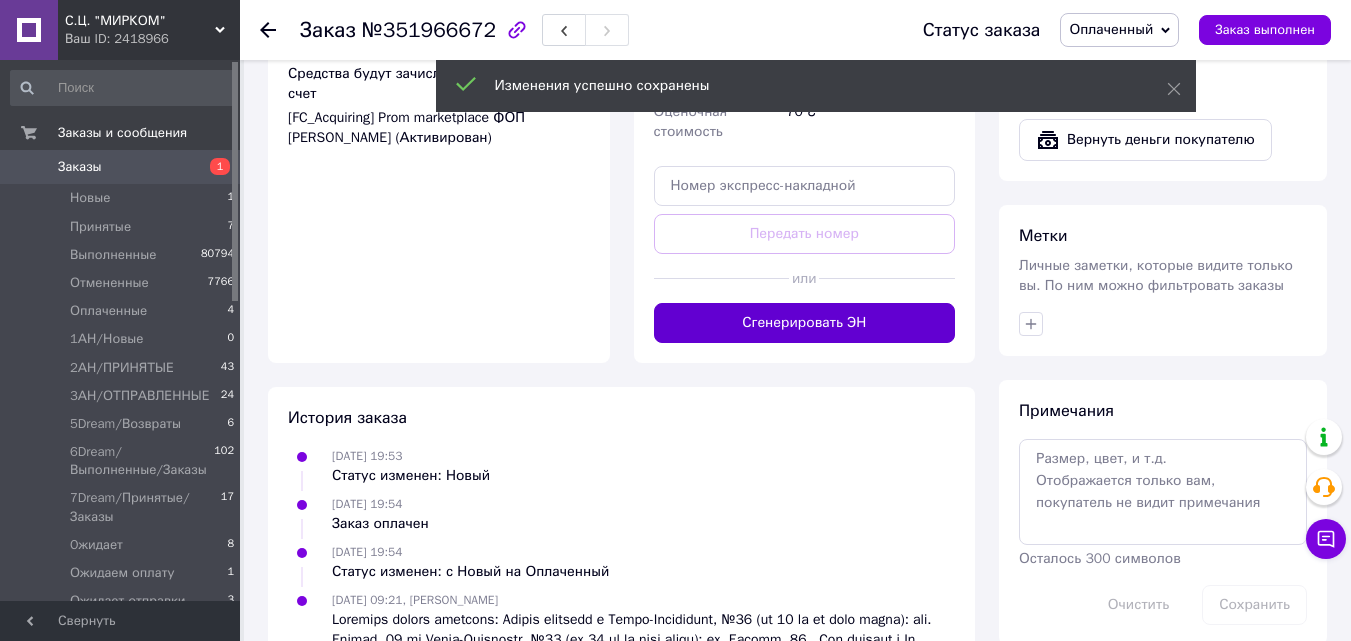 click on "Сгенерировать ЭН" at bounding box center (805, 323) 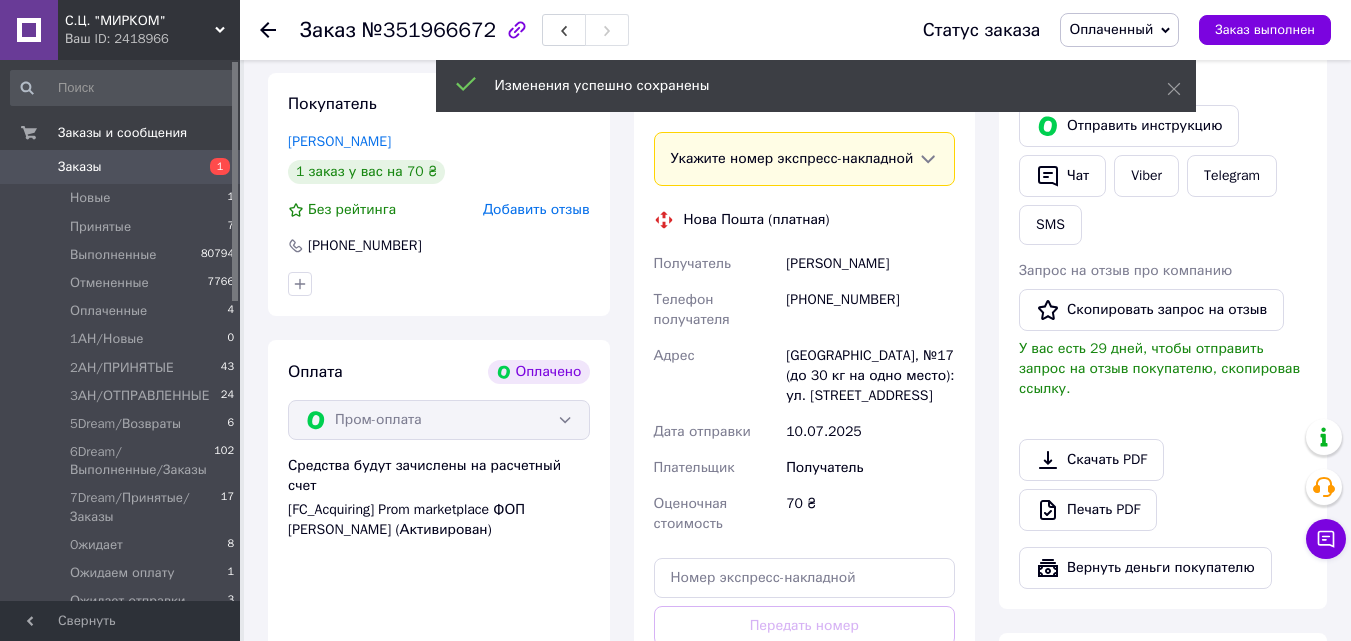 scroll, scrollTop: 300, scrollLeft: 0, axis: vertical 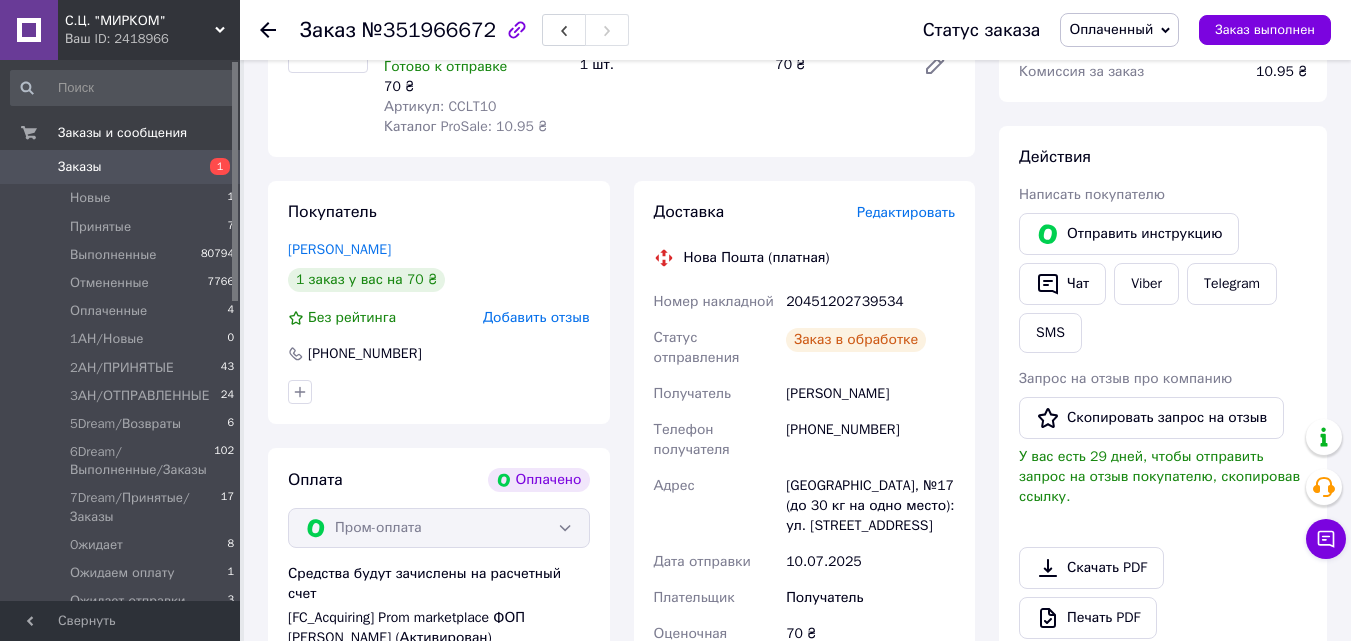 click on "20451202739534" at bounding box center [870, 302] 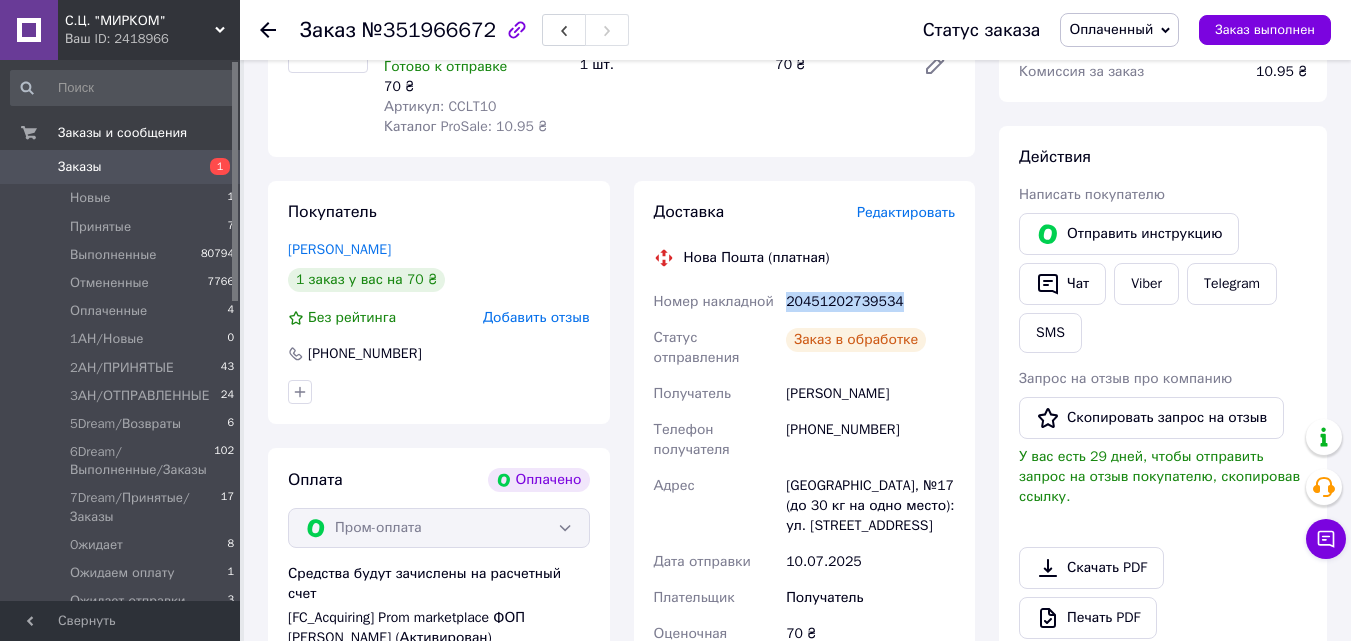 click on "20451202739534" at bounding box center [870, 302] 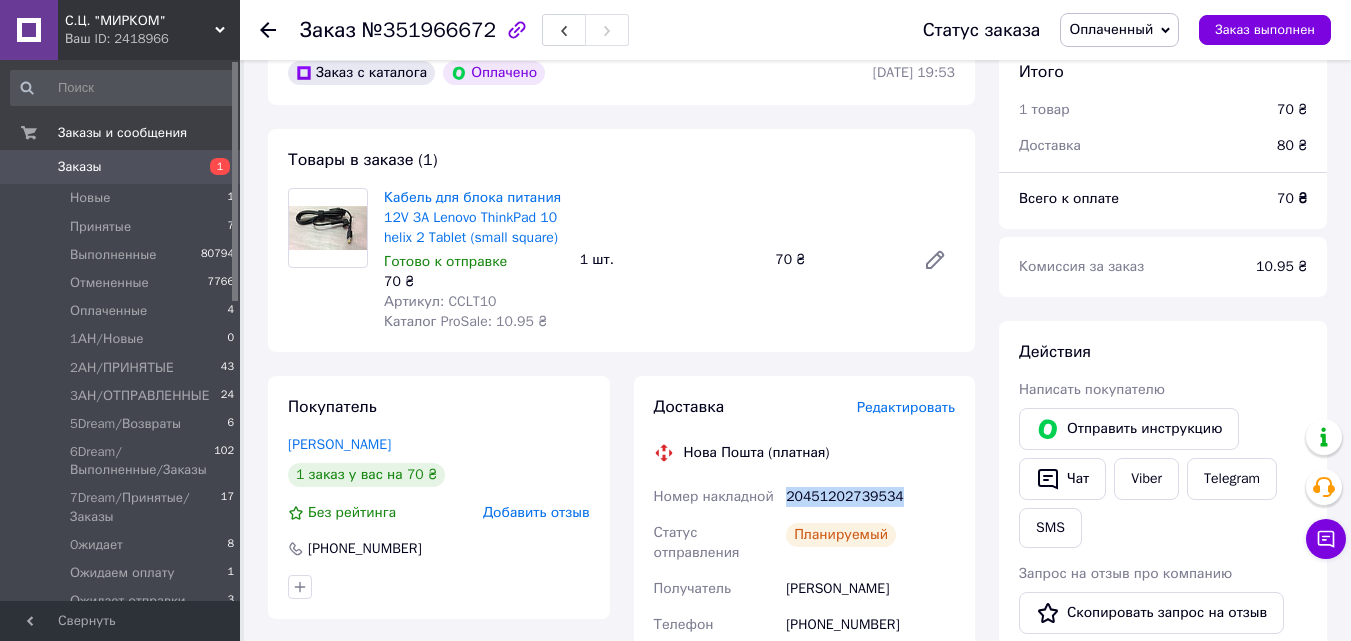scroll, scrollTop: 0, scrollLeft: 0, axis: both 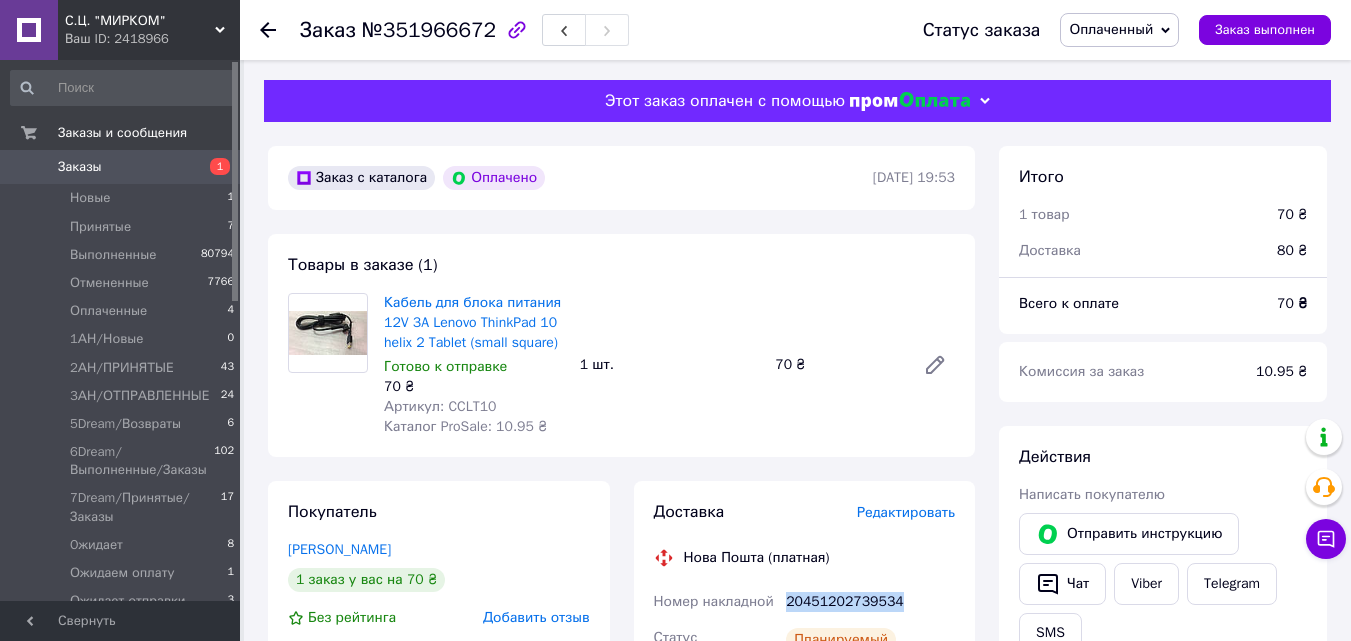 click on "Оплаченный" at bounding box center [1111, 29] 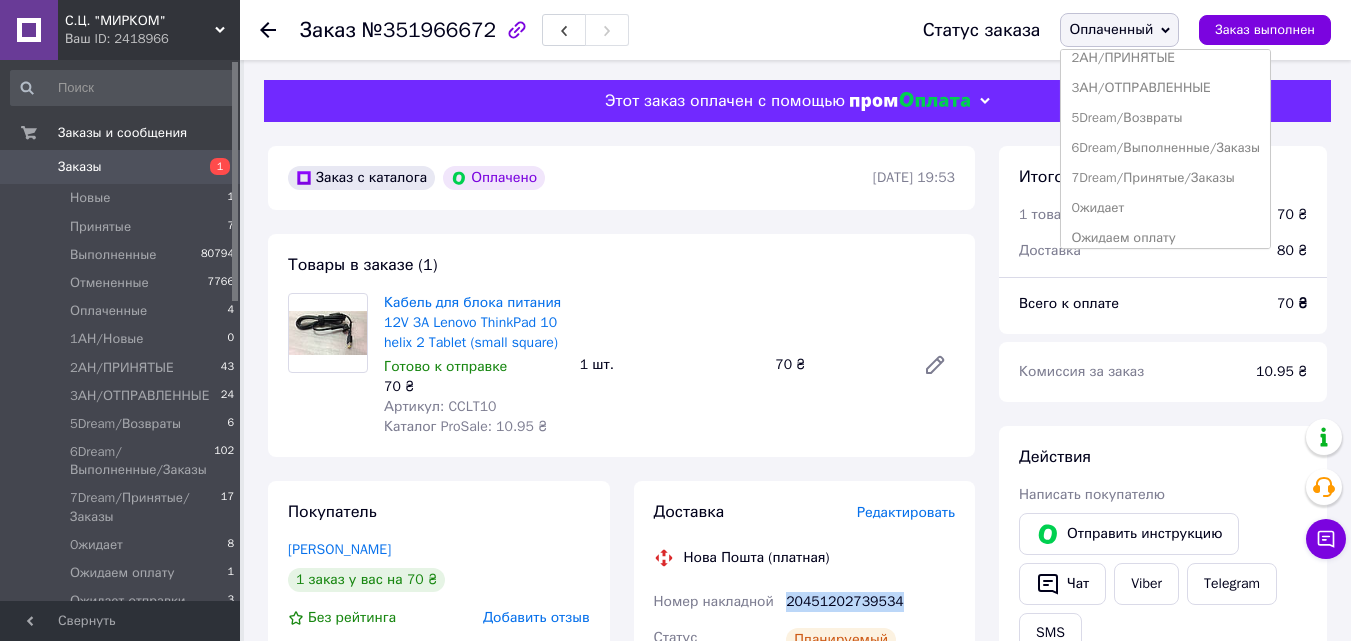 scroll, scrollTop: 232, scrollLeft: 0, axis: vertical 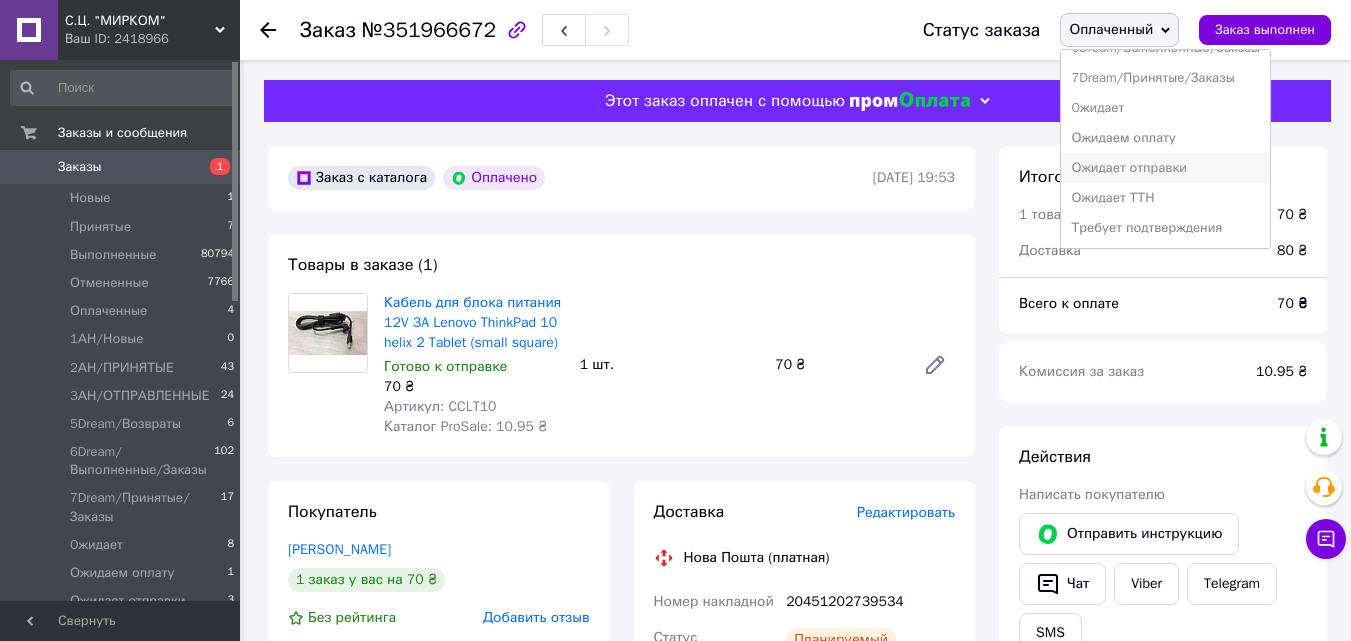 click on "Ожидает отправки" at bounding box center [1165, 168] 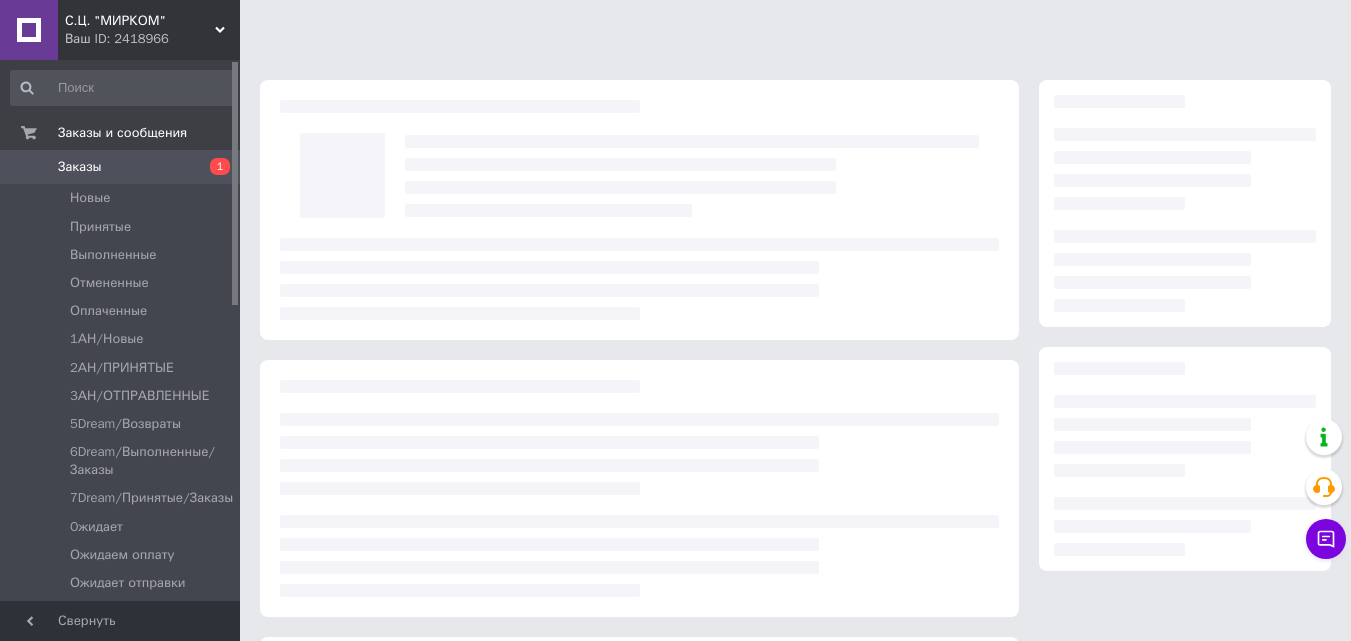 scroll, scrollTop: 0, scrollLeft: 0, axis: both 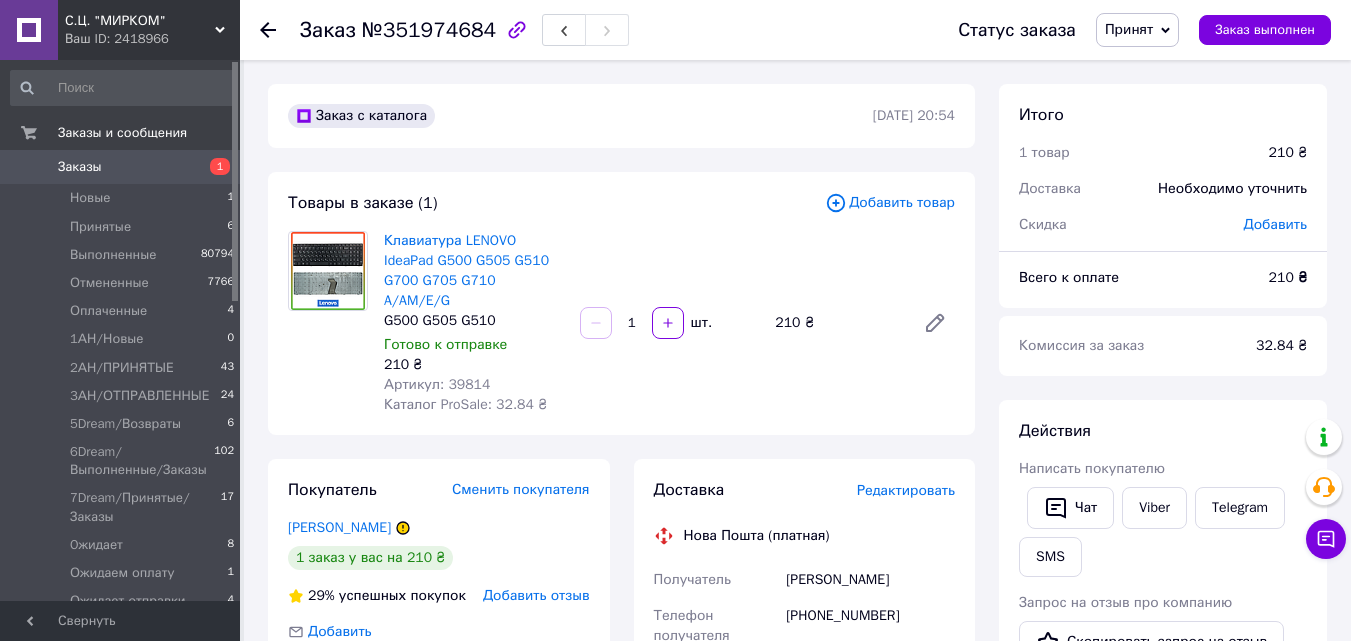 click on "Редактировать" at bounding box center (906, 490) 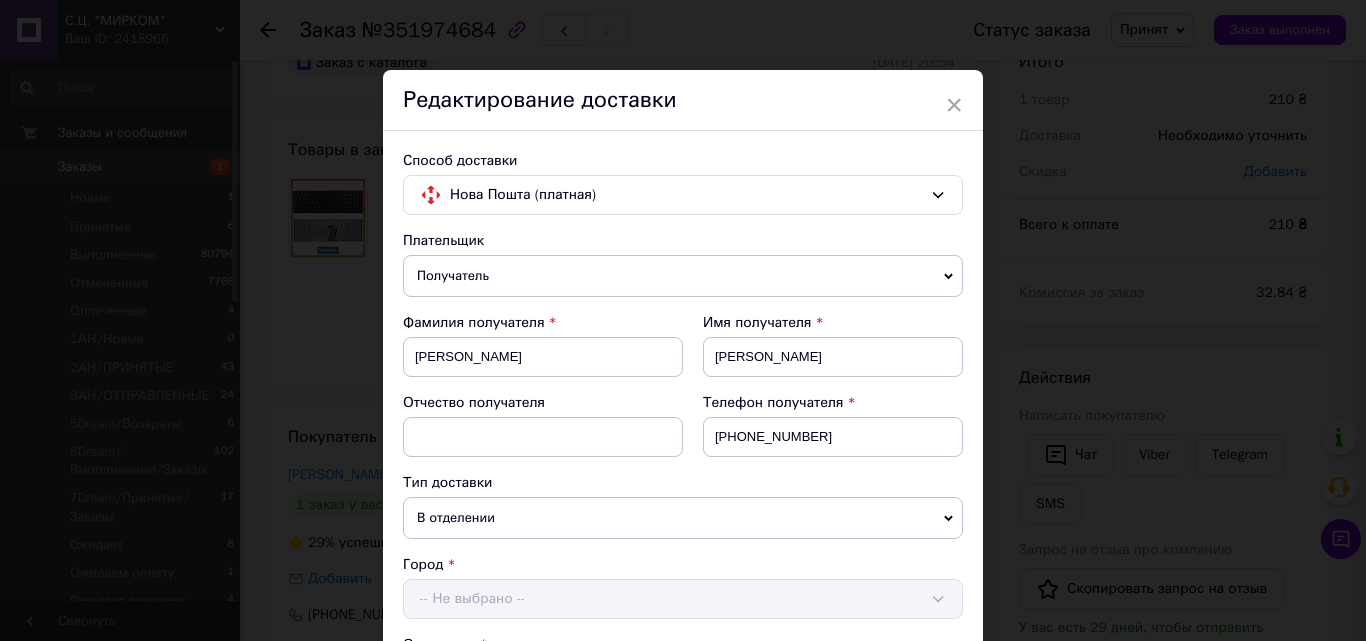scroll, scrollTop: 100, scrollLeft: 0, axis: vertical 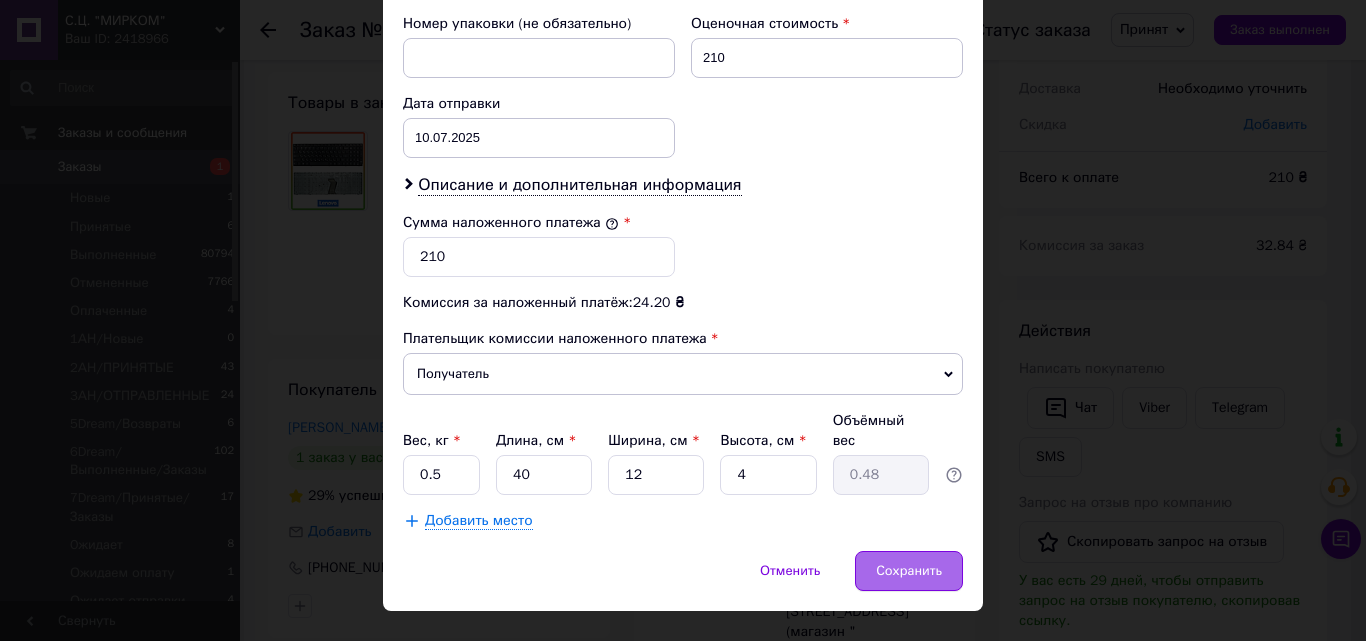 click on "Сохранить" at bounding box center (909, 571) 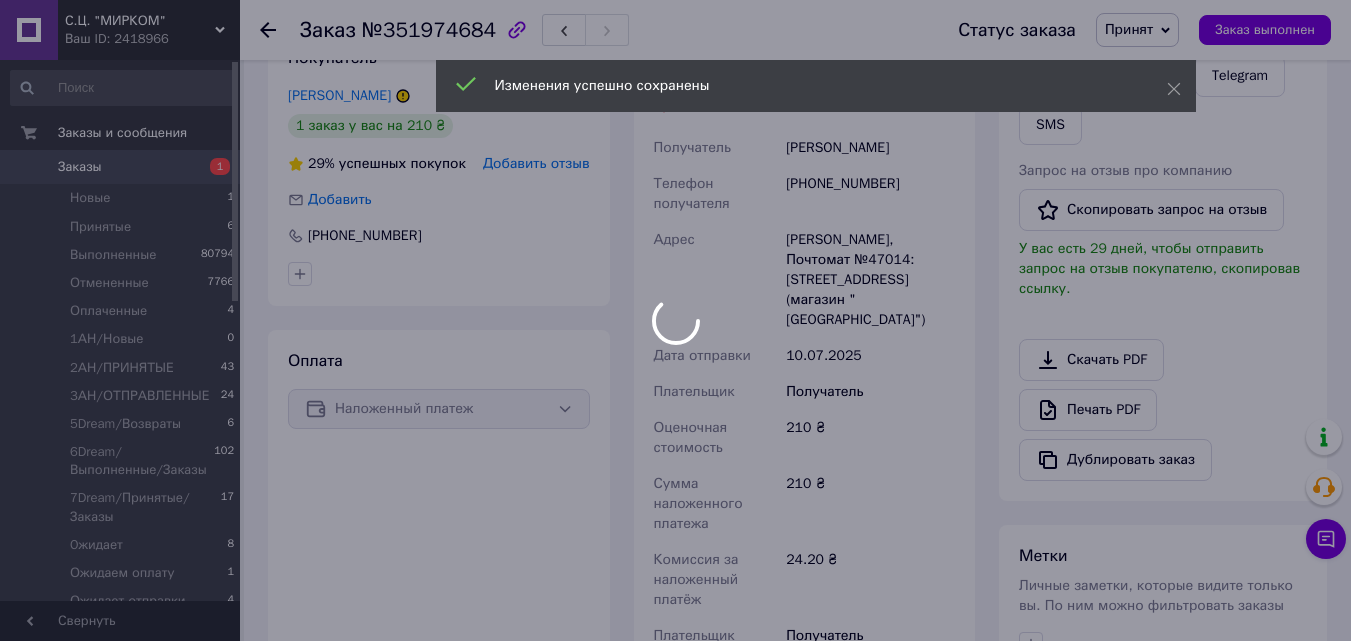 scroll, scrollTop: 800, scrollLeft: 0, axis: vertical 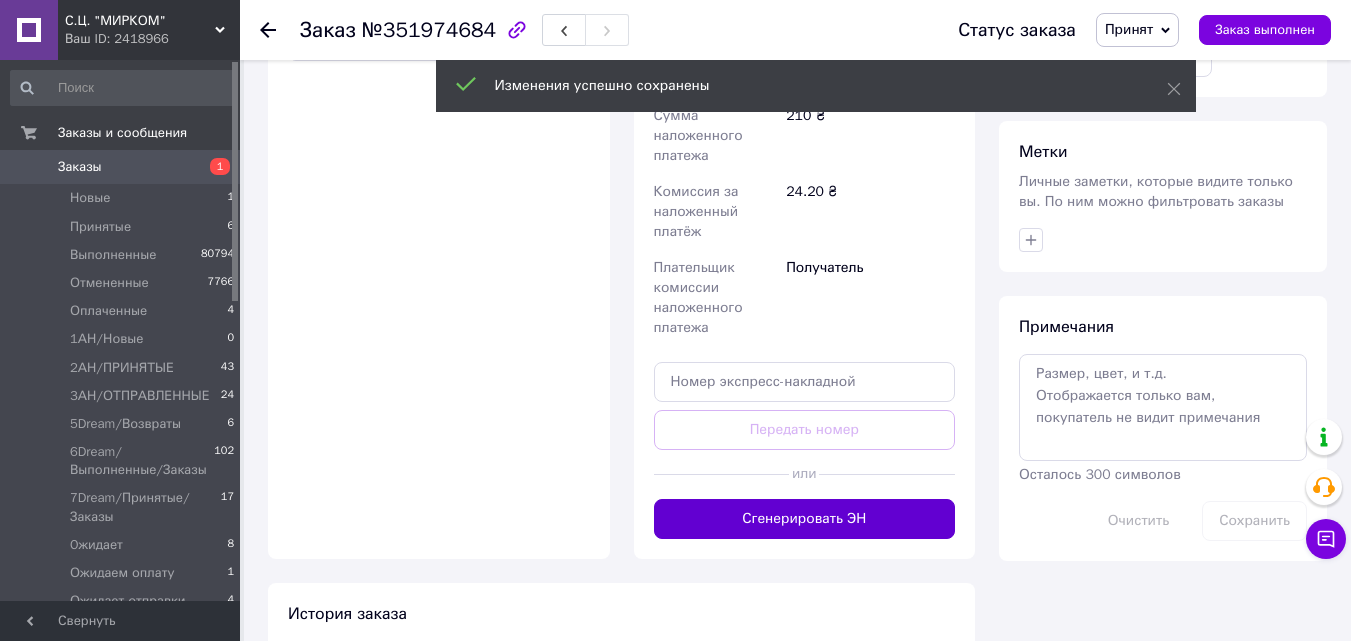 click on "Сгенерировать ЭН" at bounding box center [805, 519] 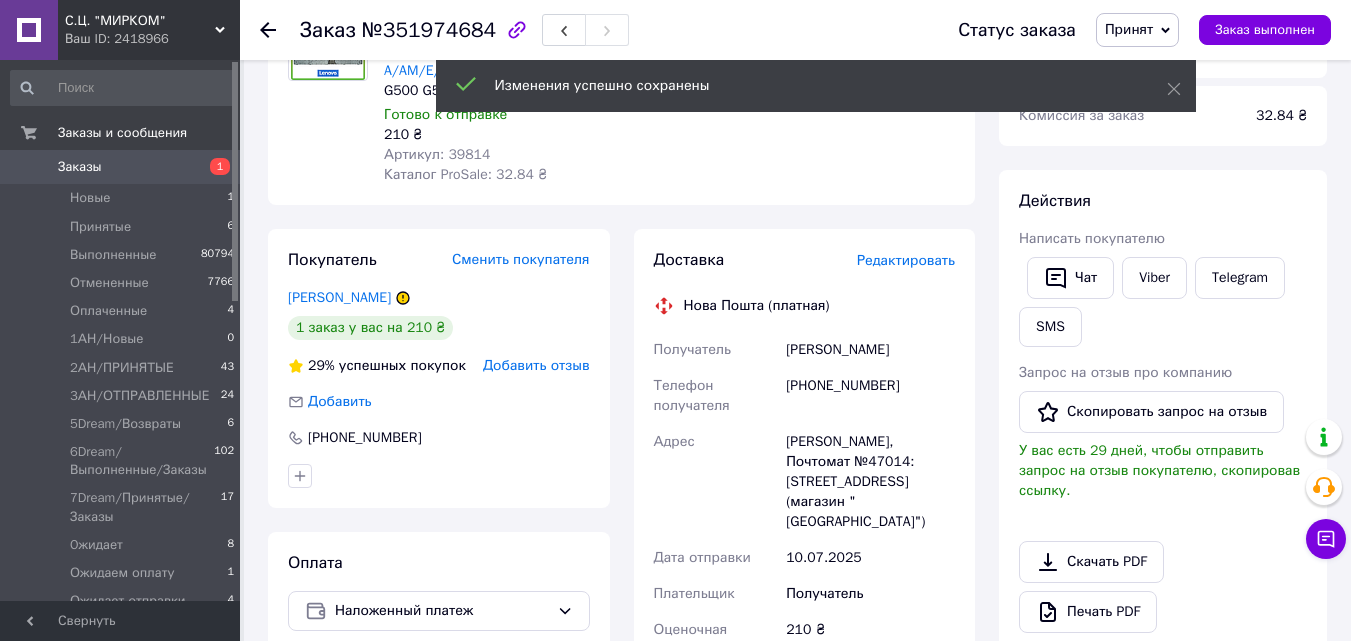 scroll, scrollTop: 100, scrollLeft: 0, axis: vertical 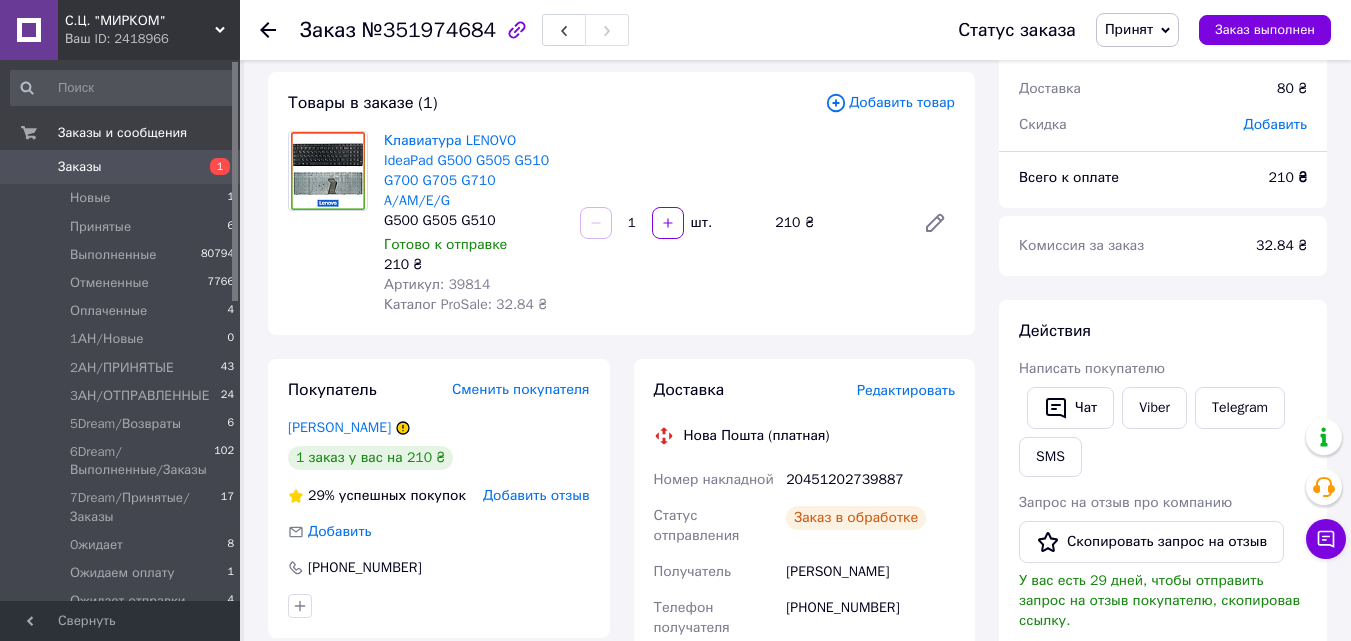 click on "20451202739887" at bounding box center [870, 480] 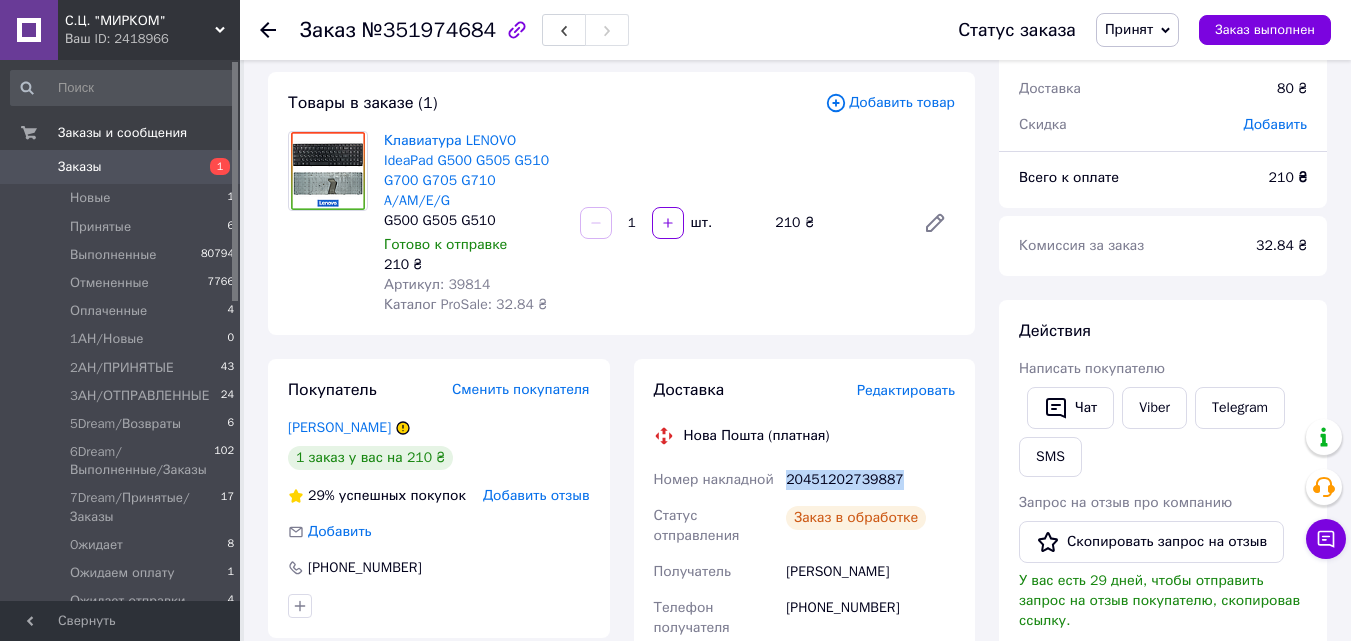 click on "20451202739887" at bounding box center (870, 480) 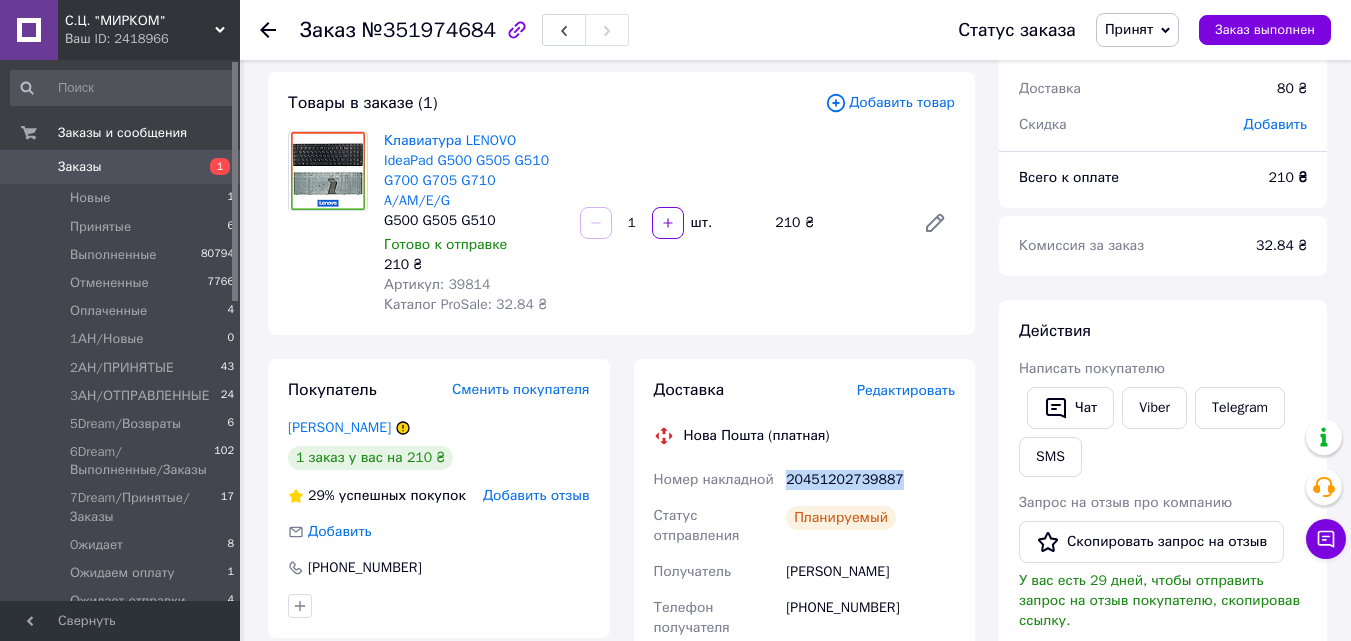 copy on "20451202739887" 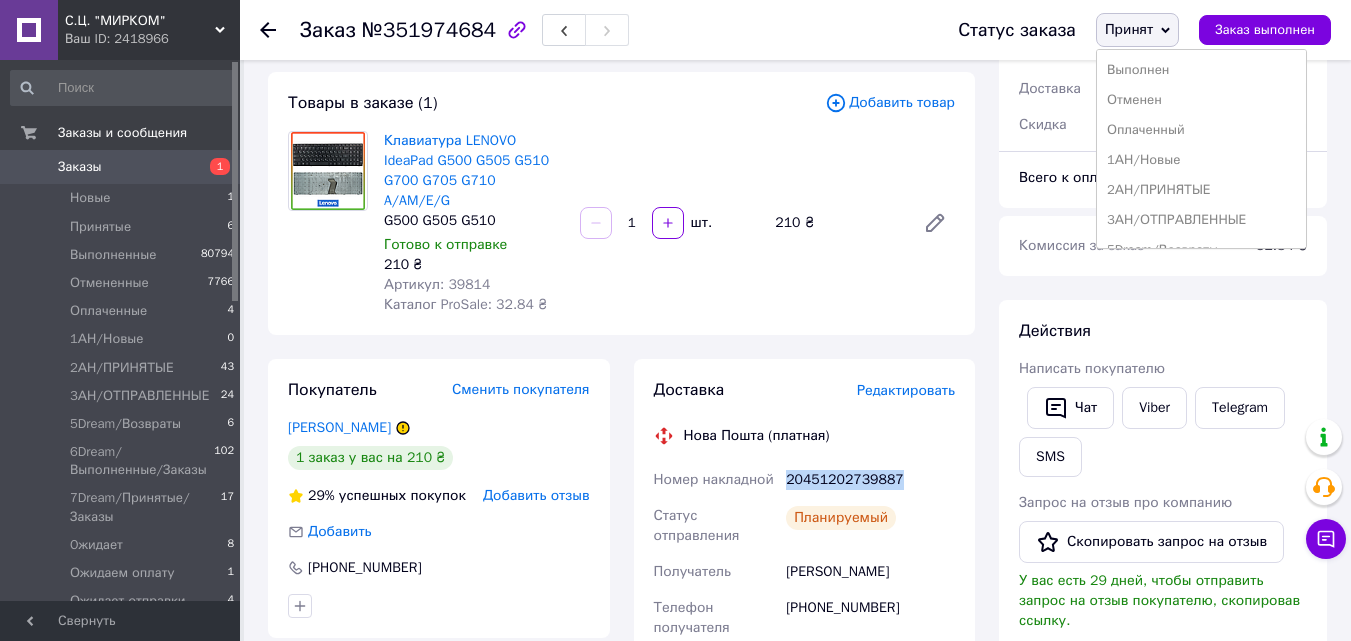 scroll, scrollTop: 232, scrollLeft: 0, axis: vertical 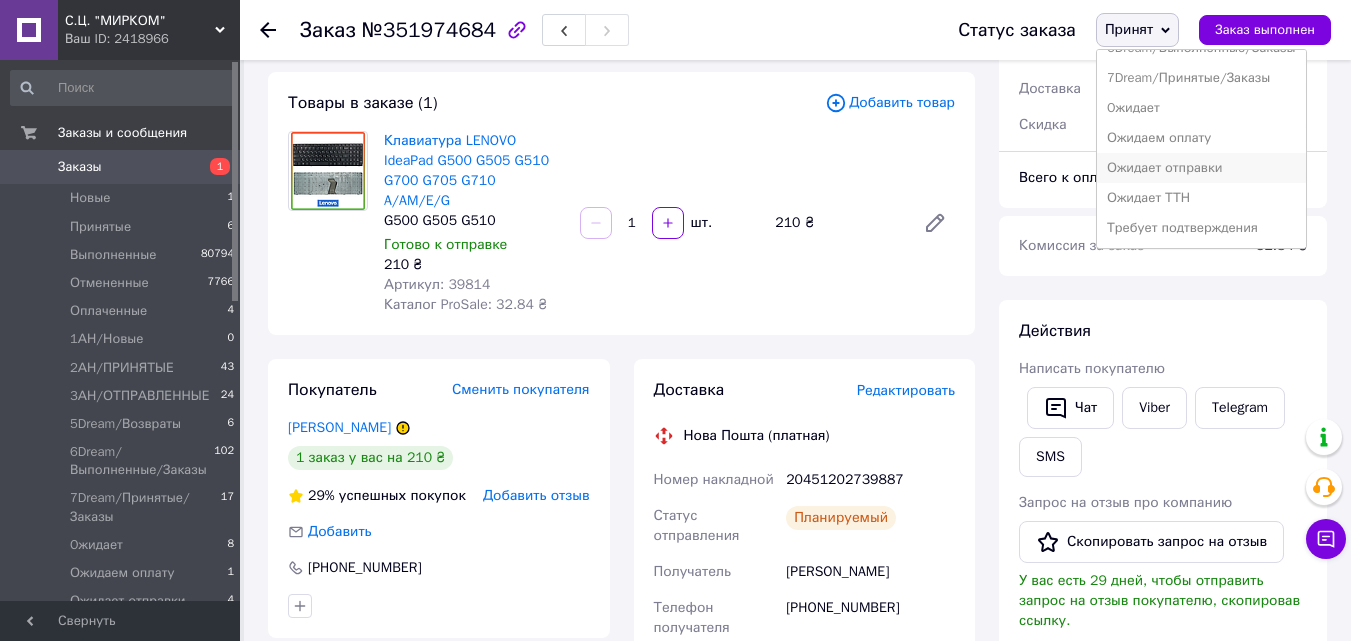 click on "Ожидает отправки" at bounding box center [1201, 168] 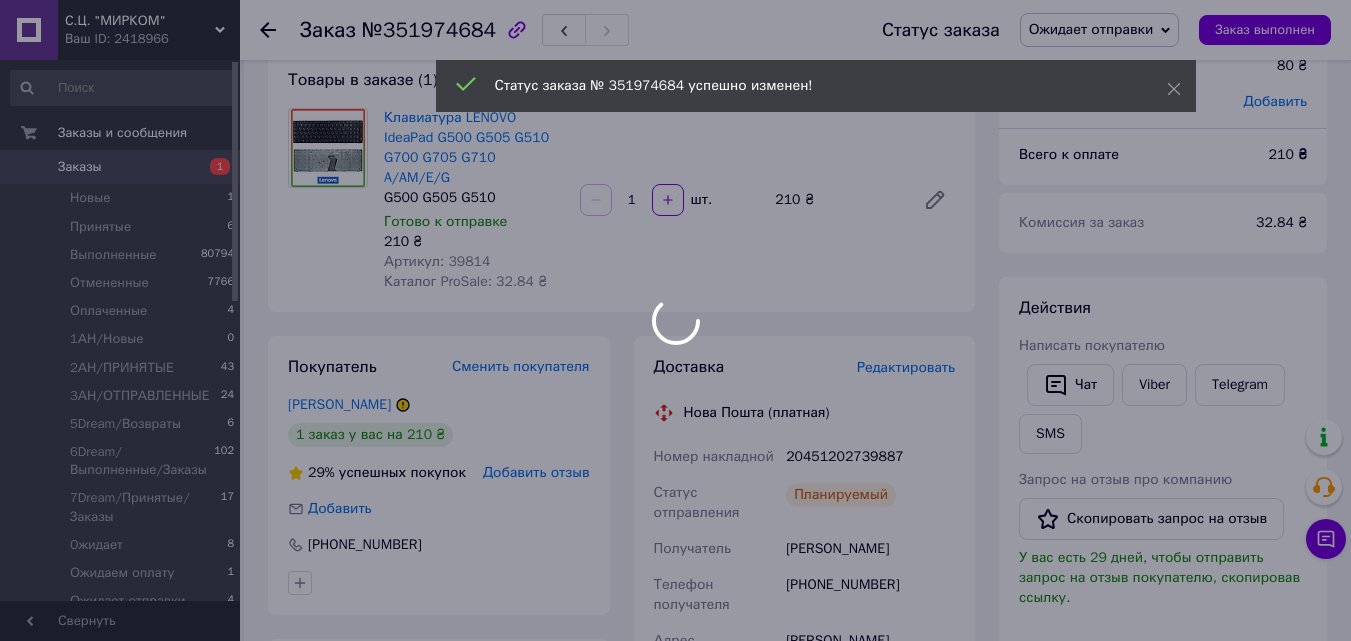 scroll, scrollTop: 100, scrollLeft: 0, axis: vertical 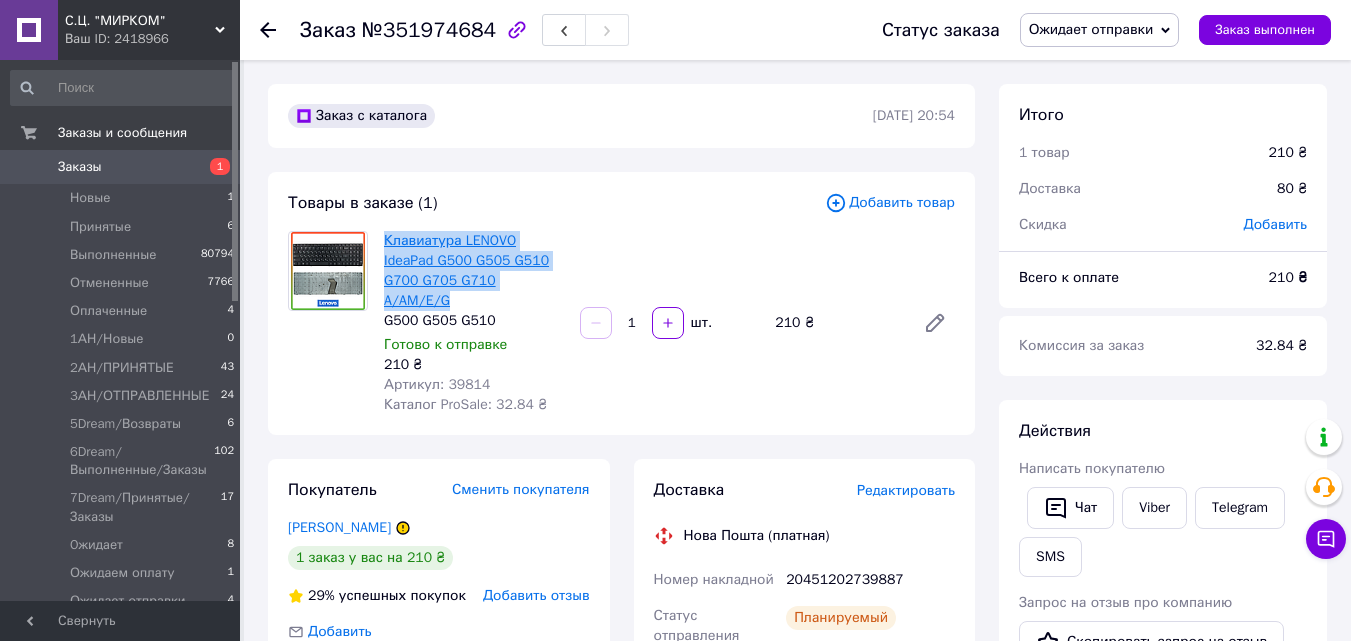 drag, startPoint x: 536, startPoint y: 274, endPoint x: 386, endPoint y: 231, distance: 156.04166 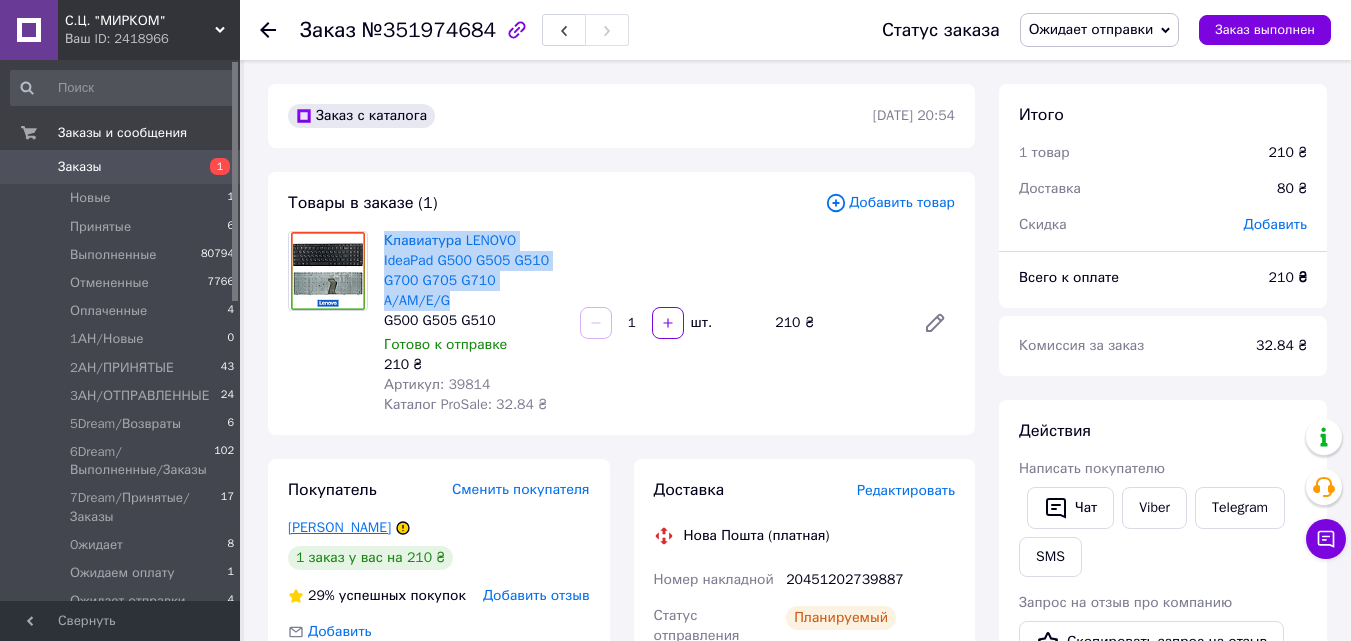 copy on "Клавиатура LENOVO IdeaPad G500 G505 G510 G700 G705 G710 A/AM/E/G" 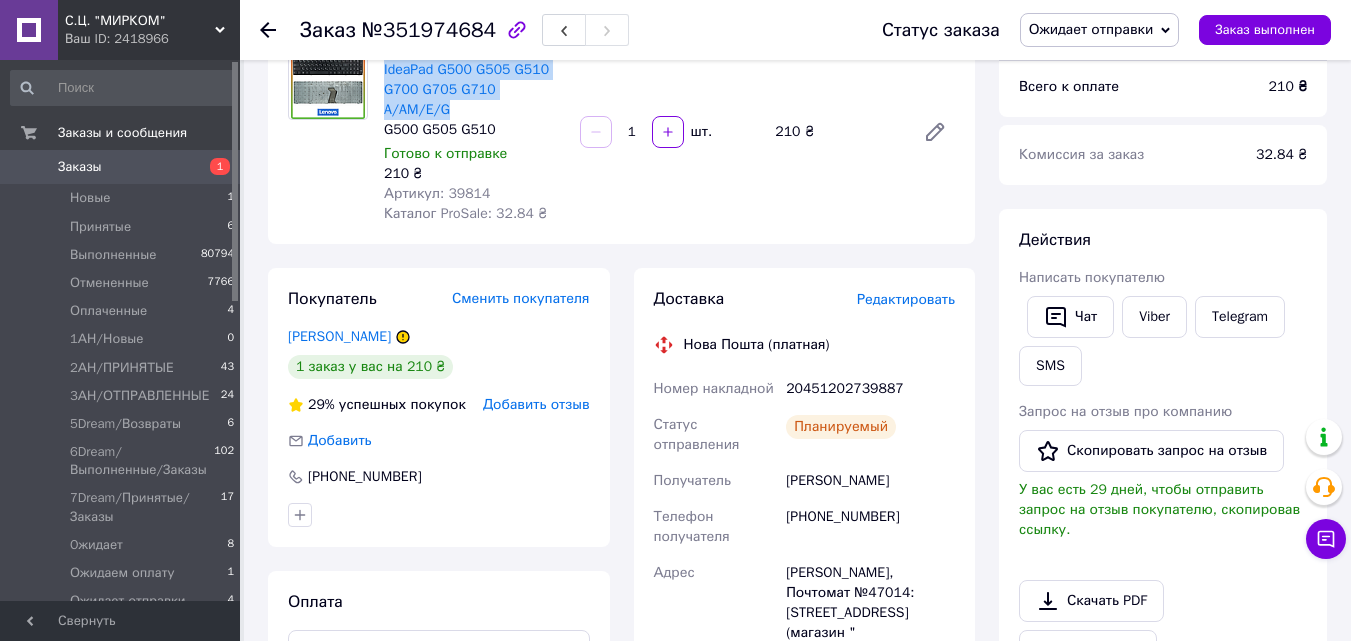 scroll, scrollTop: 400, scrollLeft: 0, axis: vertical 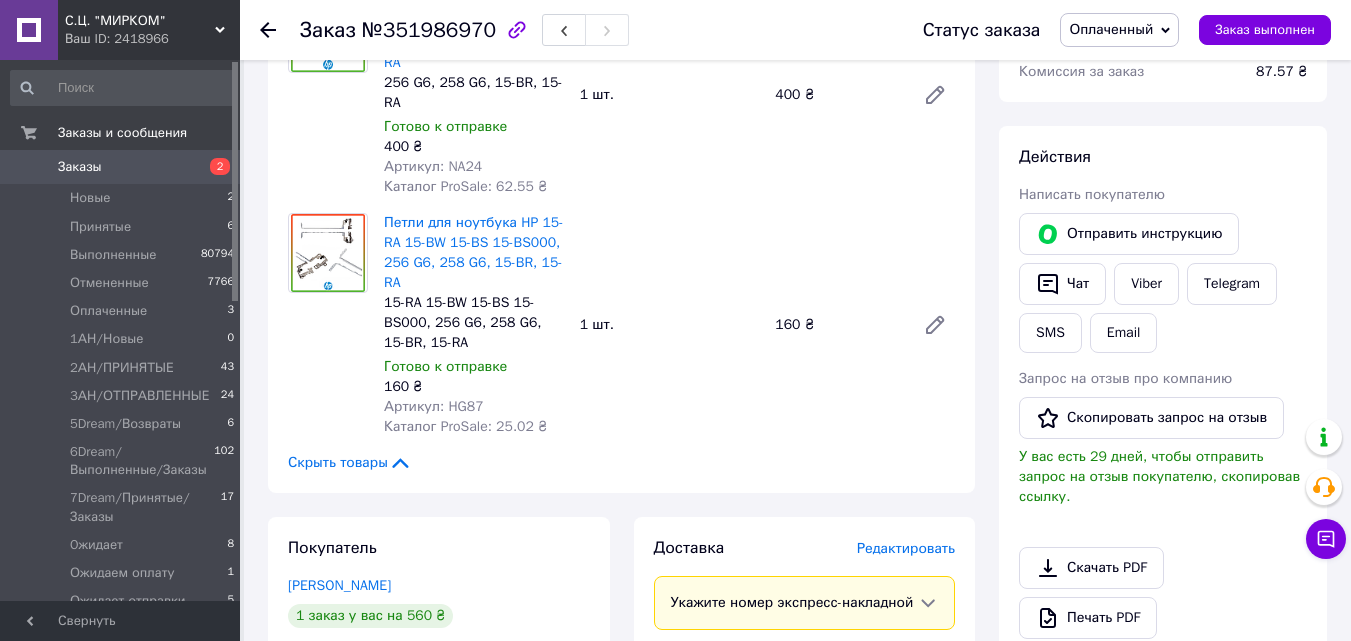 click on "Редактировать" at bounding box center [906, 548] 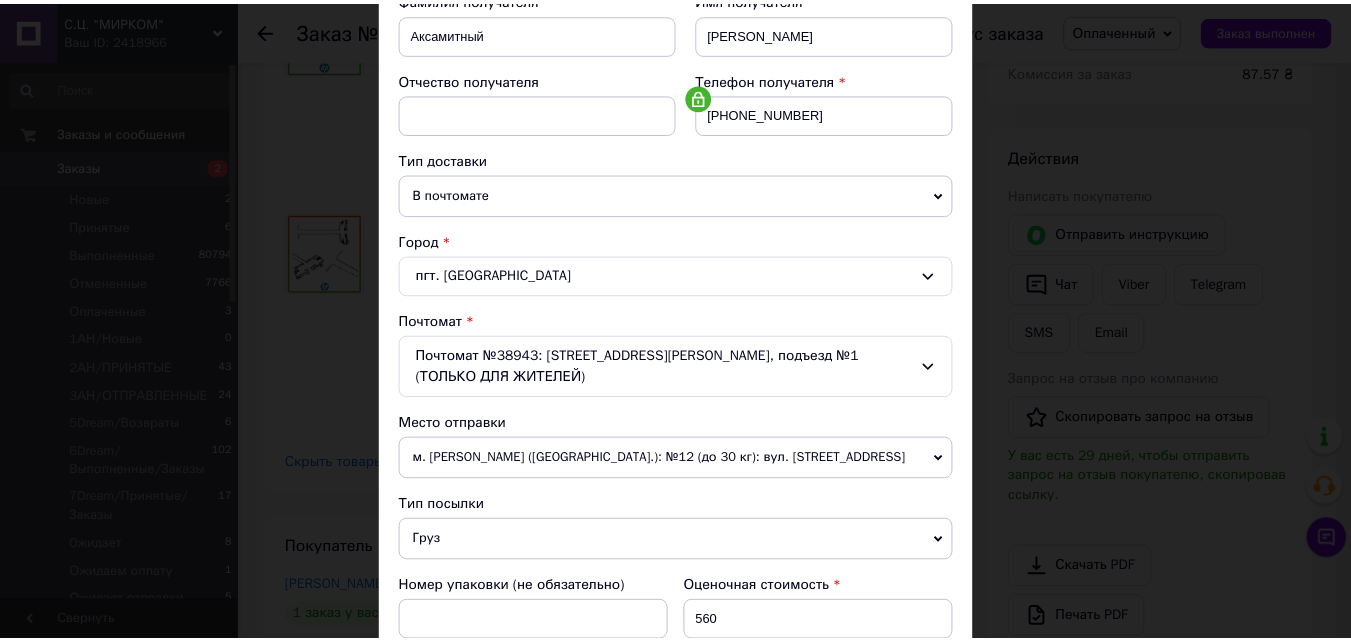 scroll, scrollTop: 709, scrollLeft: 0, axis: vertical 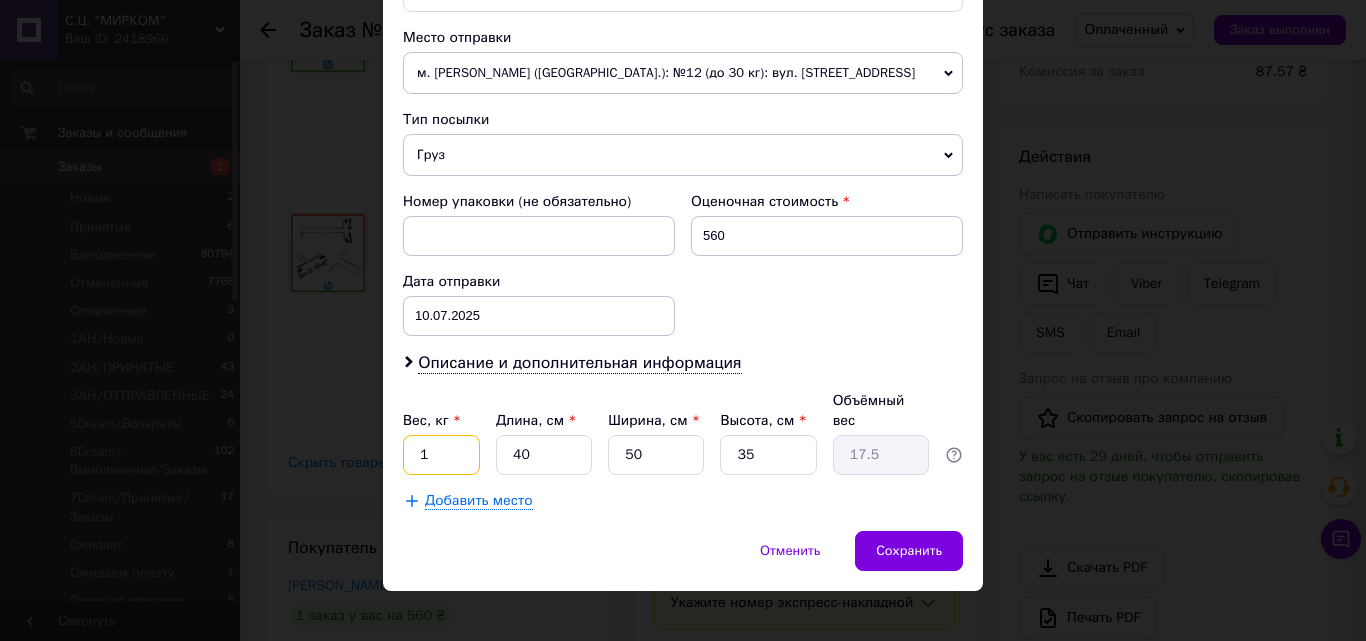 click on "1" at bounding box center [441, 455] 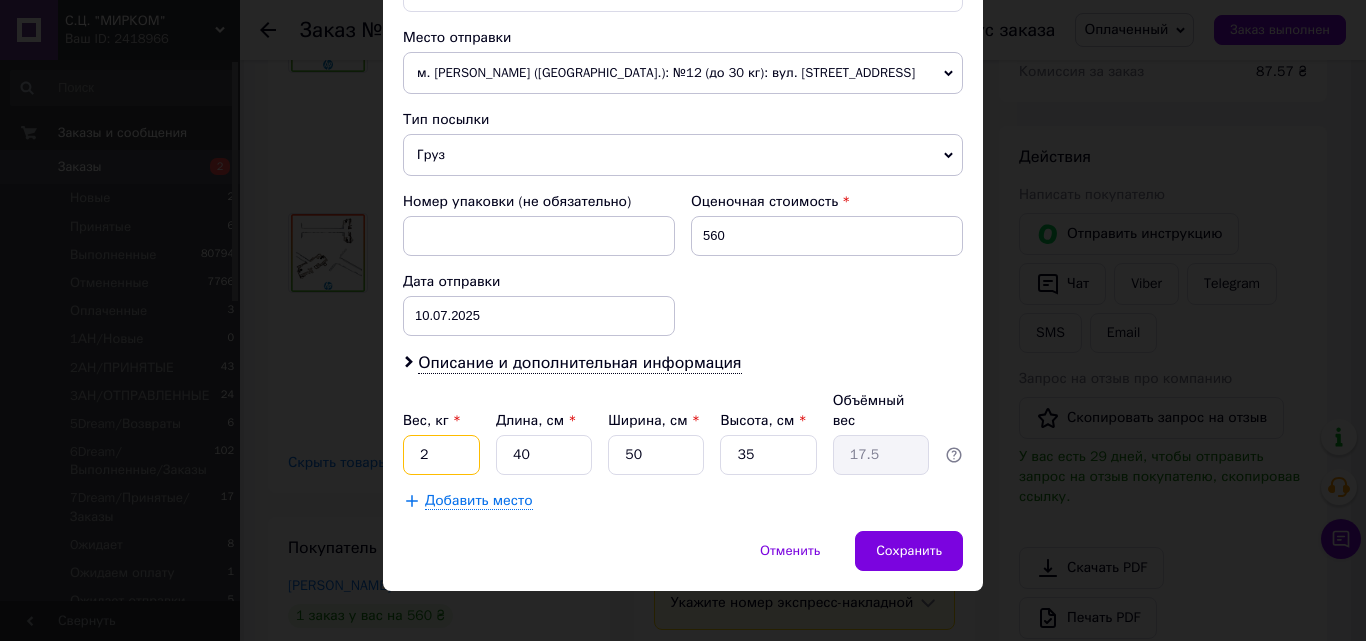 type on "2" 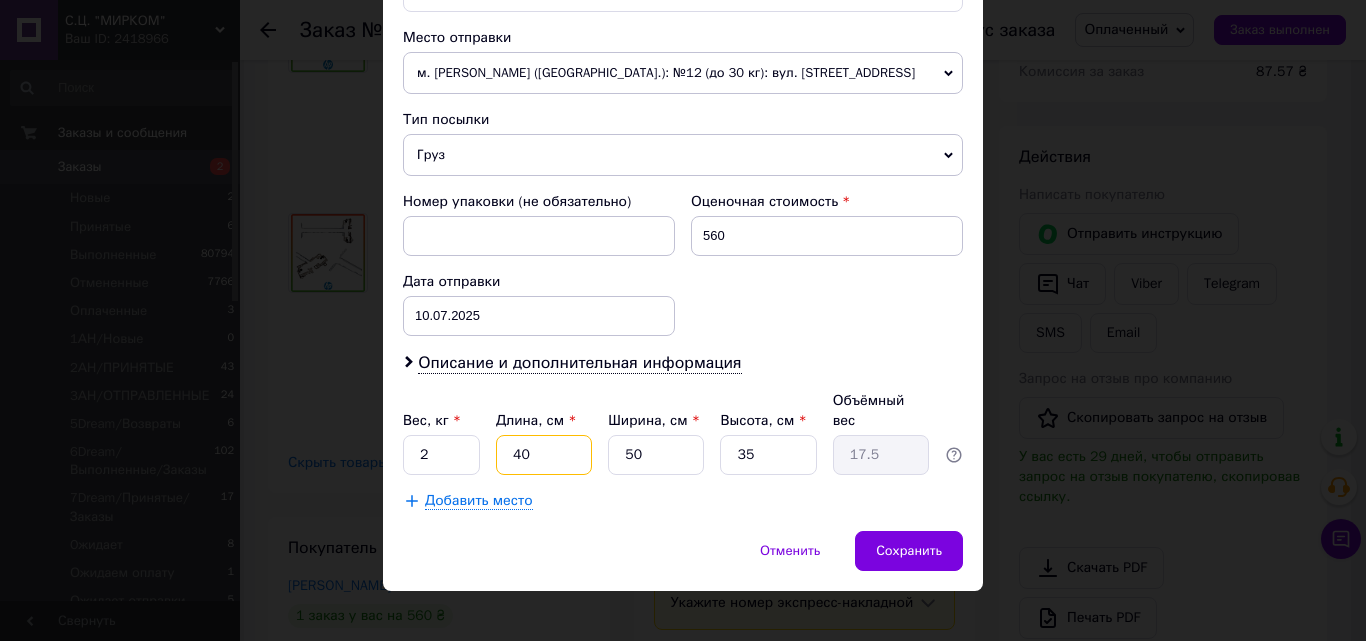 type on "4" 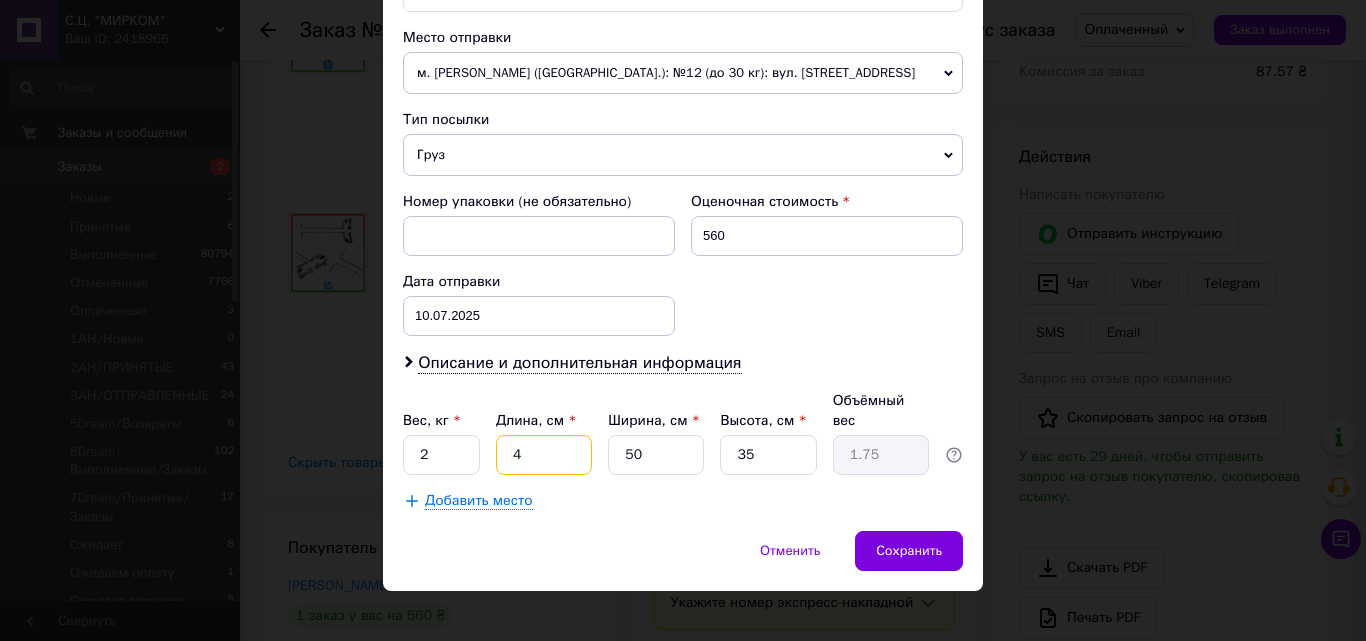 type on "44" 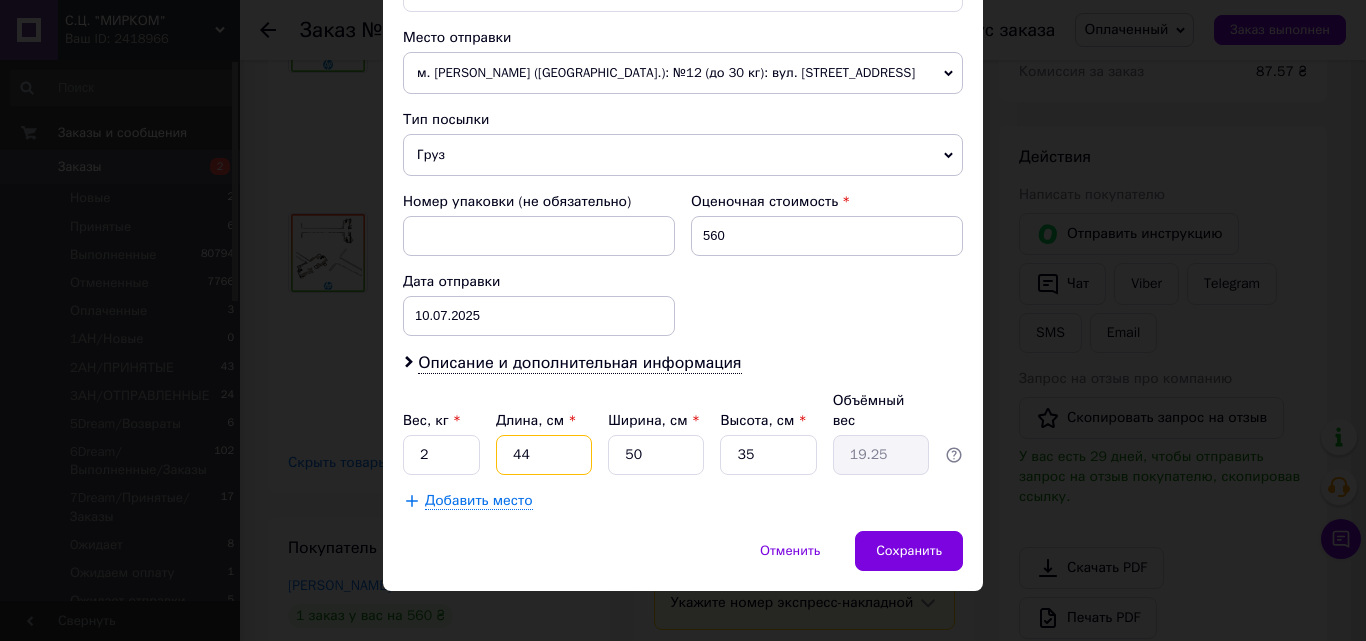 type on "44" 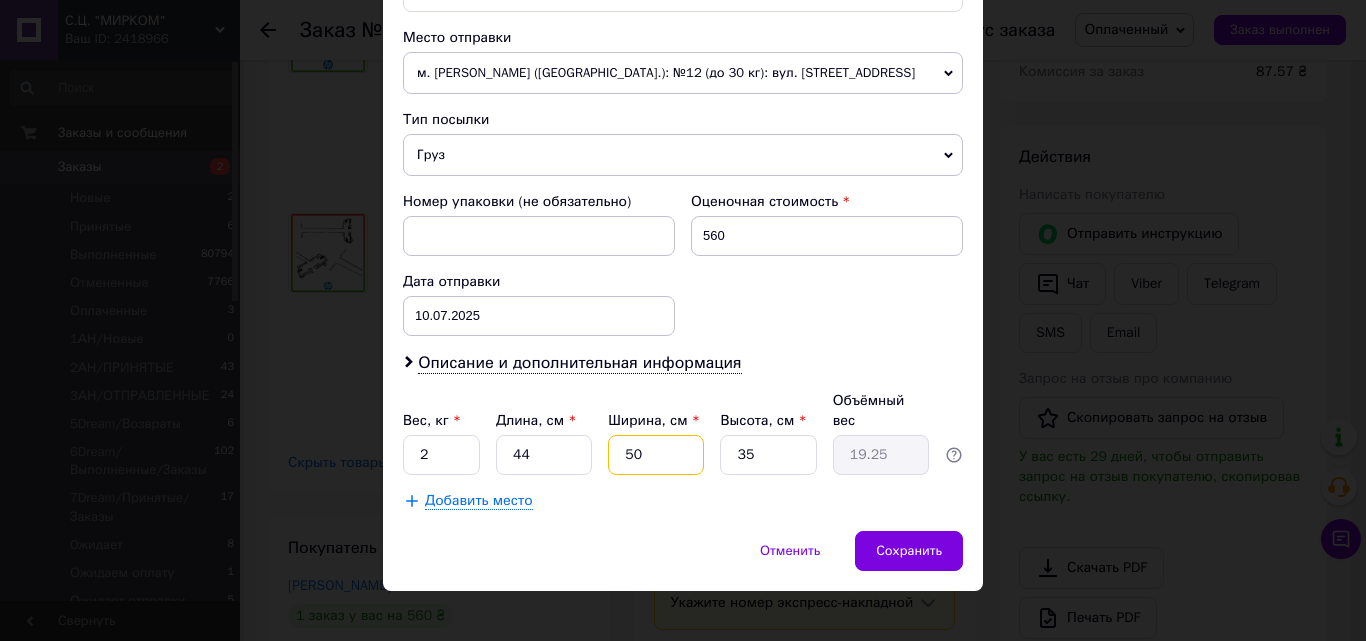 type on "3" 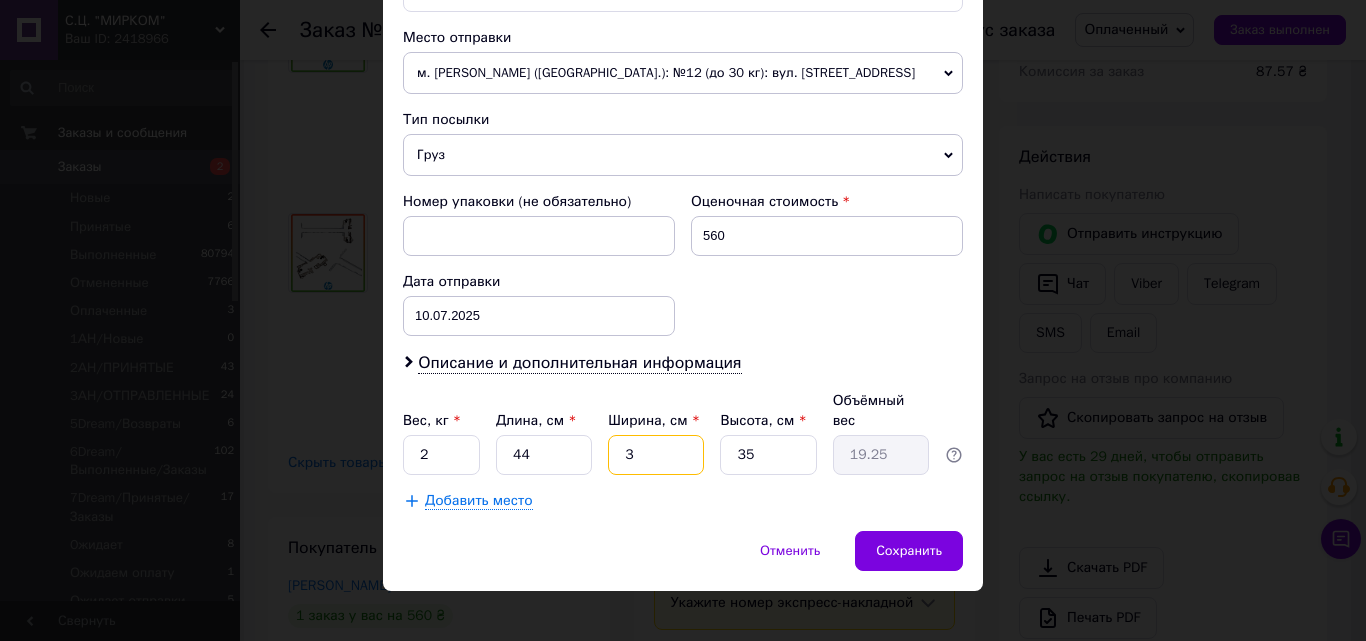 type on "1.16" 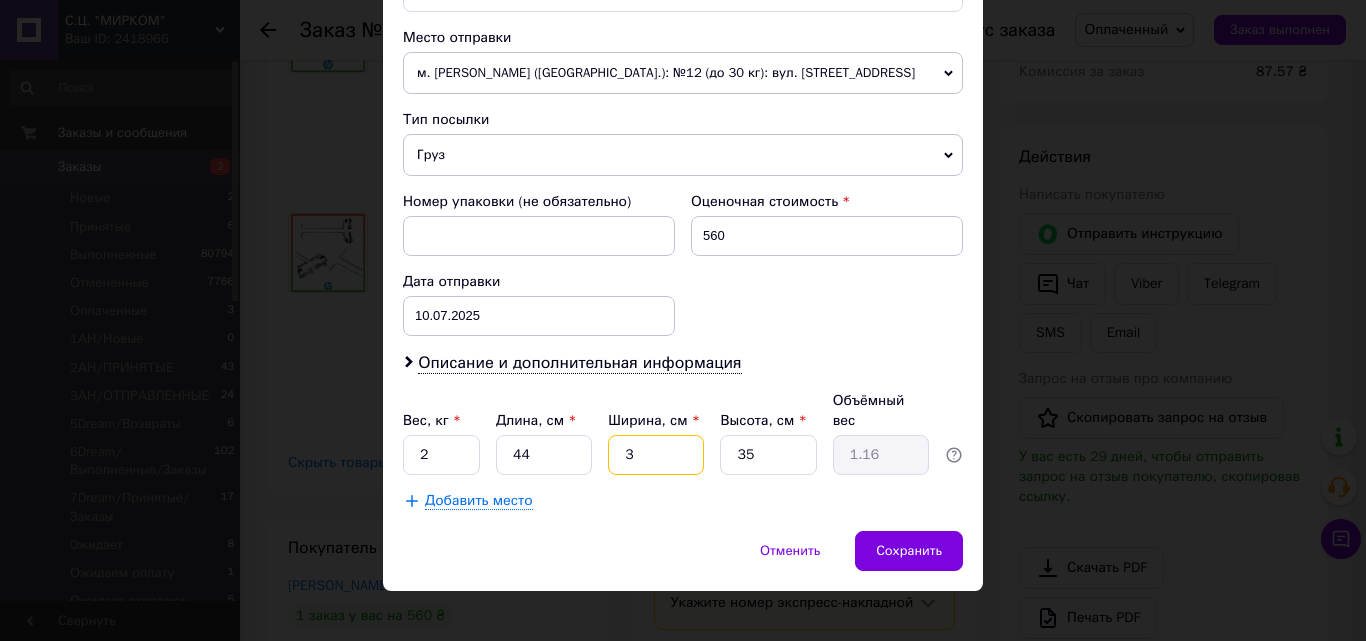 type on "30" 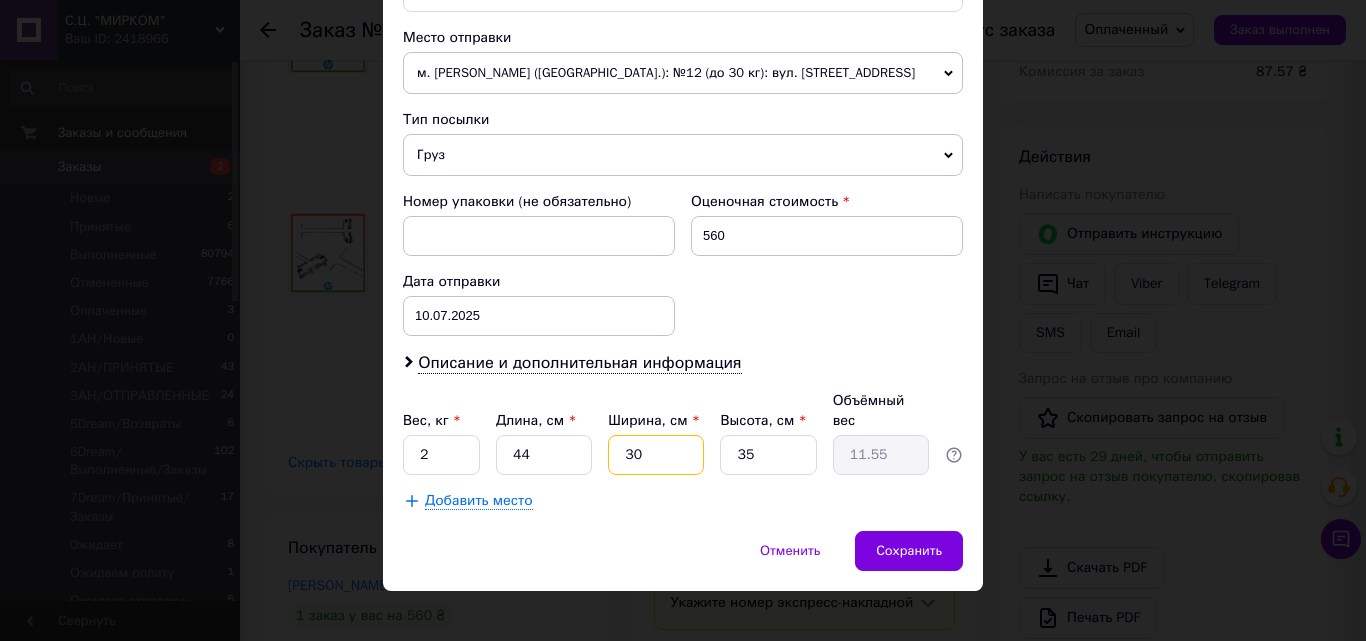 type on "30" 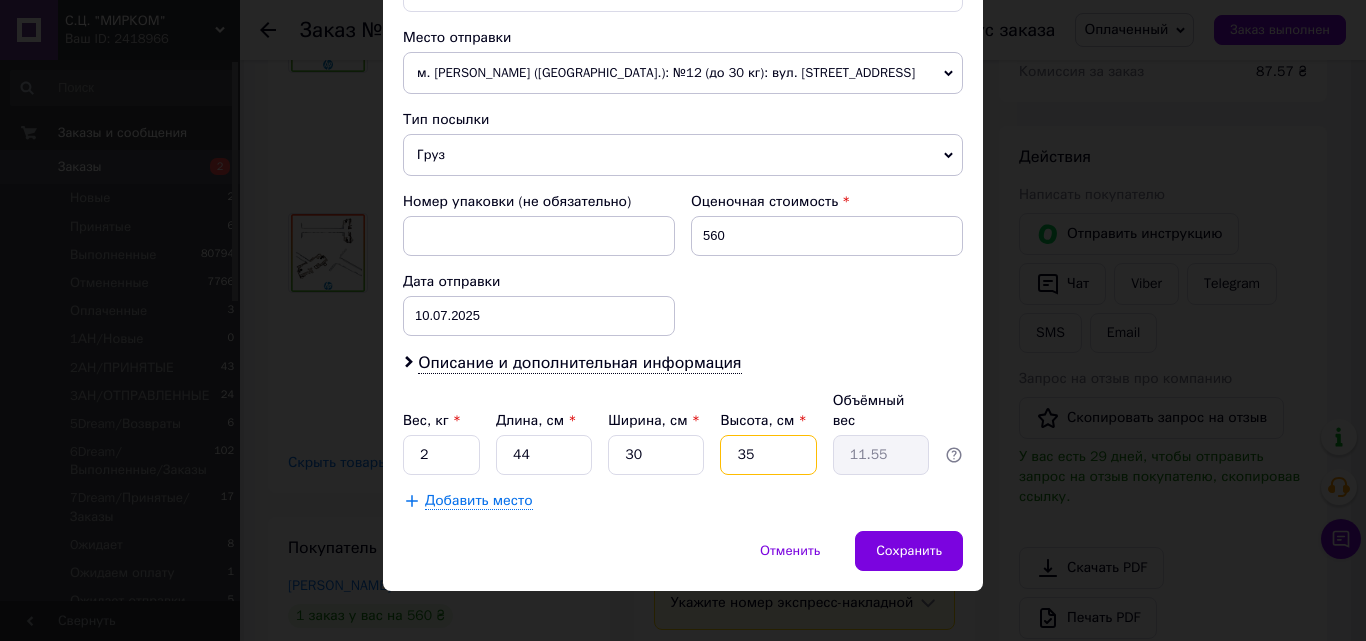 type on "6" 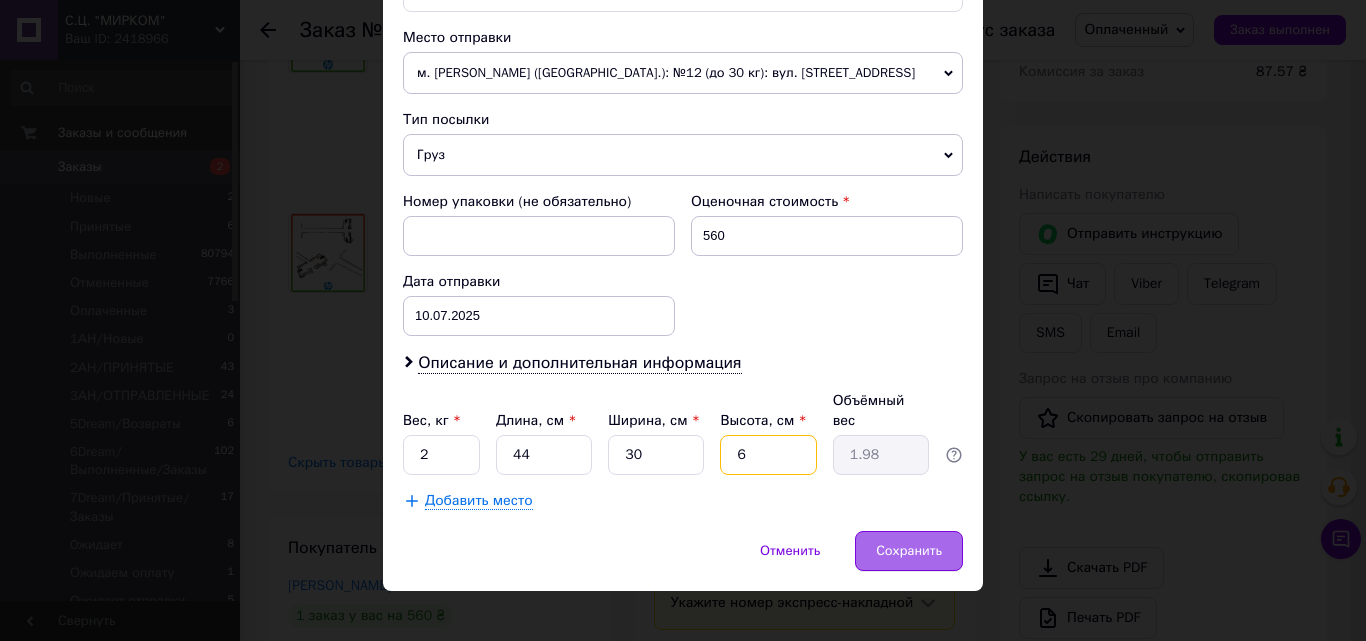 type on "6" 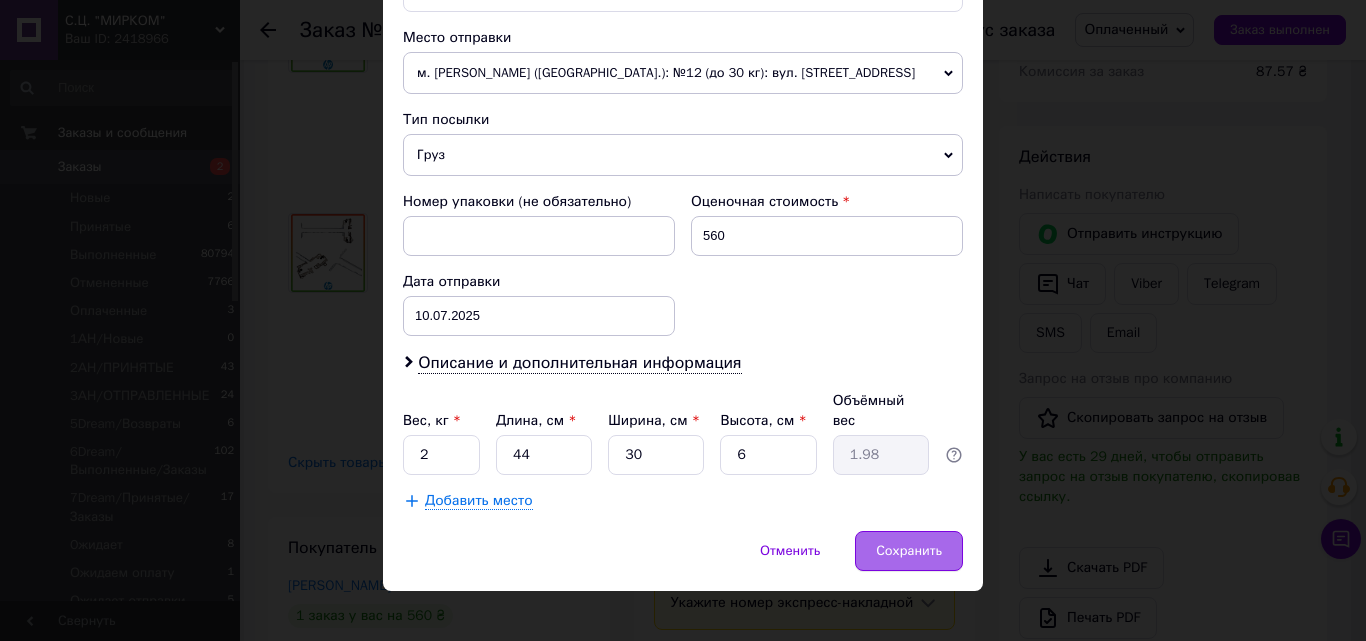 click on "Сохранить" at bounding box center [909, 551] 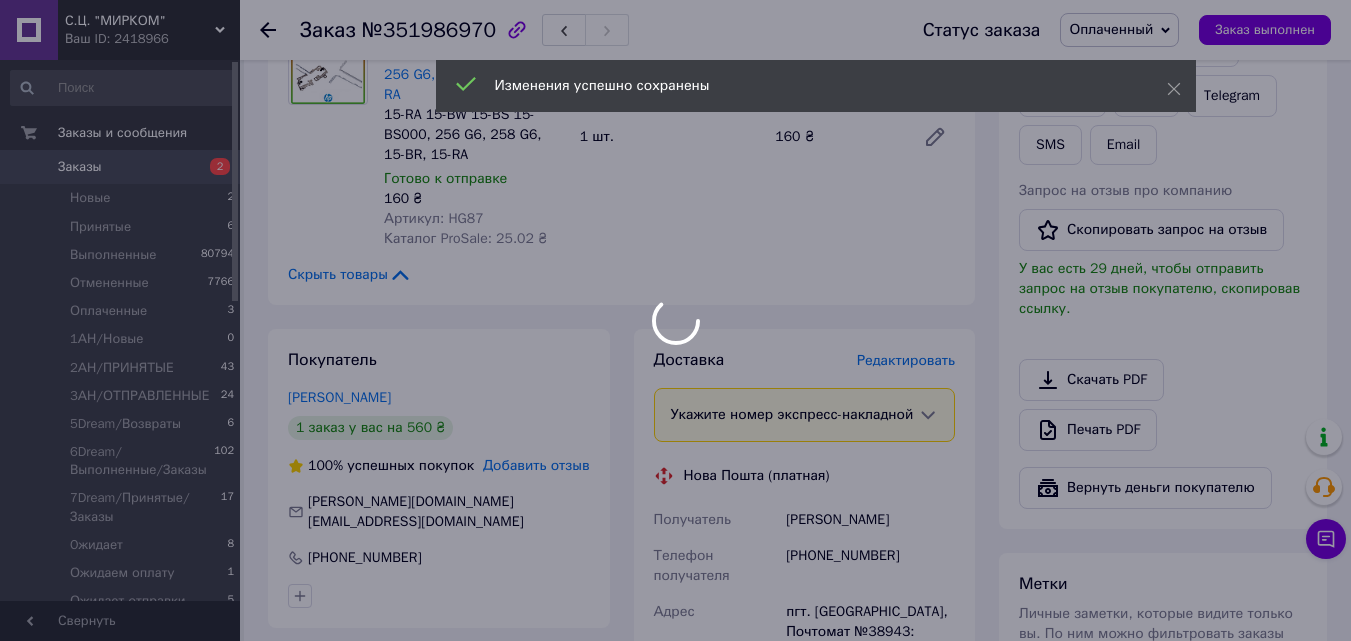 scroll, scrollTop: 1100, scrollLeft: 0, axis: vertical 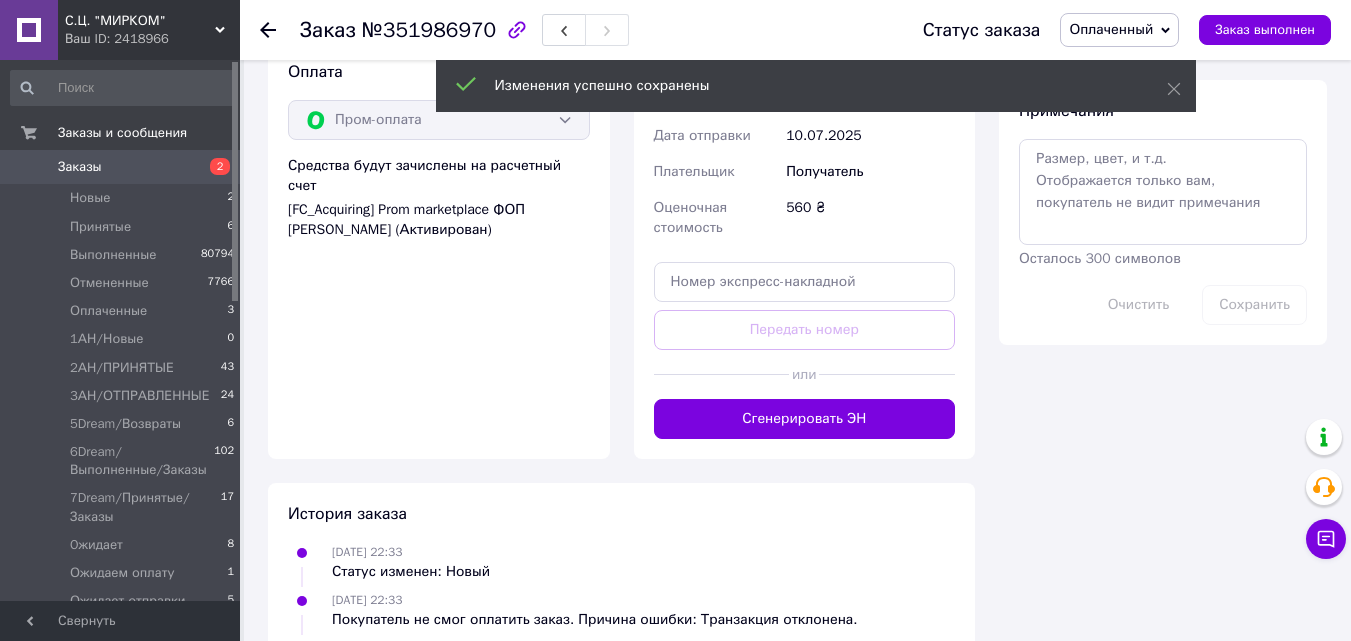 click on "Сгенерировать ЭН" at bounding box center (805, 419) 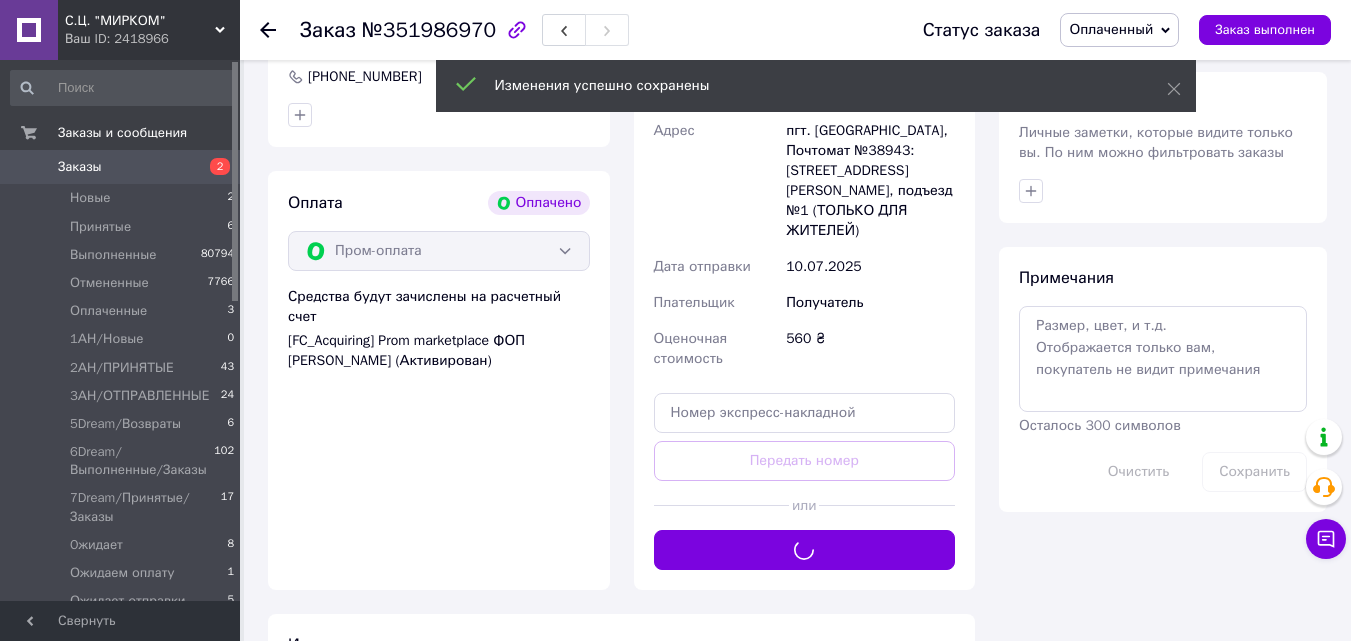 scroll, scrollTop: 700, scrollLeft: 0, axis: vertical 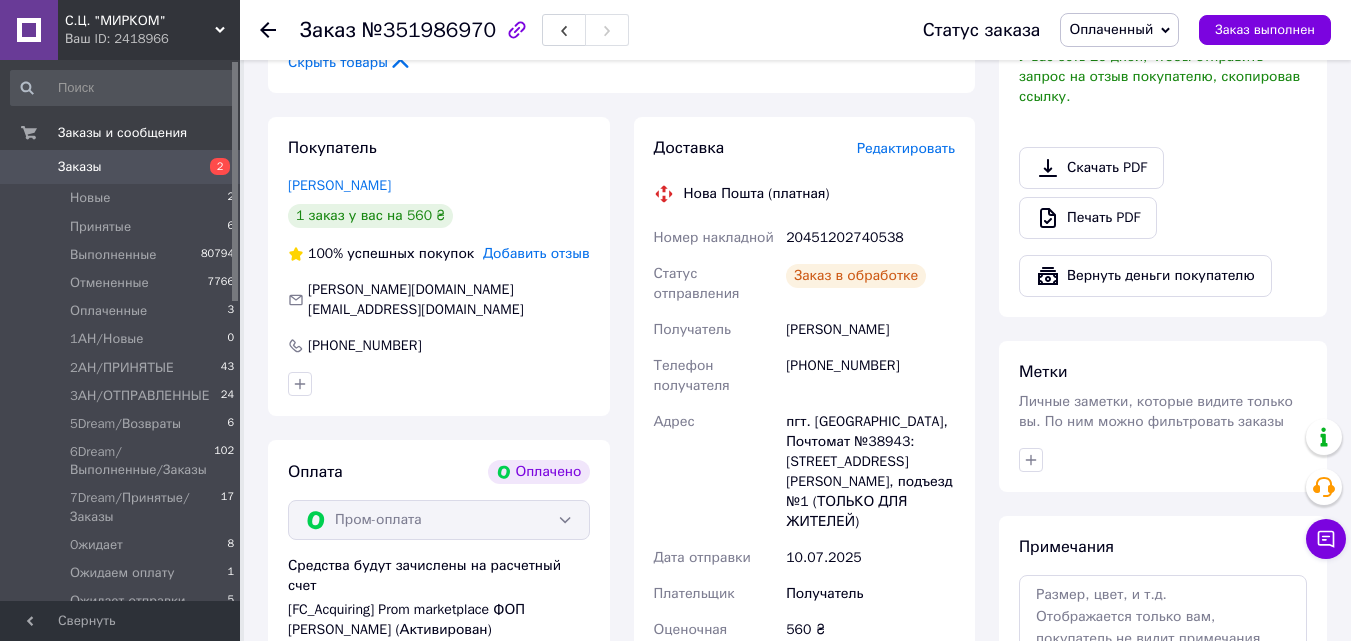click on "20451202740538" at bounding box center [870, 238] 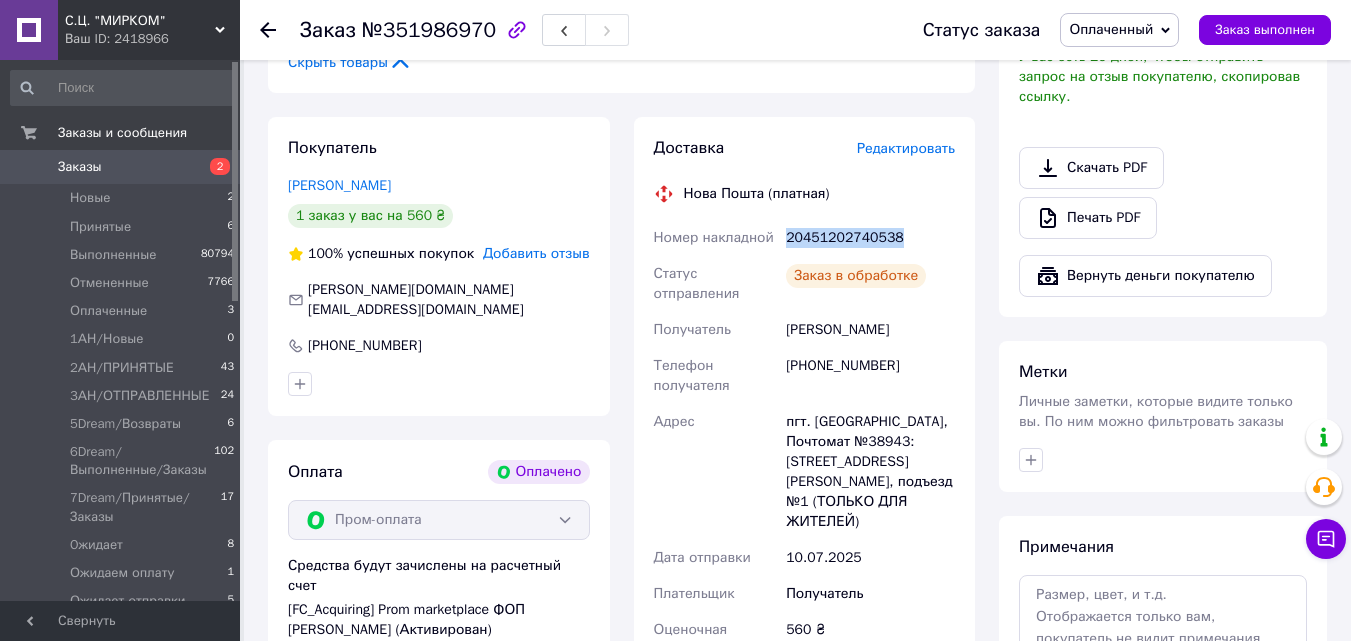 click on "20451202740538" at bounding box center (870, 238) 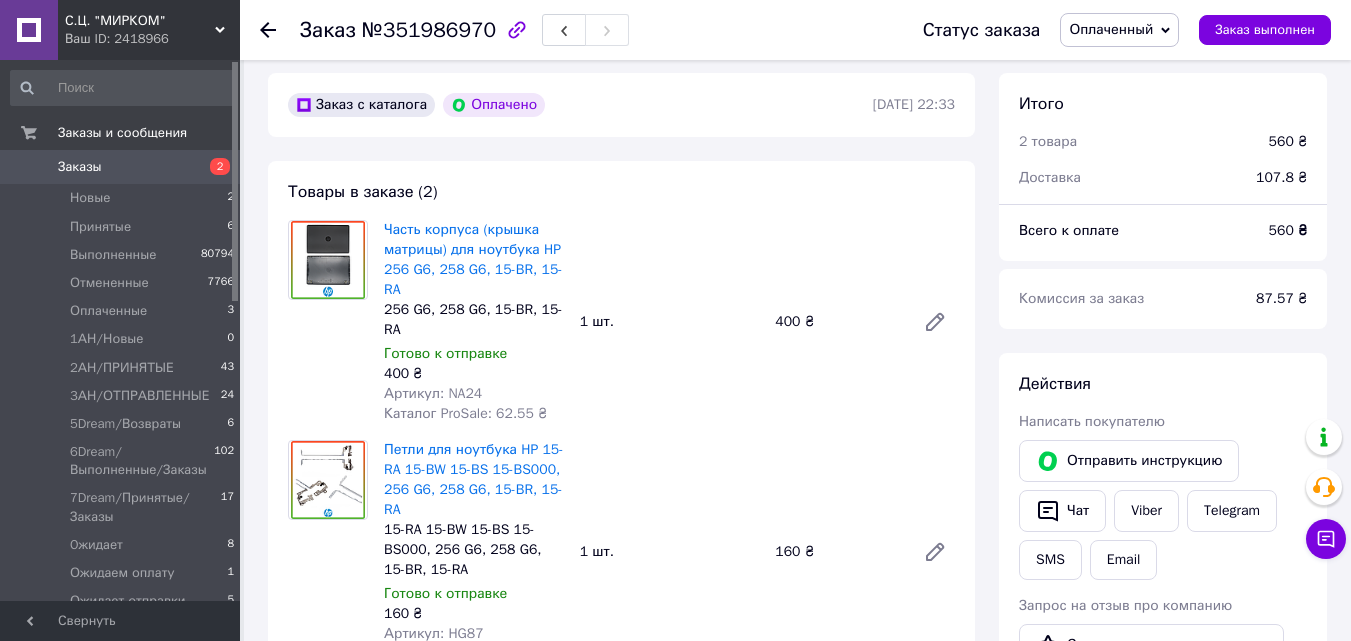 scroll, scrollTop: 0, scrollLeft: 0, axis: both 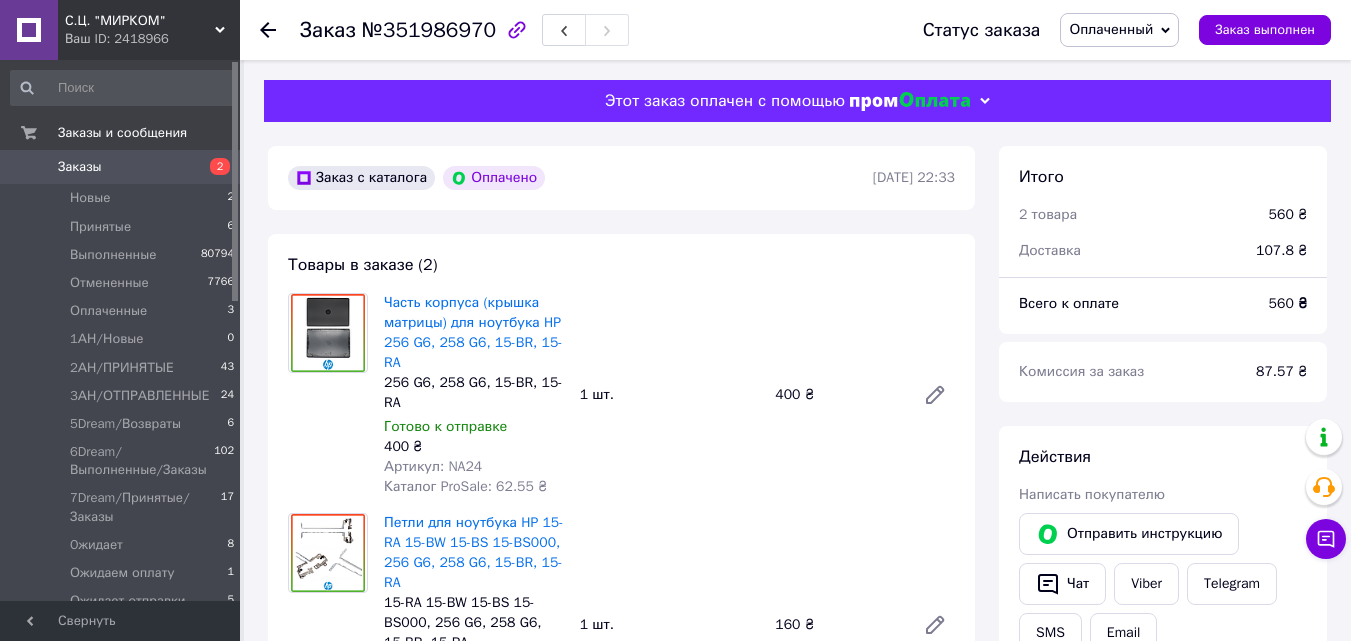 click on "Оплаченный" at bounding box center (1111, 29) 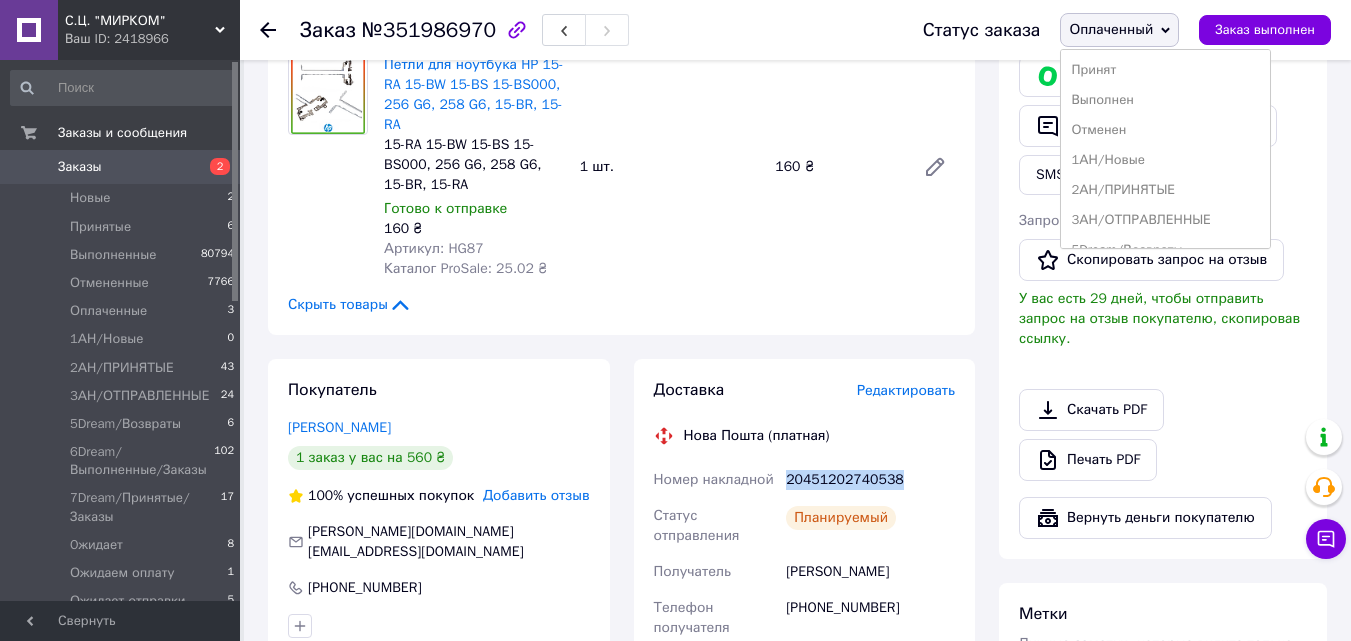 scroll, scrollTop: 800, scrollLeft: 0, axis: vertical 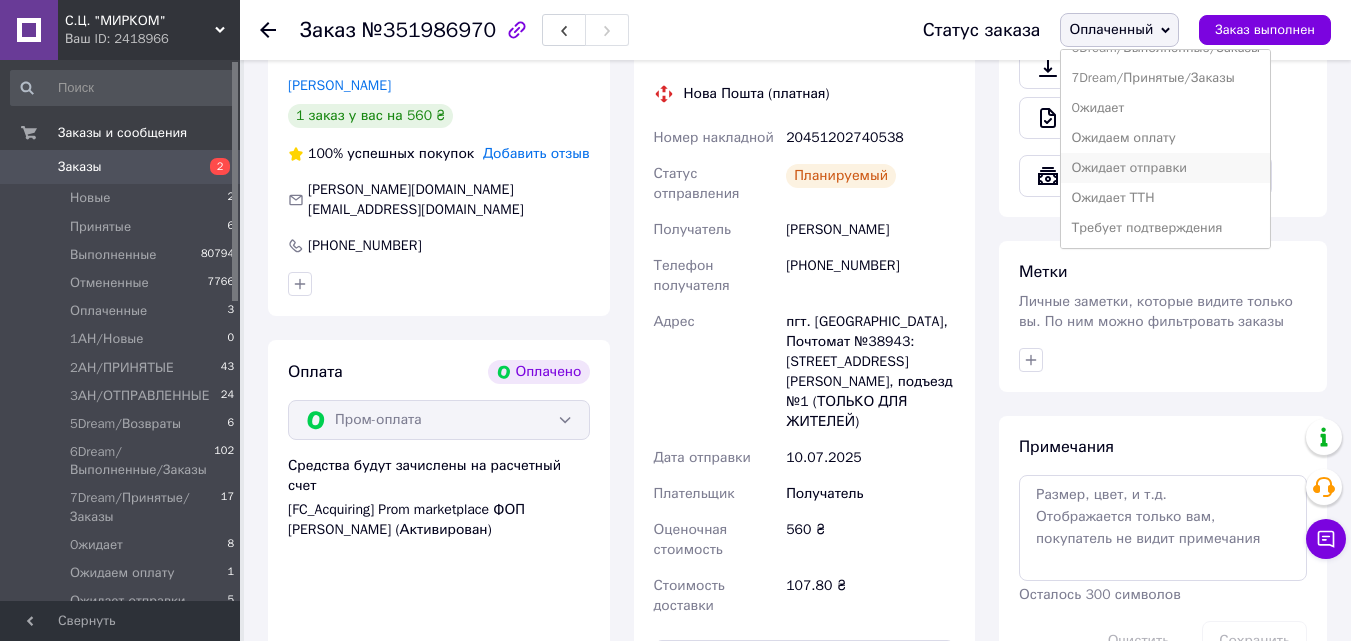 click on "Ожидает отправки" at bounding box center (1165, 168) 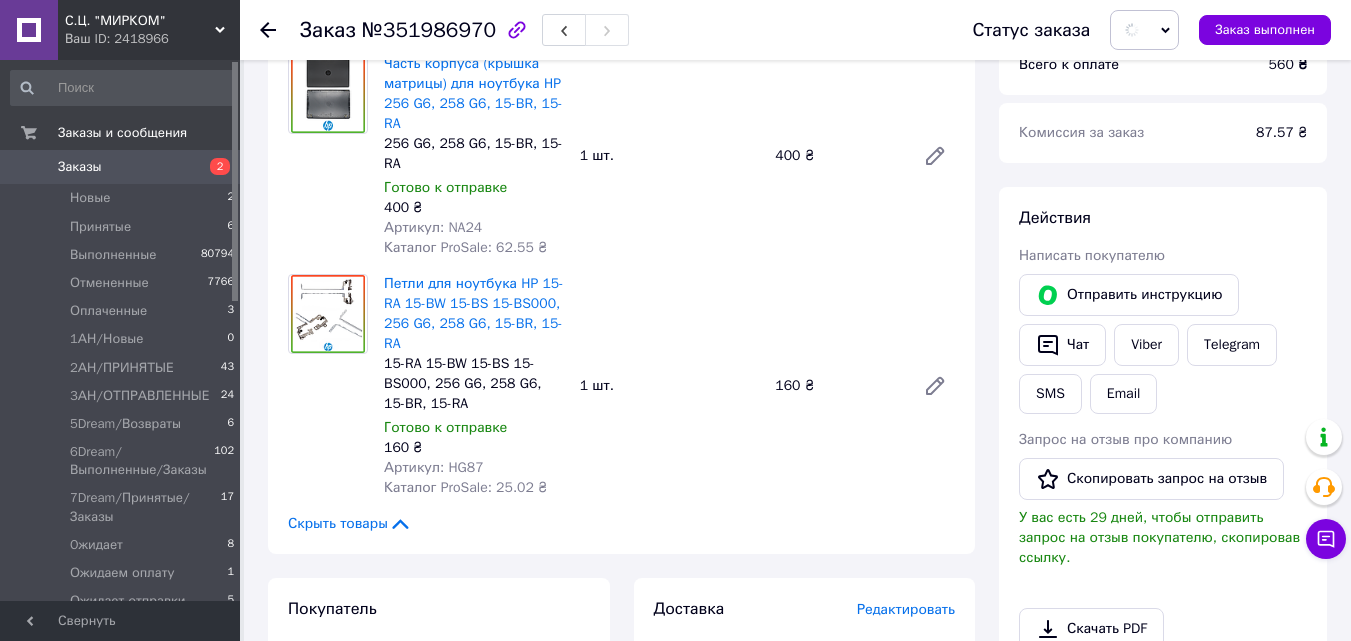 scroll, scrollTop: 200, scrollLeft: 0, axis: vertical 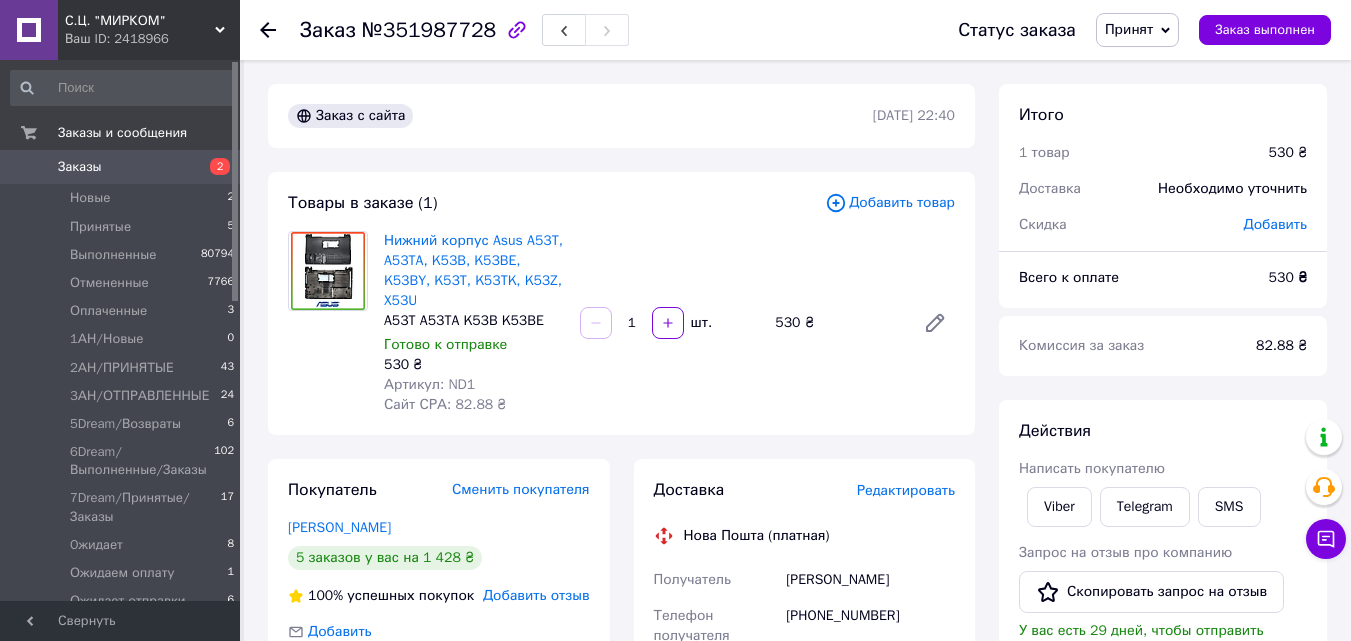 click on "Редактировать" at bounding box center (906, 490) 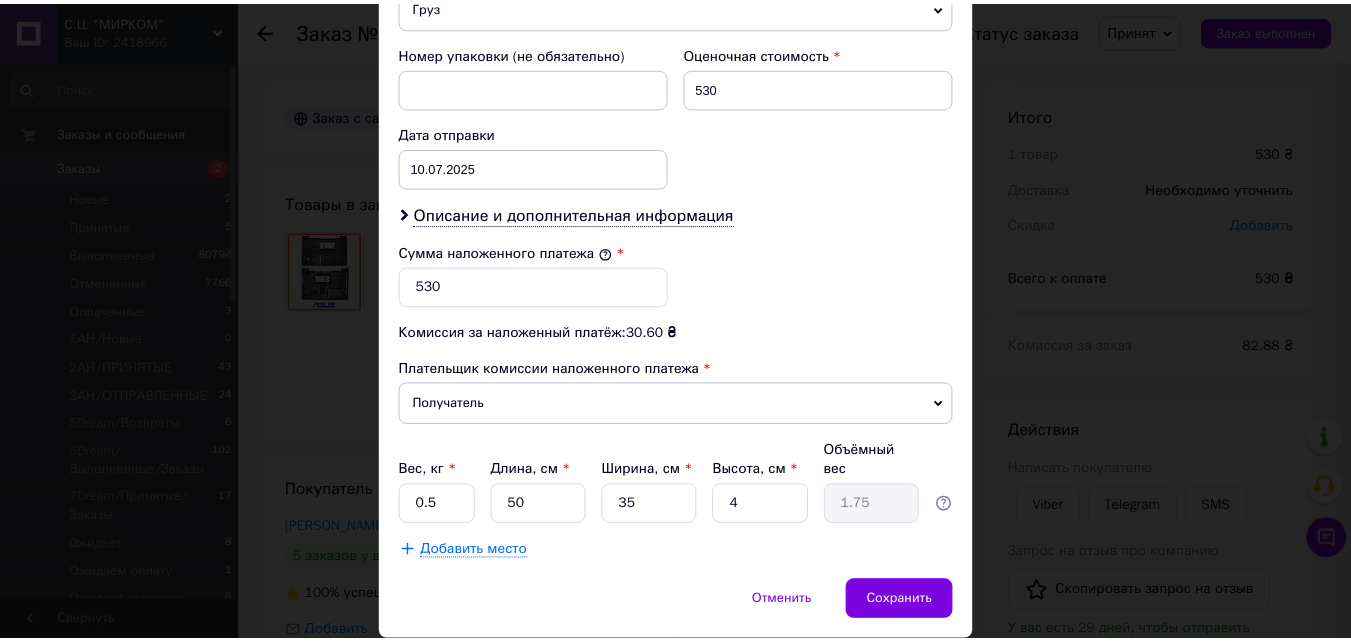 scroll, scrollTop: 885, scrollLeft: 0, axis: vertical 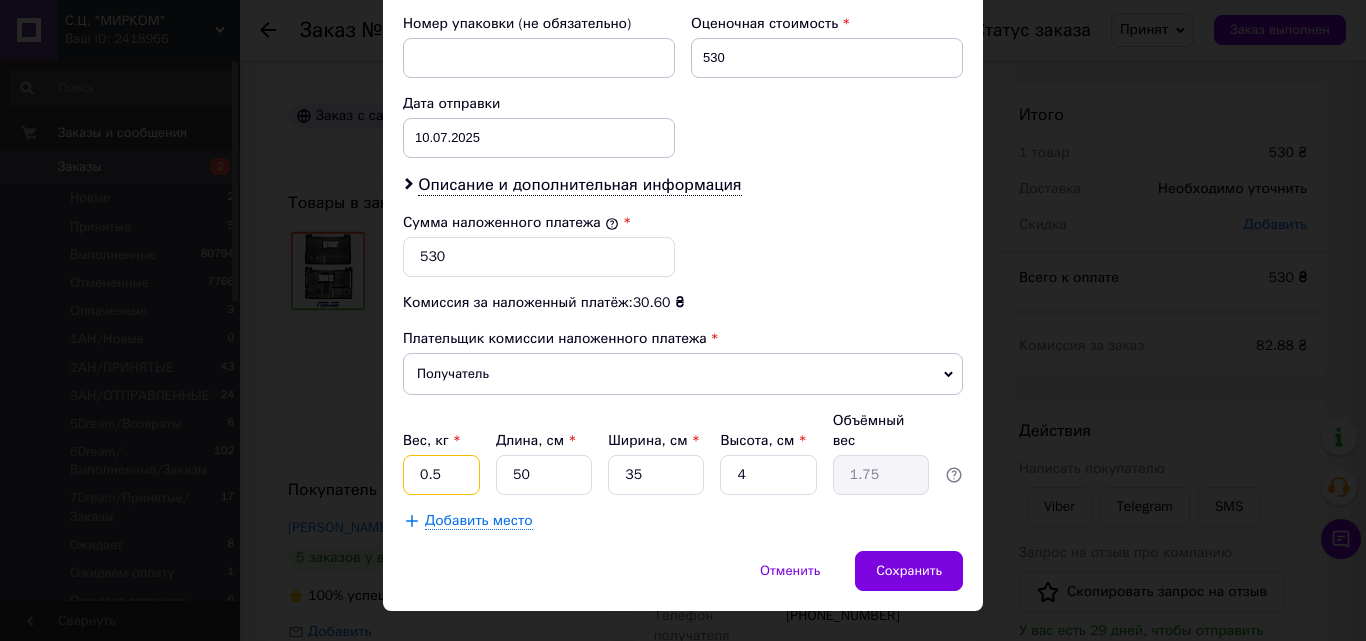 click on "0.5" at bounding box center (441, 475) 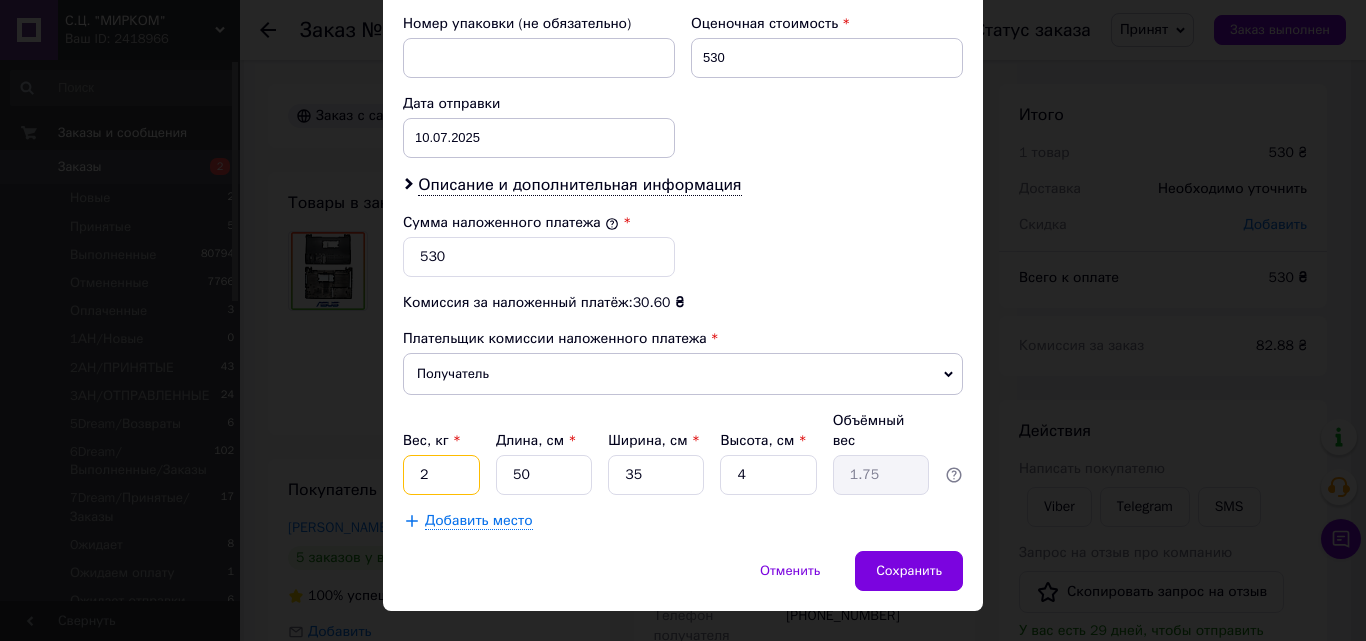 type on "2" 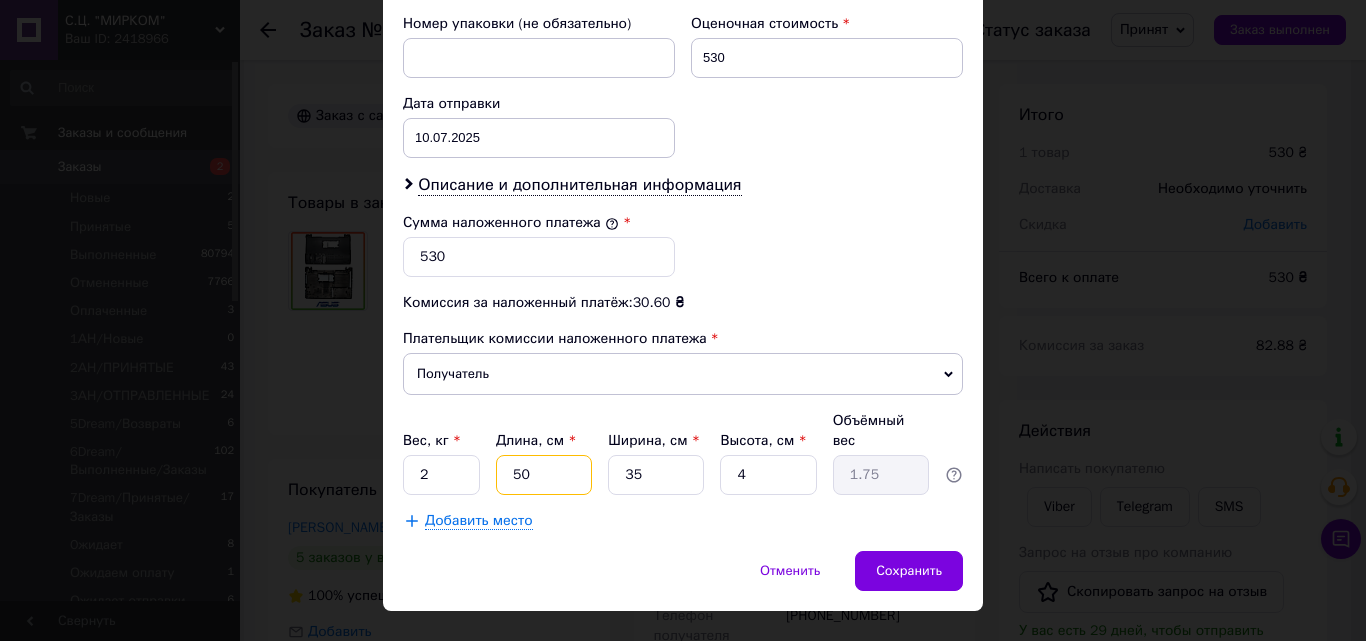 type on "4" 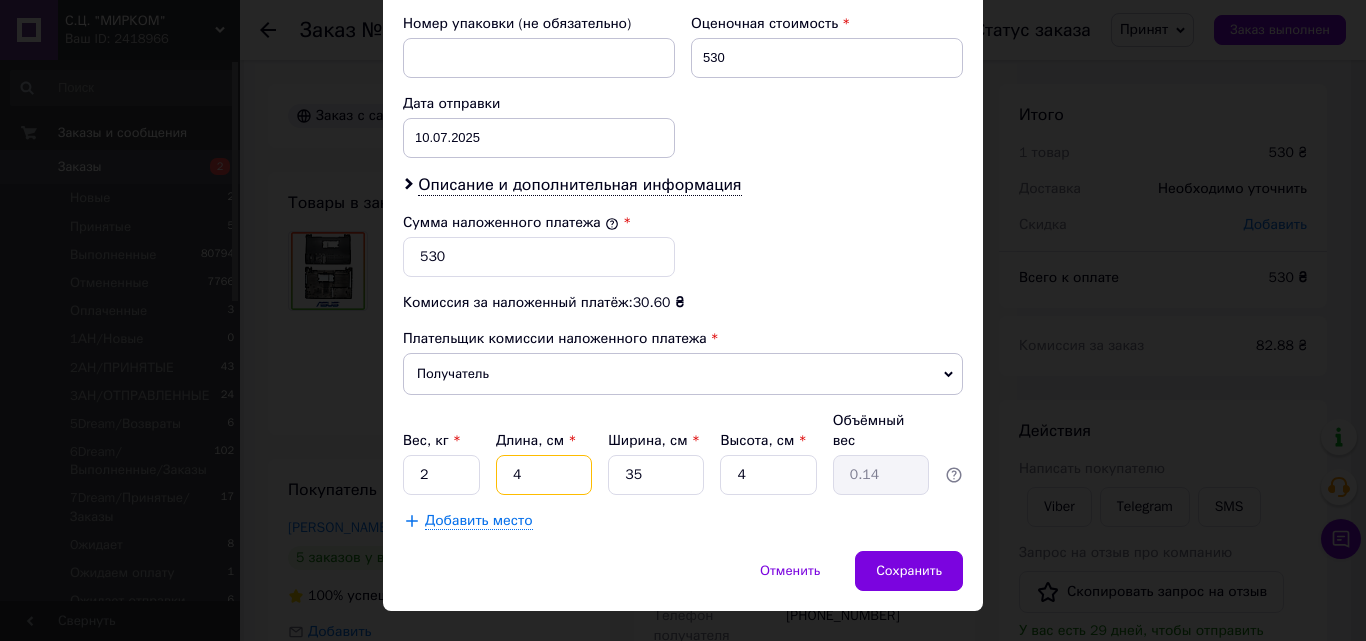 type on "44" 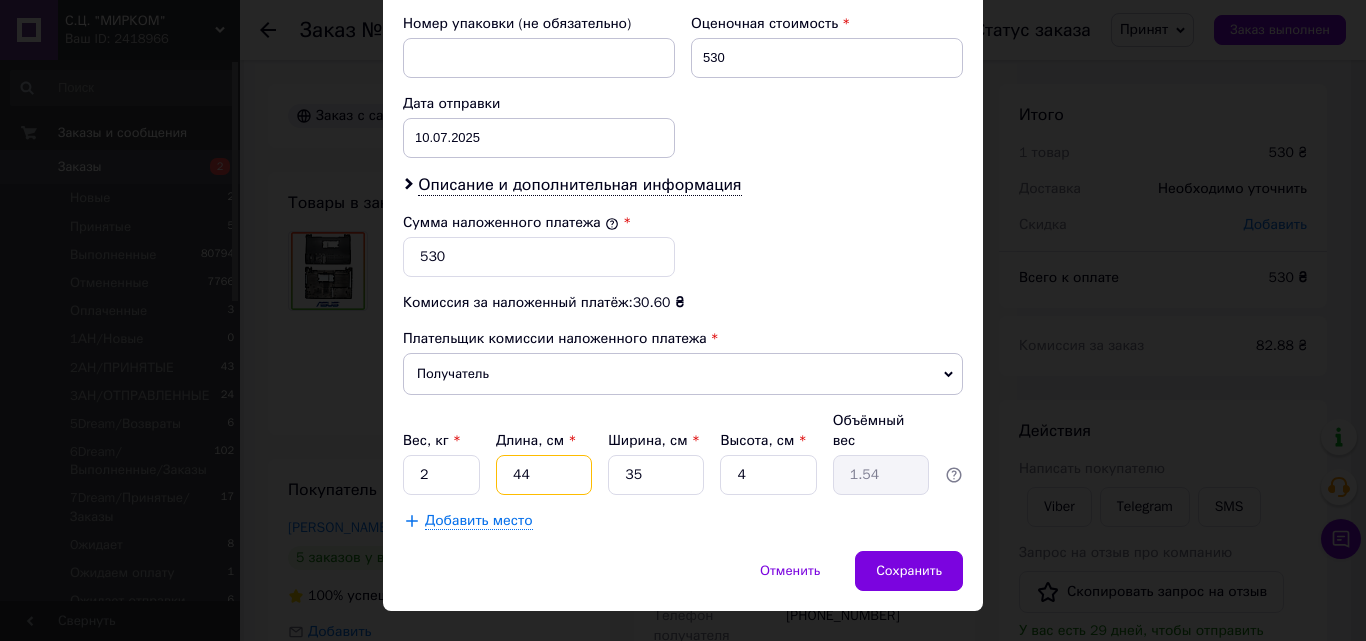 type on "44" 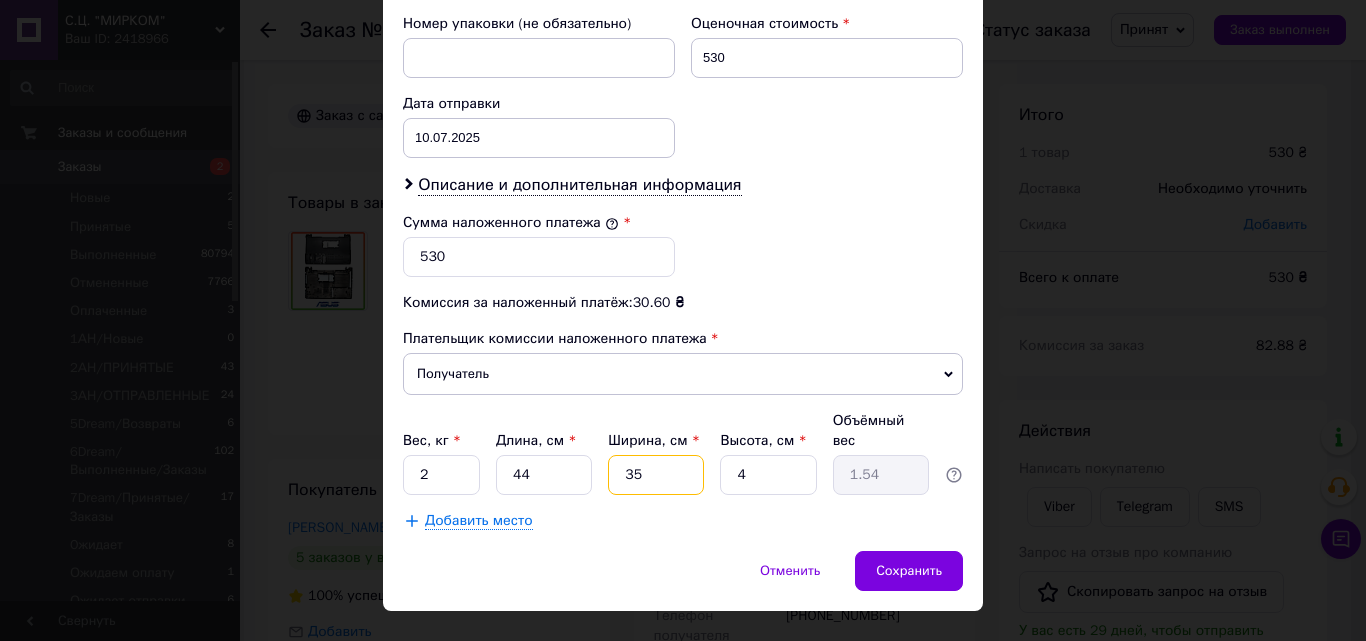 type on "3" 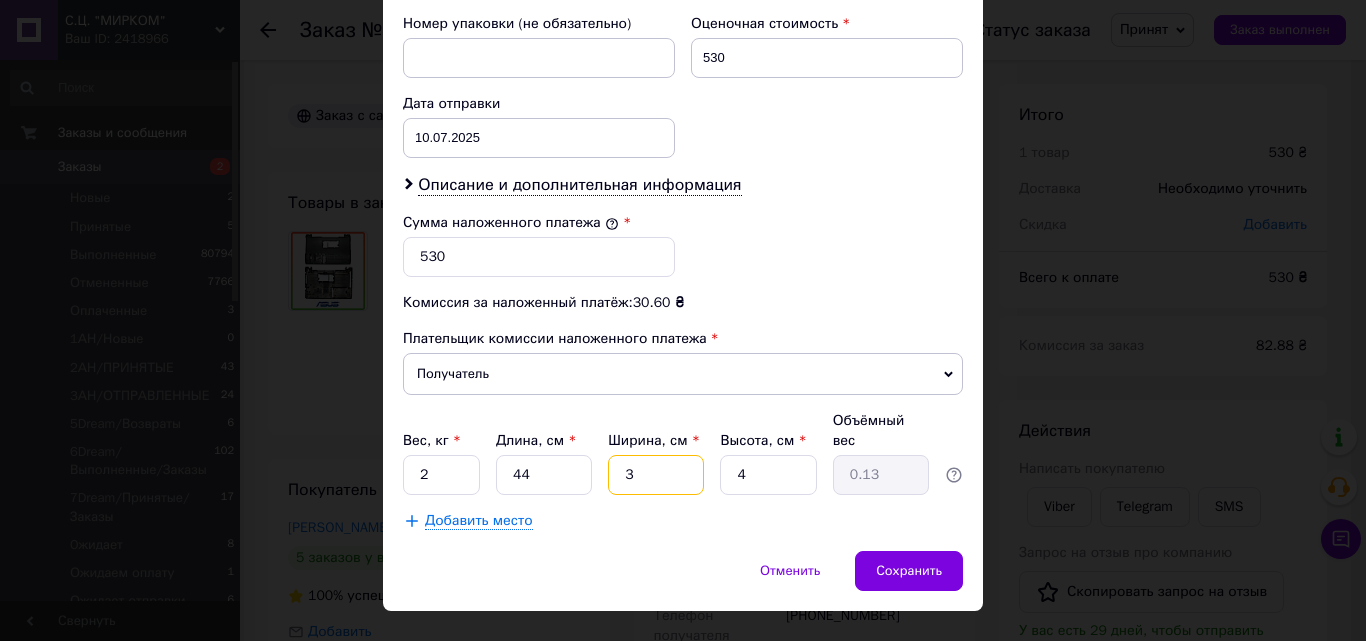 type on "30" 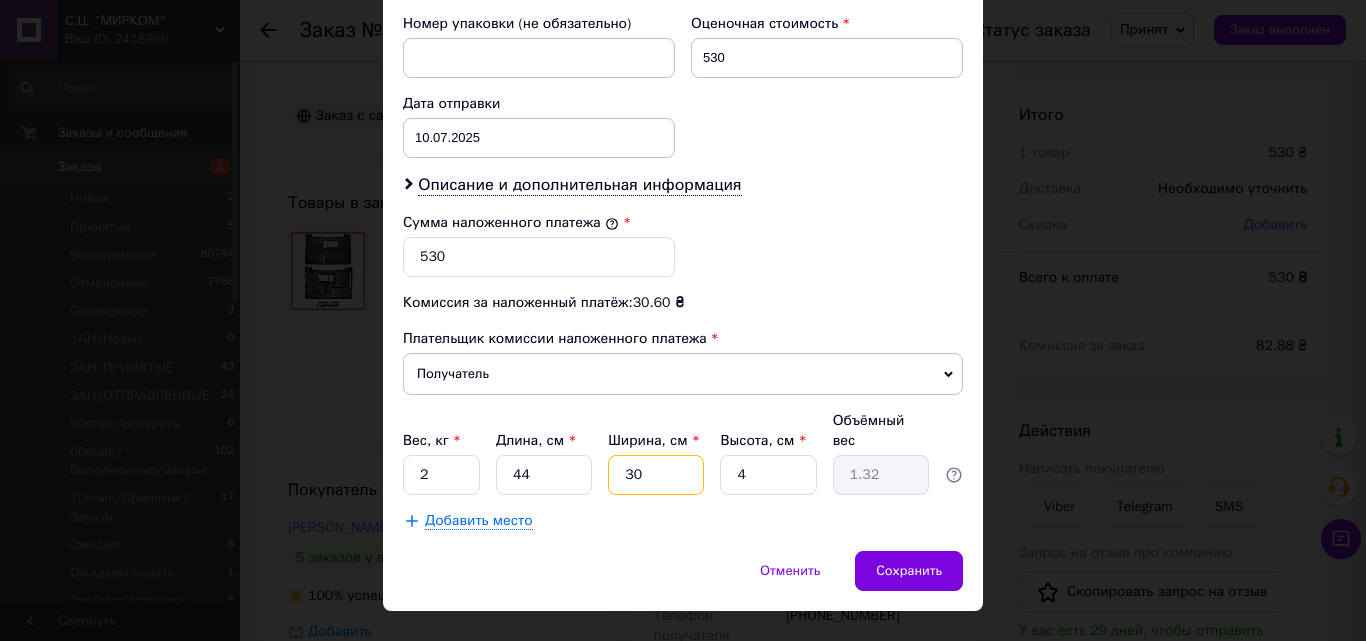type on "30" 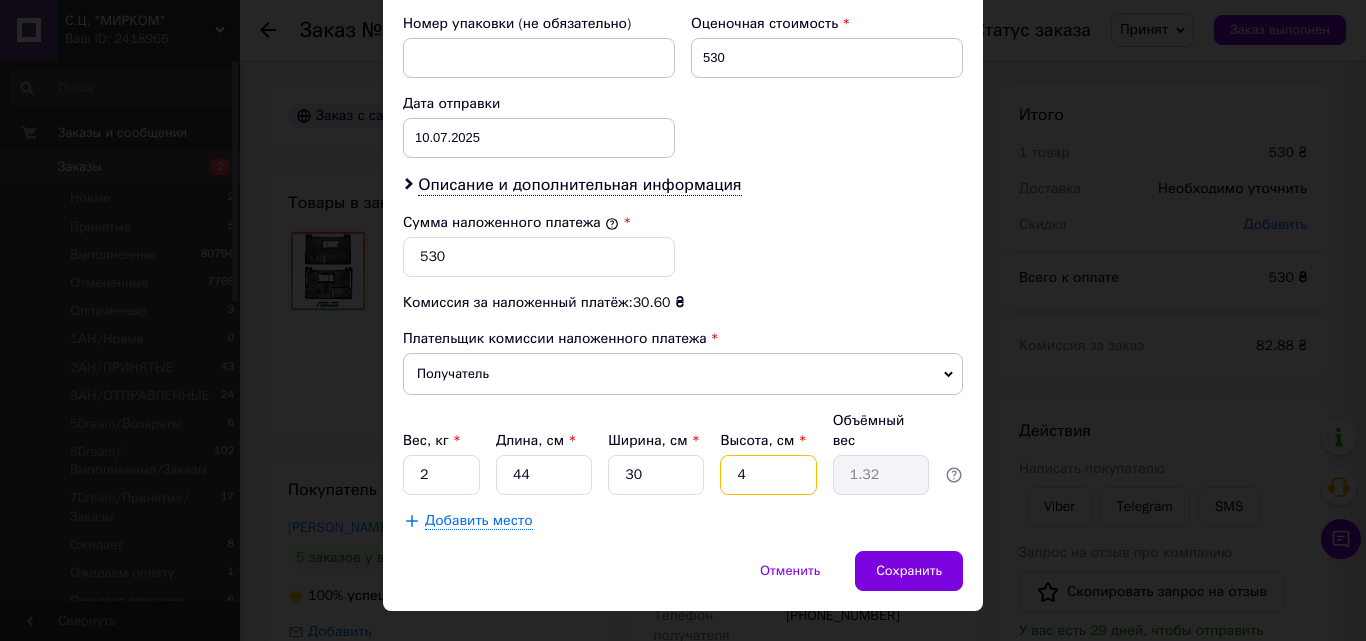 type on "6" 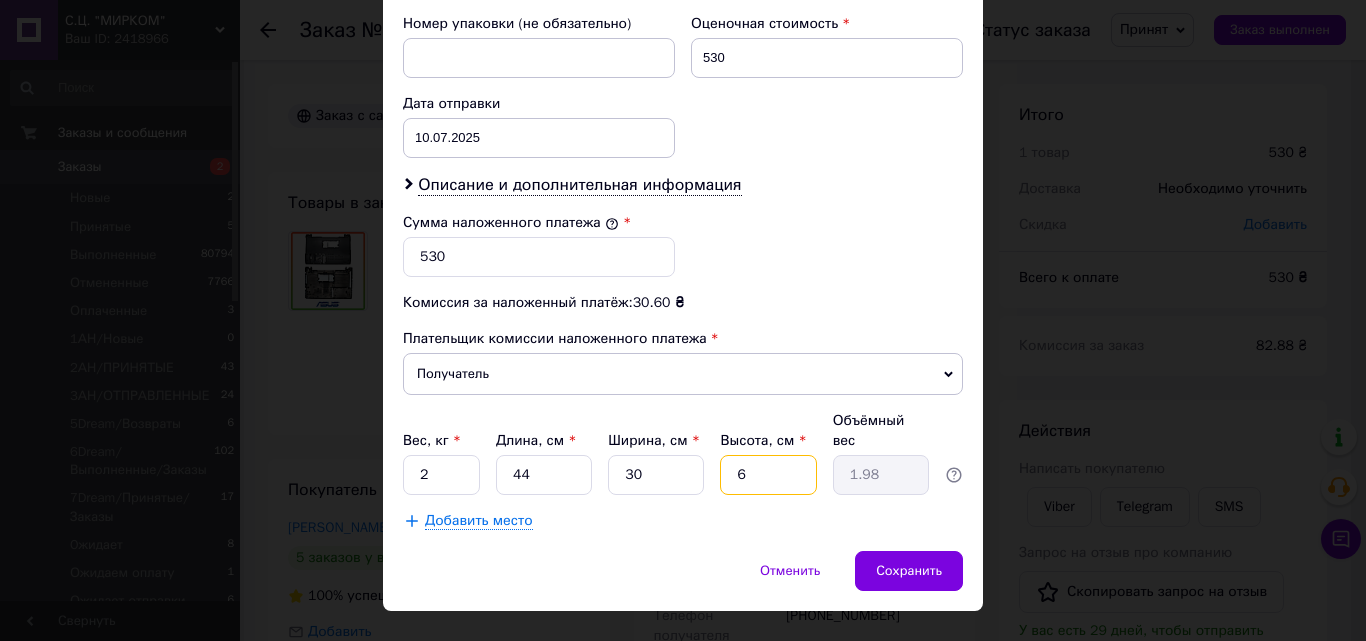 type on "6" 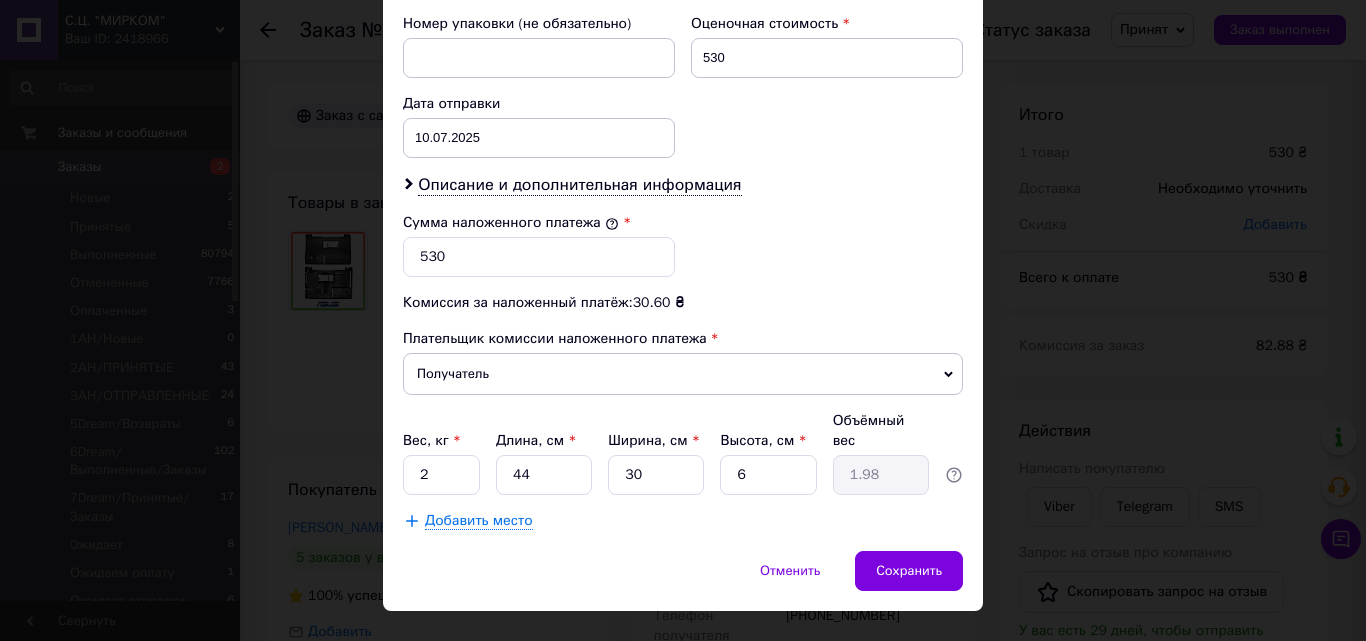 click on "Отменить   Сохранить" at bounding box center (683, 581) 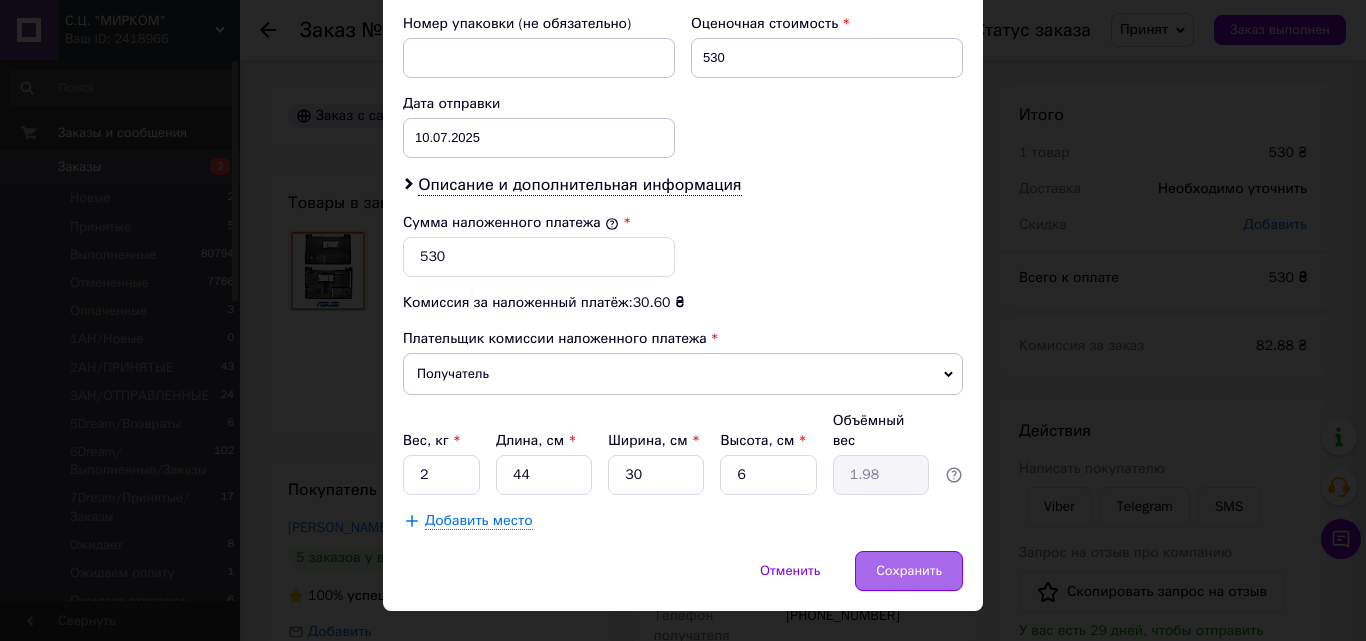 click on "Сохранить" at bounding box center [909, 571] 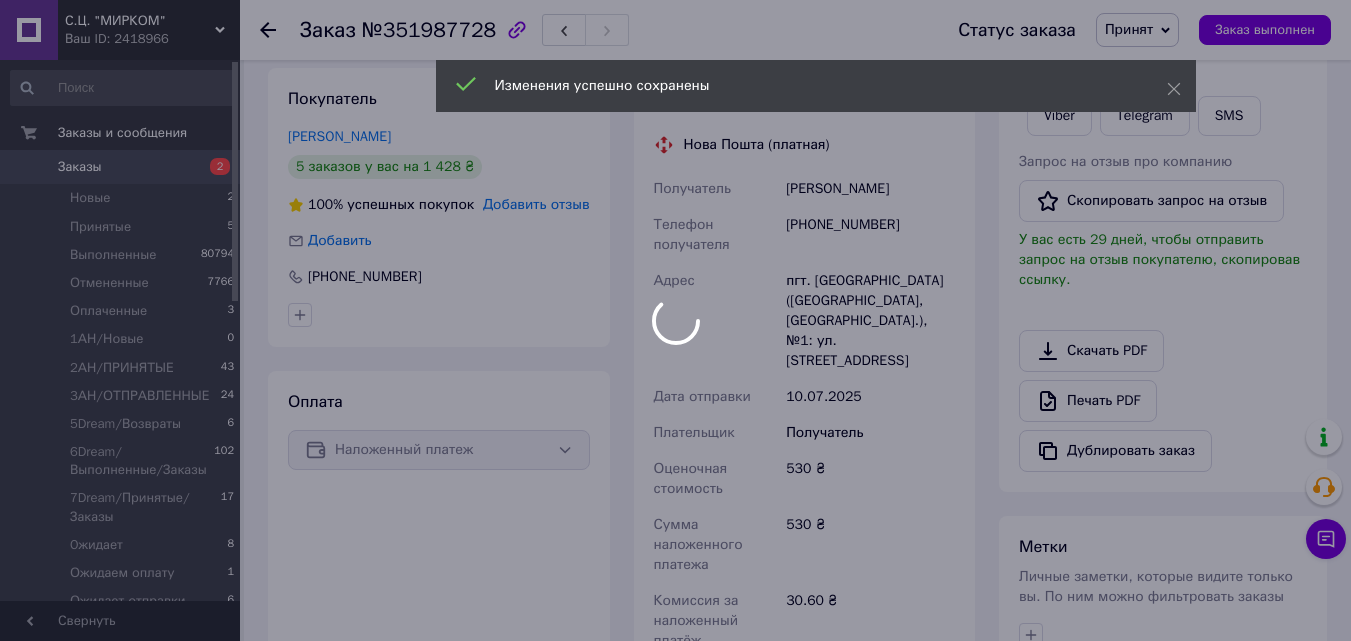scroll, scrollTop: 800, scrollLeft: 0, axis: vertical 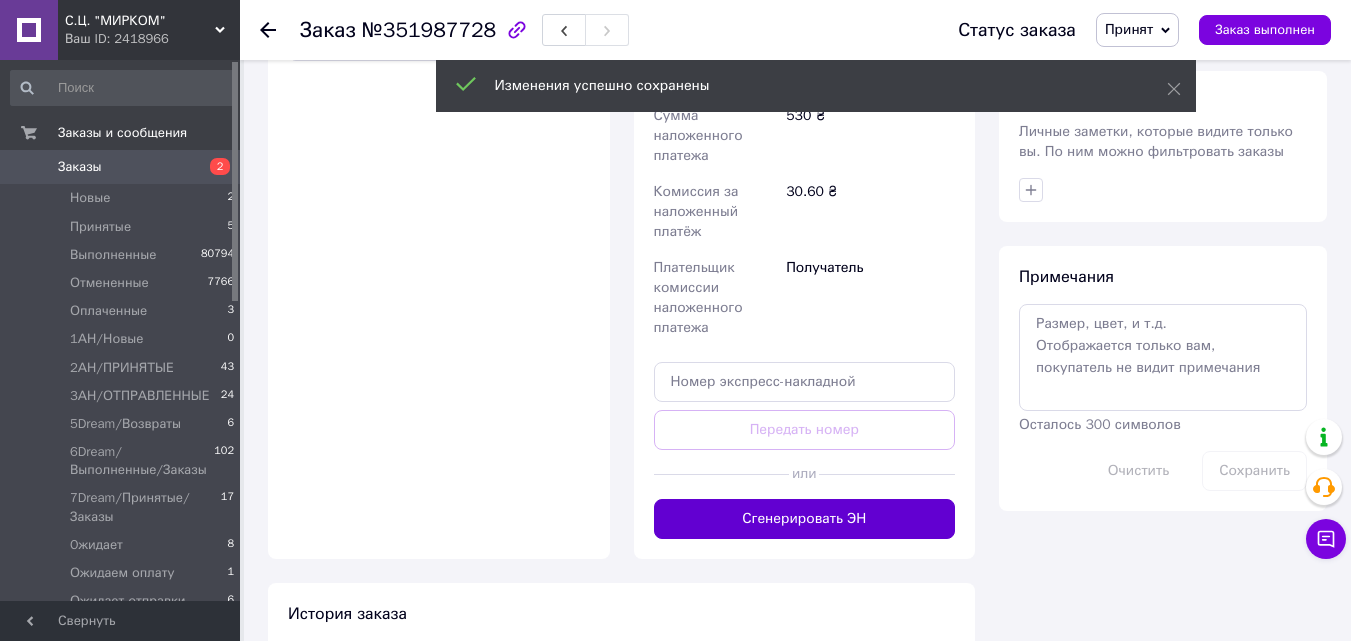 click on "Сгенерировать ЭН" at bounding box center (805, 519) 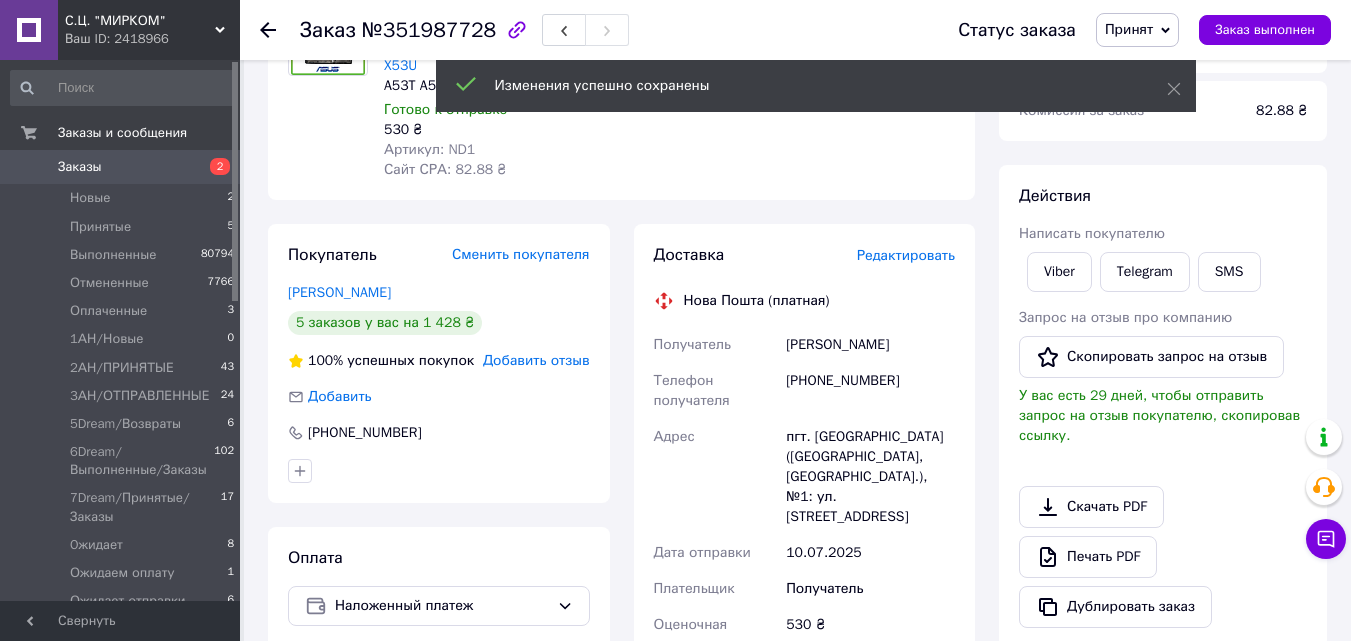scroll, scrollTop: 200, scrollLeft: 0, axis: vertical 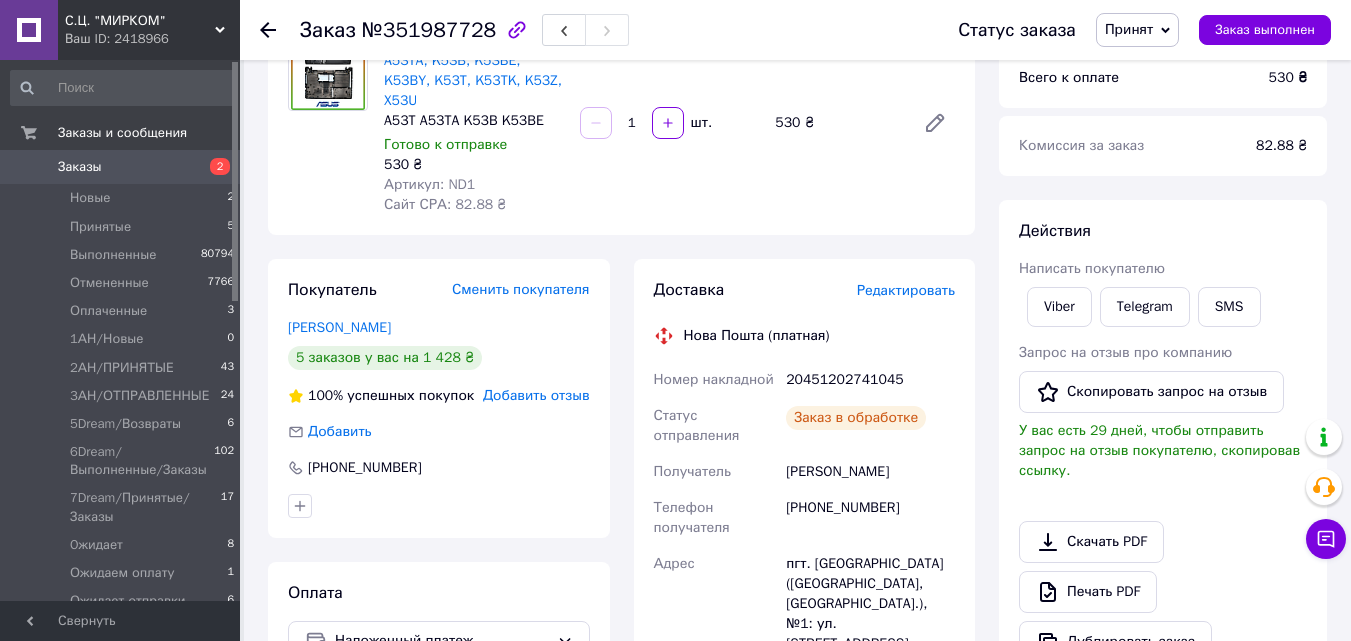 click on "20451202741045" at bounding box center (870, 380) 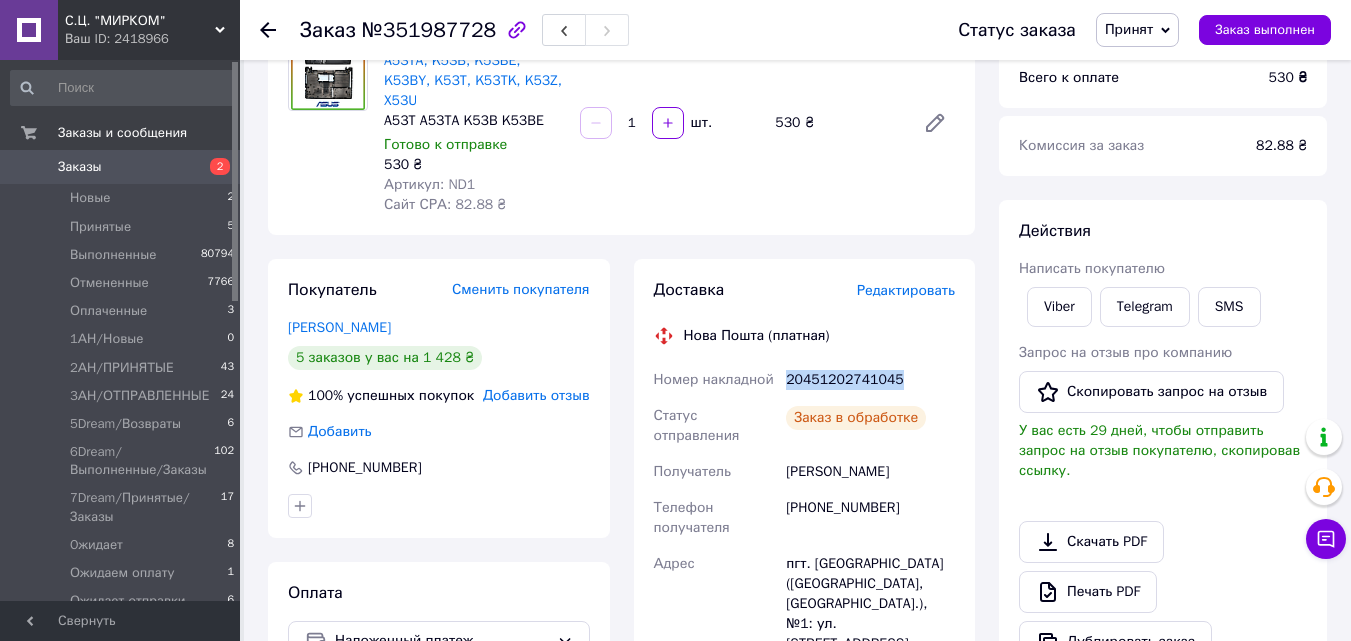 click on "20451202741045" at bounding box center [870, 380] 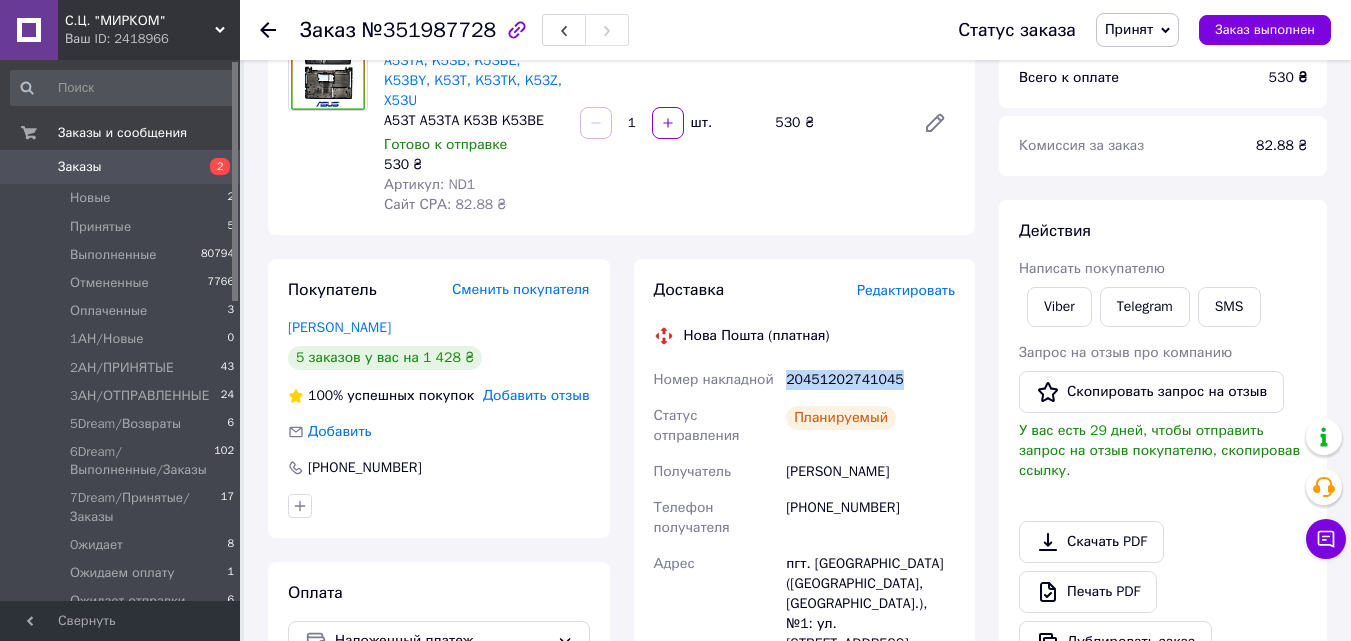 copy on "20451202741045" 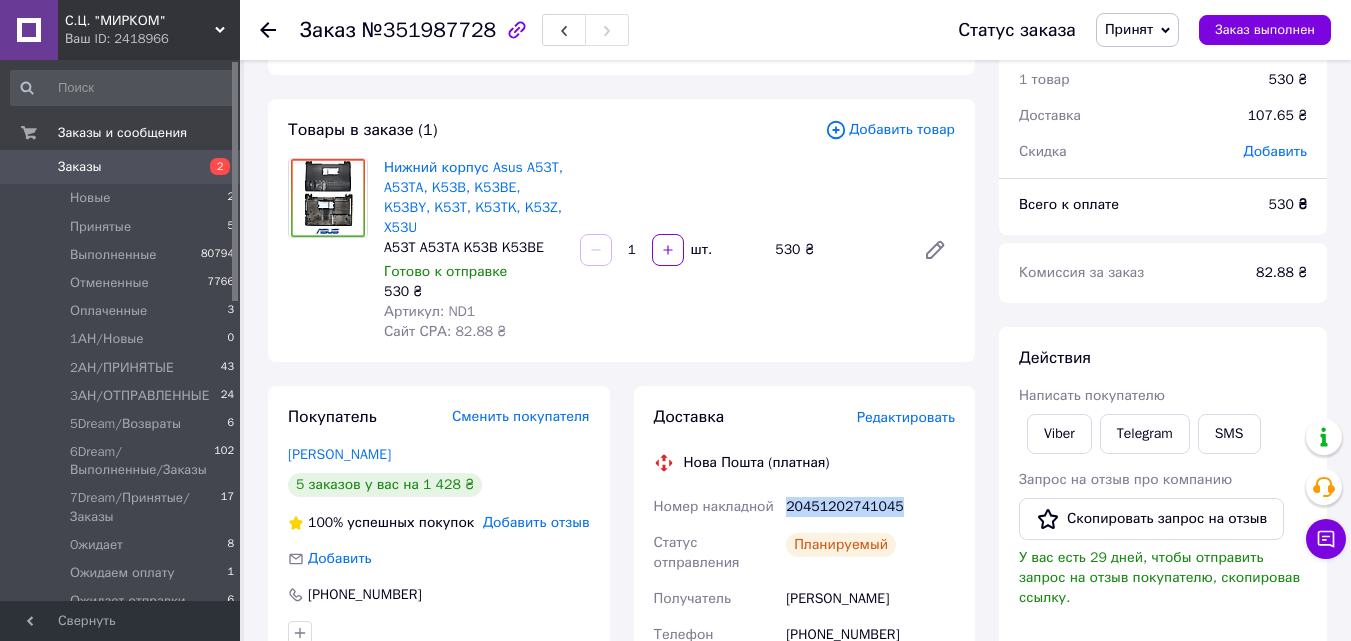 scroll, scrollTop: 0, scrollLeft: 0, axis: both 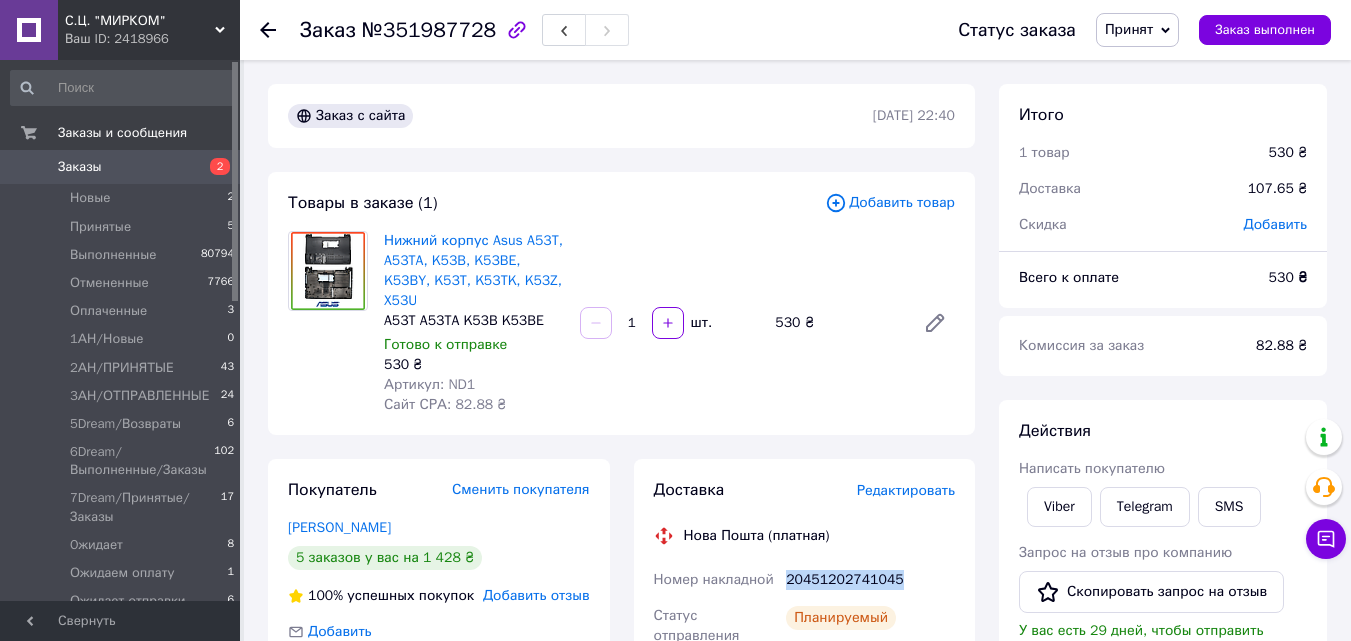 click on "Принят" at bounding box center (1129, 29) 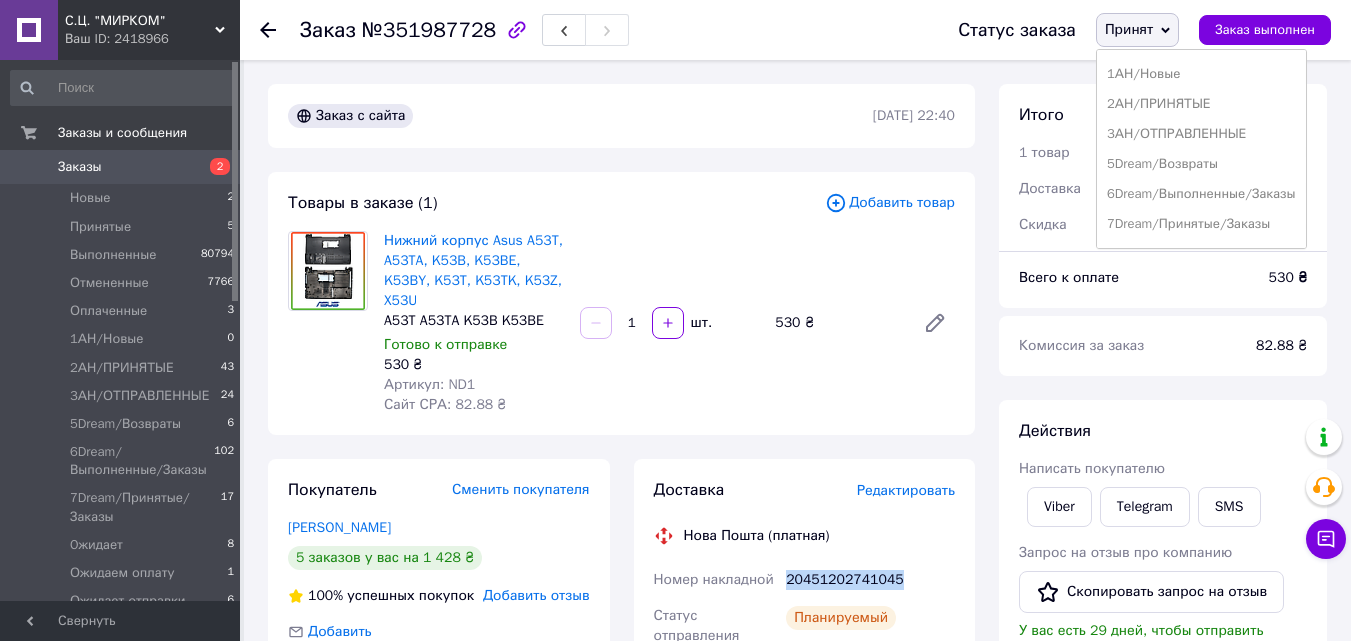 scroll, scrollTop: 232, scrollLeft: 0, axis: vertical 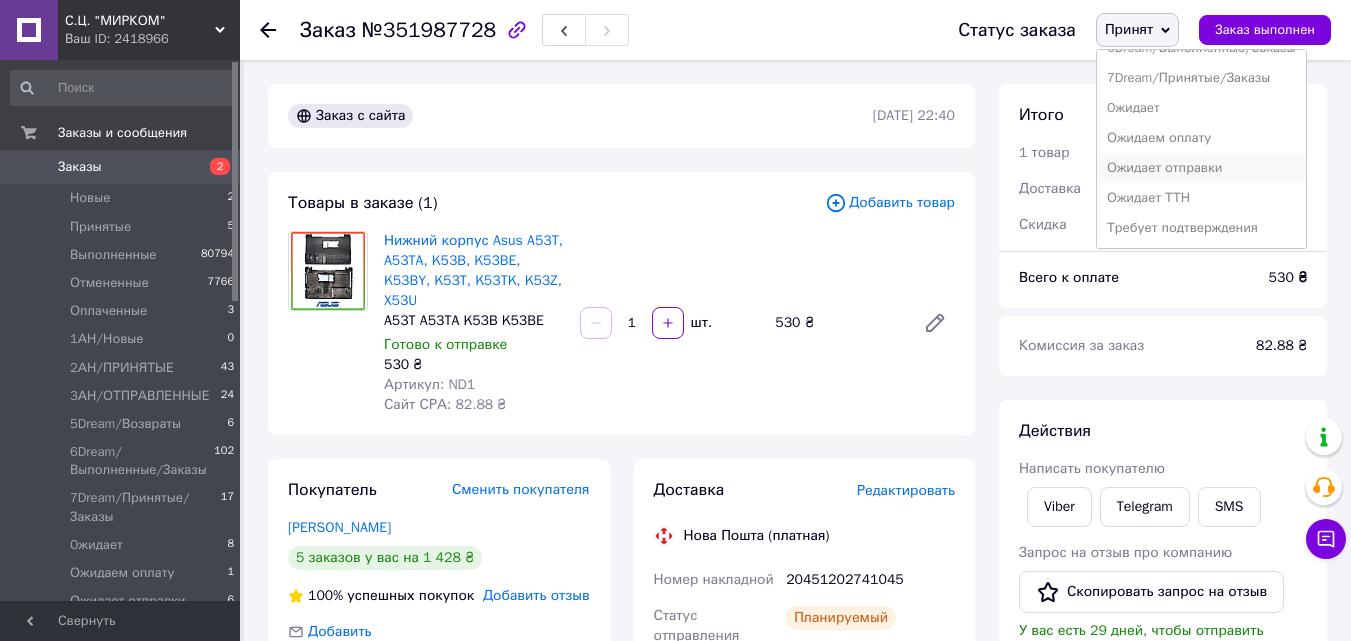 click on "Ожидает отправки" at bounding box center (1201, 168) 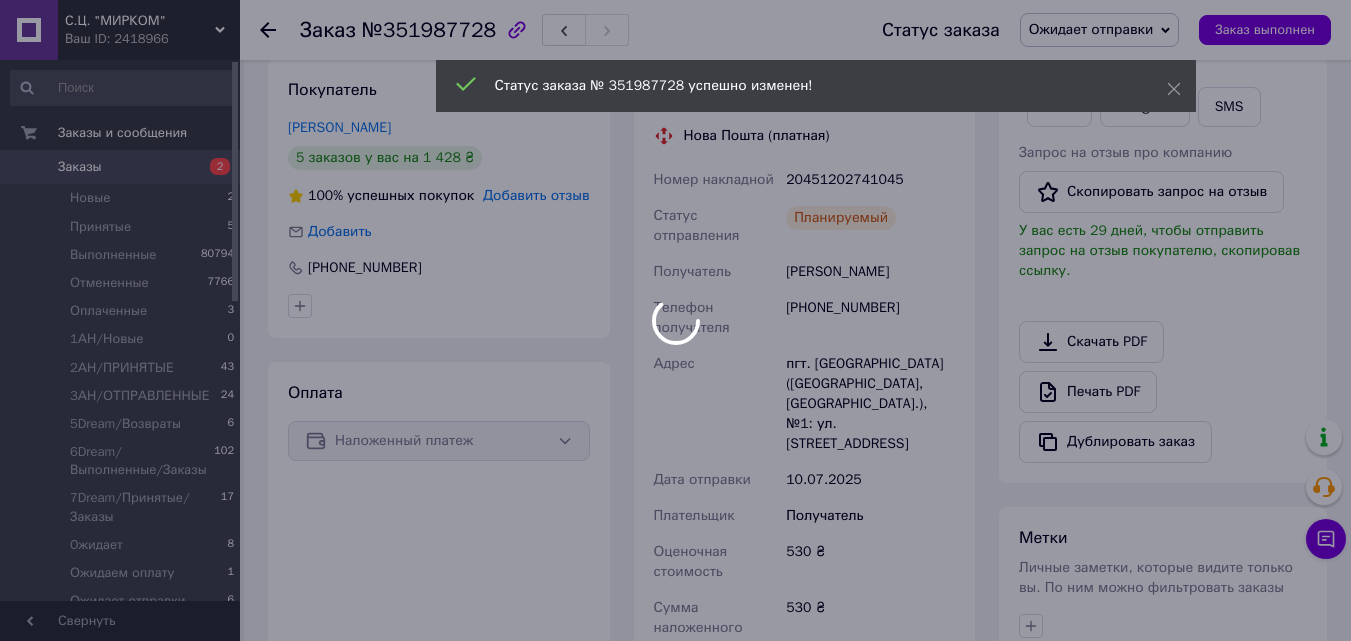 scroll, scrollTop: 200, scrollLeft: 0, axis: vertical 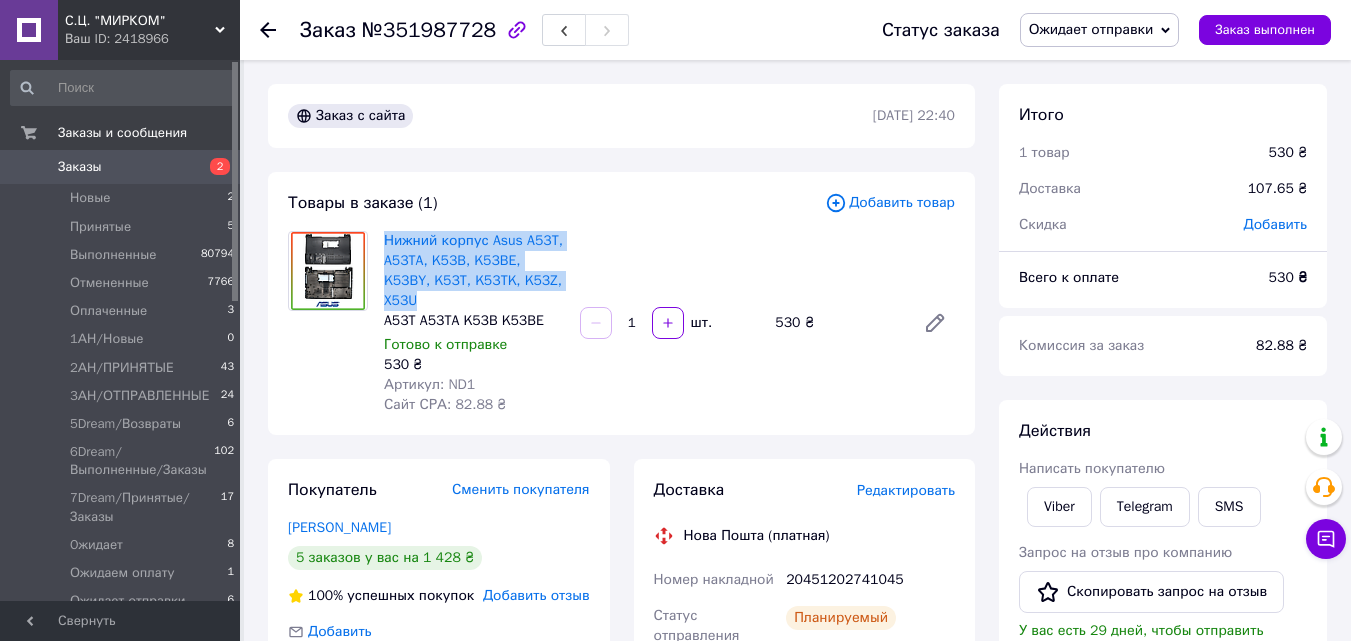 drag, startPoint x: 523, startPoint y: 281, endPoint x: 382, endPoint y: 237, distance: 147.7058 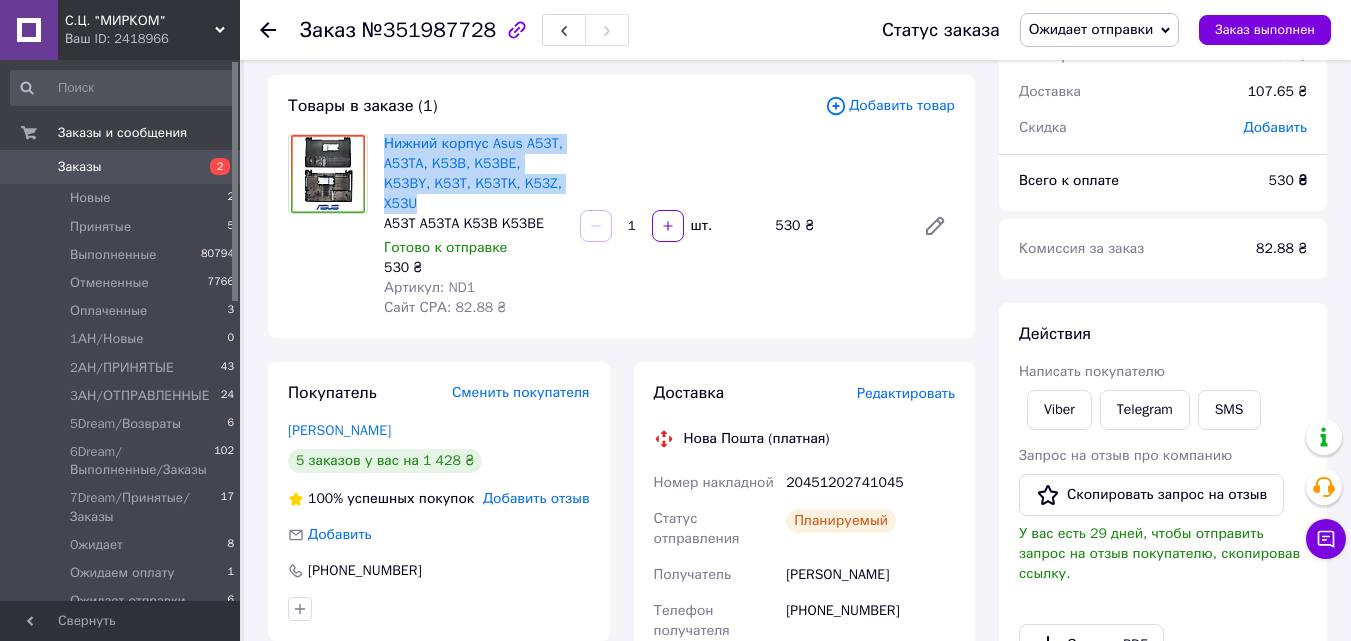 scroll, scrollTop: 0, scrollLeft: 0, axis: both 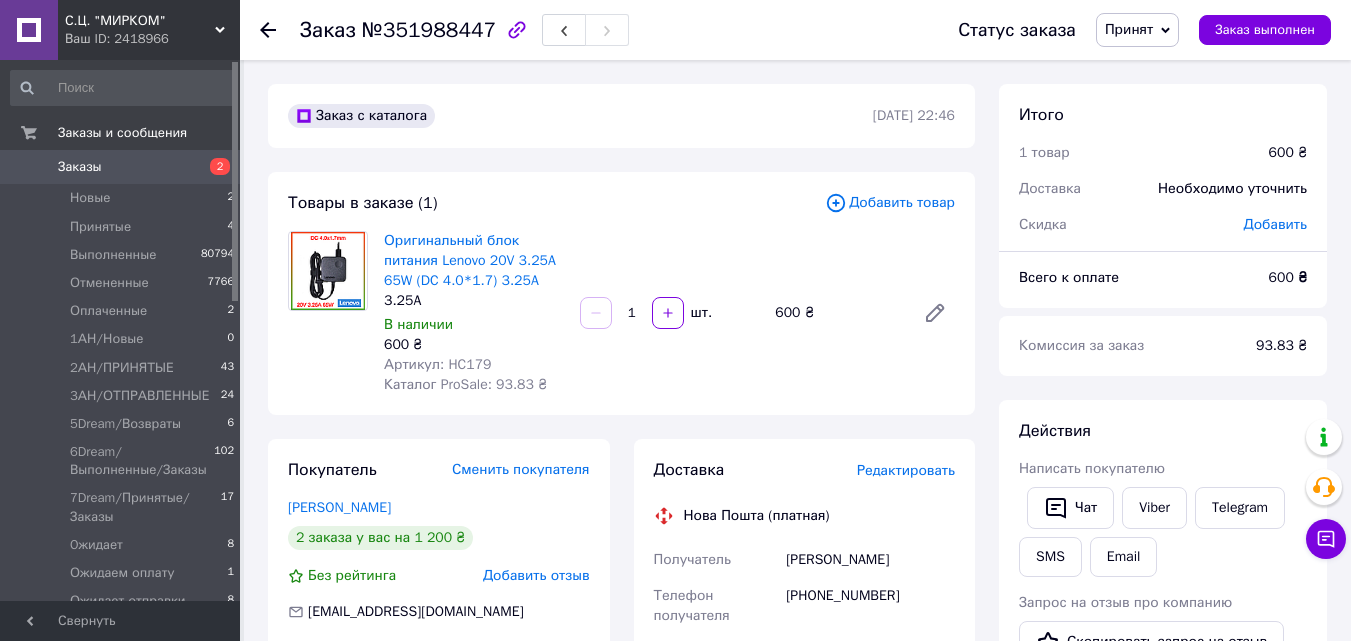 click on "Редактировать" at bounding box center (906, 470) 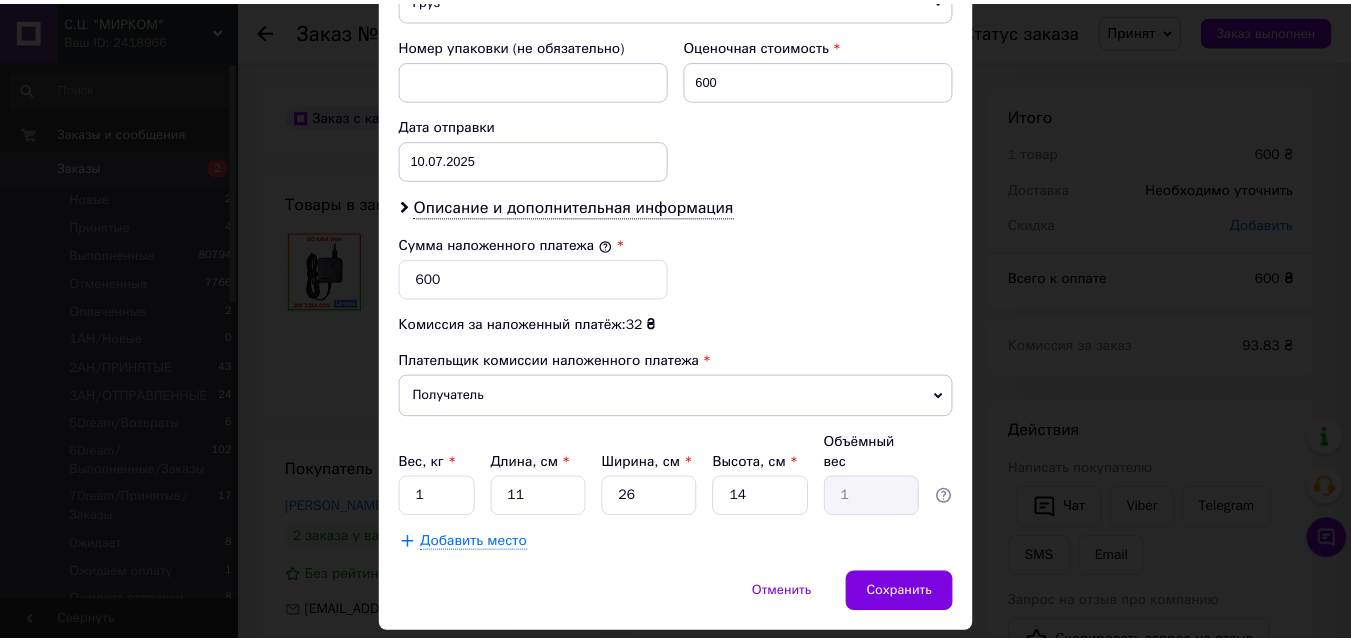 scroll, scrollTop: 885, scrollLeft: 0, axis: vertical 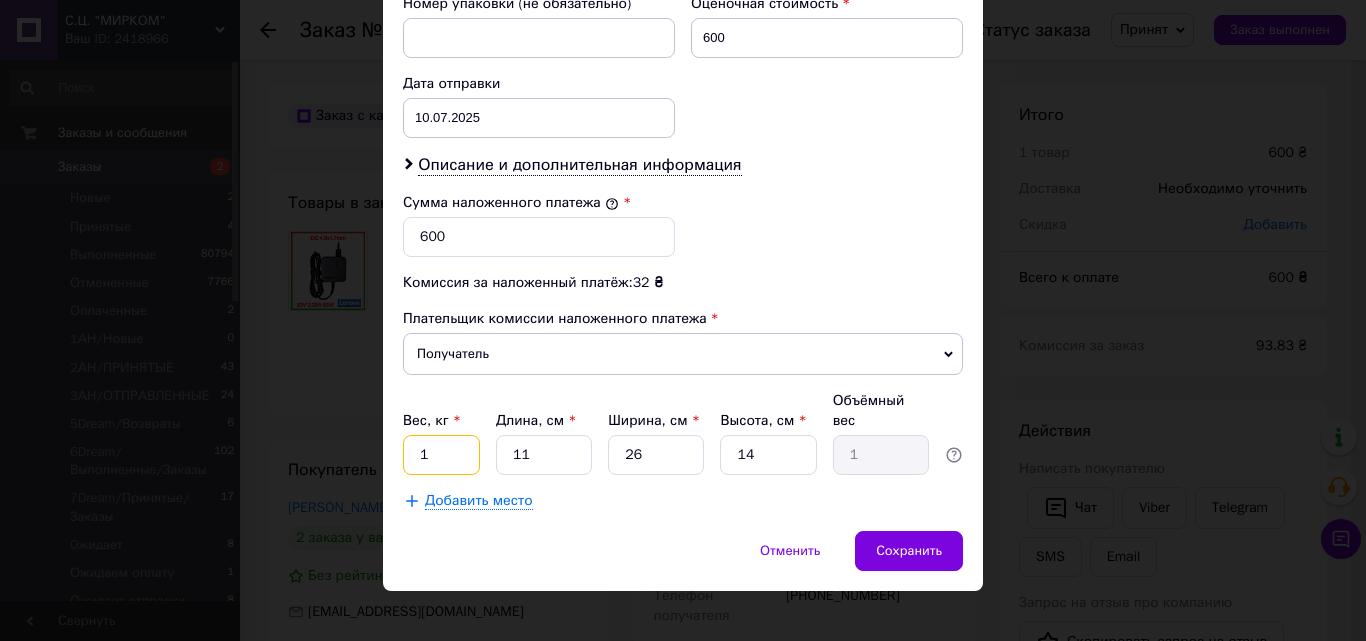 click on "1" at bounding box center (441, 455) 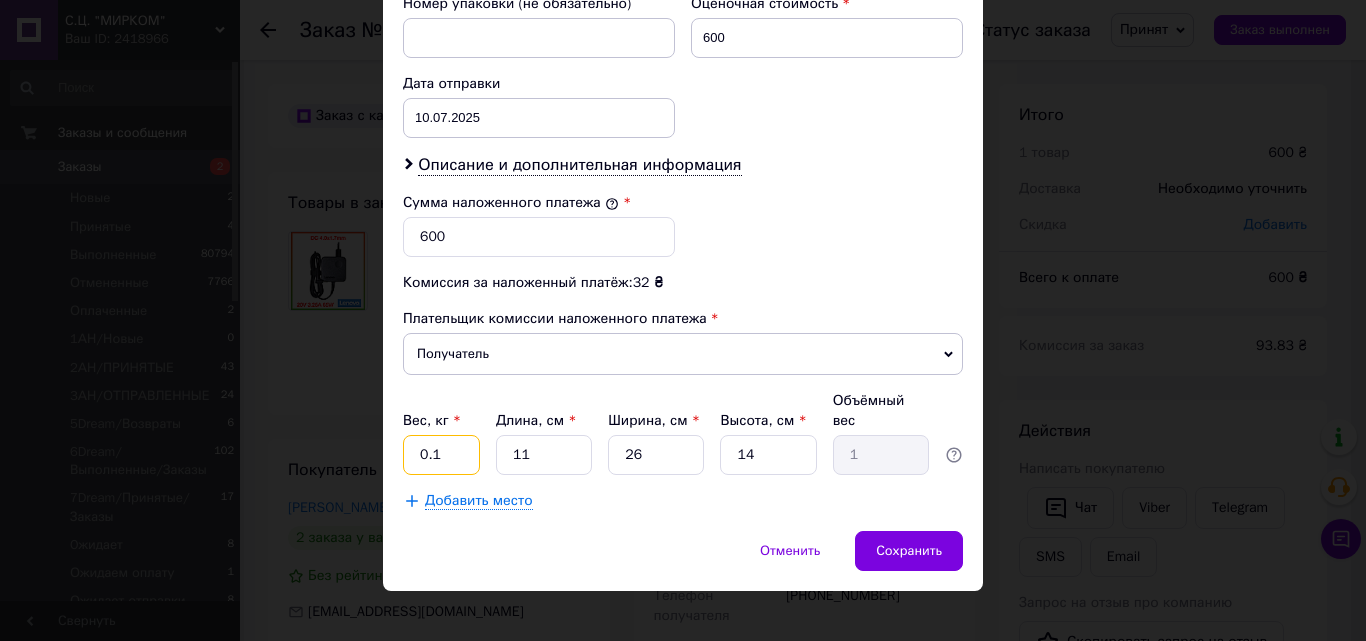 type on "0.1" 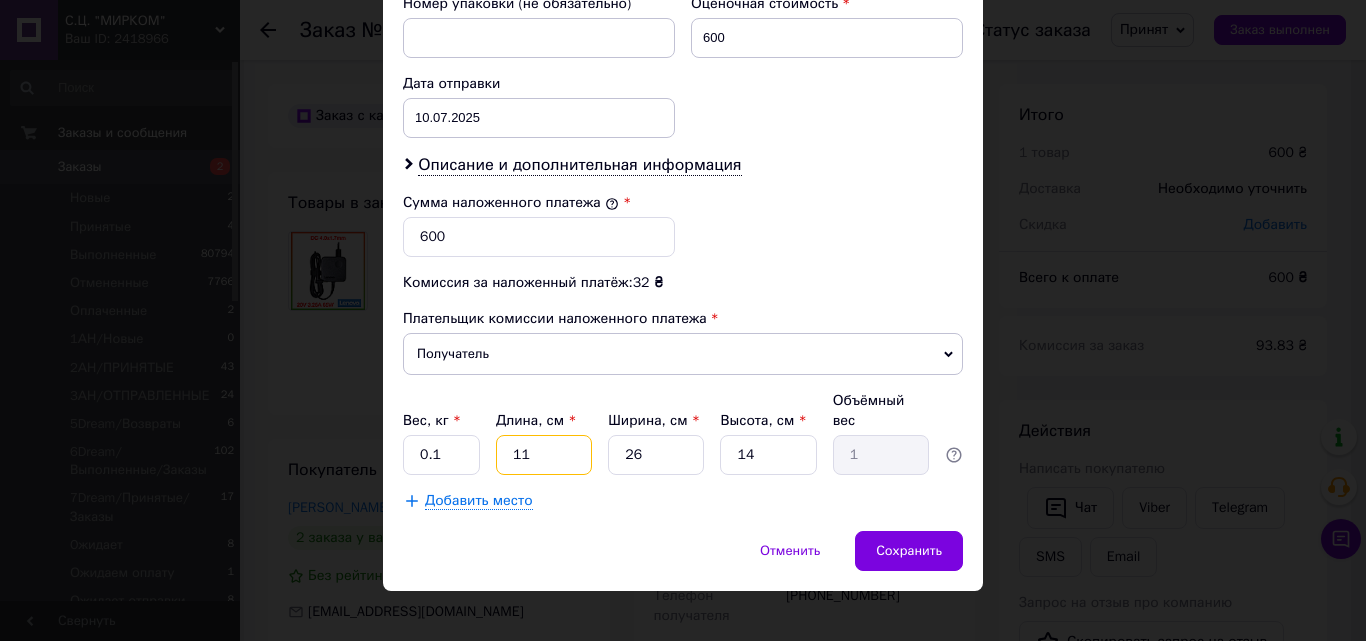 type on "2" 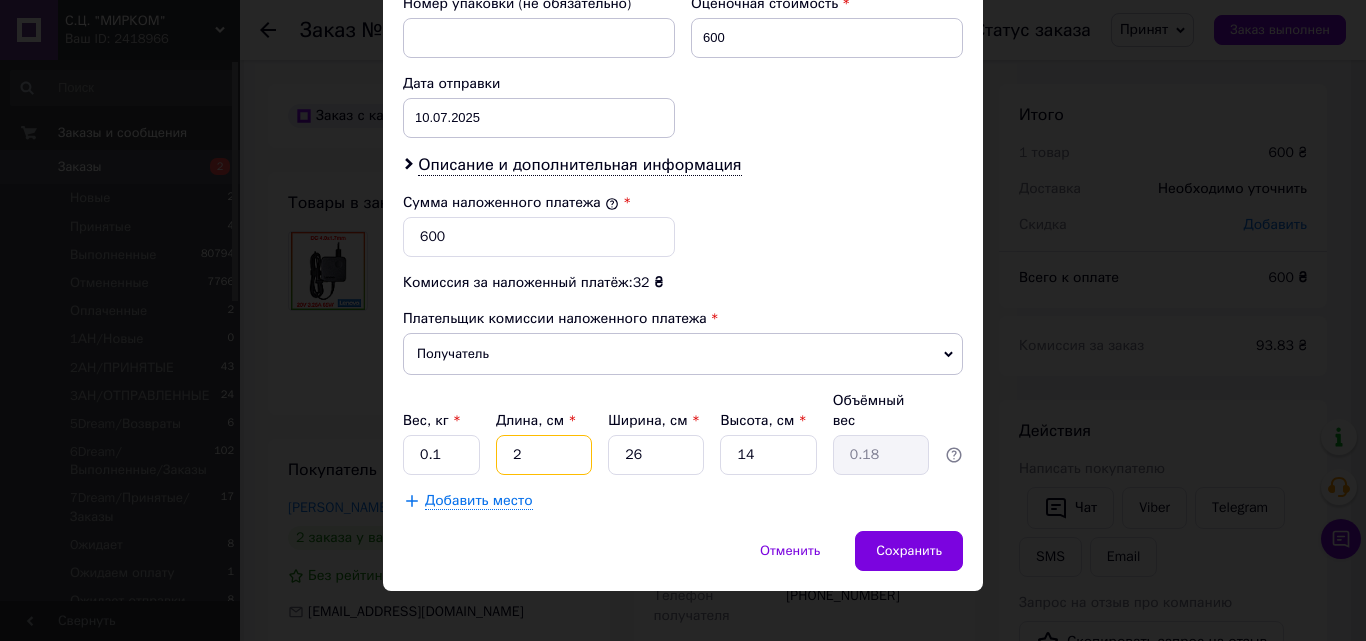 type on "20" 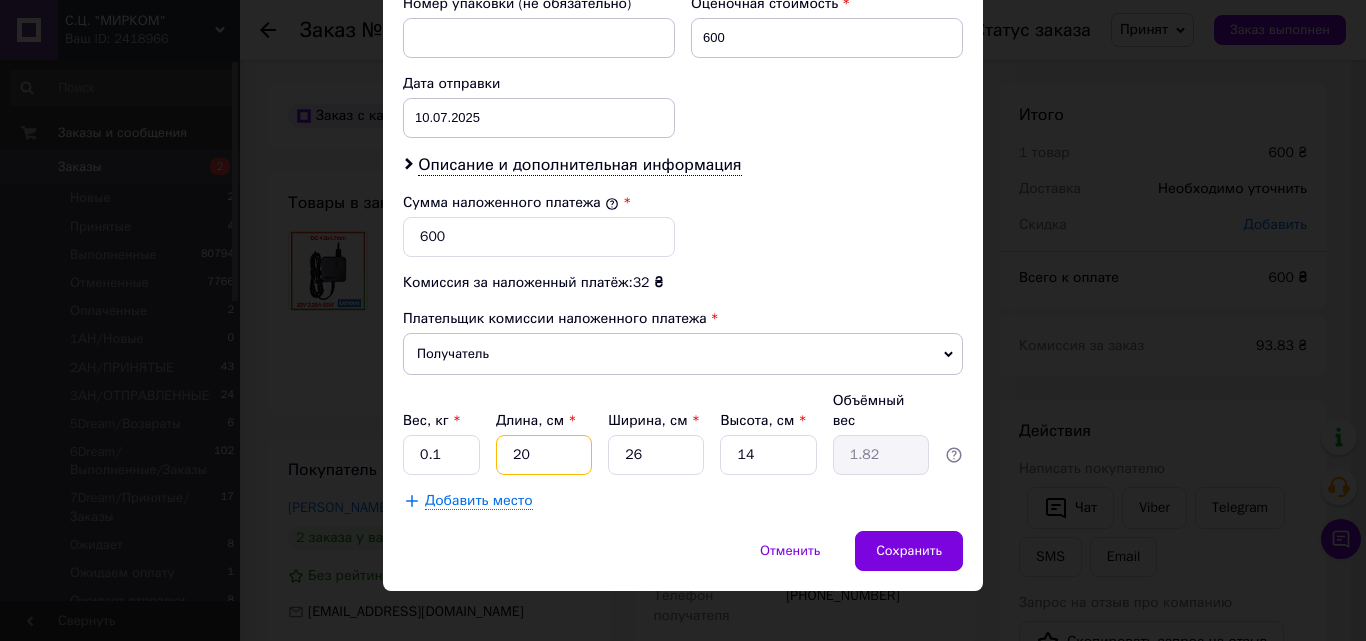type on "20" 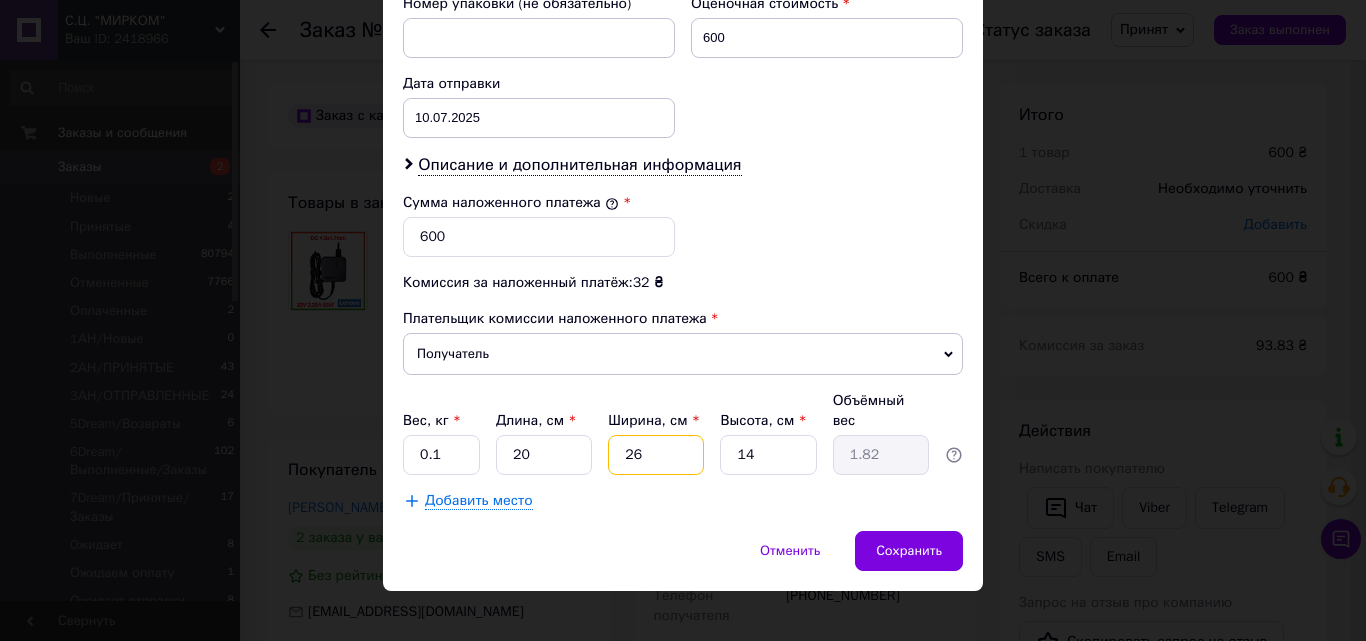 type on "1" 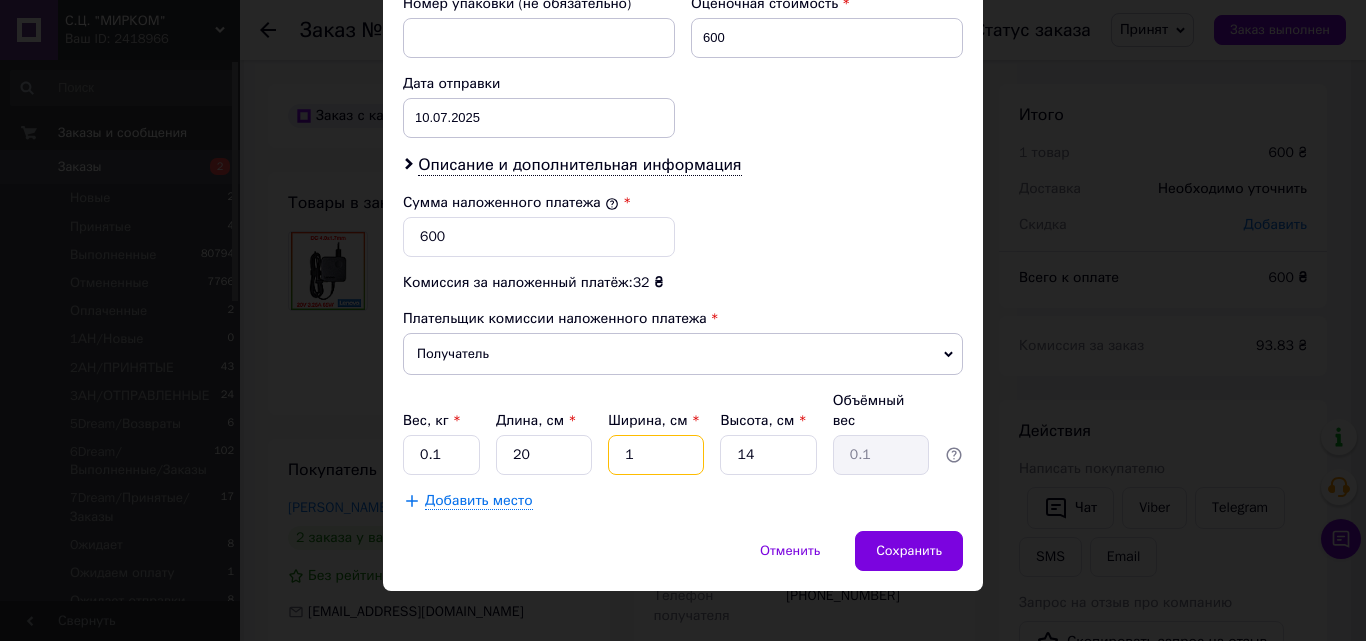 type on "10" 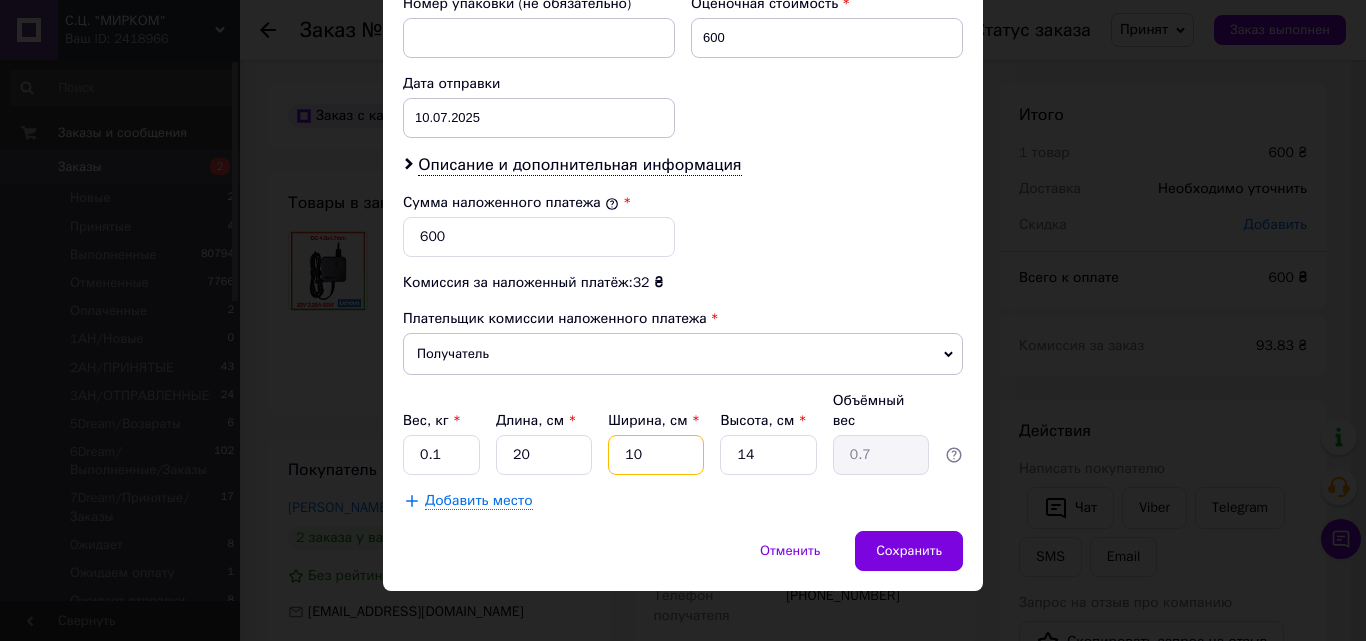 type on "10" 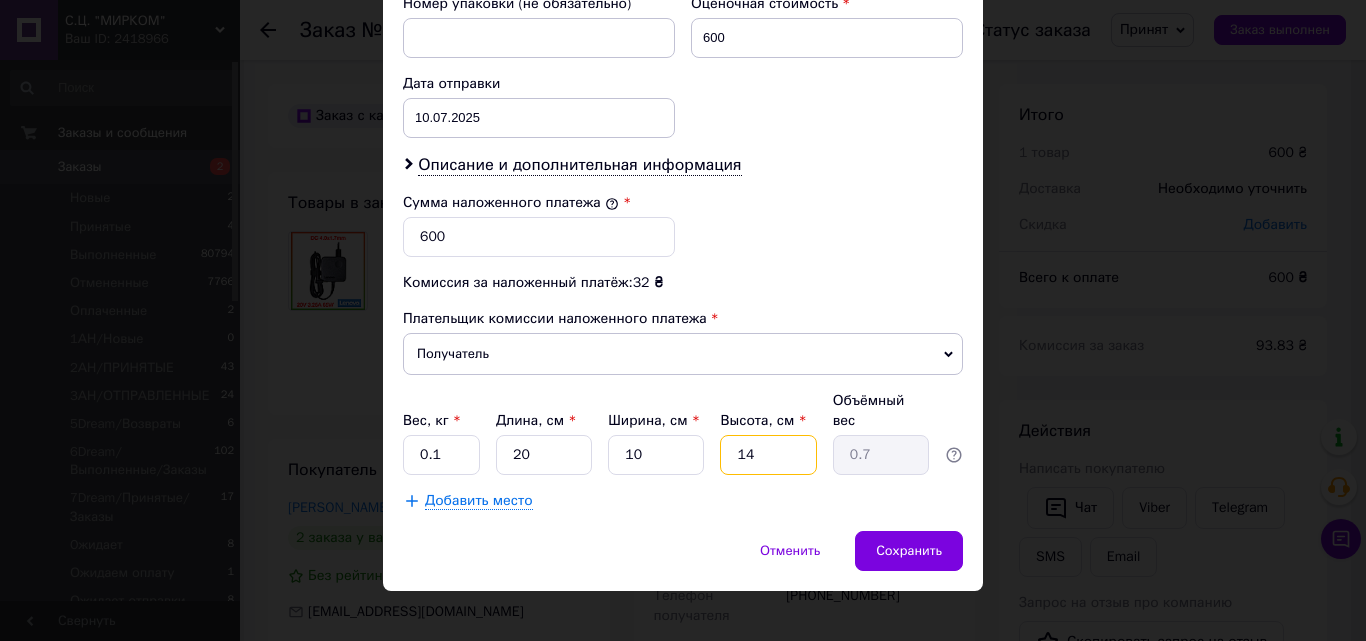 type on "5" 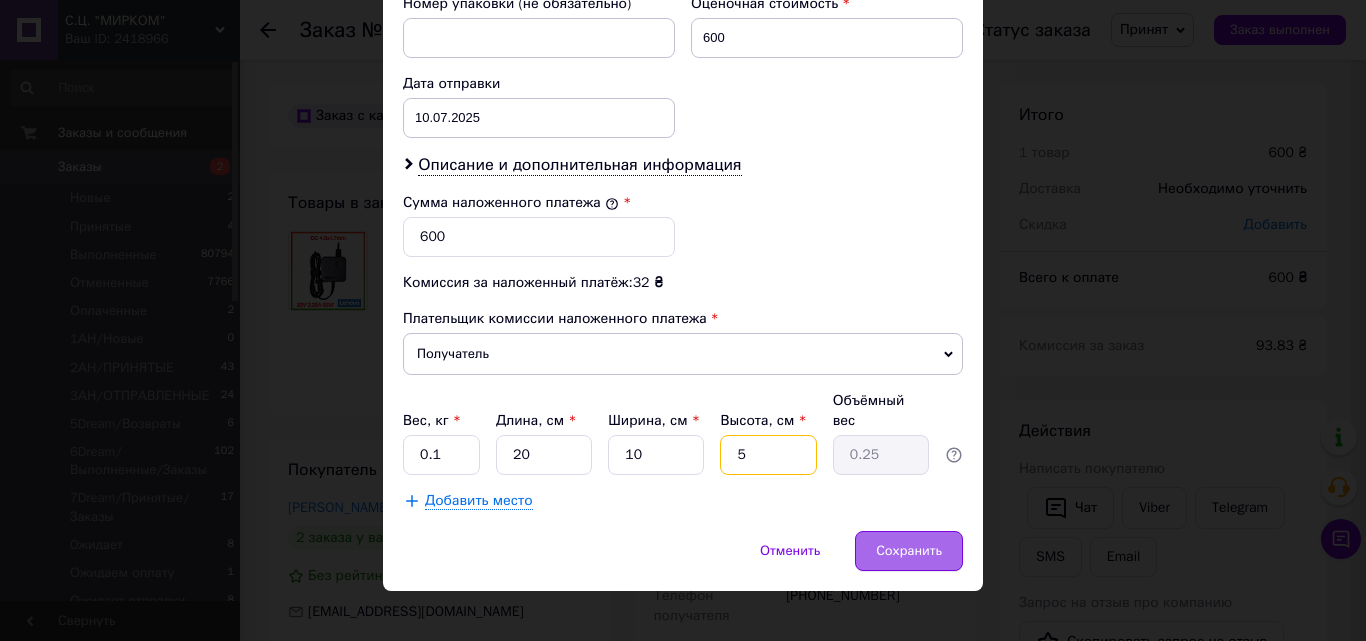 type on "5" 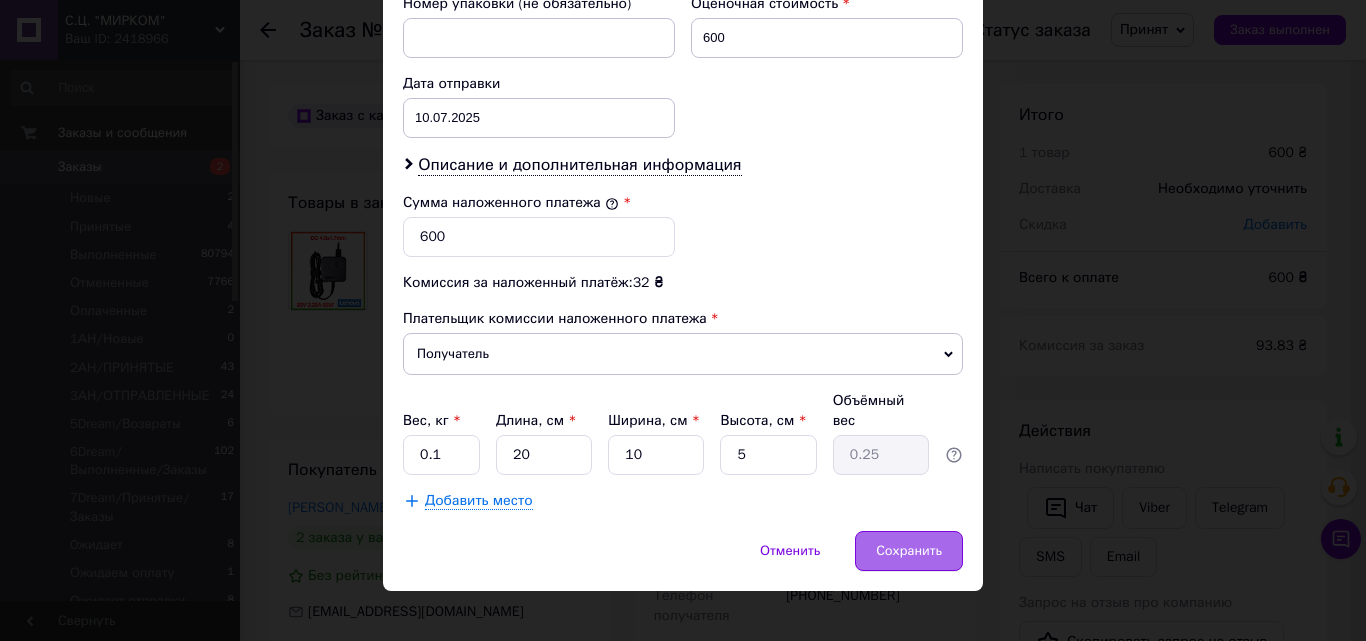 click on "Сохранить" at bounding box center (909, 551) 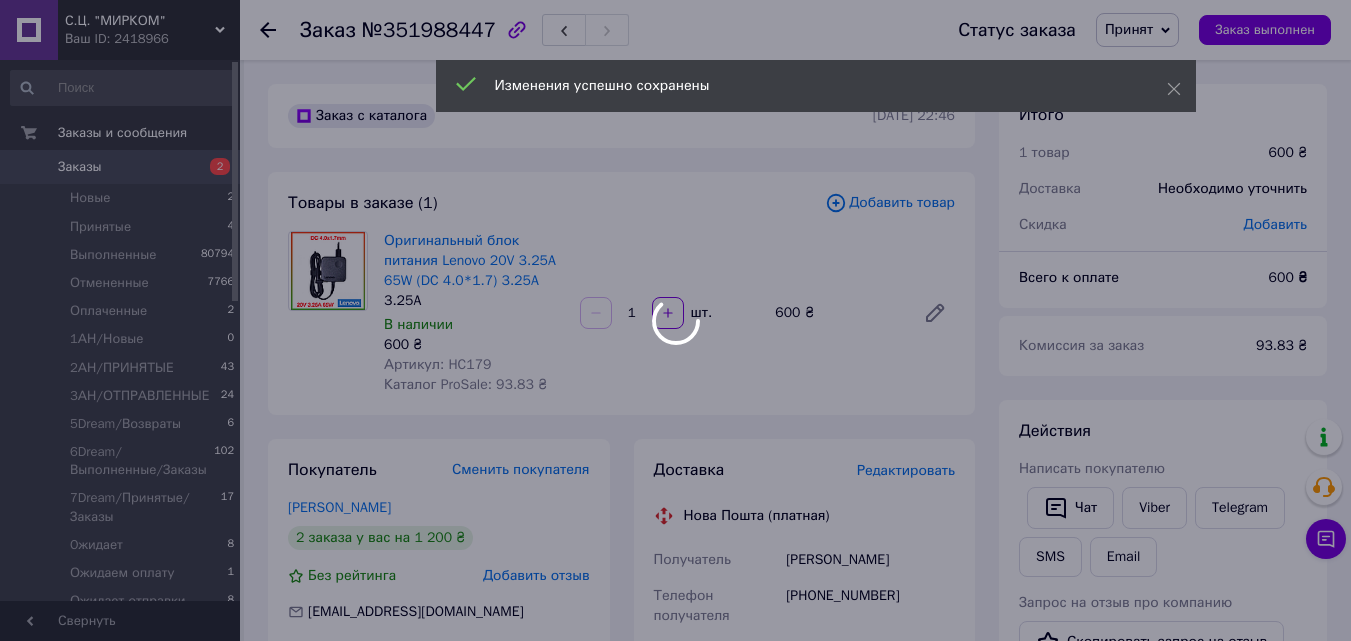scroll, scrollTop: 800, scrollLeft: 0, axis: vertical 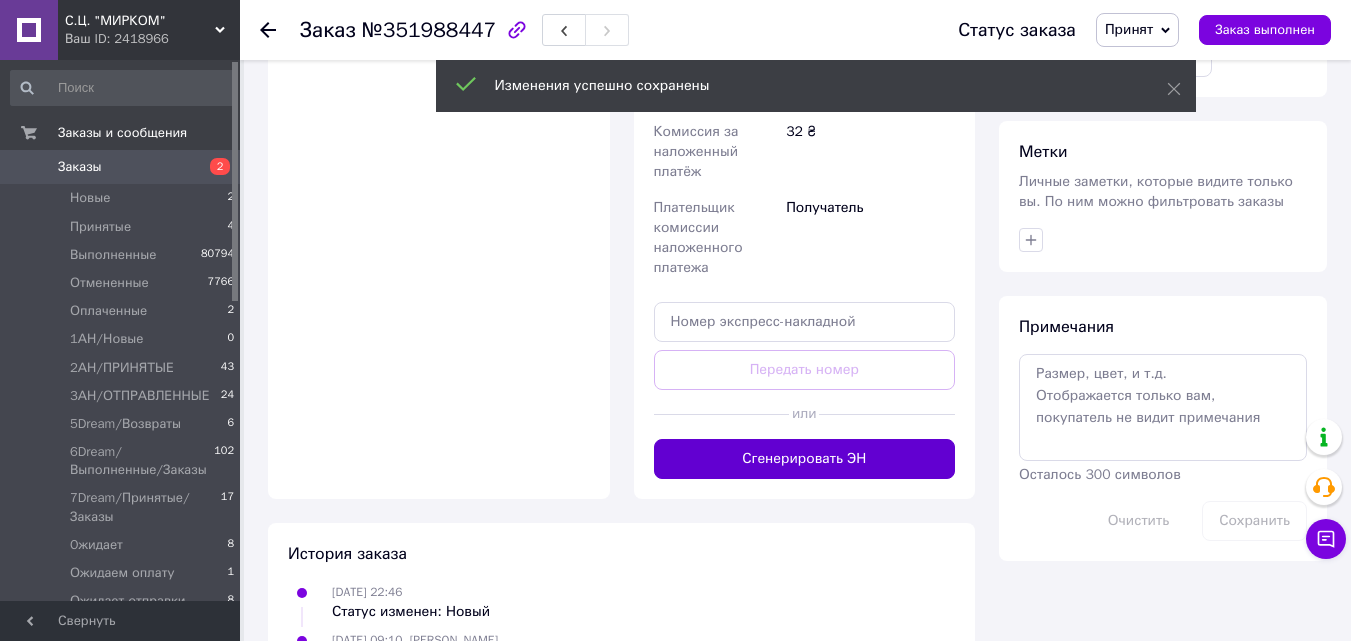 click on "Сгенерировать ЭН" at bounding box center [805, 459] 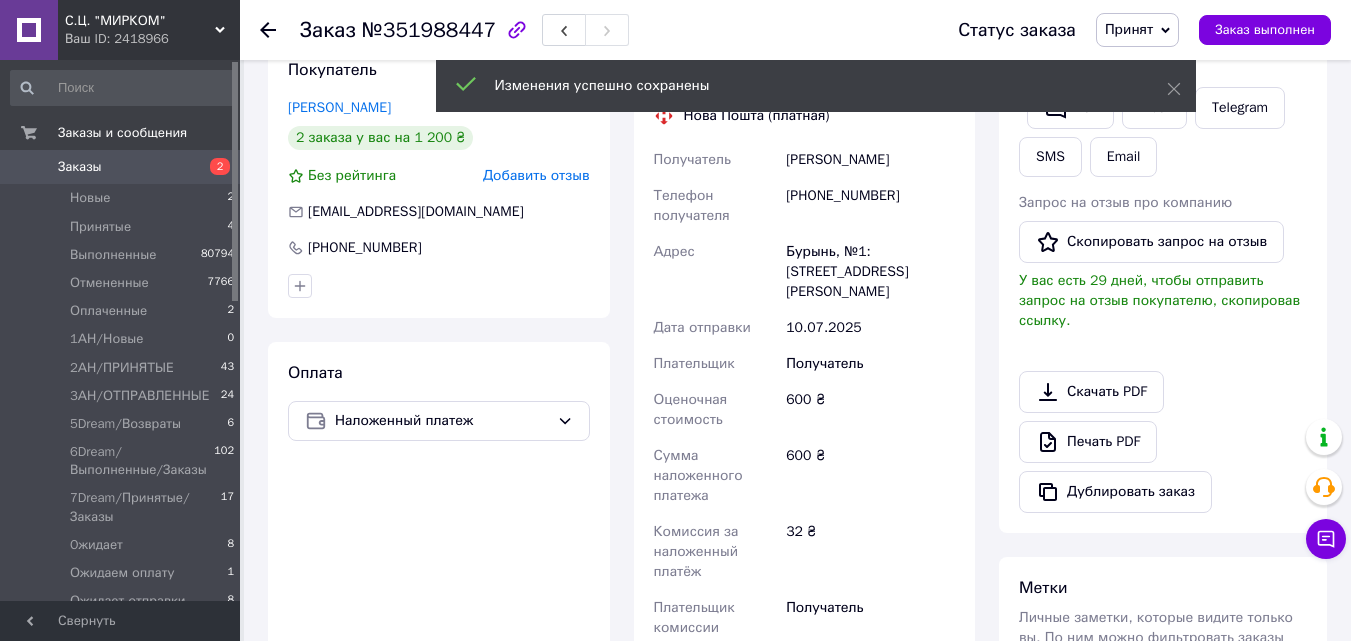 scroll, scrollTop: 200, scrollLeft: 0, axis: vertical 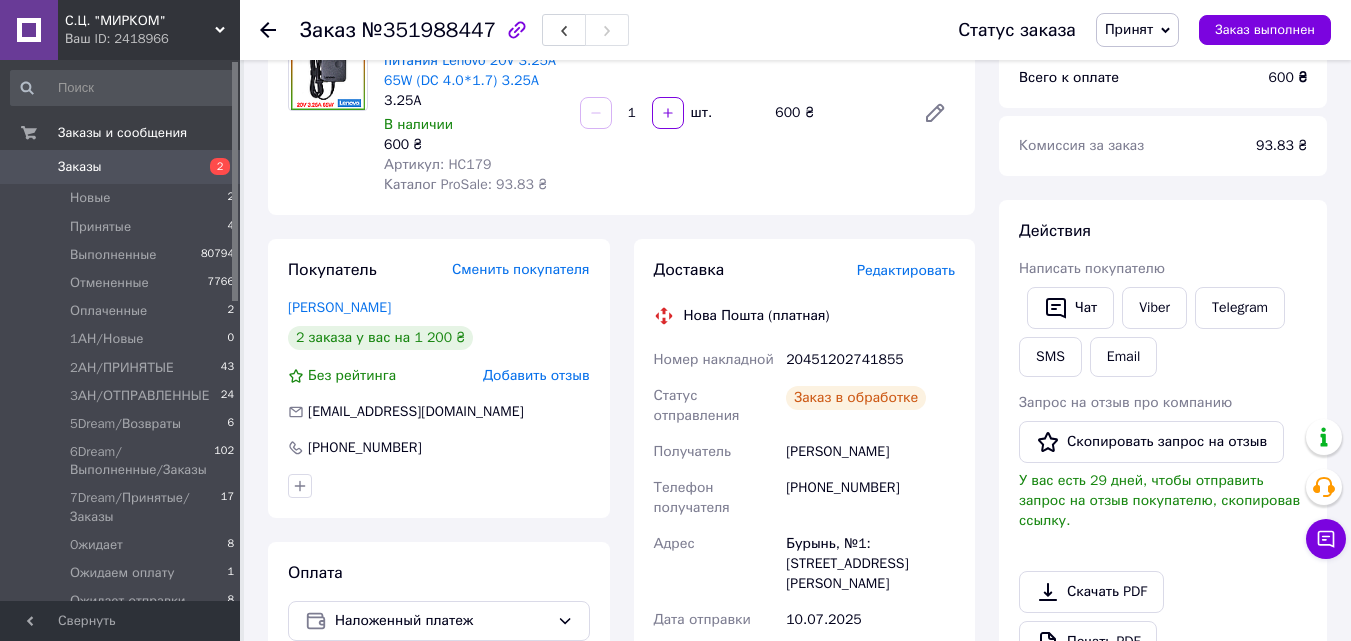 click on "20451202741855" at bounding box center [870, 360] 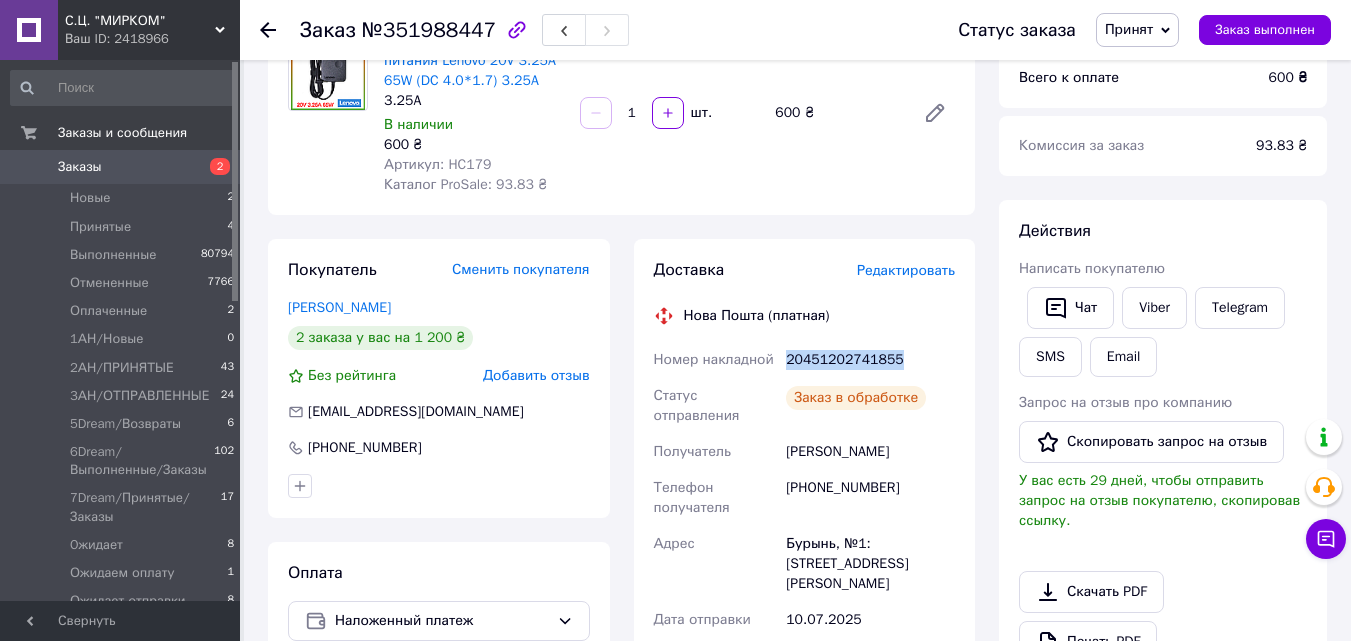 click on "20451202741855" at bounding box center [870, 360] 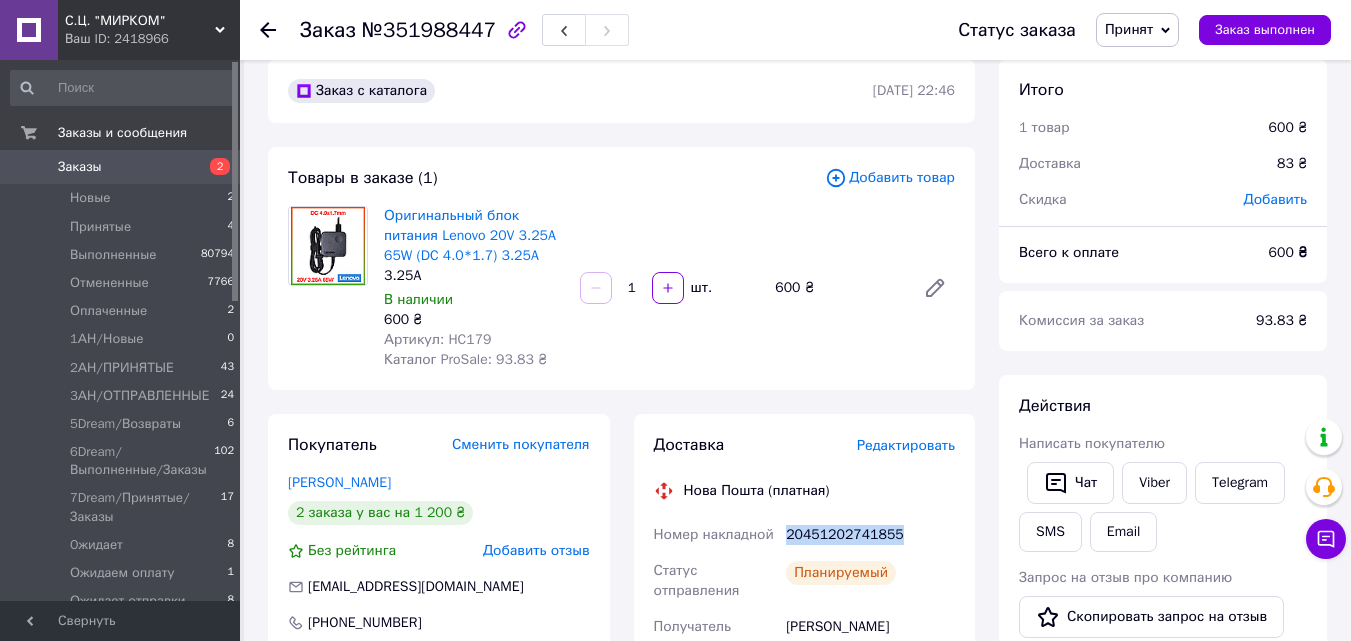scroll, scrollTop: 0, scrollLeft: 0, axis: both 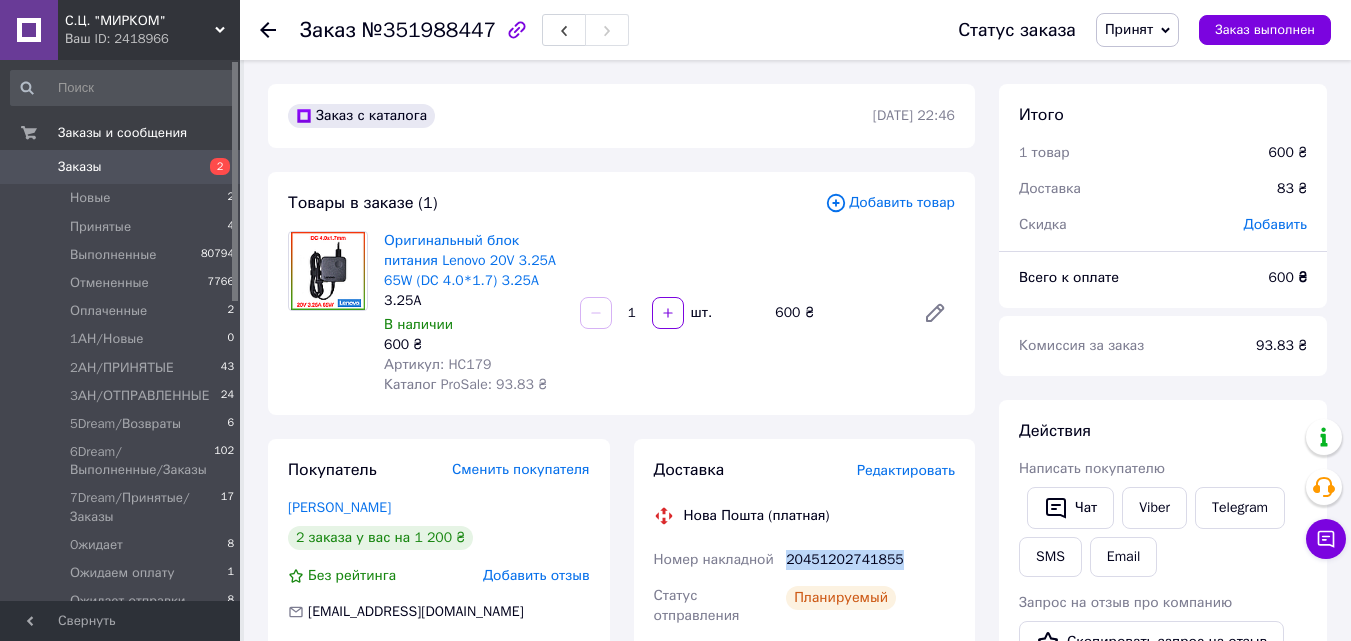 drag, startPoint x: 1149, startPoint y: 30, endPoint x: 1156, endPoint y: 75, distance: 45.54119 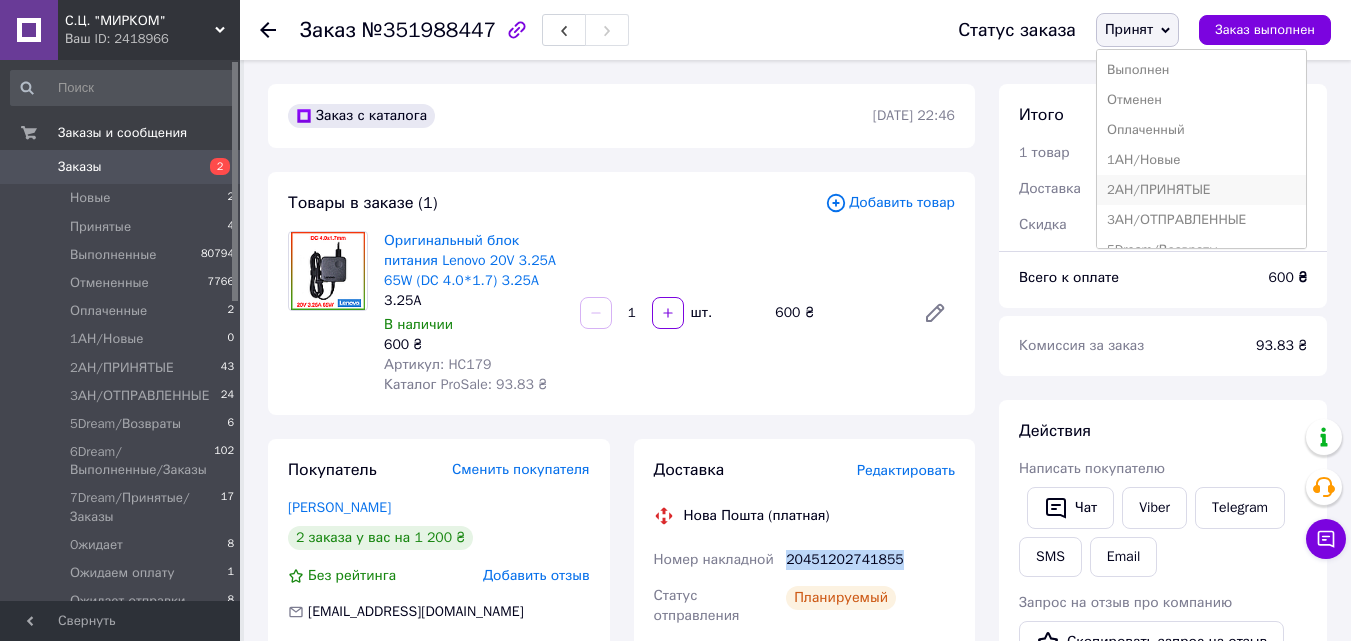 scroll, scrollTop: 232, scrollLeft: 0, axis: vertical 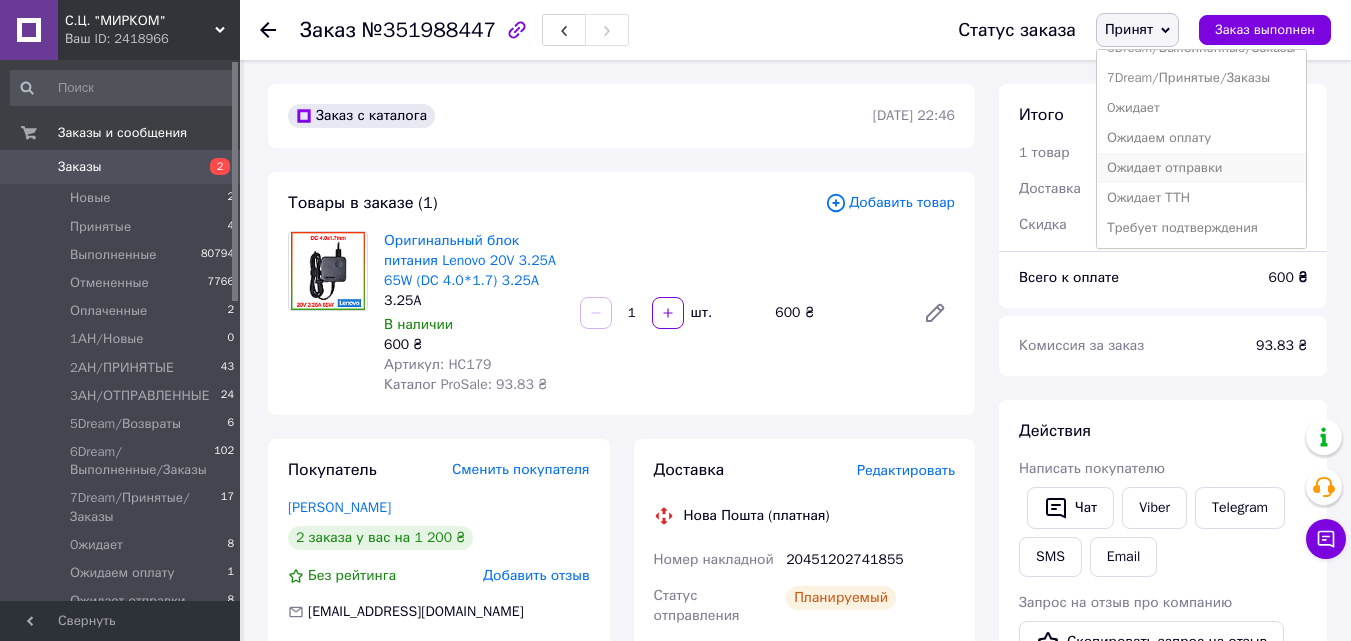 click on "Ожидает отправки" at bounding box center (1201, 168) 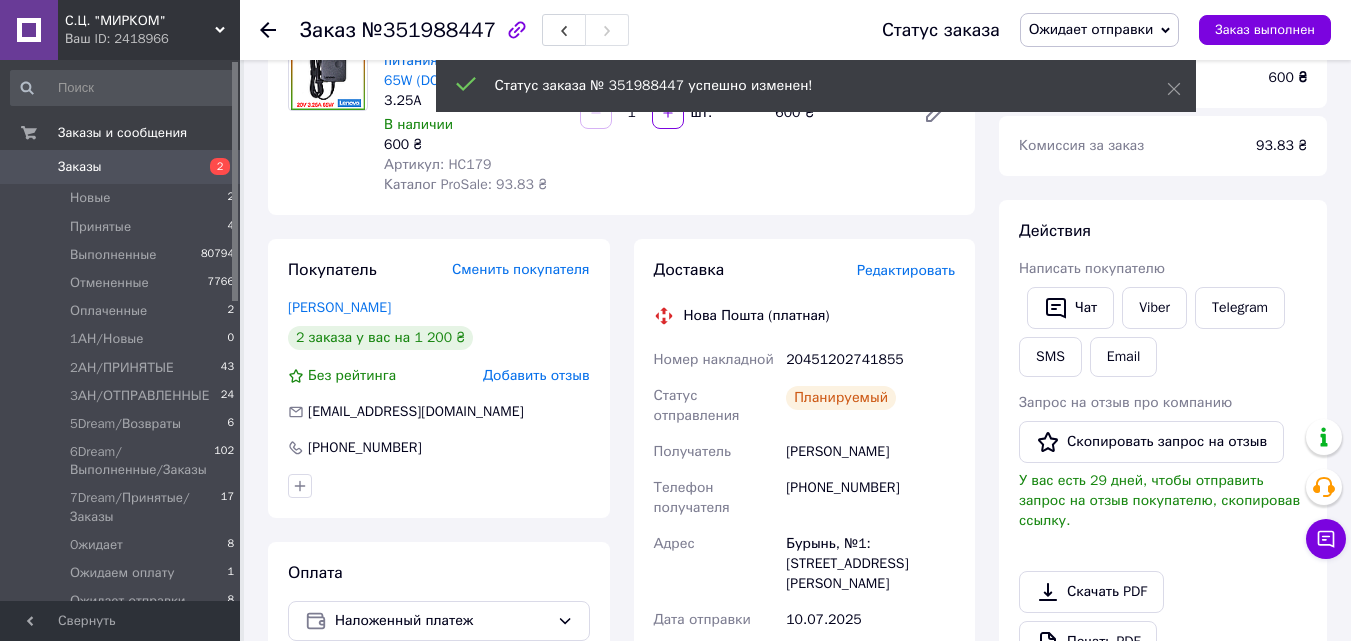 scroll, scrollTop: 600, scrollLeft: 0, axis: vertical 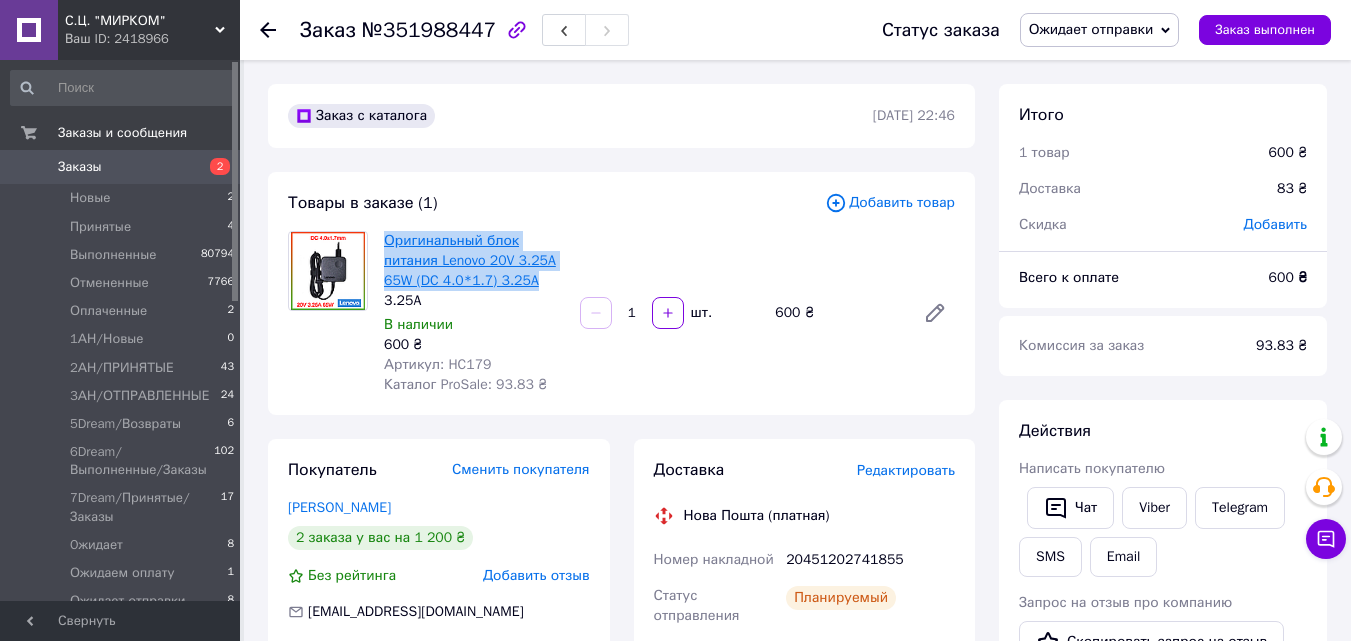 drag, startPoint x: 501, startPoint y: 277, endPoint x: 388, endPoint y: 241, distance: 118.595955 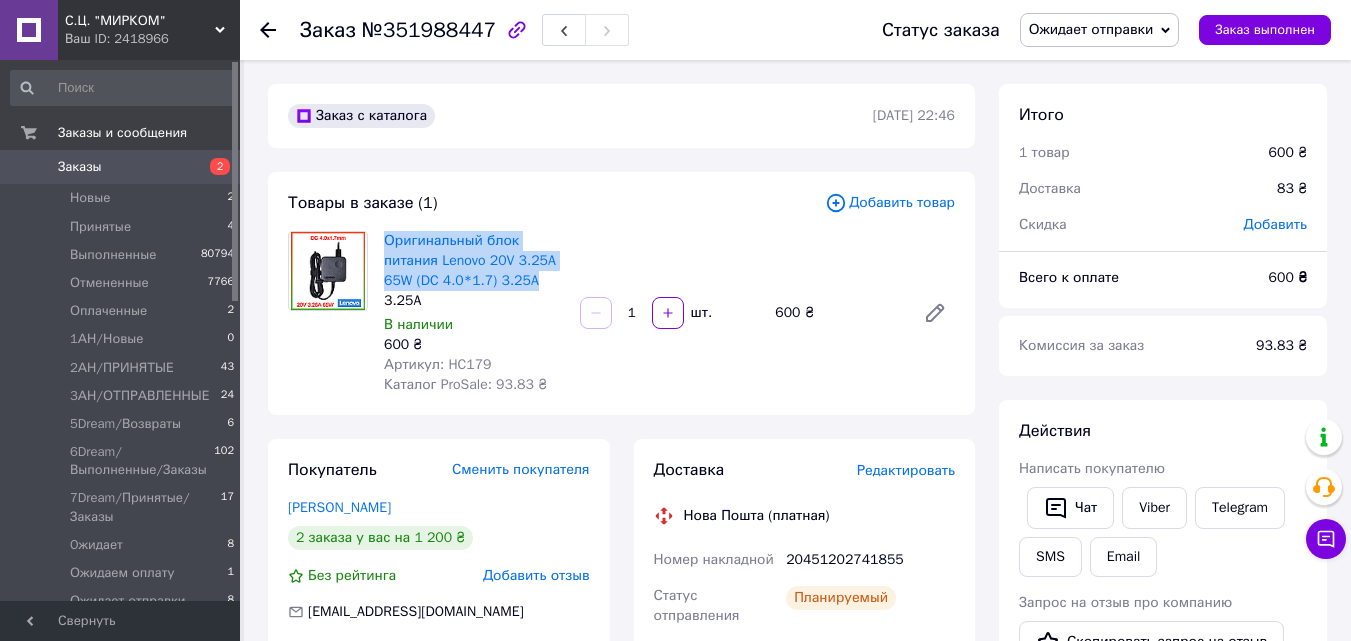copy on "Оригинальный блок питания Lenovo 20V 3.25A 65W (DC 4.0*1.7) 3.25A" 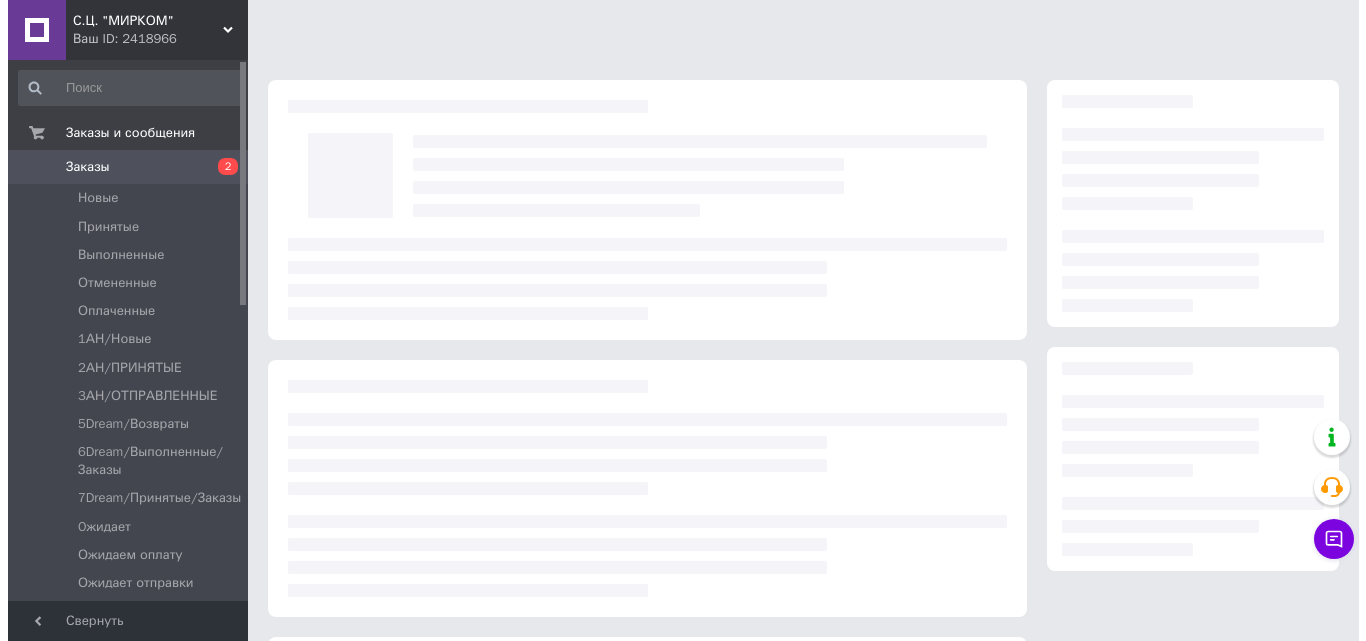 scroll, scrollTop: 0, scrollLeft: 0, axis: both 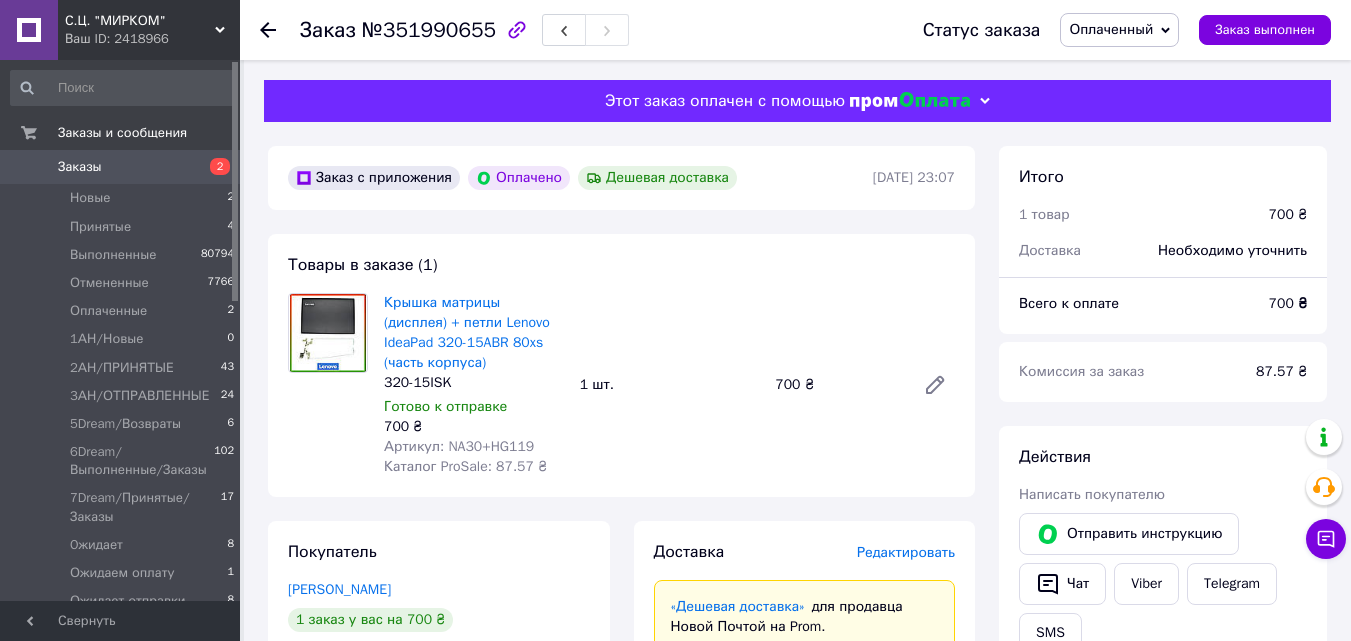 click on "Редактировать" at bounding box center (906, 552) 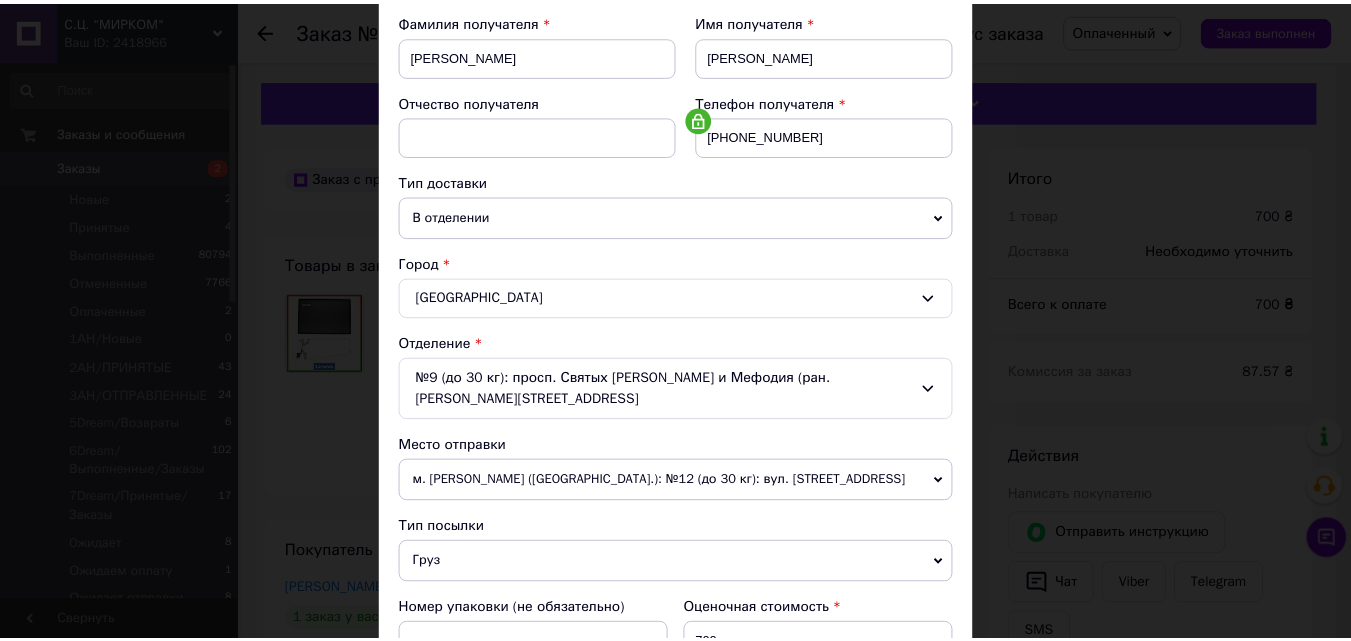 scroll, scrollTop: 687, scrollLeft: 0, axis: vertical 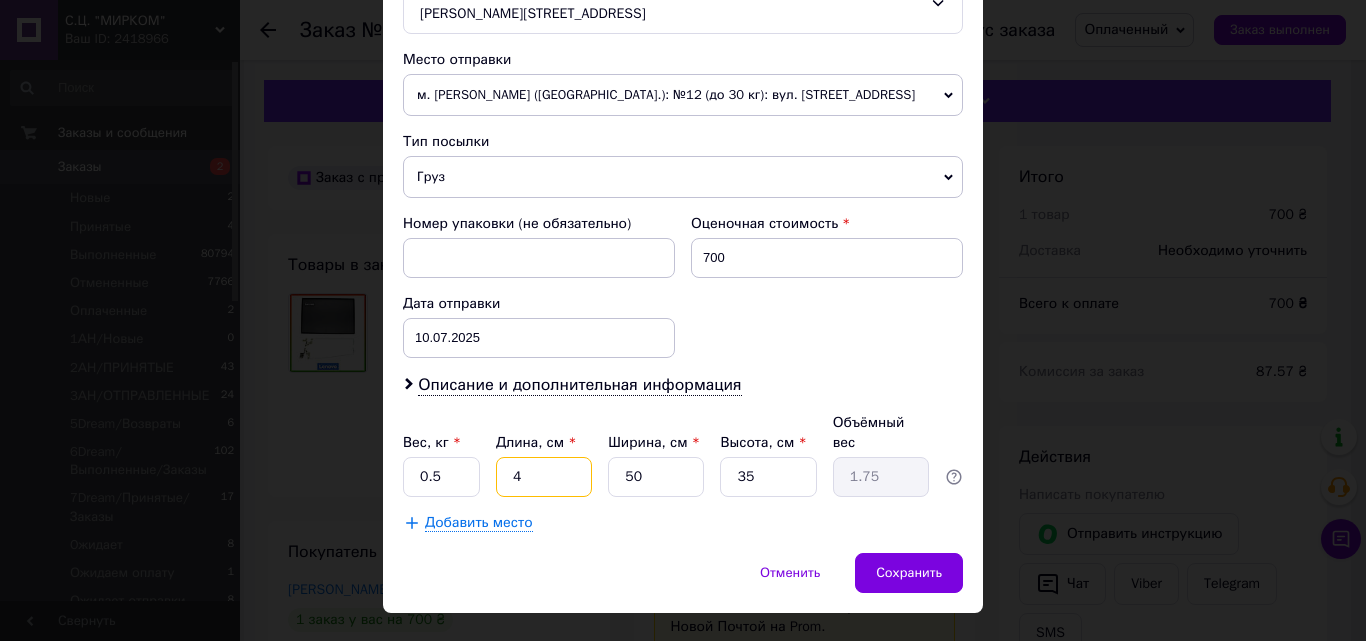 click on "4" at bounding box center (544, 477) 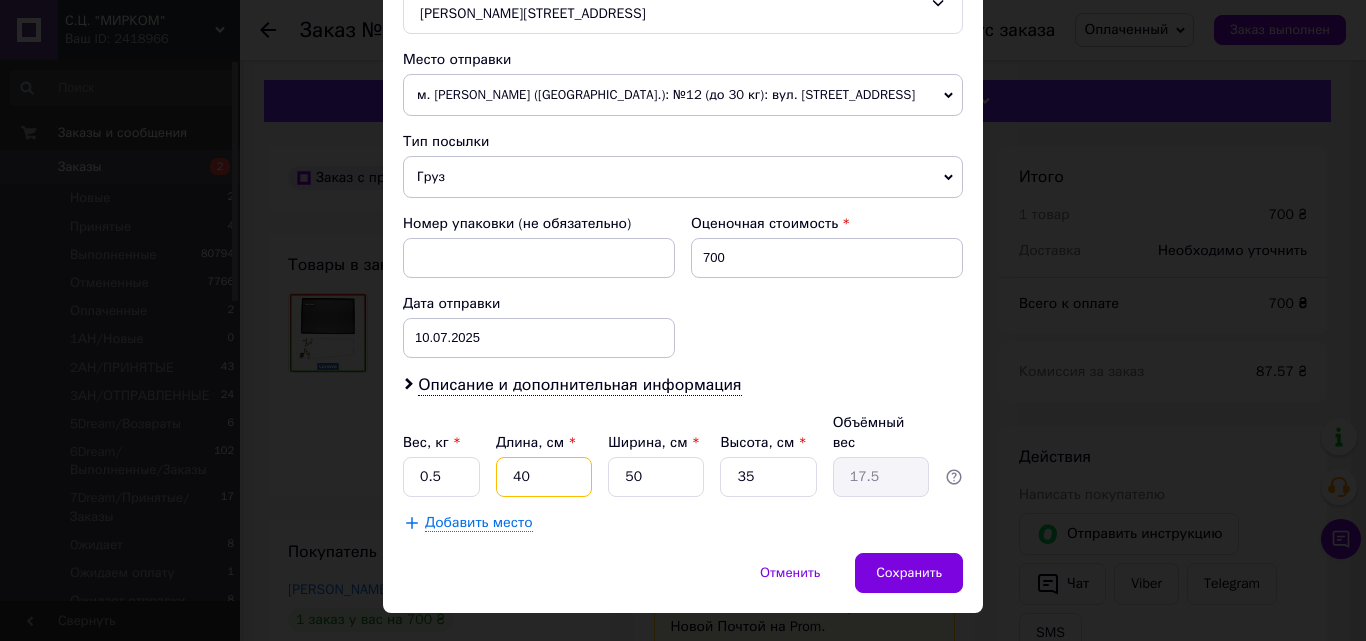 type on "40" 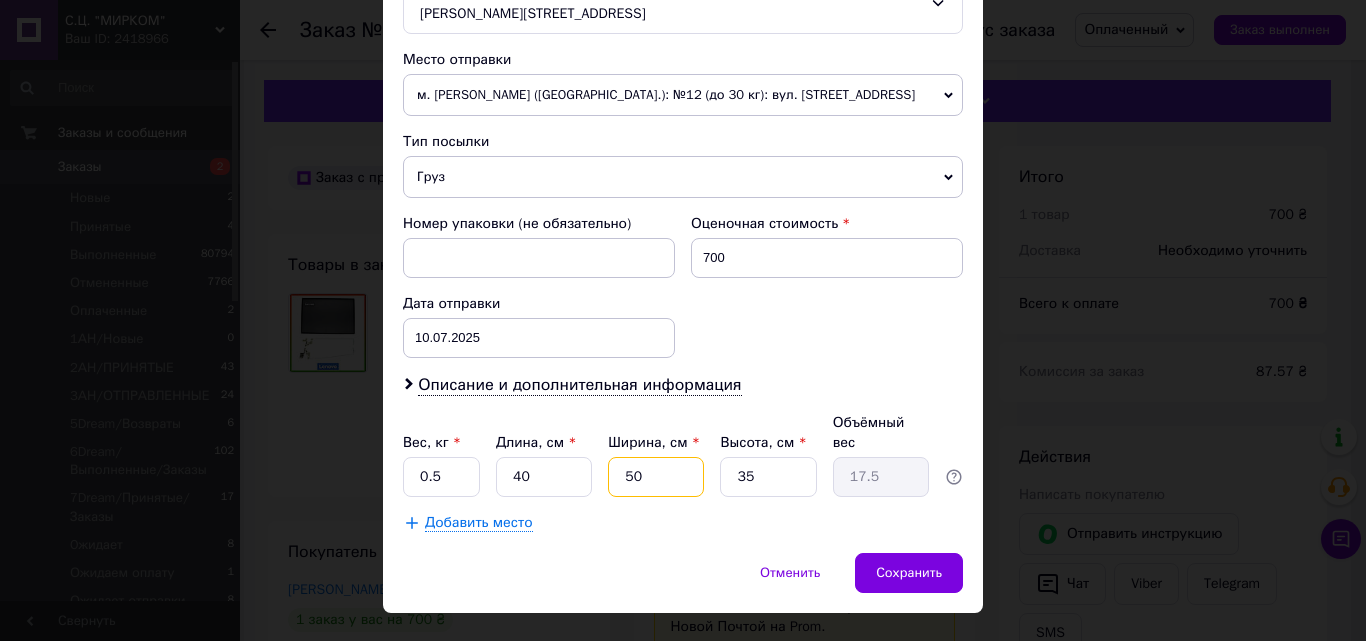 click on "50" at bounding box center [656, 477] 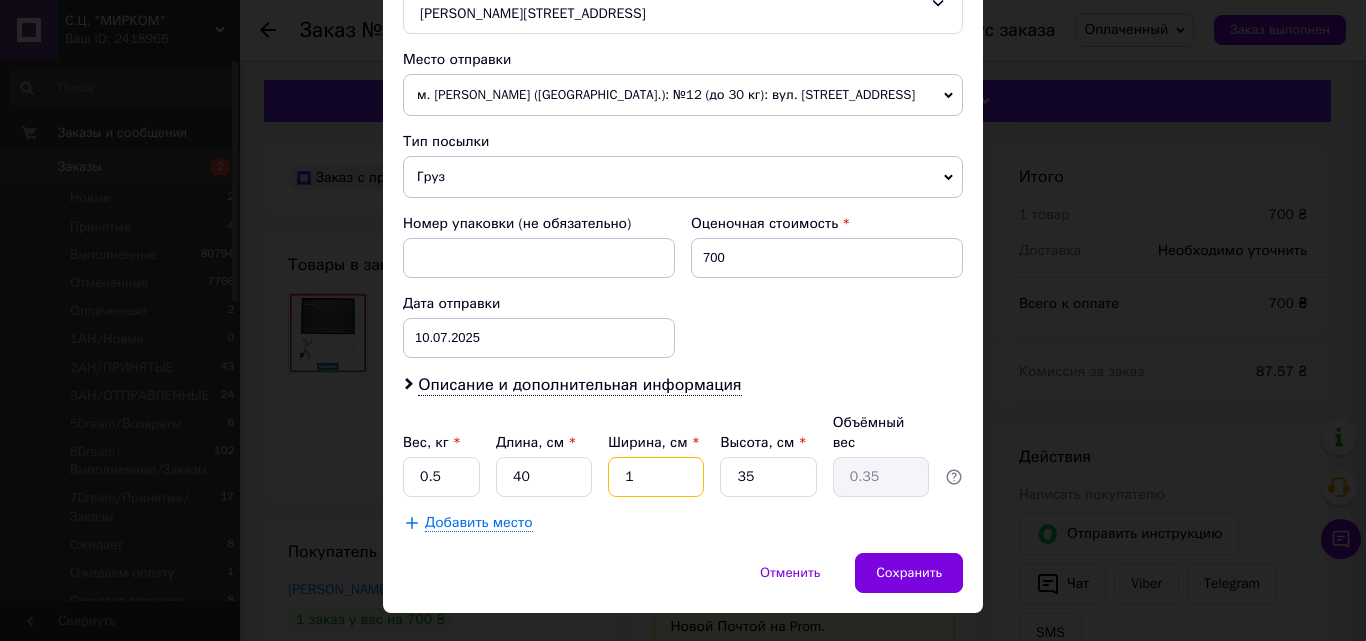 type on "12" 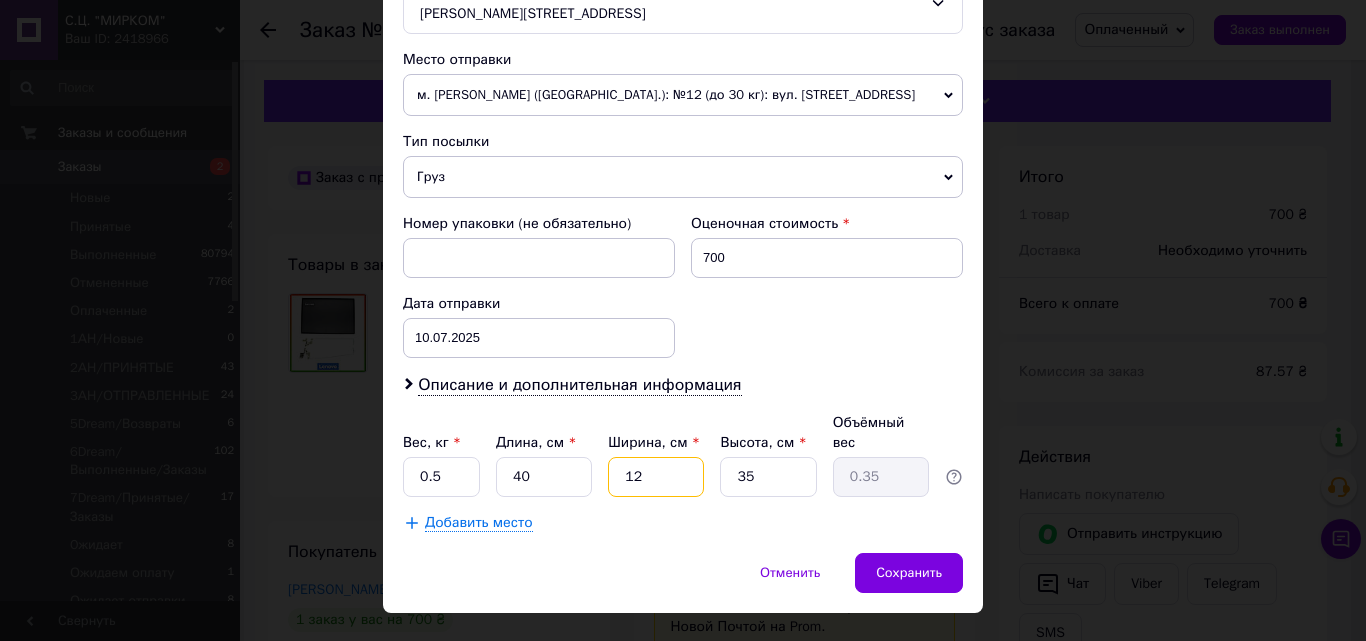 type on "4.2" 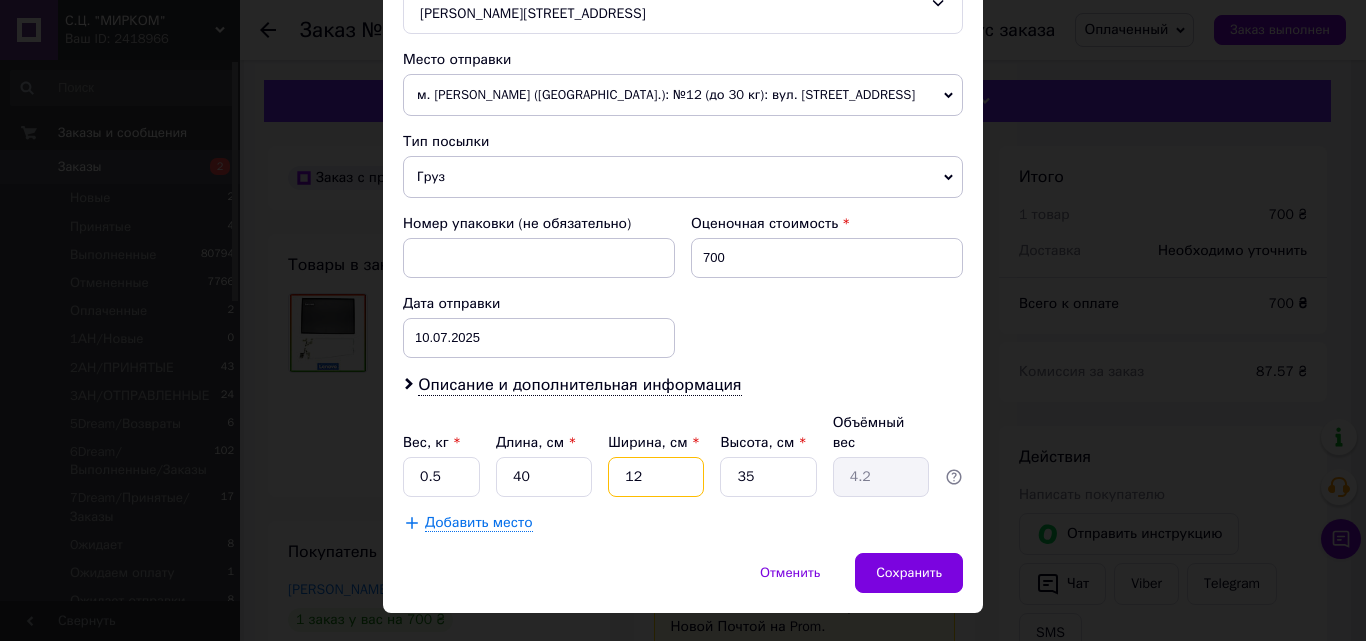 type on "12" 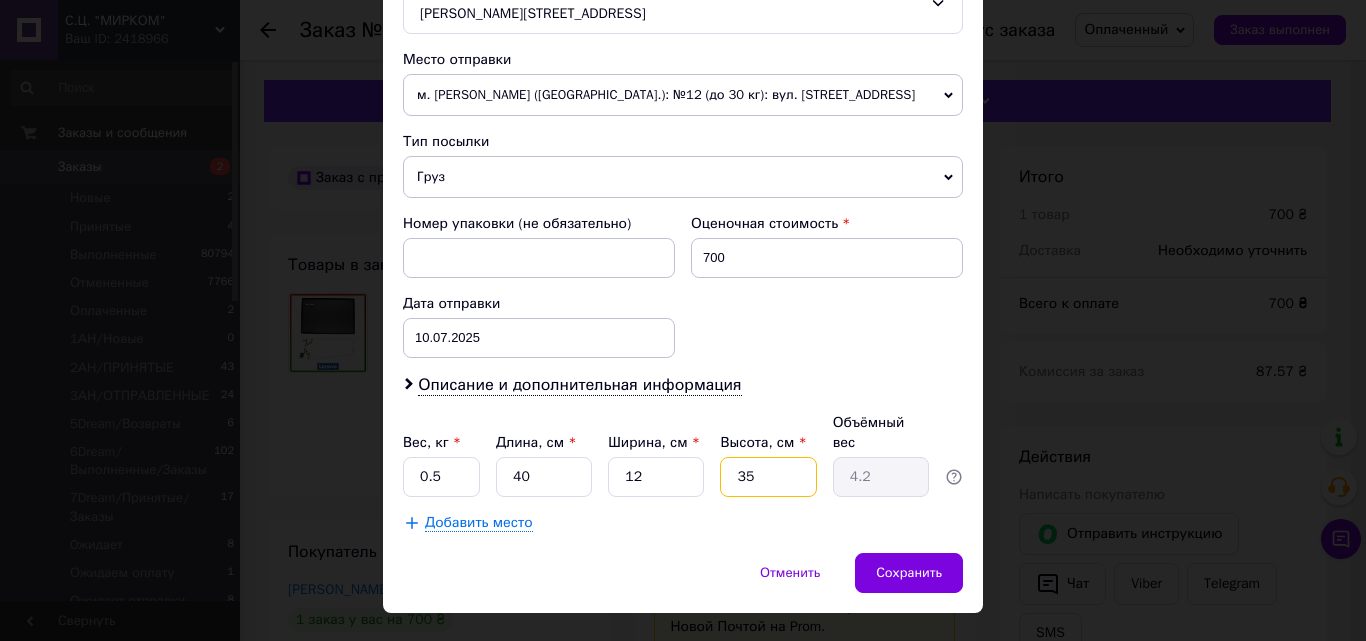 type on "4" 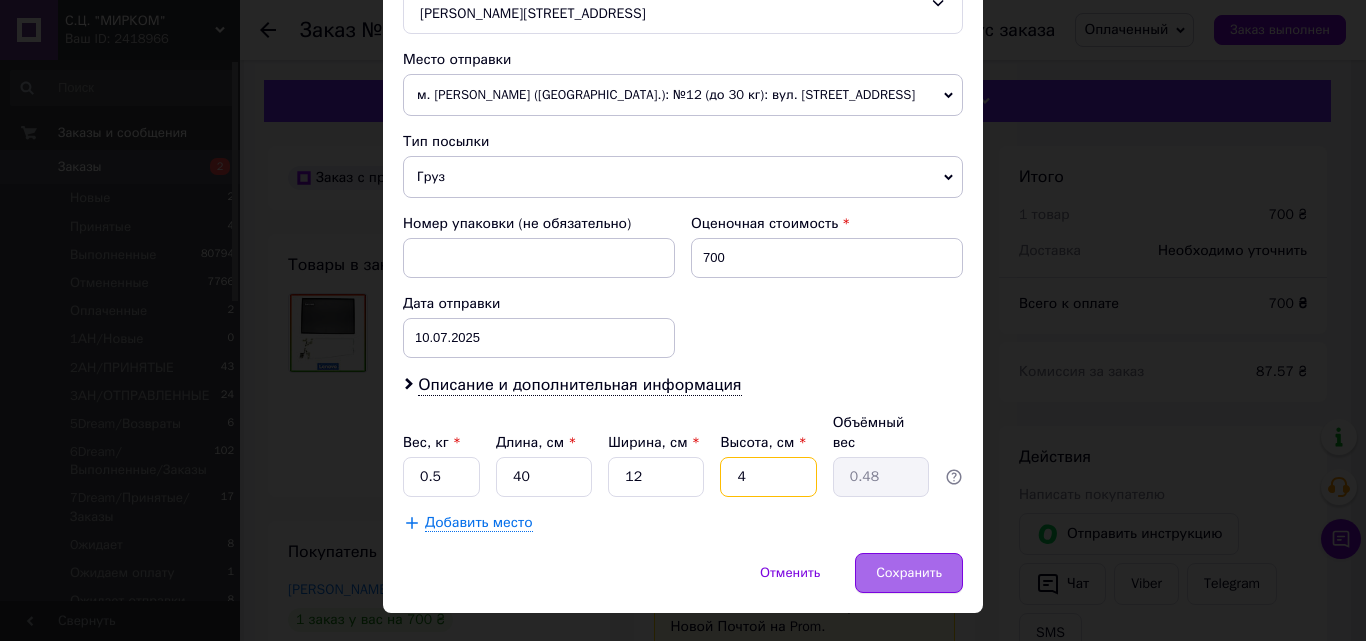 type on "4" 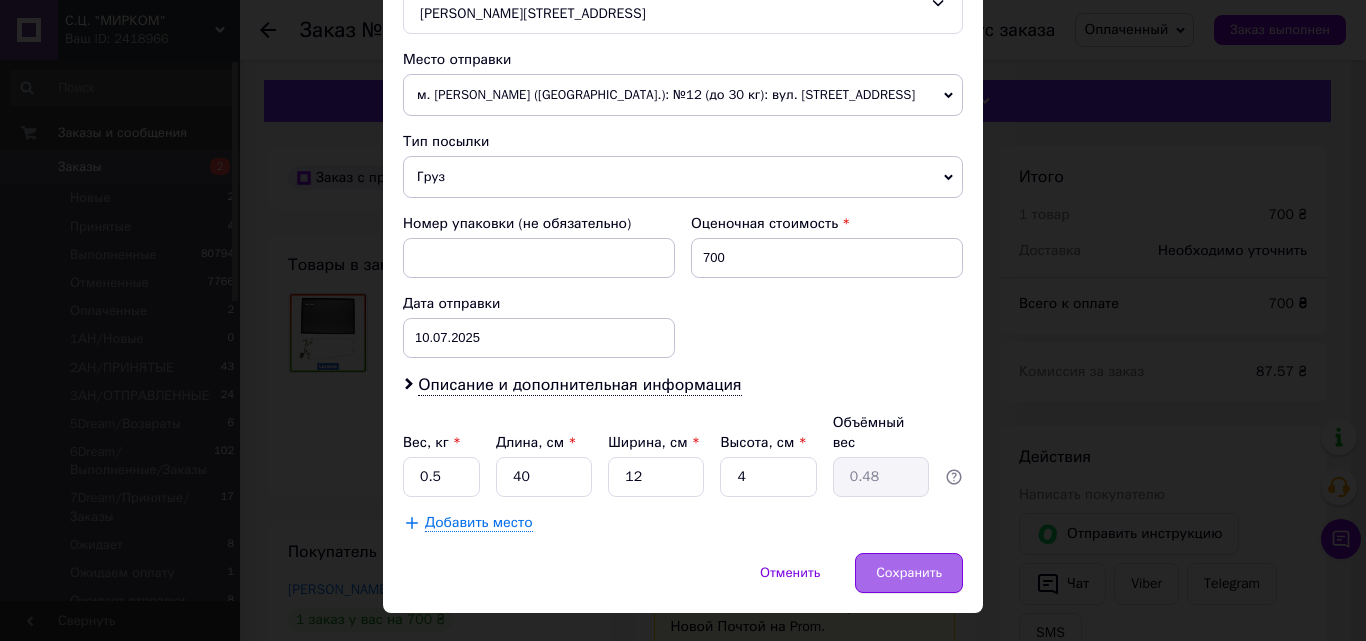 click on "Сохранить" at bounding box center [909, 573] 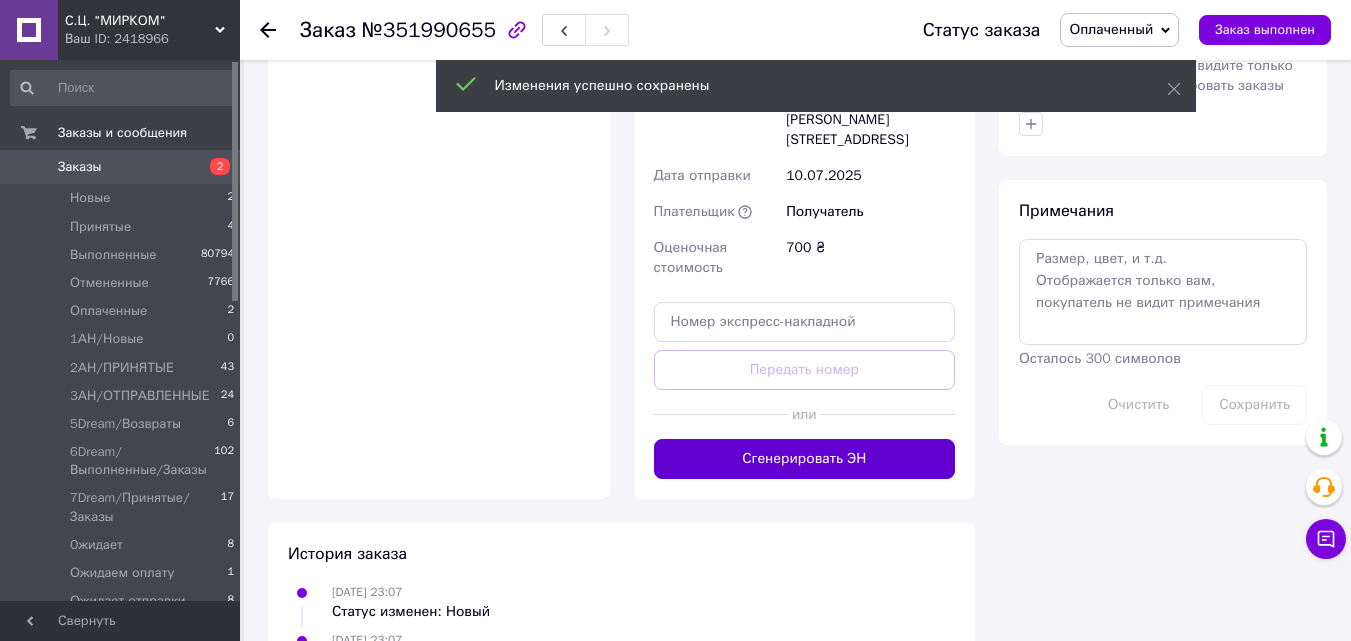 click on "Сгенерировать ЭН" at bounding box center [805, 459] 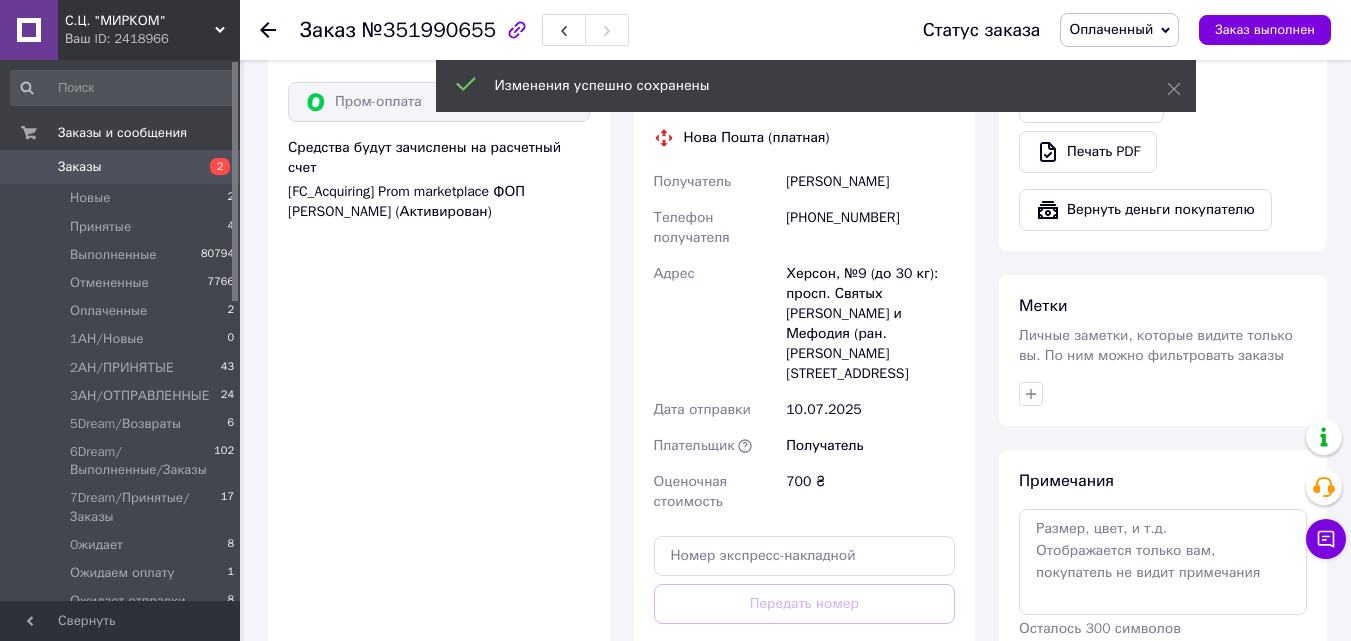 scroll, scrollTop: 500, scrollLeft: 0, axis: vertical 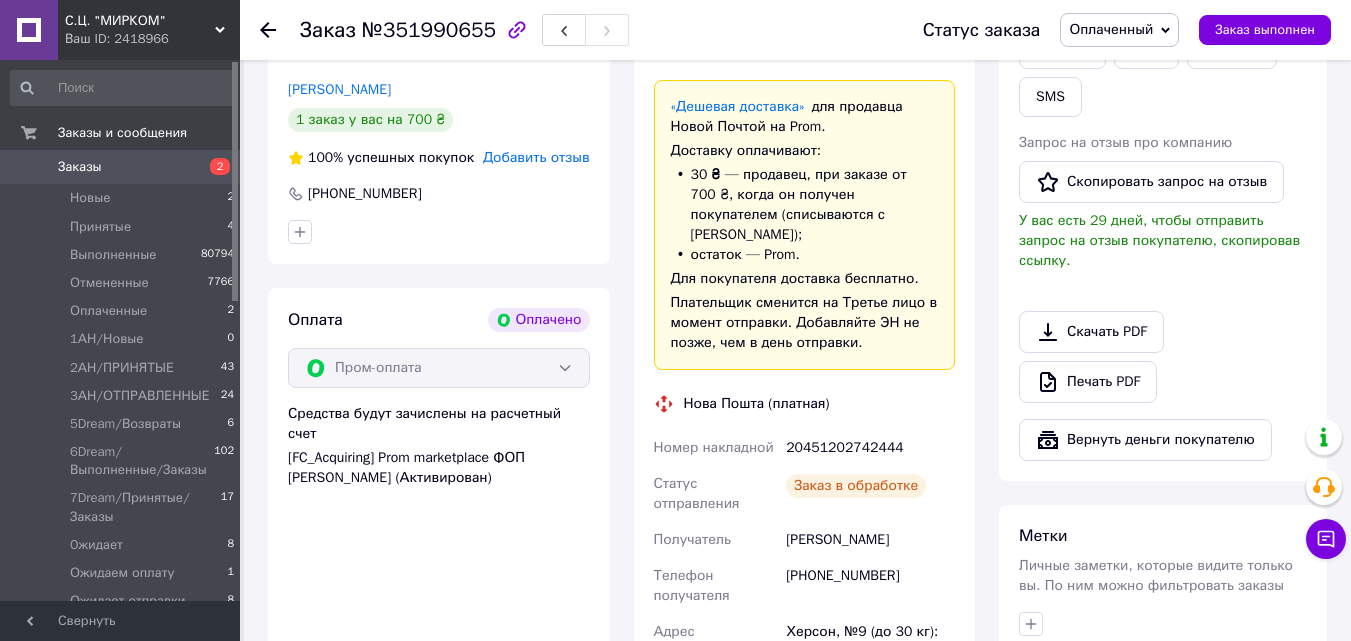 click on "20451202742444" at bounding box center (870, 448) 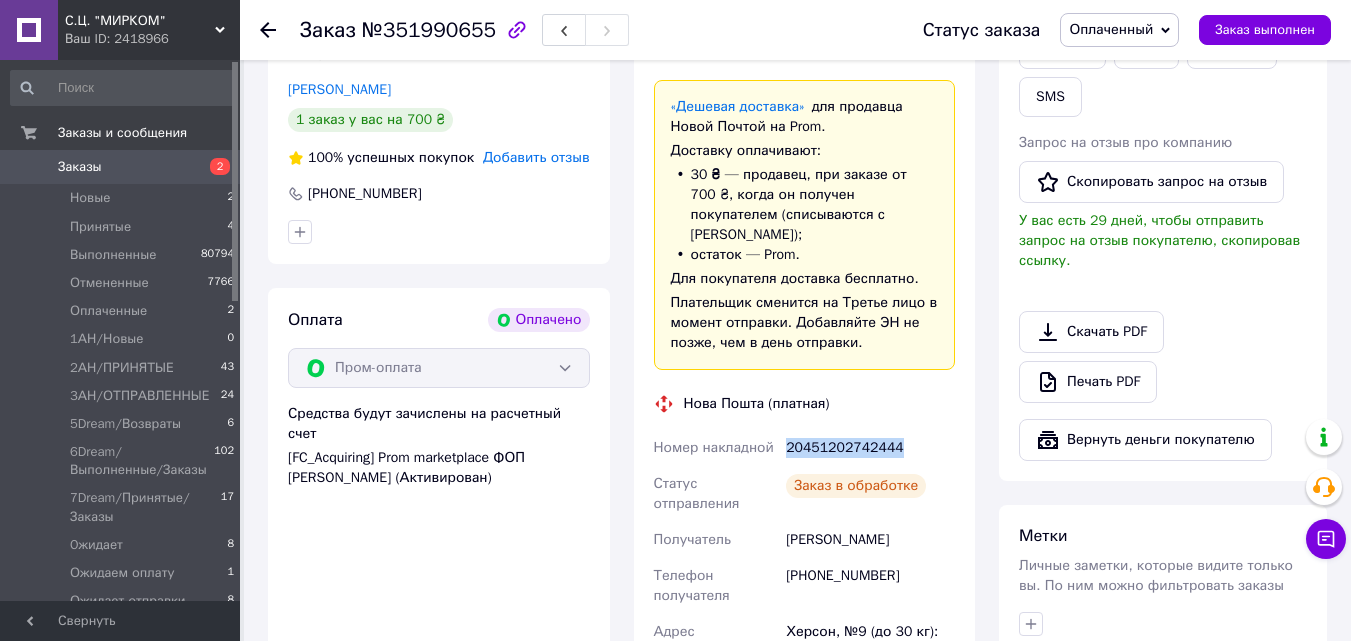 click on "20451202742444" at bounding box center (870, 448) 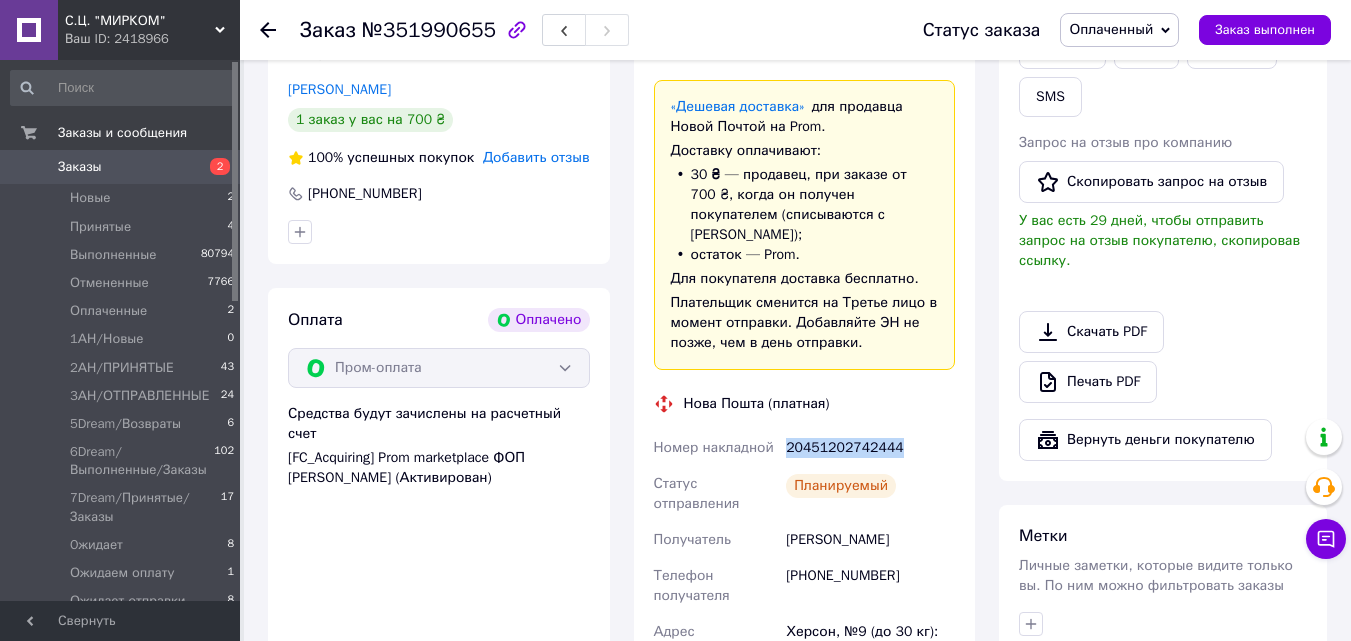 copy on "20451202742444" 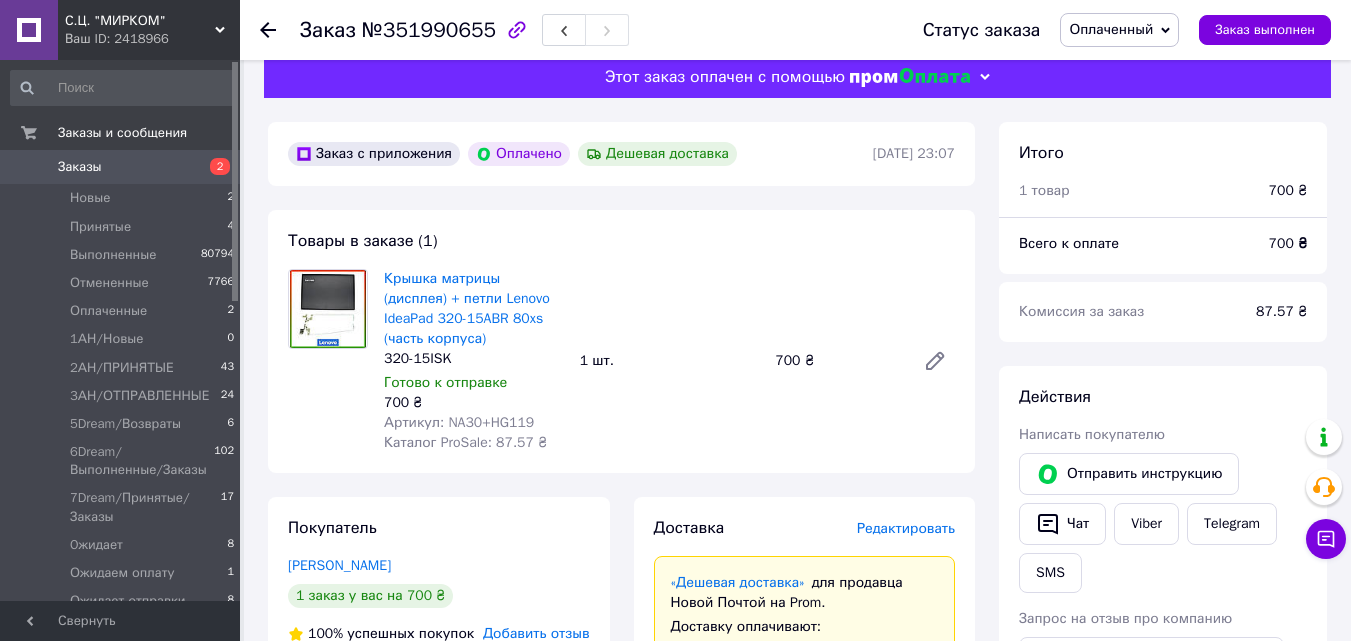 scroll, scrollTop: 0, scrollLeft: 0, axis: both 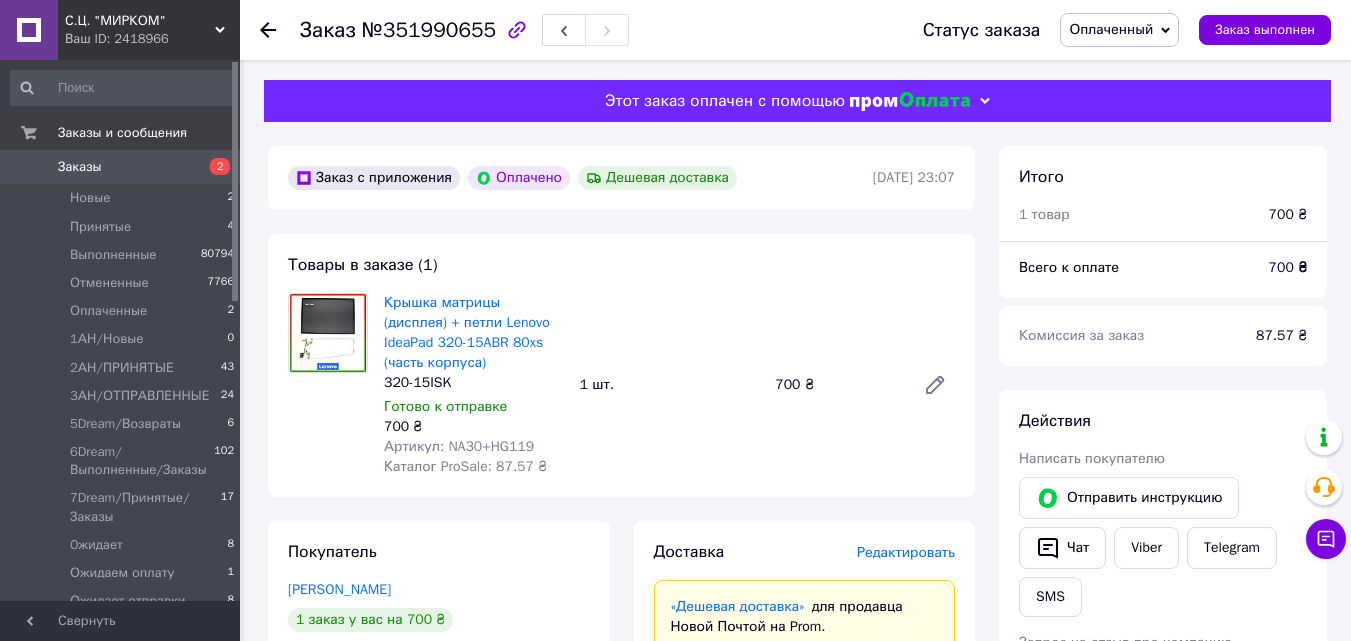 drag, startPoint x: 1093, startPoint y: 14, endPoint x: 1103, endPoint y: 42, distance: 29.732138 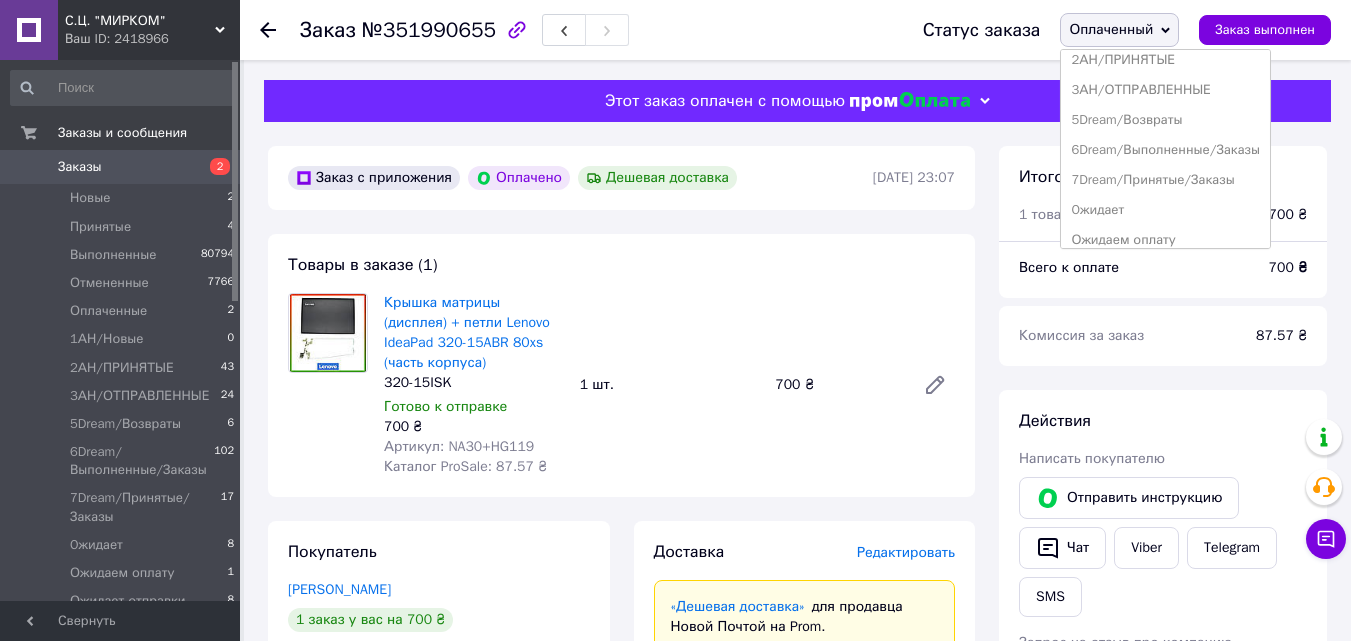 scroll, scrollTop: 232, scrollLeft: 0, axis: vertical 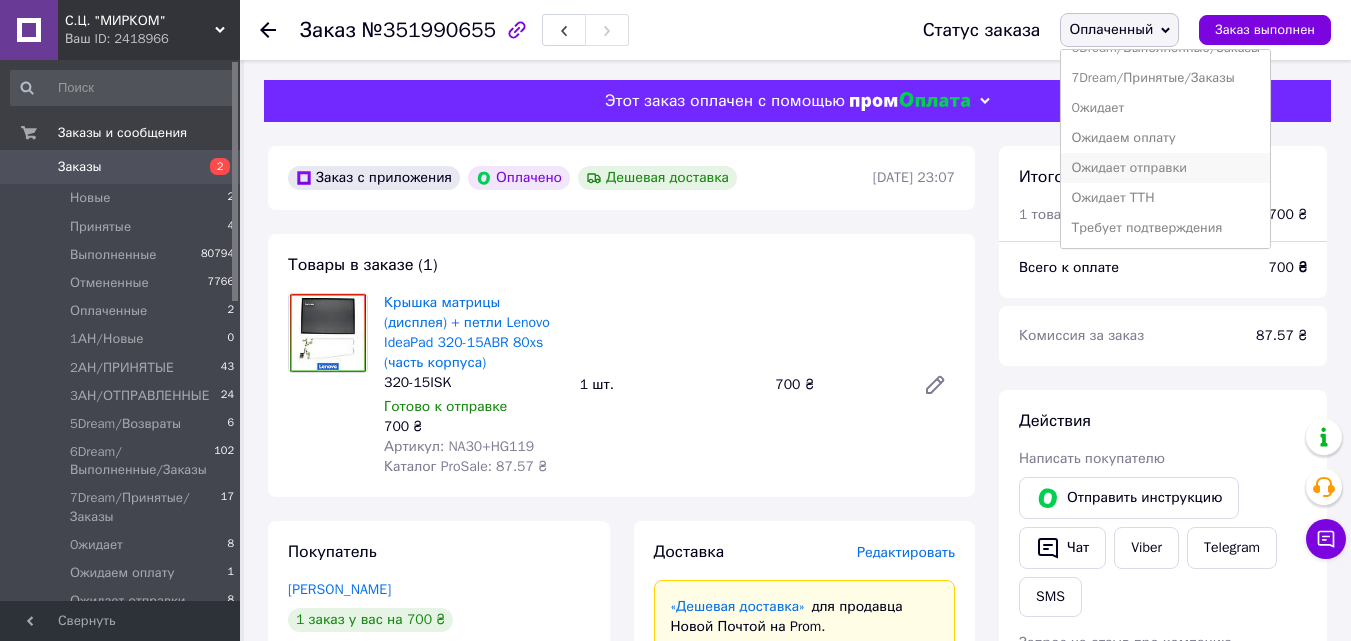 click on "Ожидает отправки" at bounding box center [1165, 168] 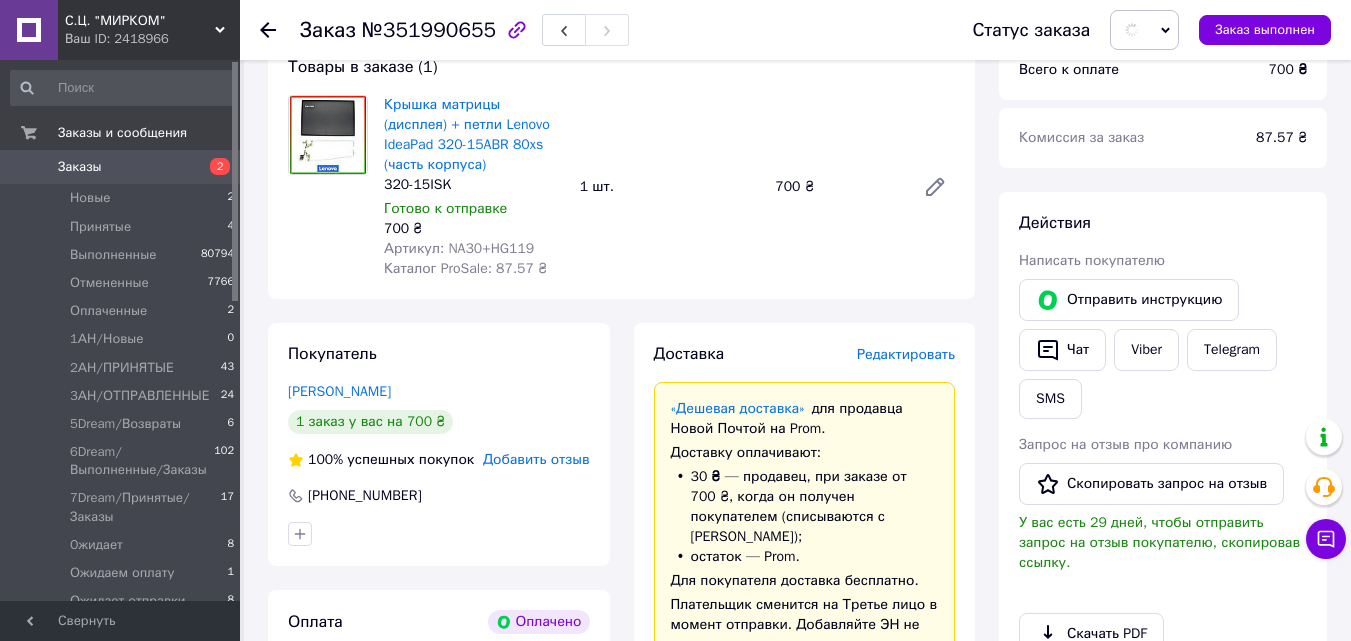 scroll, scrollTop: 200, scrollLeft: 0, axis: vertical 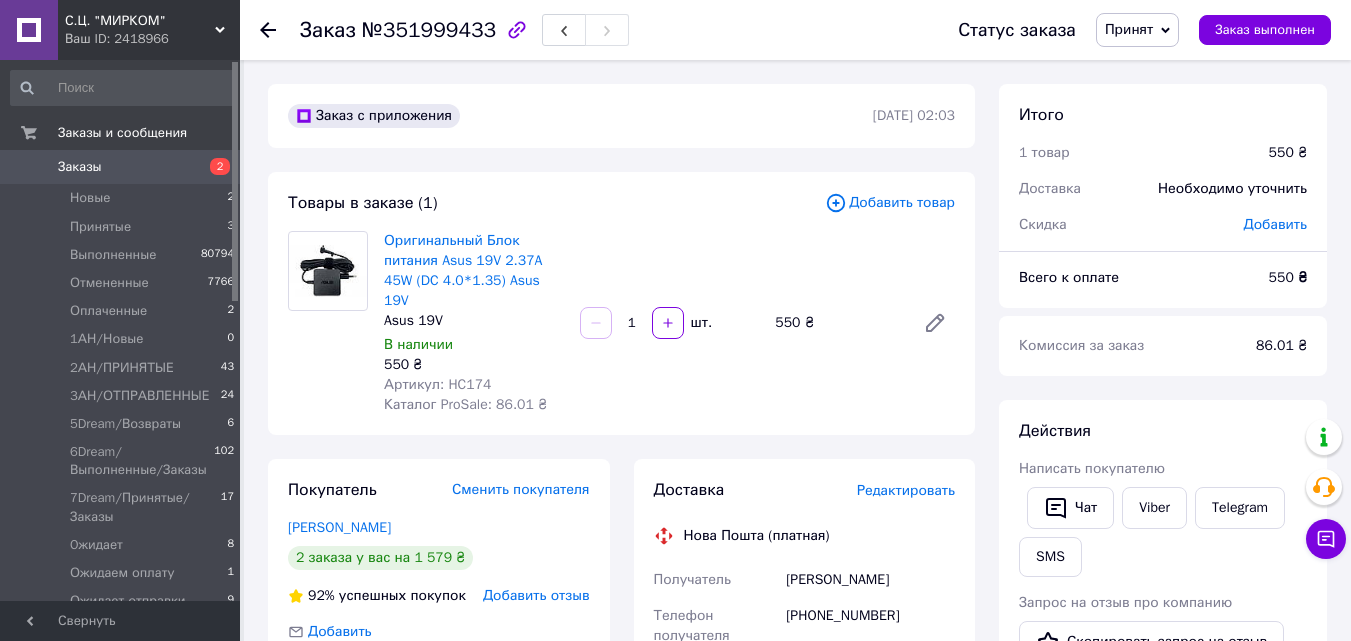 click on "Редактировать" at bounding box center (906, 490) 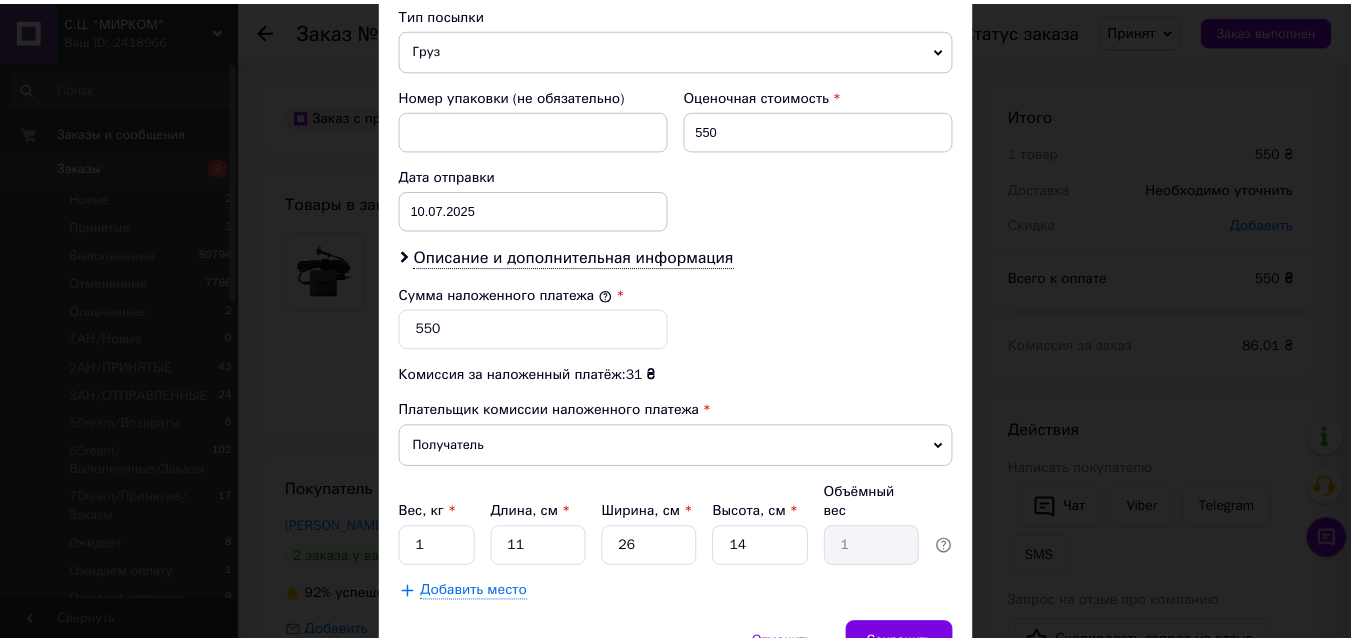 scroll, scrollTop: 885, scrollLeft: 0, axis: vertical 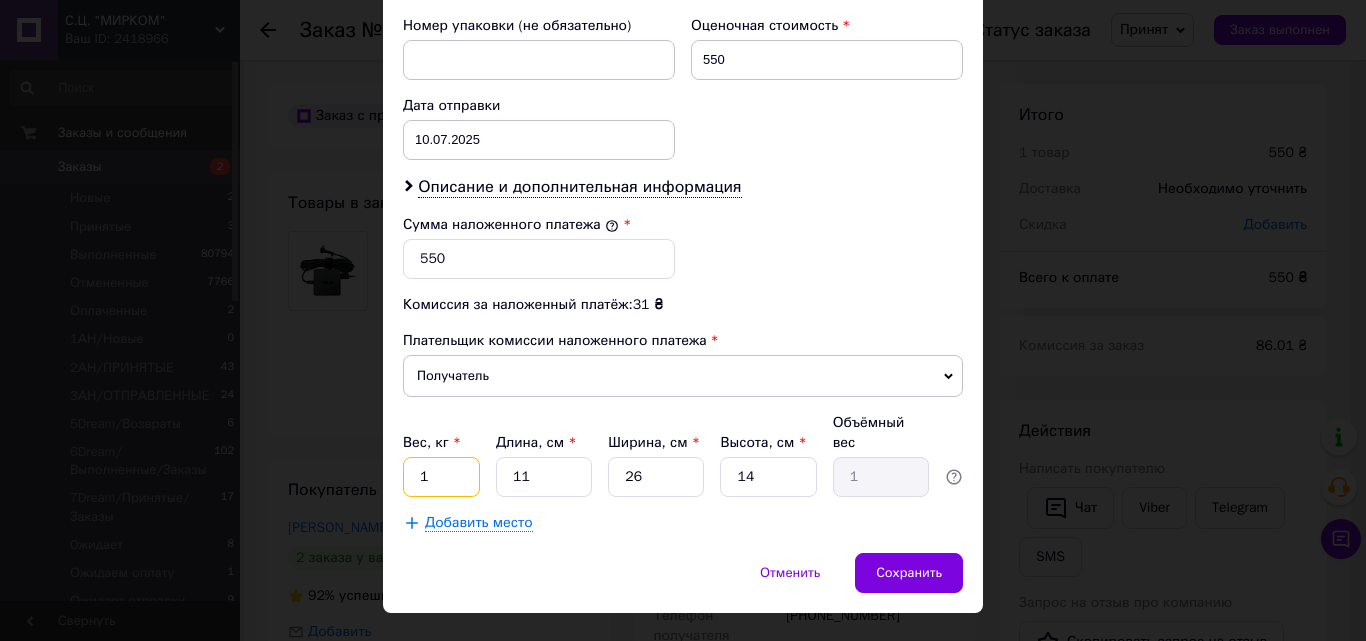 click on "1" at bounding box center [441, 477] 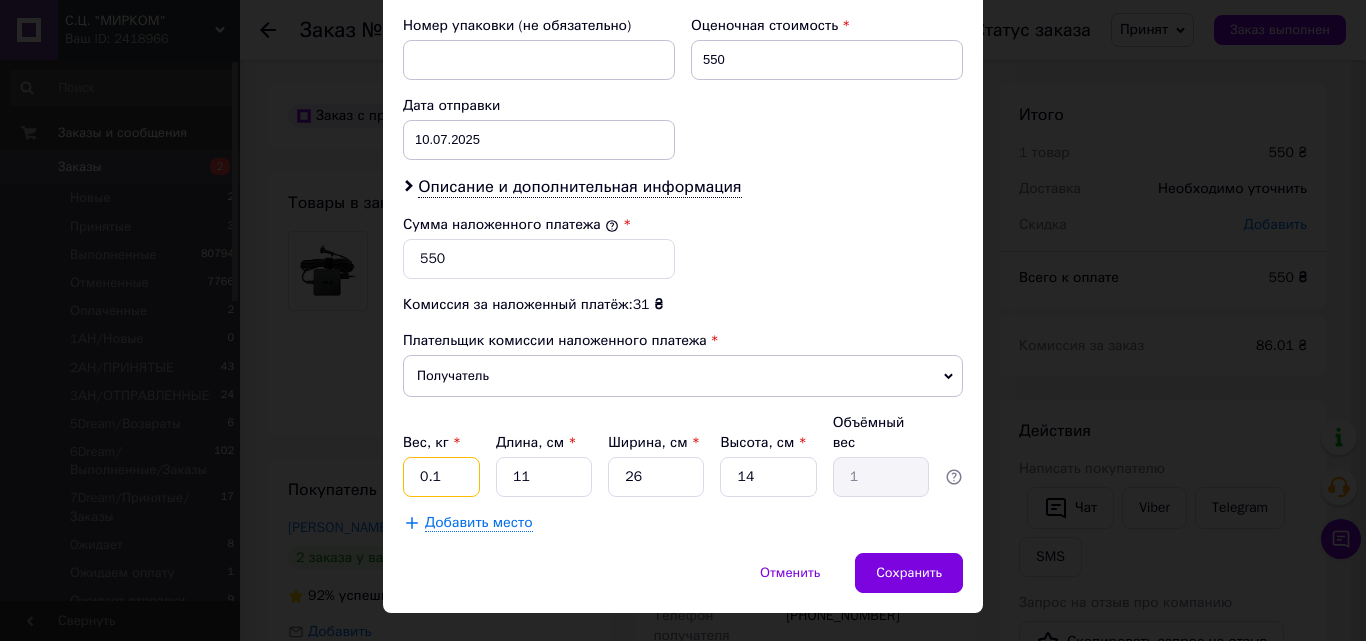 type on "0.1" 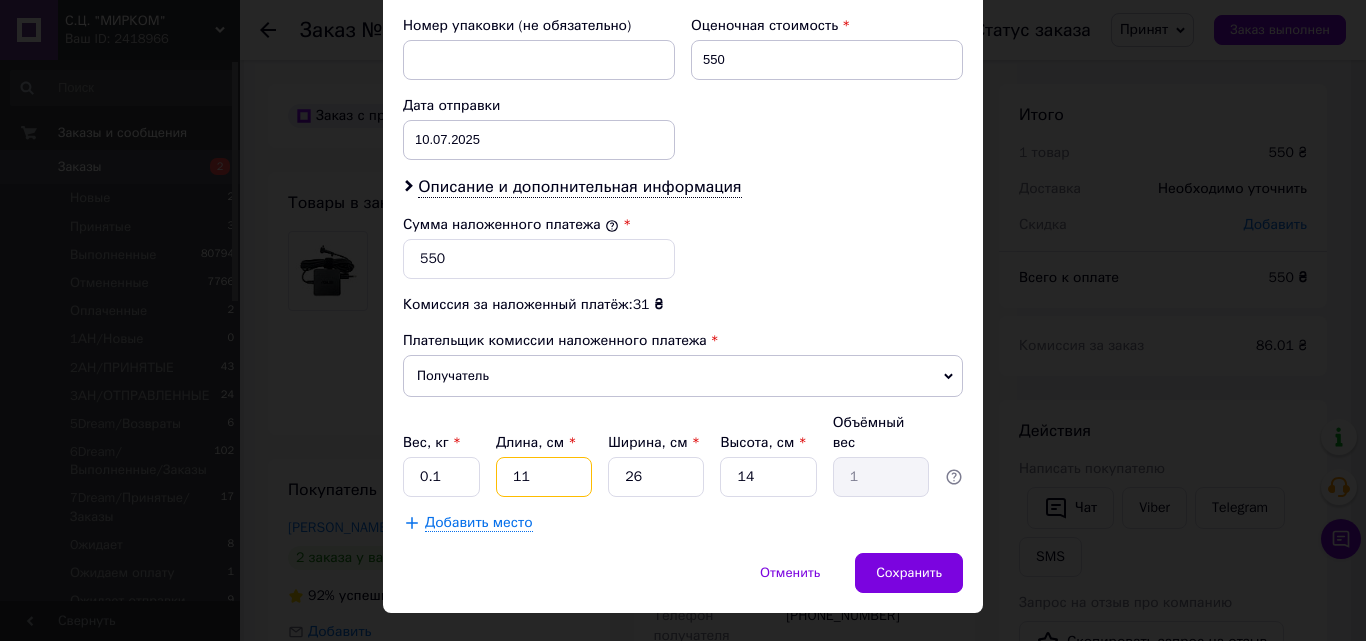 type on "2" 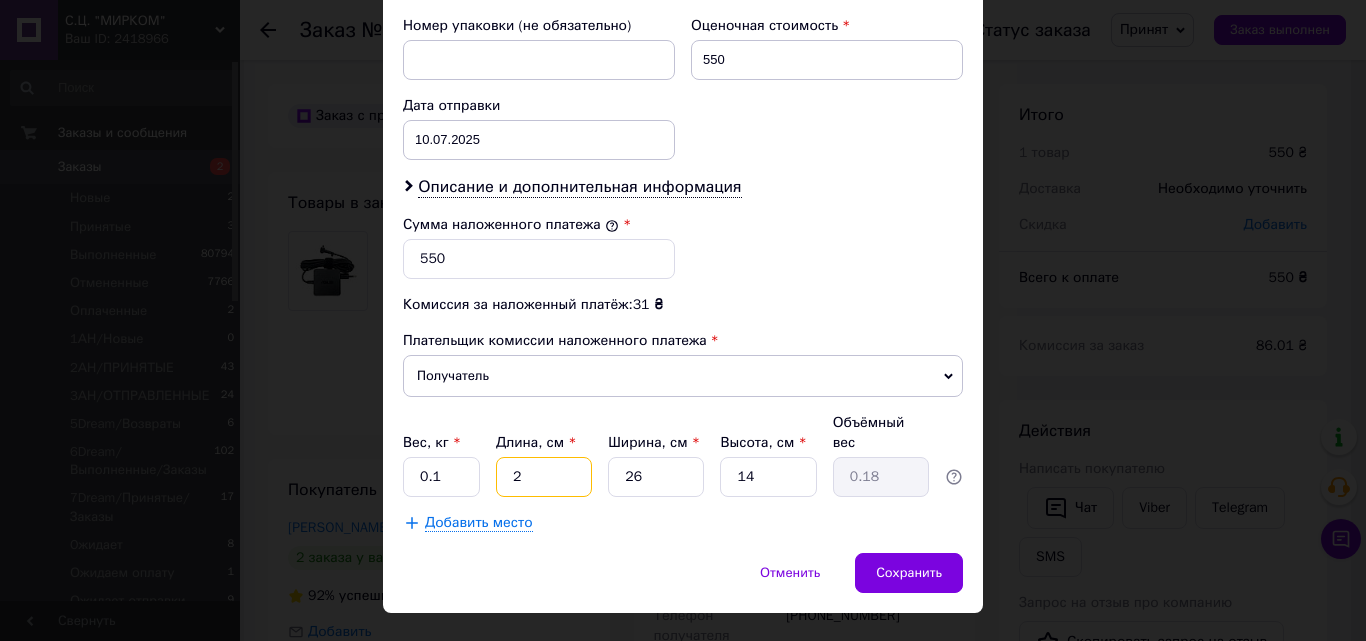 type on "20" 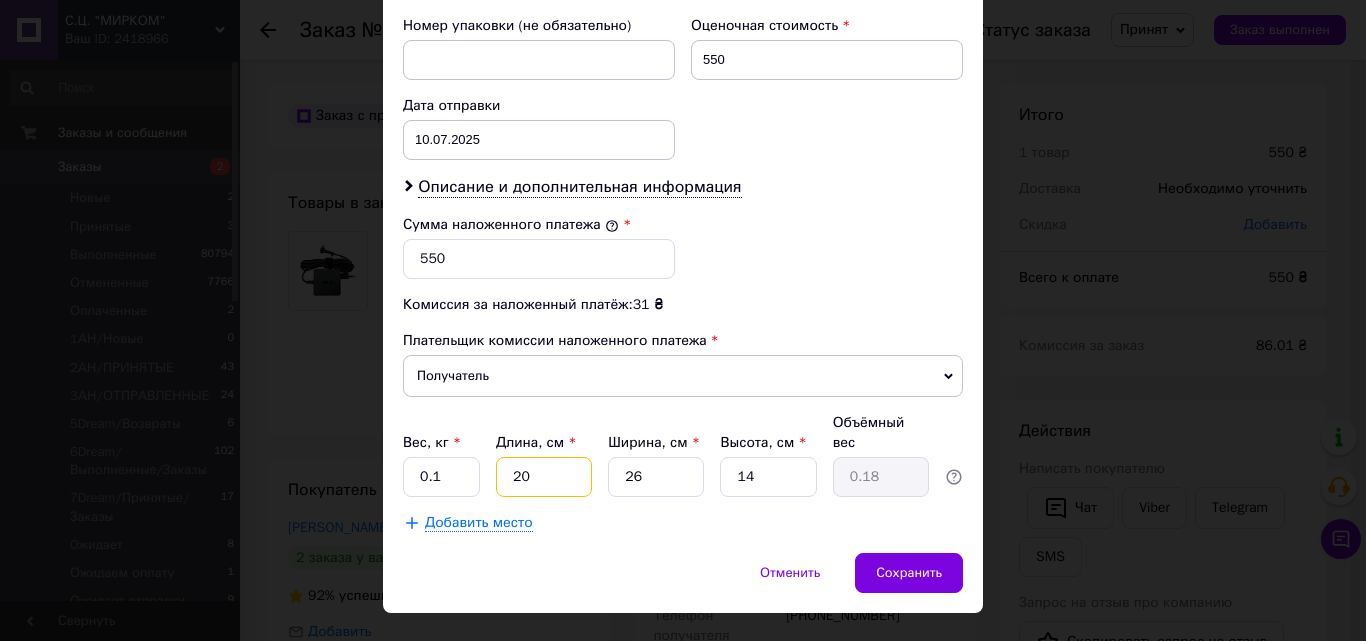 type on "1.82" 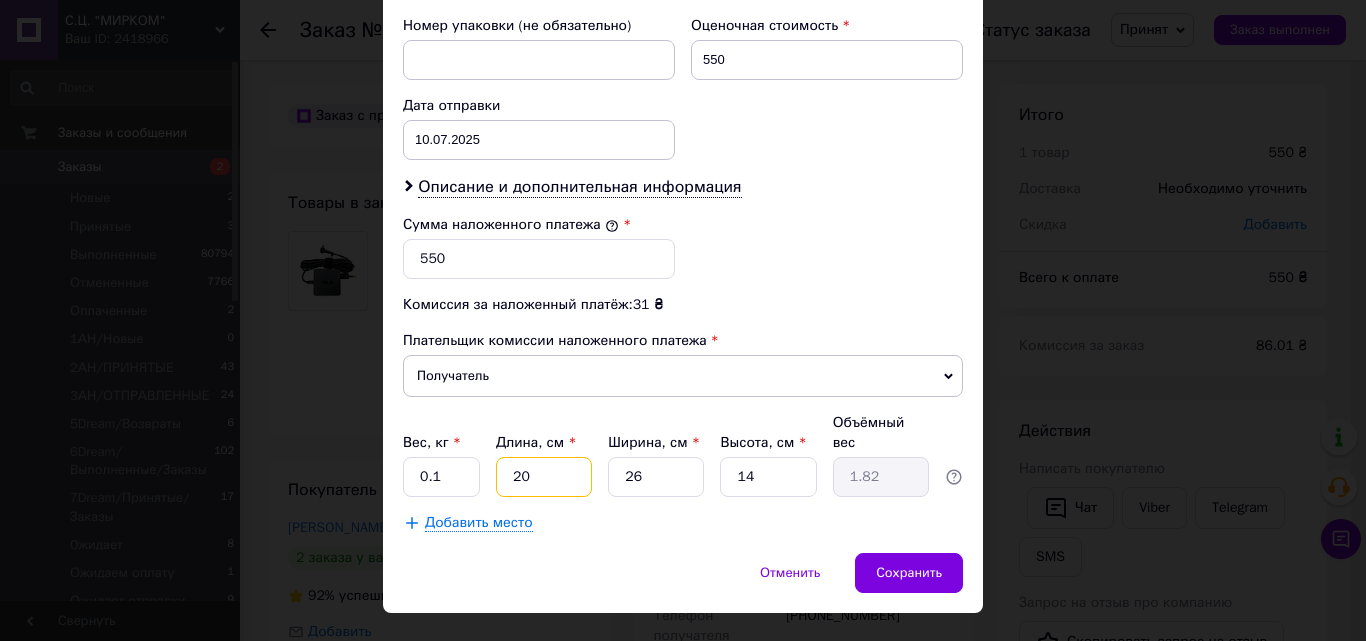 type on "20" 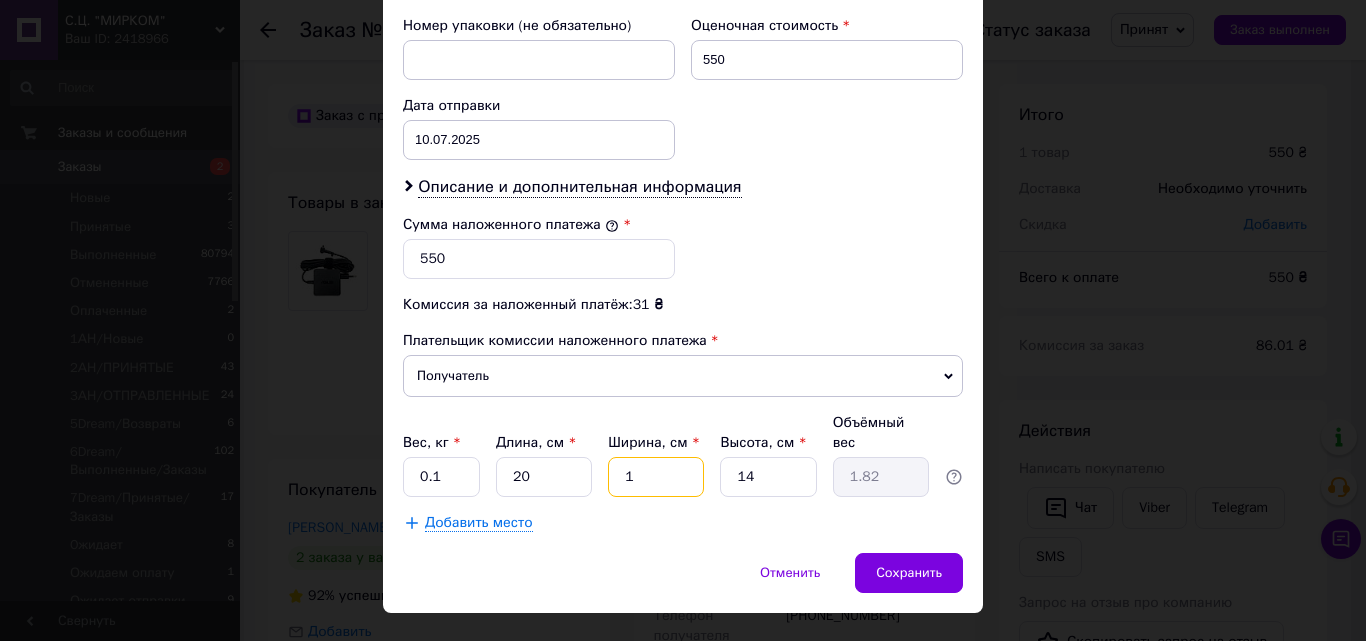 type on "1" 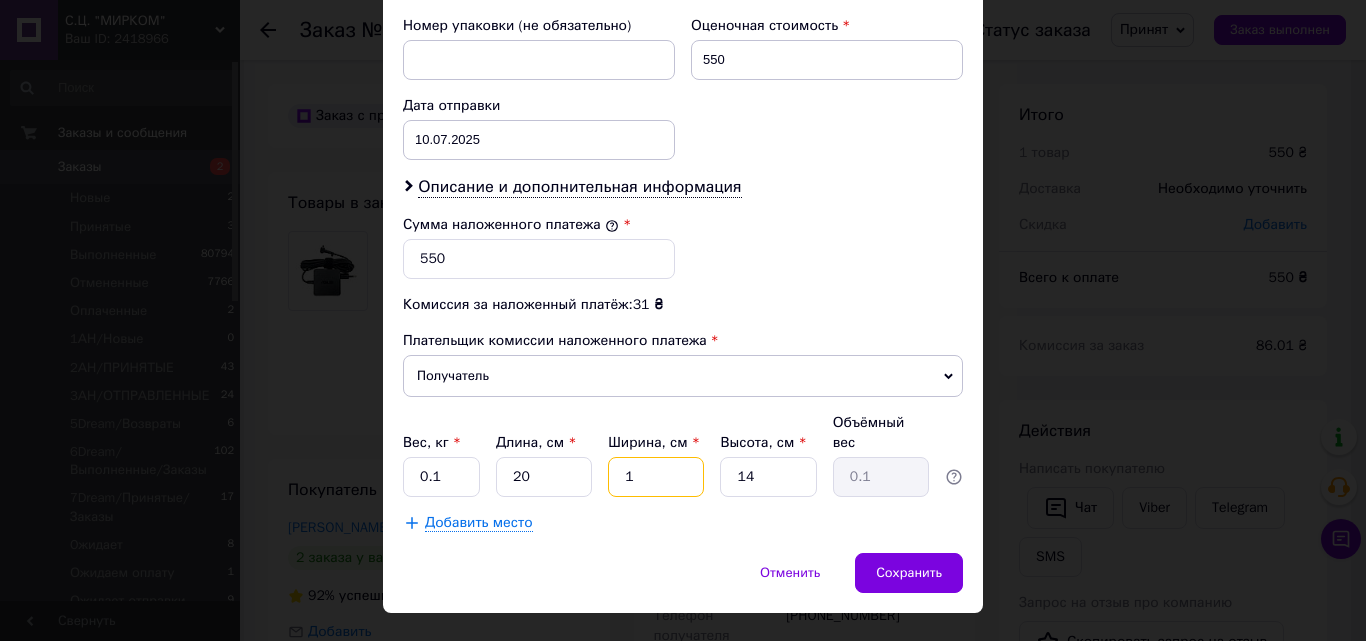 type on "10" 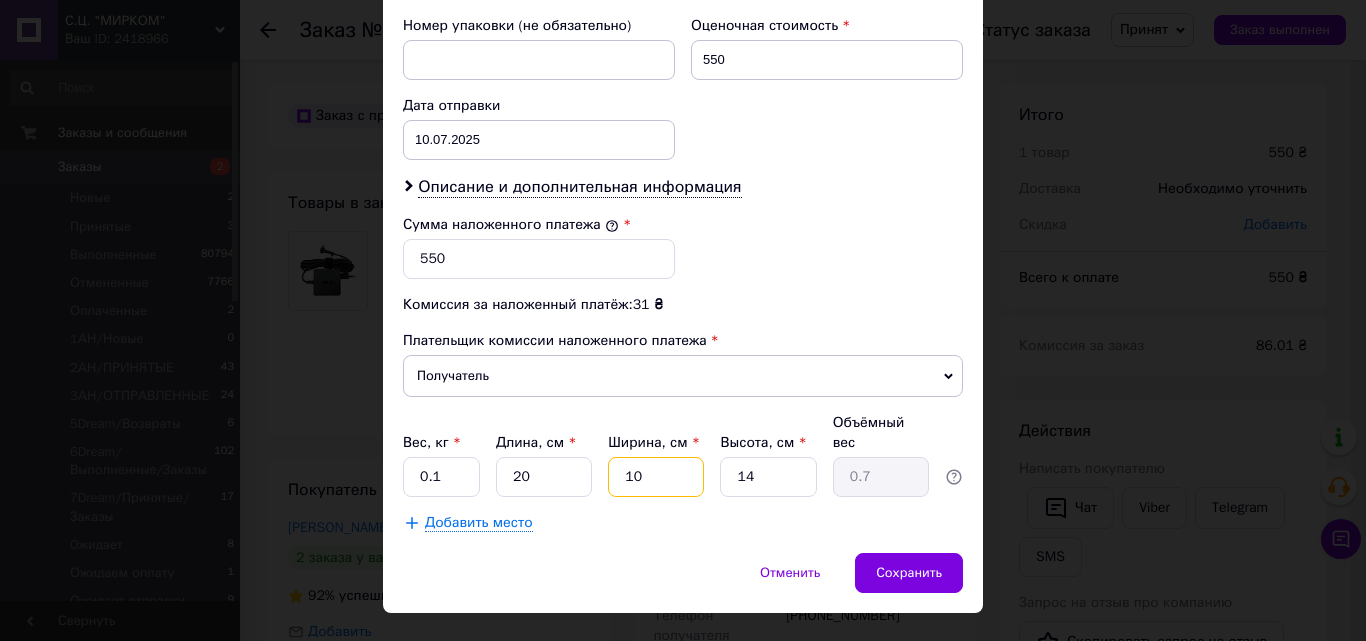 type on "10" 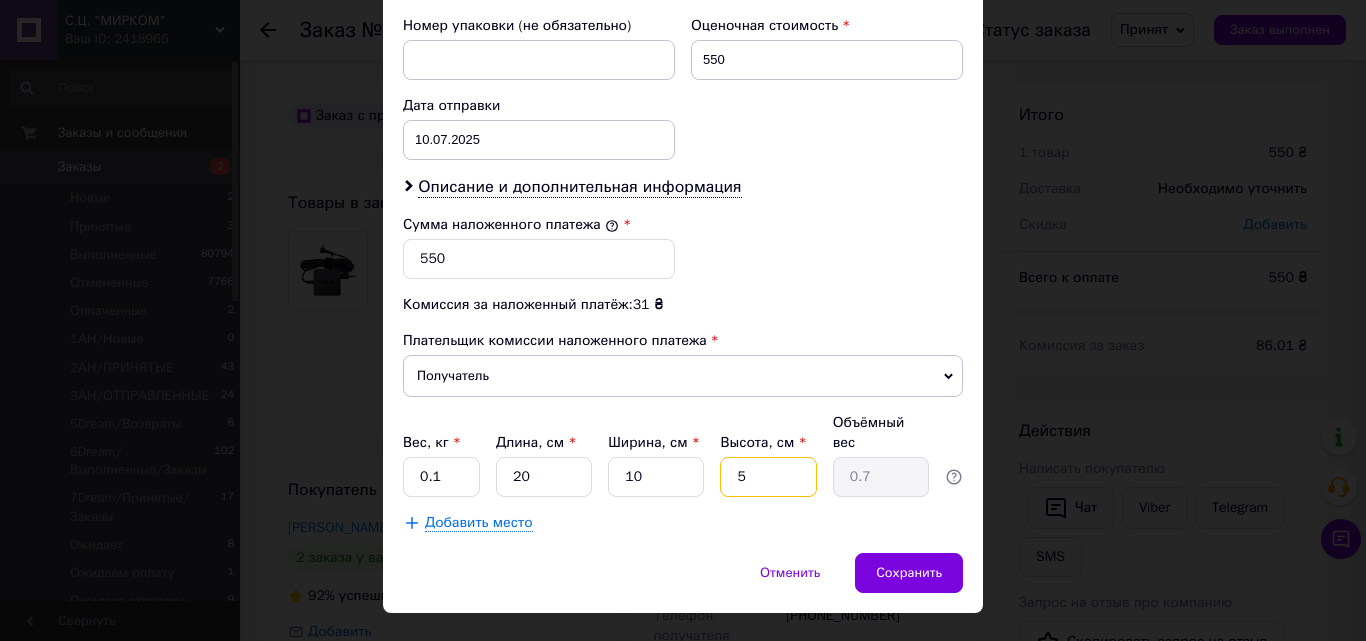 type on "5" 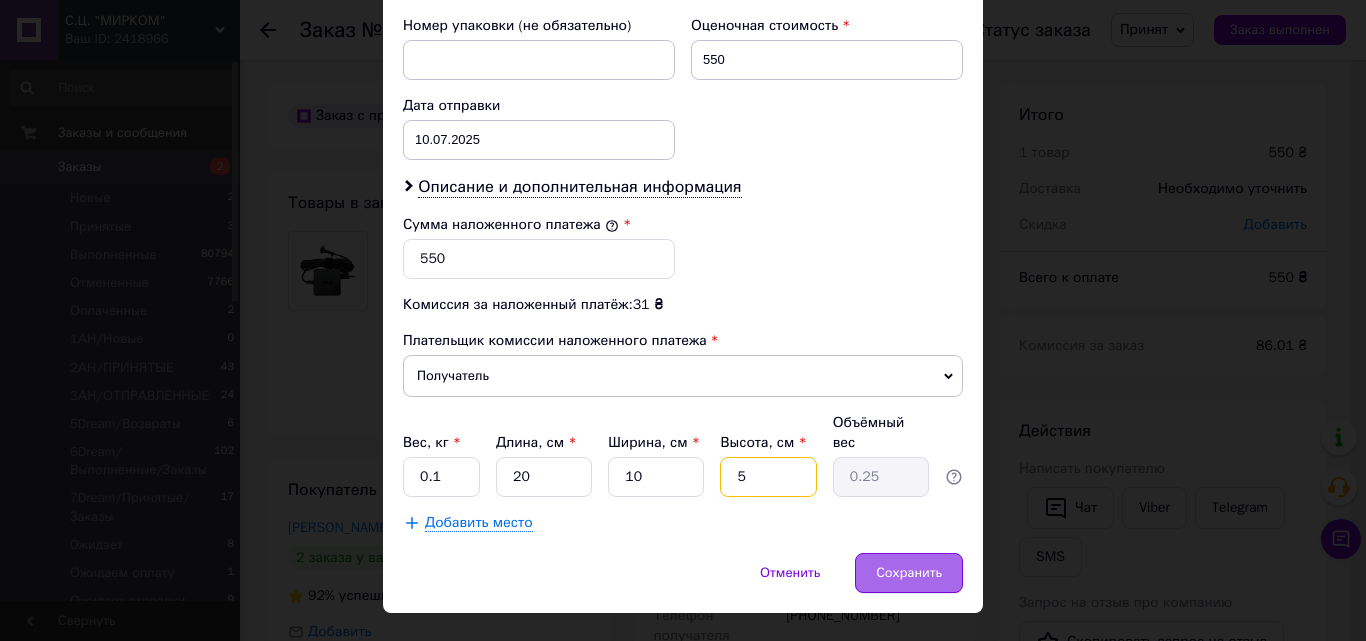 type on "5" 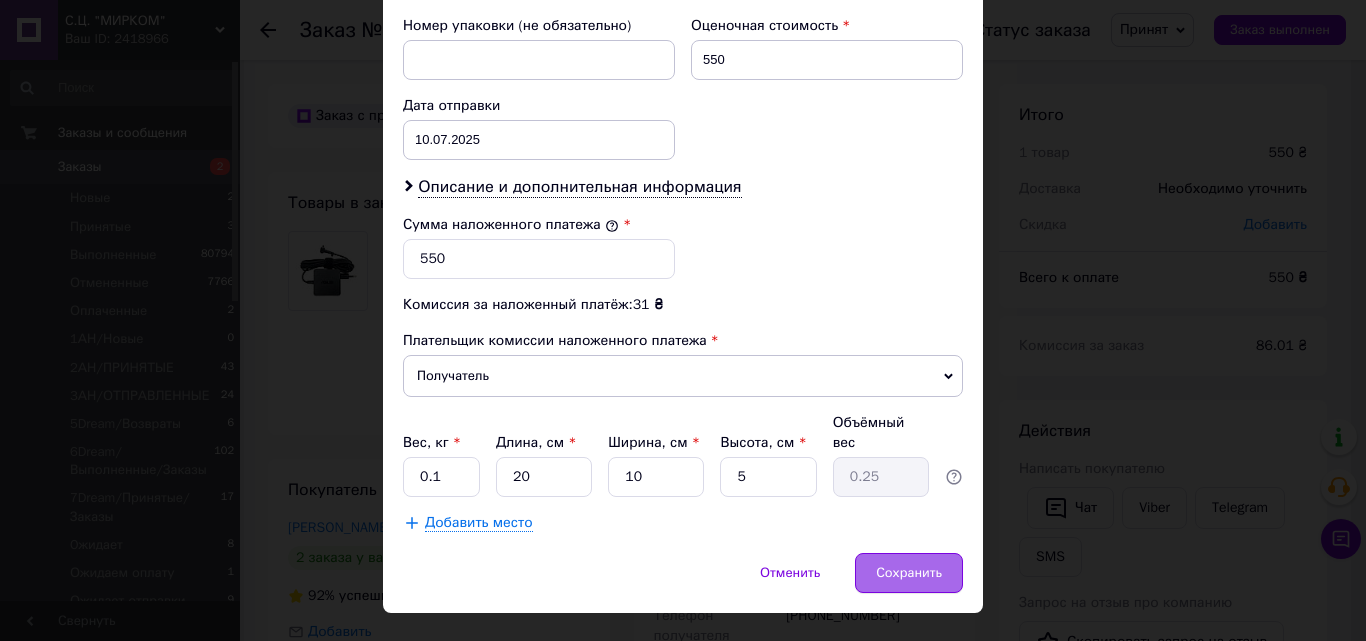click on "Сохранить" at bounding box center [909, 573] 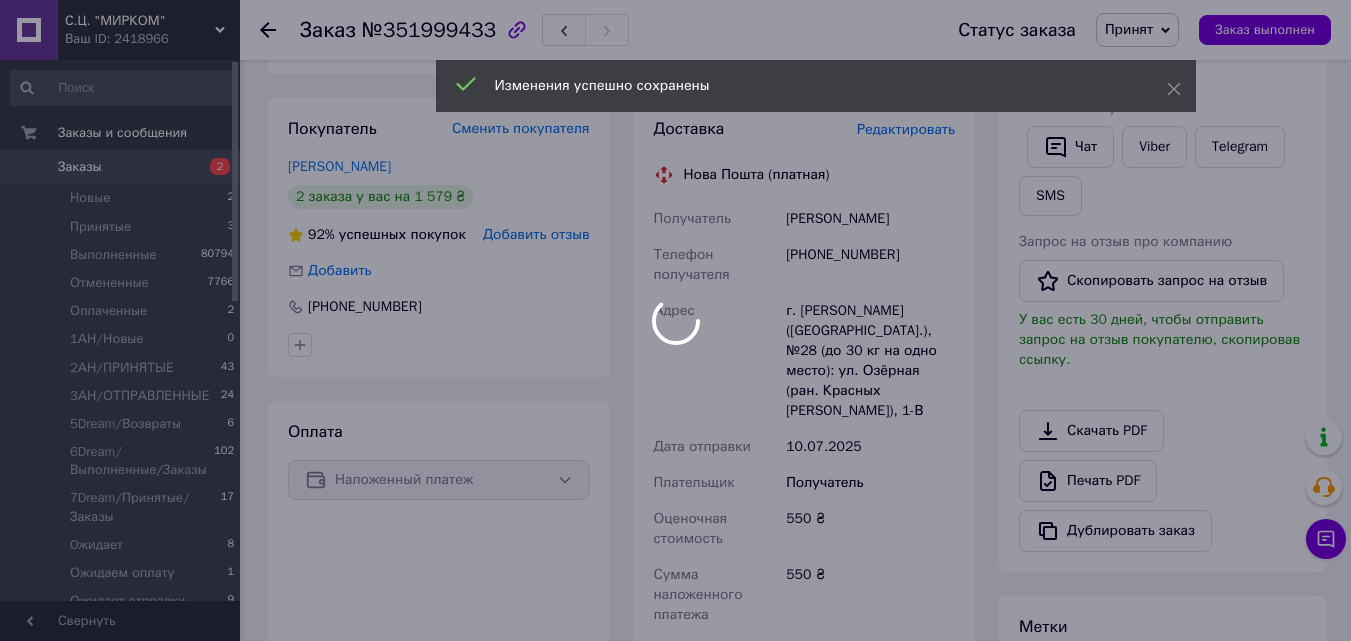 scroll, scrollTop: 700, scrollLeft: 0, axis: vertical 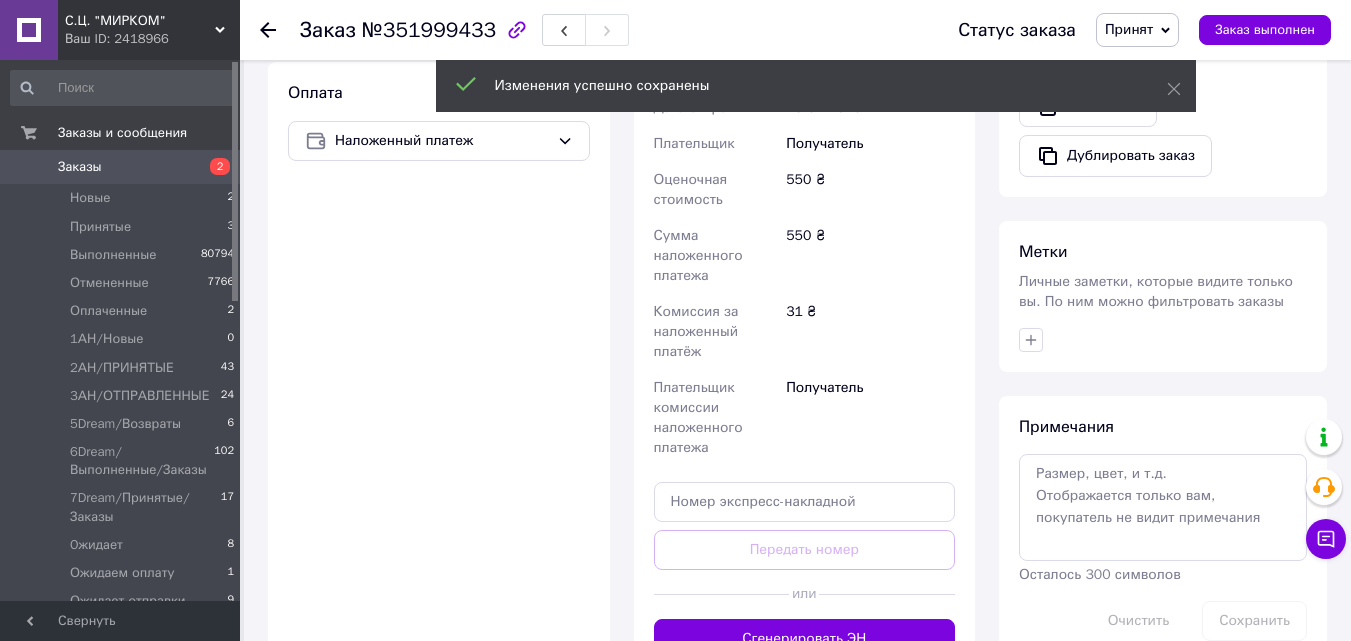 drag, startPoint x: 857, startPoint y: 592, endPoint x: 866, endPoint y: 544, distance: 48.83646 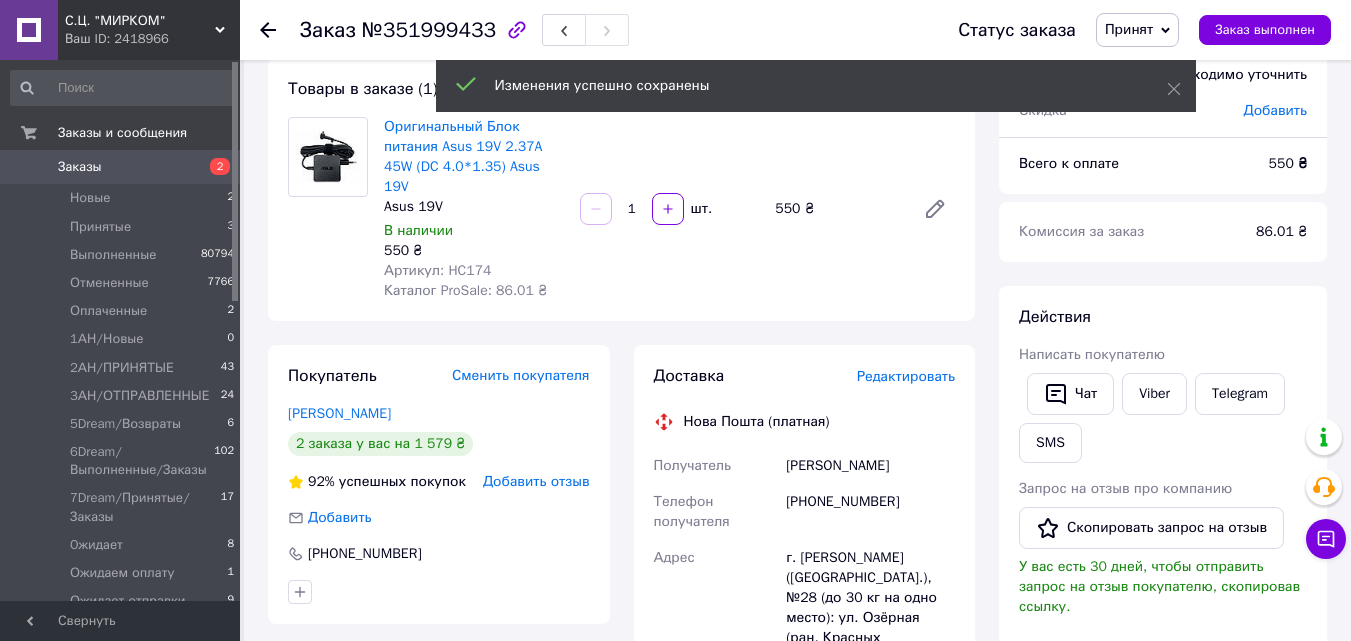scroll, scrollTop: 100, scrollLeft: 0, axis: vertical 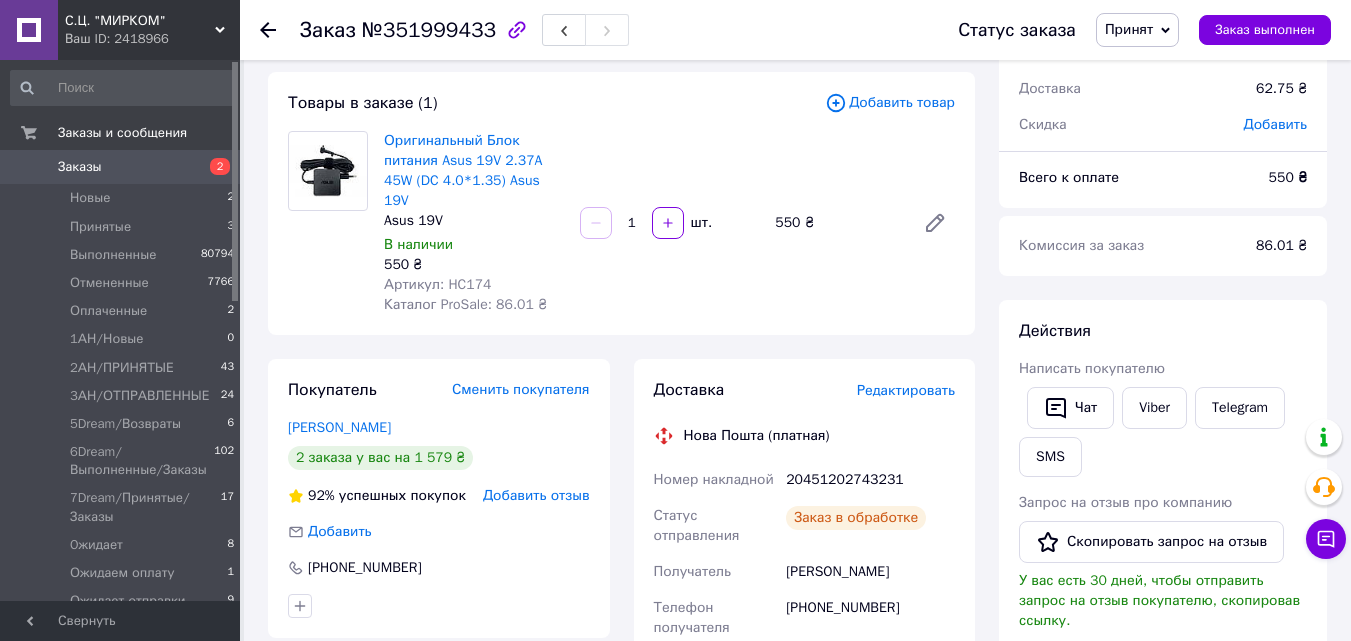 click on "20451202743231" at bounding box center [870, 480] 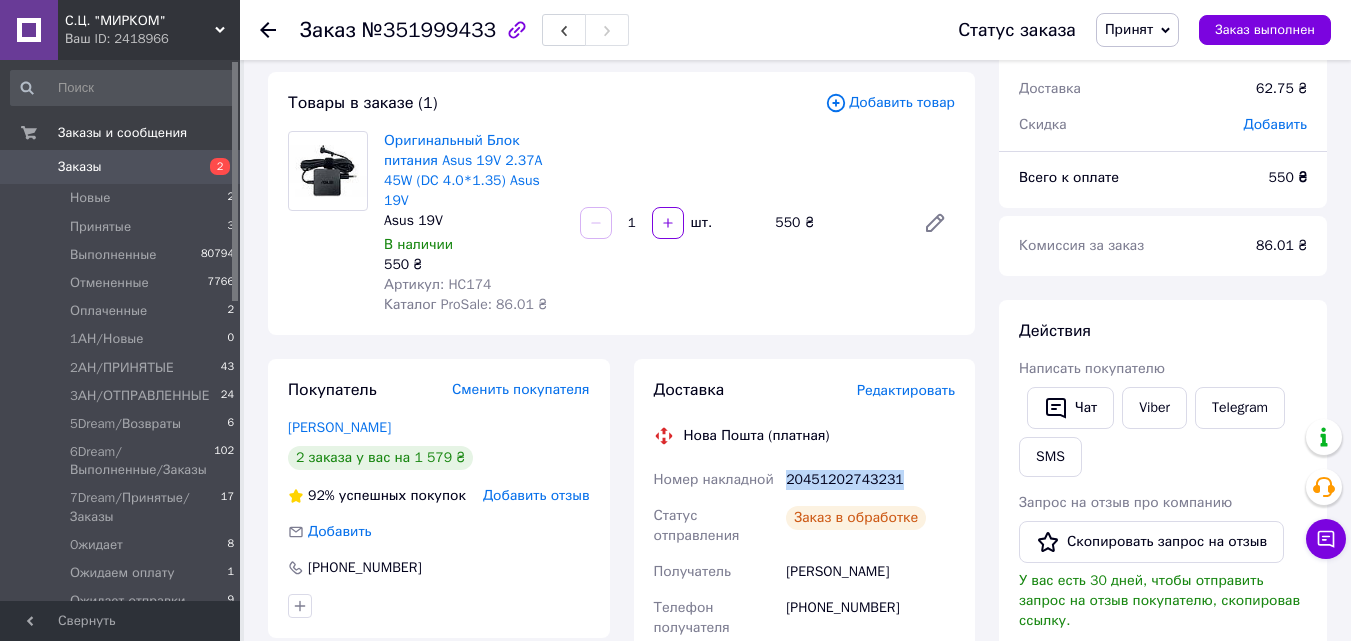 click on "20451202743231" at bounding box center (870, 480) 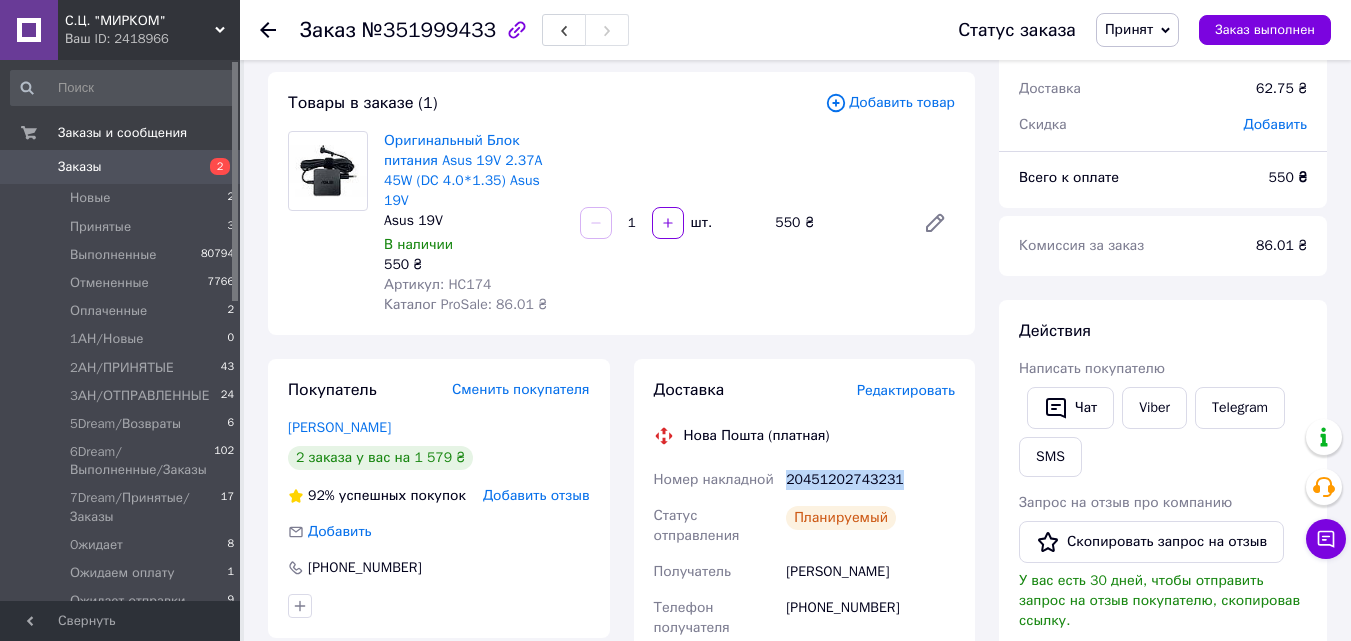 copy on "20451202743231" 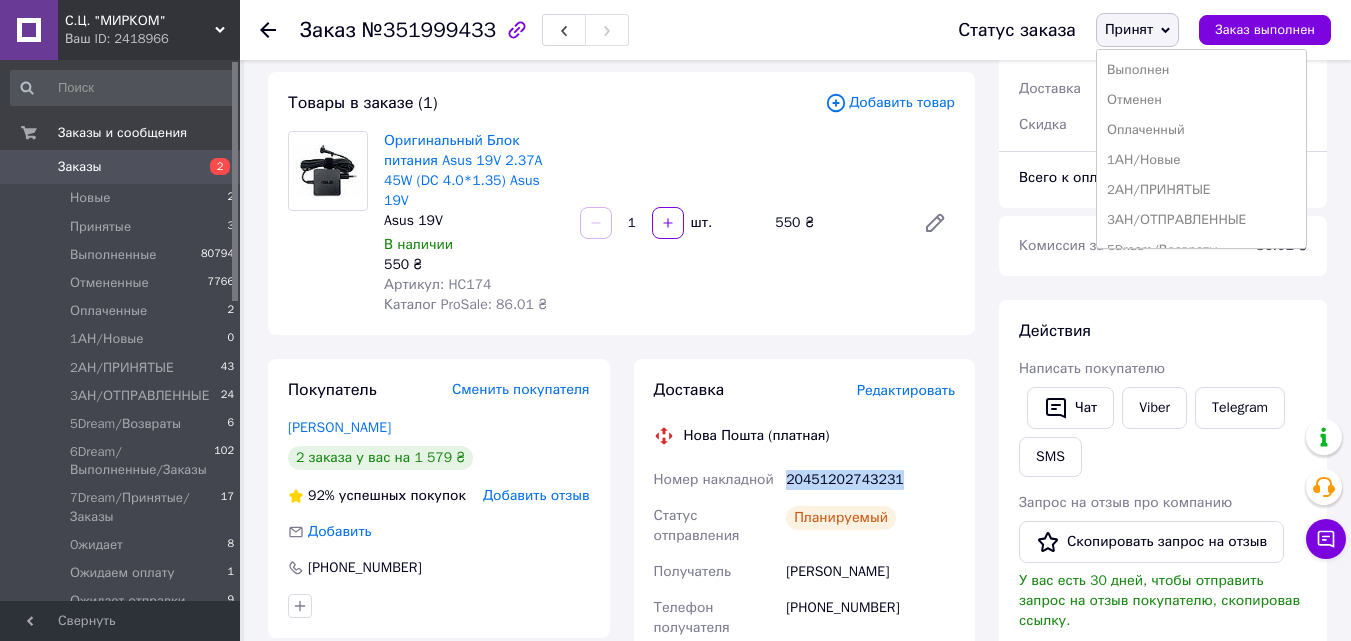 scroll, scrollTop: 232, scrollLeft: 0, axis: vertical 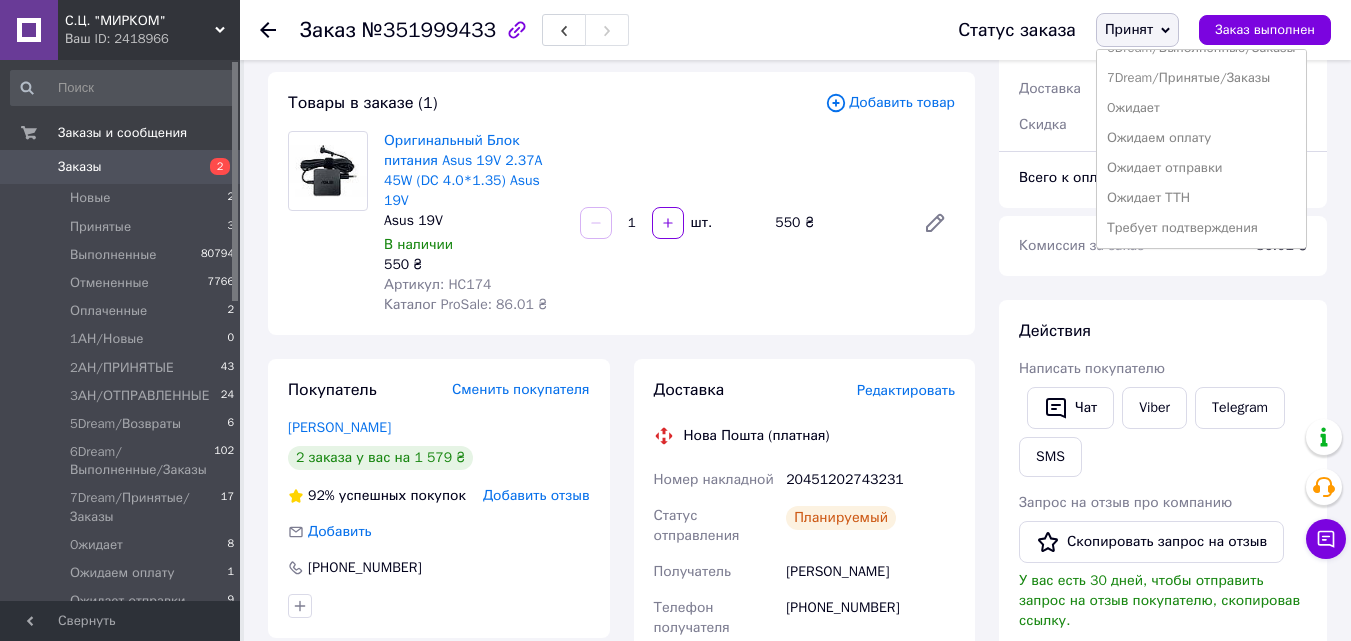click on "Ожидает отправки" at bounding box center [1201, 168] 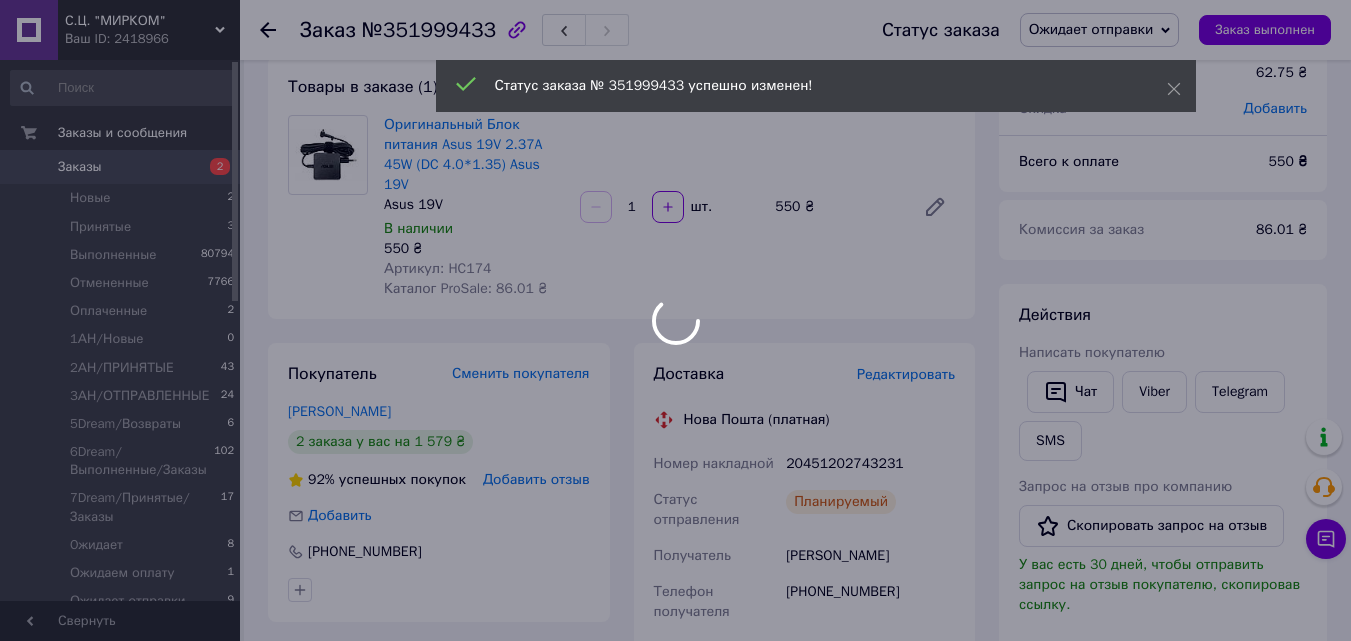 scroll, scrollTop: 100, scrollLeft: 0, axis: vertical 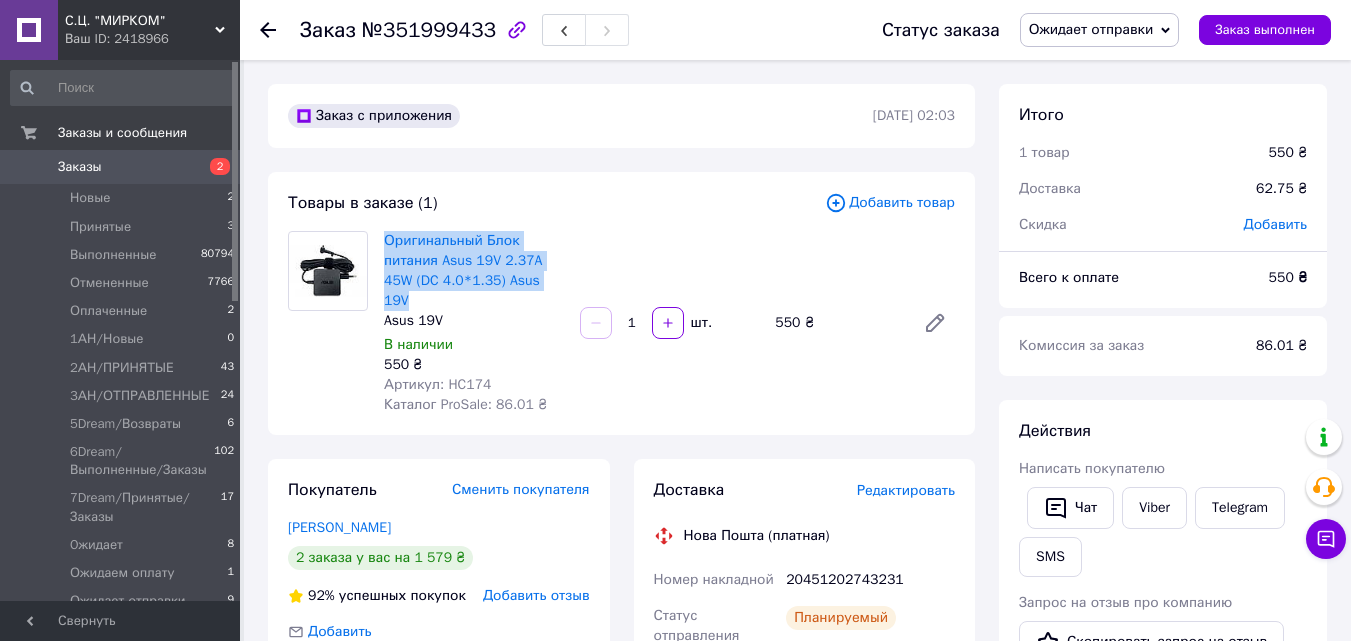 drag, startPoint x: 562, startPoint y: 280, endPoint x: 378, endPoint y: 238, distance: 188.73262 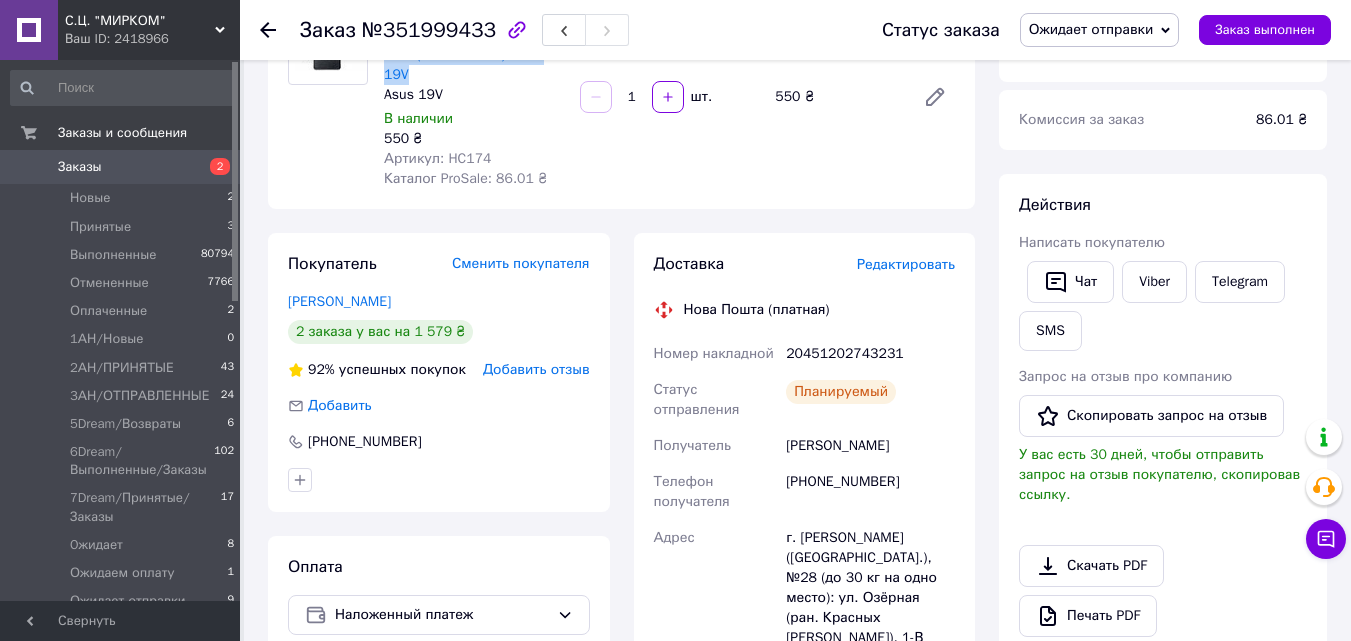 scroll, scrollTop: 0, scrollLeft: 0, axis: both 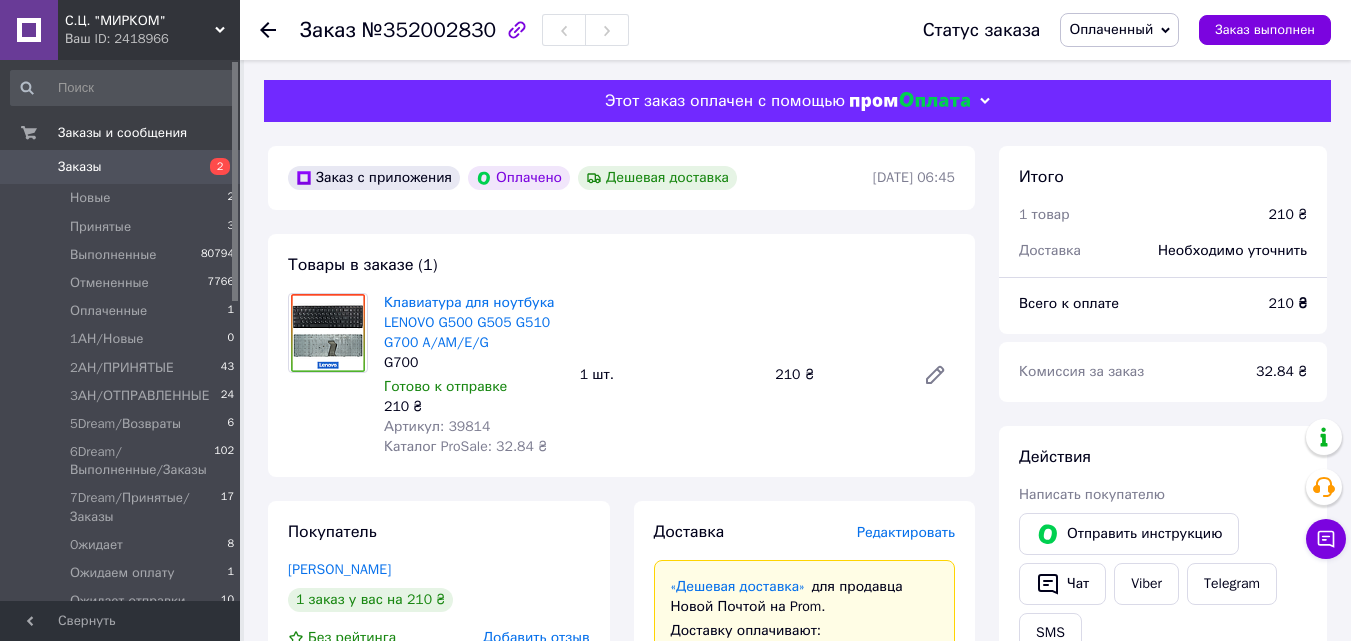 click on "Редактировать" at bounding box center [906, 532] 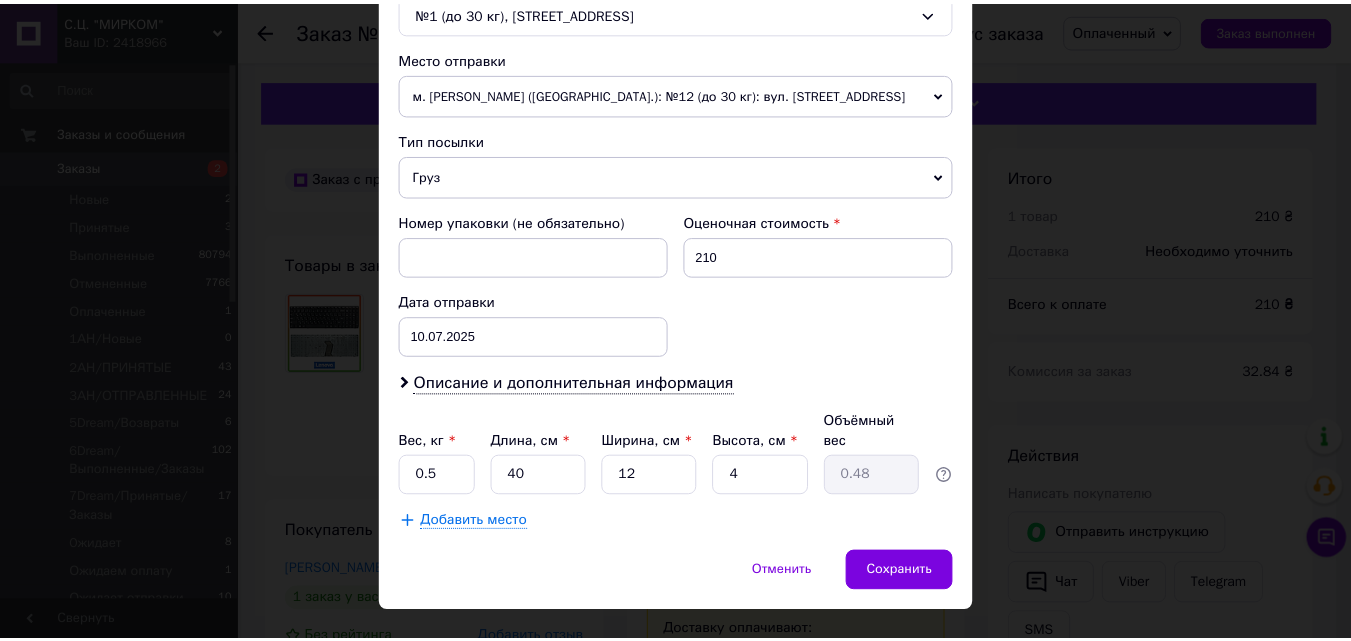 scroll, scrollTop: 687, scrollLeft: 0, axis: vertical 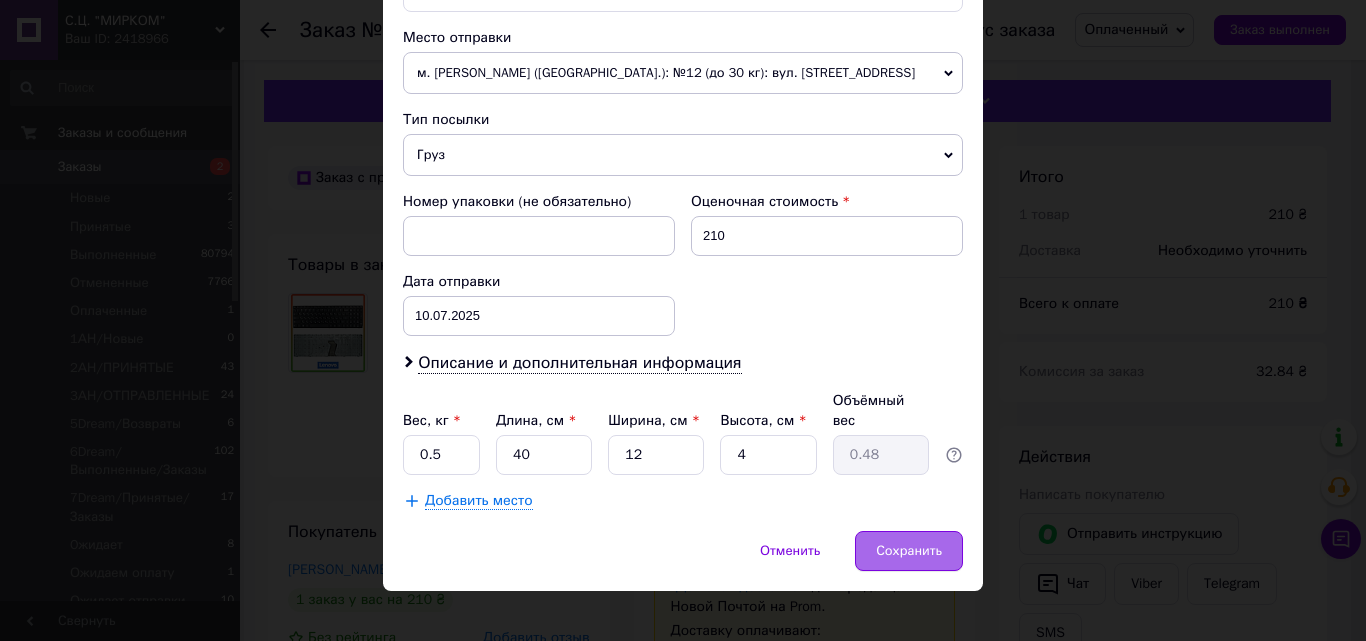 click on "Сохранить" at bounding box center (909, 551) 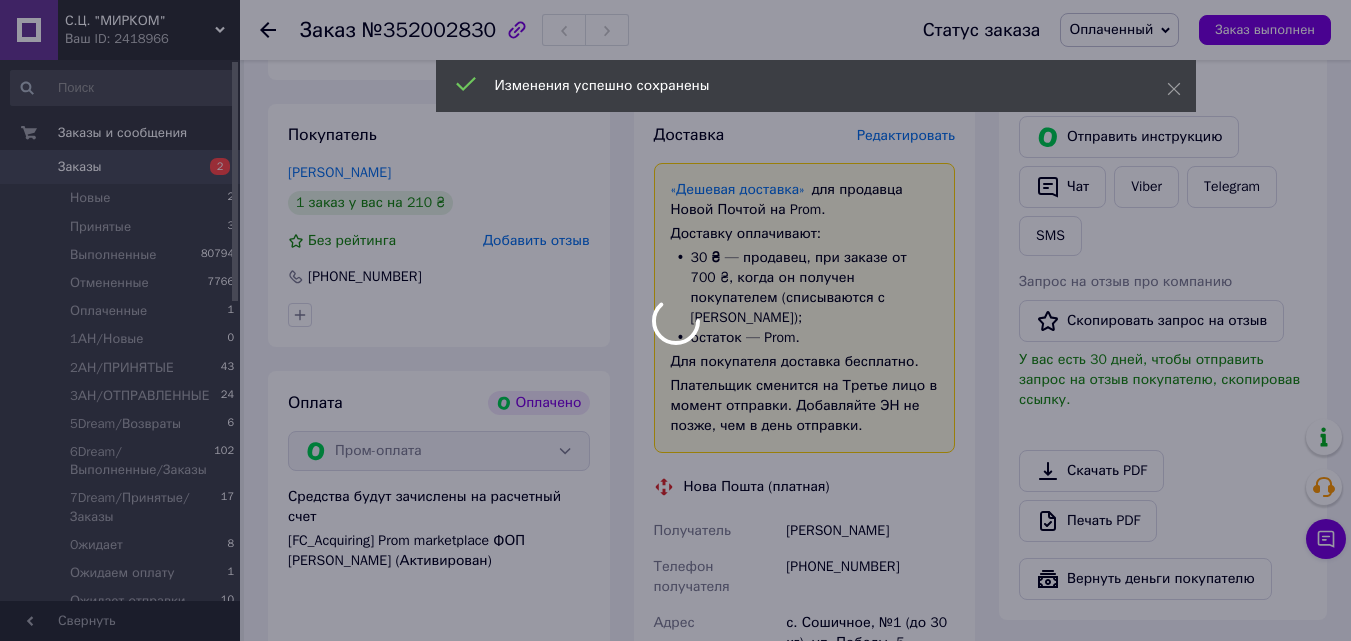 scroll, scrollTop: 800, scrollLeft: 0, axis: vertical 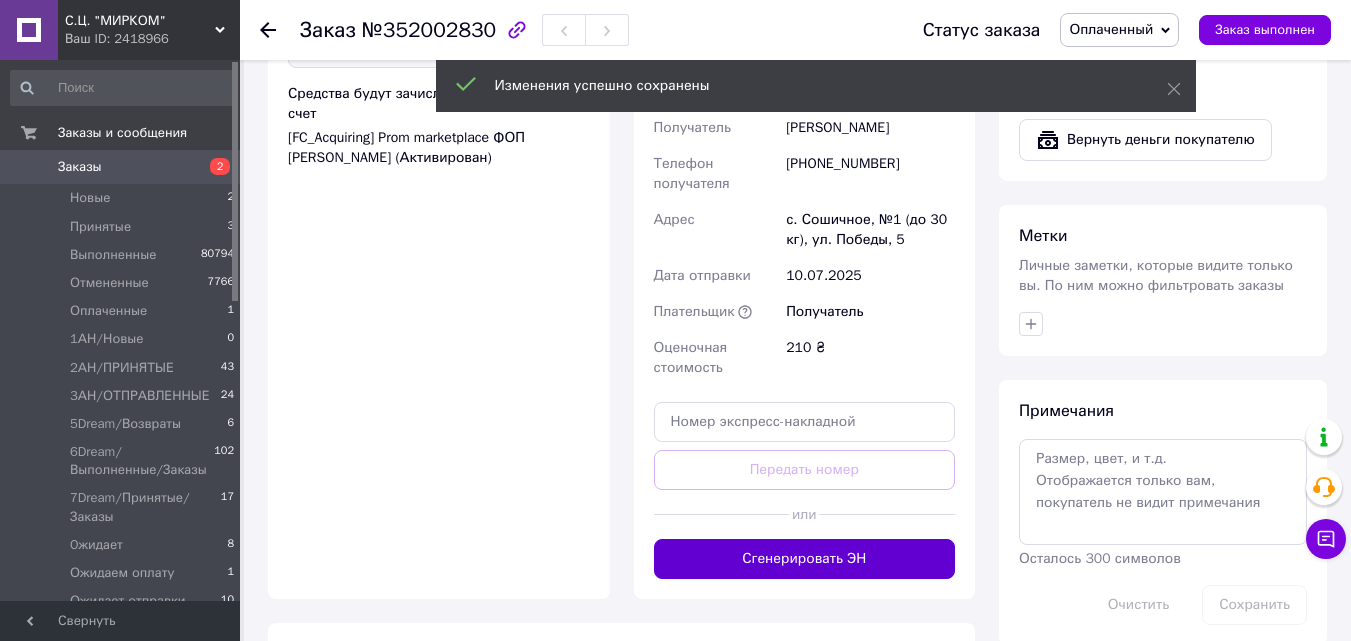 click on "Сгенерировать ЭН" at bounding box center (805, 559) 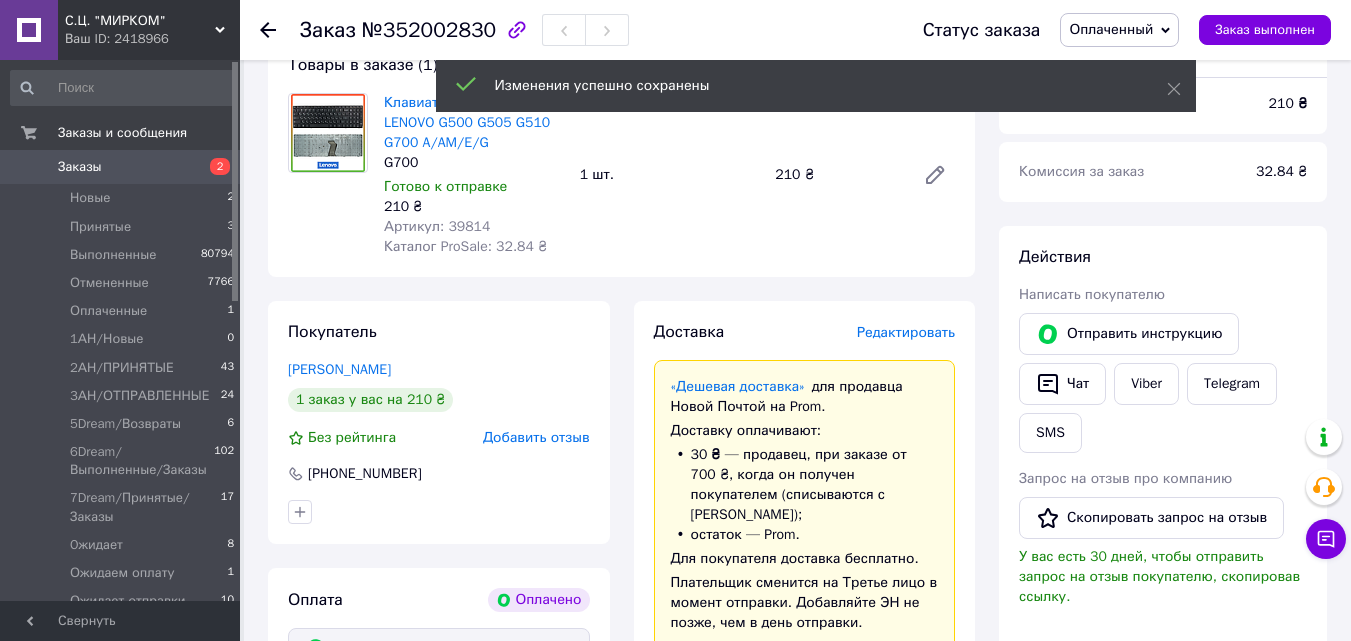 scroll, scrollTop: 400, scrollLeft: 0, axis: vertical 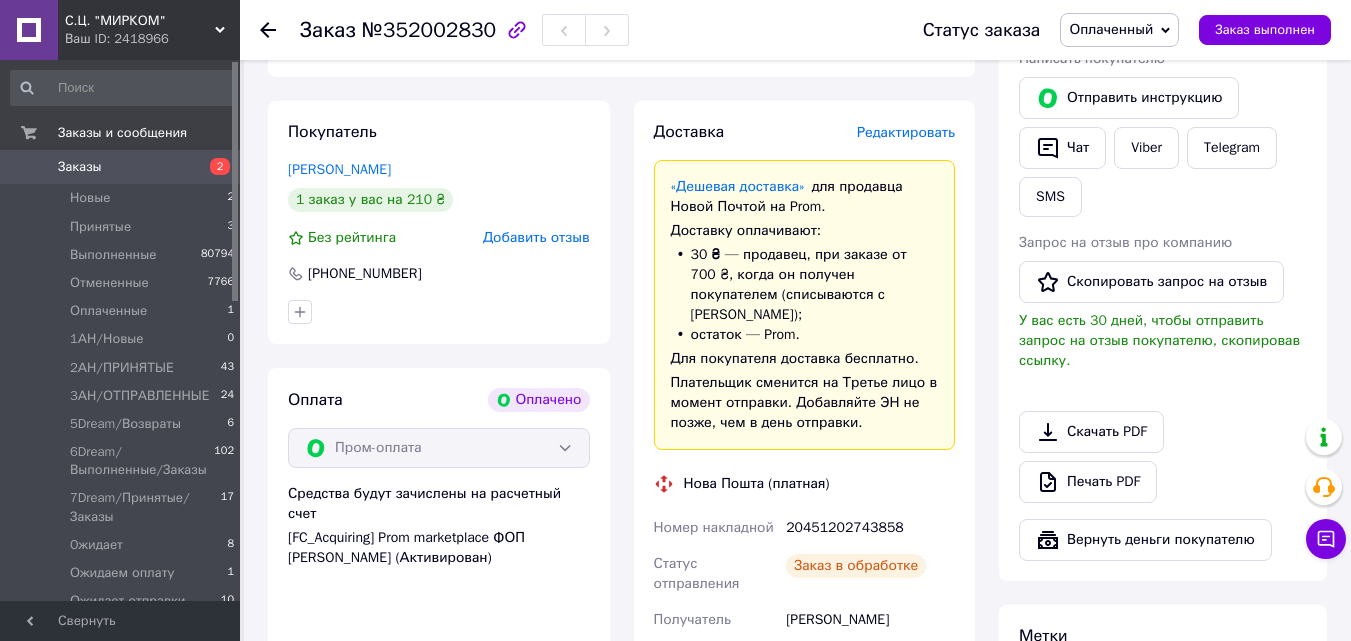 click on "20451202743858" at bounding box center [870, 528] 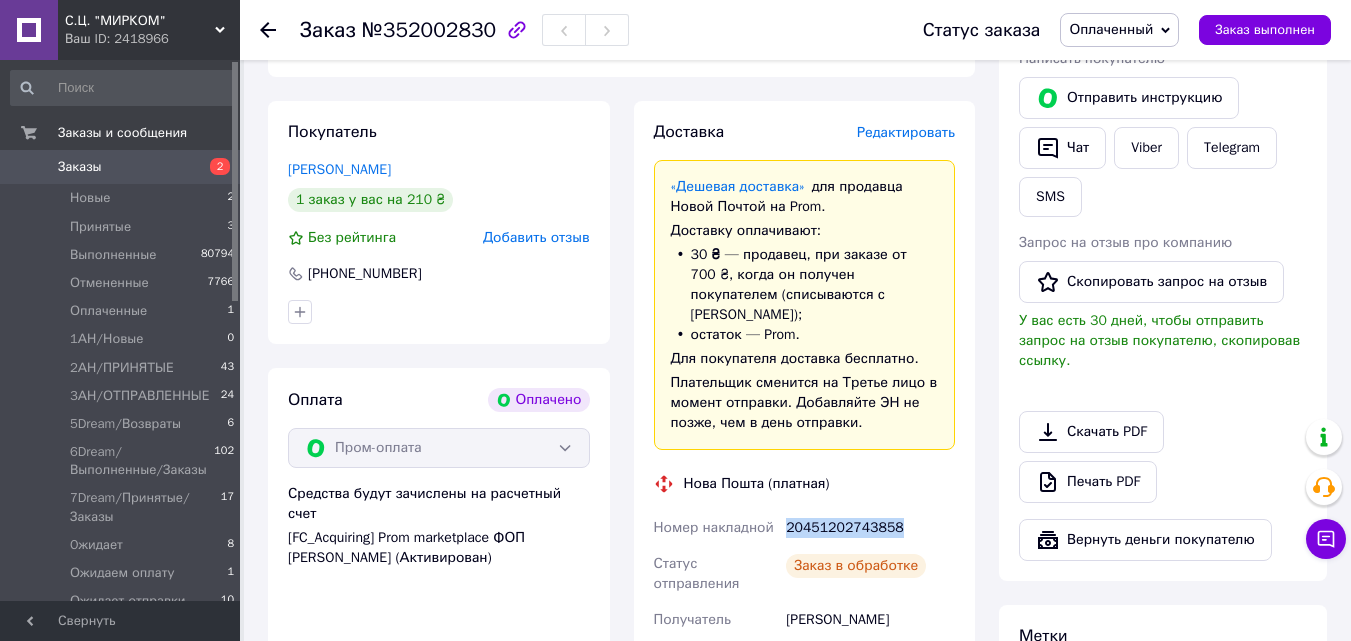 click on "20451202743858" at bounding box center (870, 528) 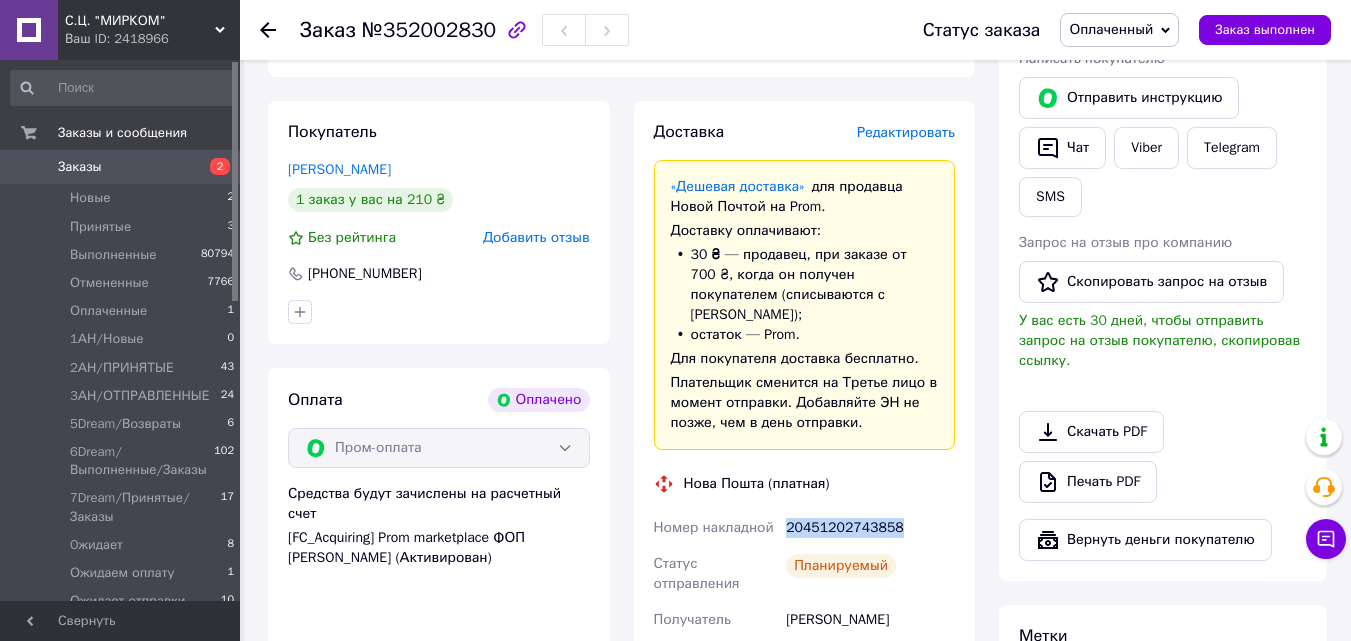 copy on "20451202743858" 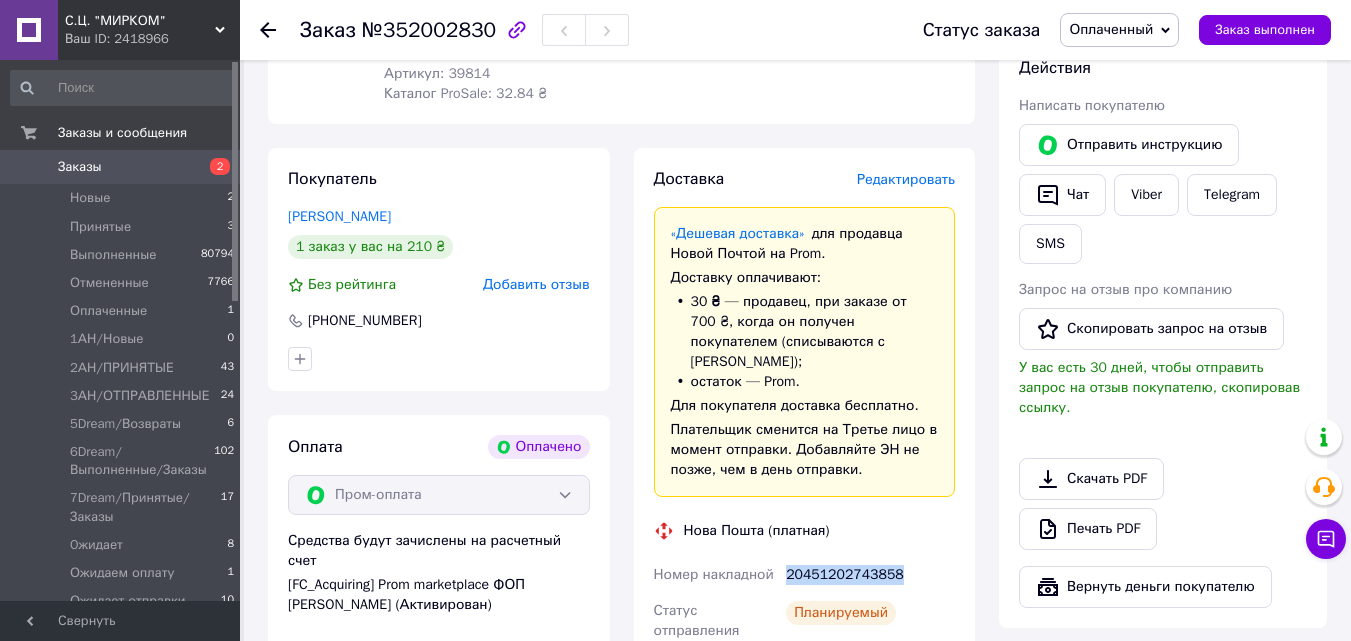 scroll, scrollTop: 0, scrollLeft: 0, axis: both 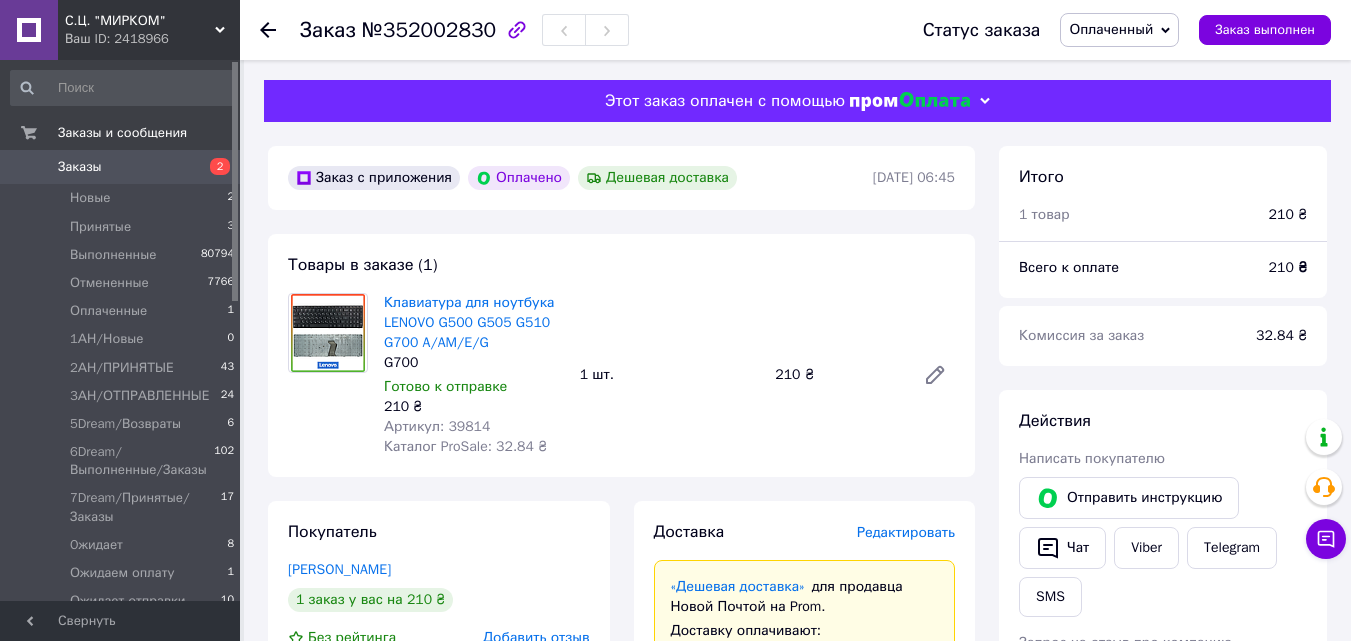 click on "Оплаченный" at bounding box center [1119, 30] 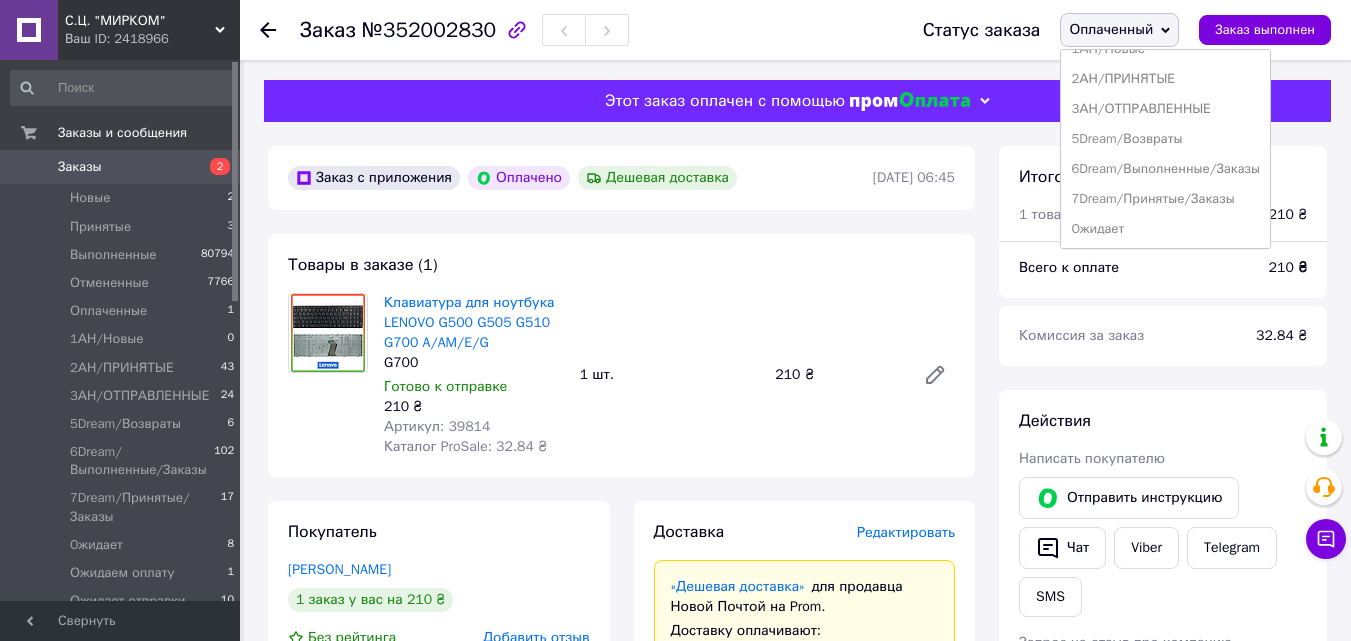 scroll, scrollTop: 232, scrollLeft: 0, axis: vertical 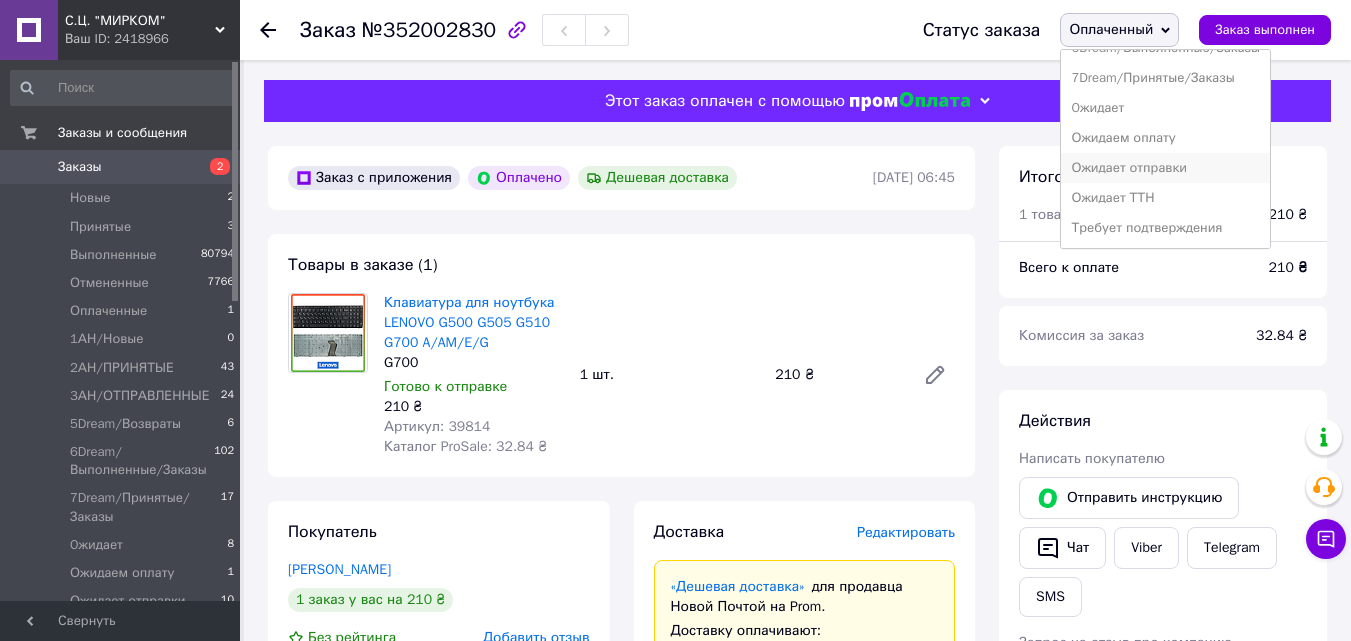 click on "Ожидает отправки" at bounding box center [1165, 168] 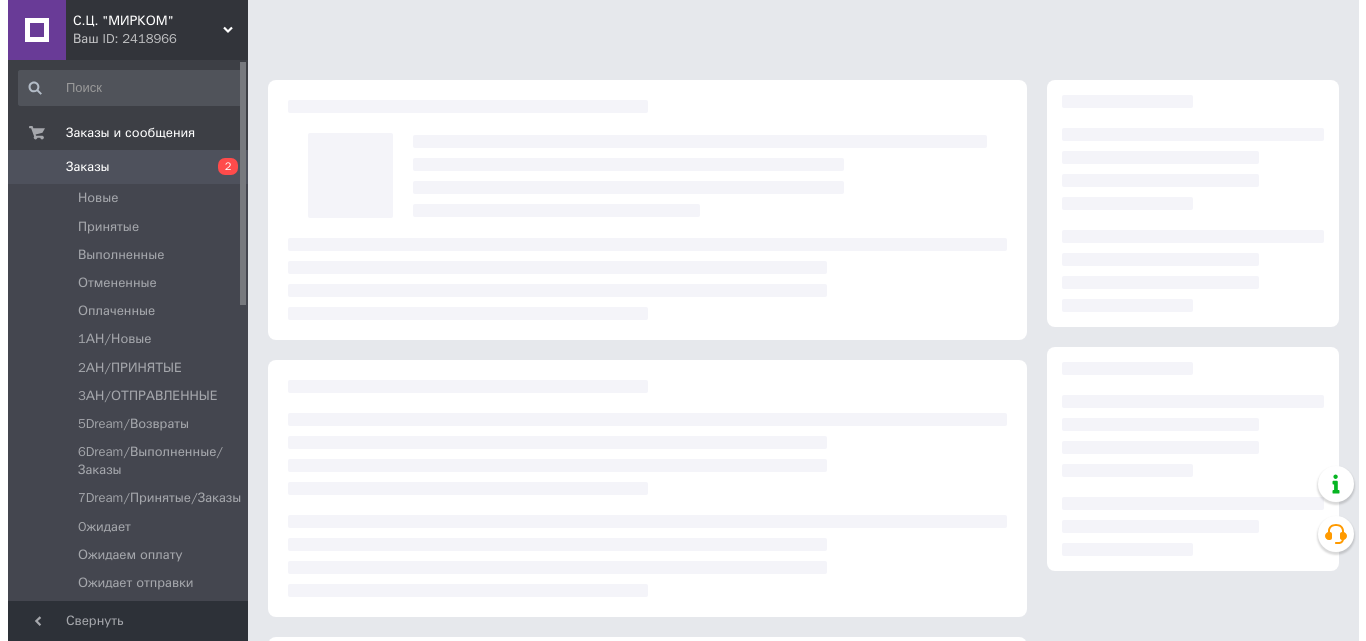 scroll, scrollTop: 0, scrollLeft: 0, axis: both 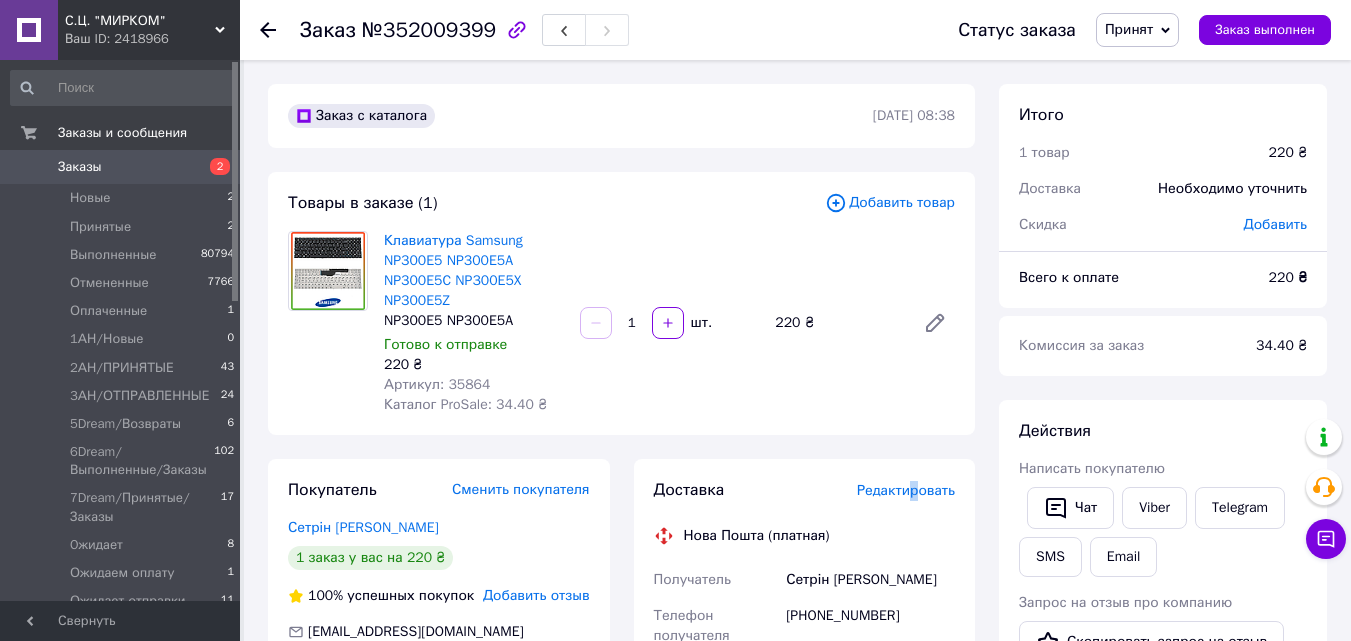 click on "Редактировать" at bounding box center (906, 490) 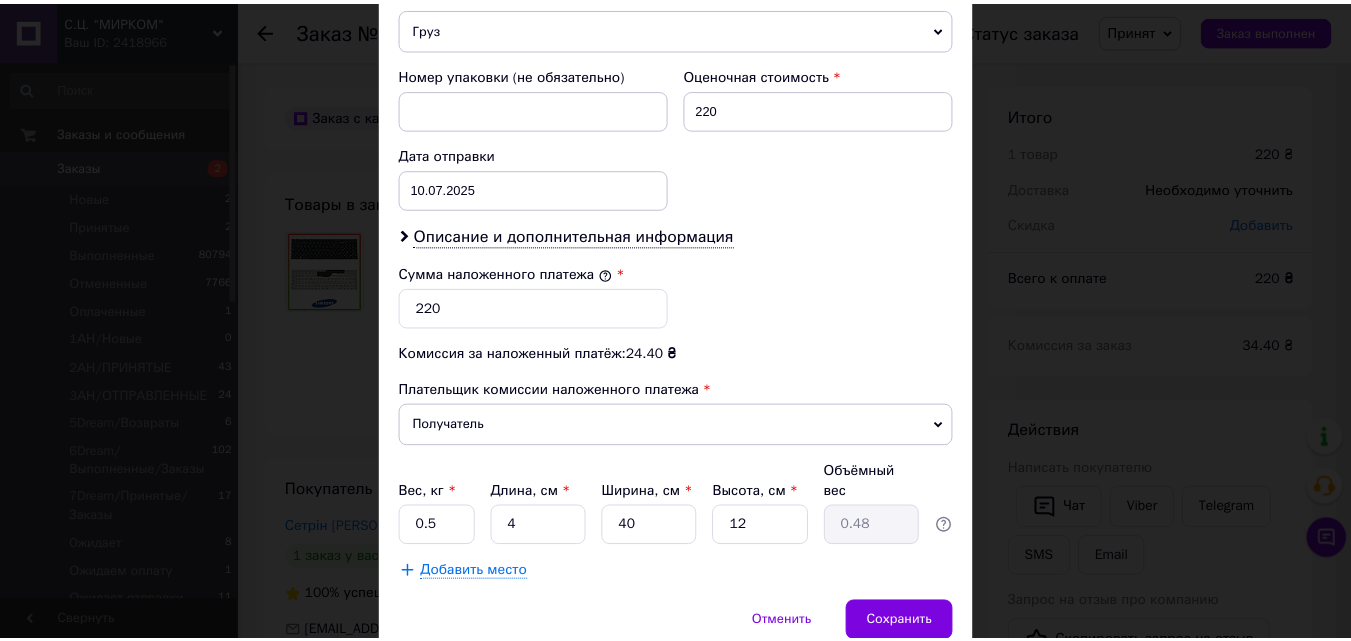 scroll, scrollTop: 885, scrollLeft: 0, axis: vertical 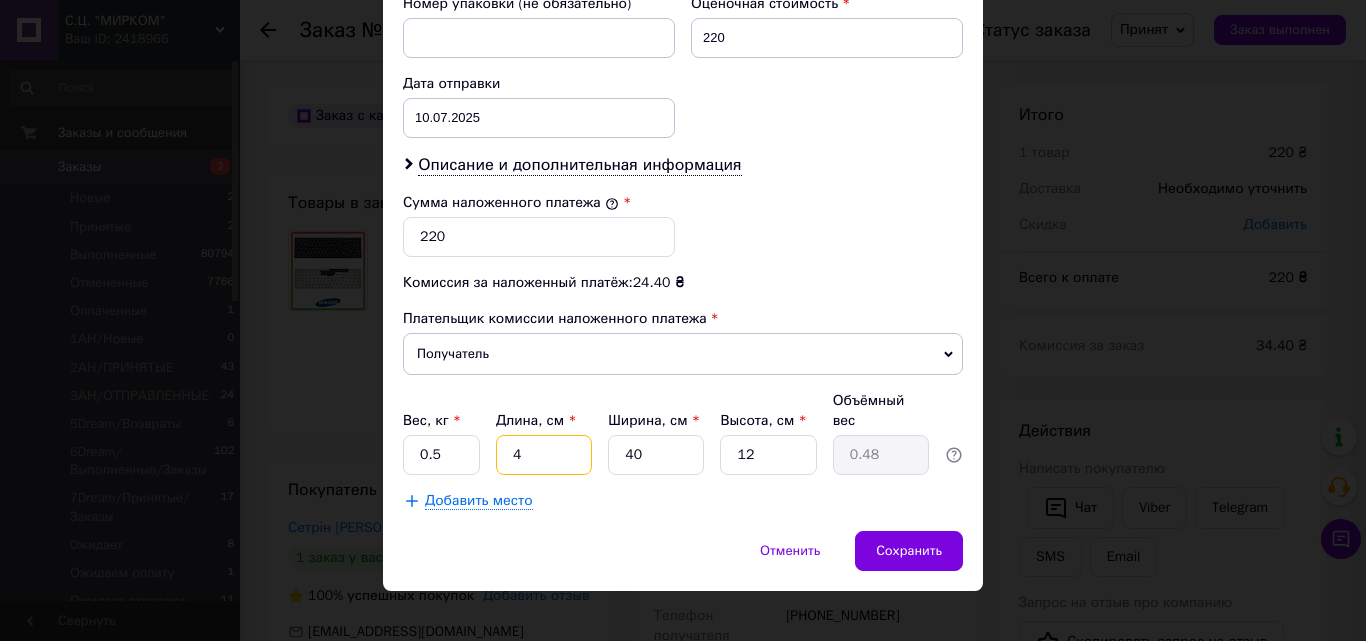 click on "4" at bounding box center (544, 455) 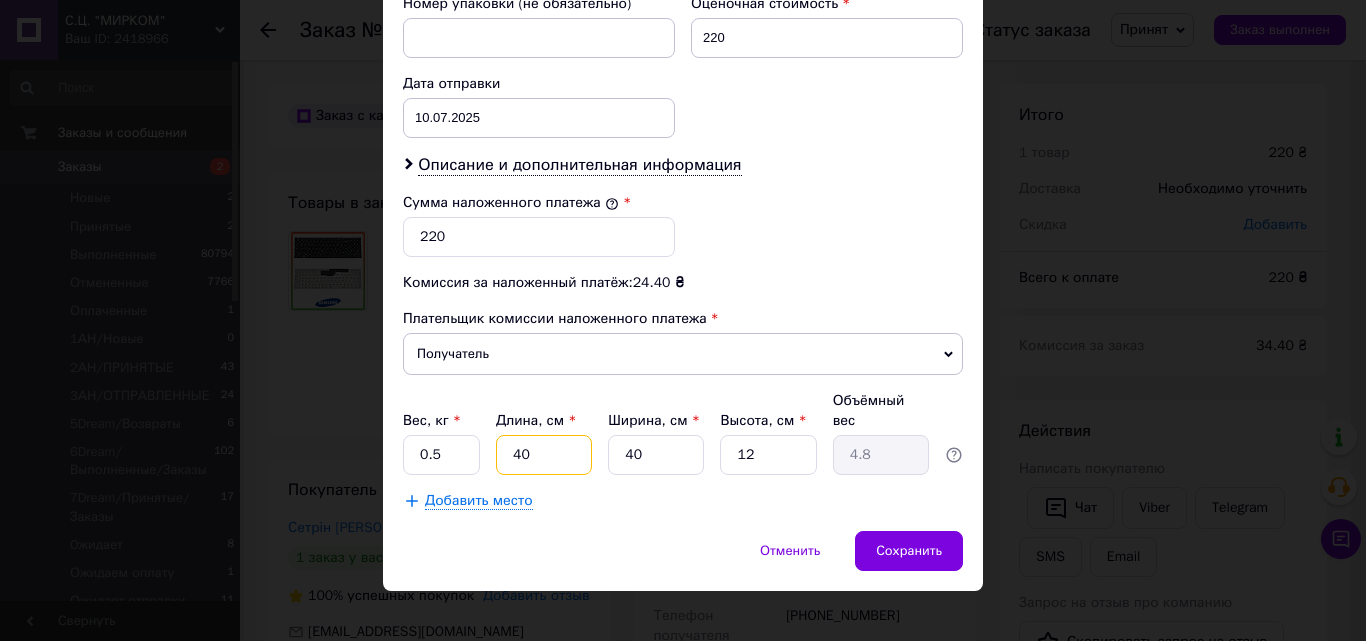 type on "40" 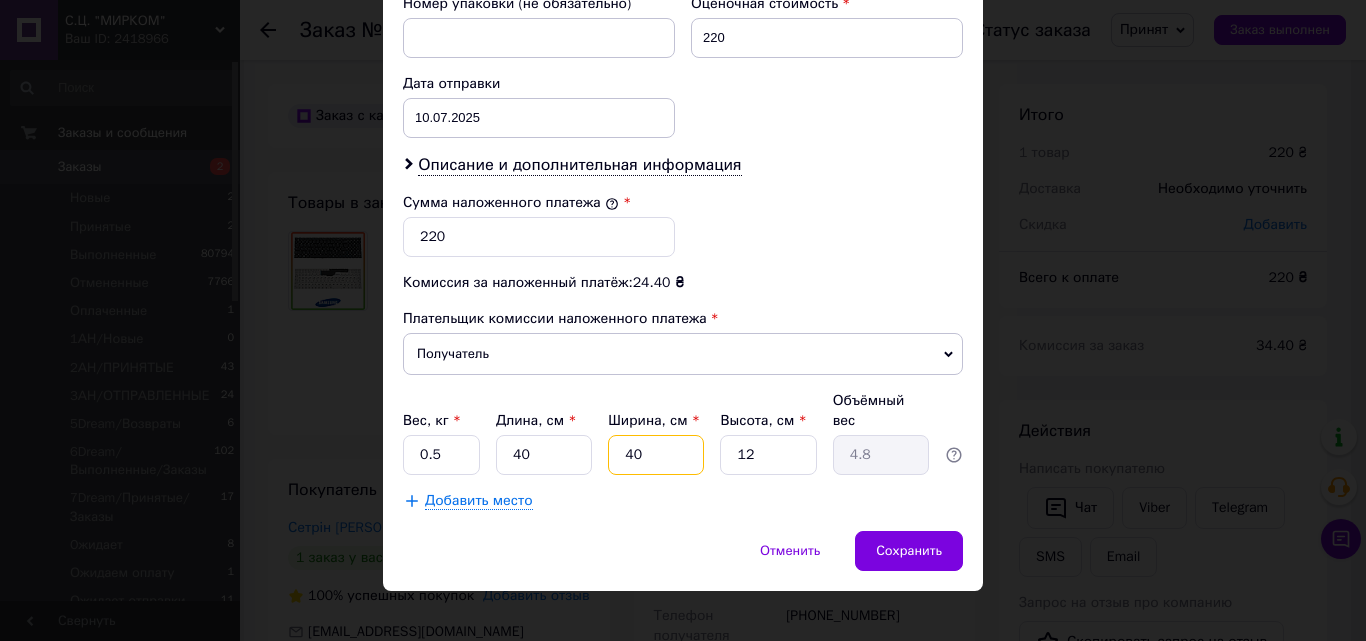 click on "40" at bounding box center [656, 455] 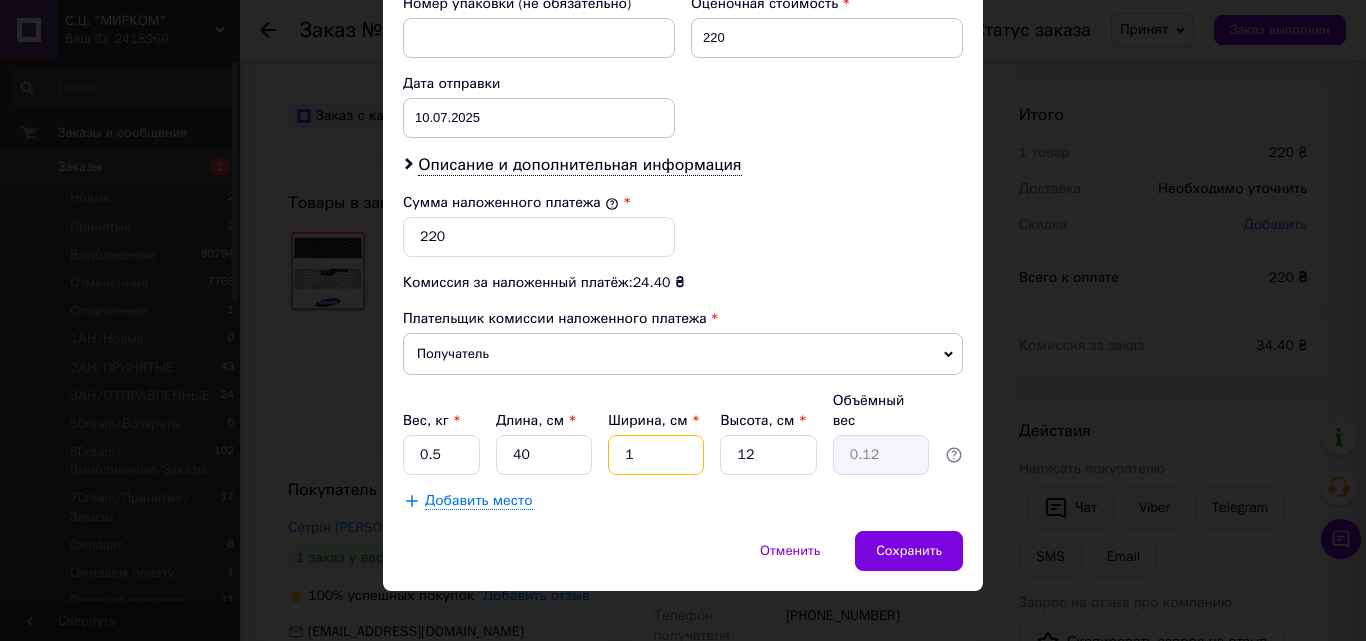 type on "12" 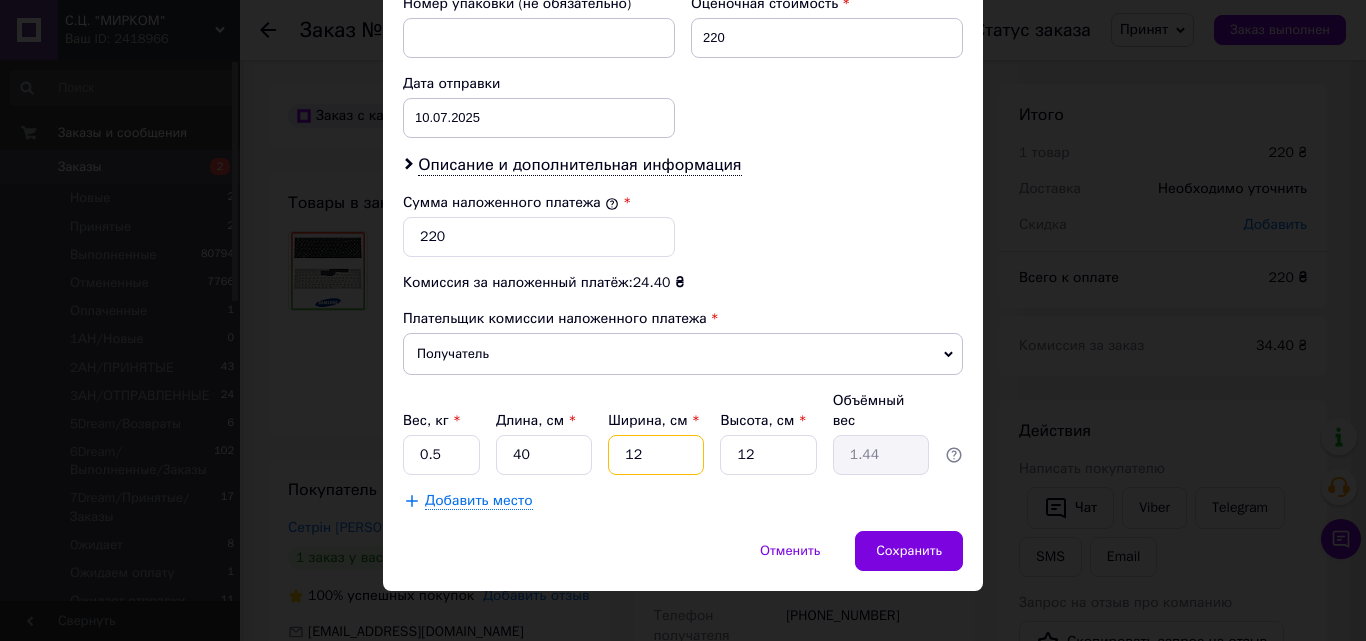 type on "12" 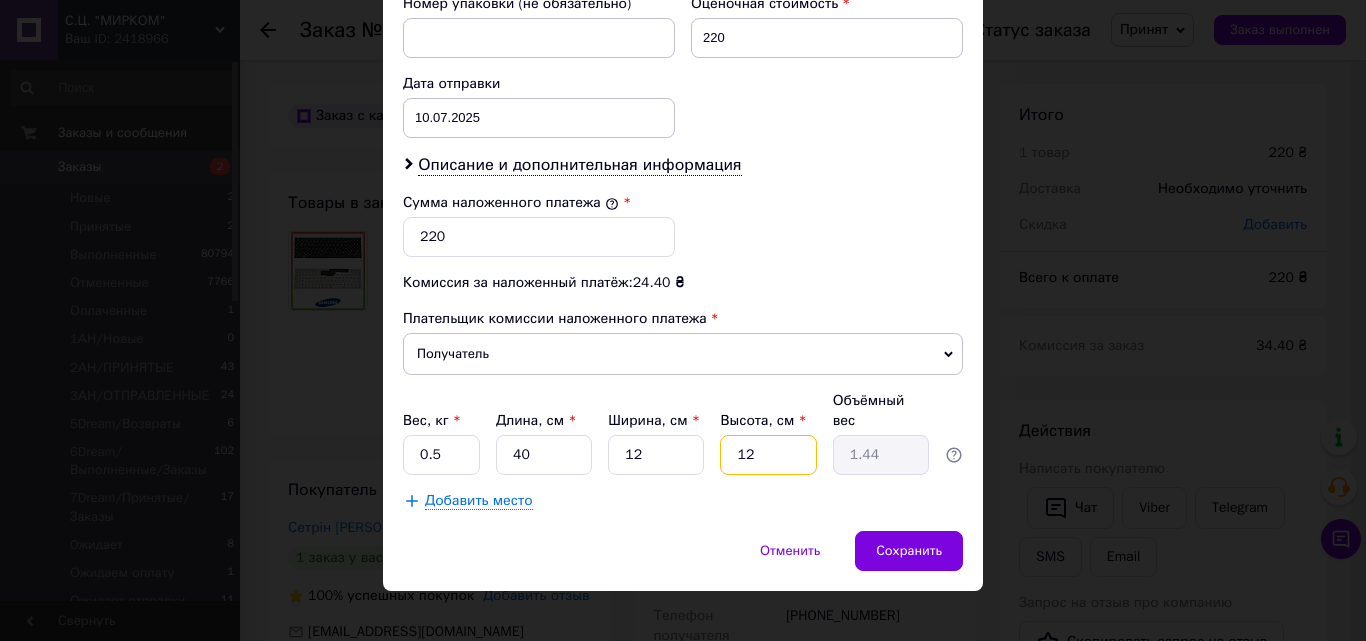 type on "4" 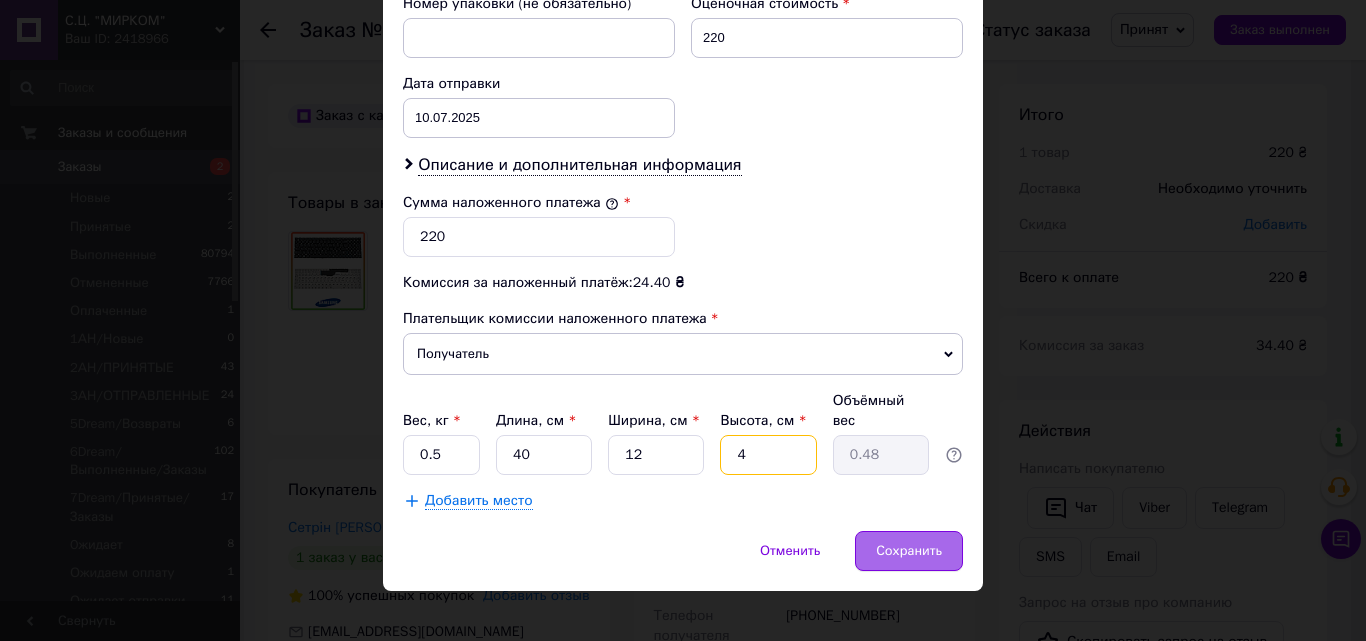 type on "4" 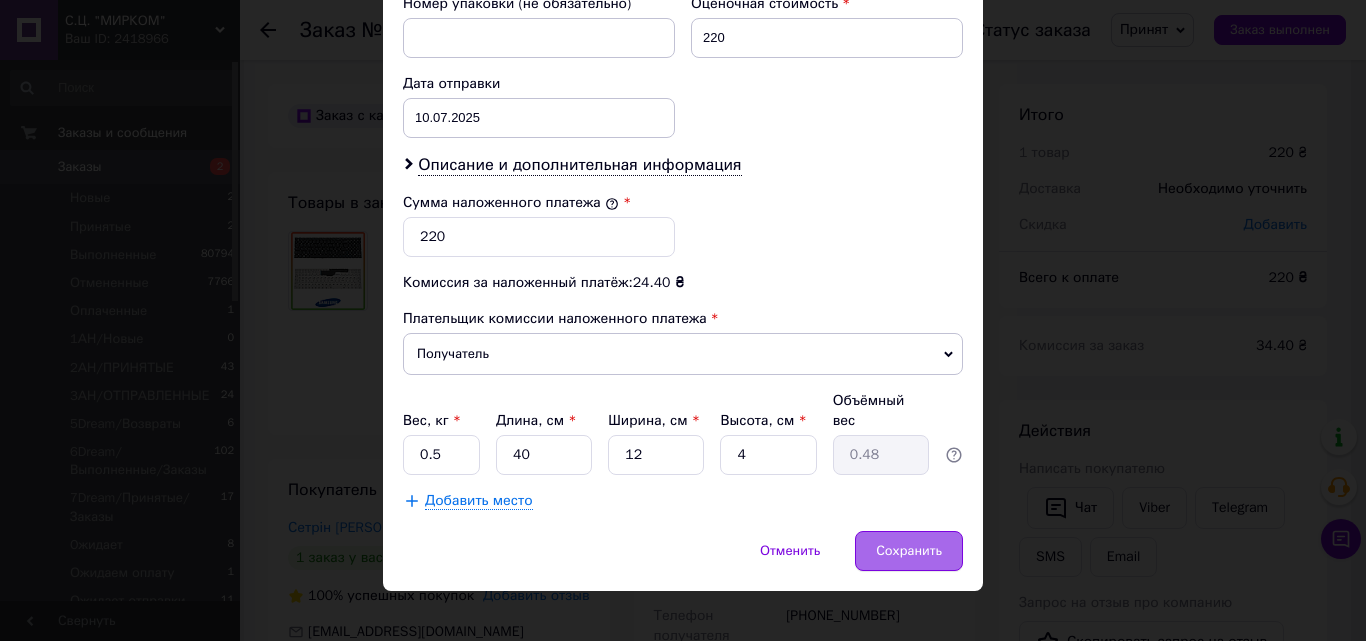 click on "Сохранить" at bounding box center [909, 551] 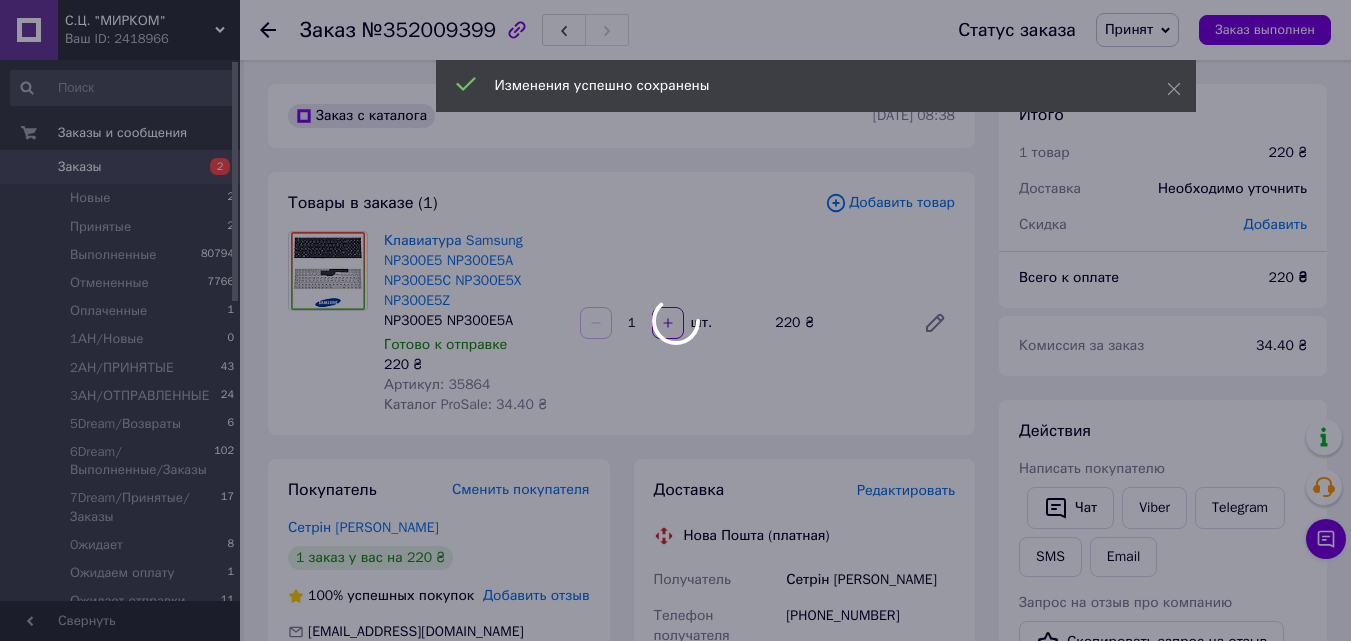 scroll, scrollTop: 800, scrollLeft: 0, axis: vertical 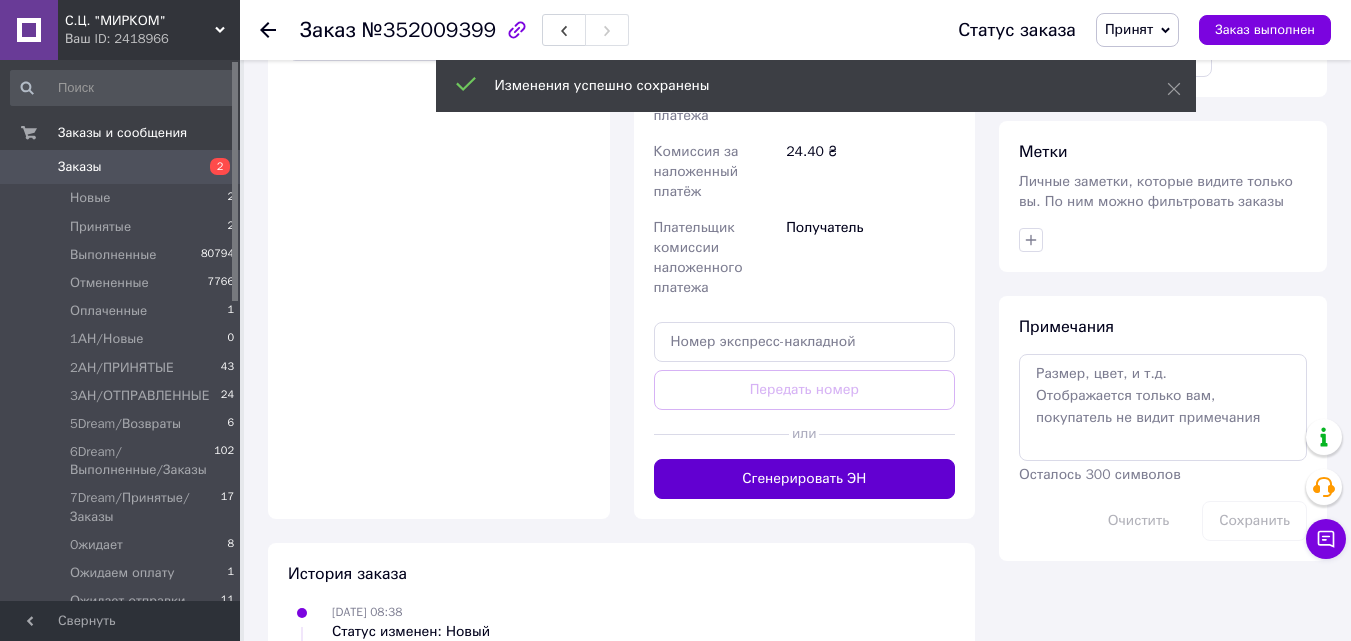 click on "Сгенерировать ЭН" at bounding box center (805, 479) 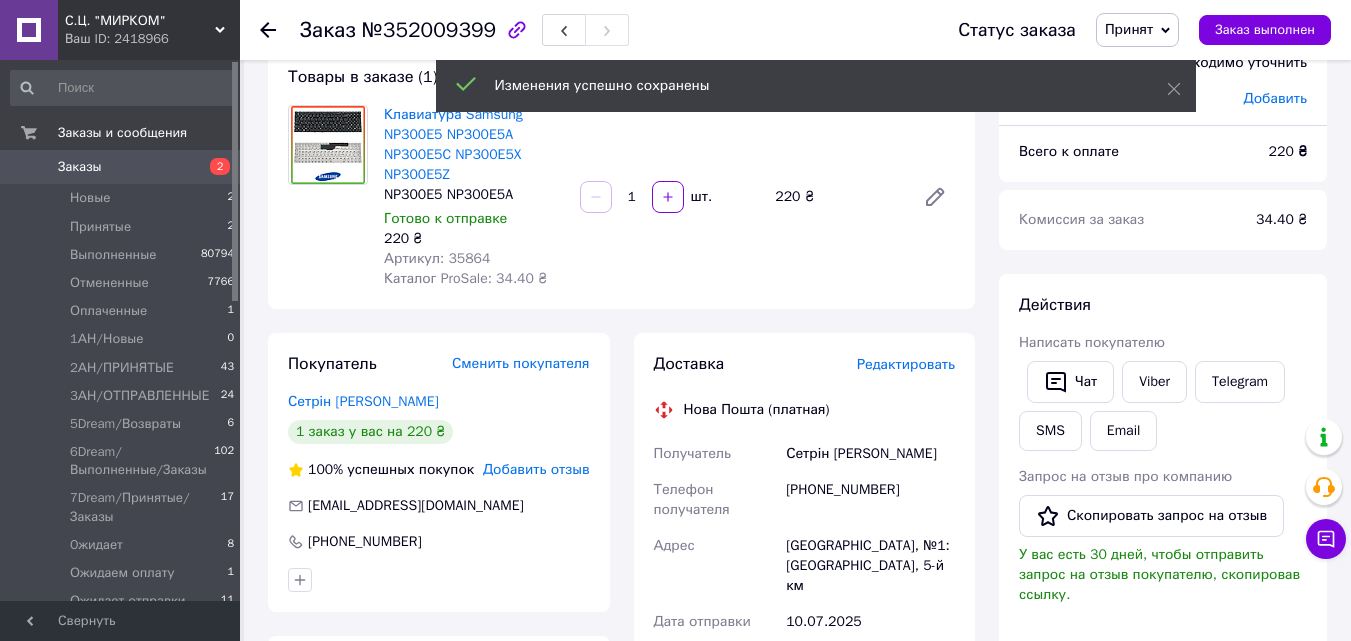 scroll, scrollTop: 100, scrollLeft: 0, axis: vertical 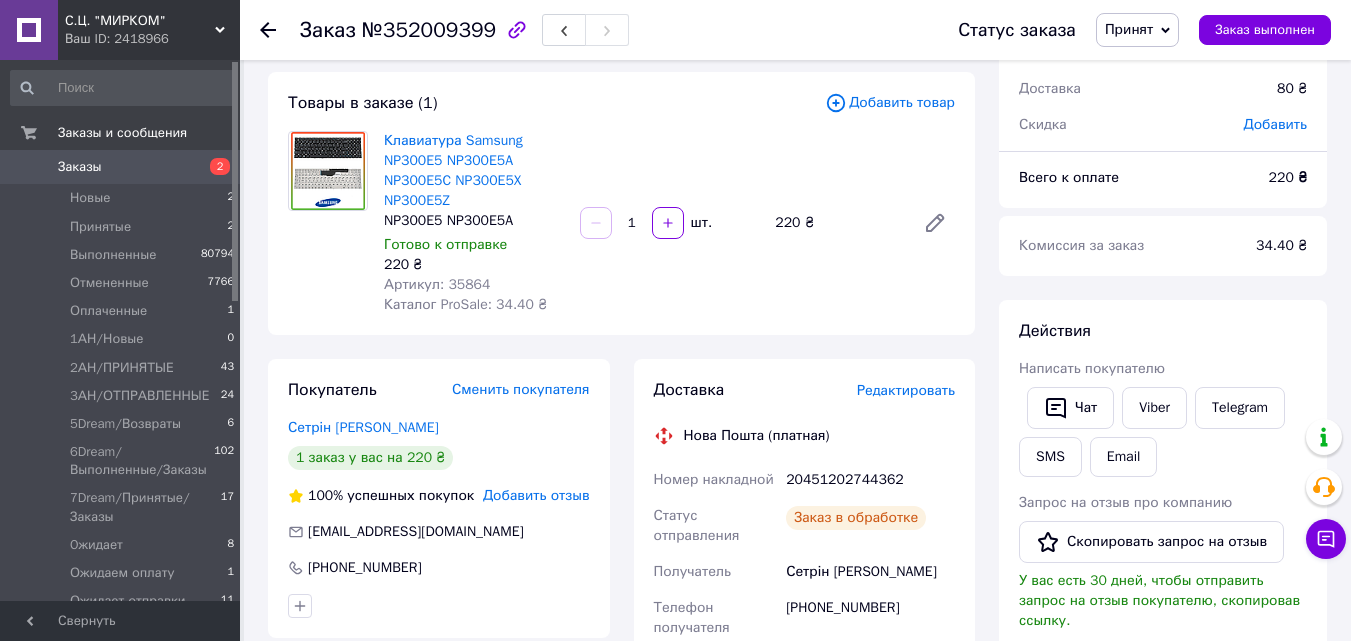 click on "20451202744362" at bounding box center (870, 480) 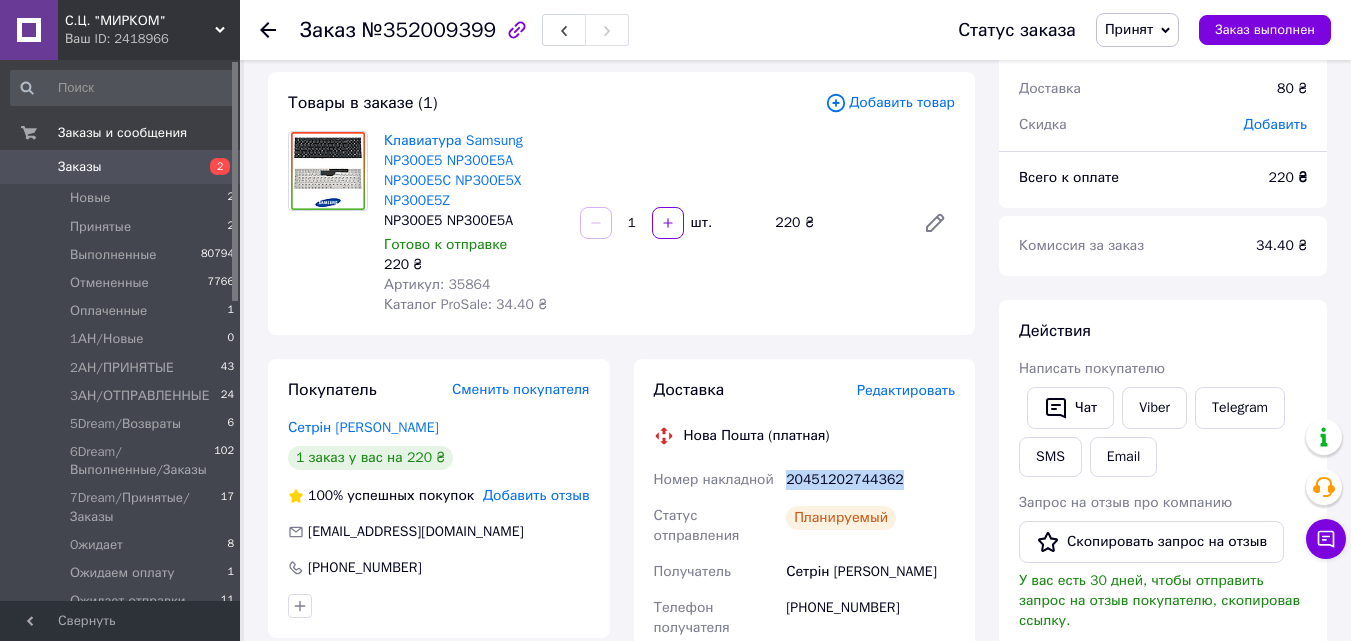 copy on "20451202744362" 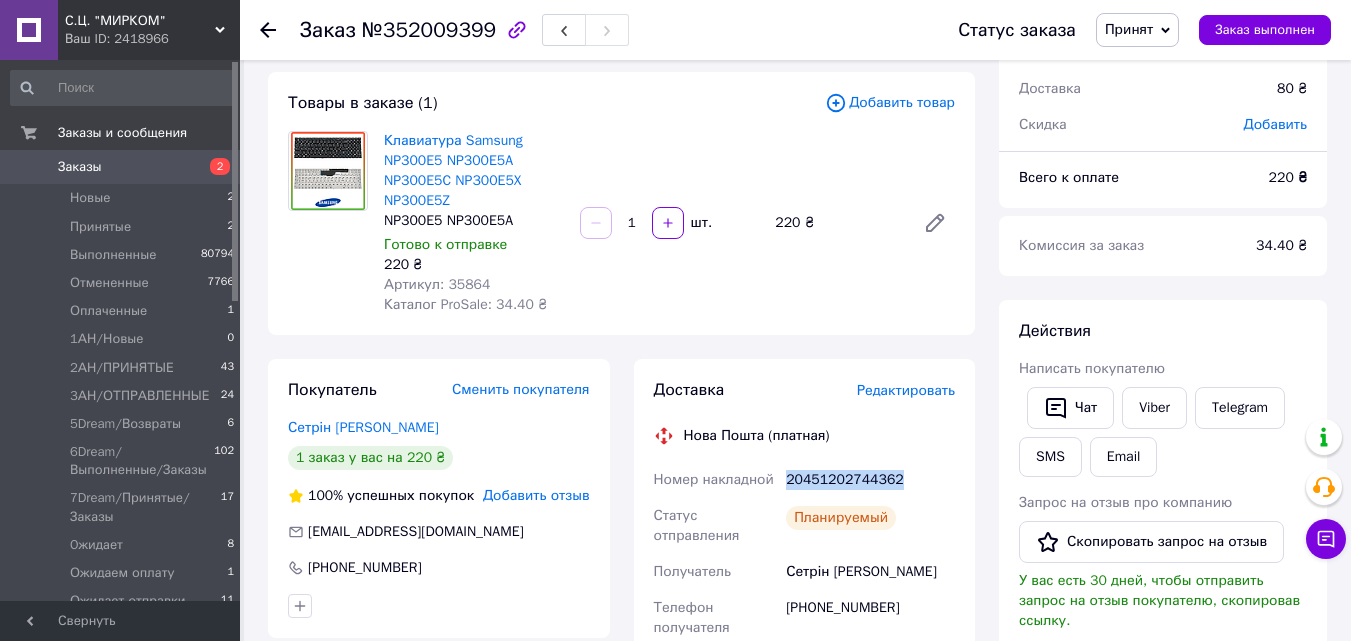 click on "Принят" at bounding box center [1129, 29] 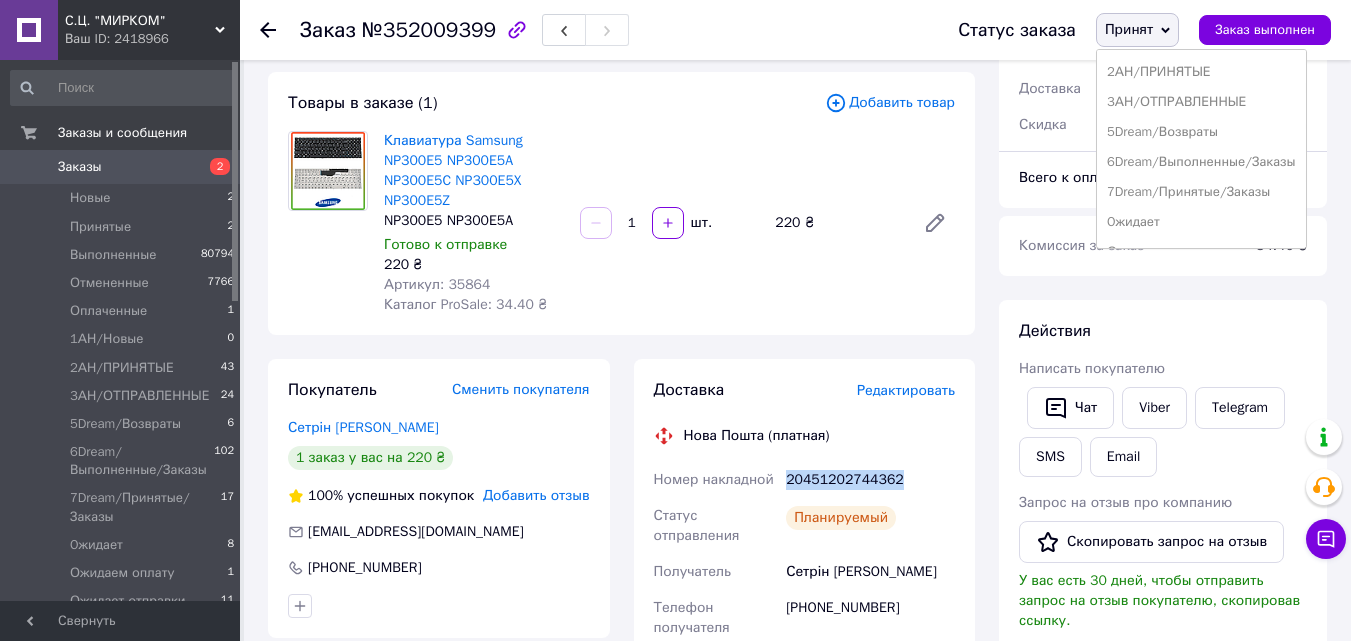 scroll, scrollTop: 232, scrollLeft: 0, axis: vertical 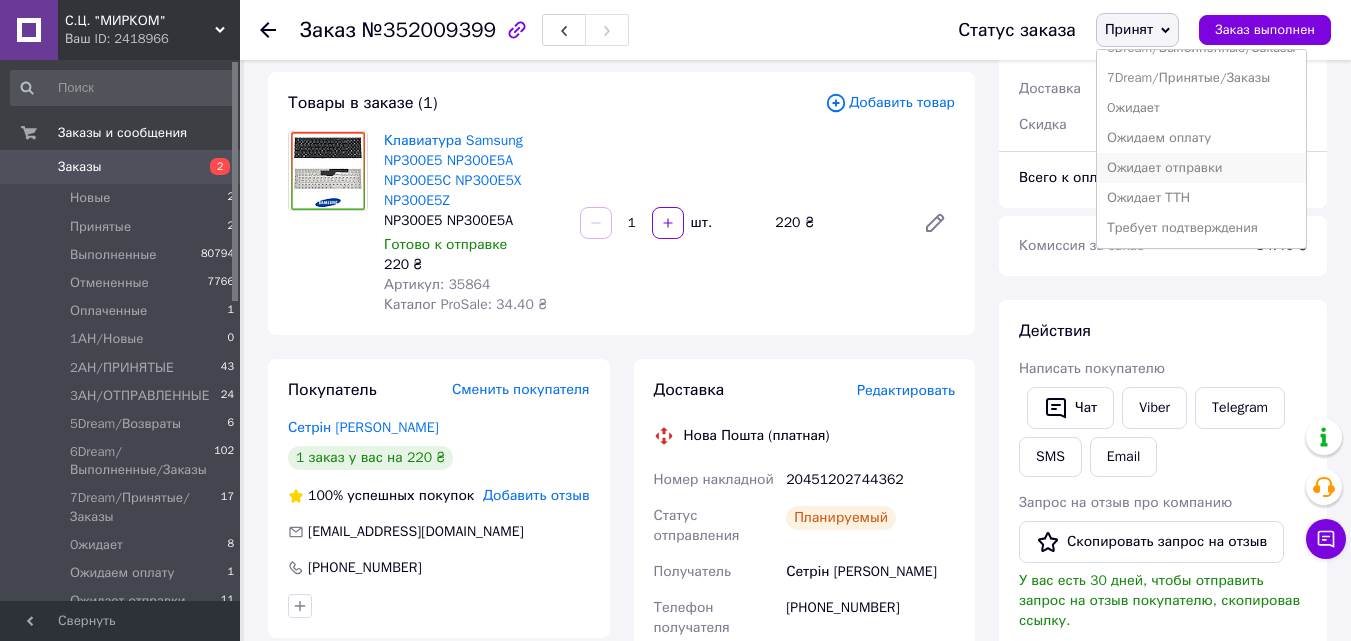 click on "Ожидает отправки" at bounding box center [1201, 168] 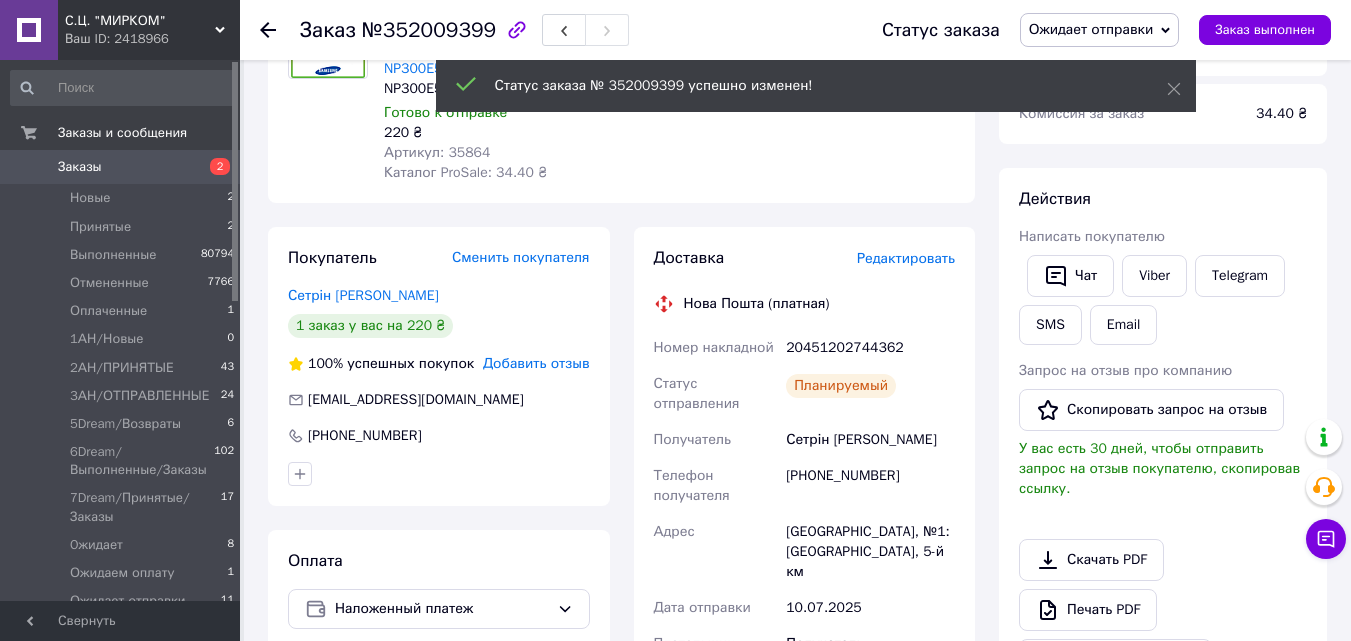 scroll, scrollTop: 400, scrollLeft: 0, axis: vertical 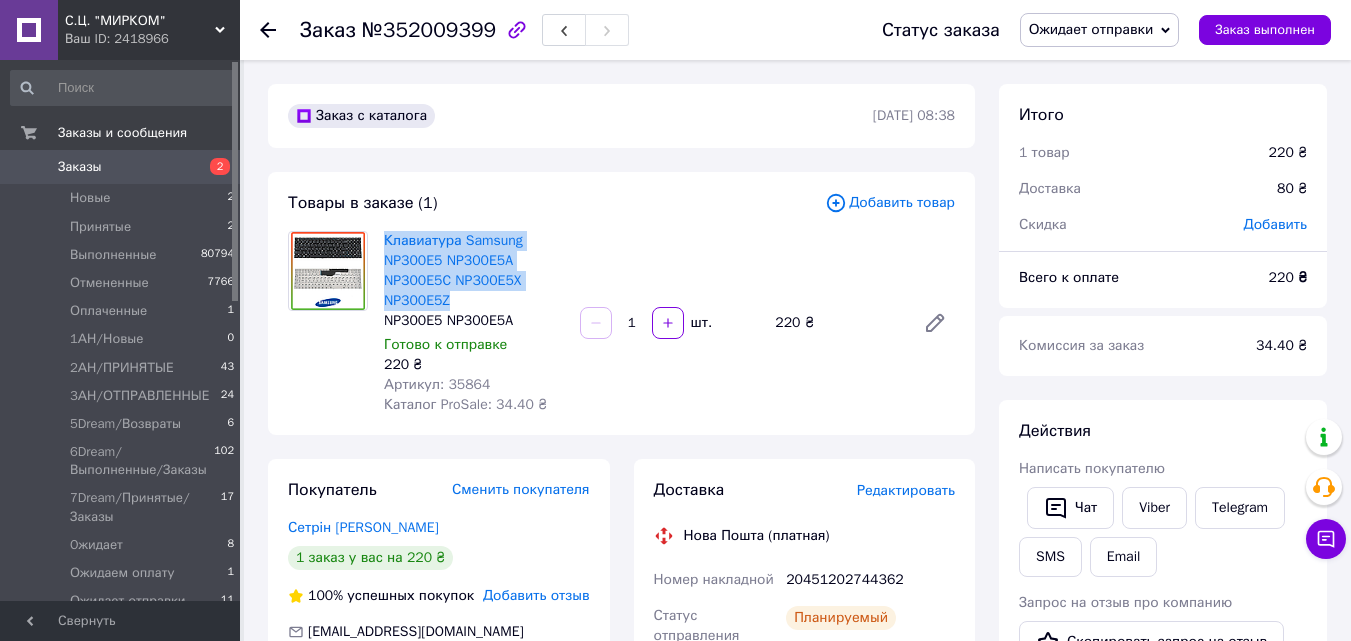 drag, startPoint x: 466, startPoint y: 305, endPoint x: 377, endPoint y: 240, distance: 110.20889 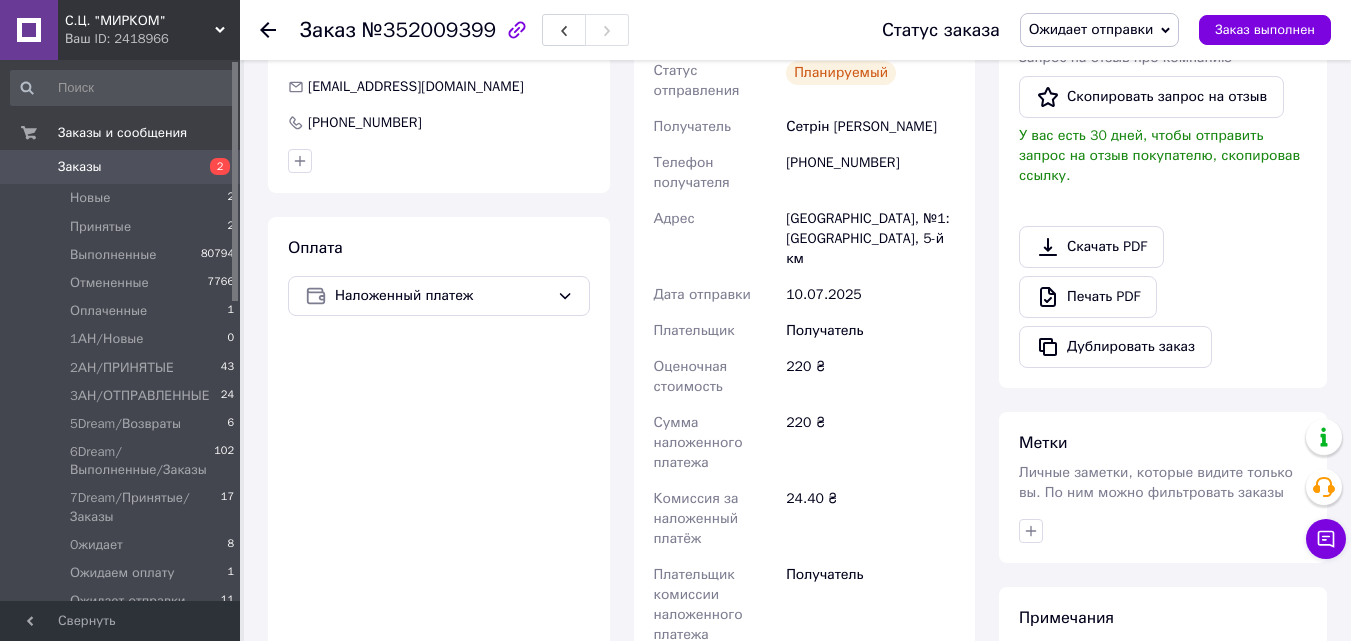 scroll, scrollTop: 0, scrollLeft: 0, axis: both 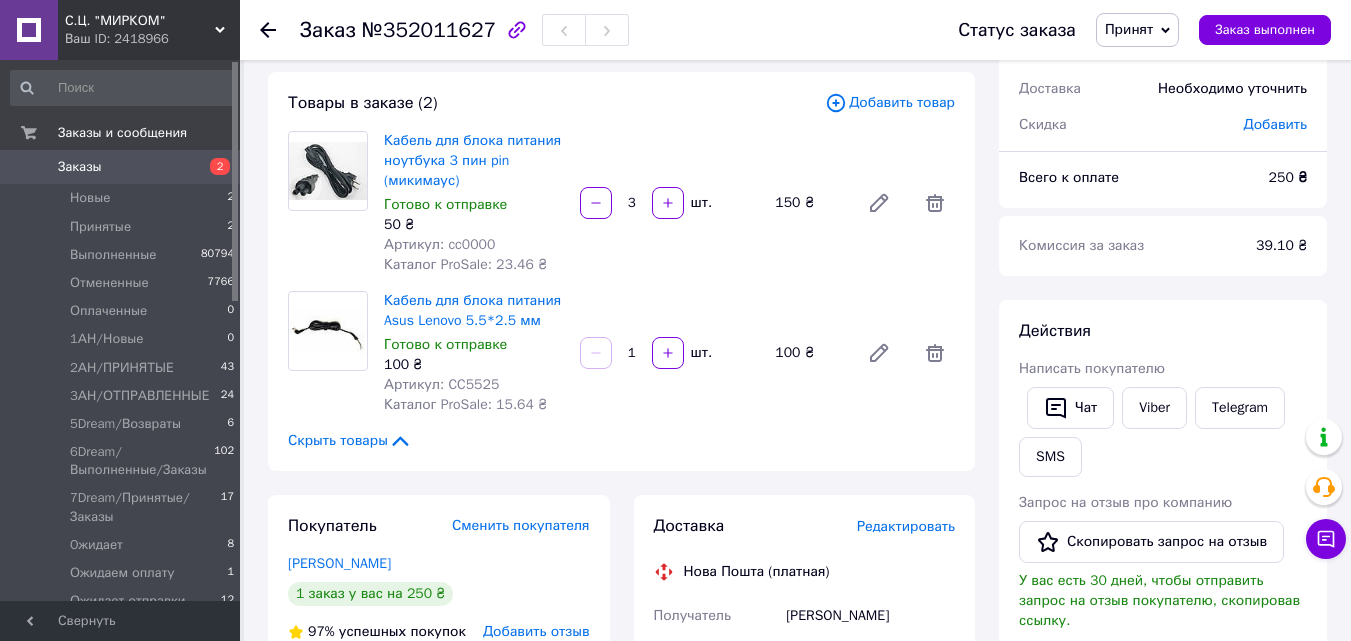 click on "Редактировать" at bounding box center (906, 526) 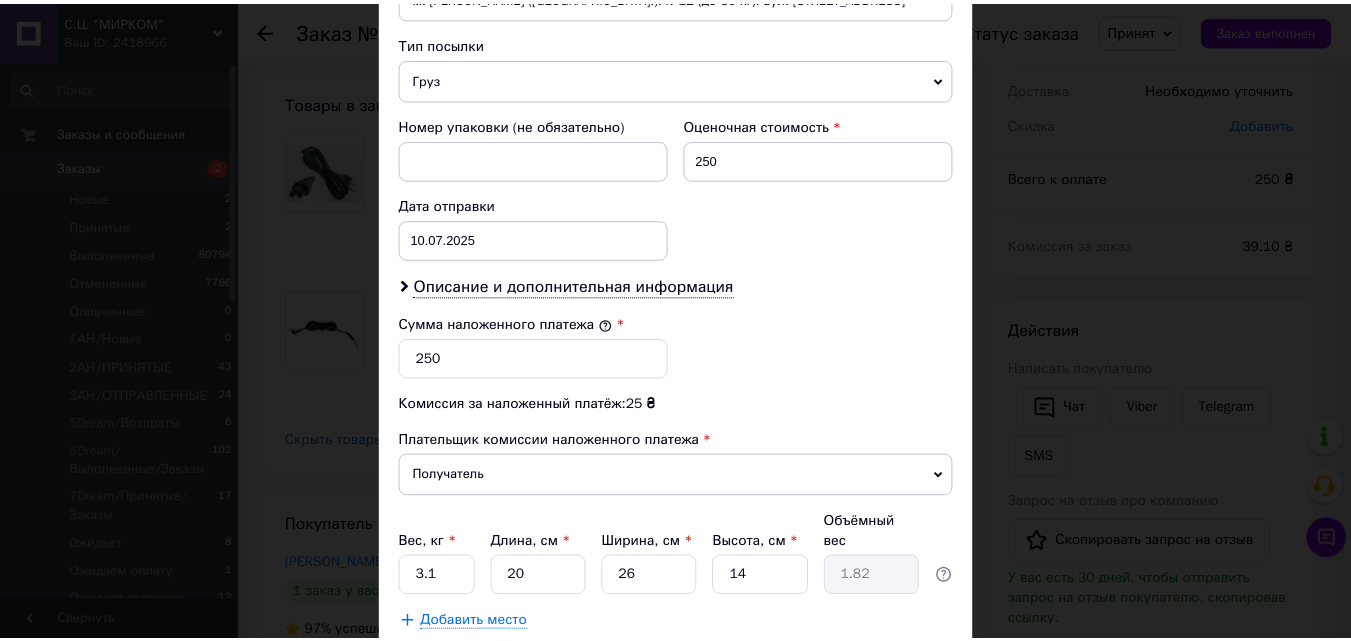 scroll, scrollTop: 885, scrollLeft: 0, axis: vertical 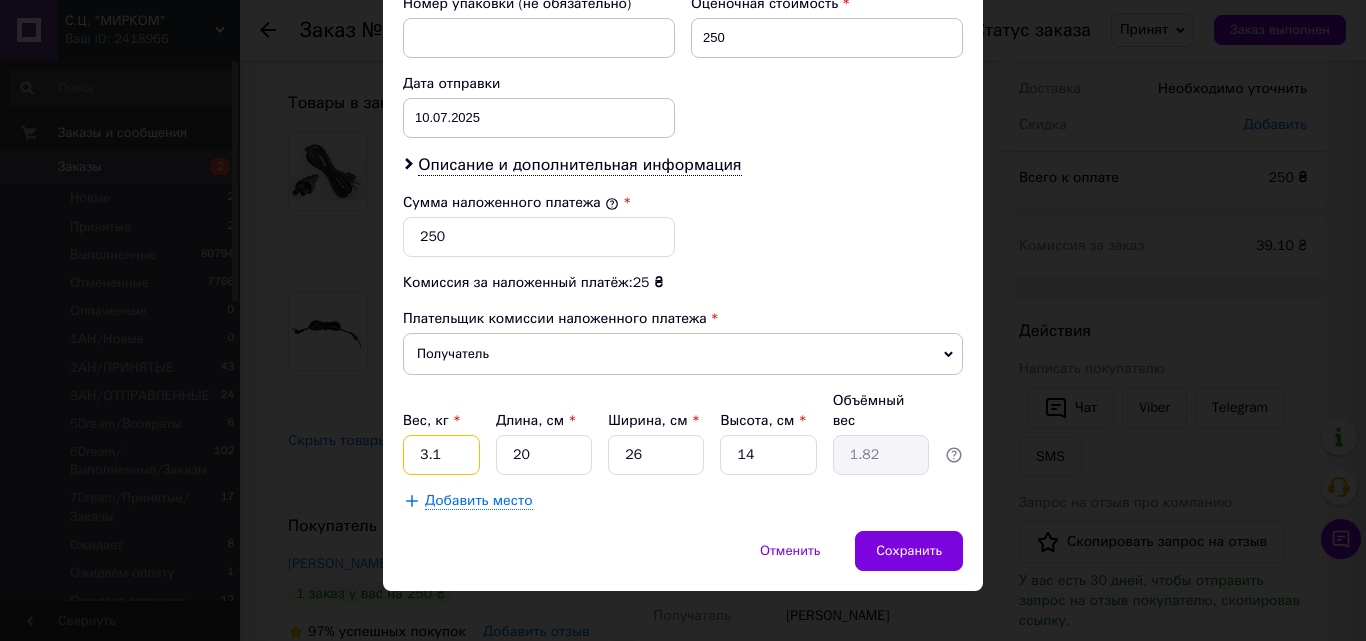 click on "3.1" at bounding box center (441, 455) 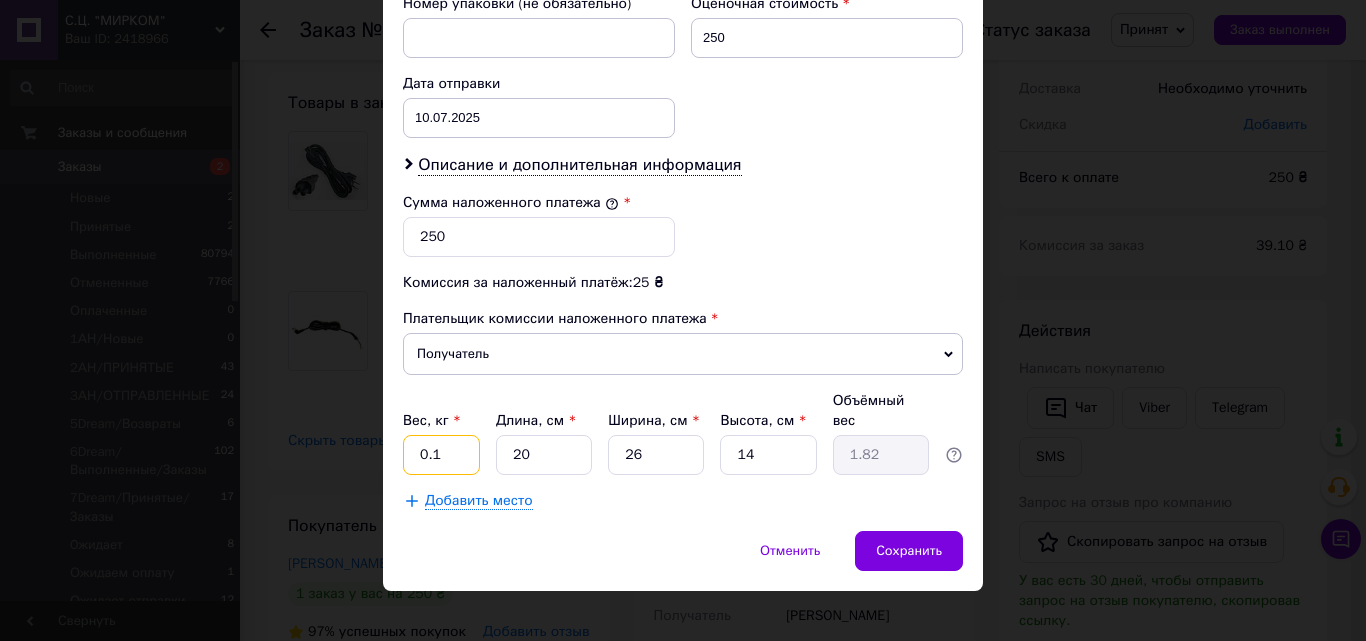 type on "0.1" 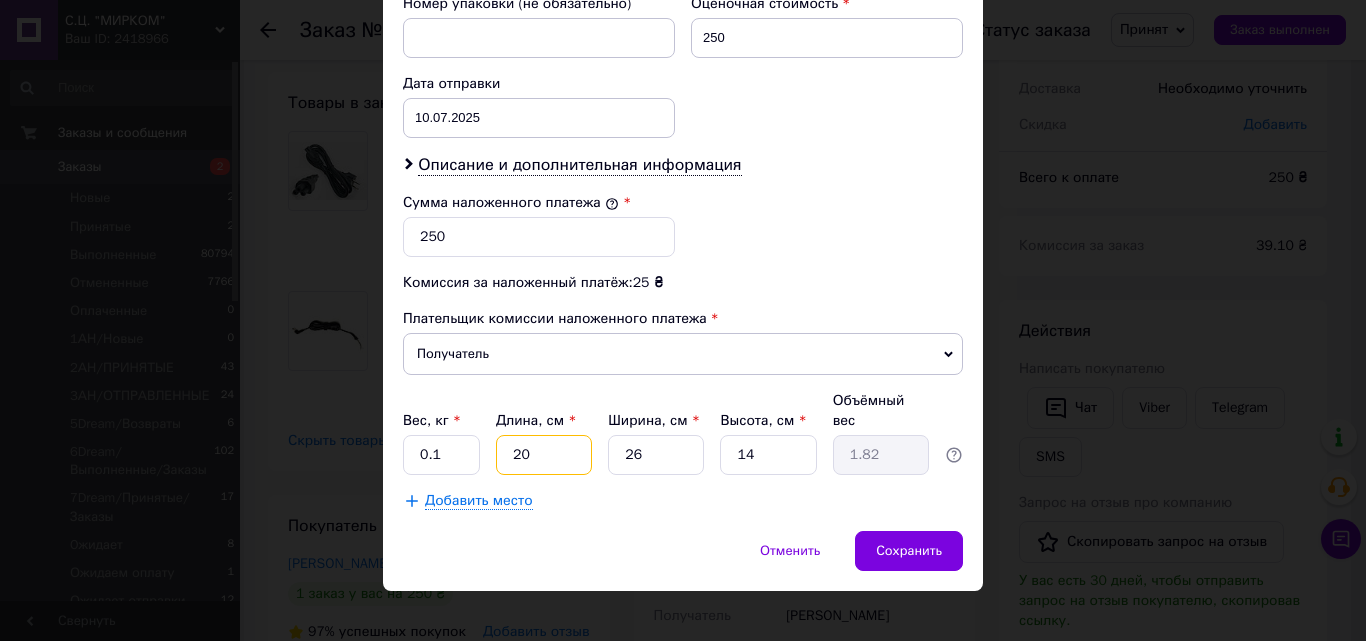 type on "2" 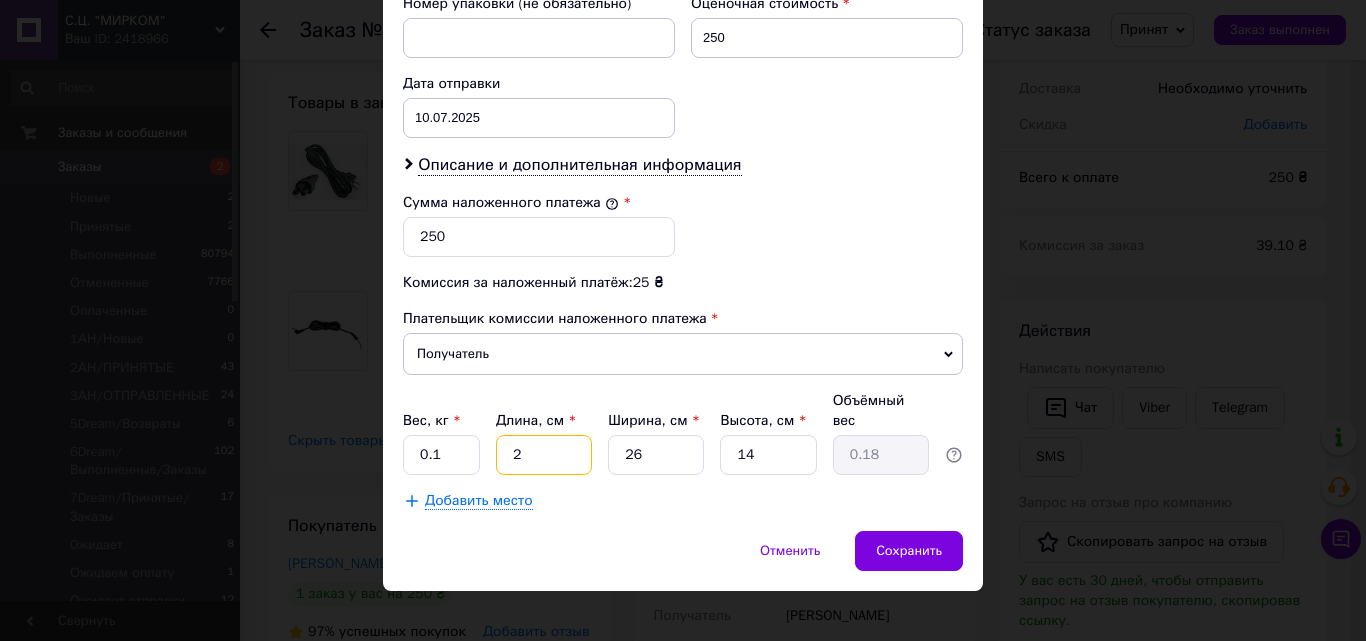 type on "20" 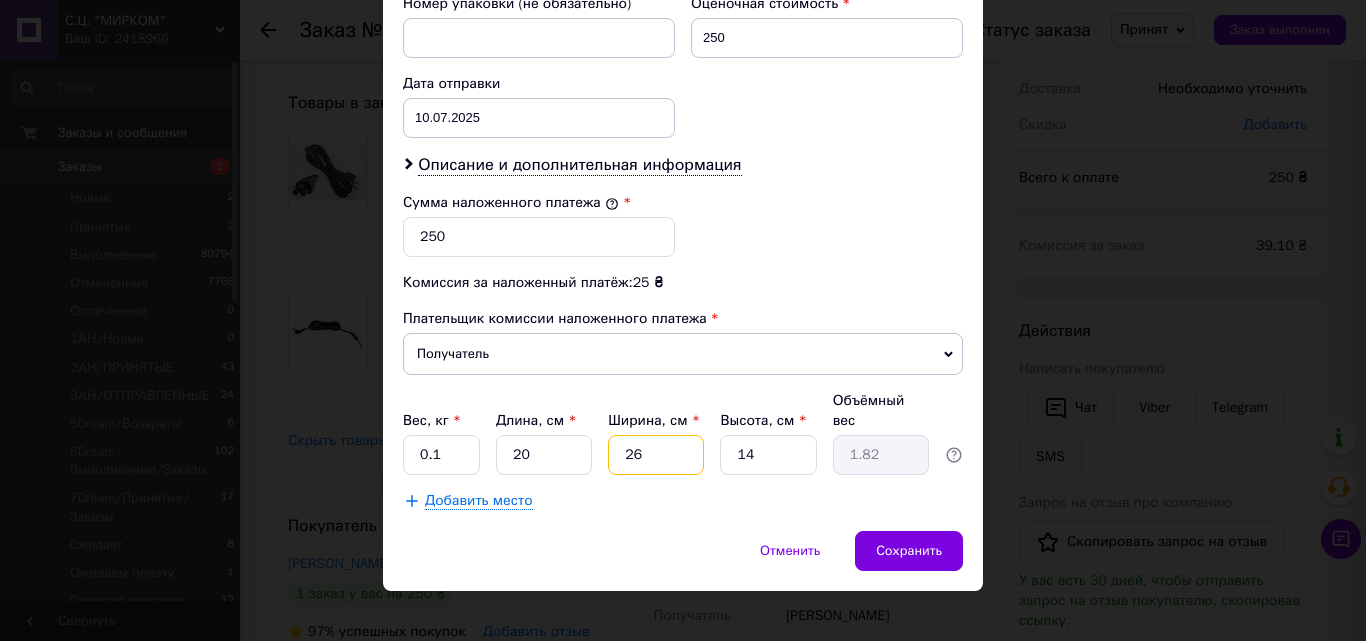 type on "1" 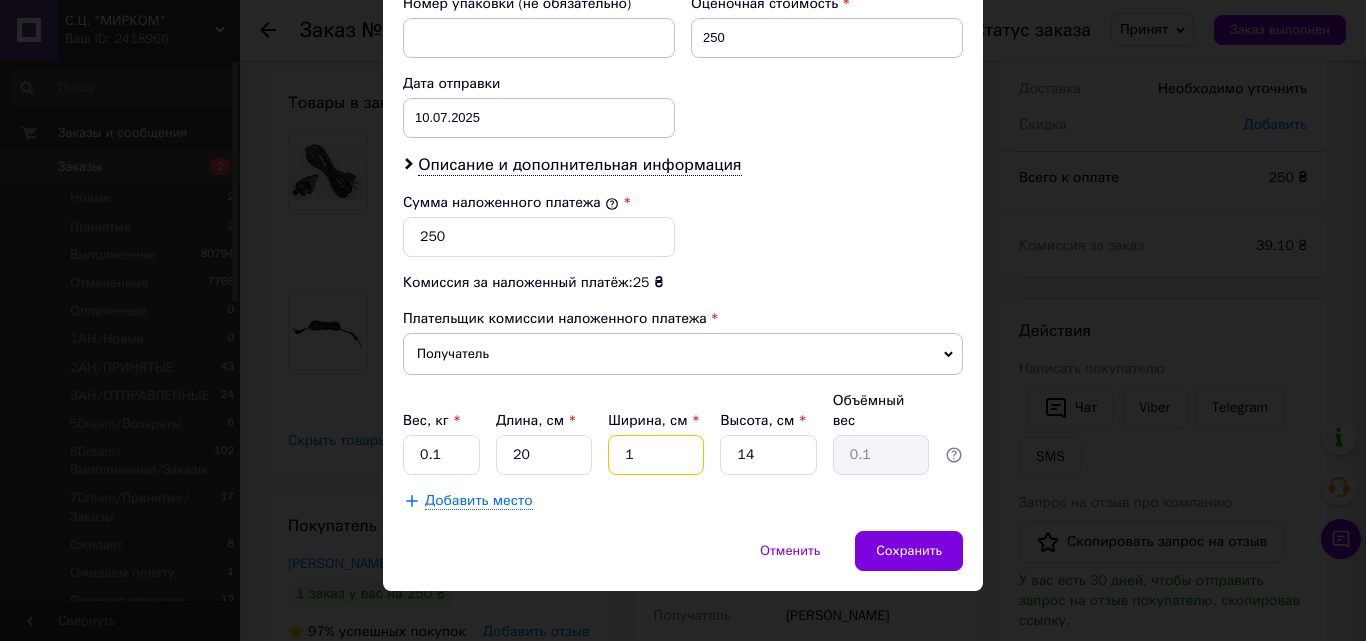 type on "10" 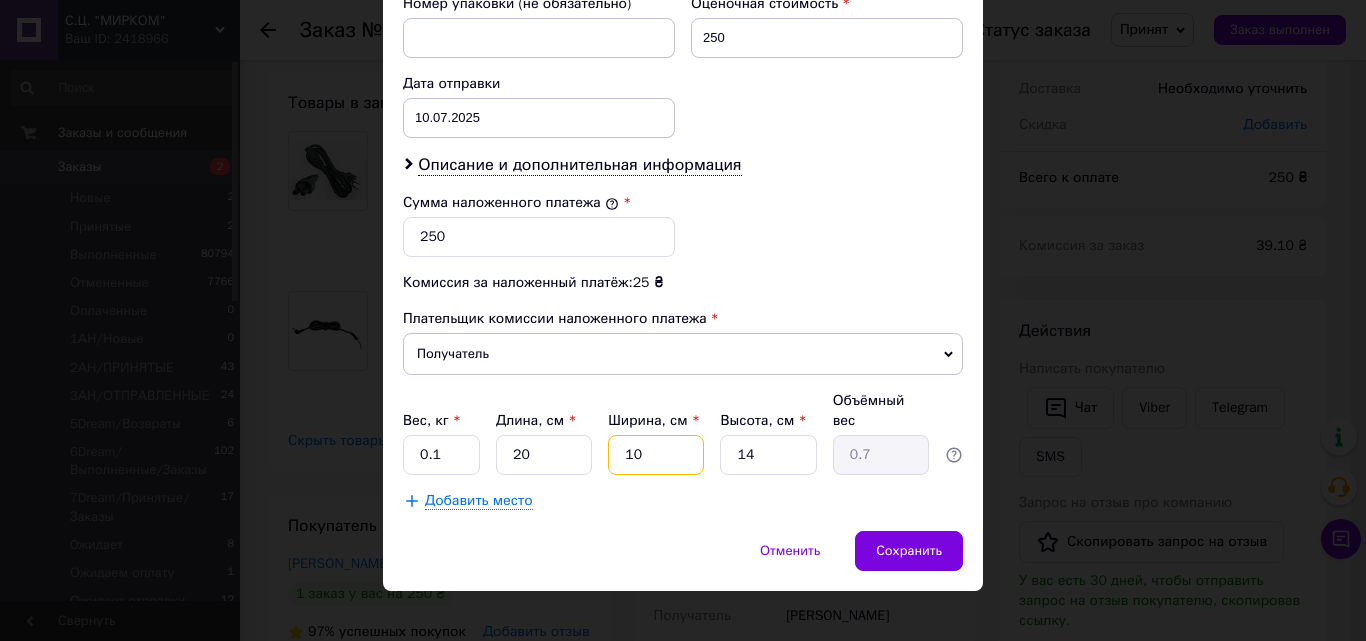 type on "10" 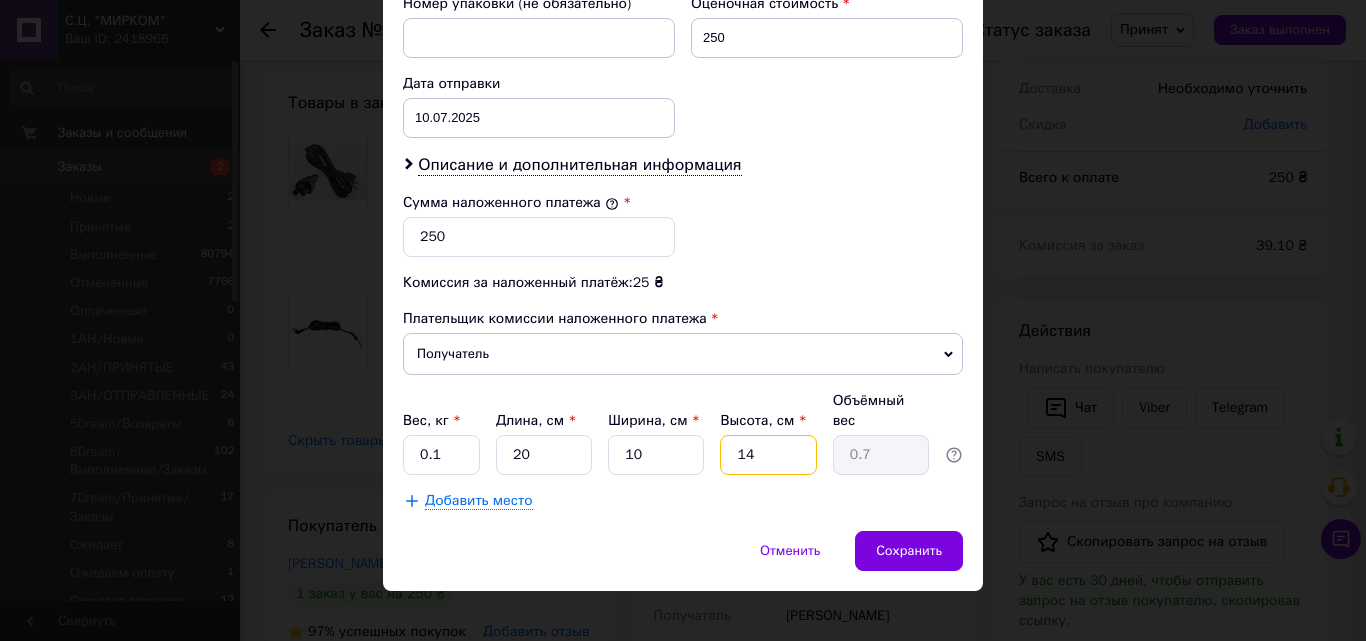 type on "5" 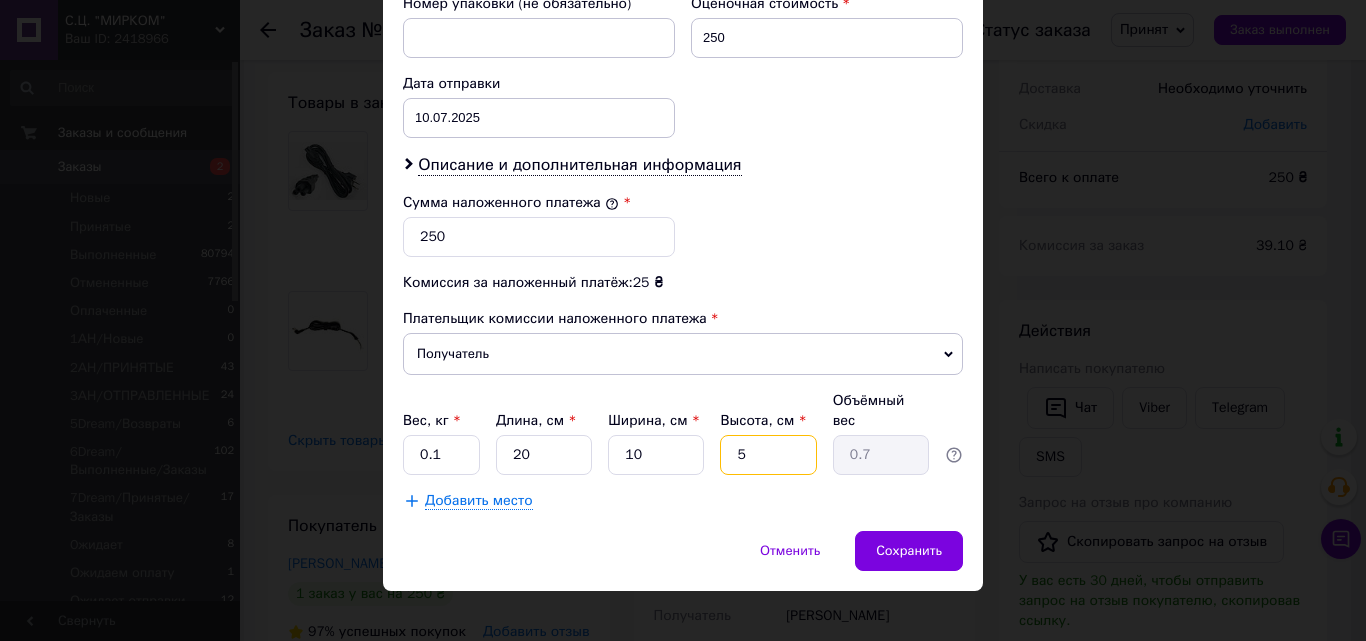 type on "0.25" 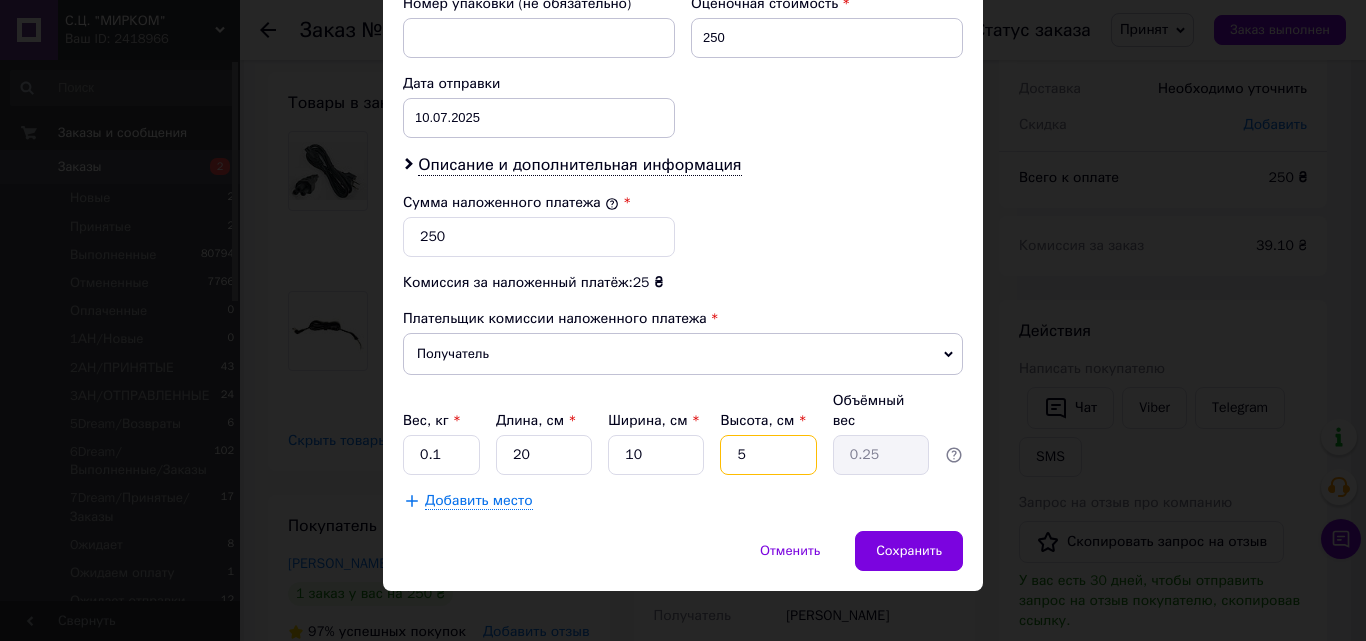 type on "5" 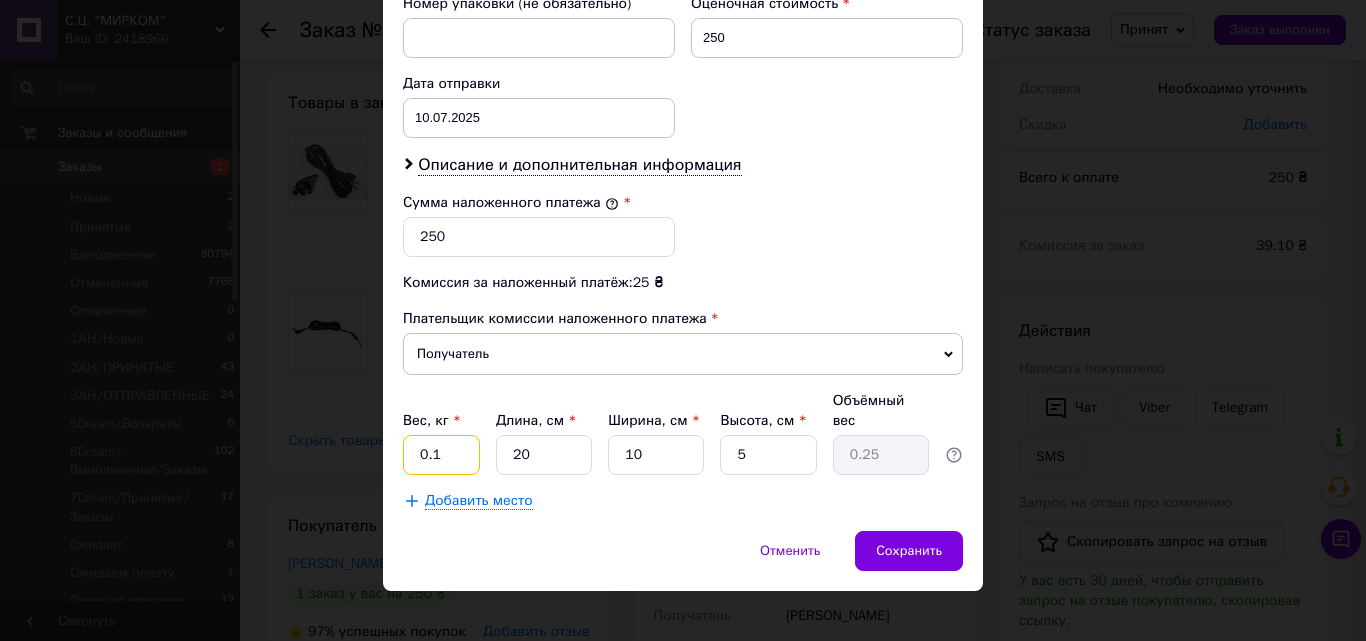 click on "0.1" at bounding box center [441, 455] 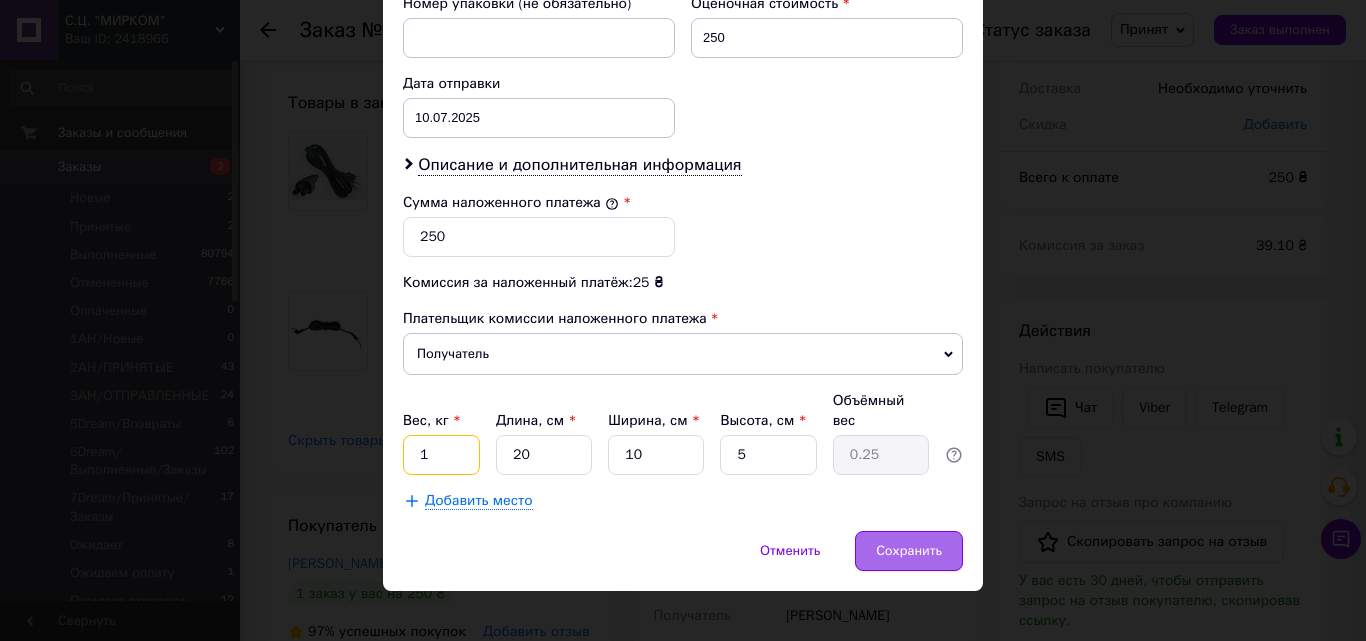type on "1" 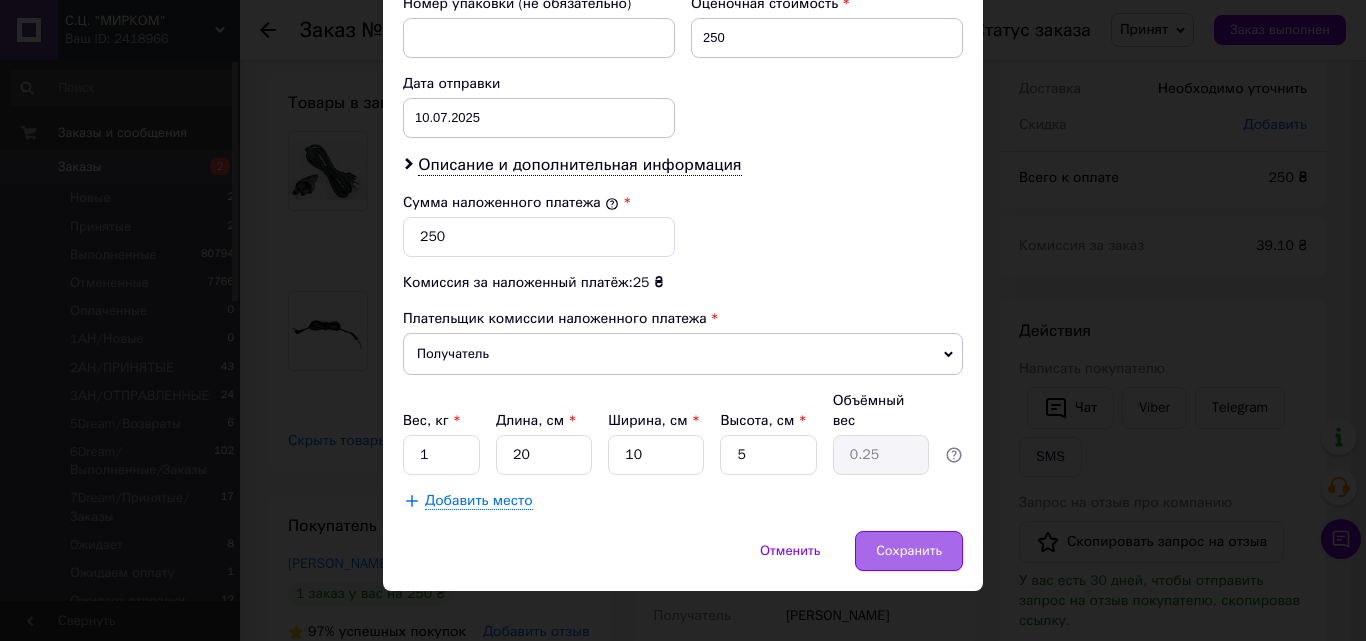 click on "Сохранить" at bounding box center (909, 551) 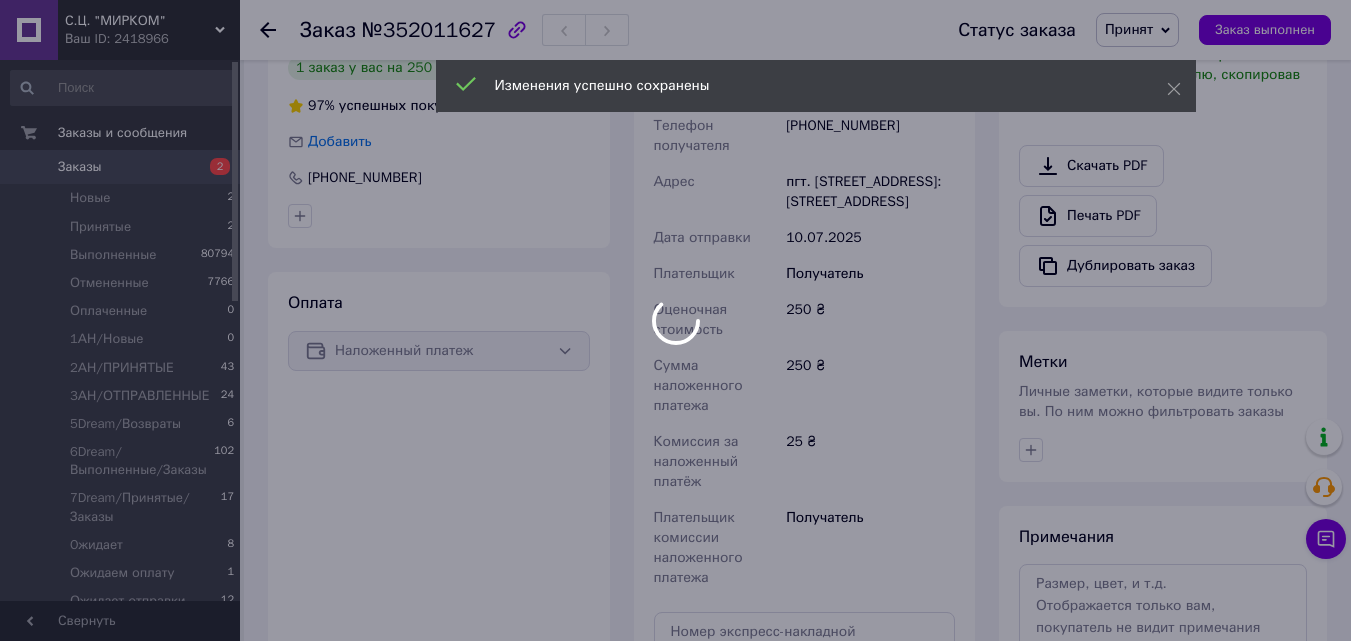 scroll, scrollTop: 800, scrollLeft: 0, axis: vertical 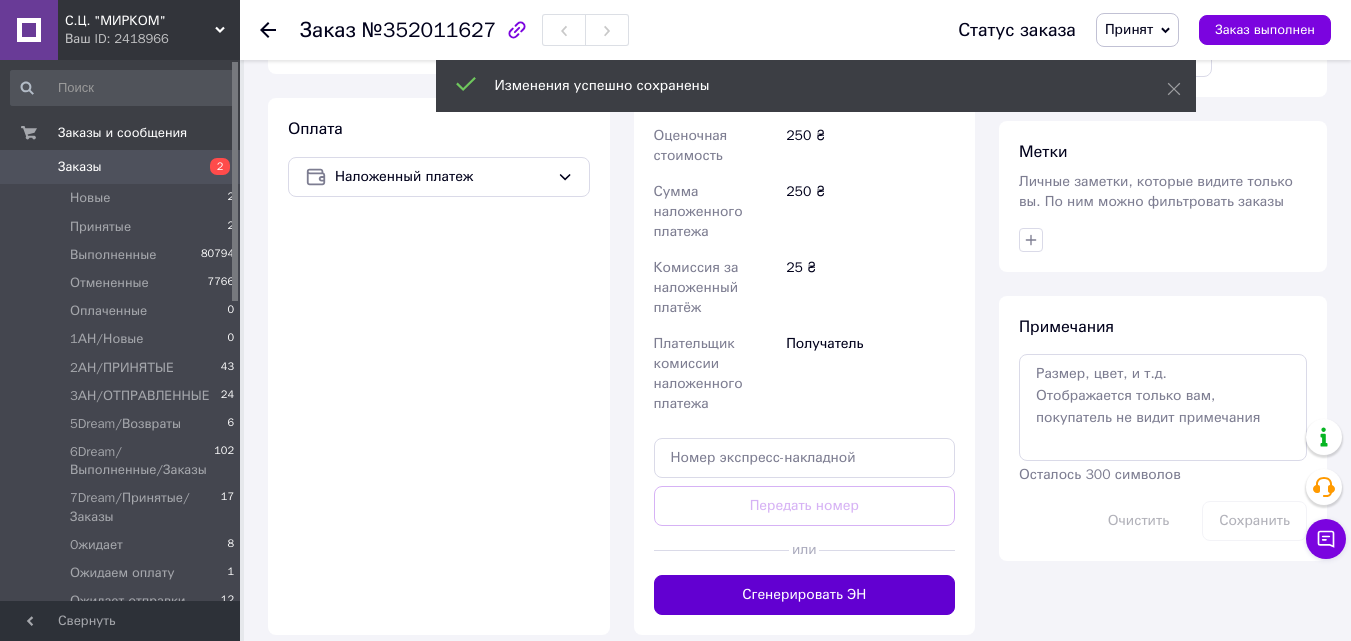 click on "Сгенерировать ЭН" at bounding box center [805, 595] 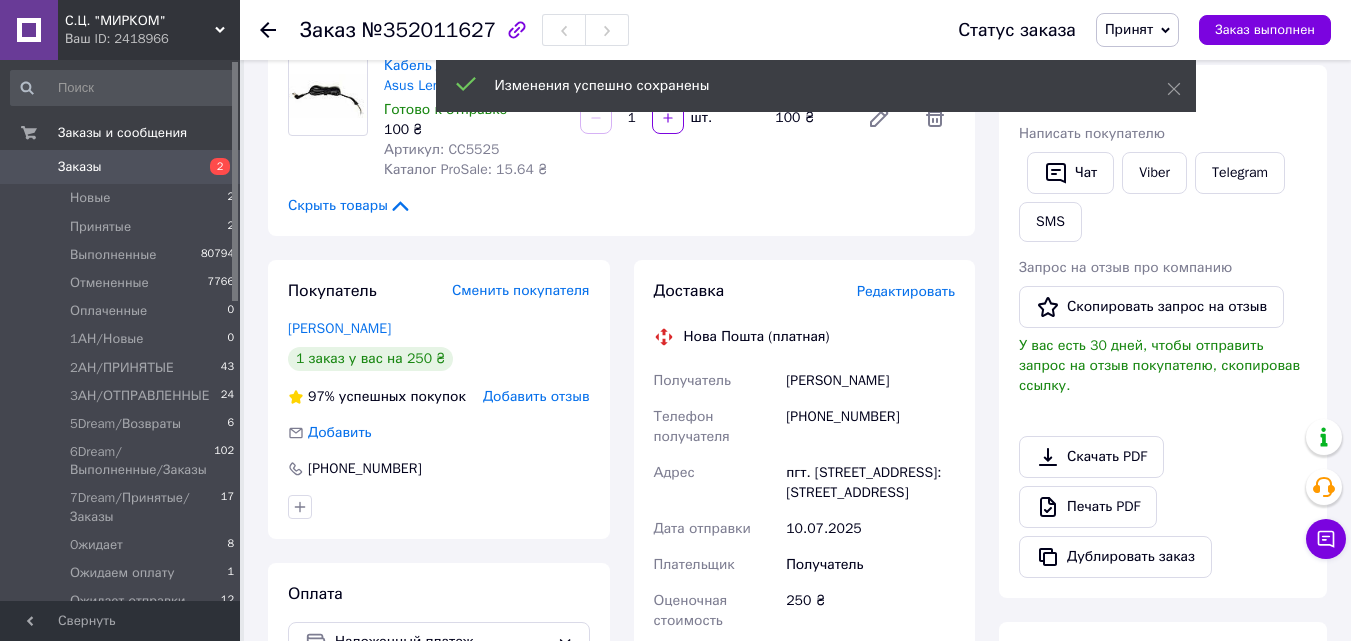 scroll, scrollTop: 300, scrollLeft: 0, axis: vertical 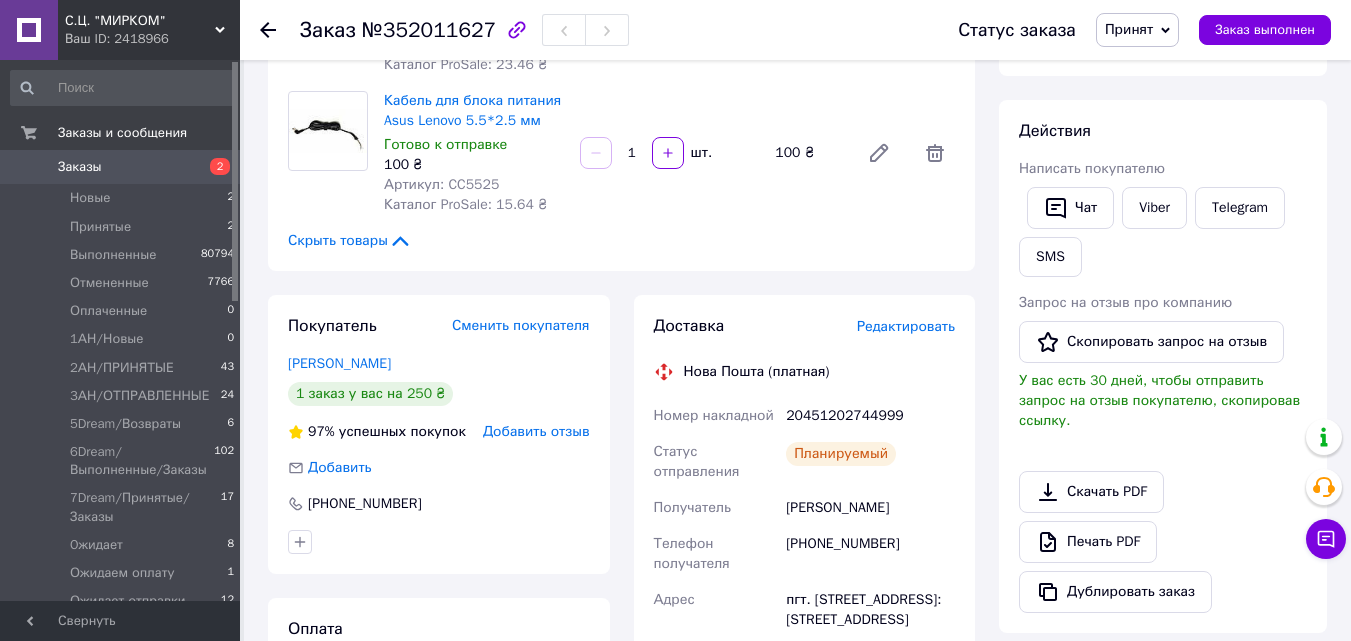 click on "20451202744999" at bounding box center (870, 416) 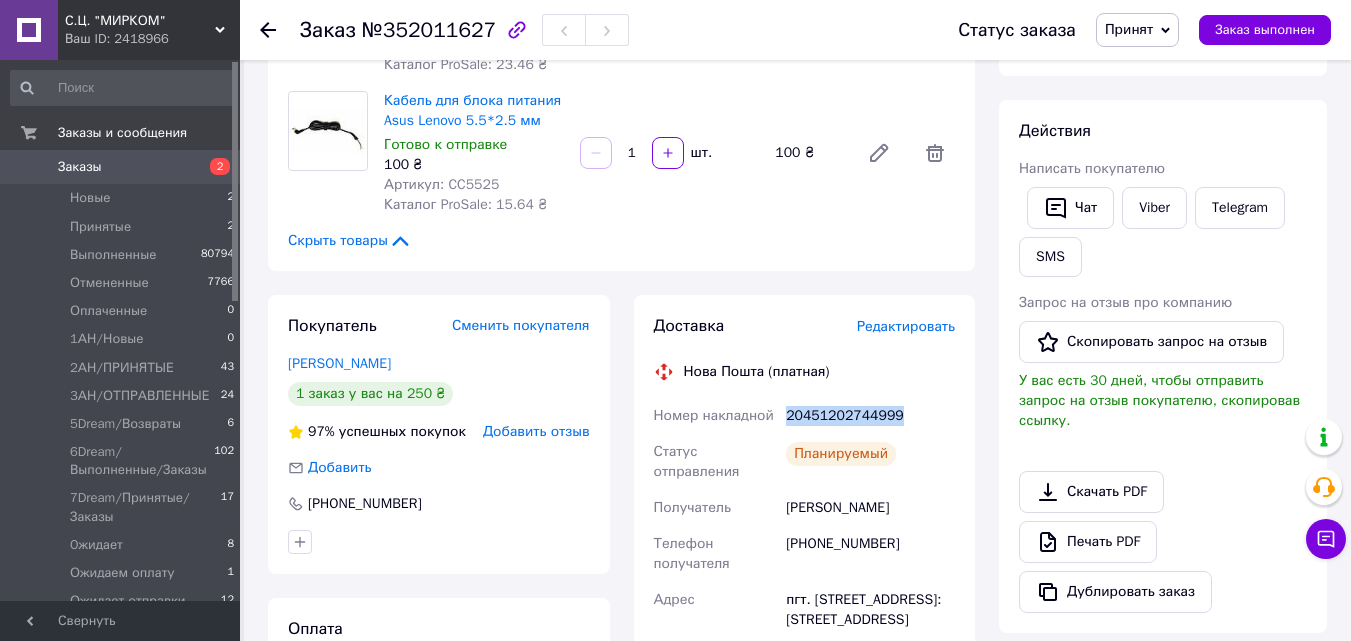 click on "20451202744999" at bounding box center (870, 416) 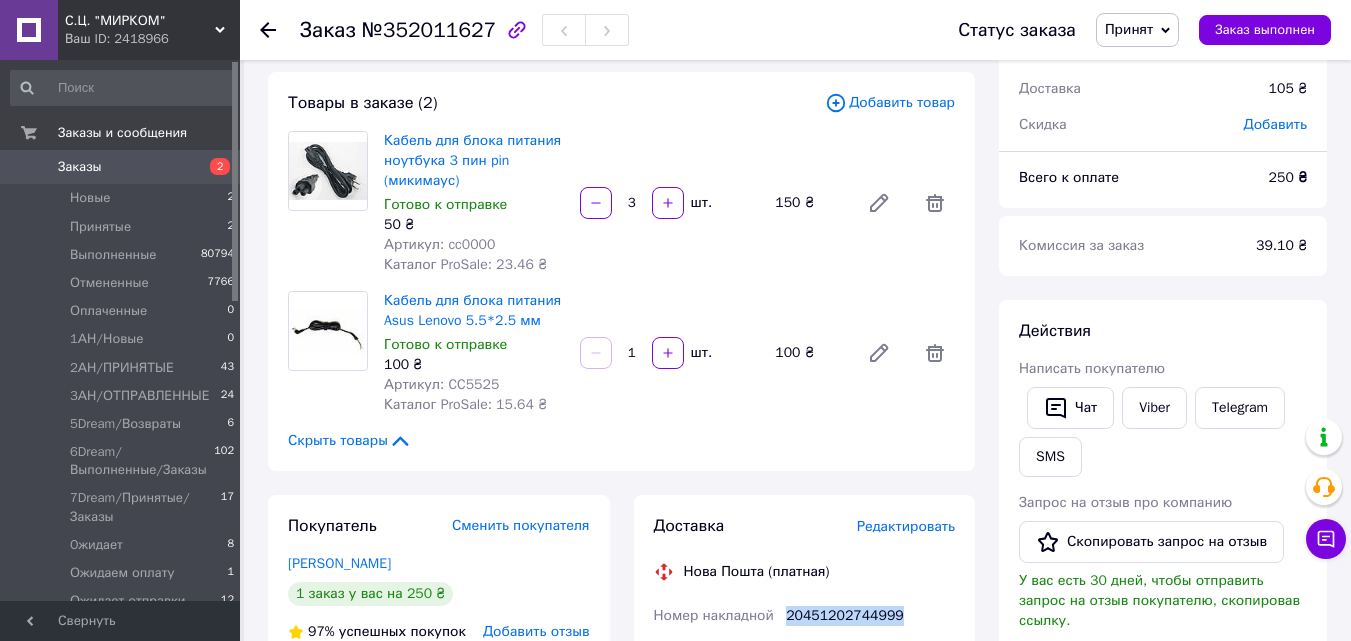 scroll, scrollTop: 0, scrollLeft: 0, axis: both 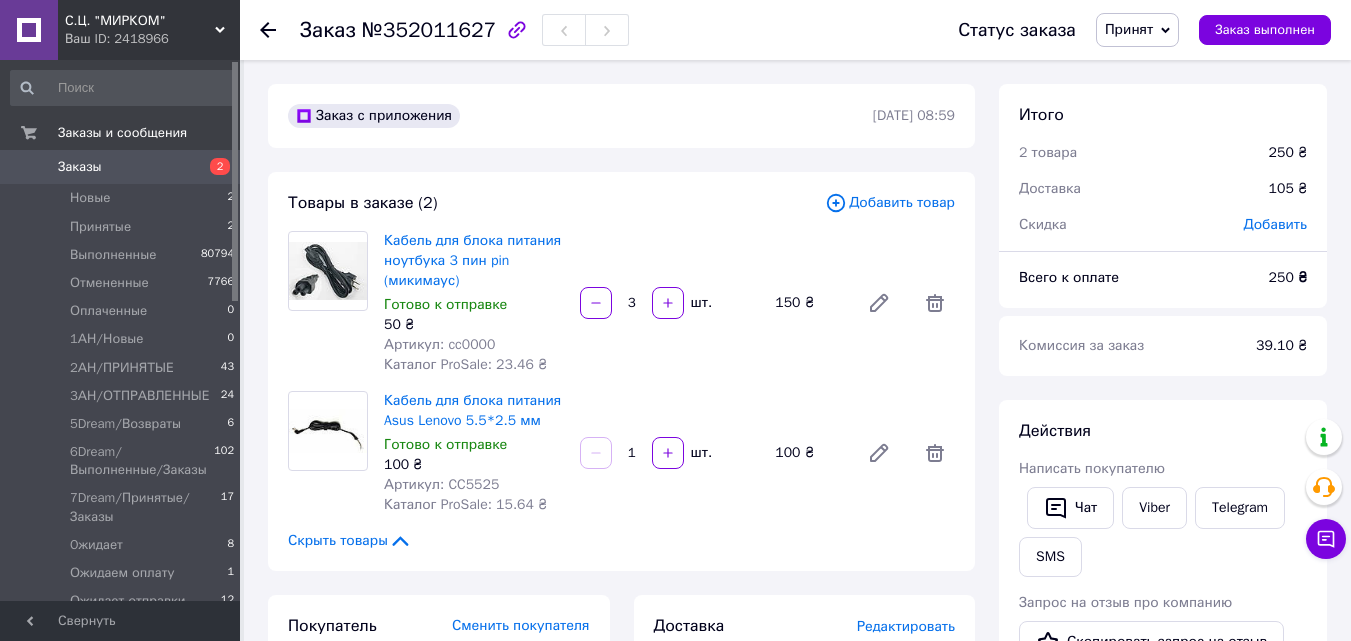 click on "Принят" at bounding box center [1129, 29] 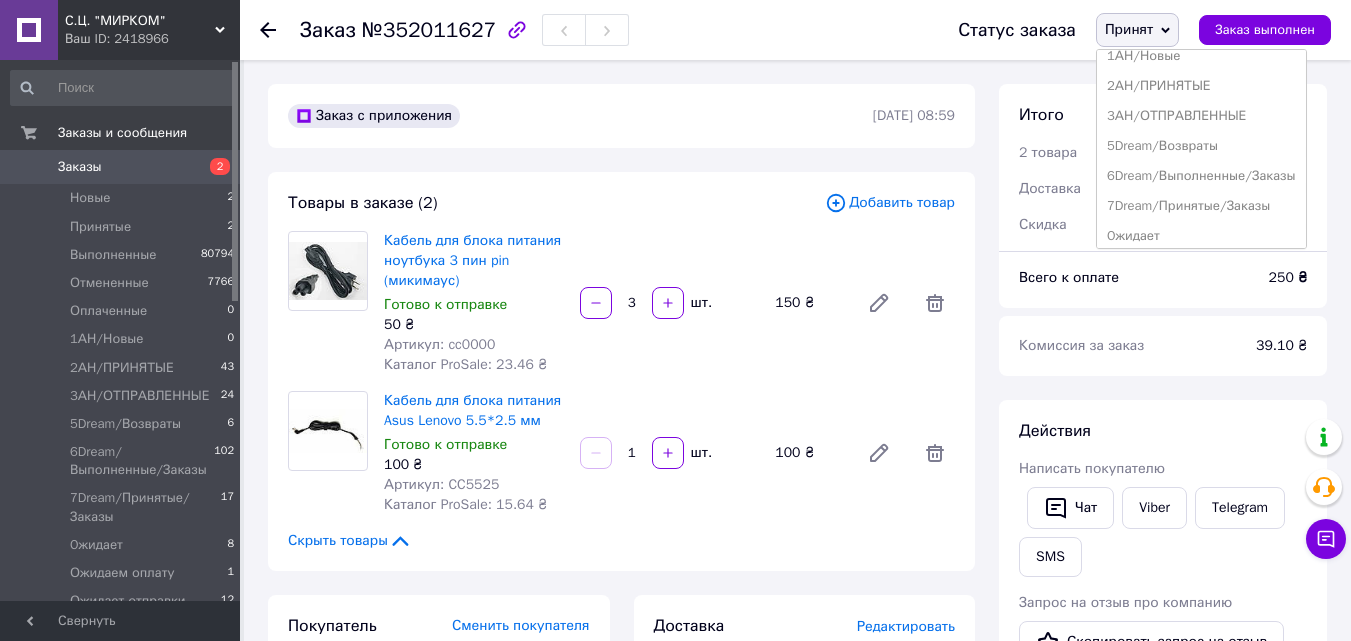 scroll, scrollTop: 232, scrollLeft: 0, axis: vertical 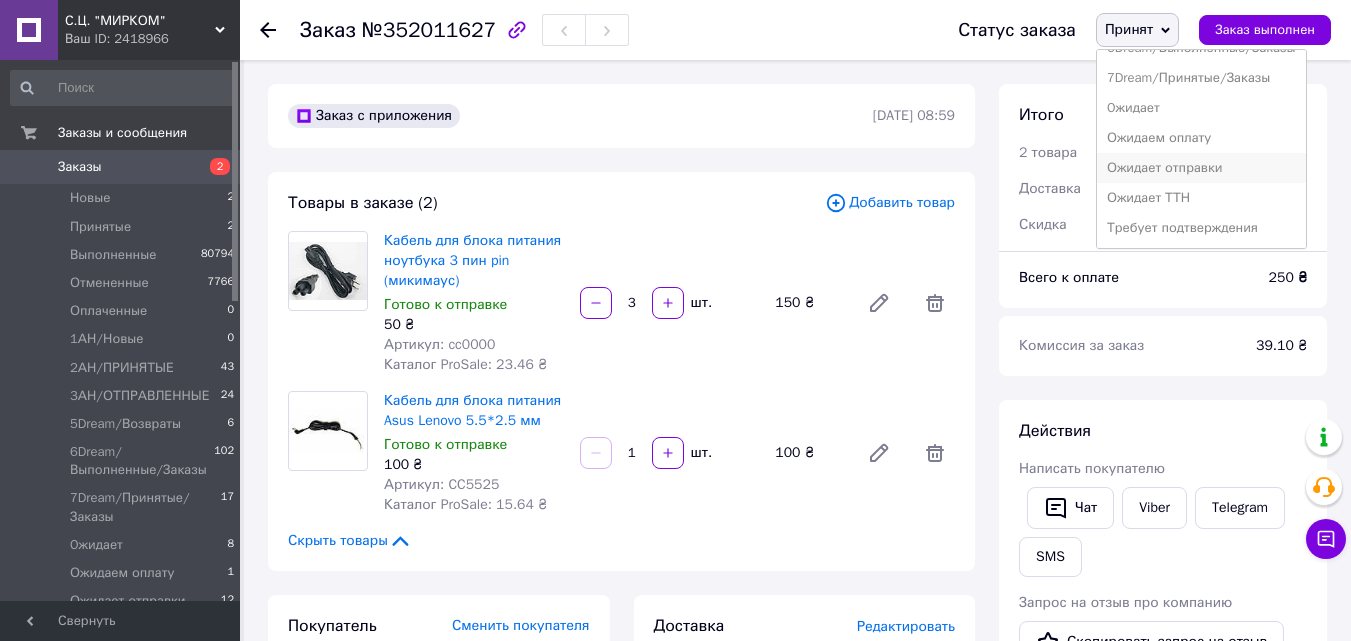 click on "Ожидает отправки" at bounding box center (1201, 168) 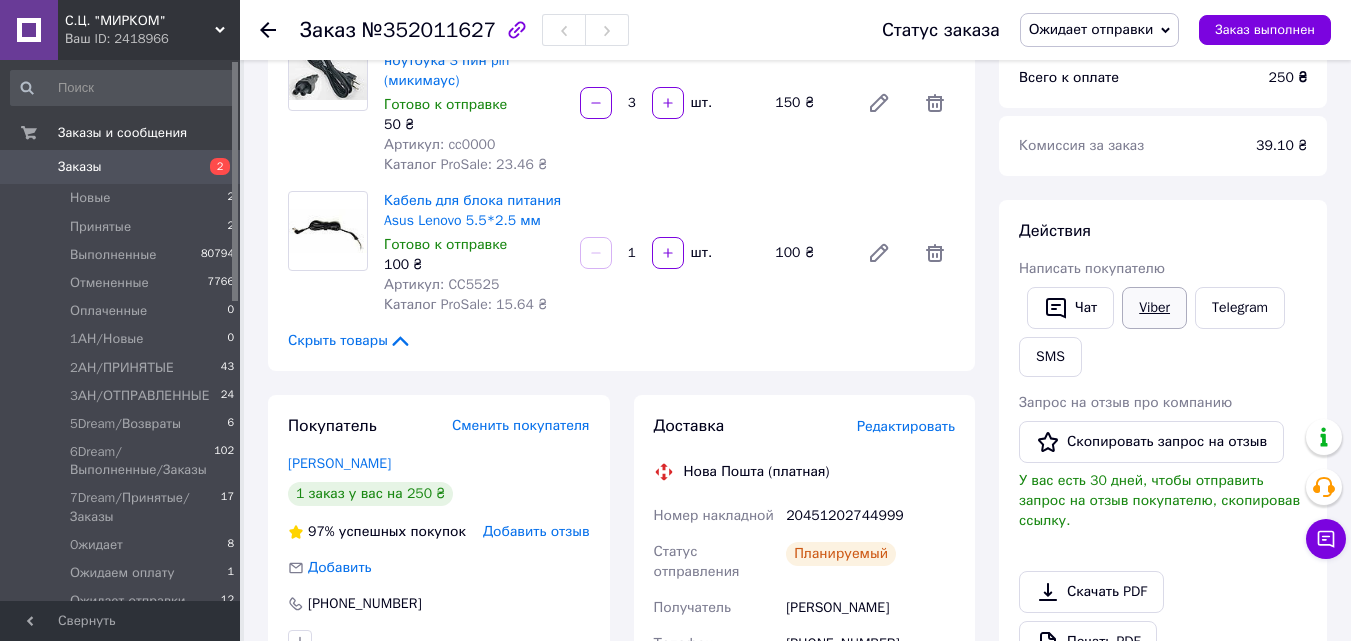 click on "Viber" at bounding box center (1154, 308) 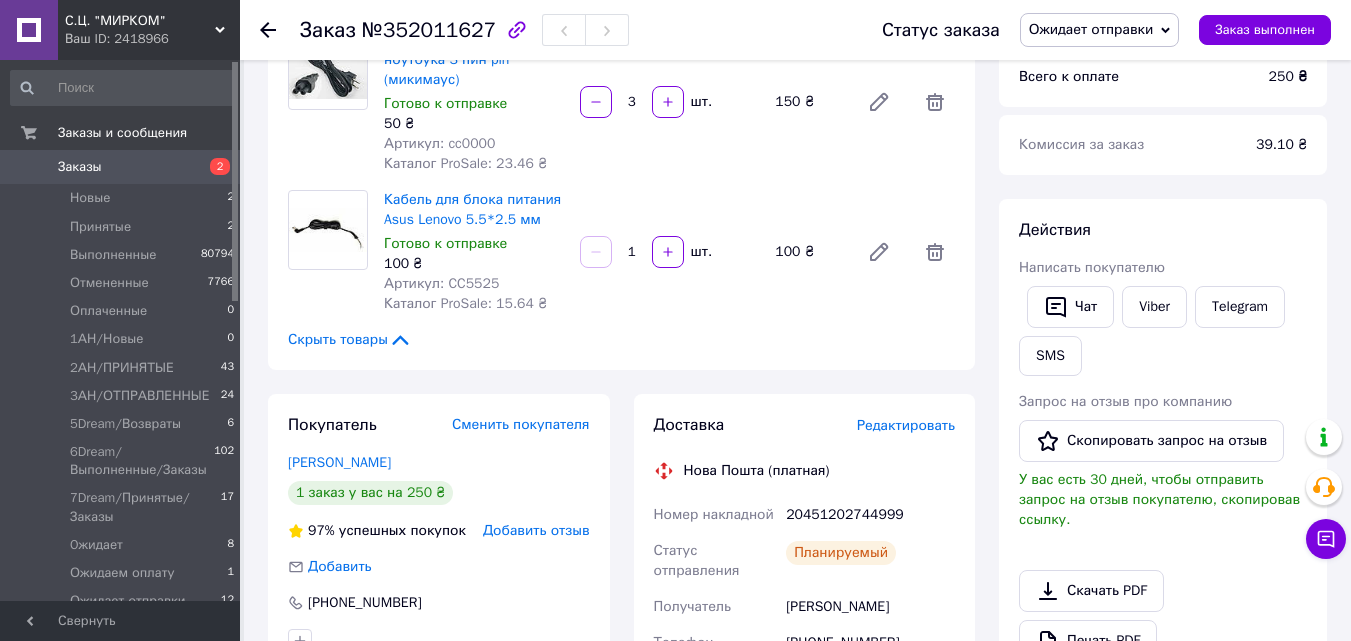 scroll, scrollTop: 200, scrollLeft: 0, axis: vertical 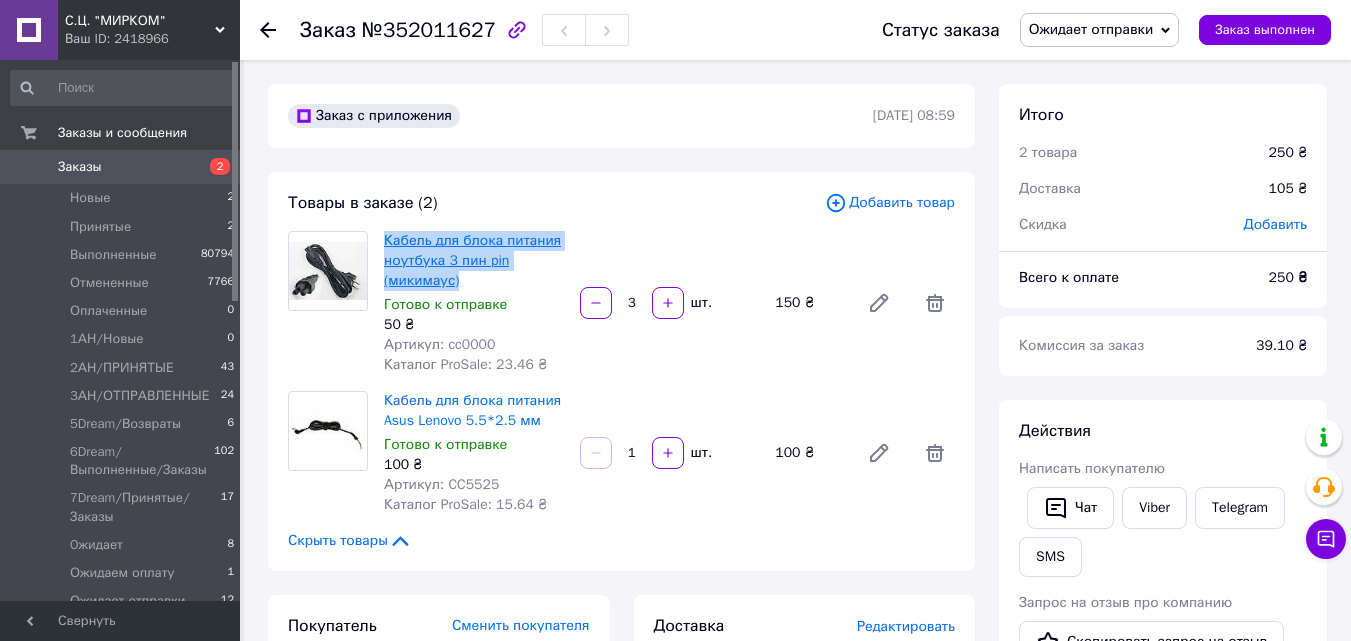 drag, startPoint x: 471, startPoint y: 276, endPoint x: 384, endPoint y: 240, distance: 94.15413 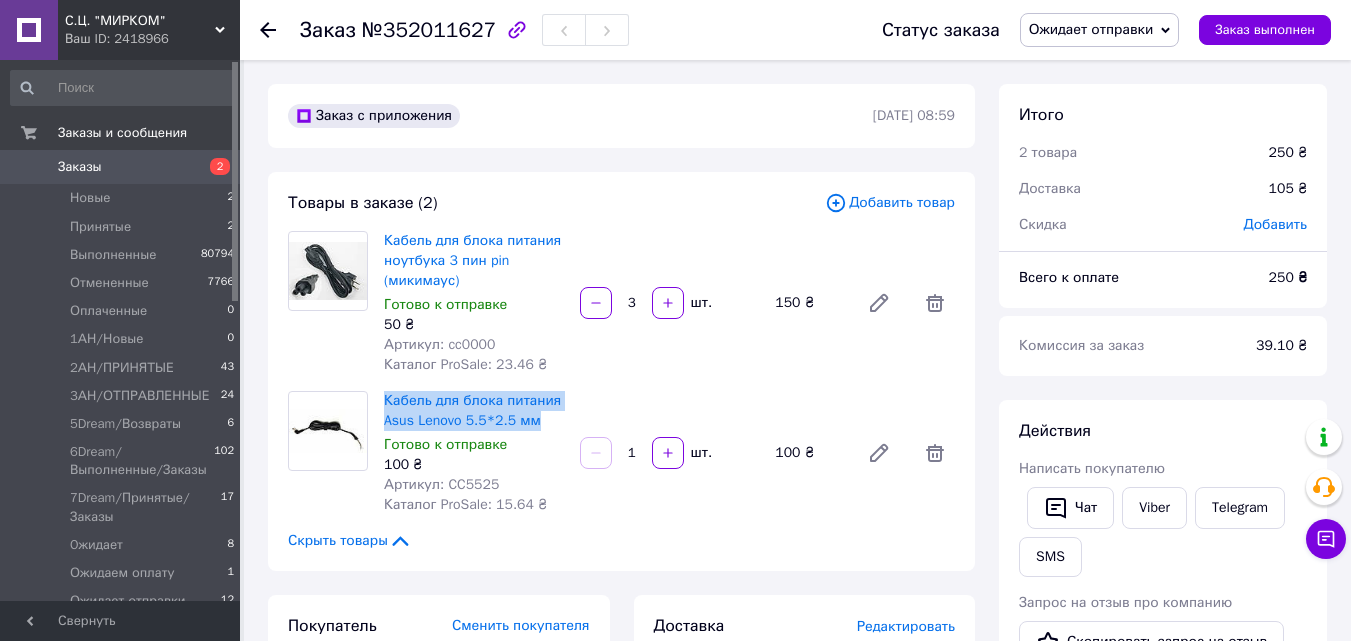 drag, startPoint x: 551, startPoint y: 421, endPoint x: 384, endPoint y: 386, distance: 170.62825 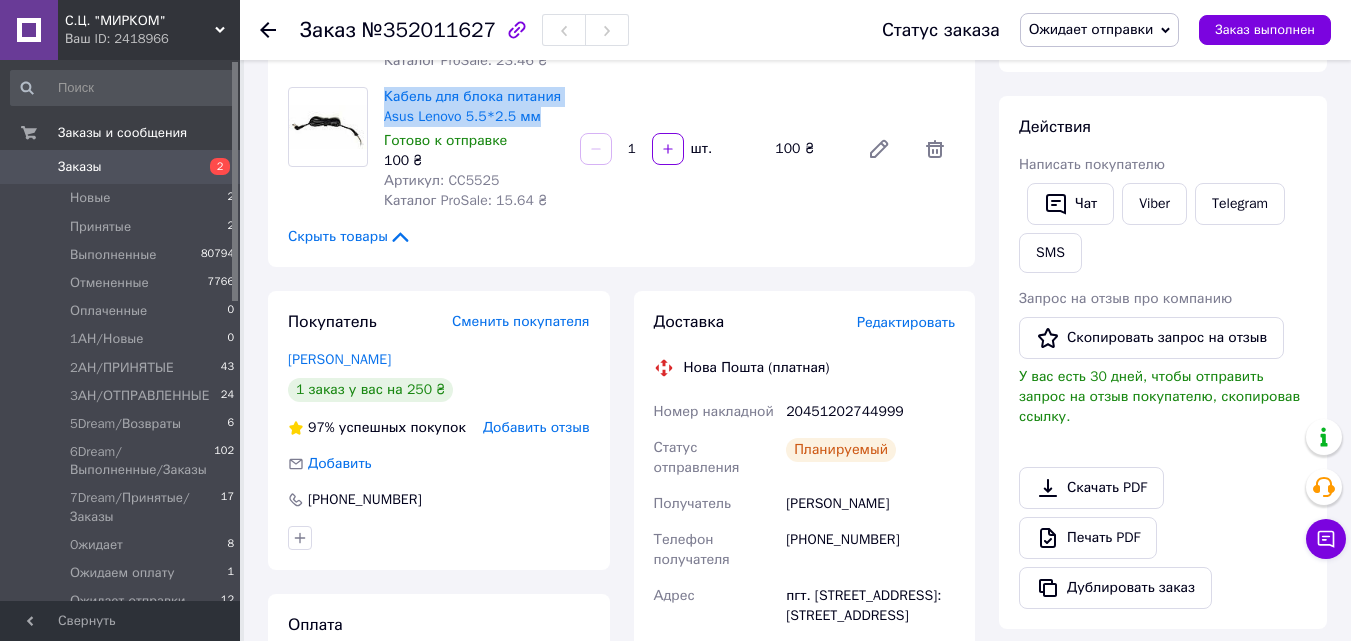 scroll, scrollTop: 500, scrollLeft: 0, axis: vertical 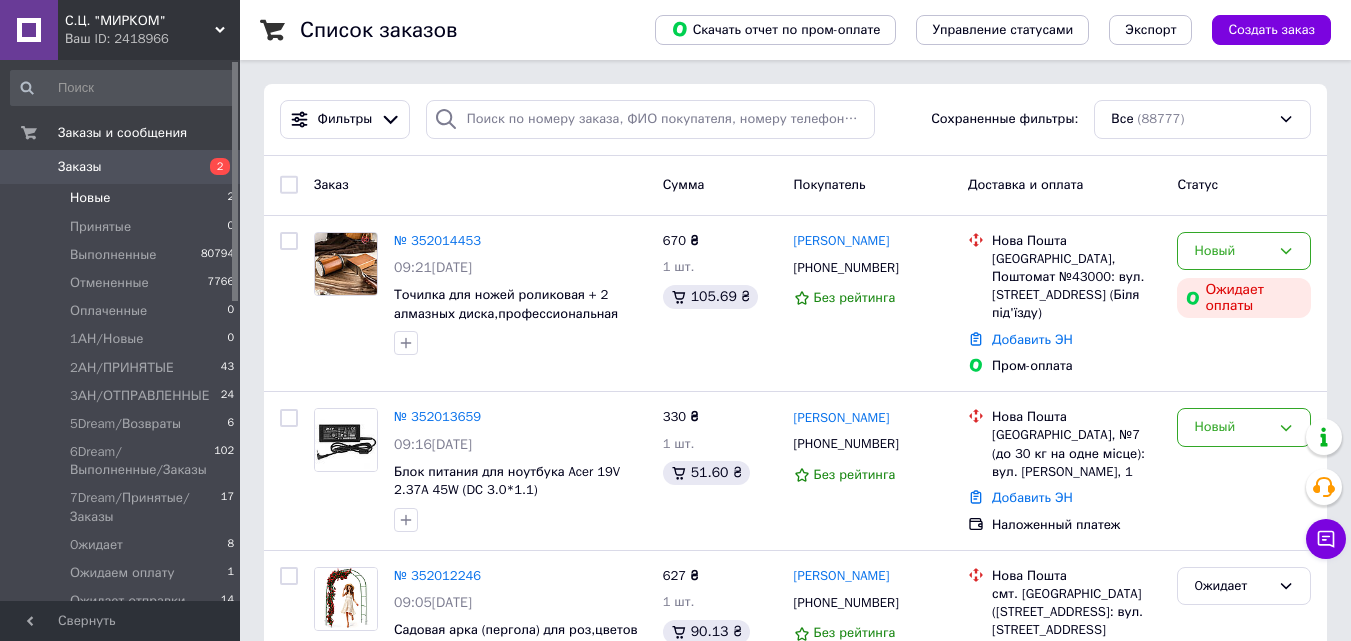 click on "Новые 2" at bounding box center (123, 198) 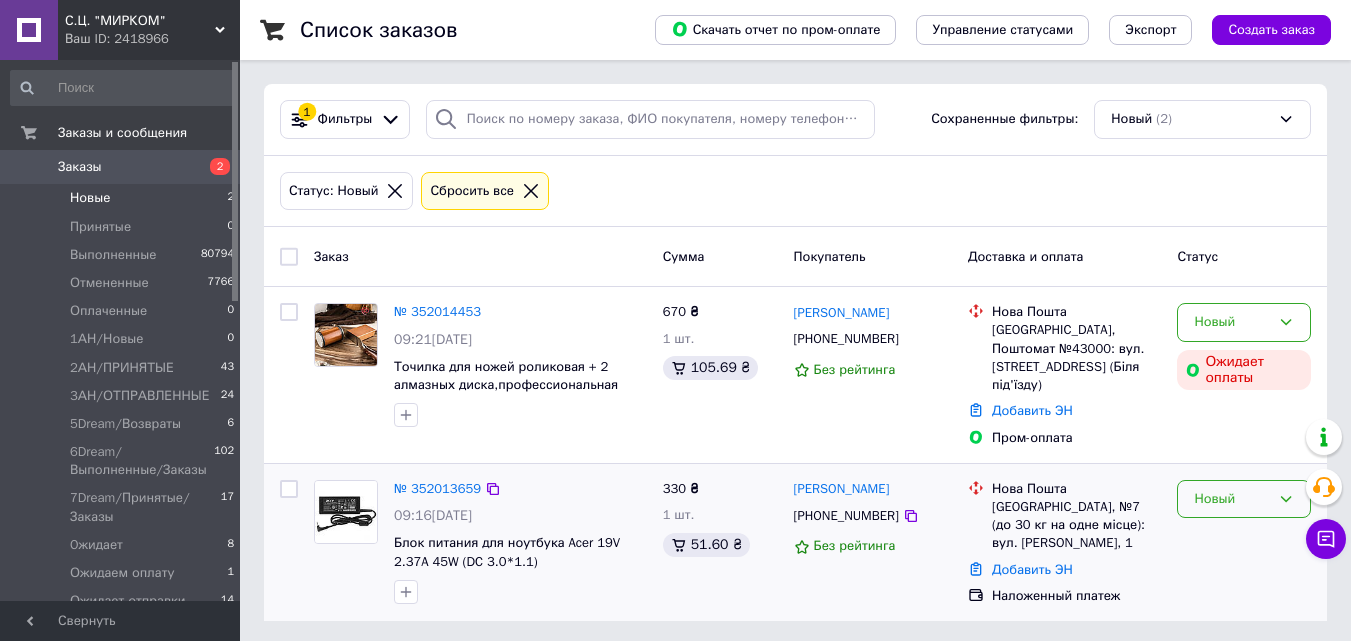 click on "Новый" at bounding box center [1232, 499] 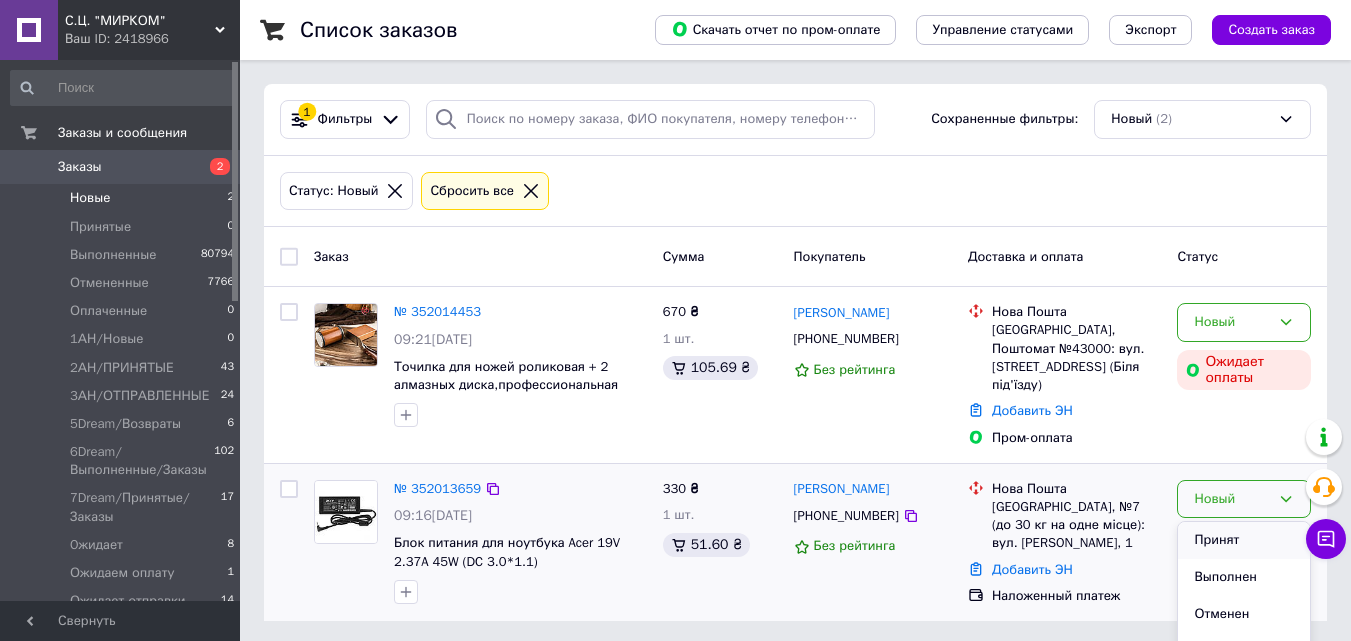 click on "Принят" at bounding box center [1244, 540] 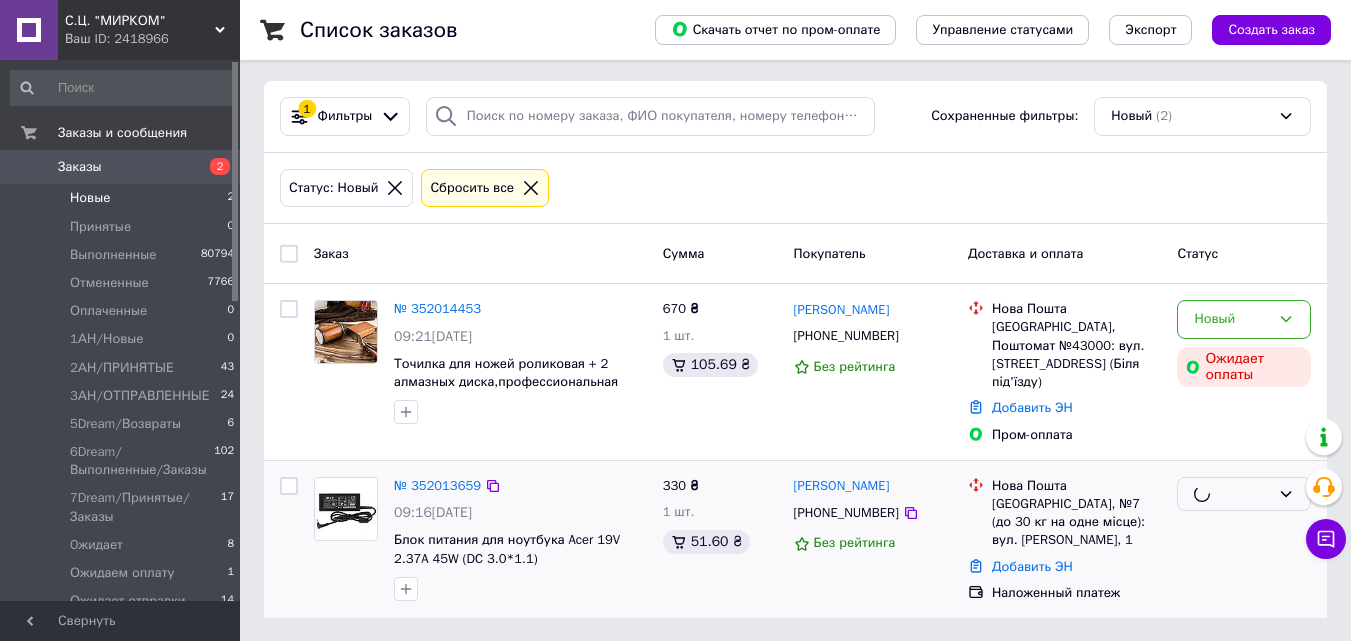 scroll, scrollTop: 4, scrollLeft: 0, axis: vertical 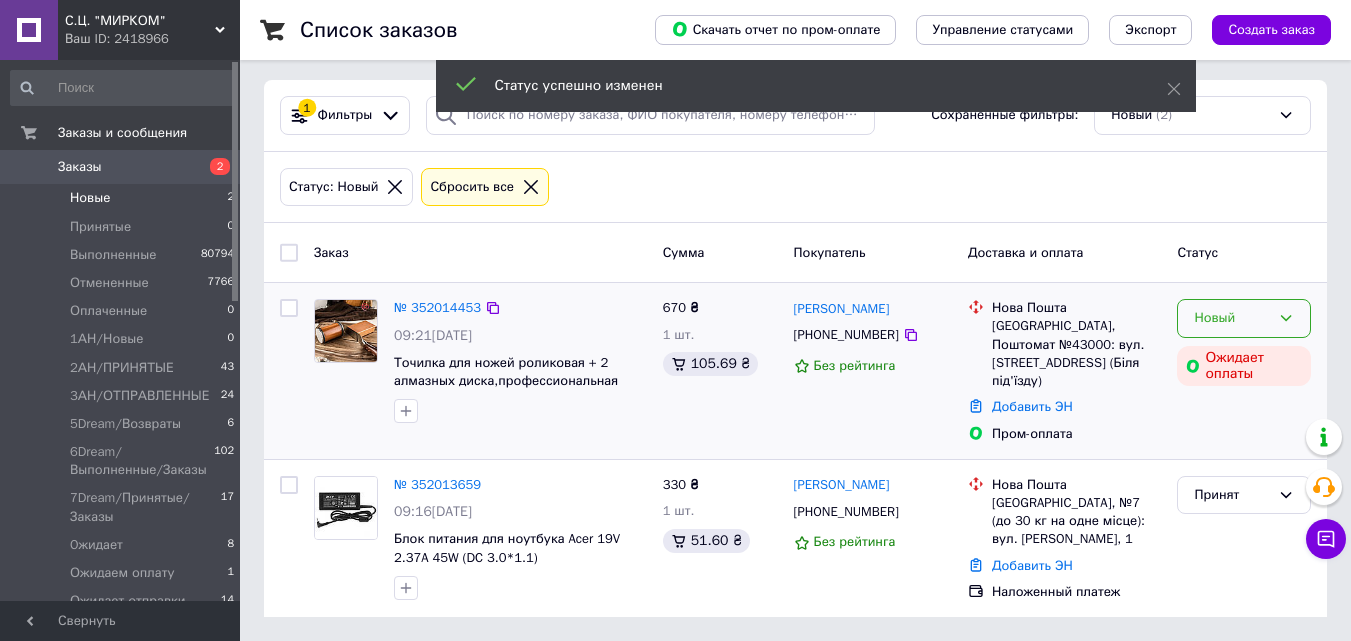 click on "Новый" at bounding box center (1232, 318) 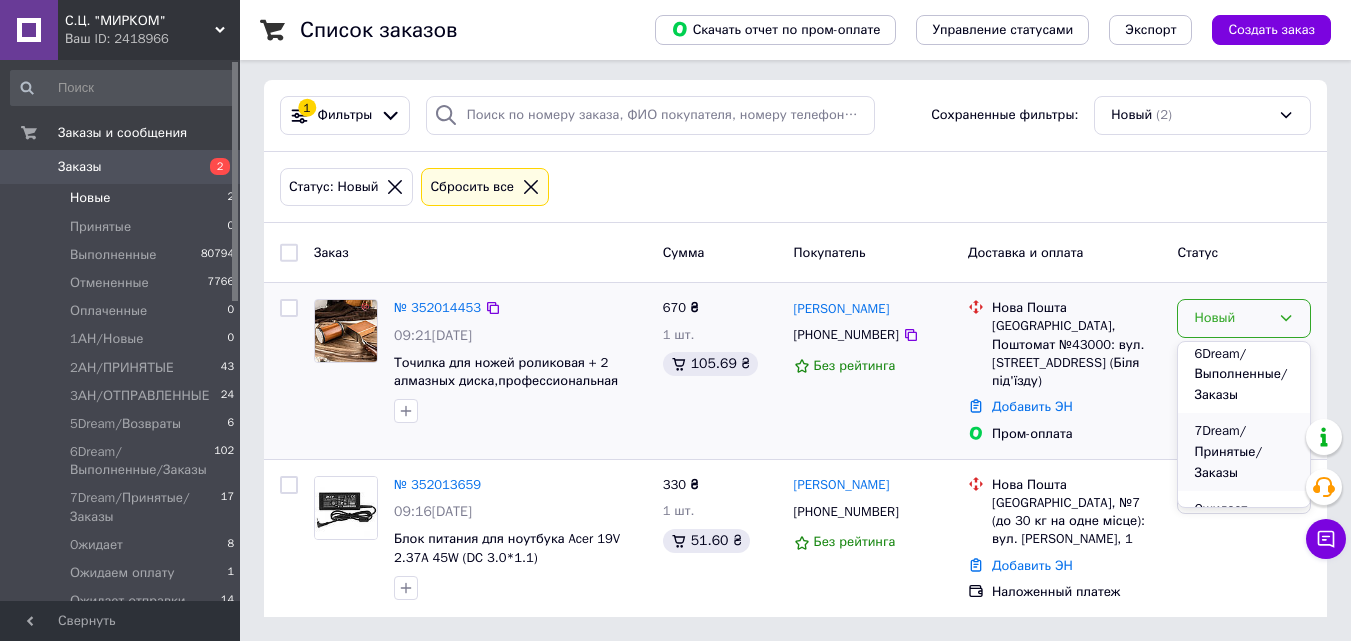 scroll, scrollTop: 500, scrollLeft: 0, axis: vertical 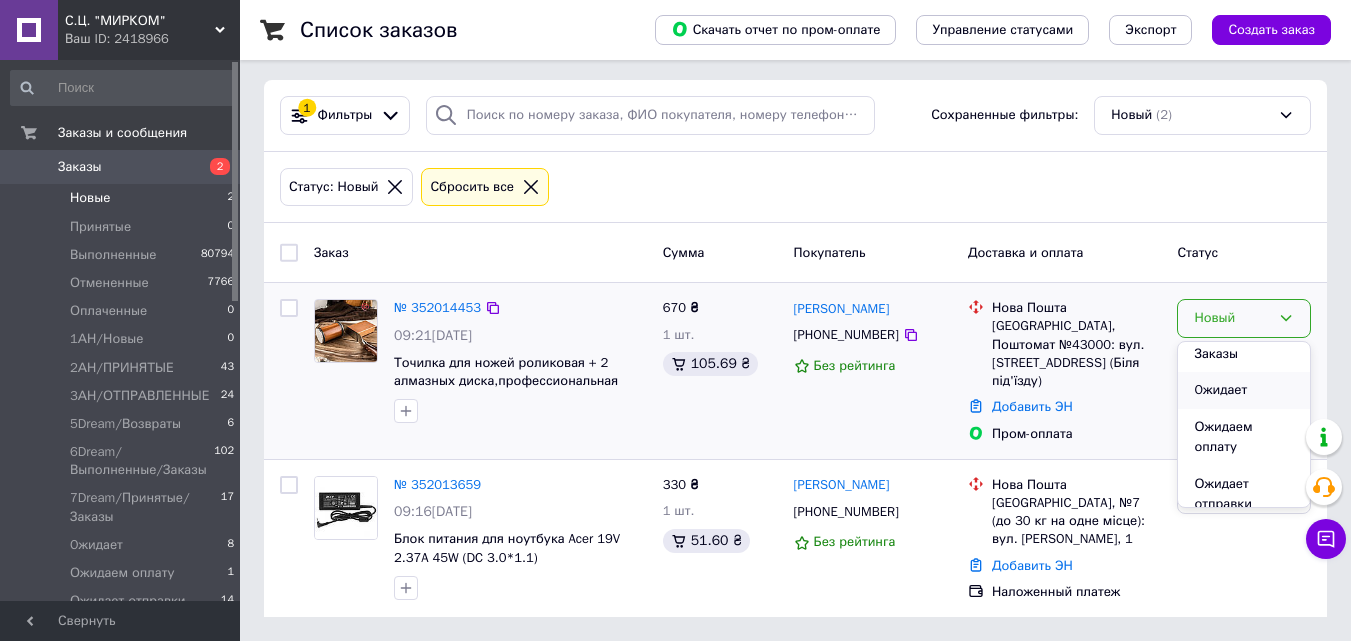 click on "Oжидает" at bounding box center [1244, 390] 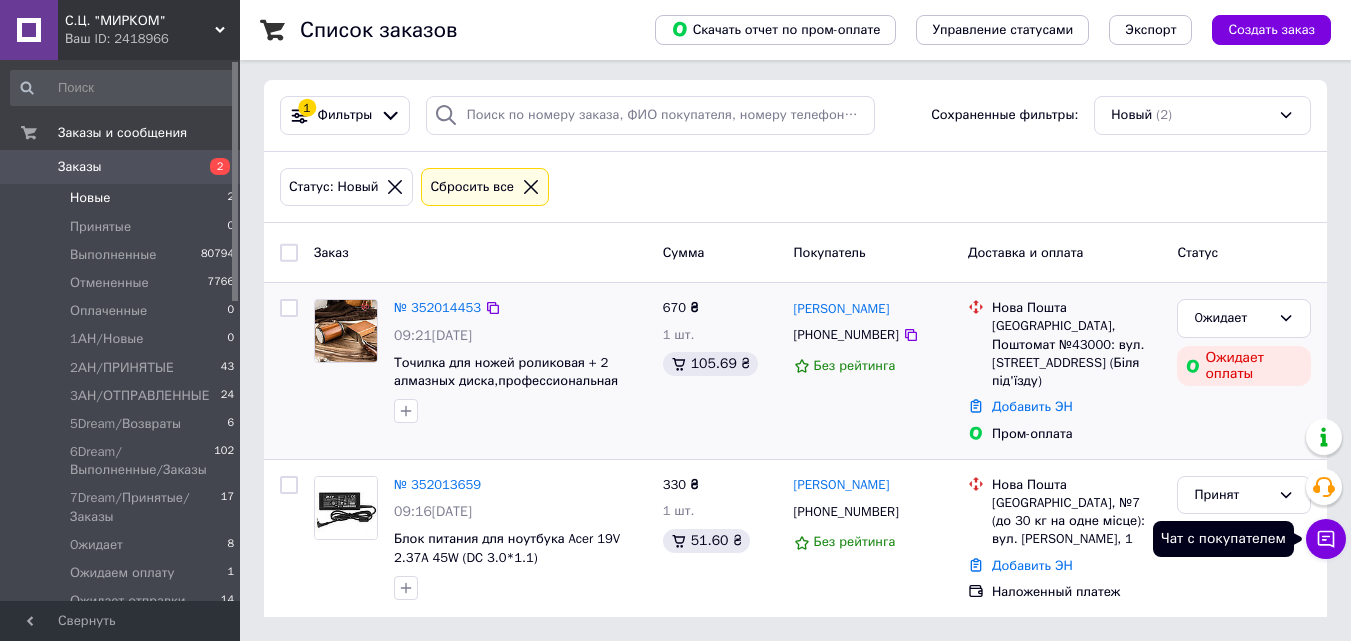 click on "Чат с покупателем" at bounding box center [1326, 539] 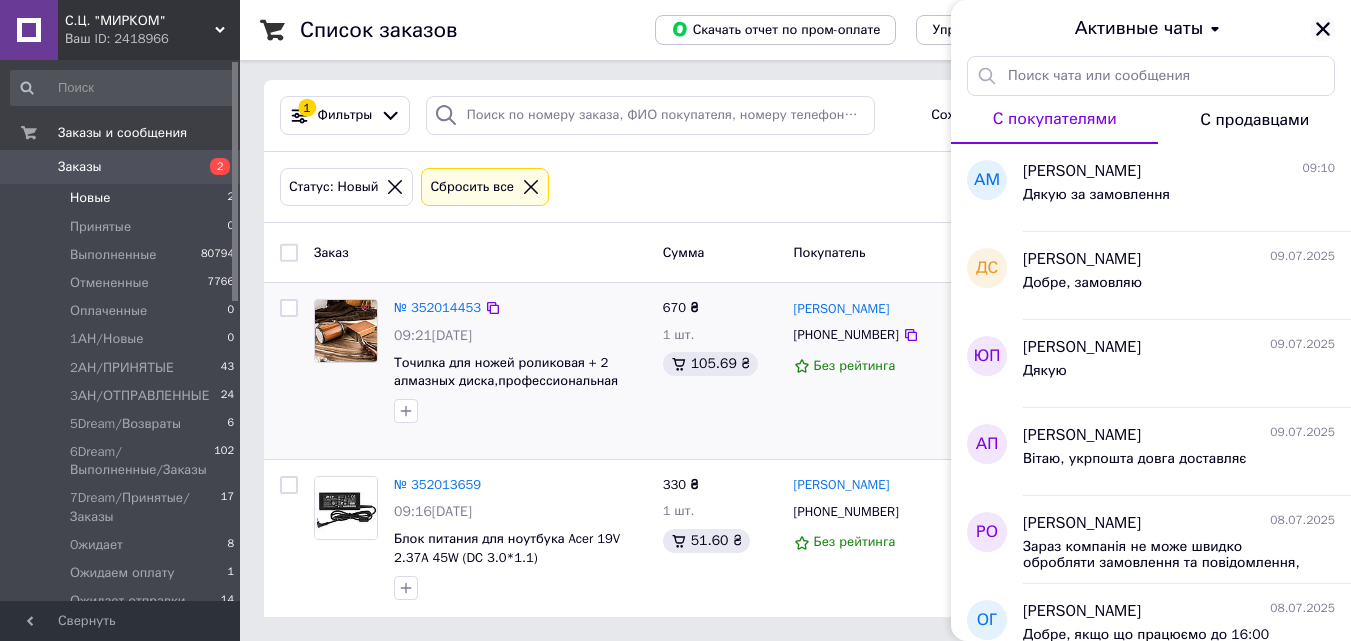 click at bounding box center [1323, 29] 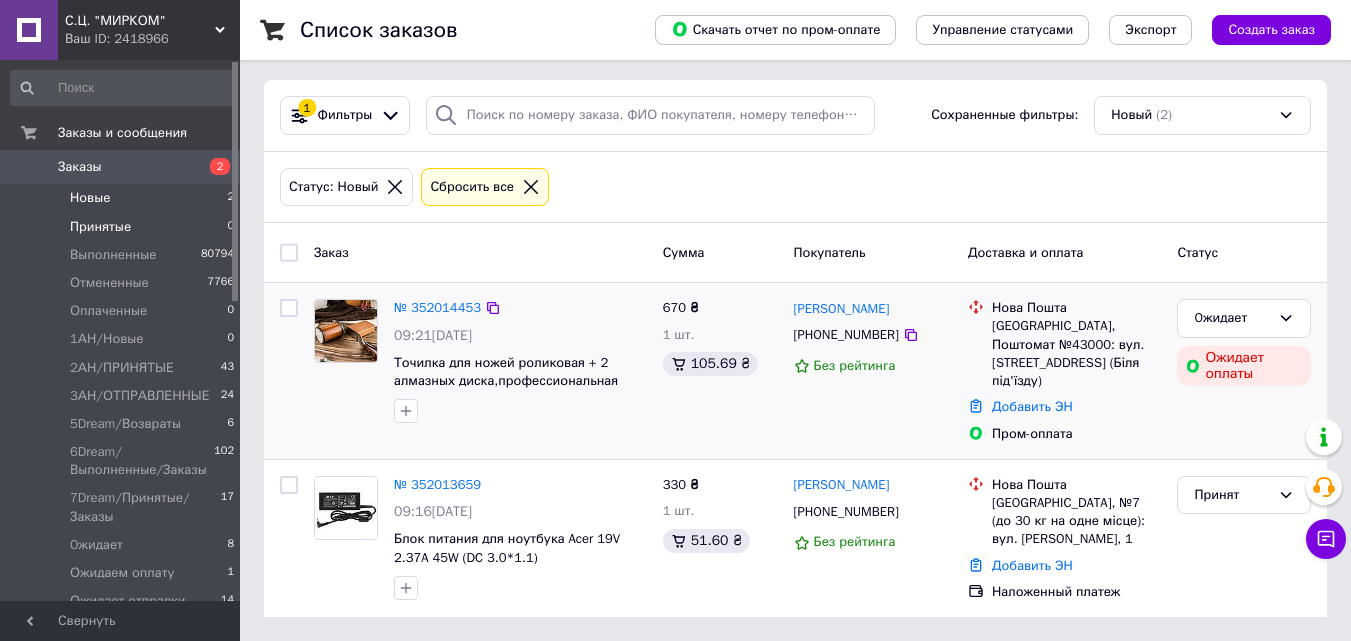click on "Принятые 0" at bounding box center [123, 227] 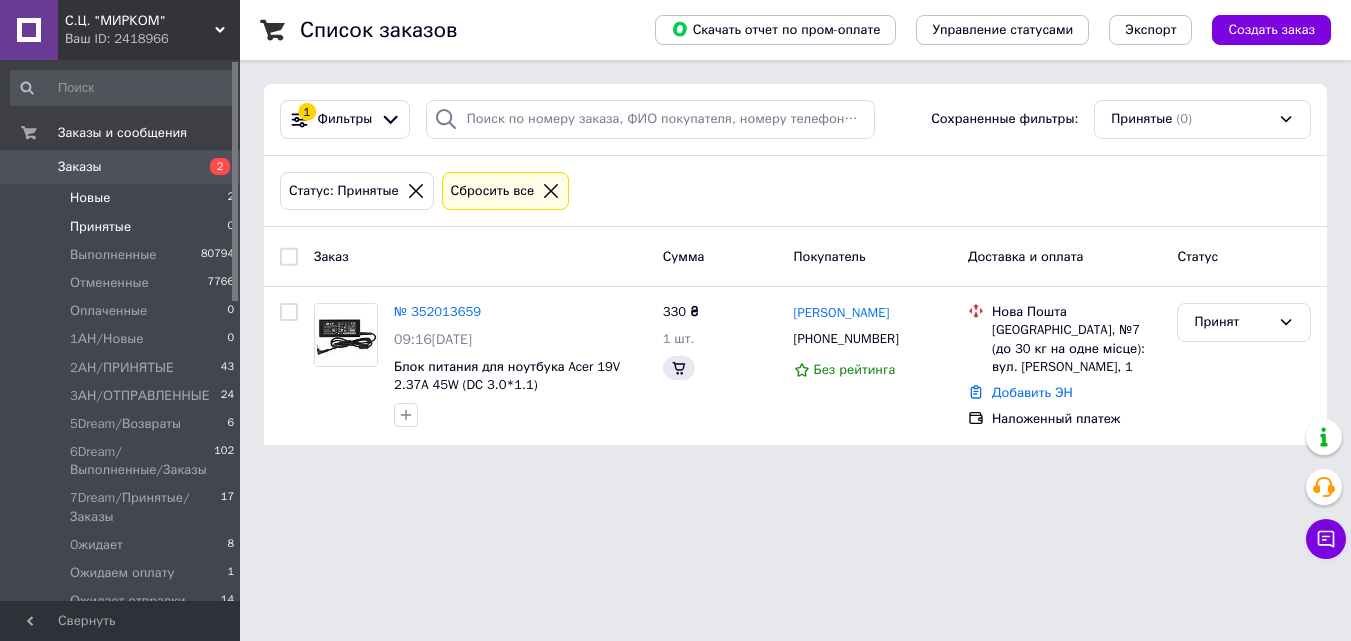 scroll, scrollTop: 0, scrollLeft: 0, axis: both 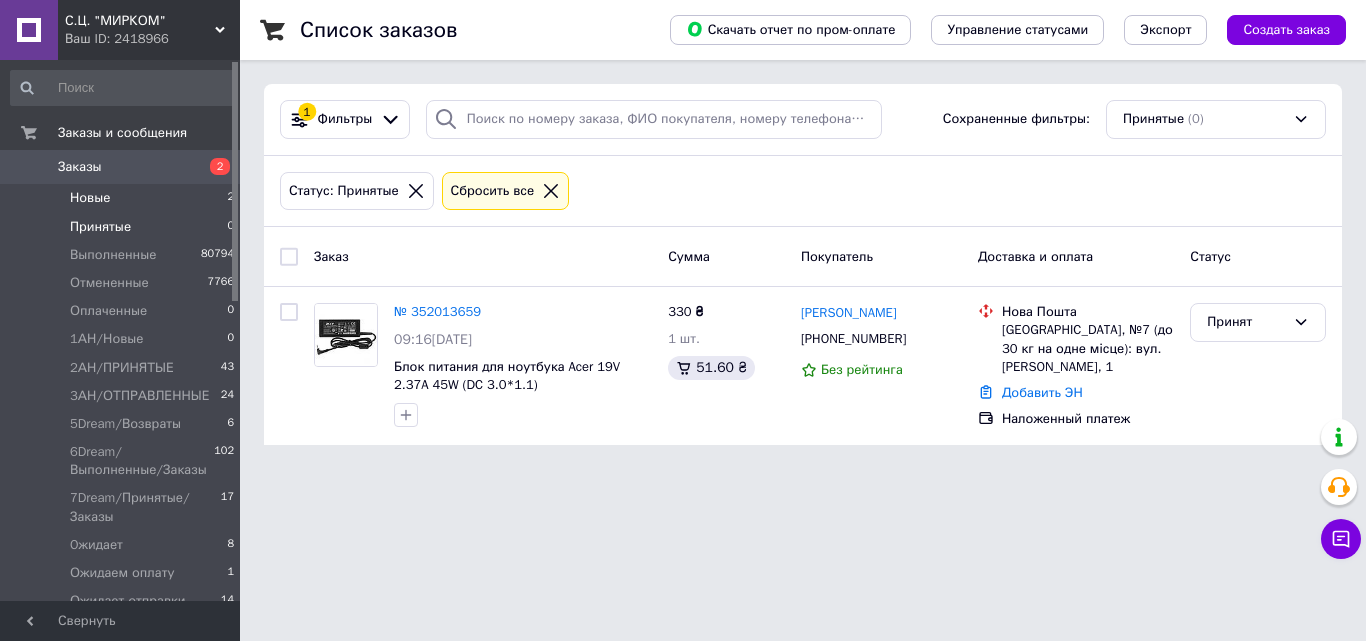 click on "Новые 2" at bounding box center [123, 198] 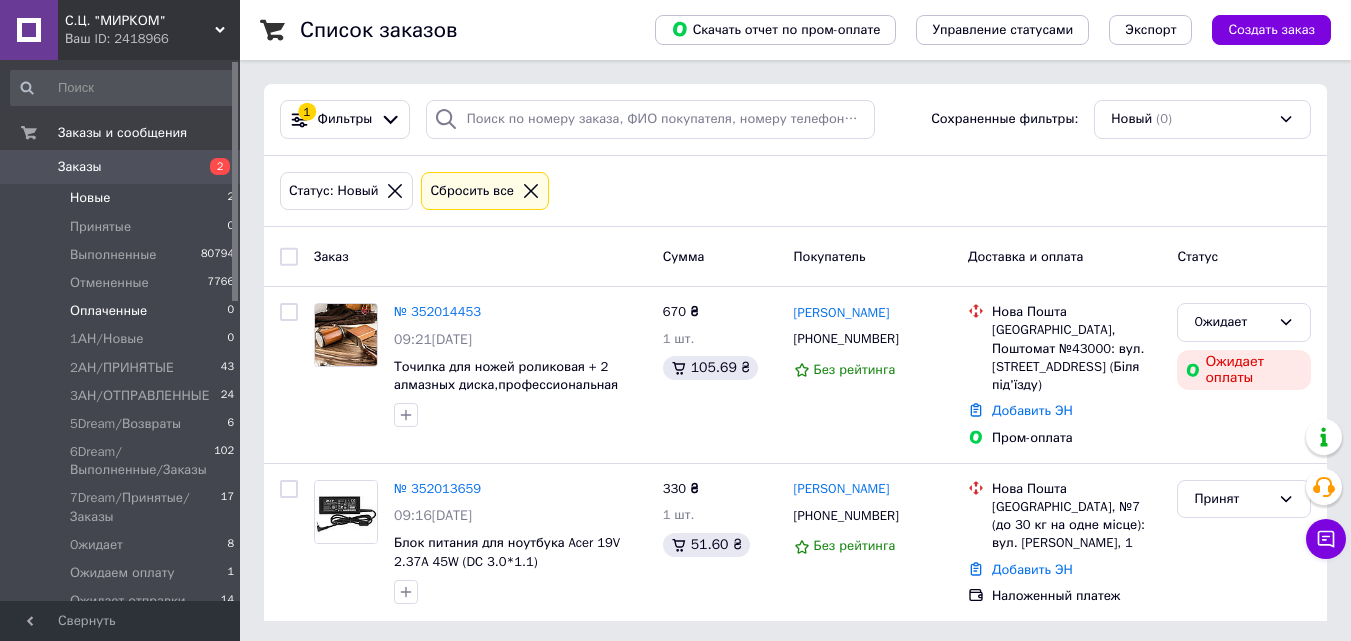 click on "Оплаченные 0" at bounding box center (123, 311) 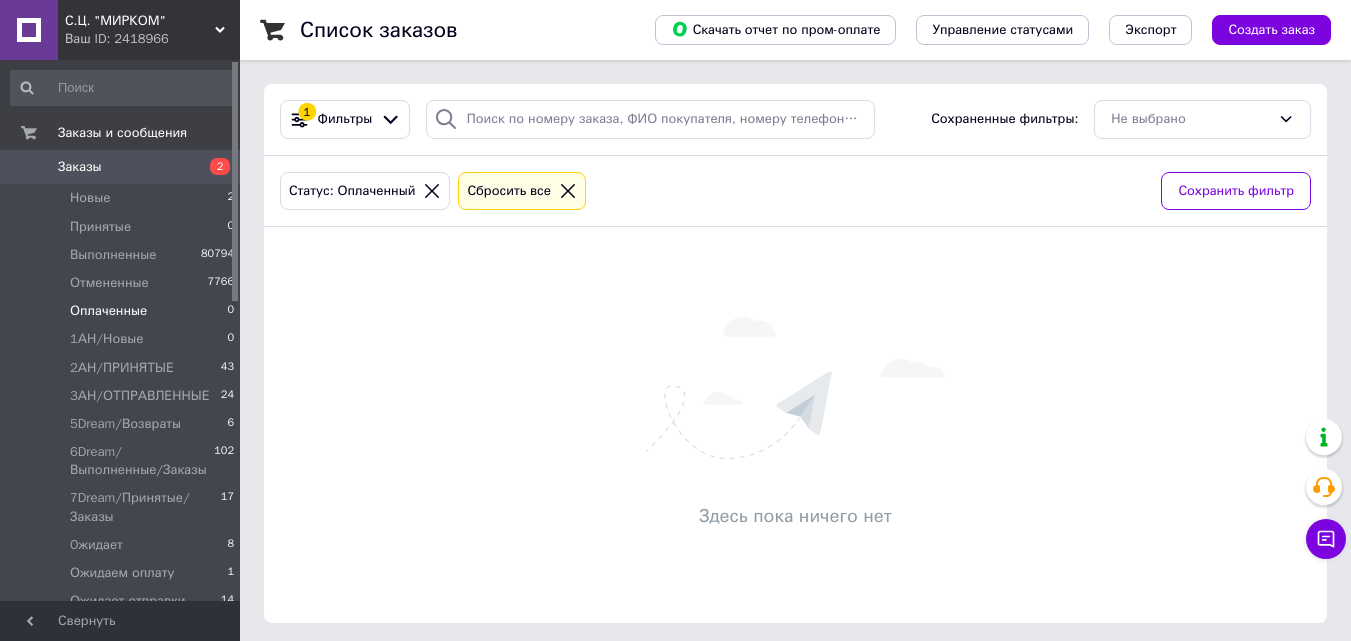 click on "Заказы" at bounding box center [121, 167] 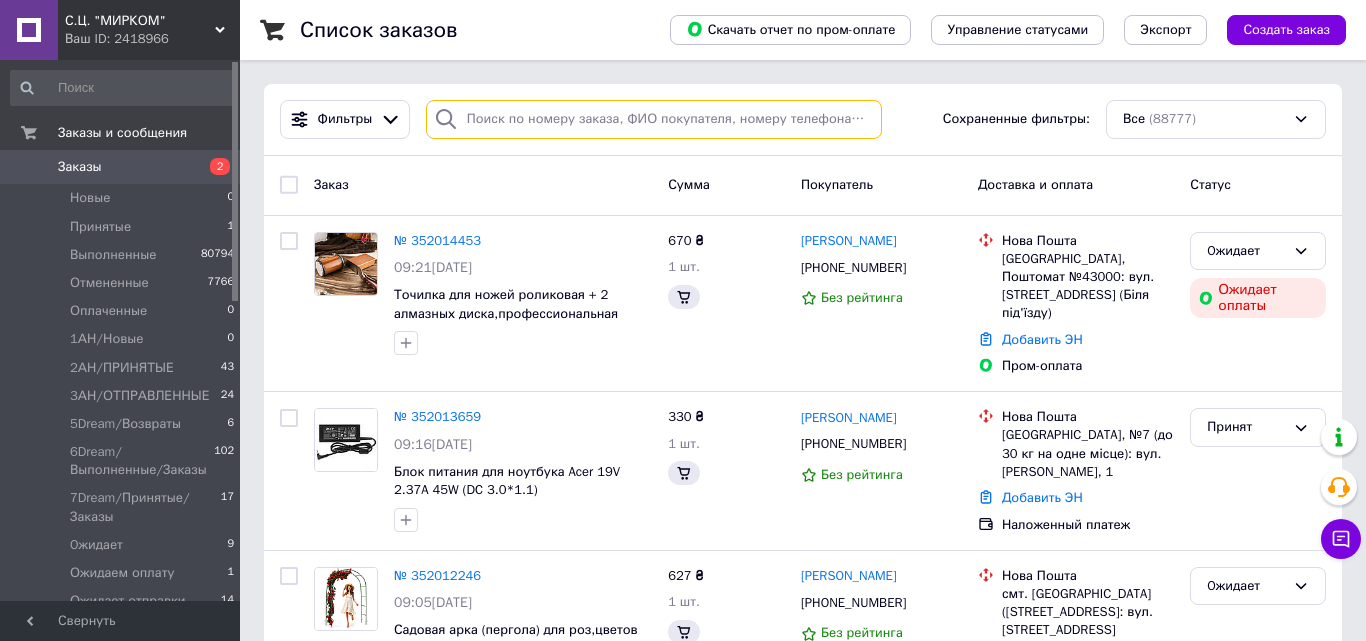 click at bounding box center [654, 119] 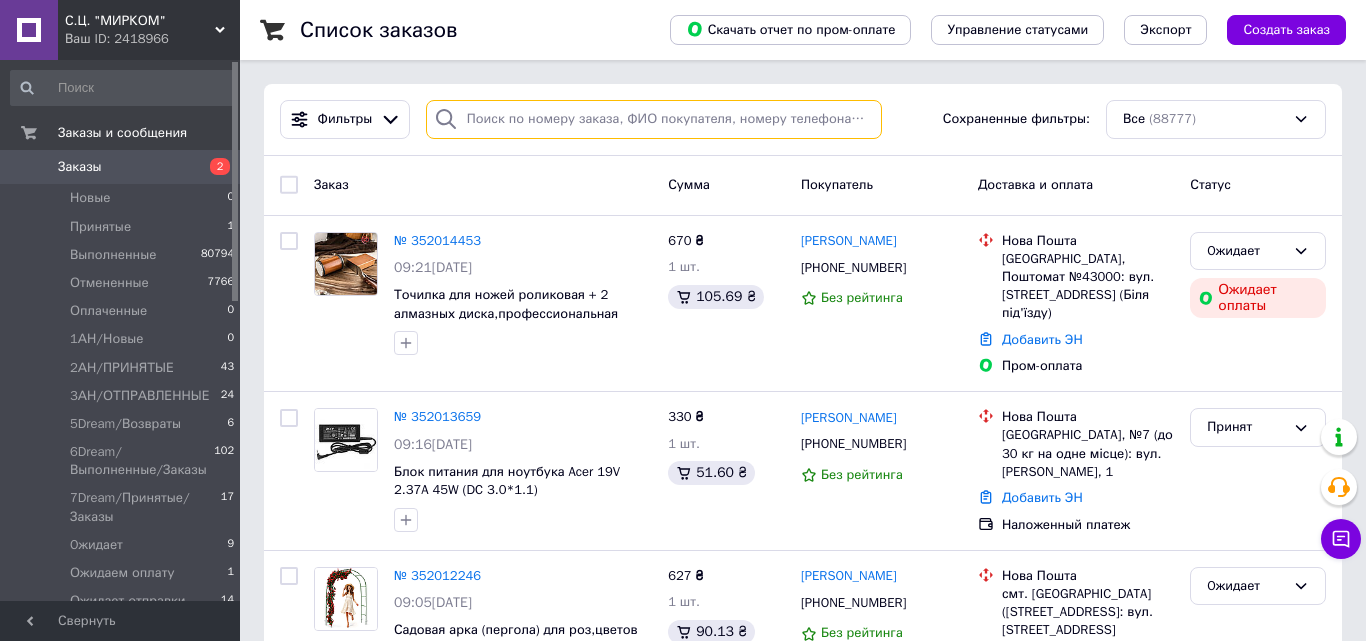 paste on "352013659" 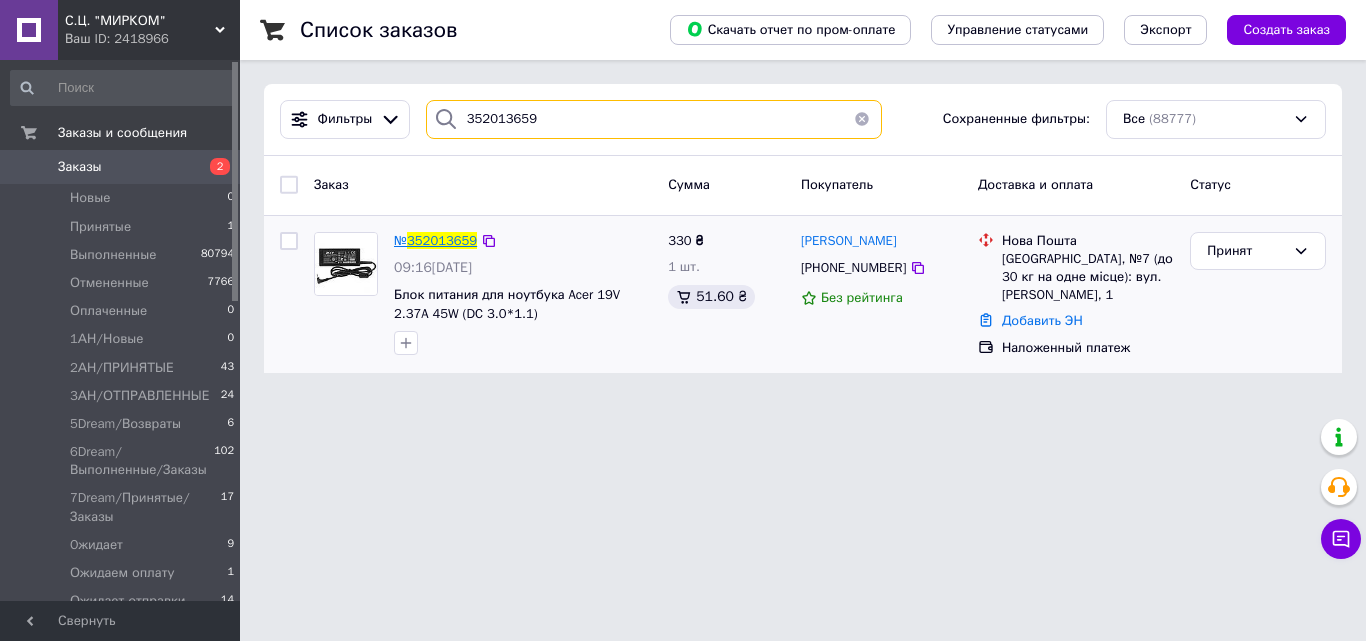 type on "352013659" 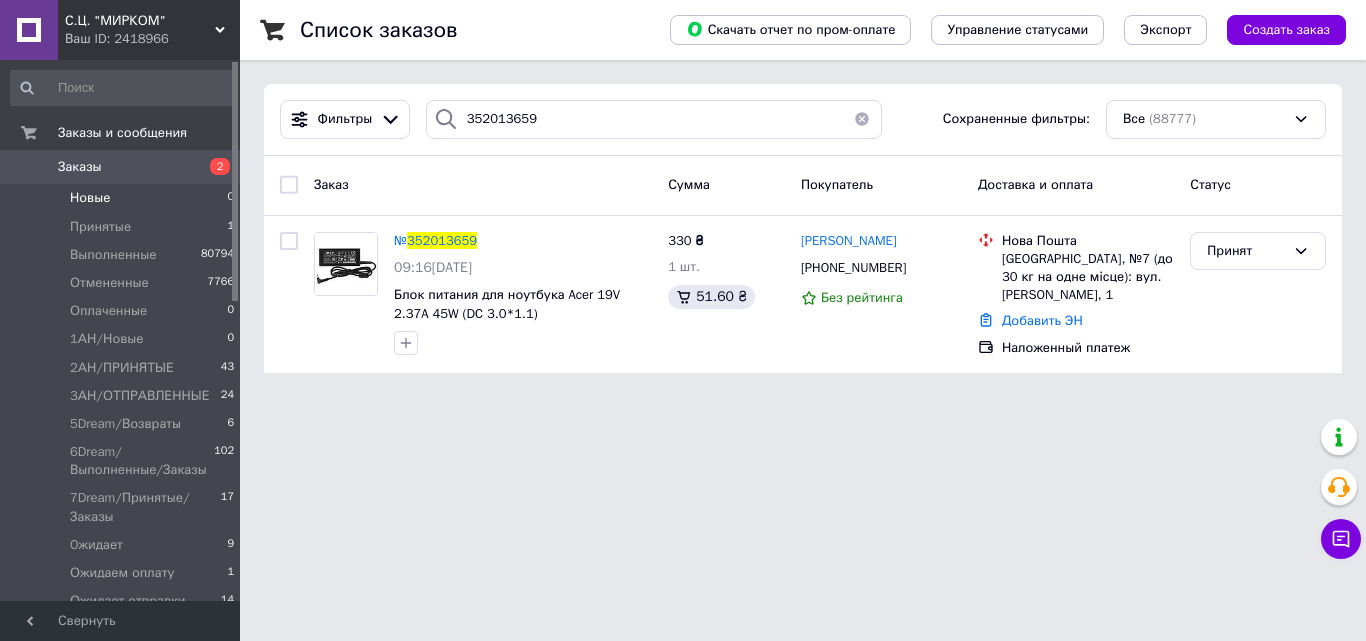 click on "Новые 0" at bounding box center [123, 198] 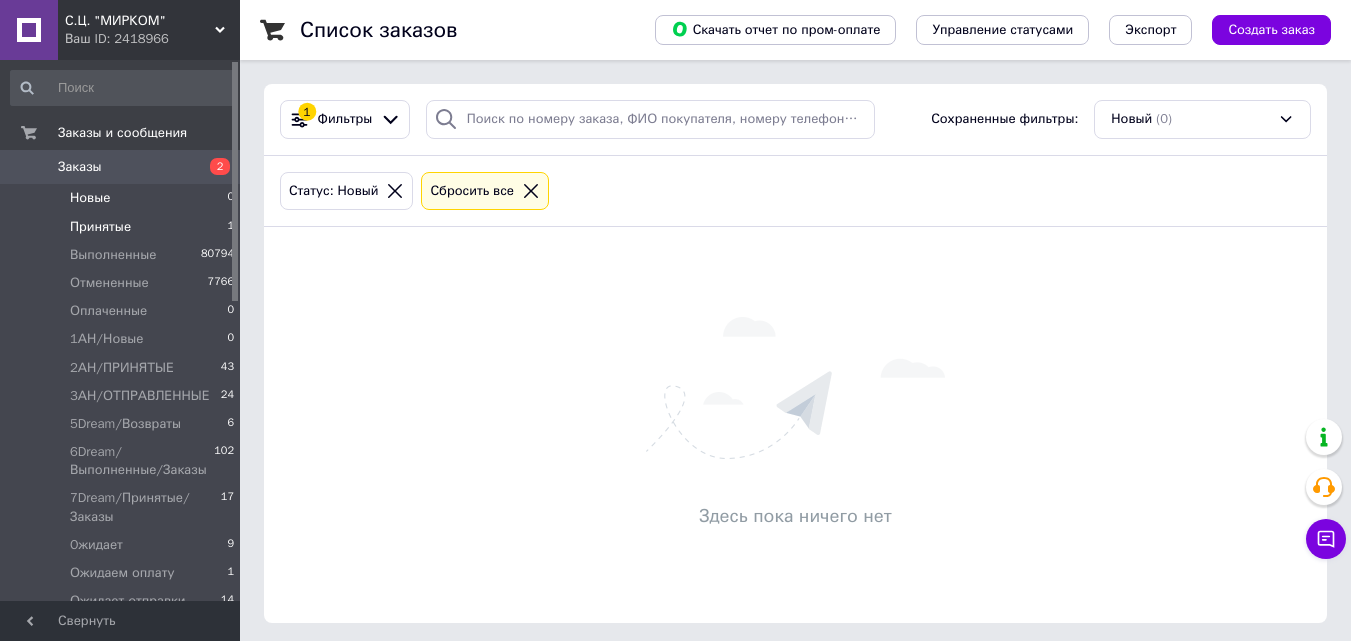 click on "Принятые 1" at bounding box center (123, 227) 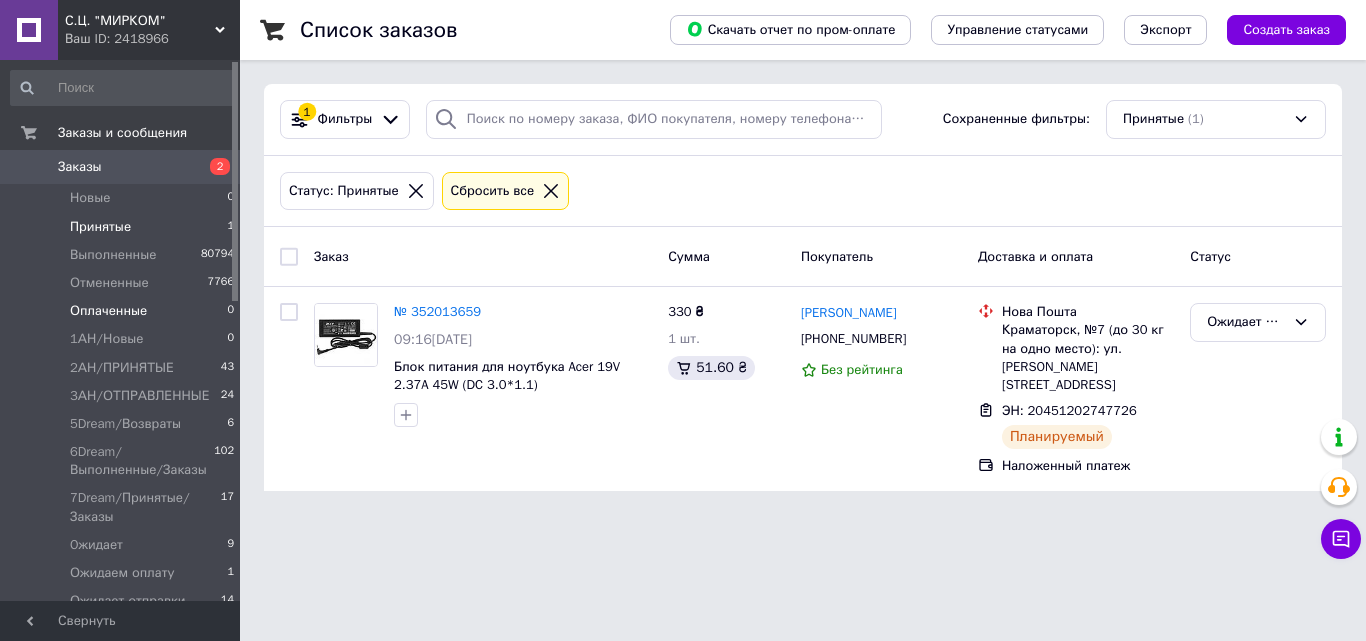 click on "Оплаченные 0" at bounding box center [123, 311] 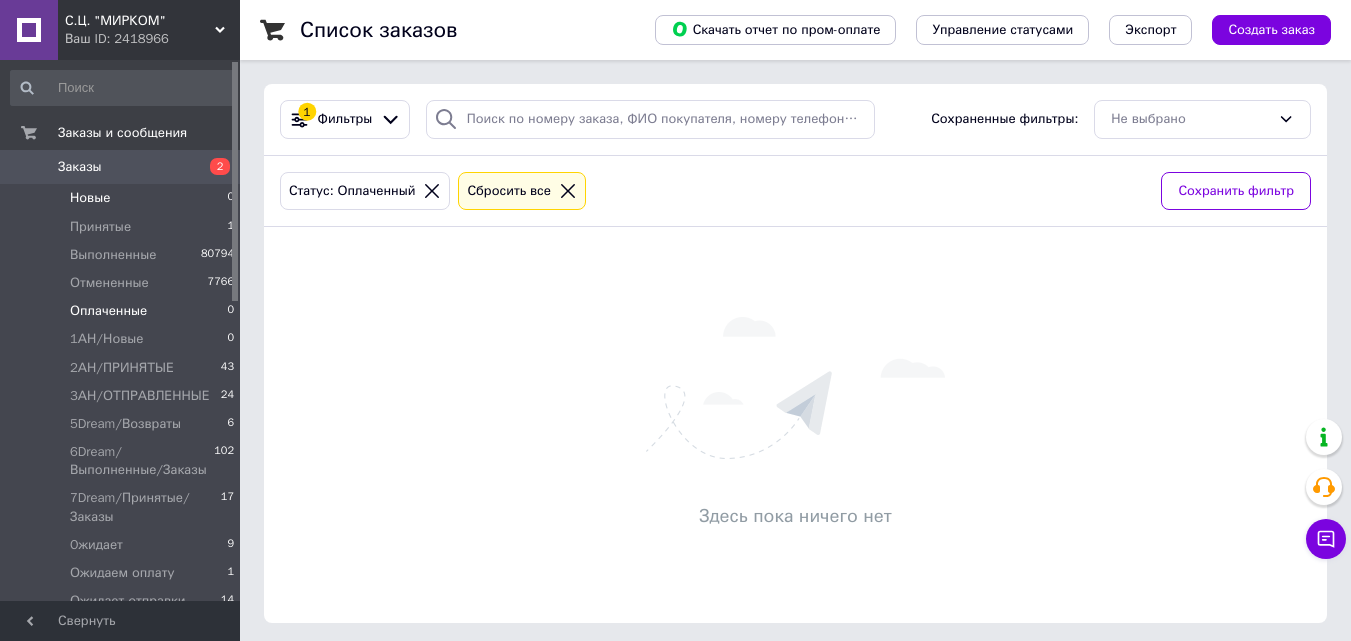 click on "Новые 0" at bounding box center (123, 198) 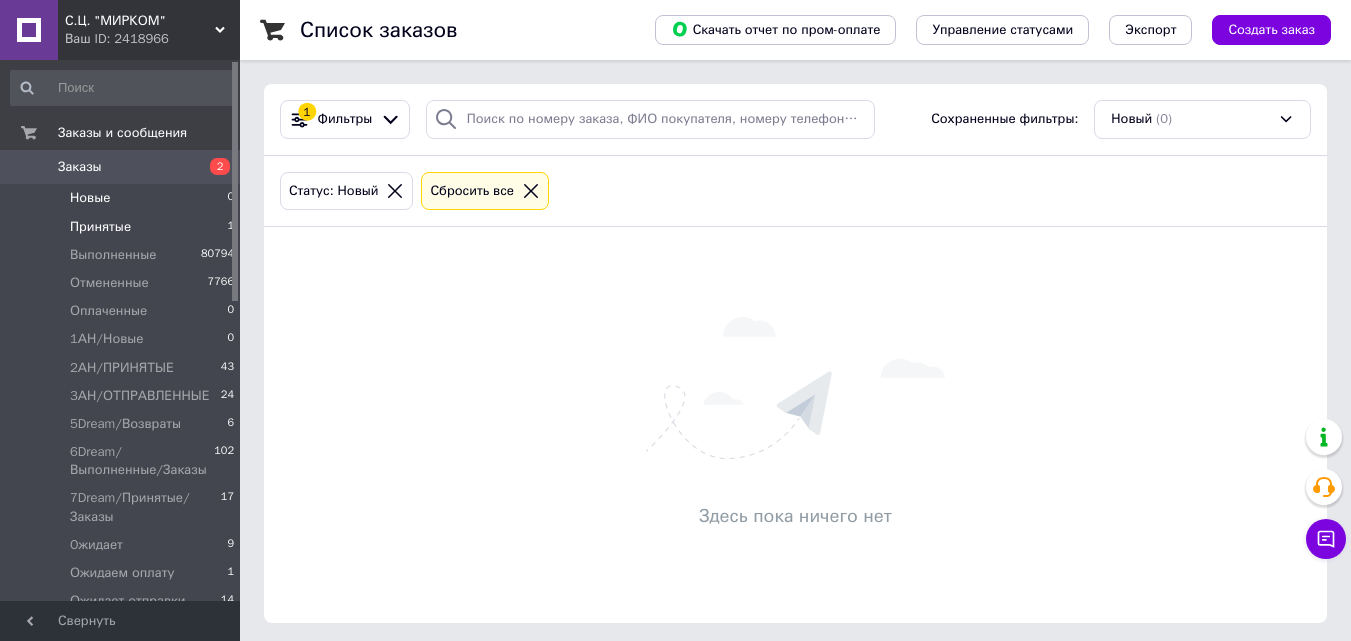 click on "Принятые 1" at bounding box center [123, 227] 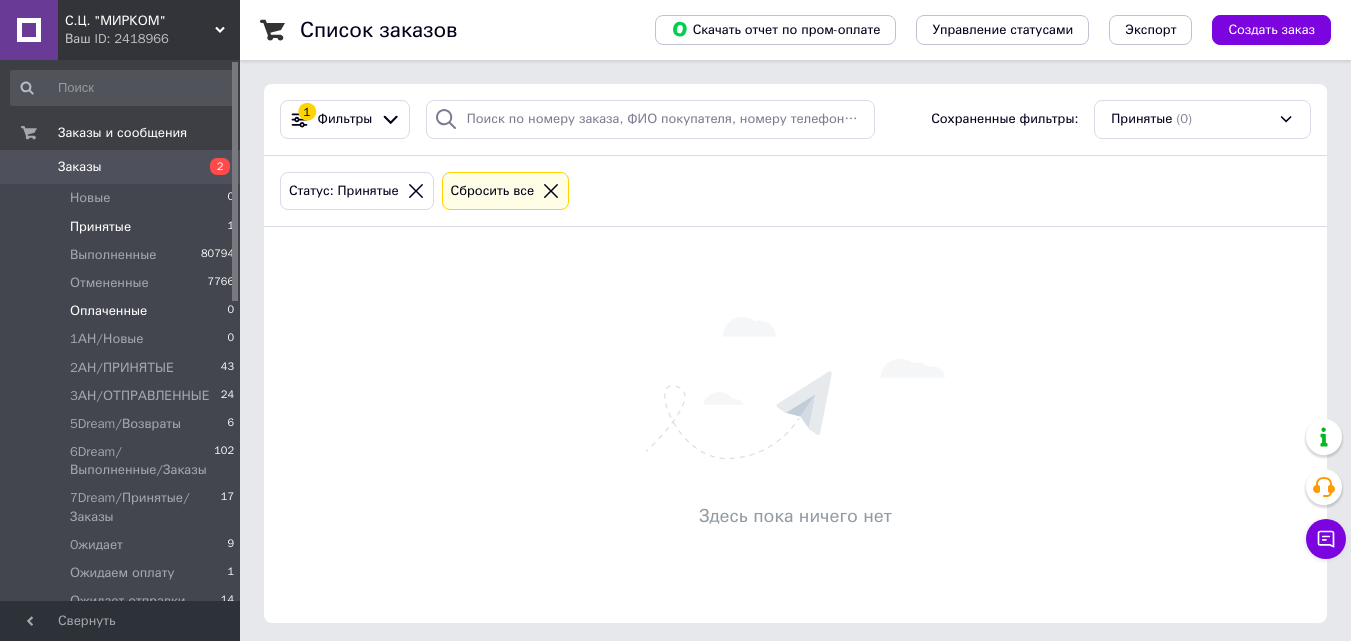 click on "Оплаченные 0" at bounding box center (123, 311) 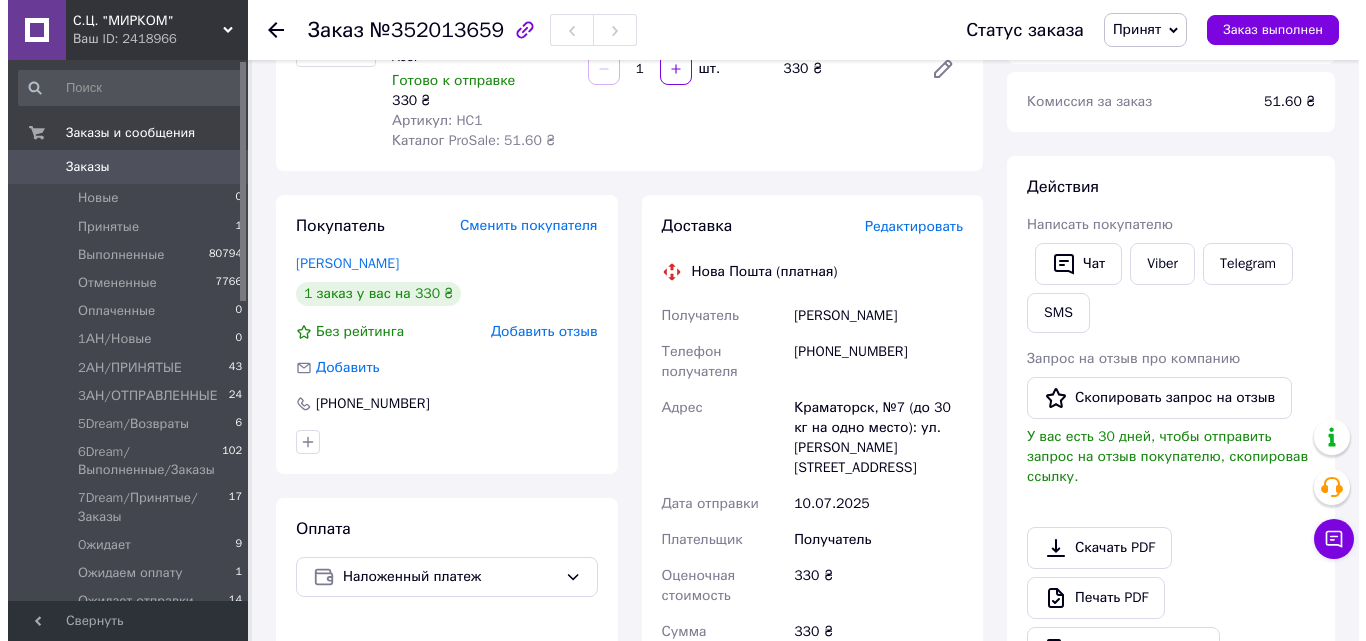 scroll, scrollTop: 100, scrollLeft: 0, axis: vertical 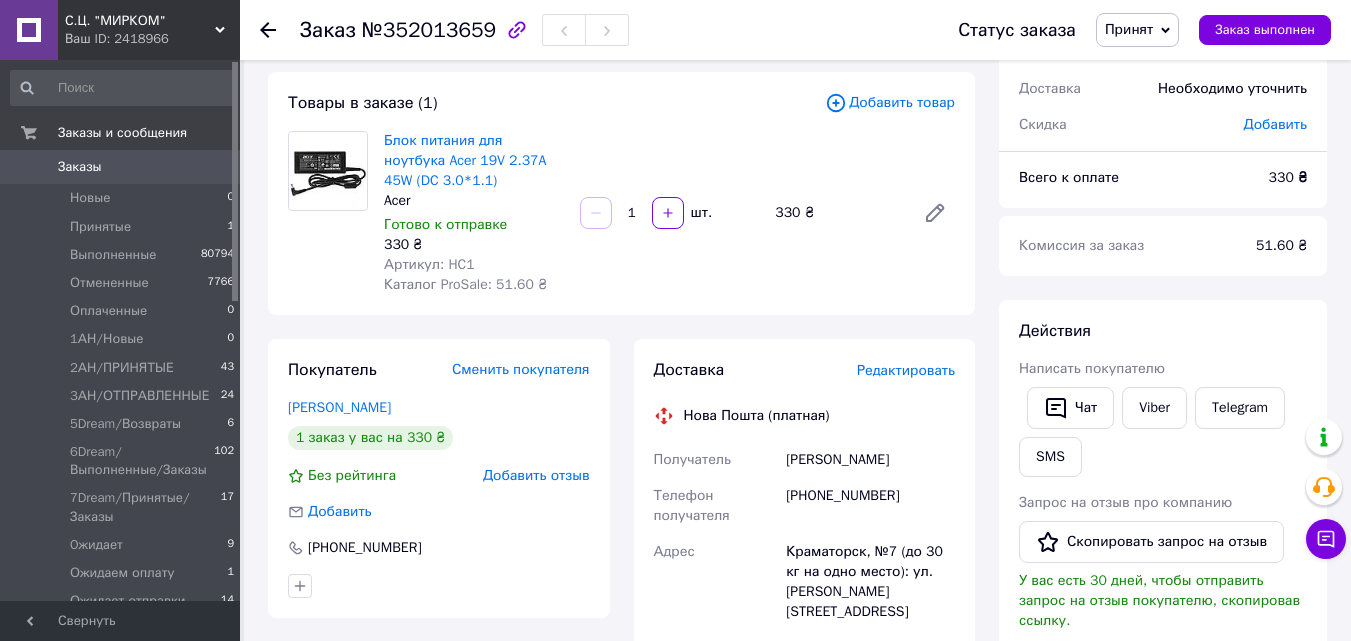 click on "Редактировать" at bounding box center [906, 370] 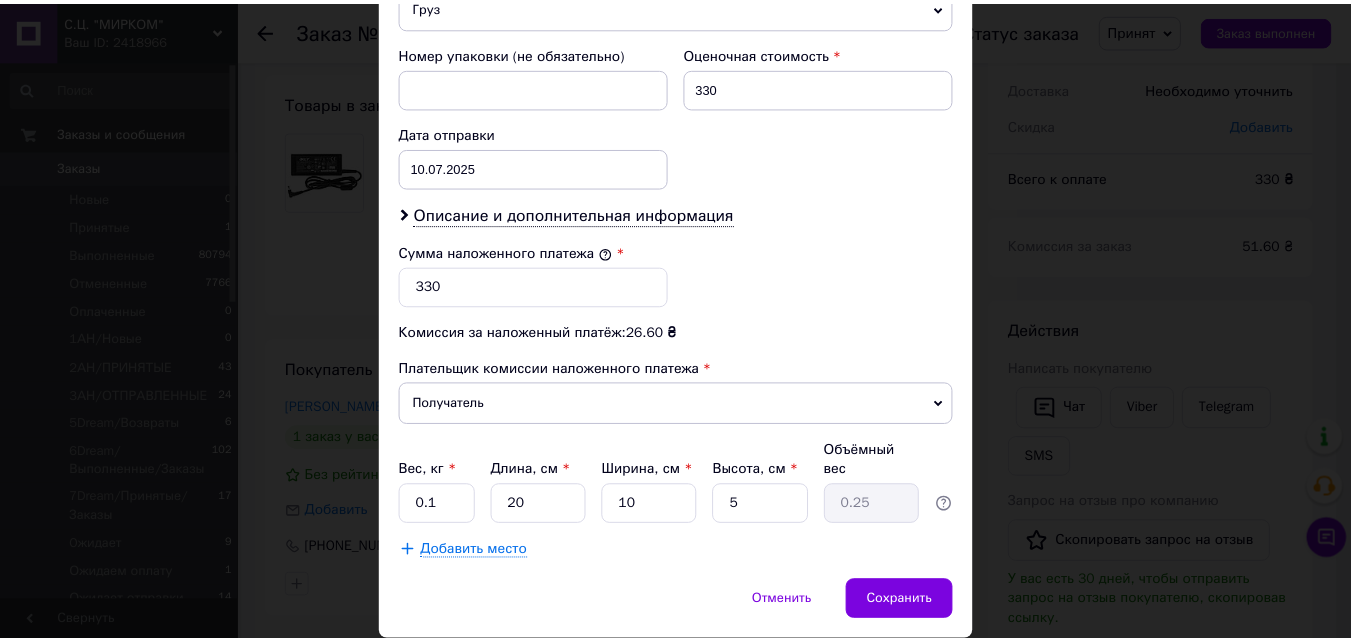 scroll, scrollTop: 885, scrollLeft: 0, axis: vertical 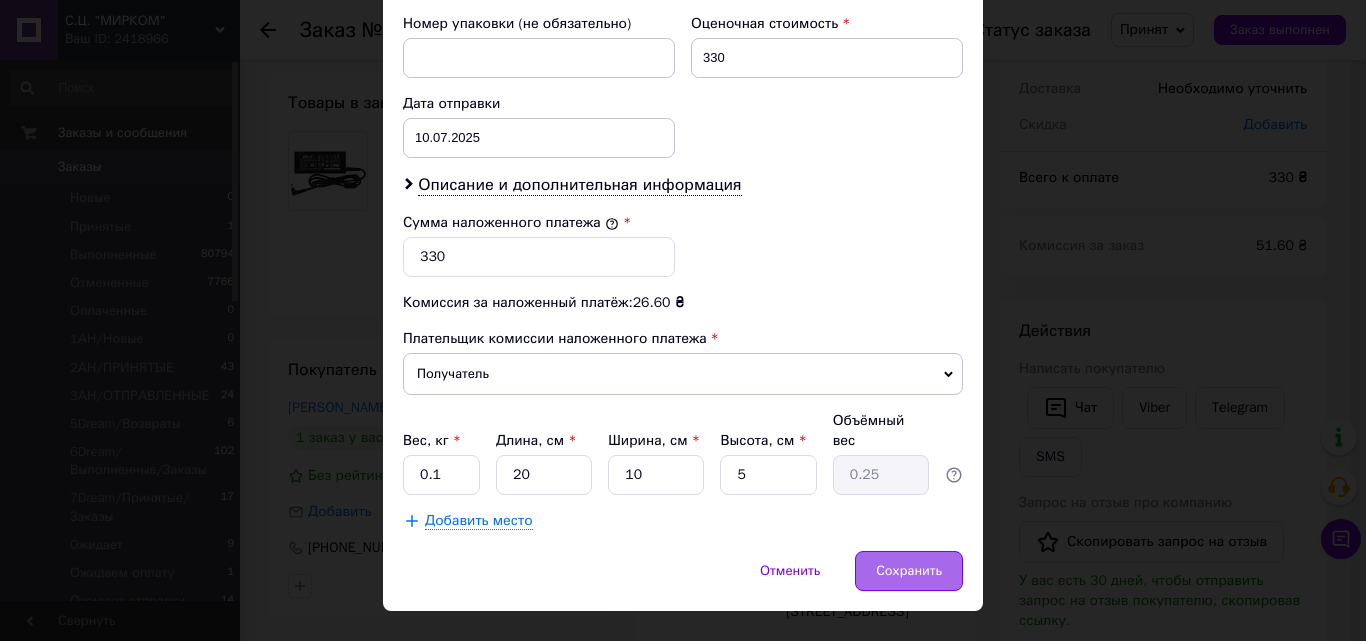 click on "Сохранить" at bounding box center [909, 571] 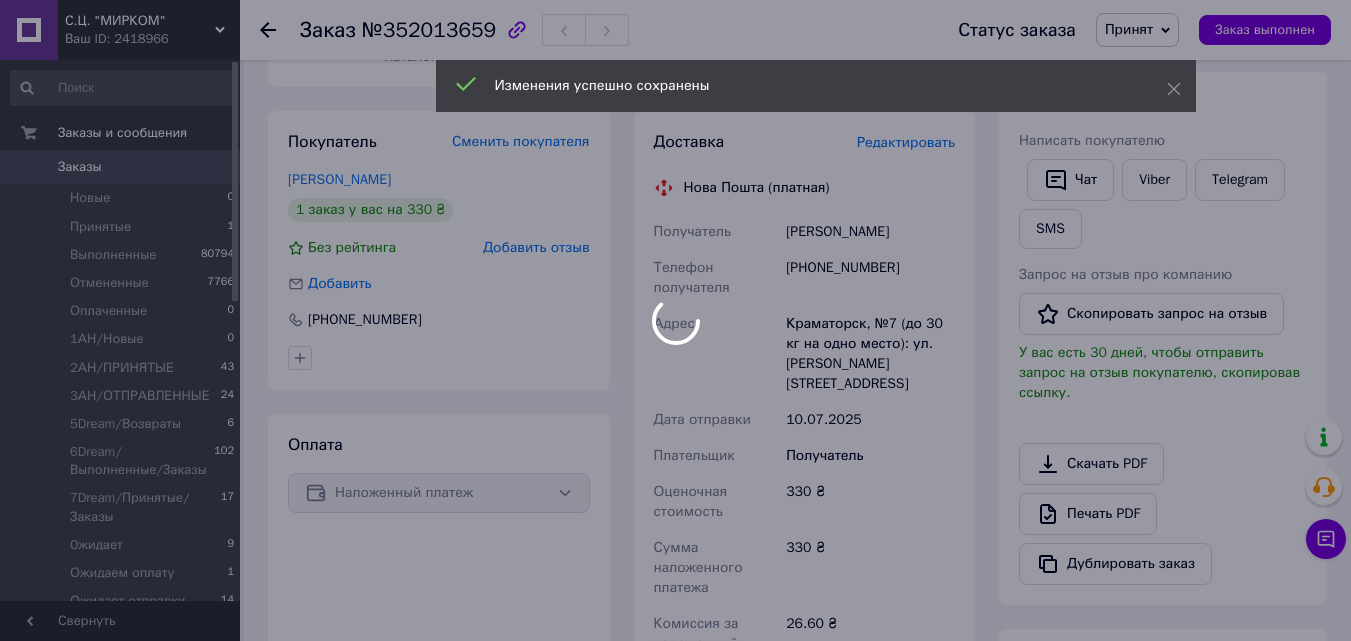 scroll, scrollTop: 873, scrollLeft: 0, axis: vertical 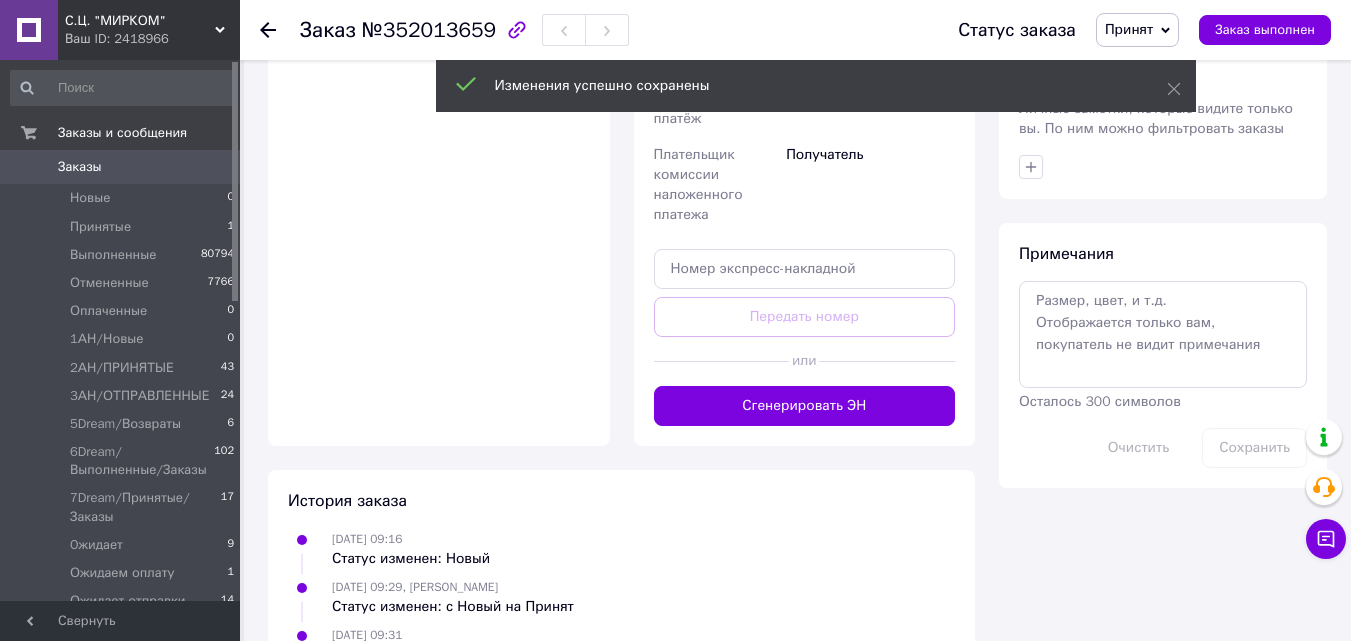 click on "Сгенерировать ЭН" at bounding box center [805, 406] 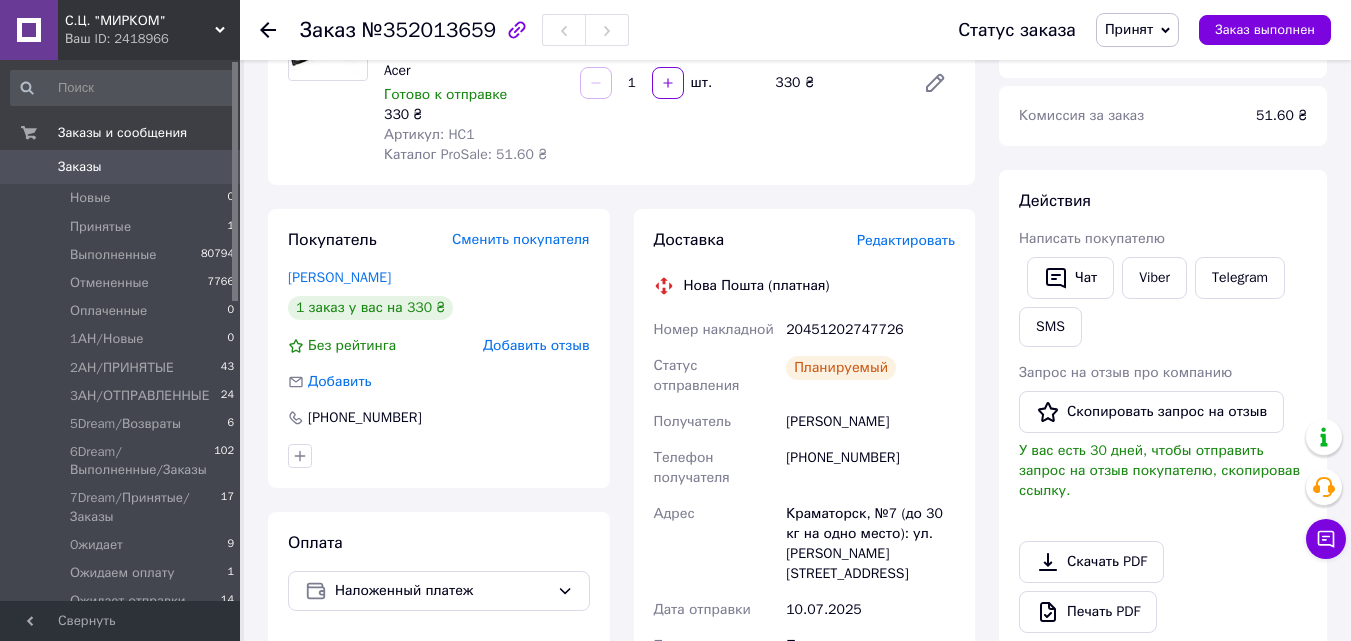 scroll, scrollTop: 0, scrollLeft: 0, axis: both 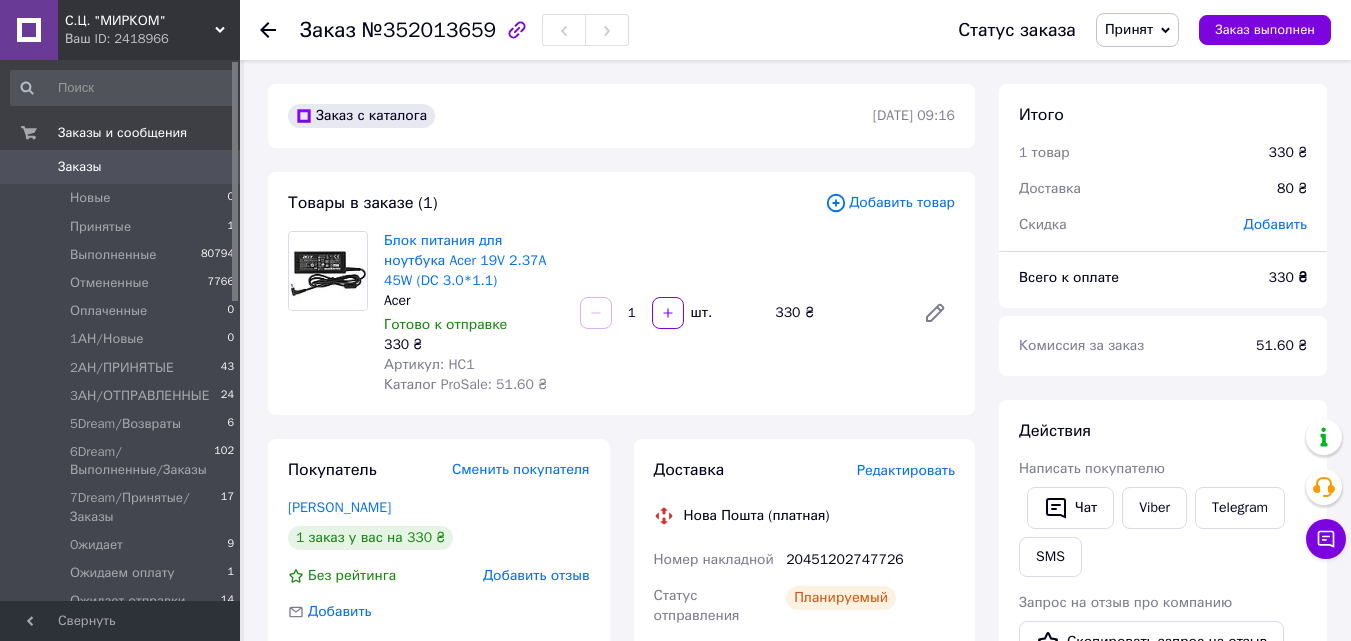 click on "20451202747726" at bounding box center [870, 560] 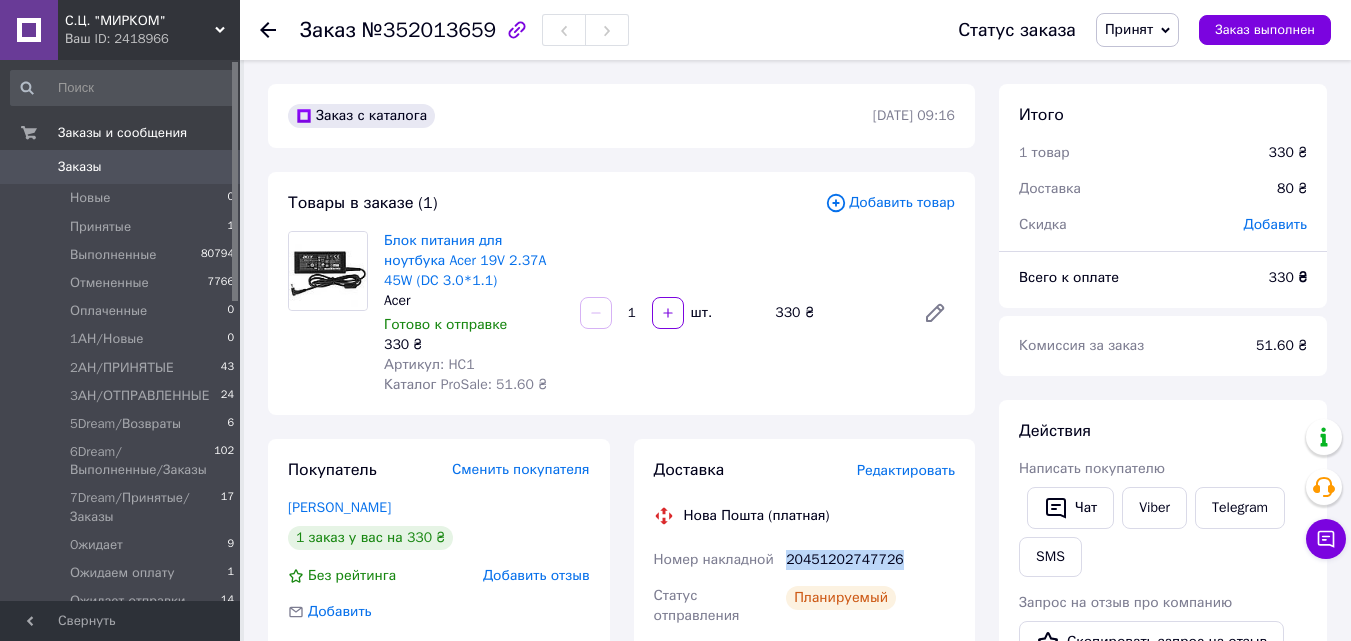 click on "20451202747726" at bounding box center [870, 560] 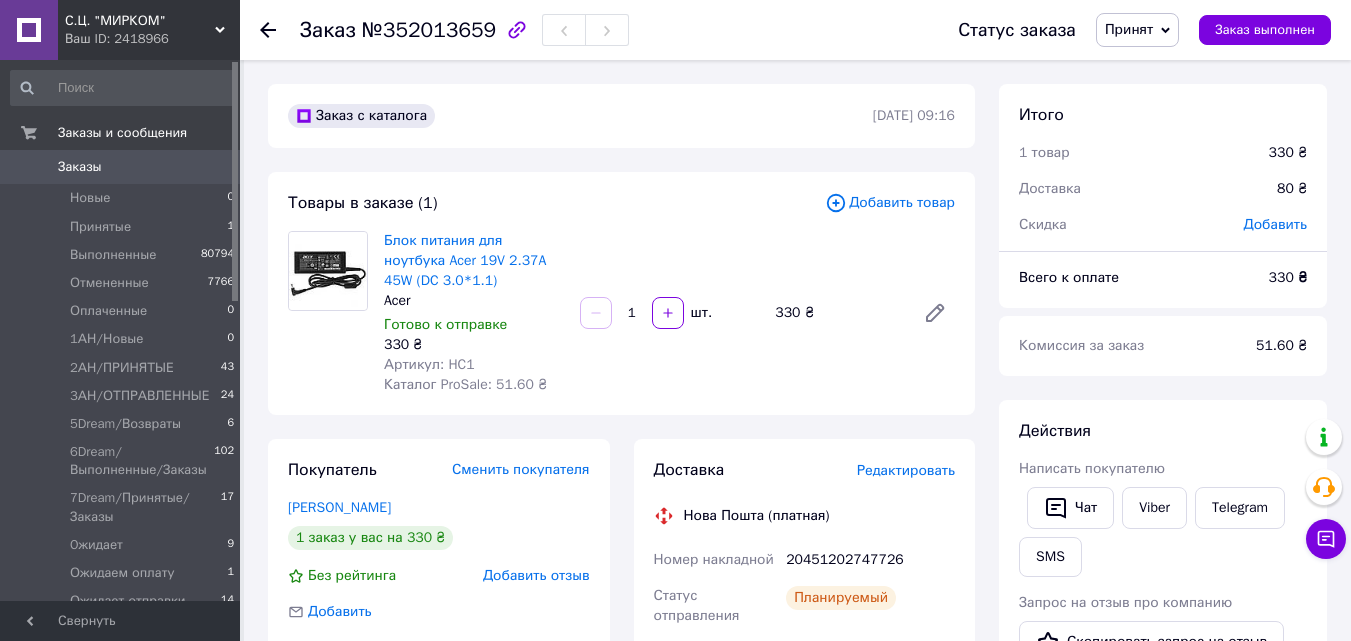 click on "Статус заказа Принят Выполнен Отменен Оплаченный 1АН/Новые 2АН/ПРИНЯТЫЕ 3АН/ОТПРАВЛЕННЫЕ 5Dream/Возвраты 6Dream/Выполненные/Заказы 7Dream/Принятые/Заказы Oжидает Ожидаем оплату Ожидает отправки Ожидает ТТН  Требует подтверждения Заказ выполнен" at bounding box center [1134, 30] 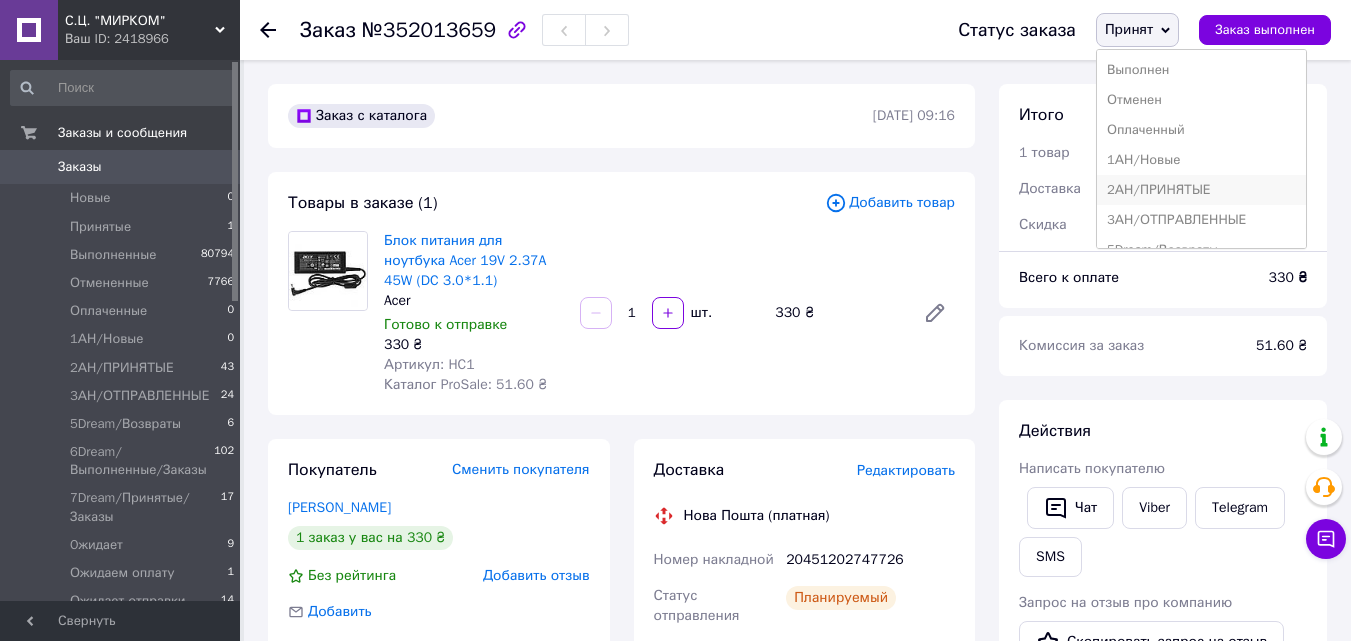 scroll, scrollTop: 232, scrollLeft: 0, axis: vertical 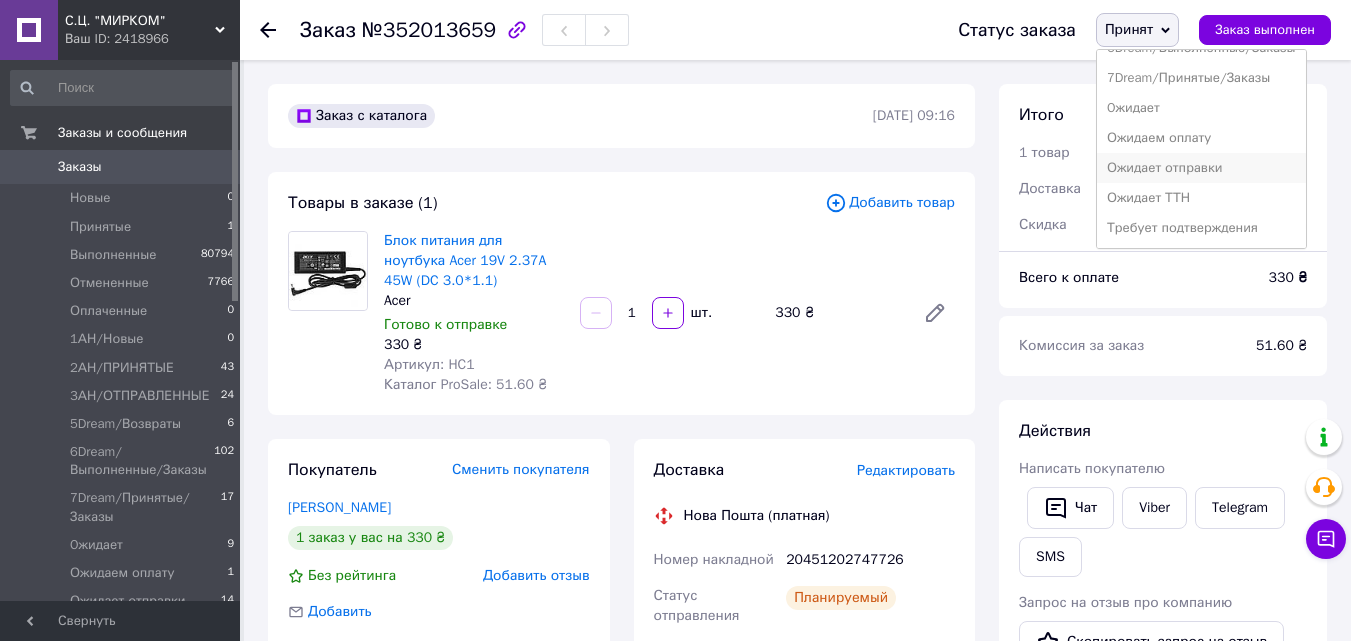 click on "Ожидает отправки" at bounding box center (1201, 168) 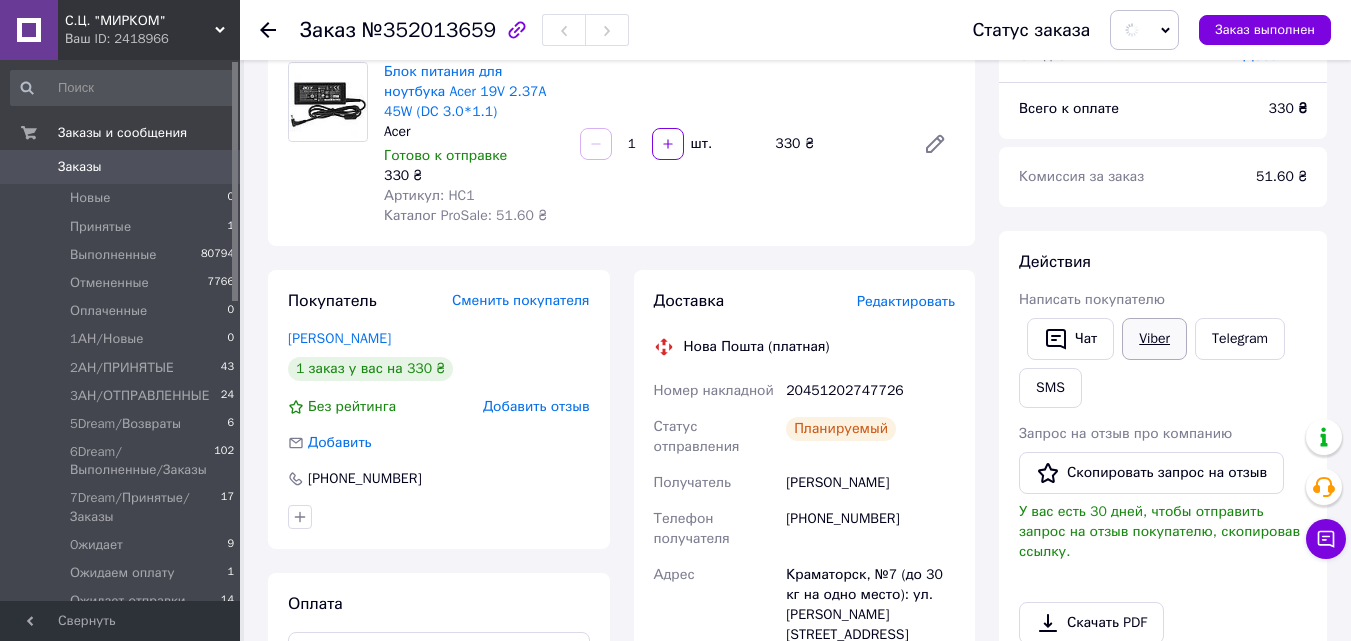 scroll, scrollTop: 300, scrollLeft: 0, axis: vertical 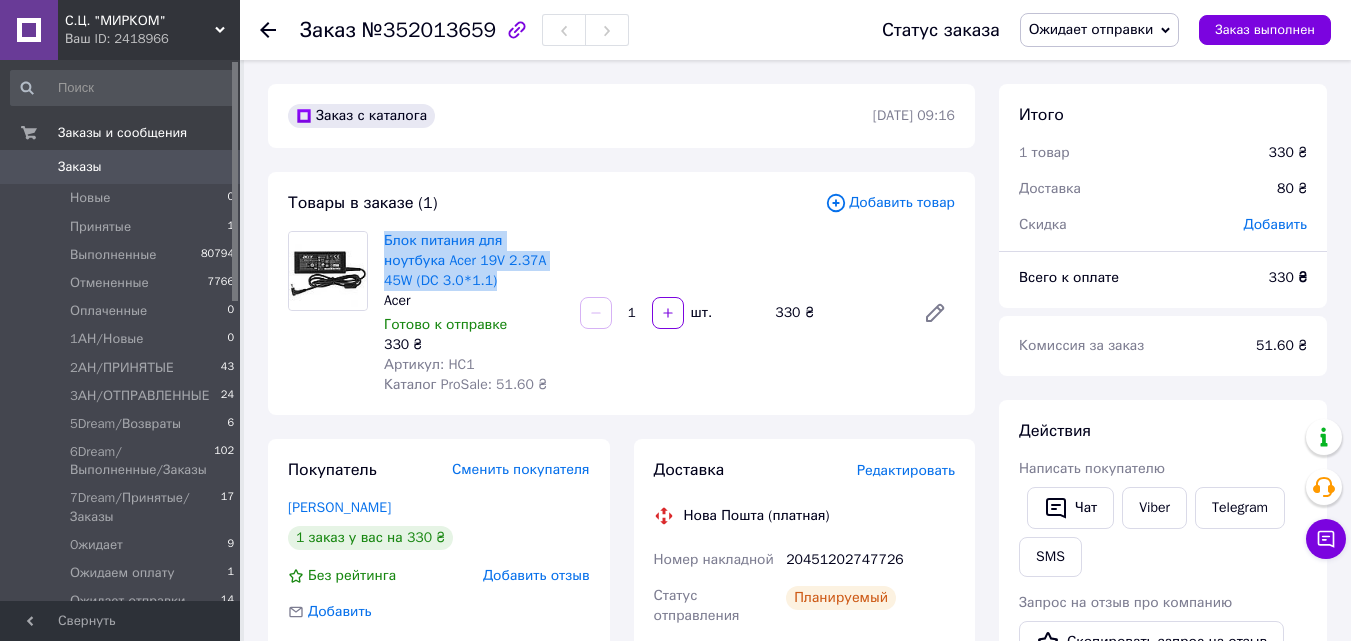 drag, startPoint x: 460, startPoint y: 286, endPoint x: 379, endPoint y: 246, distance: 90.33826 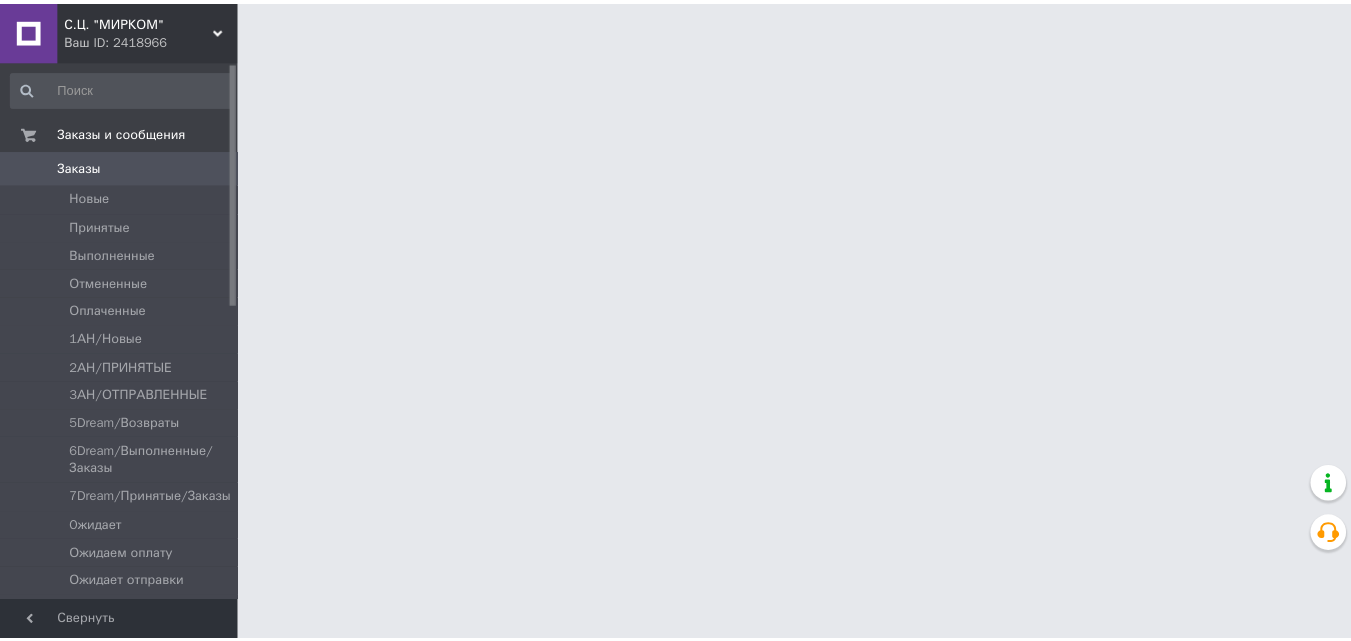 scroll, scrollTop: 0, scrollLeft: 0, axis: both 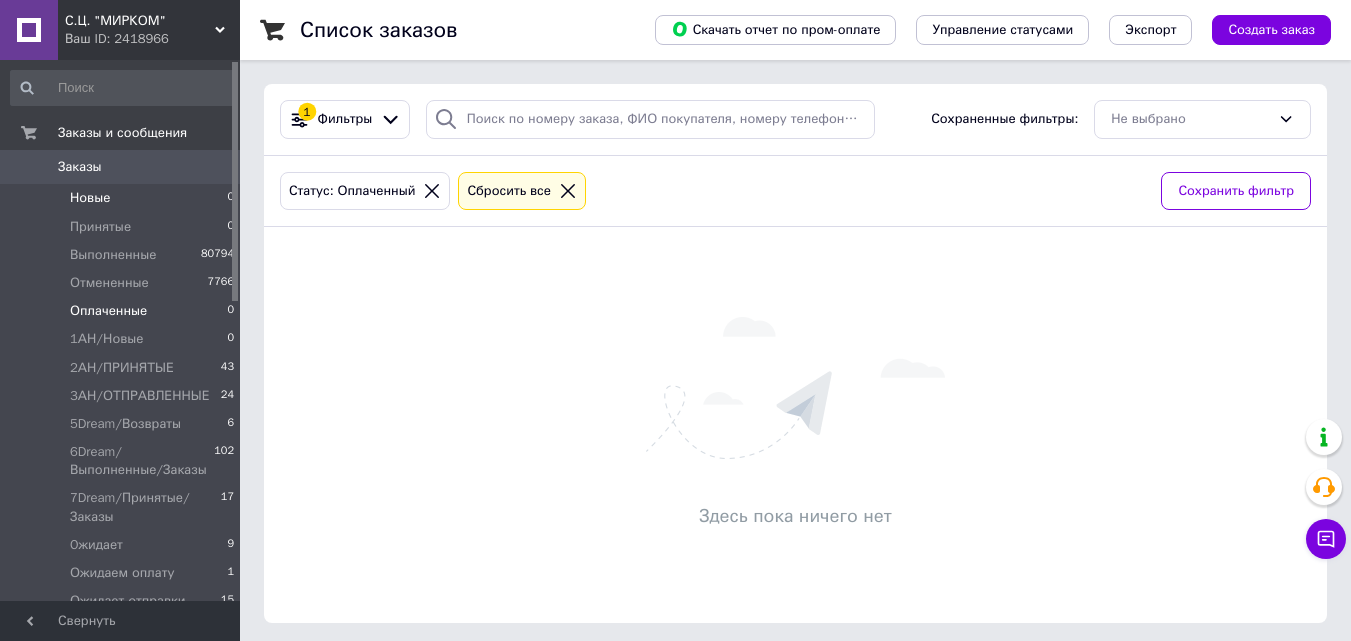 click on "Новые 0" at bounding box center [123, 198] 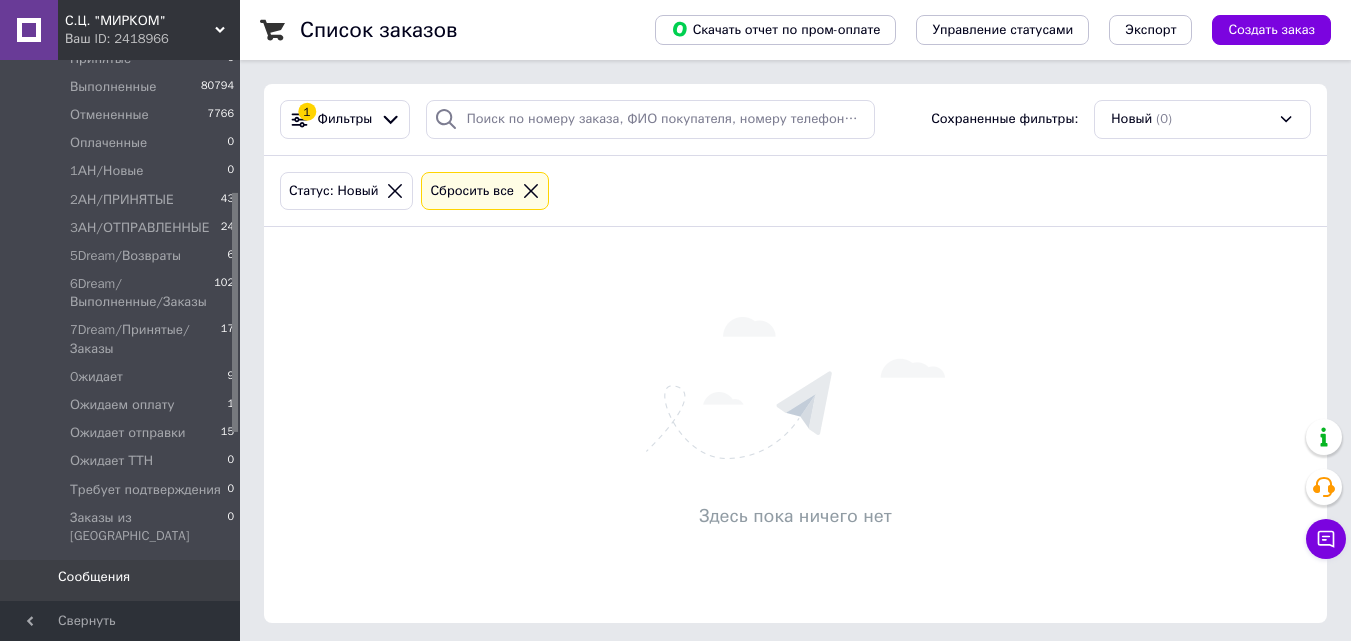scroll, scrollTop: 300, scrollLeft: 0, axis: vertical 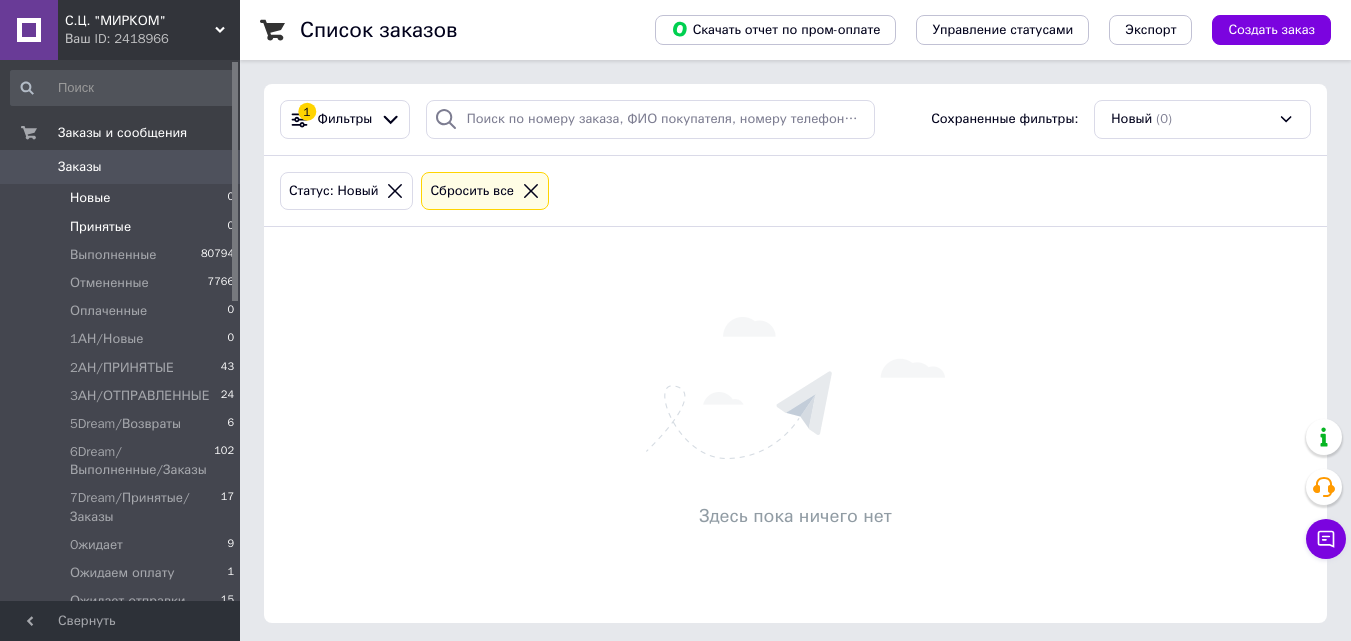 click on "Принятые 0" at bounding box center [123, 227] 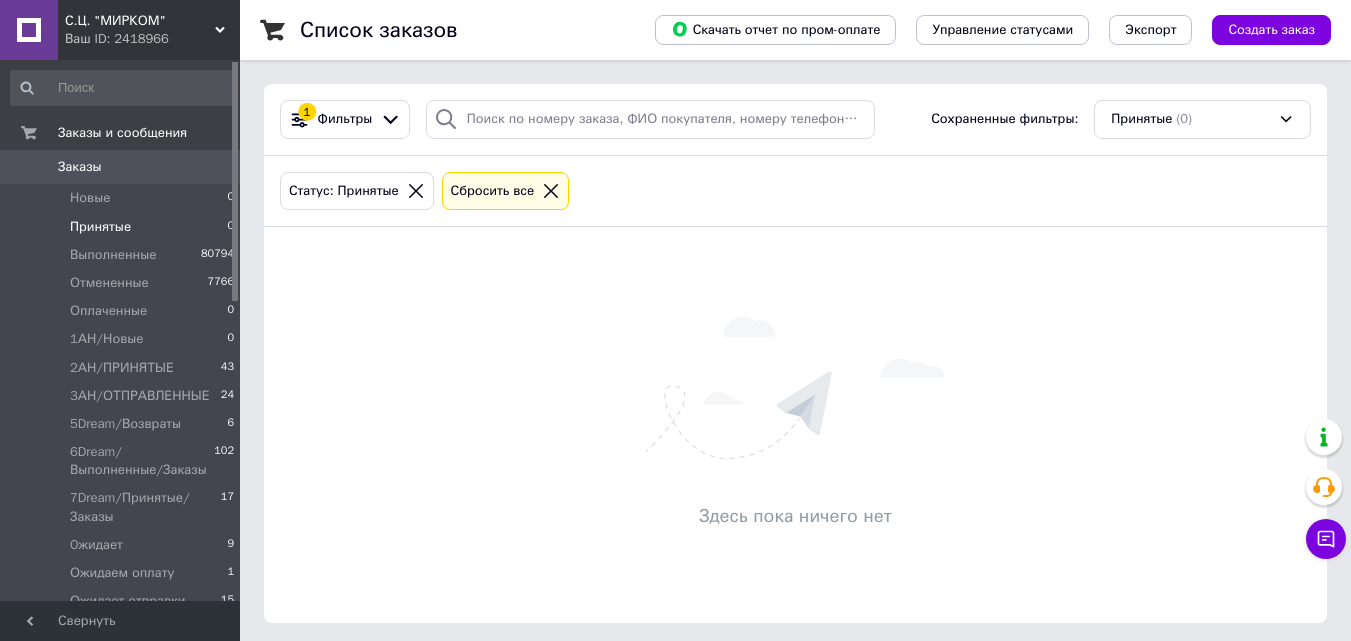 click on "Принятые 0" at bounding box center (123, 227) 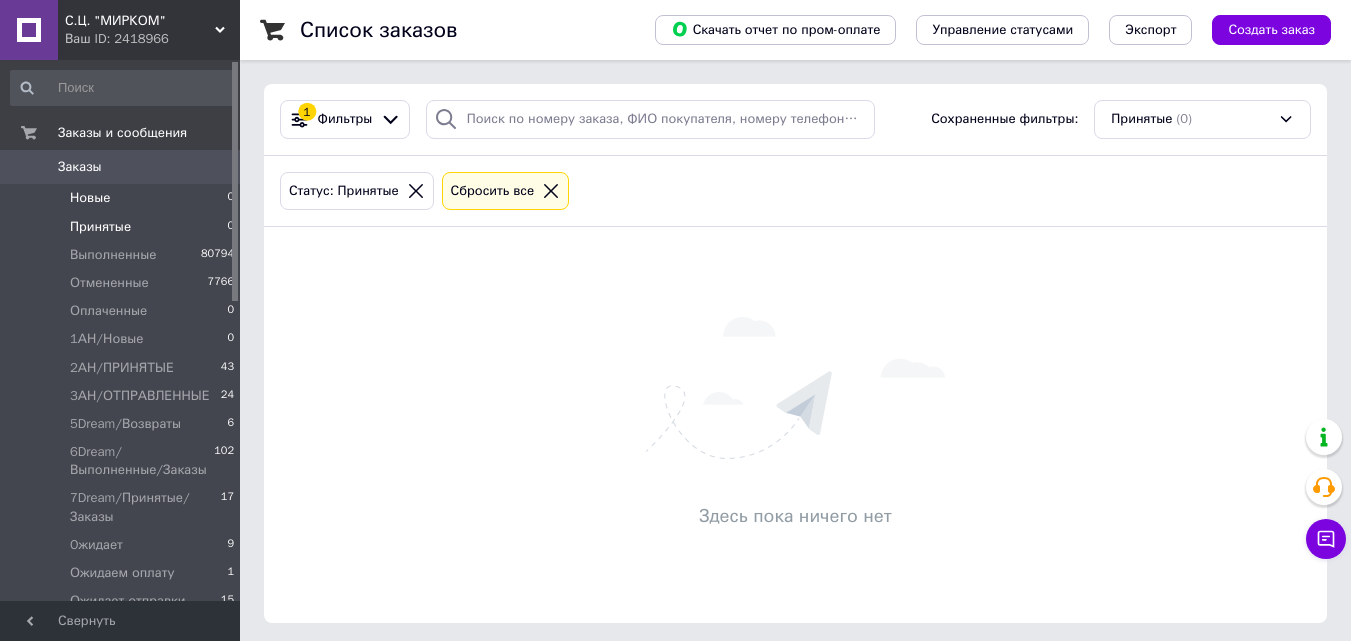 click on "Новые 0" at bounding box center [123, 198] 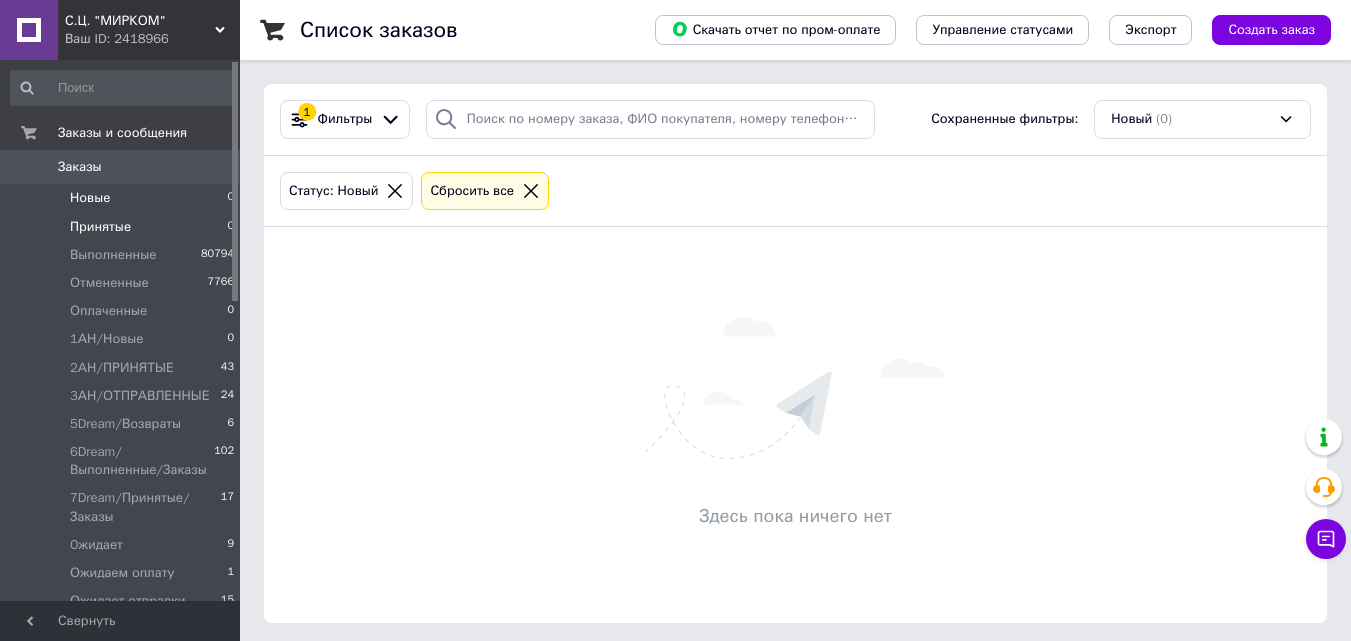 click on "Принятые 0" at bounding box center (123, 227) 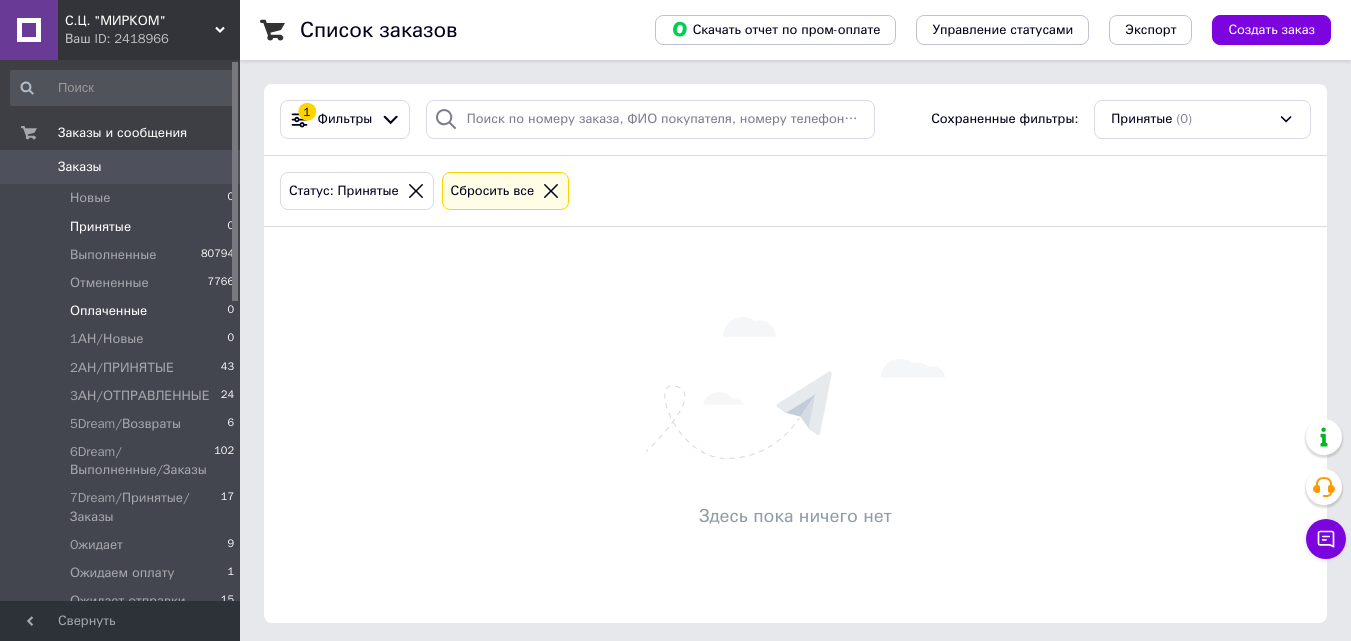 click on "Оплаченные 0" at bounding box center (123, 311) 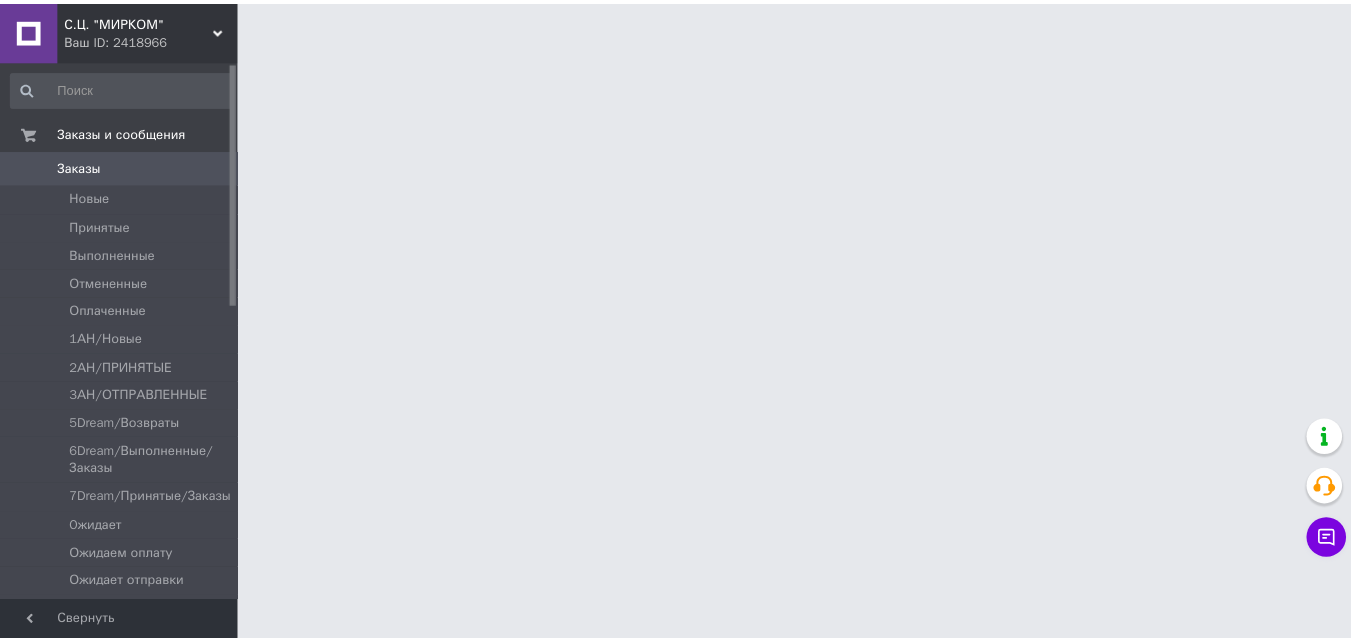 scroll, scrollTop: 0, scrollLeft: 0, axis: both 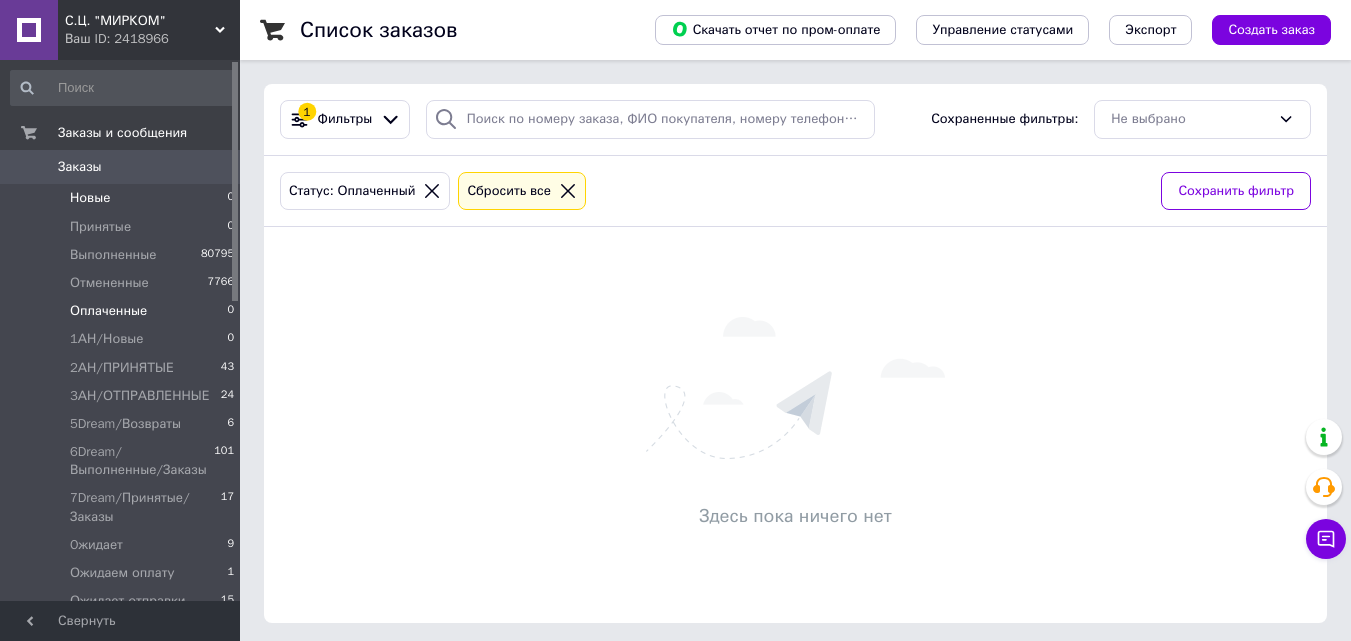 click on "Новые 0" at bounding box center [123, 198] 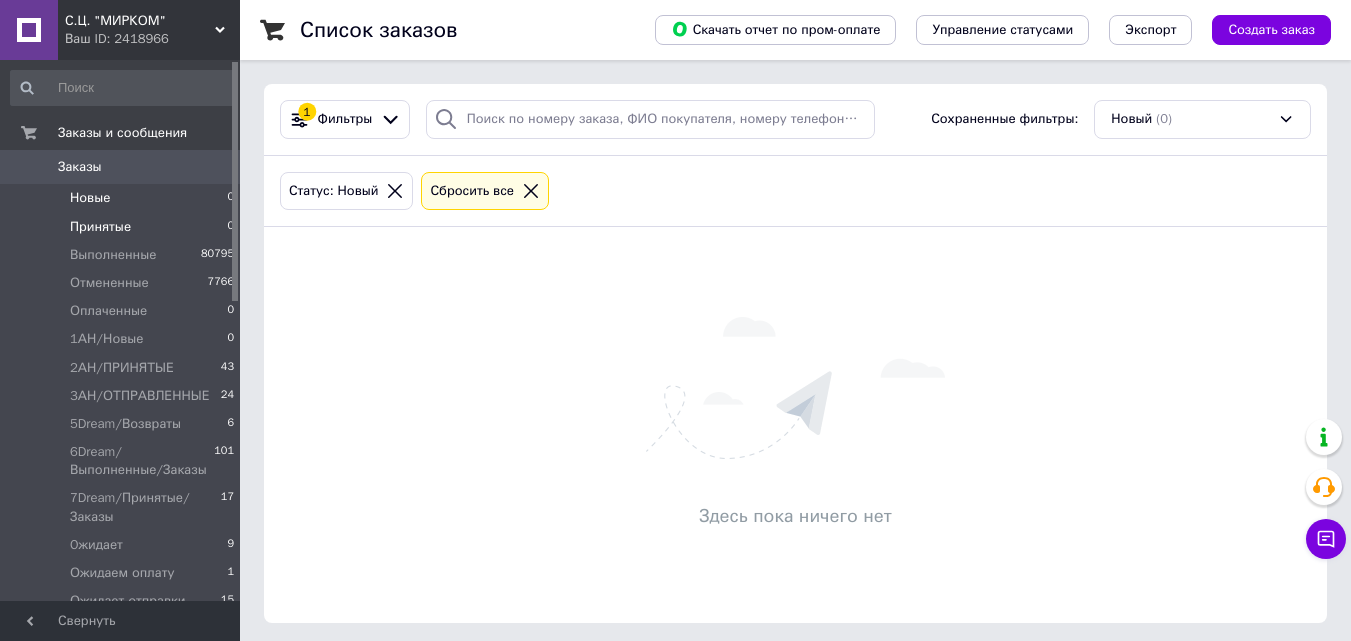 click on "Принятые 0" at bounding box center [123, 227] 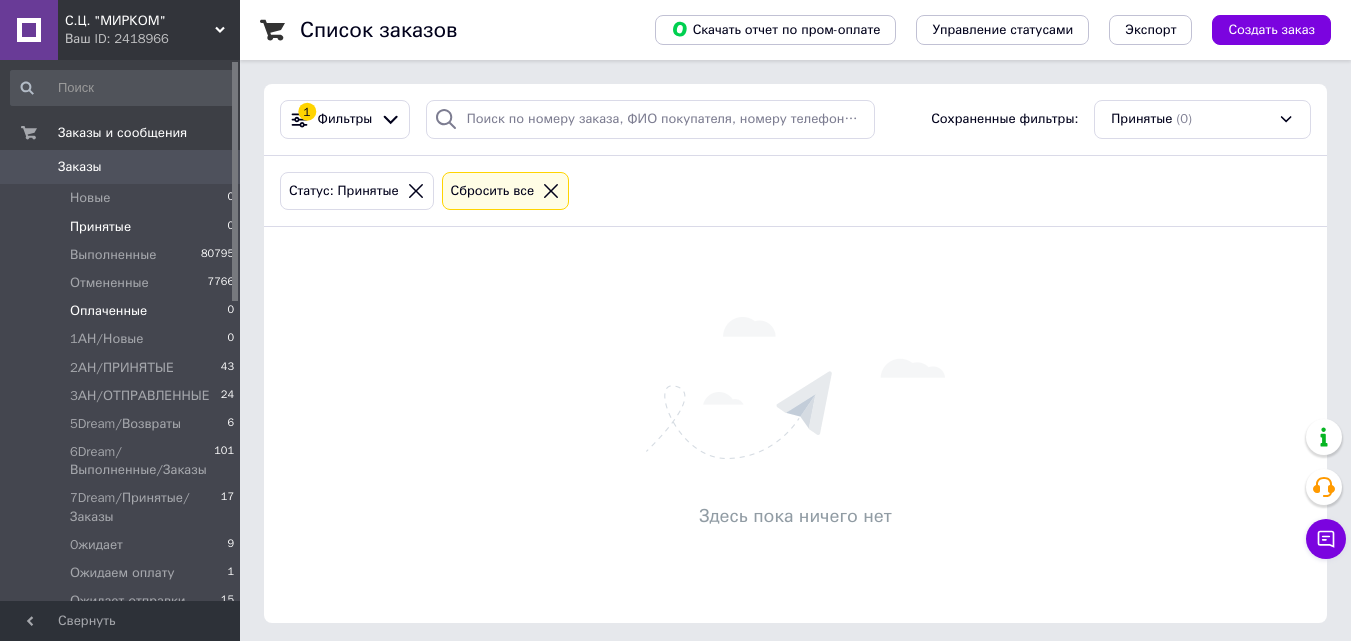 click on "Оплаченные 0" at bounding box center (123, 311) 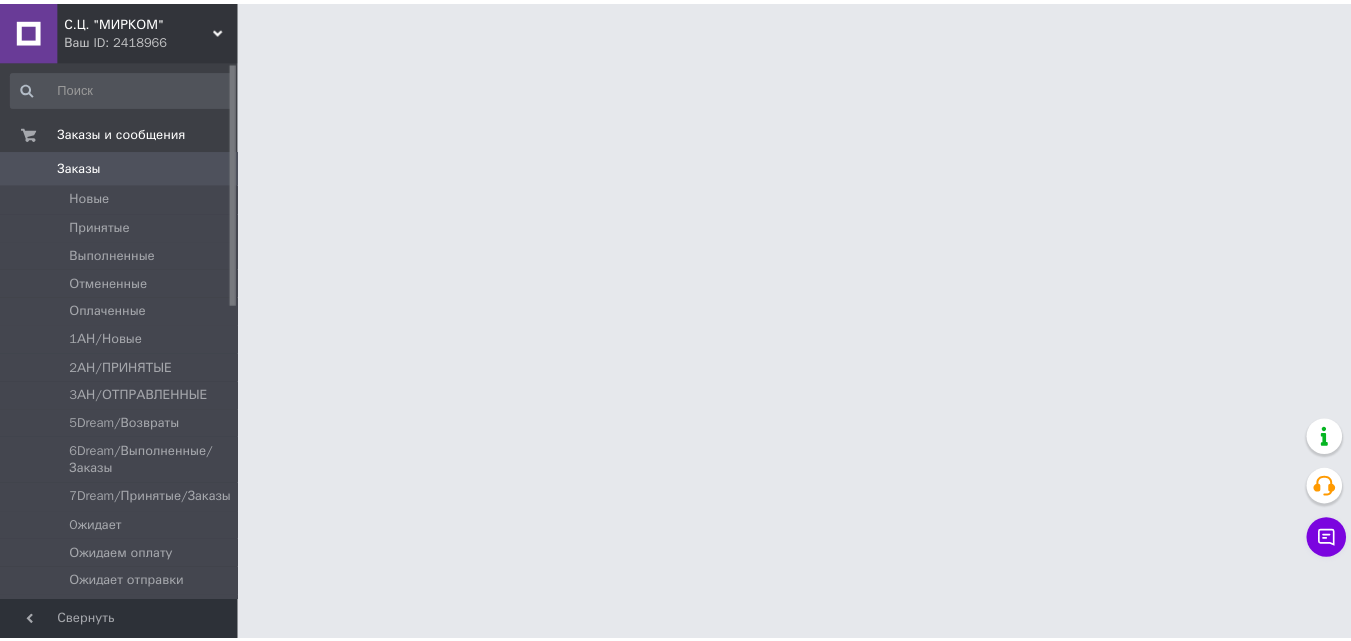 scroll, scrollTop: 0, scrollLeft: 0, axis: both 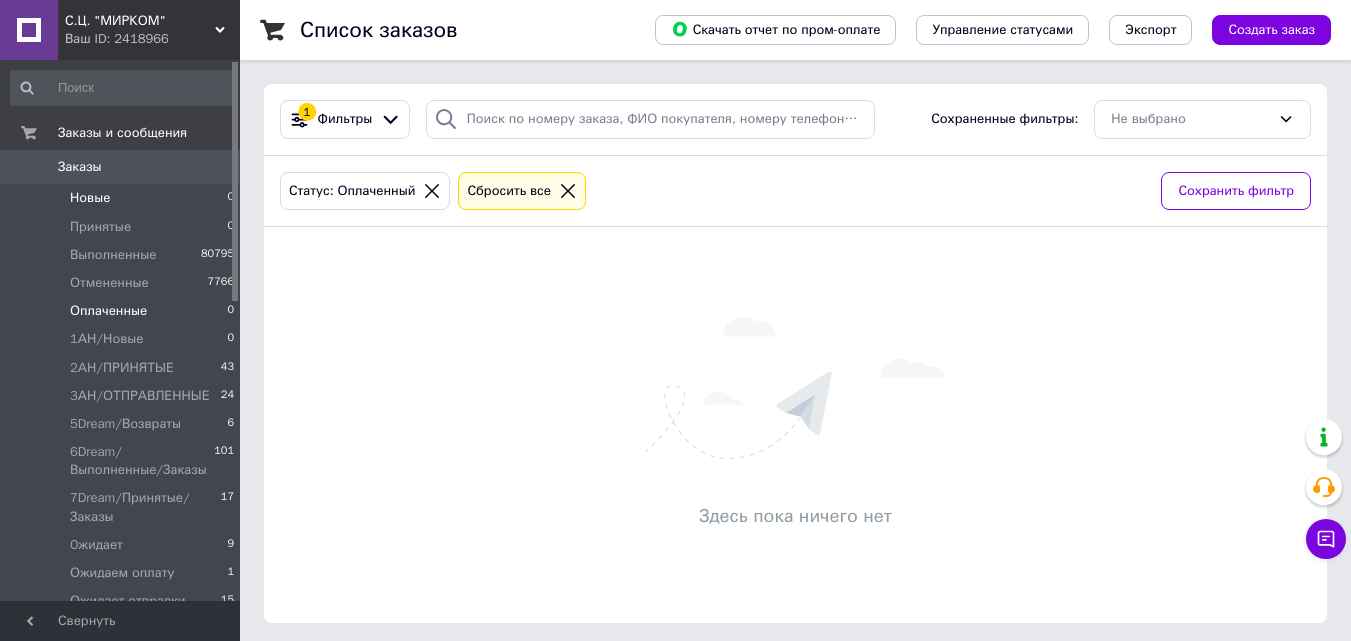 click on "Новые 0" at bounding box center (123, 198) 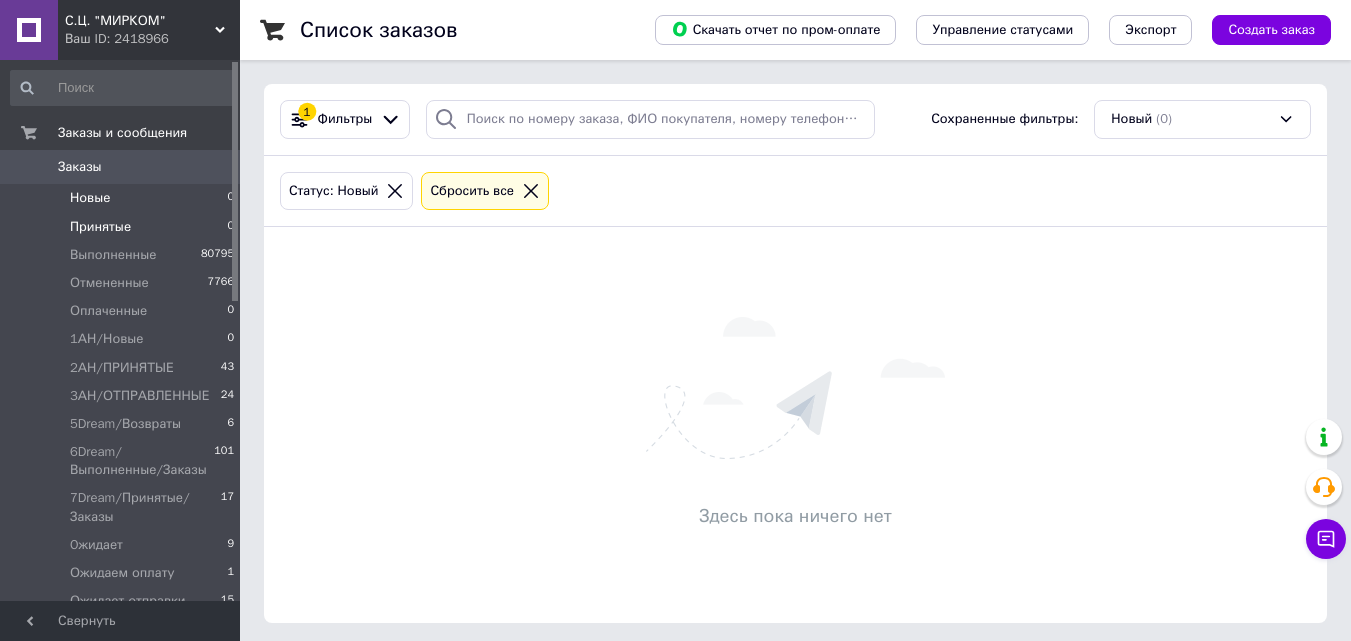 click on "Принятые 0" at bounding box center (123, 227) 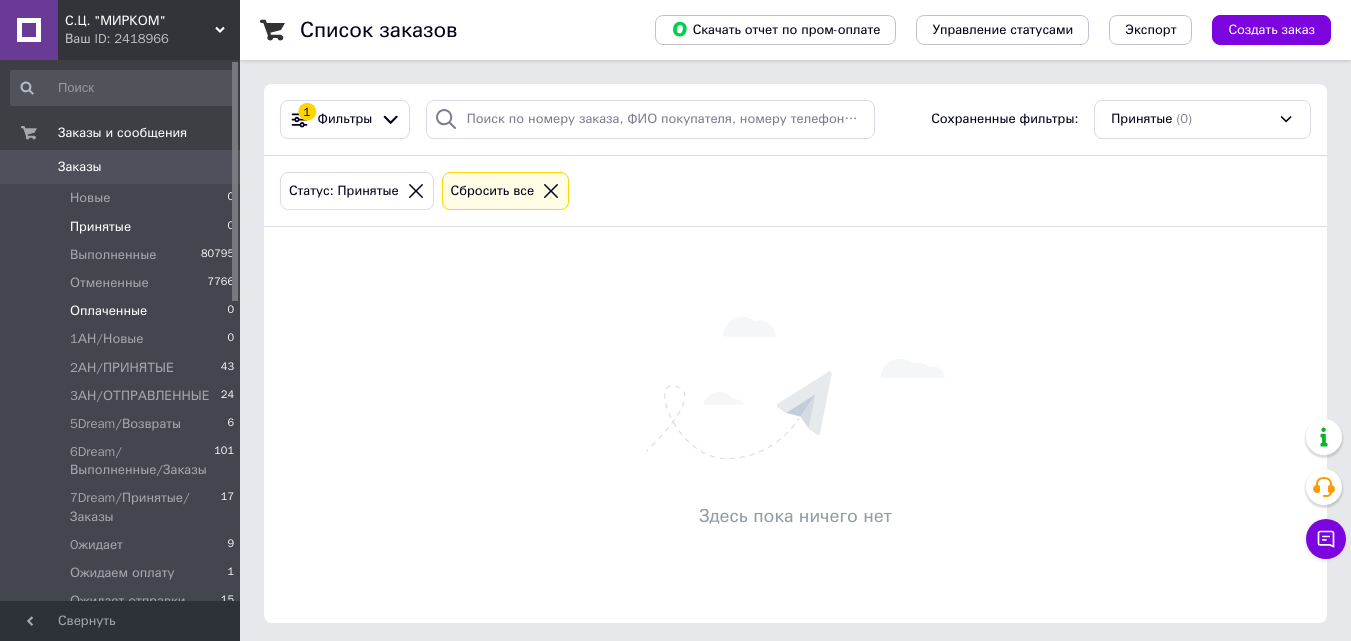 click on "Оплаченные 0" at bounding box center [123, 311] 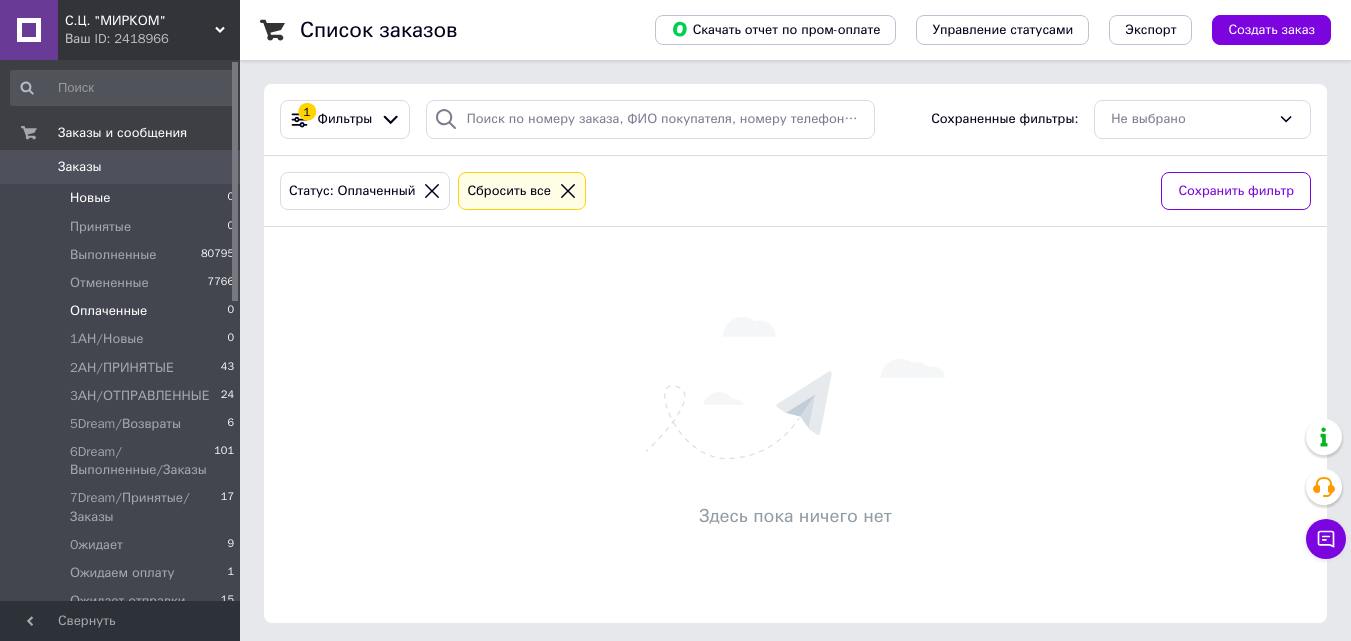 click on "Новые 0" at bounding box center [123, 198] 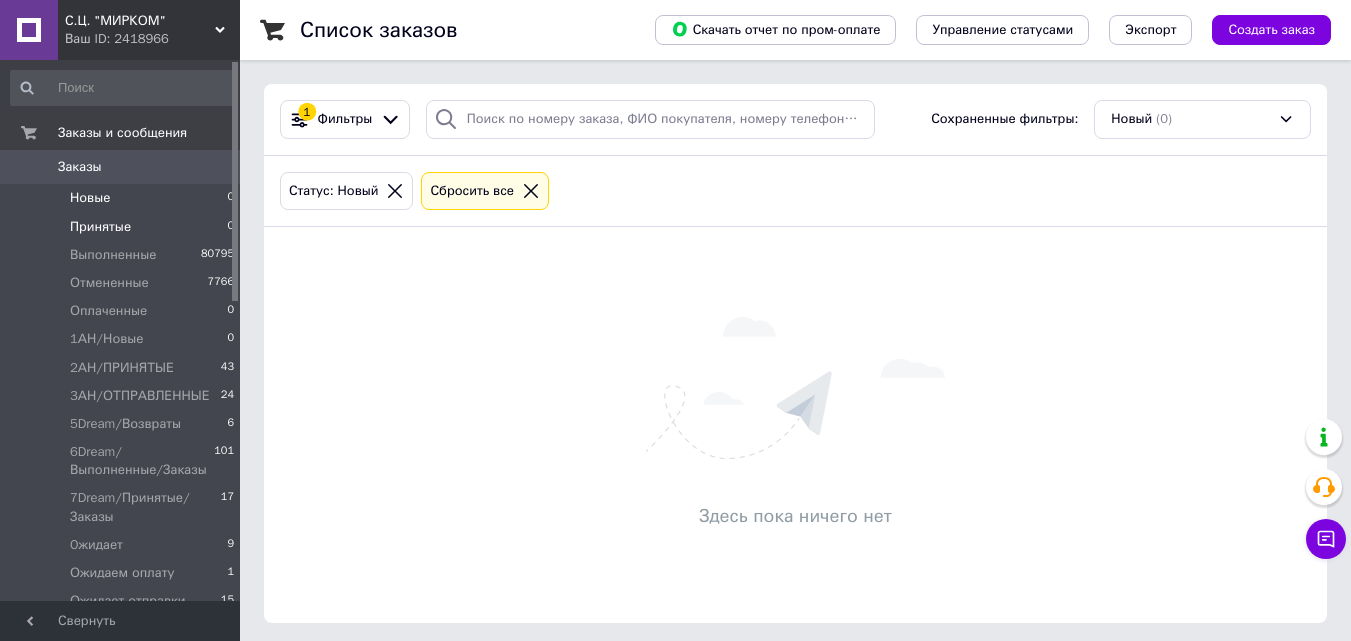 click on "Принятые 0" at bounding box center (123, 227) 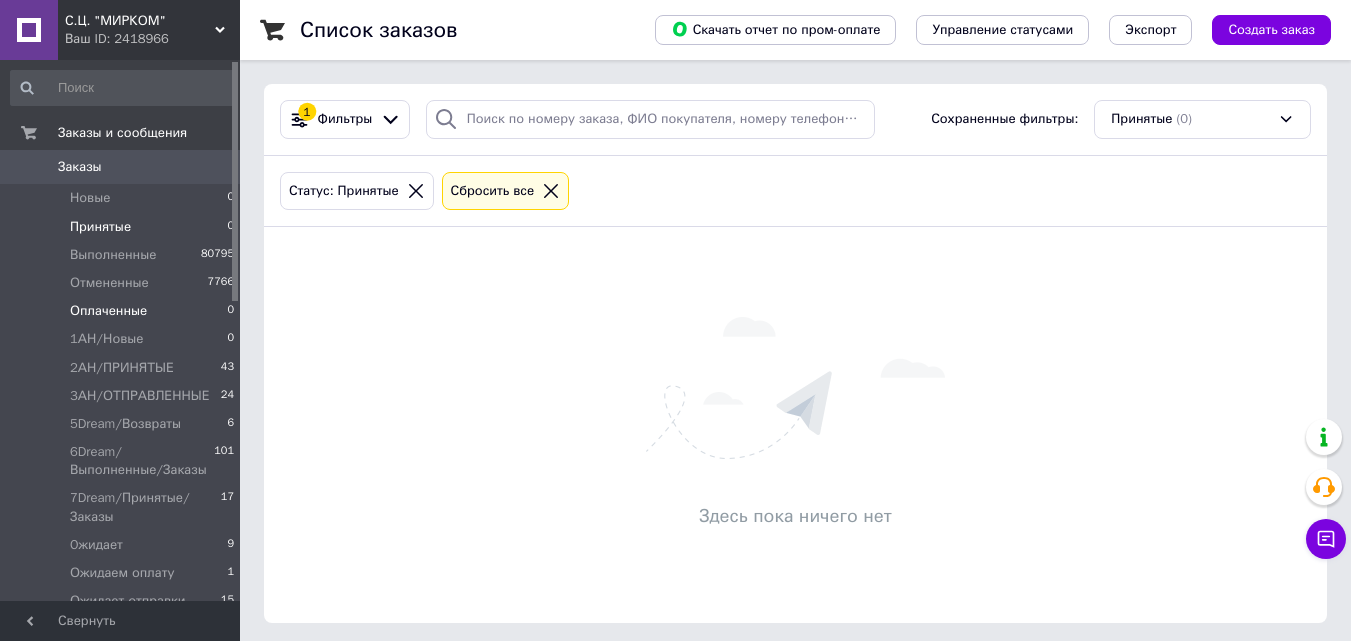 click on "Оплаченные 0" at bounding box center (123, 311) 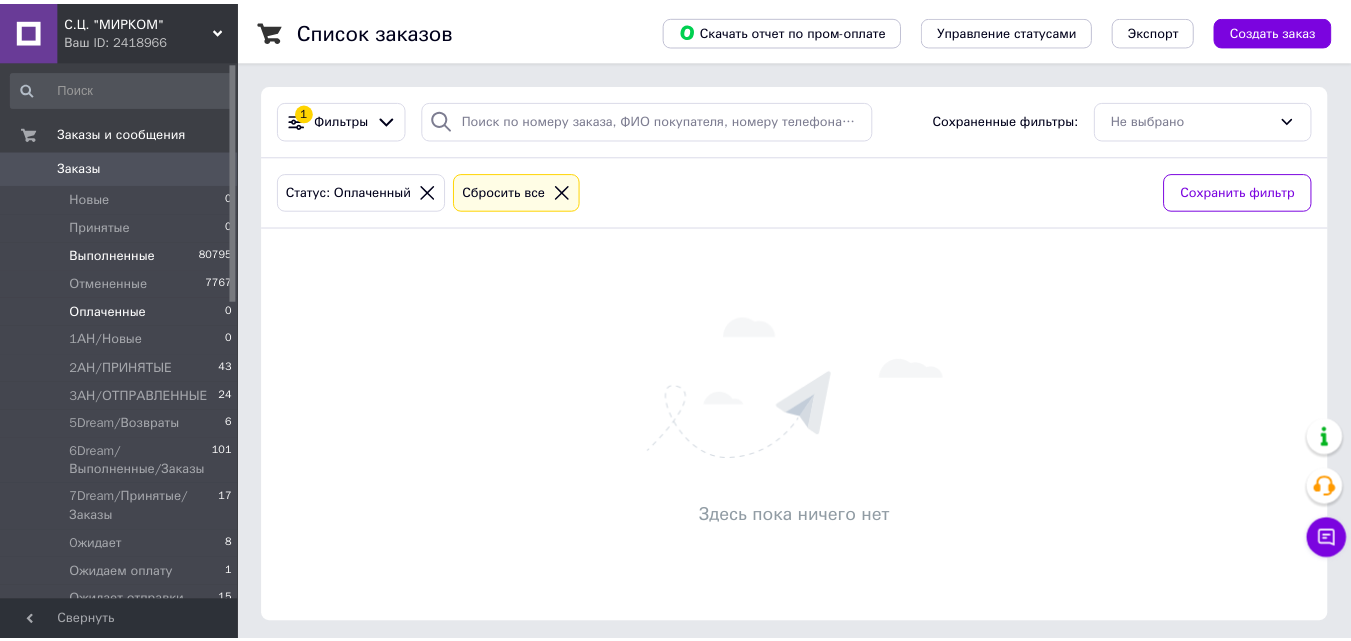 scroll, scrollTop: 0, scrollLeft: 0, axis: both 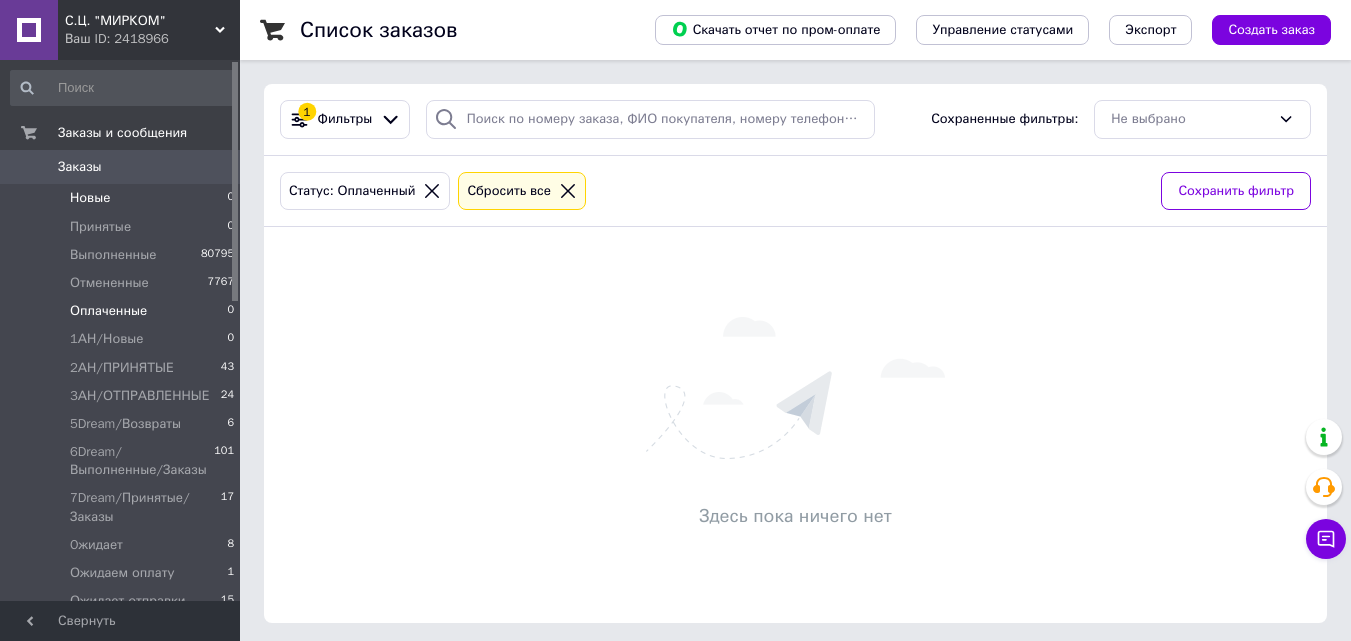 click on "Новые 0" at bounding box center [123, 198] 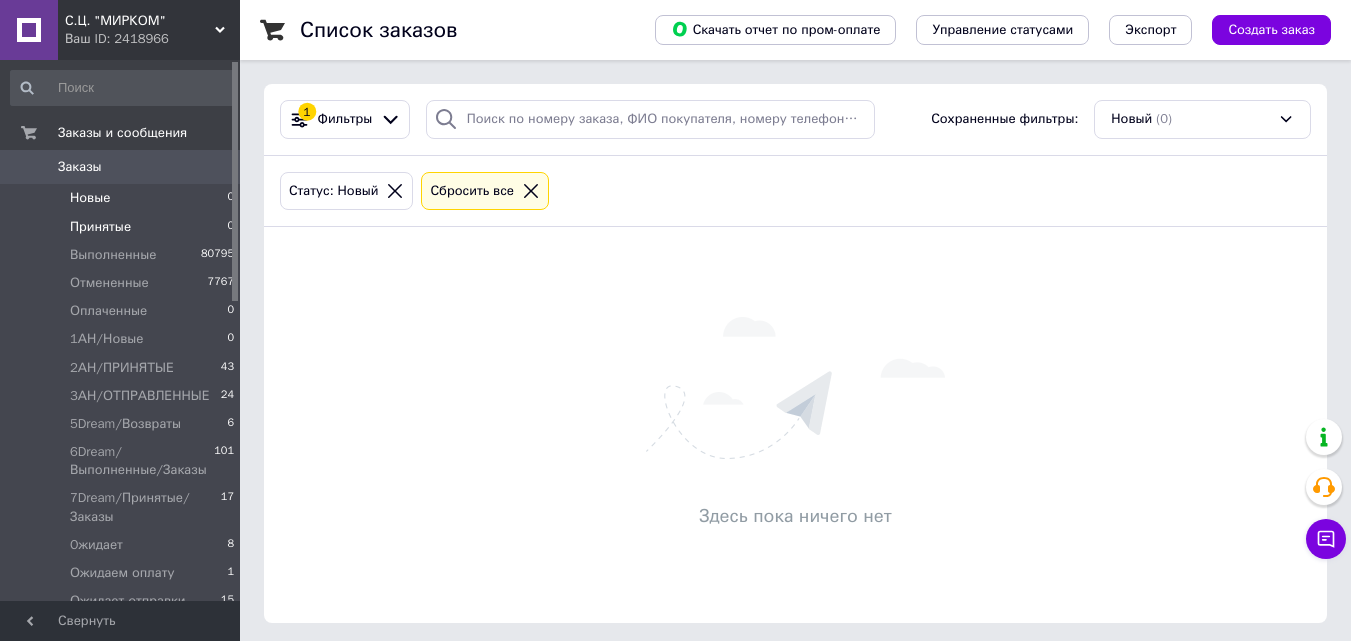 click on "Принятые 0" at bounding box center (123, 227) 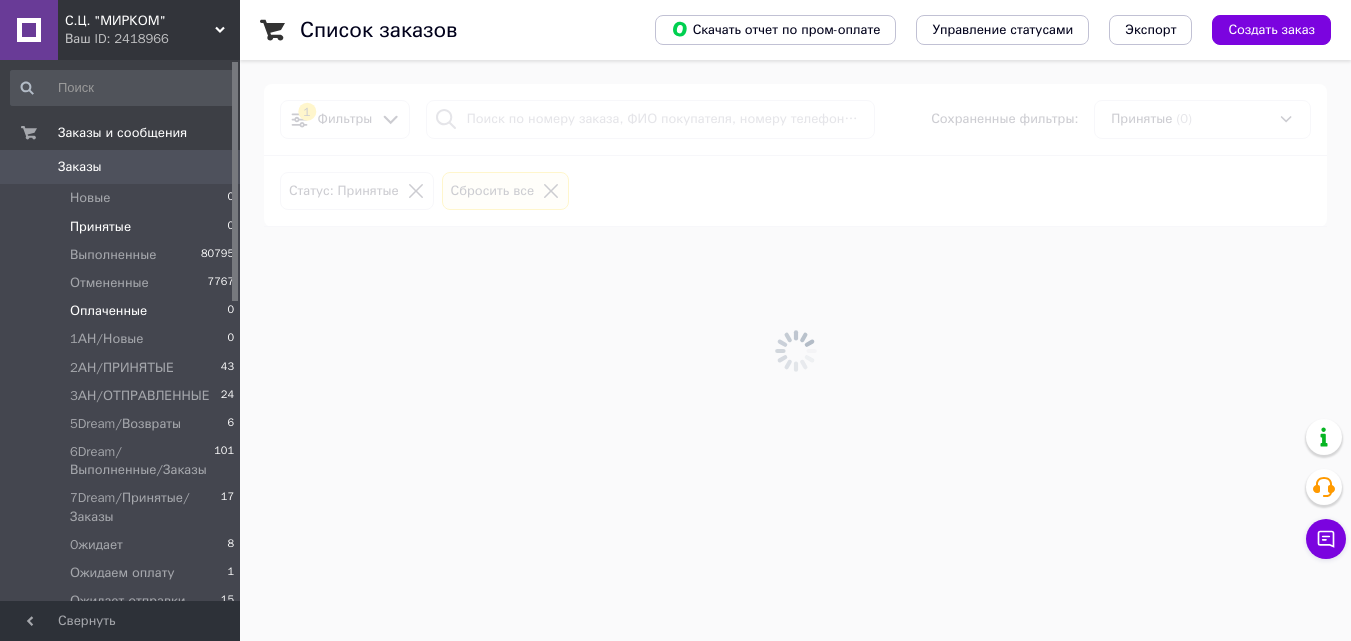 click on "Оплаченные 0" at bounding box center [123, 311] 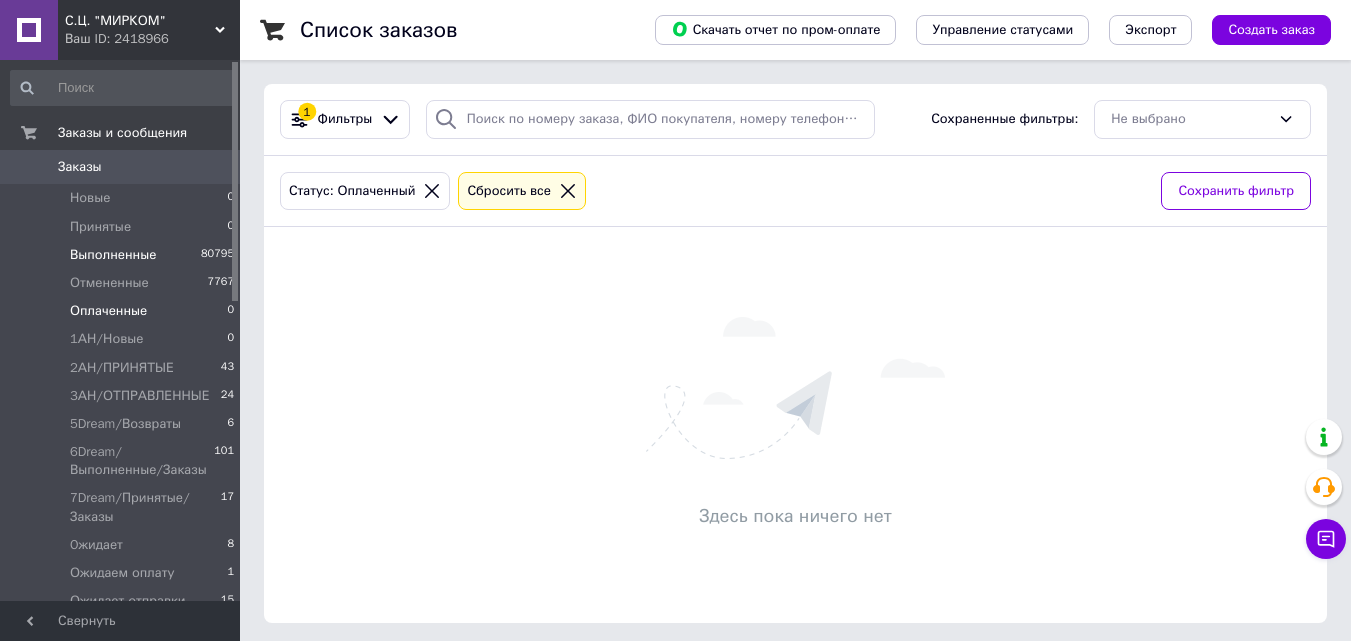 scroll, scrollTop: 0, scrollLeft: 0, axis: both 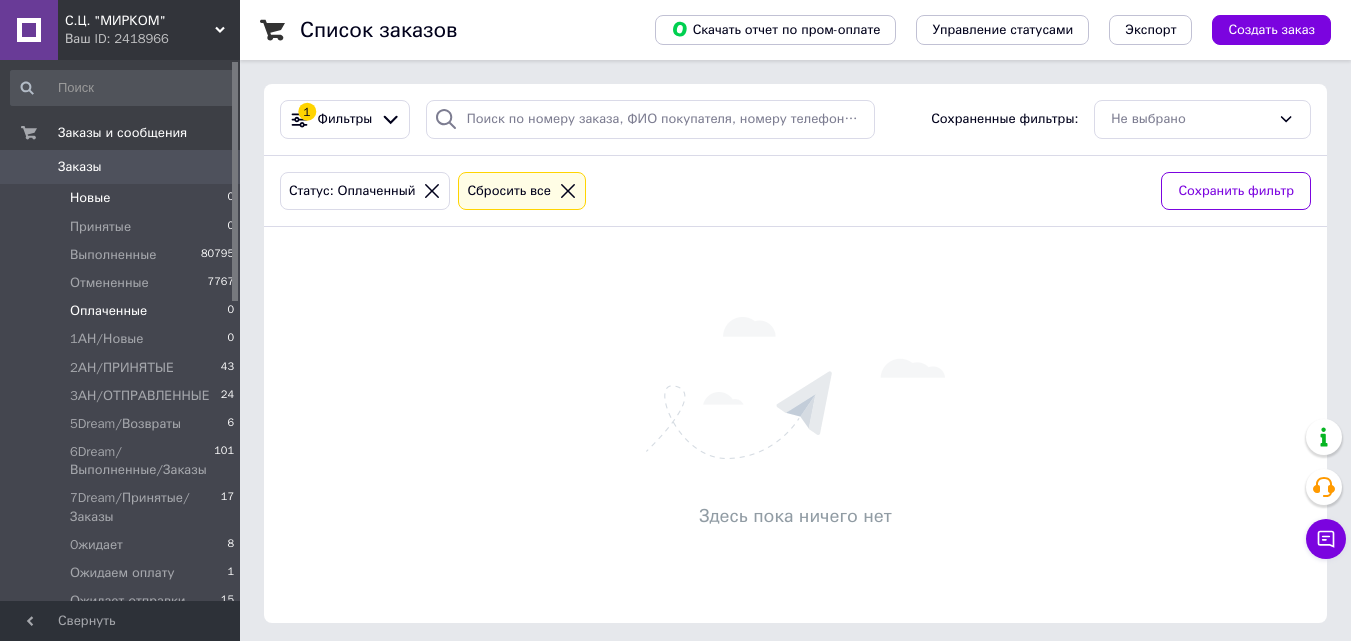 click on "Новые 0" at bounding box center (123, 198) 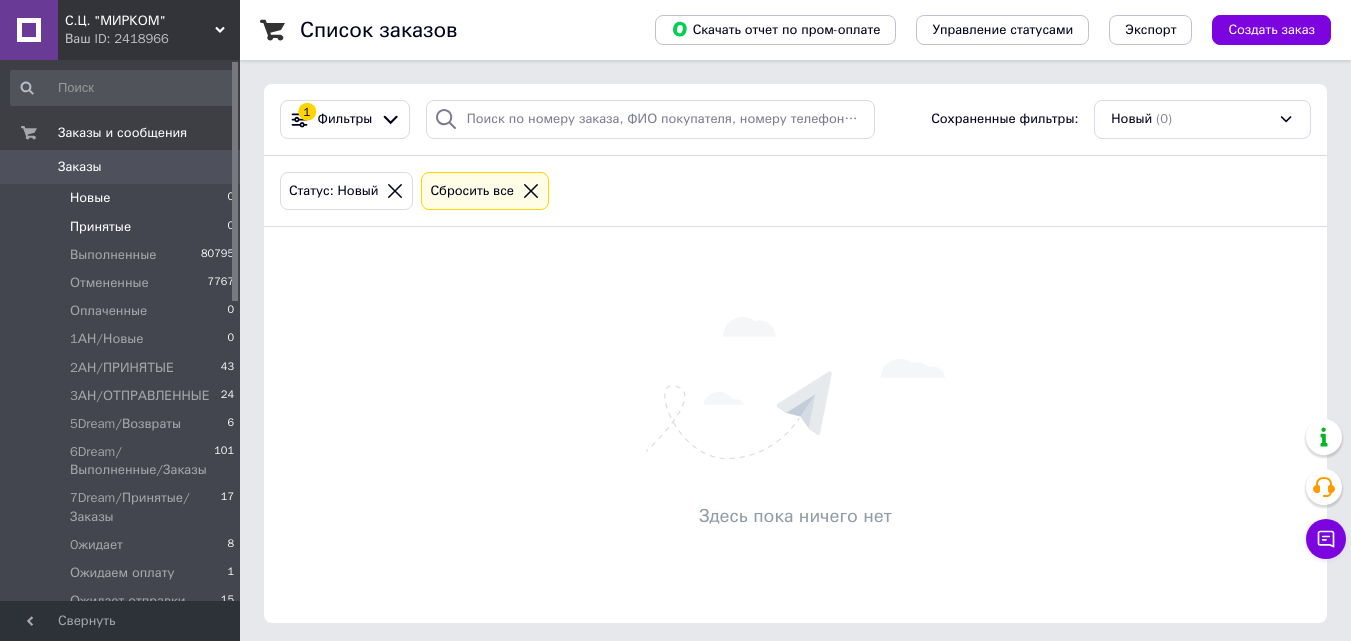 click on "Принятые 0" at bounding box center [123, 227] 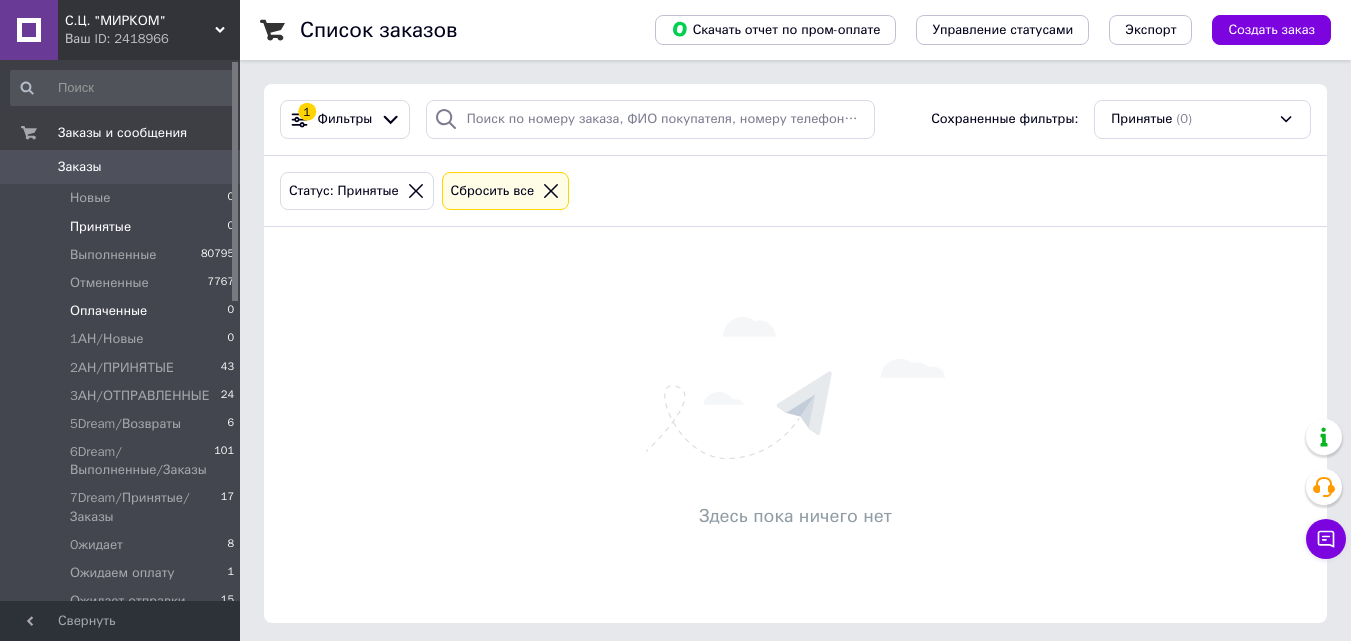 click on "Оплаченные 0" at bounding box center [123, 311] 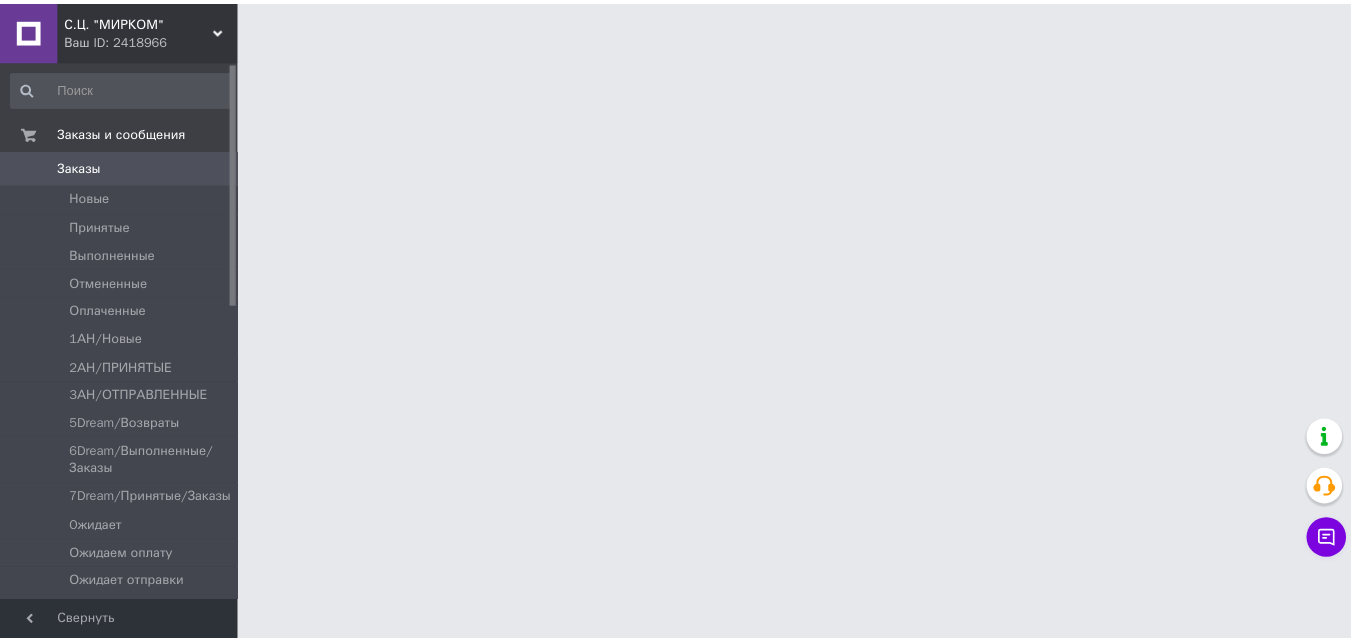 scroll, scrollTop: 0, scrollLeft: 0, axis: both 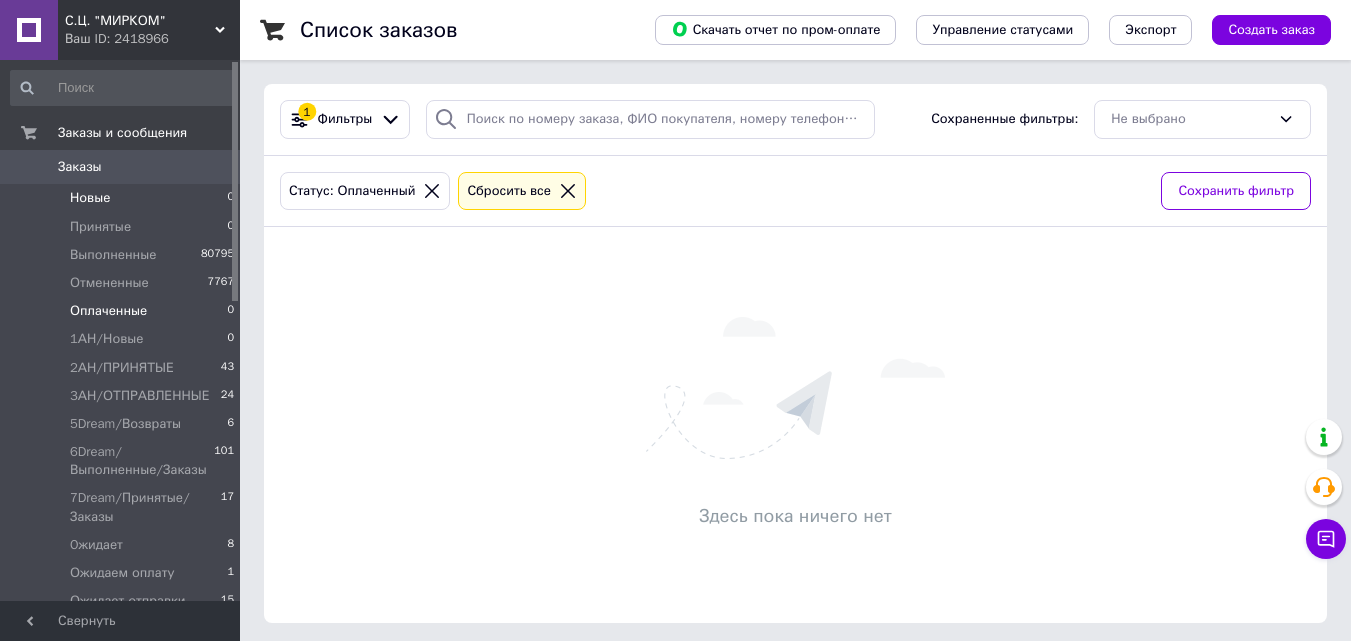click on "Новые 0" at bounding box center [123, 198] 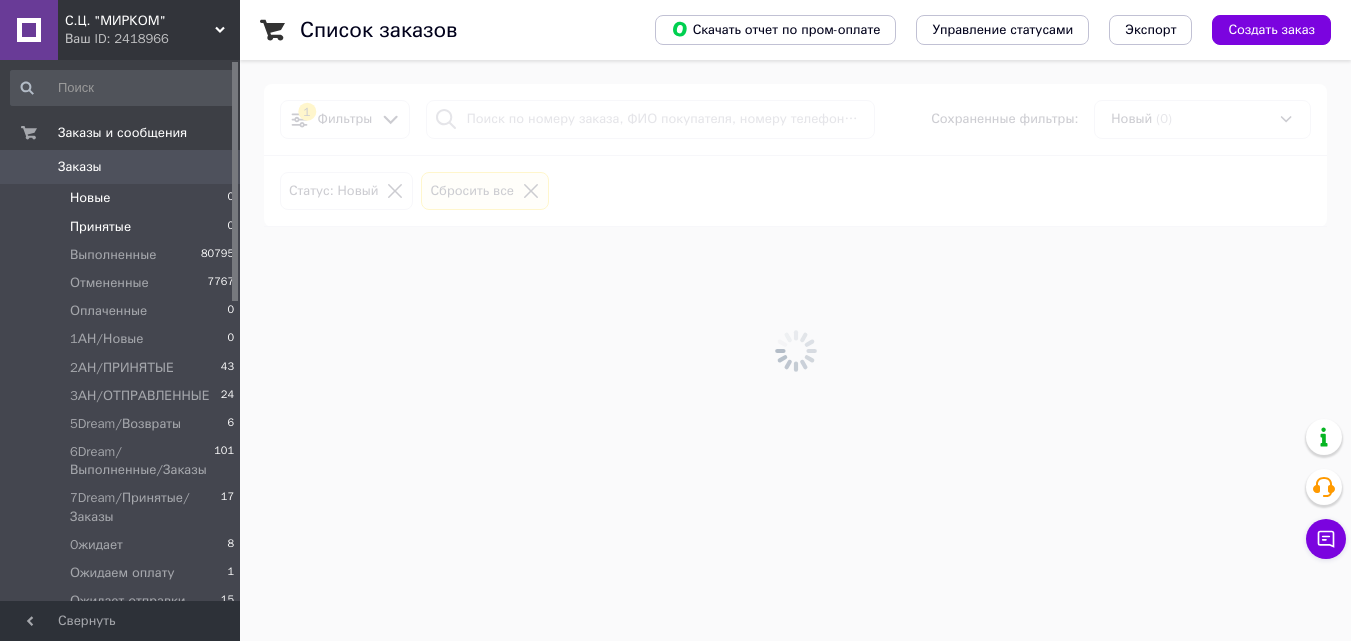 click on "Принятые 0" at bounding box center (123, 227) 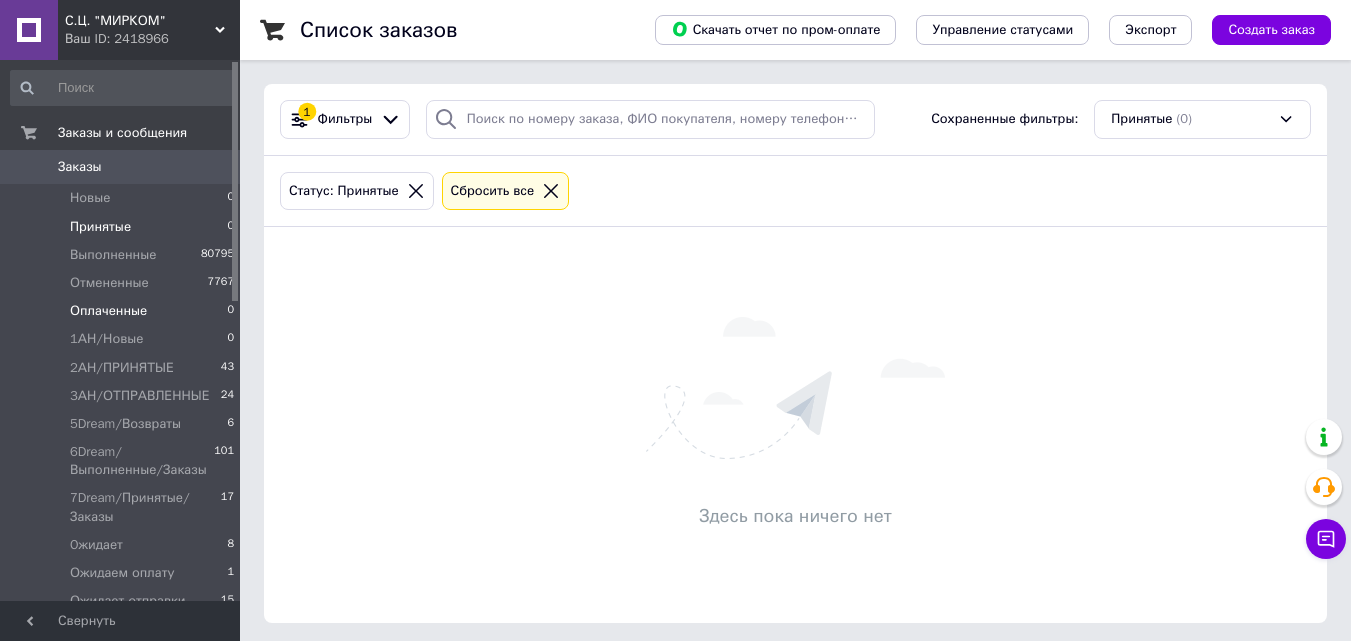 click on "Оплаченные 0" at bounding box center (123, 311) 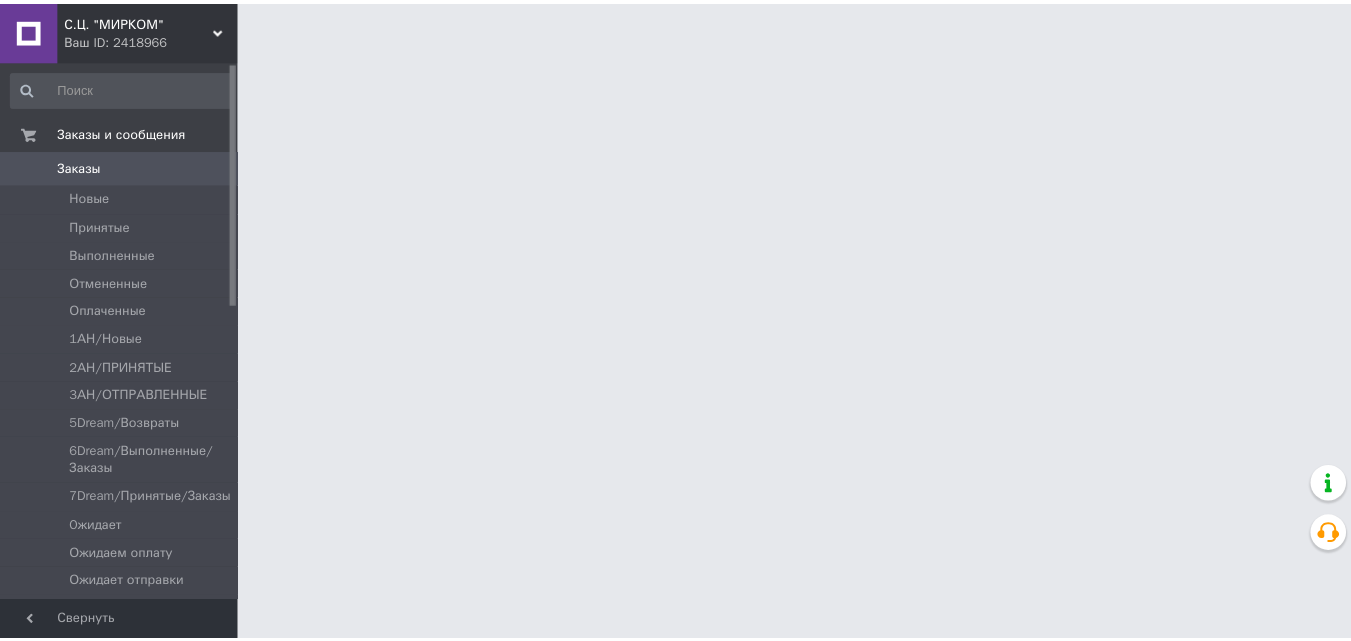 scroll, scrollTop: 0, scrollLeft: 0, axis: both 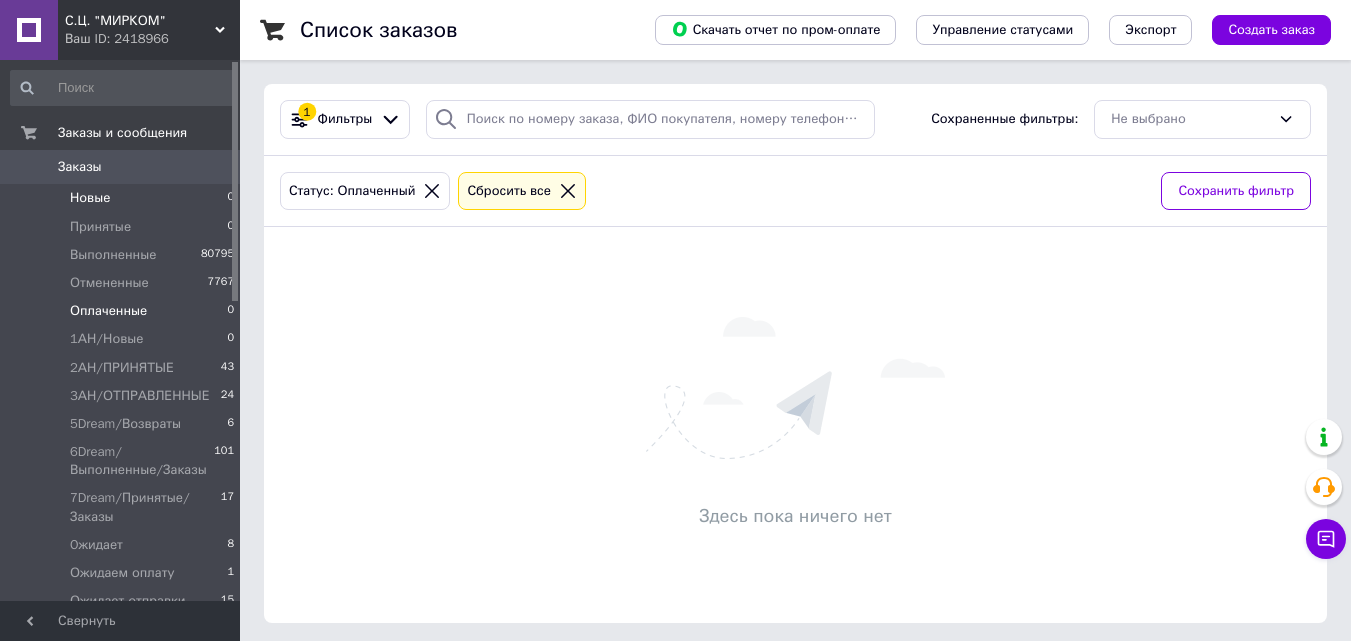 click on "Новые 0" at bounding box center (123, 198) 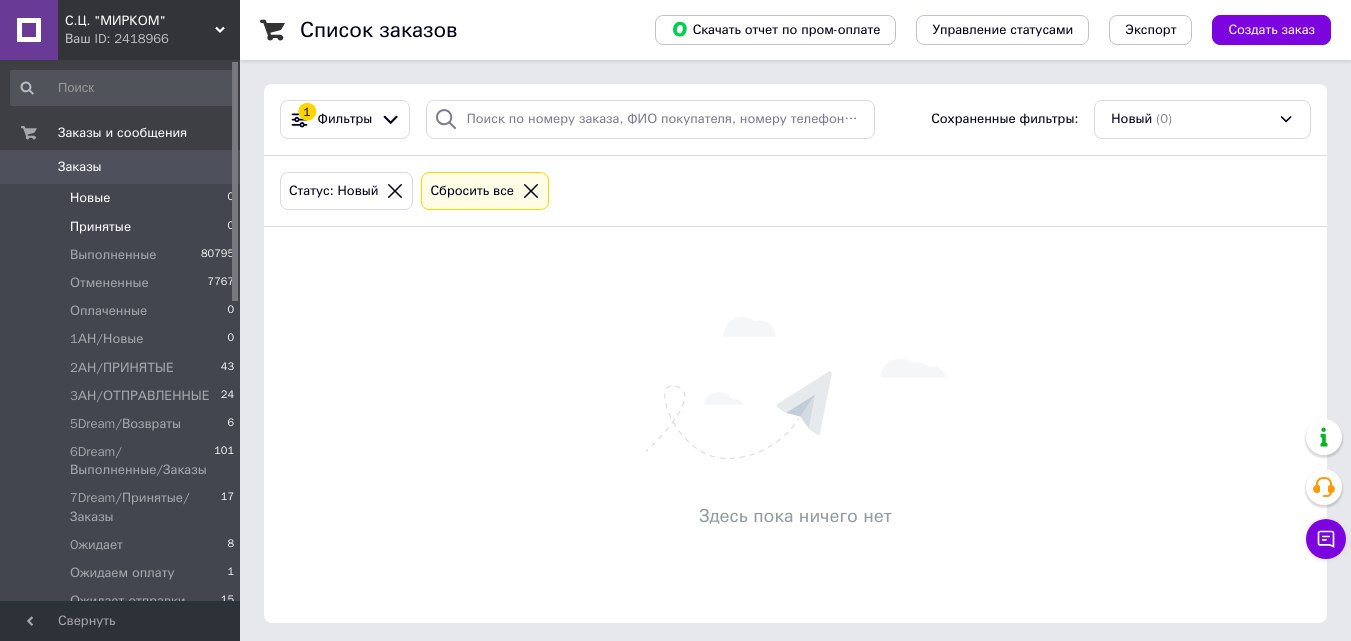 click on "Принятые 0" at bounding box center (123, 227) 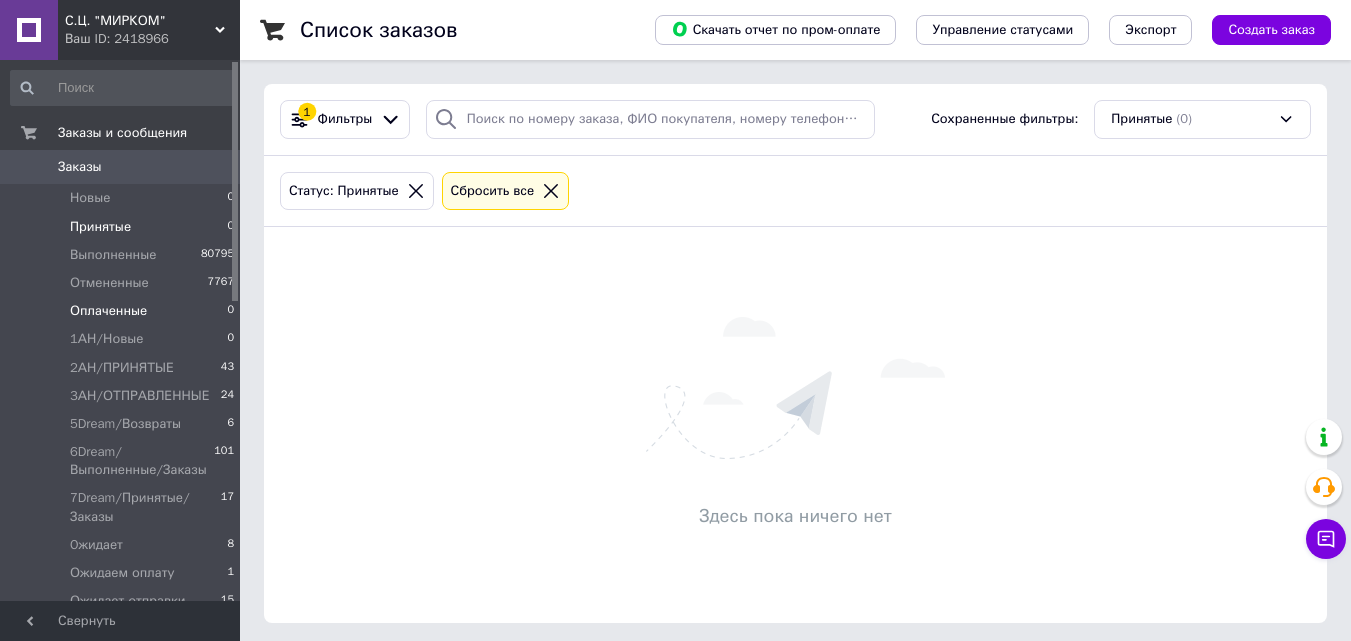 click on "Оплаченные 0" at bounding box center [123, 311] 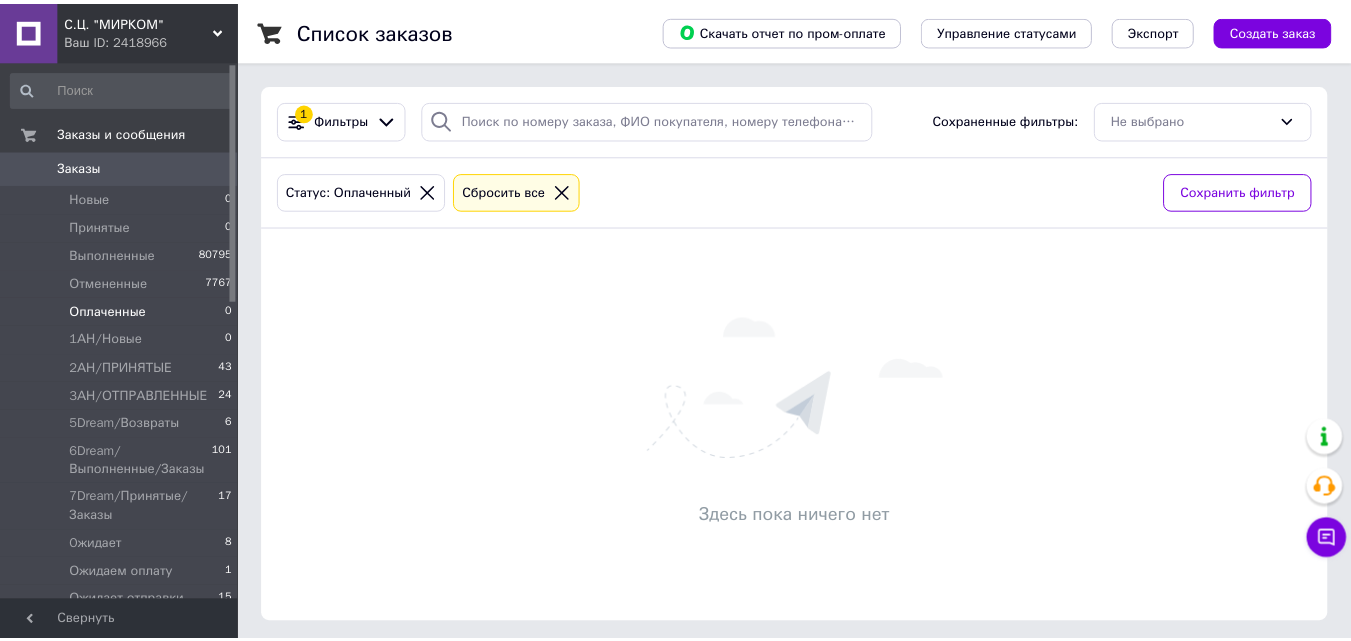 scroll, scrollTop: 0, scrollLeft: 0, axis: both 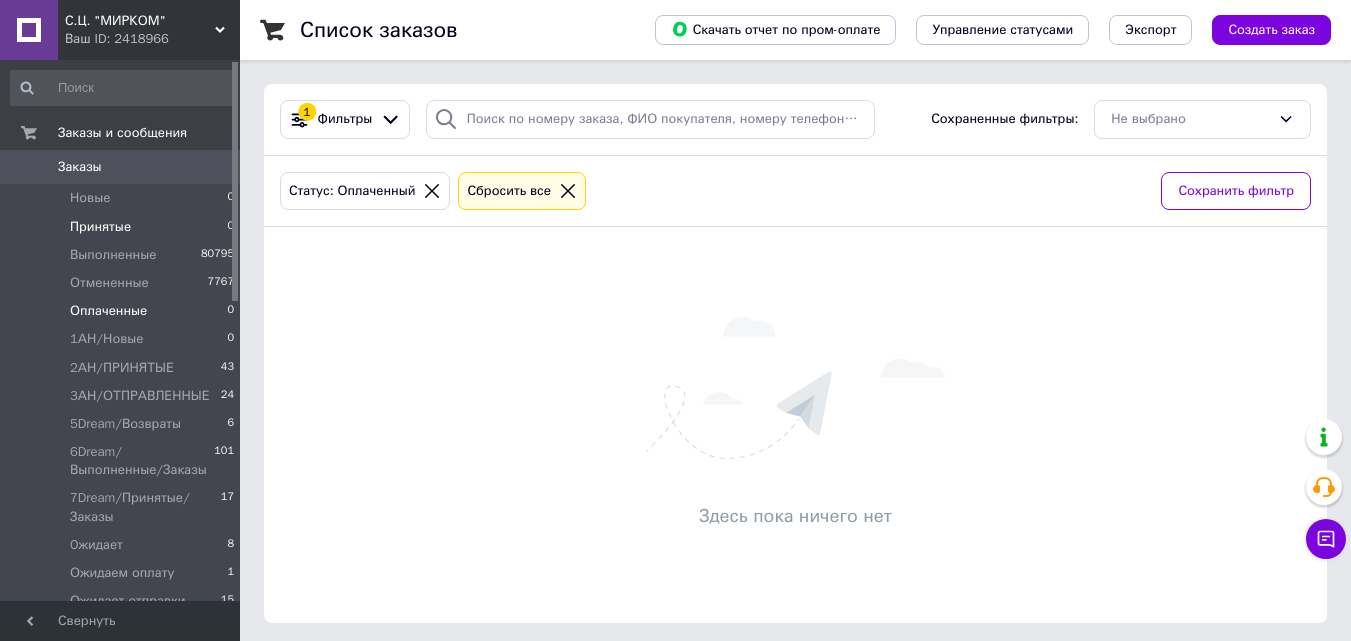 click on "Принятые 0" at bounding box center [123, 227] 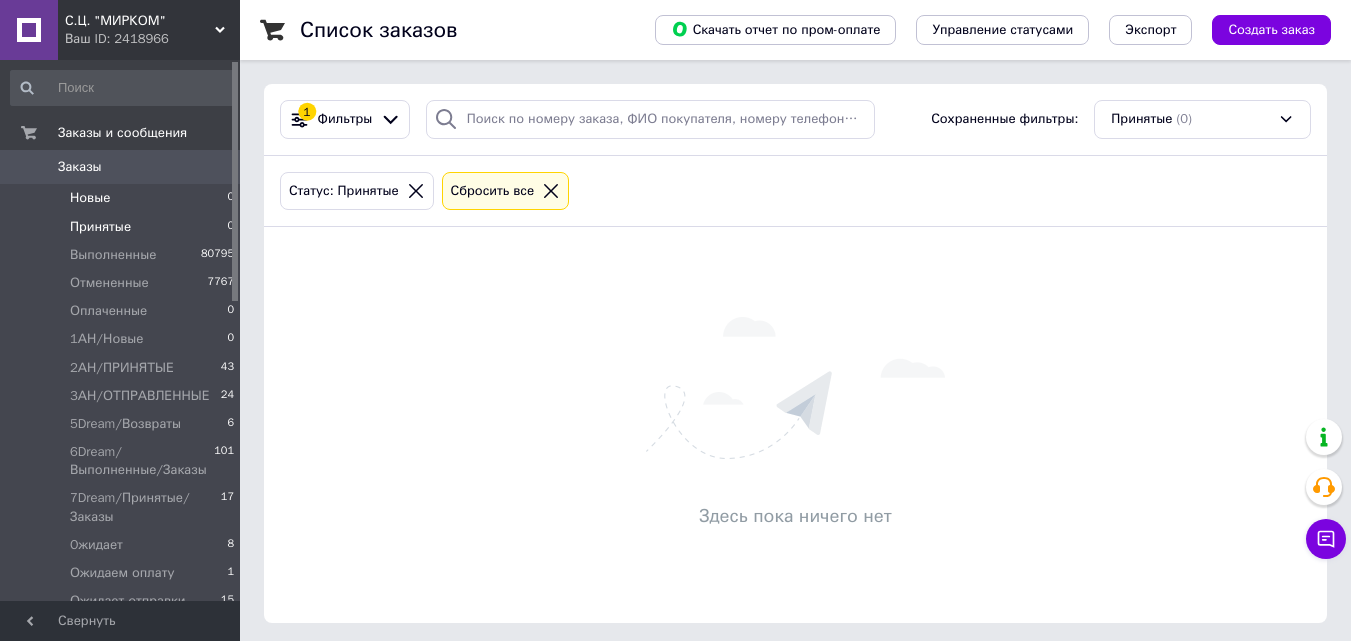 click on "Новые 0" at bounding box center [123, 198] 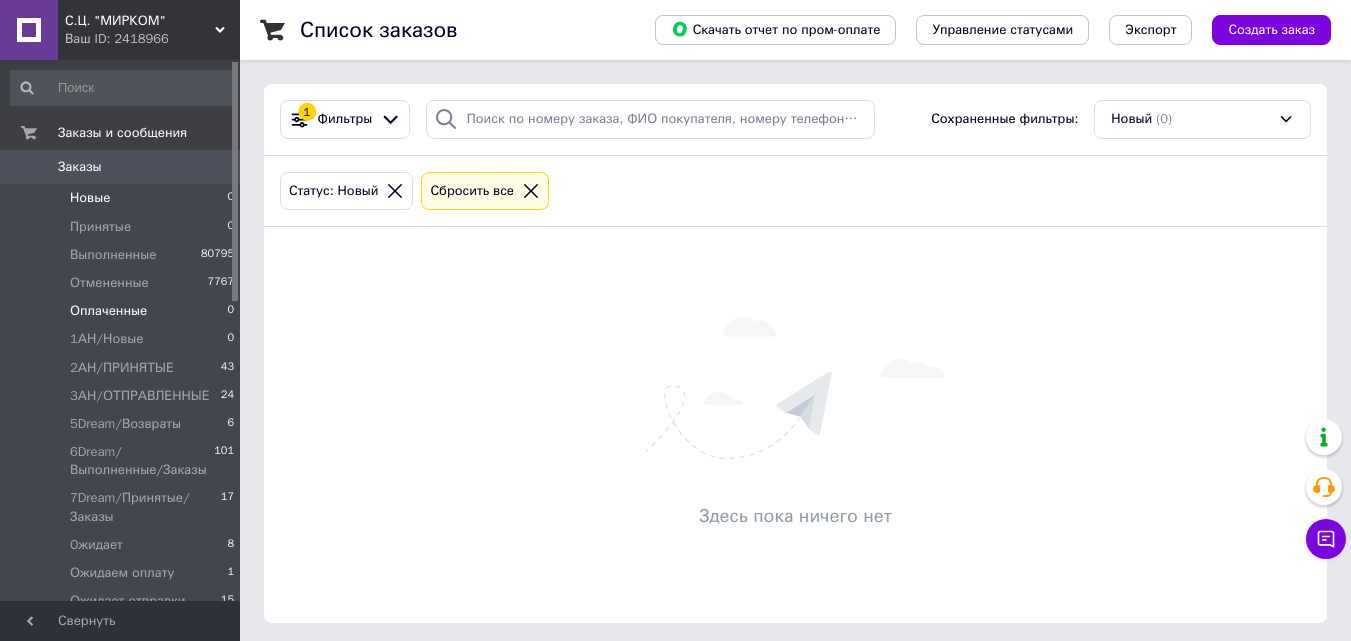 click on "Оплаченные 0" at bounding box center (123, 311) 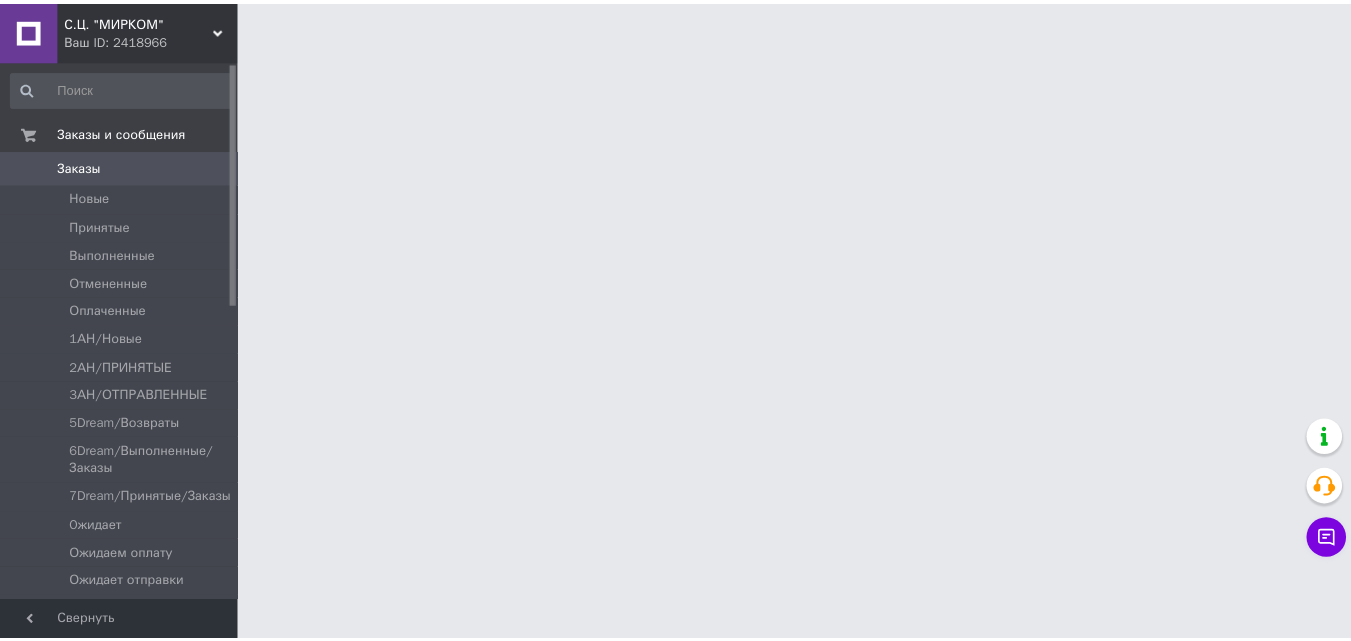 scroll, scrollTop: 0, scrollLeft: 0, axis: both 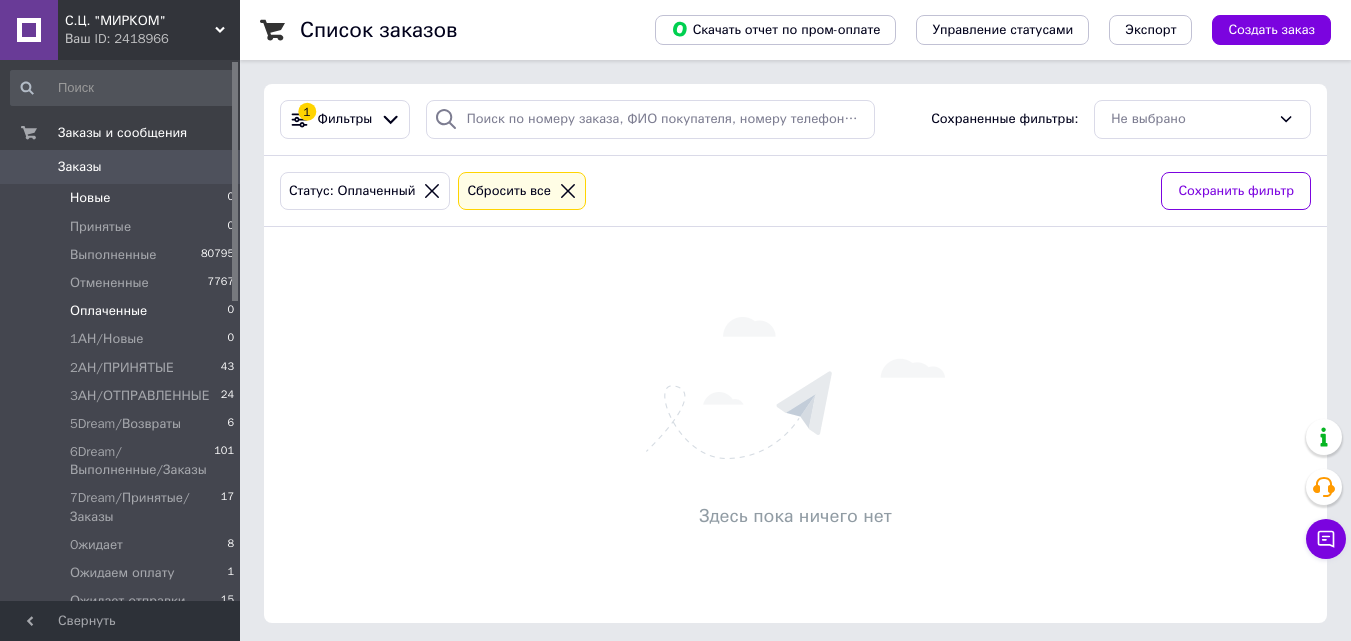 click on "Новые 0" at bounding box center [123, 198] 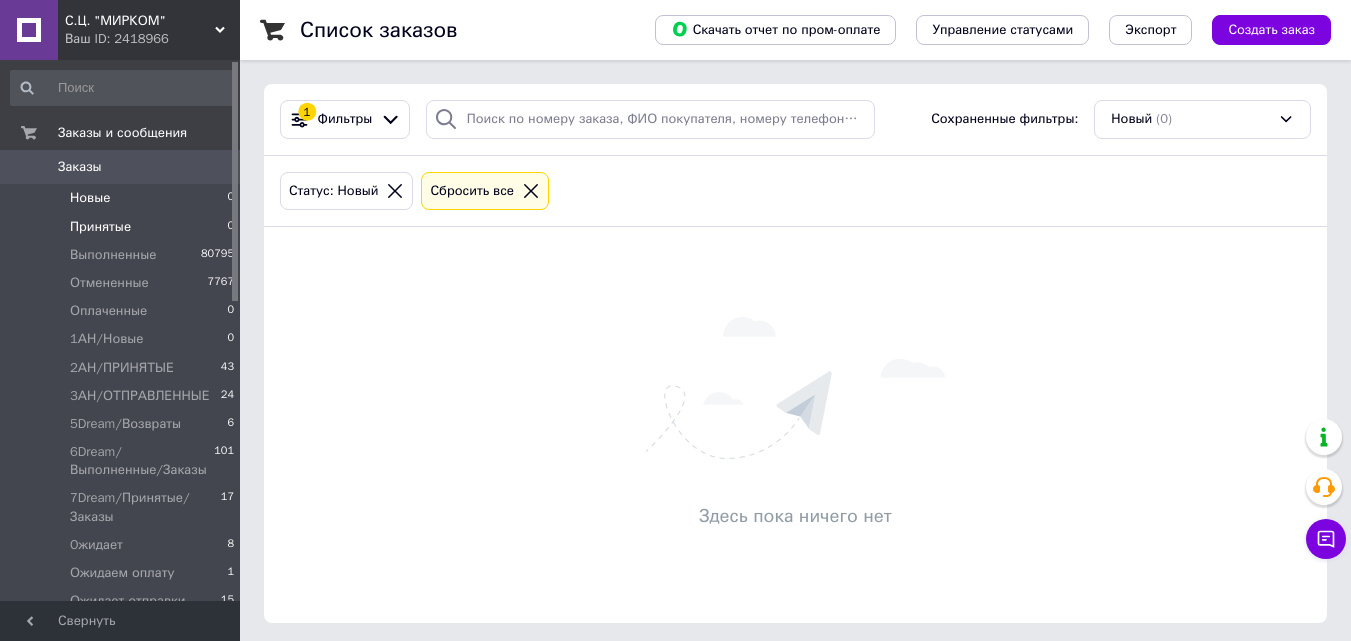click on "Принятые 0" at bounding box center [123, 227] 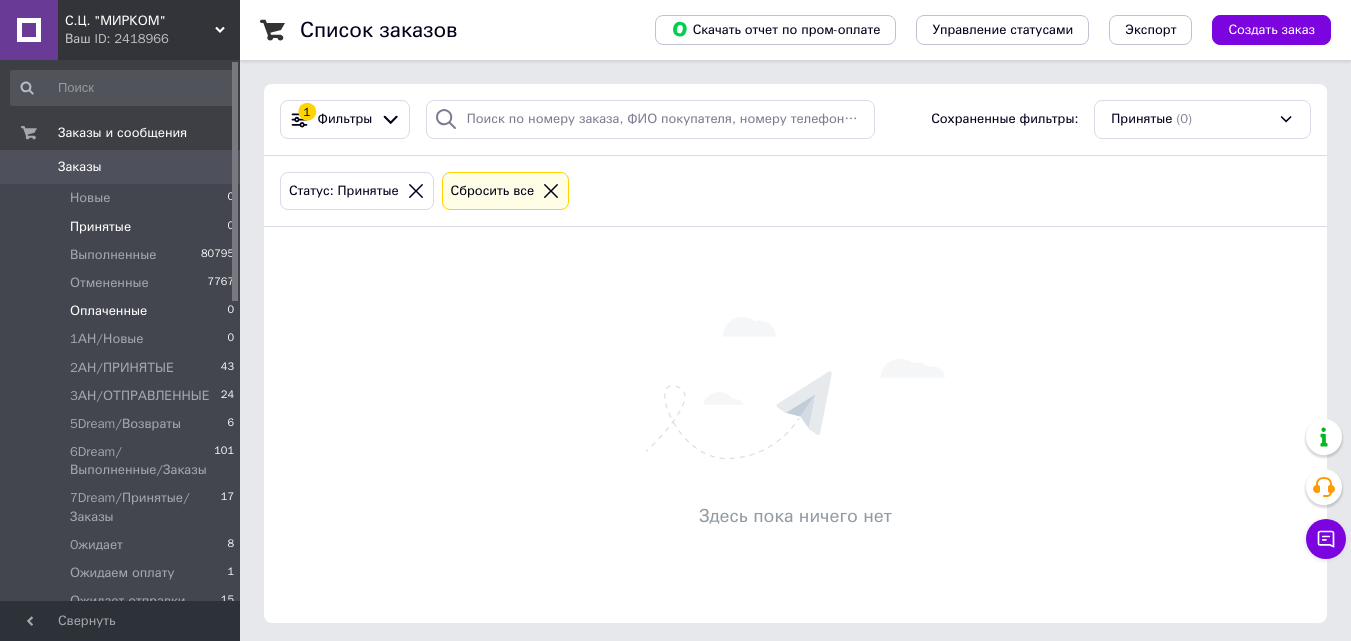 click on "Оплаченные 0" at bounding box center (123, 311) 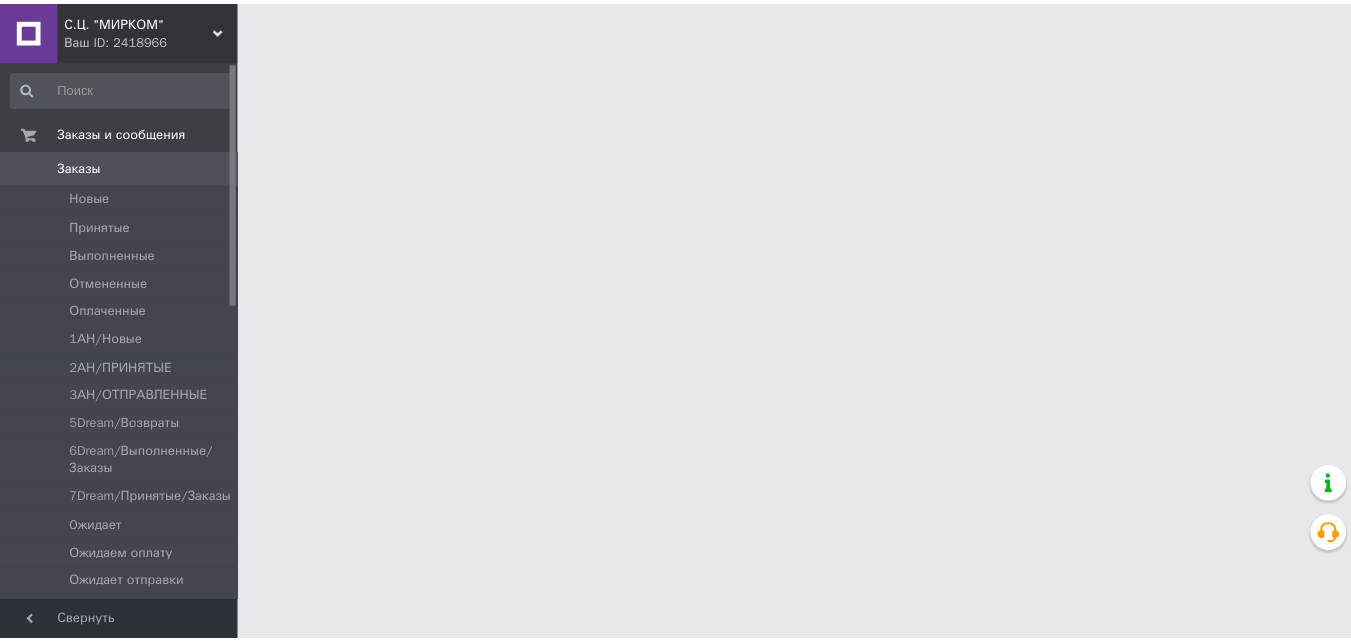 scroll, scrollTop: 0, scrollLeft: 0, axis: both 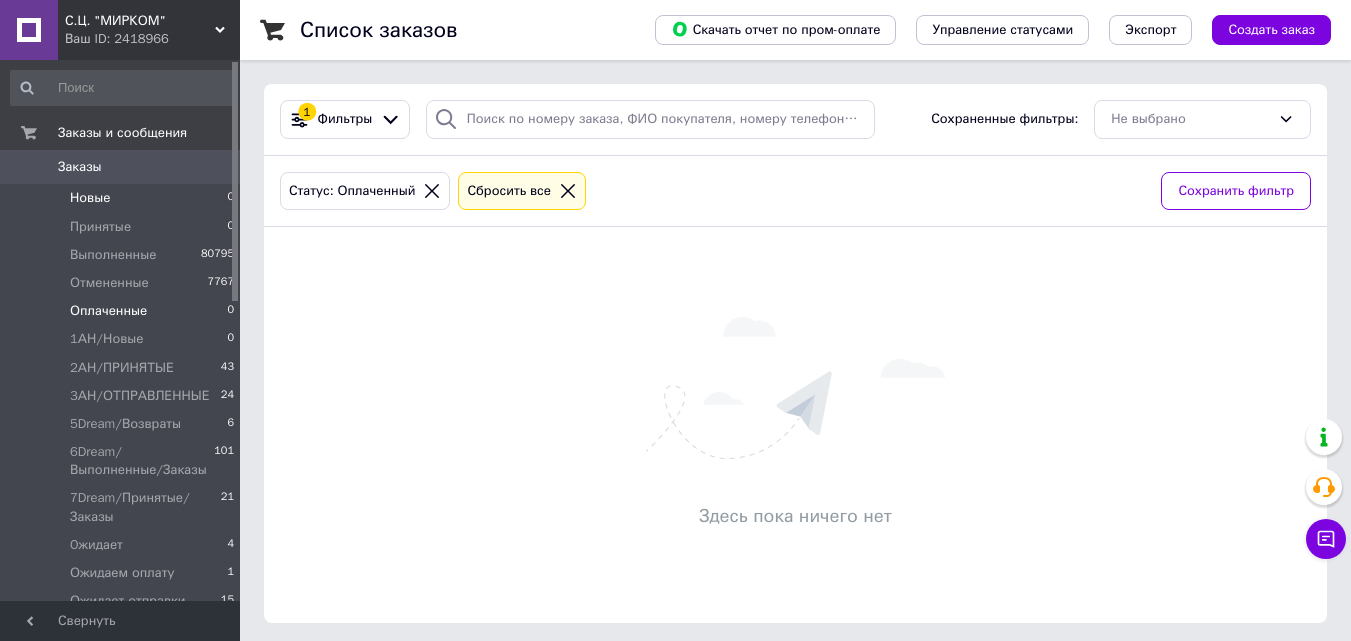 click on "Новые 0" at bounding box center (123, 198) 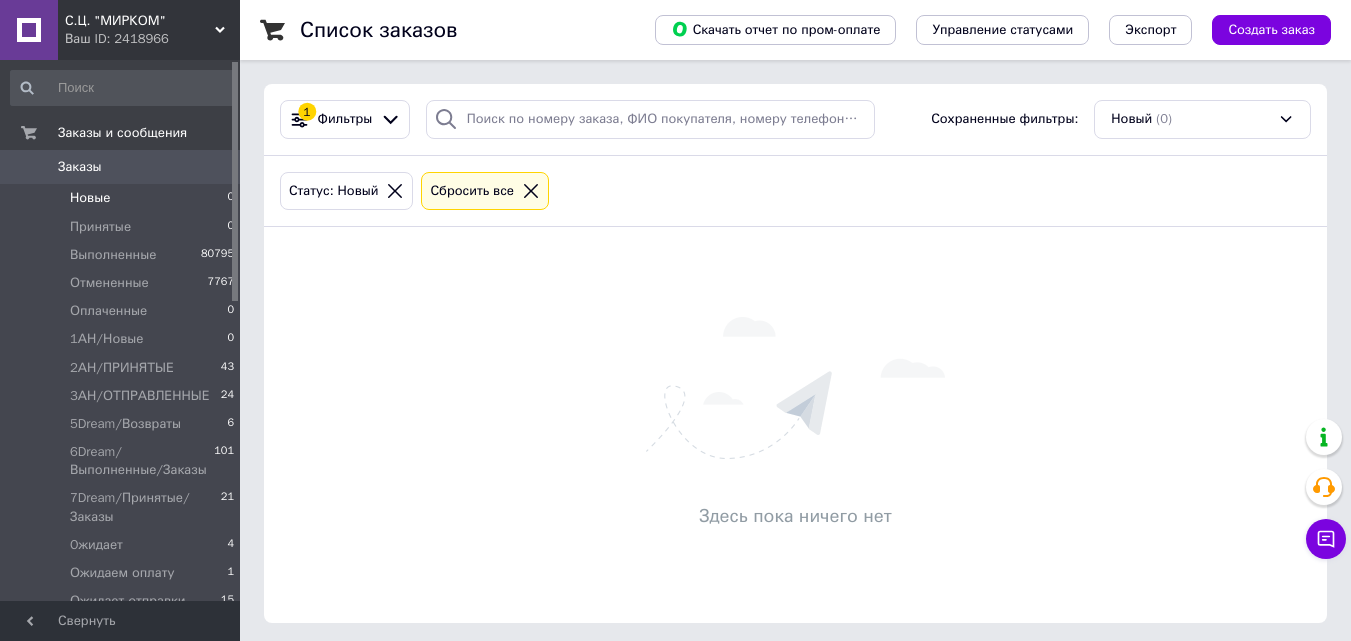 click on "Новые 0" at bounding box center (123, 198) 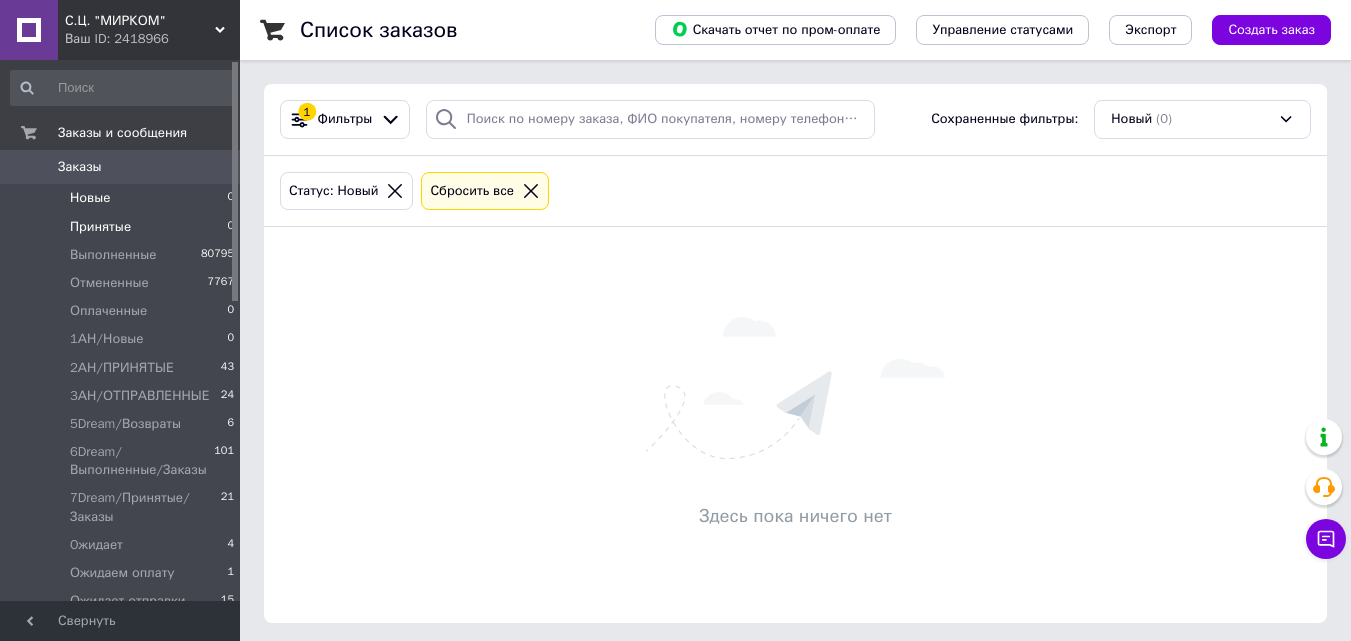 click on "Принятые 0" at bounding box center [123, 227] 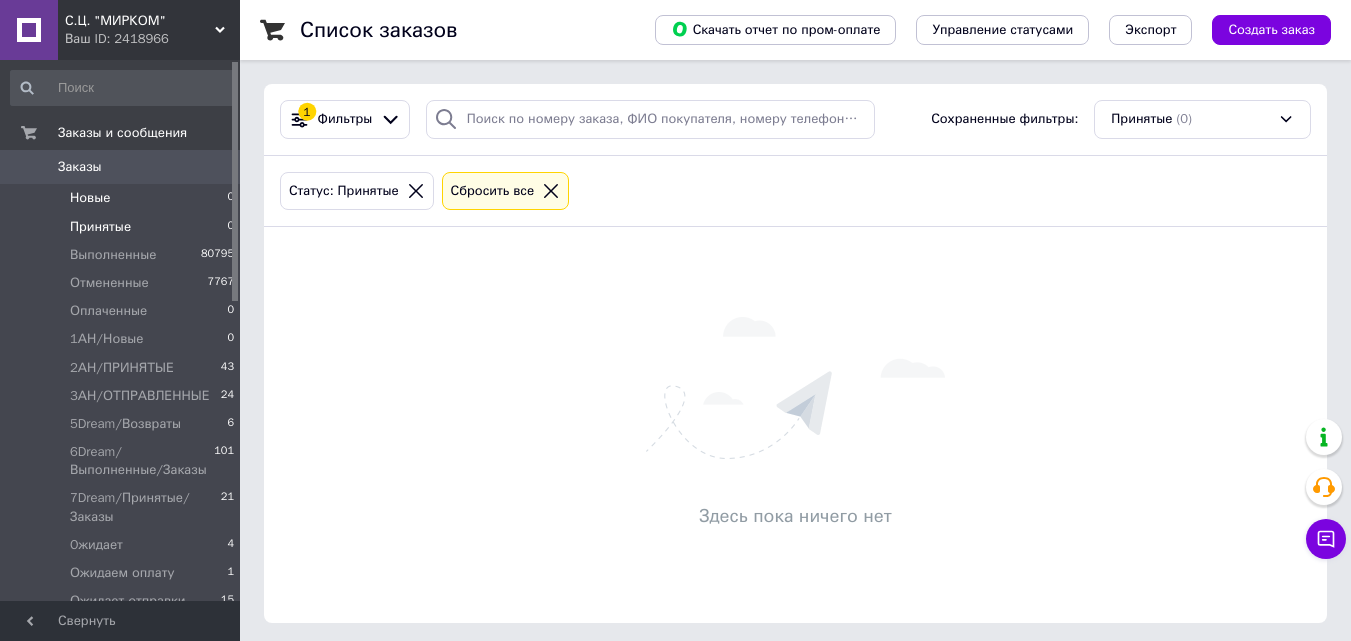 click on "Новые 0" at bounding box center [123, 198] 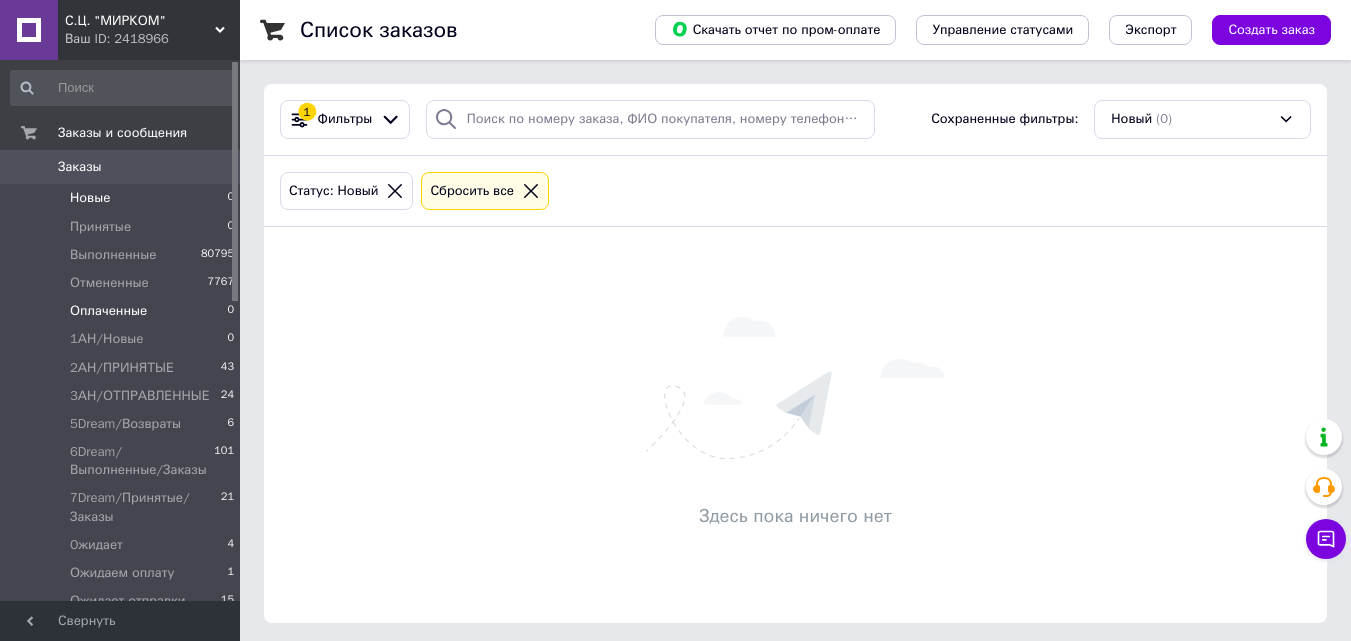 click on "Оплаченные 0" at bounding box center (123, 311) 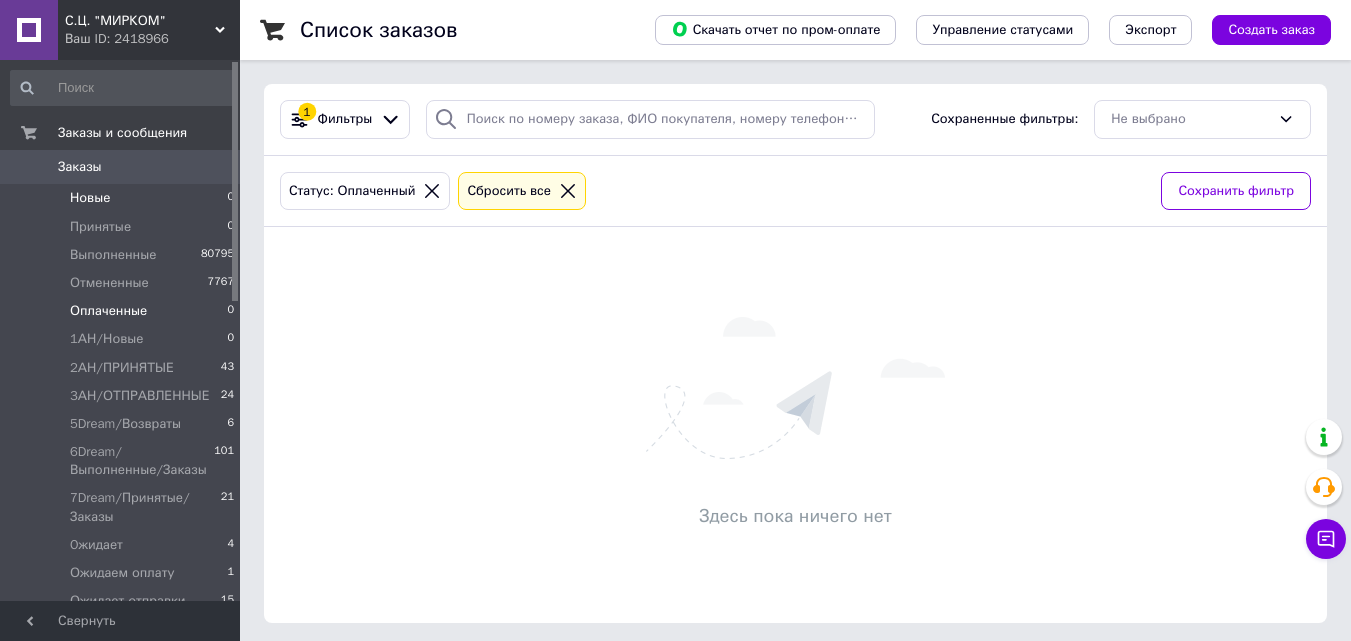 click on "Новые 0" at bounding box center (123, 198) 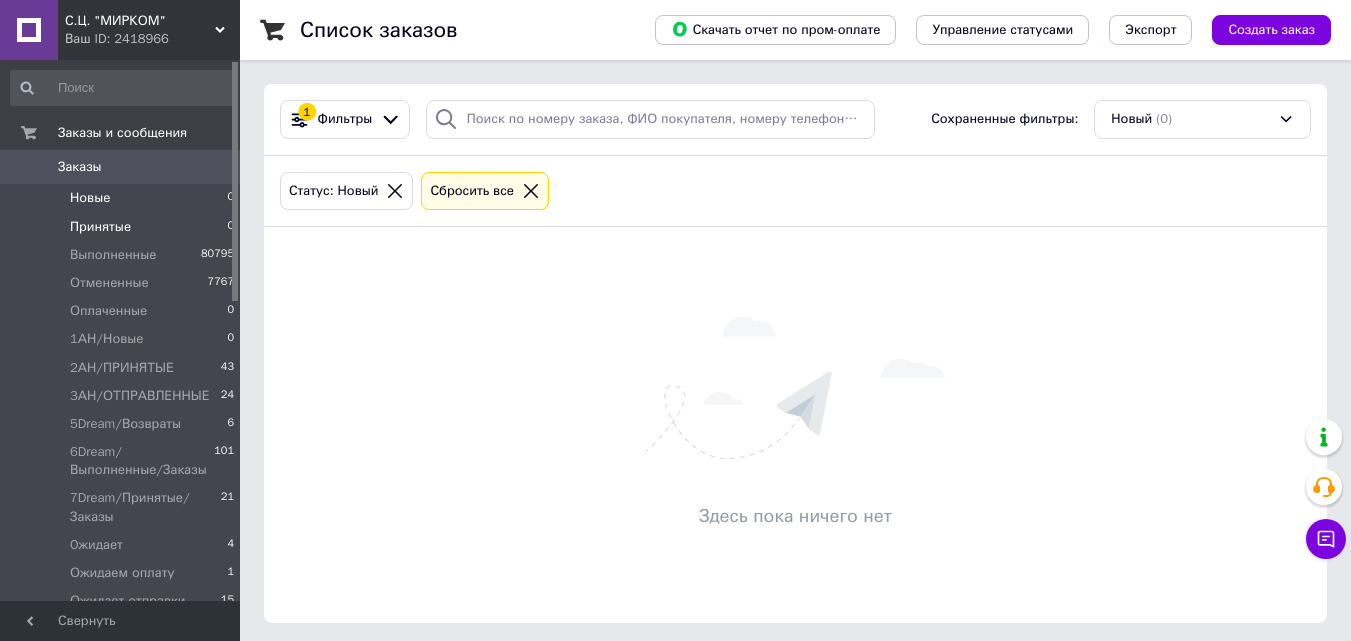 click on "Принятые 0" at bounding box center (123, 227) 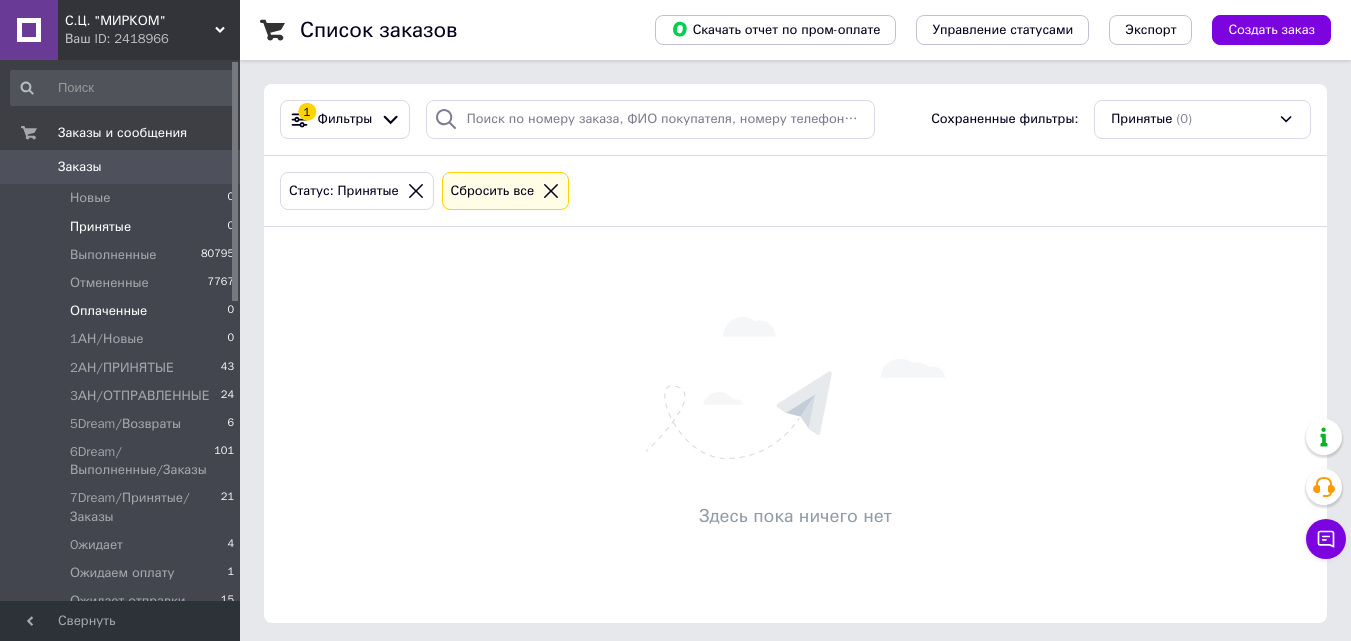 click on "Оплаченные 0" at bounding box center [123, 311] 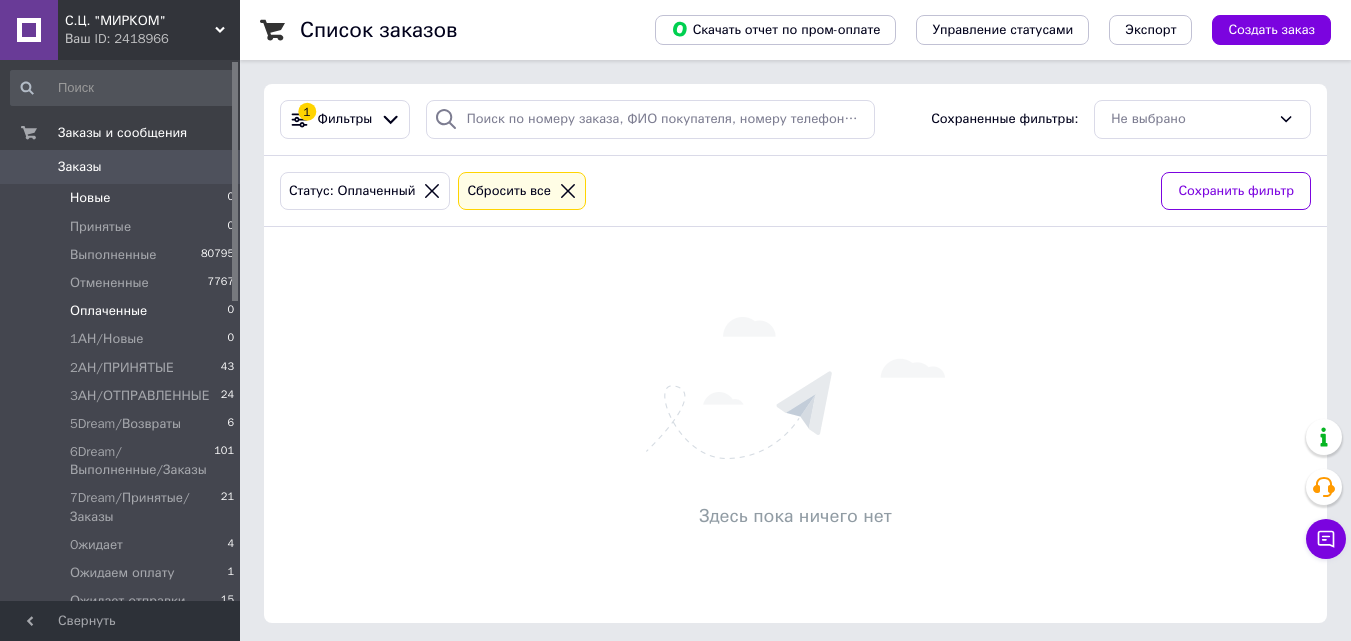 click on "Новые 0" at bounding box center (123, 198) 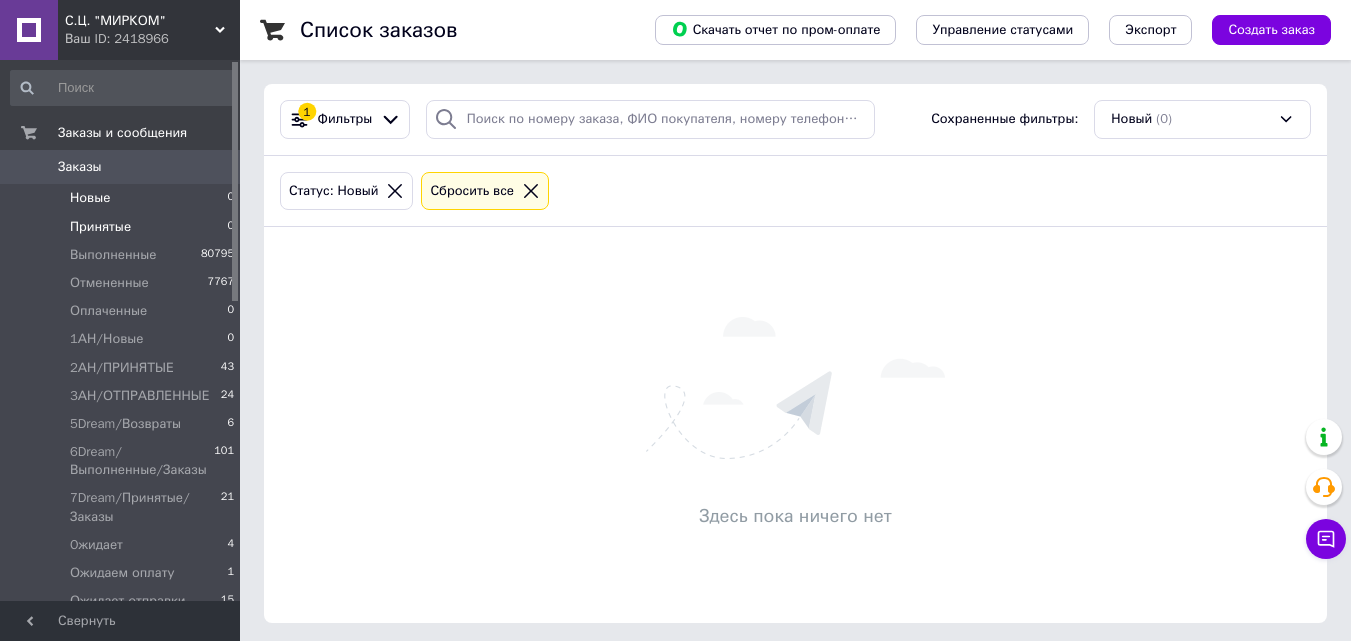 click on "Принятые 0" at bounding box center [123, 227] 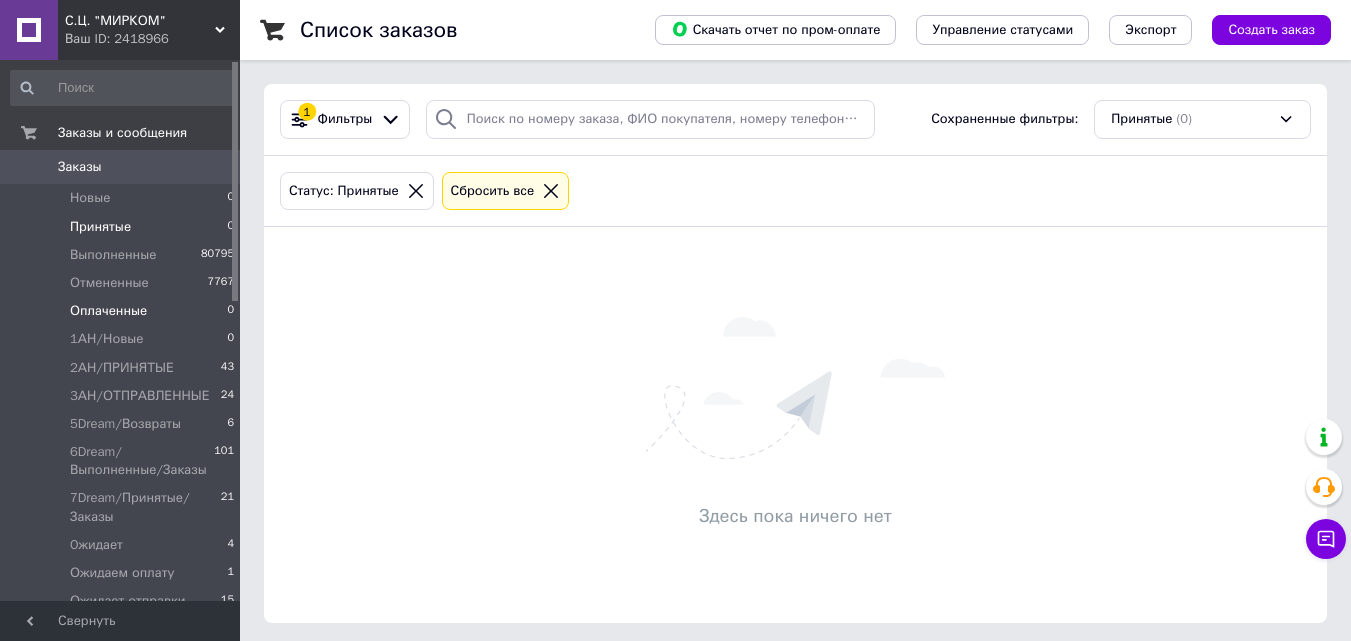 click on "Оплаченные 0" at bounding box center [123, 311] 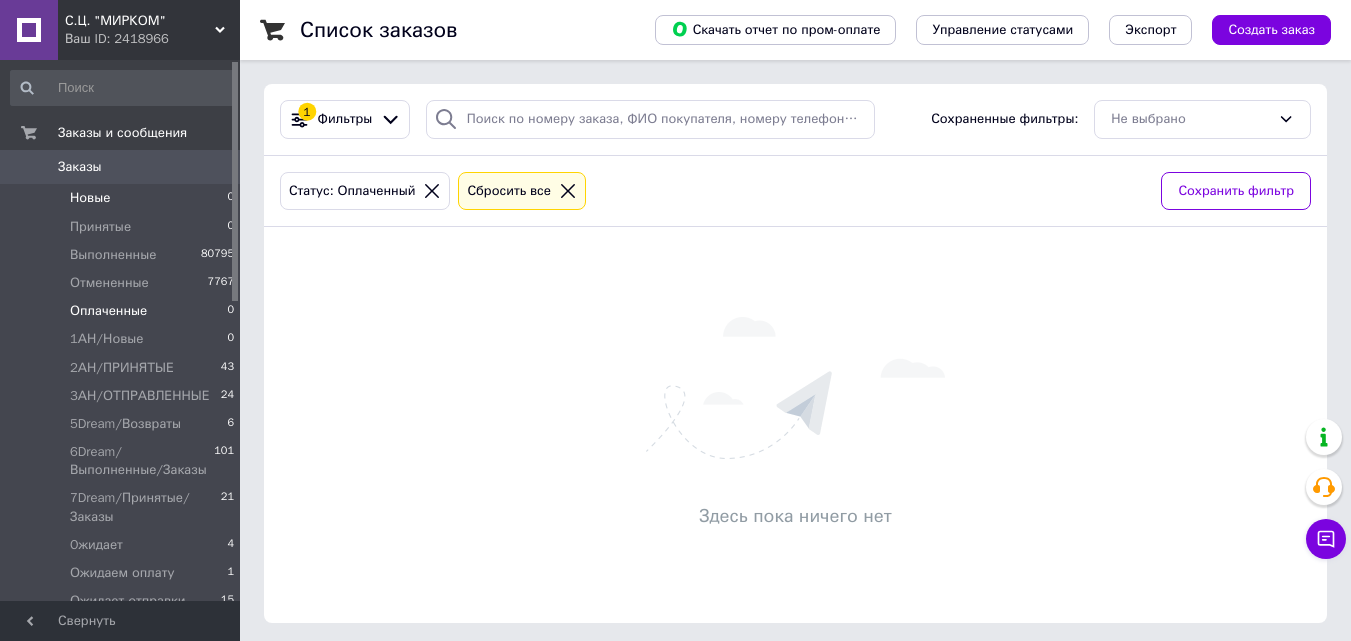 click on "Новые 0" at bounding box center [123, 198] 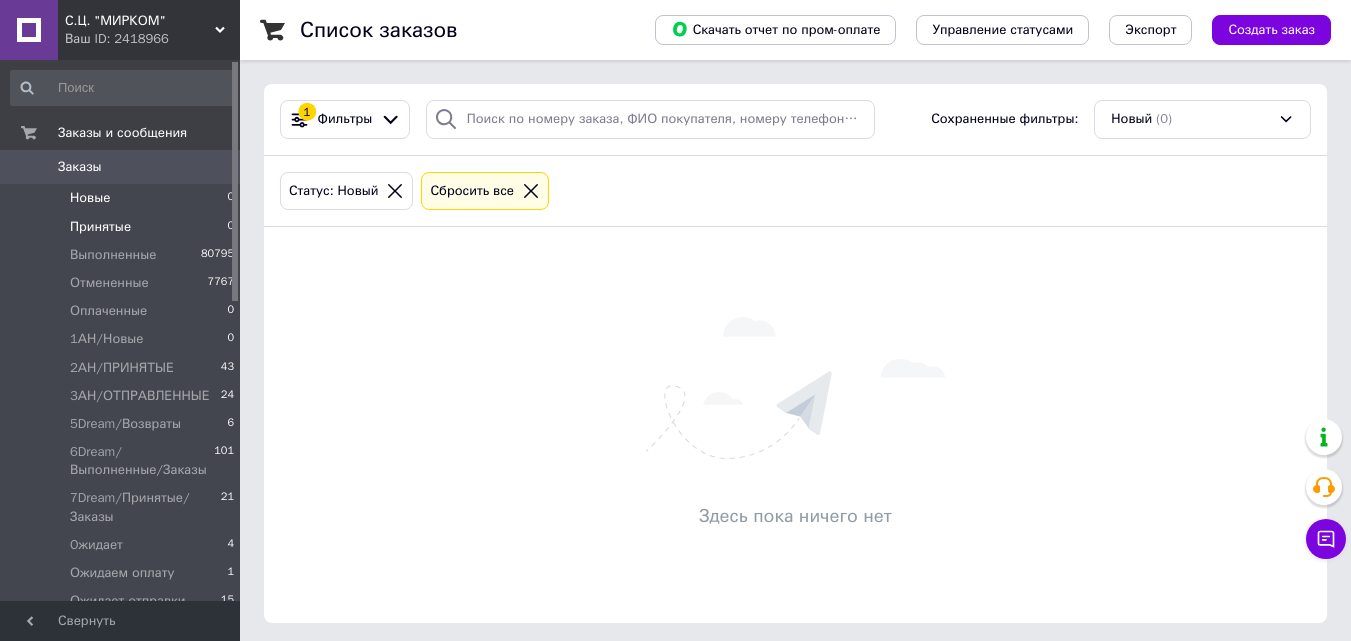click on "Принятые 0" at bounding box center [123, 227] 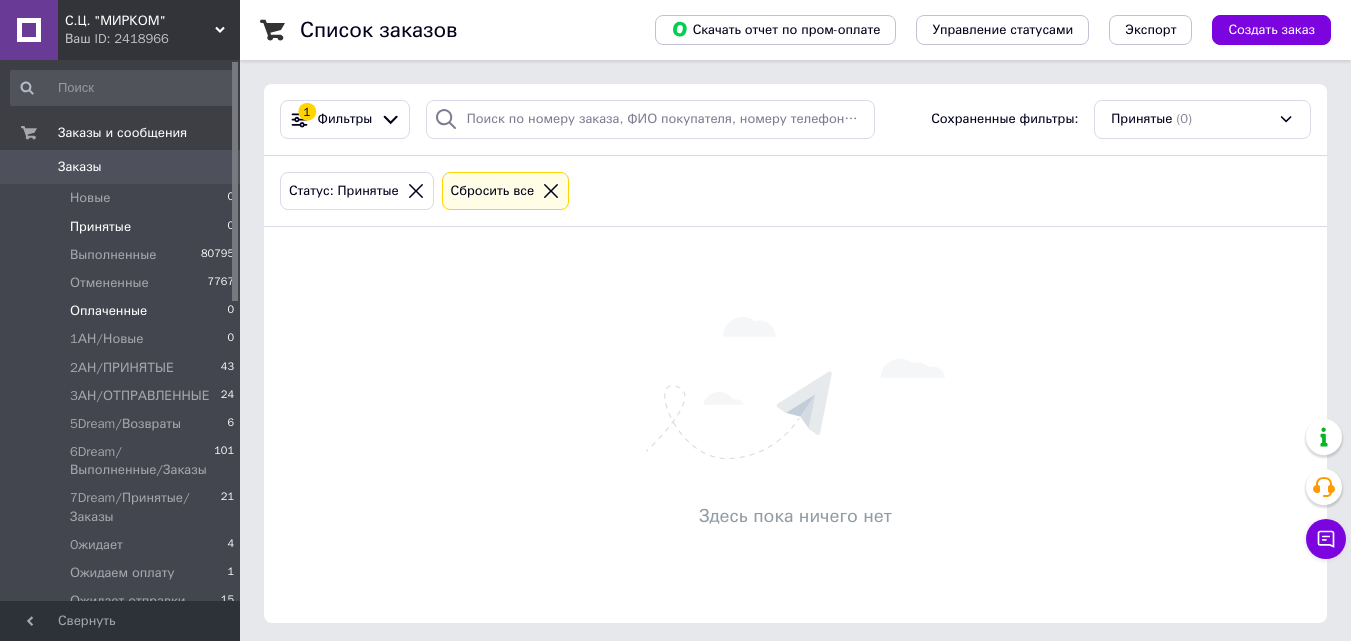 click on "Оплаченные 0" at bounding box center (123, 311) 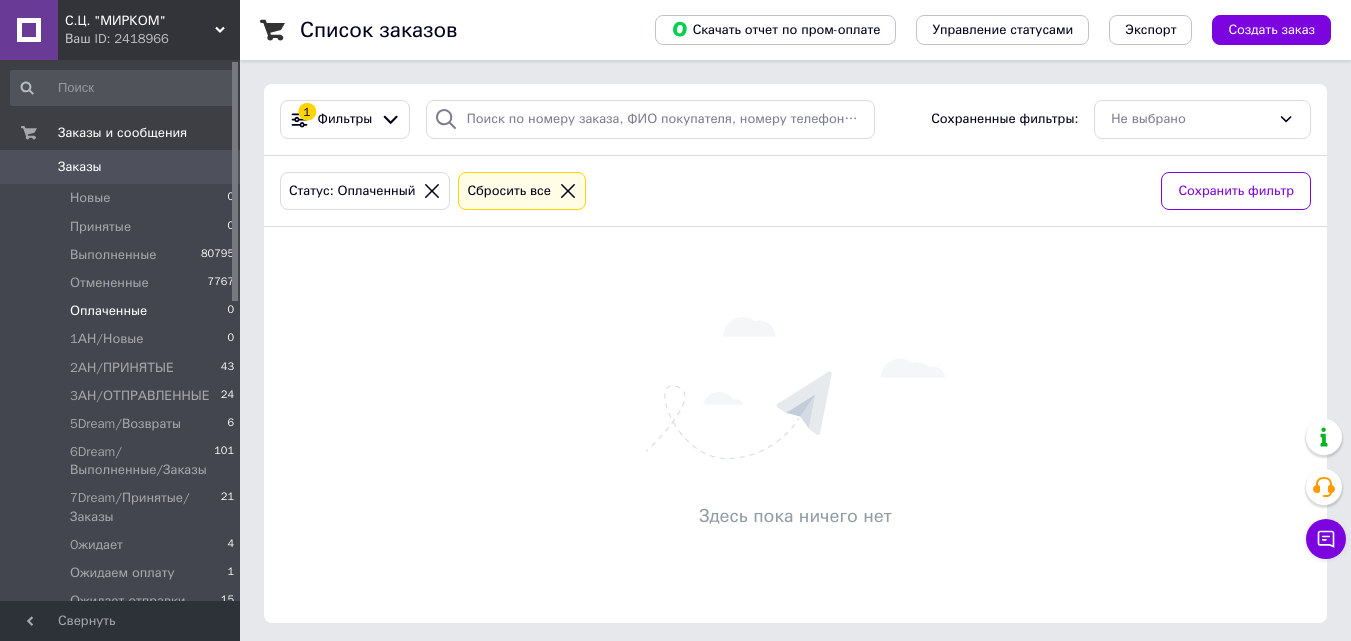click on "Список заказов   Скачать отчет по пром-оплате Управление статусами Экспорт Создать заказ 1 Фильтры Сохраненные фильтры: Не выбрано Статус: Оплаченный Сбросить все Сохранить фильтр Здесь пока ничего нет" at bounding box center (795, 323) 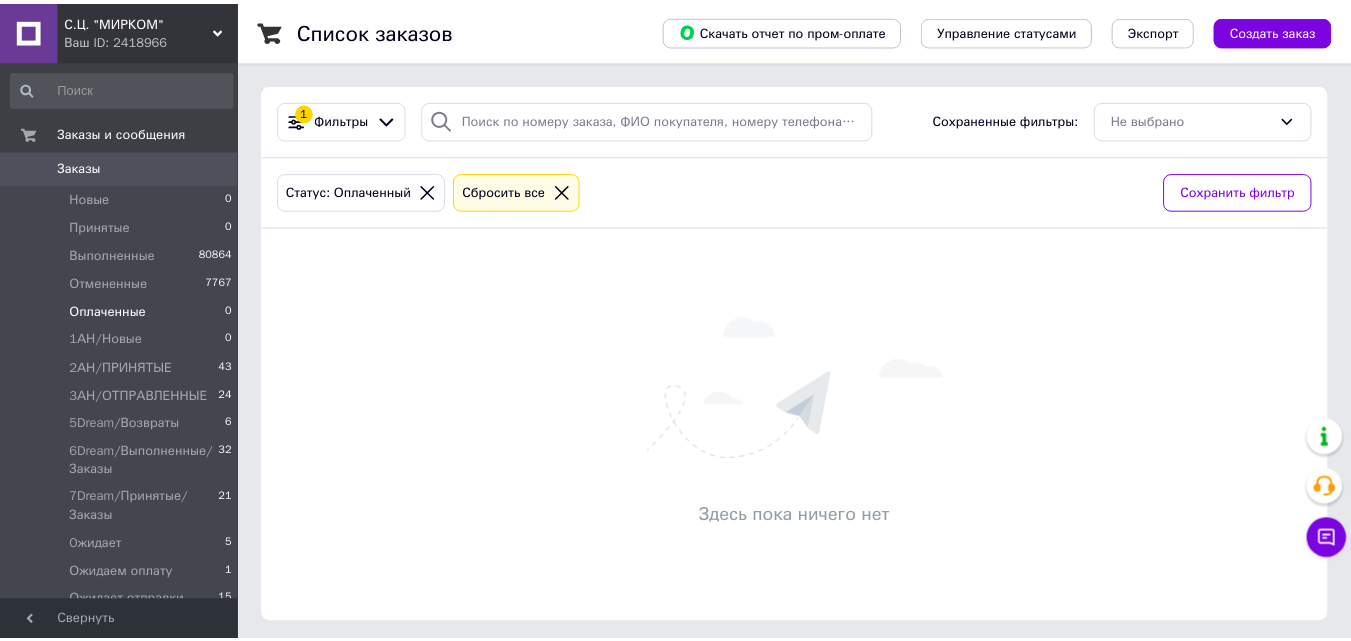 scroll, scrollTop: 0, scrollLeft: 0, axis: both 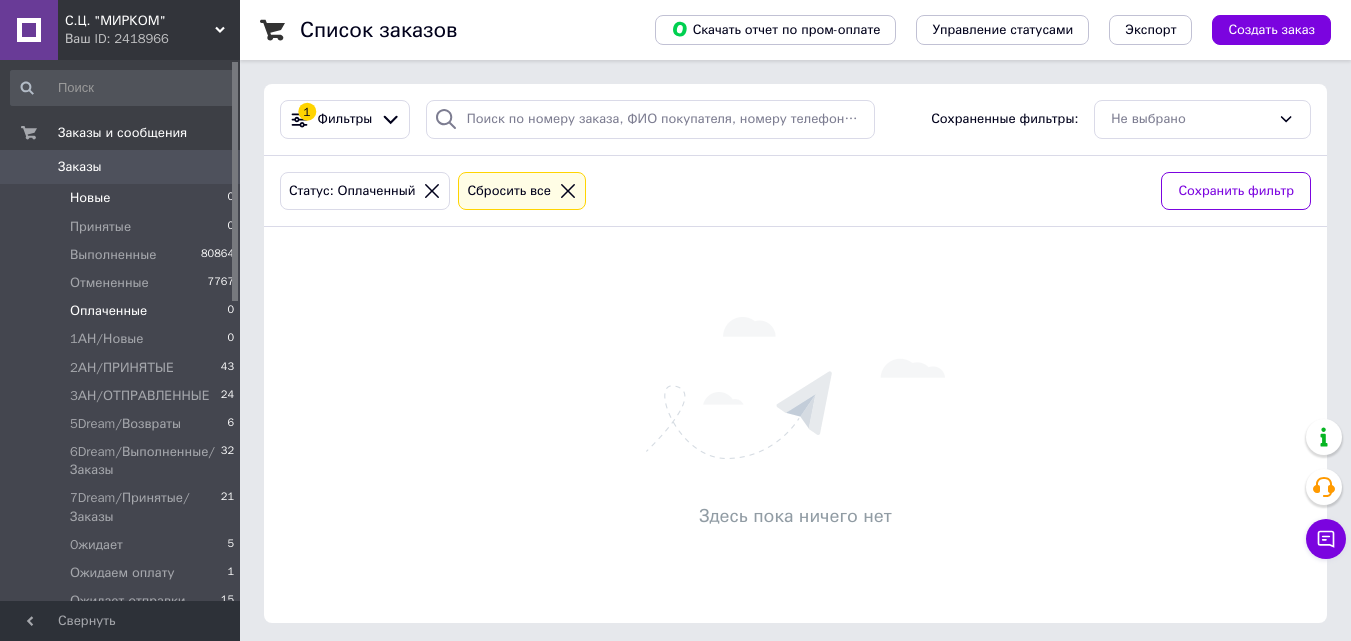 click on "Новые 0" at bounding box center [123, 198] 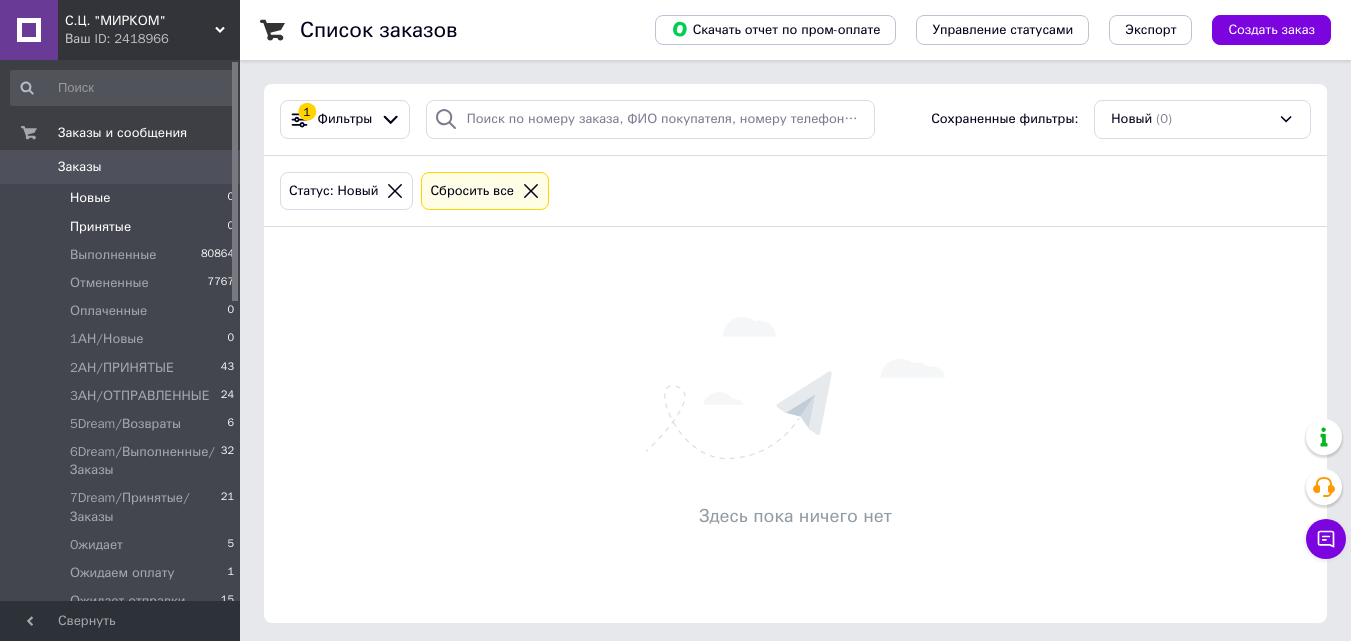 click on "Принятые 0" at bounding box center [123, 227] 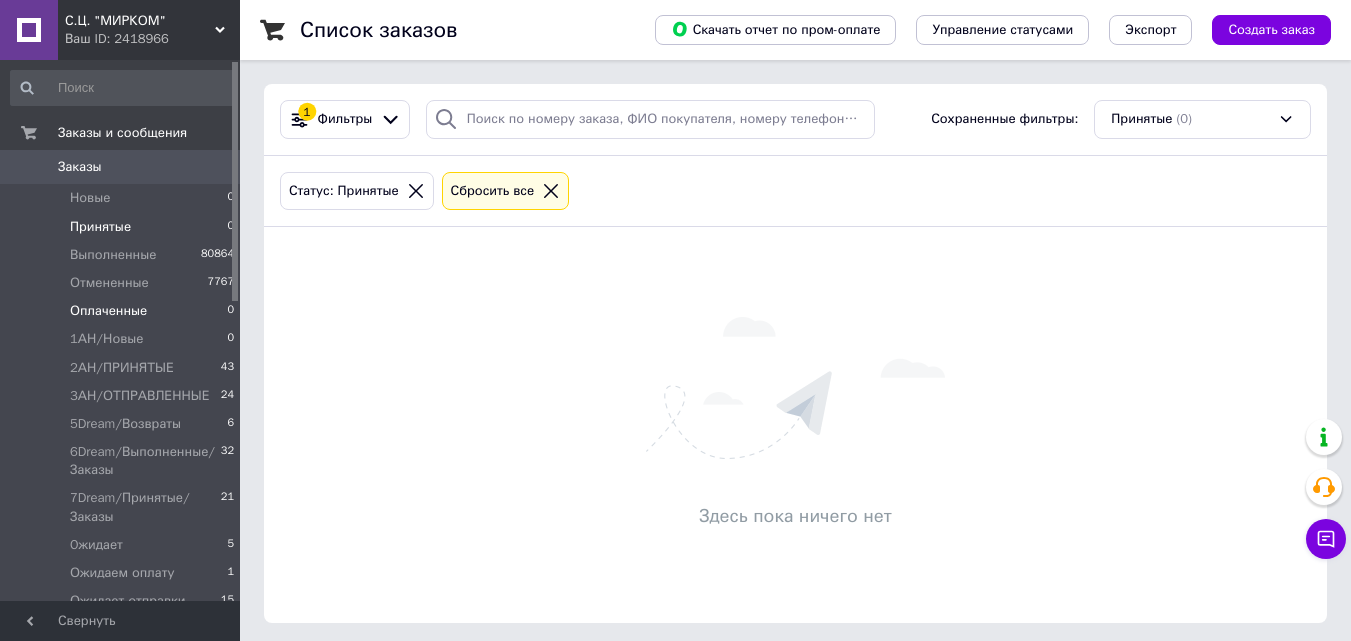 click on "Оплаченные 0" at bounding box center [123, 311] 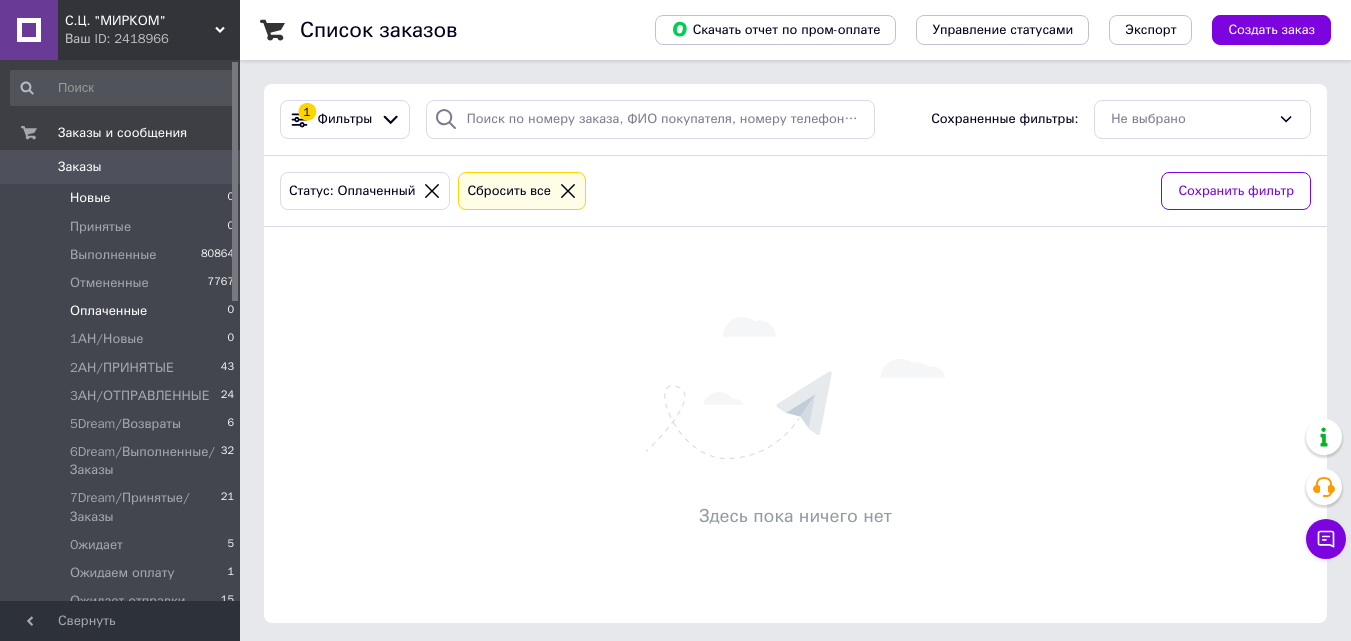 click on "Новые 0" at bounding box center [123, 198] 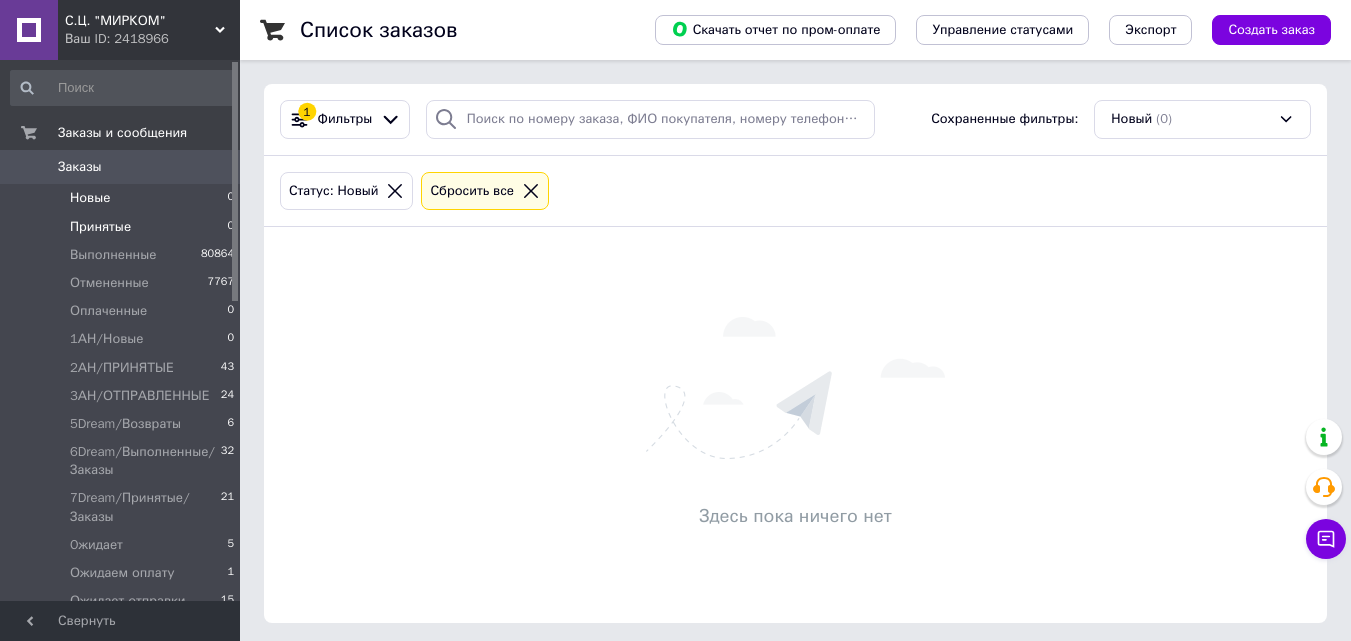 click on "Принятые 0" at bounding box center (123, 227) 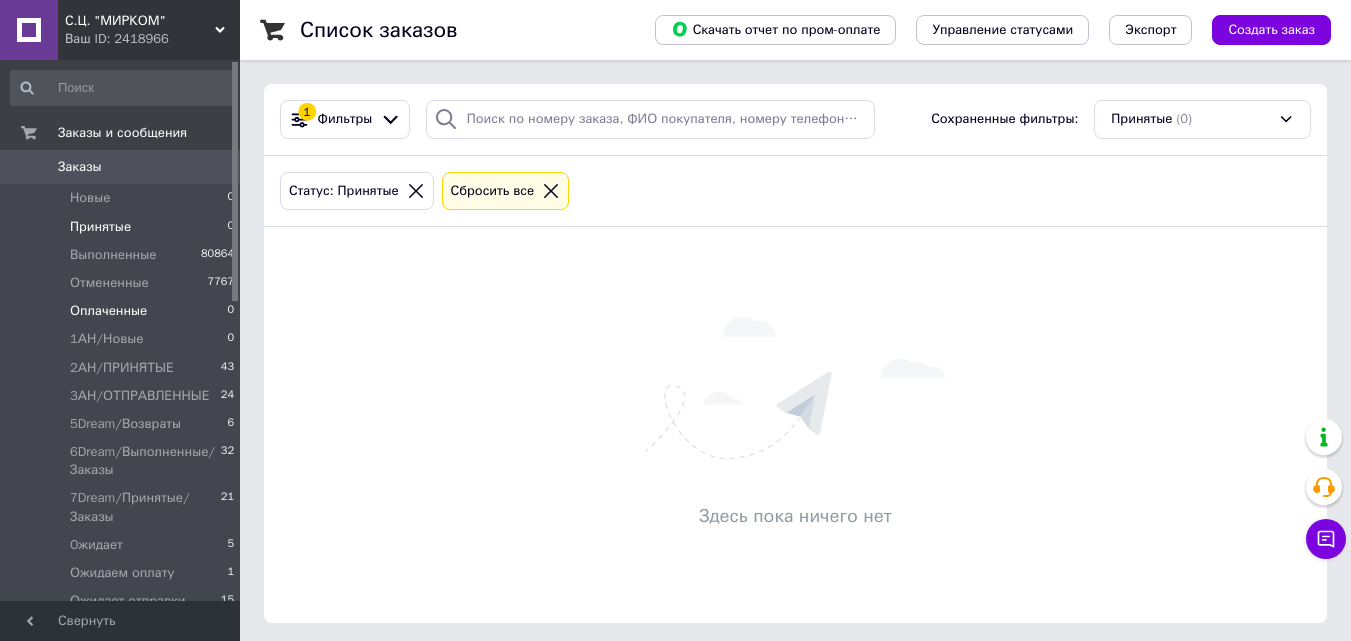 click on "Оплаченные 0" at bounding box center (123, 311) 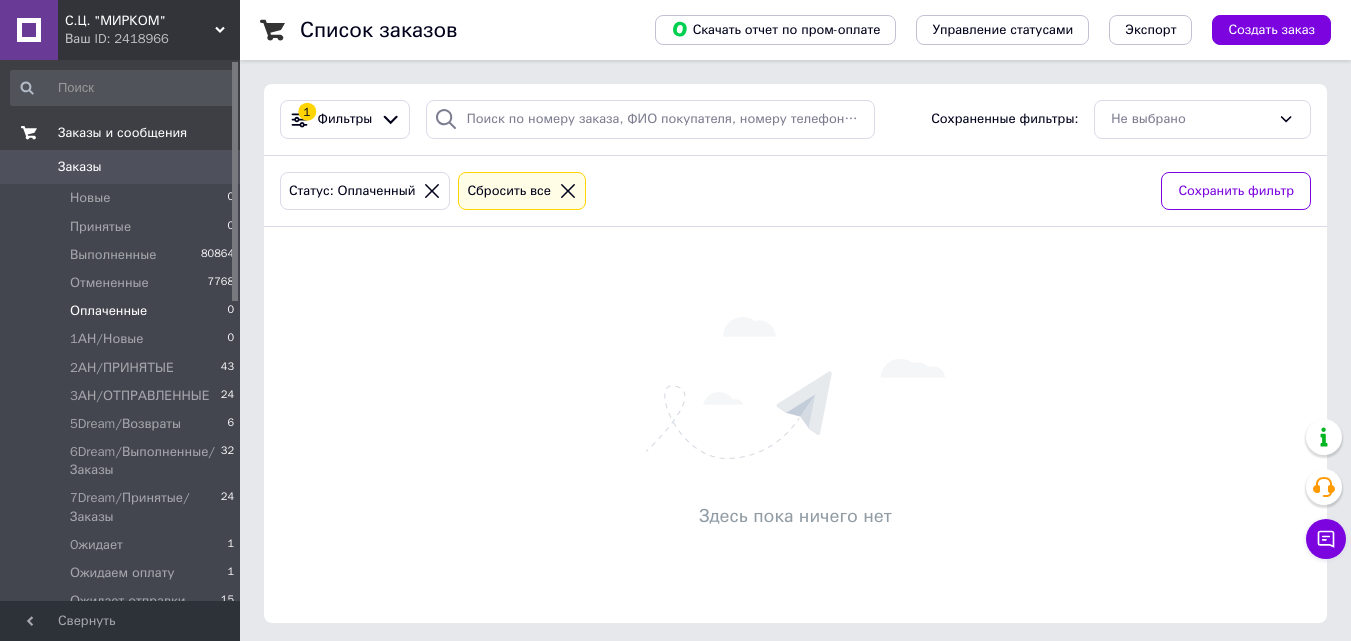 scroll, scrollTop: 0, scrollLeft: 0, axis: both 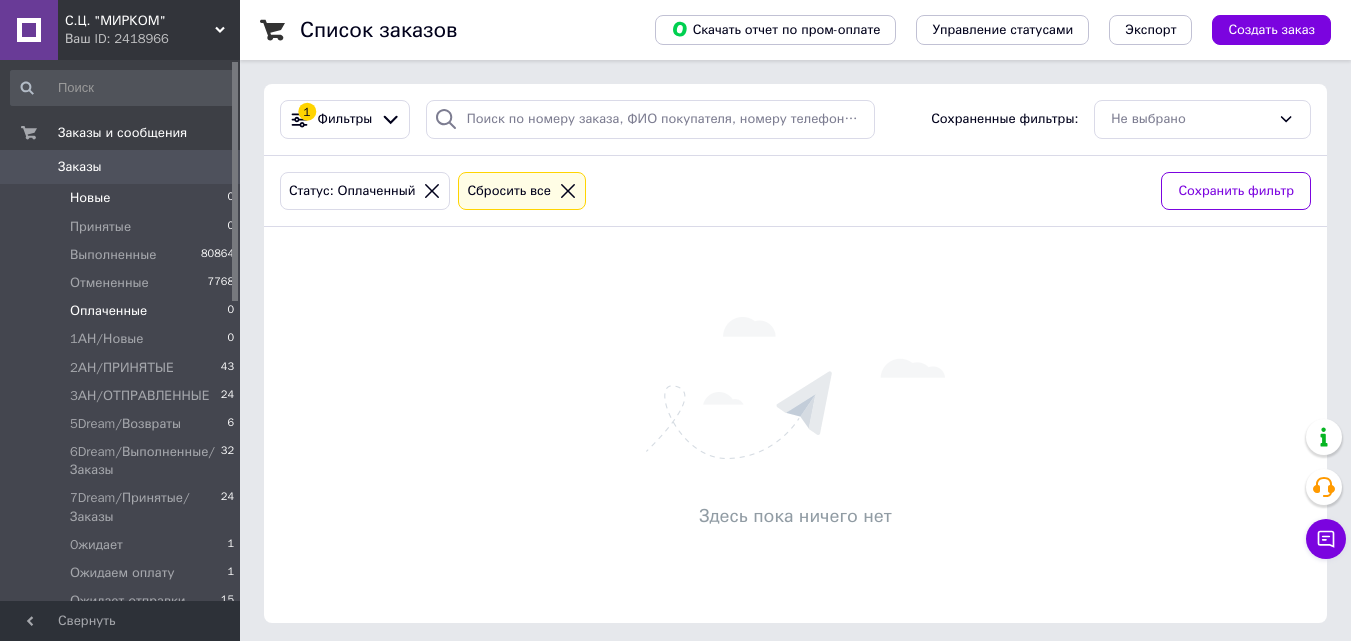 click on "Новые 0" at bounding box center [123, 198] 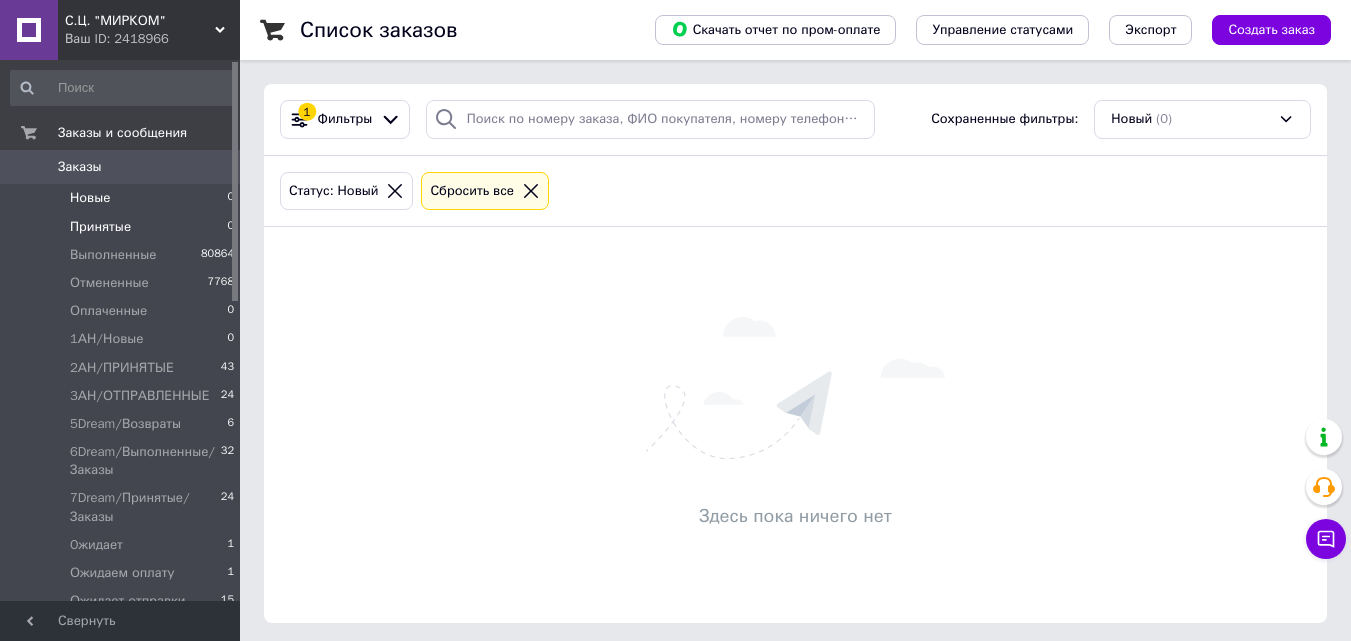 click on "Принятые 0" at bounding box center (123, 227) 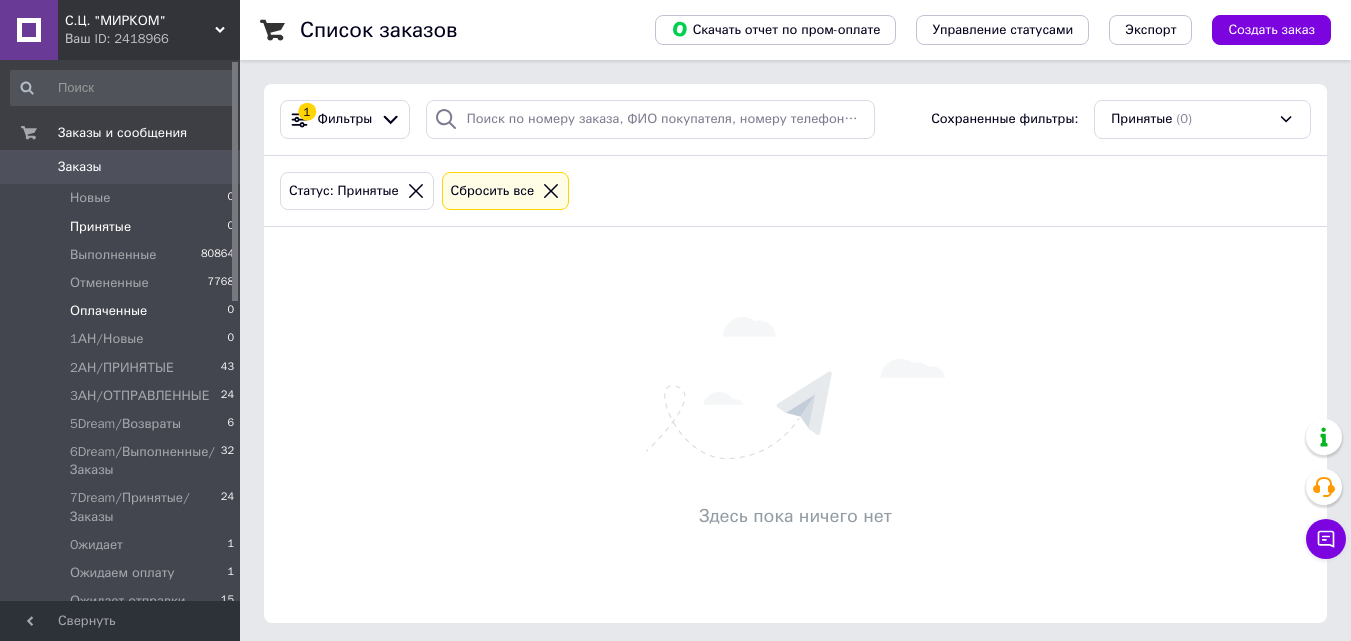 click on "Оплаченные 0" at bounding box center [123, 311] 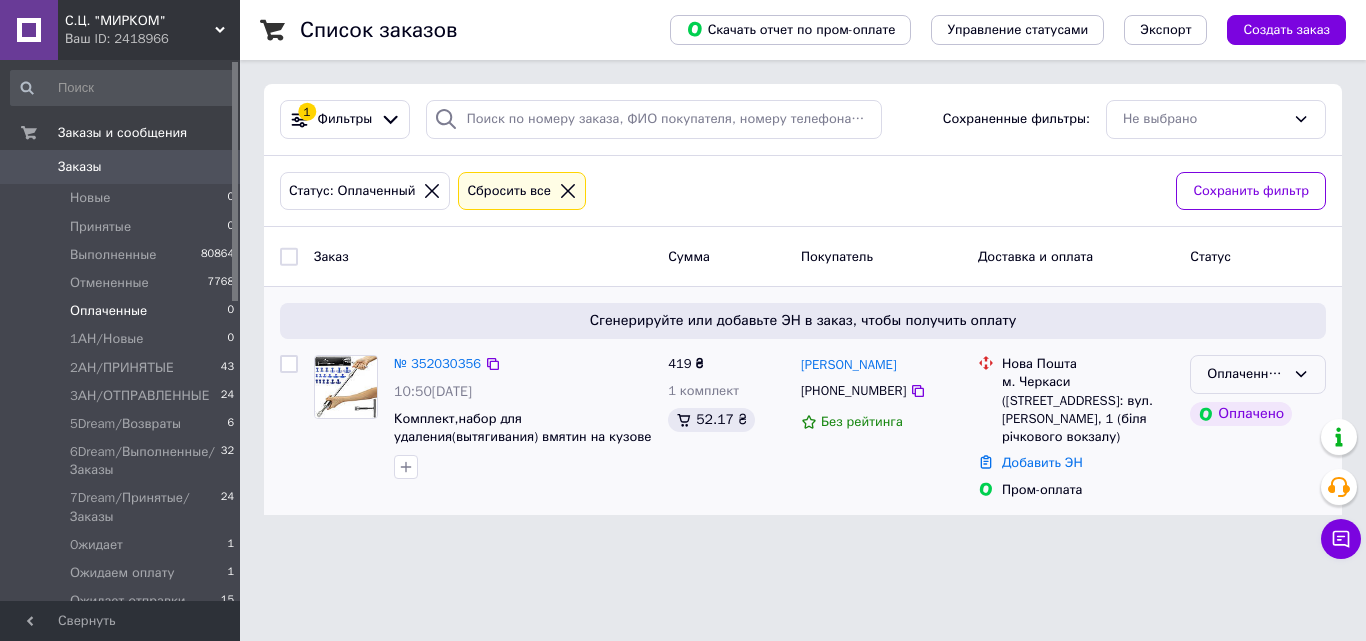 click on "Оплаченный" at bounding box center [1258, 374] 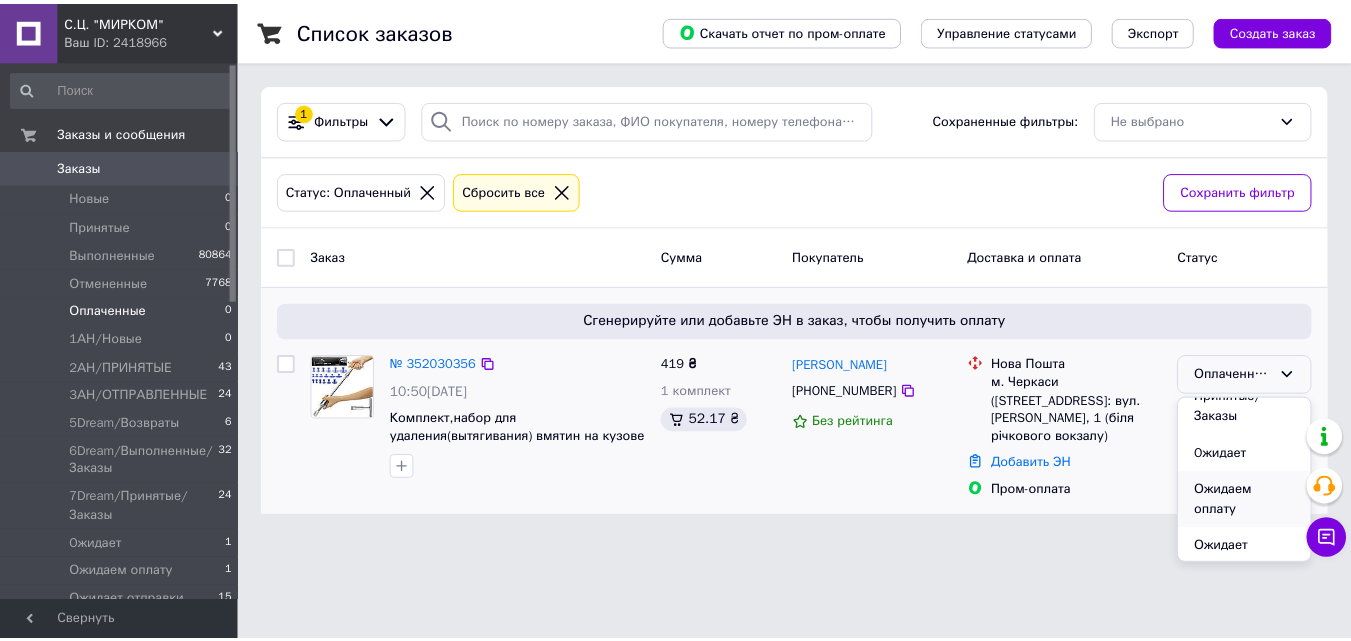 scroll, scrollTop: 500, scrollLeft: 0, axis: vertical 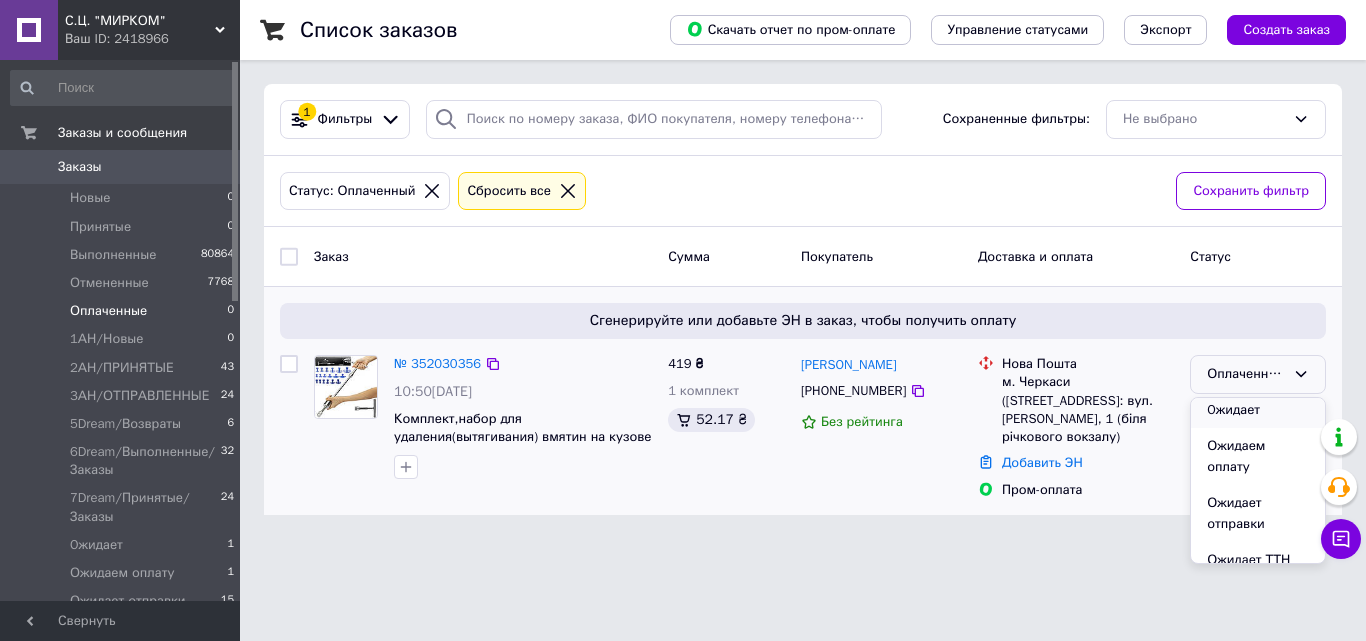 click on "Oжидает" at bounding box center (1258, 410) 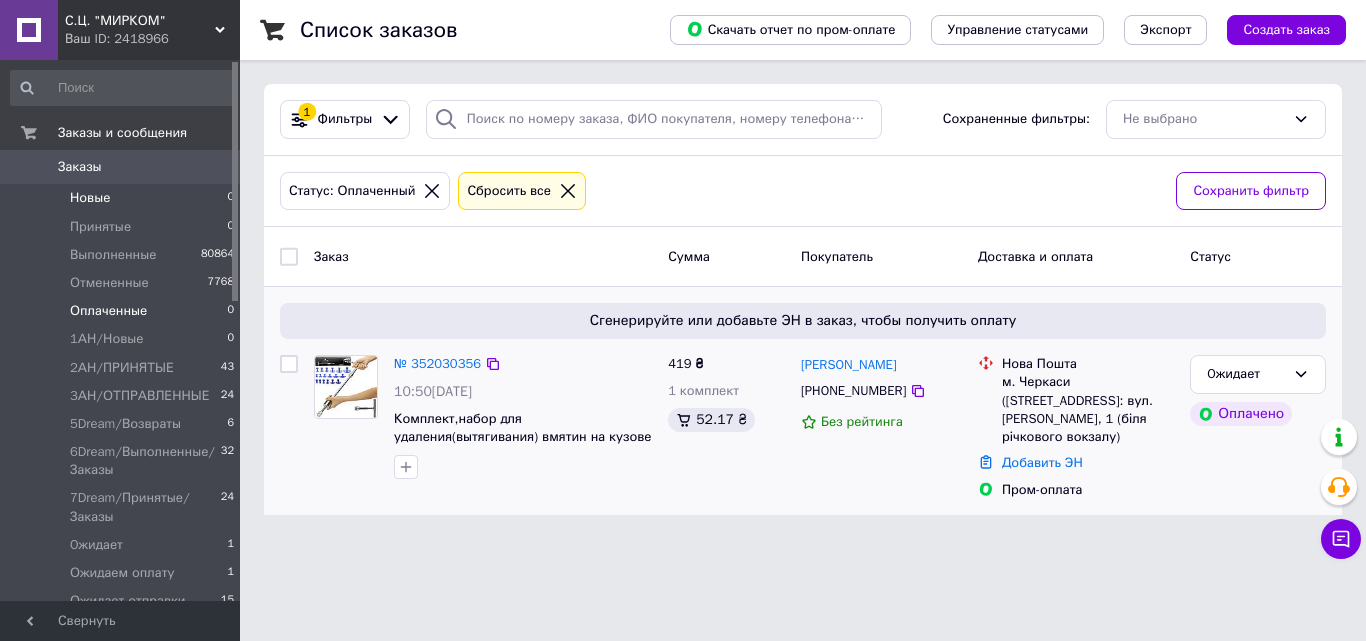click on "Новые 0" at bounding box center [123, 198] 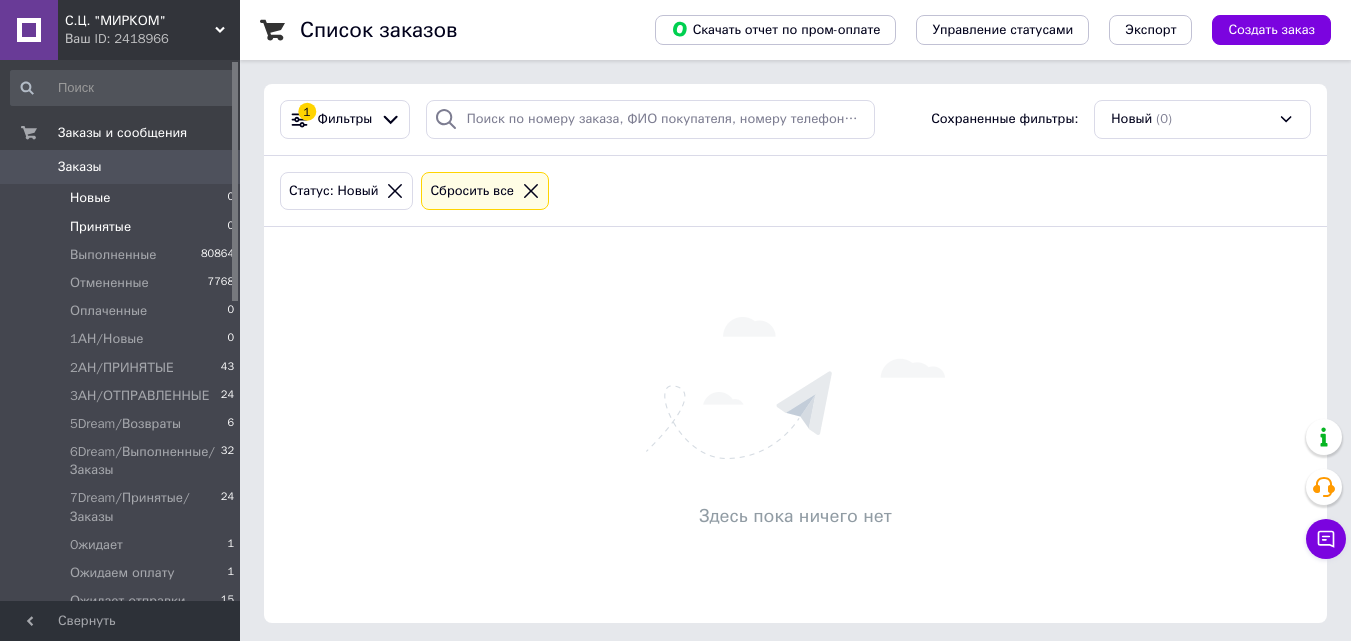 click on "Принятые 0" at bounding box center [123, 227] 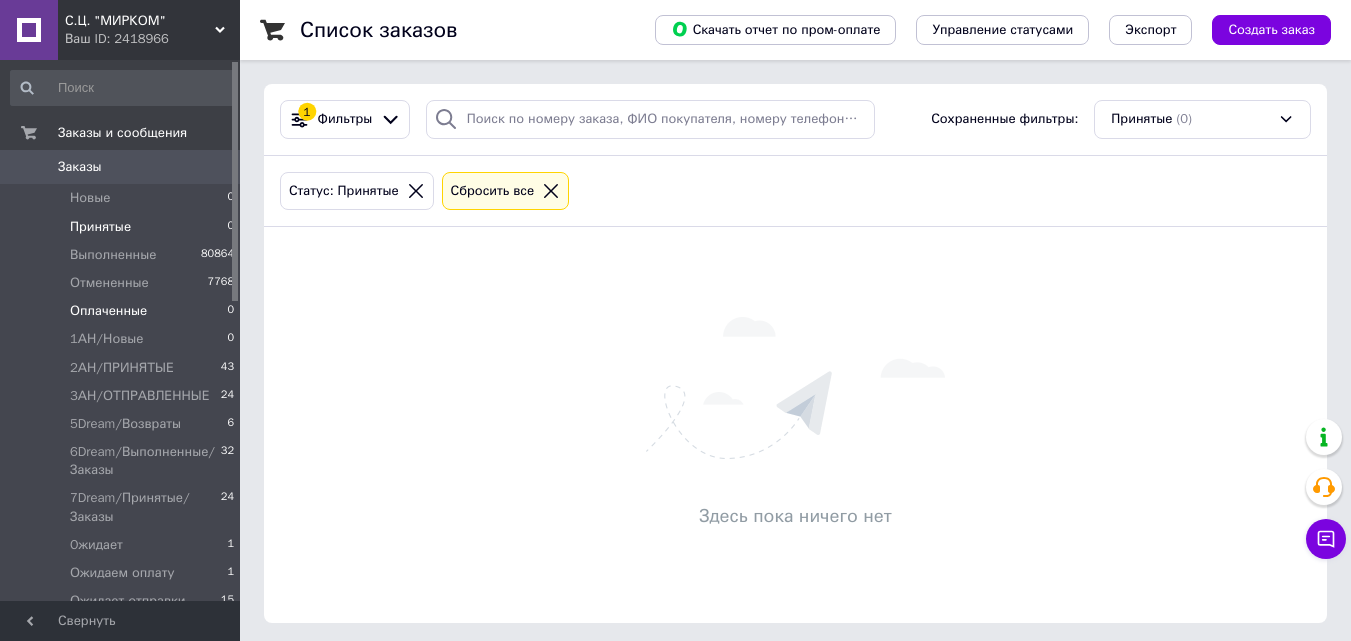 click on "Оплаченные 0" at bounding box center (123, 311) 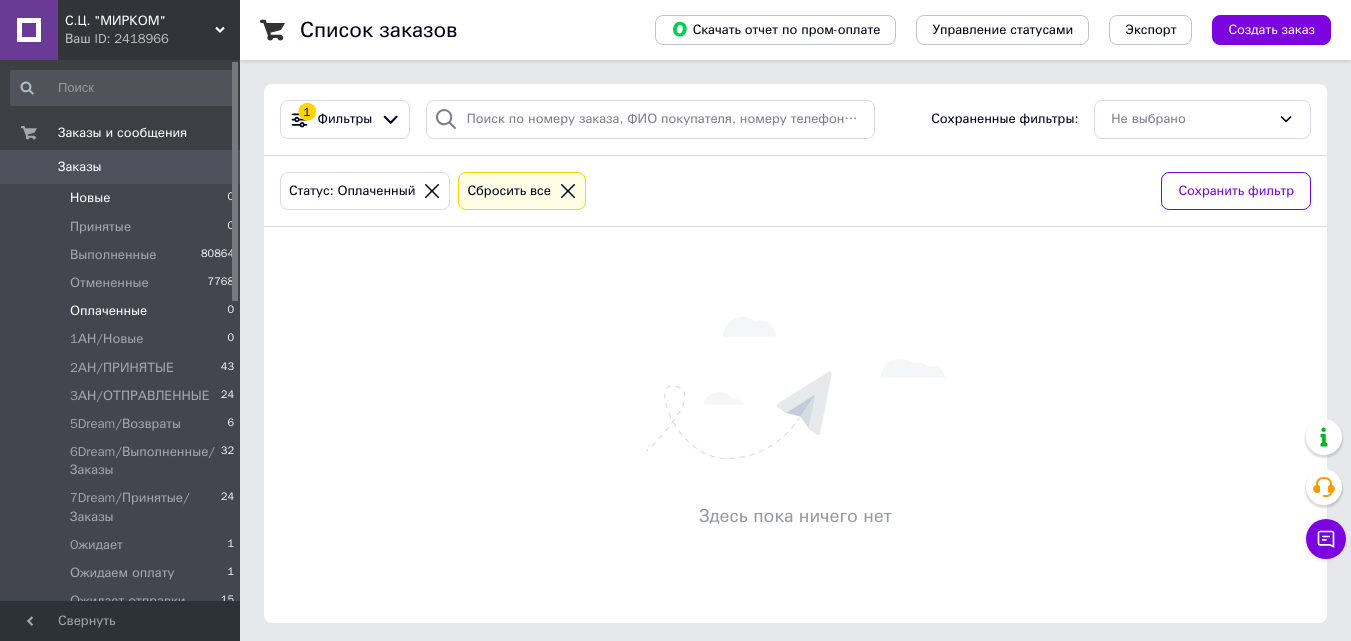 click on "Новые 0" at bounding box center (123, 198) 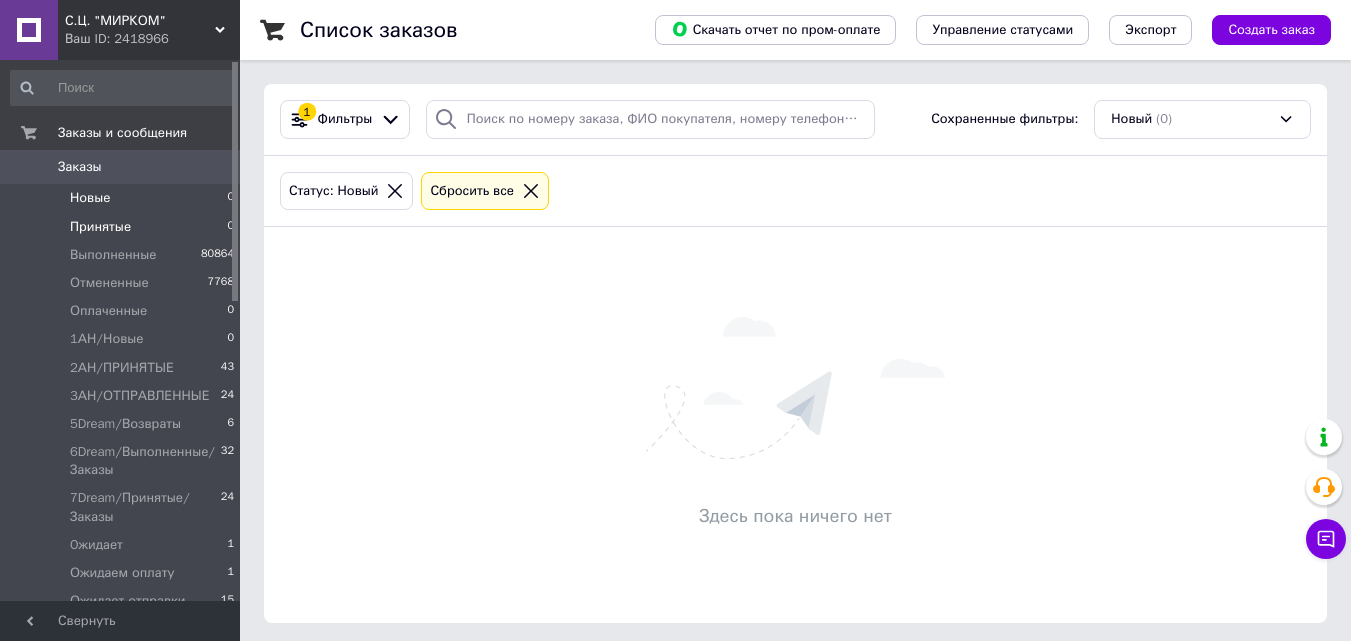 click on "Принятые 0" at bounding box center (123, 227) 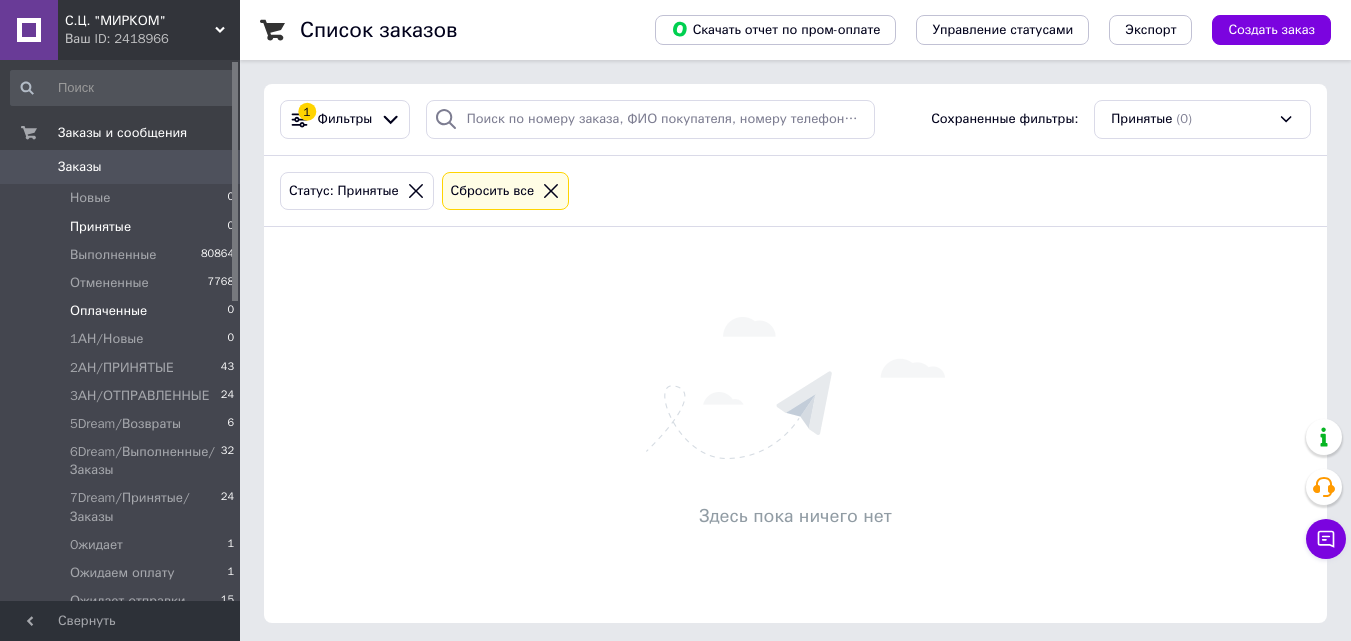 click on "Оплаченные 0" at bounding box center [123, 311] 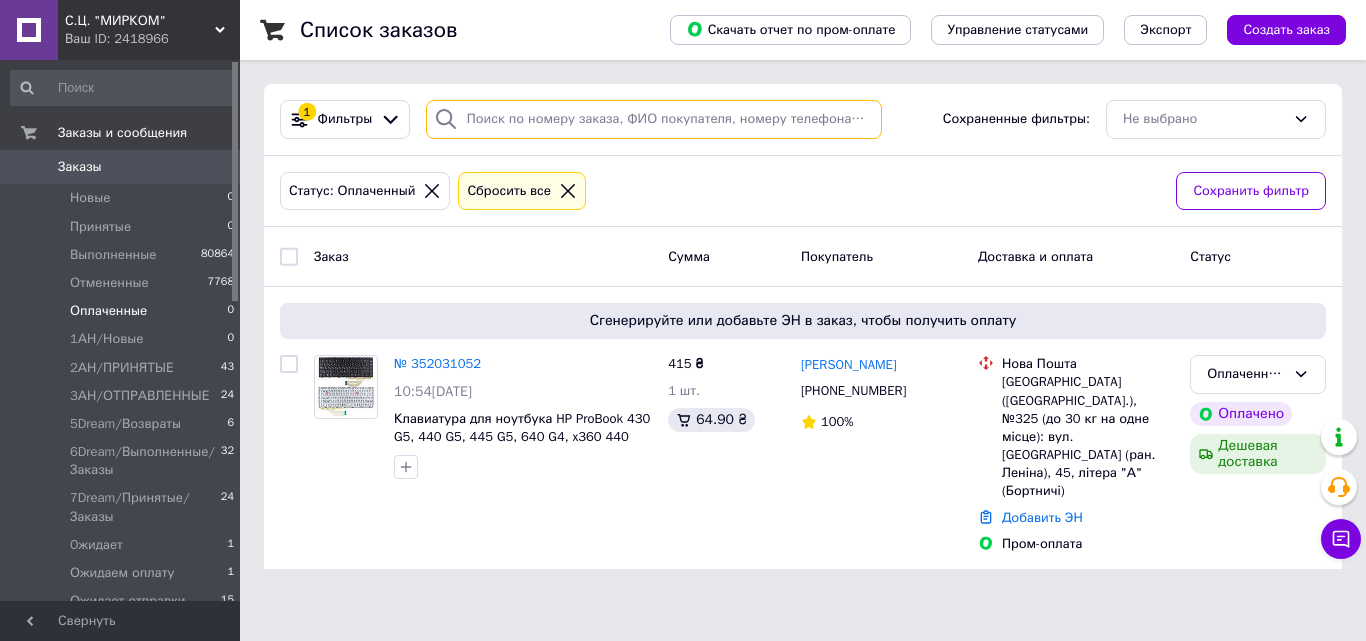 click at bounding box center [654, 119] 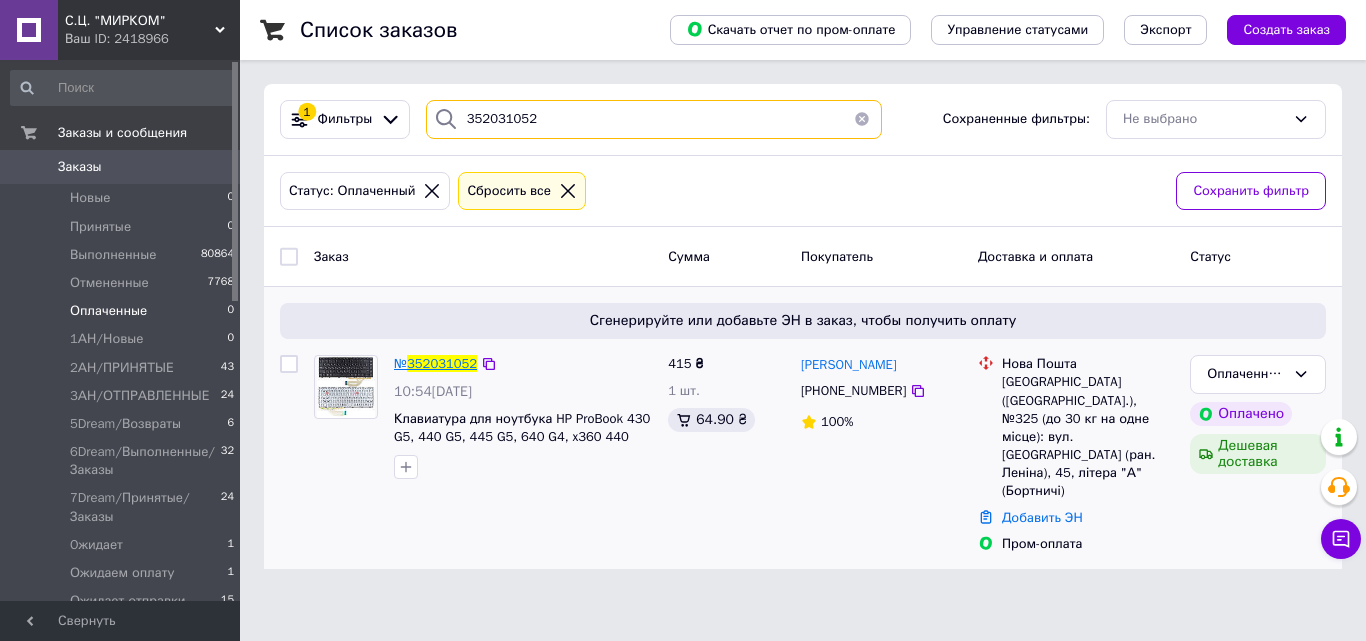 type on "352031052" 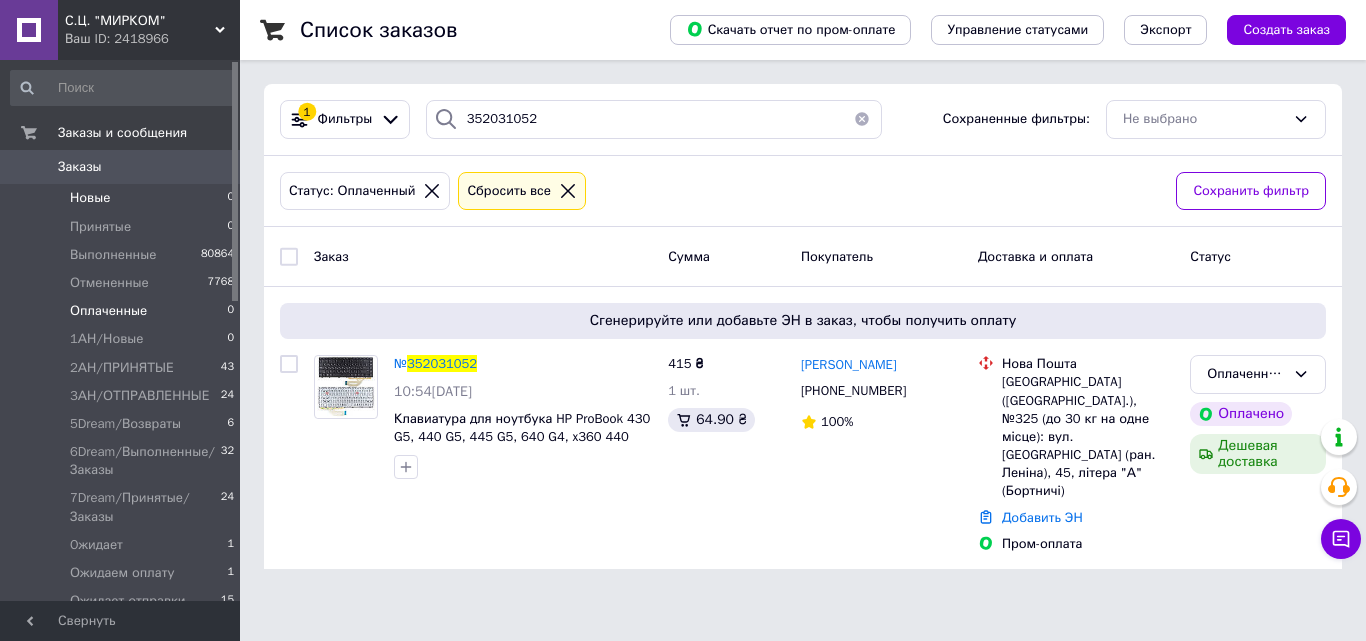 click on "Новые 0" at bounding box center (123, 198) 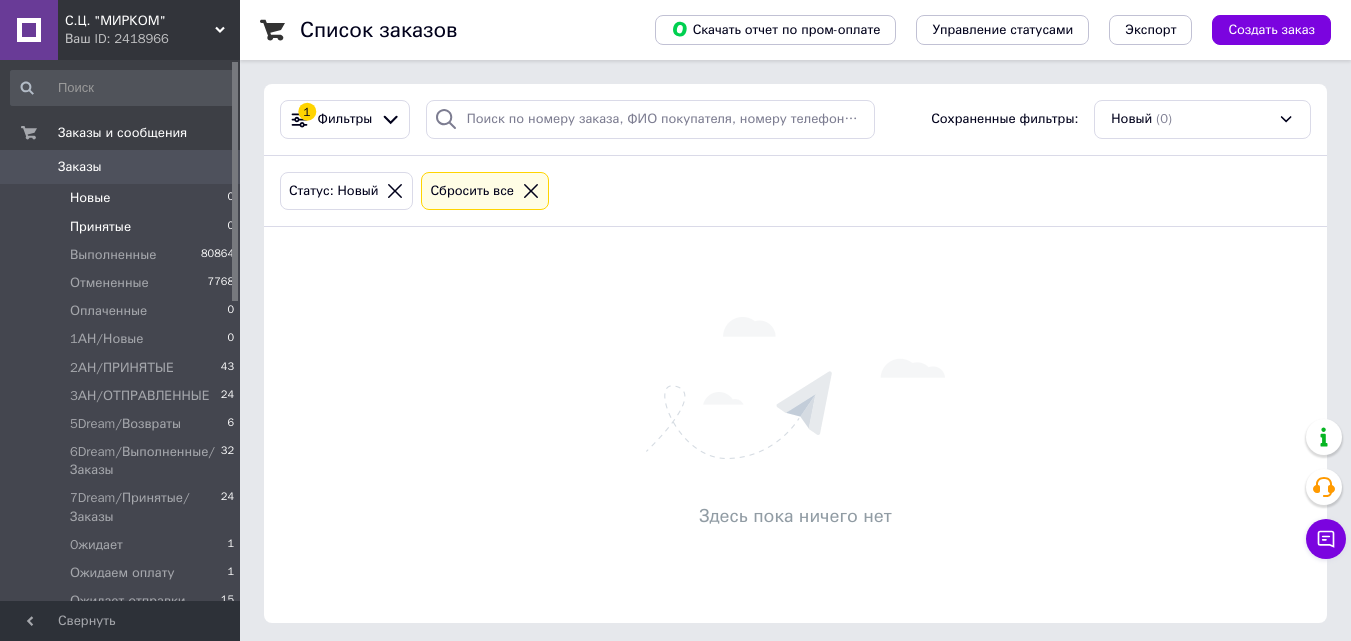 click on "Принятые 0" at bounding box center (123, 227) 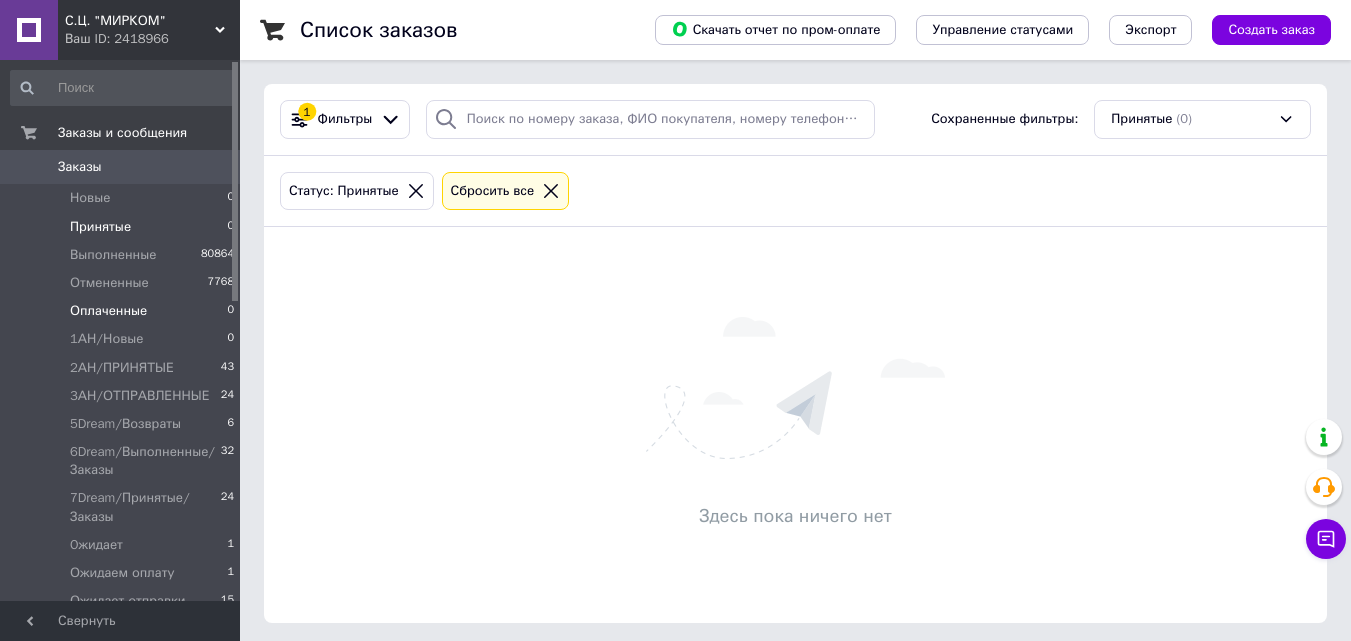 click on "Оплаченные 0" at bounding box center (123, 311) 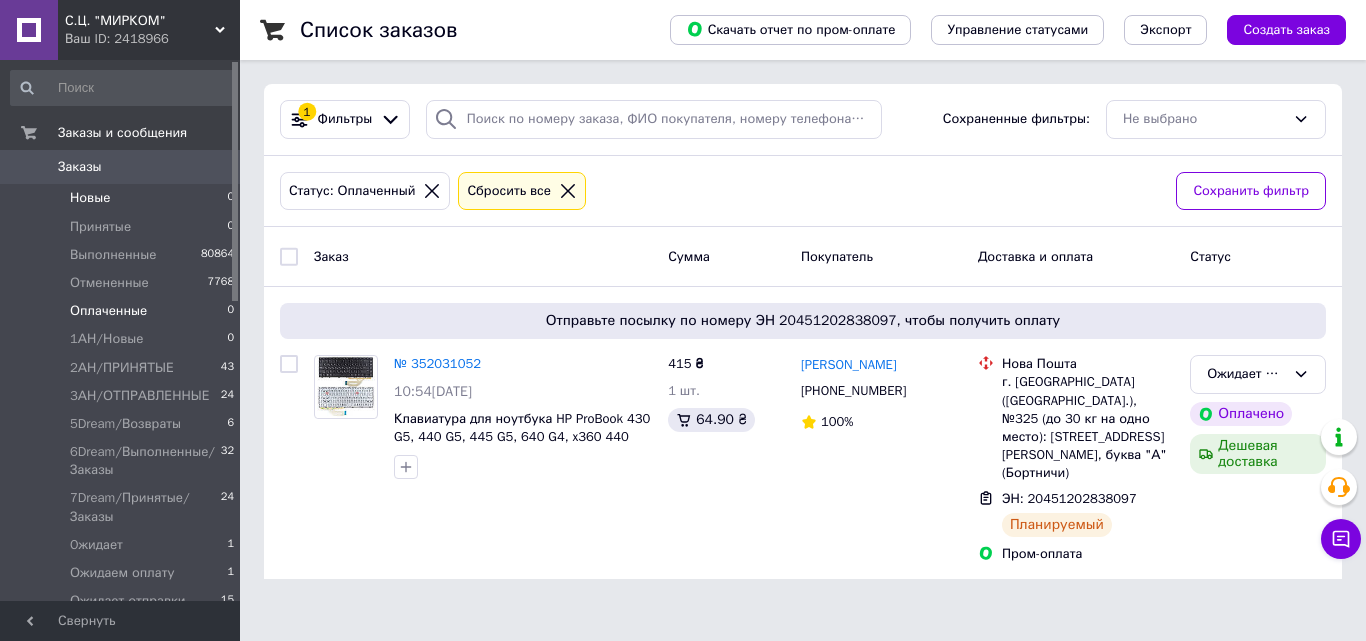 click on "Новые 0" at bounding box center (123, 198) 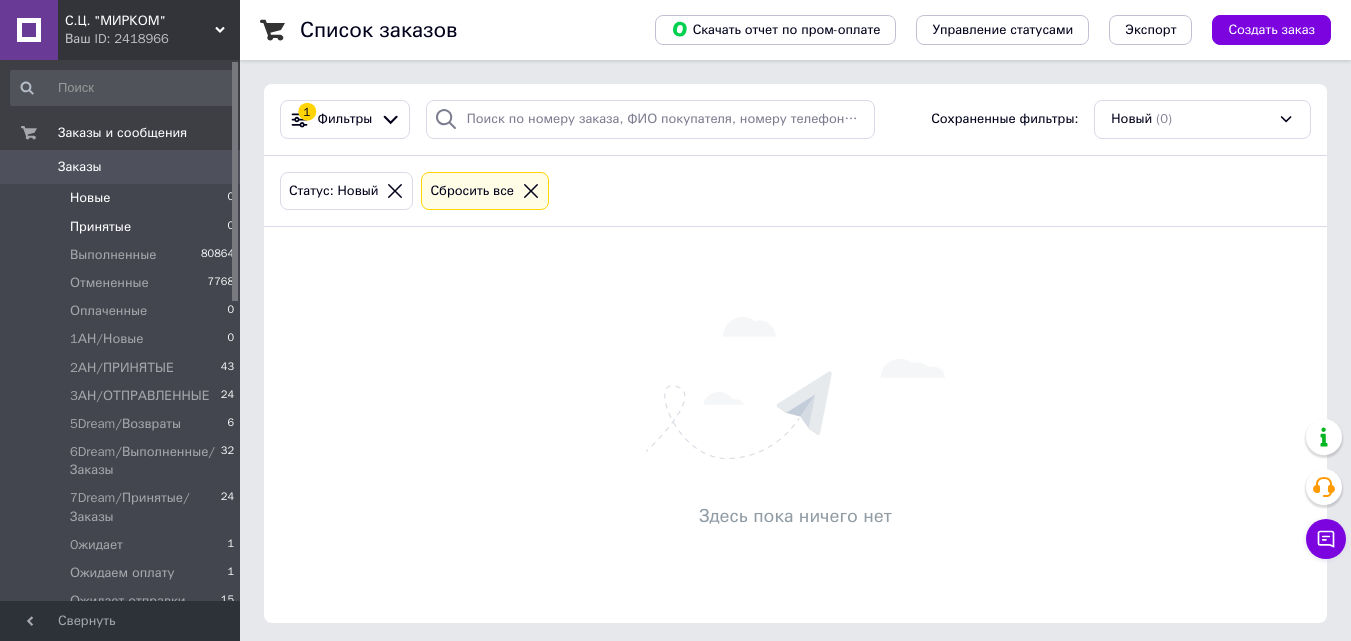 click on "Принятые 0" at bounding box center (123, 227) 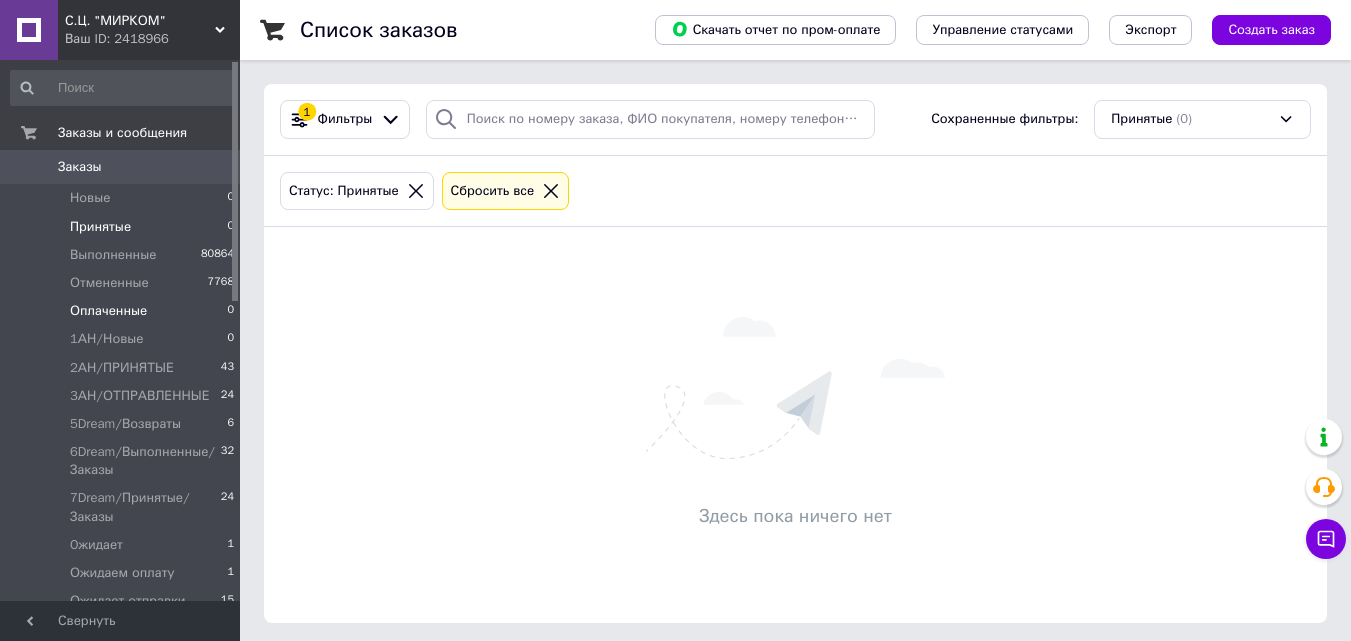 click on "Оплаченные 0" at bounding box center [123, 311] 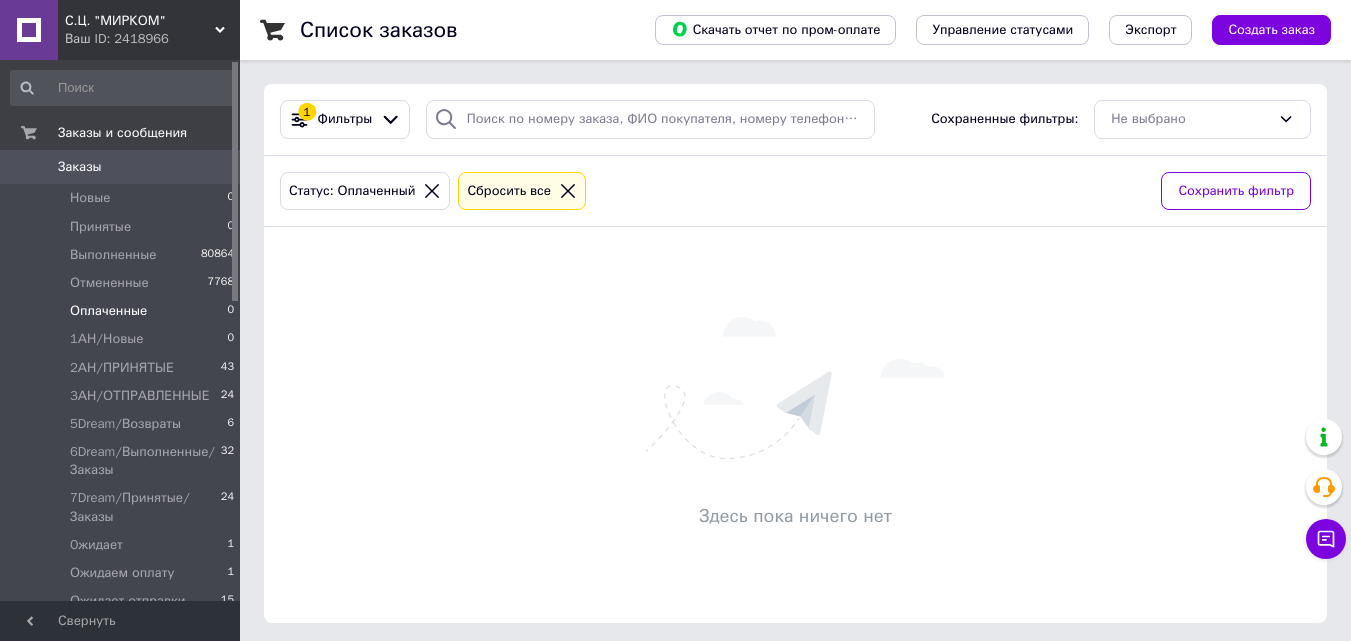 click on "Заказы 0" at bounding box center [123, 167] 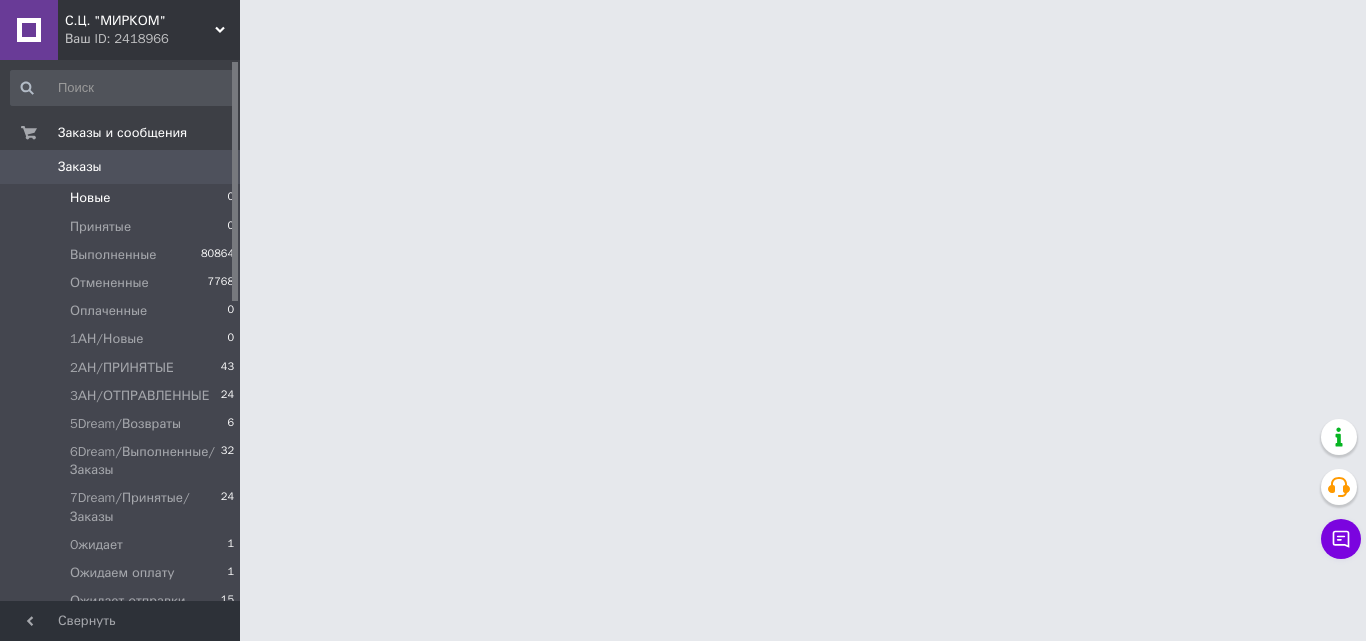 click on "Новые 0" at bounding box center (123, 198) 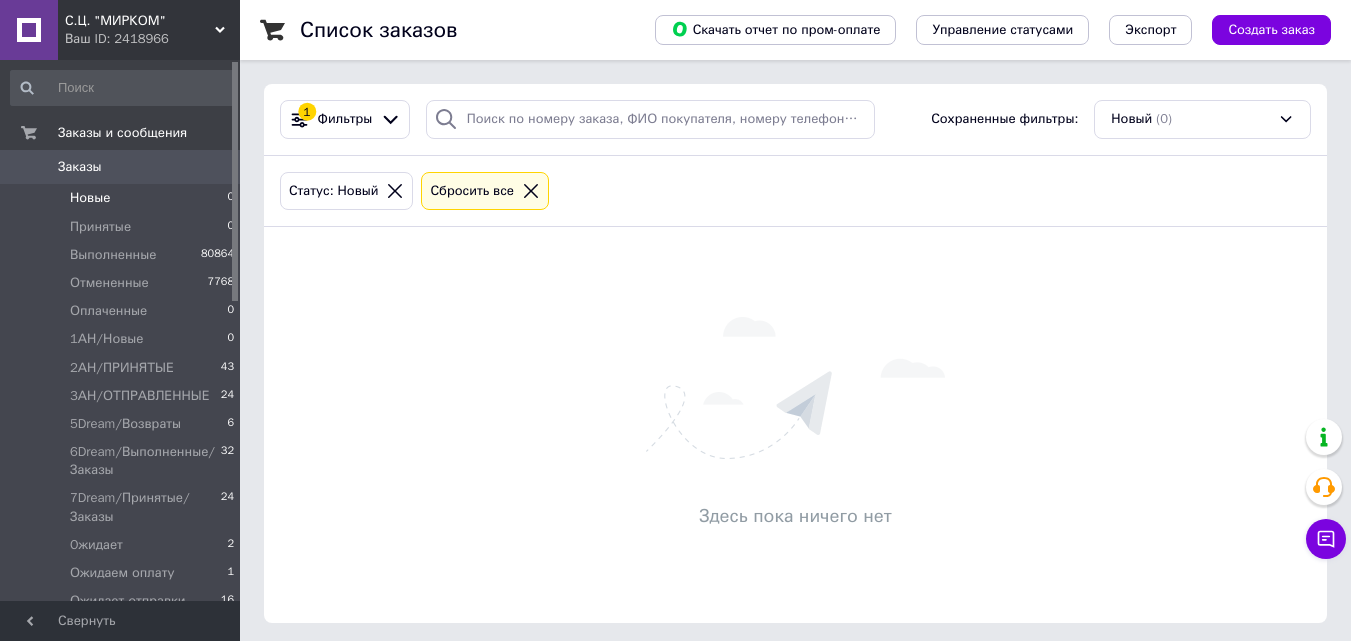 click on "Новые 0" at bounding box center [123, 198] 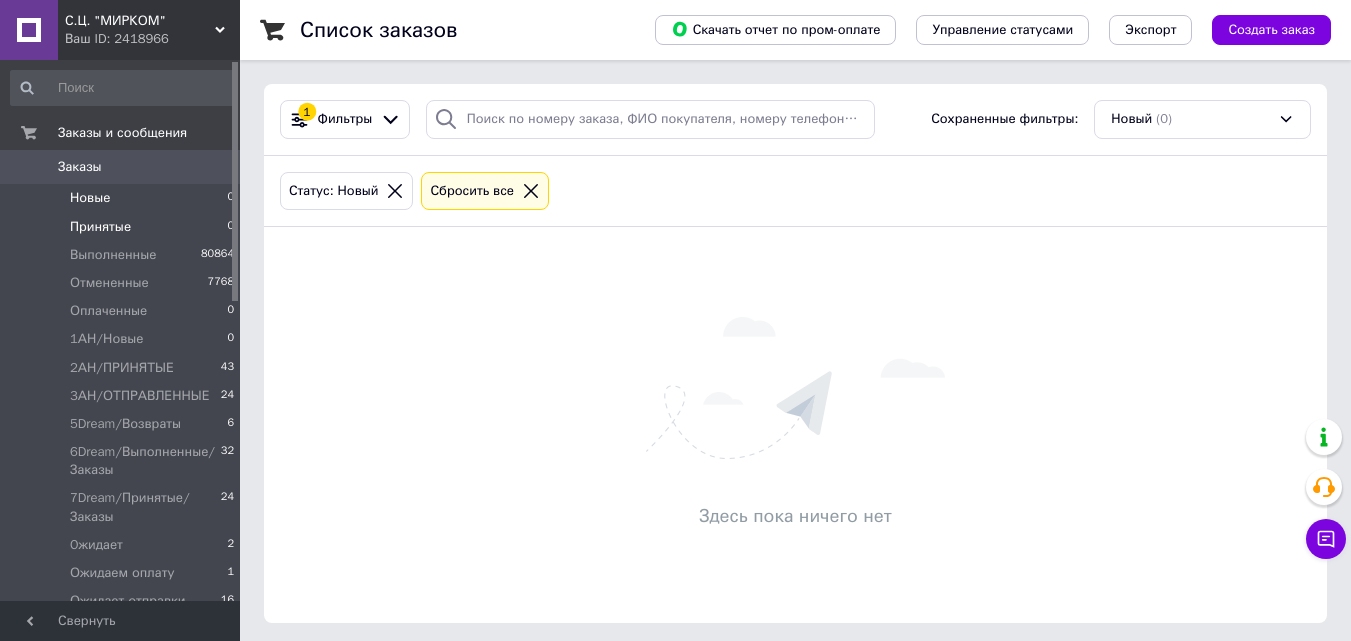 click on "Принятые 0" at bounding box center (123, 227) 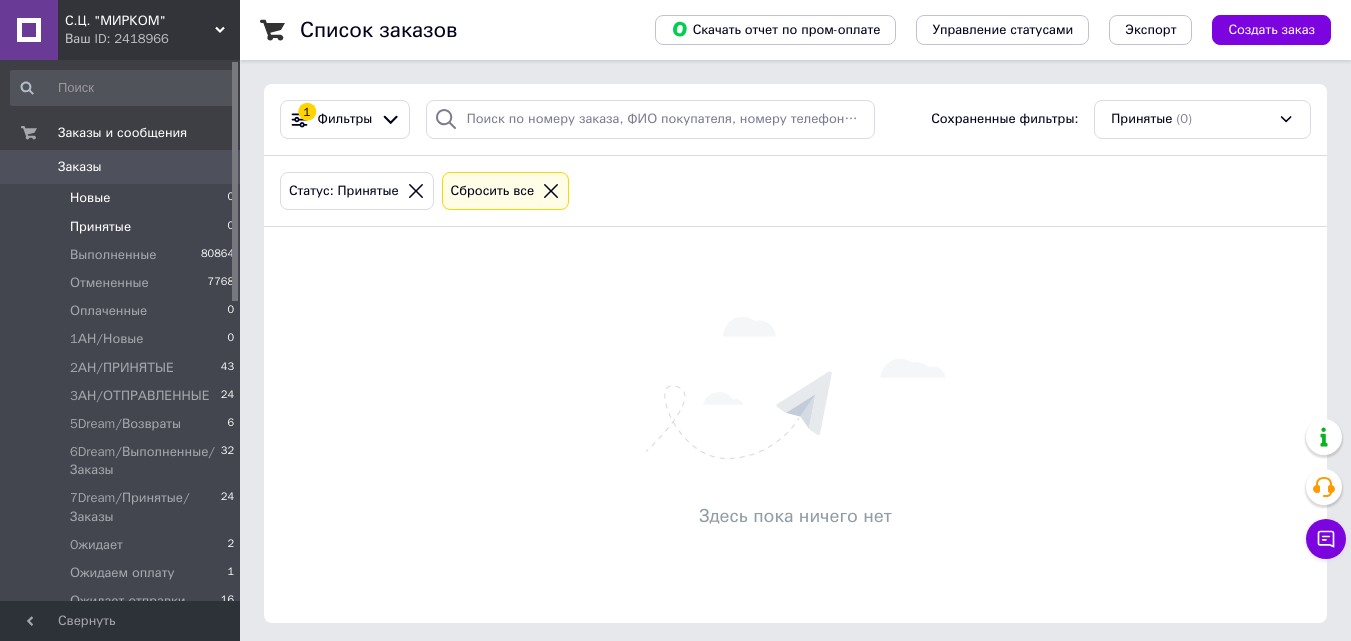 click on "Новые 0" at bounding box center (123, 198) 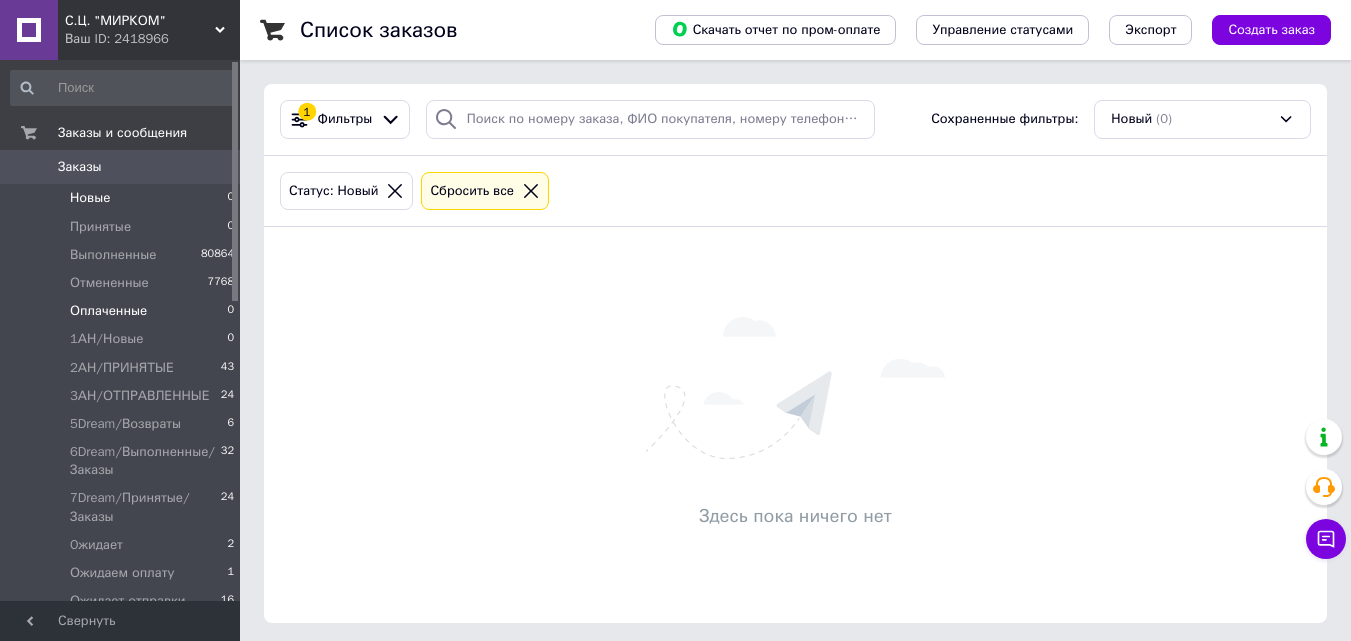 click on "Оплаченные 0" at bounding box center (123, 311) 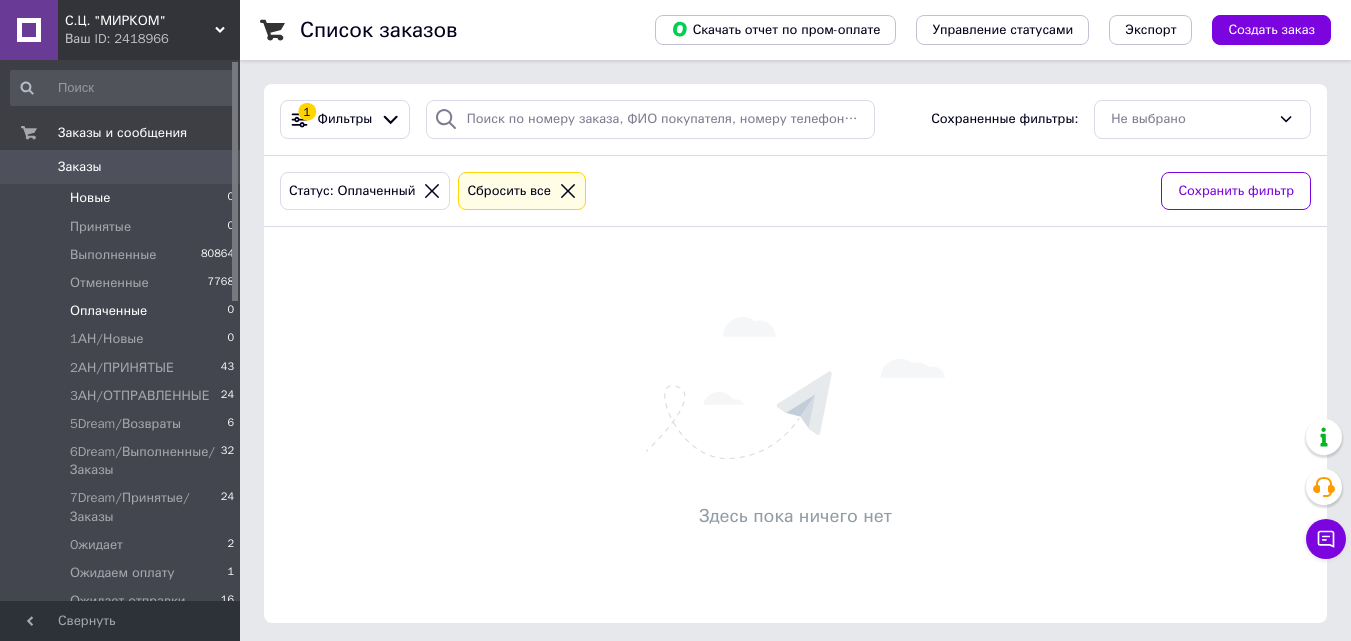 click on "Новые 0" at bounding box center [123, 198] 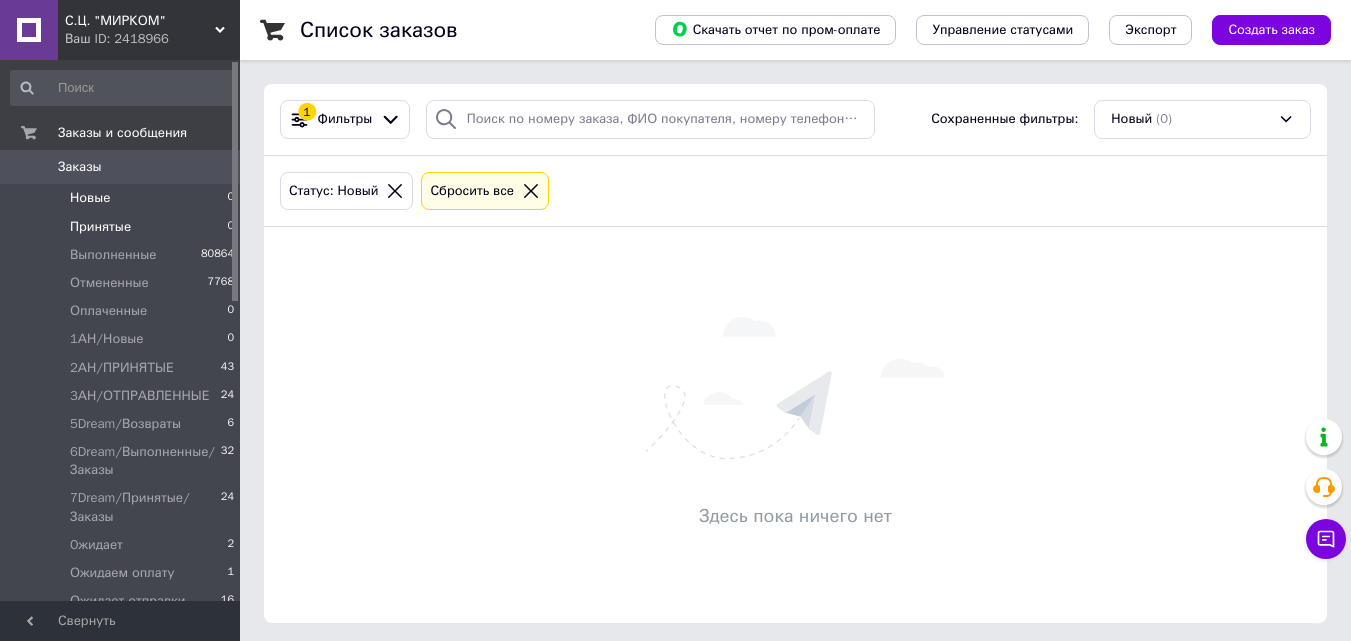 click on "Принятые 0" at bounding box center (123, 227) 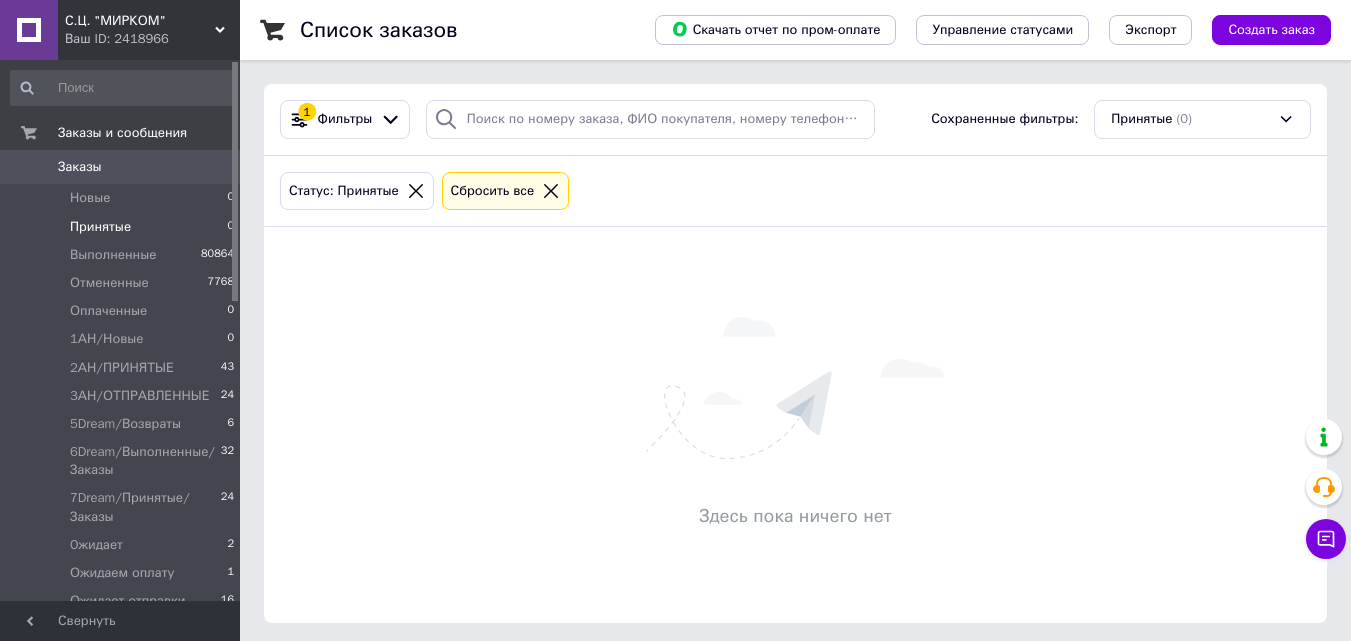 click on "Заказы" at bounding box center (121, 167) 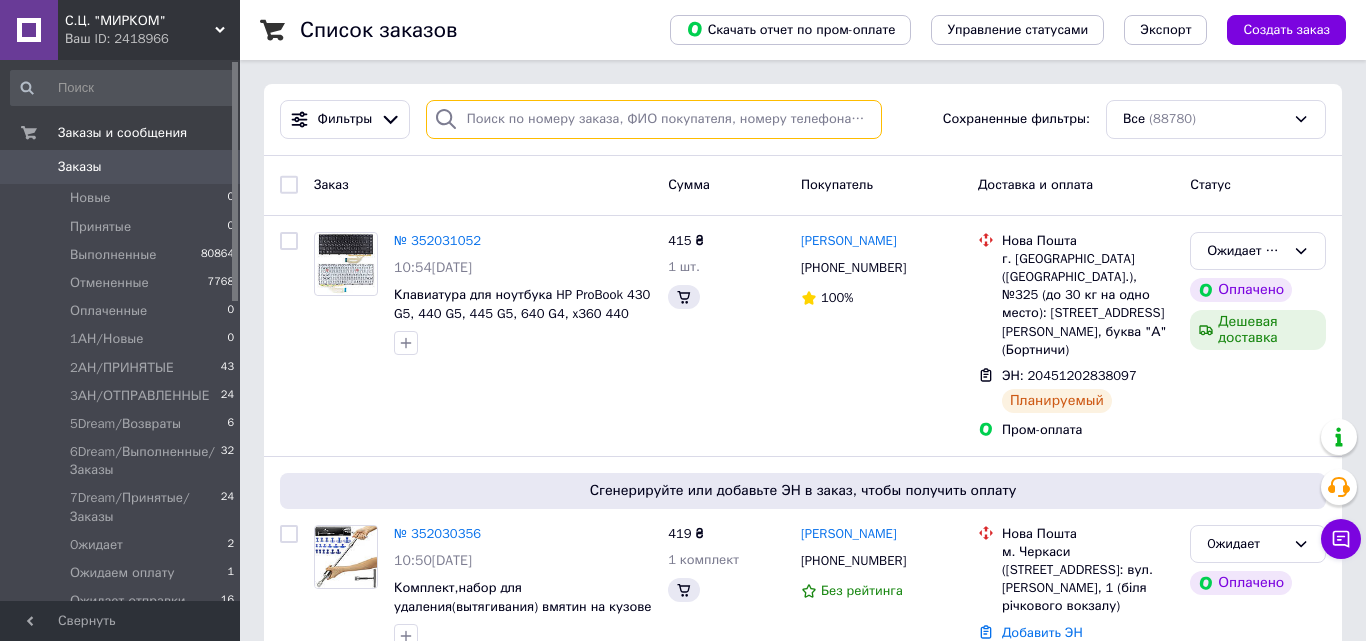 click at bounding box center [654, 119] 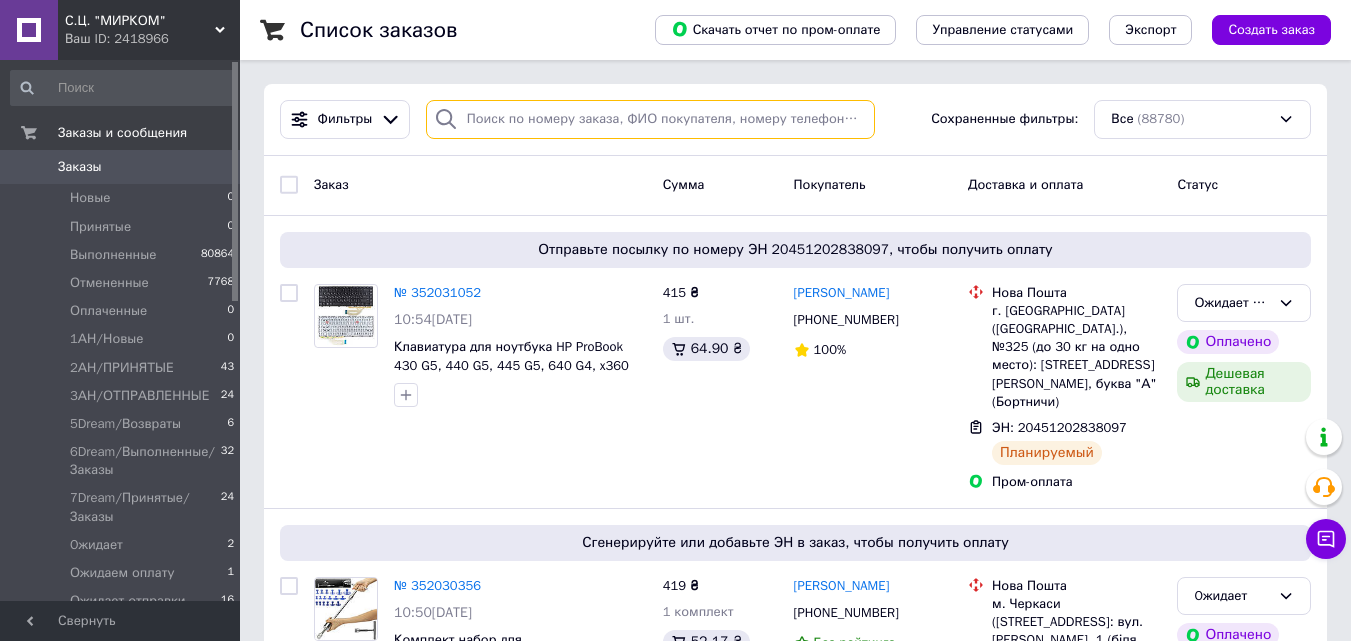 paste on "350759413" 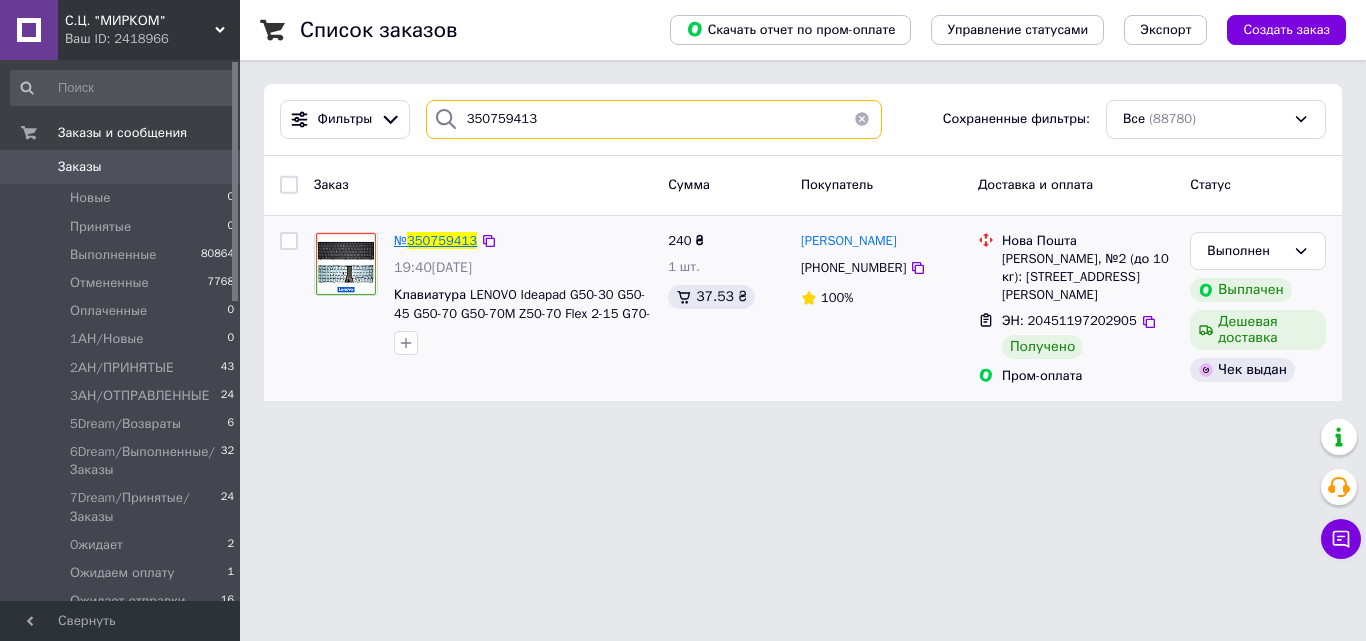 type on "350759413" 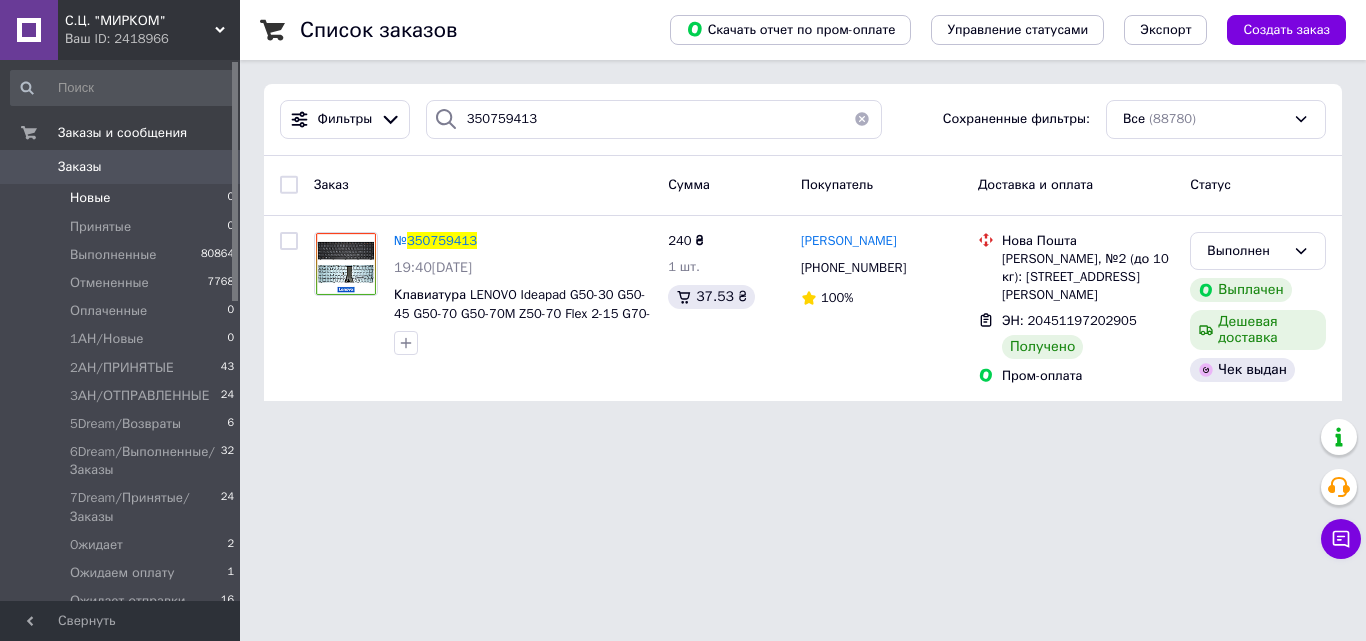 click on "Новые 0" at bounding box center (123, 198) 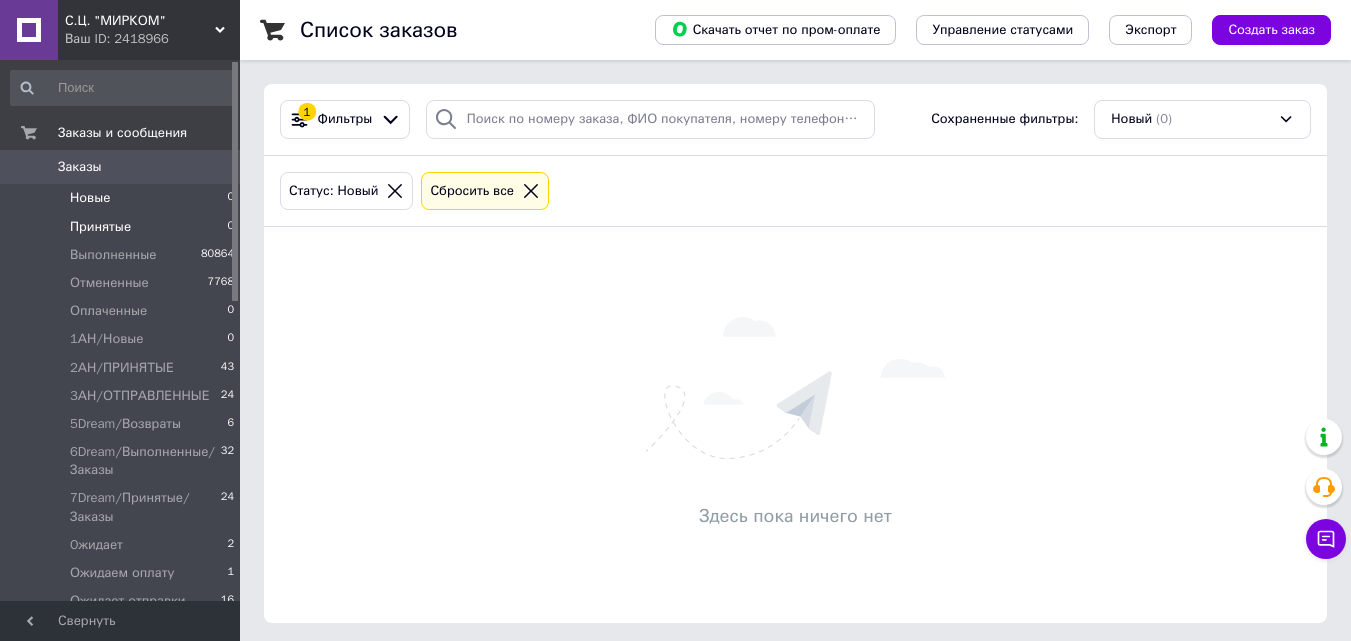 click on "Принятые 0" at bounding box center (123, 227) 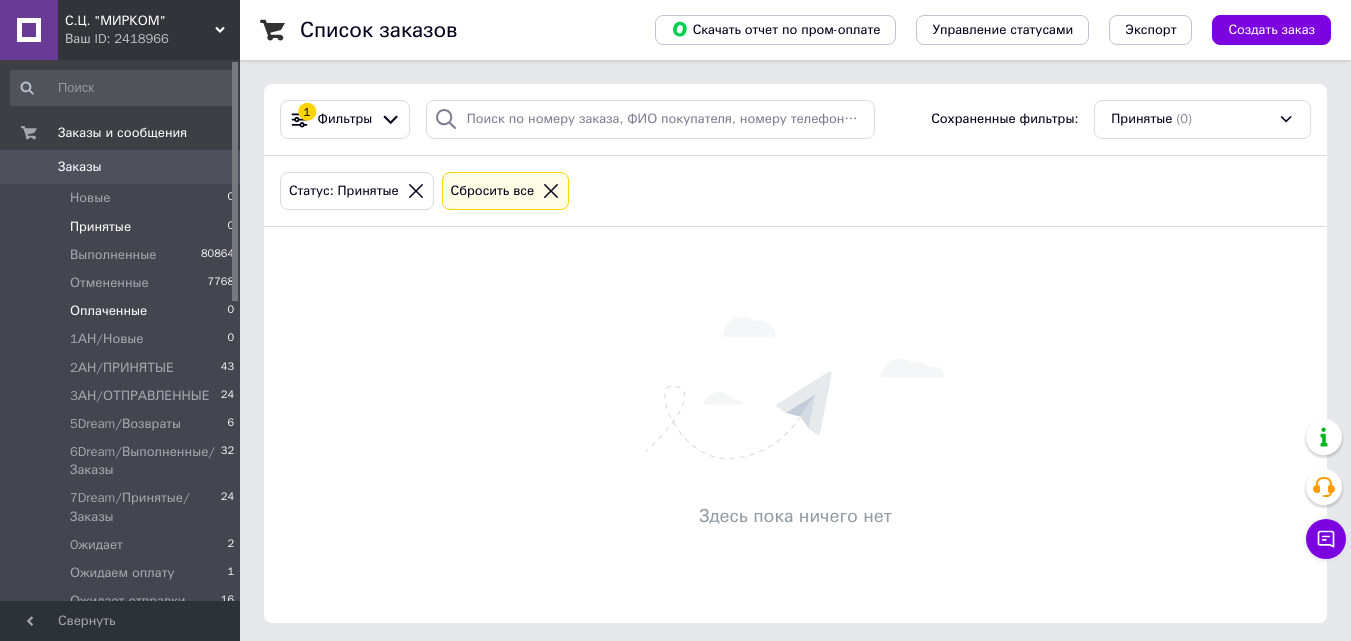 click on "Оплаченные 0" at bounding box center (123, 311) 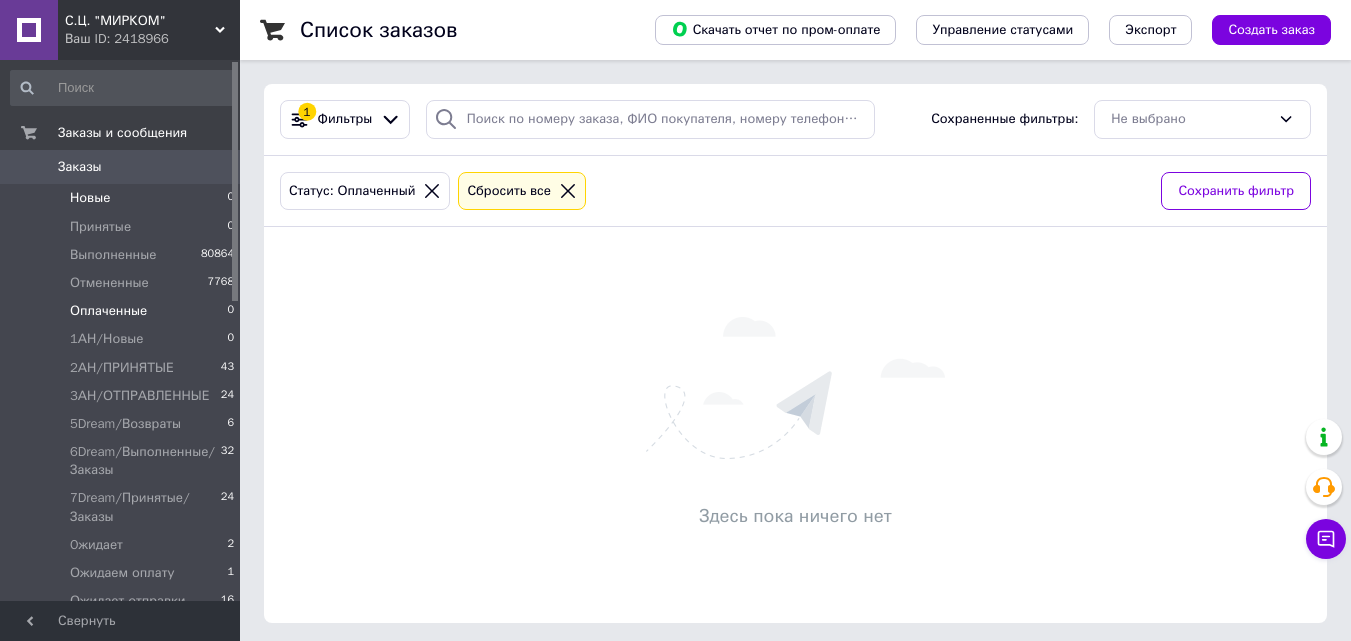 click on "Новые 0" at bounding box center (123, 198) 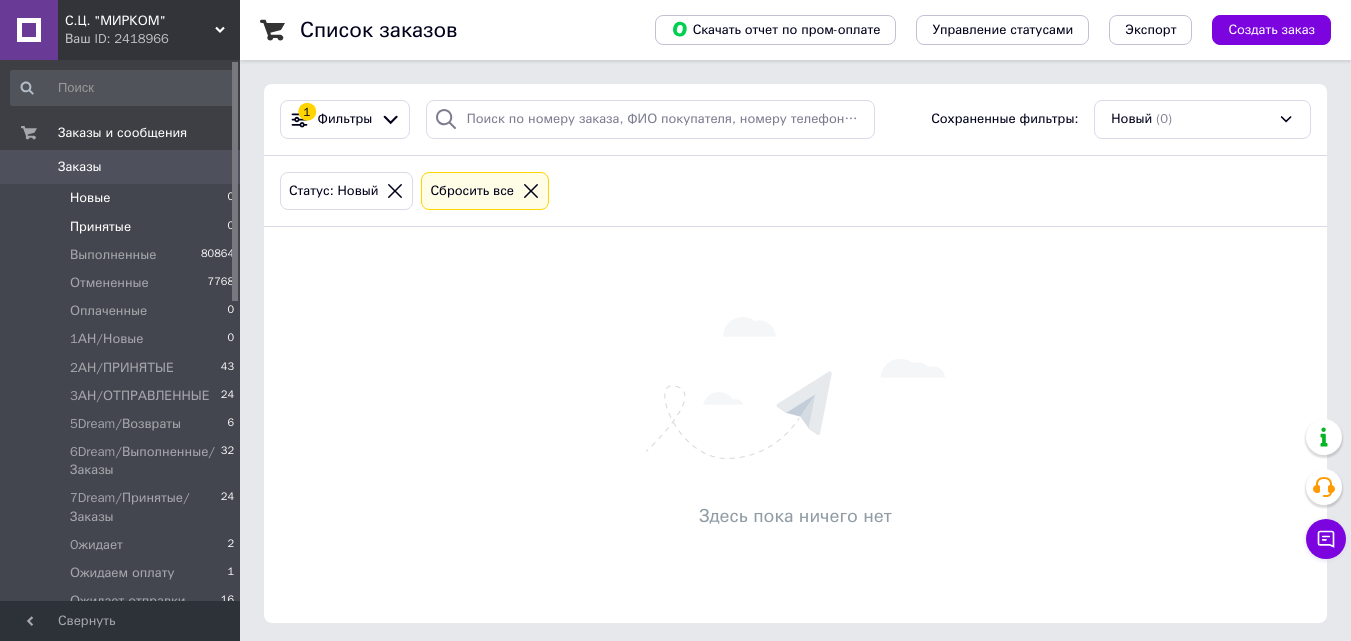 click on "Принятые 0" at bounding box center (123, 227) 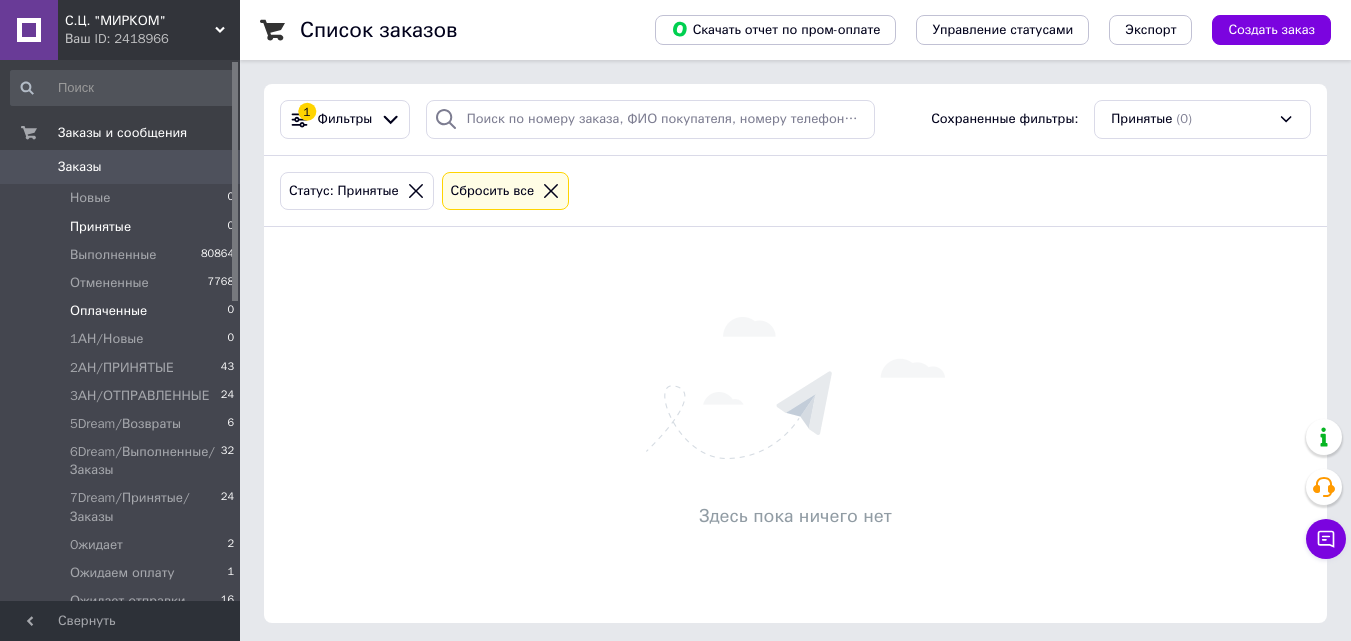 click on "Оплаченные 0" at bounding box center (123, 311) 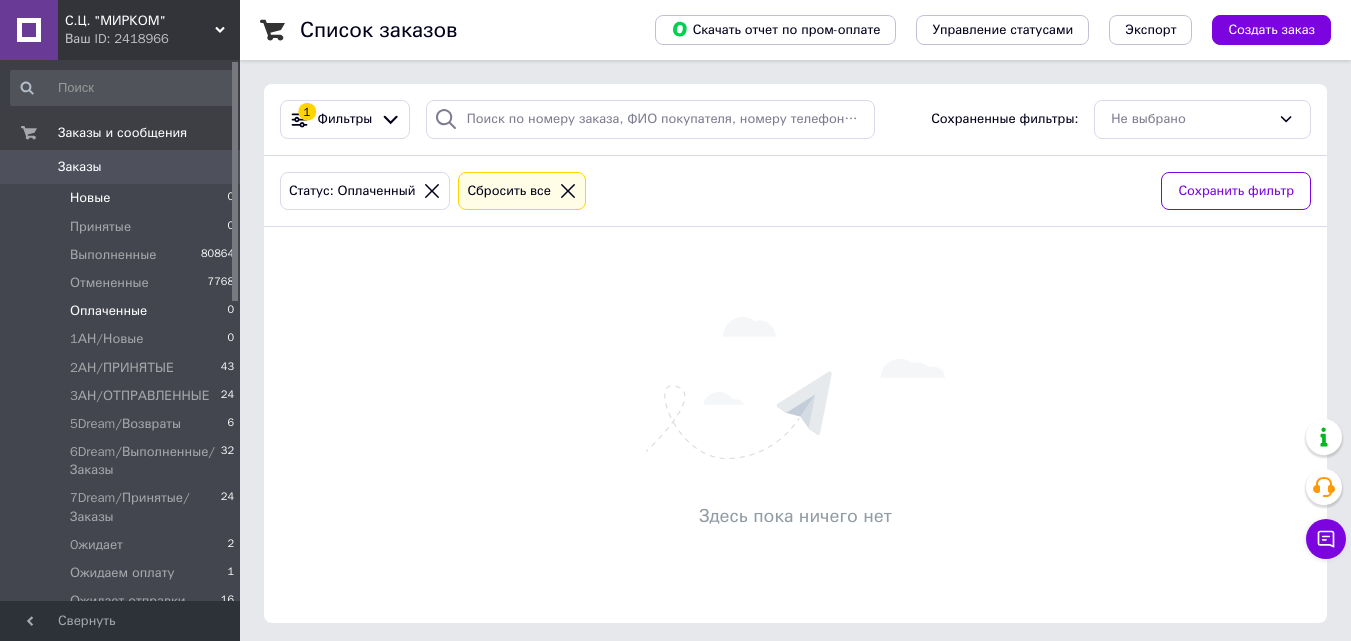 click on "Новые 0" at bounding box center (123, 198) 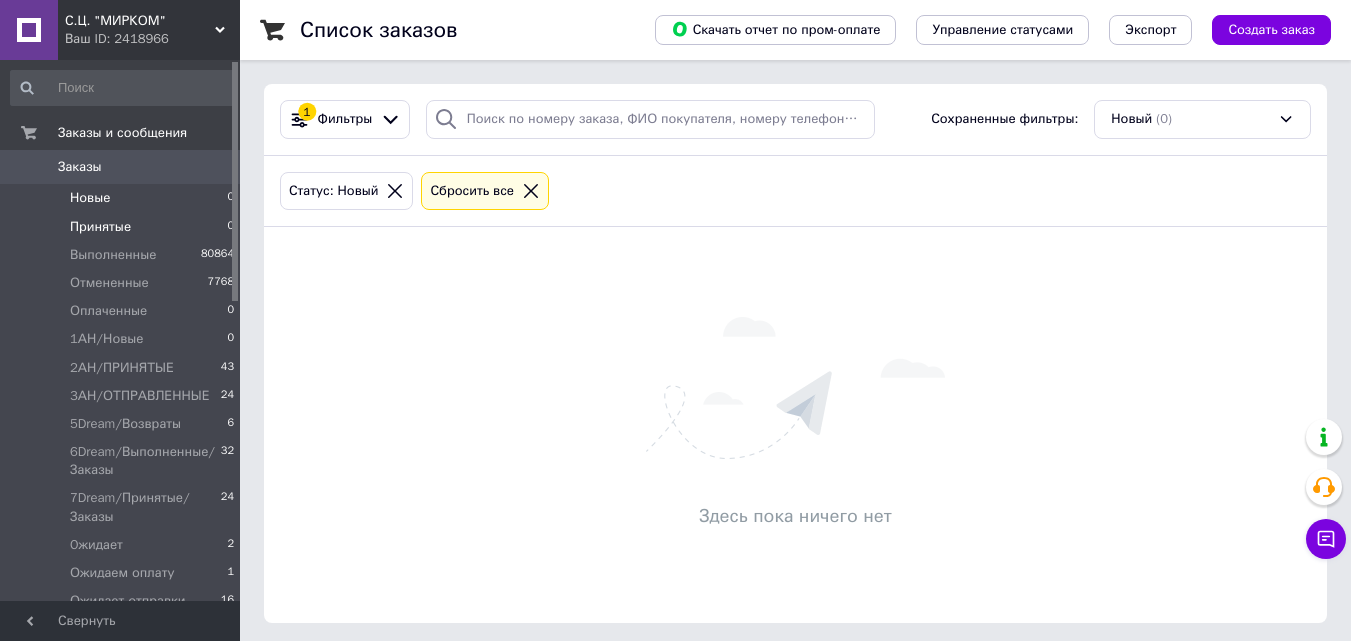 click on "Принятые 0" at bounding box center [123, 227] 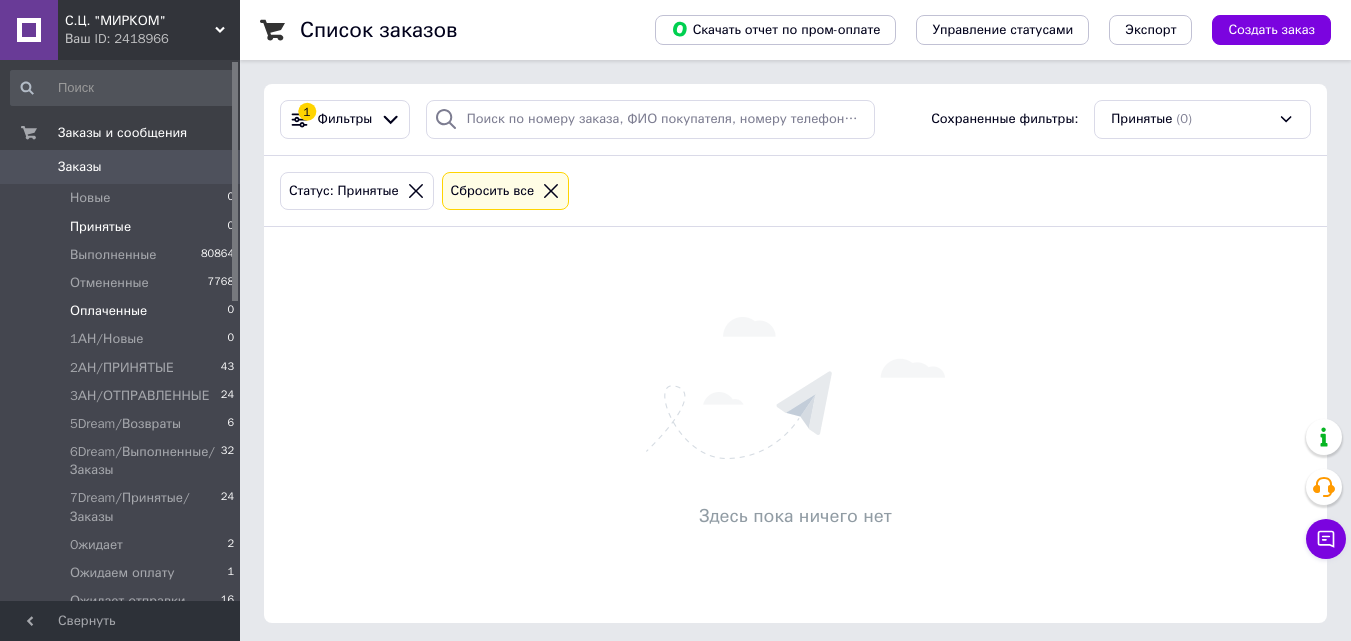 click on "Оплаченные 0" at bounding box center (123, 311) 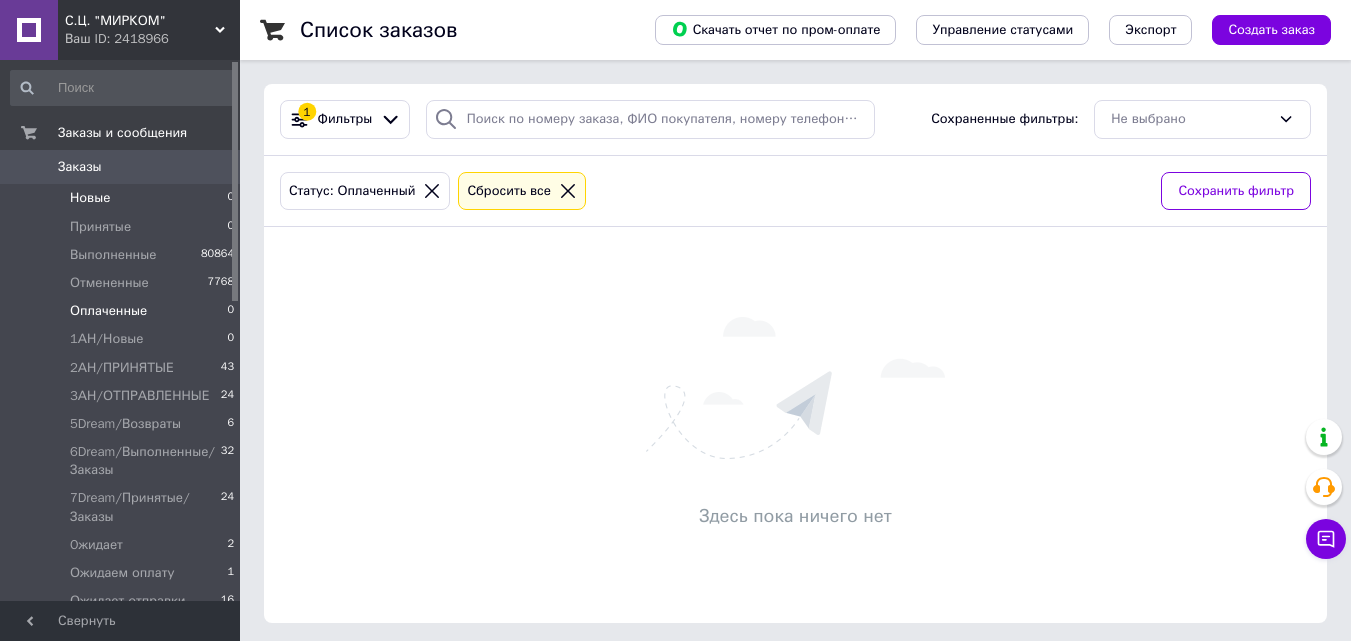 click on "Новые 0" at bounding box center (123, 198) 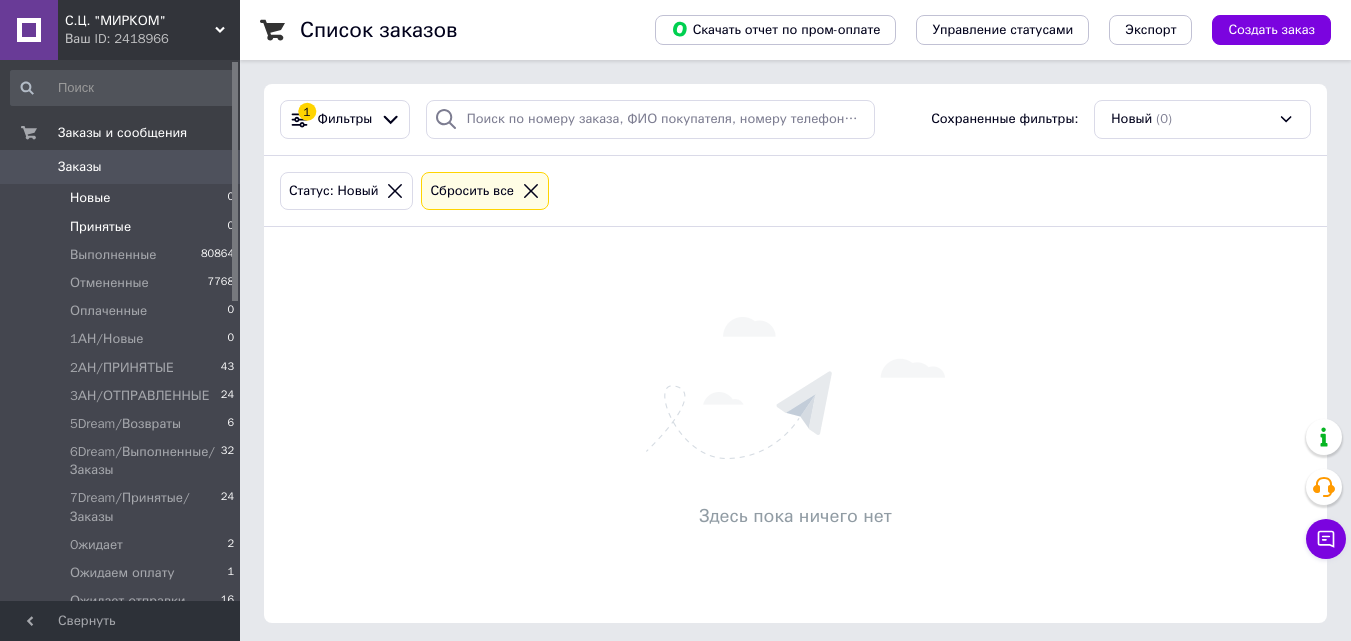 click on "Принятые 0" at bounding box center [123, 227] 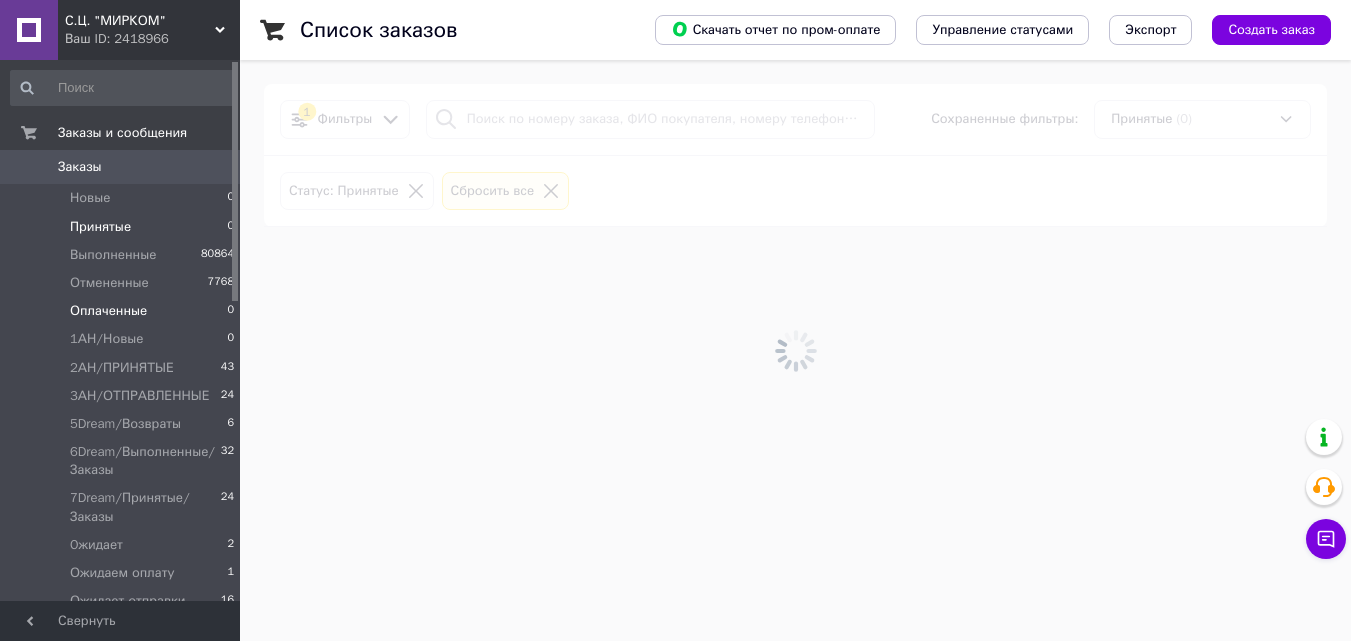 click on "Оплаченные 0" at bounding box center [123, 311] 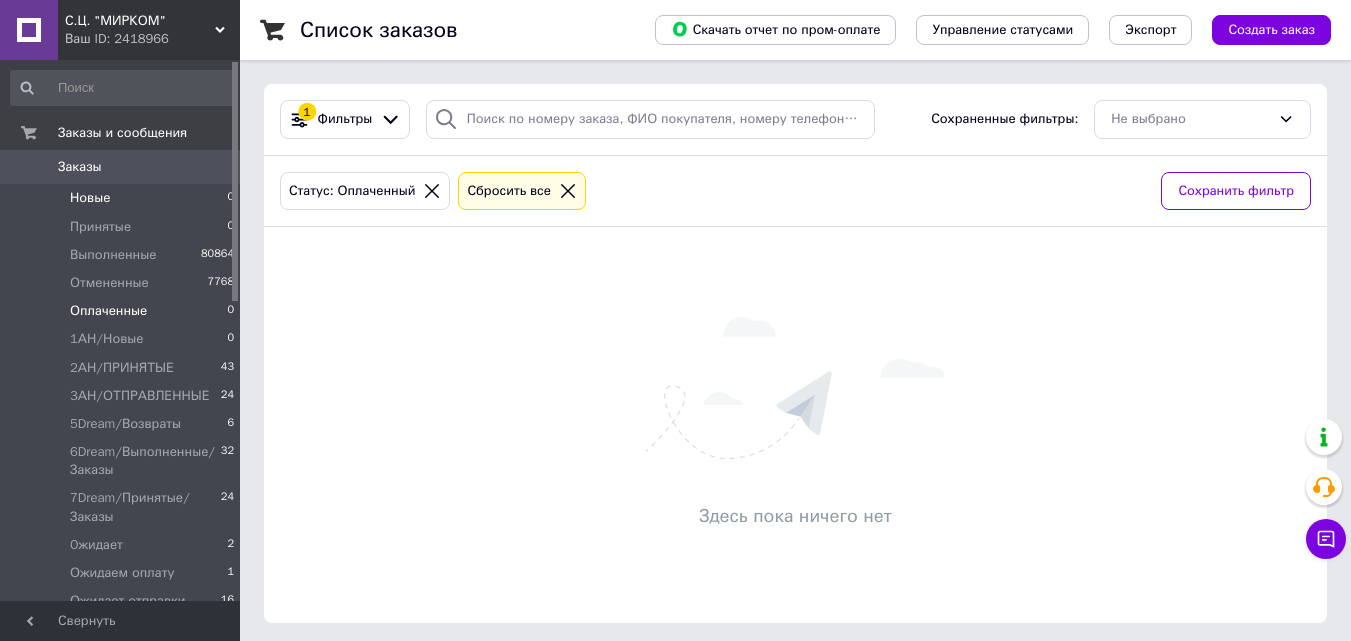 click on "Новые 0" at bounding box center (123, 198) 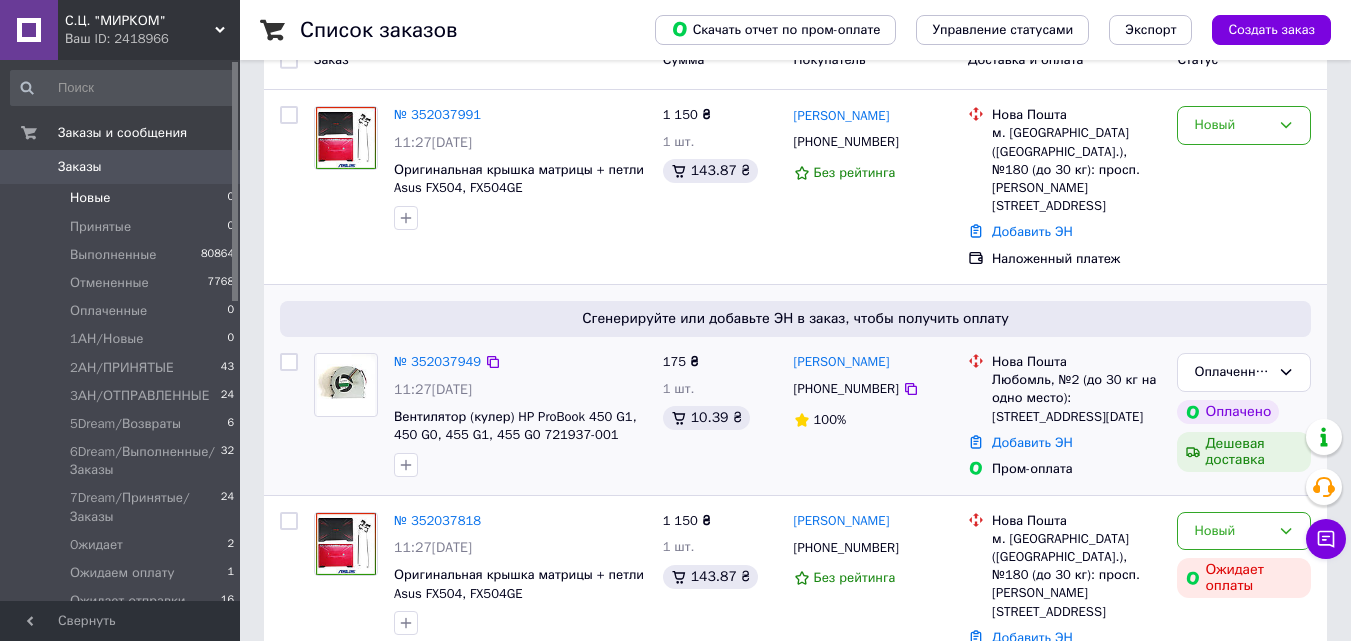 scroll, scrollTop: 0, scrollLeft: 0, axis: both 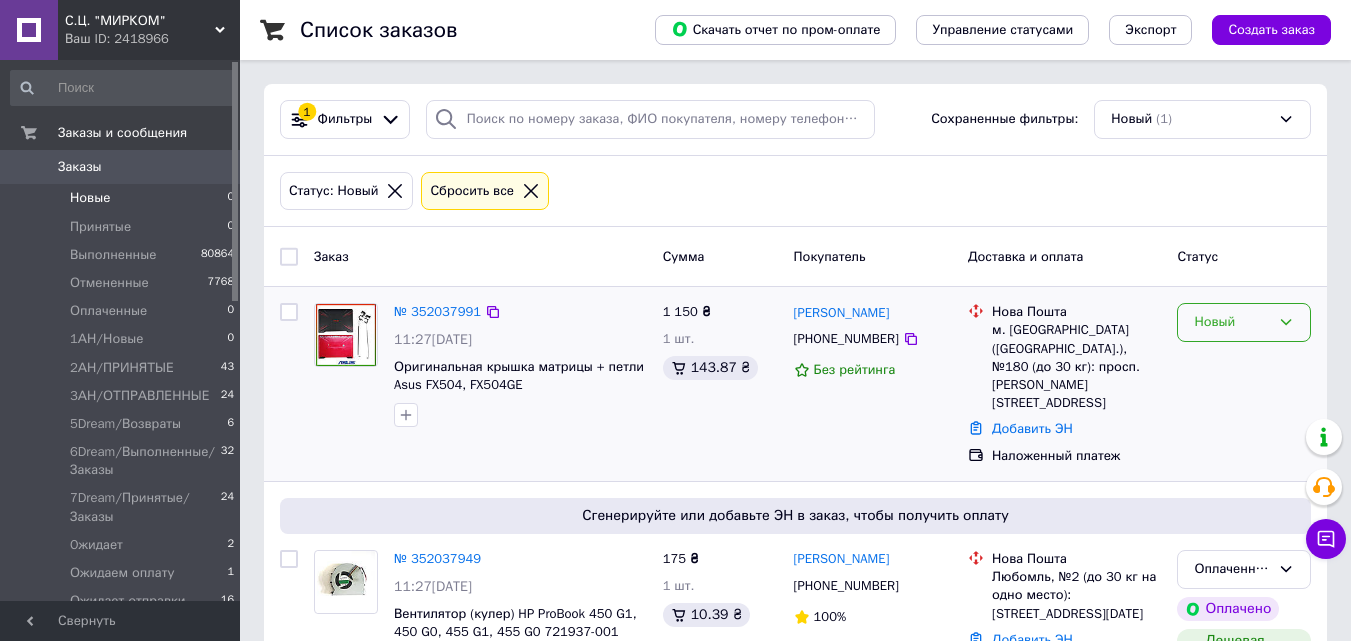 click on "Новый" at bounding box center [1232, 322] 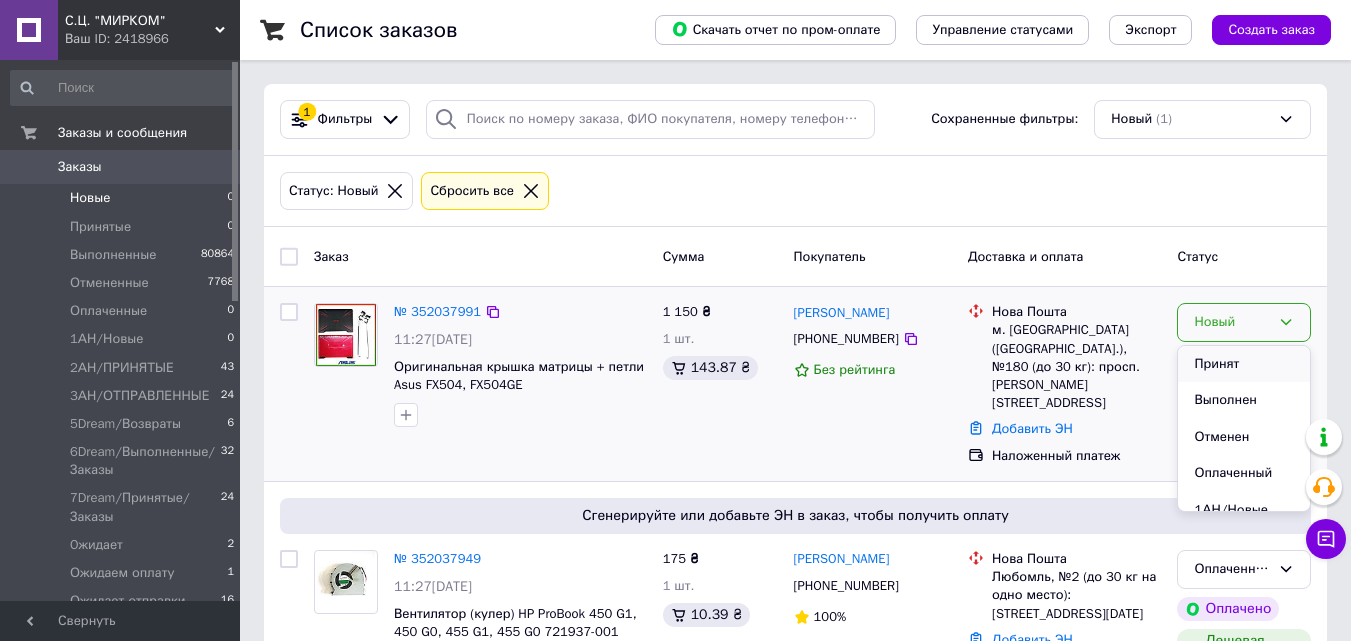 click on "Принят" at bounding box center [1244, 364] 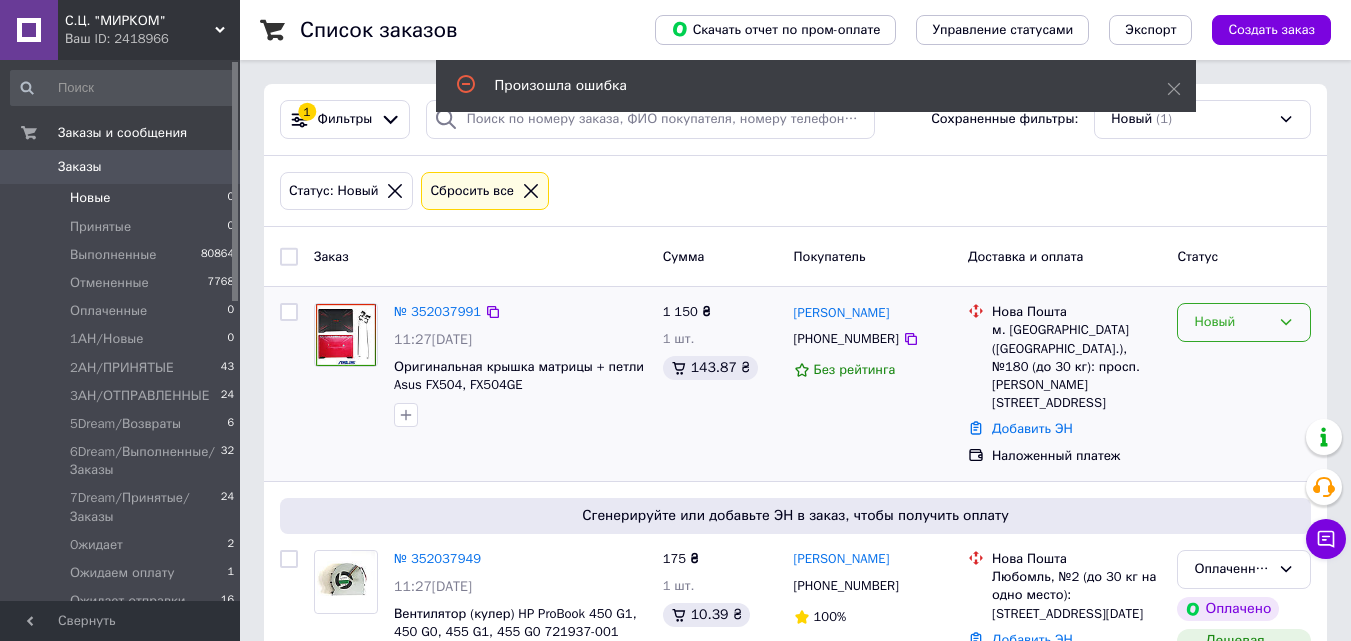 click on "Новый" at bounding box center [1232, 322] 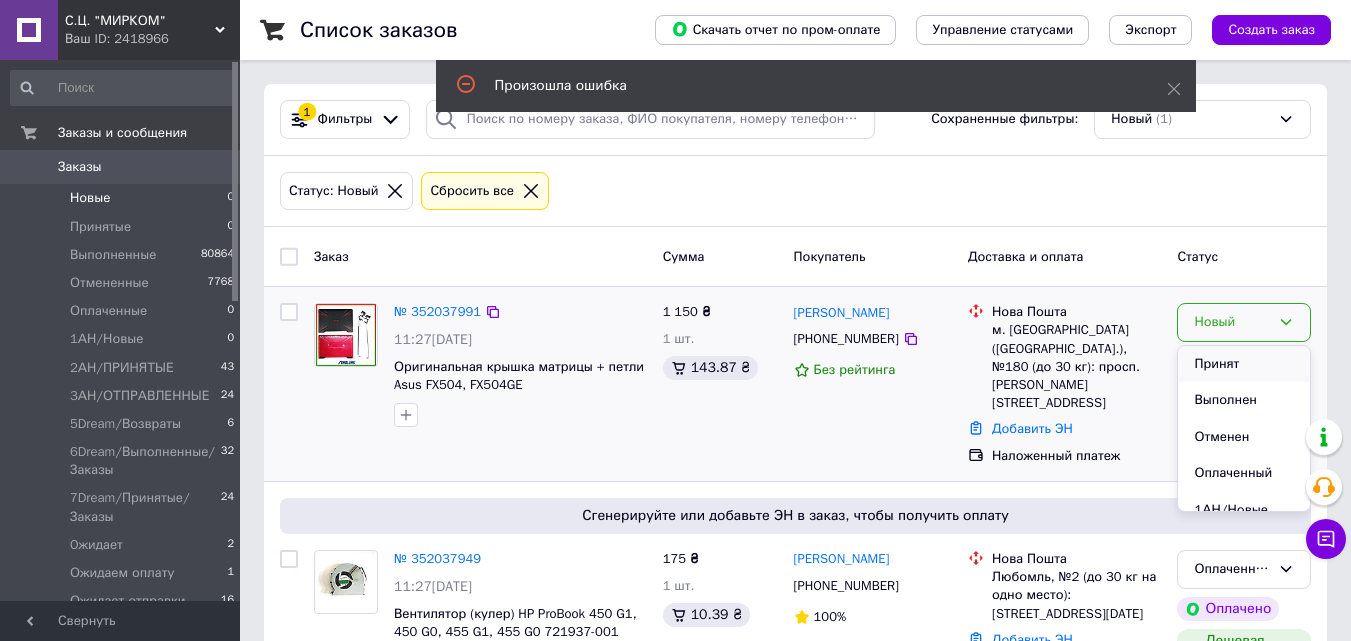 click on "Принят" at bounding box center [1244, 364] 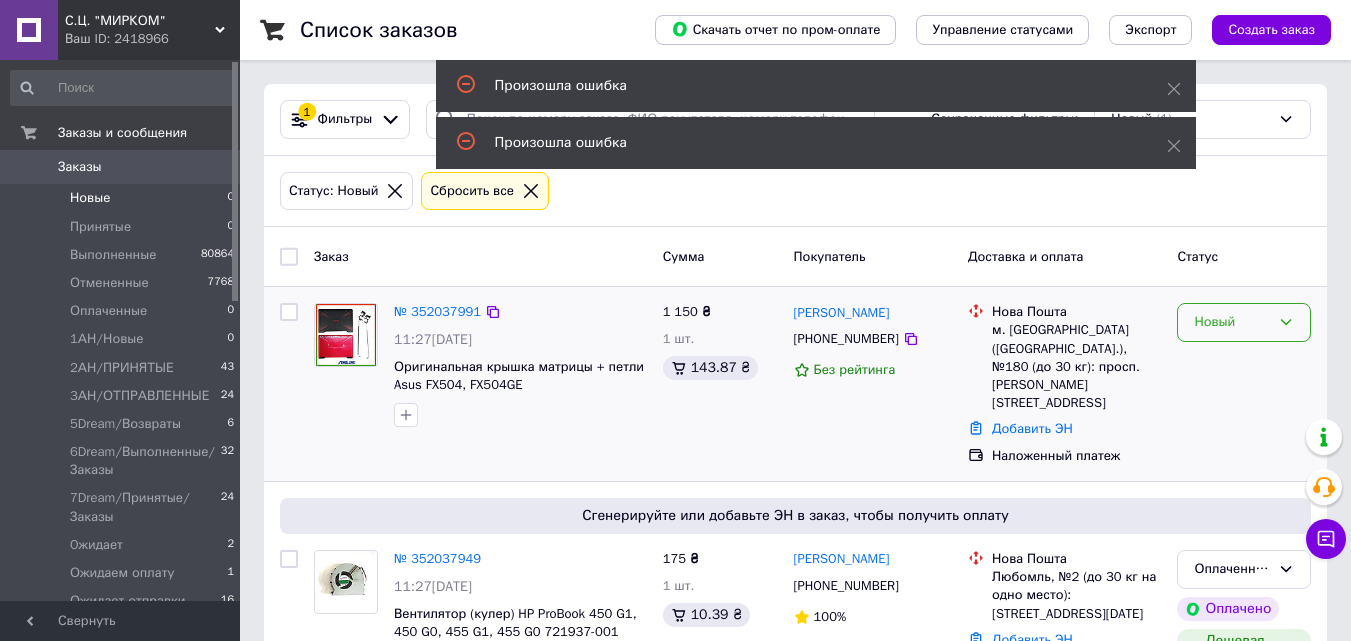 click on "Новый" at bounding box center [1244, 322] 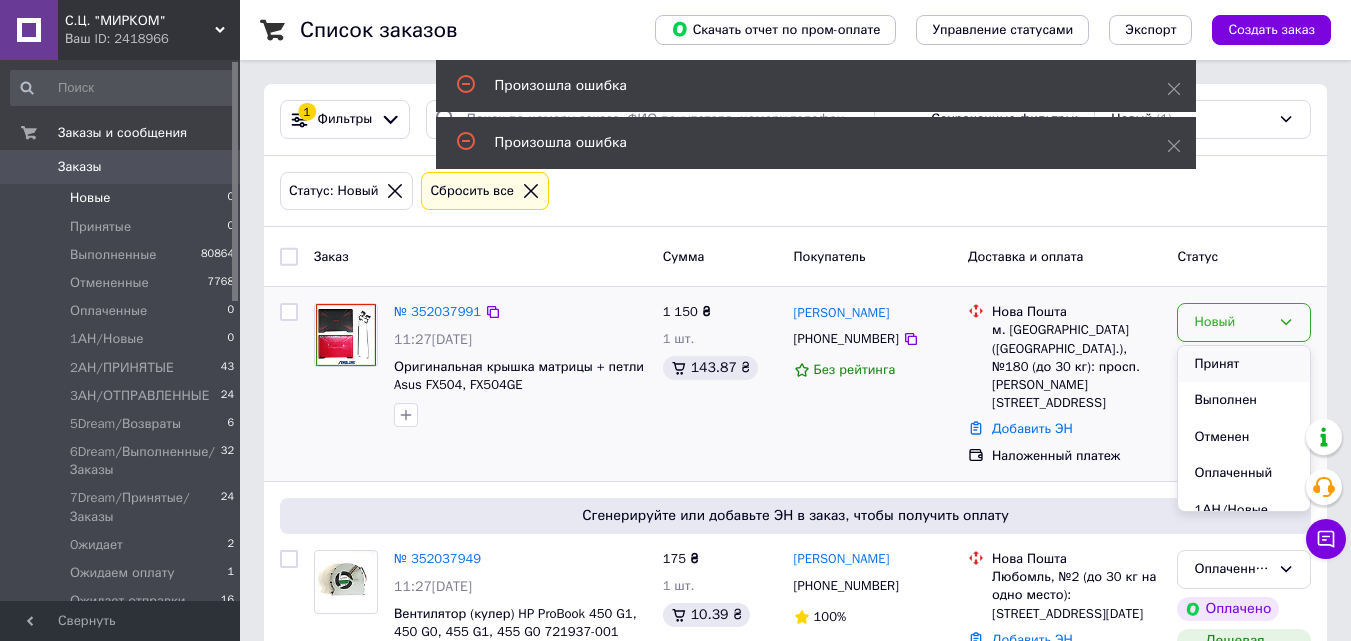 click on "Принят" at bounding box center [1244, 364] 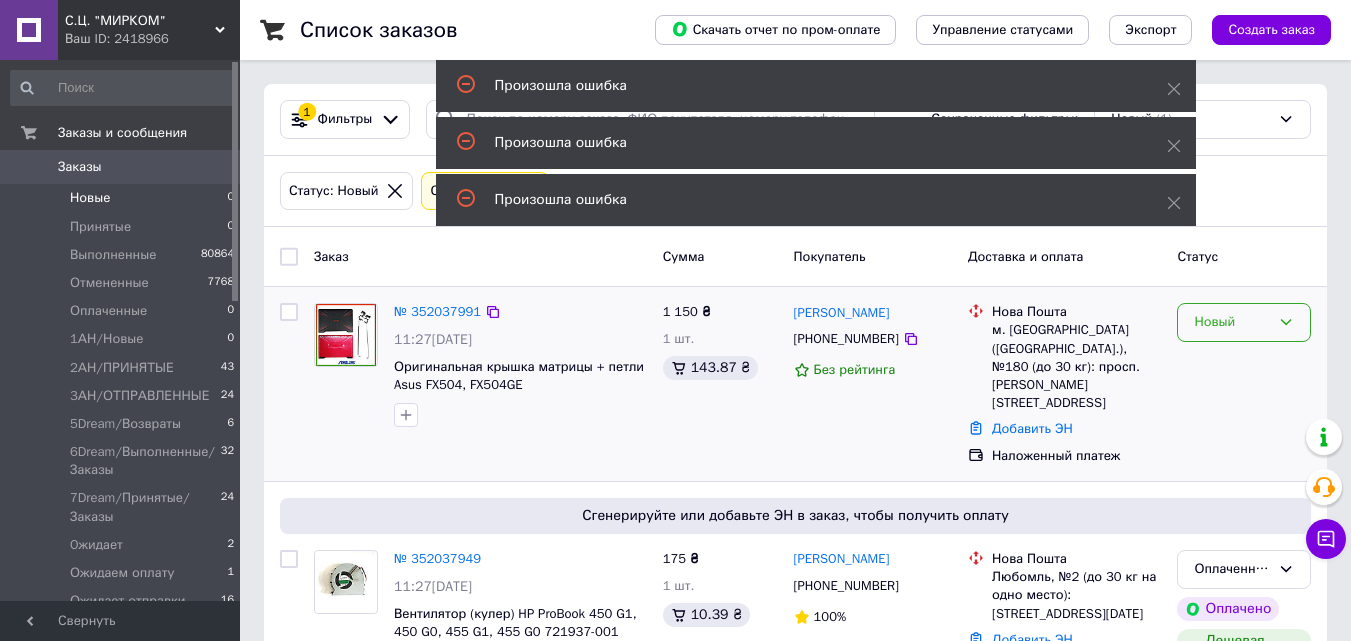 click on "Новый" at bounding box center [1232, 322] 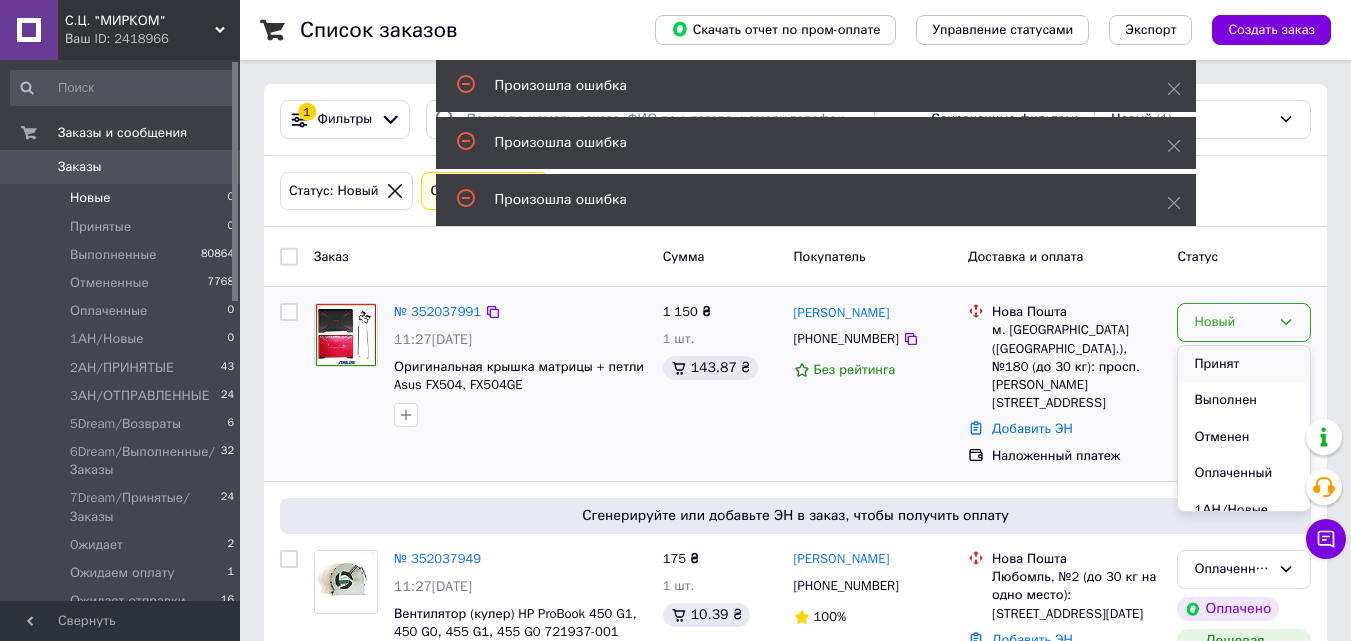 click on "Принят" at bounding box center (1244, 364) 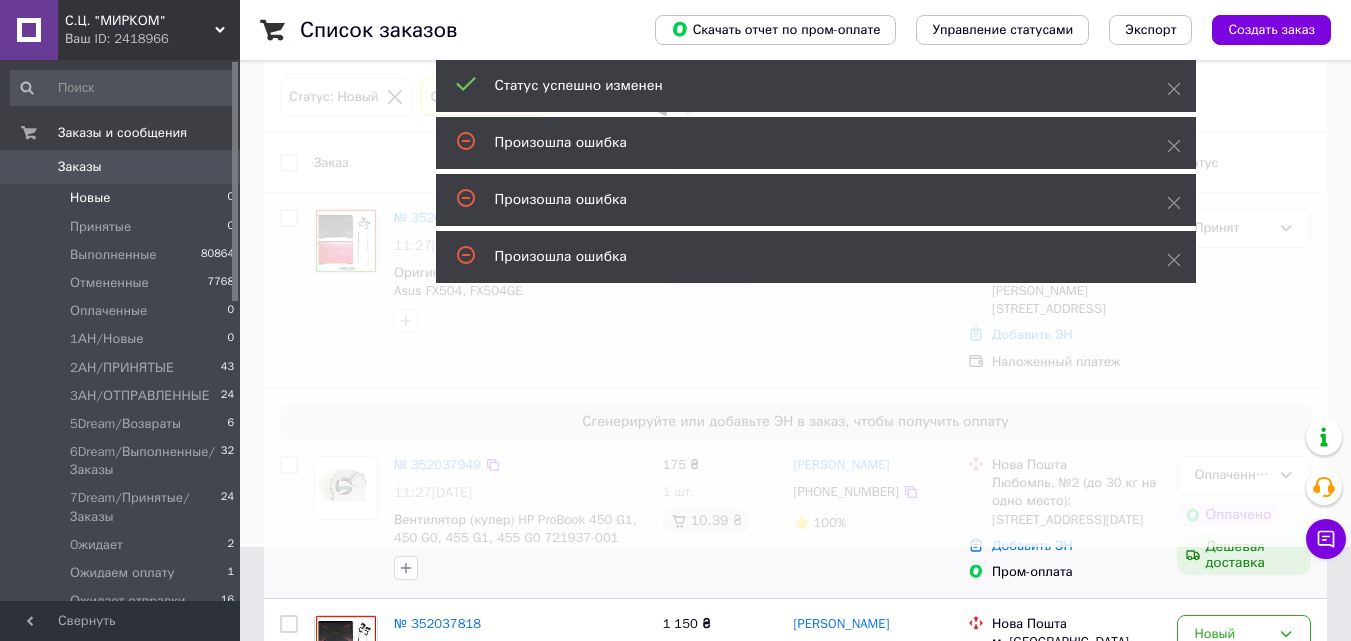 scroll, scrollTop: 197, scrollLeft: 0, axis: vertical 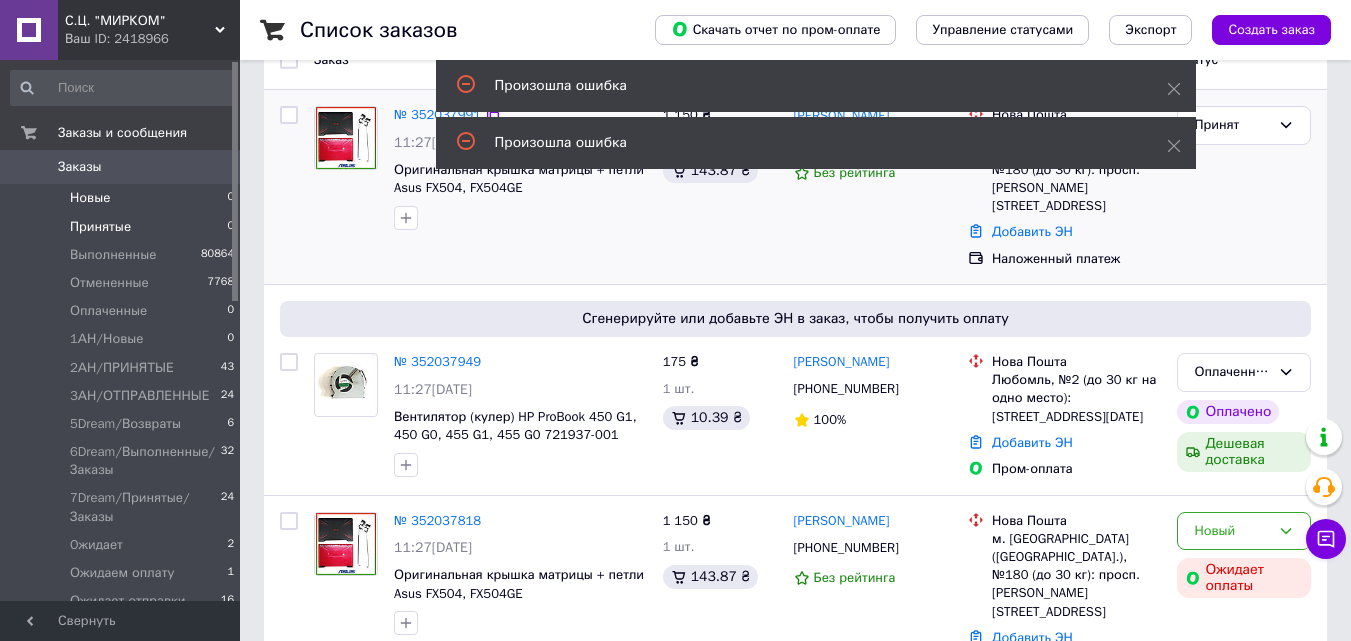 click on "Принятые 0" at bounding box center (123, 227) 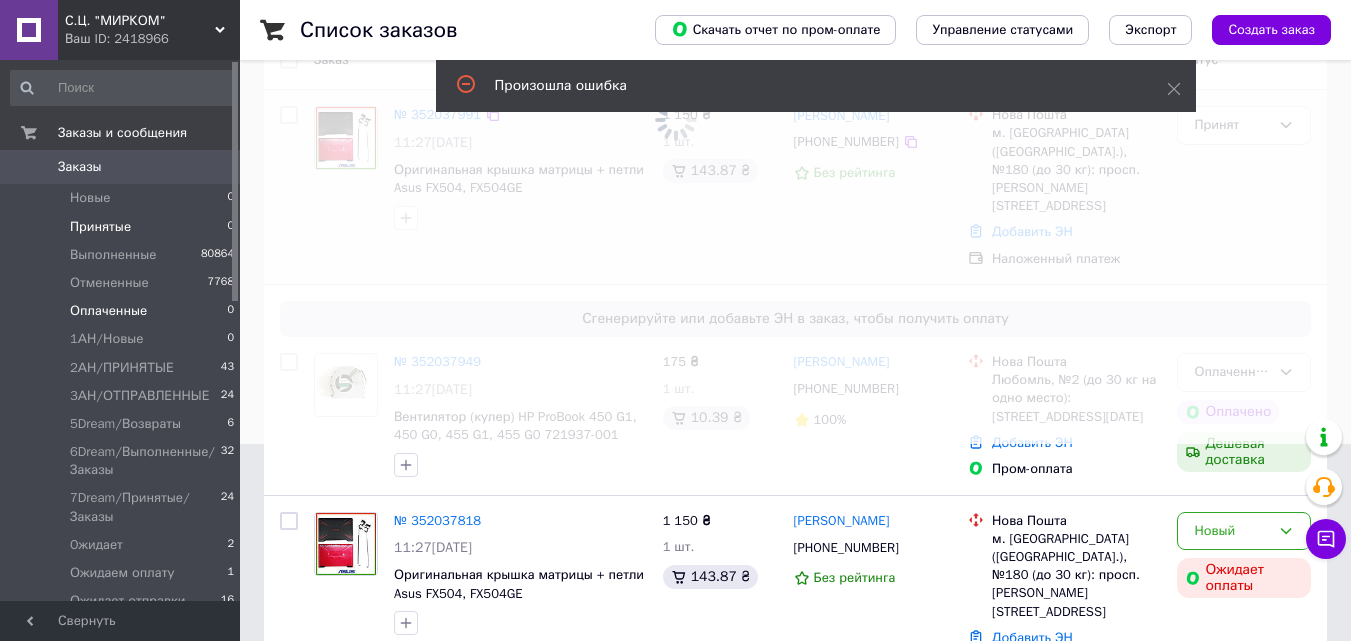 scroll, scrollTop: 0, scrollLeft: 0, axis: both 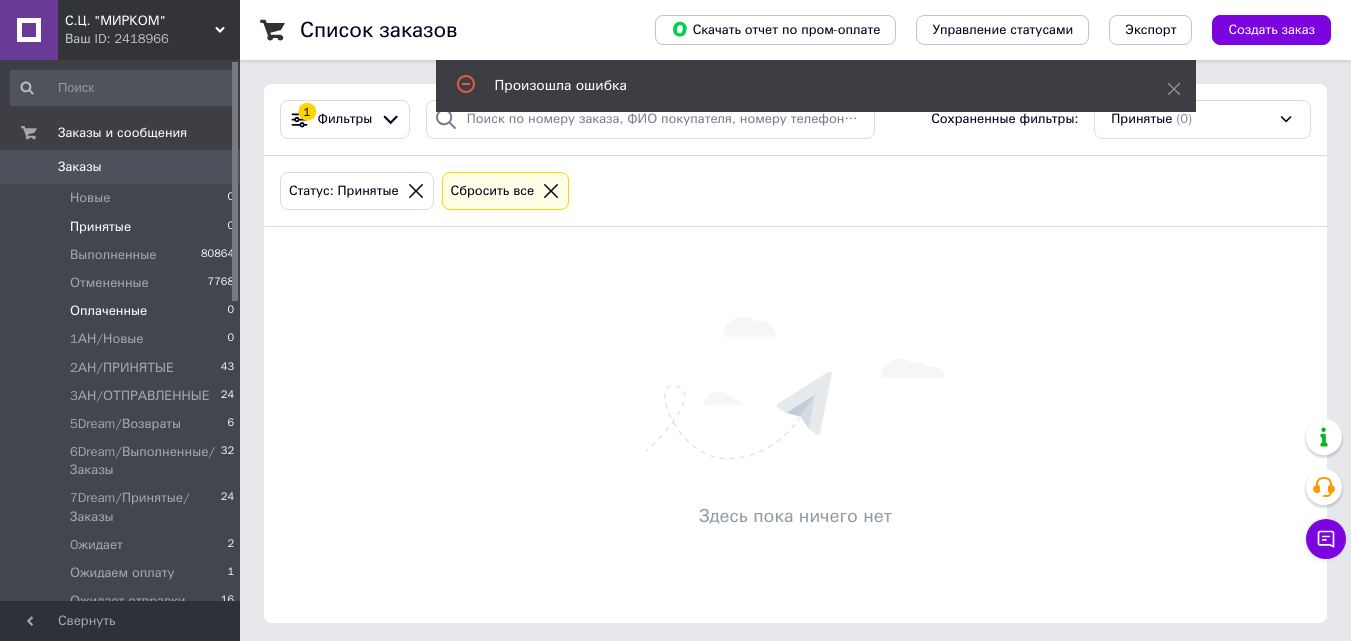 click on "Оплаченные 0" at bounding box center [123, 311] 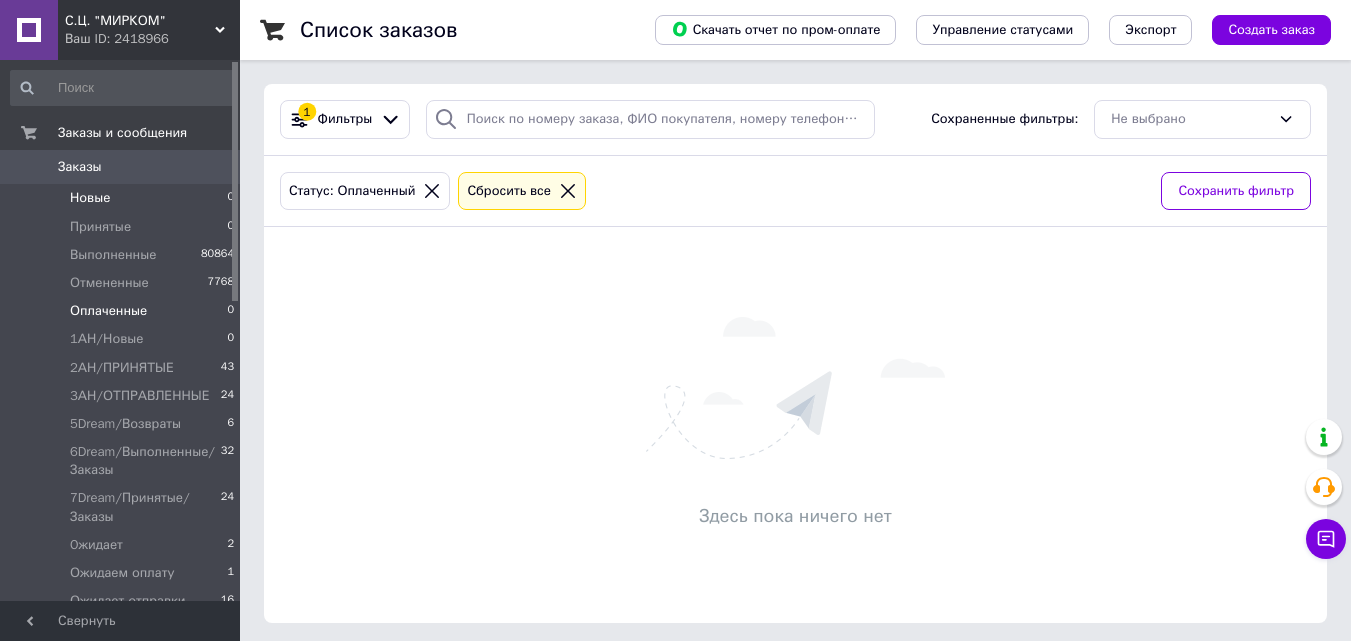 click on "Новые 0" at bounding box center (123, 198) 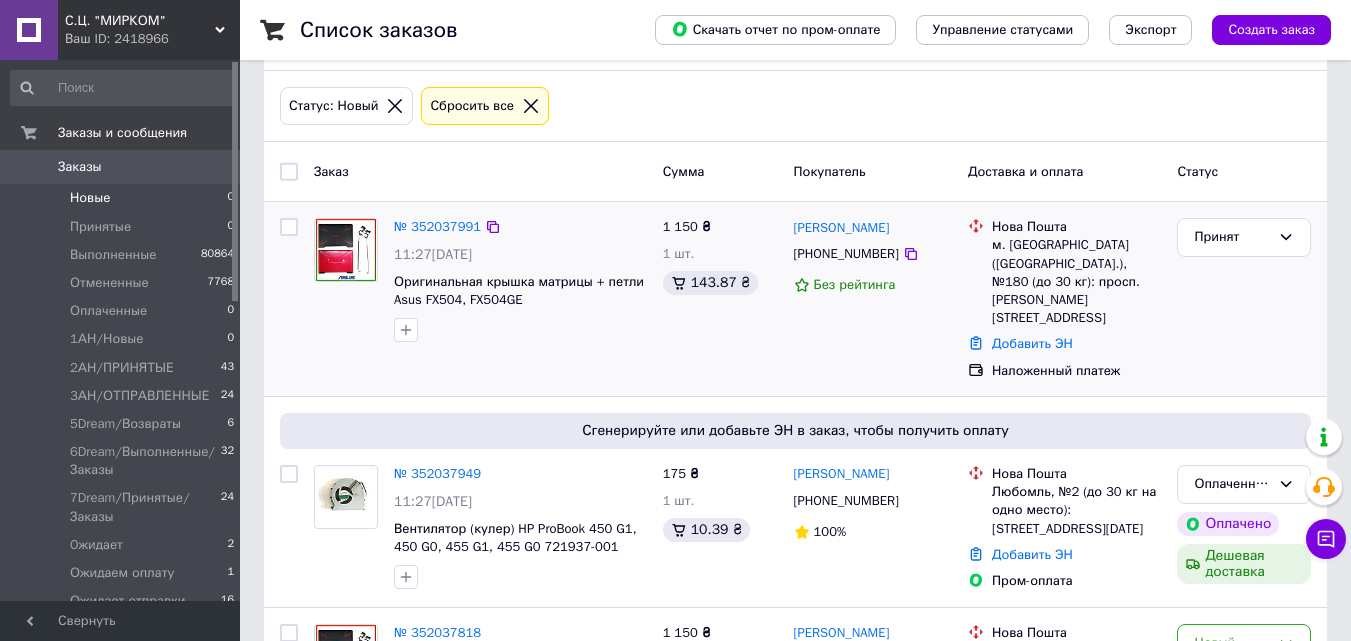 scroll, scrollTop: 197, scrollLeft: 0, axis: vertical 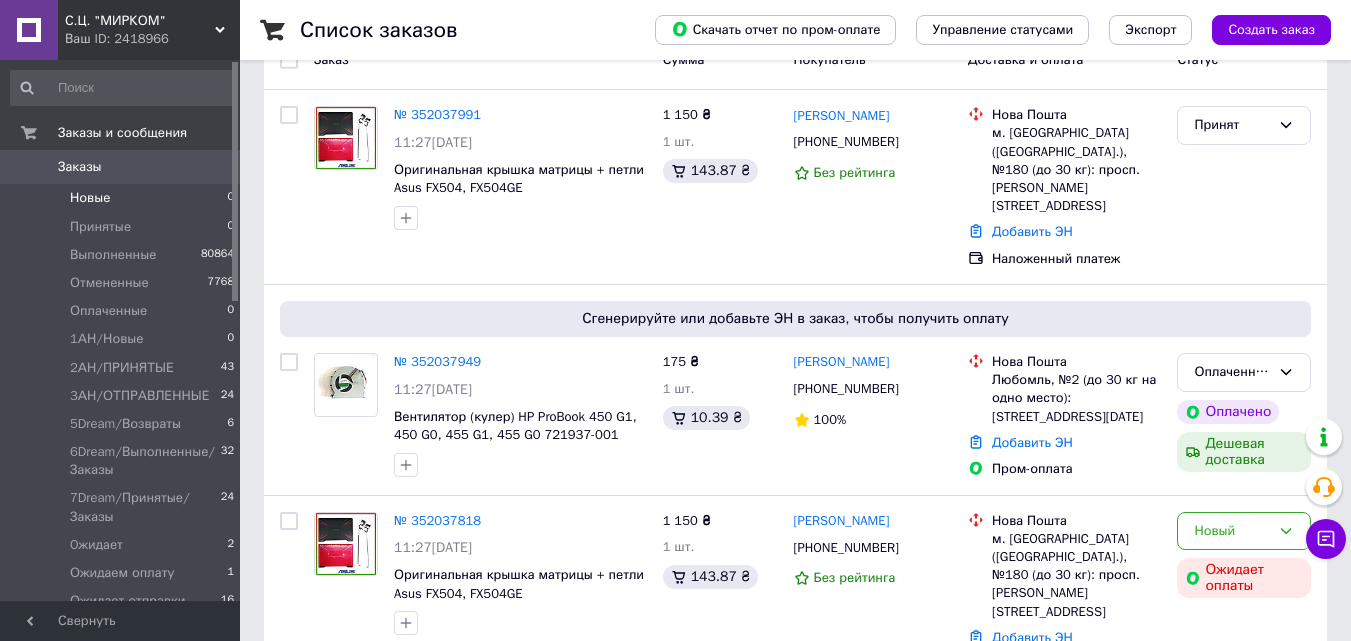 click on "Новые 0" at bounding box center [123, 198] 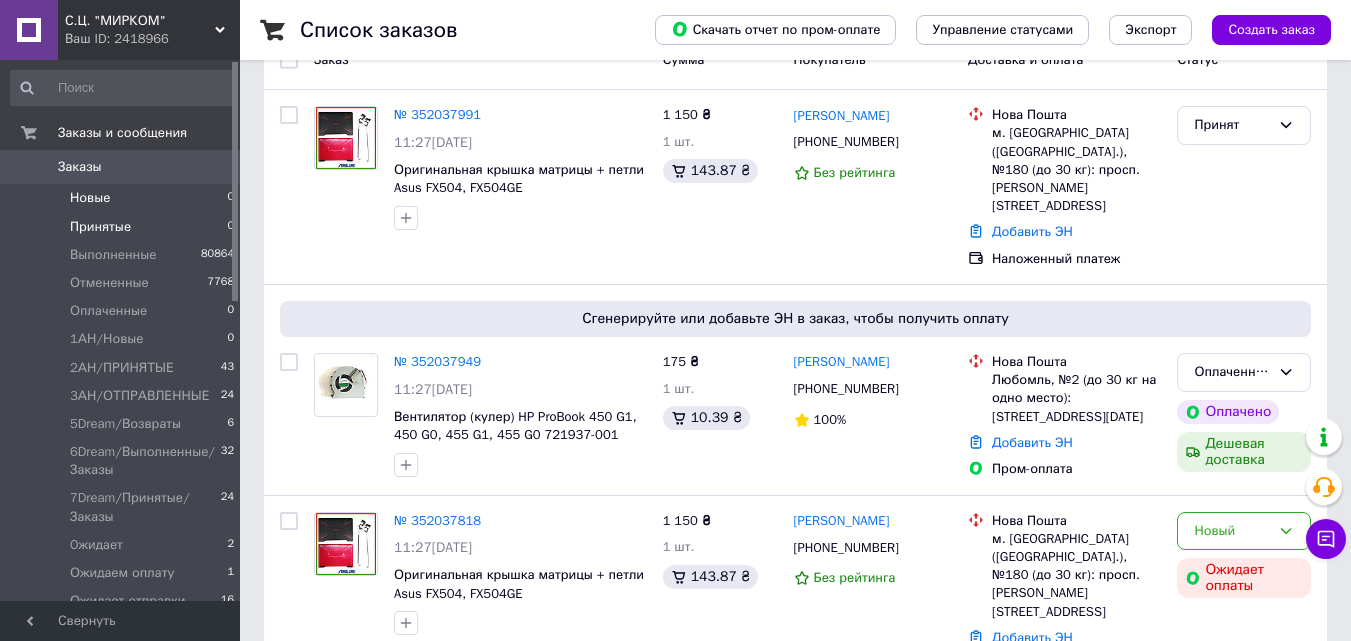 click on "Принятые 0" at bounding box center (123, 227) 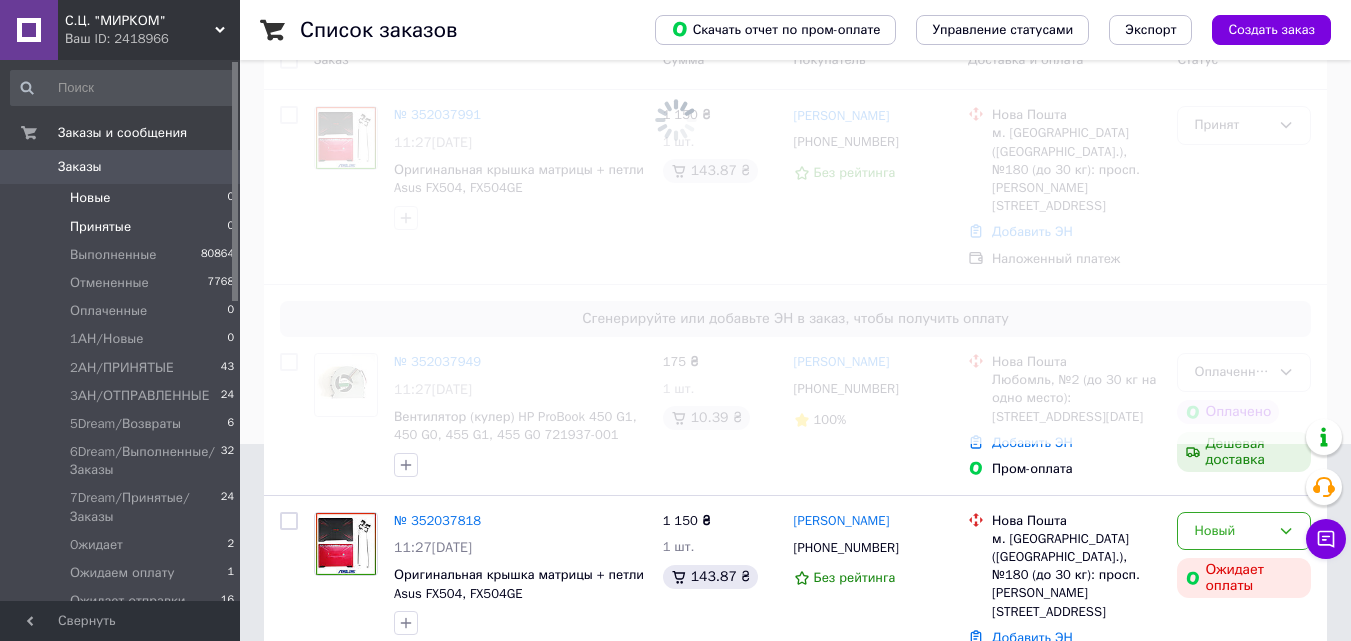 scroll, scrollTop: 0, scrollLeft: 0, axis: both 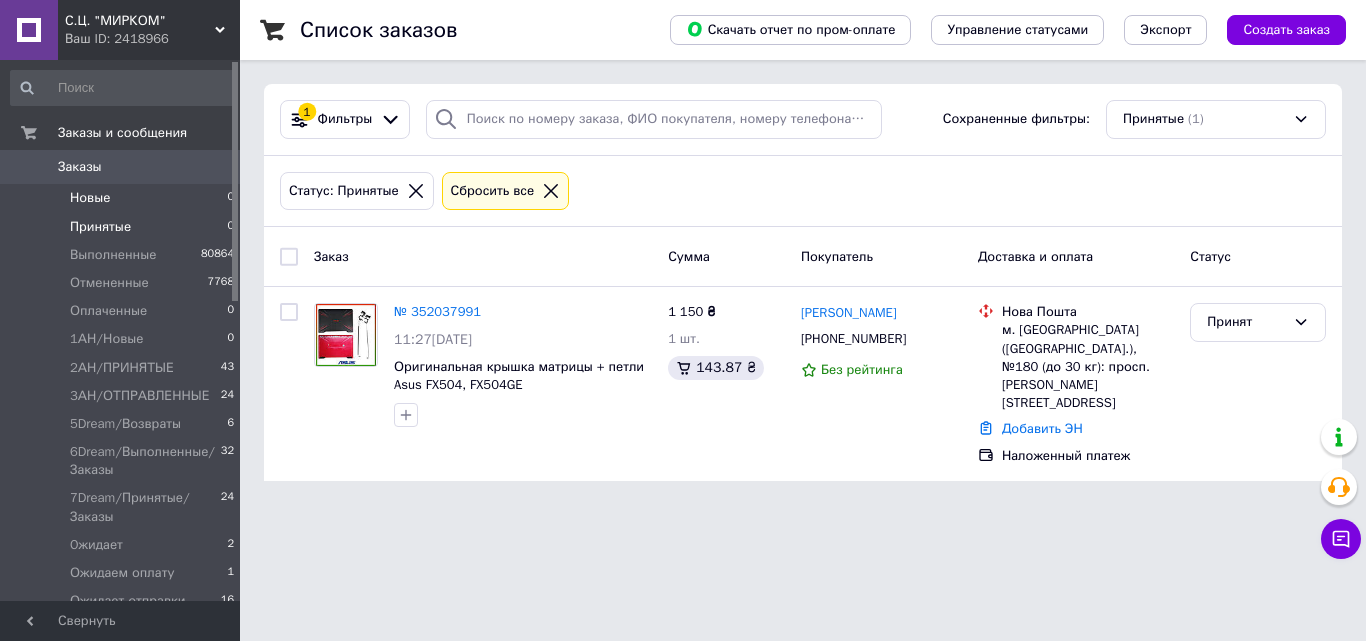click on "Новые 0" at bounding box center (123, 198) 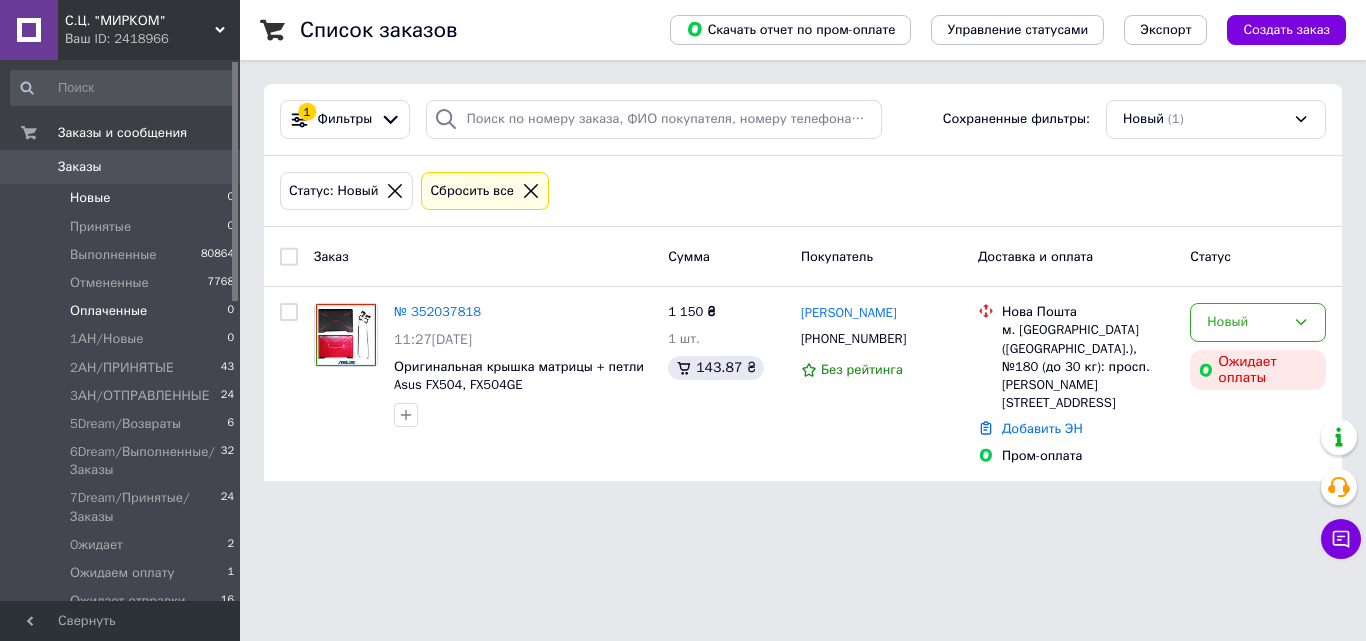 click on "Оплаченные 0" at bounding box center [123, 311] 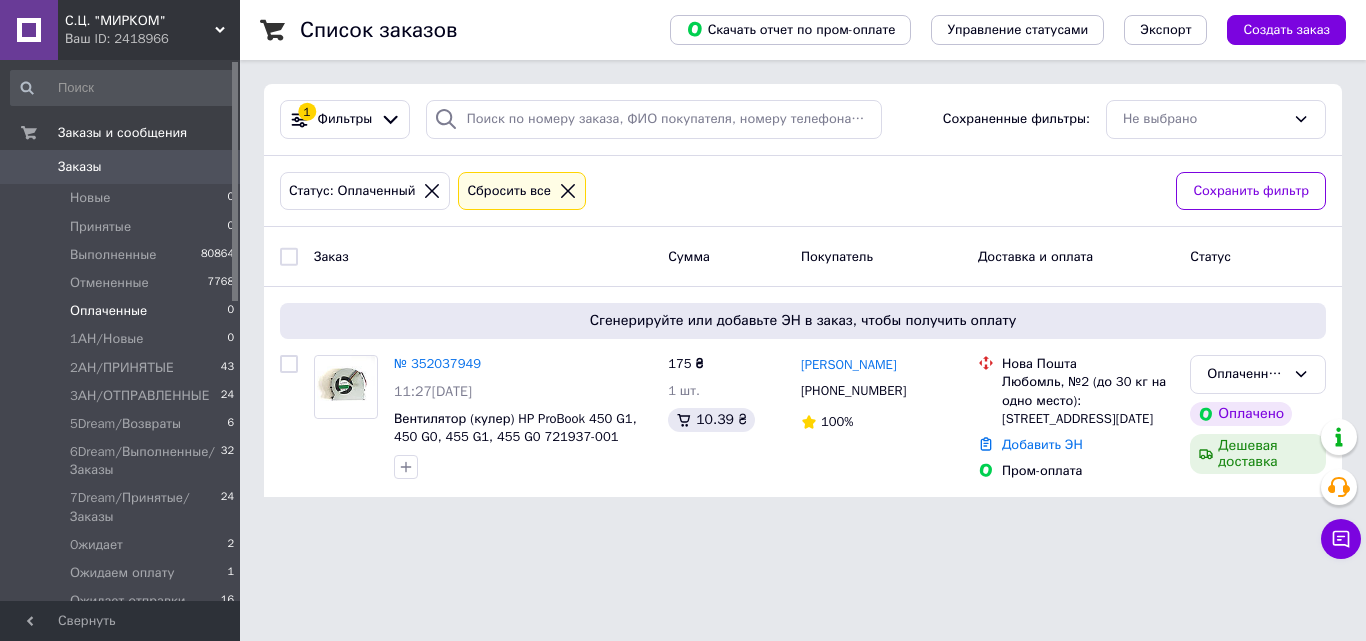 click on "0" at bounding box center (212, 167) 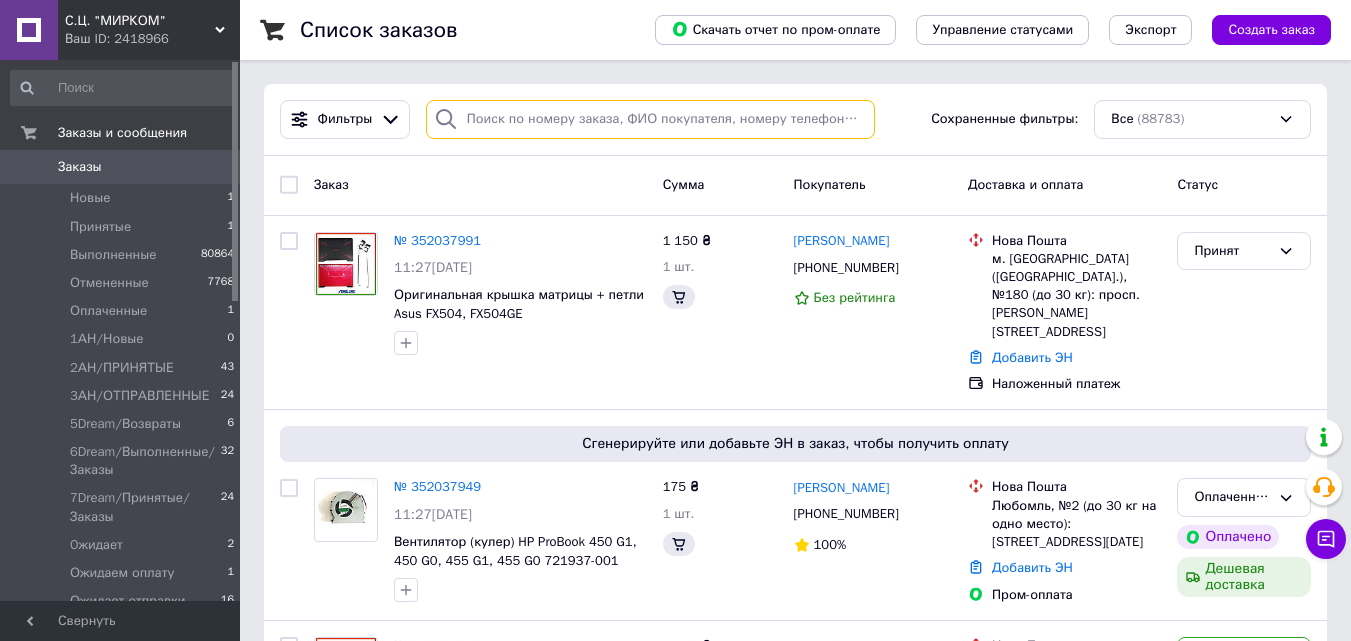 click at bounding box center [650, 119] 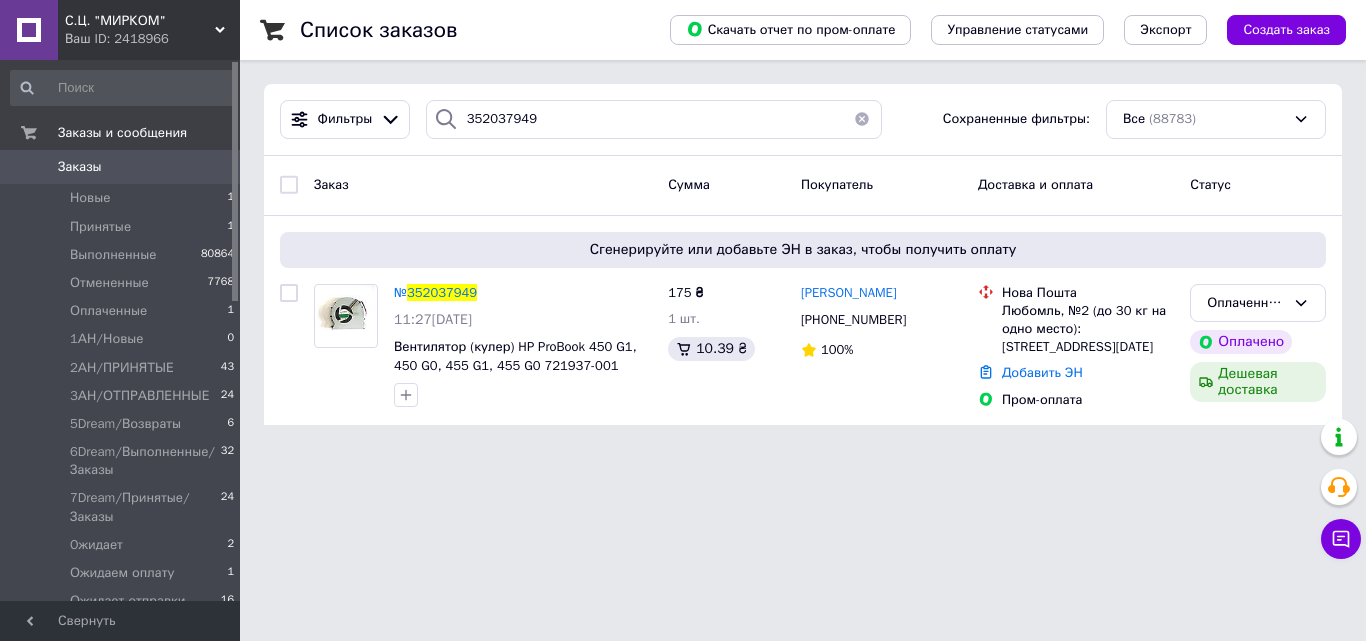click on "Фильтры 352037949 Сохраненные фильтры: Все (88783)" at bounding box center [803, 120] 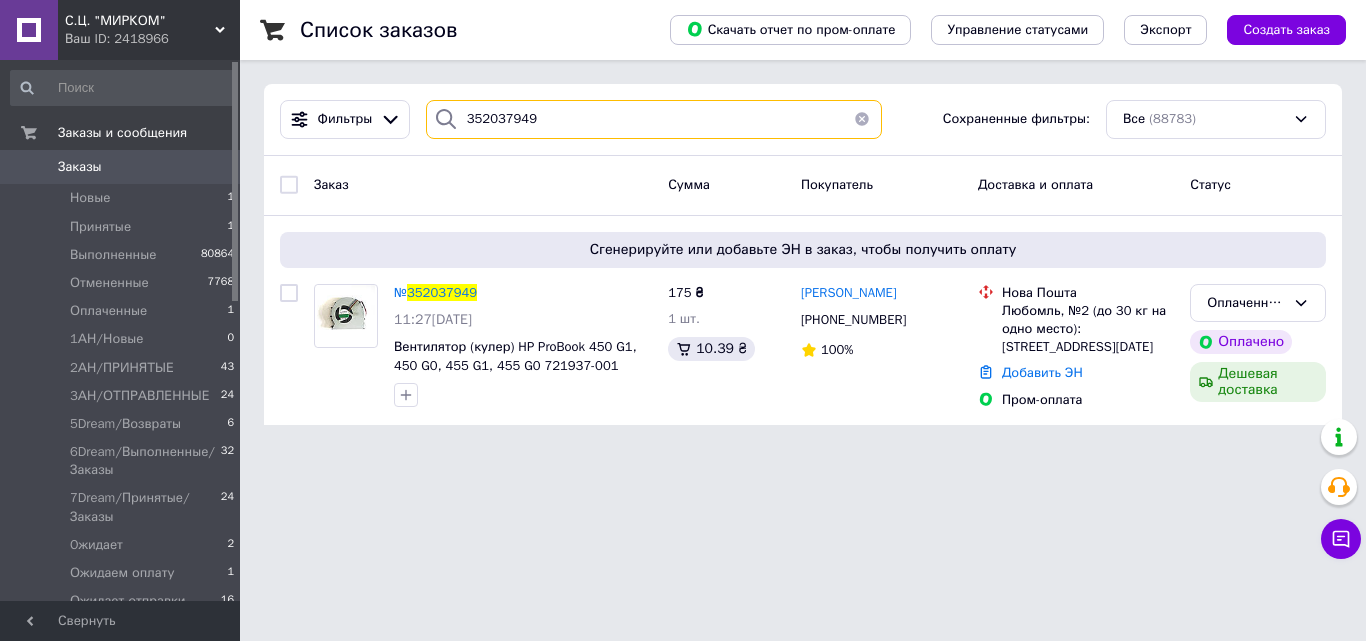 click on "352037949" at bounding box center [654, 119] 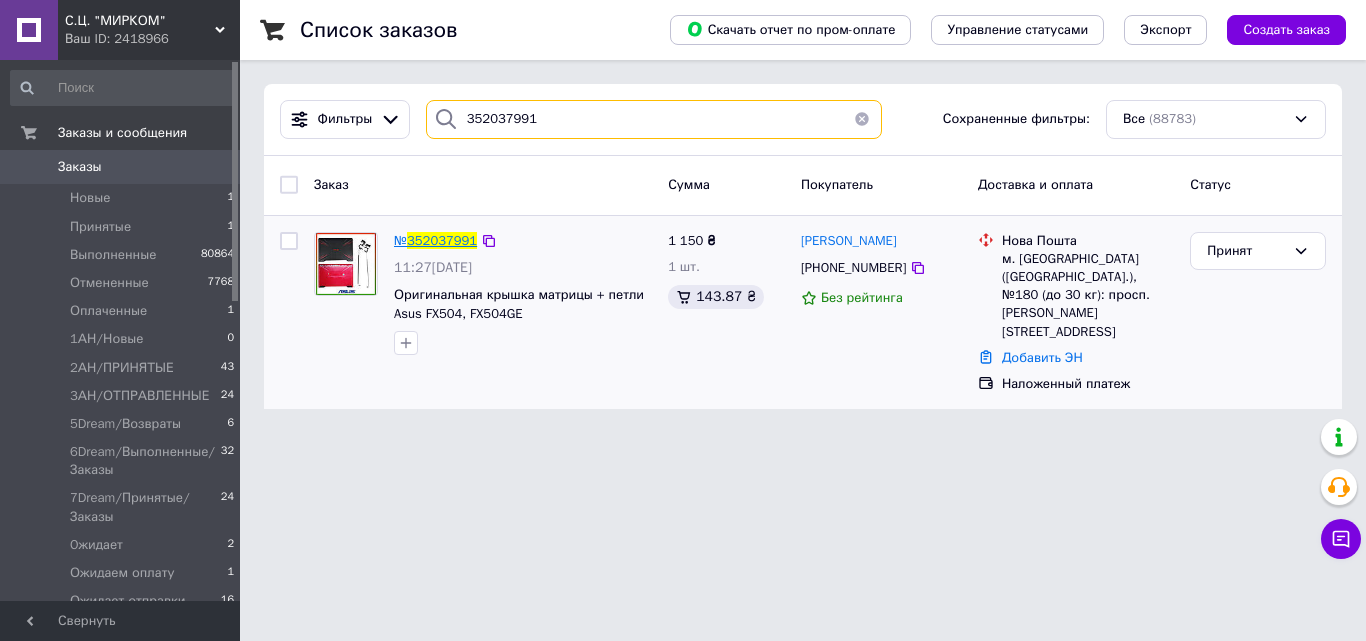type on "352037991" 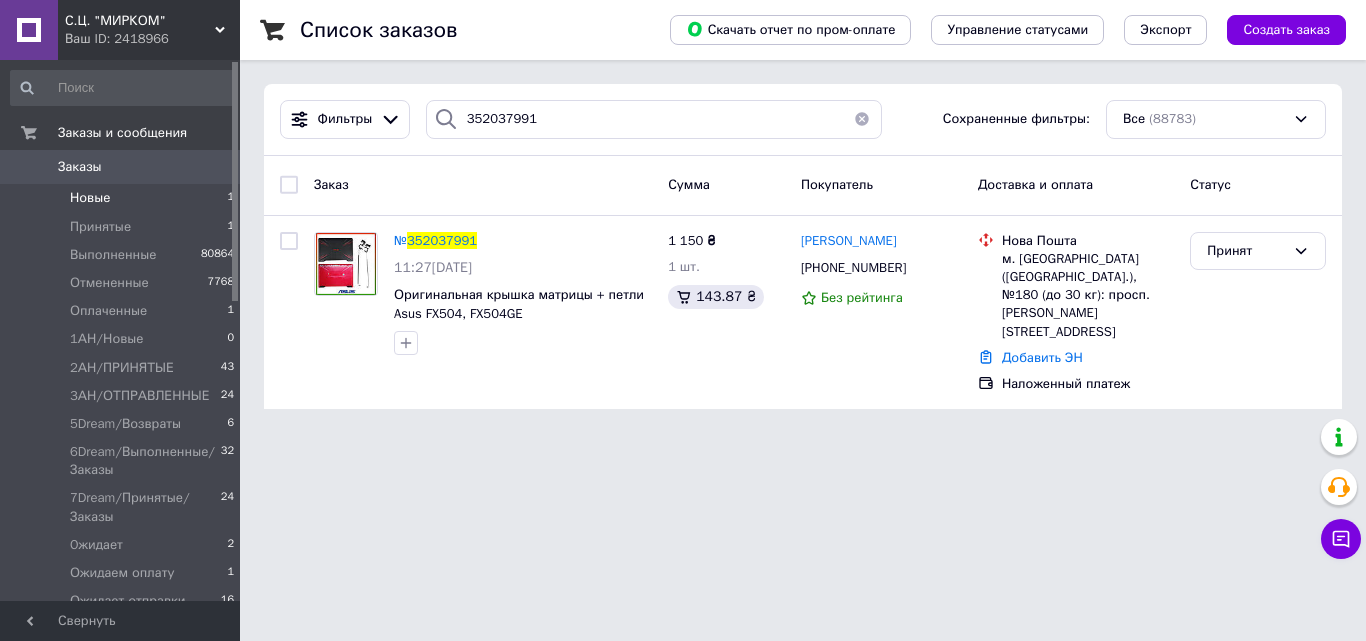 click on "Новые 1" at bounding box center (123, 198) 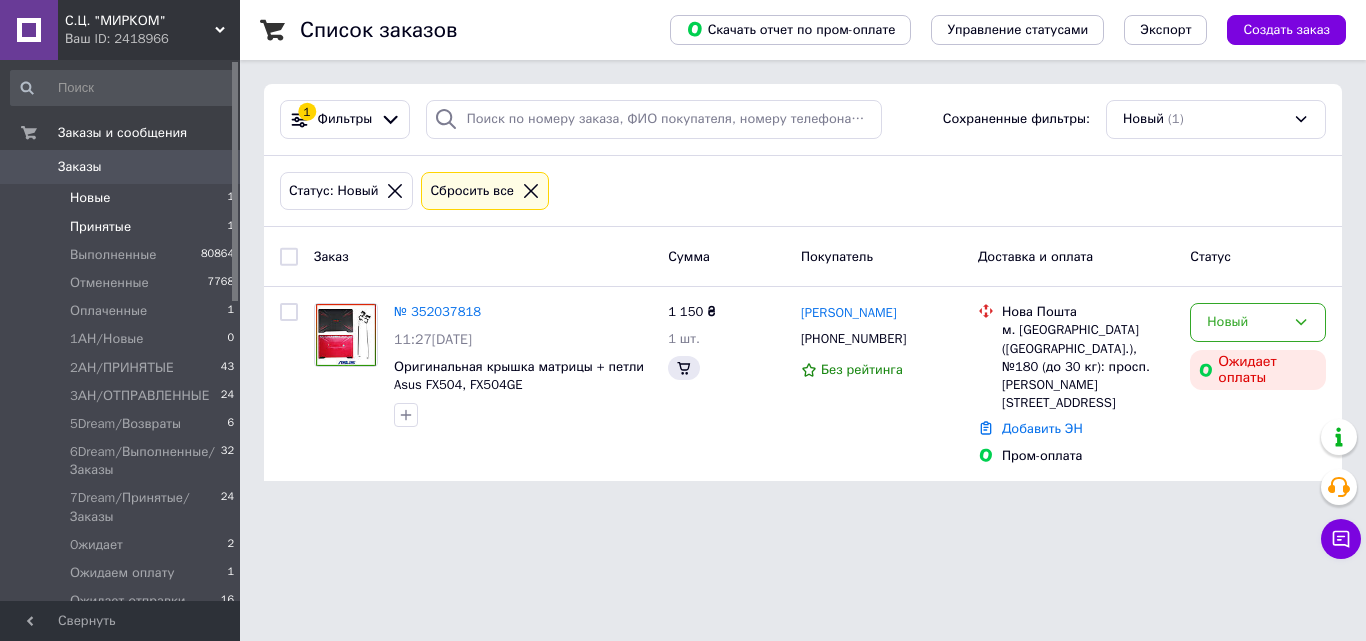 click on "Принятые 1" at bounding box center (123, 227) 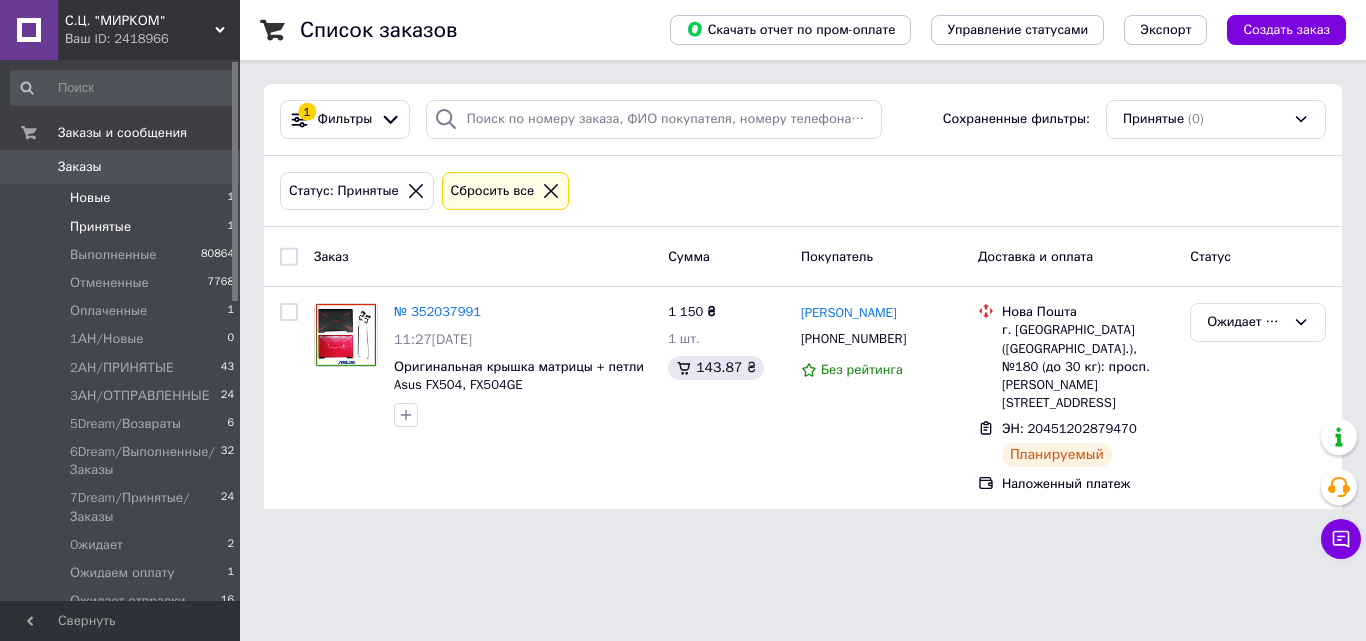 click on "Новые 1" at bounding box center (123, 198) 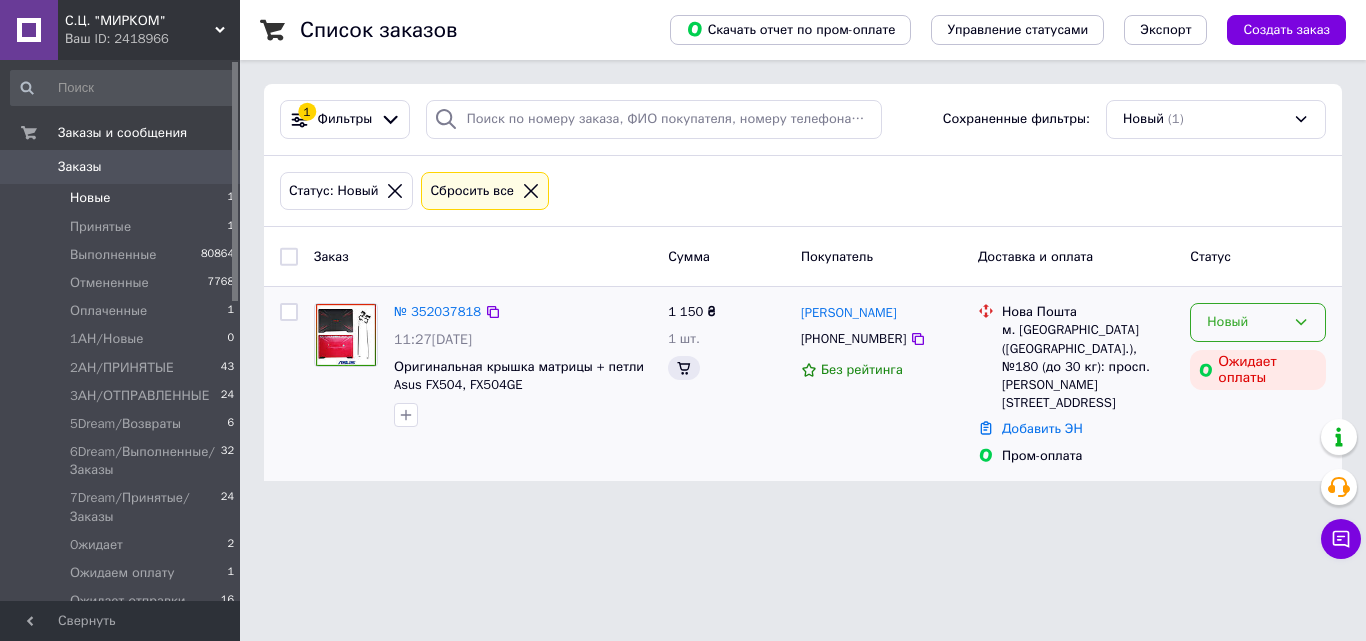 click on "Новый" at bounding box center [1246, 322] 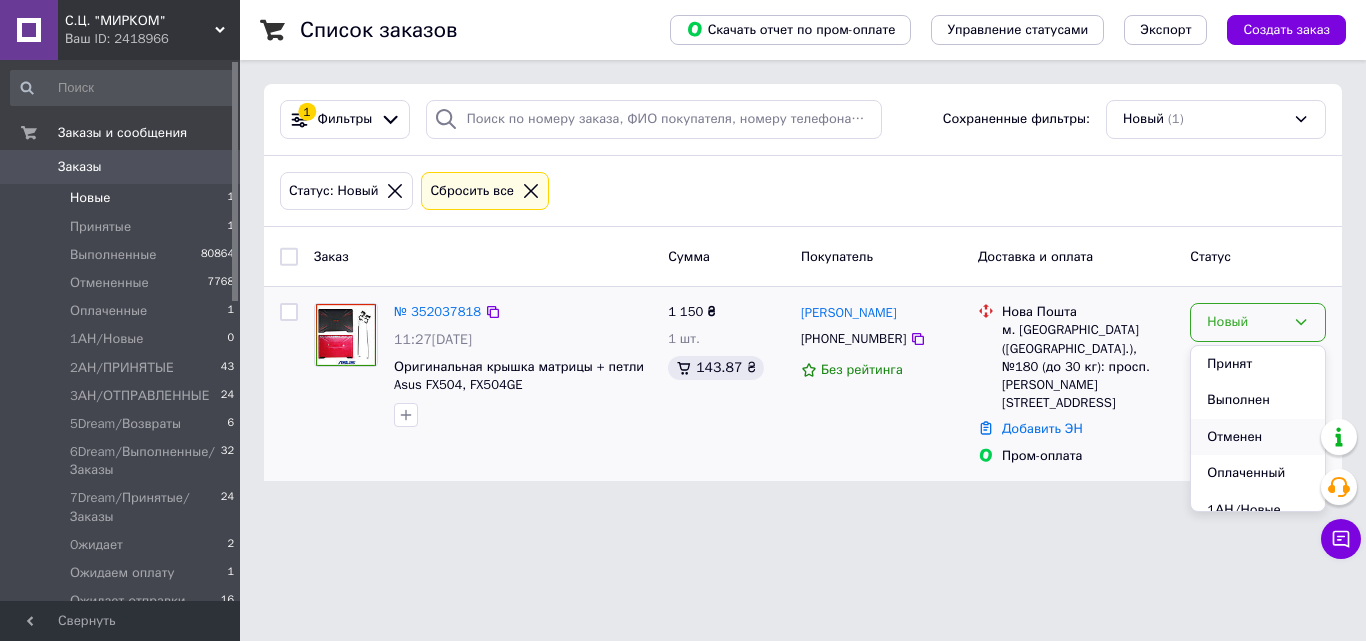 click on "Отменен" at bounding box center [1258, 437] 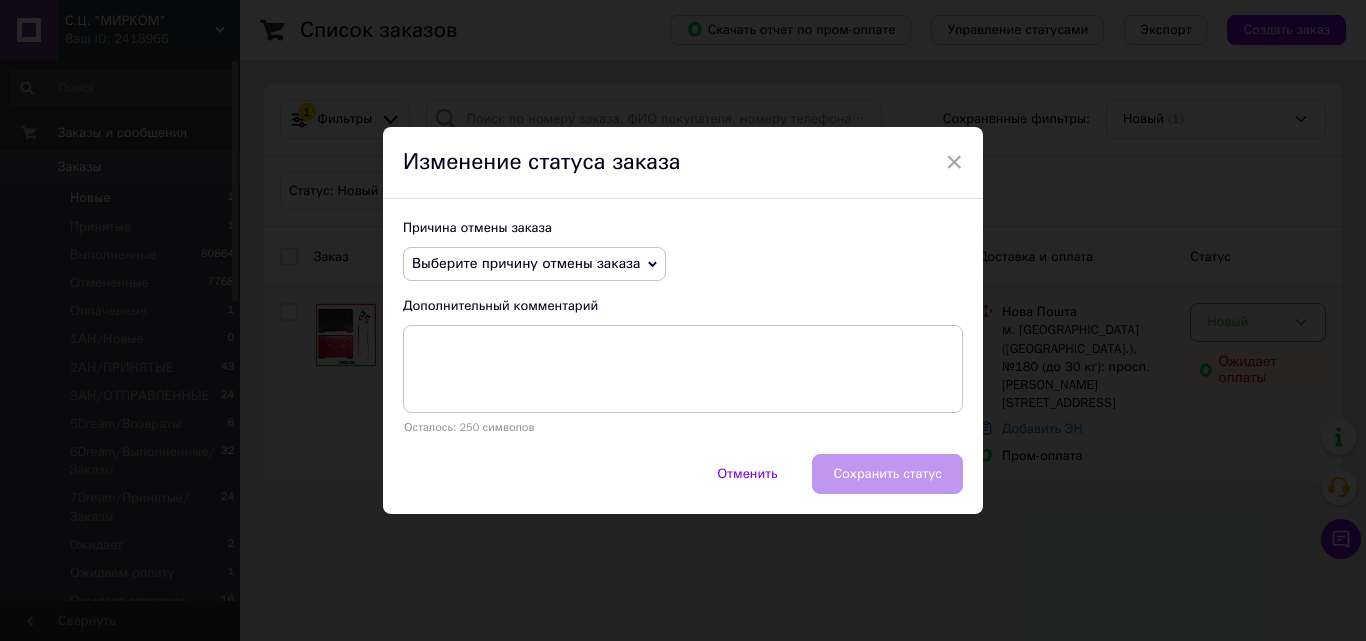 click on "Выберите причину отмены заказа" at bounding box center [526, 263] 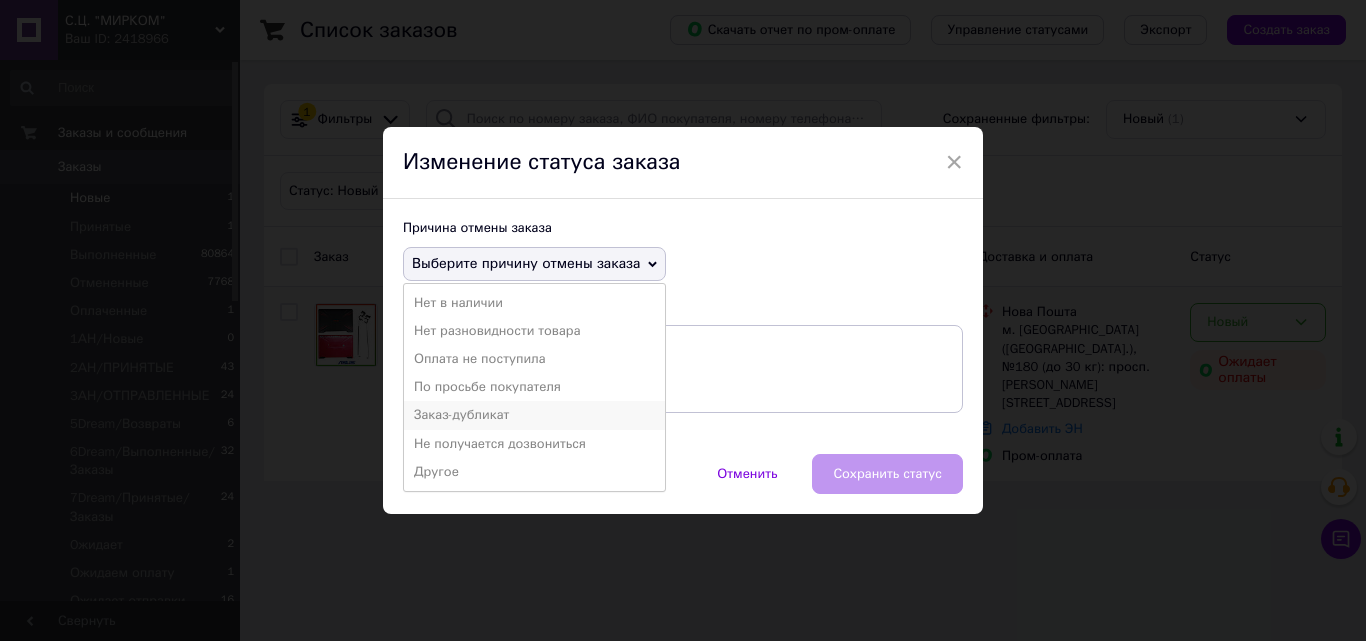 click on "Заказ-дубликат" at bounding box center (534, 415) 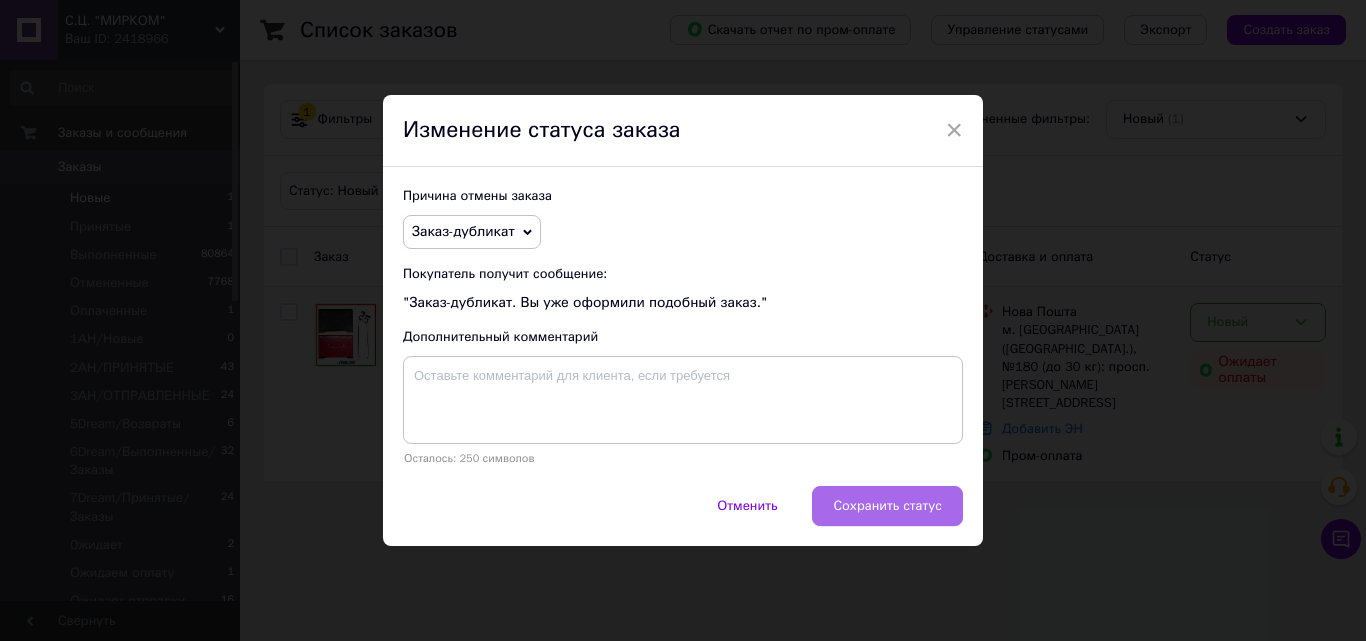 click on "Сохранить статус" at bounding box center [887, 506] 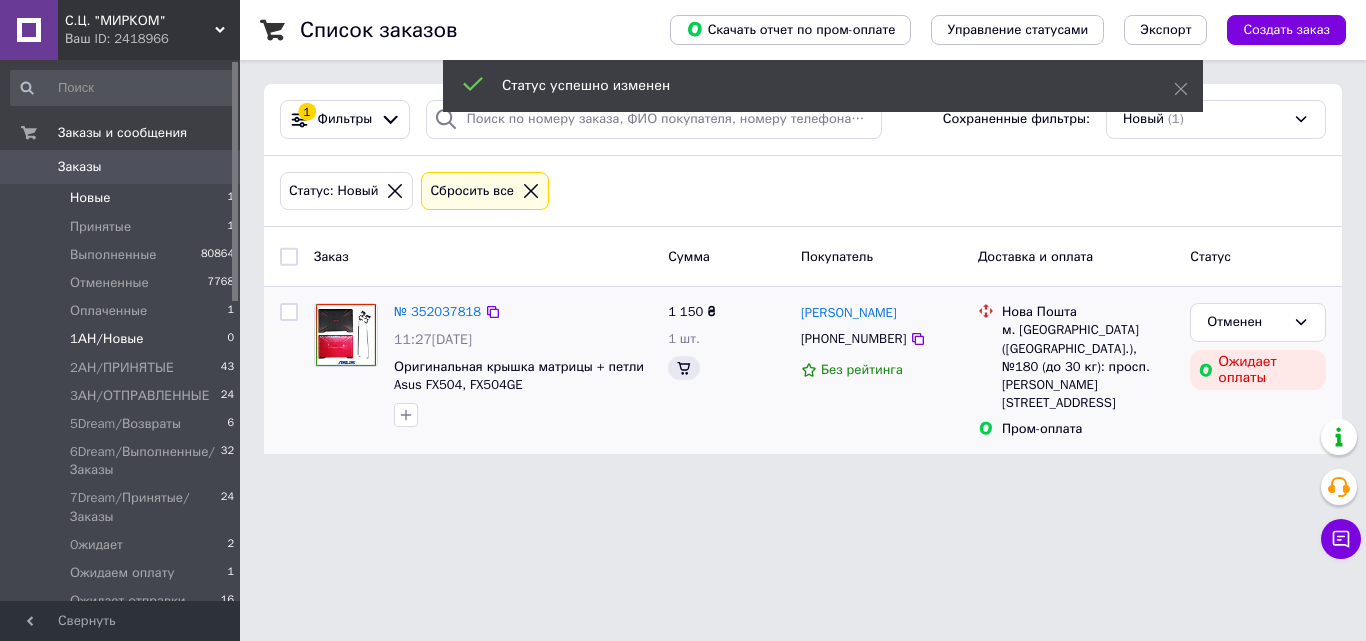 click on "1АН/Новые 0" at bounding box center (123, 339) 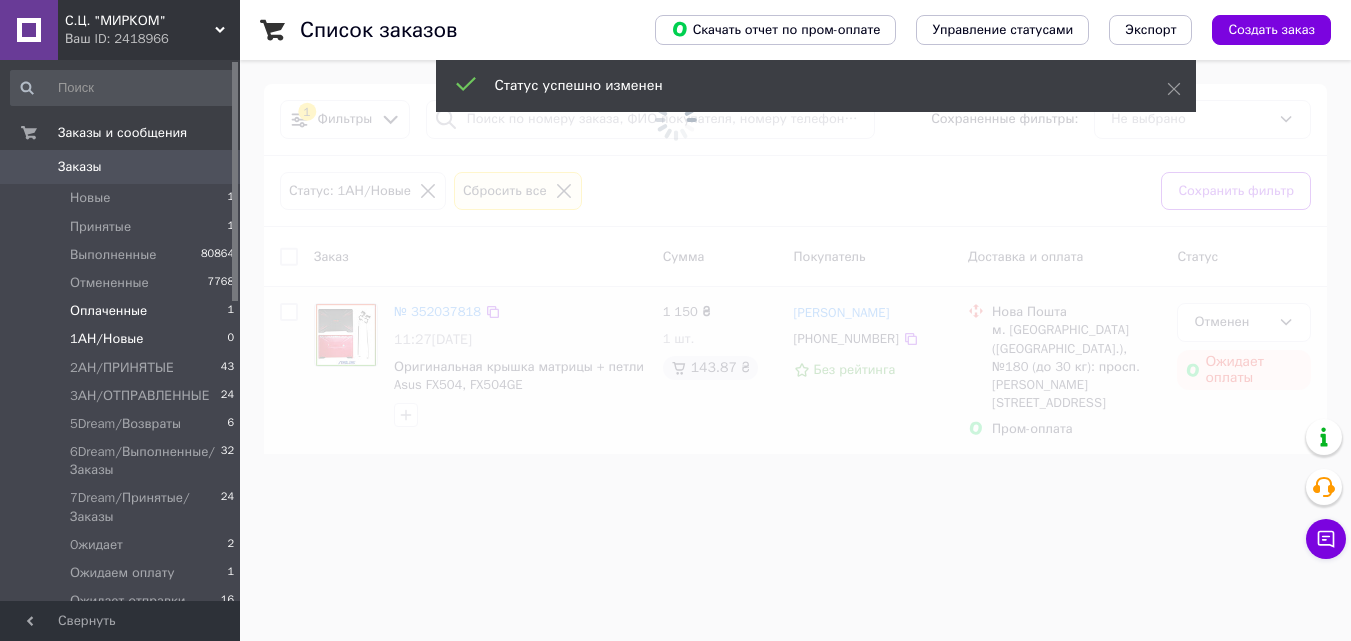 click on "Оплаченные 1" at bounding box center (123, 311) 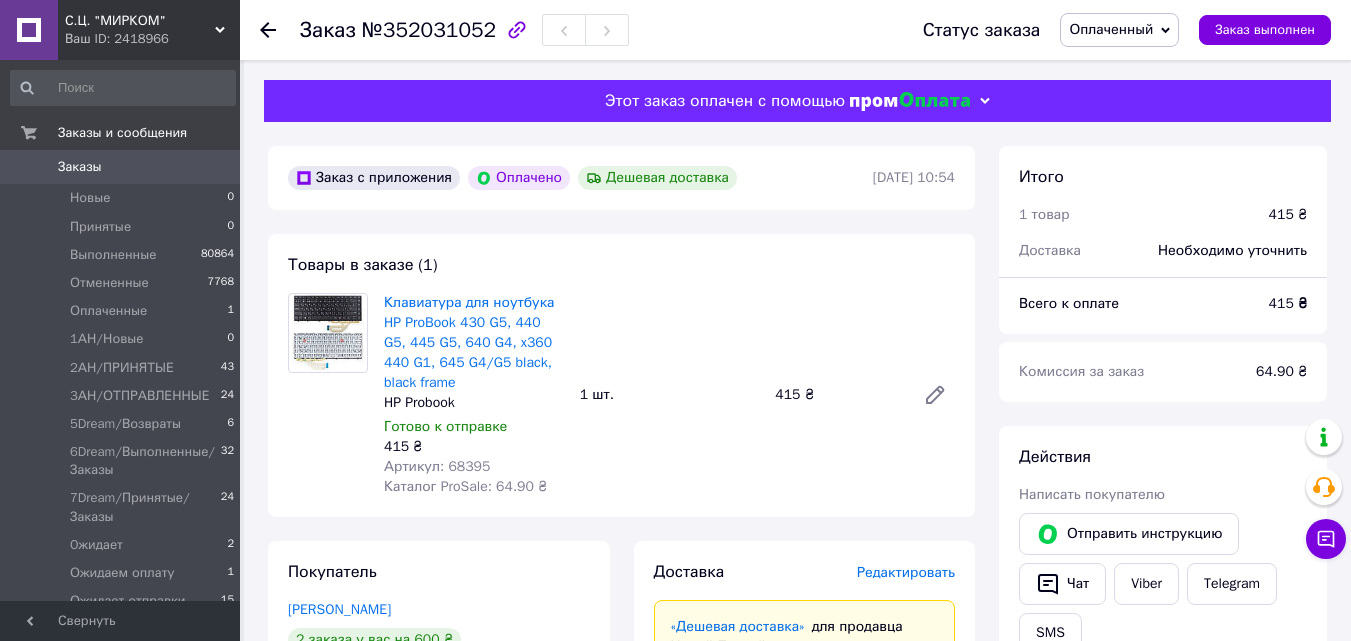 scroll, scrollTop: 0, scrollLeft: 0, axis: both 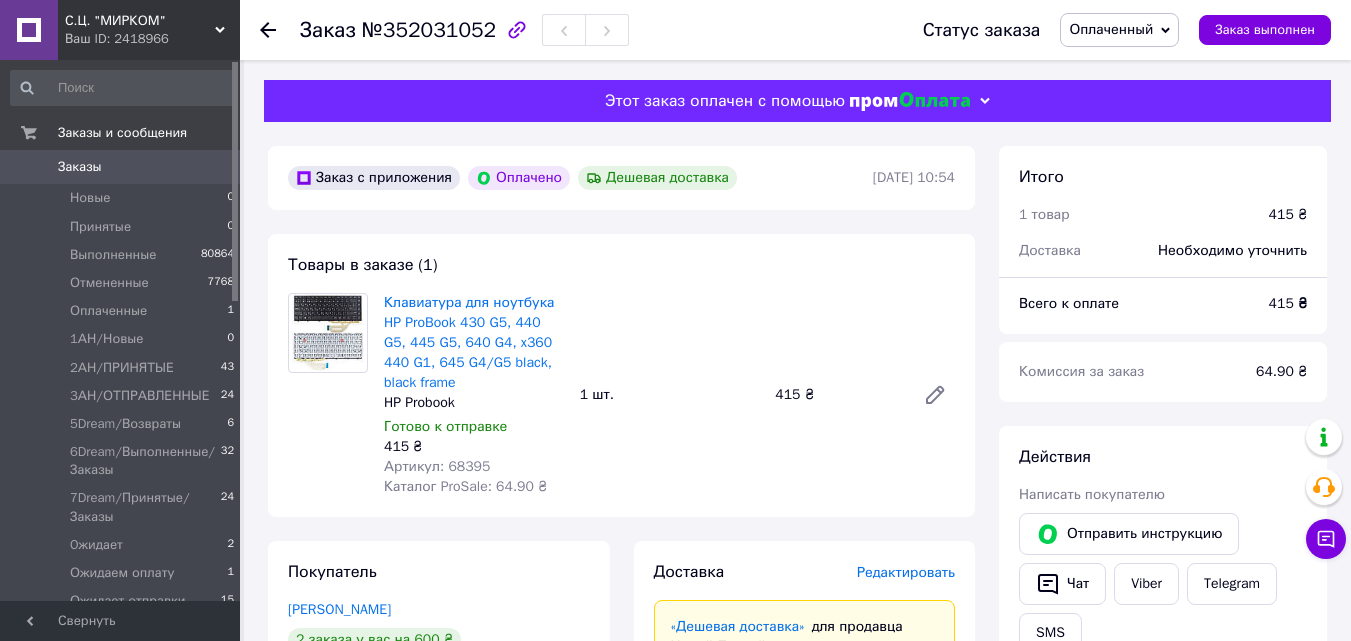 click on "Редактировать" at bounding box center (906, 572) 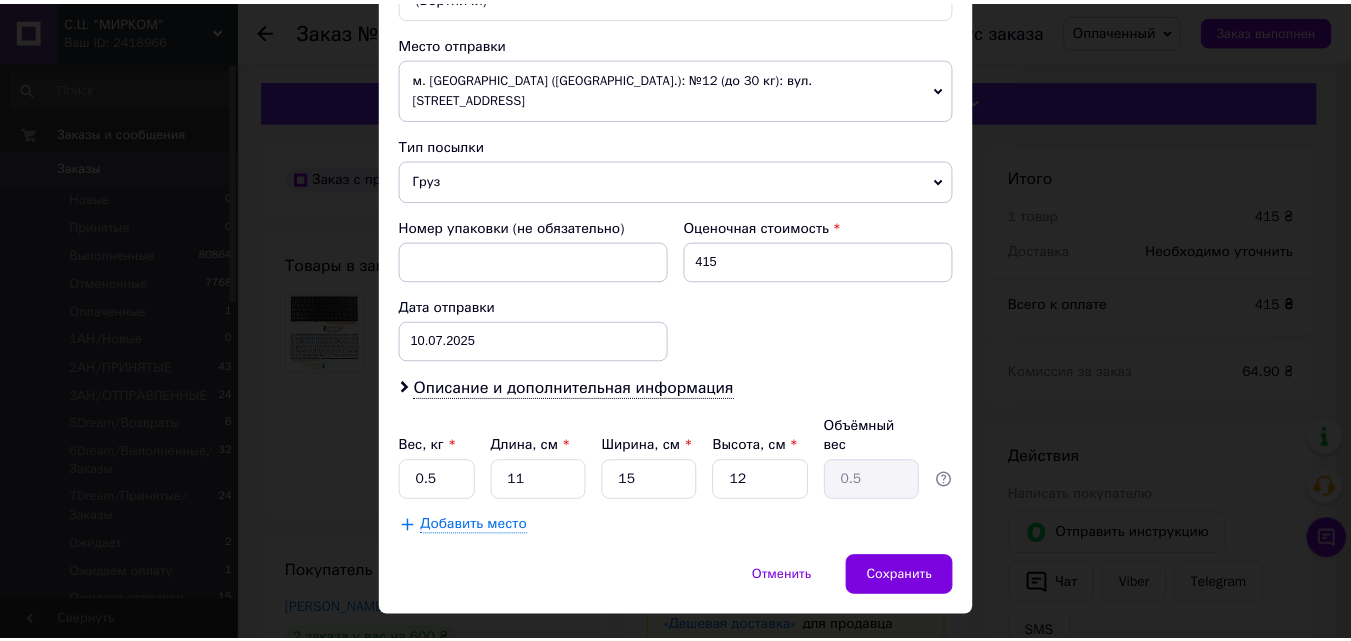 scroll, scrollTop: 709, scrollLeft: 0, axis: vertical 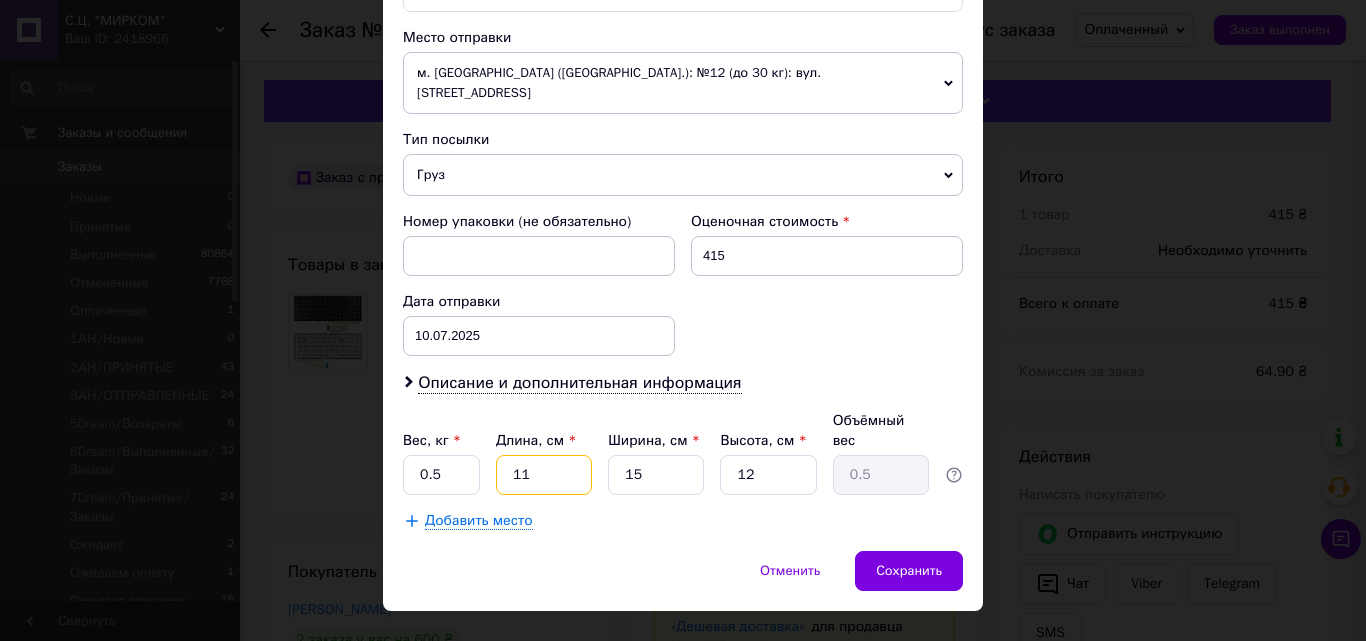 click on "11" at bounding box center (544, 475) 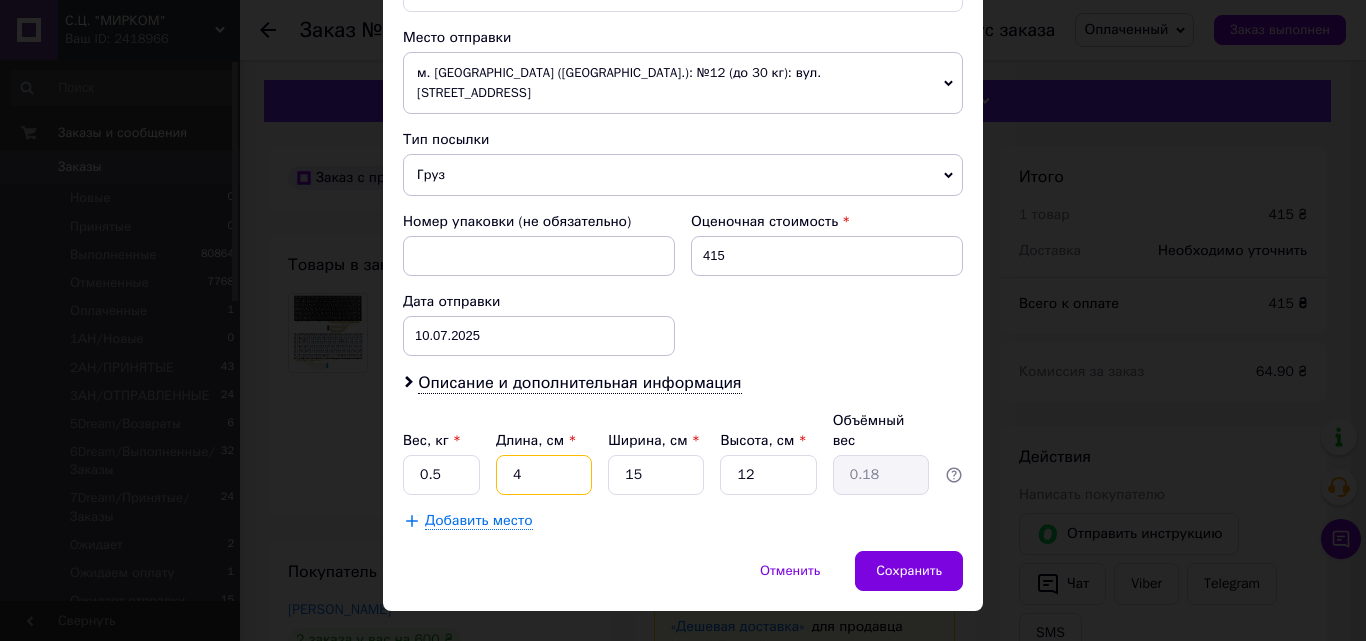 type on "40" 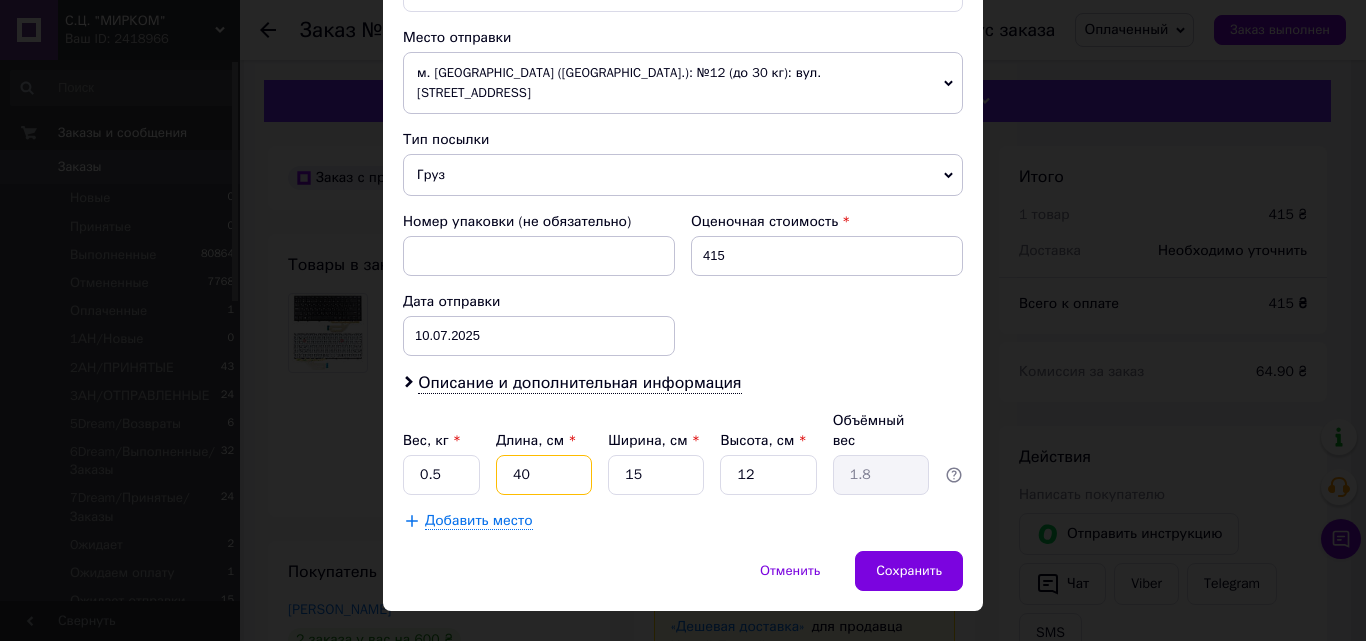 type on "40" 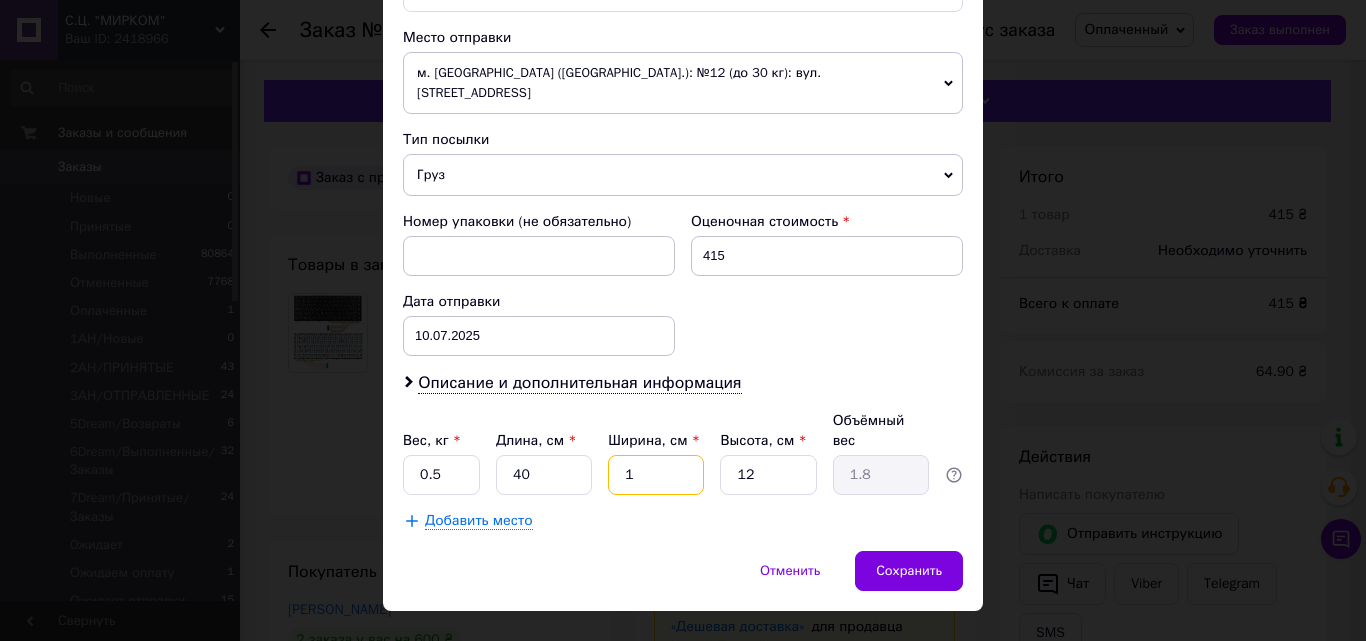 type on "1" 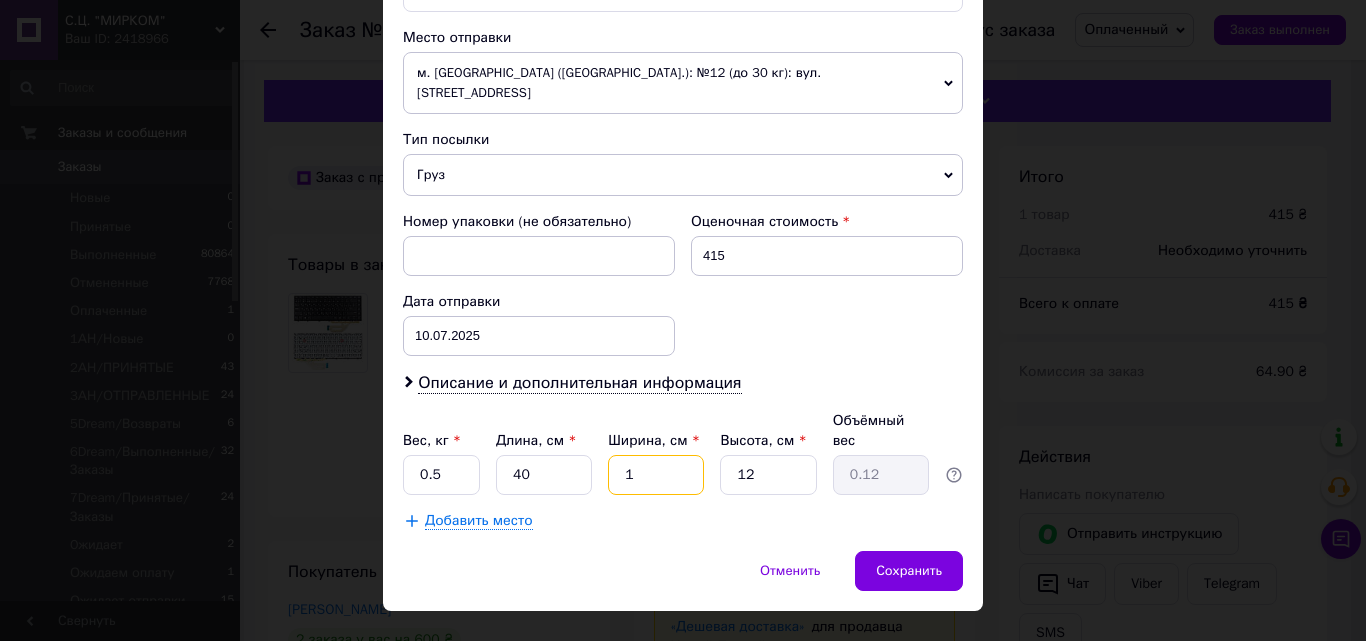 type on "12" 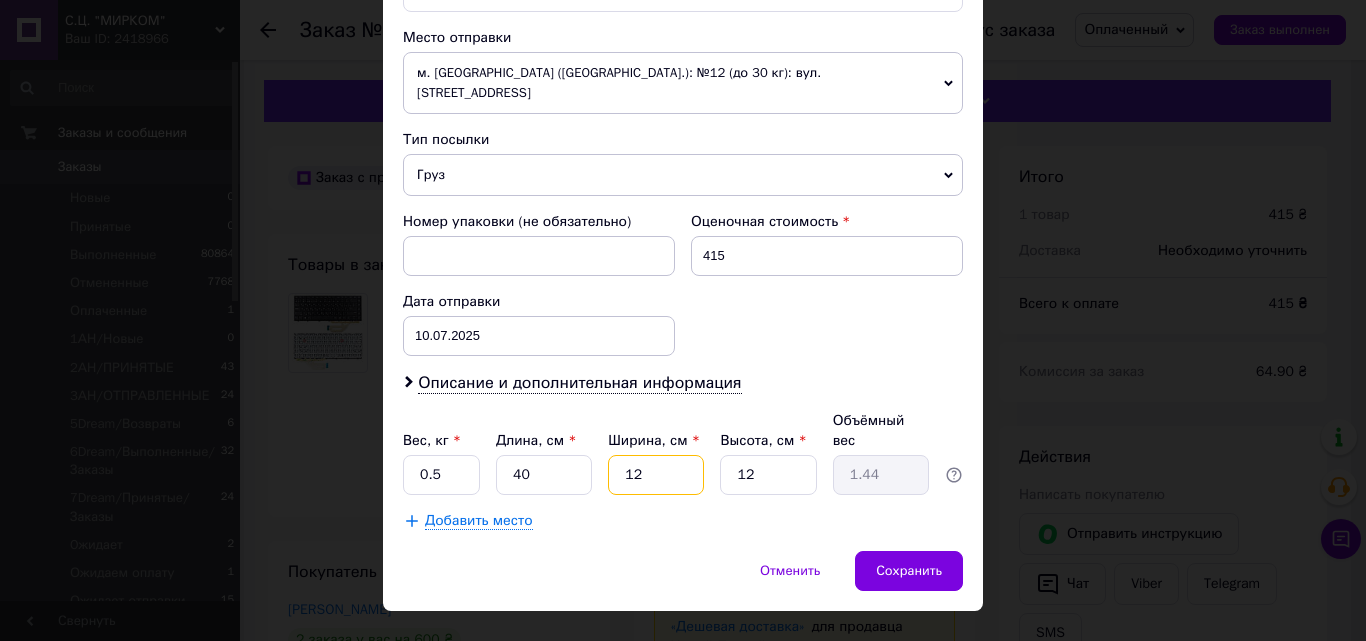 type on "12" 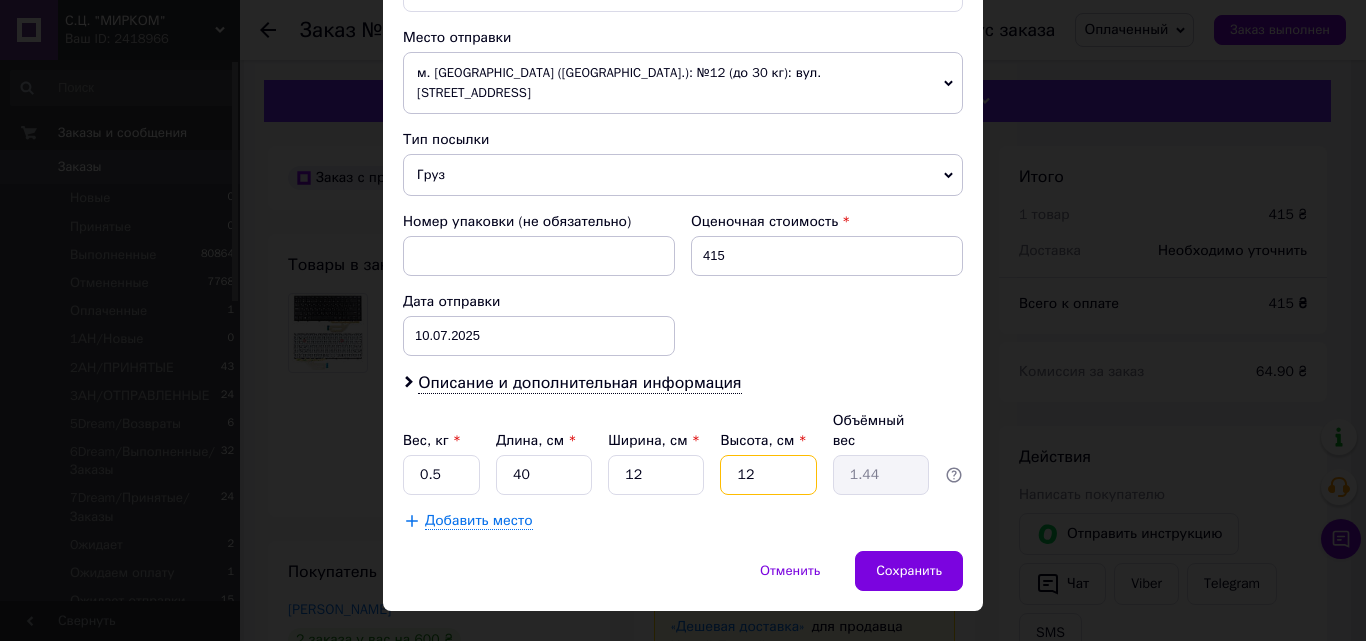 type on "4" 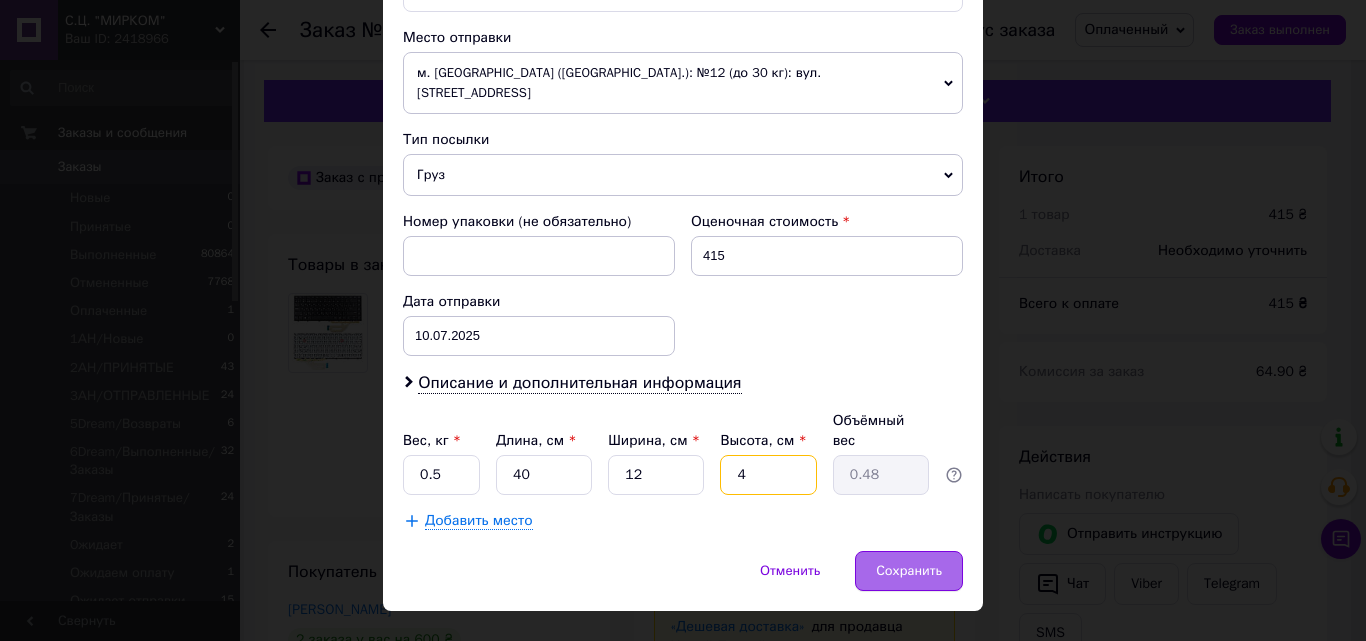 type on "4" 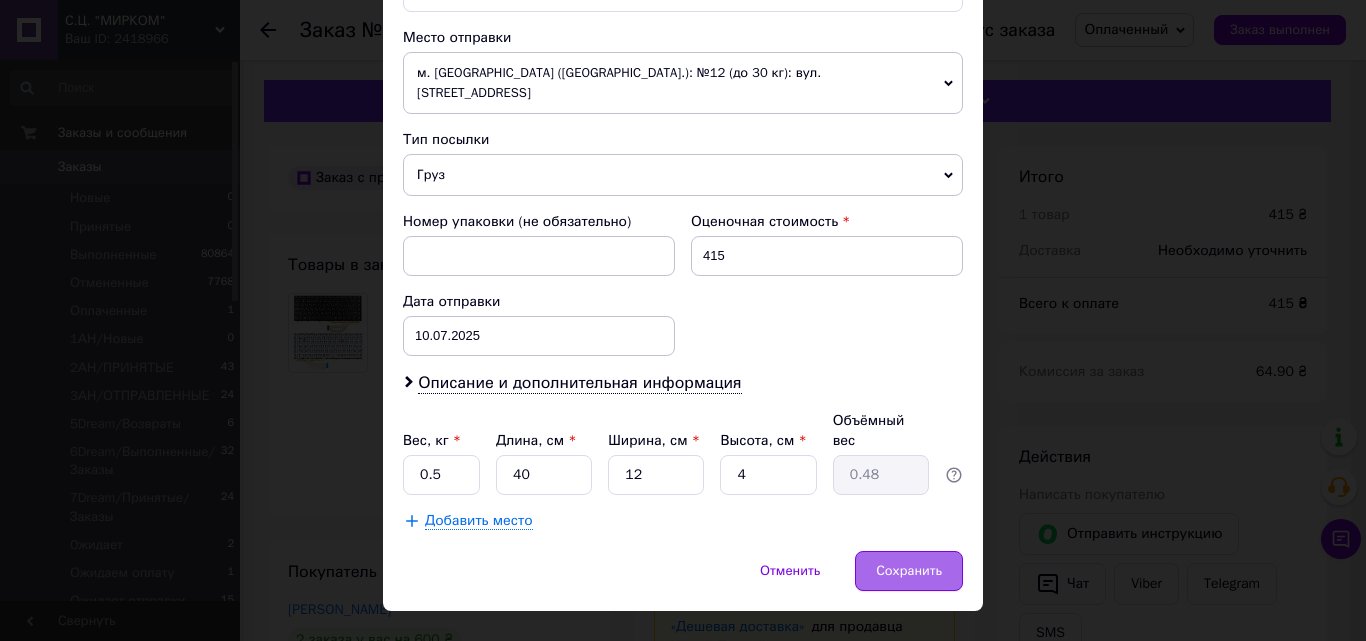 click on "Сохранить" at bounding box center [909, 571] 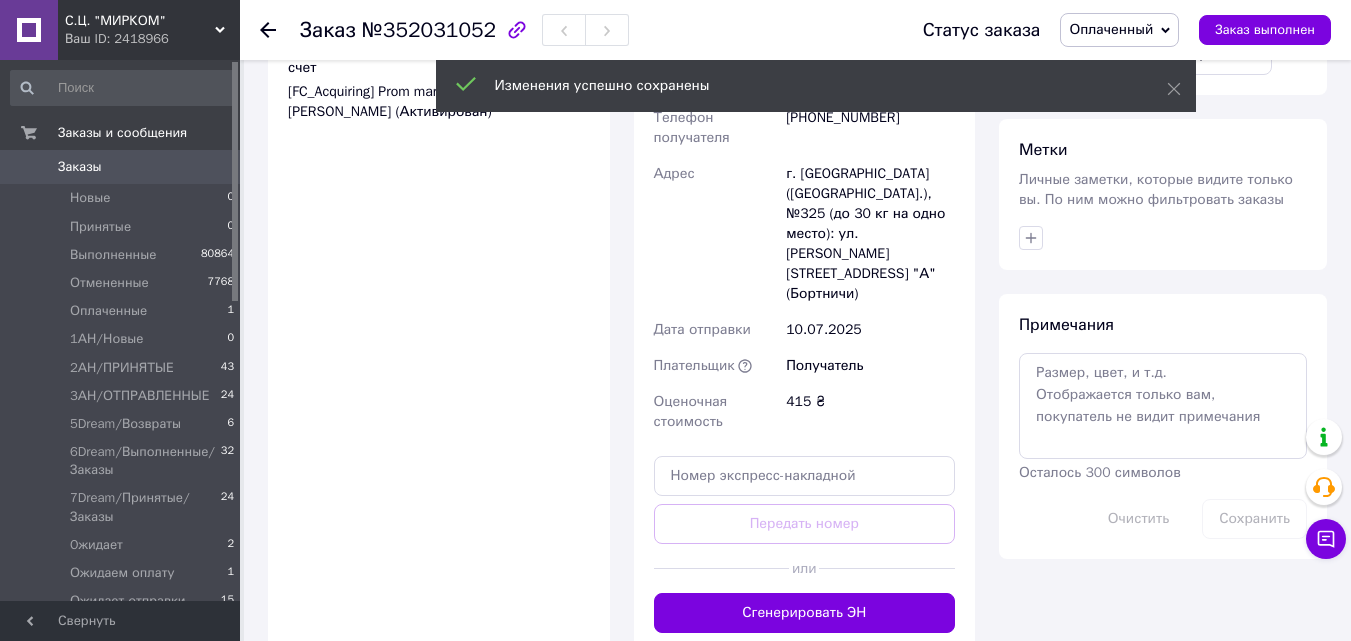 scroll, scrollTop: 900, scrollLeft: 0, axis: vertical 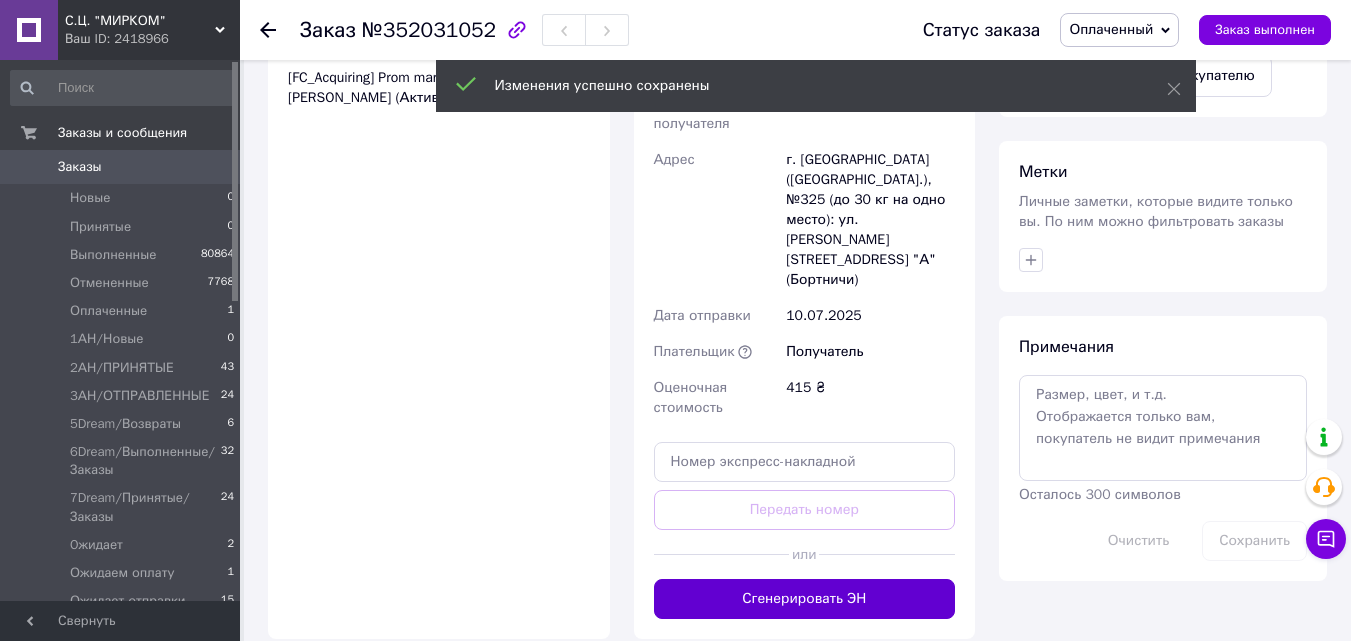 click on "Сгенерировать ЭН" at bounding box center (805, 599) 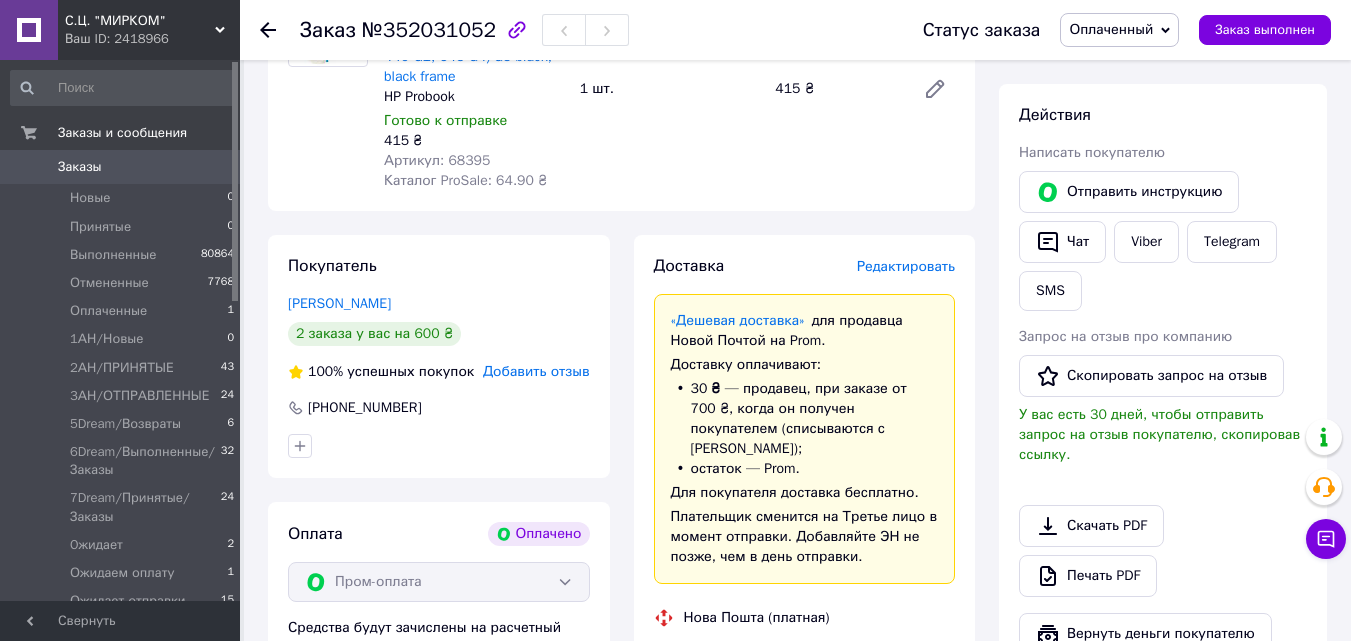 scroll, scrollTop: 600, scrollLeft: 0, axis: vertical 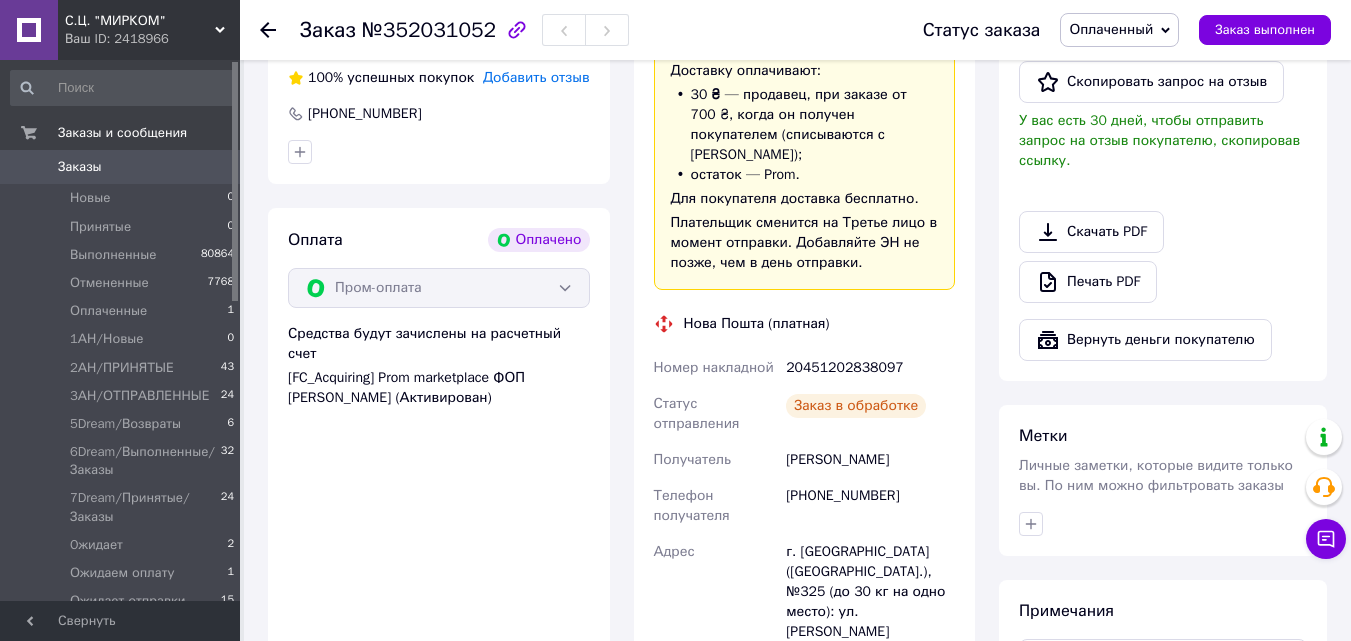 click on "20451202838097" at bounding box center [870, 368] 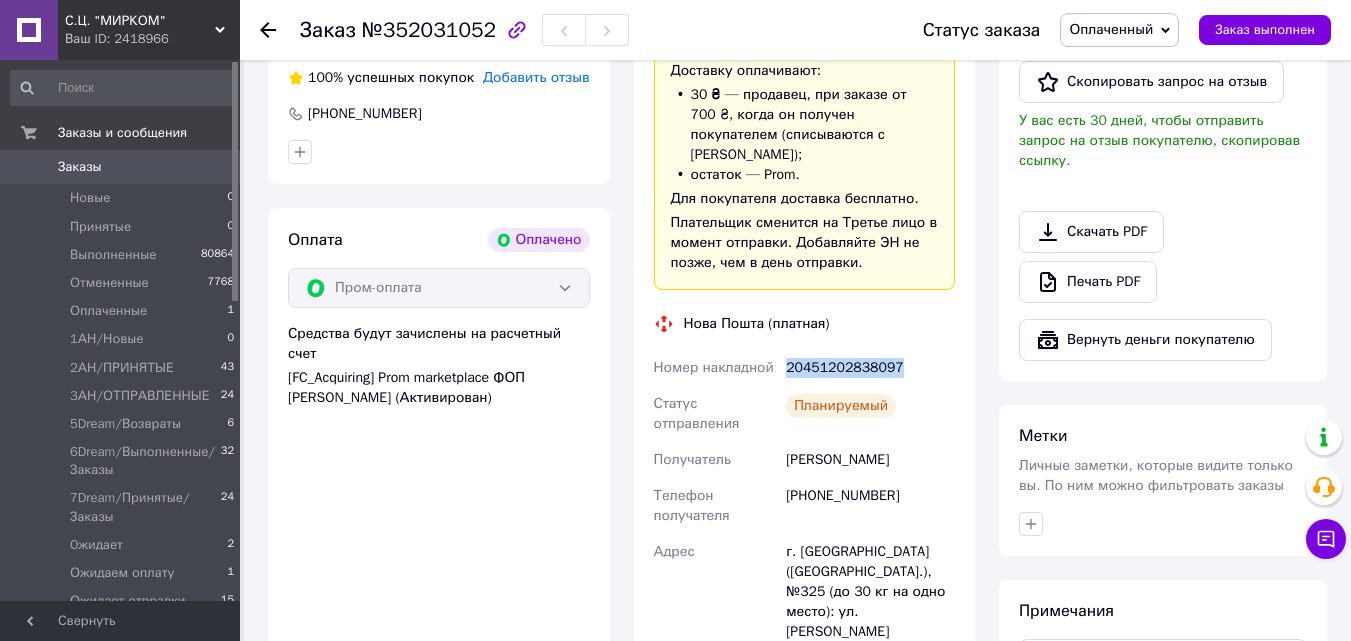 click on "20451202838097" at bounding box center (870, 368) 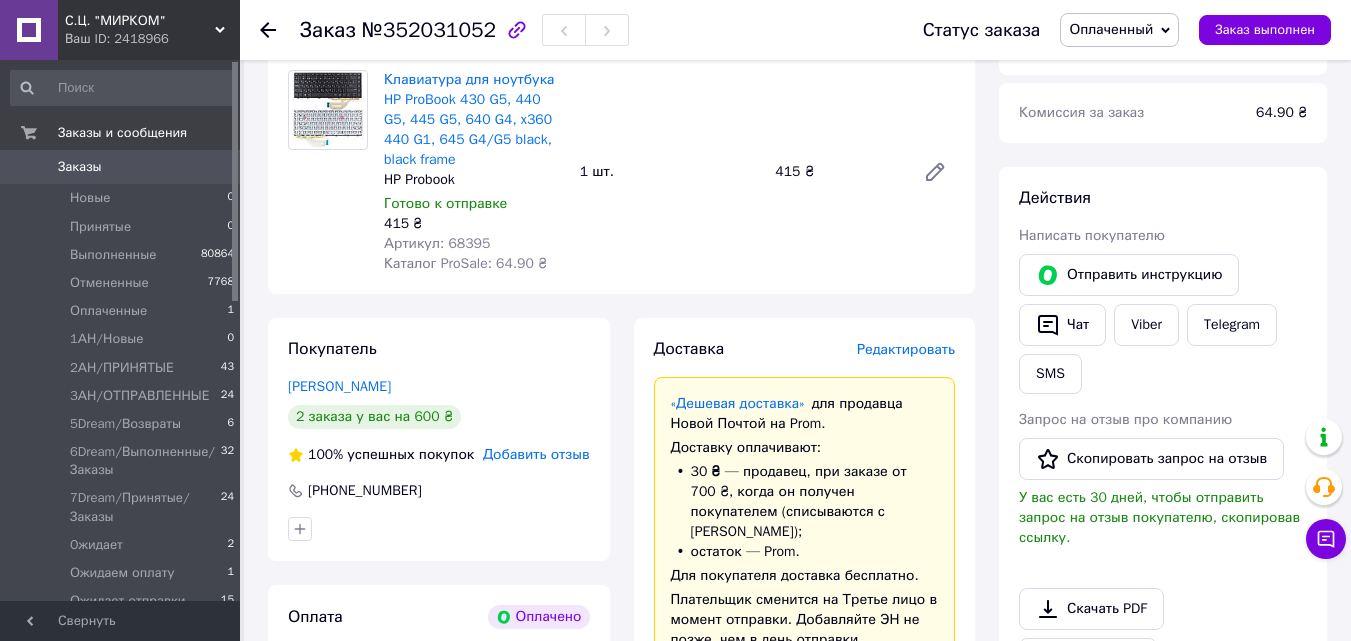 scroll, scrollTop: 0, scrollLeft: 0, axis: both 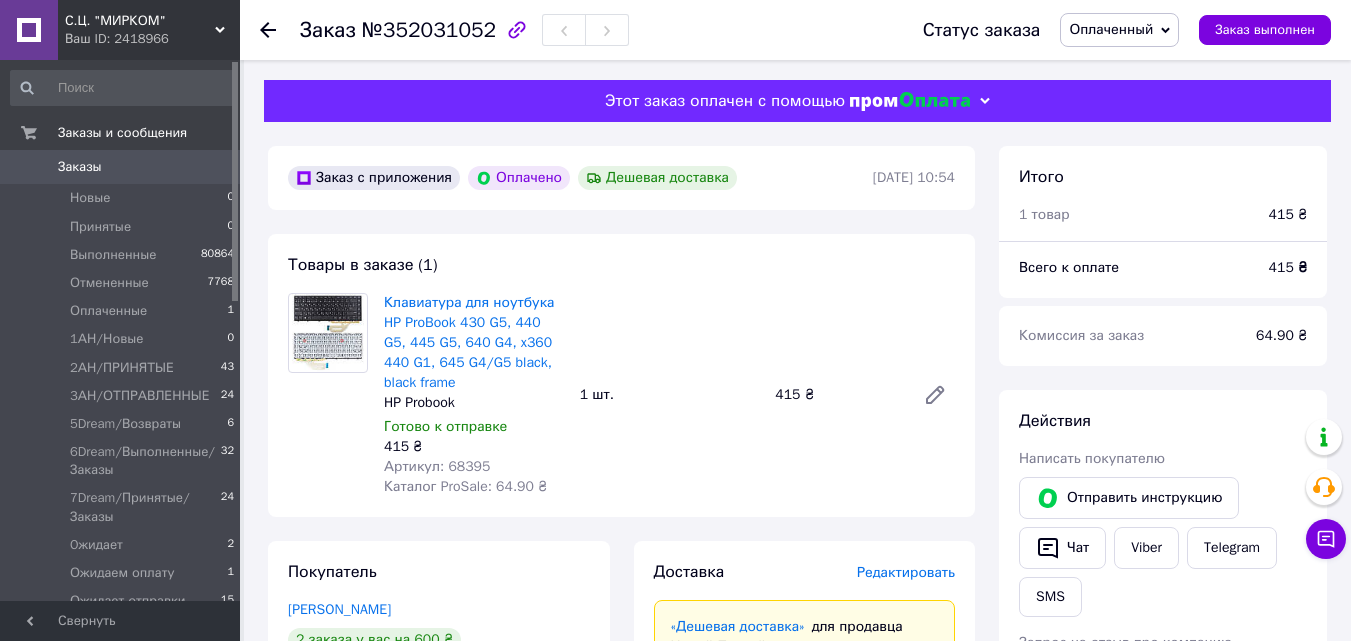 drag, startPoint x: 1090, startPoint y: 29, endPoint x: 1111, endPoint y: 106, distance: 79.81228 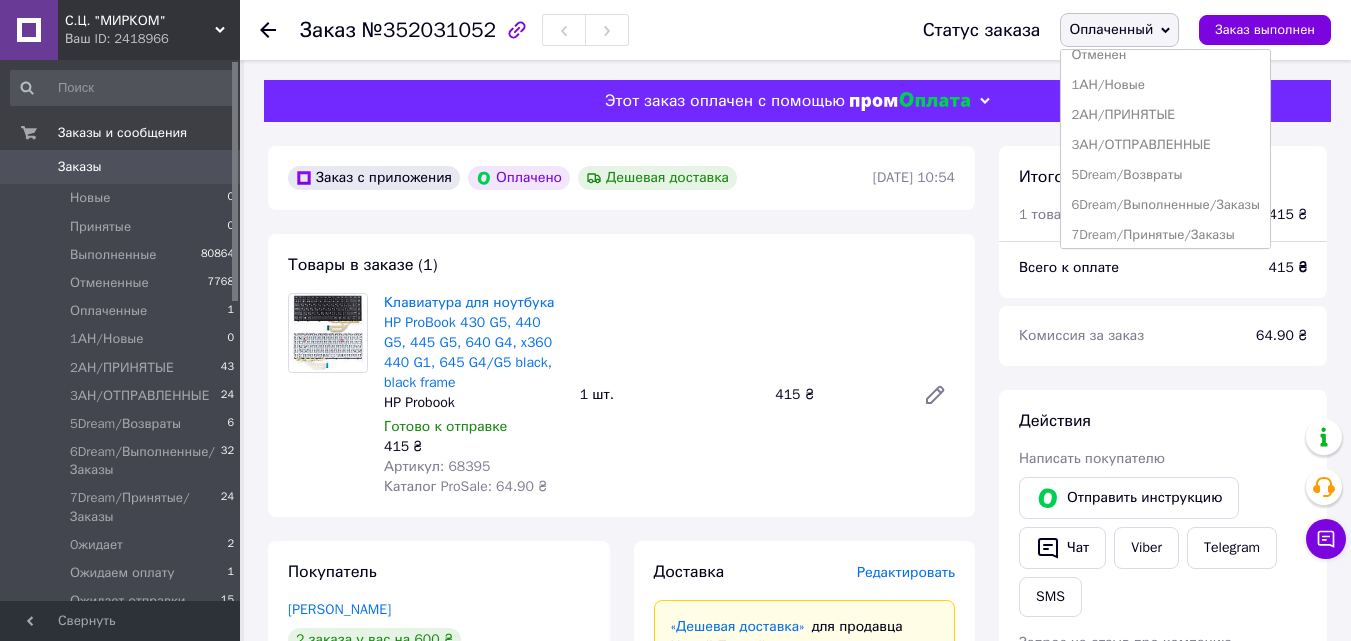 scroll, scrollTop: 232, scrollLeft: 0, axis: vertical 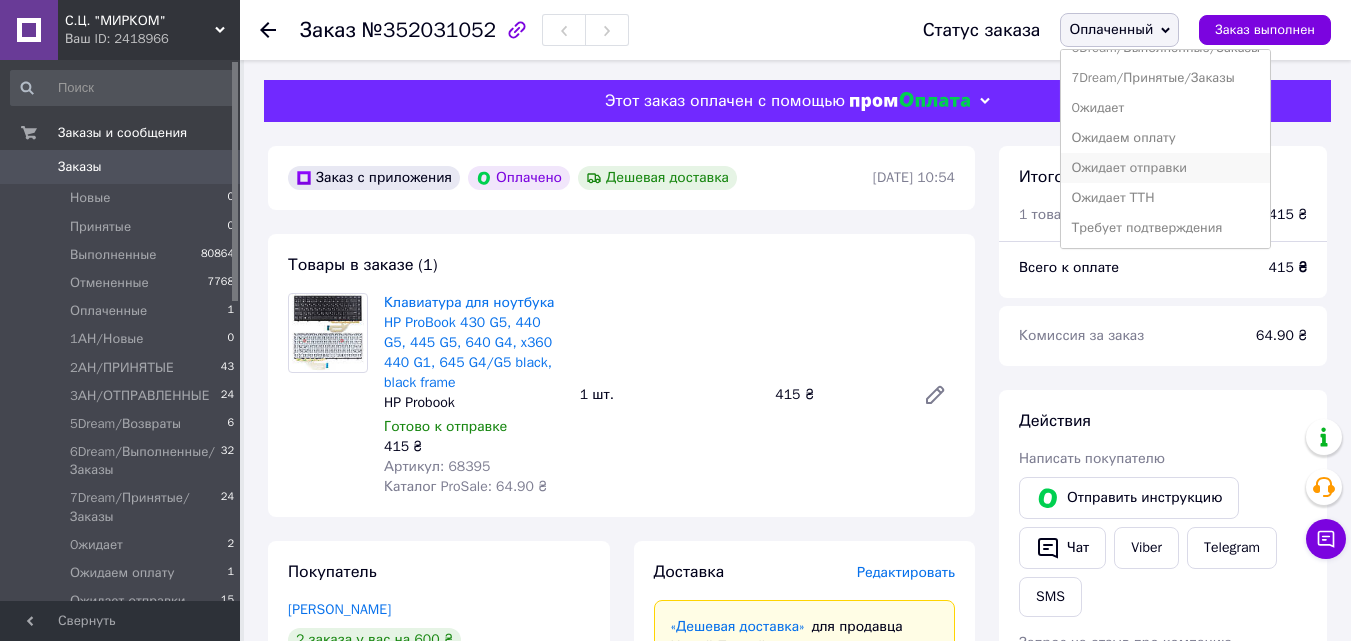 click on "Ожидает отправки" at bounding box center (1165, 168) 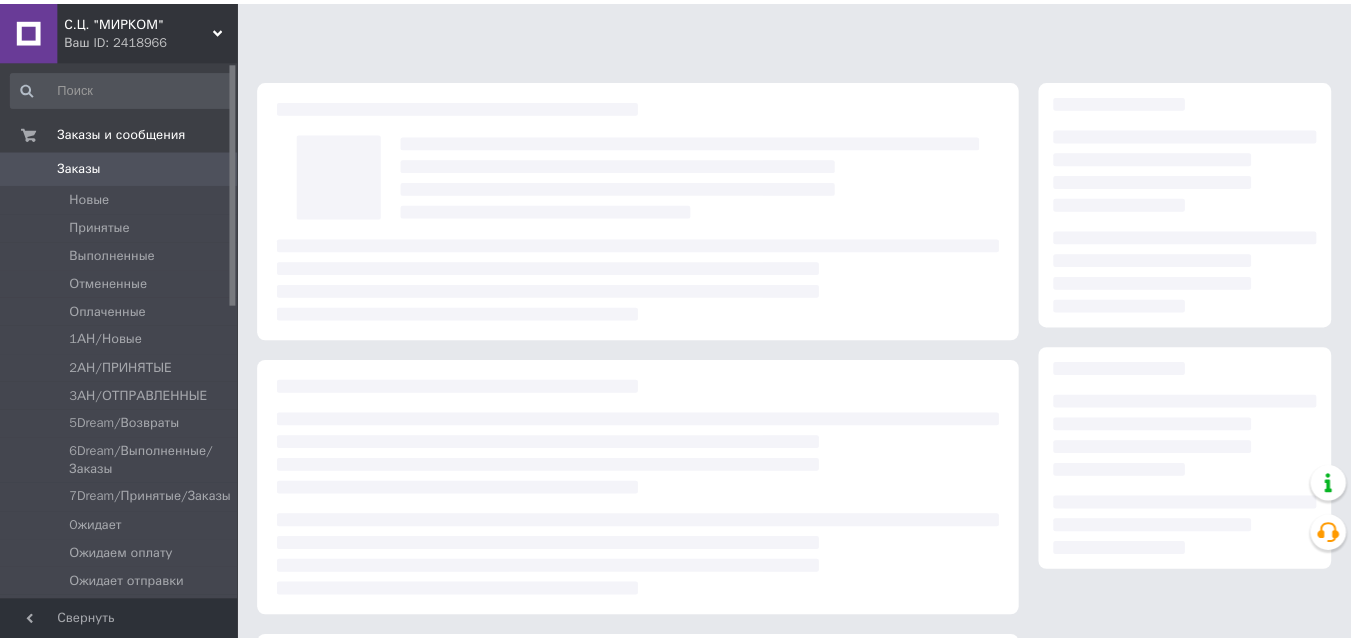 scroll, scrollTop: 0, scrollLeft: 0, axis: both 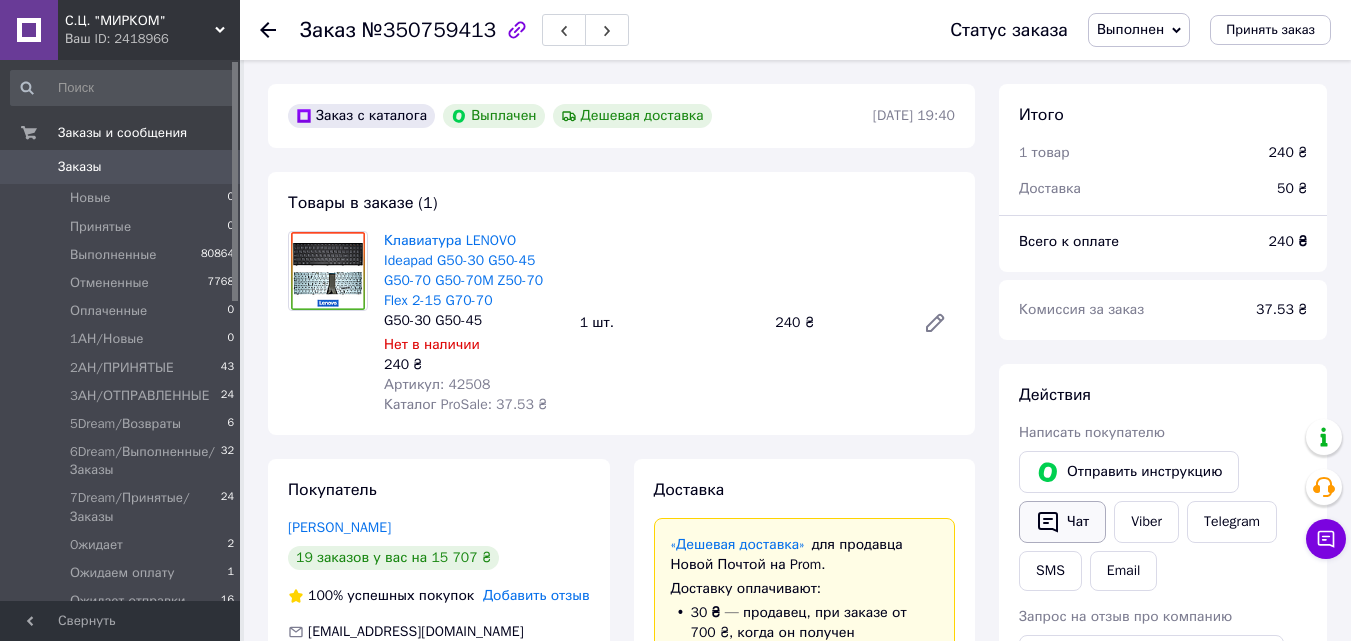 click on "Чат" at bounding box center [1062, 522] 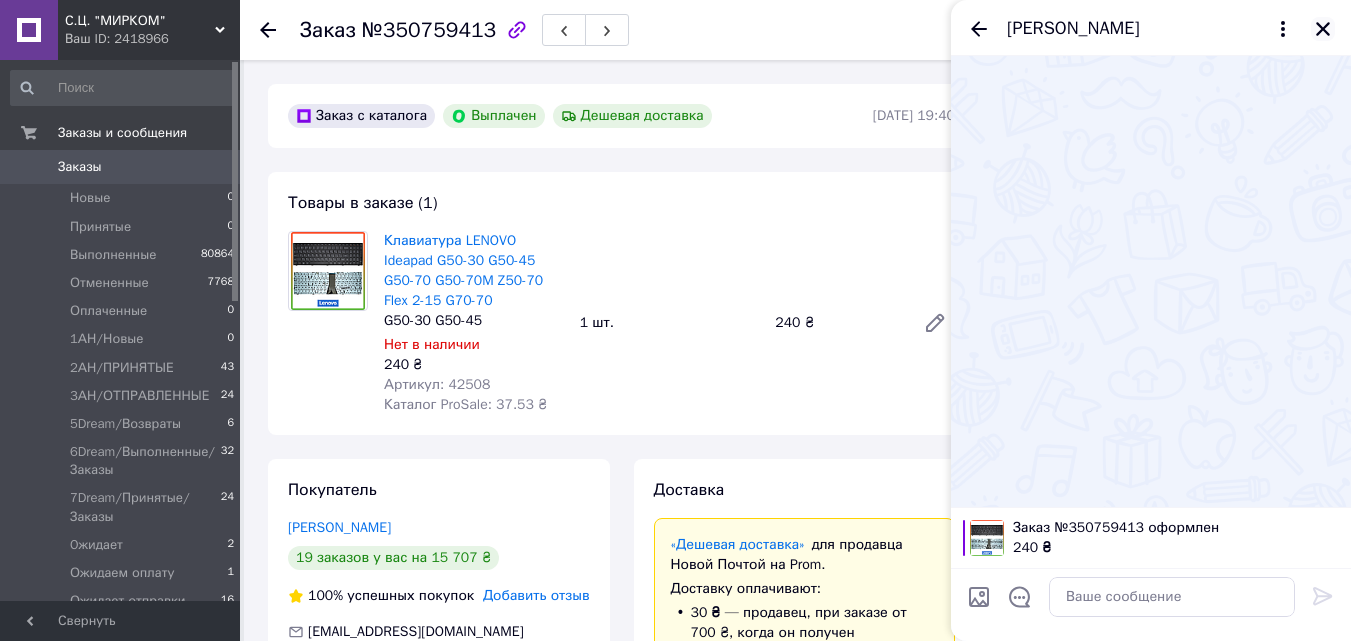 click at bounding box center [1323, 29] 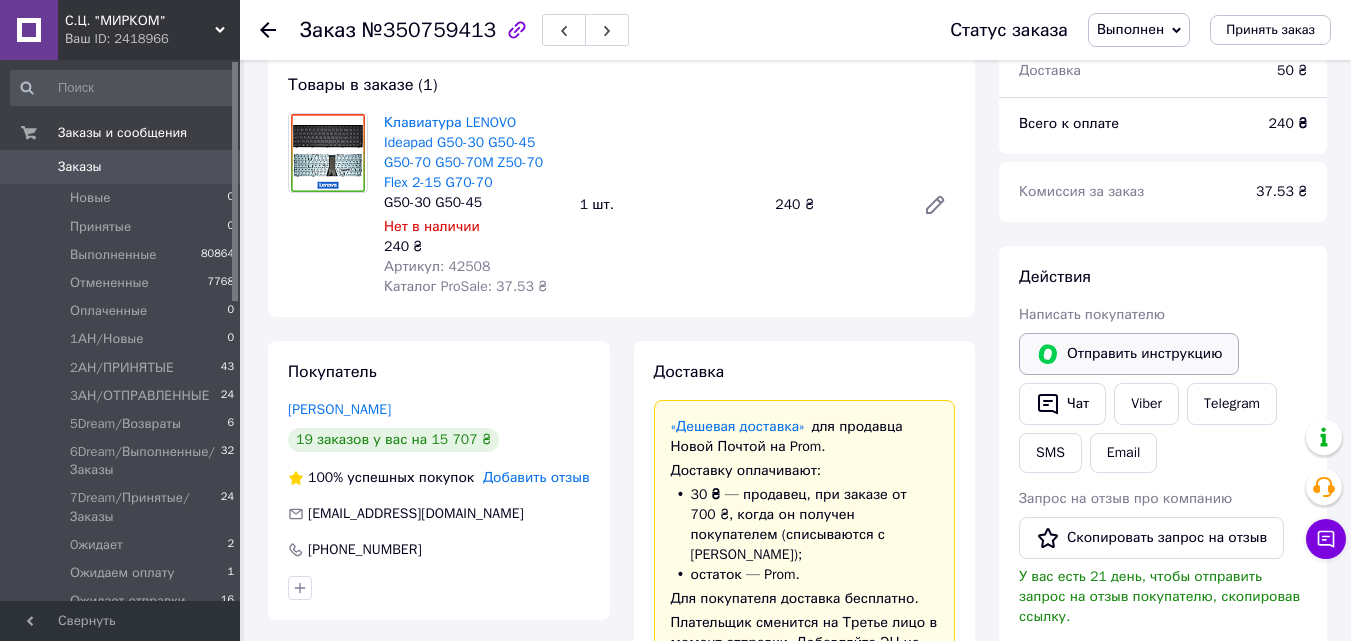 scroll, scrollTop: 100, scrollLeft: 0, axis: vertical 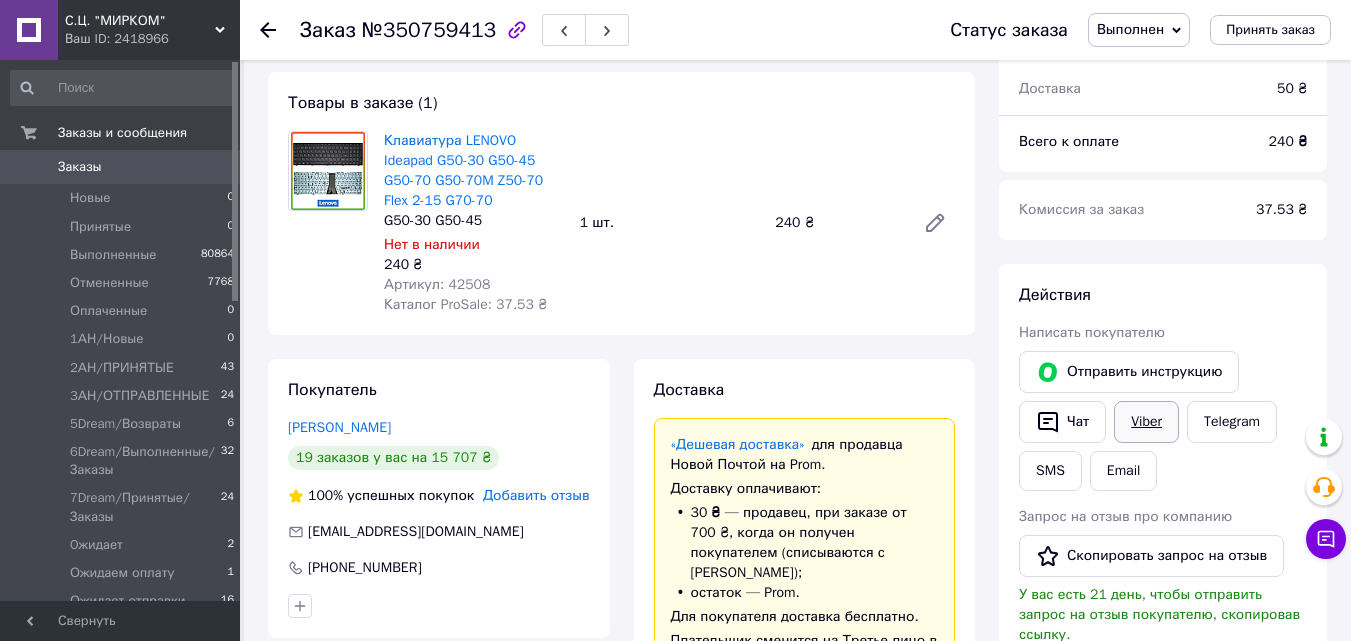 click on "Viber" at bounding box center (1146, 422) 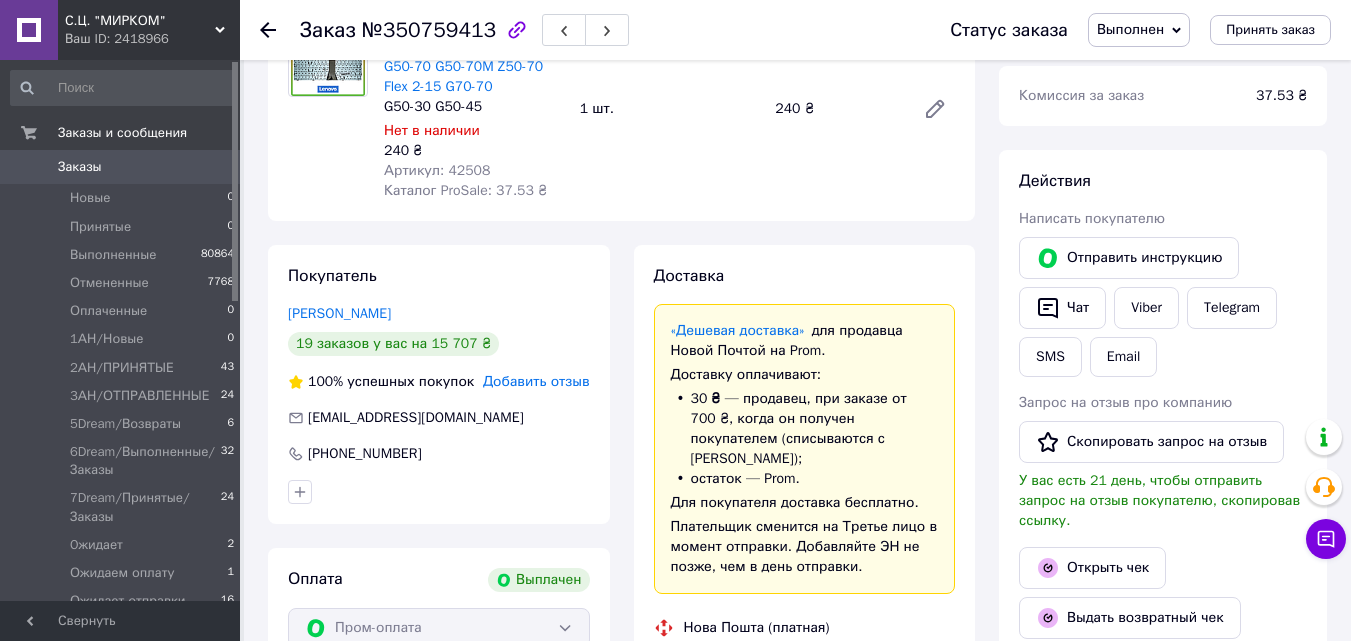 scroll, scrollTop: 100, scrollLeft: 0, axis: vertical 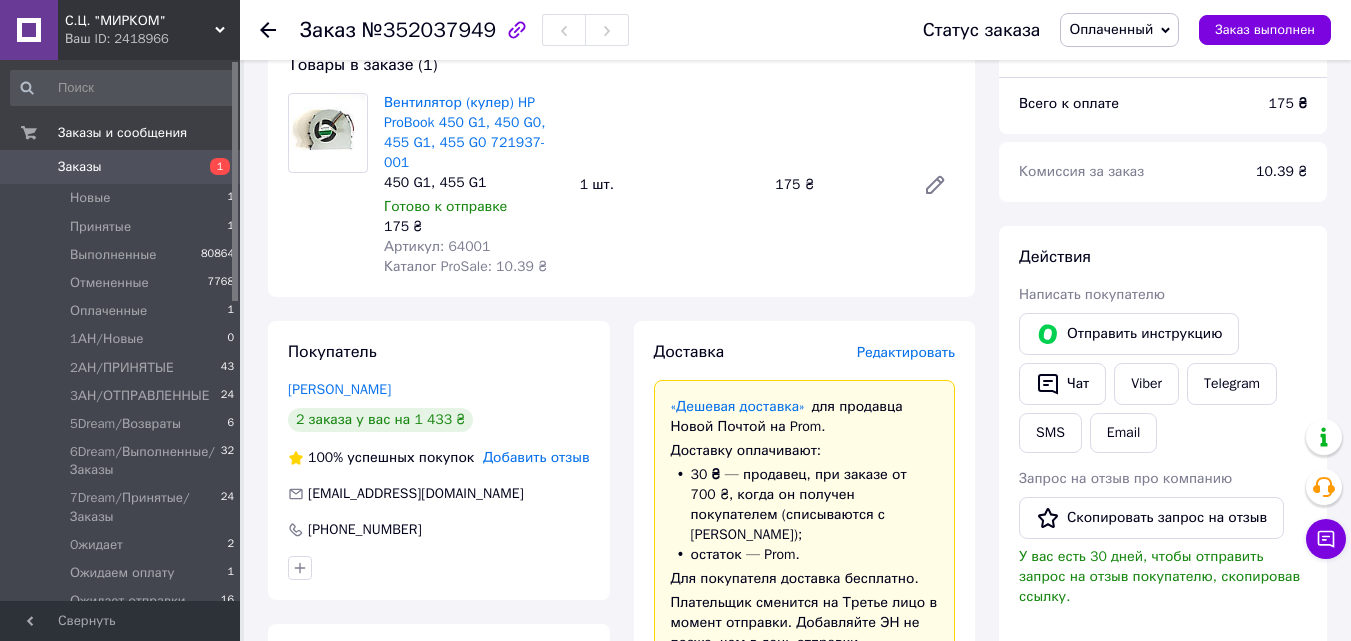 click on "Редактировать" at bounding box center (906, 352) 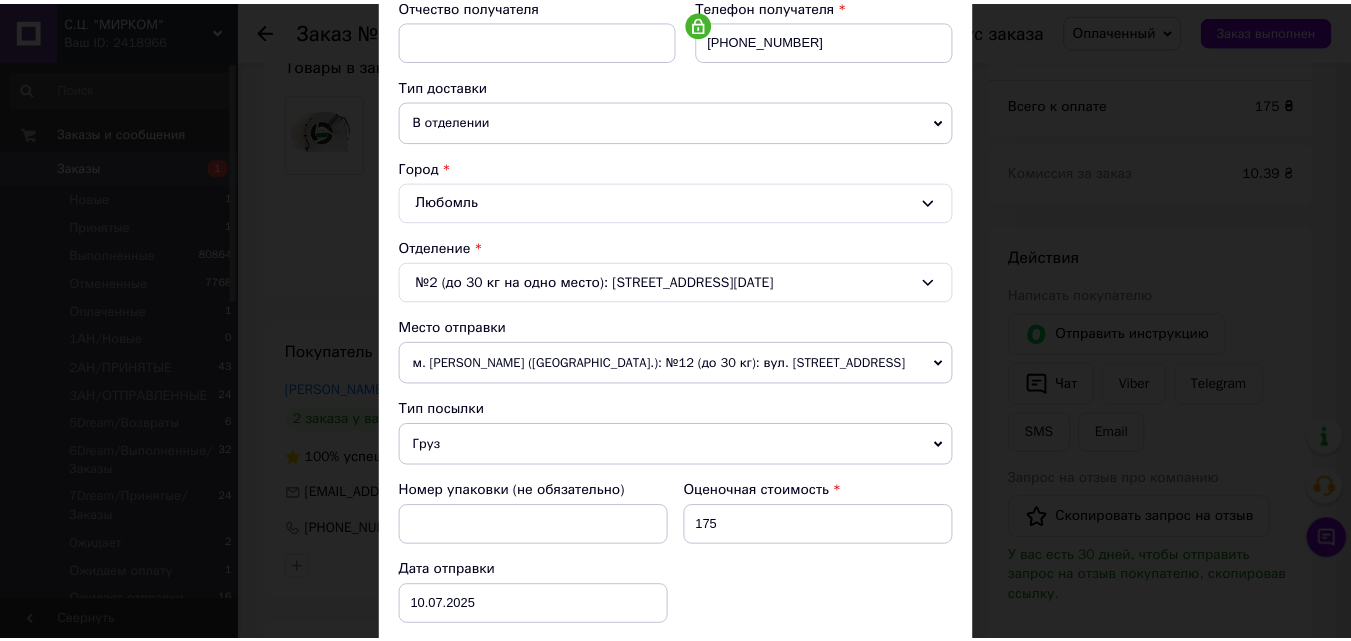 scroll, scrollTop: 687, scrollLeft: 0, axis: vertical 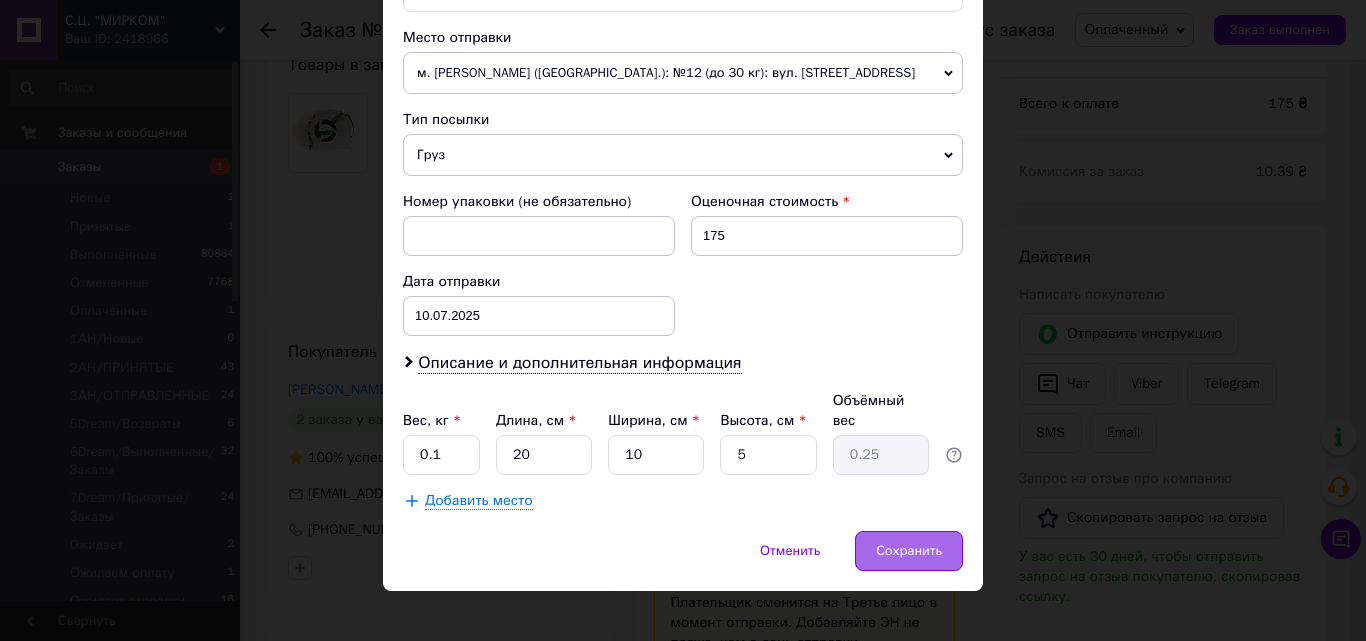 click on "Сохранить" at bounding box center (909, 551) 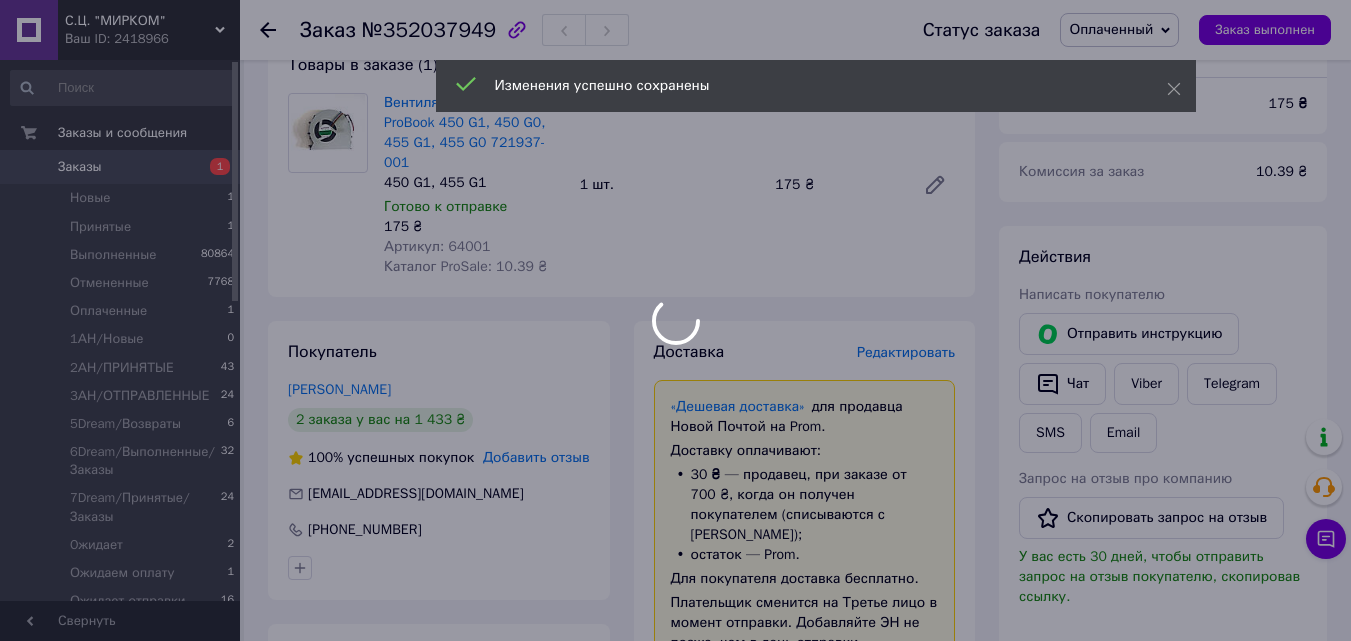 scroll, scrollTop: 800, scrollLeft: 0, axis: vertical 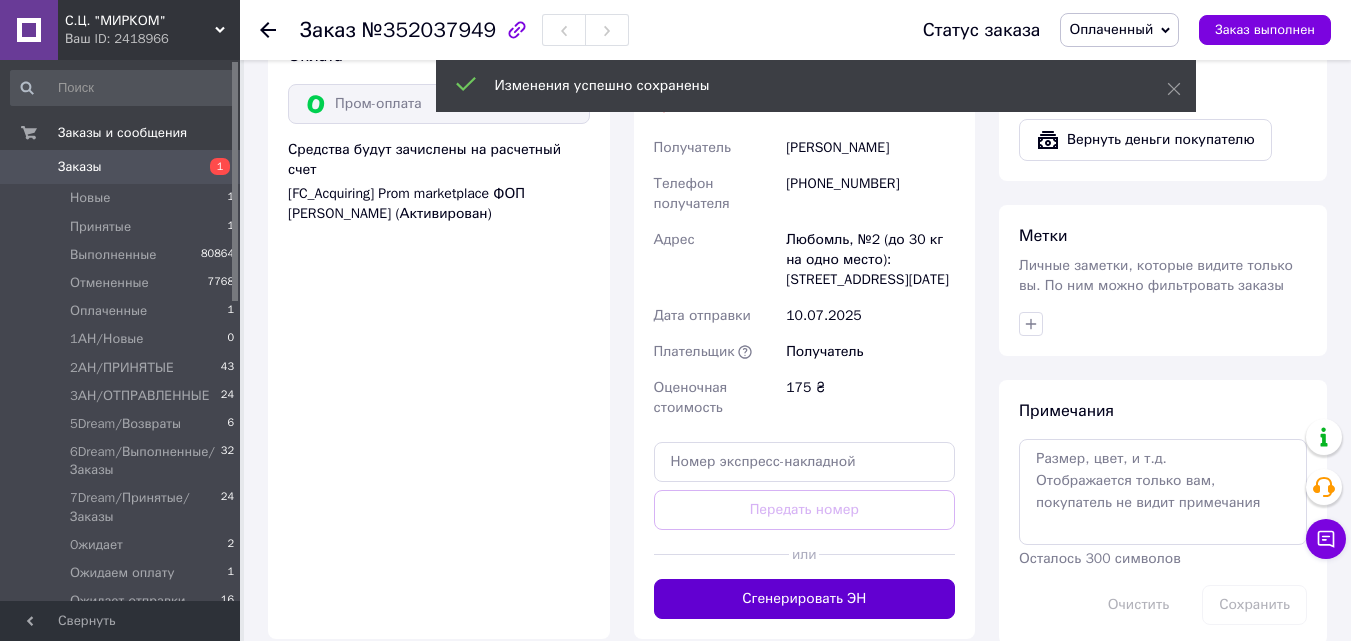 click on "Сгенерировать ЭН" at bounding box center [805, 599] 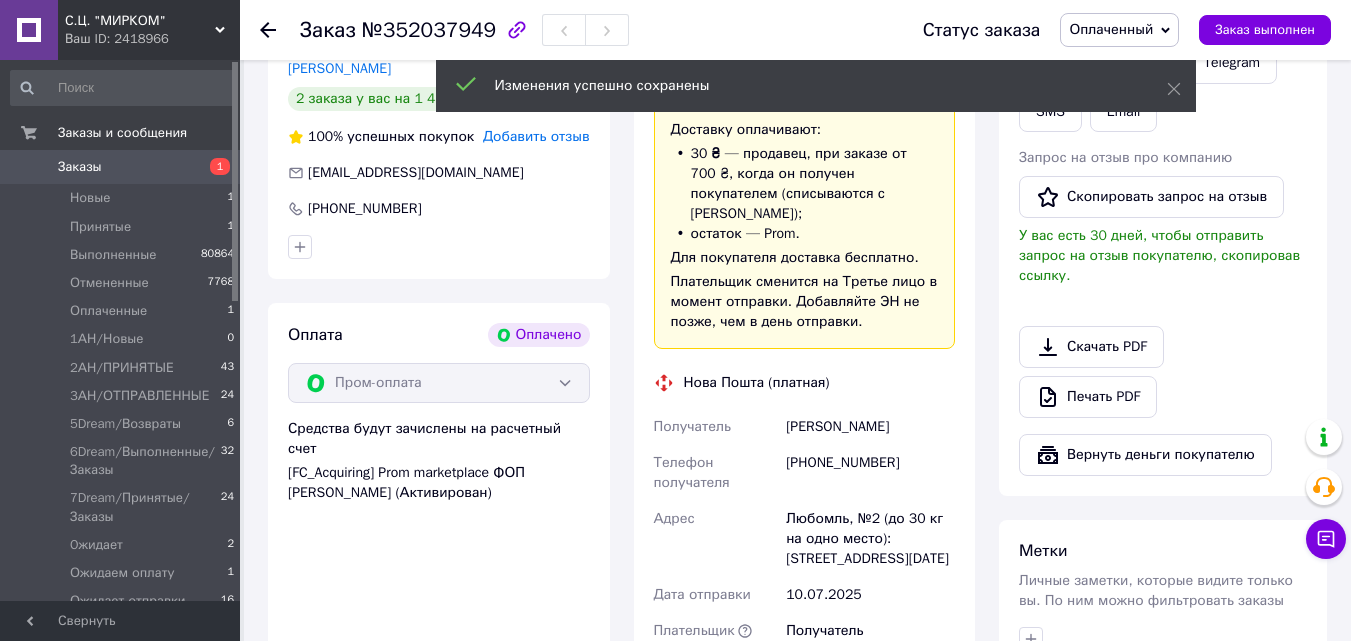 scroll, scrollTop: 400, scrollLeft: 0, axis: vertical 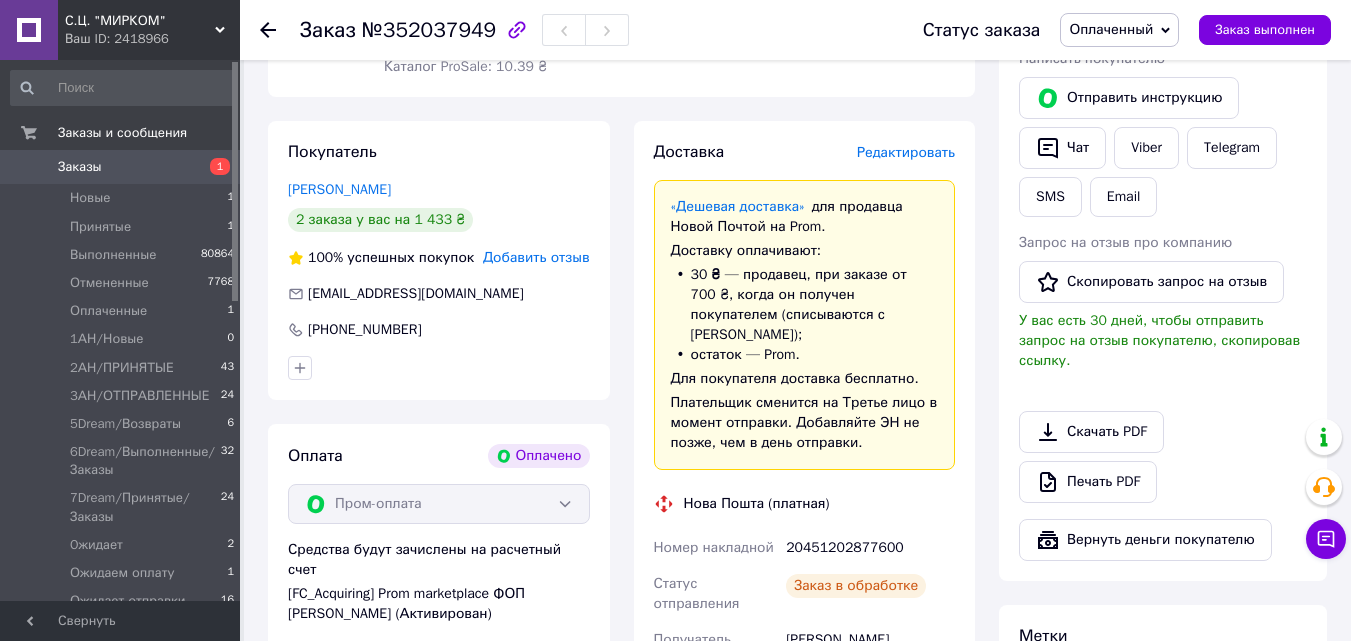 click on "20451202877600" at bounding box center [870, 548] 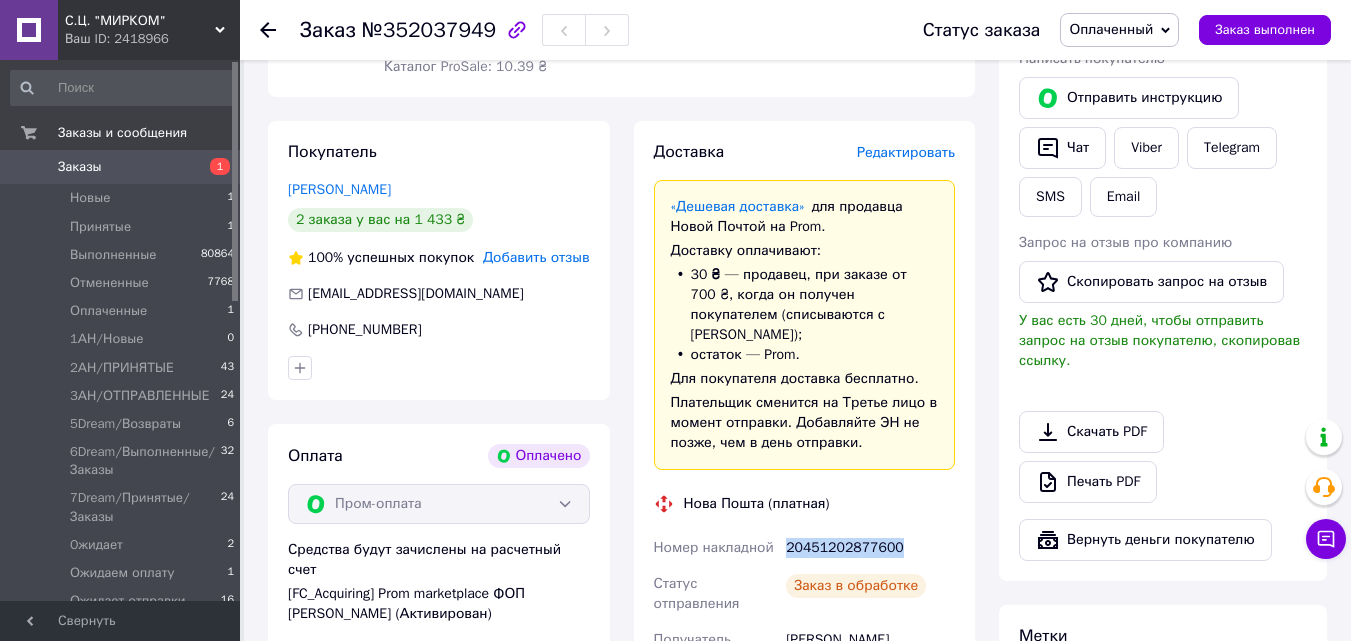 click on "20451202877600" at bounding box center [870, 548] 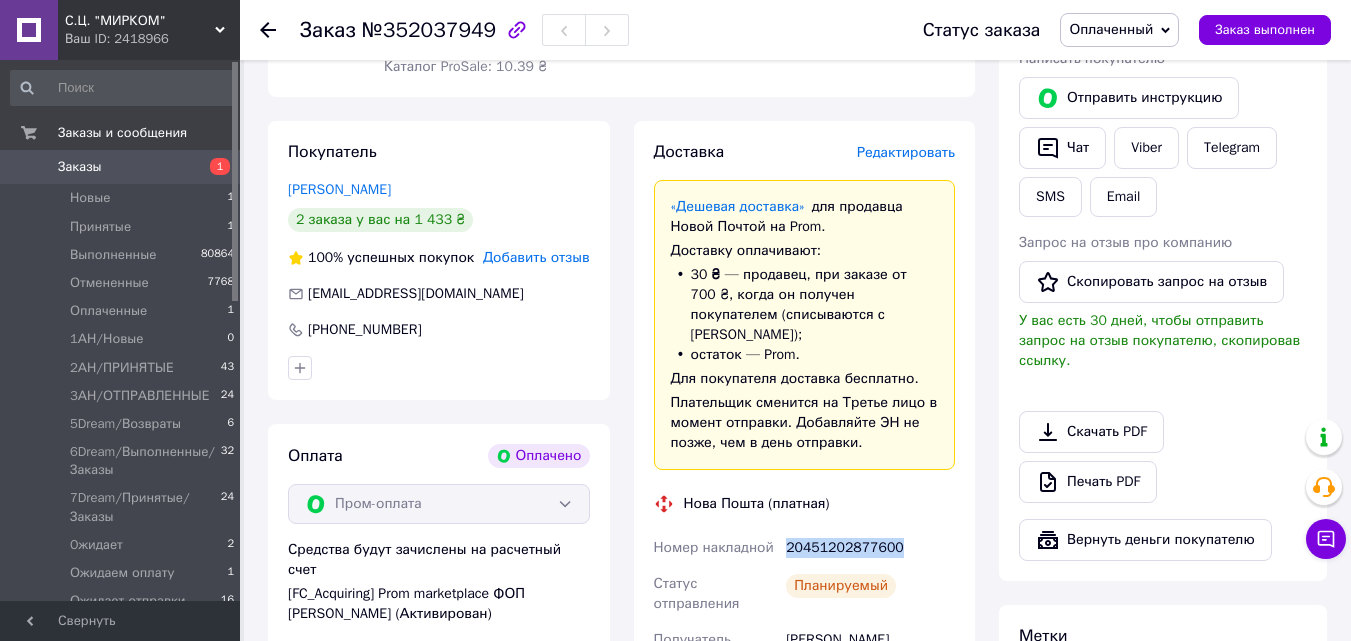 drag, startPoint x: 1081, startPoint y: 20, endPoint x: 1132, endPoint y: 90, distance: 86.608315 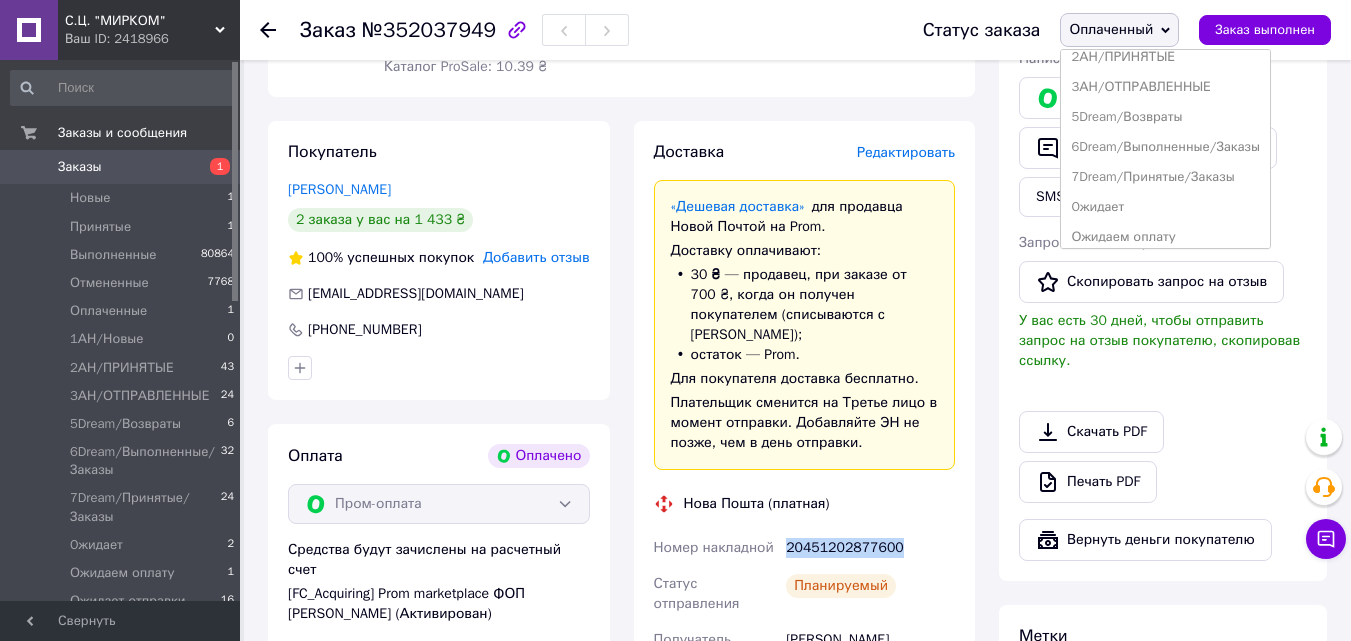 scroll, scrollTop: 232, scrollLeft: 0, axis: vertical 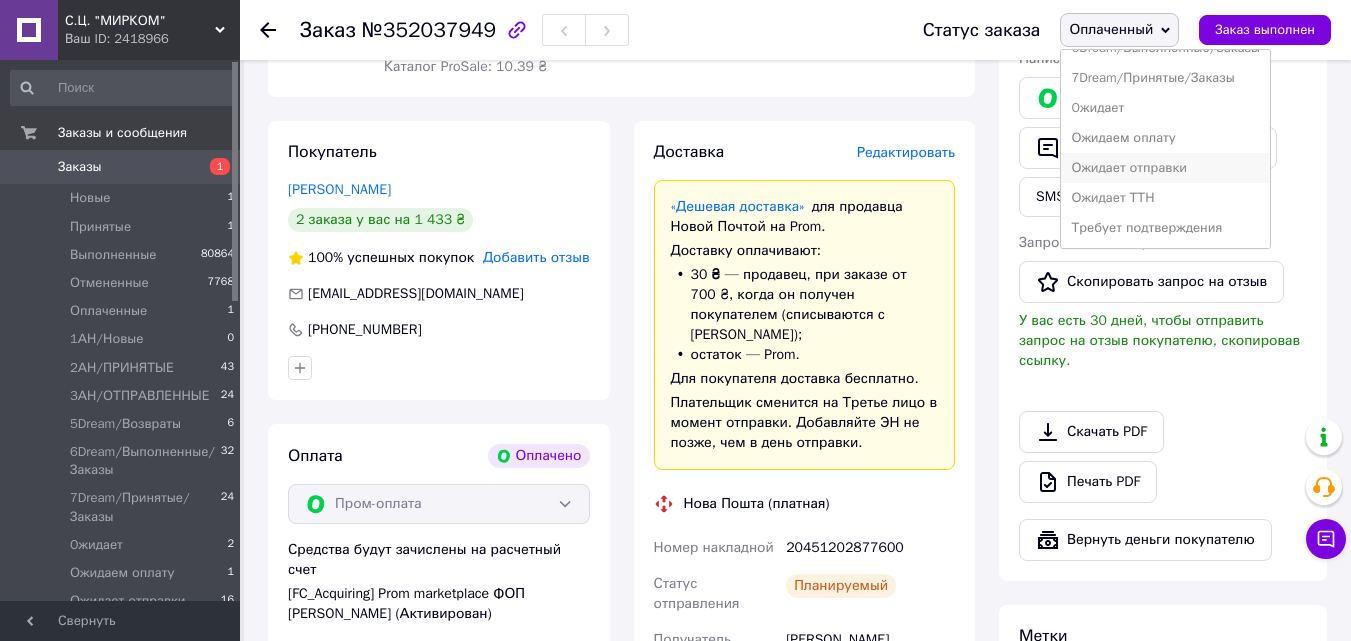 click on "Ожидает отправки" at bounding box center (1165, 168) 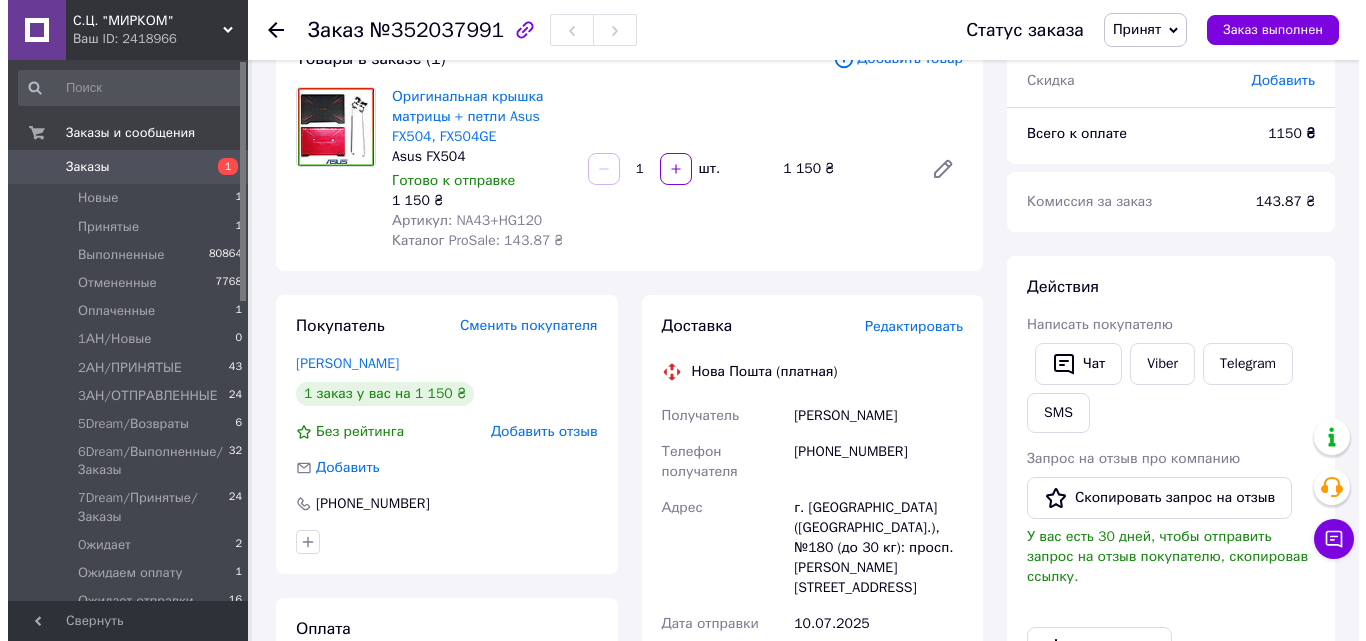 scroll, scrollTop: 100, scrollLeft: 0, axis: vertical 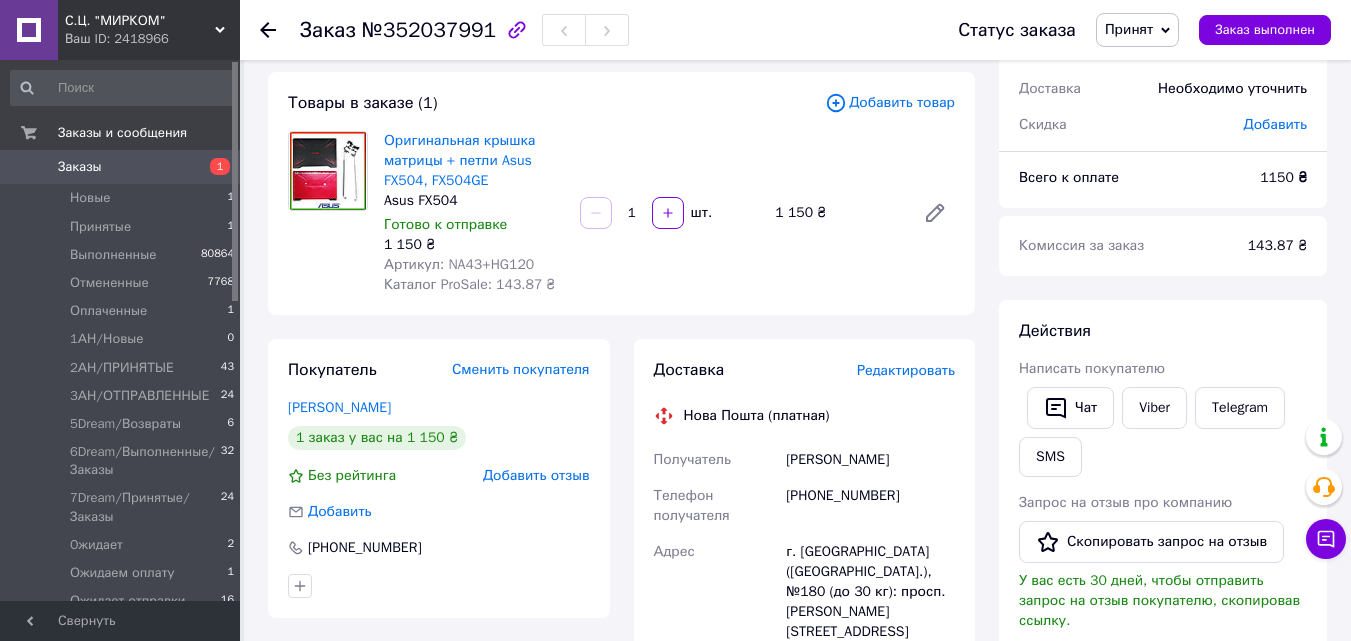 click on "Редактировать" at bounding box center (906, 370) 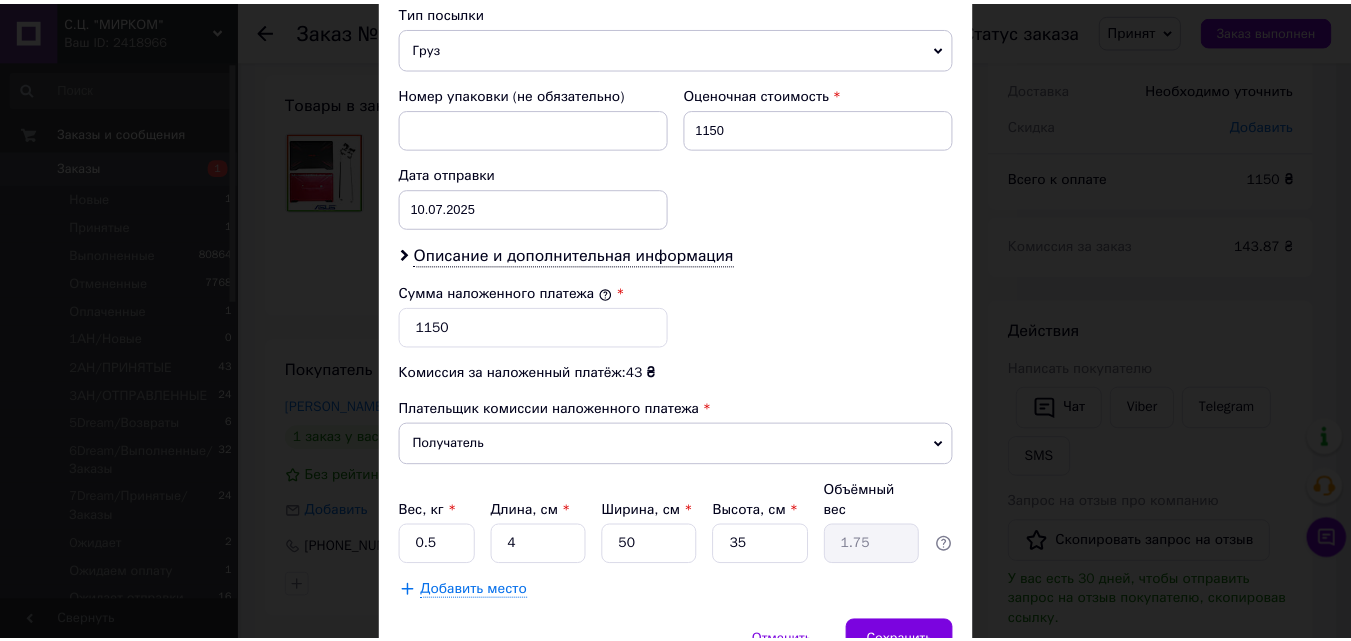 scroll, scrollTop: 885, scrollLeft: 0, axis: vertical 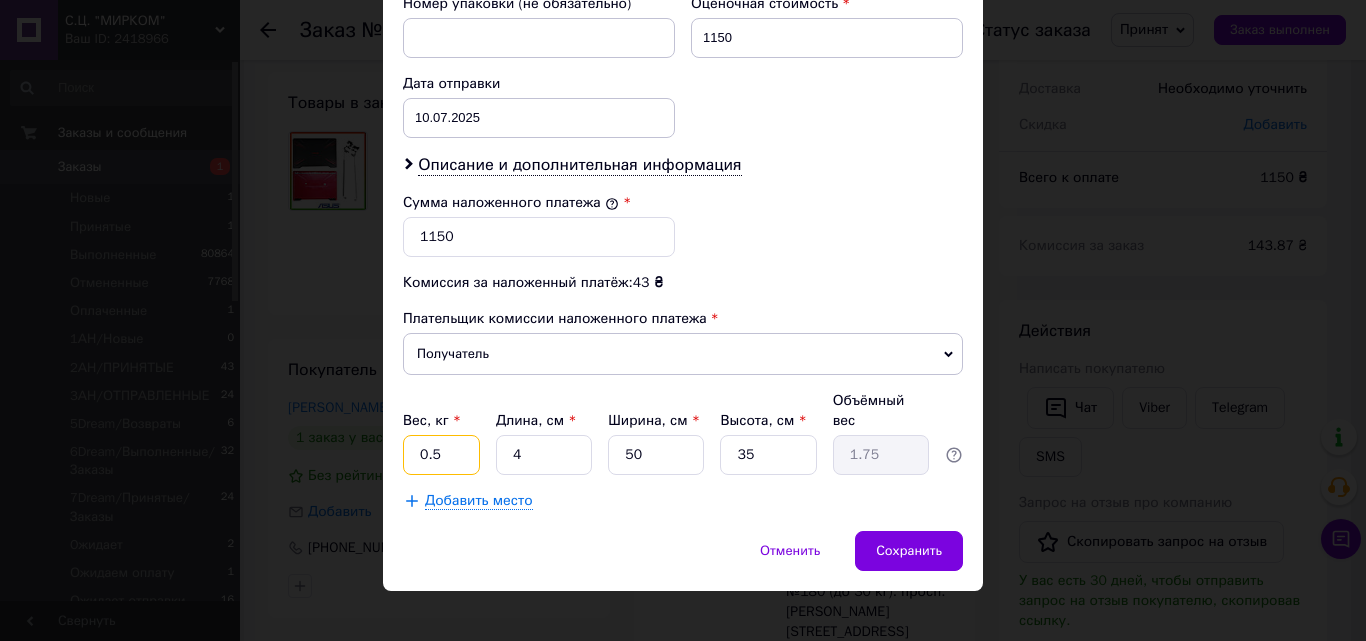 click on "0.5" at bounding box center [441, 455] 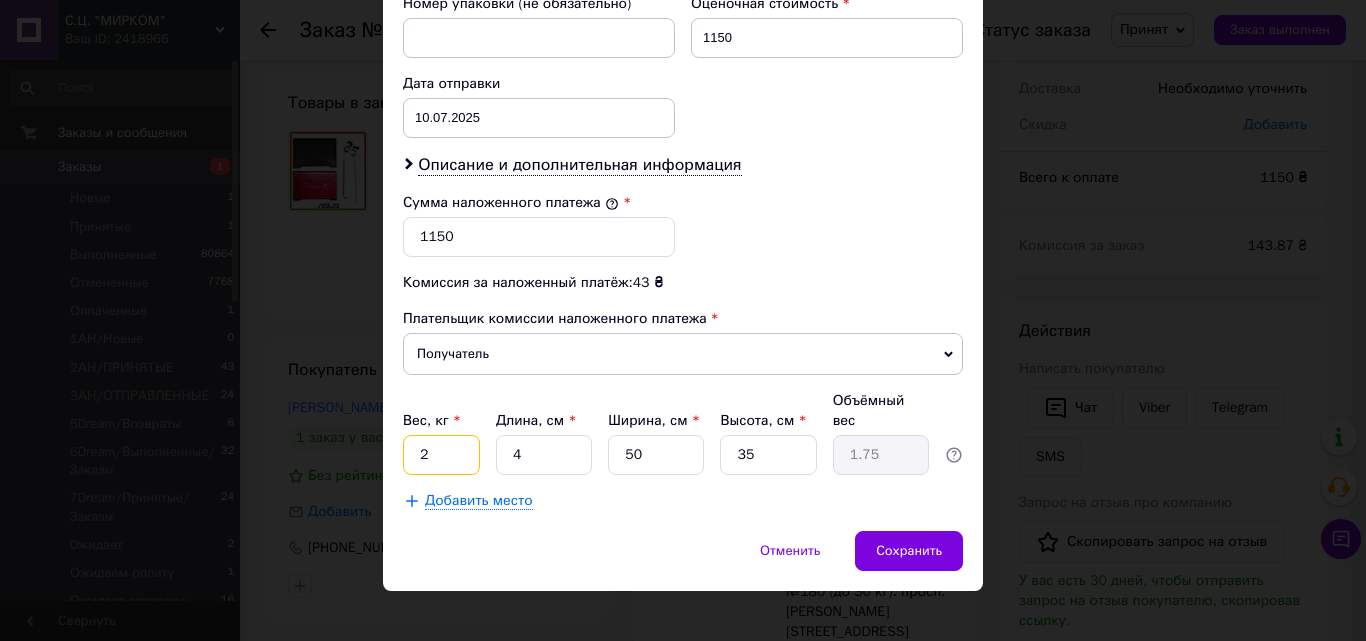 type on "2" 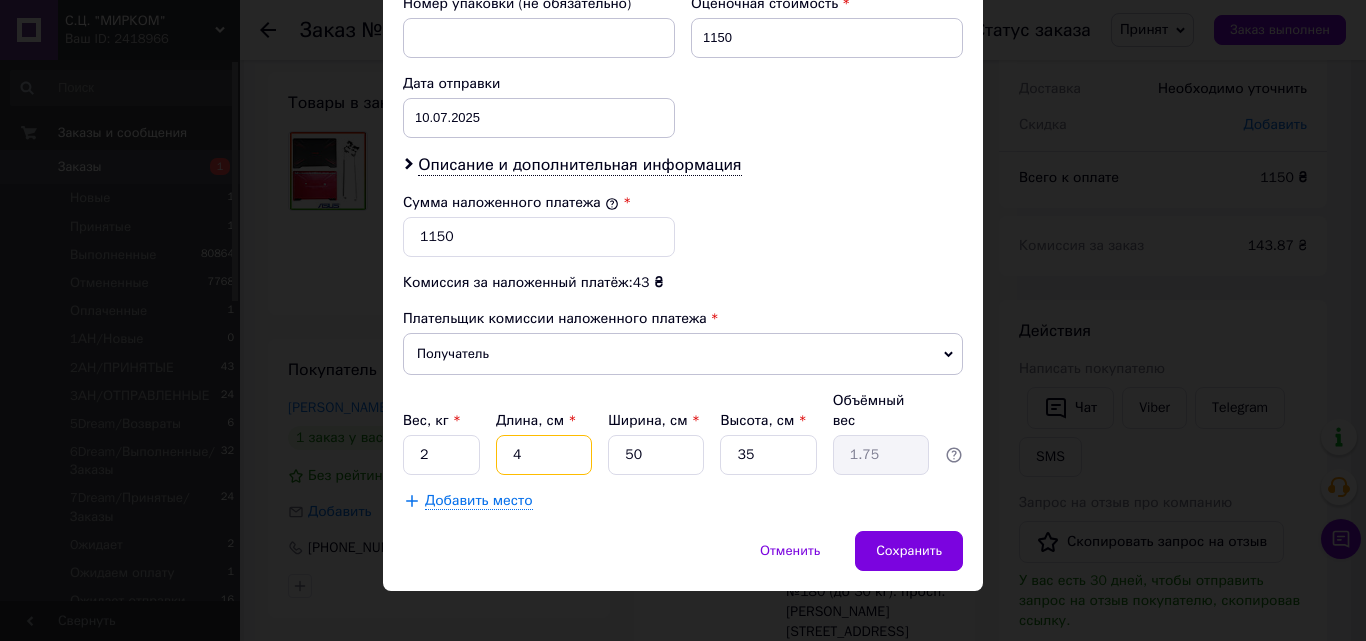 type on "44" 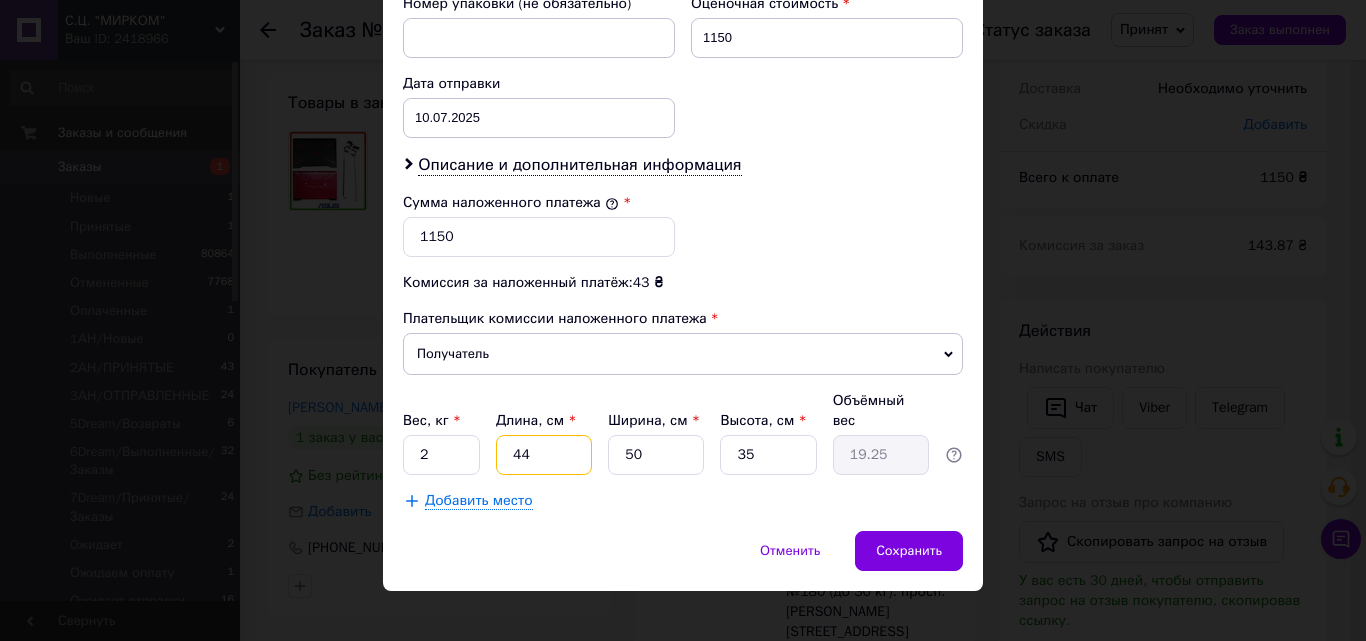 type on "44" 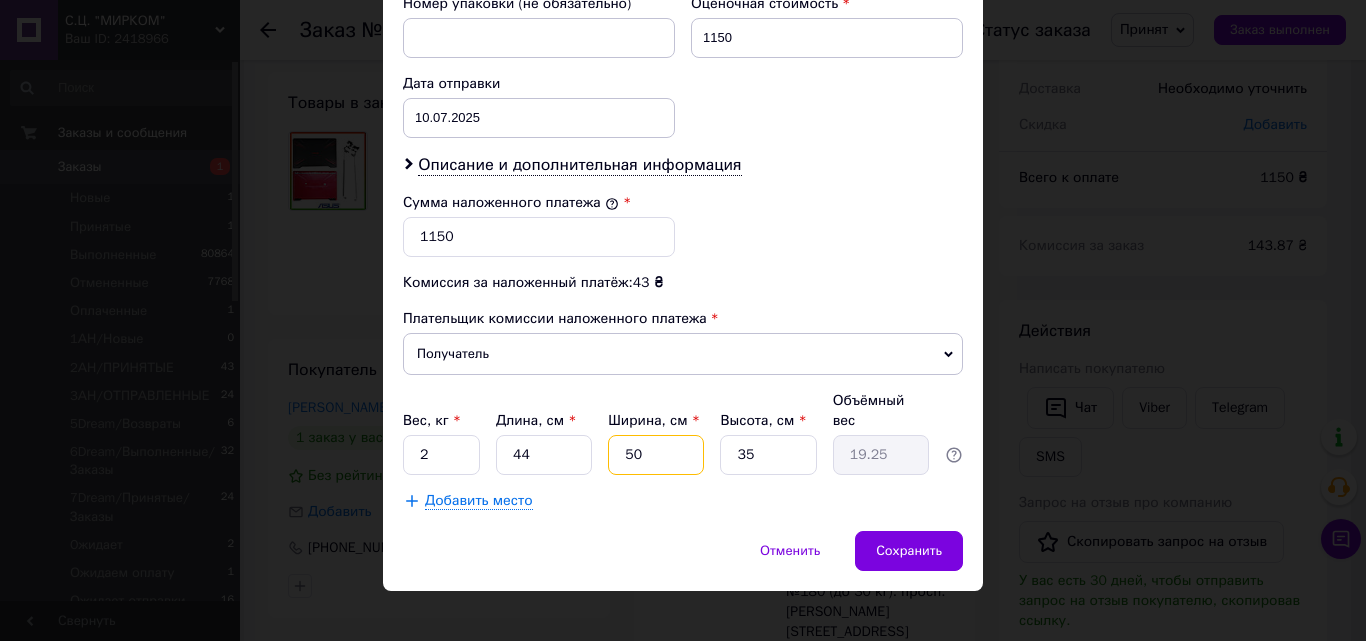 type on "3" 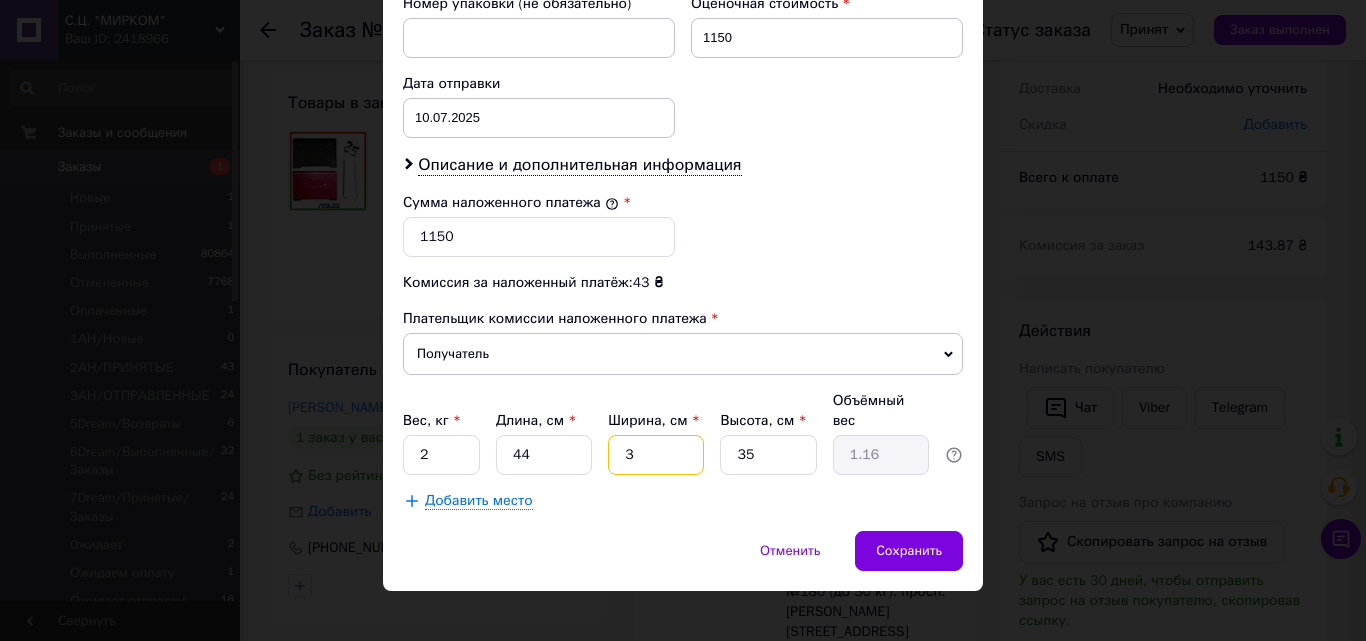 type on "30" 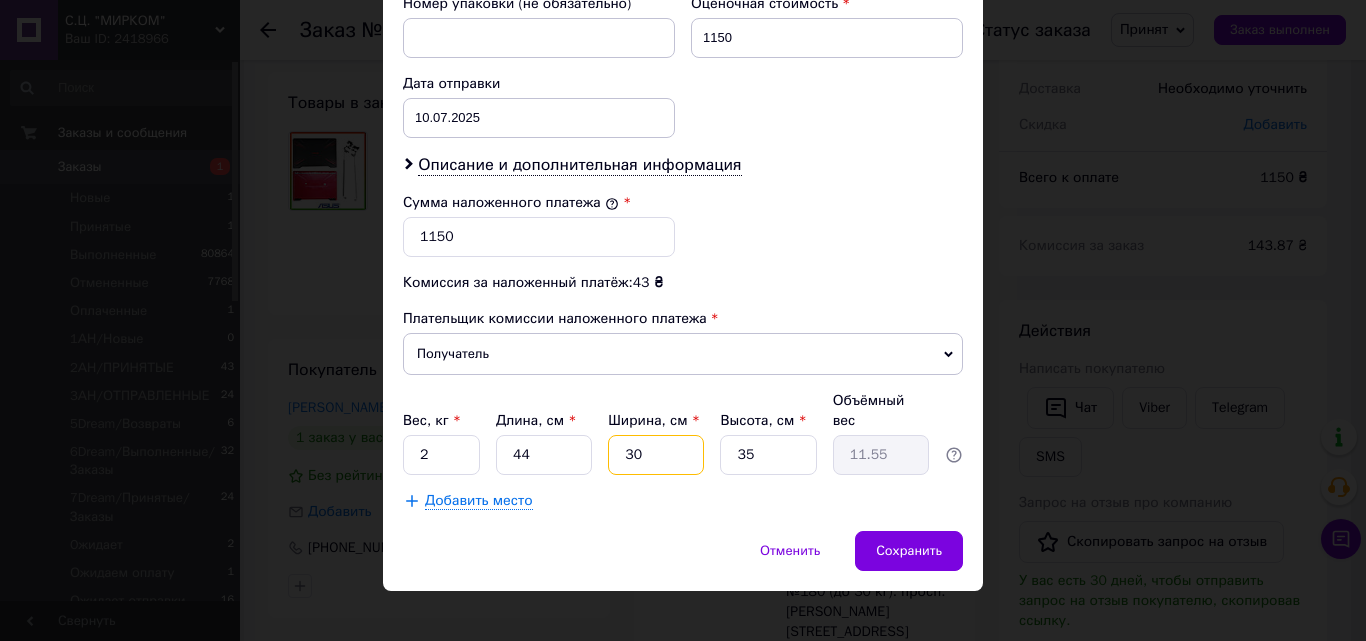 type on "30" 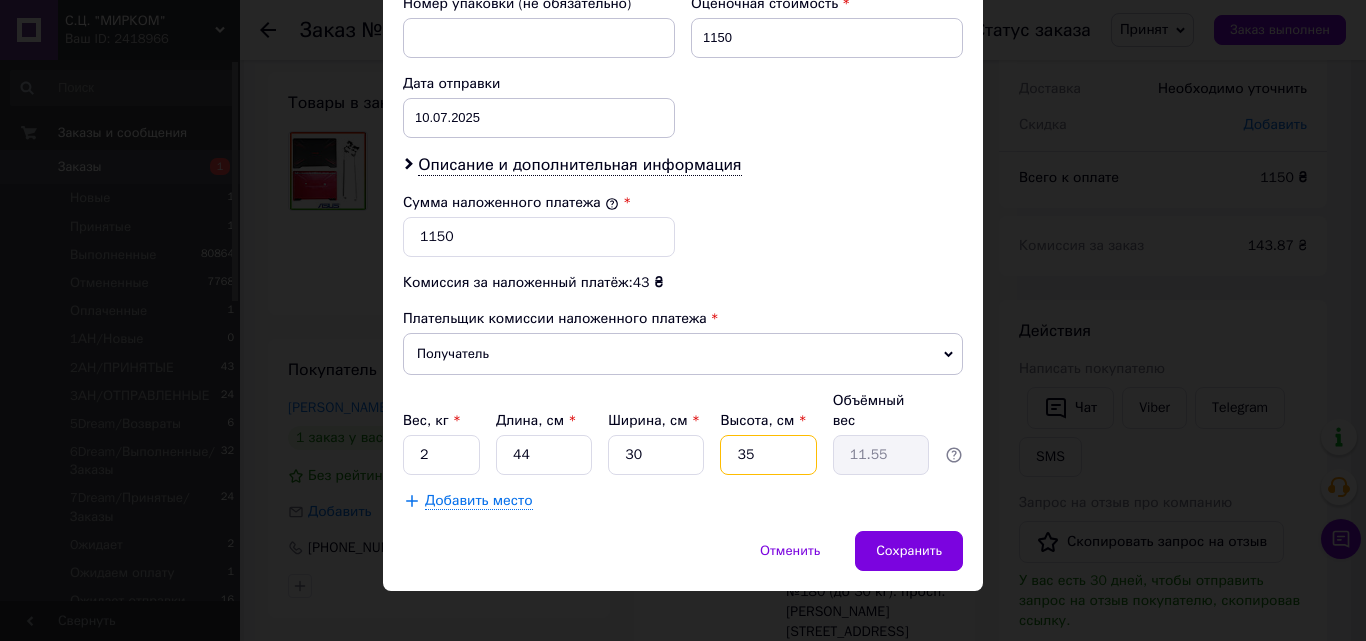 type on "6" 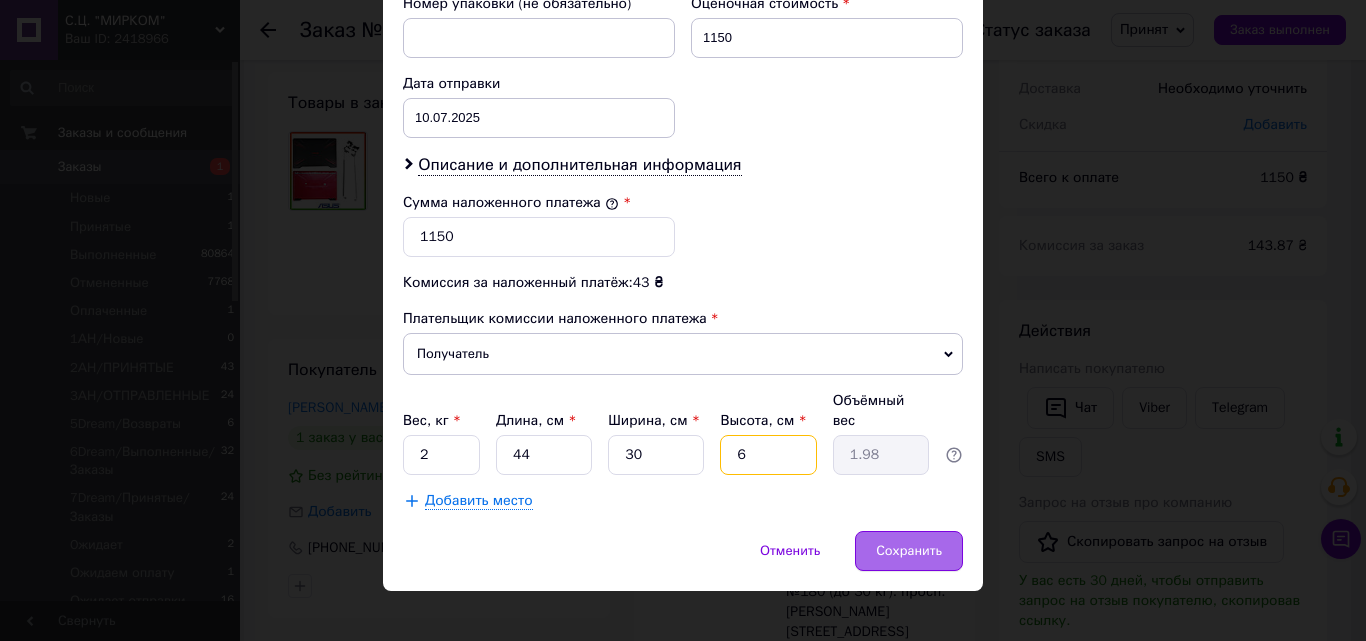 type on "6" 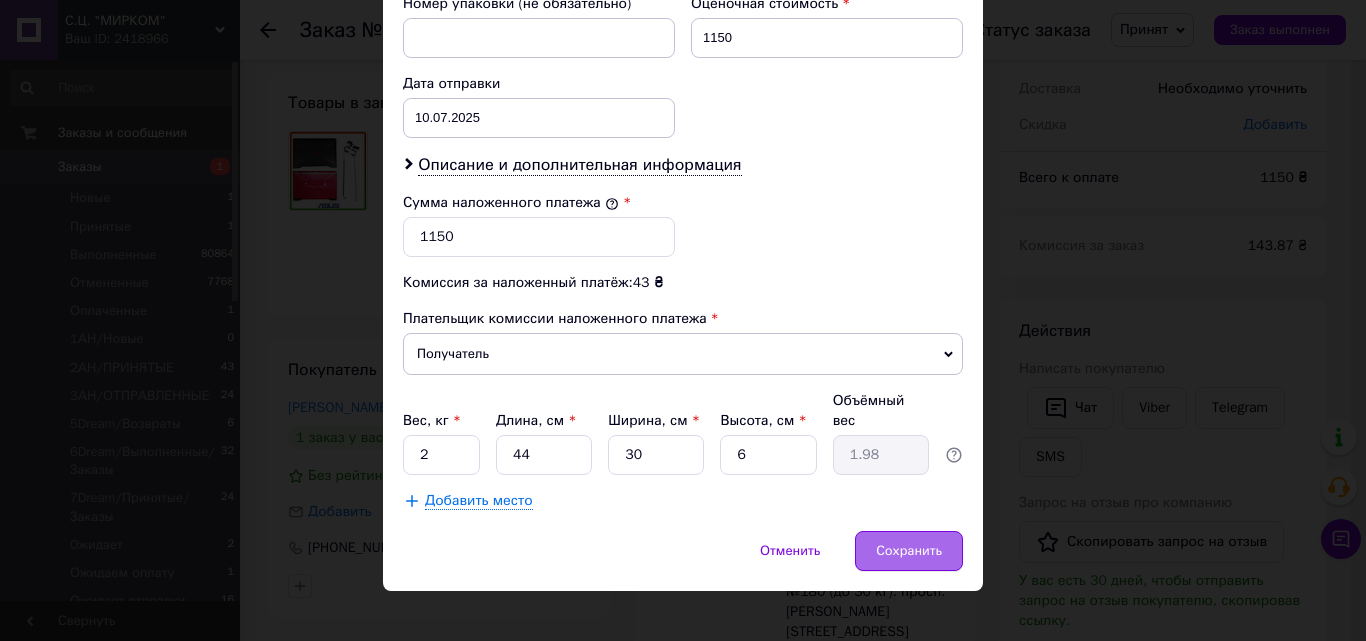 click on "Сохранить" at bounding box center [909, 551] 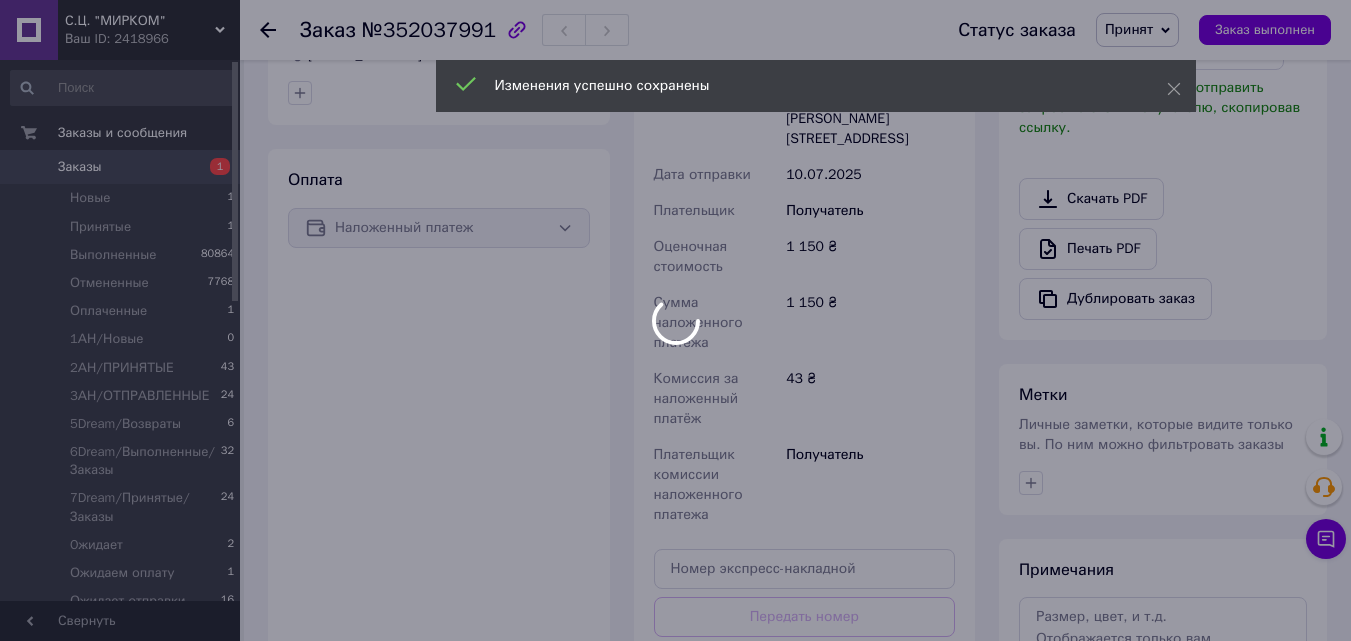 scroll, scrollTop: 873, scrollLeft: 0, axis: vertical 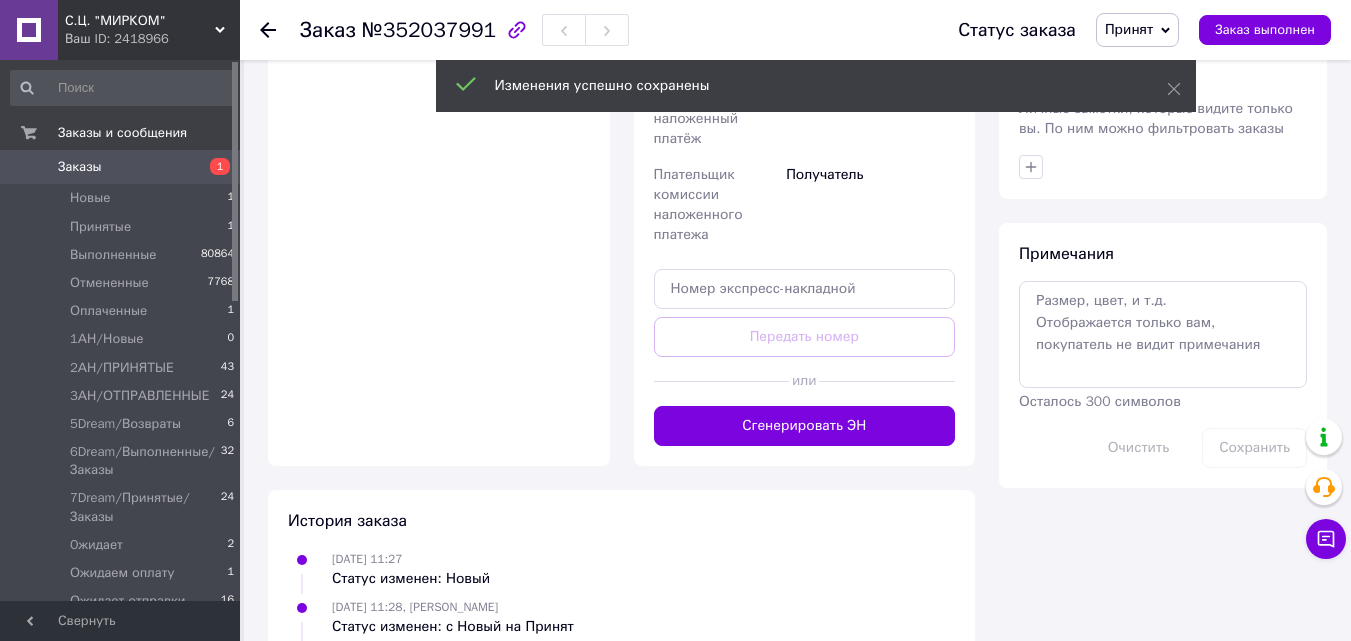 click on "Сгенерировать ЭН" at bounding box center [805, 426] 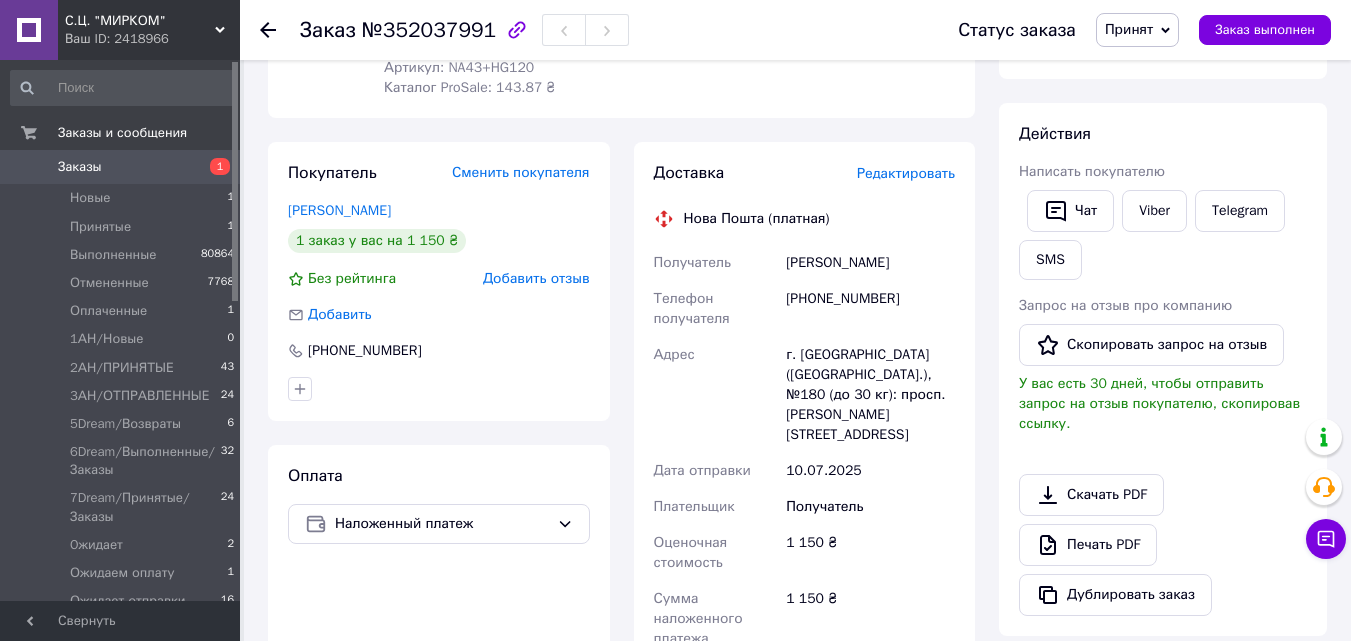 scroll, scrollTop: 173, scrollLeft: 0, axis: vertical 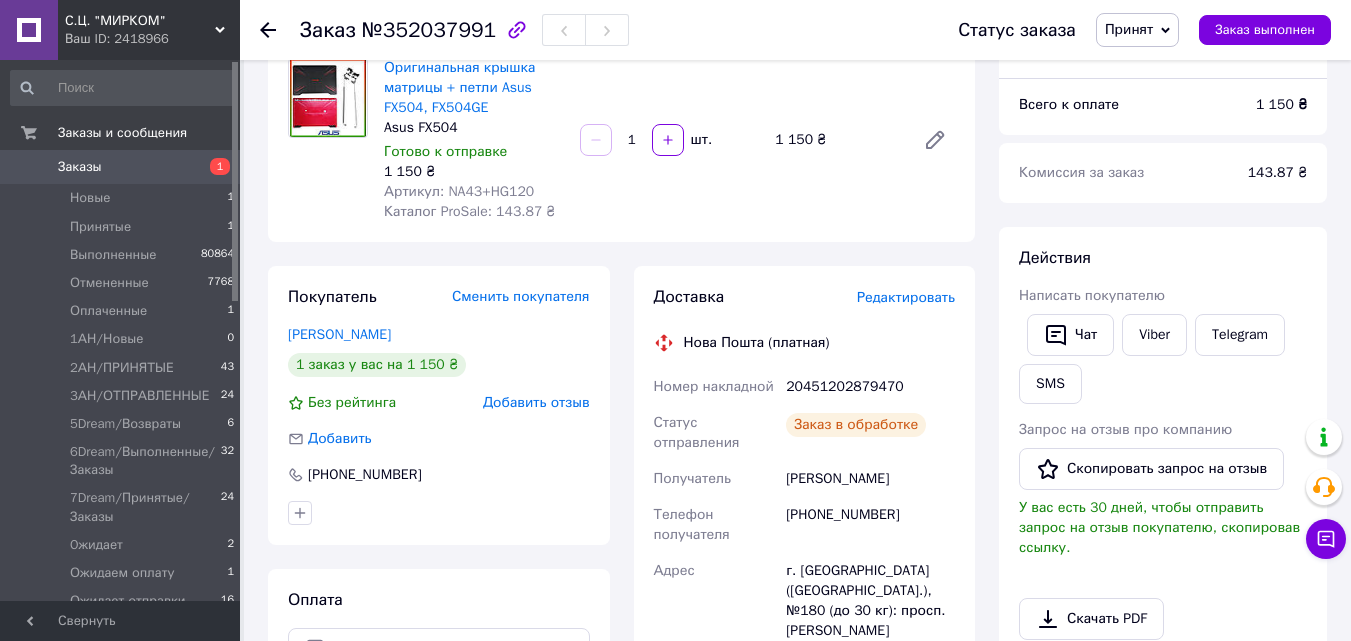 click on "20451202879470" at bounding box center (870, 387) 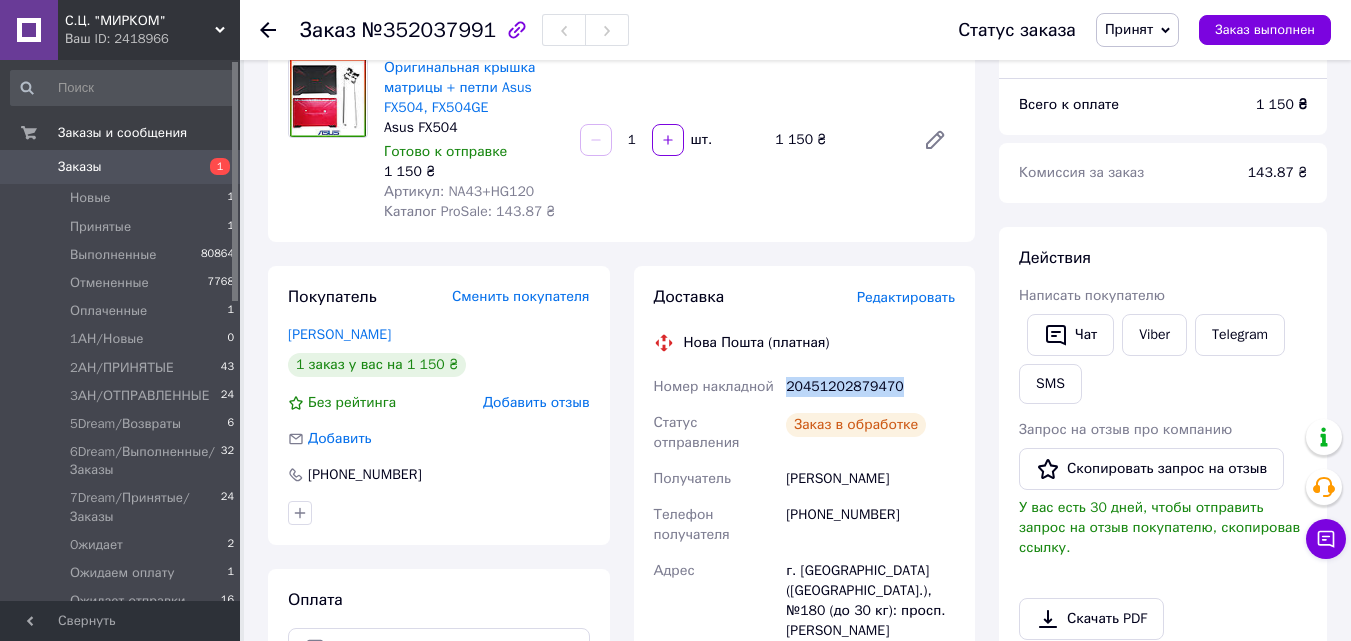 click on "20451202879470" at bounding box center [870, 387] 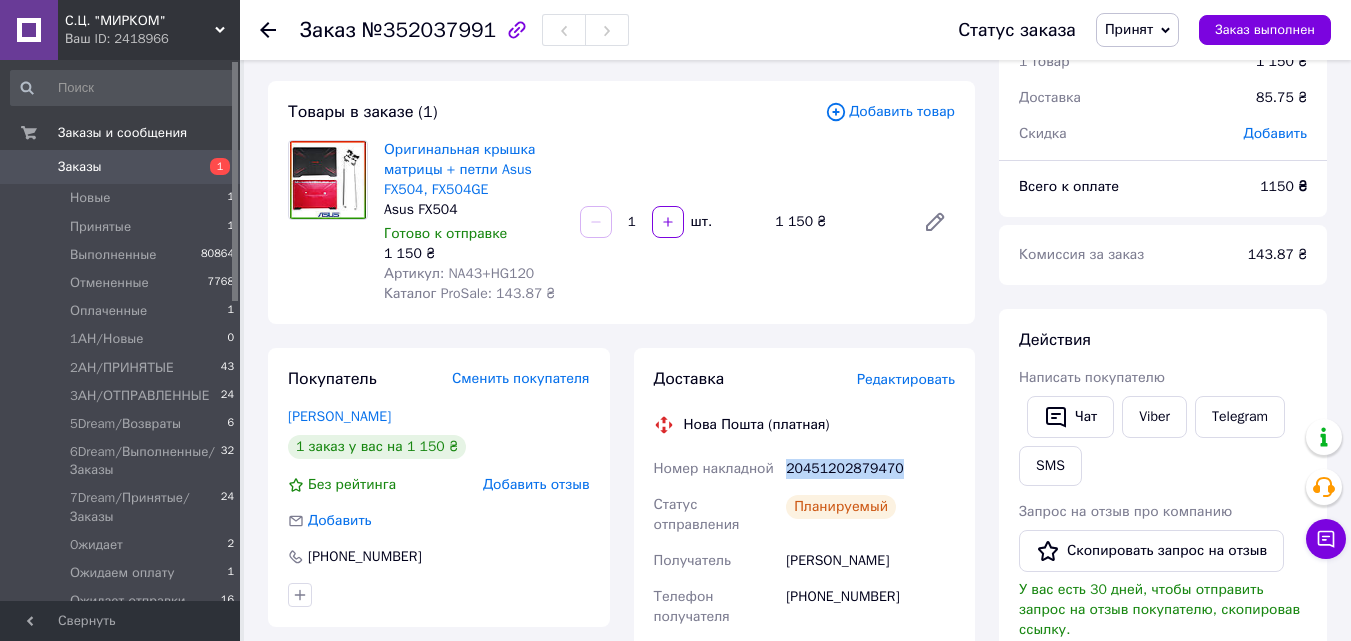 scroll, scrollTop: 0, scrollLeft: 0, axis: both 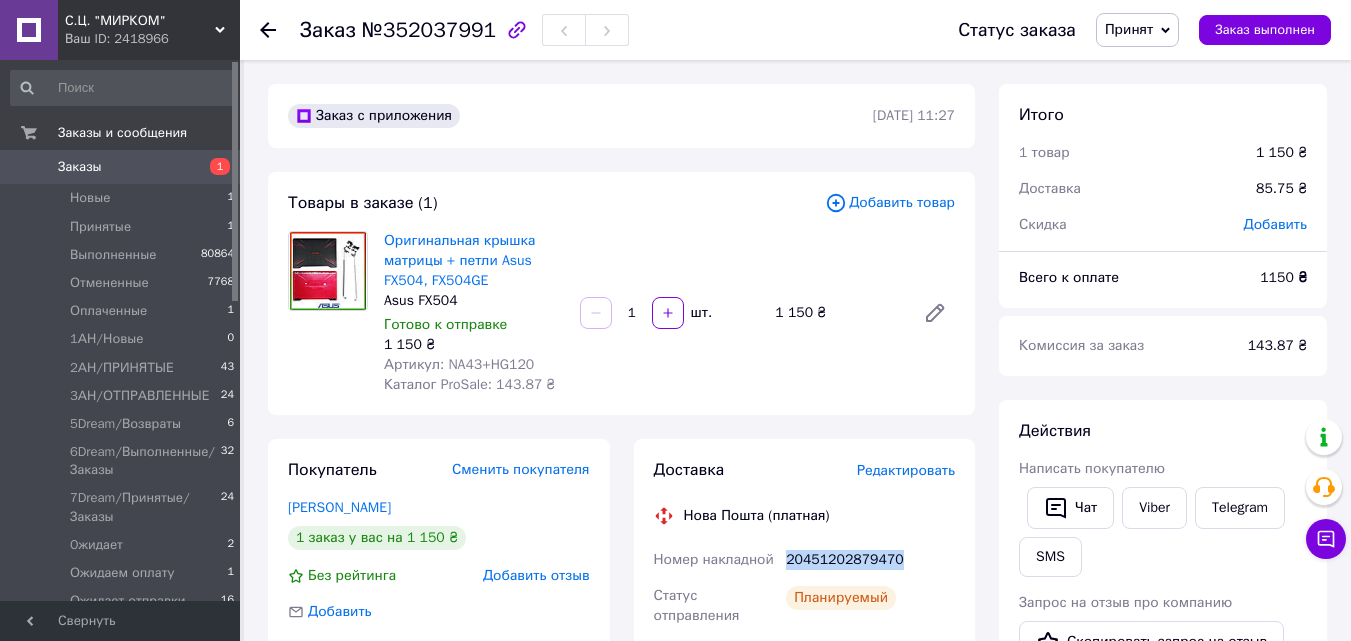 click on "Принят" at bounding box center [1129, 29] 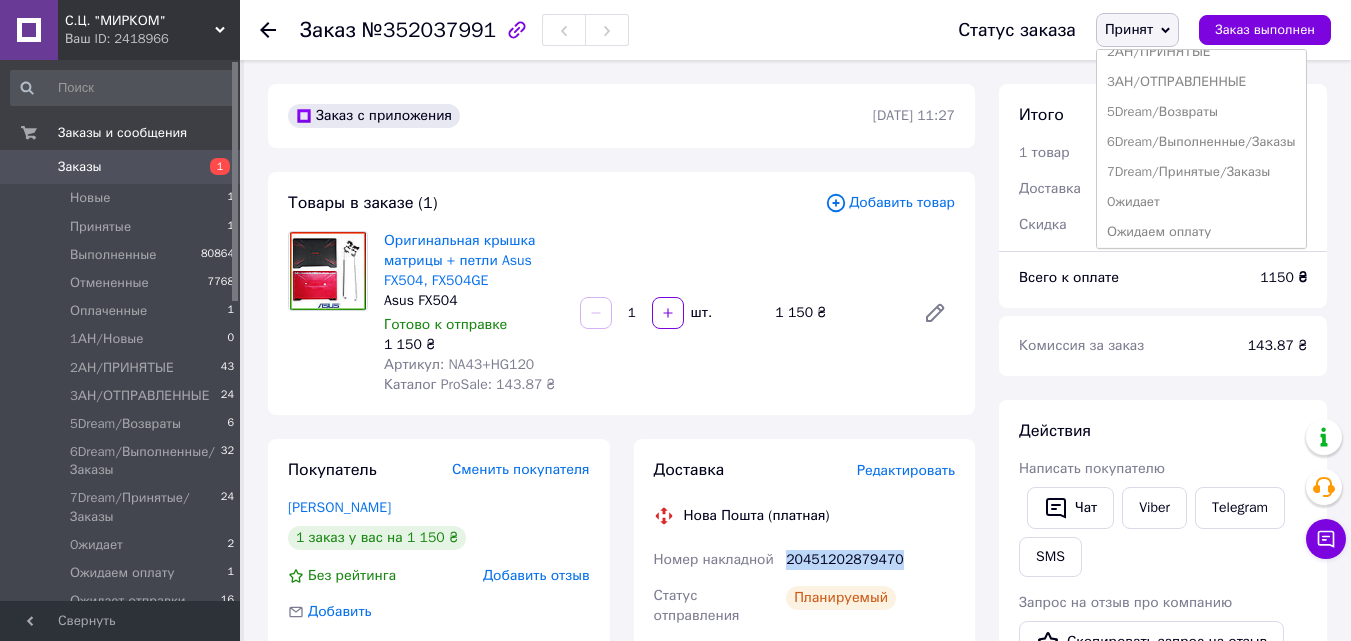 scroll, scrollTop: 232, scrollLeft: 0, axis: vertical 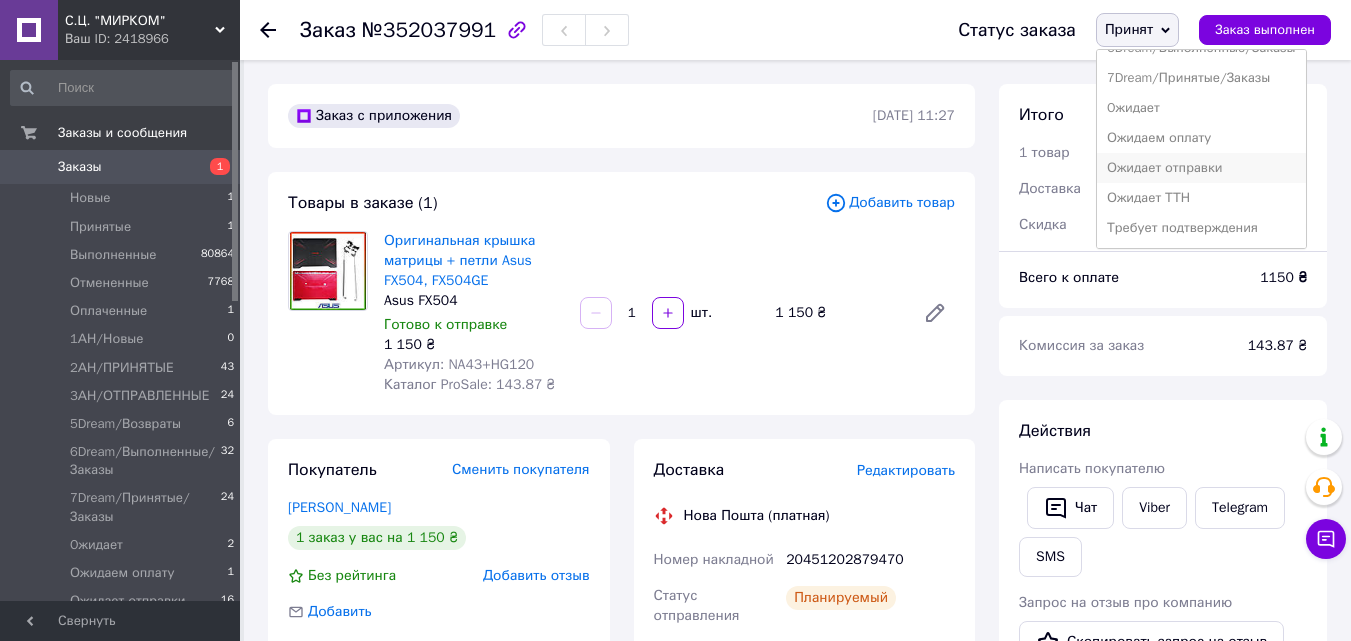 click on "Ожидает отправки" at bounding box center (1201, 168) 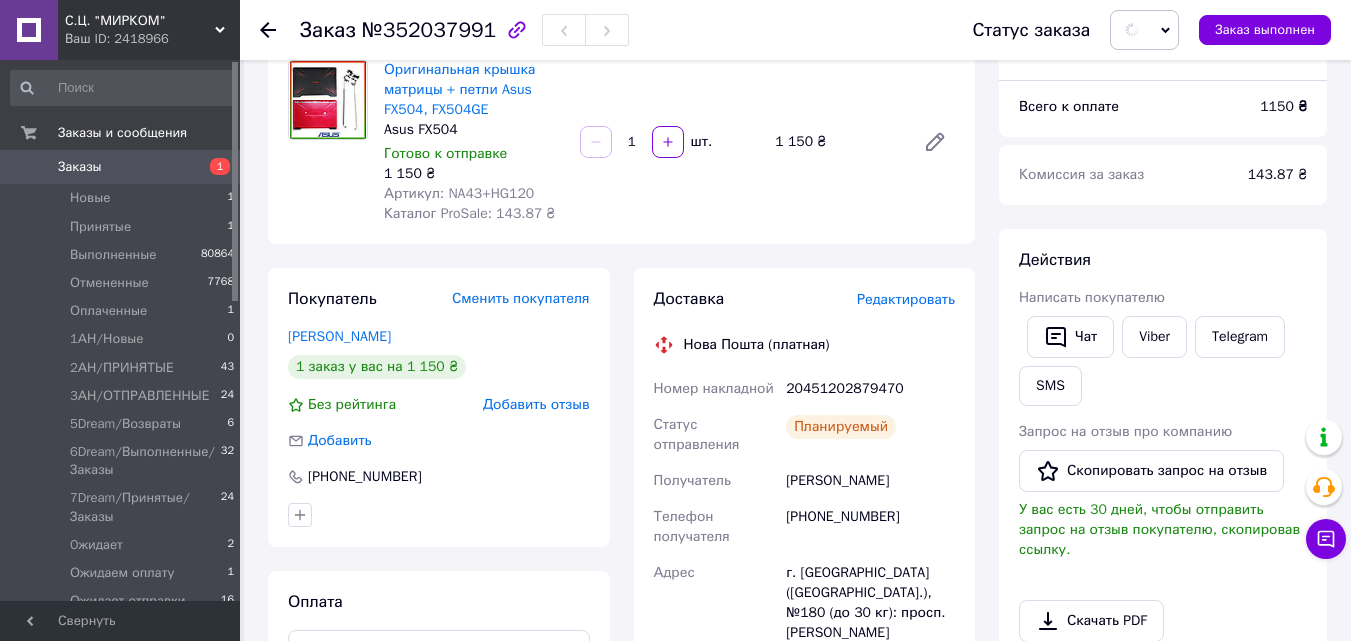 scroll, scrollTop: 200, scrollLeft: 0, axis: vertical 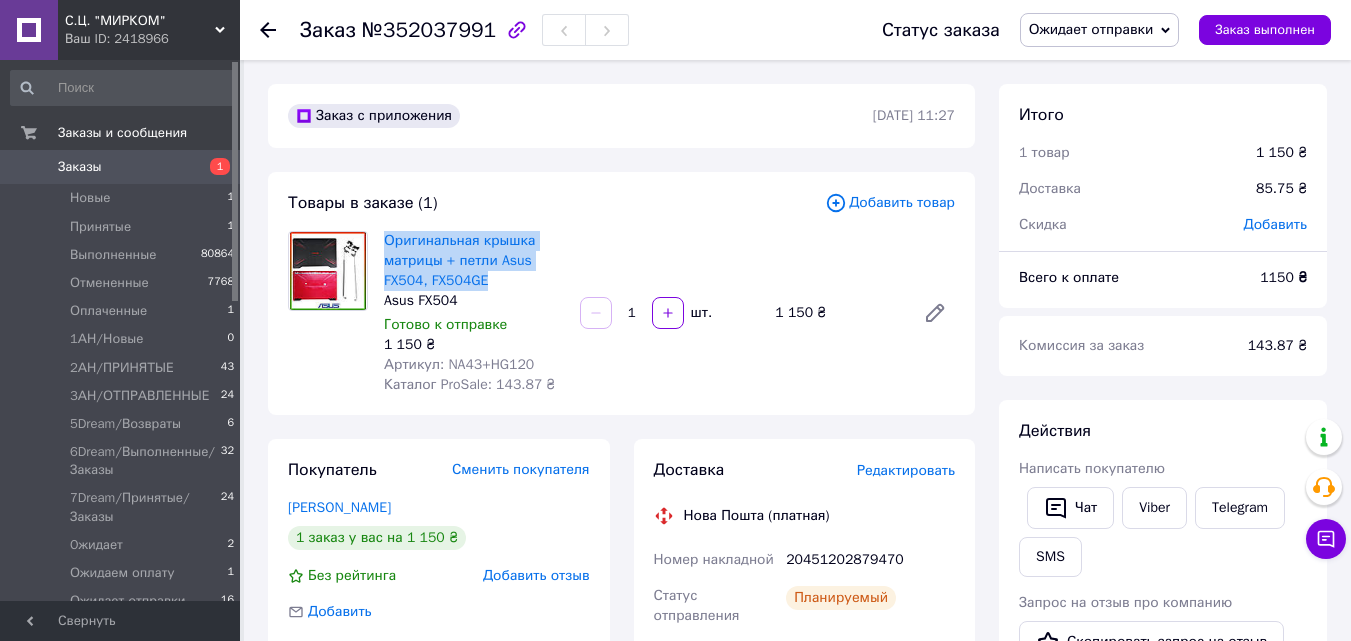 drag, startPoint x: 490, startPoint y: 280, endPoint x: 378, endPoint y: 237, distance: 119.97083 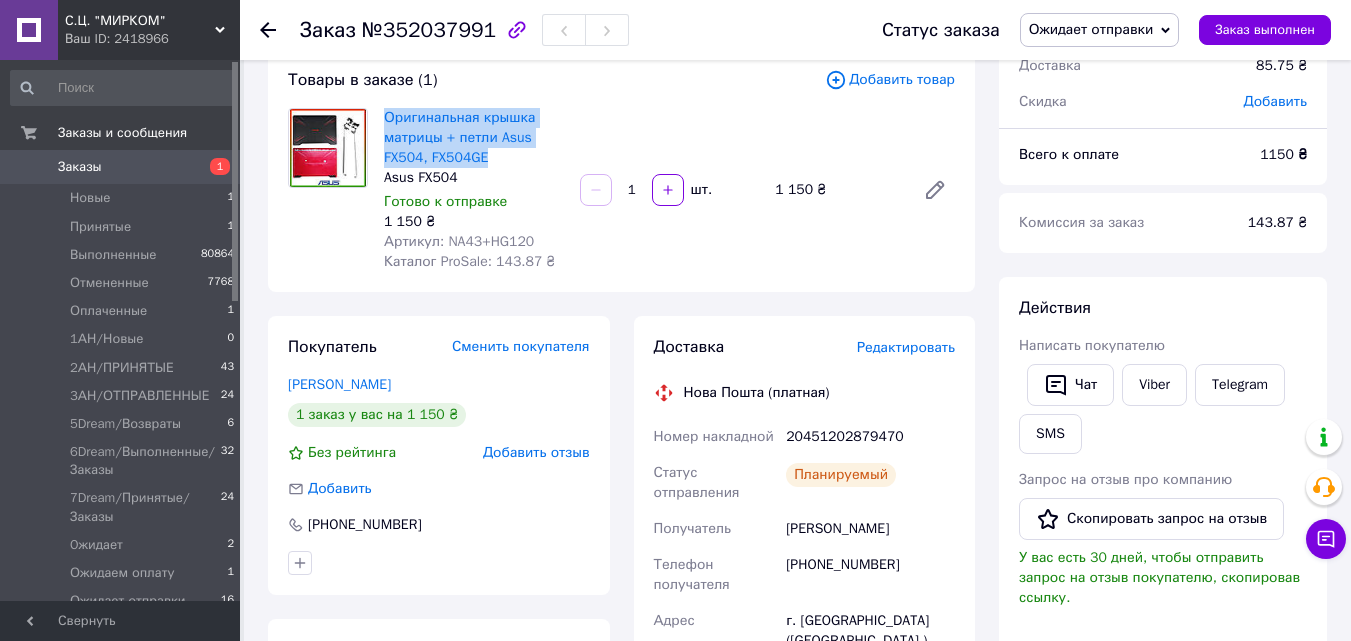 scroll, scrollTop: 300, scrollLeft: 0, axis: vertical 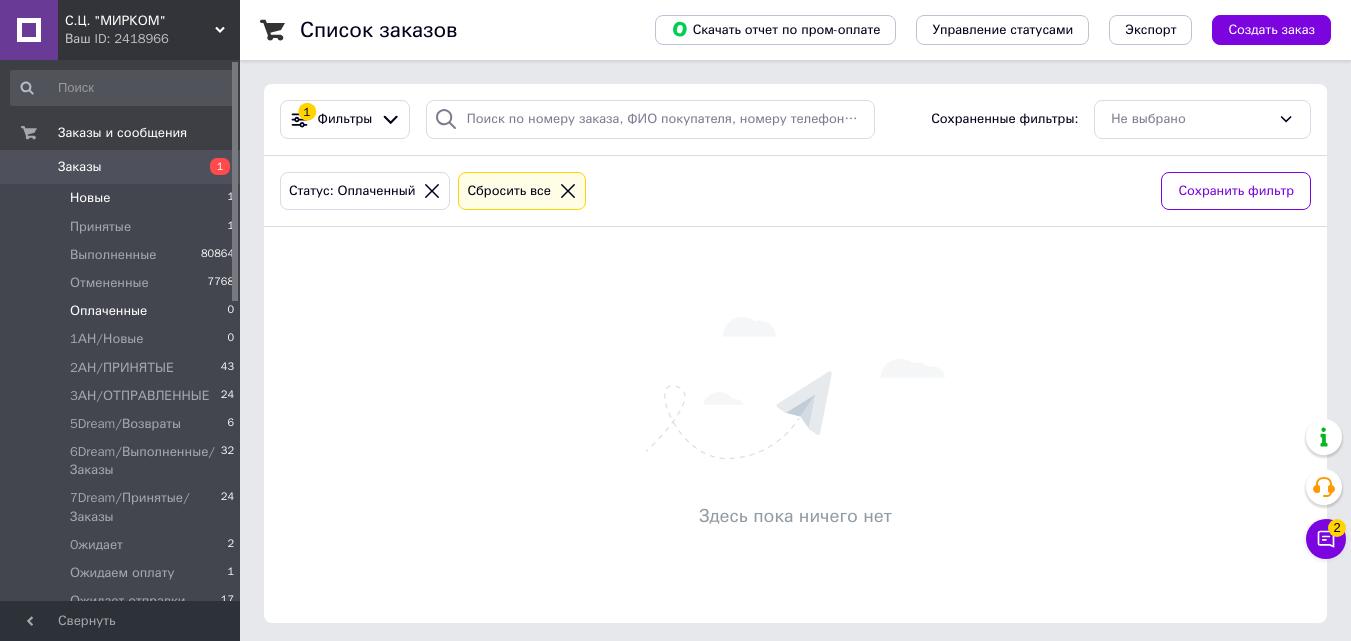 click on "Новые 1" at bounding box center (123, 198) 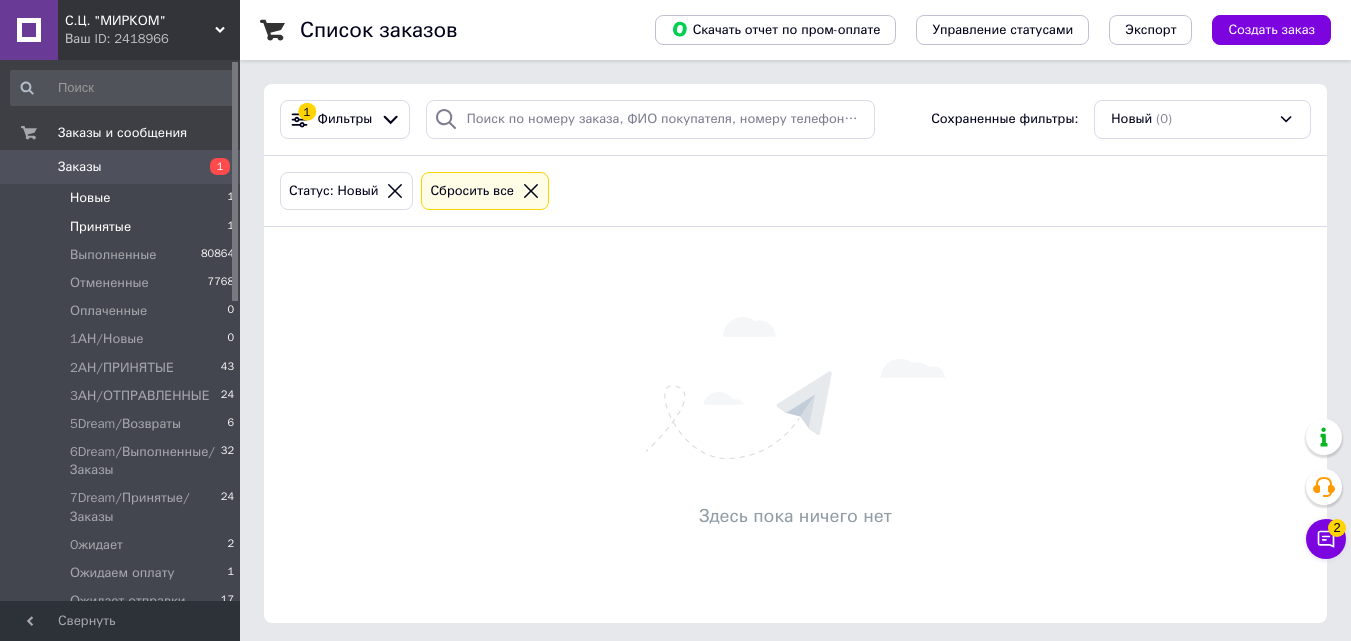 click on "Принятые 1" at bounding box center (123, 227) 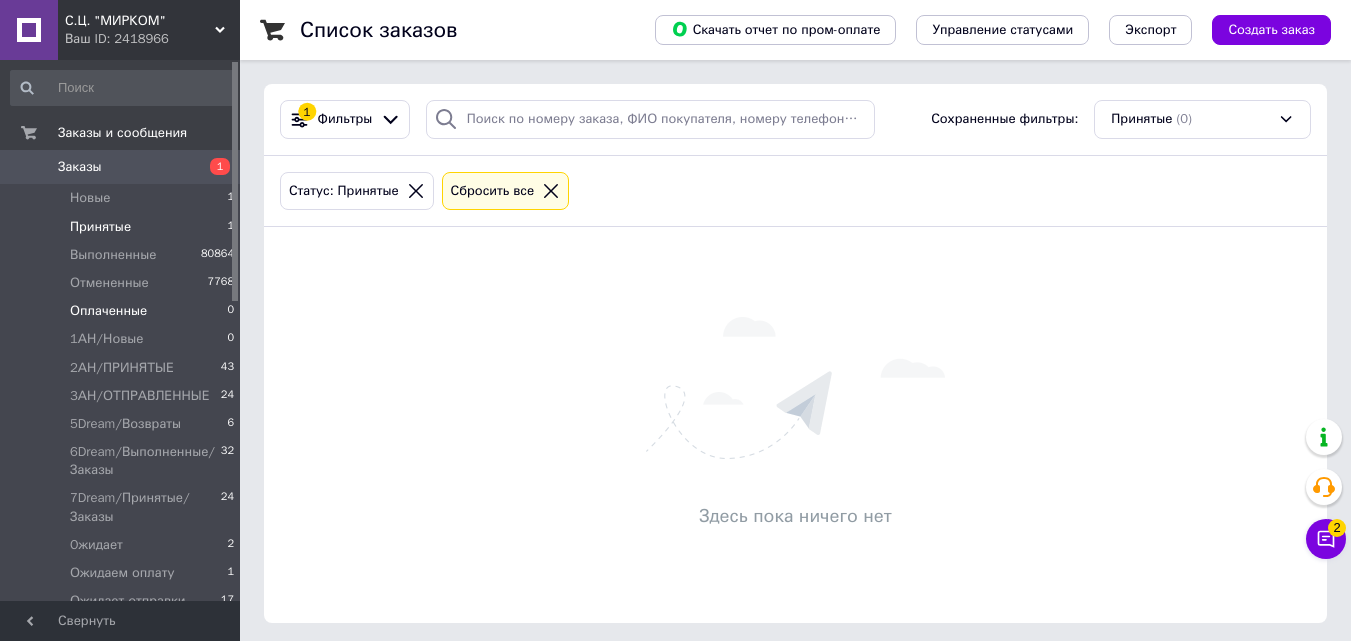 drag, startPoint x: 199, startPoint y: 315, endPoint x: 215, endPoint y: 312, distance: 16.27882 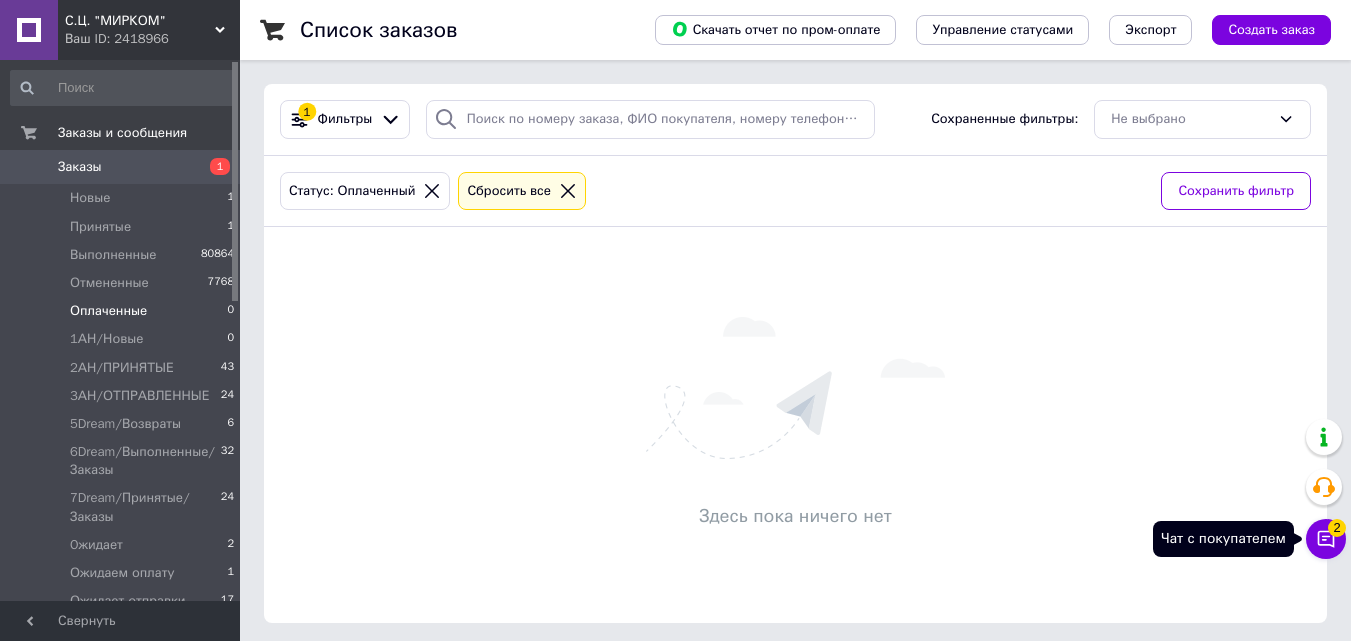 click 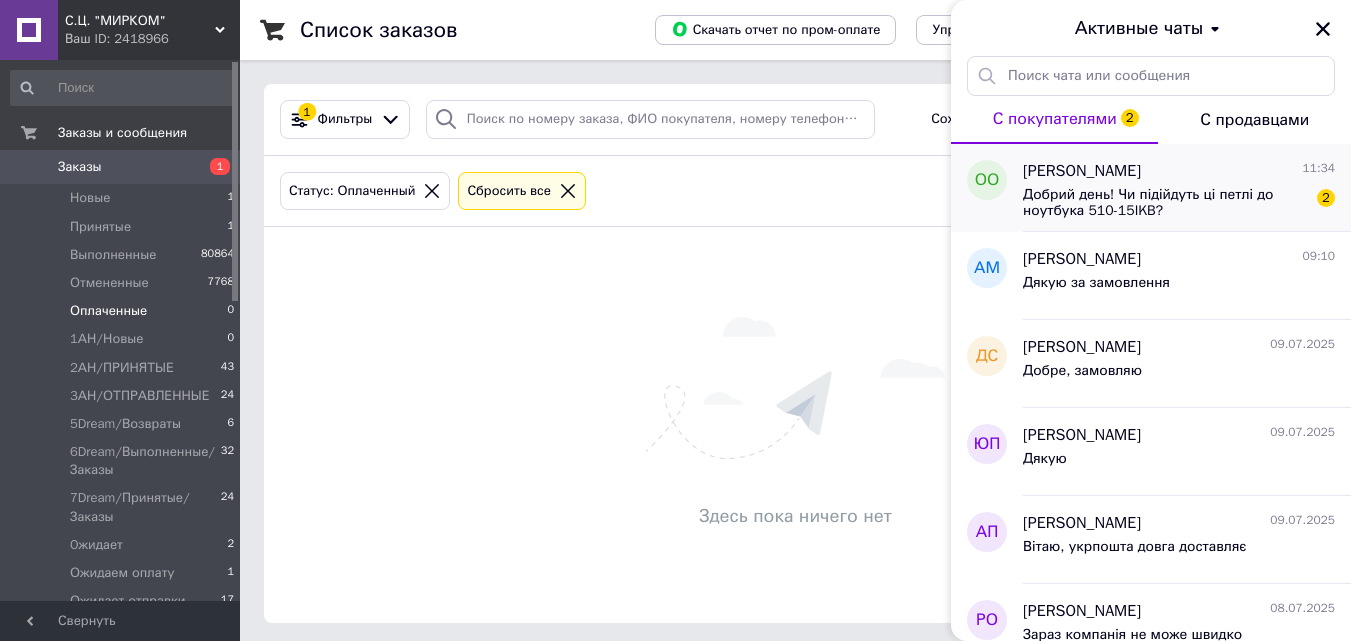 click on "Добрий день! Чи підійдуть ці петлі до ноутбука 510-15IKB?" at bounding box center (1165, 203) 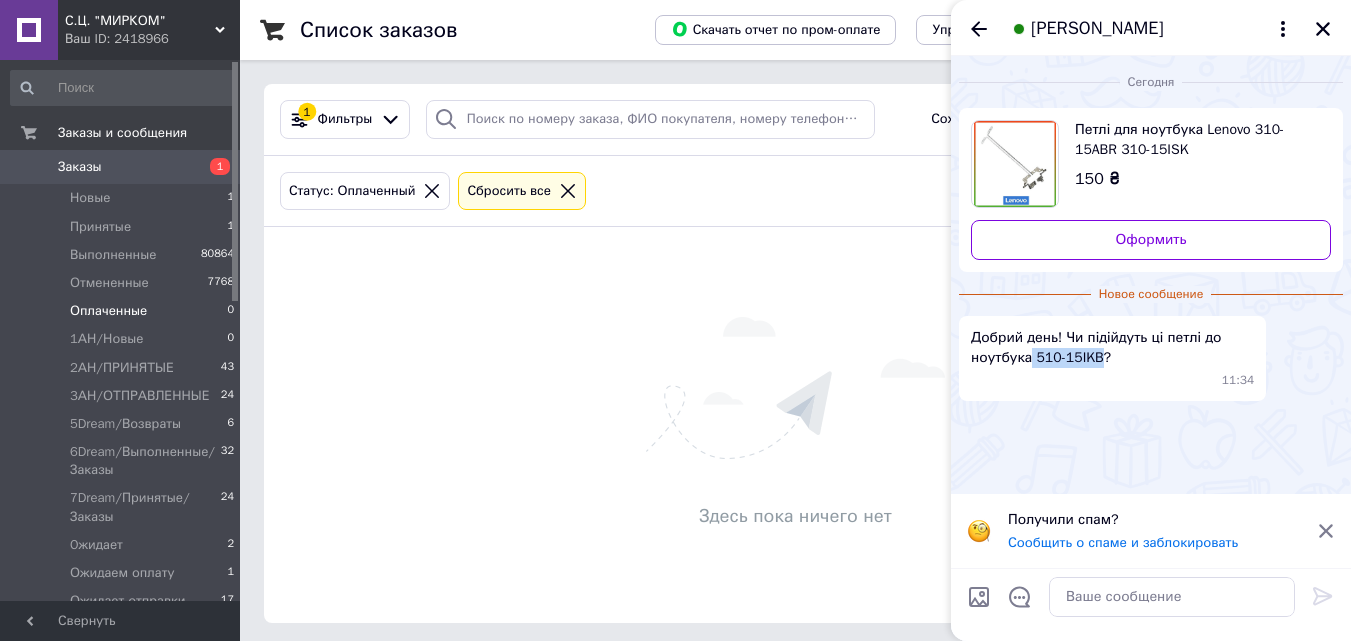 drag, startPoint x: 1096, startPoint y: 363, endPoint x: 1030, endPoint y: 355, distance: 66.48308 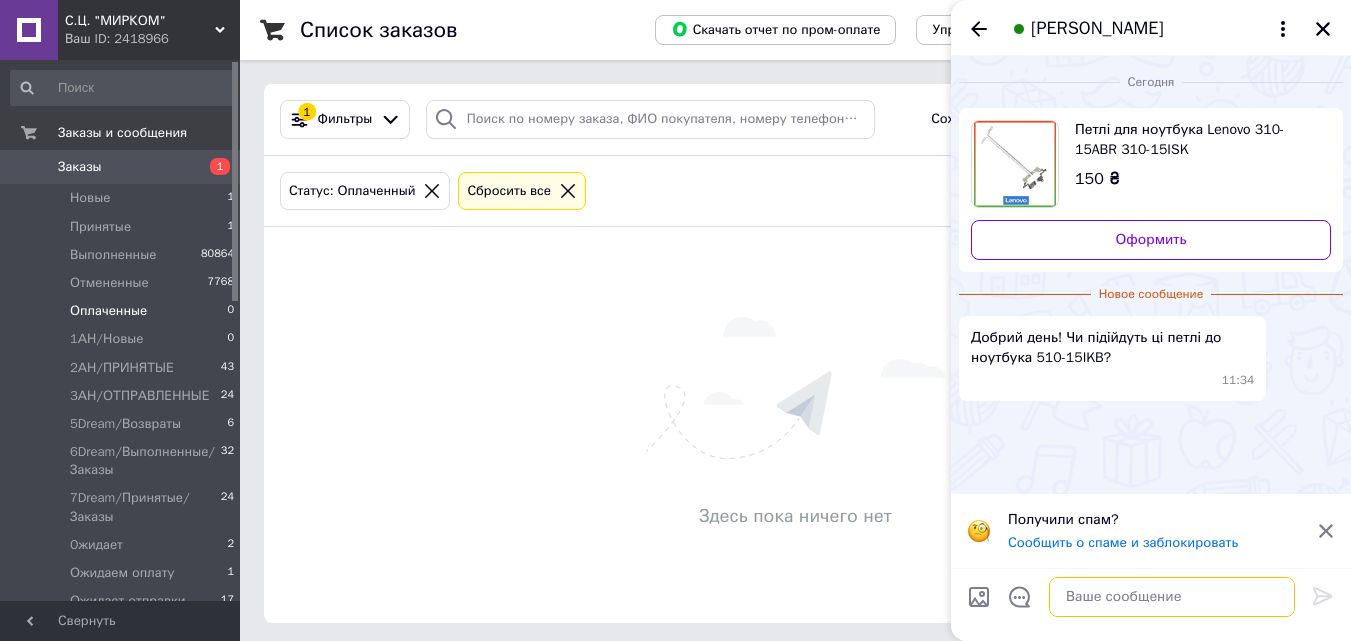 click at bounding box center (1172, 597) 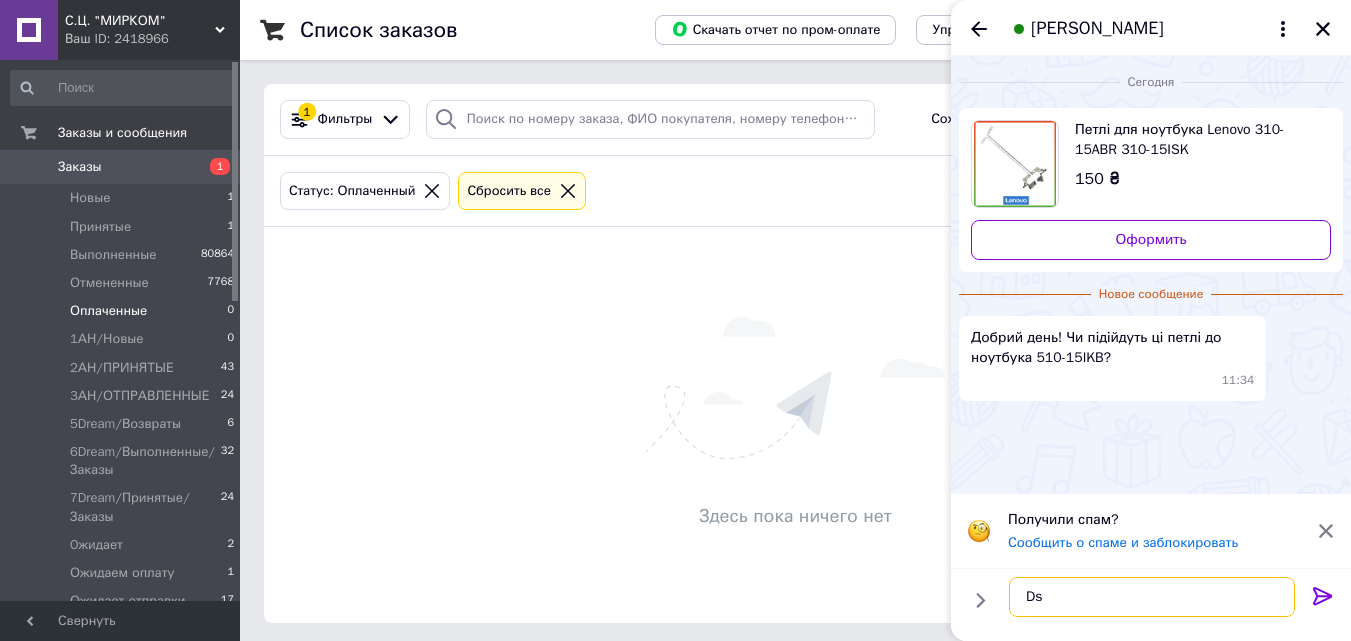 type on "D" 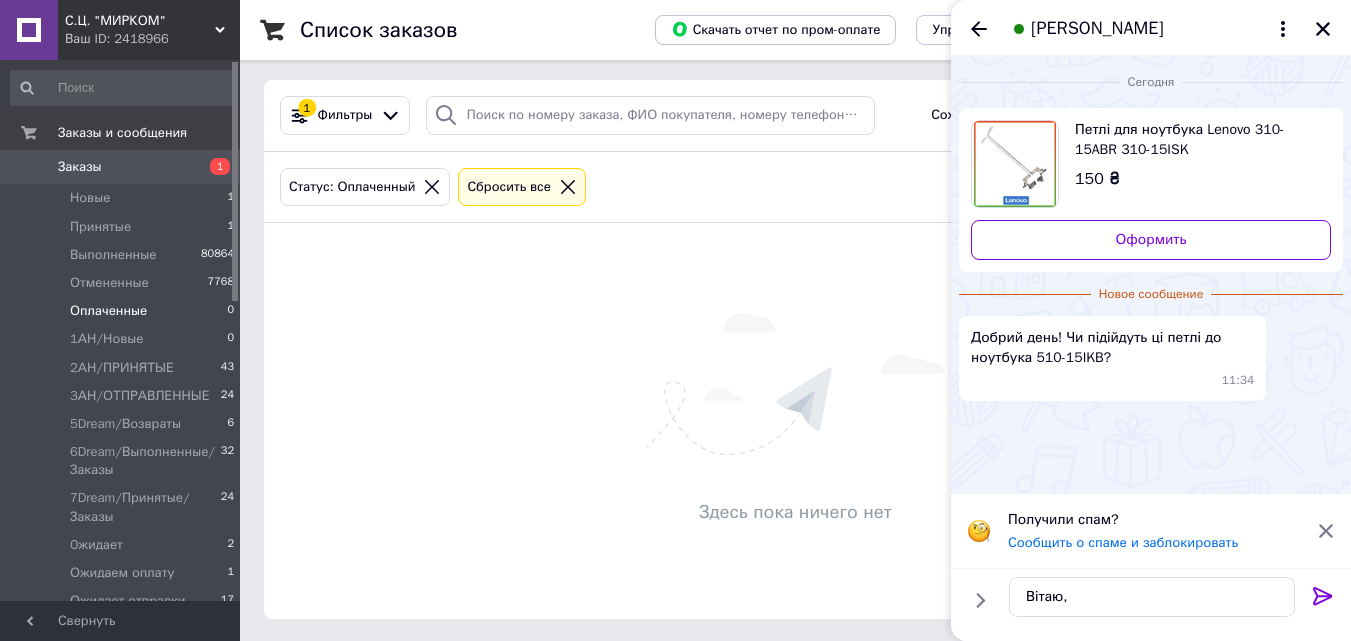 scroll, scrollTop: 6, scrollLeft: 0, axis: vertical 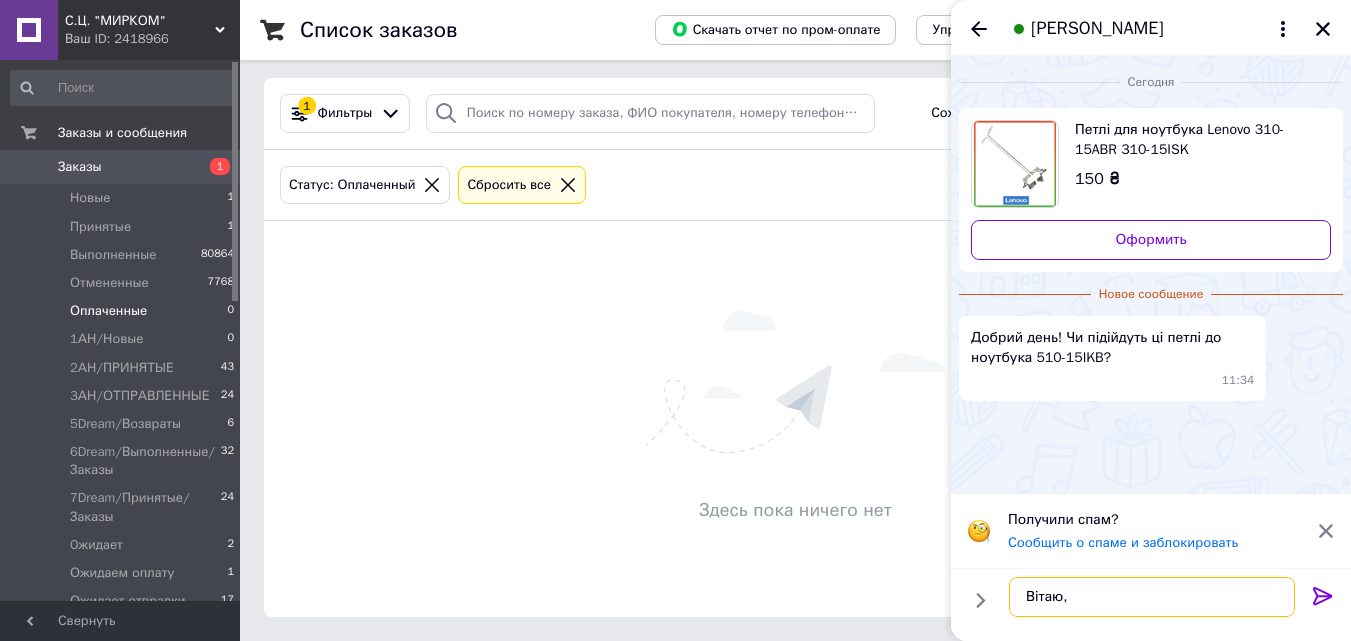 click on "Вітаю," at bounding box center [1152, 597] 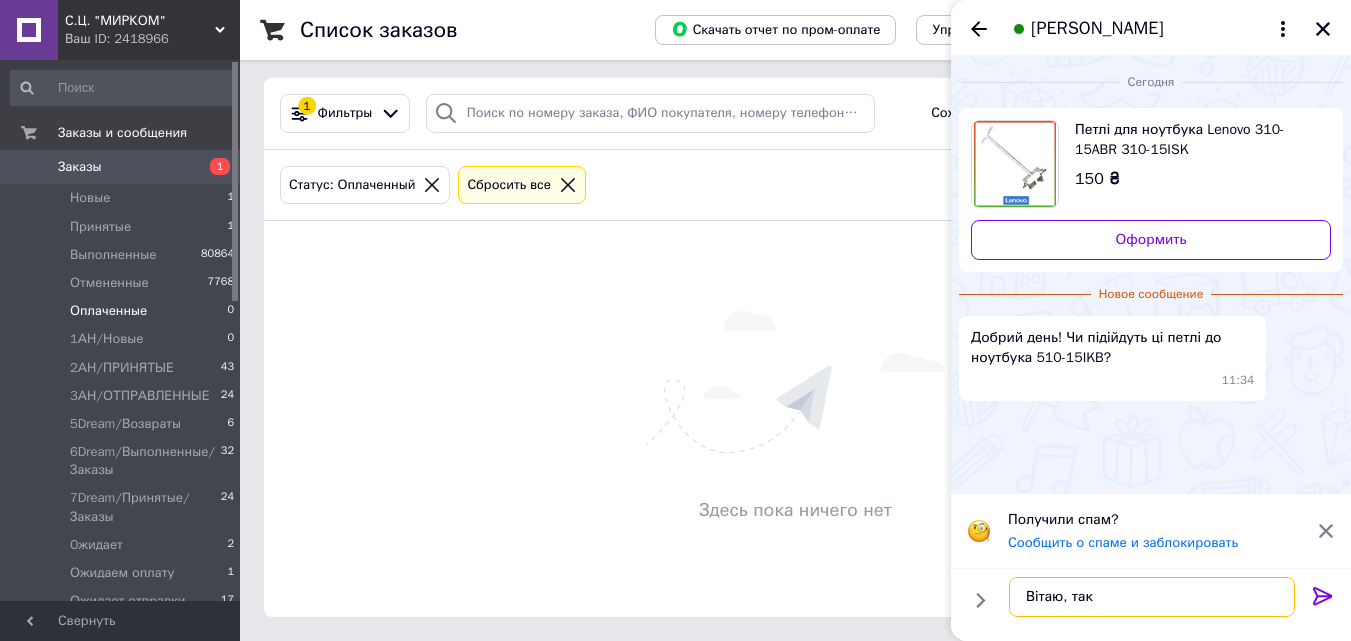 type on "Вітаю, так" 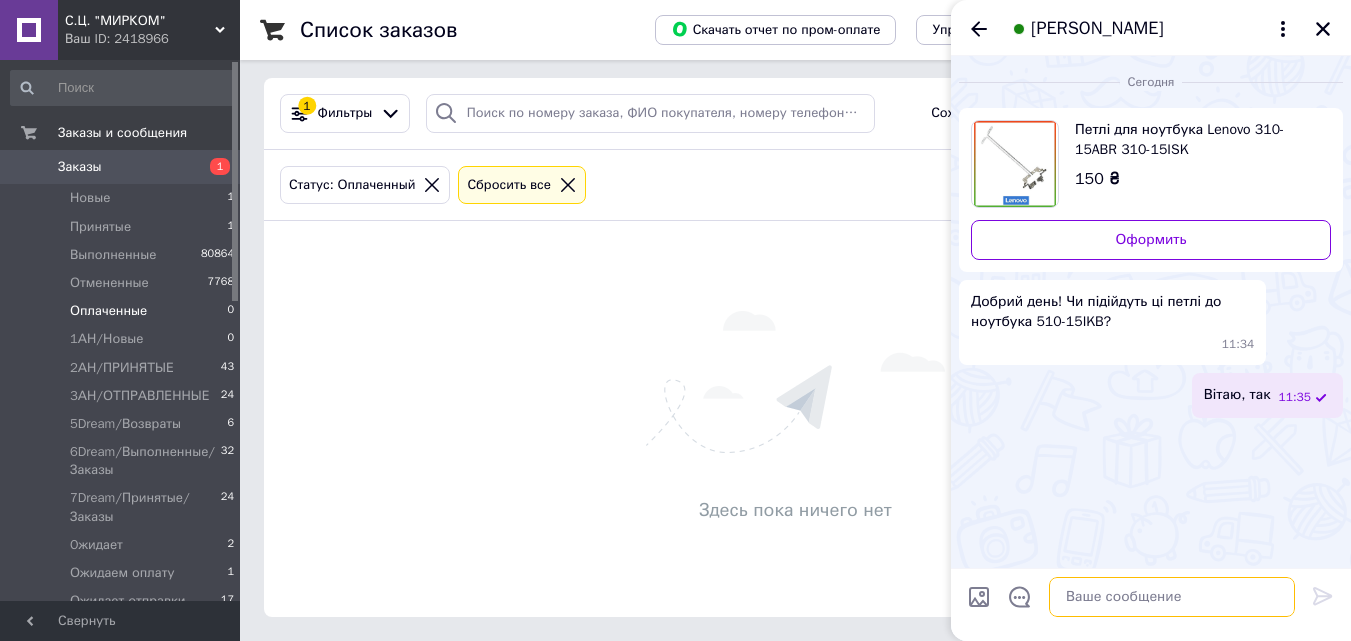 paste on "[URL][DOMAIN_NAME]" 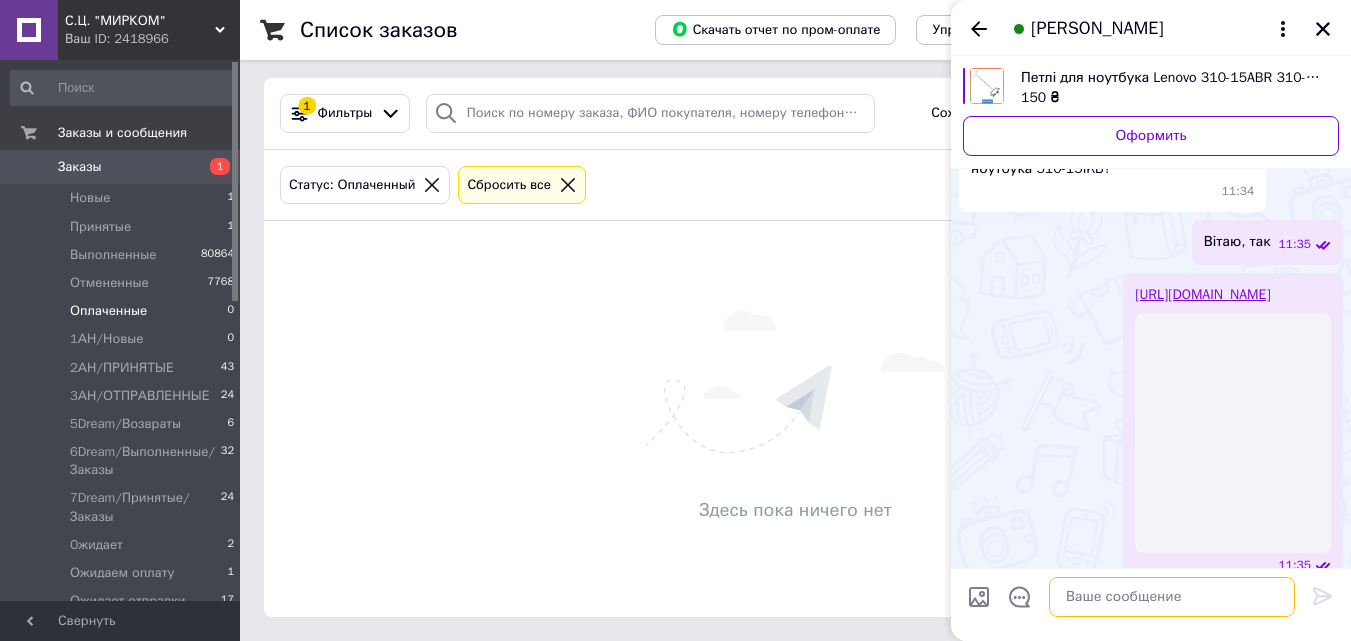 scroll, scrollTop: 148, scrollLeft: 0, axis: vertical 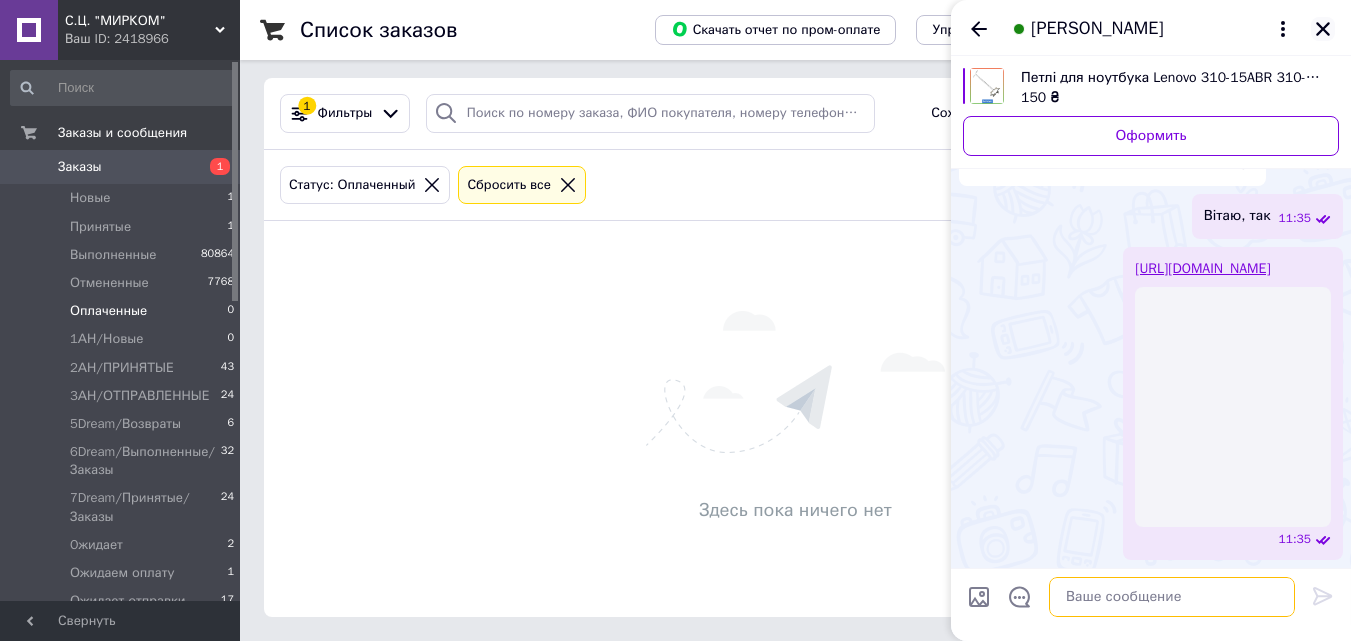 type 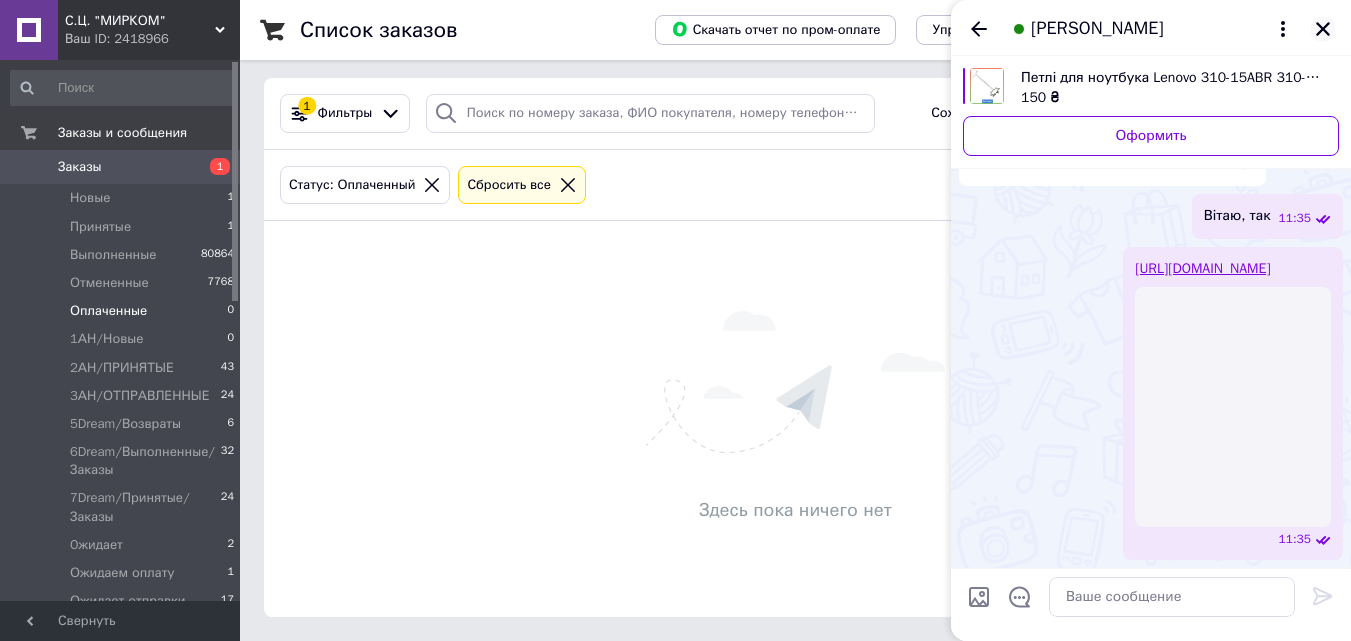 click 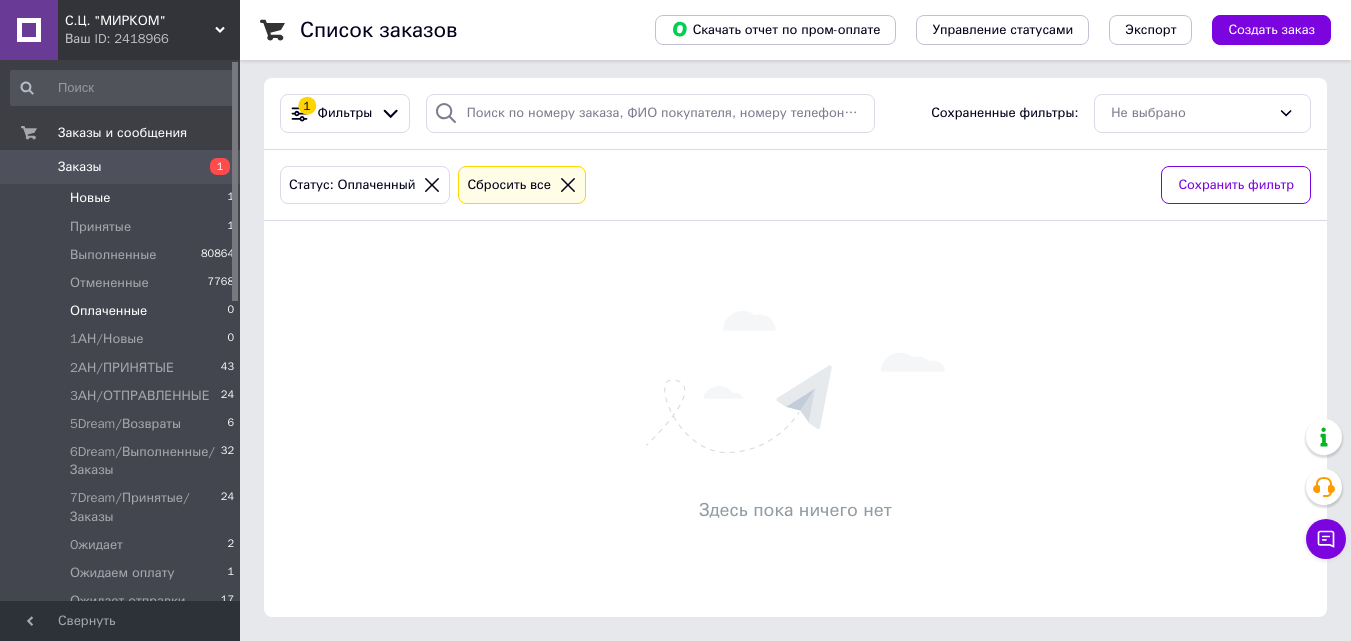 click on "Новые 1" at bounding box center [123, 198] 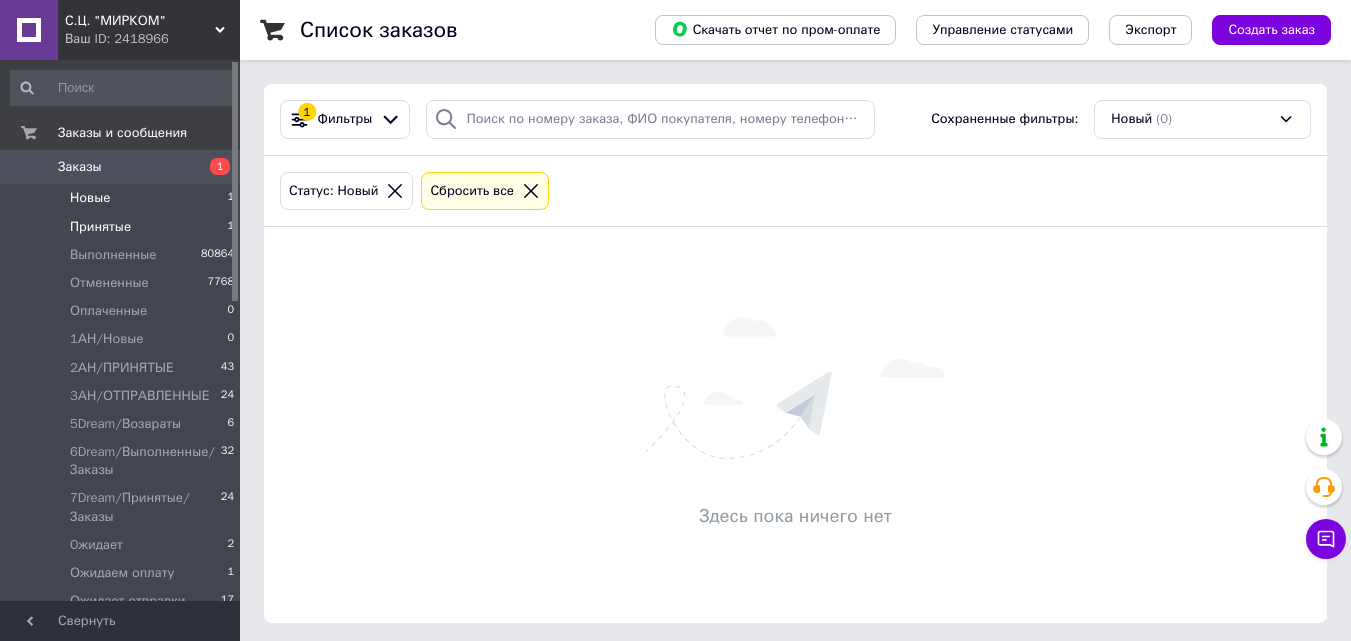 click on "Принятые 1" at bounding box center (123, 227) 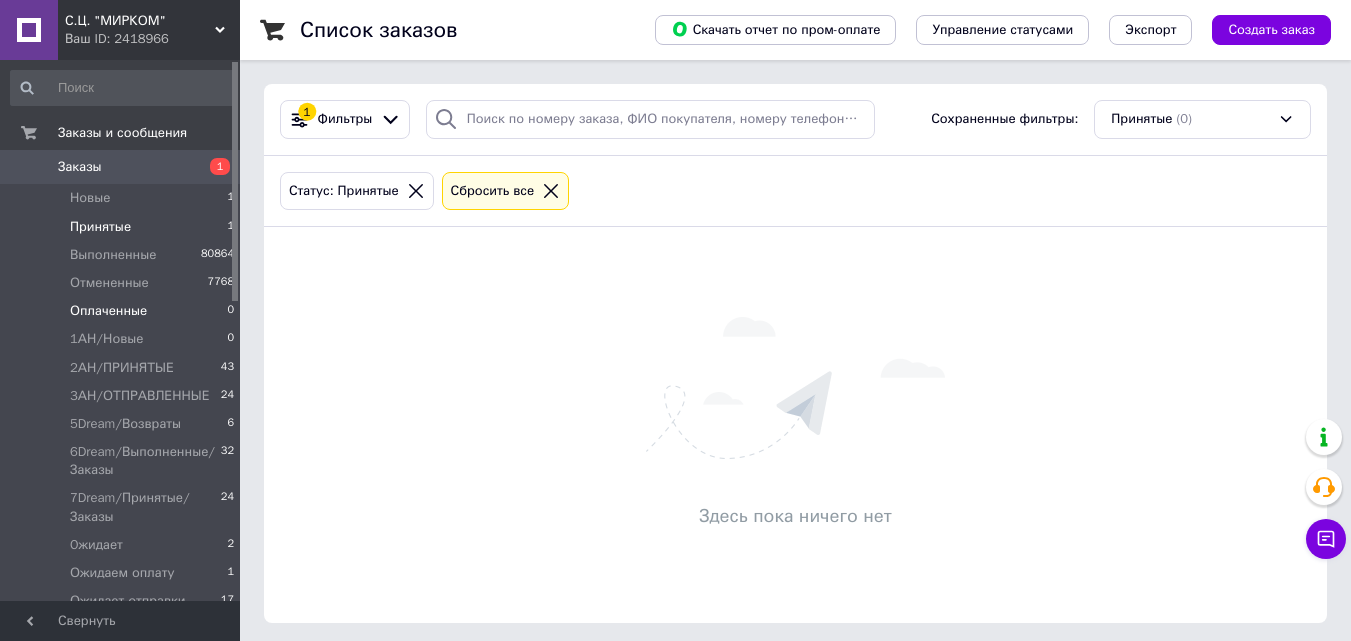 click on "Оплаченные 0" at bounding box center [123, 311] 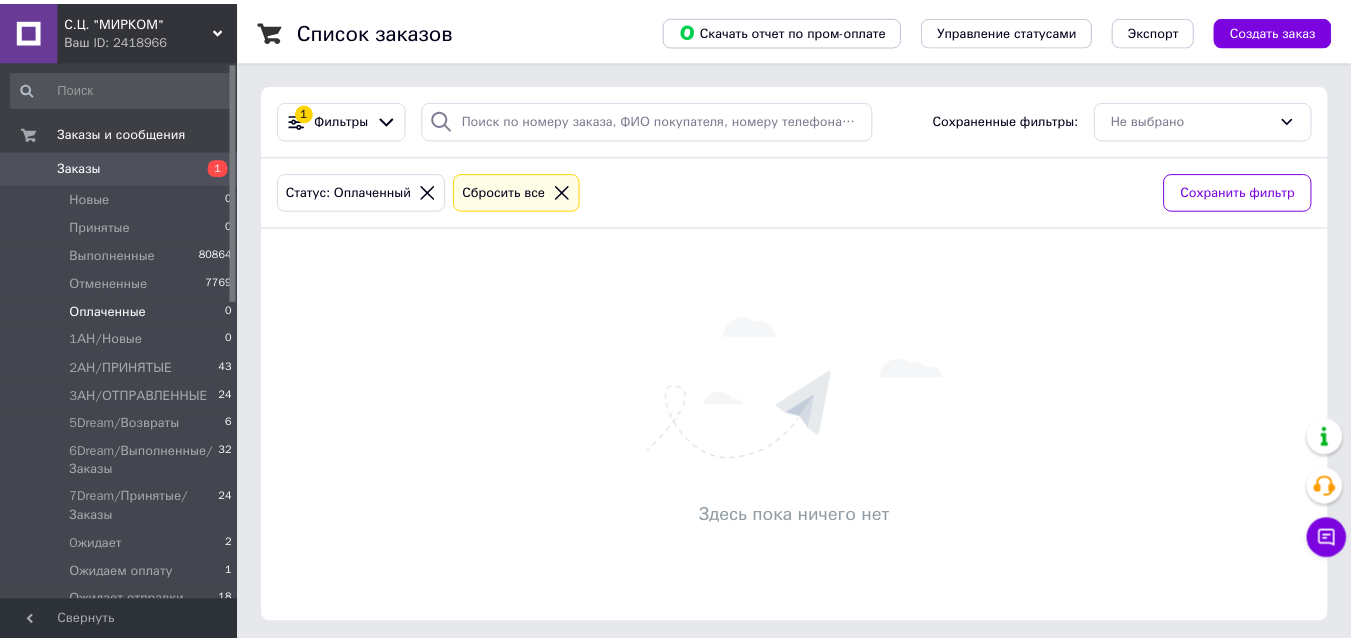 scroll, scrollTop: 0, scrollLeft: 0, axis: both 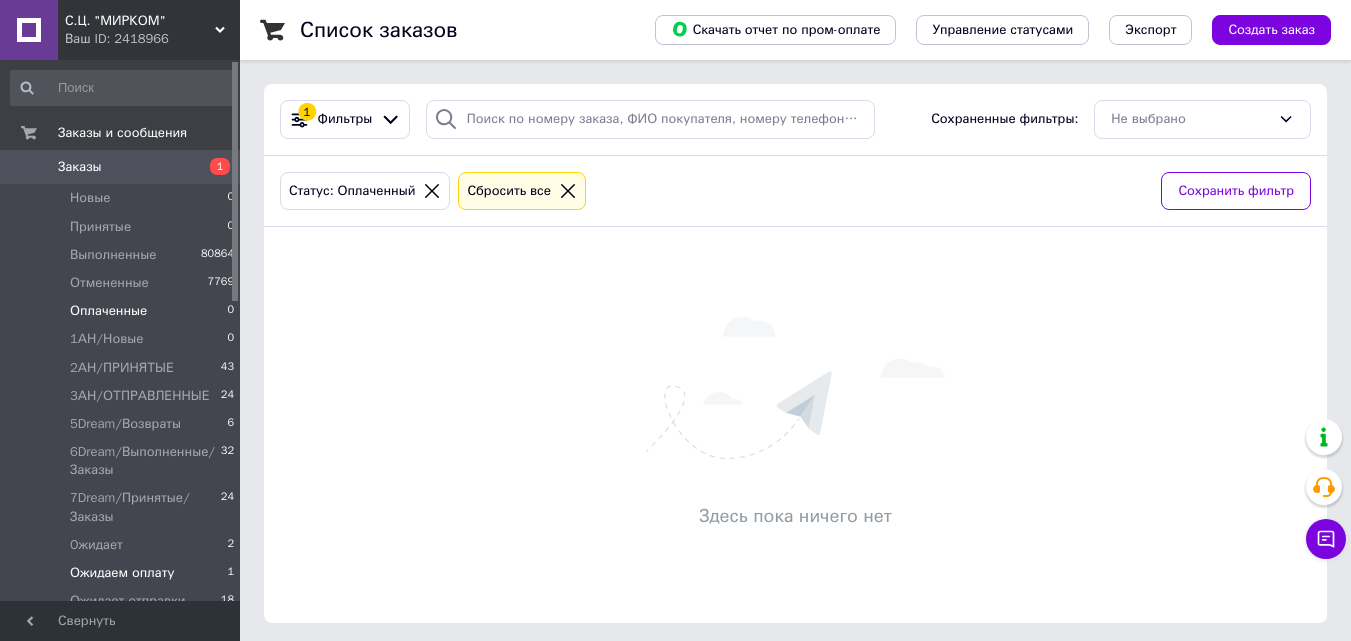 click on "Ожидаем оплату 1" at bounding box center [123, 573] 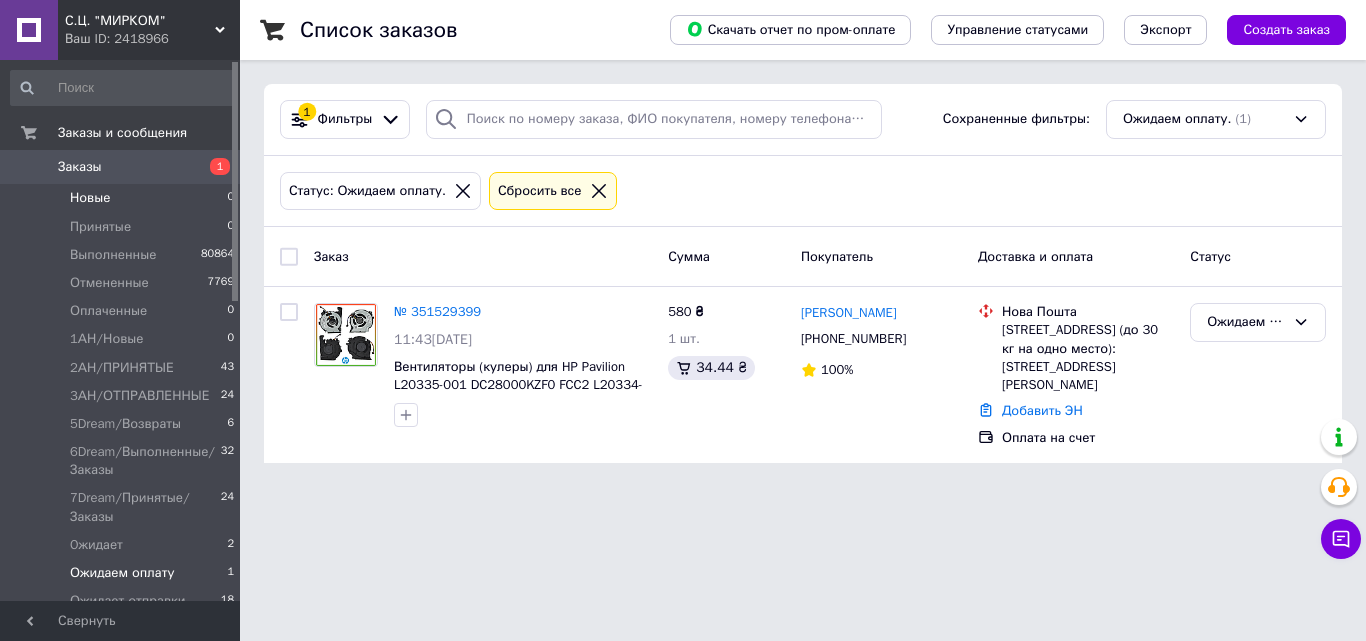 click on "Новые 0" at bounding box center (123, 198) 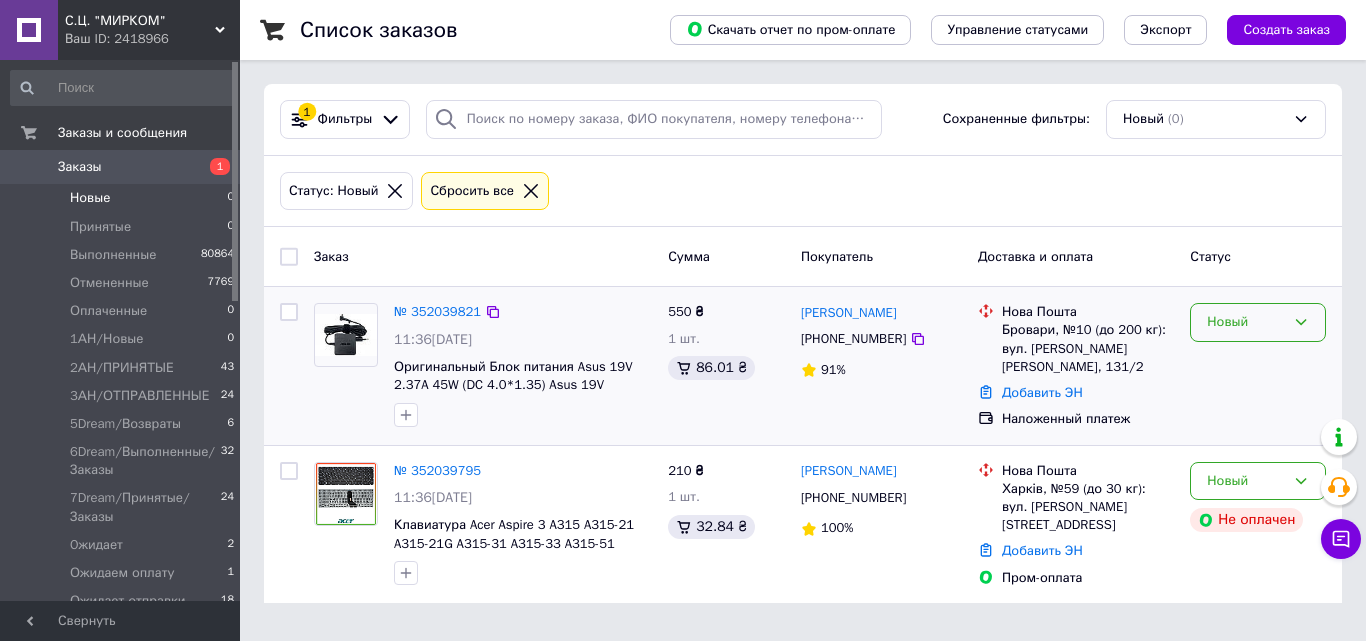 click on "Новый" at bounding box center (1246, 322) 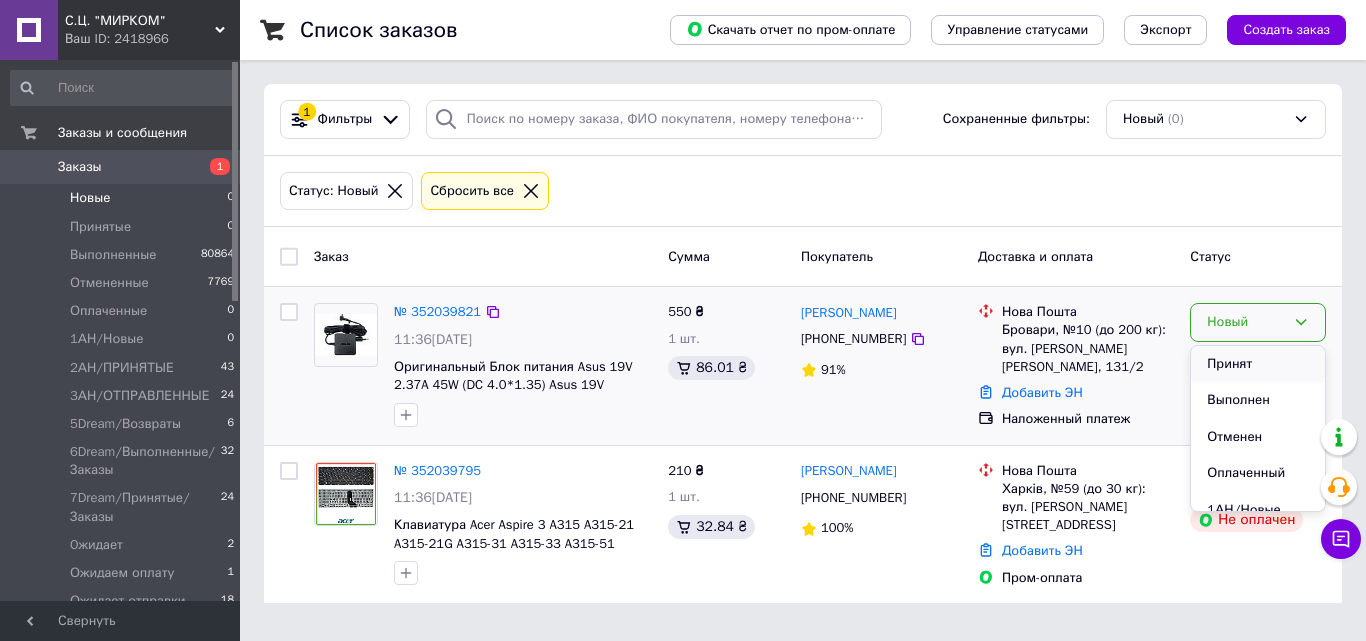 click on "Принят" at bounding box center [1258, 364] 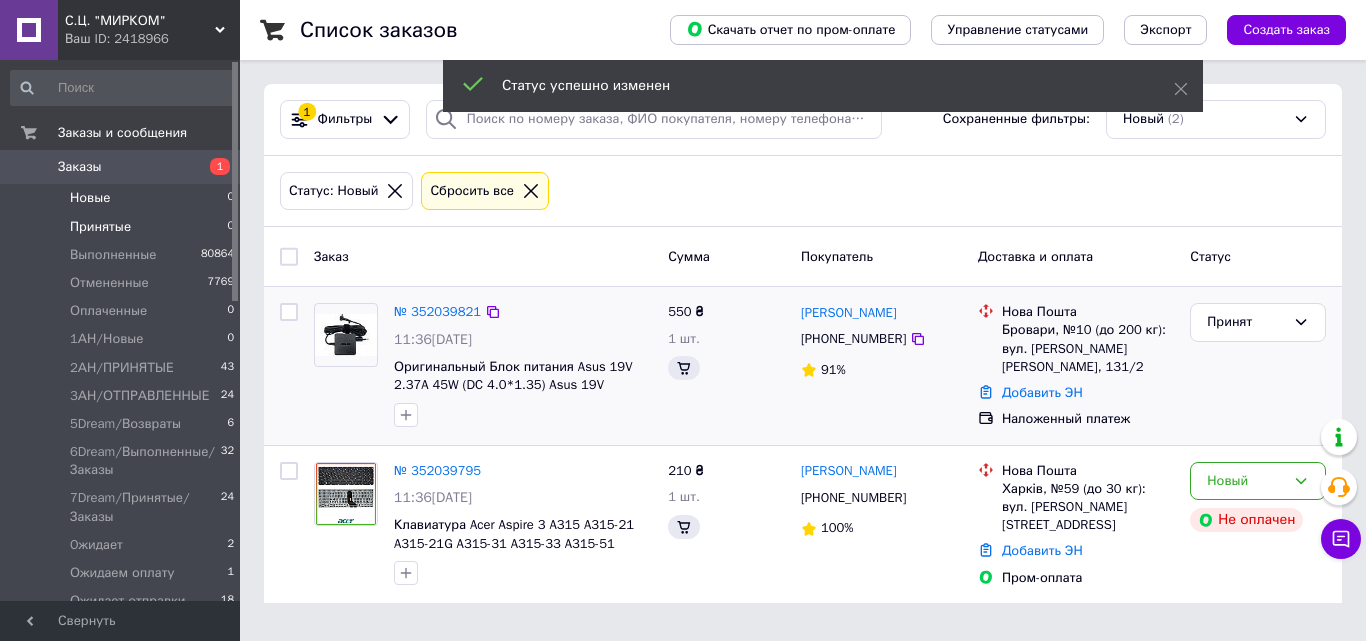 click on "Принятые 0" at bounding box center (123, 227) 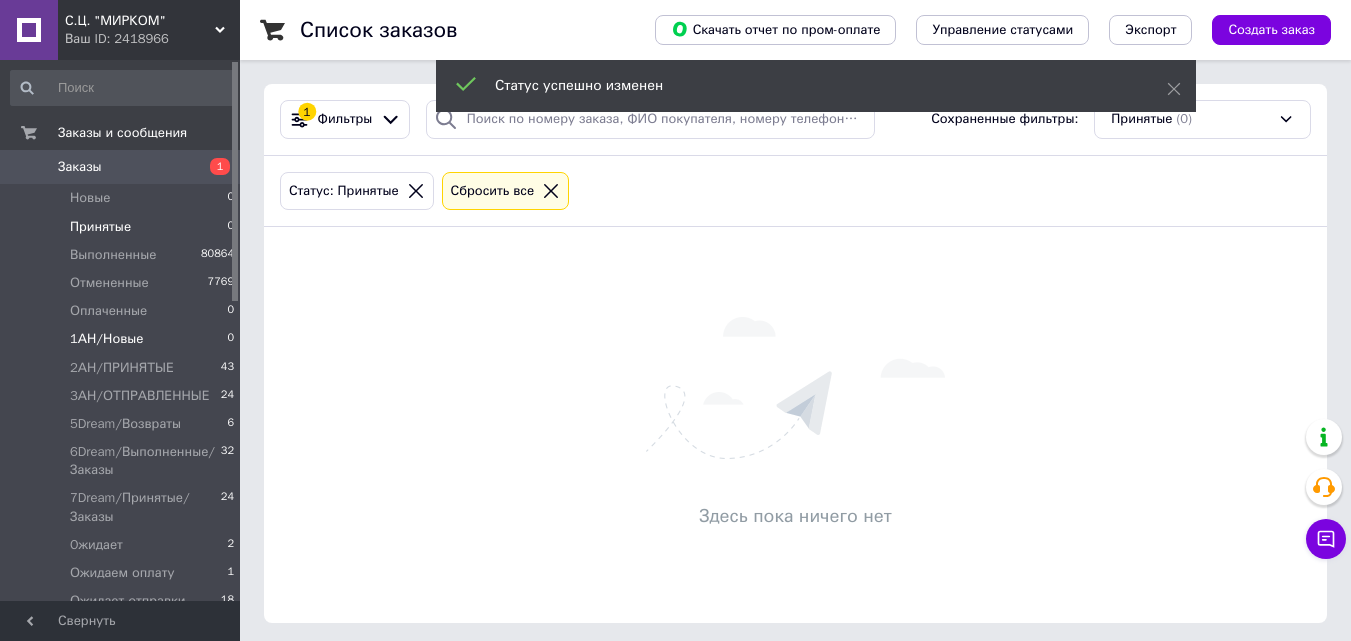 drag, startPoint x: 208, startPoint y: 316, endPoint x: 224, endPoint y: 332, distance: 22.627417 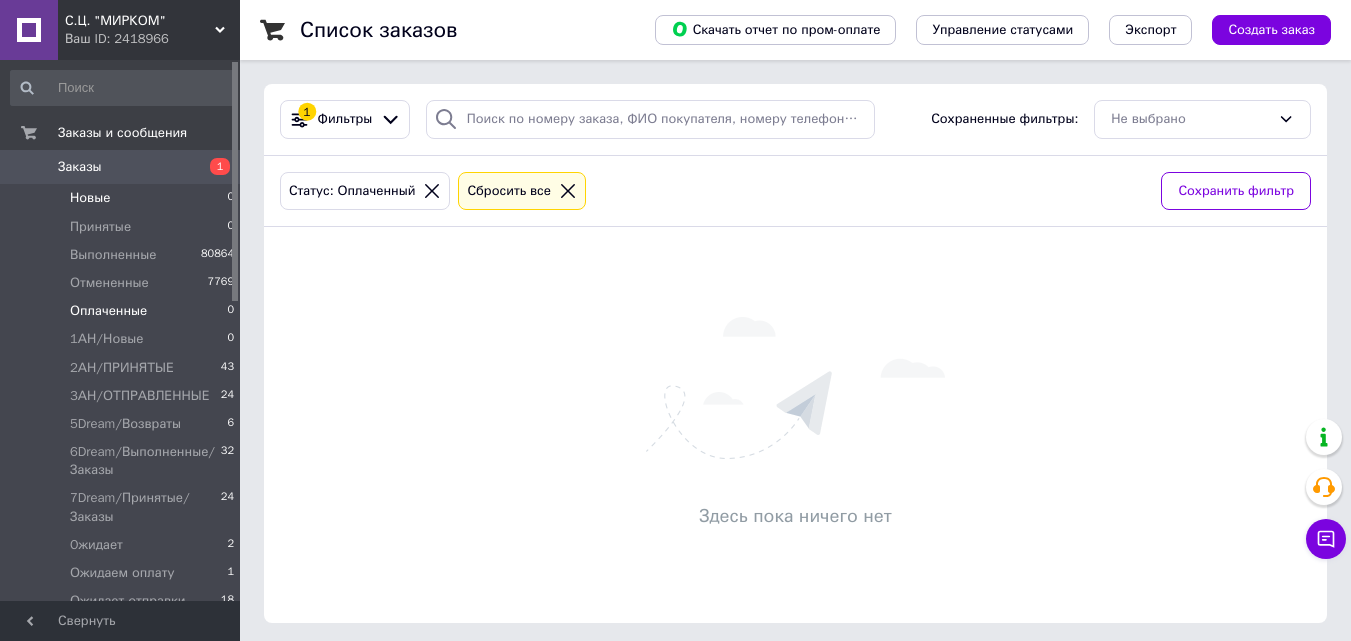click on "Новые 0" at bounding box center (123, 198) 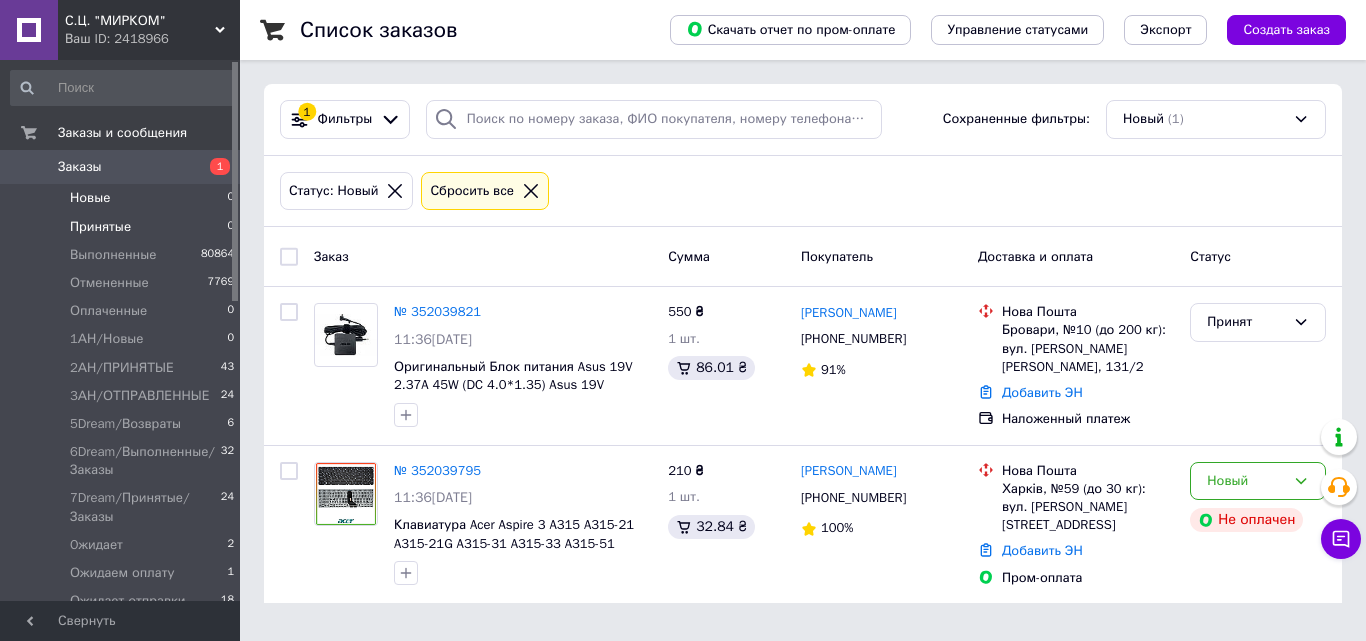 click on "Принятые 0" at bounding box center (123, 227) 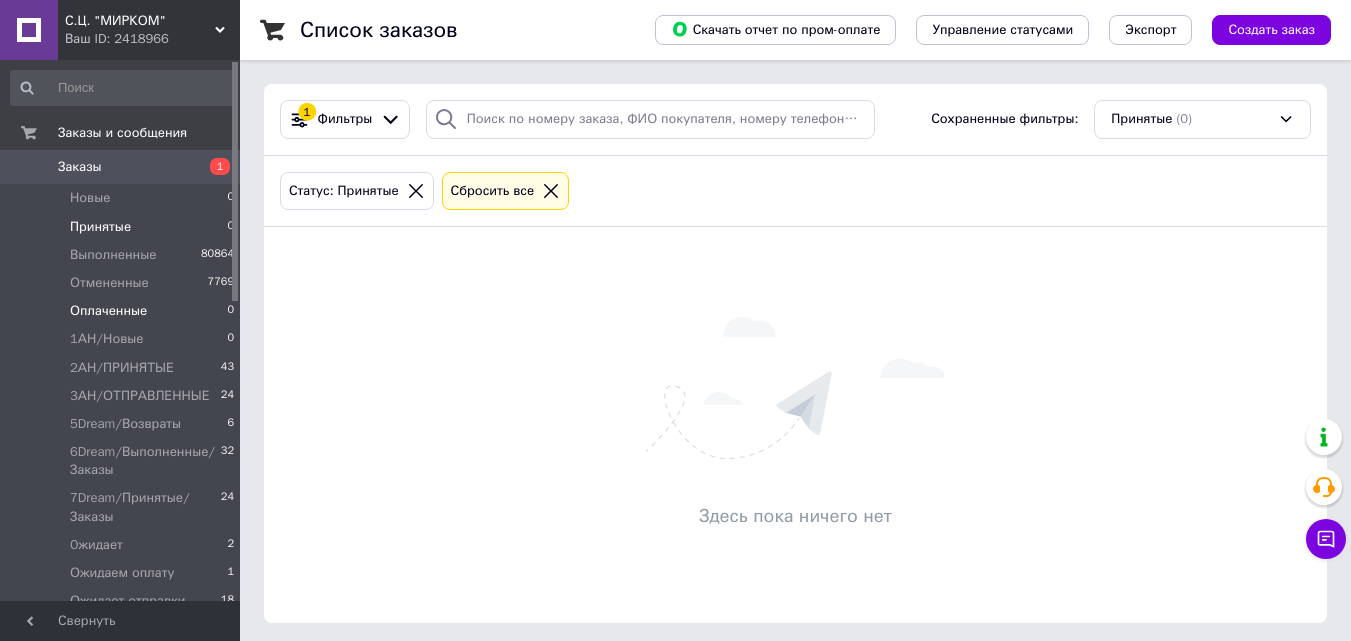 click on "Оплаченные 0" at bounding box center [123, 311] 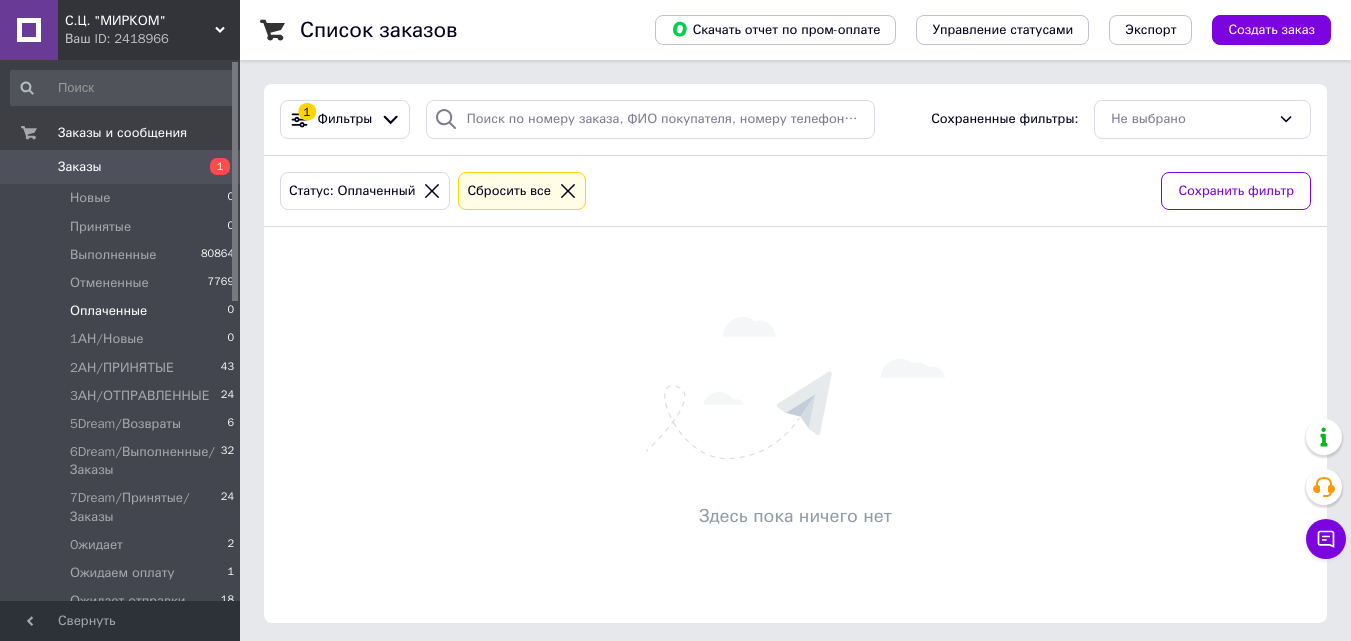 click on "Заказы" at bounding box center (121, 167) 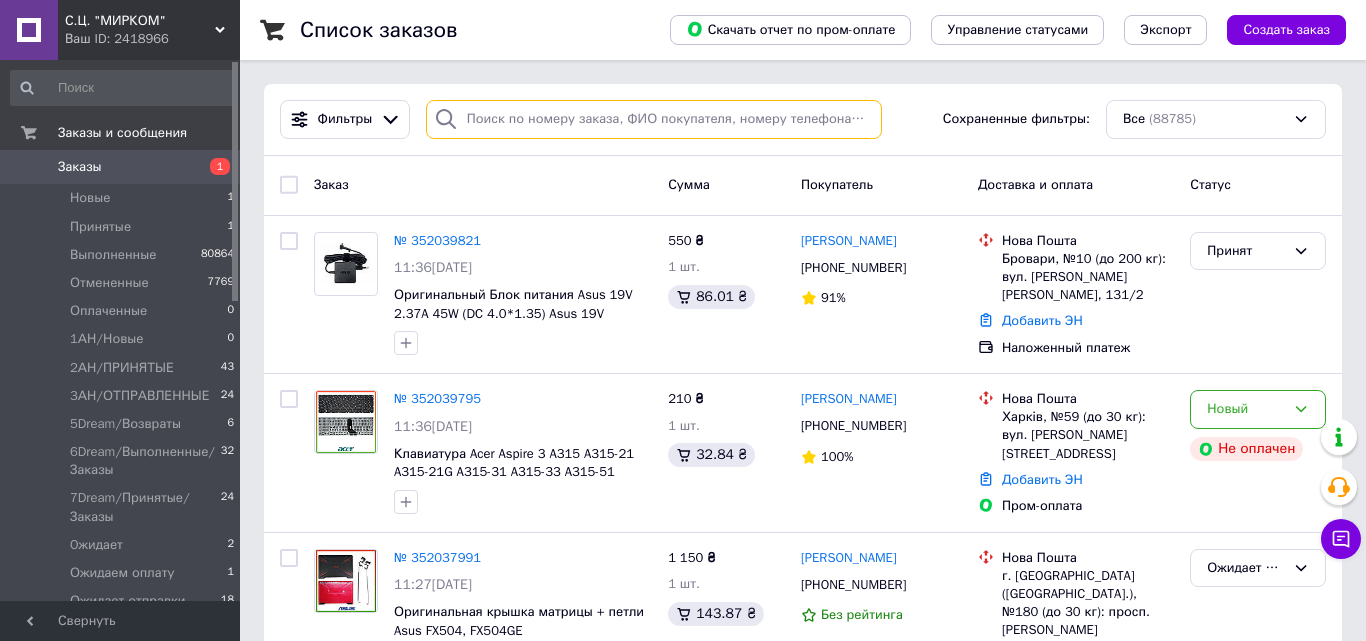 click at bounding box center [654, 119] 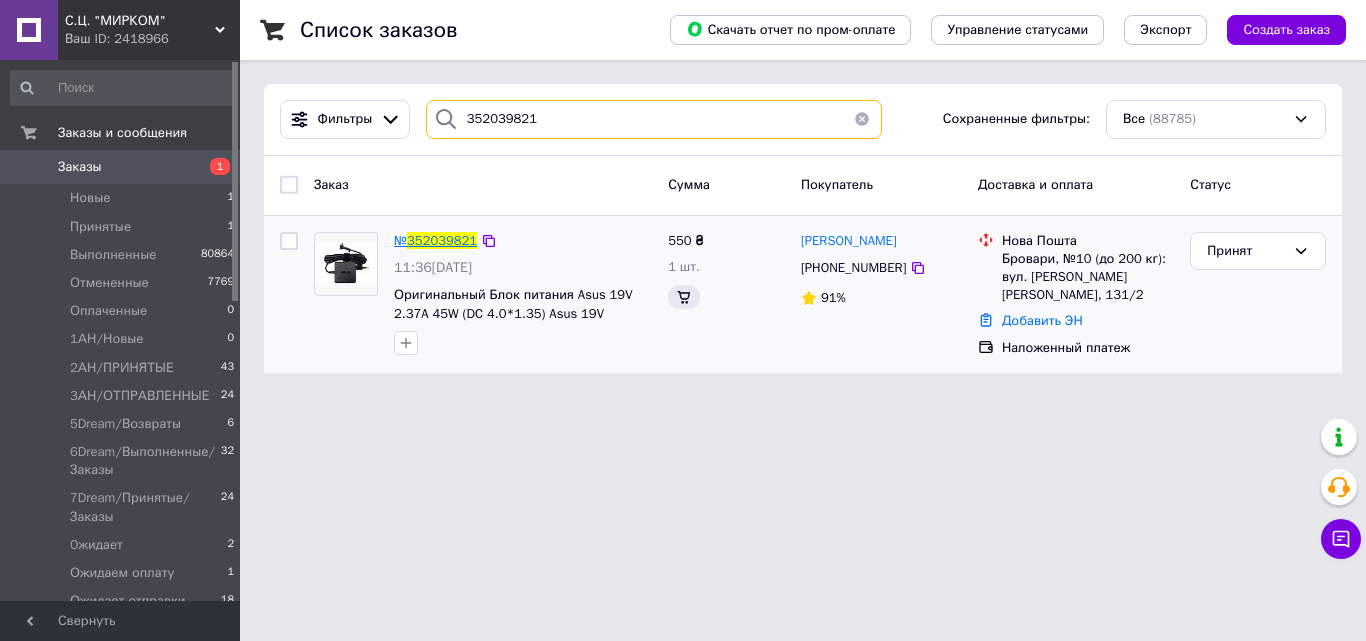 type on "352039821" 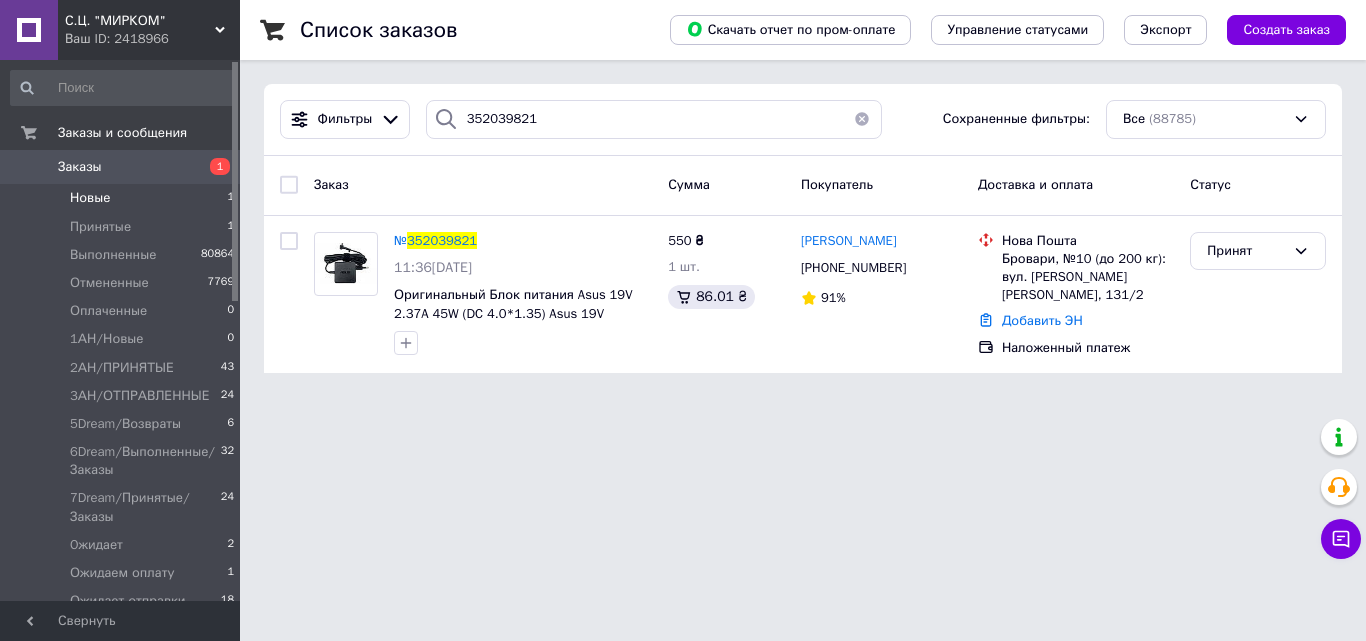 click on "Новые 1" at bounding box center [123, 198] 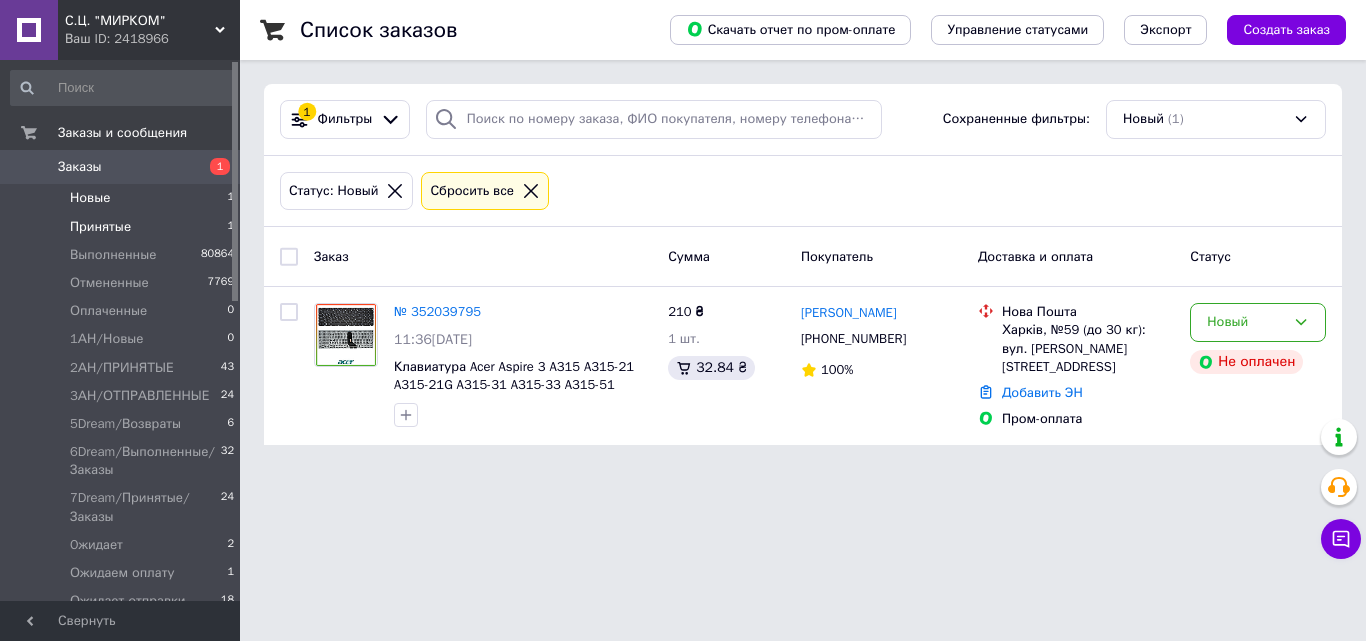 click on "Принятые 1" at bounding box center (123, 227) 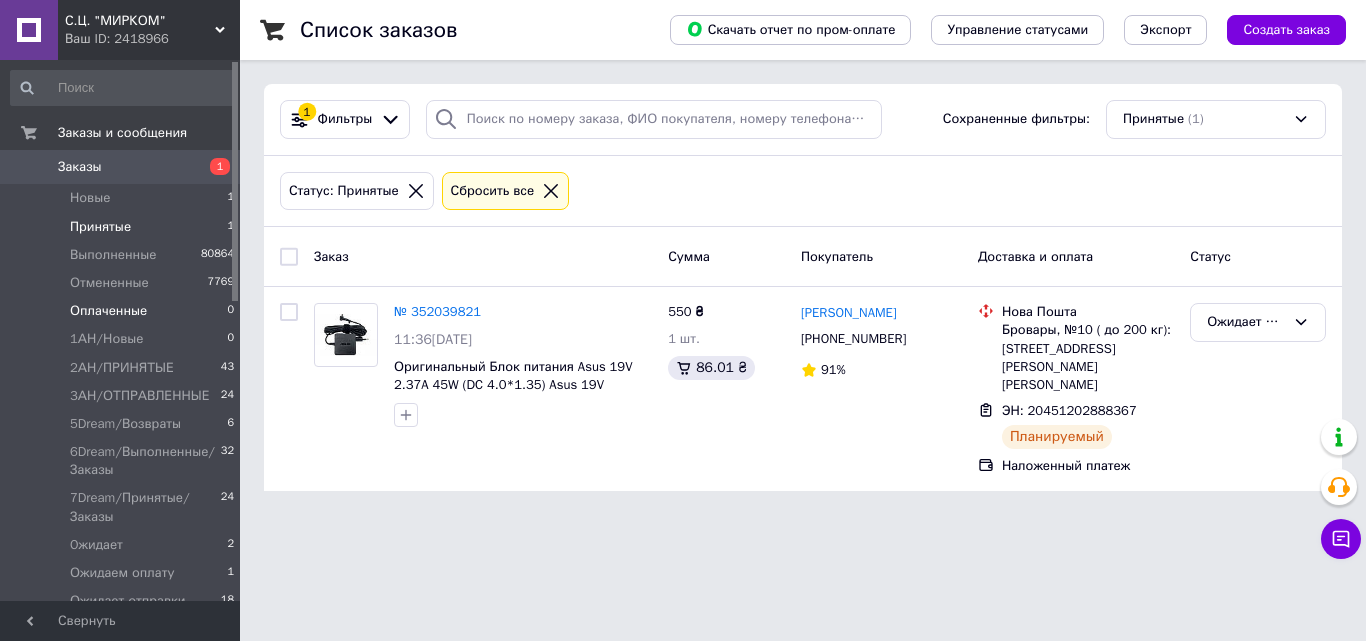 click on "Оплаченные 0" at bounding box center [123, 311] 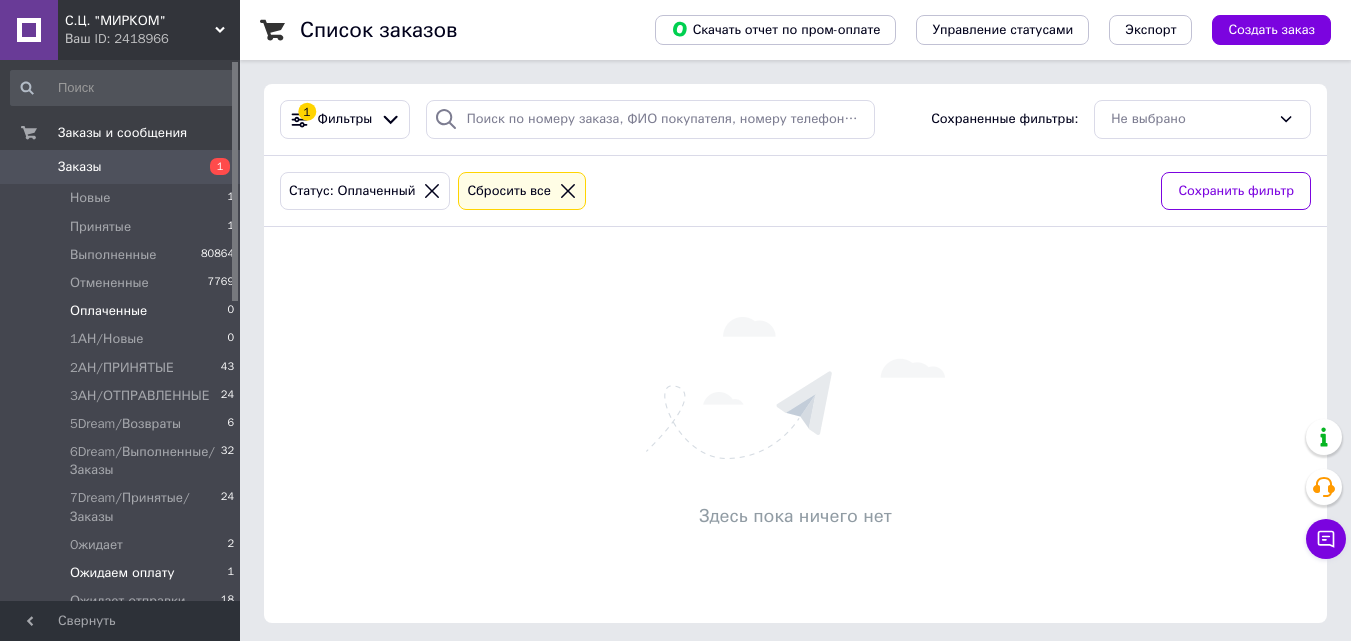 click on "Ожидаем оплату 1" at bounding box center (123, 573) 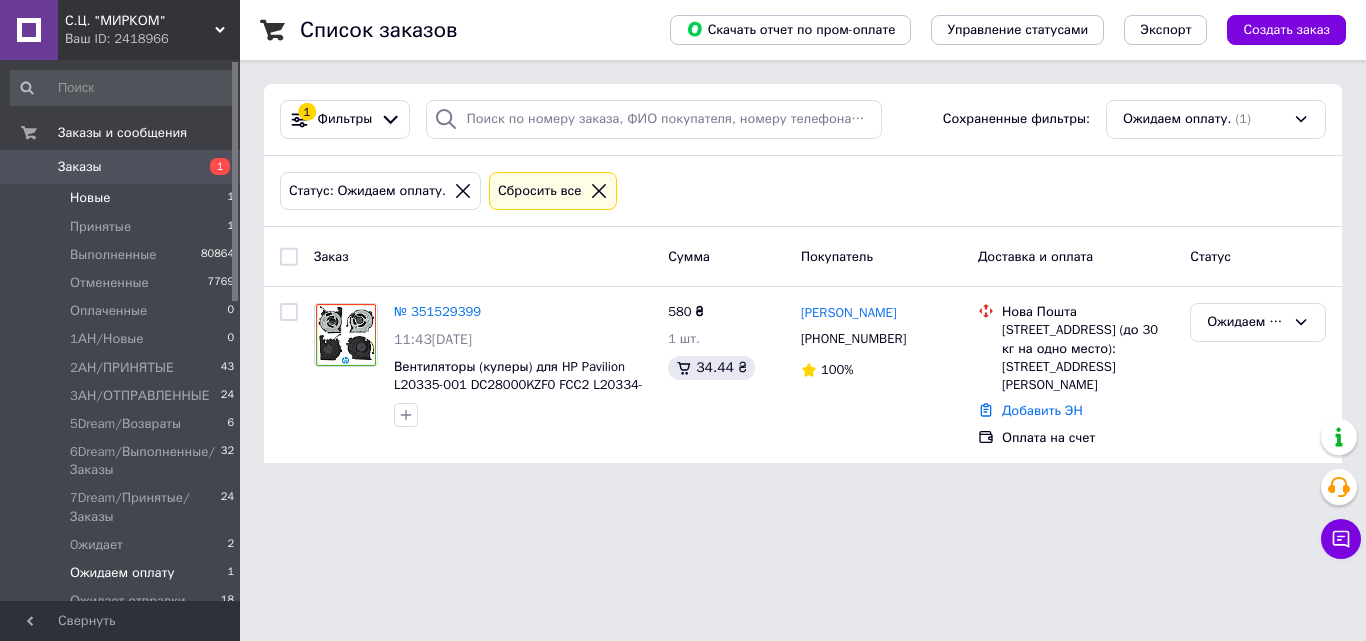click on "Новые 1" at bounding box center [123, 198] 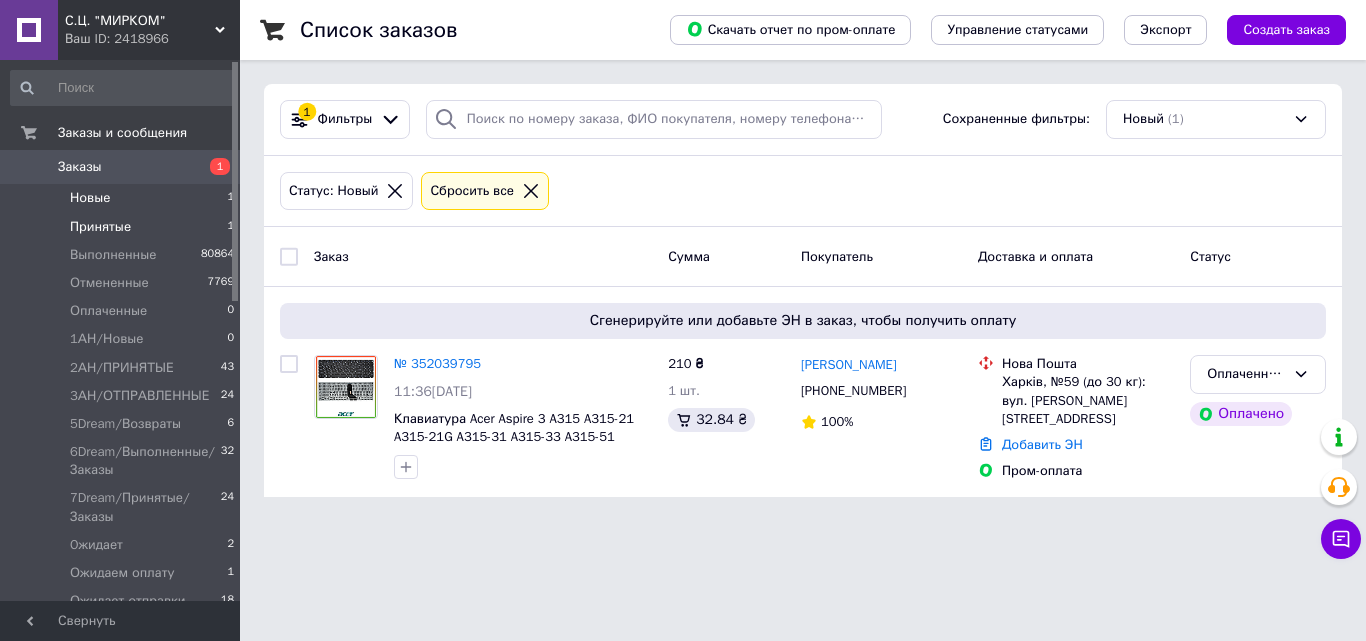 click on "Принятые 1" at bounding box center [123, 227] 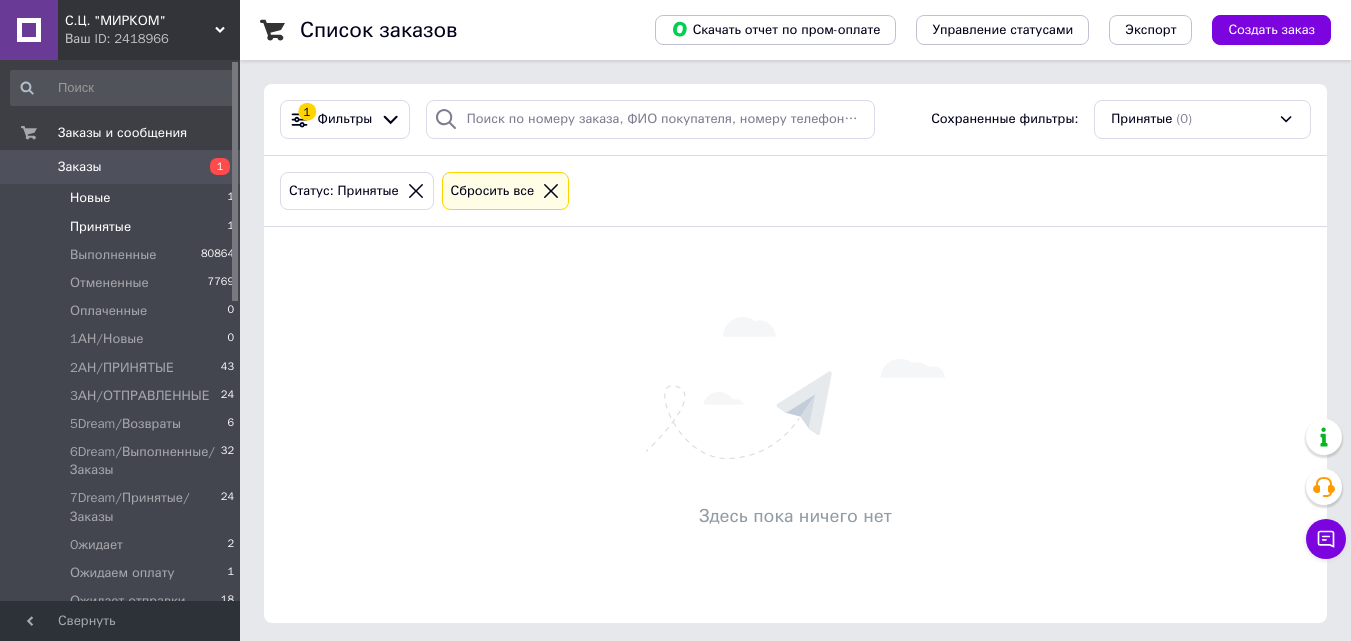 click on "Новые 1" at bounding box center [123, 198] 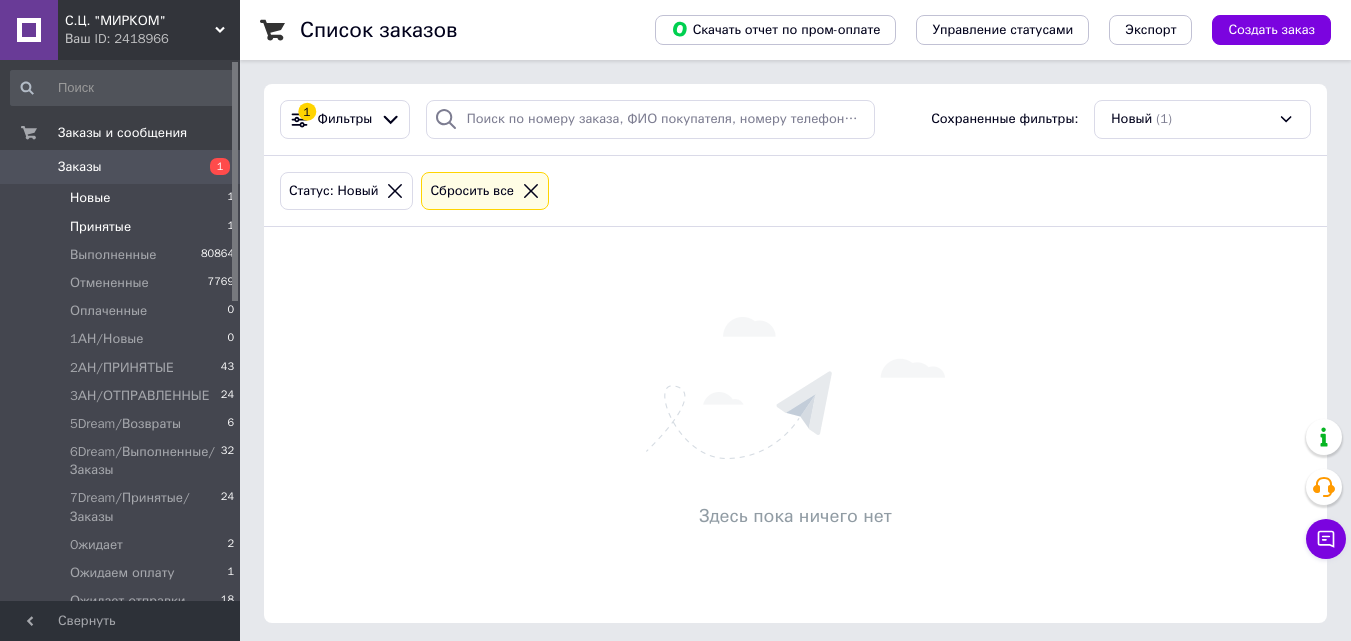 click on "Принятые 1" at bounding box center (123, 227) 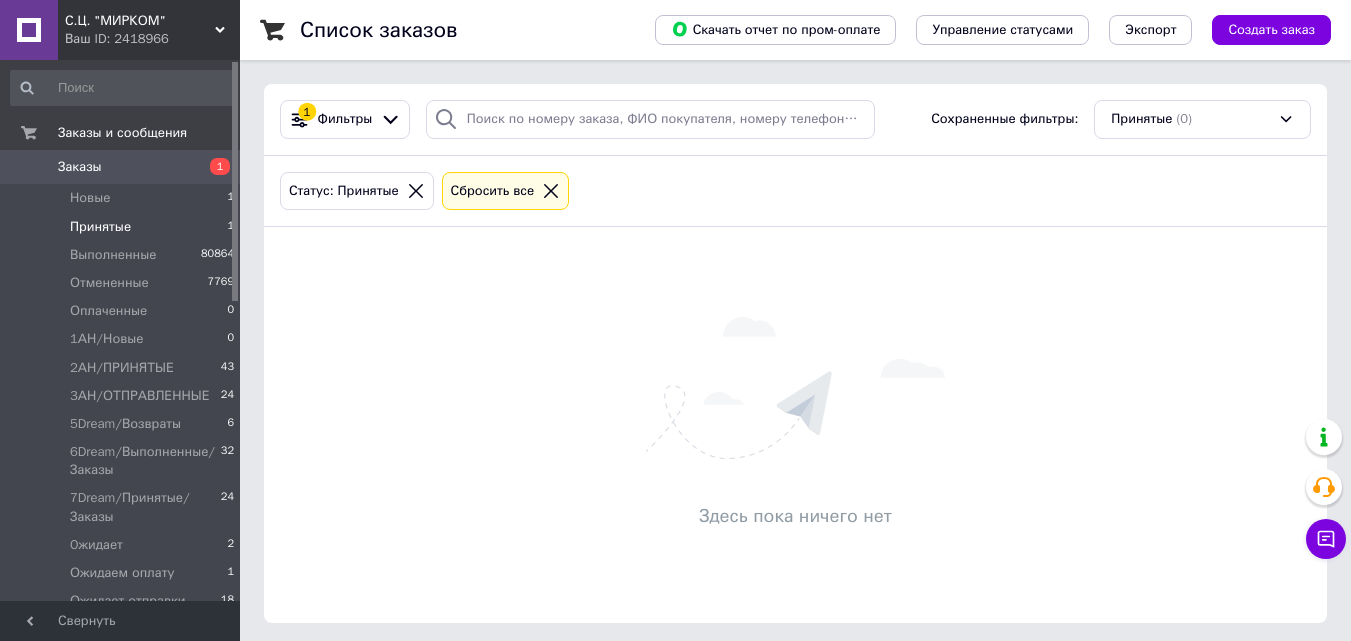 click on "Принятые 1" at bounding box center [123, 227] 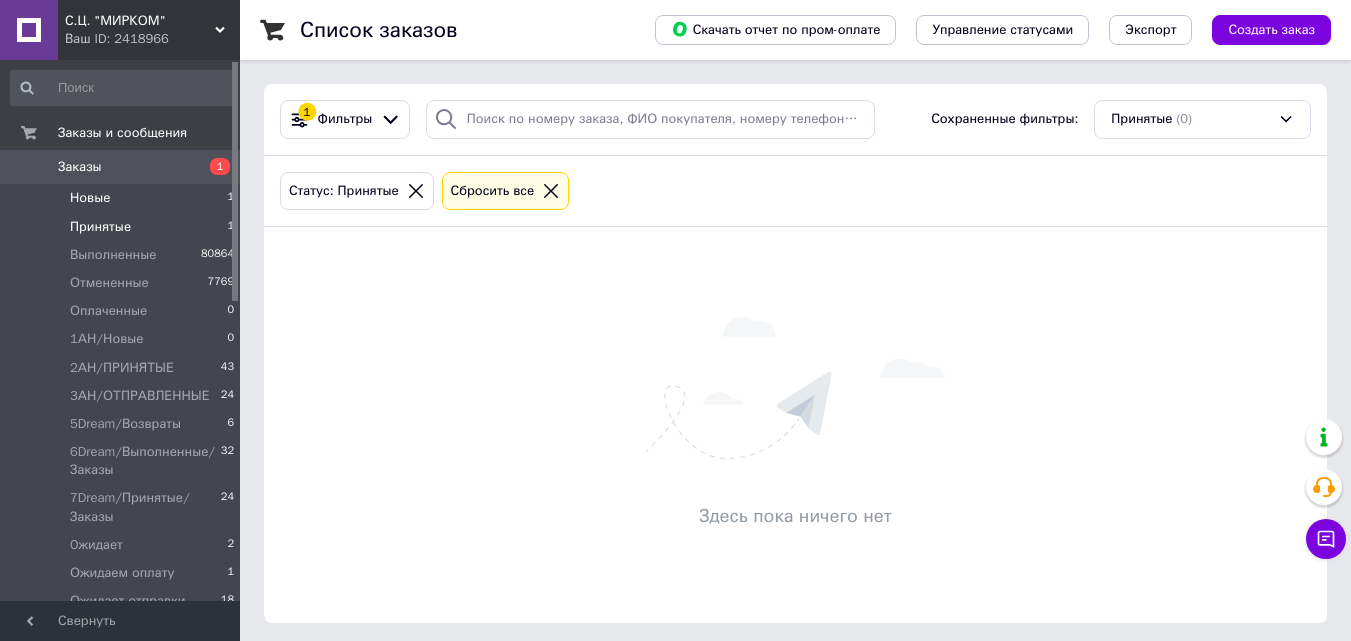 click on "Новые 1" at bounding box center [123, 198] 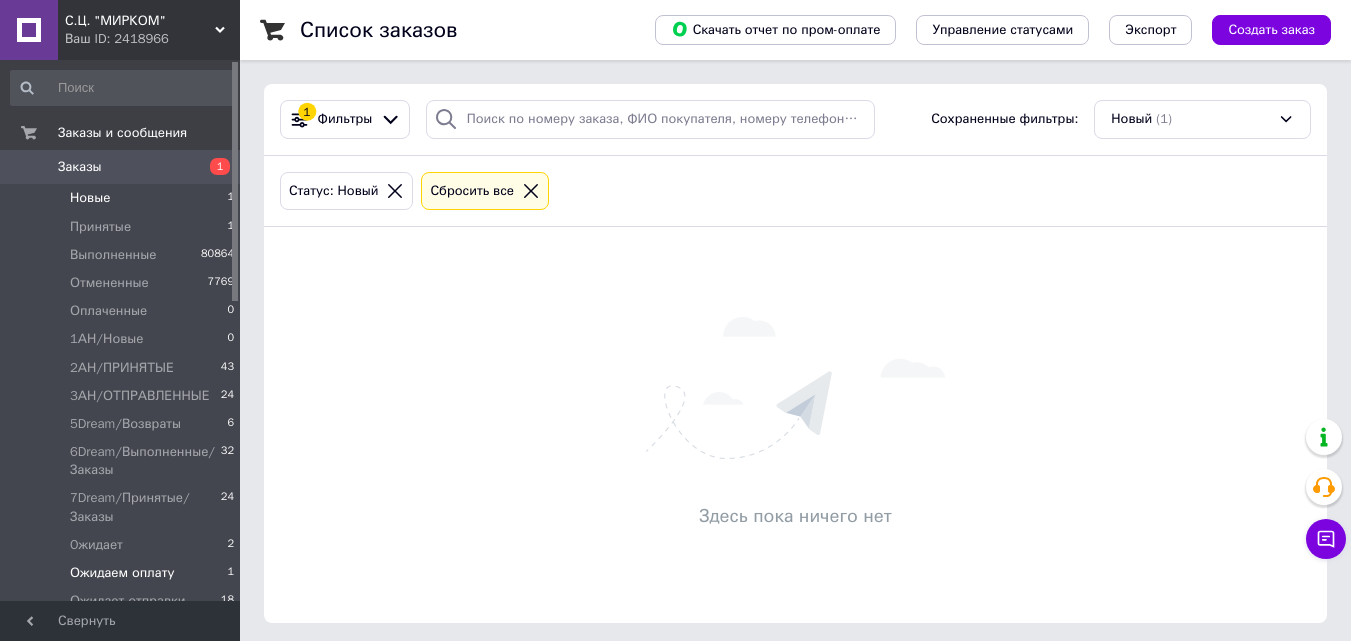 click on "Ожидаем оплату 1" at bounding box center (123, 573) 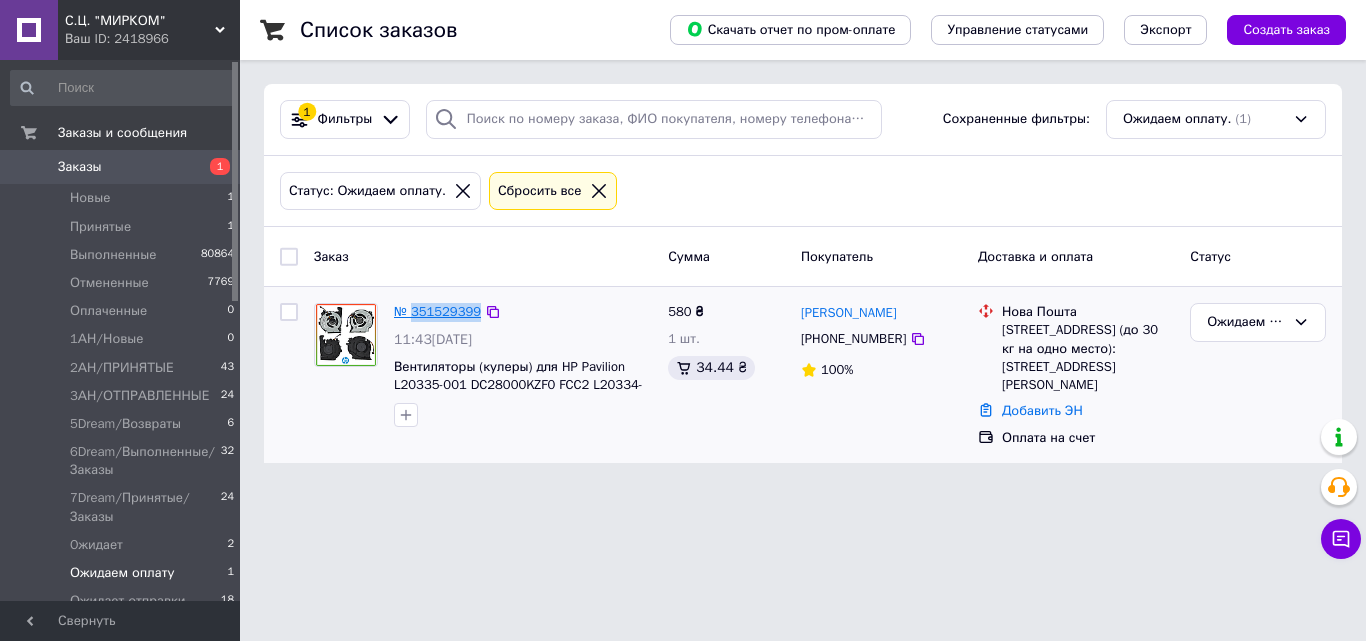 drag, startPoint x: 526, startPoint y: 301, endPoint x: 413, endPoint y: 307, distance: 113.15918 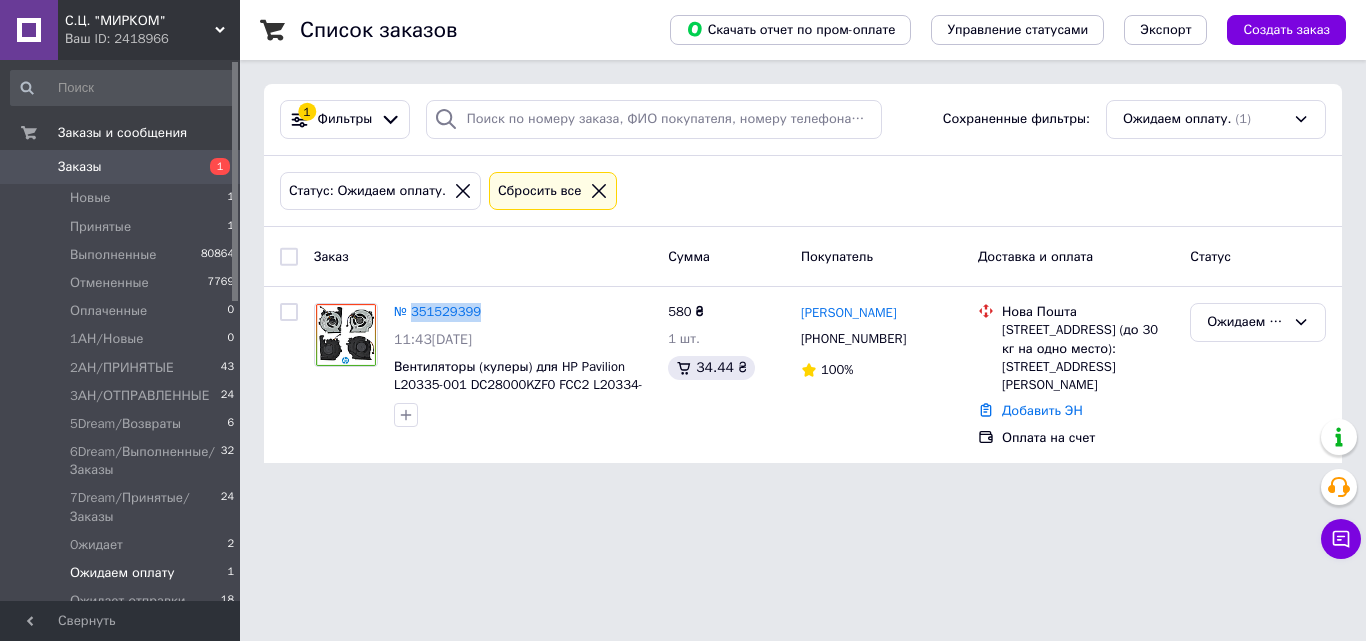 copy on "351529399" 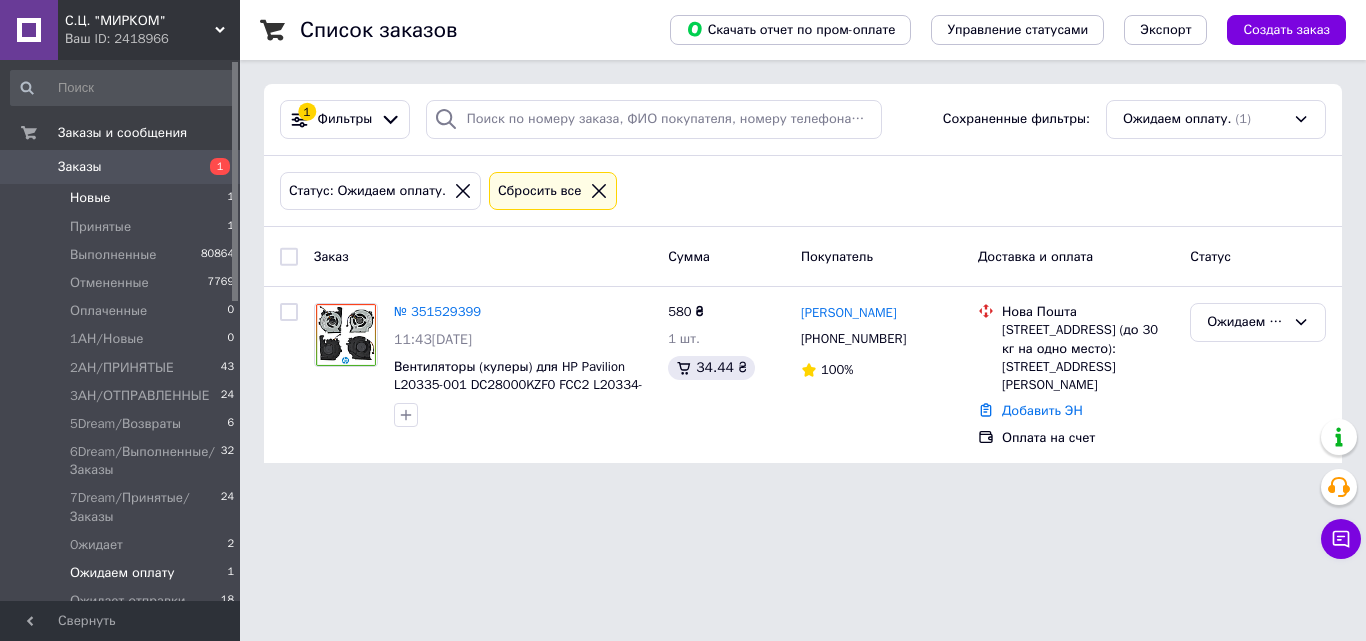 click on "Новые 1" at bounding box center (123, 198) 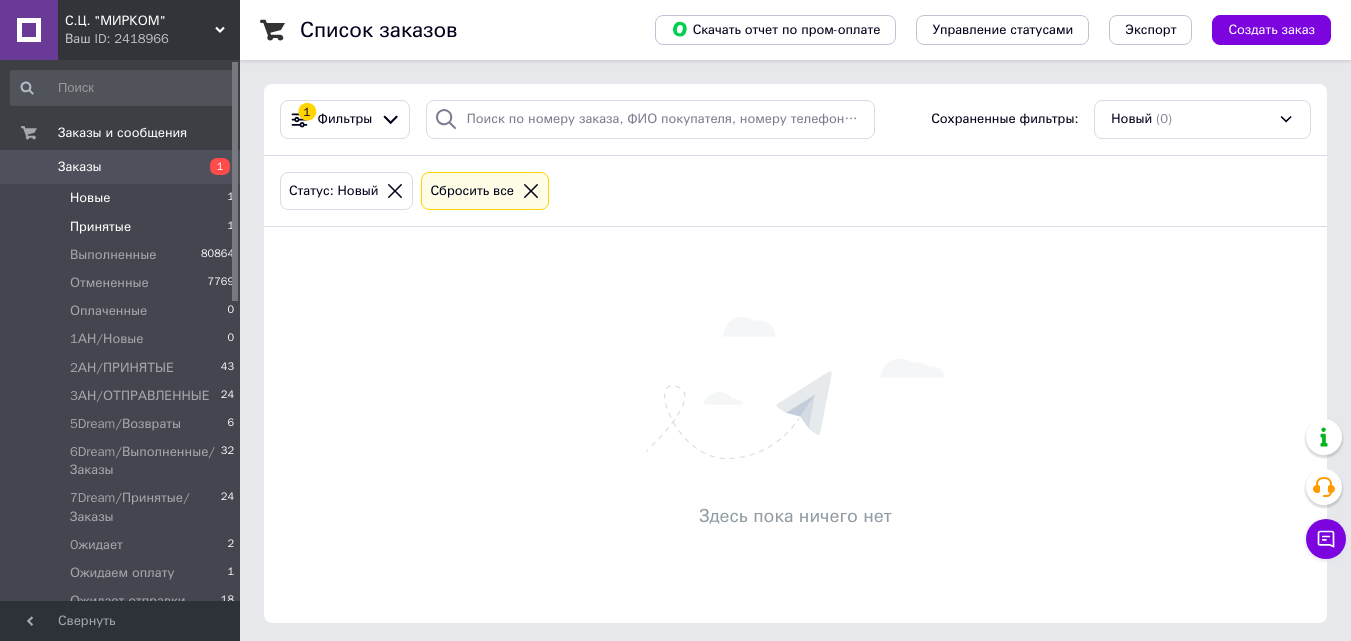 click on "Принятые 1" at bounding box center [123, 227] 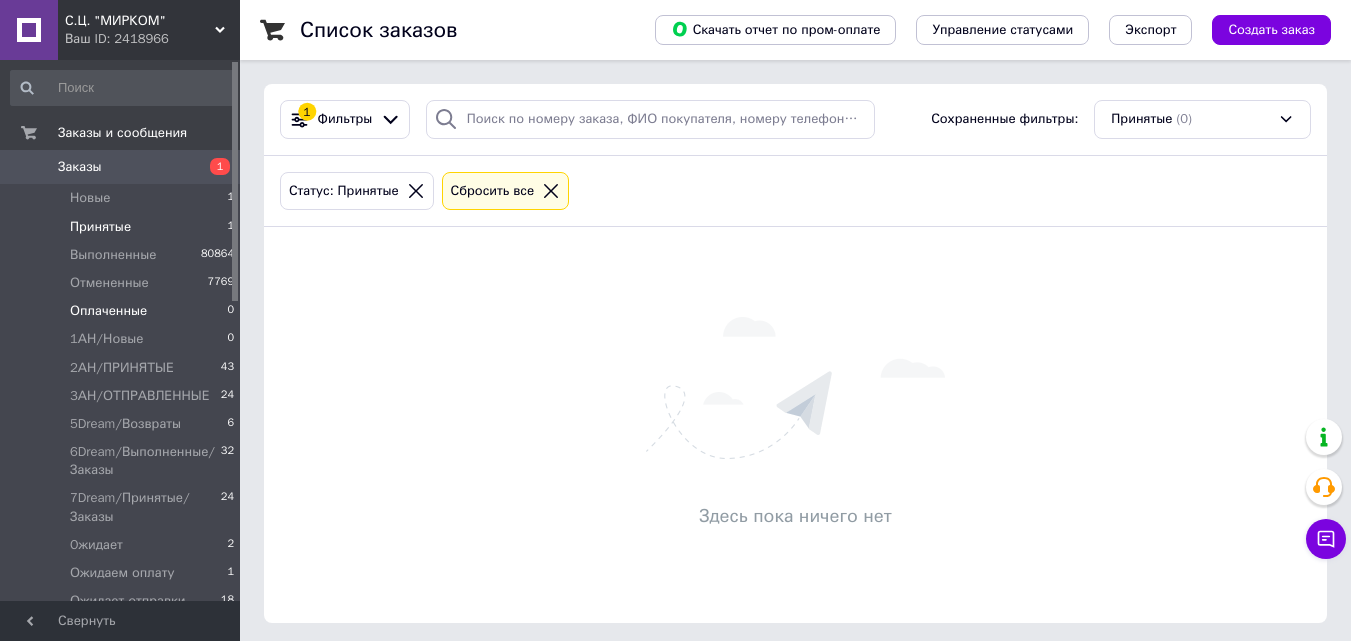 drag, startPoint x: 211, startPoint y: 303, endPoint x: 239, endPoint y: 324, distance: 35 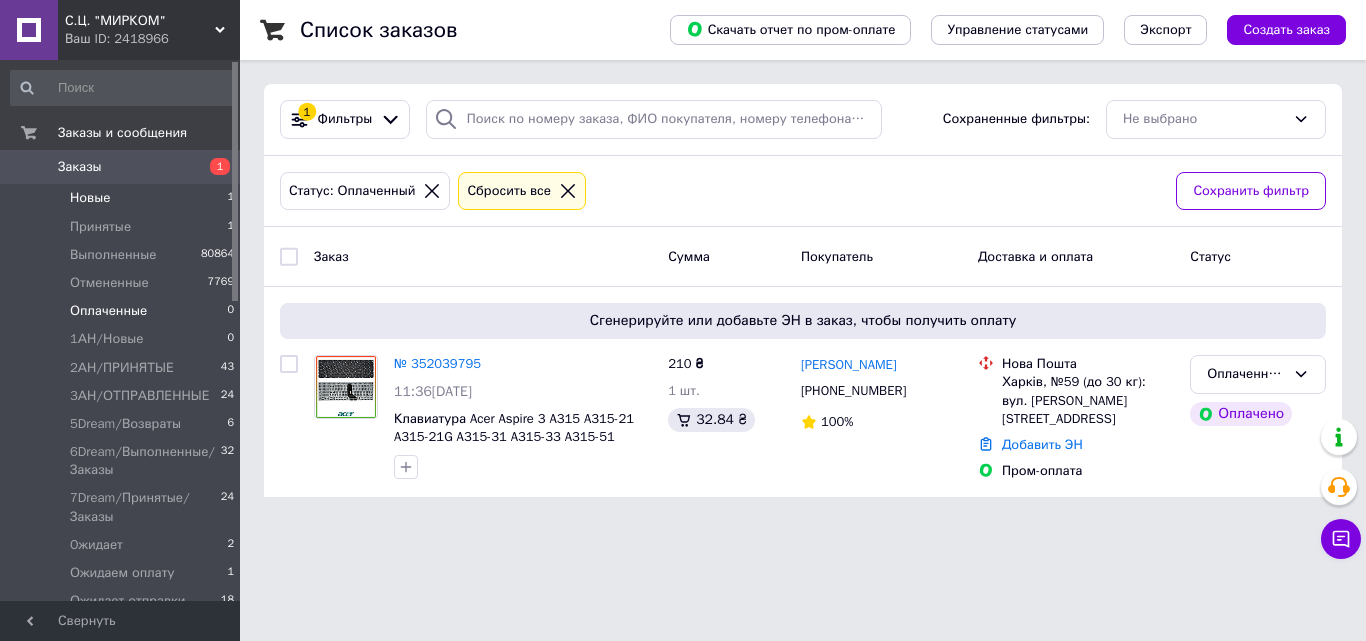 click on "Новые 1" at bounding box center [123, 198] 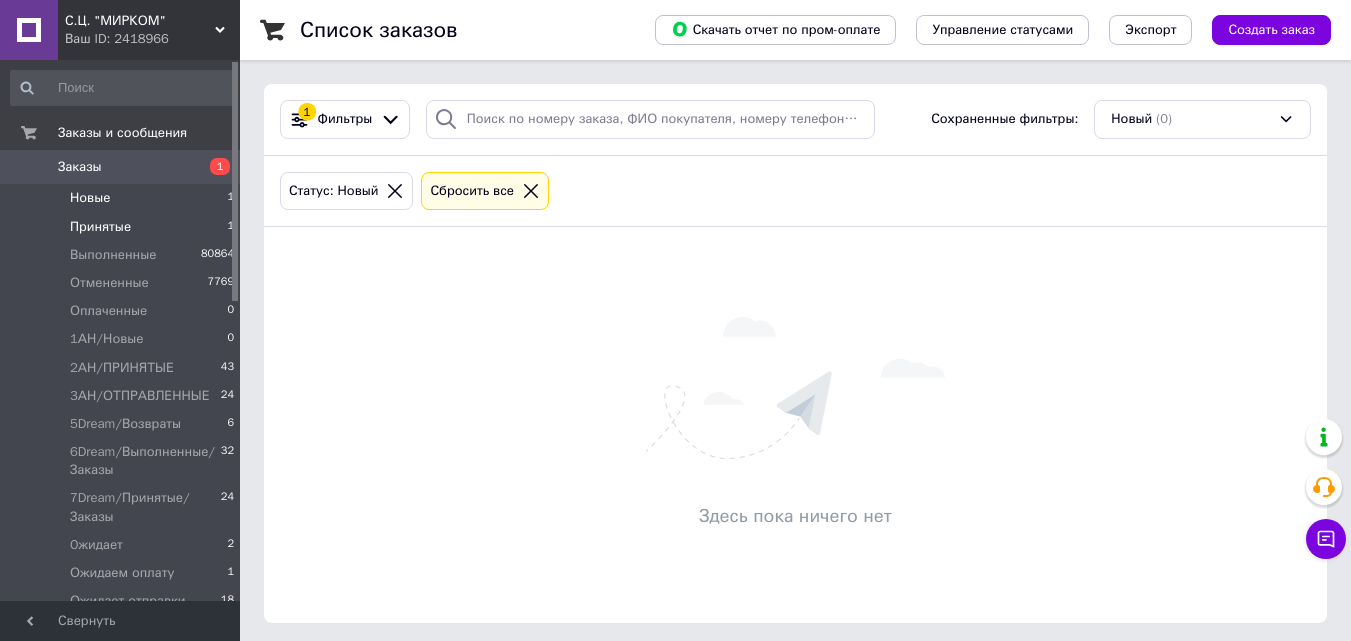 click on "Принятые 1" at bounding box center [123, 227] 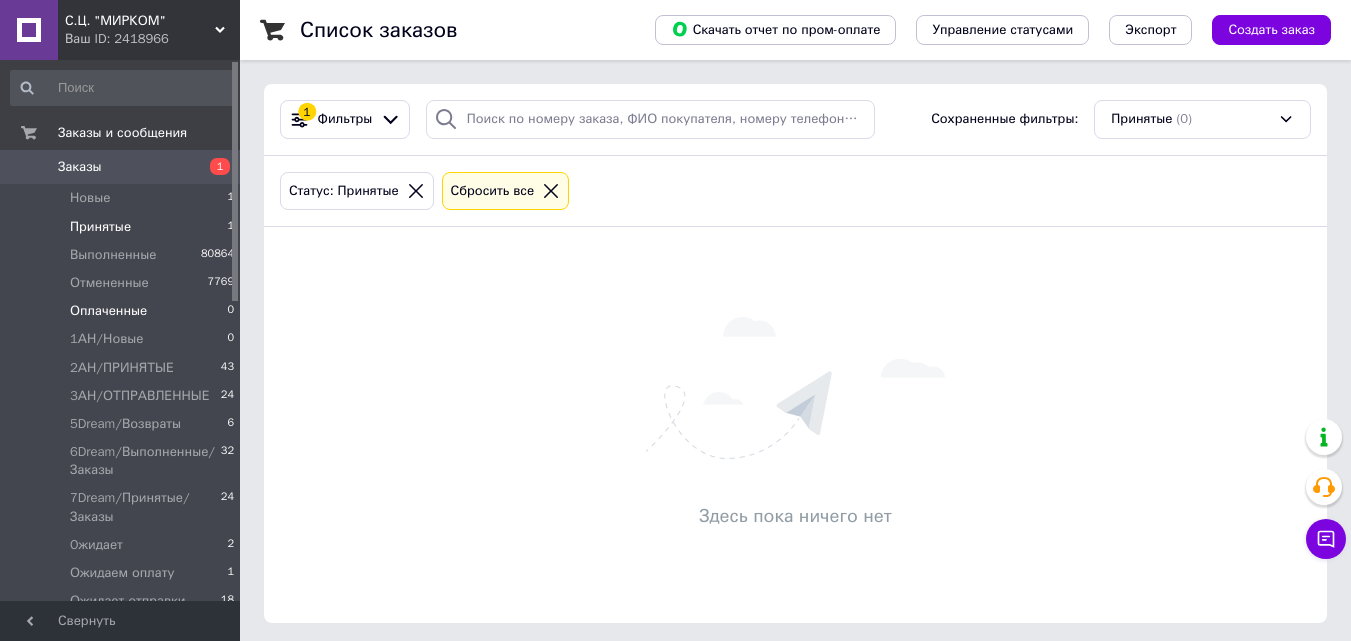 click on "0" at bounding box center (230, 311) 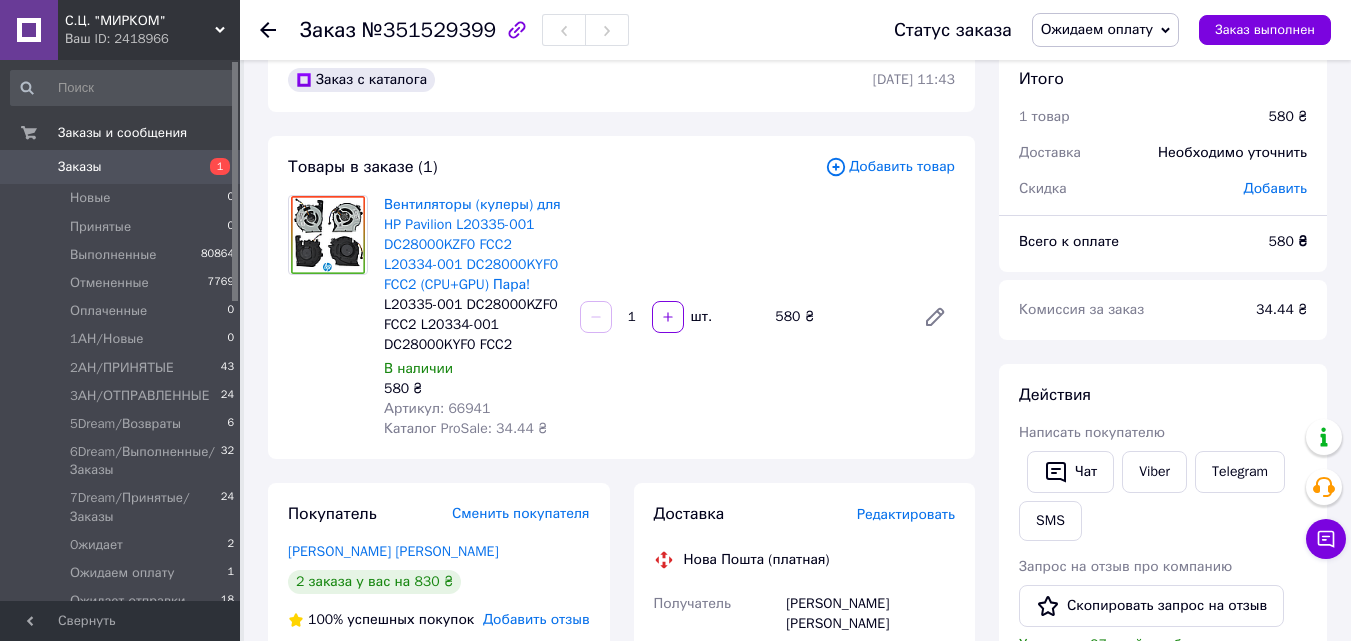 scroll, scrollTop: 100, scrollLeft: 0, axis: vertical 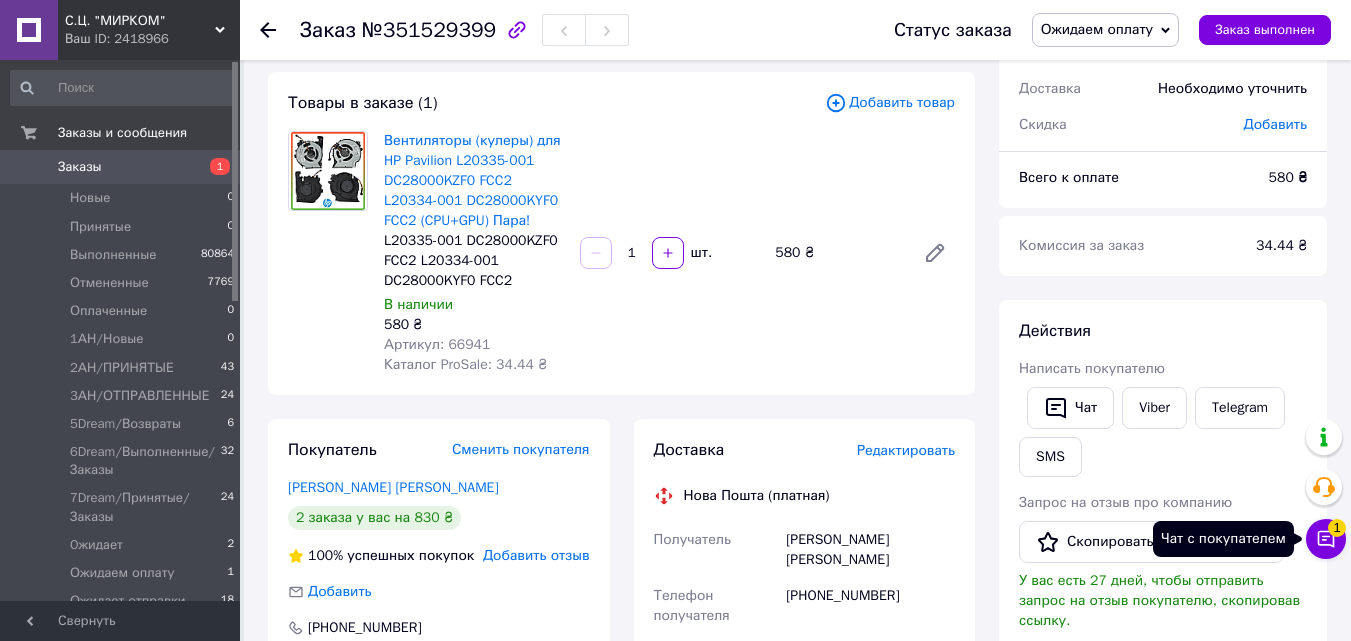 click 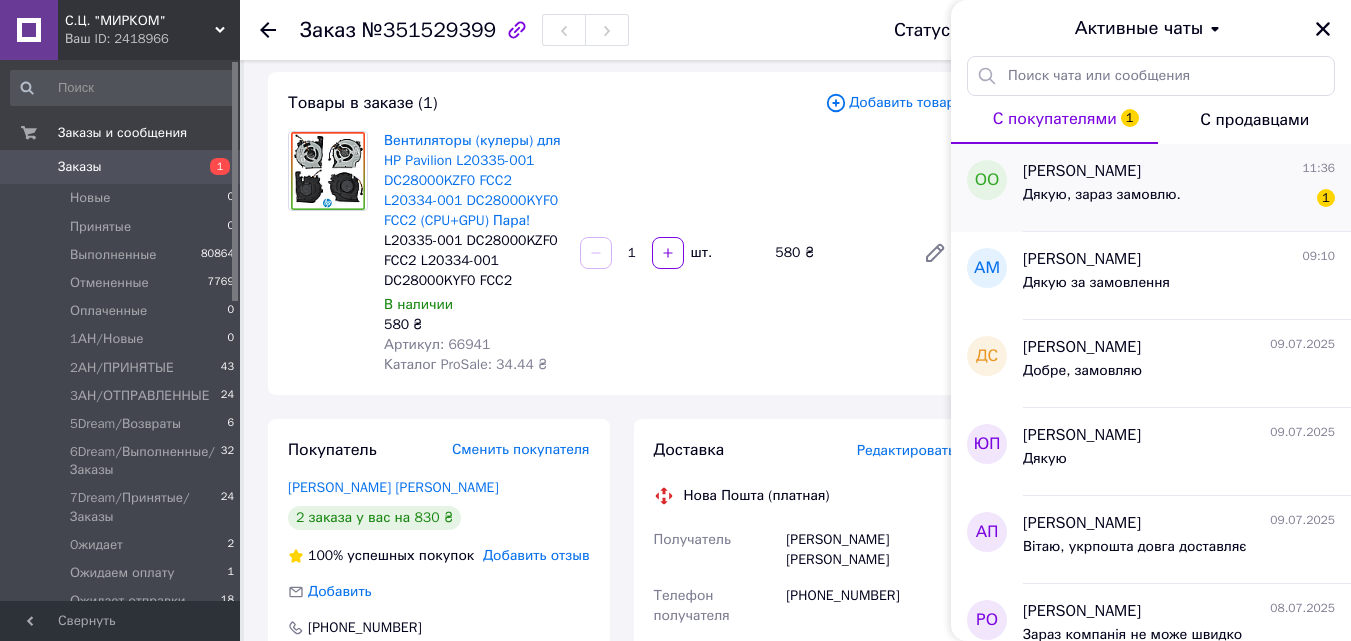 click on "[PERSON_NAME] 11:36 Дякую, зараз замовлю. 1" at bounding box center (1187, 188) 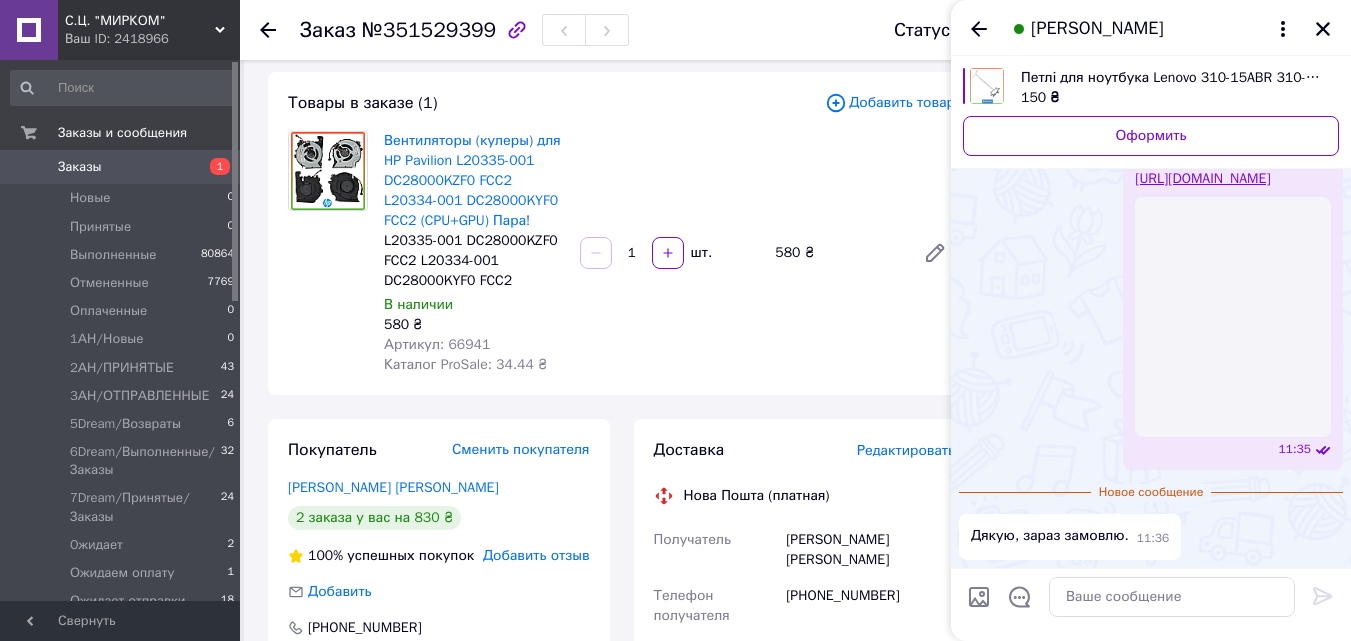 scroll, scrollTop: 234, scrollLeft: 0, axis: vertical 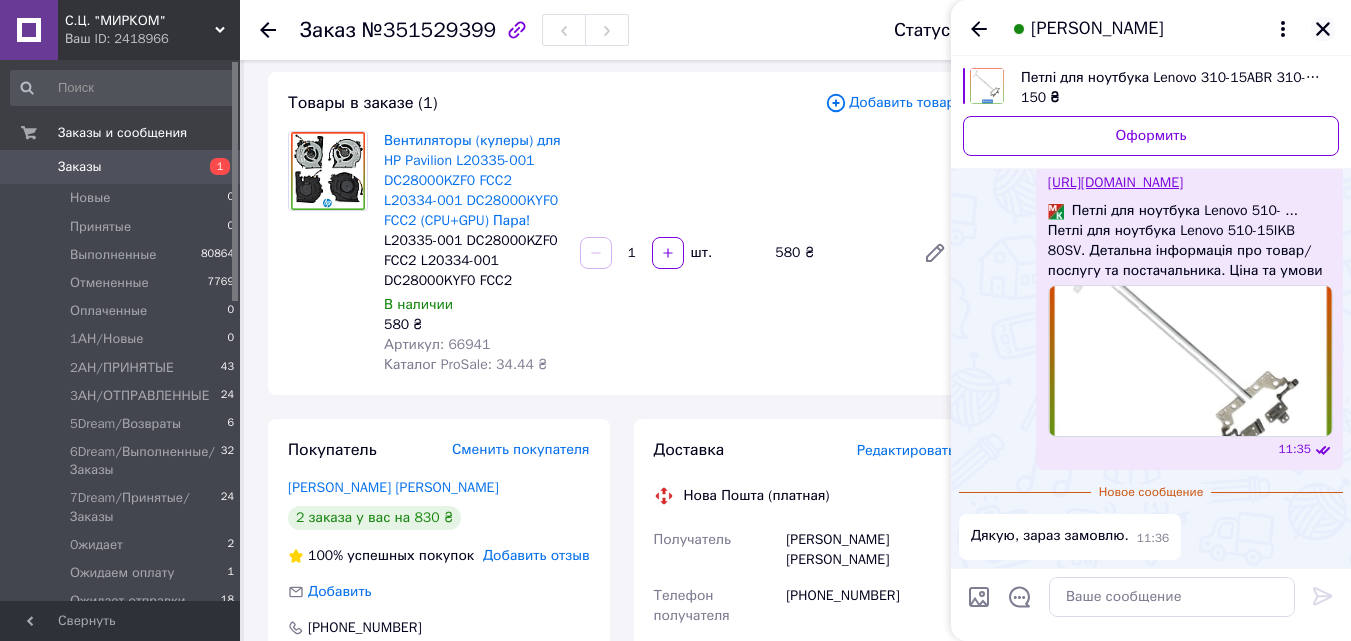 click 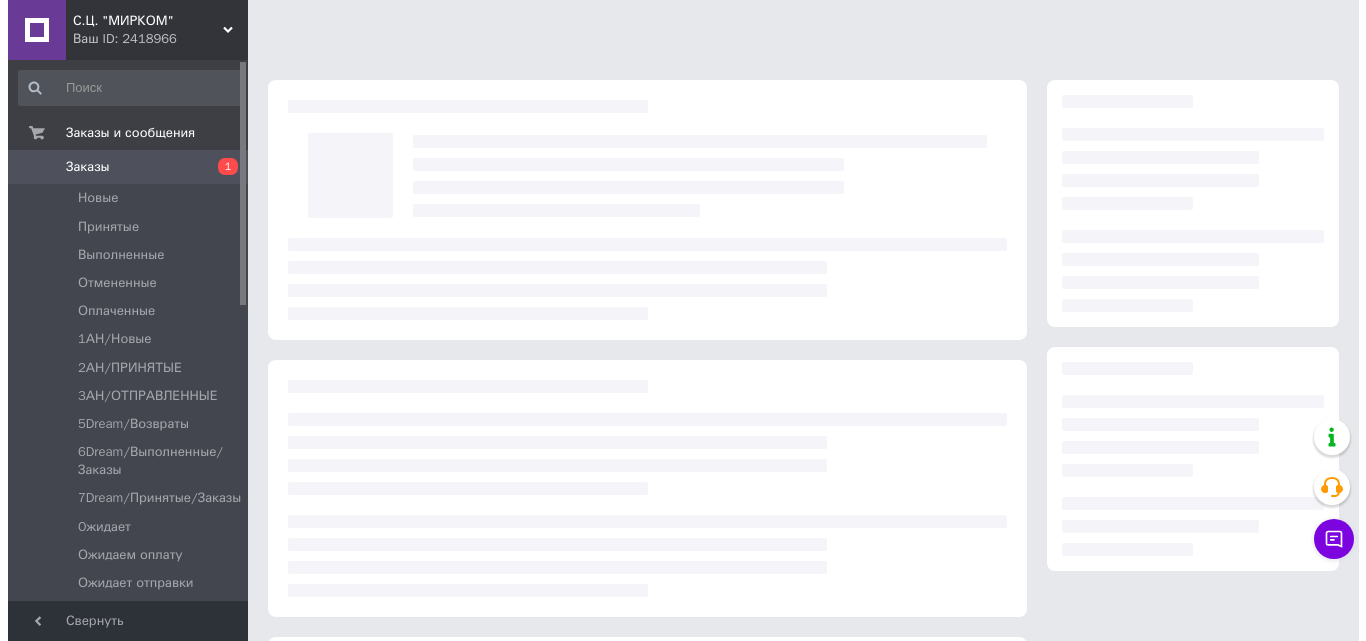 scroll, scrollTop: 0, scrollLeft: 0, axis: both 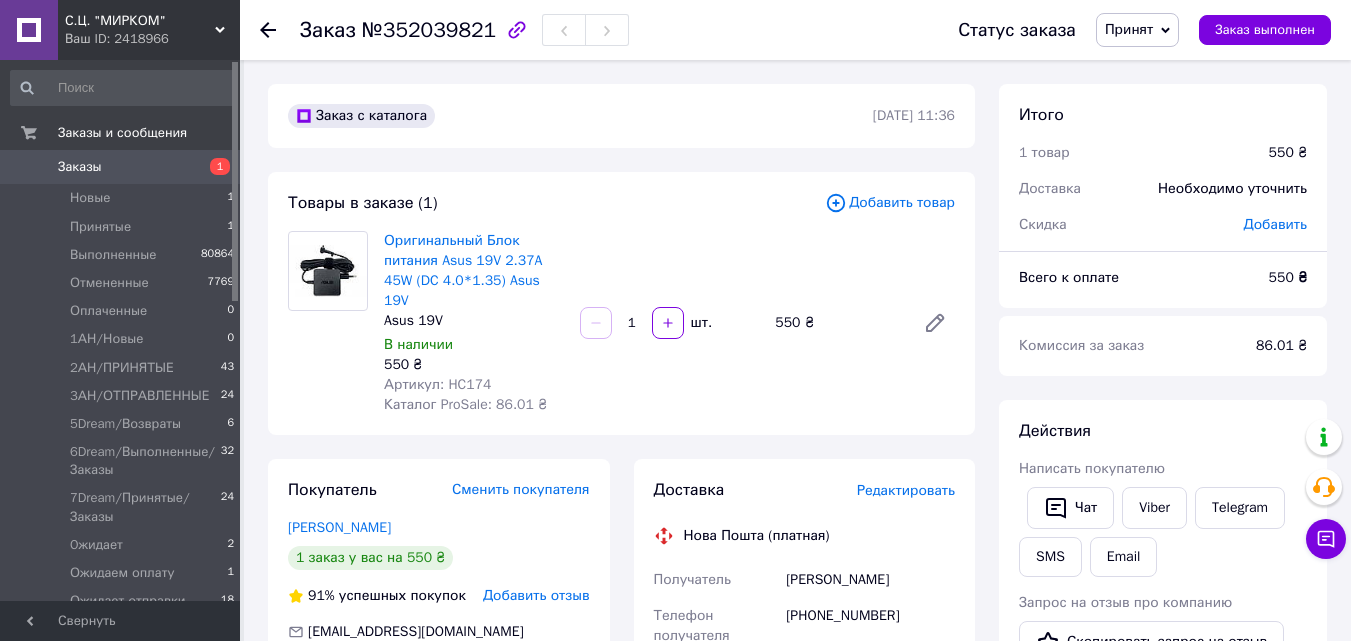 click on "Редактировать" at bounding box center [906, 490] 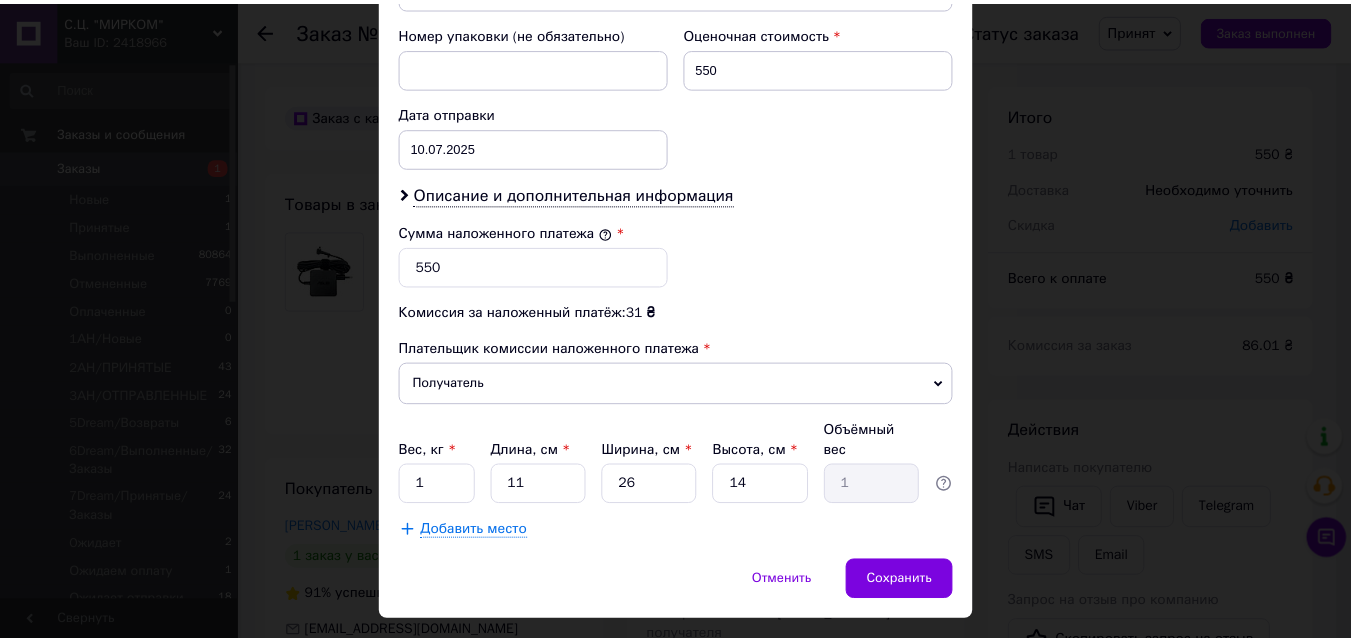 scroll, scrollTop: 885, scrollLeft: 0, axis: vertical 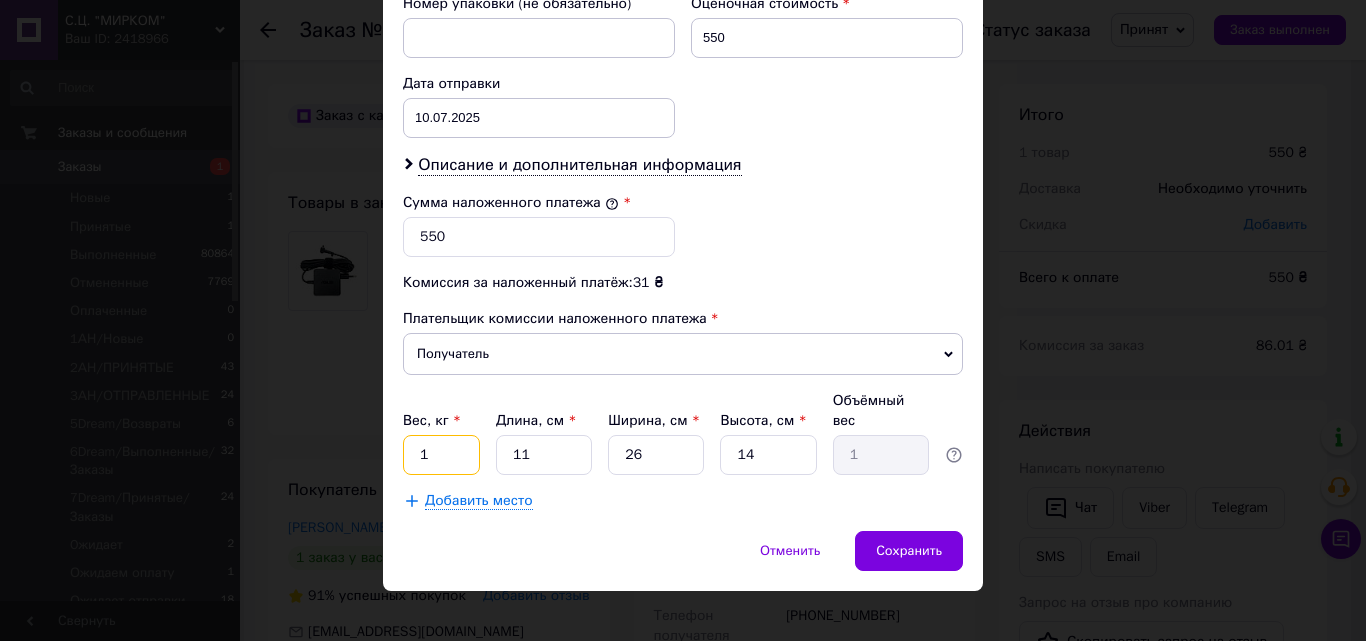 click on "1" at bounding box center (441, 455) 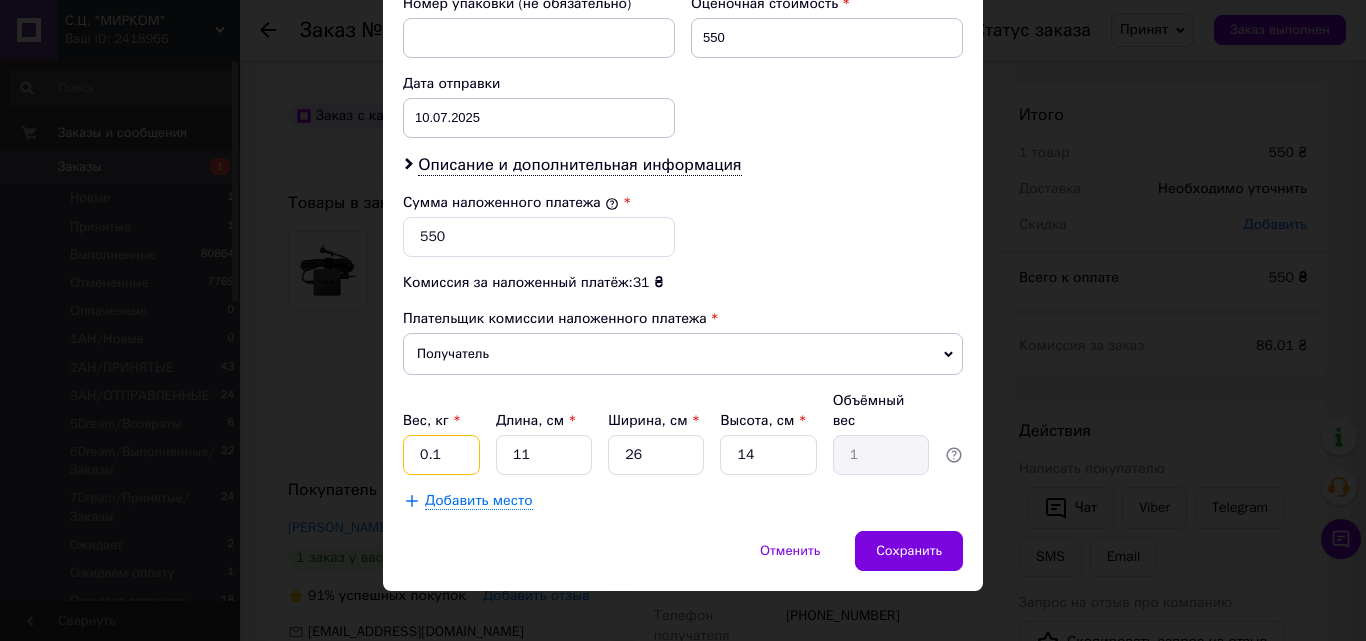 type on "0.1" 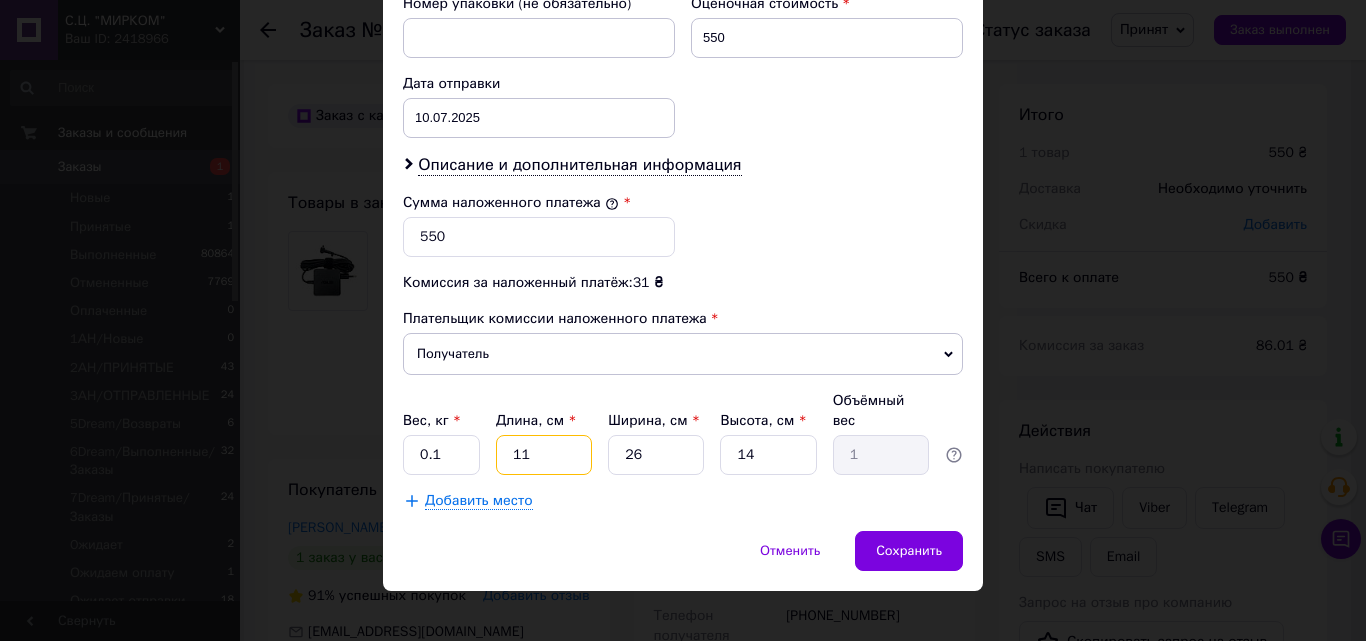 type on "2" 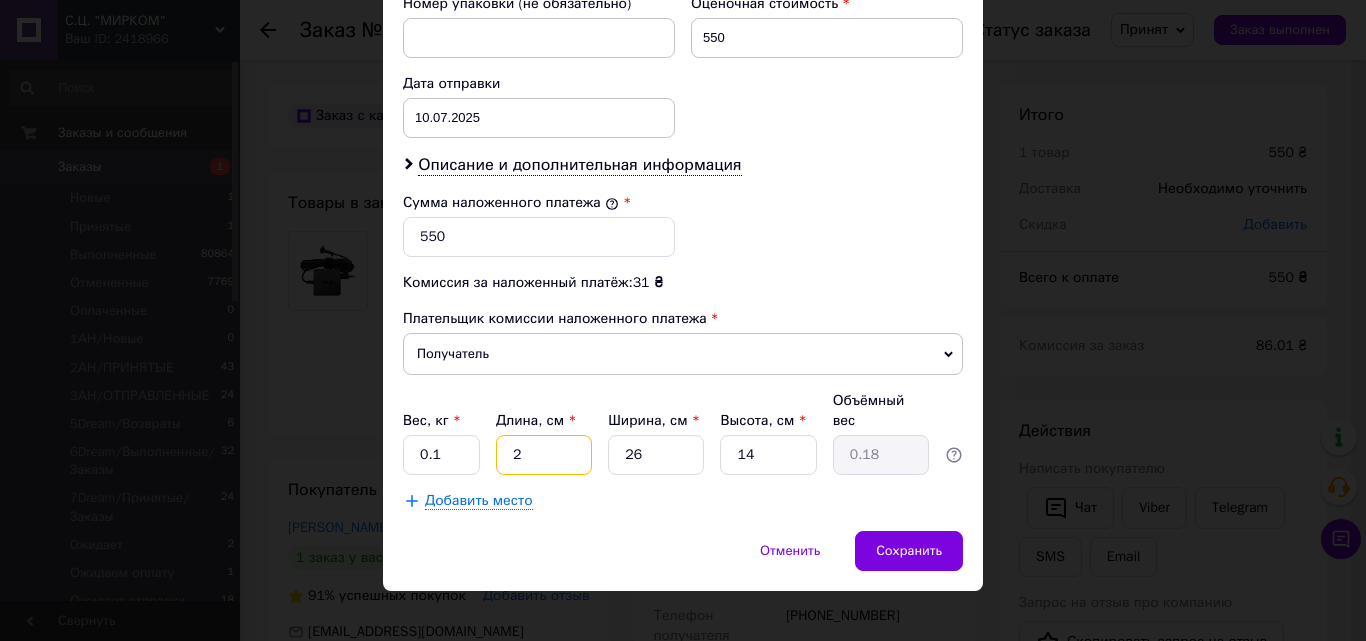 type on "20" 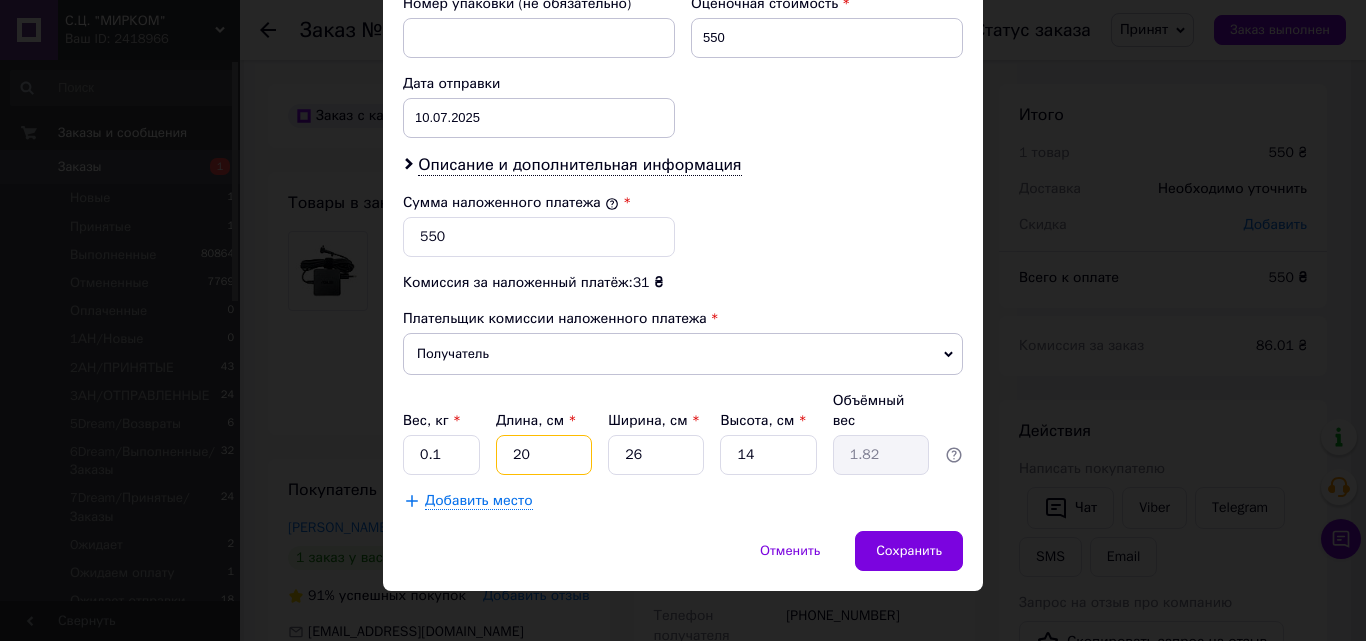 type on "20" 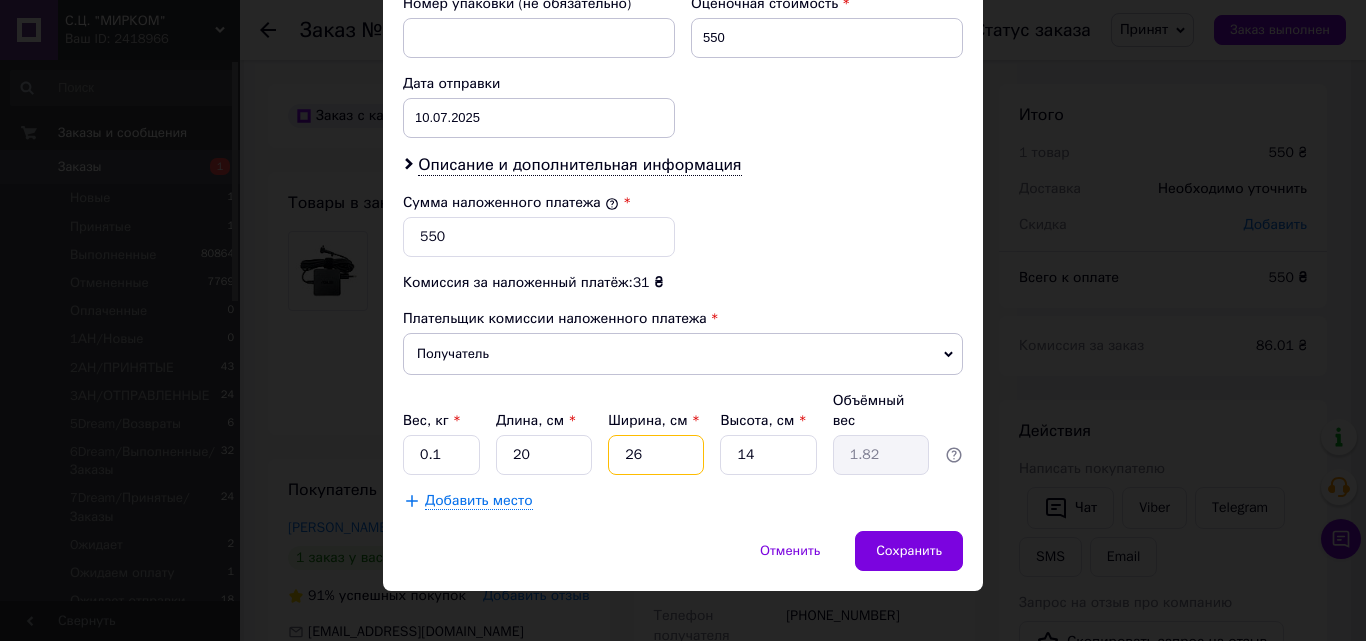 type on "1" 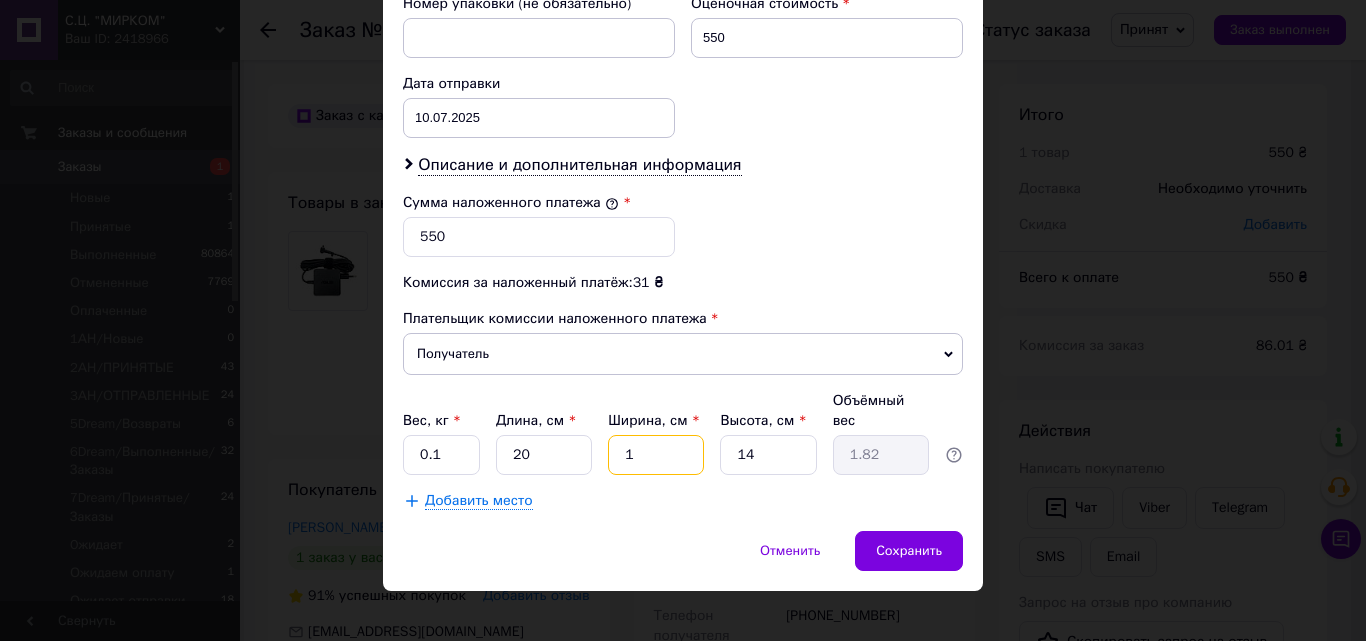 type on "0.1" 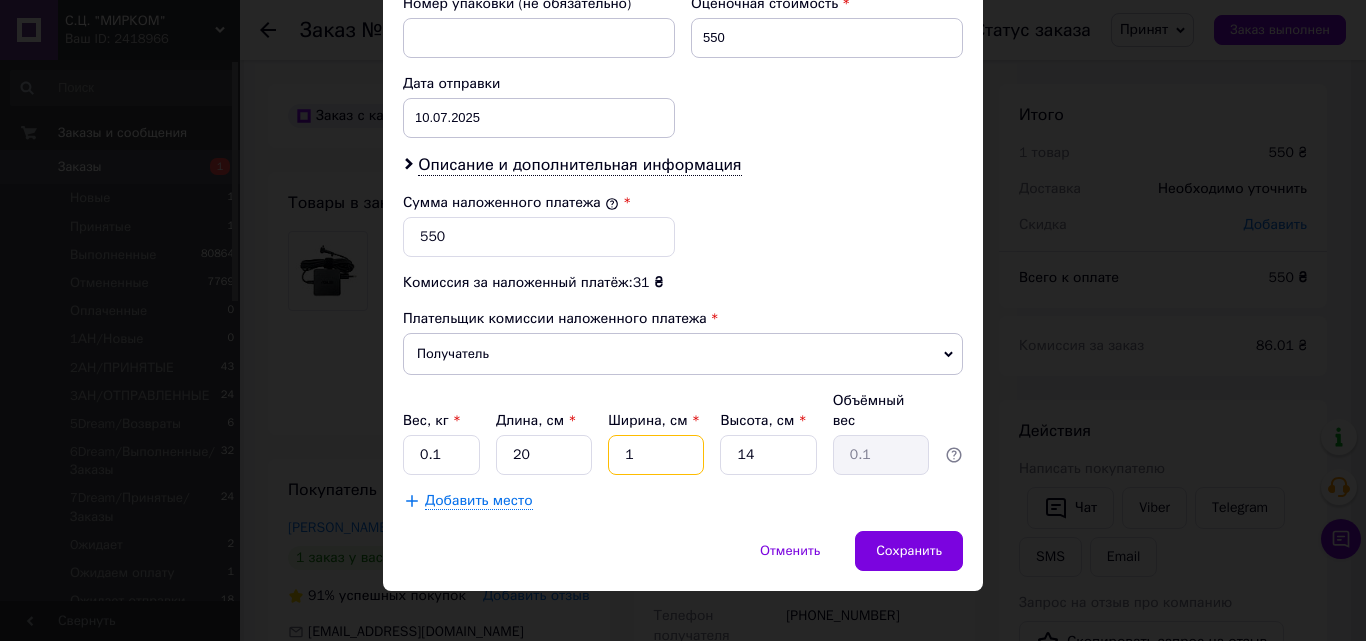 type on "10" 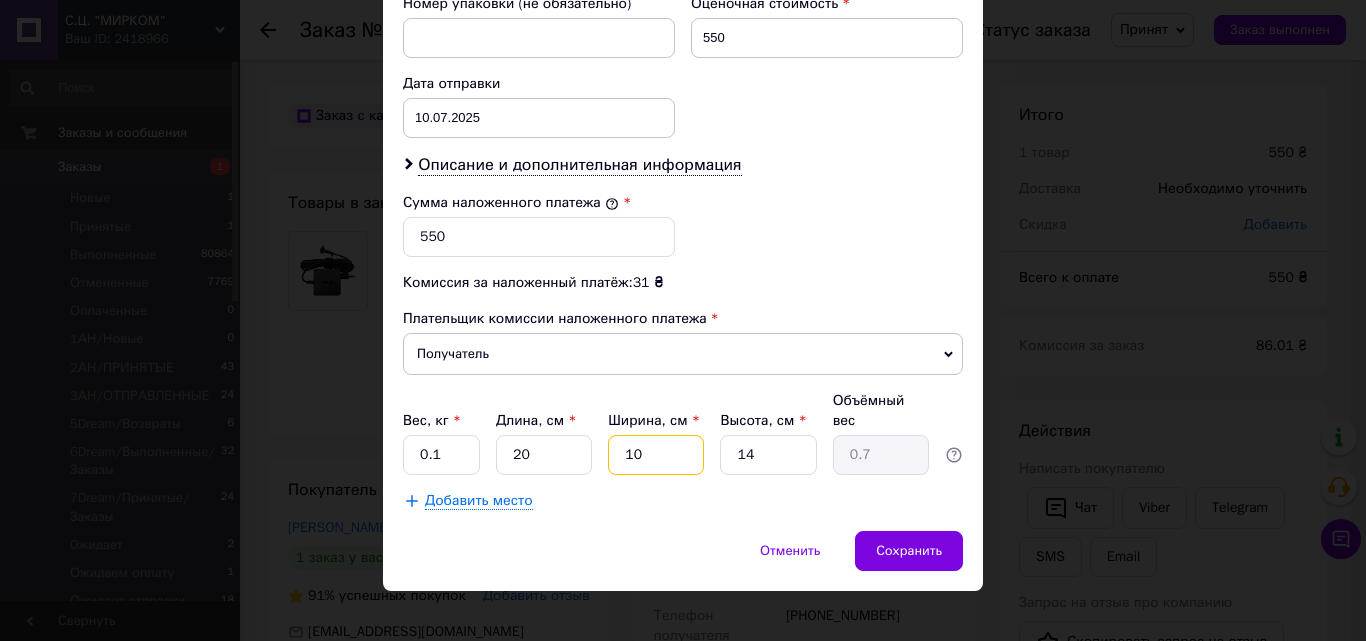 type on "10" 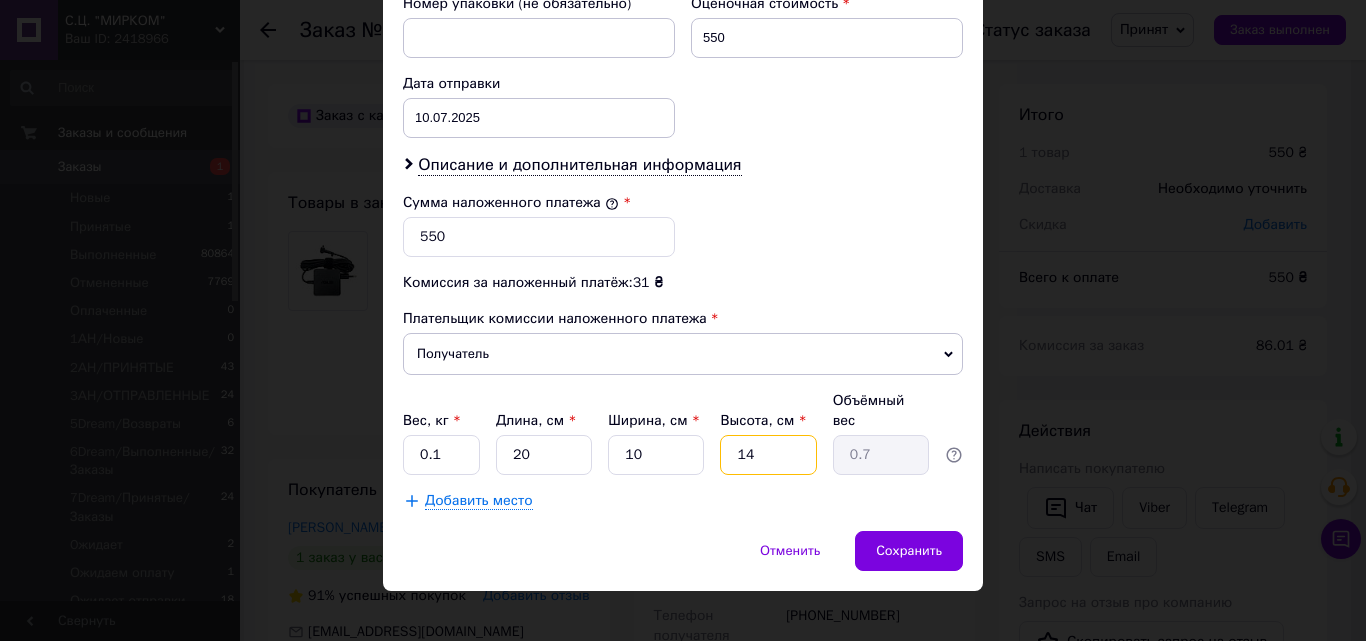 type on "5" 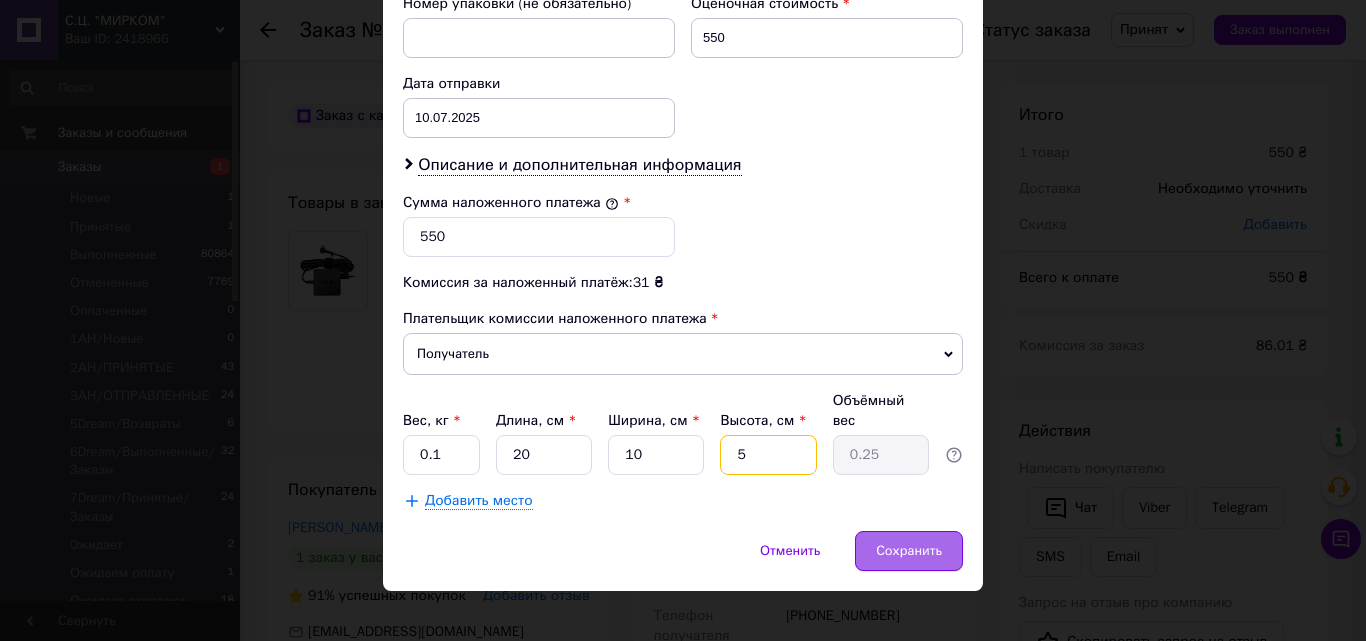 type on "5" 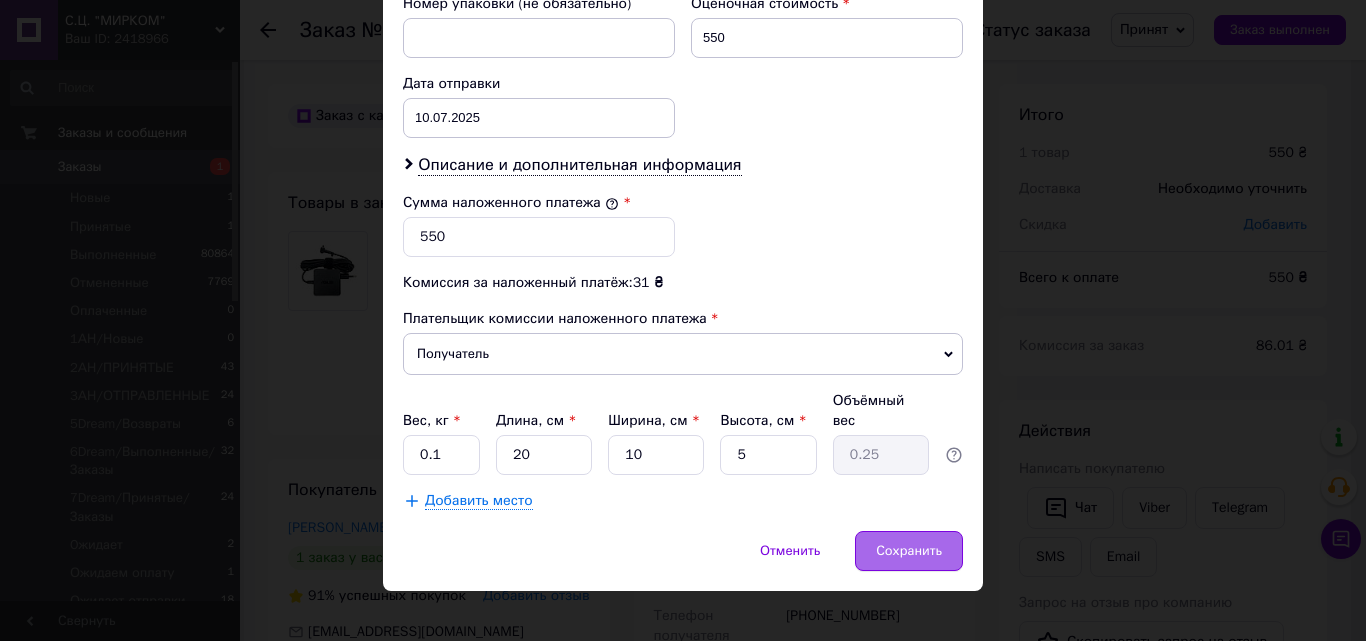 click on "Сохранить" at bounding box center [909, 551] 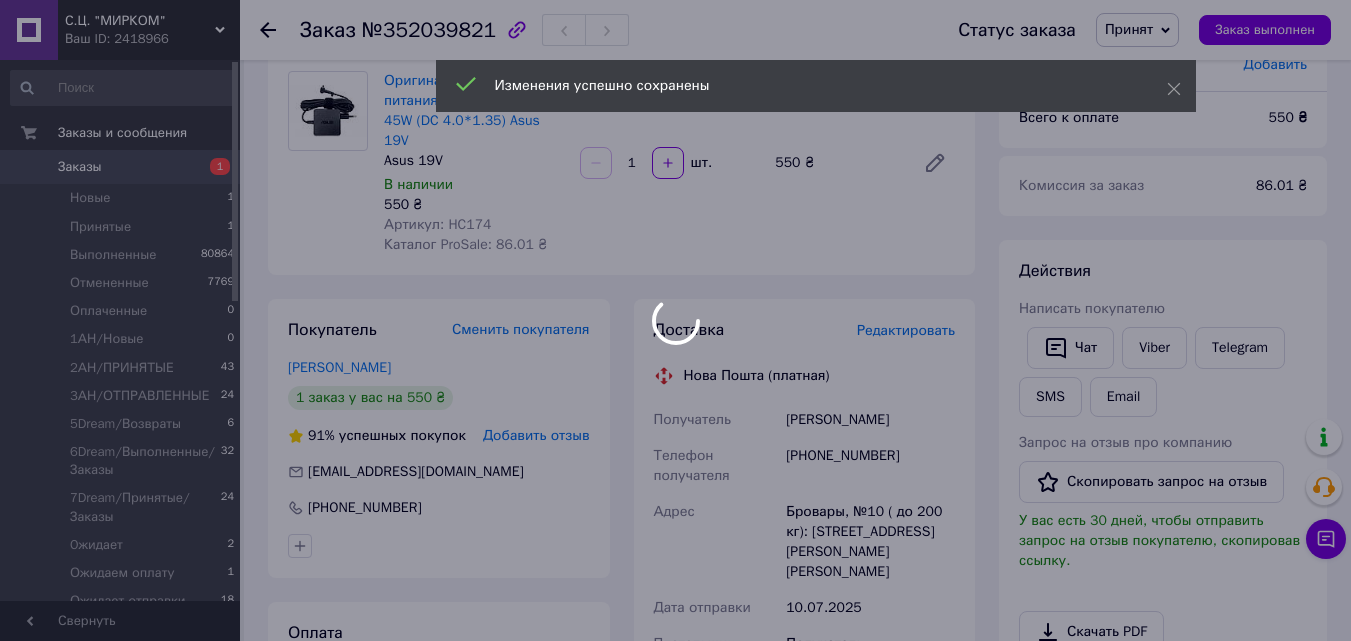 scroll, scrollTop: 700, scrollLeft: 0, axis: vertical 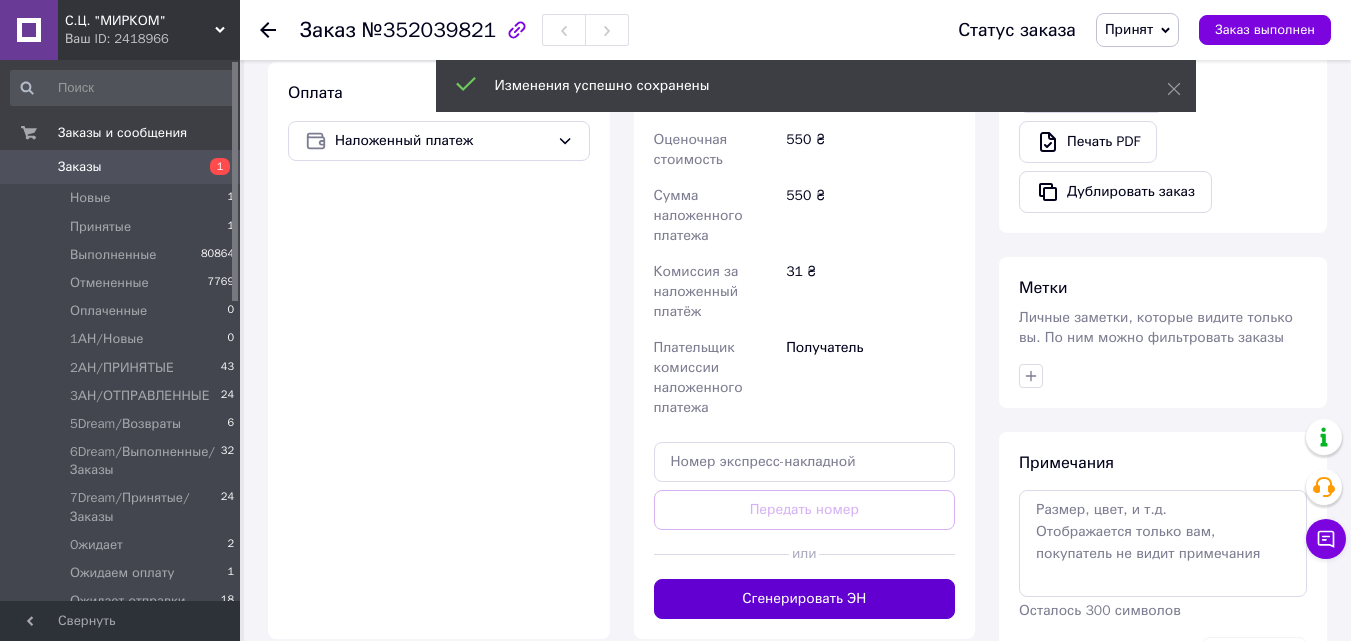 click on "Сгенерировать ЭН" at bounding box center [805, 599] 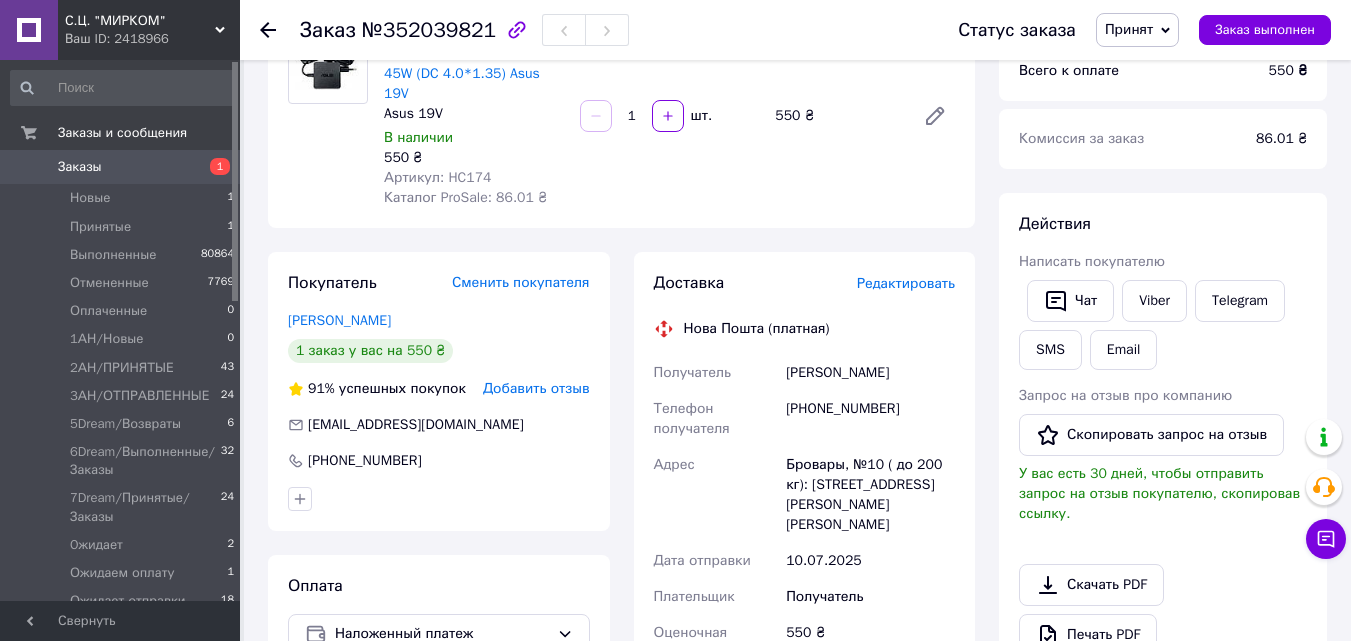 scroll, scrollTop: 200, scrollLeft: 0, axis: vertical 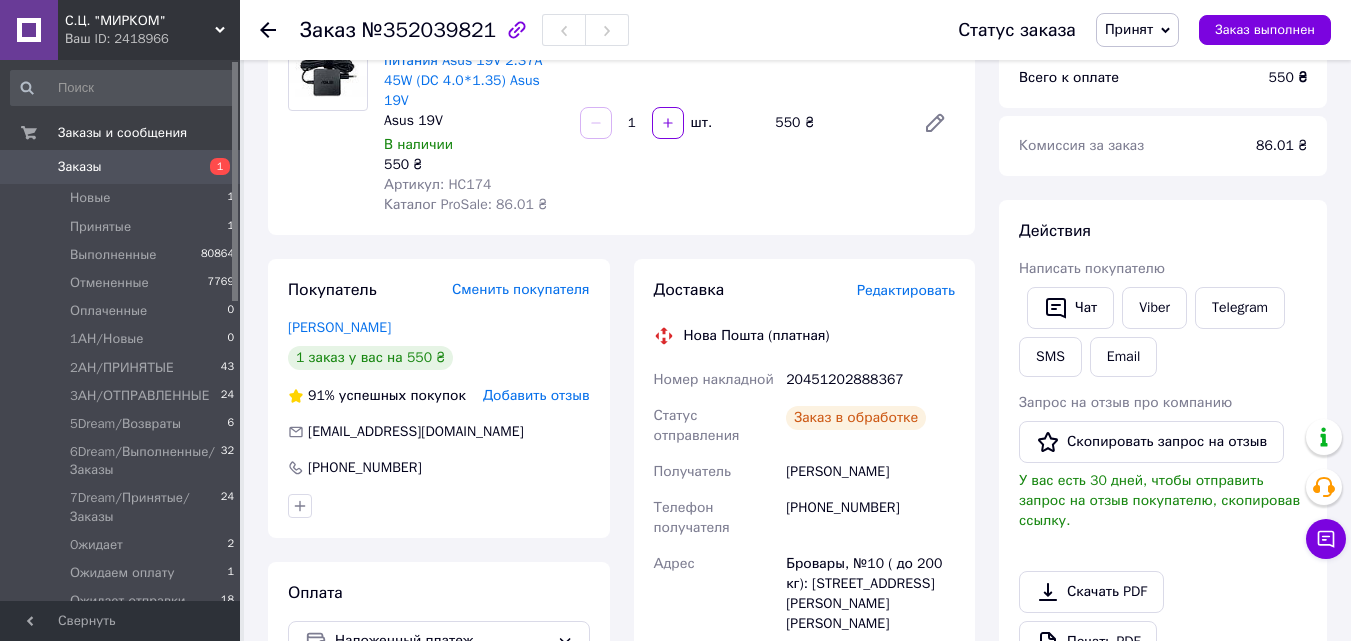 click on "20451202888367" at bounding box center [870, 380] 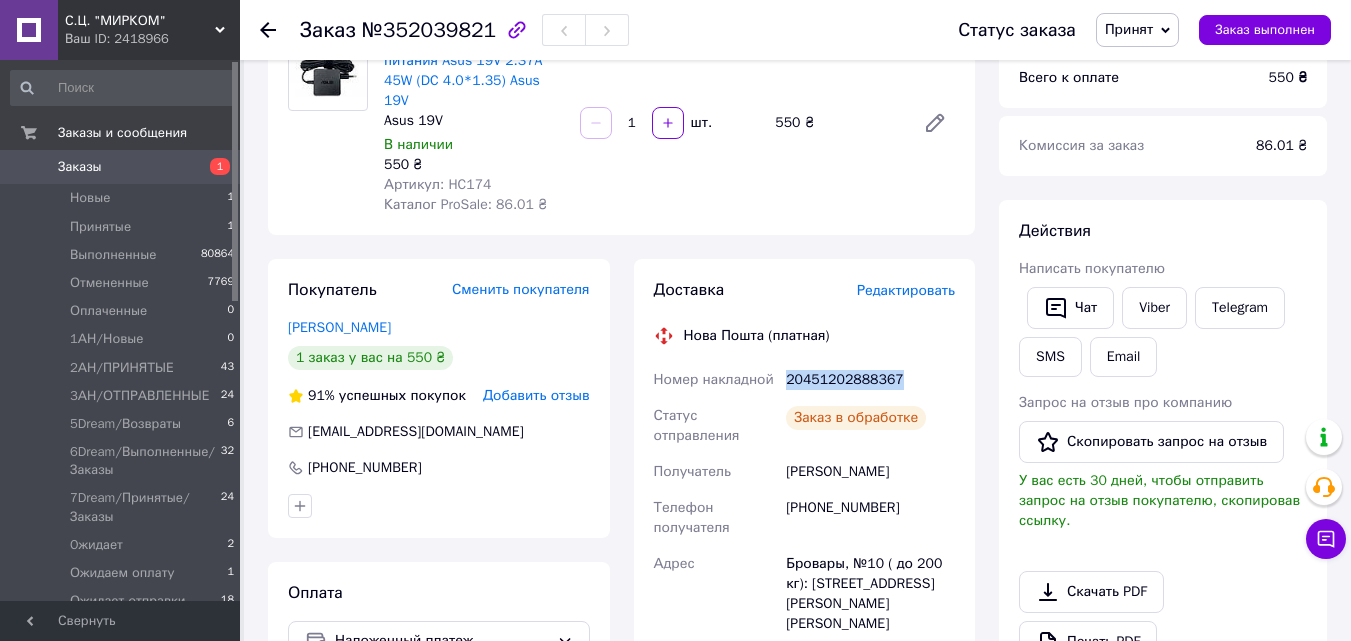click on "20451202888367" at bounding box center (870, 380) 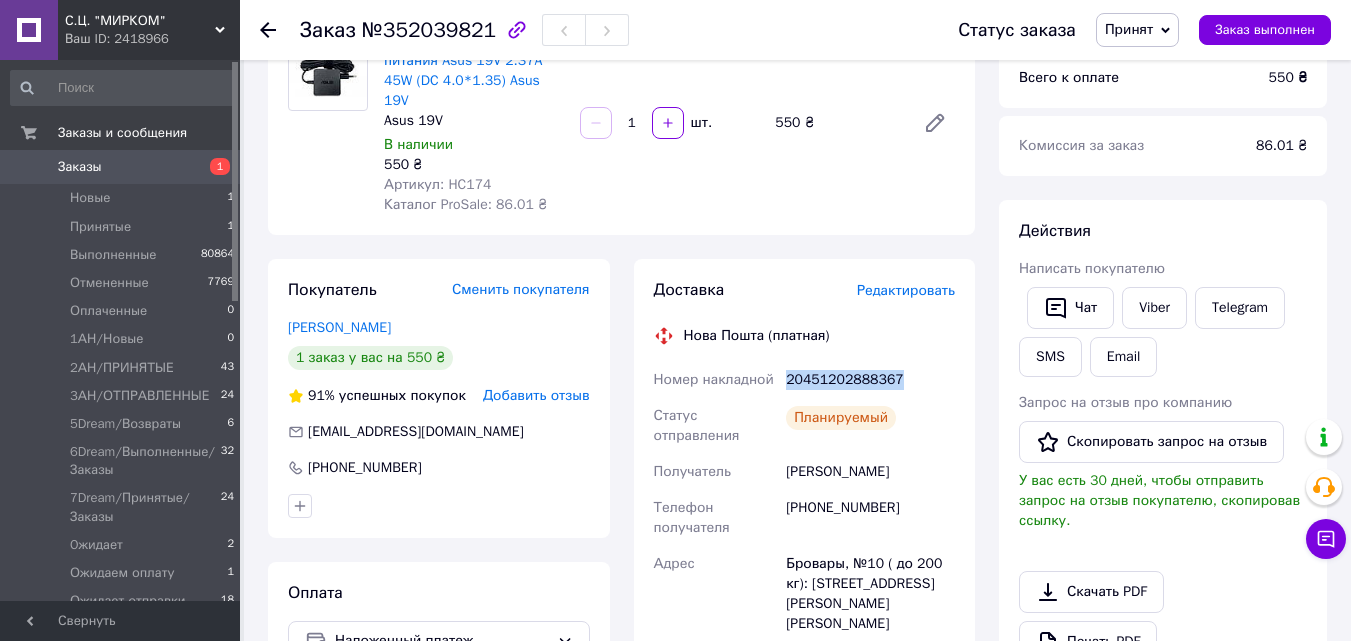 click on "Принят" at bounding box center [1137, 30] 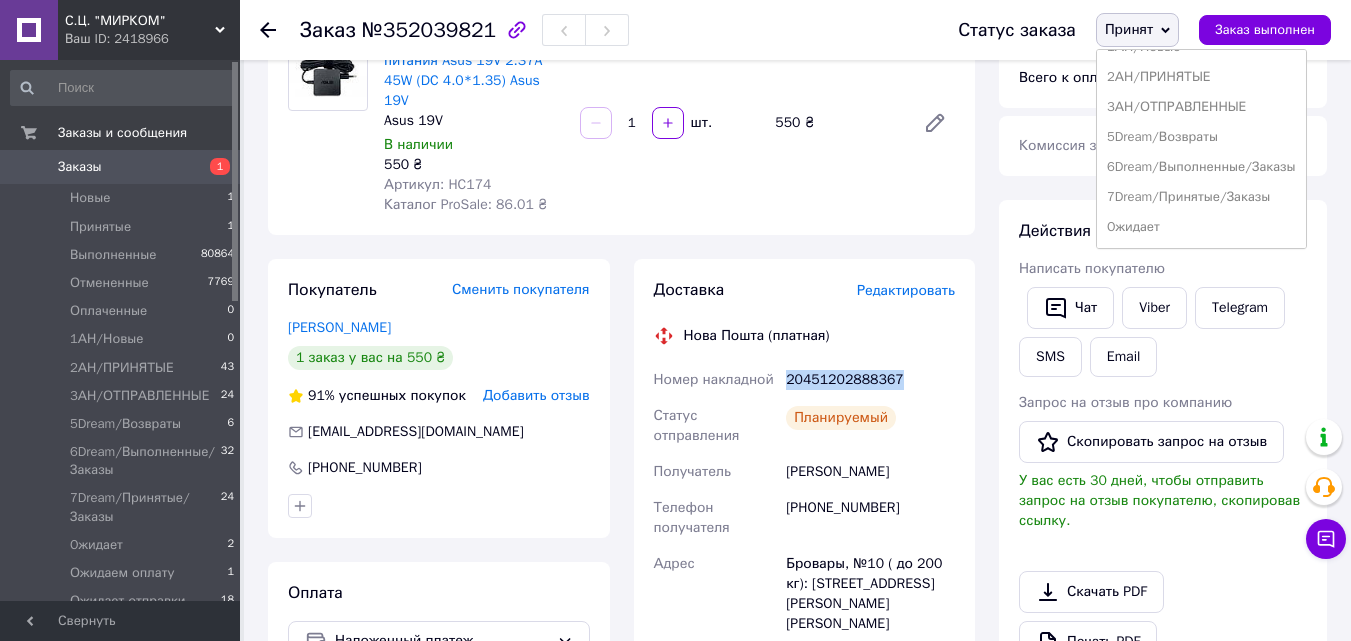 scroll, scrollTop: 232, scrollLeft: 0, axis: vertical 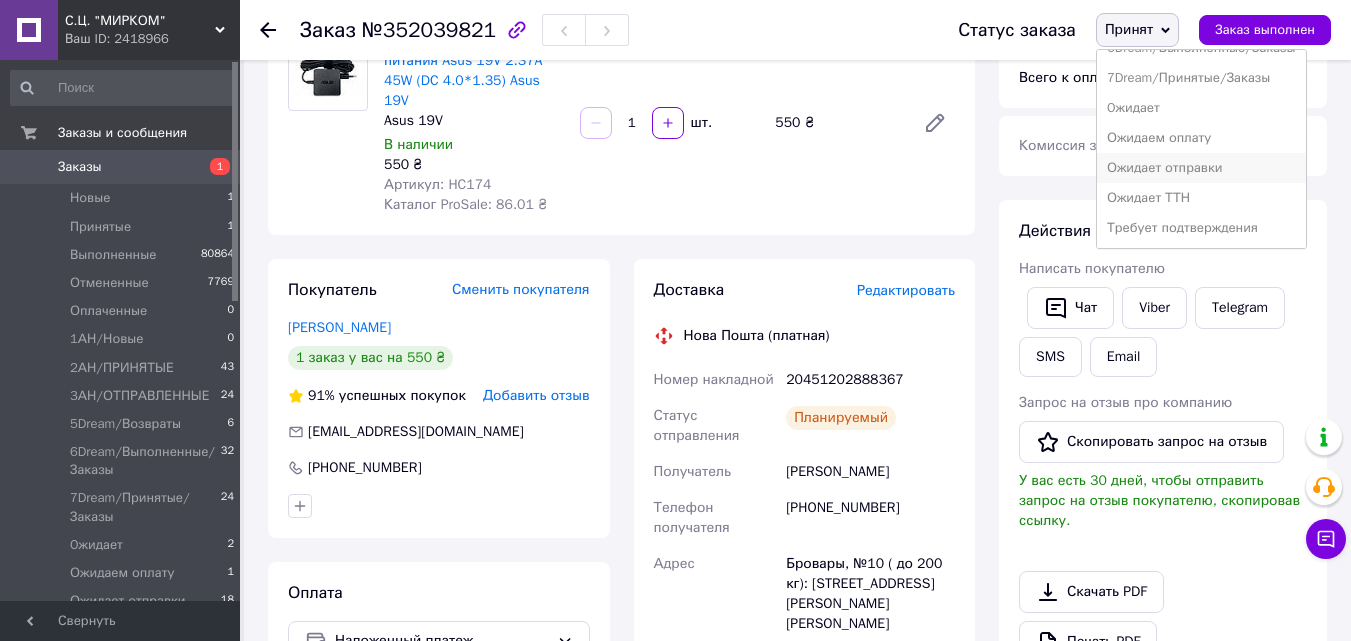 click on "Ожидает отправки" at bounding box center [1201, 168] 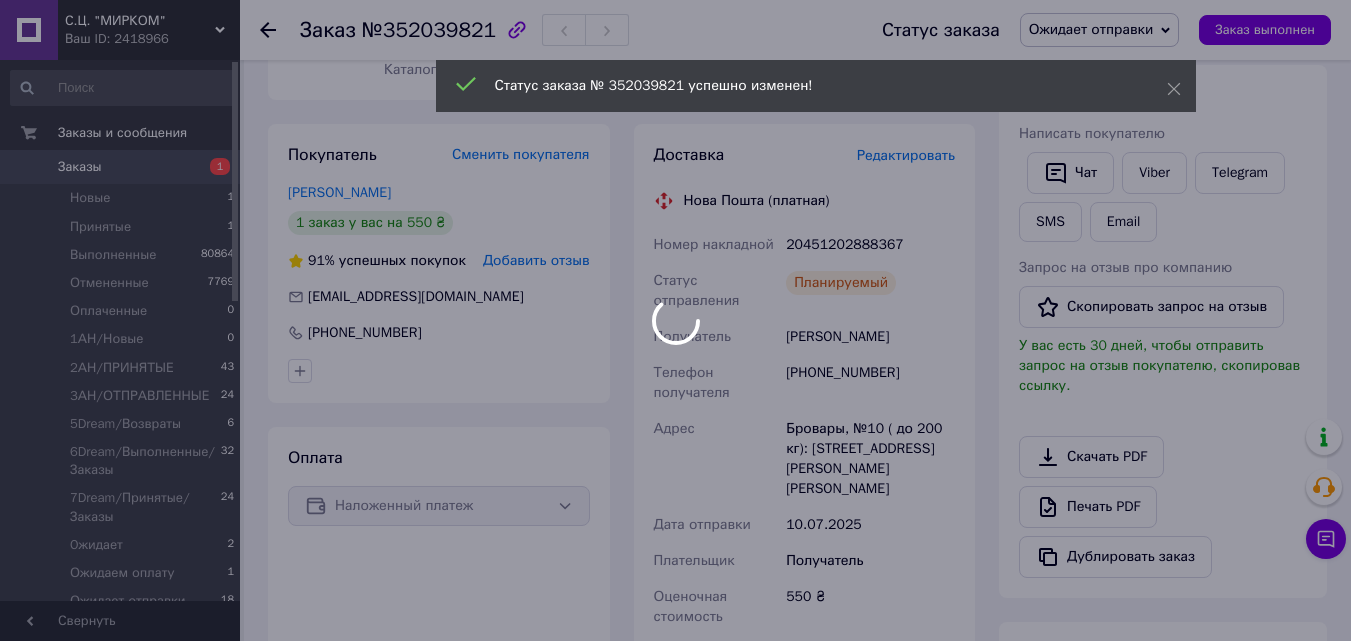 scroll, scrollTop: 300, scrollLeft: 0, axis: vertical 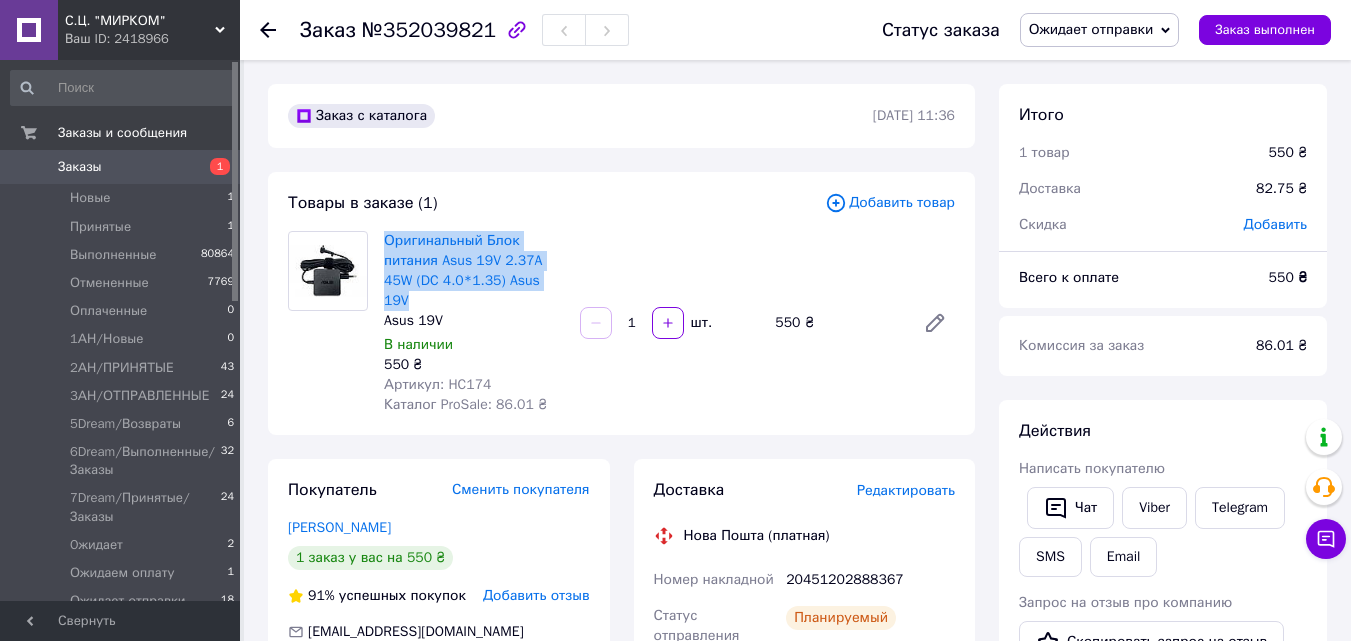 drag, startPoint x: 468, startPoint y: 269, endPoint x: 380, endPoint y: 238, distance: 93.30059 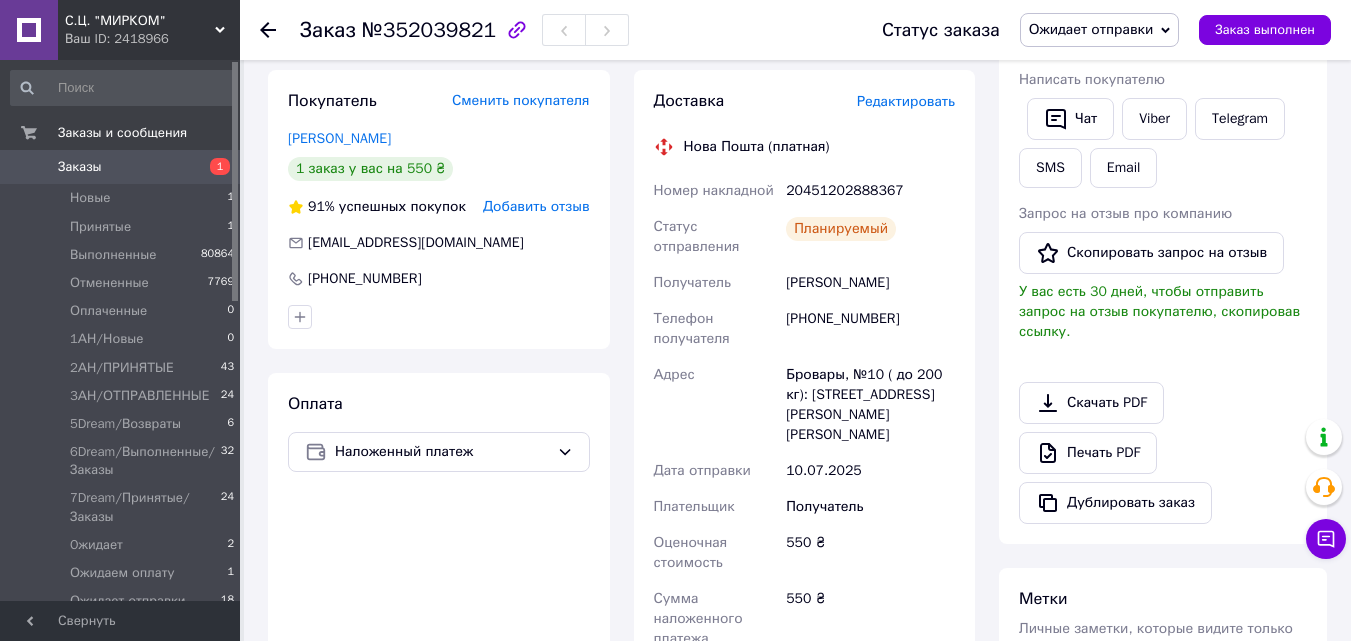 scroll, scrollTop: 400, scrollLeft: 0, axis: vertical 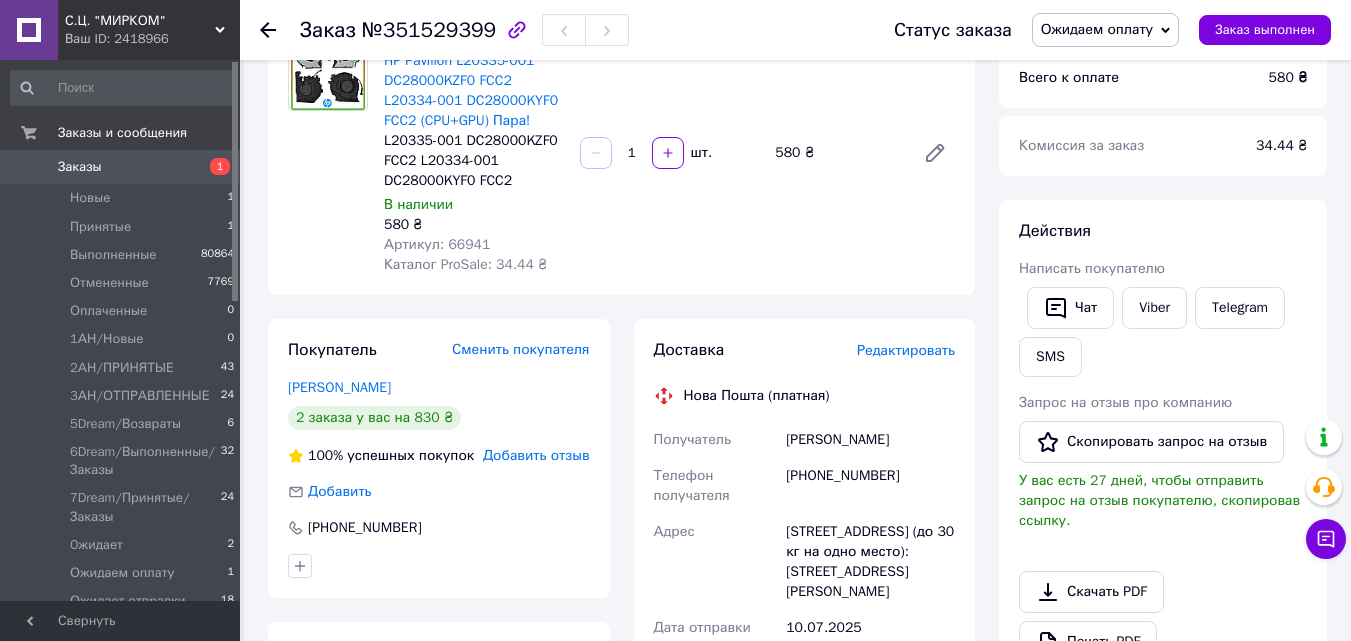 click on "Редактировать" at bounding box center (906, 350) 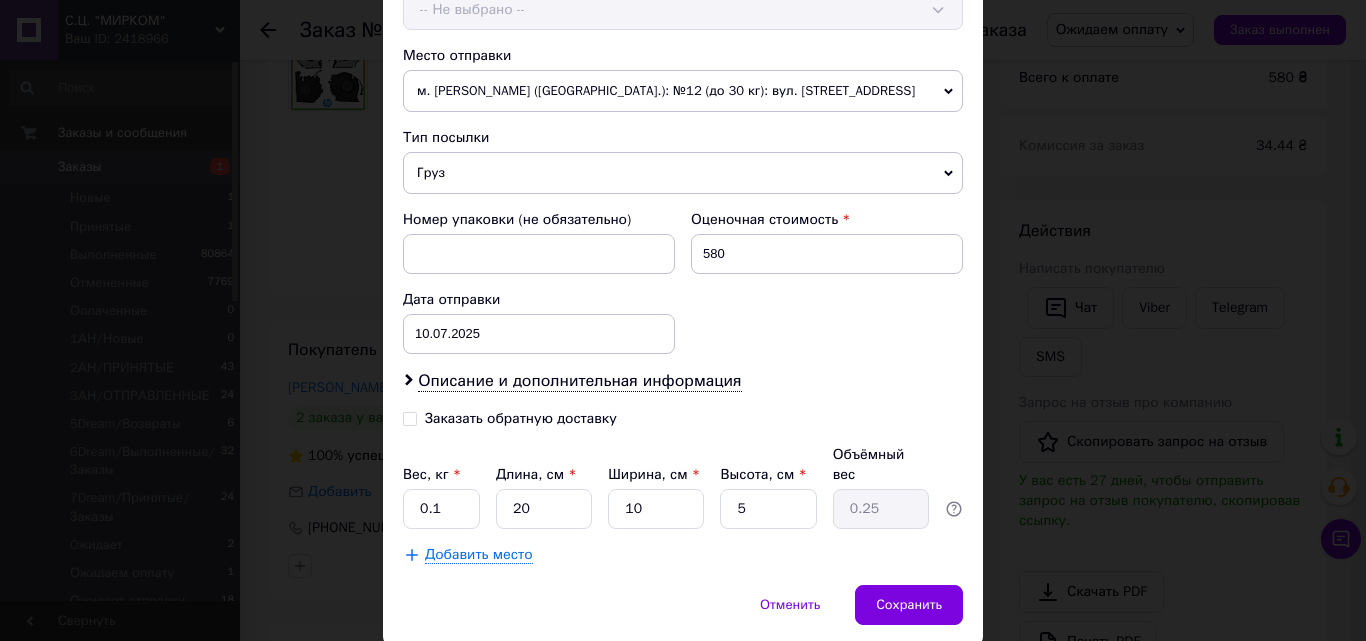 scroll, scrollTop: 723, scrollLeft: 0, axis: vertical 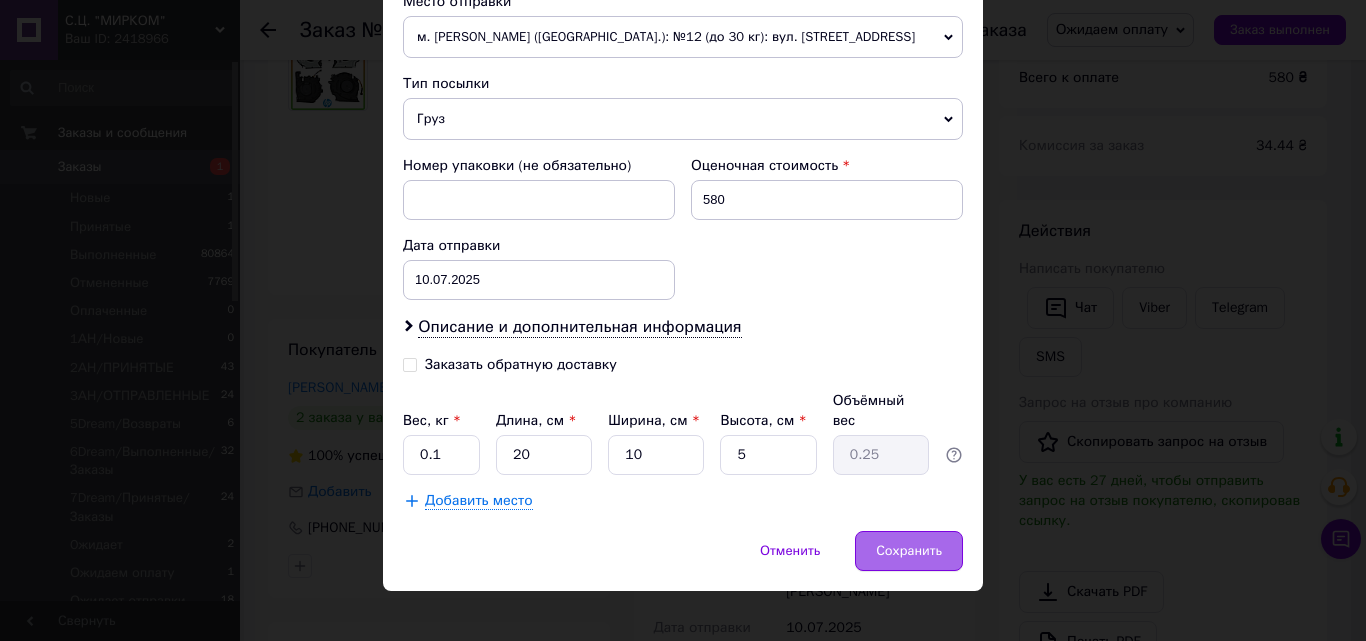 click on "Сохранить" at bounding box center [909, 551] 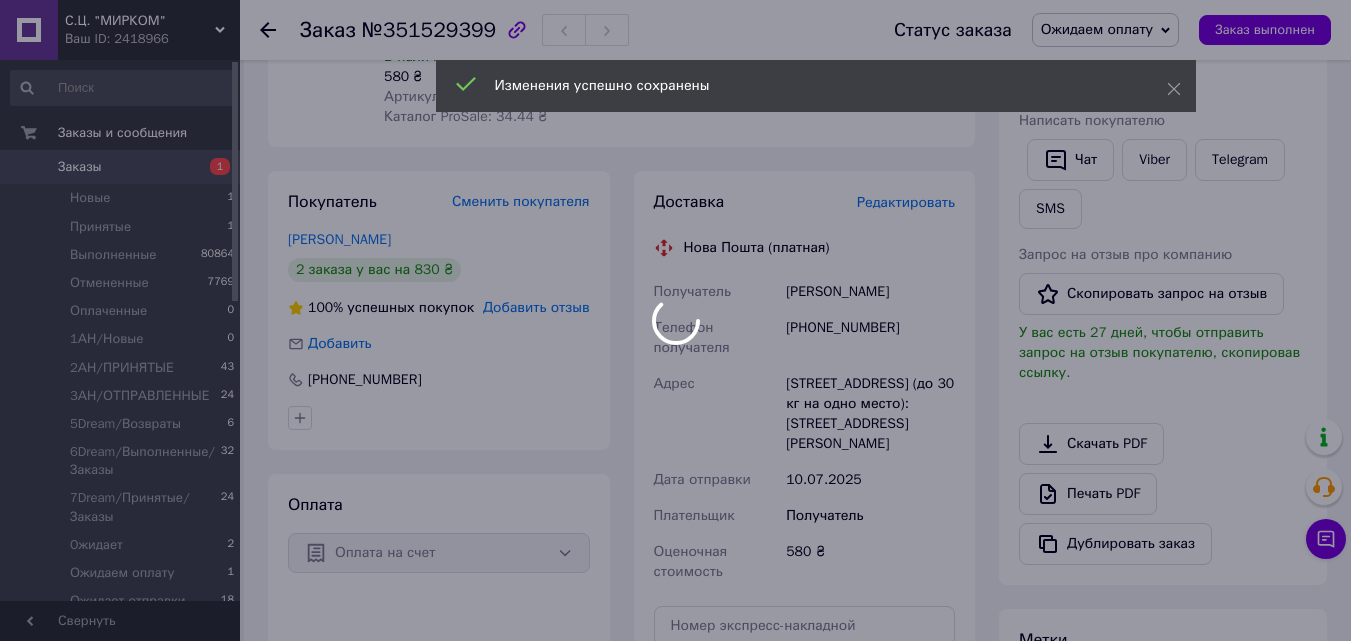 scroll, scrollTop: 500, scrollLeft: 0, axis: vertical 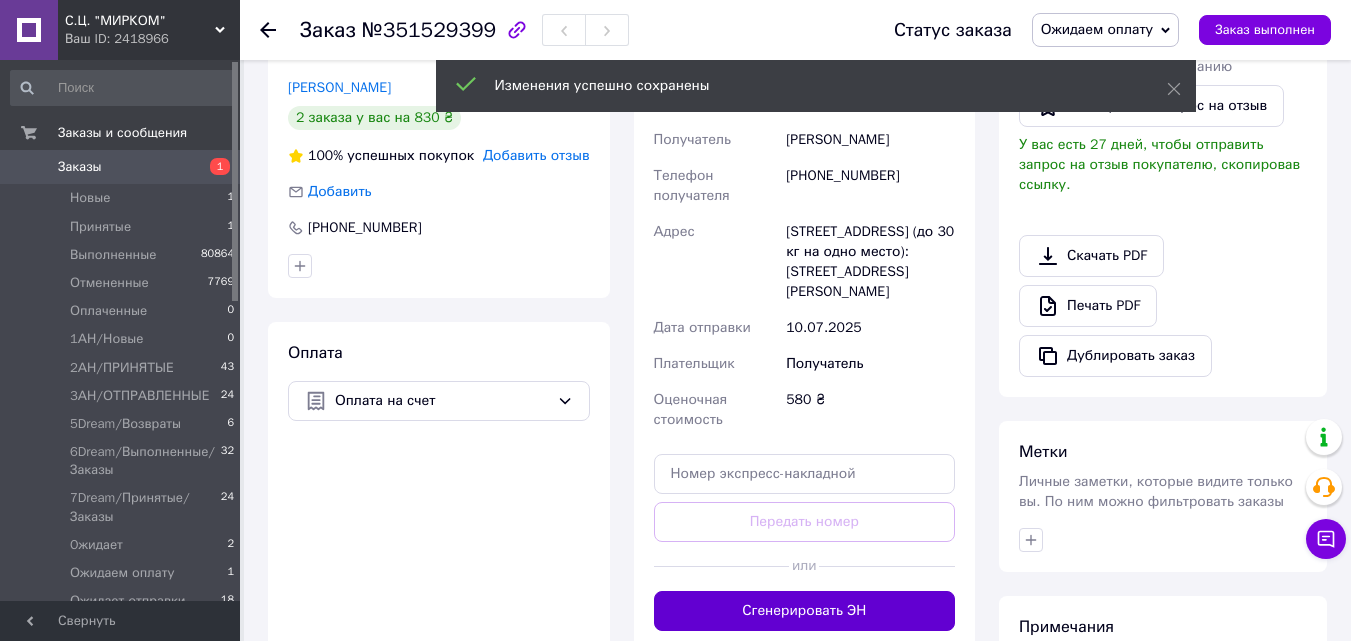 click on "Сгенерировать ЭН" at bounding box center [805, 611] 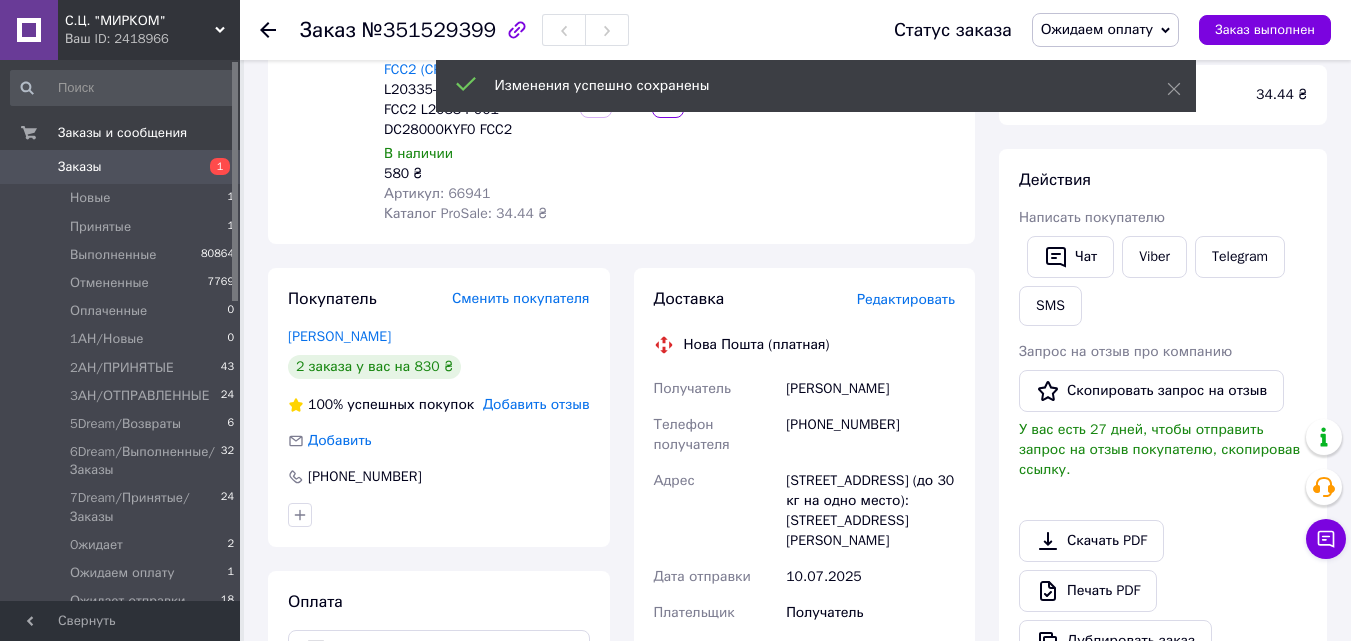 scroll, scrollTop: 200, scrollLeft: 0, axis: vertical 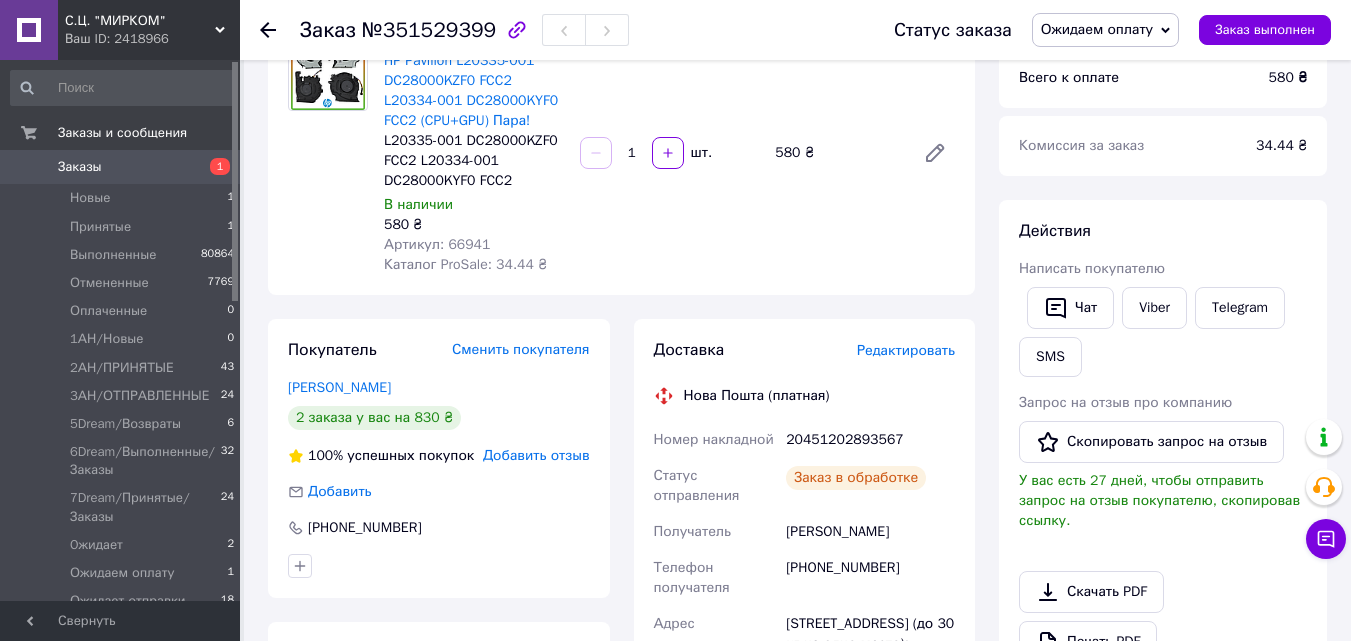 click on "20451202893567" at bounding box center [870, 440] 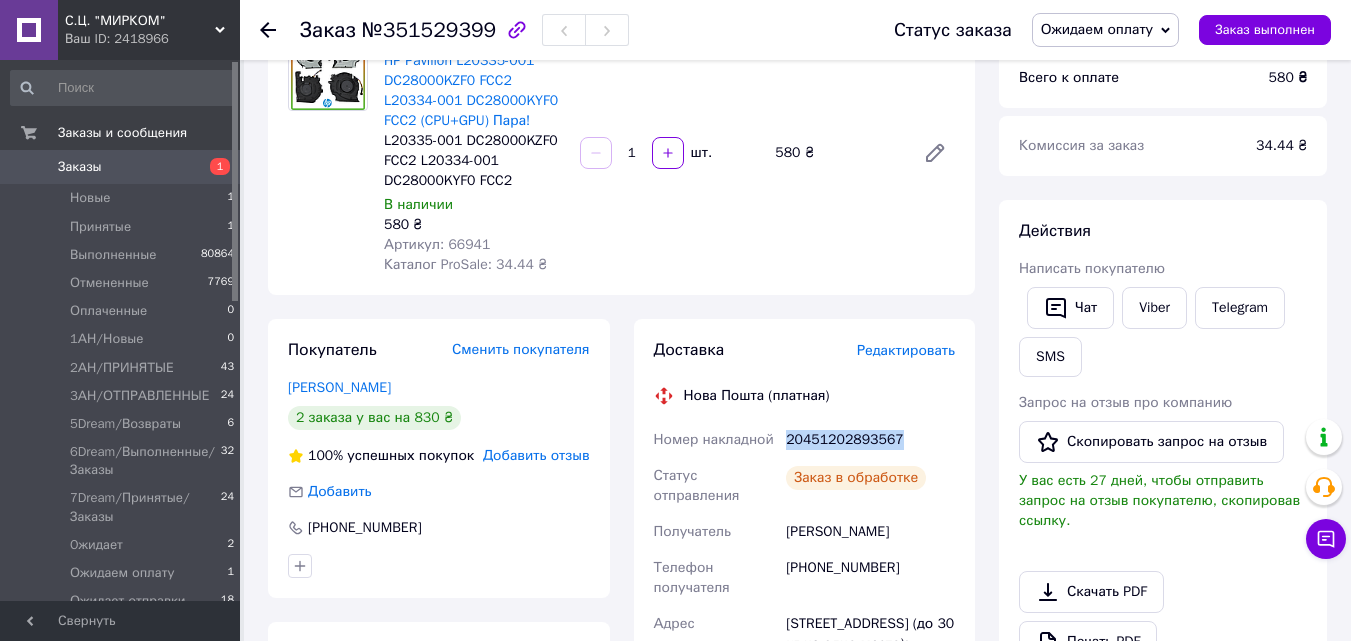copy on "20451202893567" 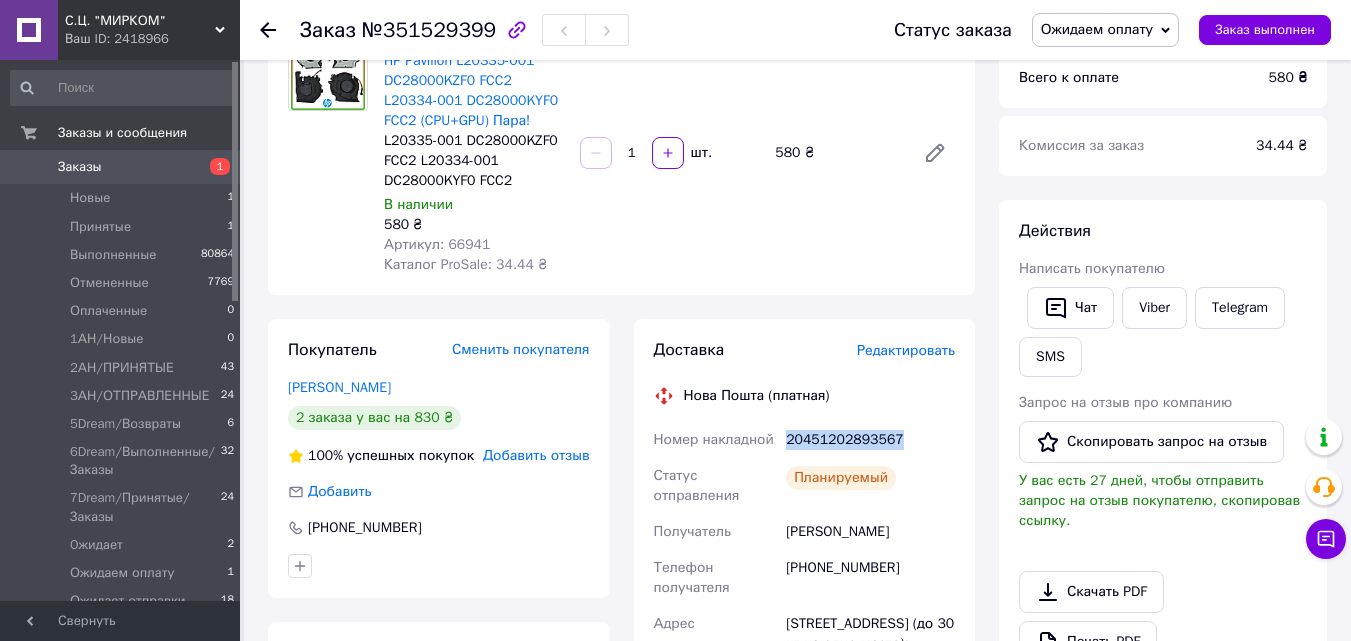 click on "Ожидаем оплату" at bounding box center [1106, 30] 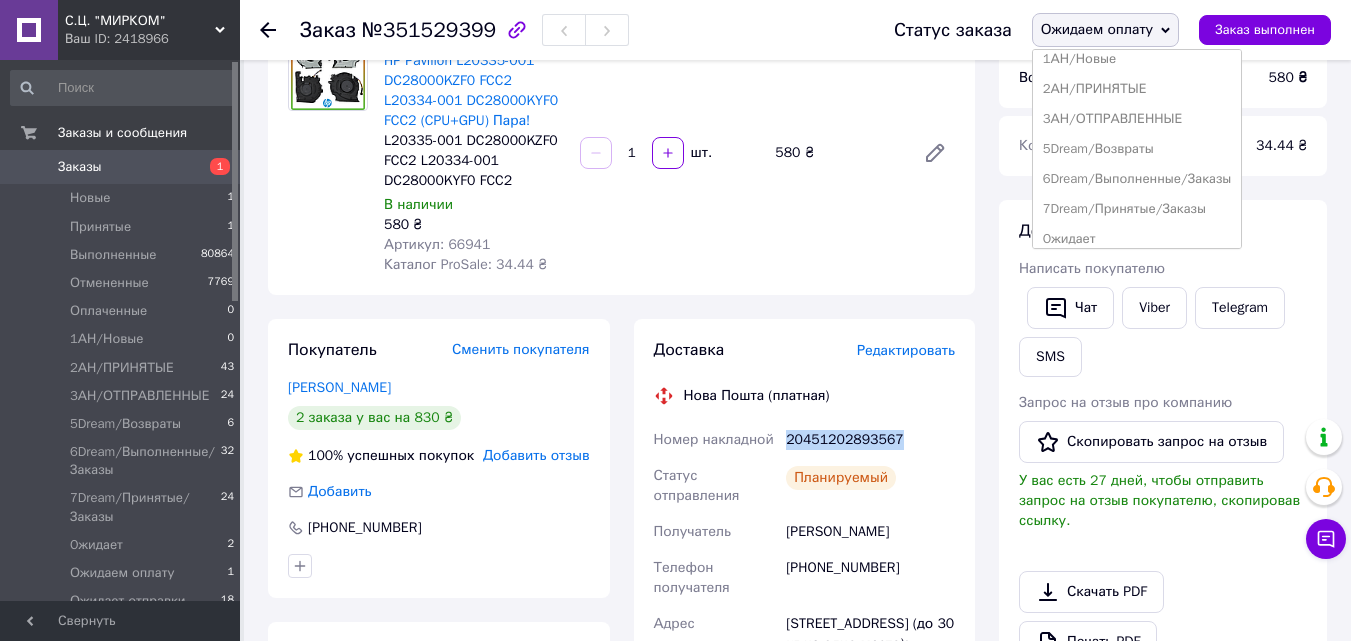 scroll, scrollTop: 232, scrollLeft: 0, axis: vertical 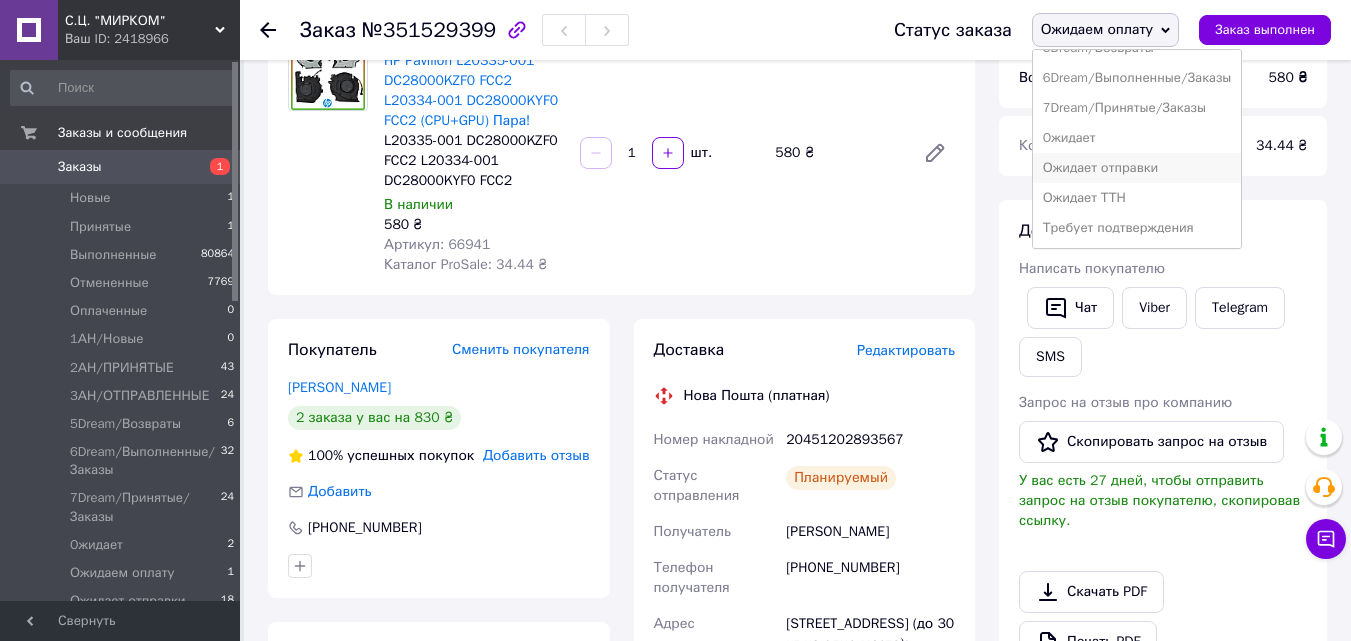 click on "Ожидает отправки" at bounding box center [1137, 168] 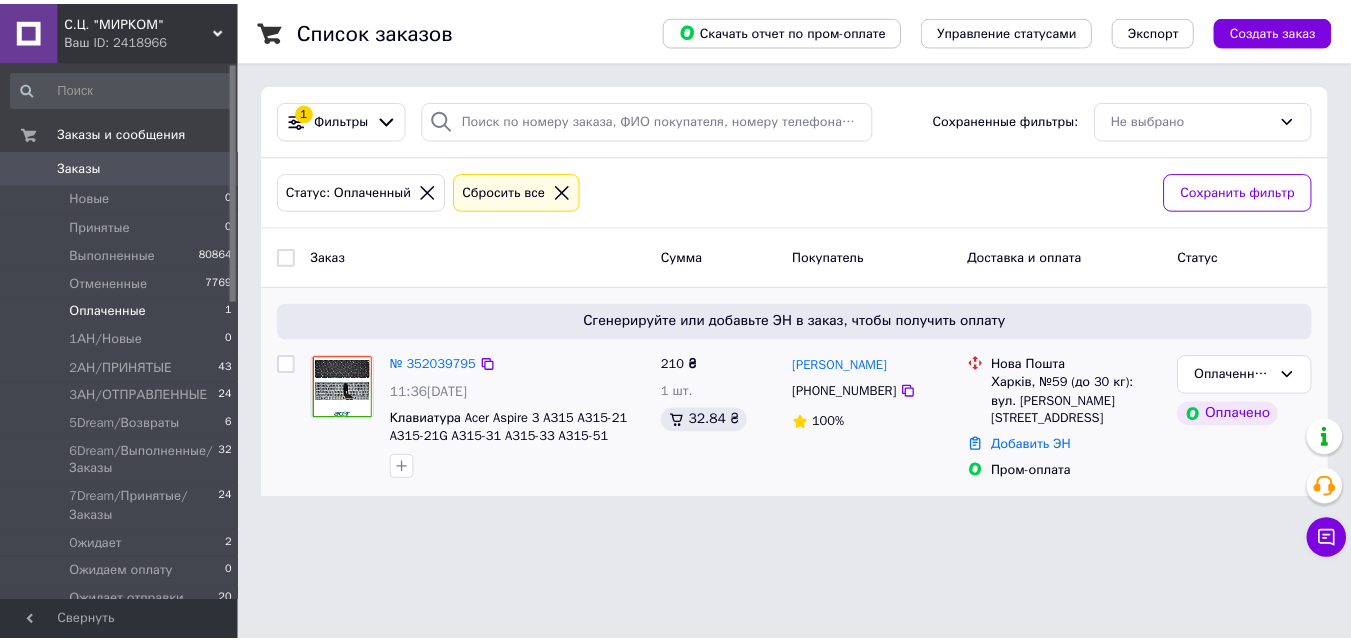 scroll, scrollTop: 0, scrollLeft: 0, axis: both 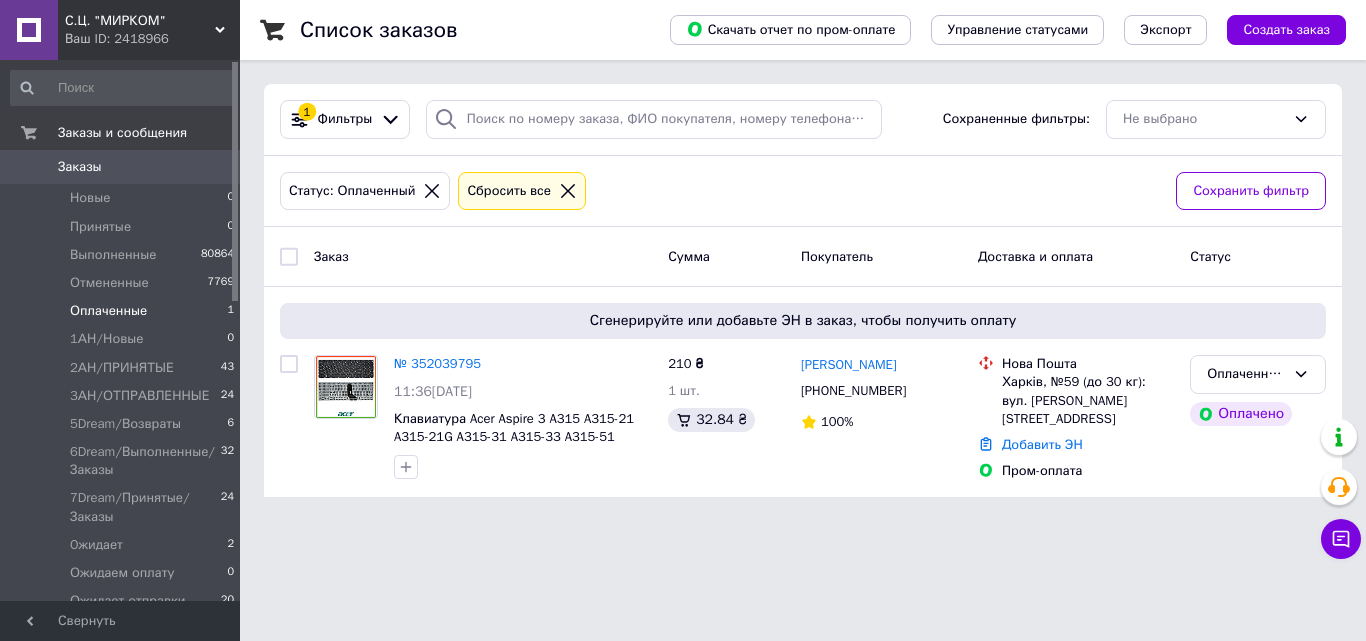 click on "Заказы 0" at bounding box center [123, 167] 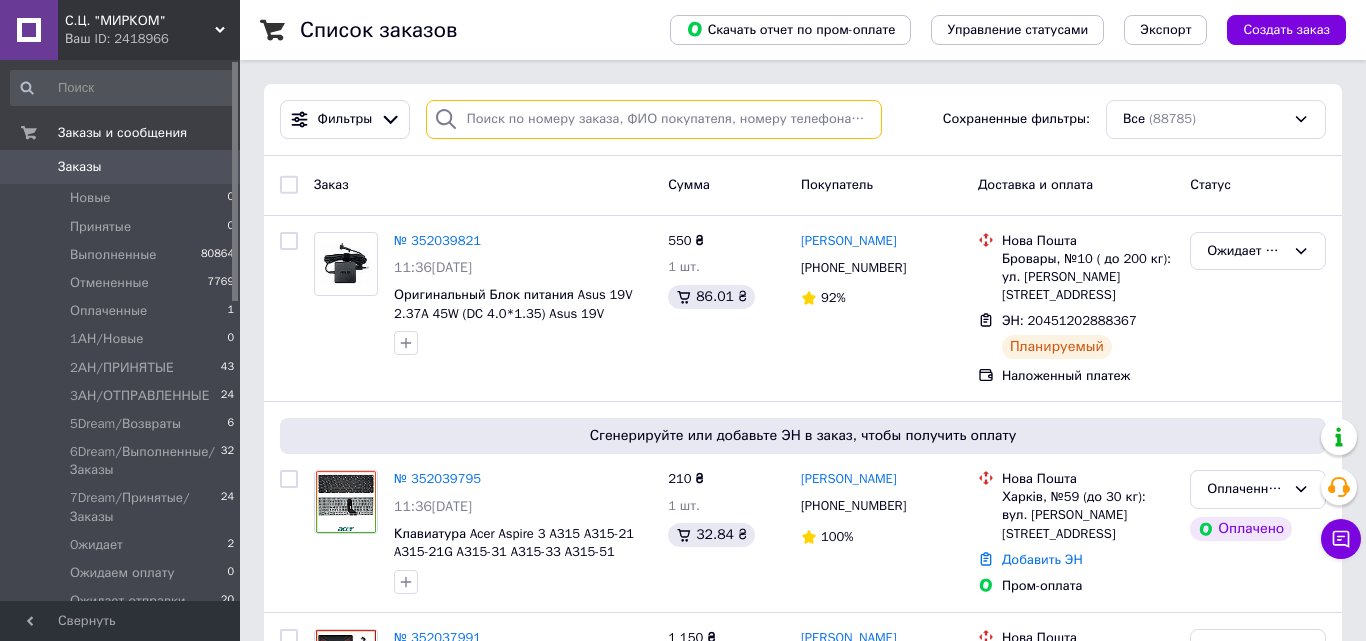 click at bounding box center [654, 119] 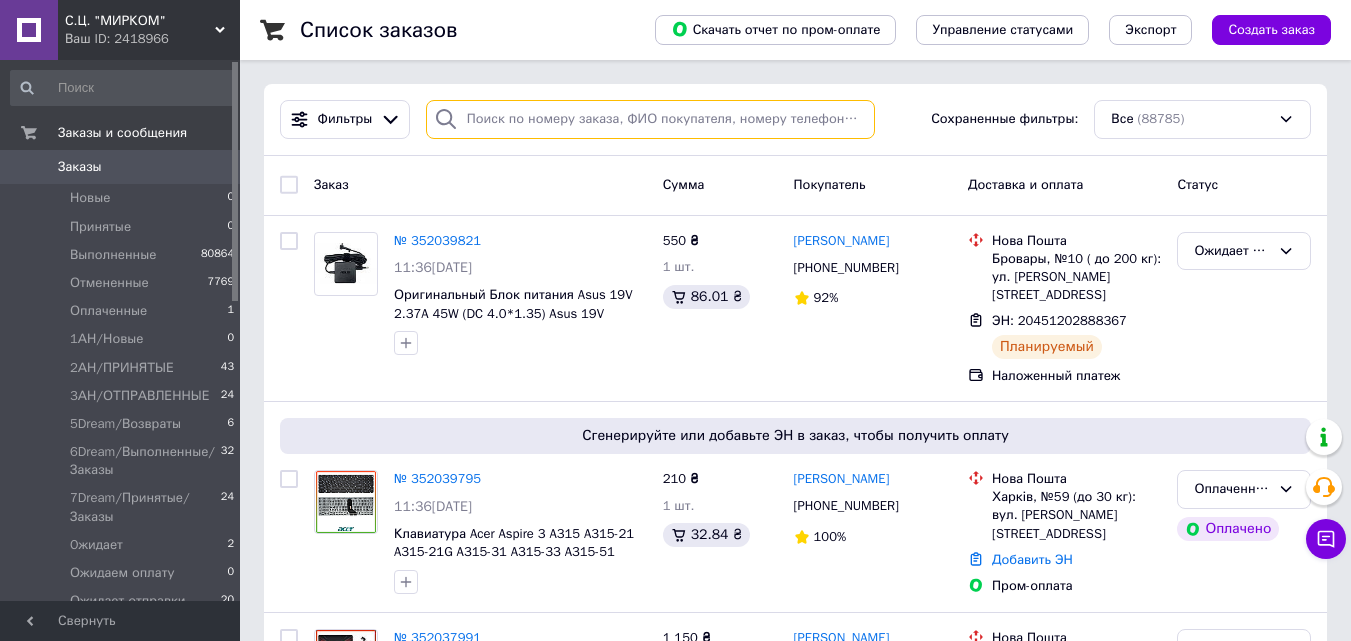 paste on "352039795" 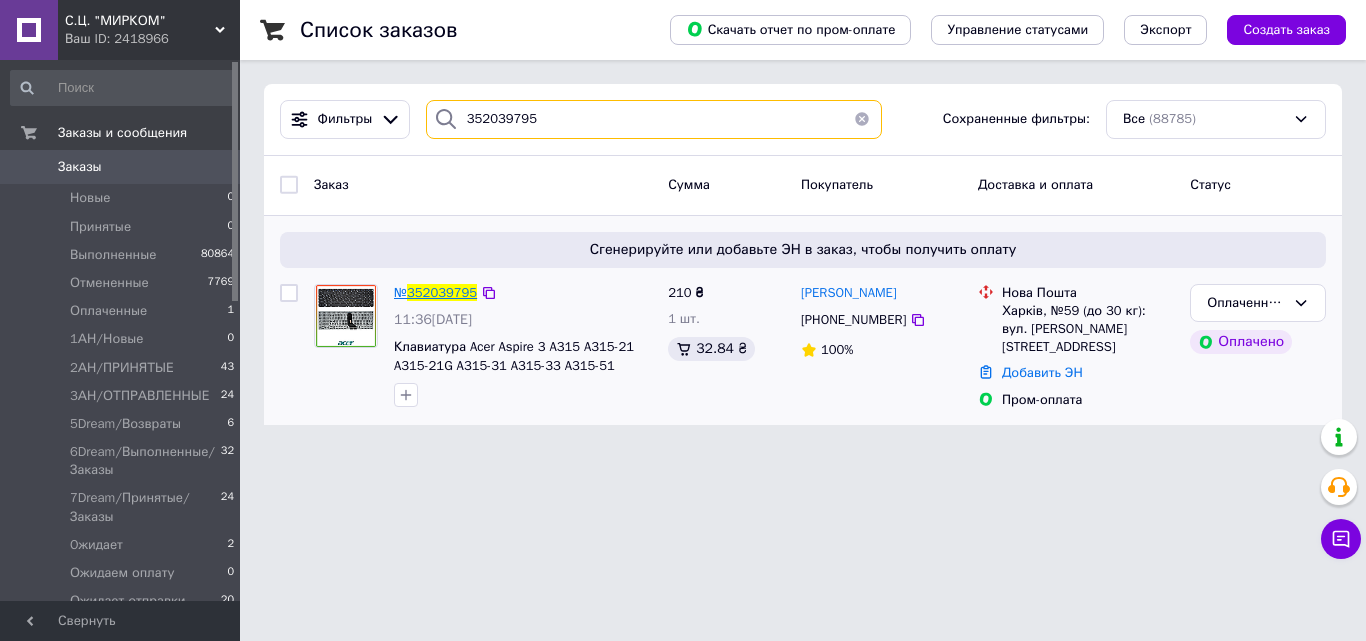 type on "352039795" 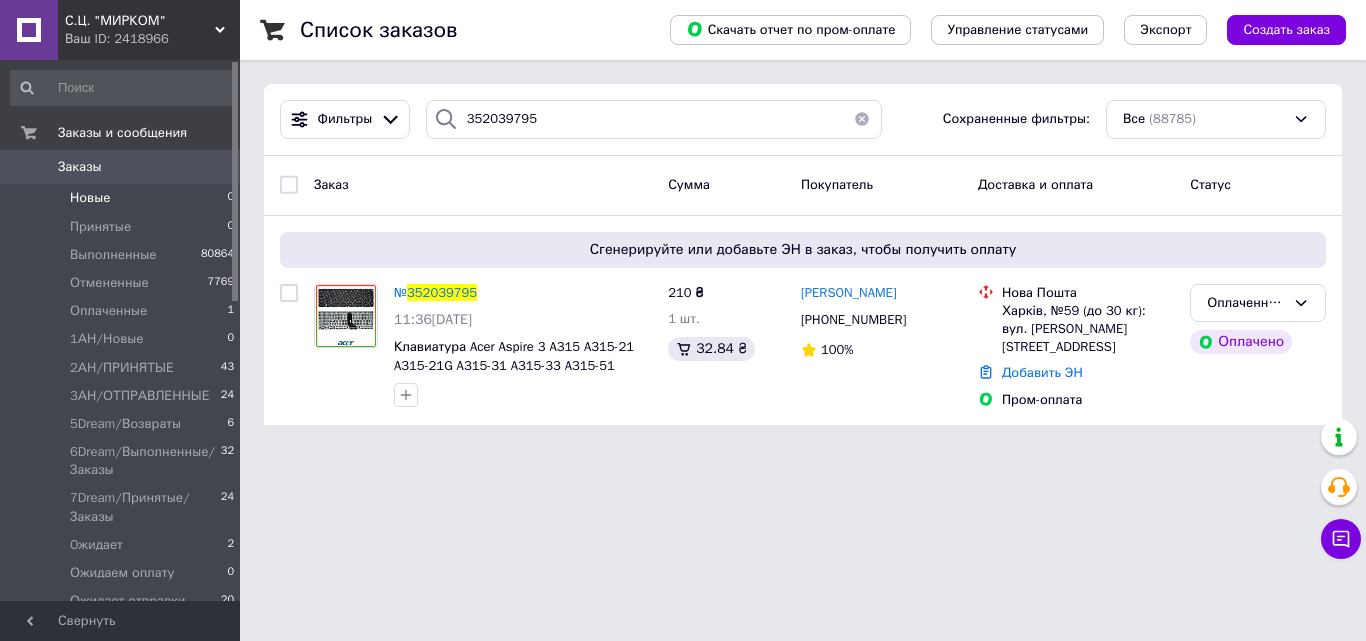 click on "Новые 0" at bounding box center [123, 198] 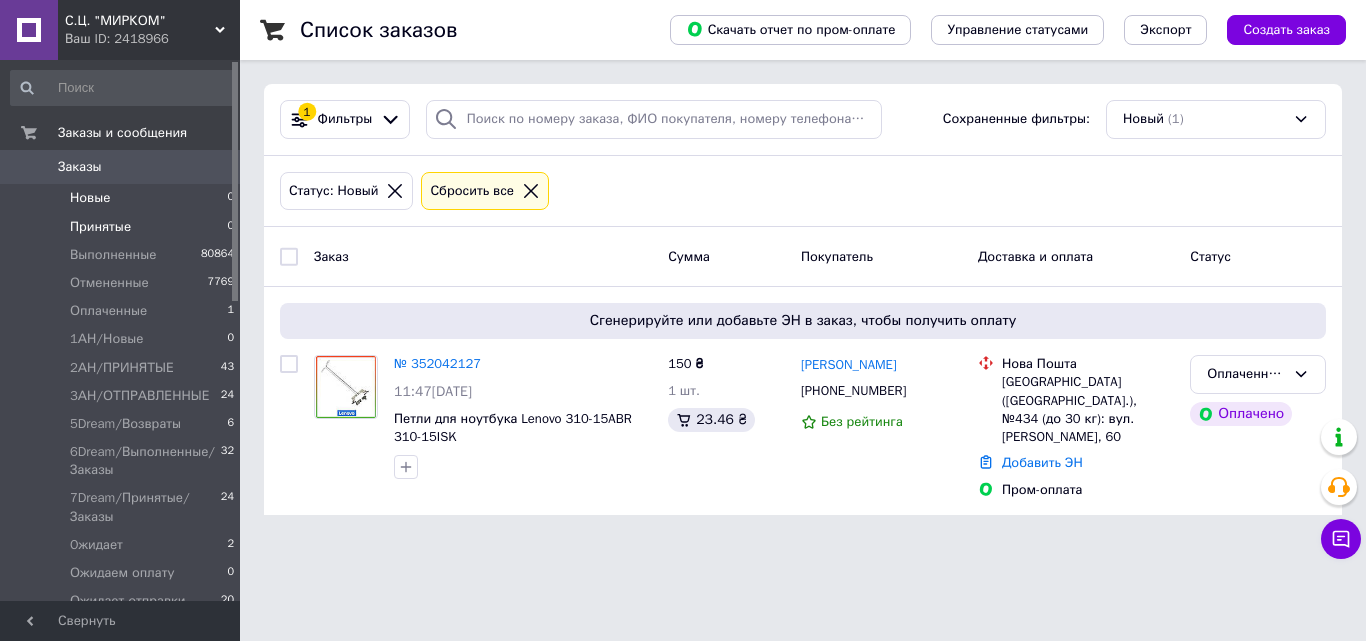 click on "Принятые 0" at bounding box center (123, 227) 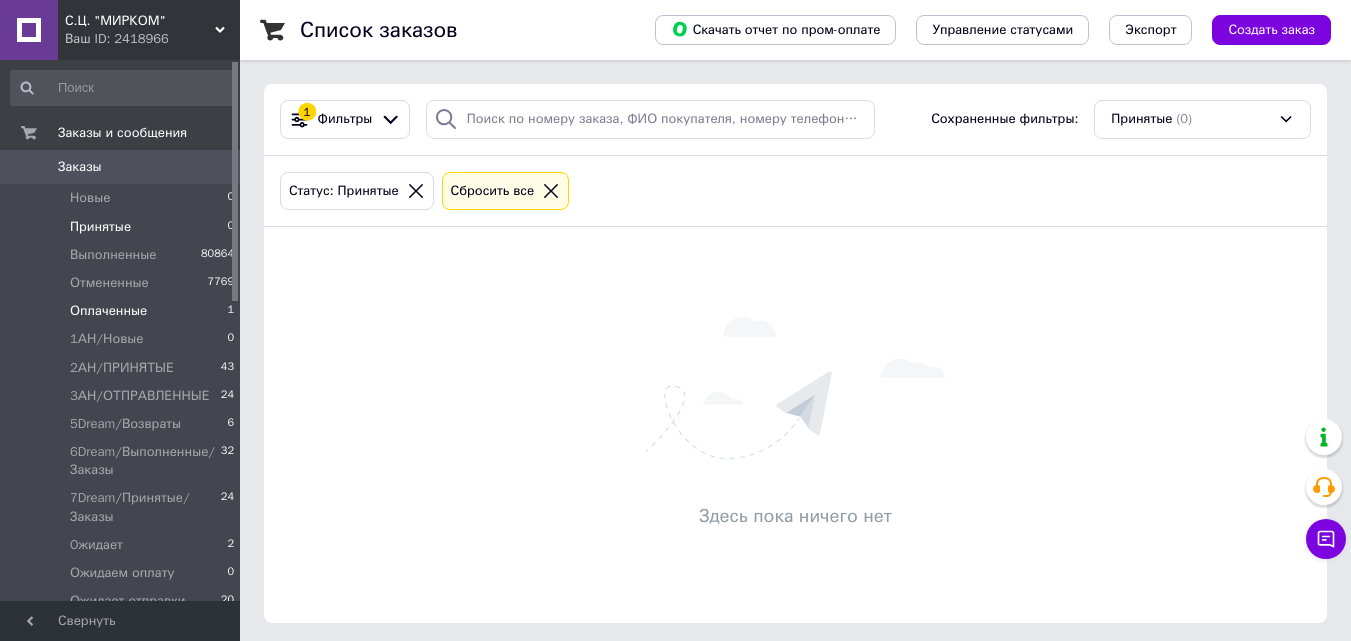 click on "Оплаченные 1" at bounding box center (123, 311) 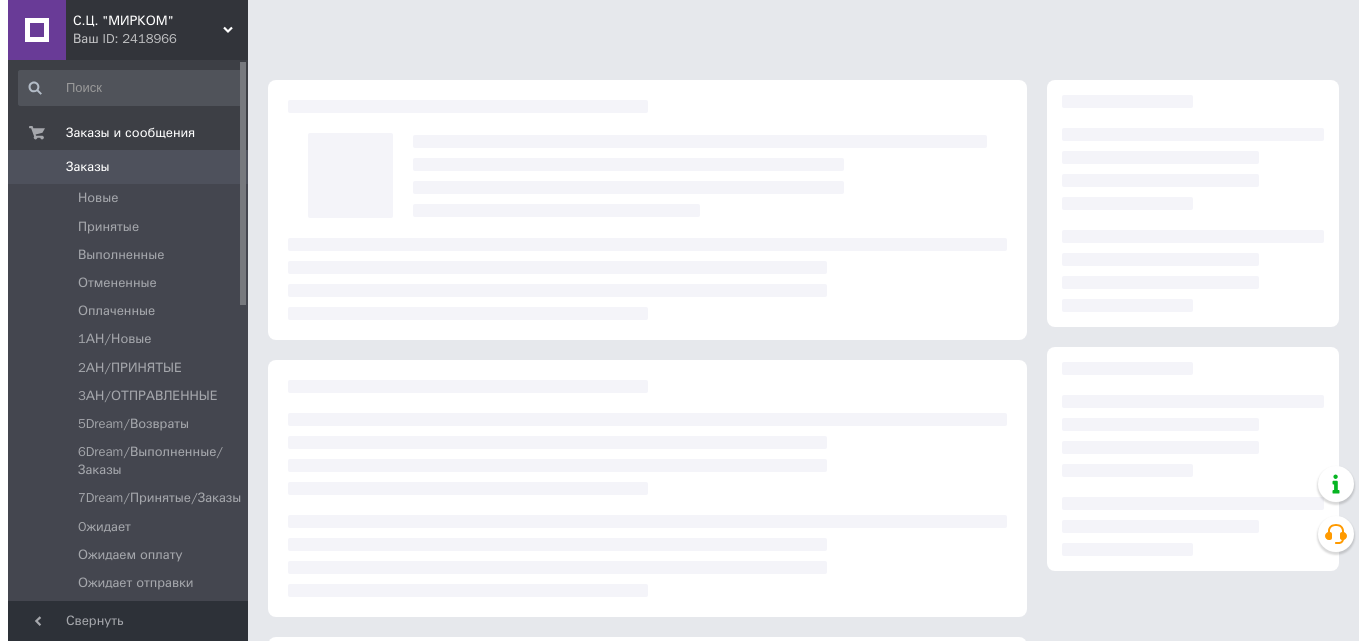 scroll, scrollTop: 0, scrollLeft: 0, axis: both 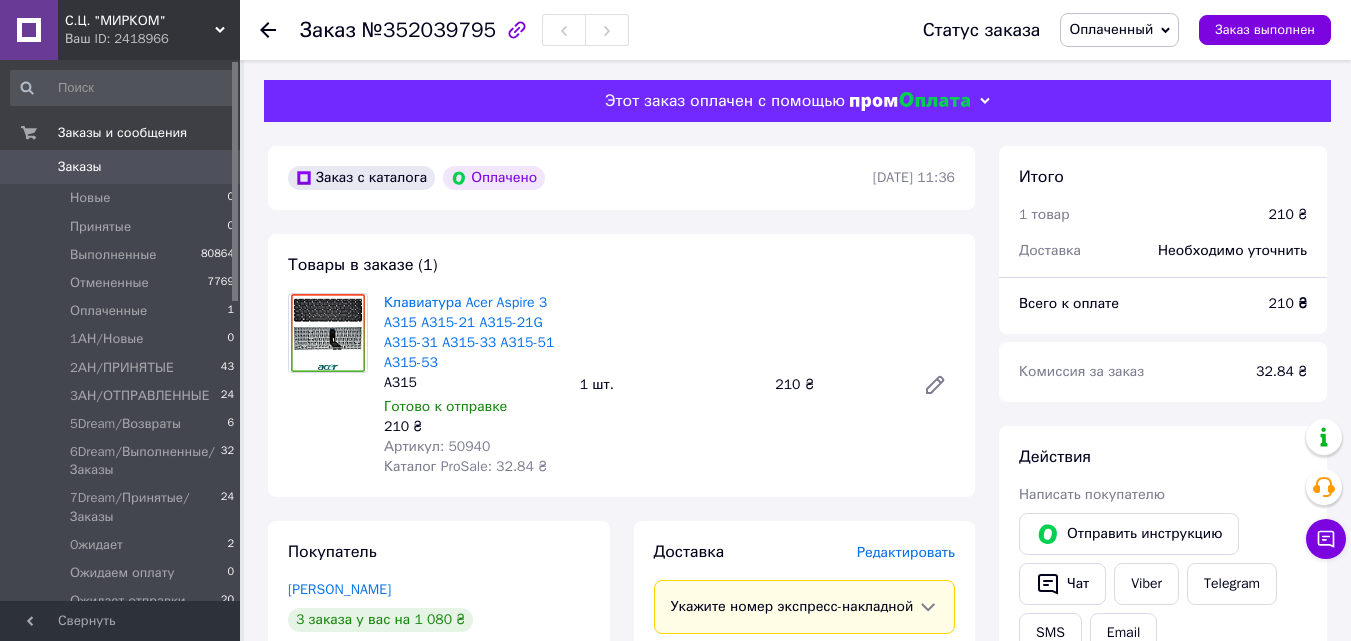 click on "Редактировать" at bounding box center (906, 552) 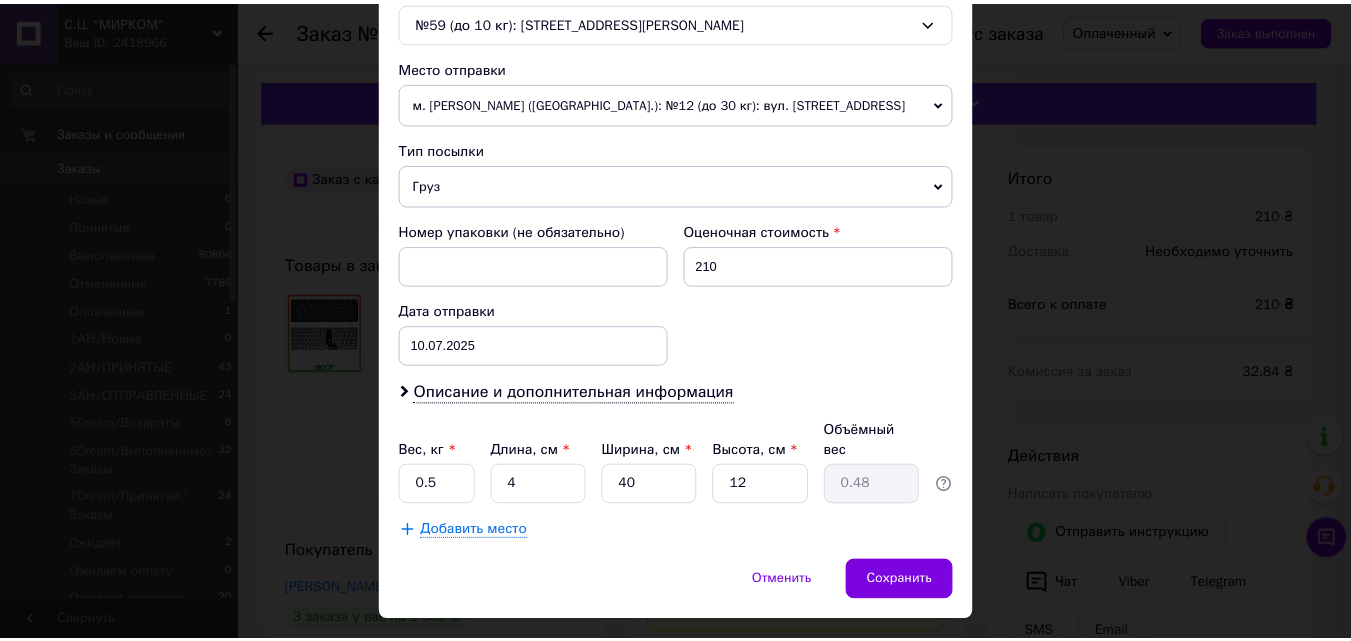 scroll, scrollTop: 687, scrollLeft: 0, axis: vertical 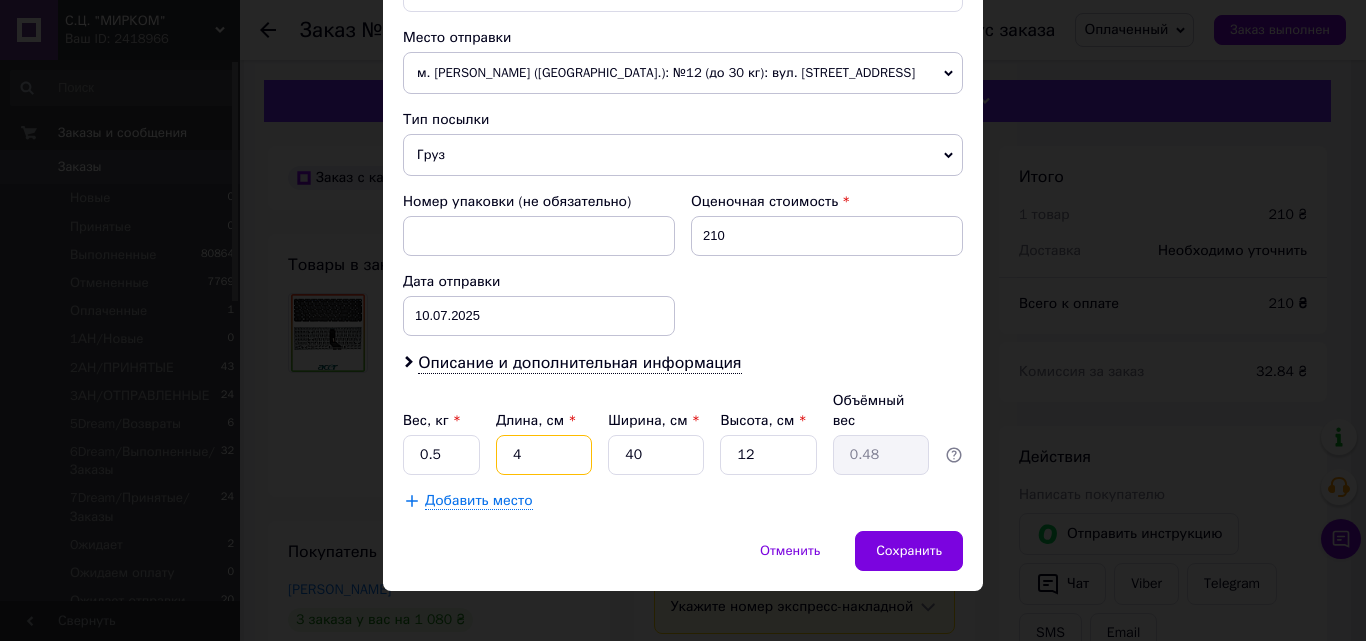 click on "4" at bounding box center (544, 455) 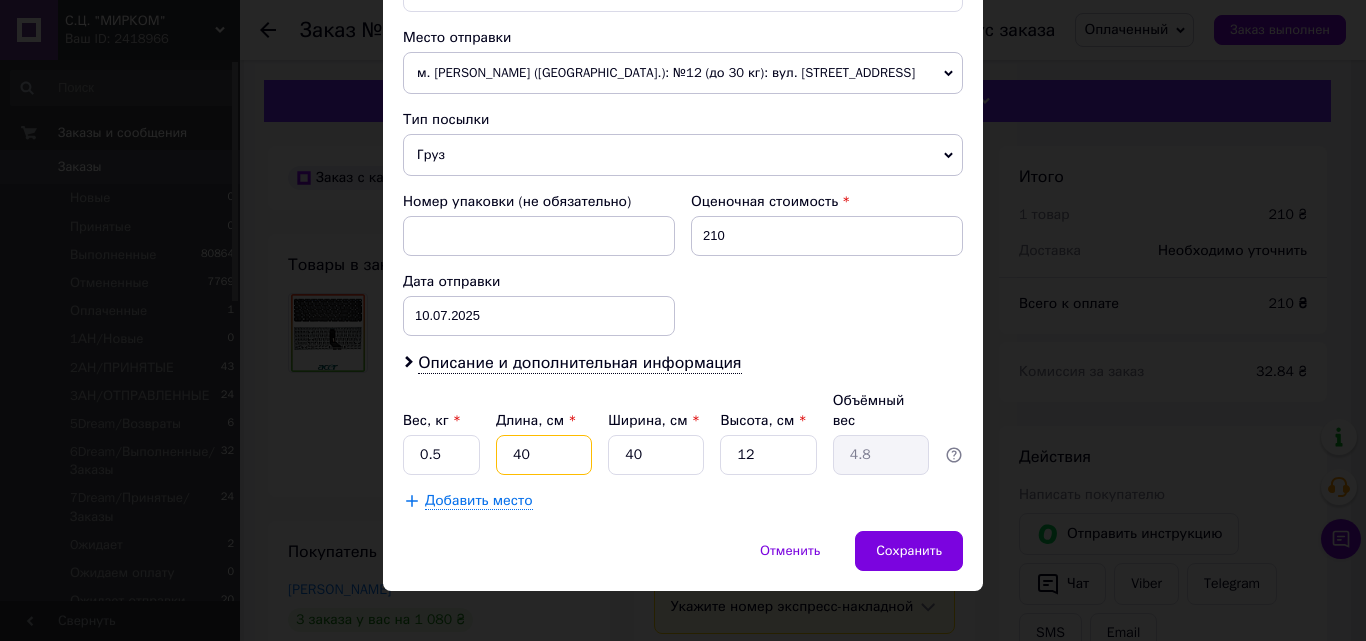 type on "40" 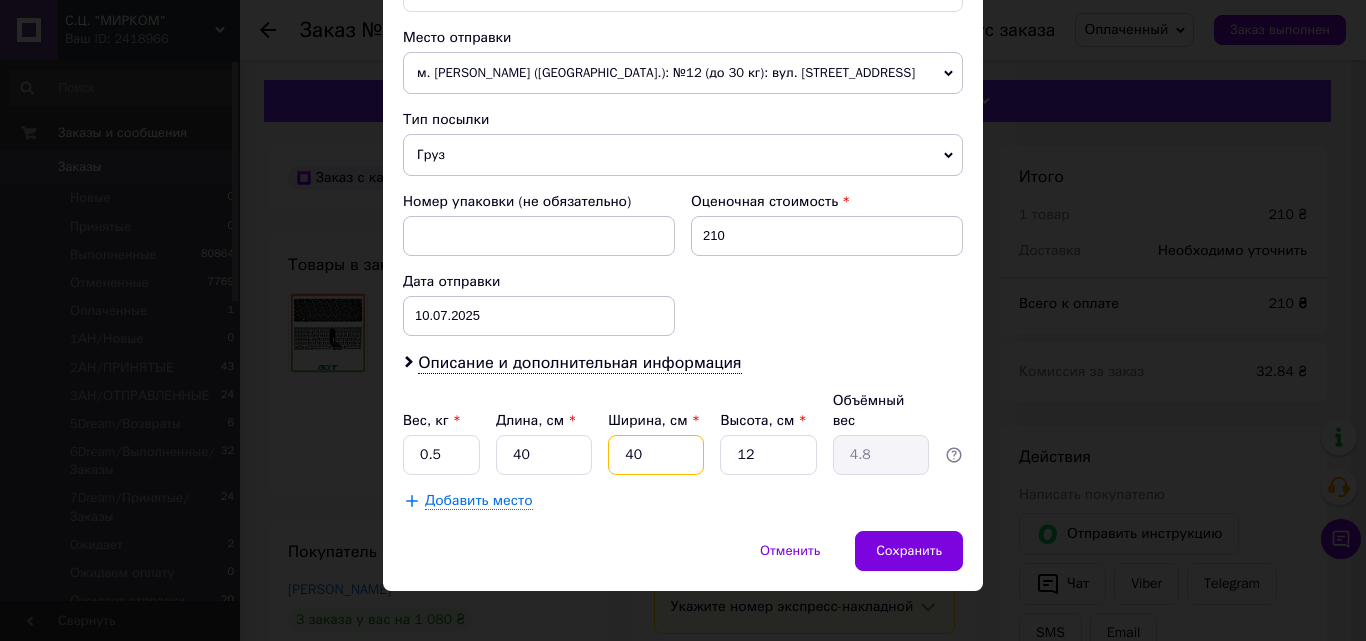 click on "40" at bounding box center [656, 455] 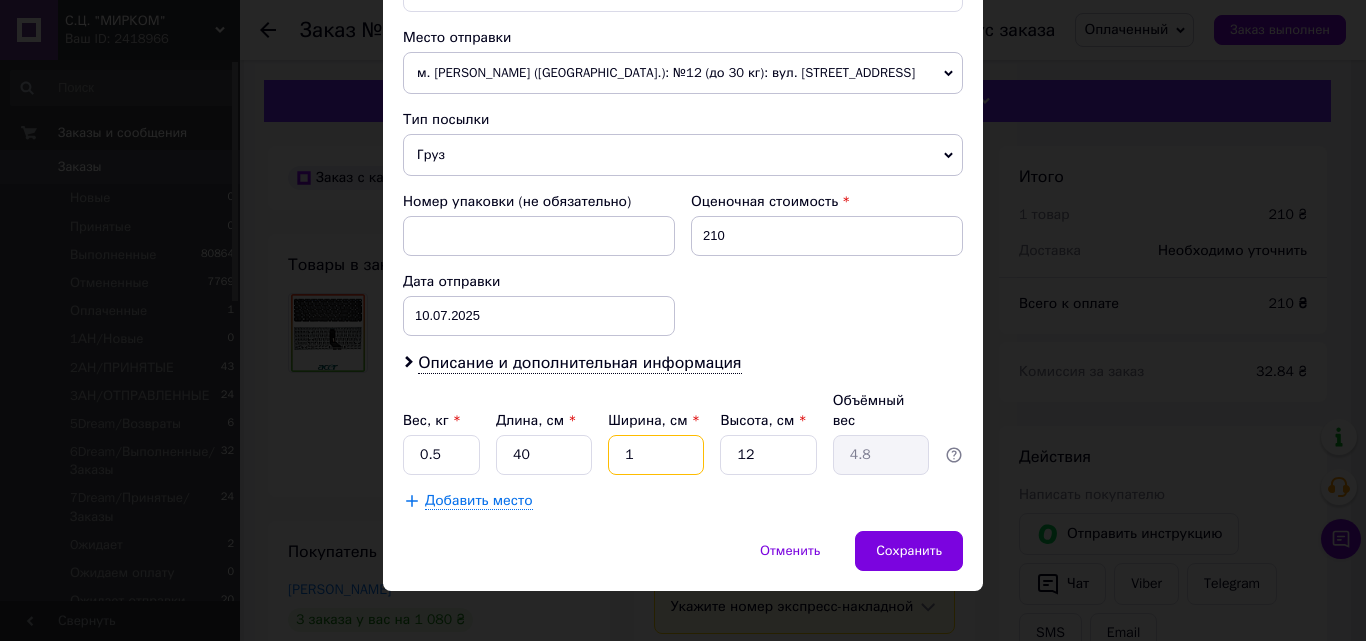 type on "12" 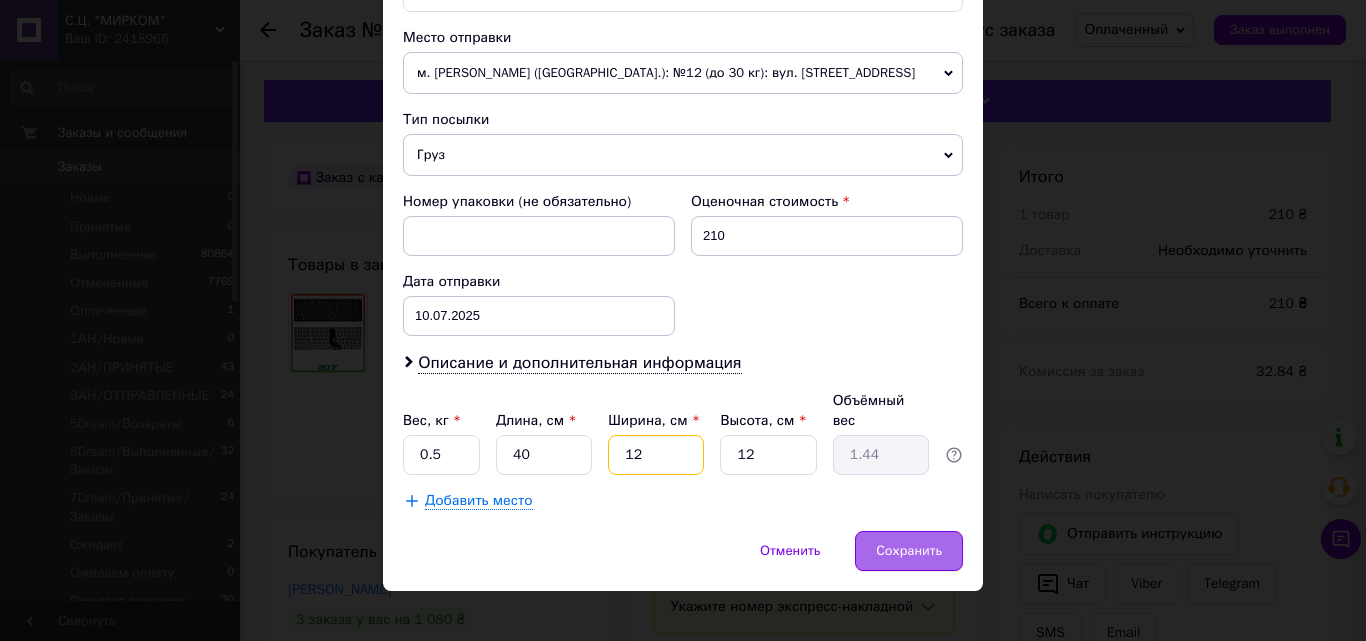 type on "12" 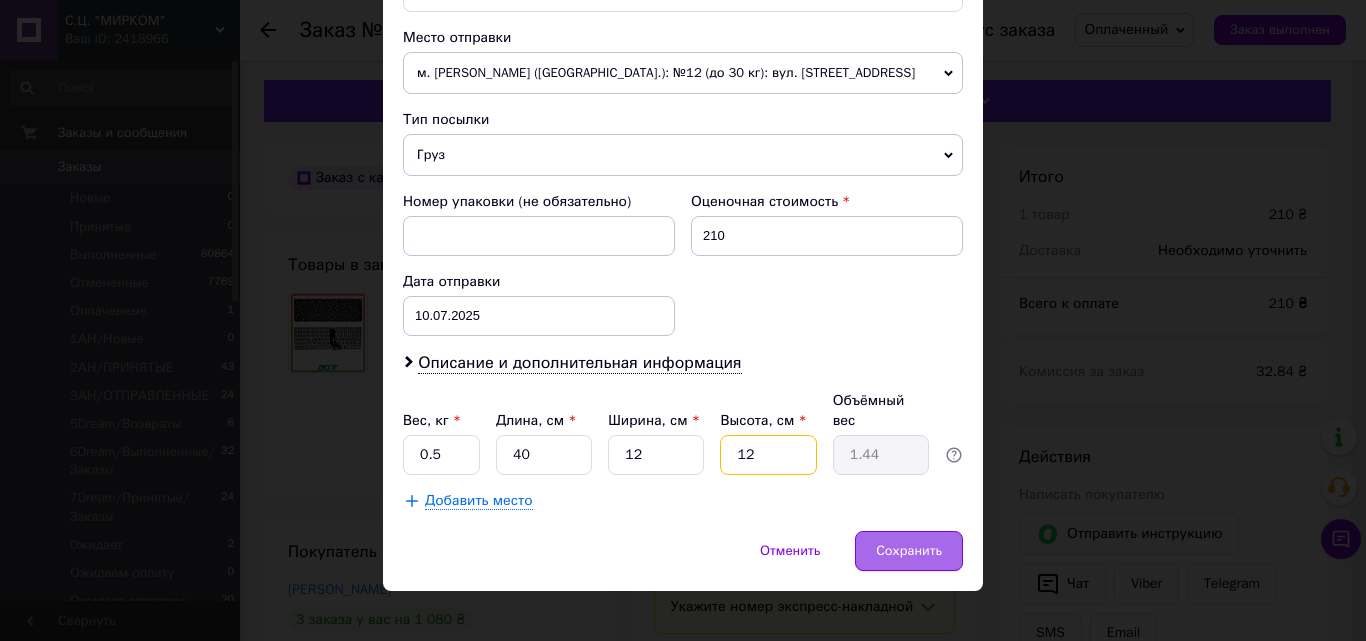 type on "4" 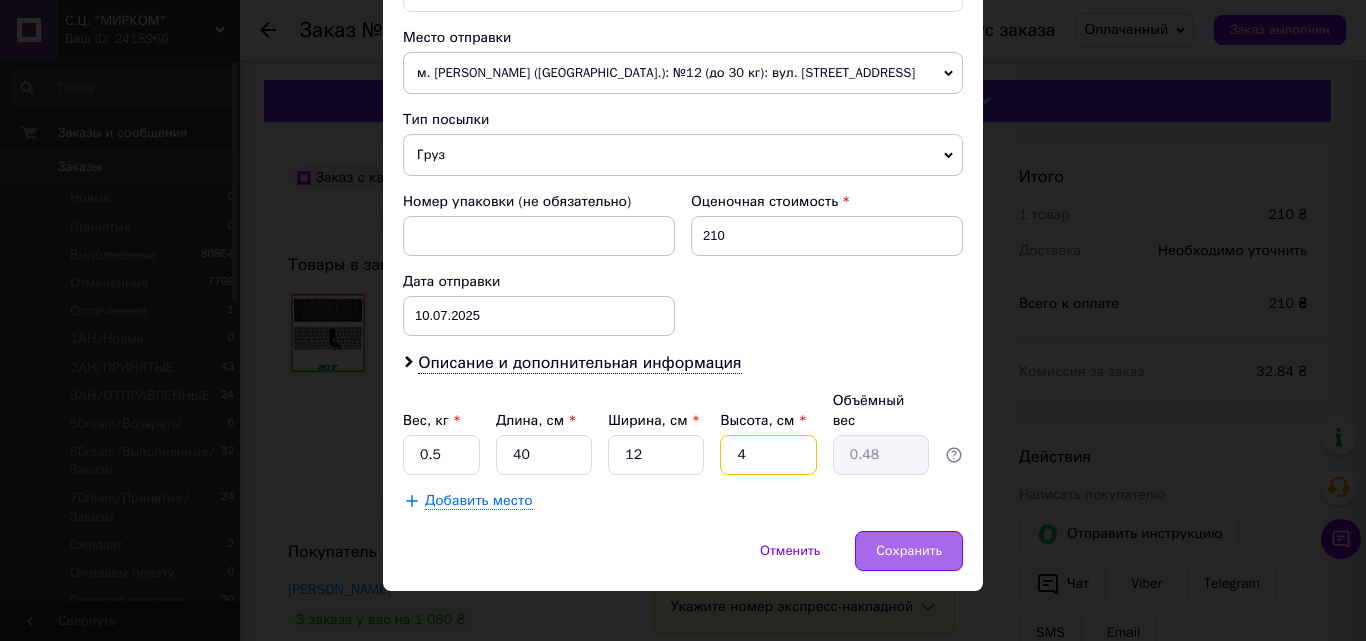 type on "4" 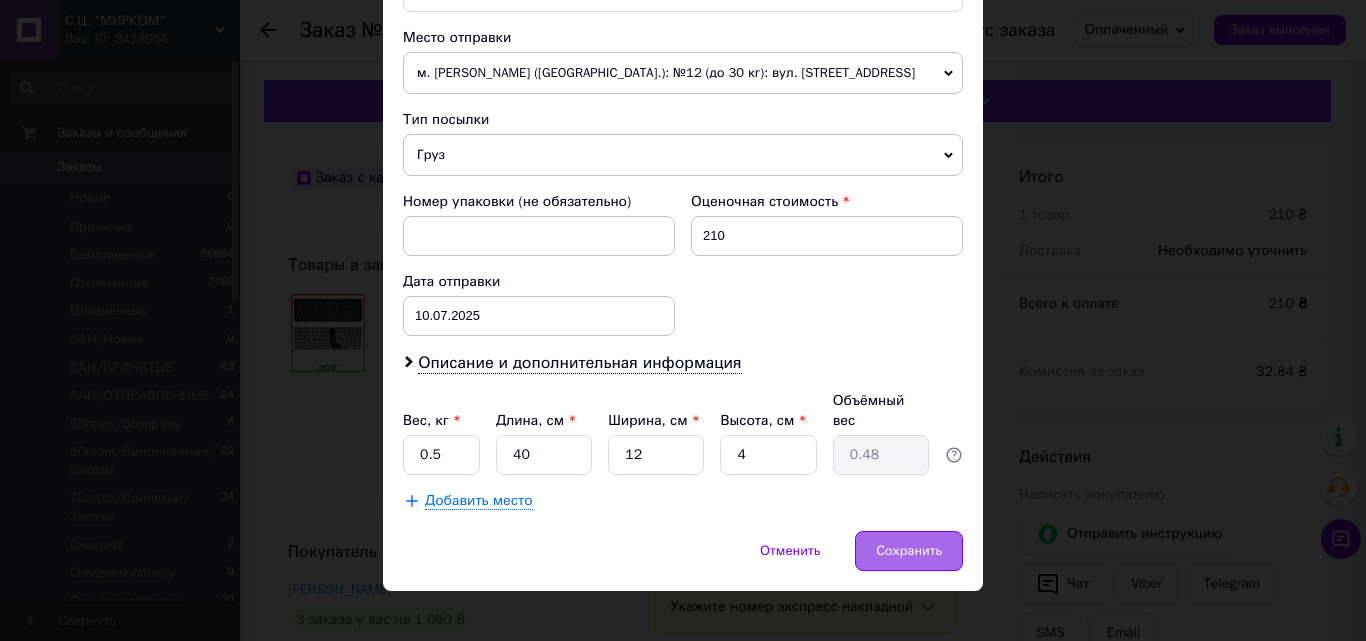 click on "Сохранить" at bounding box center (909, 551) 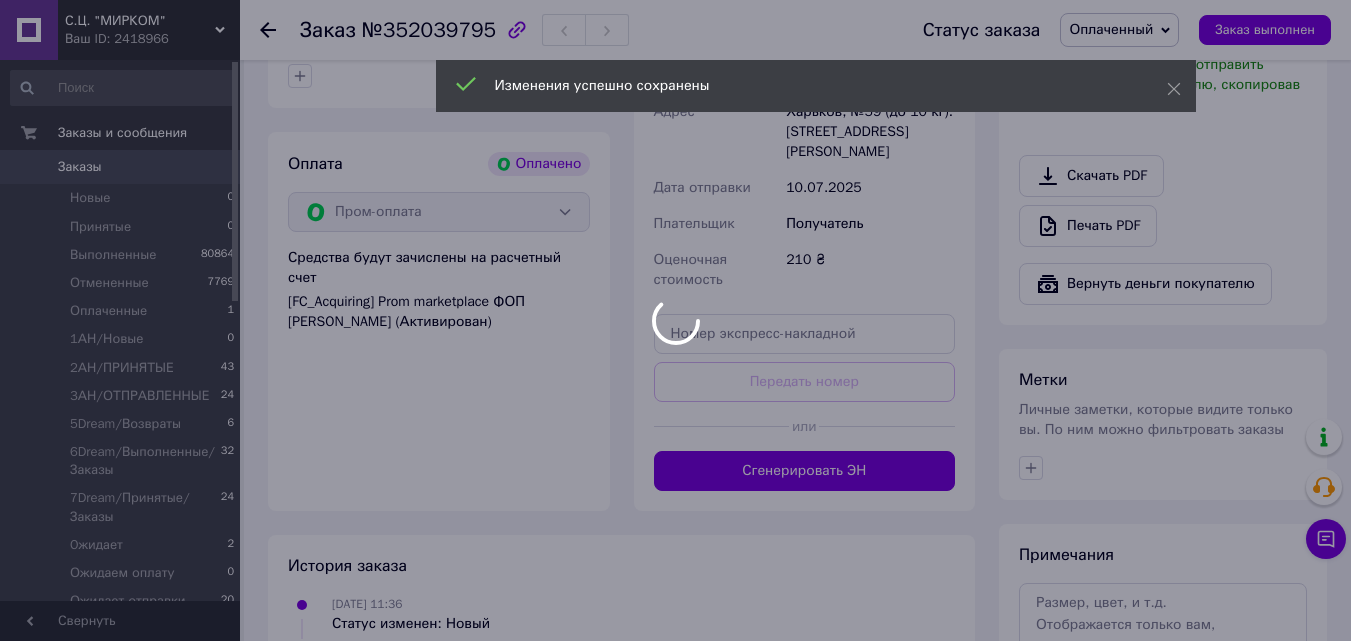 scroll, scrollTop: 700, scrollLeft: 0, axis: vertical 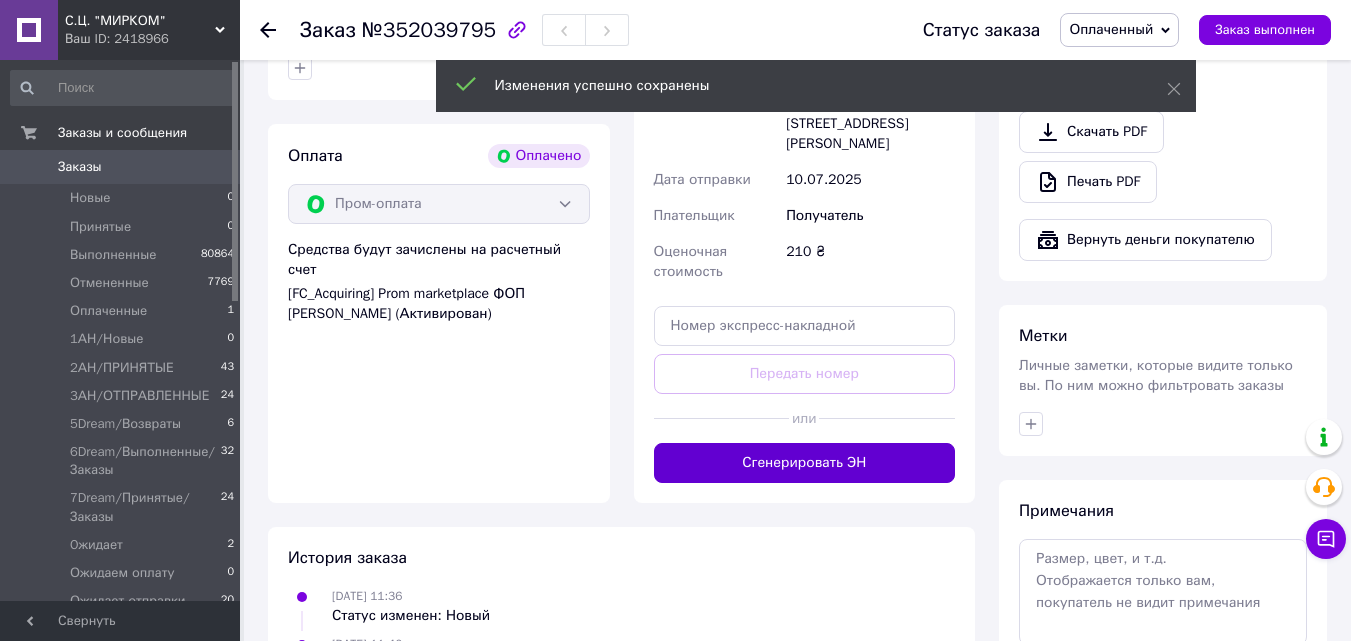 click on "Сгенерировать ЭН" at bounding box center (805, 463) 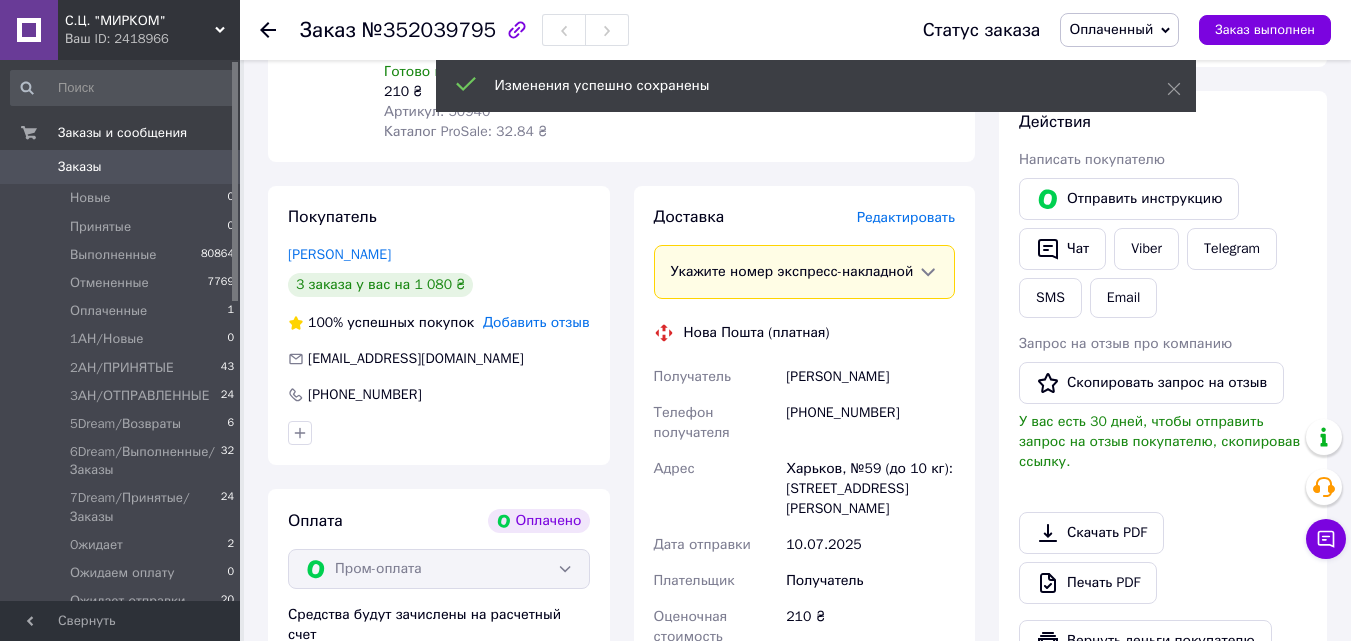 scroll, scrollTop: 300, scrollLeft: 0, axis: vertical 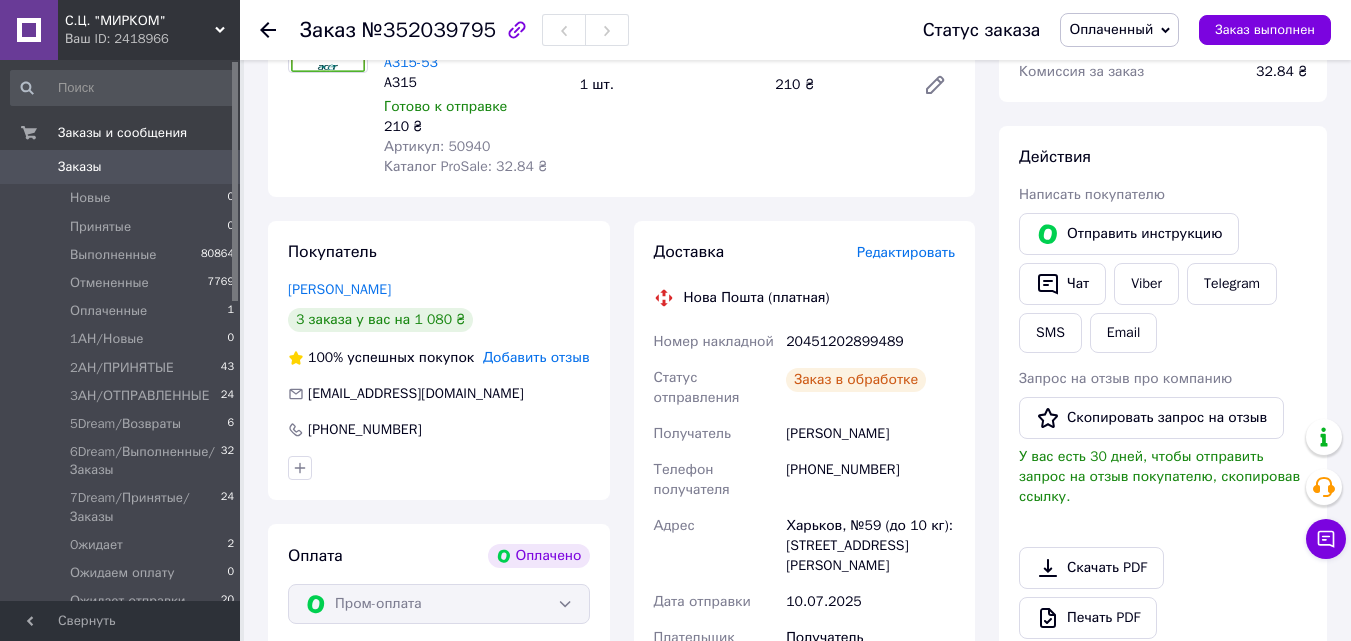 click on "20451202899489" at bounding box center (870, 342) 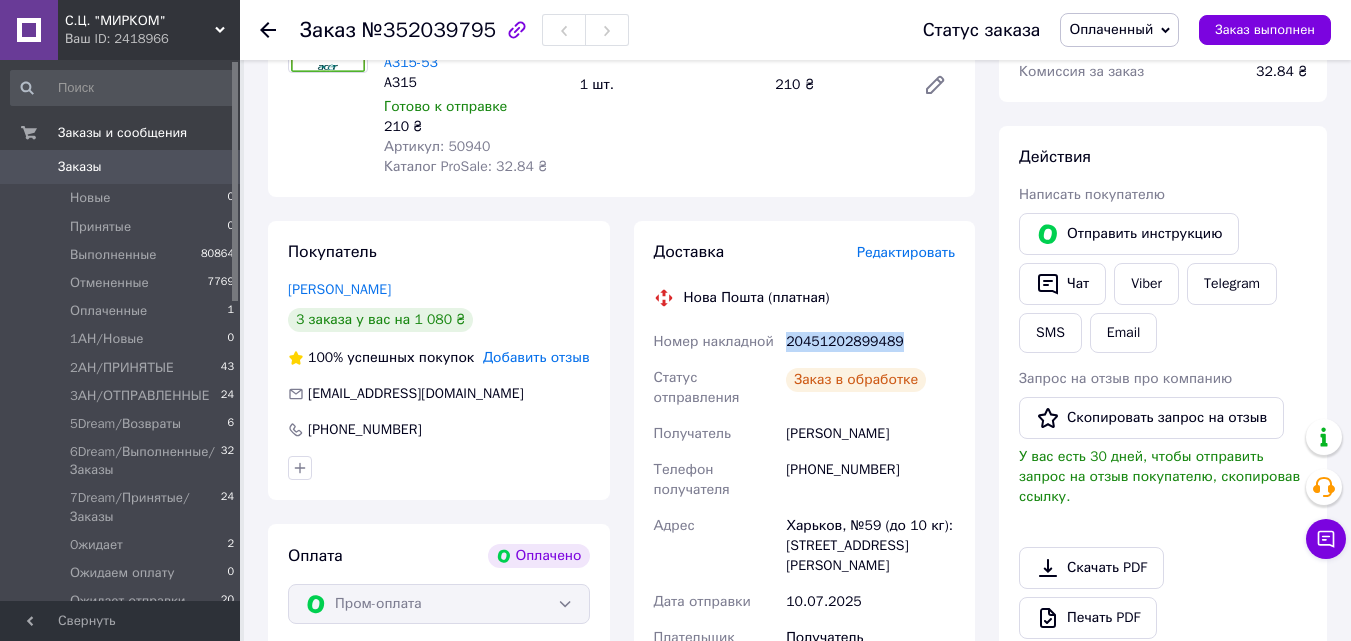 click on "20451202899489" at bounding box center [870, 342] 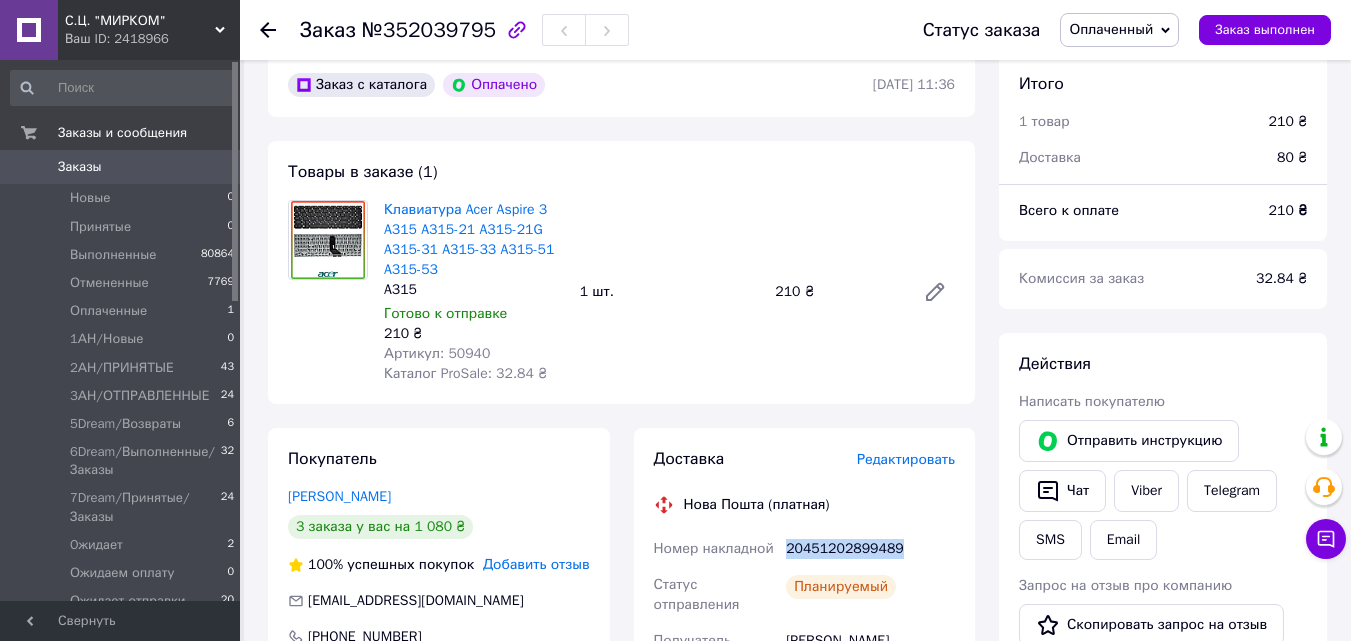 scroll, scrollTop: 0, scrollLeft: 0, axis: both 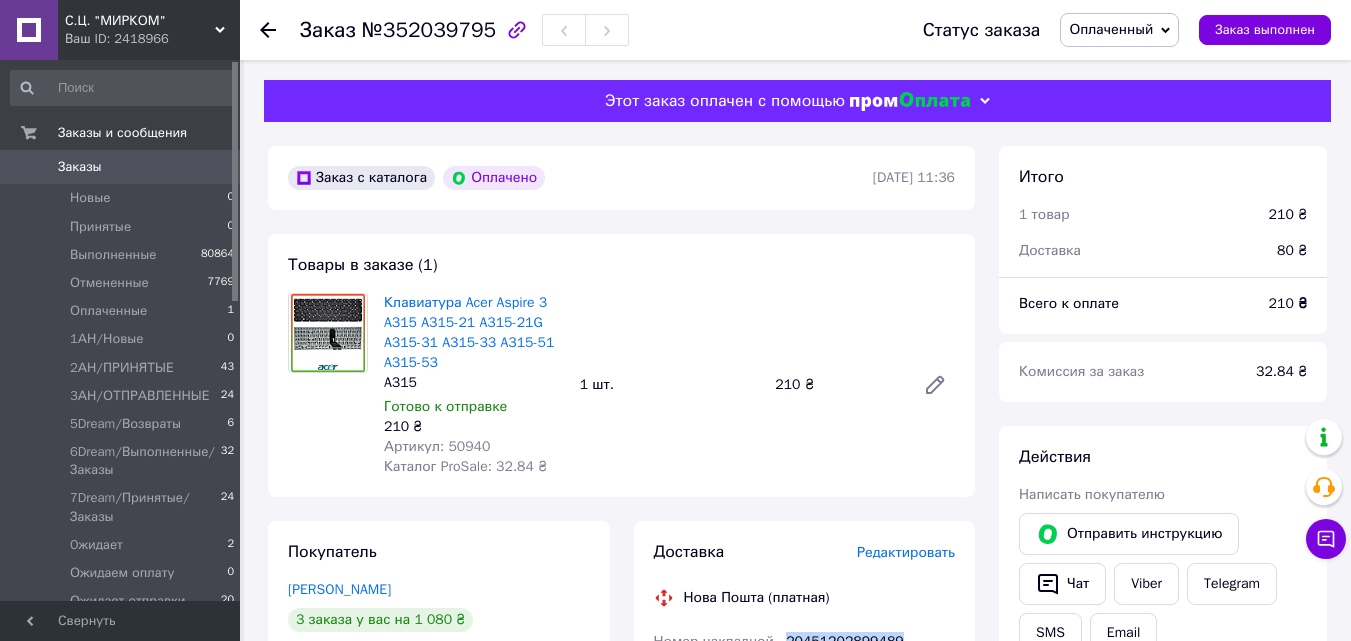 click on "Оплаченный" at bounding box center [1111, 29] 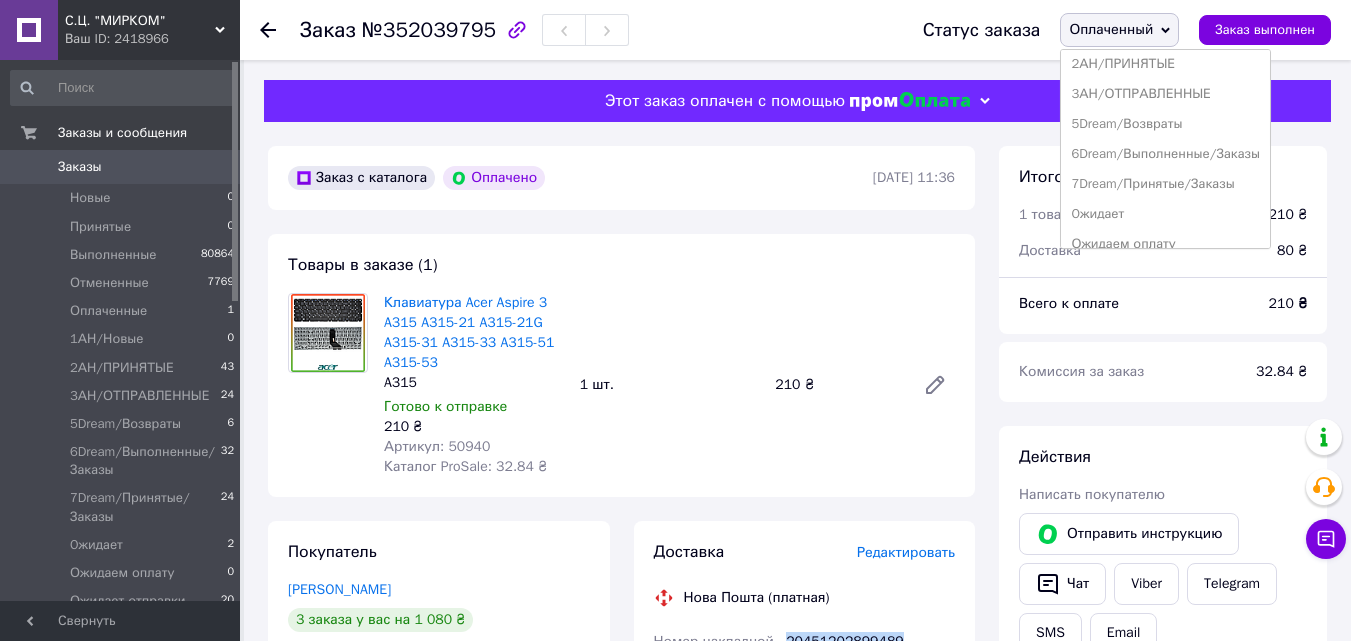 scroll, scrollTop: 232, scrollLeft: 0, axis: vertical 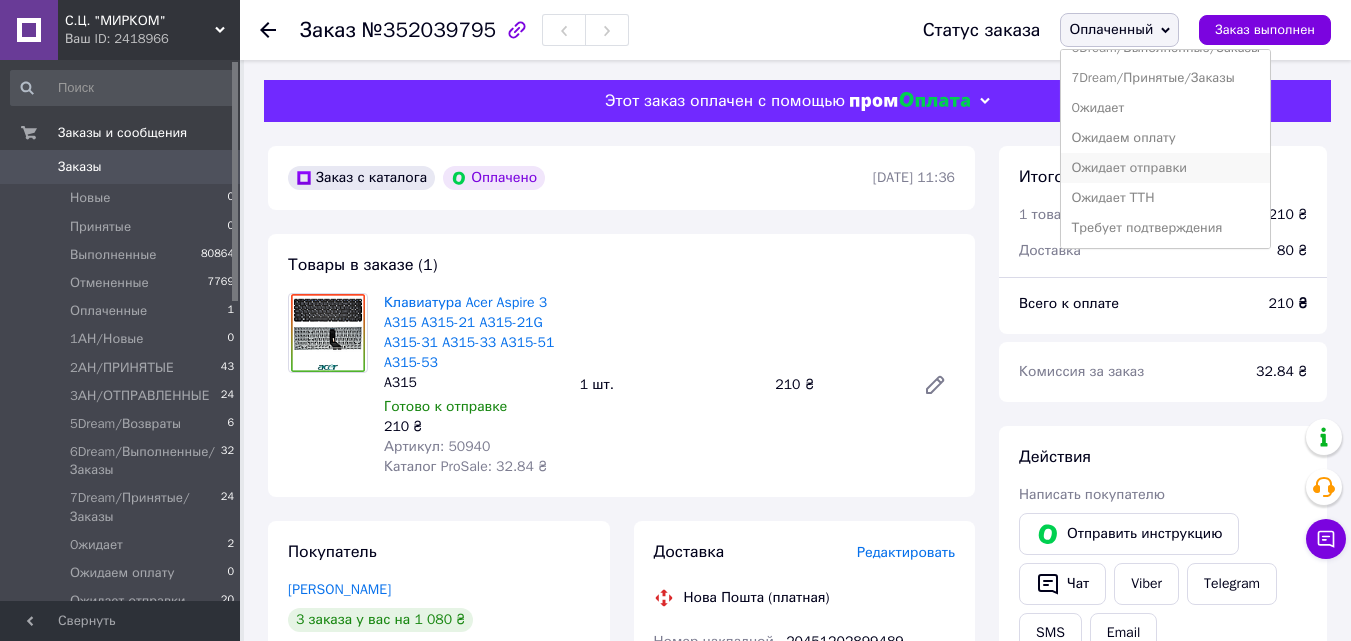 click on "Ожидает отправки" at bounding box center [1165, 168] 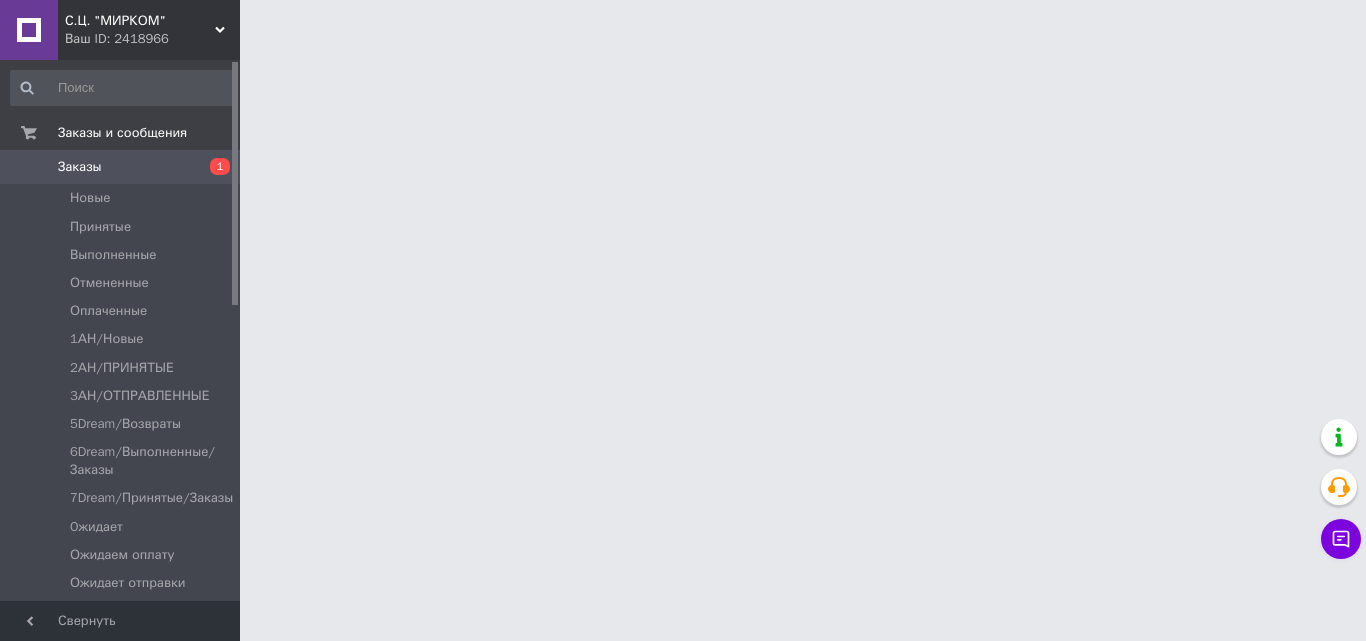 scroll, scrollTop: 0, scrollLeft: 0, axis: both 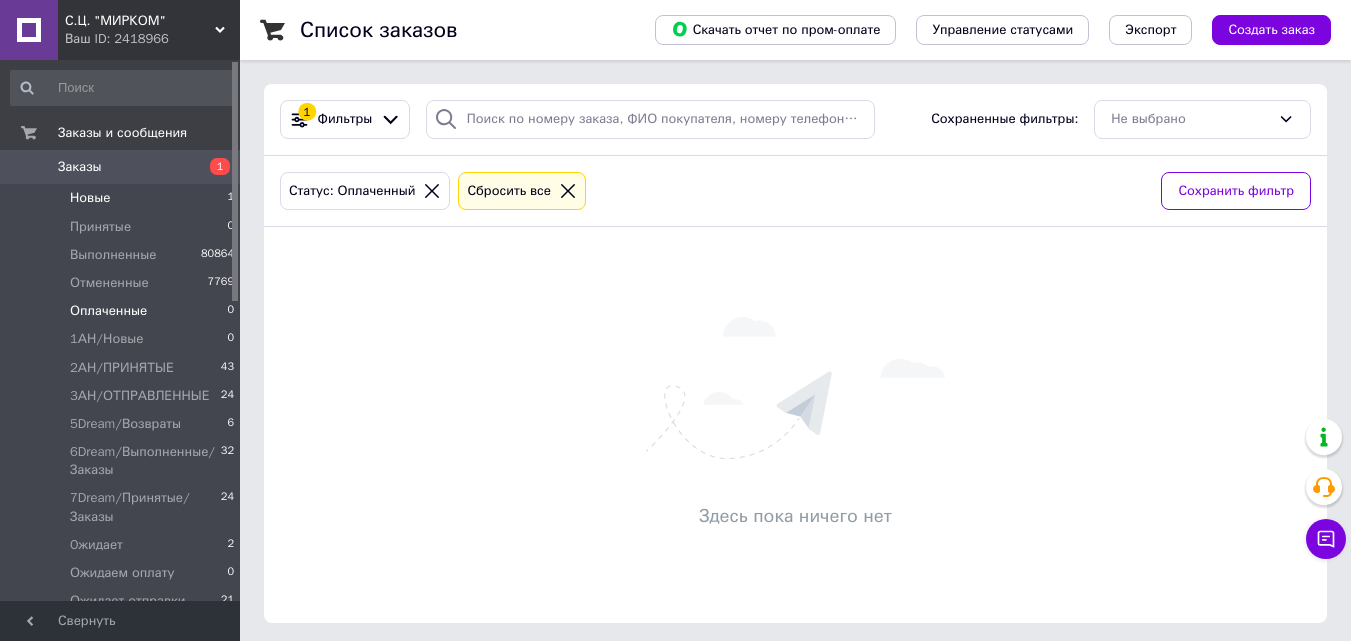 click on "Новые 1" at bounding box center (123, 198) 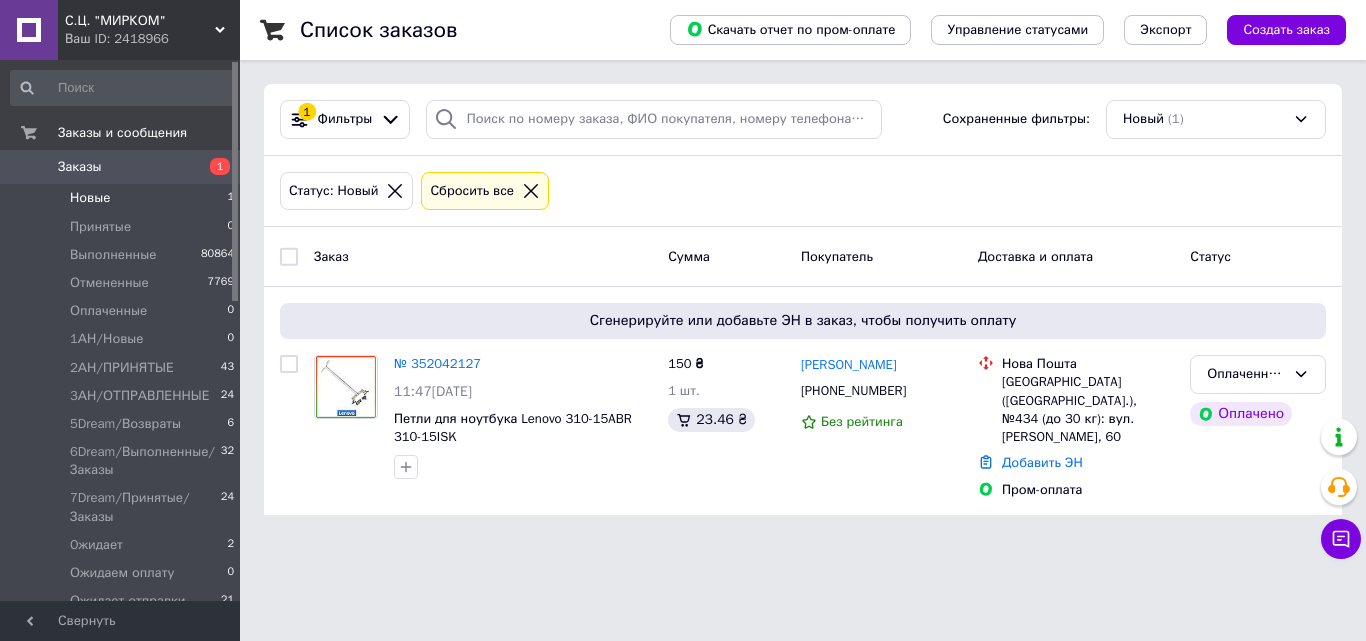click on "1" at bounding box center (212, 167) 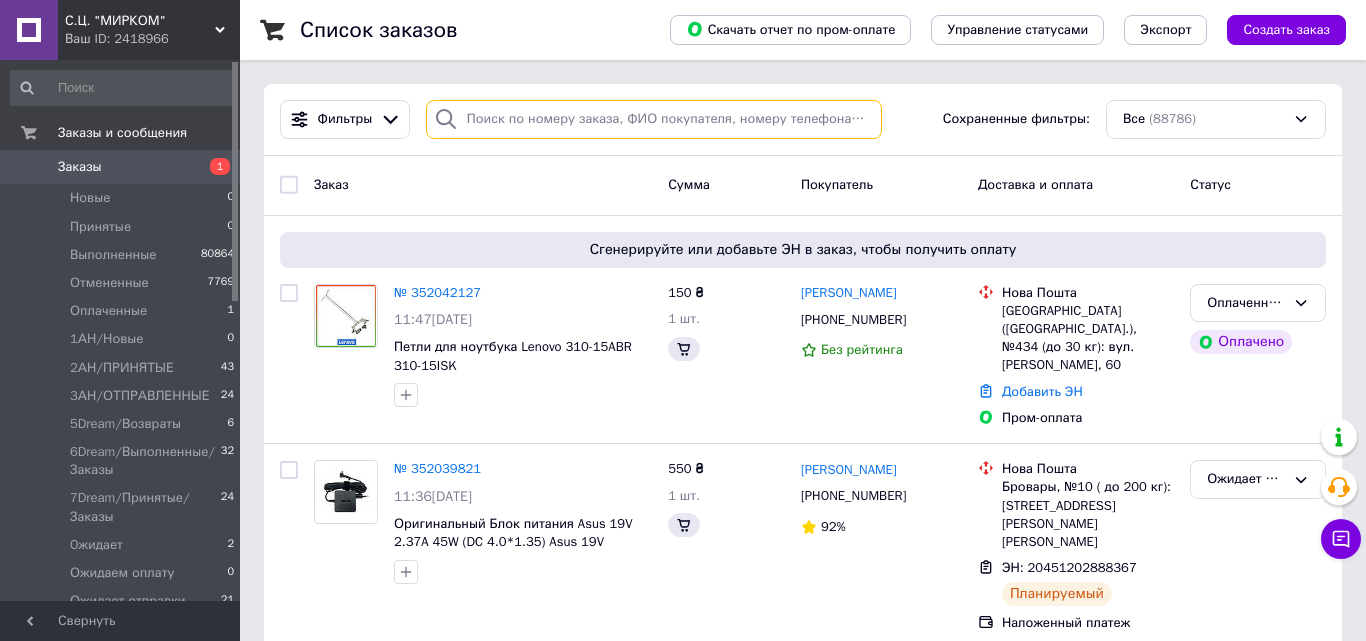 click at bounding box center (654, 119) 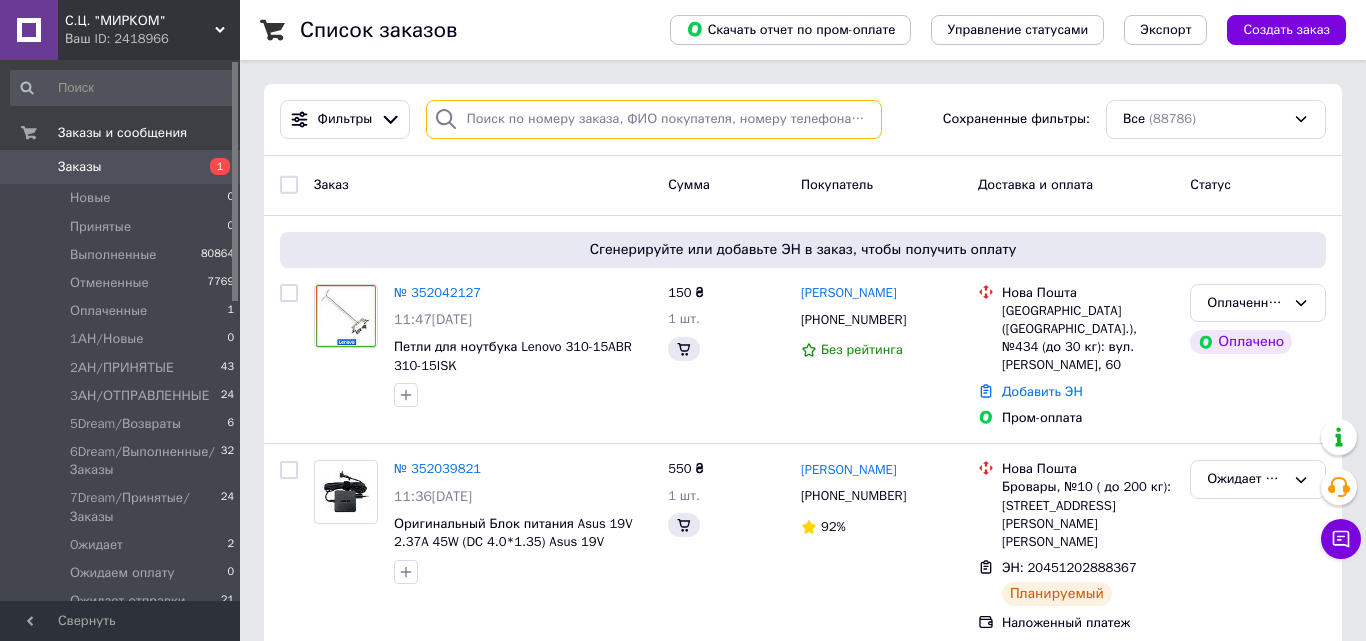 paste on "352042127" 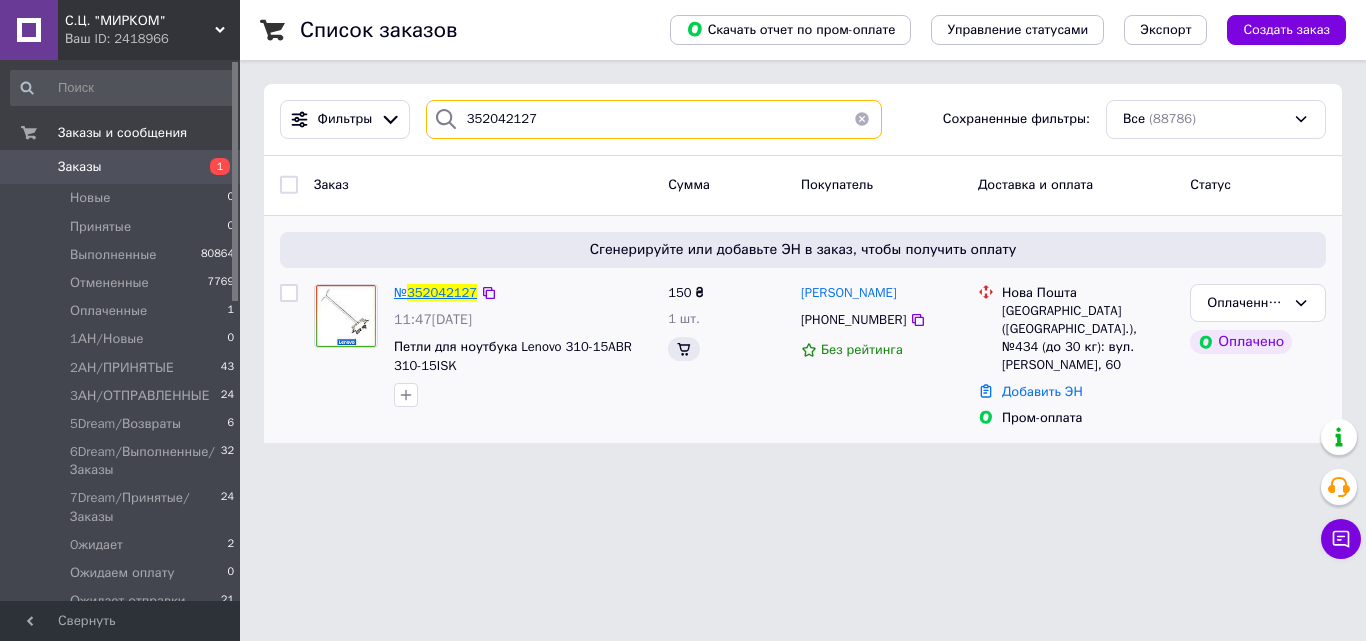 type on "352042127" 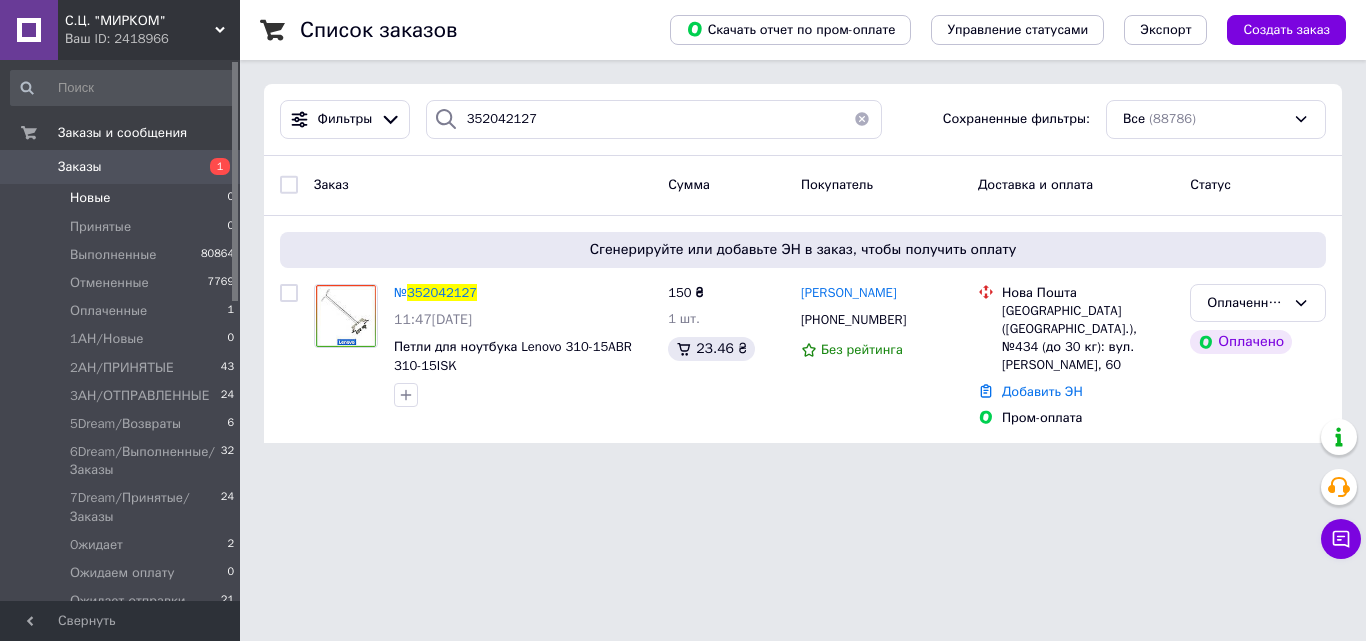 click on "Новые 0" at bounding box center (123, 198) 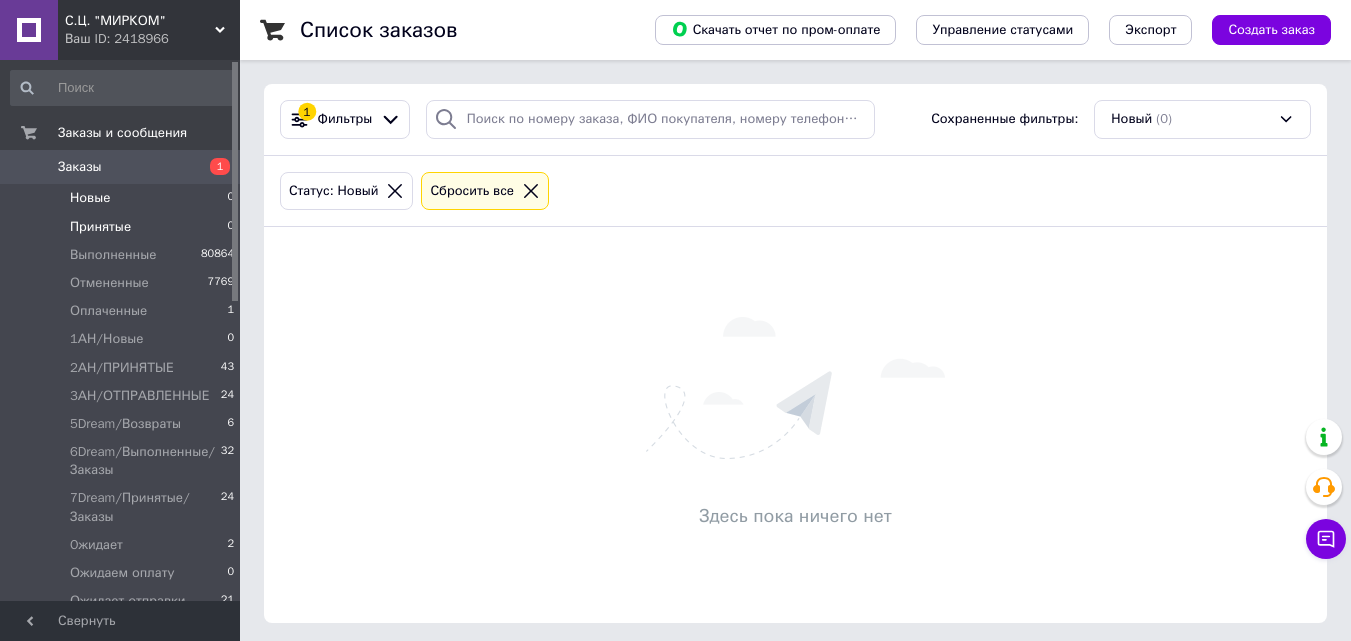 click on "Принятые 0" at bounding box center [123, 227] 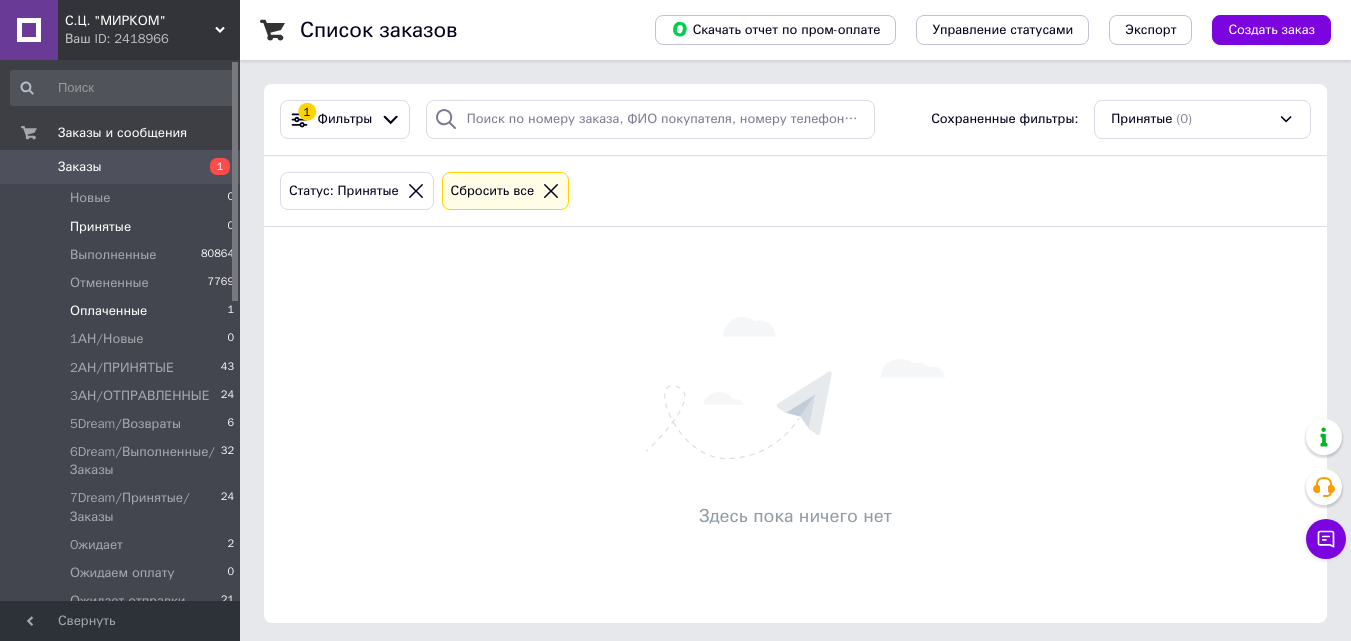click on "Оплаченные 1" at bounding box center (123, 311) 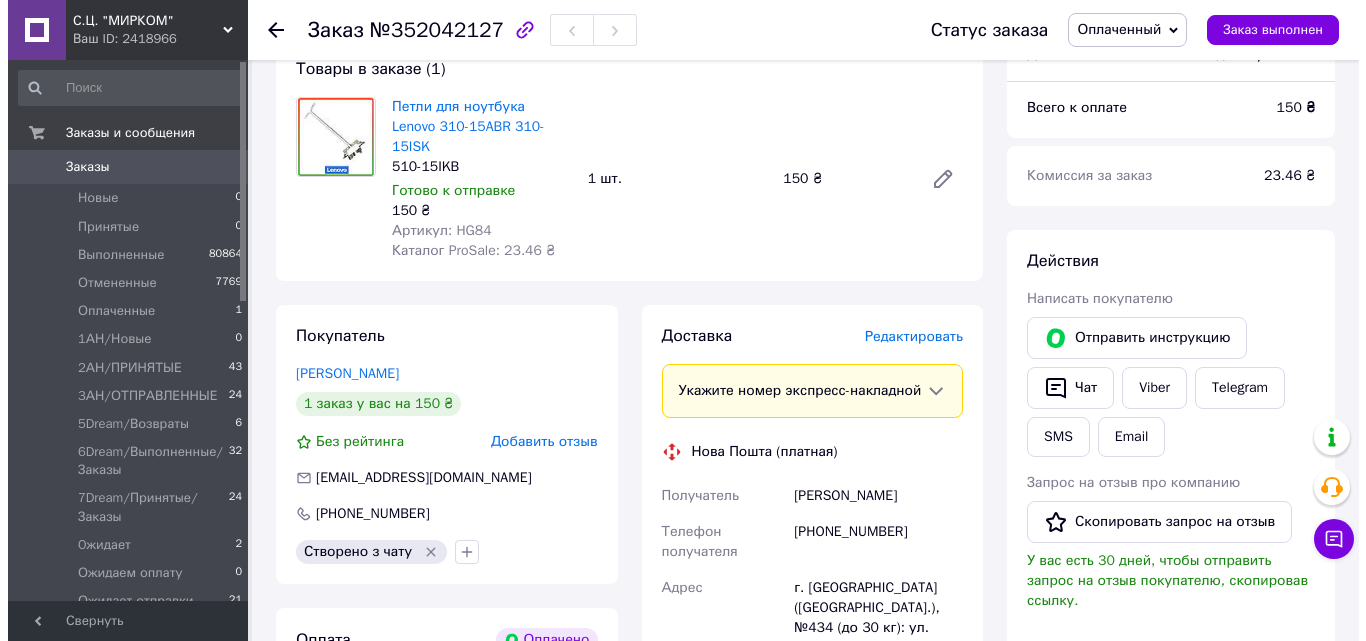 scroll, scrollTop: 0, scrollLeft: 0, axis: both 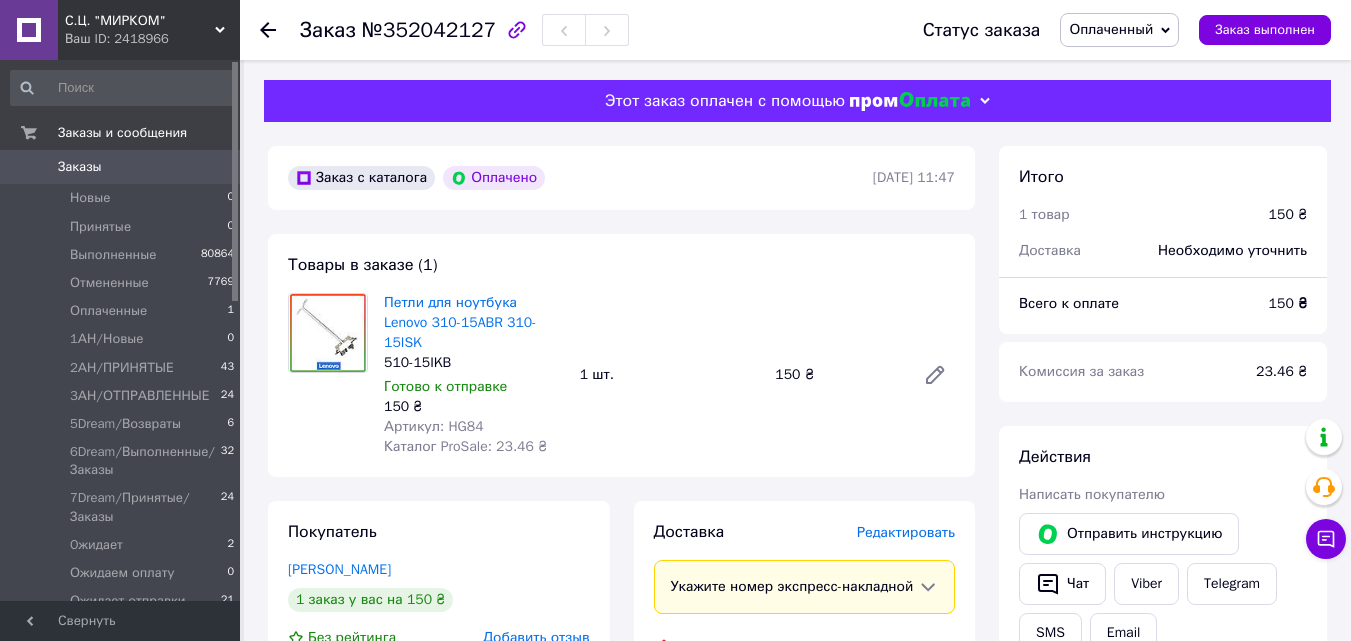 click on "Редактировать" at bounding box center [906, 532] 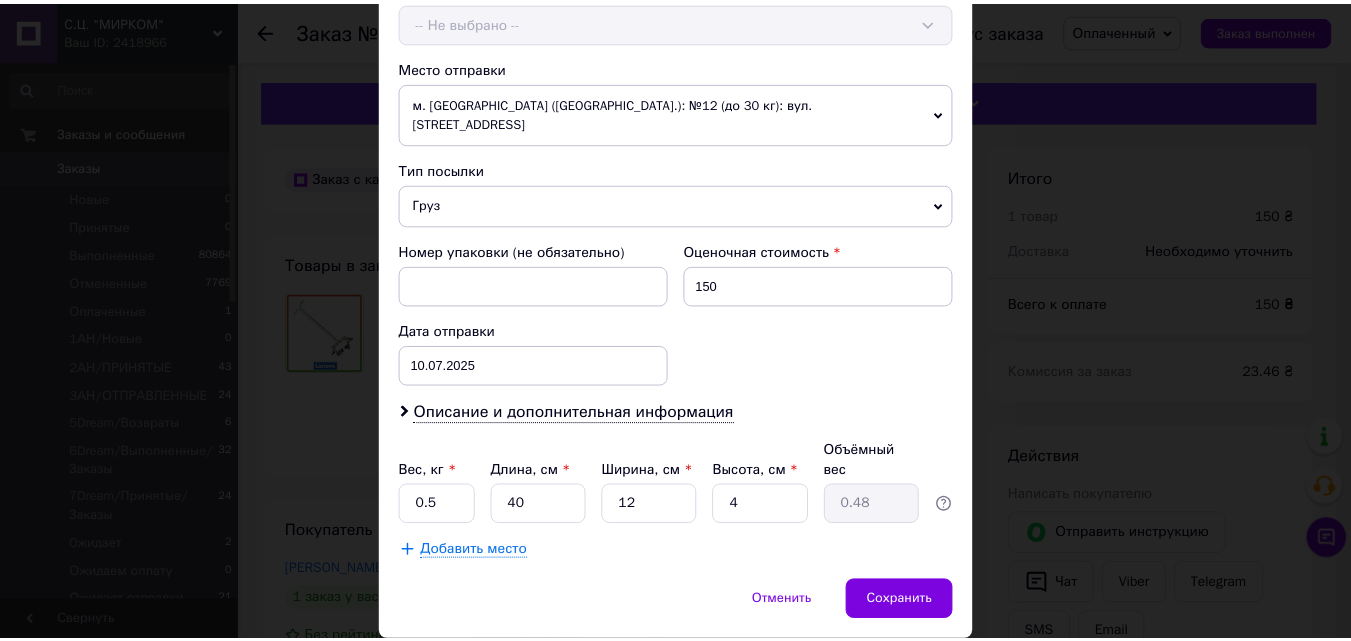 scroll, scrollTop: 687, scrollLeft: 0, axis: vertical 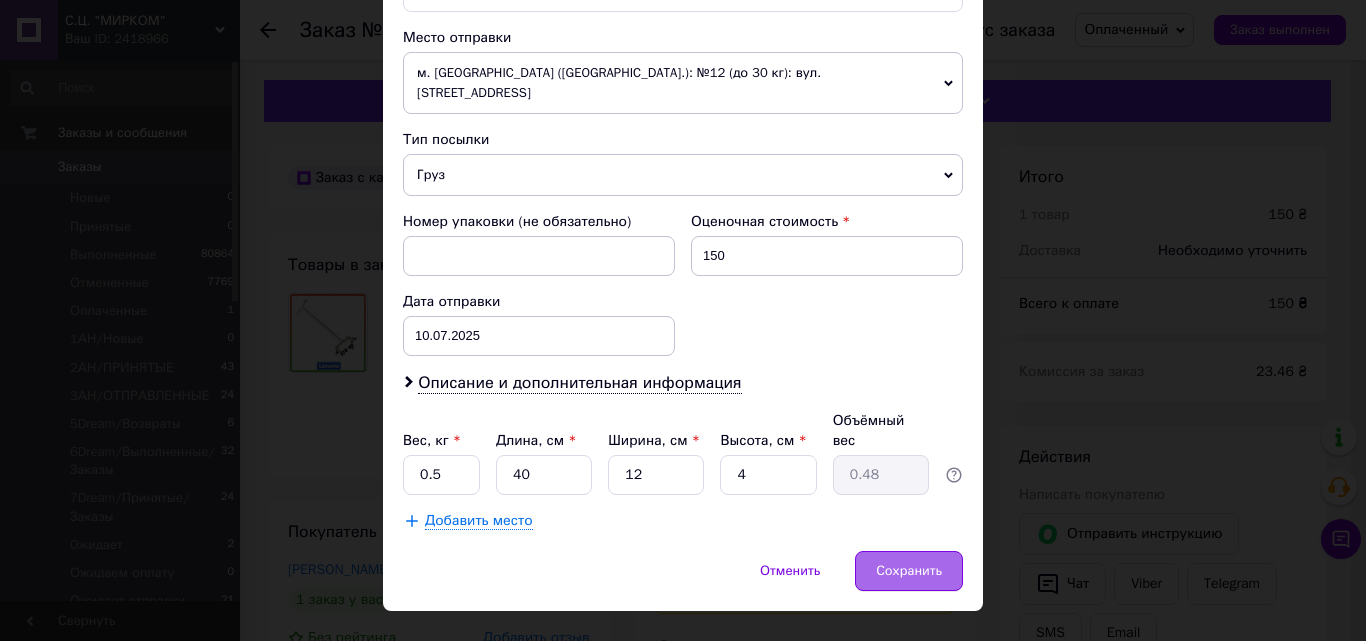click on "Сохранить" at bounding box center [909, 571] 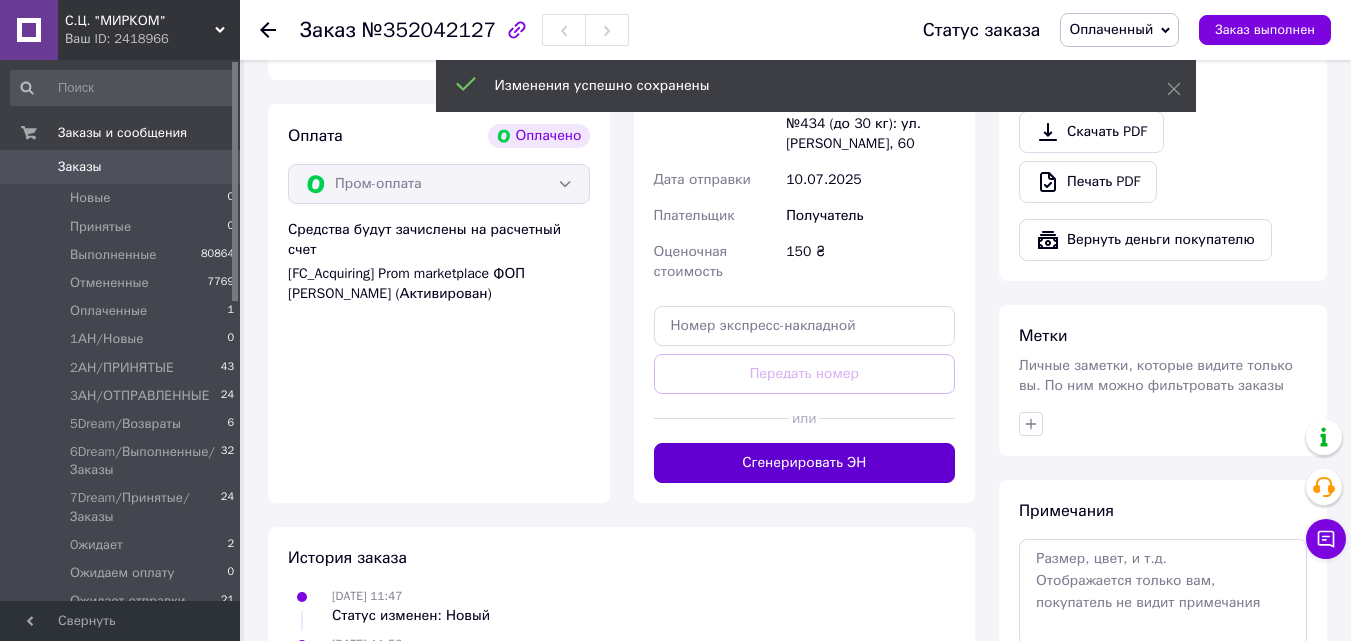 click on "Сгенерировать ЭН" at bounding box center (805, 463) 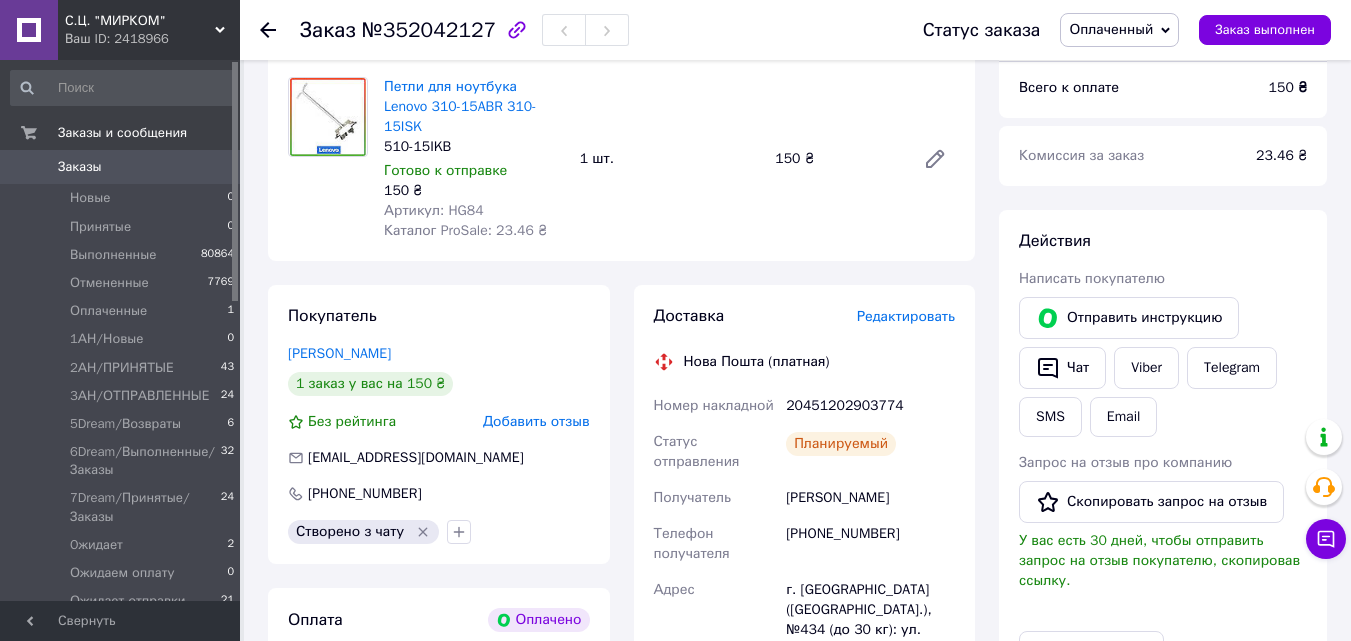 scroll, scrollTop: 100, scrollLeft: 0, axis: vertical 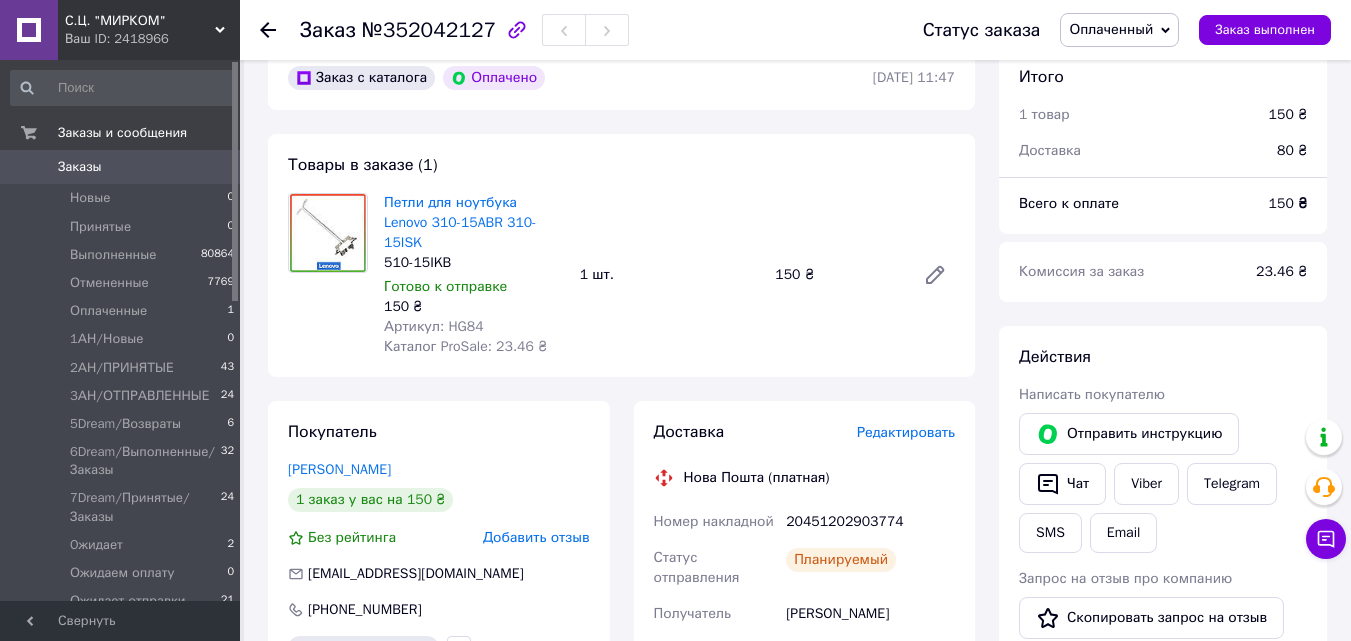 click on "20451202903774" at bounding box center (870, 522) 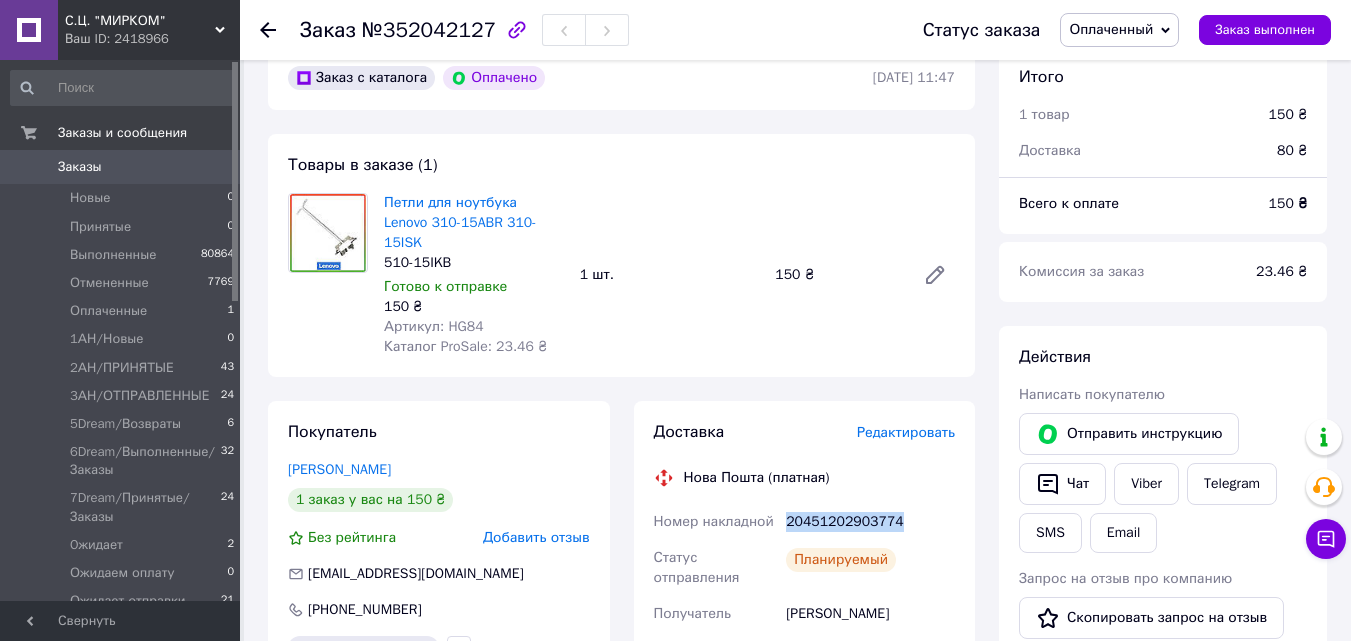 click on "20451202903774" at bounding box center [870, 522] 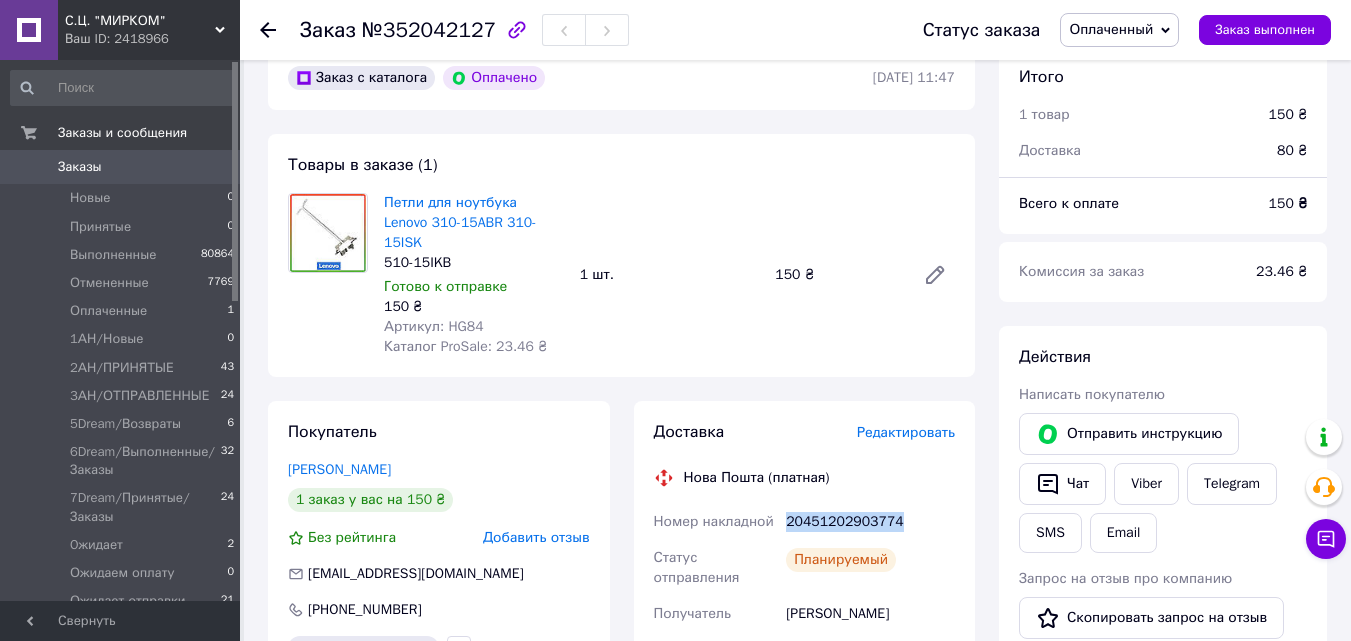 click on "Оплаченный" at bounding box center [1111, 29] 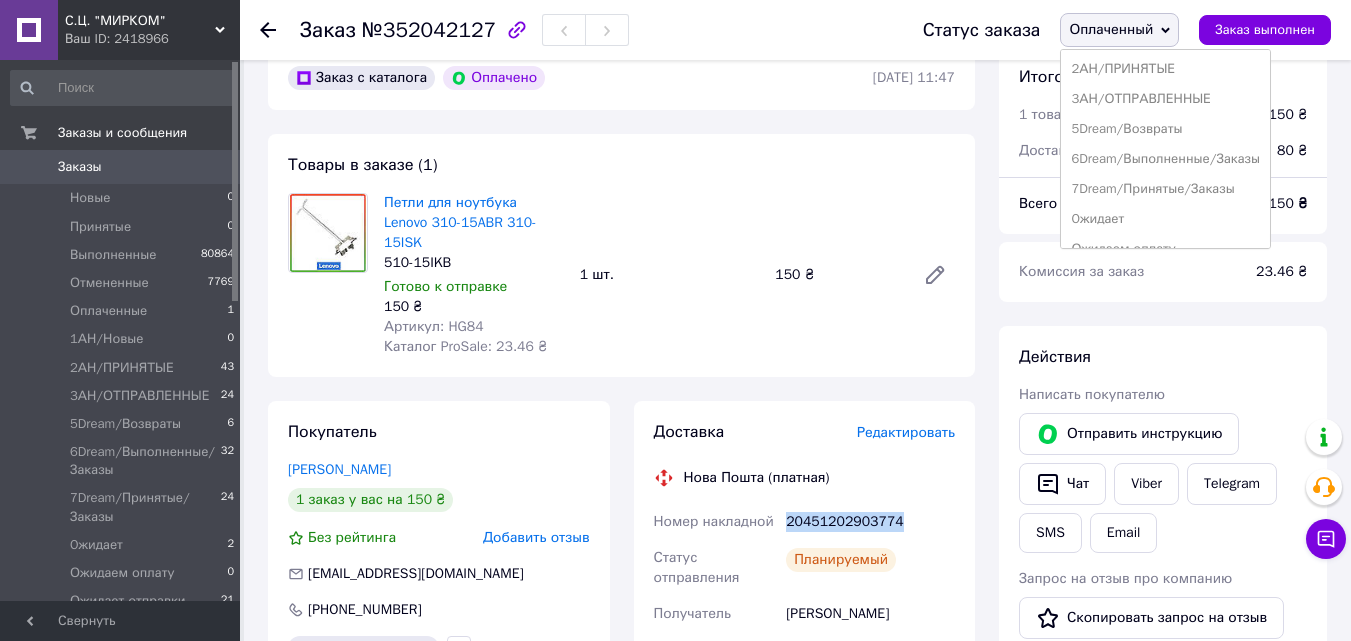 scroll, scrollTop: 232, scrollLeft: 0, axis: vertical 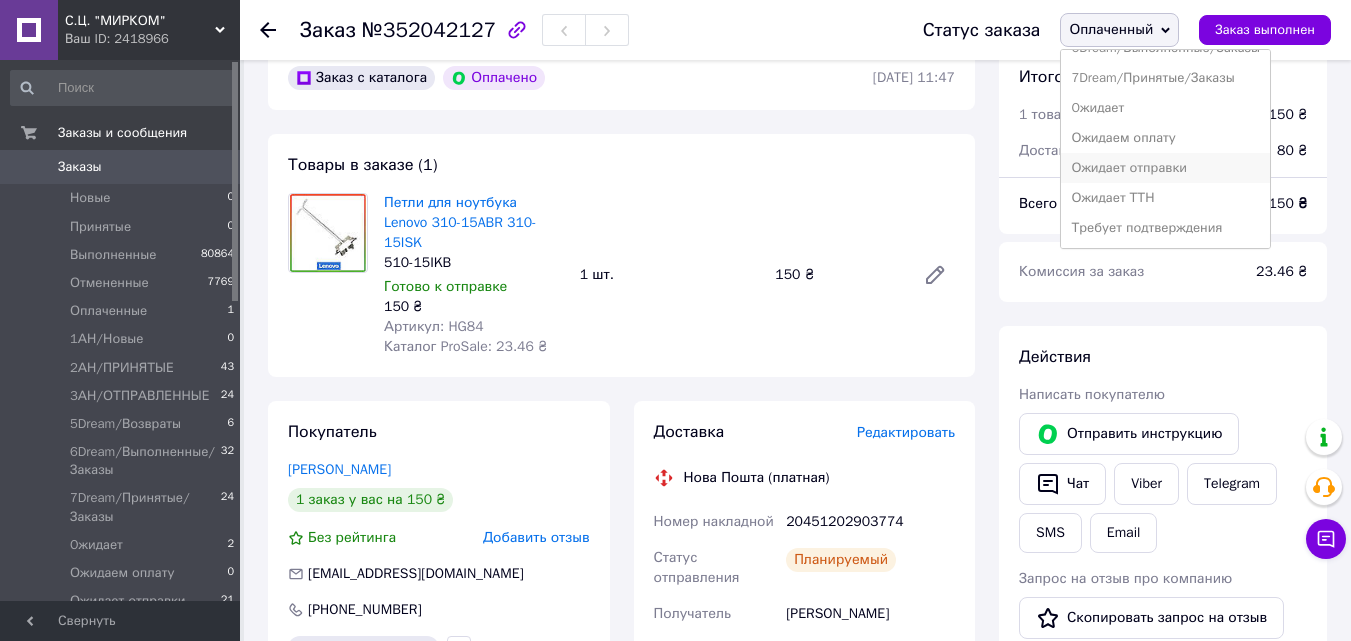 click on "Ожидает отправки" at bounding box center [1165, 168] 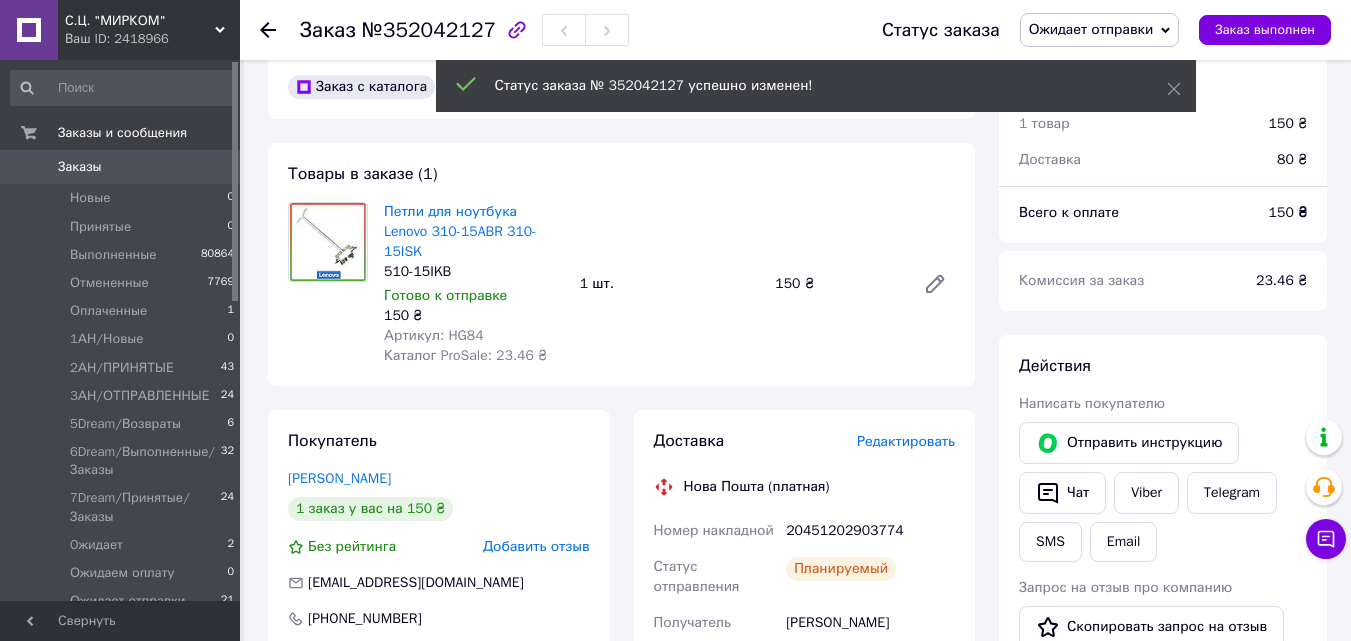 scroll, scrollTop: 0, scrollLeft: 0, axis: both 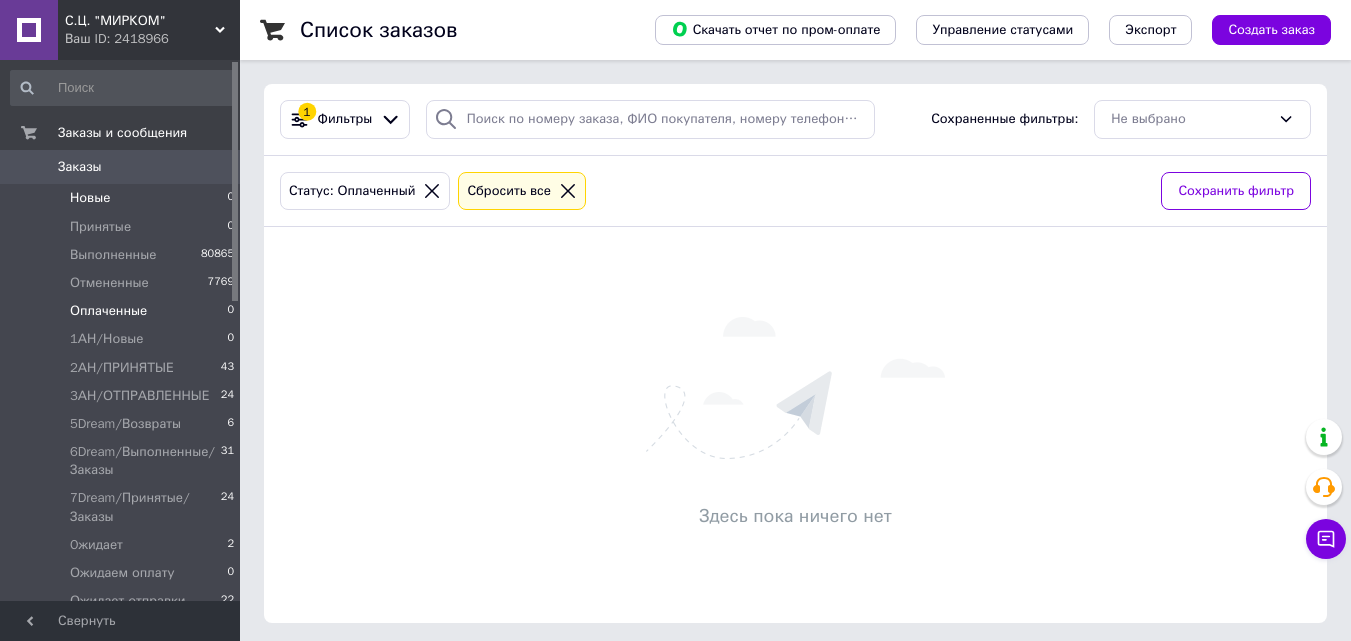 click on "Новые" at bounding box center (90, 198) 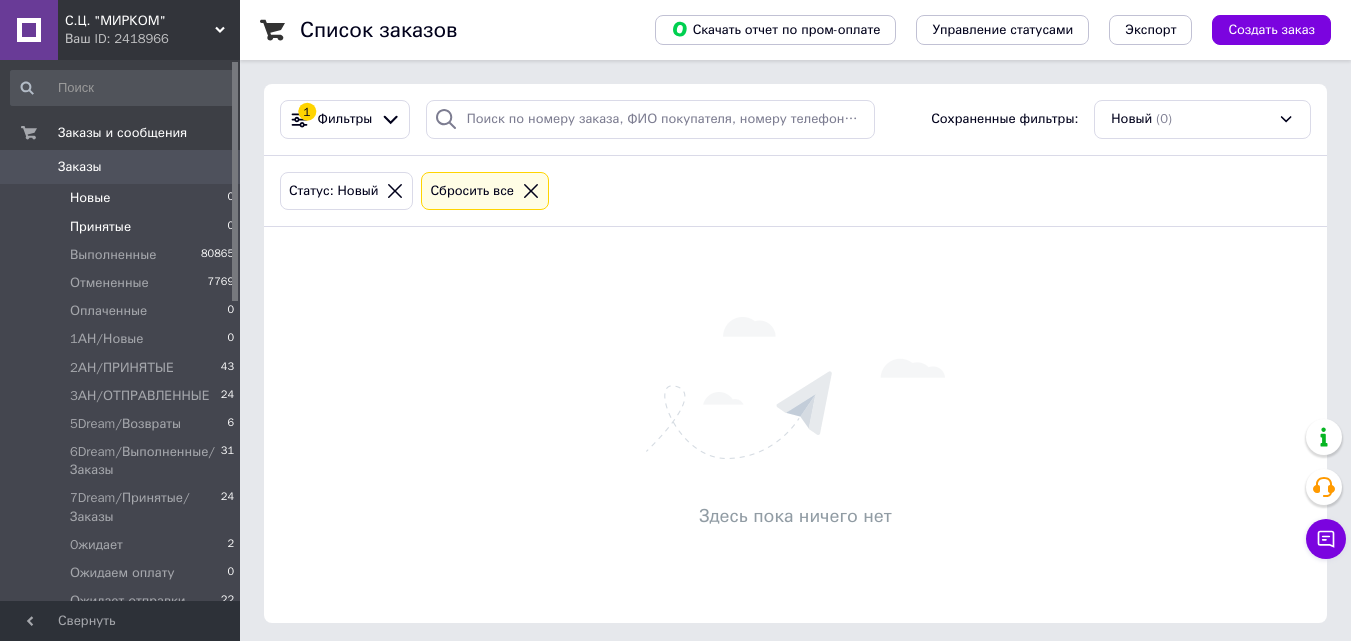 click on "Принятые" at bounding box center [100, 227] 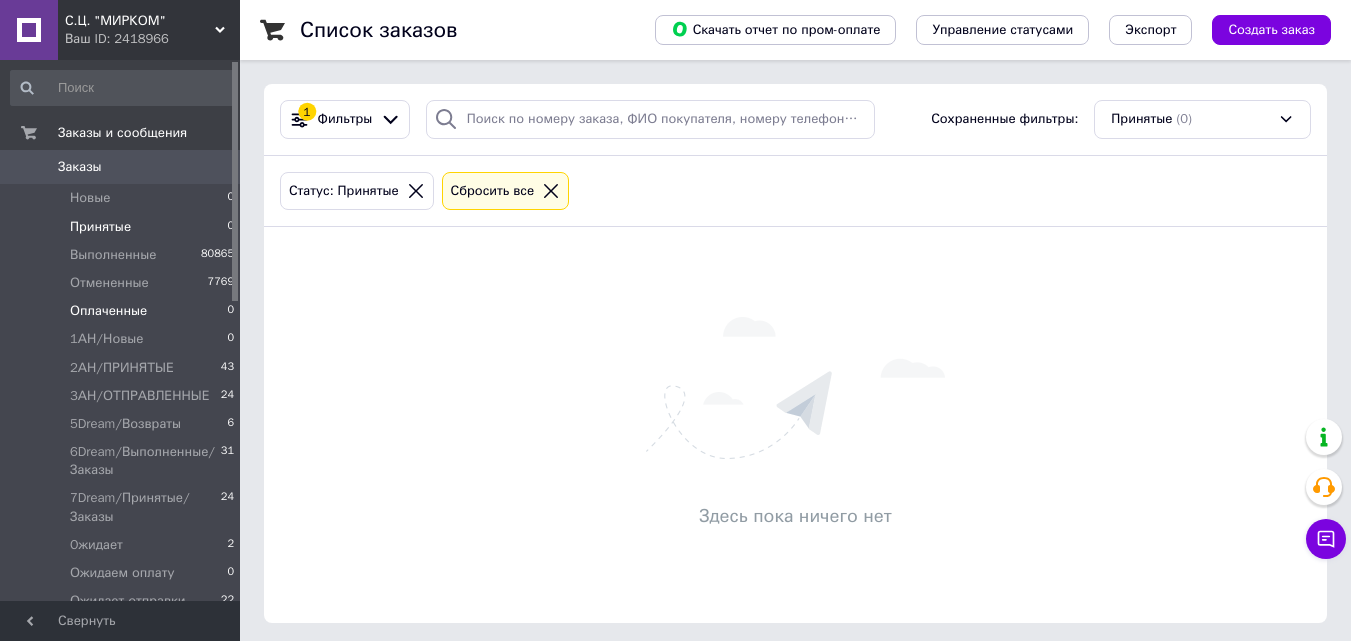 click on "Оплаченные 0" at bounding box center (123, 311) 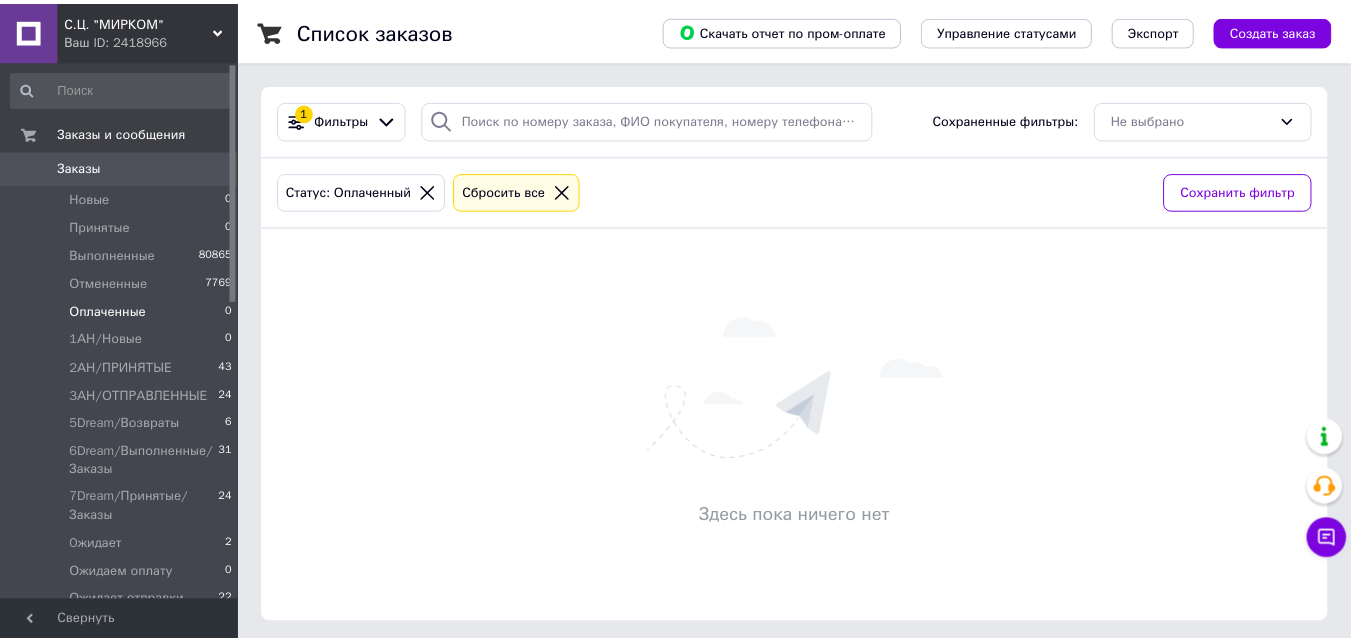 scroll, scrollTop: 0, scrollLeft: 0, axis: both 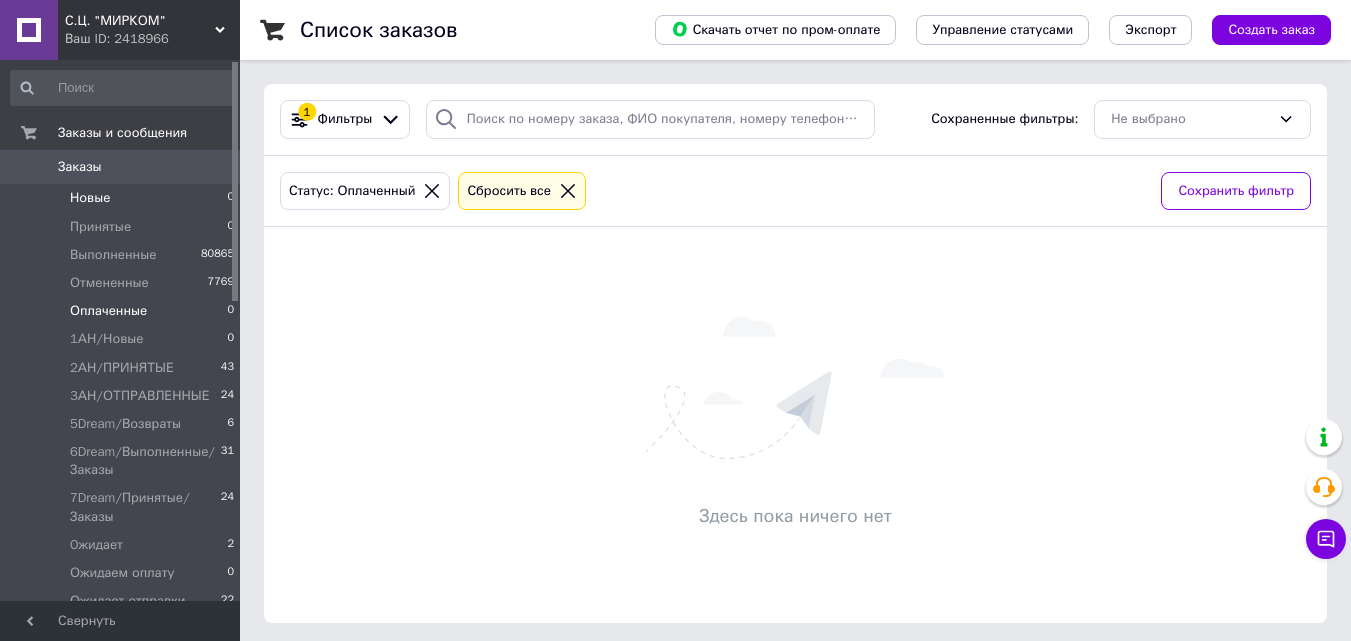 click on "Новые 0" at bounding box center [123, 198] 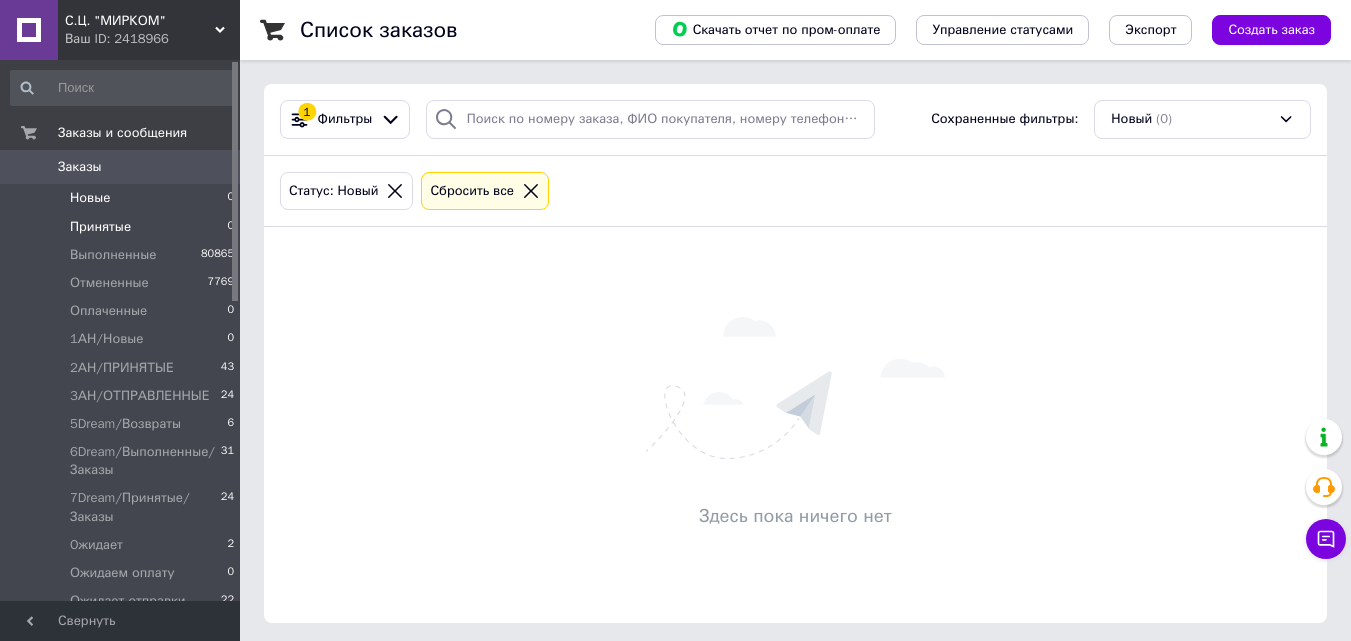 click on "Принятые 0" at bounding box center (123, 227) 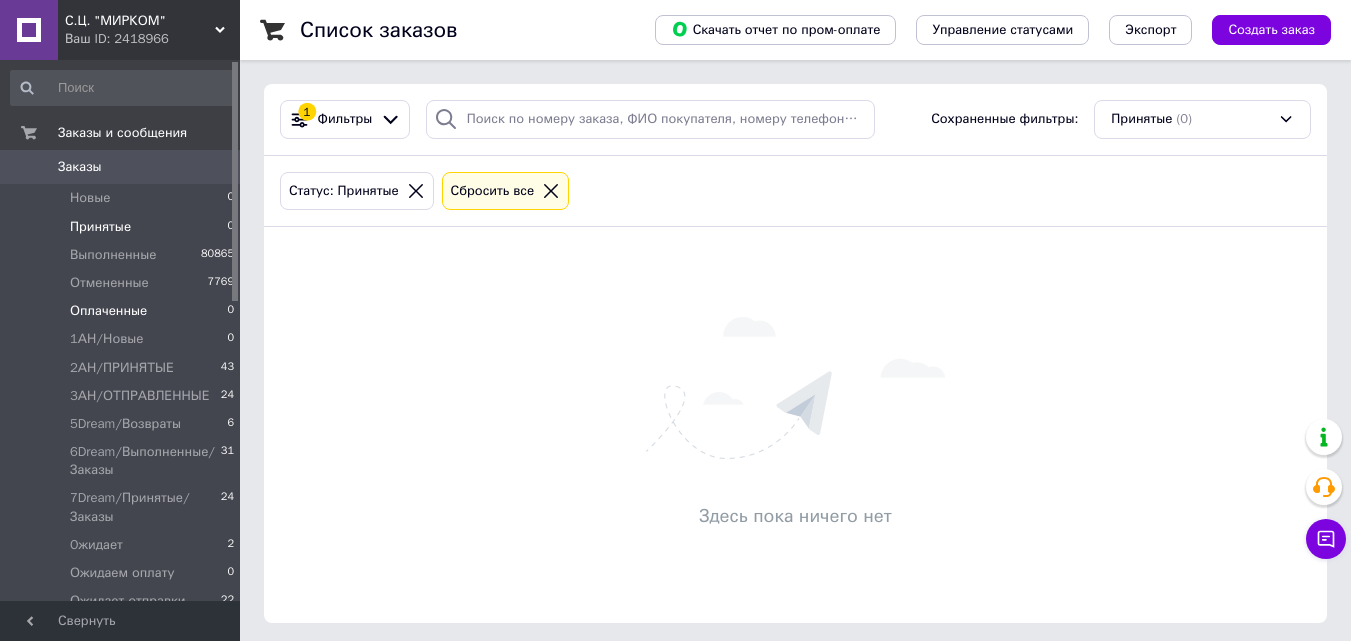 click on "Оплаченные 0" at bounding box center (123, 311) 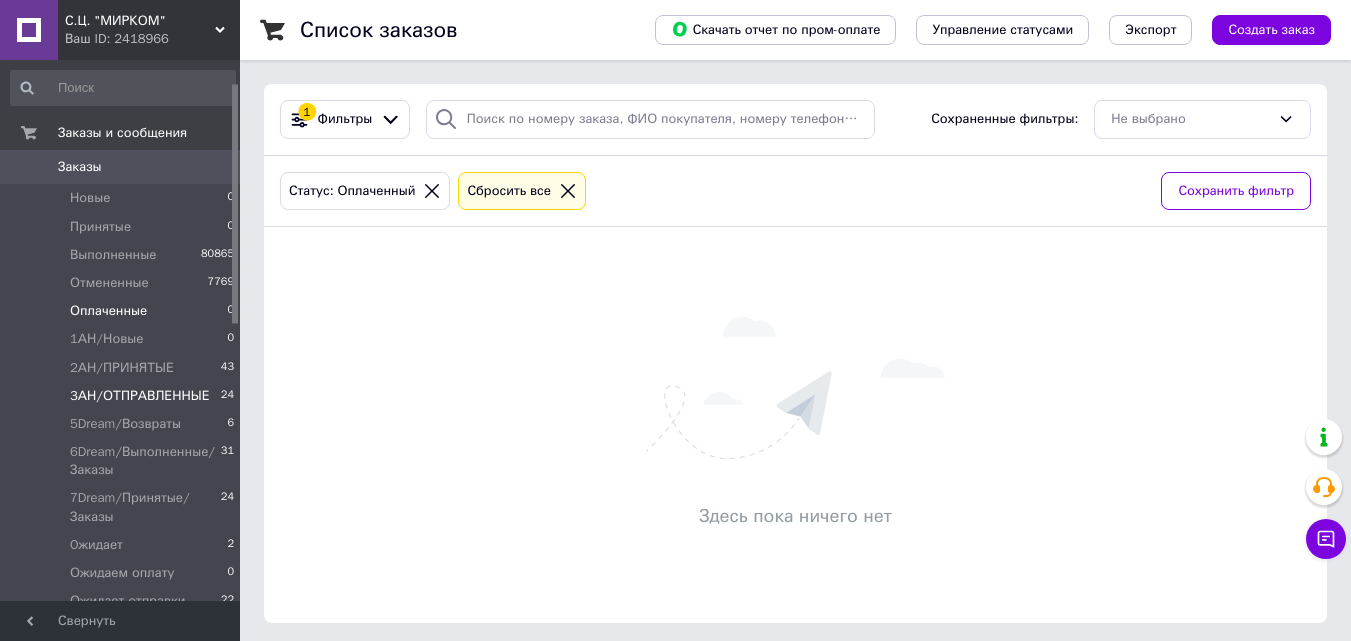 scroll, scrollTop: 100, scrollLeft: 0, axis: vertical 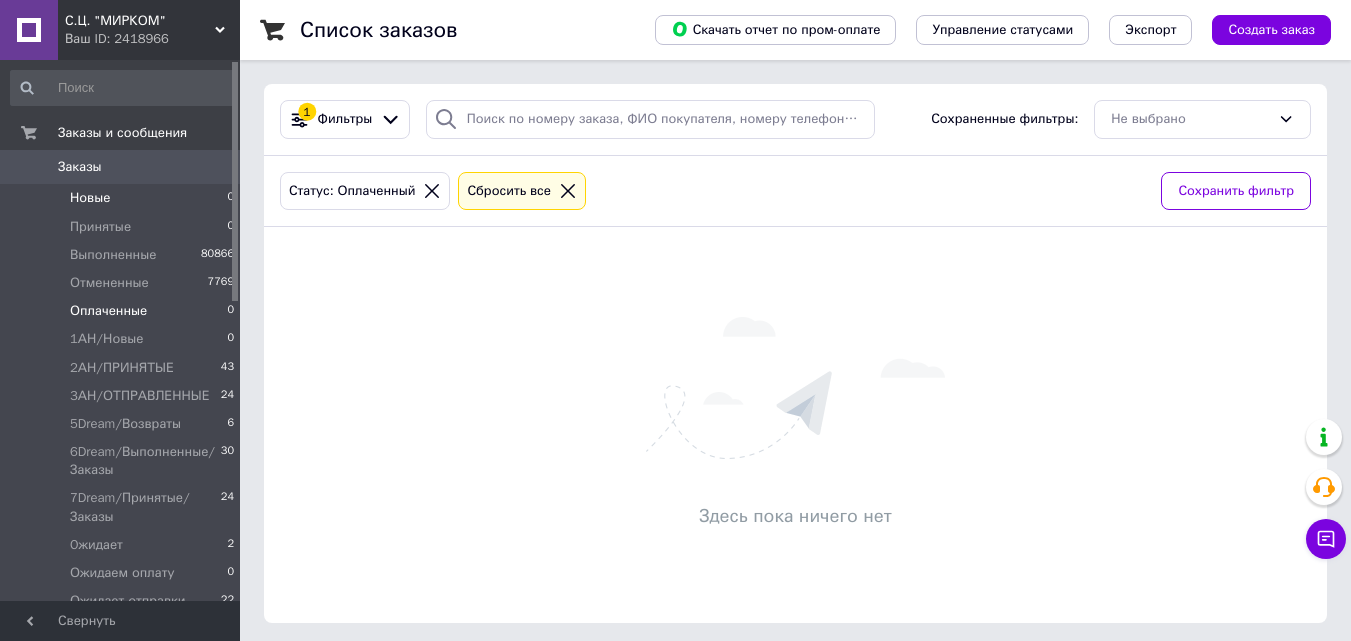 click on "Новые 0" at bounding box center (123, 198) 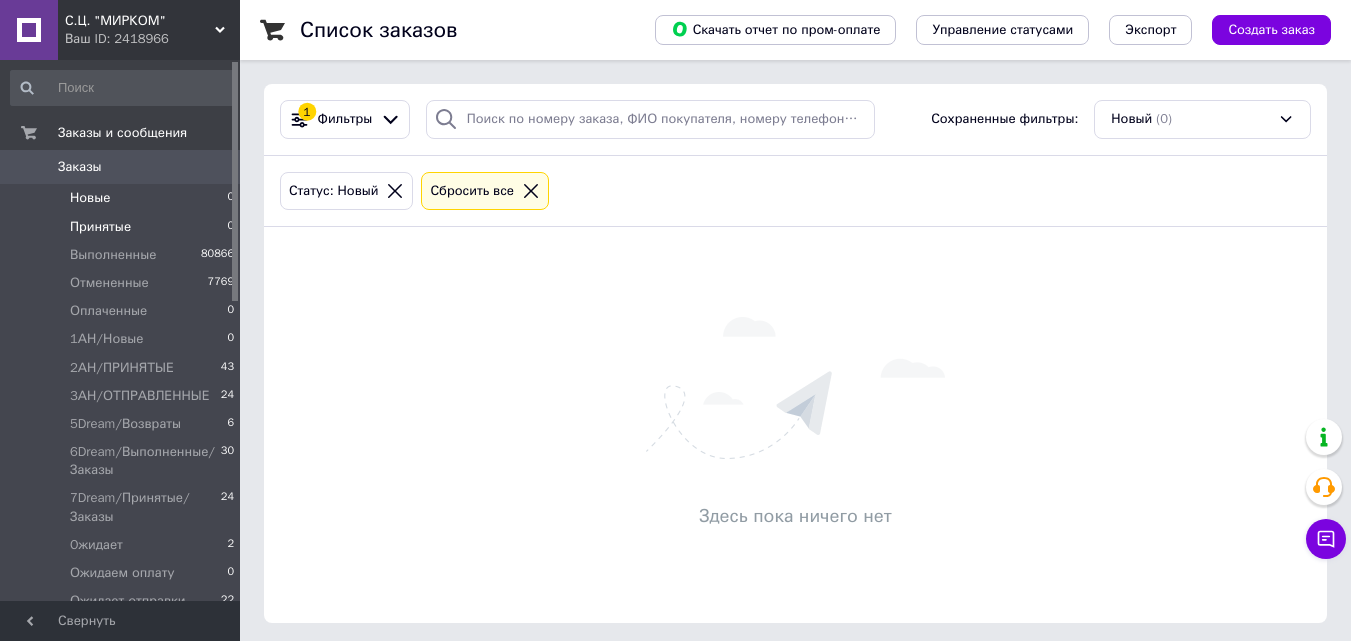 click on "Принятые 0" at bounding box center (123, 227) 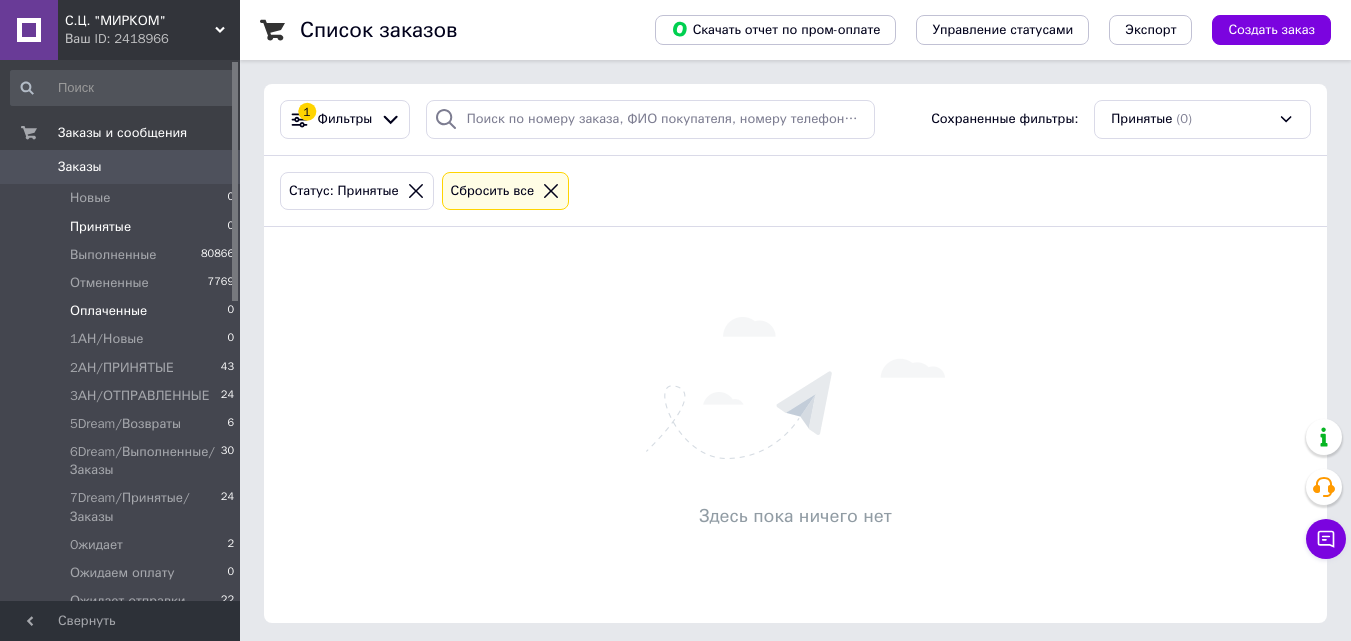 click on "Оплаченные 0" at bounding box center (123, 311) 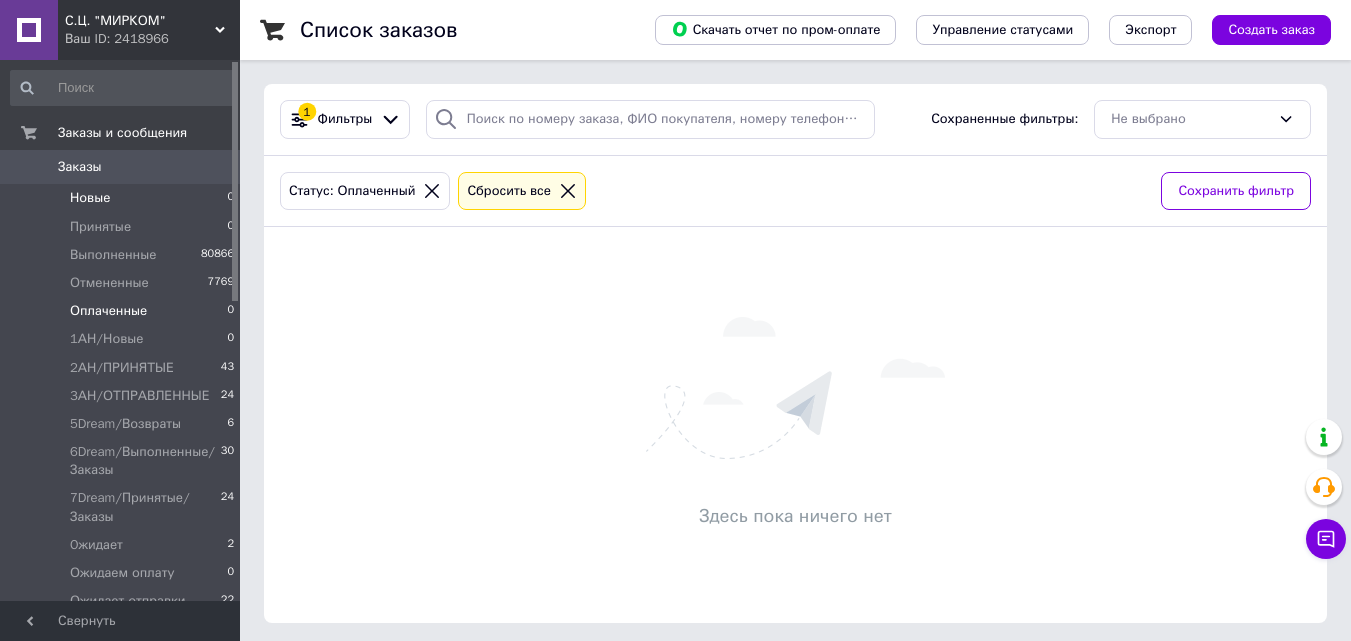click on "Новые 0" at bounding box center (123, 198) 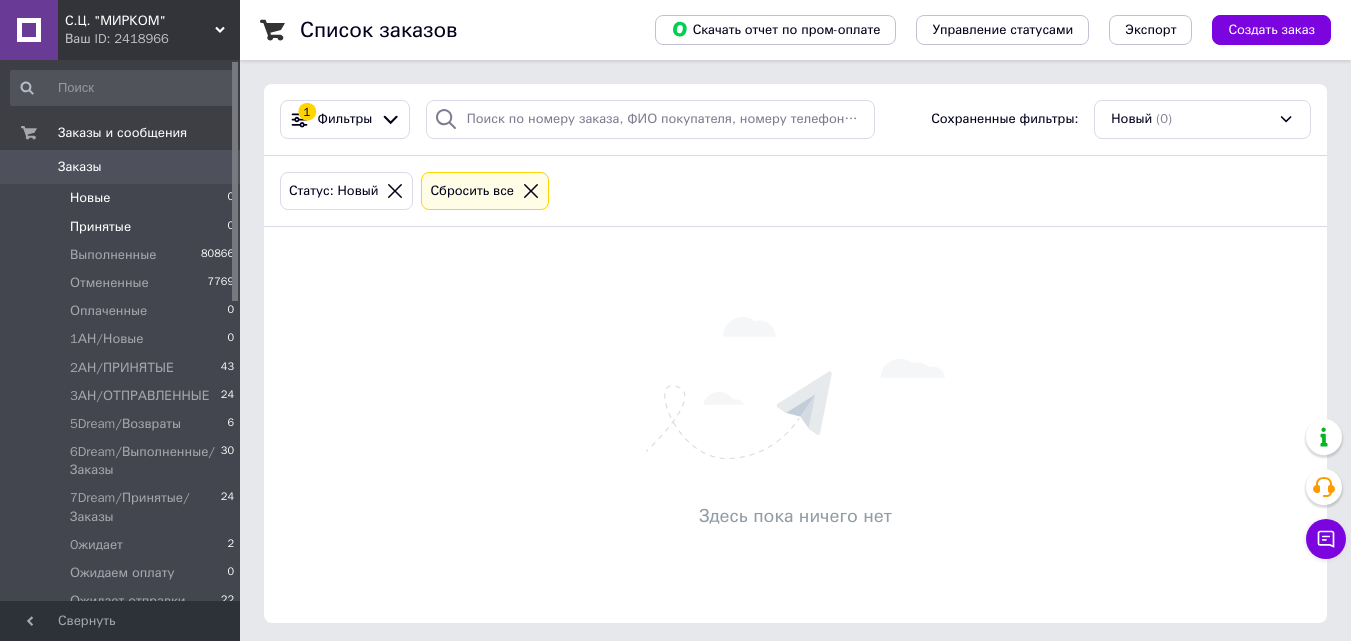 click on "Принятые 0" at bounding box center (123, 227) 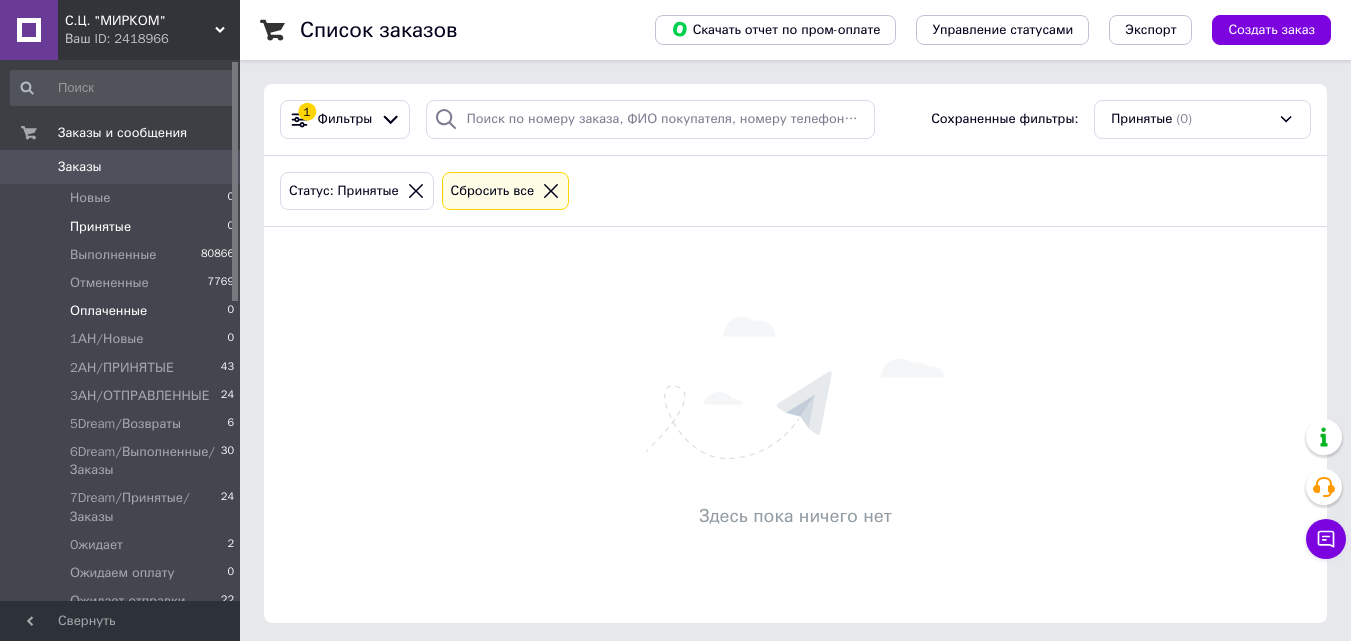 click on "Оплаченные 0" at bounding box center [123, 311] 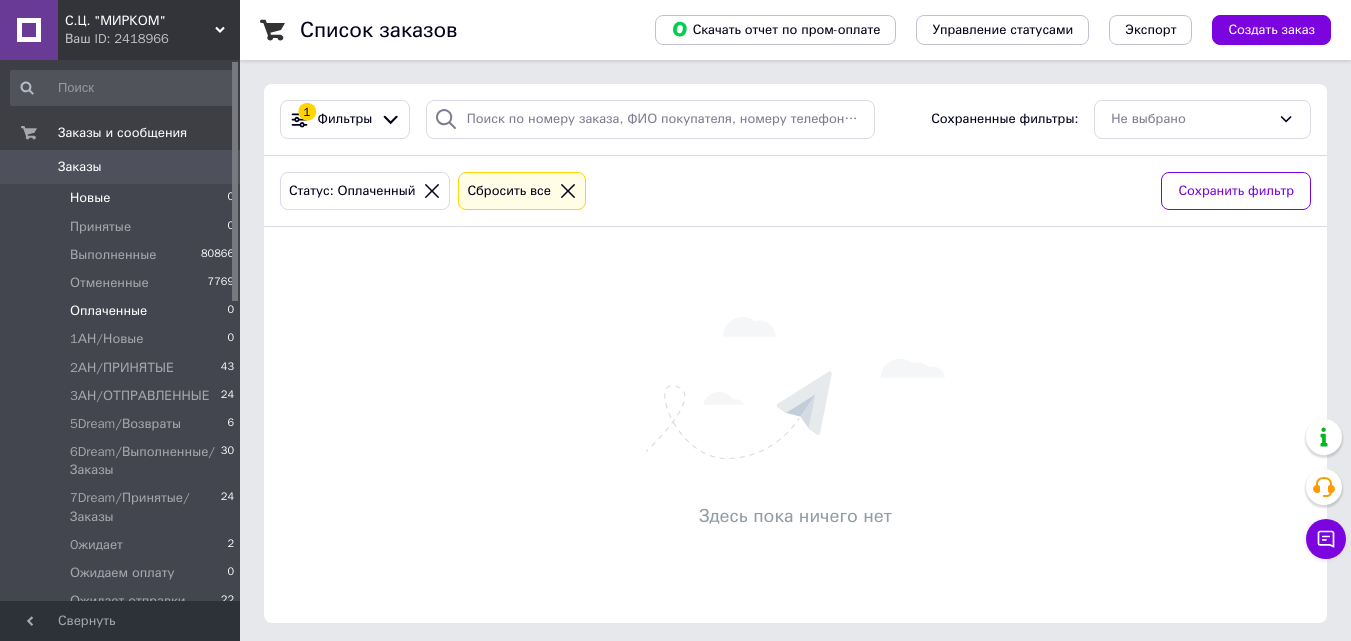 click on "Новые 0" at bounding box center [123, 198] 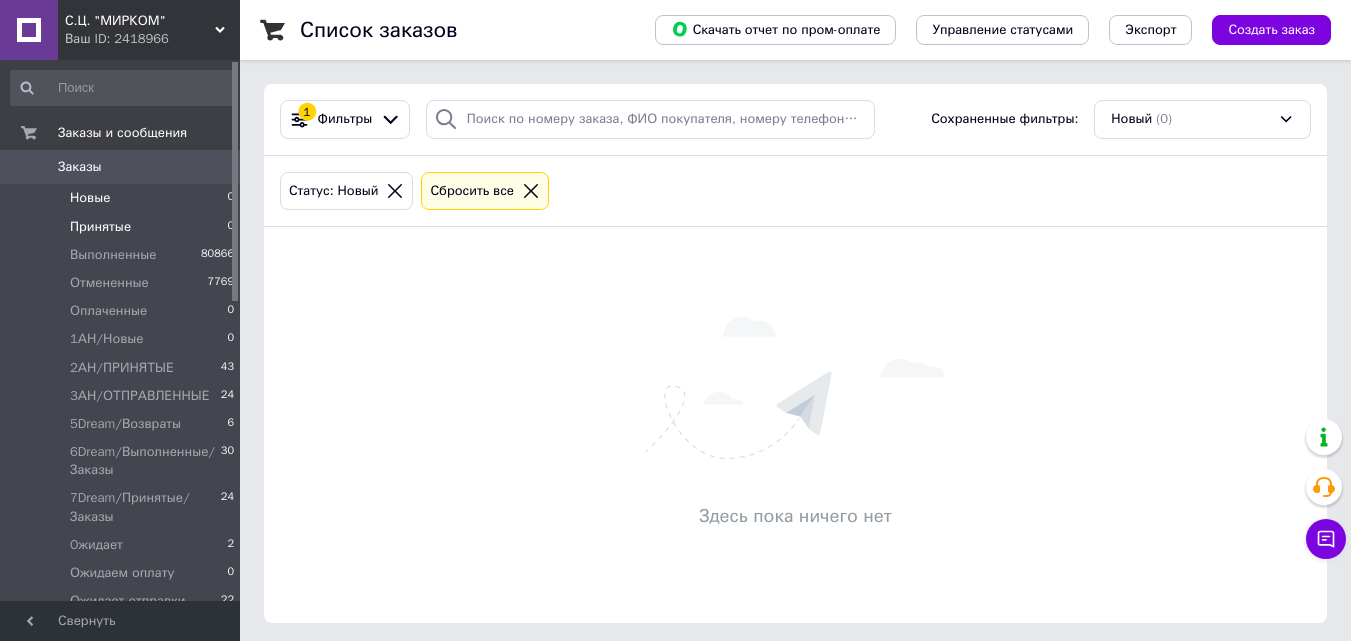 click on "Принятые 0" at bounding box center [123, 227] 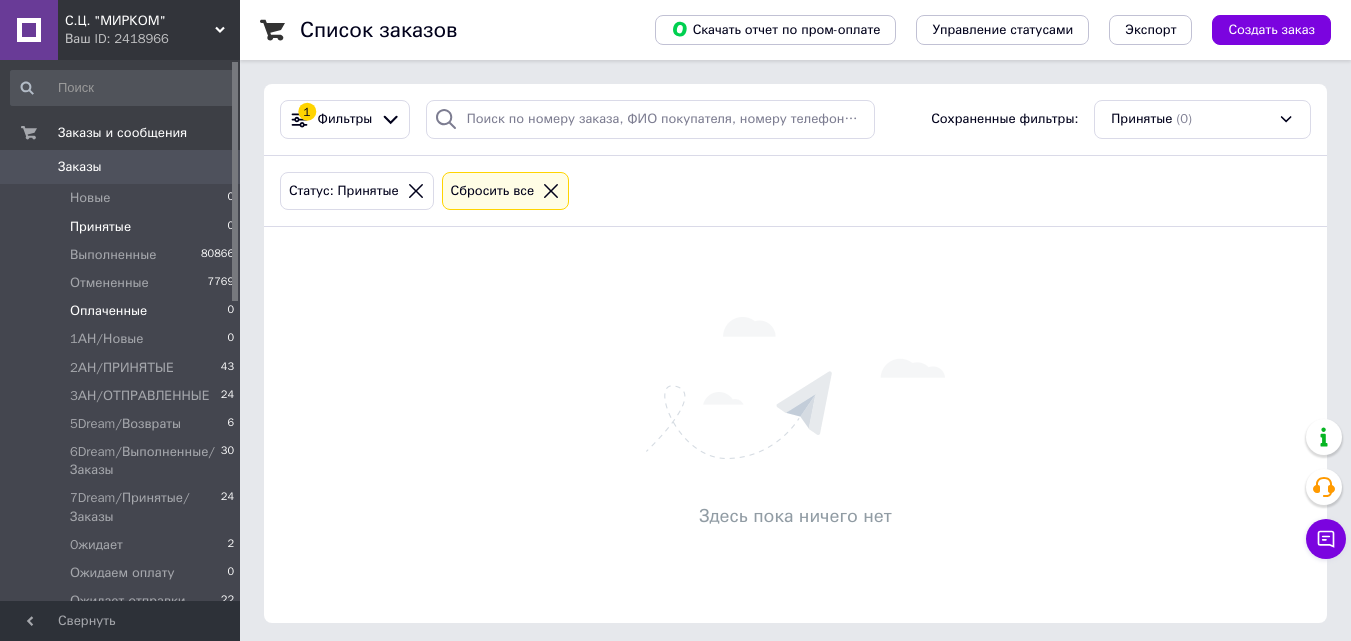 click on "Оплаченные 0" at bounding box center [123, 311] 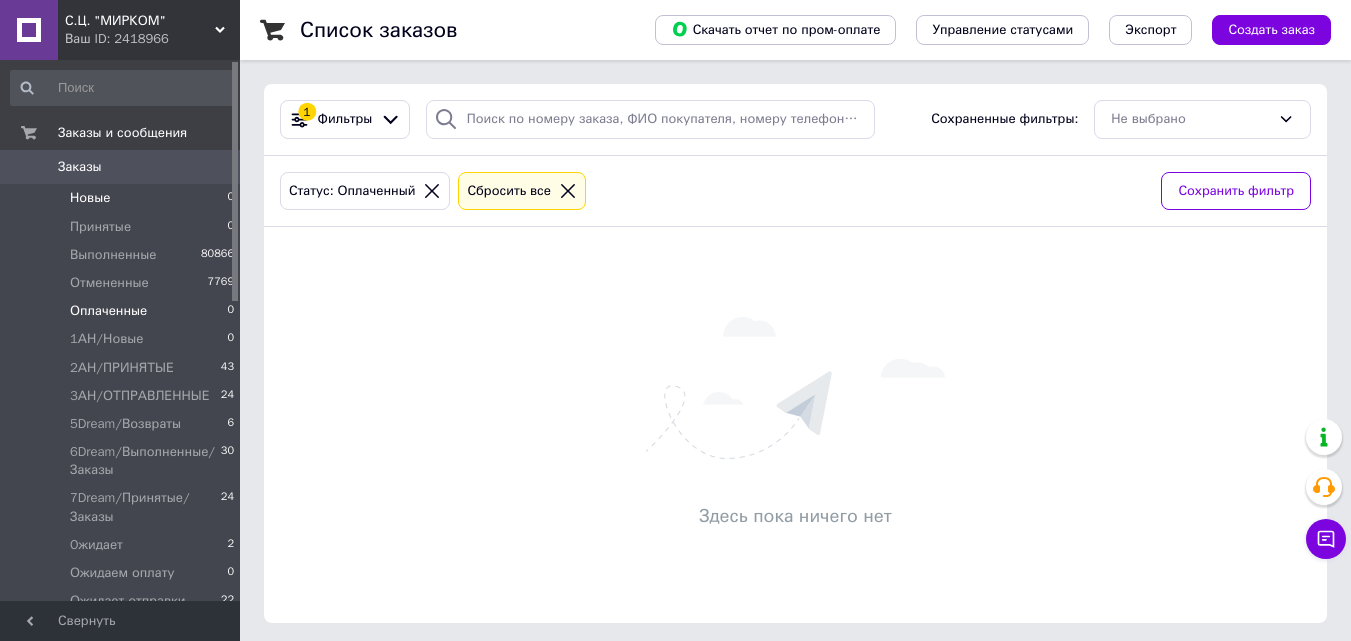 click on "Новые 0" at bounding box center [123, 198] 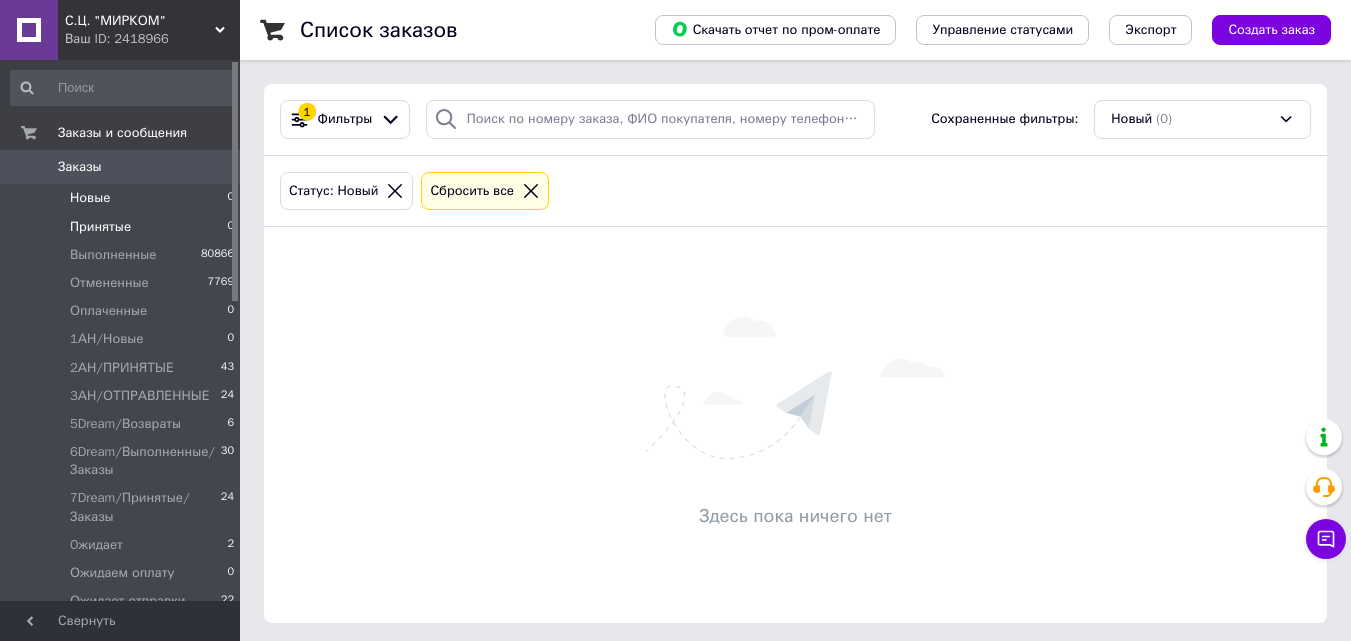 click on "Принятые 0" at bounding box center (123, 227) 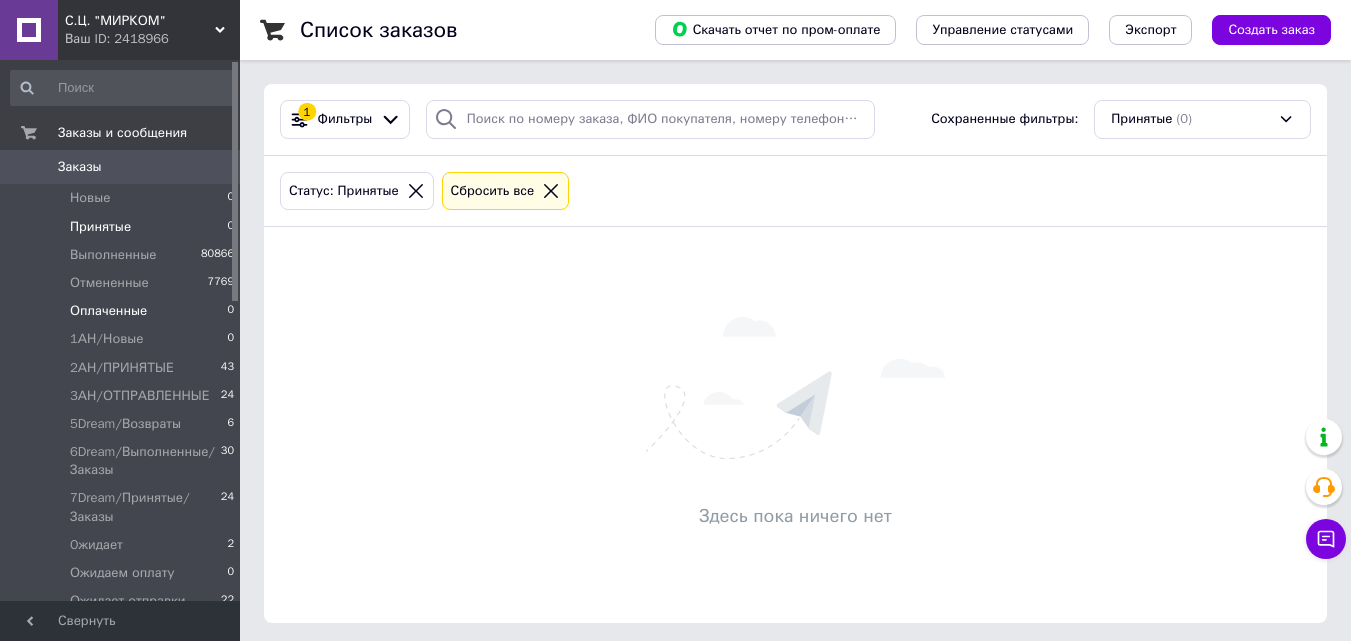 click on "Оплаченные 0" at bounding box center (123, 311) 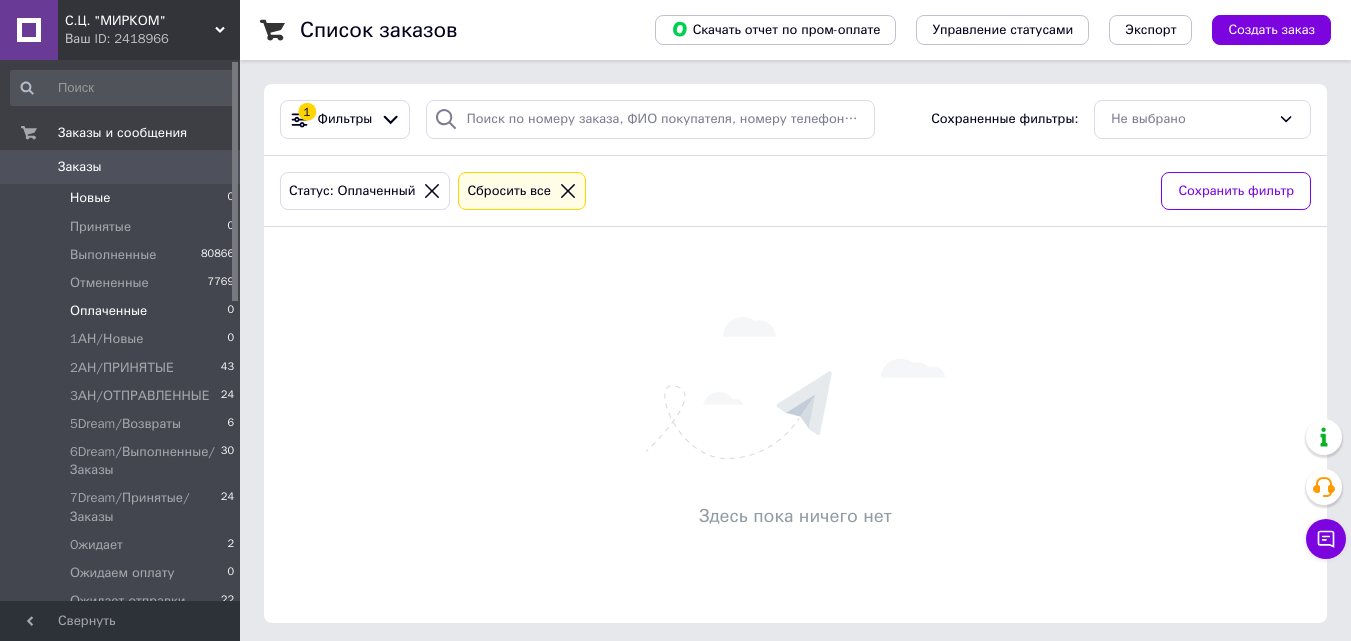 click on "Новые 0" at bounding box center [123, 198] 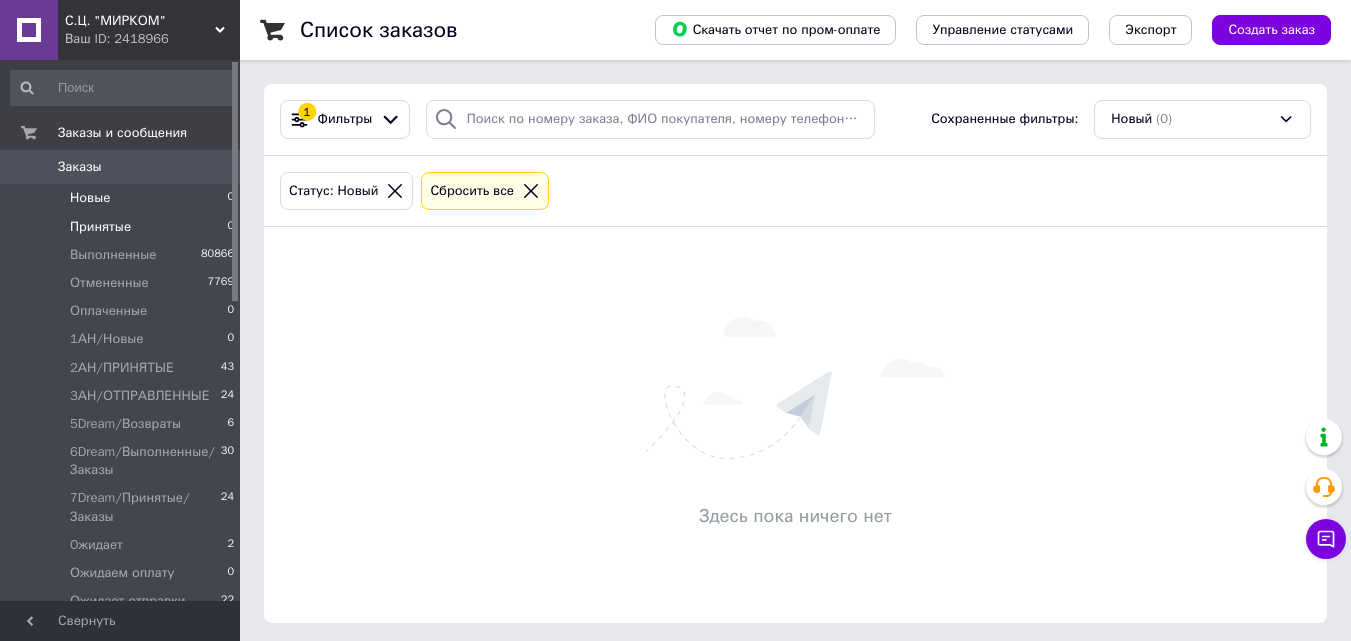 click on "Принятые 0" at bounding box center (123, 227) 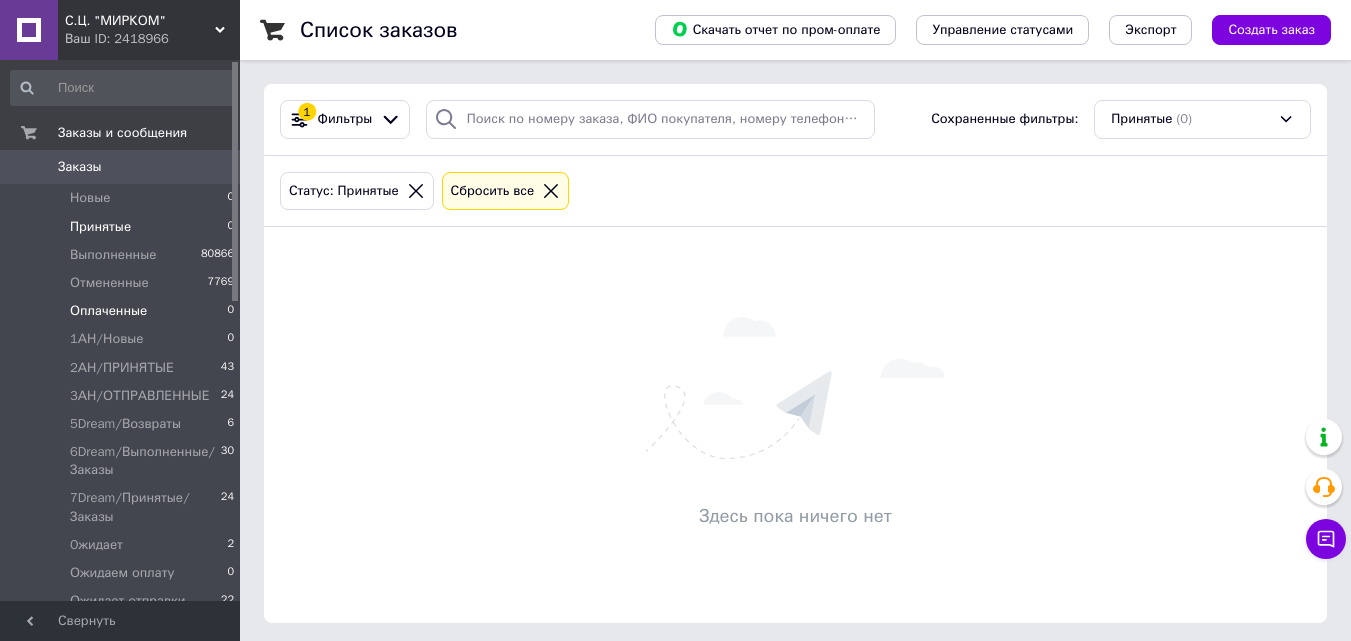 click on "Оплаченные 0" at bounding box center (123, 311) 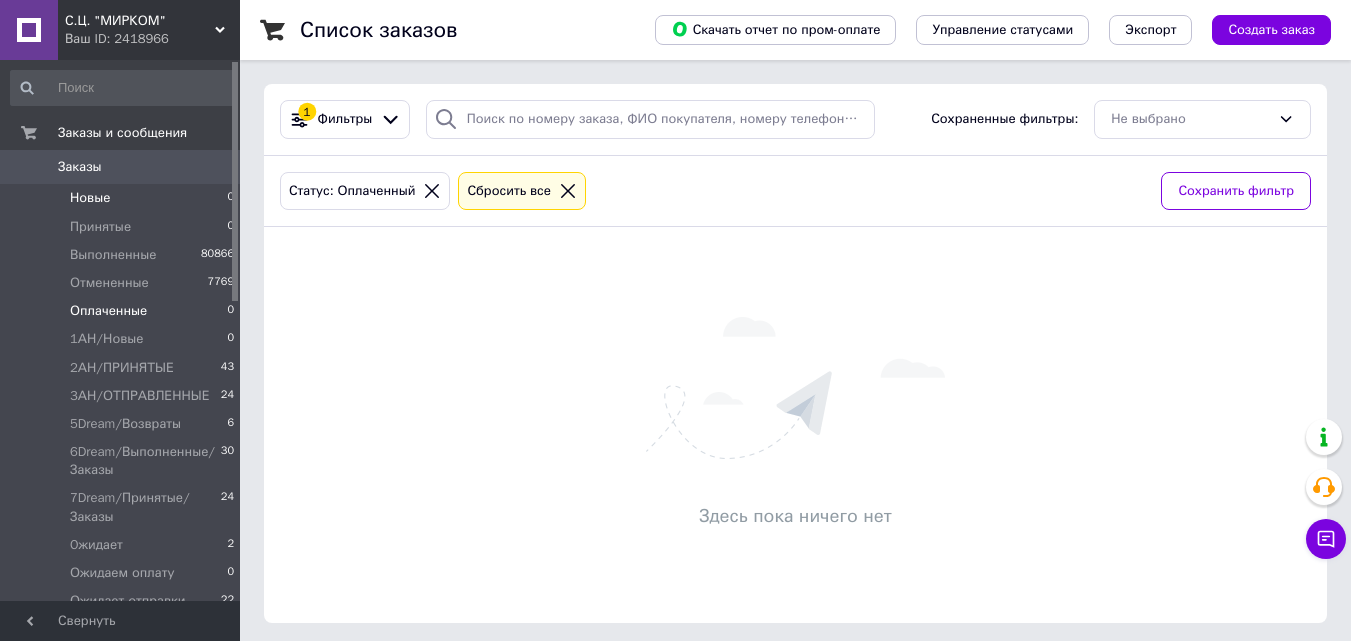 click on "Новые 0" at bounding box center (123, 198) 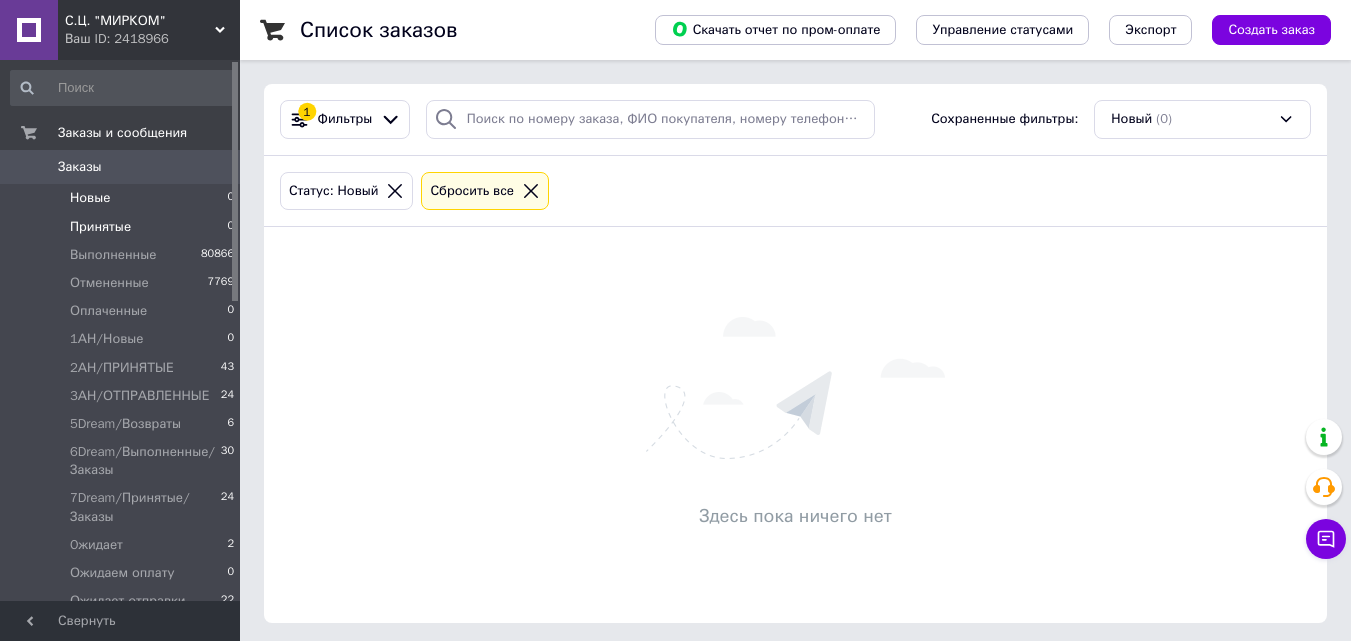 click on "Принятые 0" at bounding box center [123, 227] 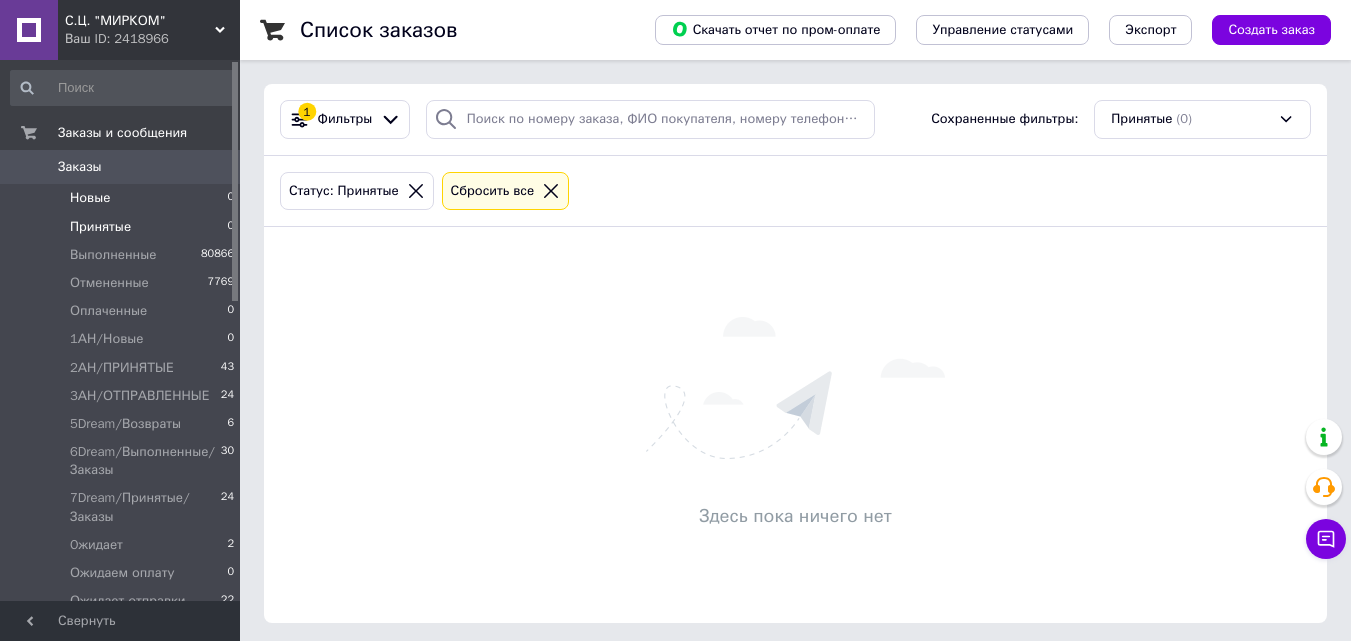 click on "Новые 0" at bounding box center (123, 198) 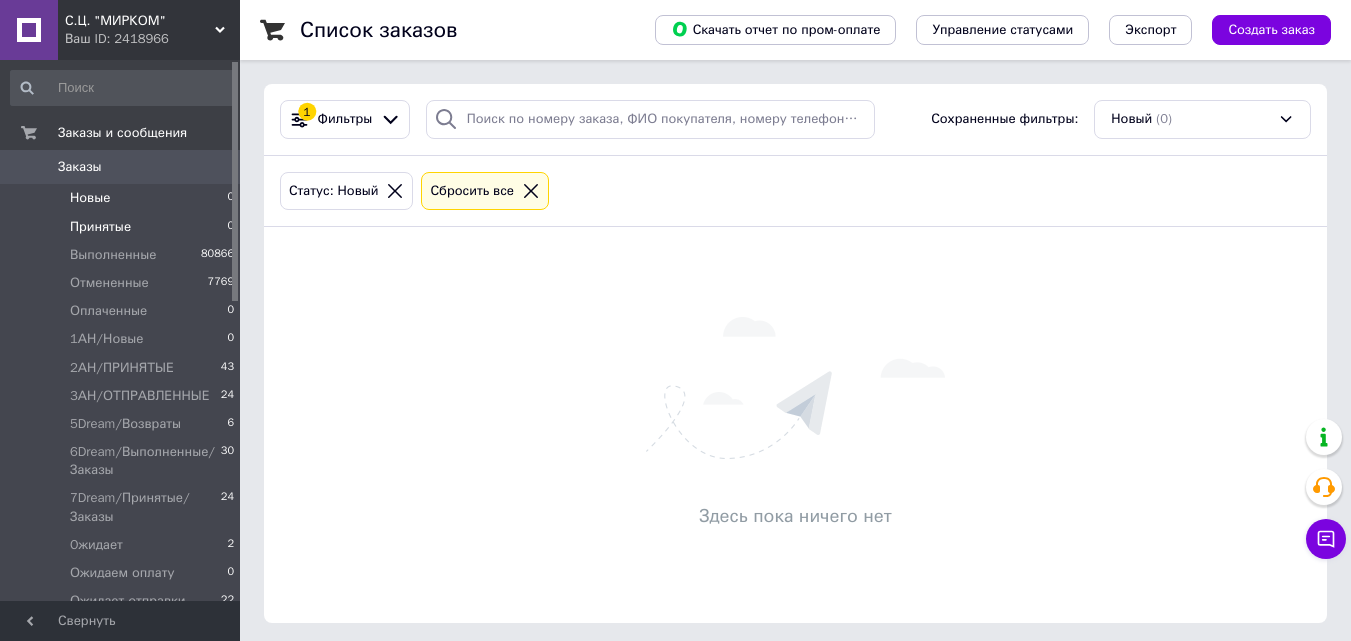 click on "Принятые 0" at bounding box center (123, 227) 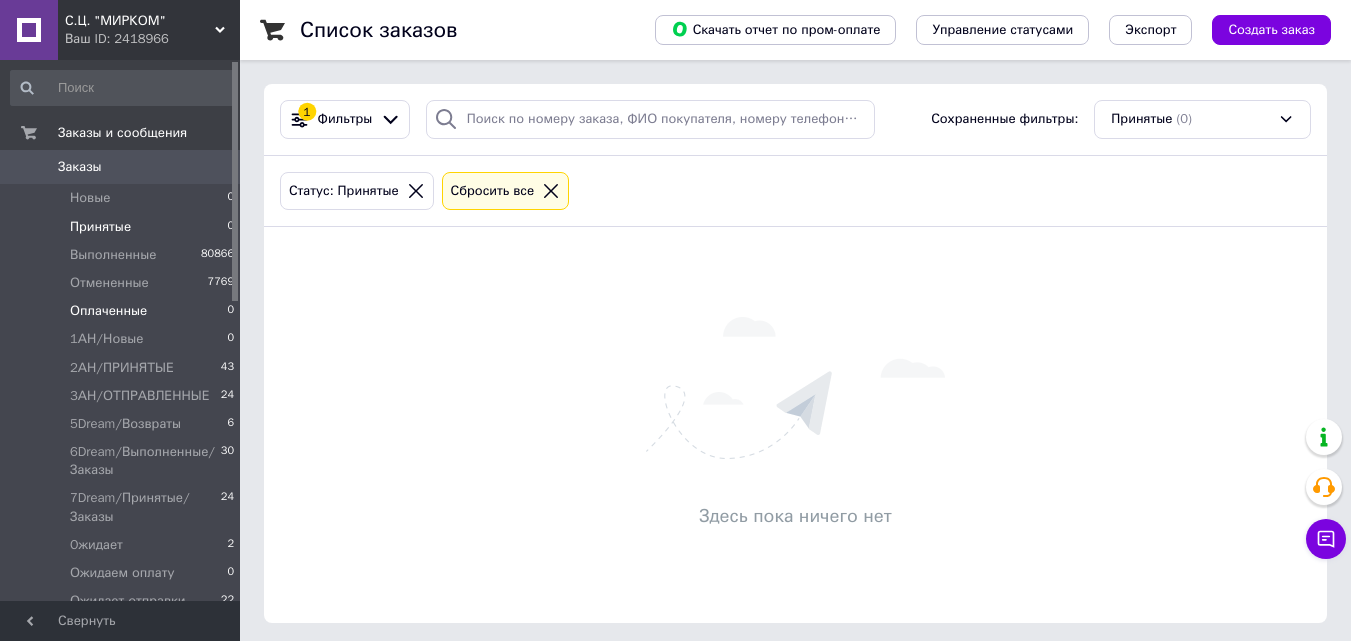 click on "Оплаченные 0" at bounding box center (123, 311) 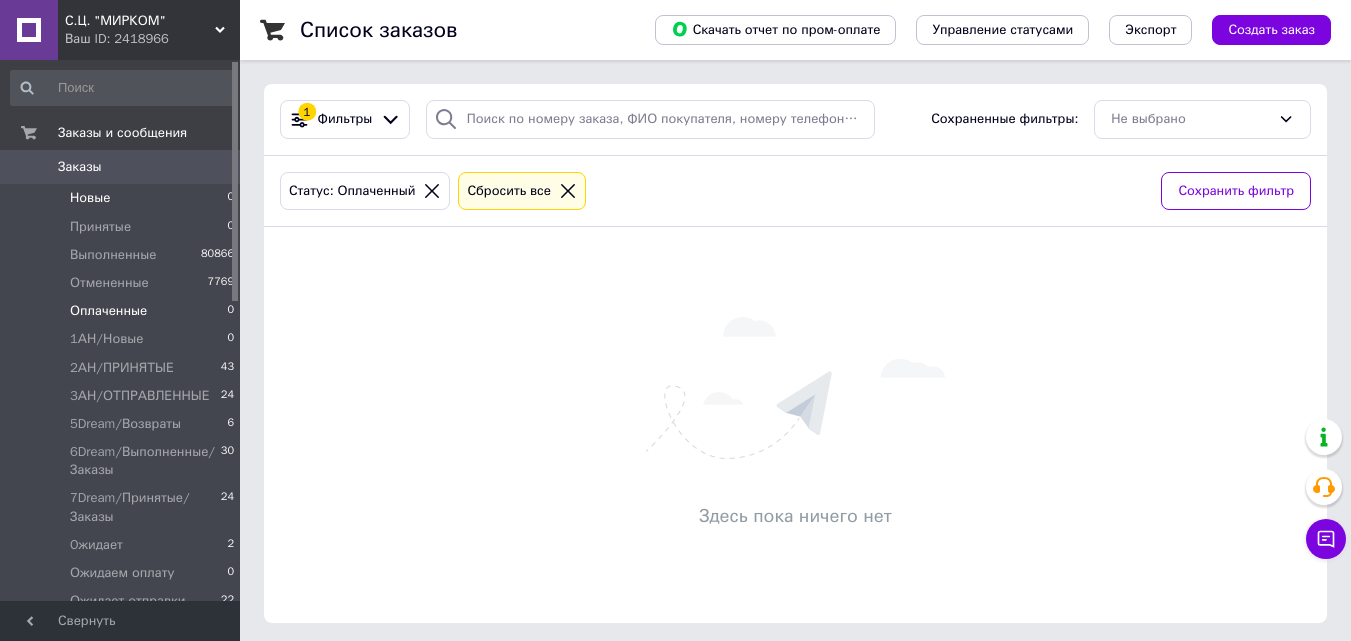 click on "Новые 0" at bounding box center (123, 198) 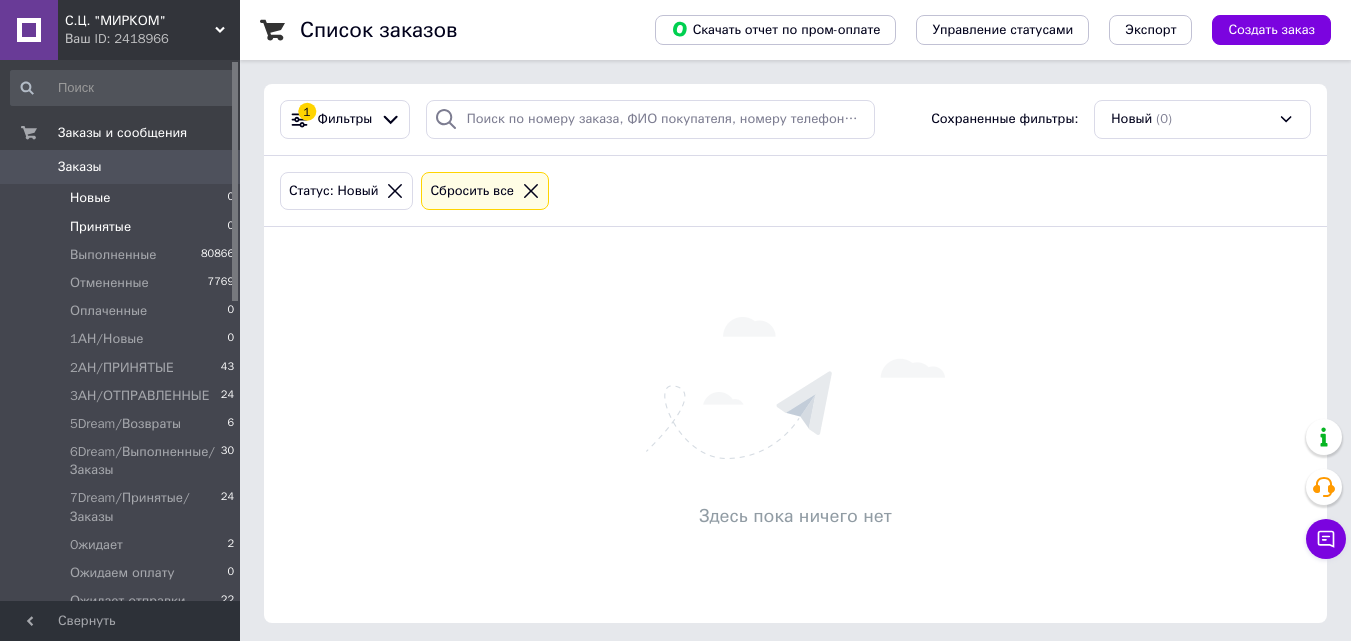 click on "Принятые 0" at bounding box center [123, 227] 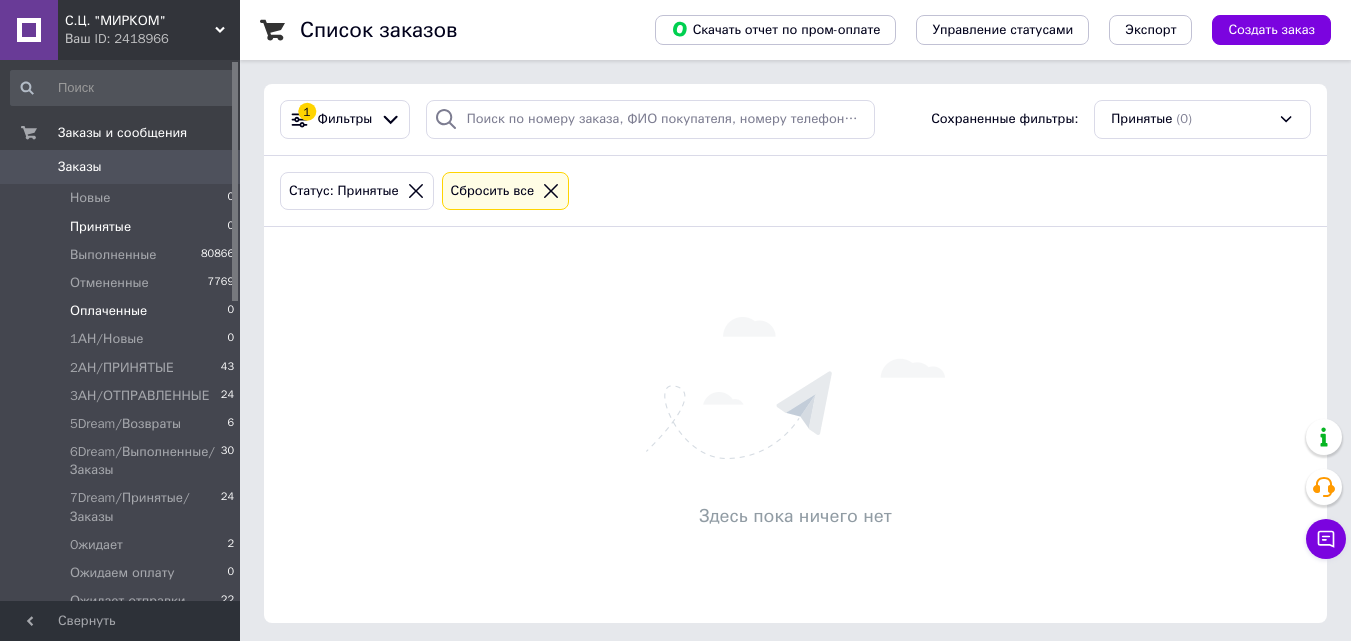 click on "0" at bounding box center (230, 311) 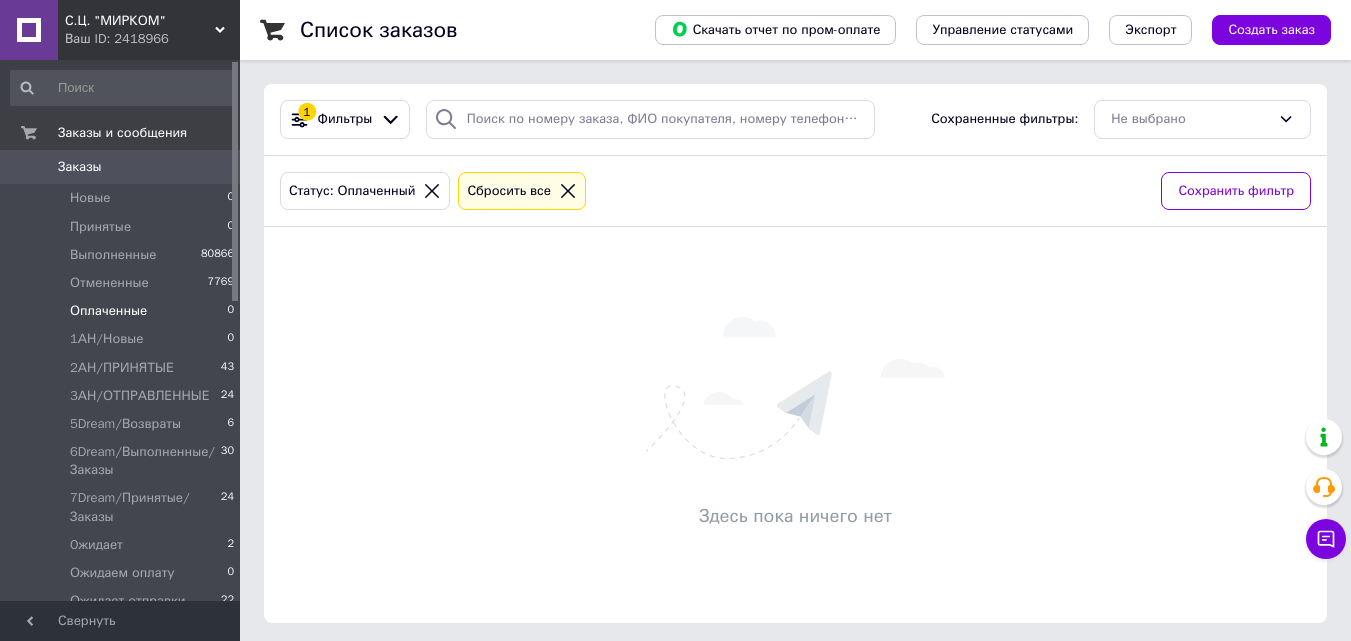 scroll, scrollTop: 0, scrollLeft: 0, axis: both 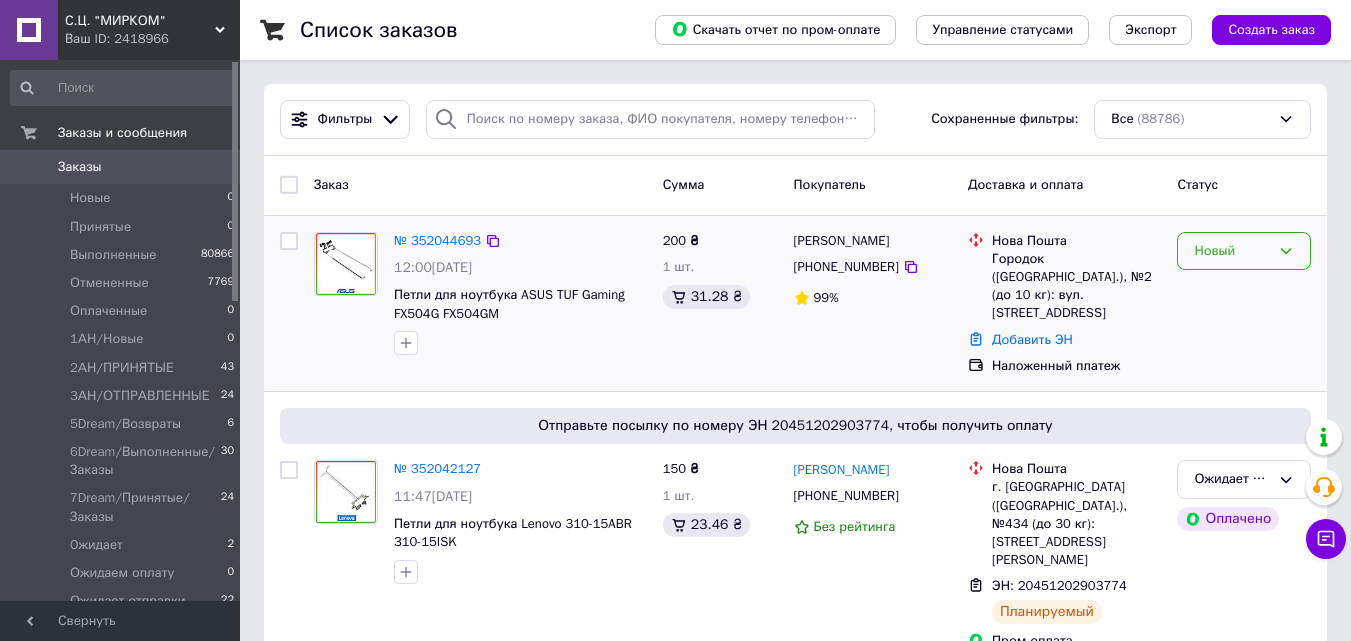 click on "Новый" at bounding box center [1244, 251] 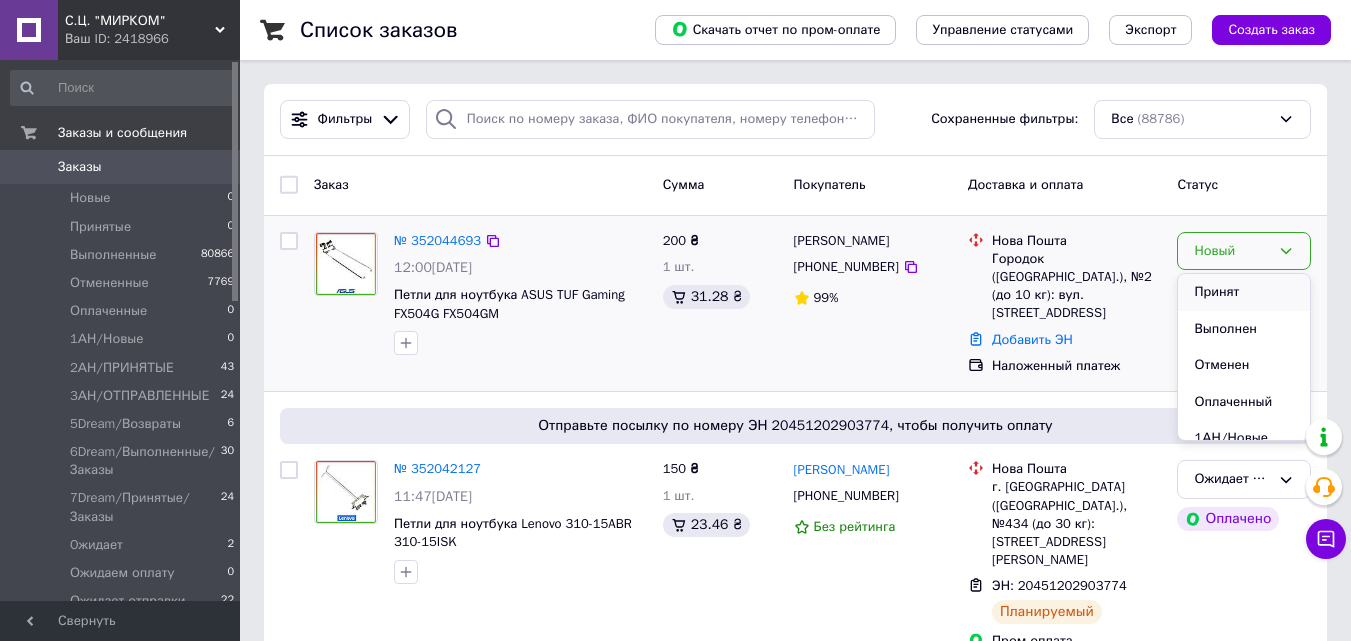 click on "Принят" at bounding box center (1244, 292) 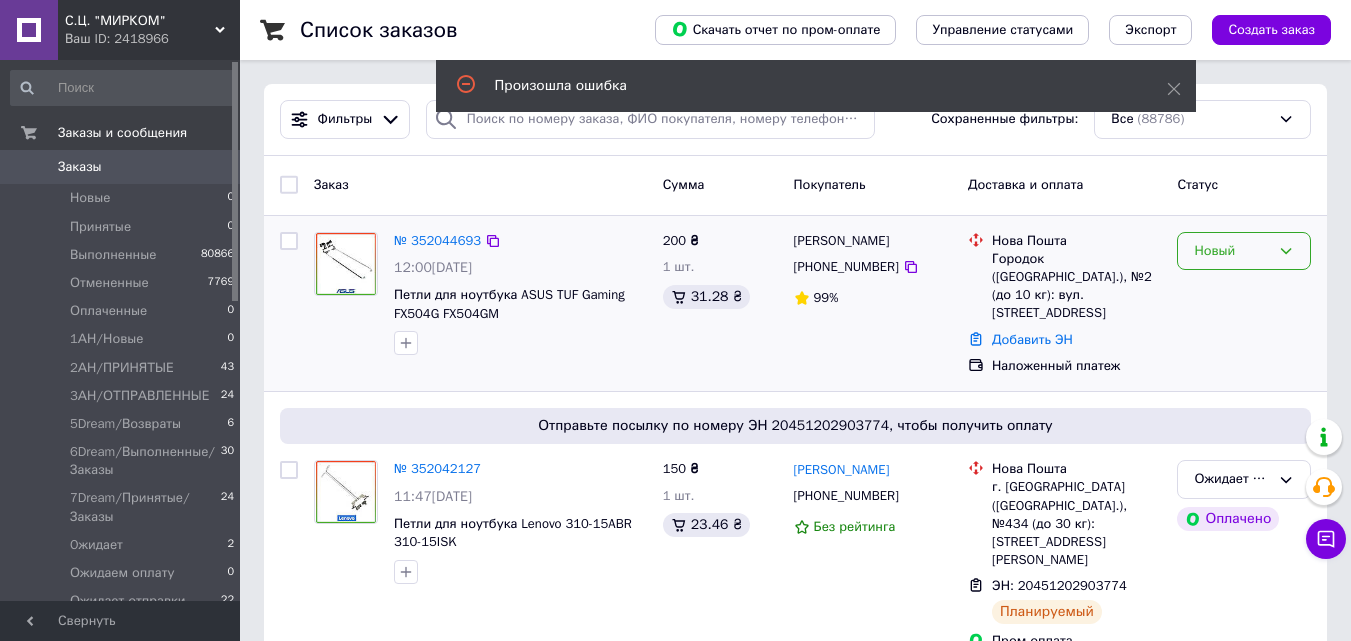 click on "Новый" at bounding box center (1232, 251) 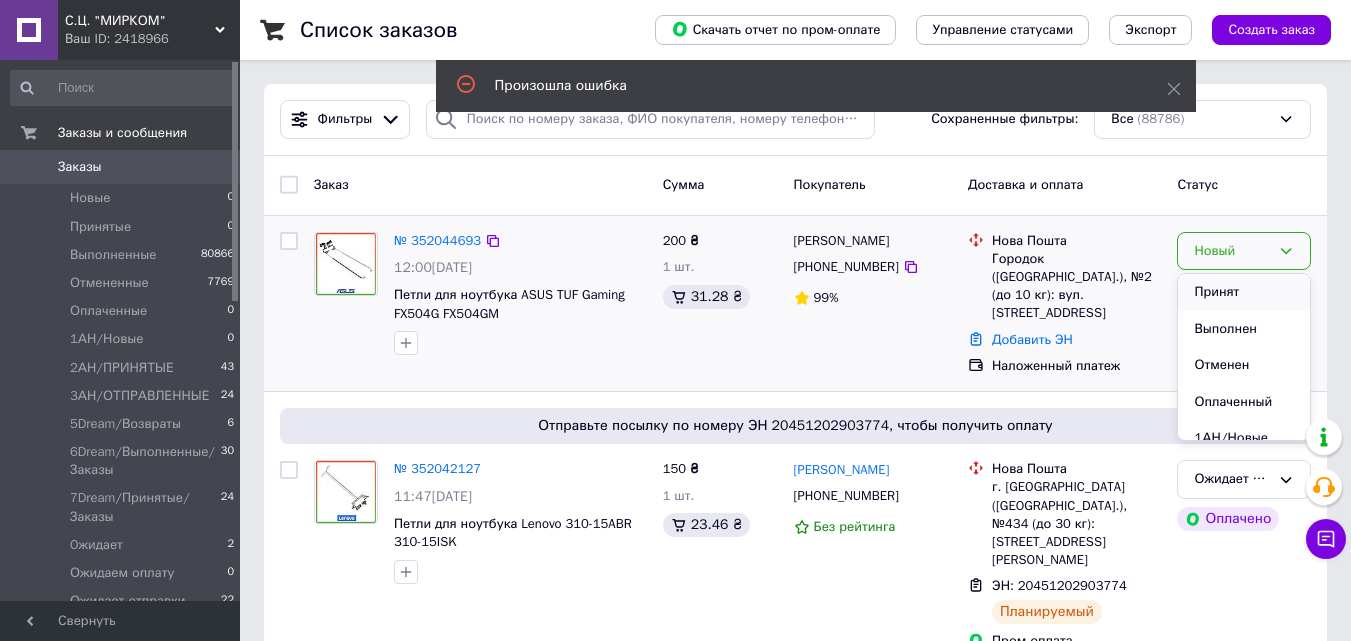 click on "Принят" at bounding box center [1244, 292] 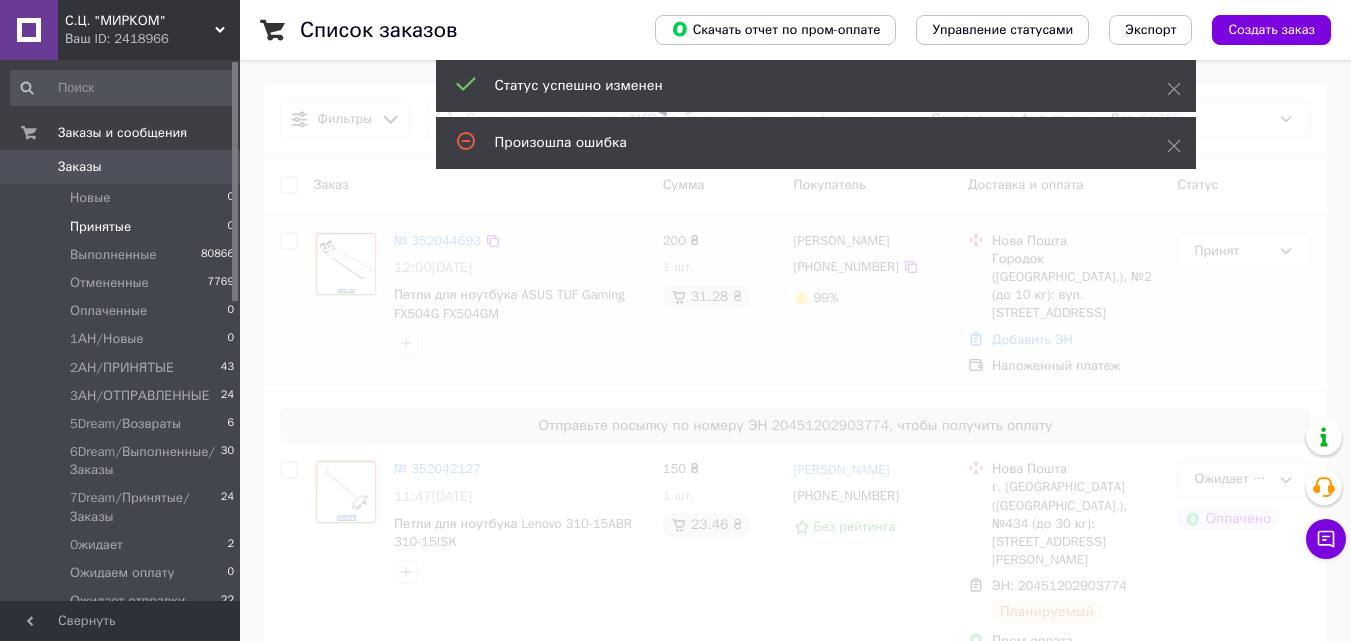 click on "Принятые 0" at bounding box center (123, 227) 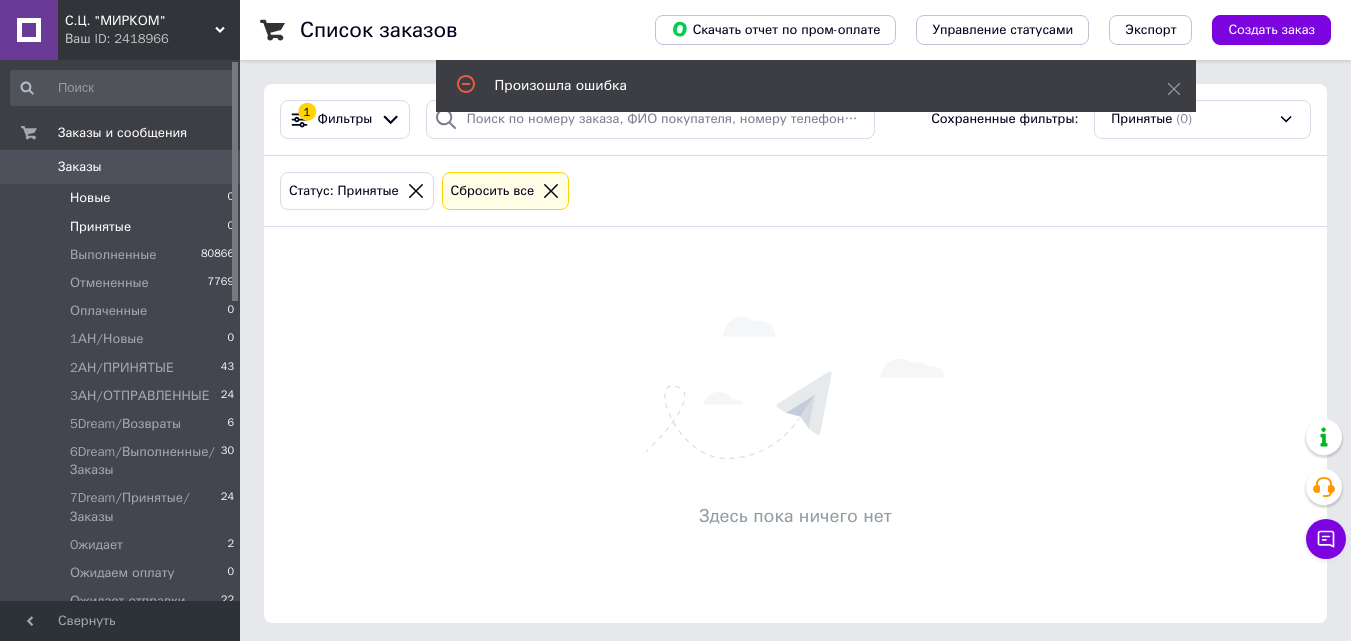 click on "Новые 0" at bounding box center (123, 198) 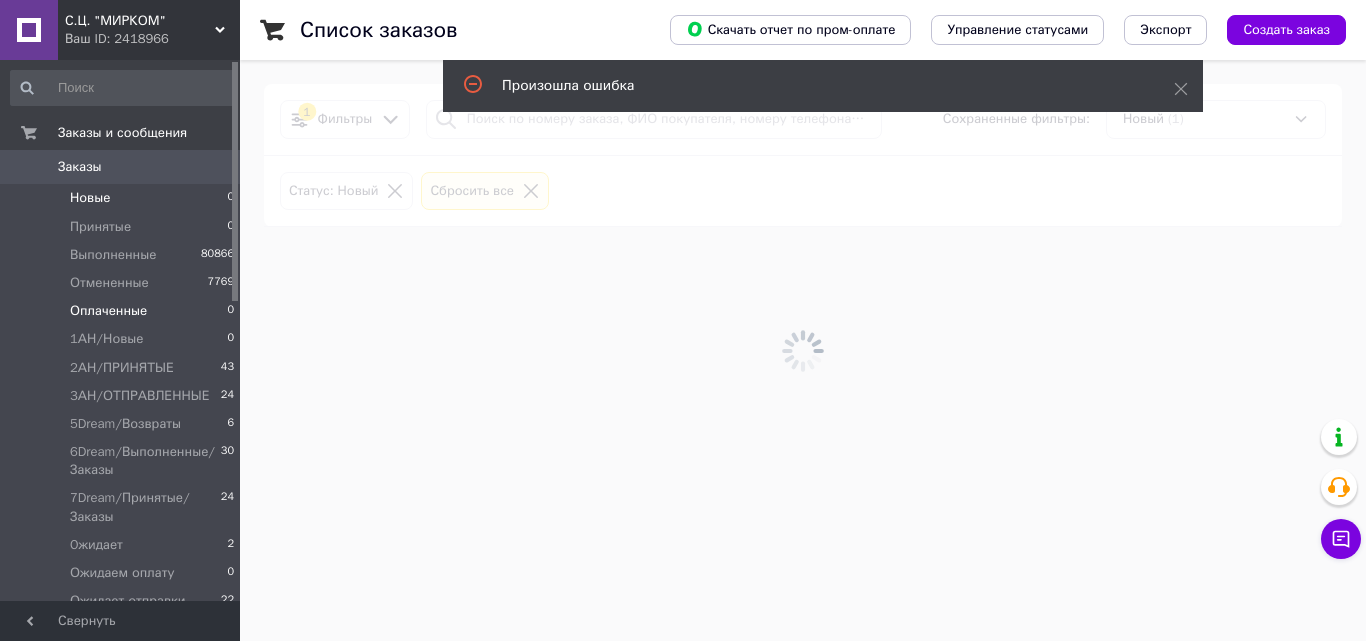 click on "Оплаченные 0" at bounding box center (123, 311) 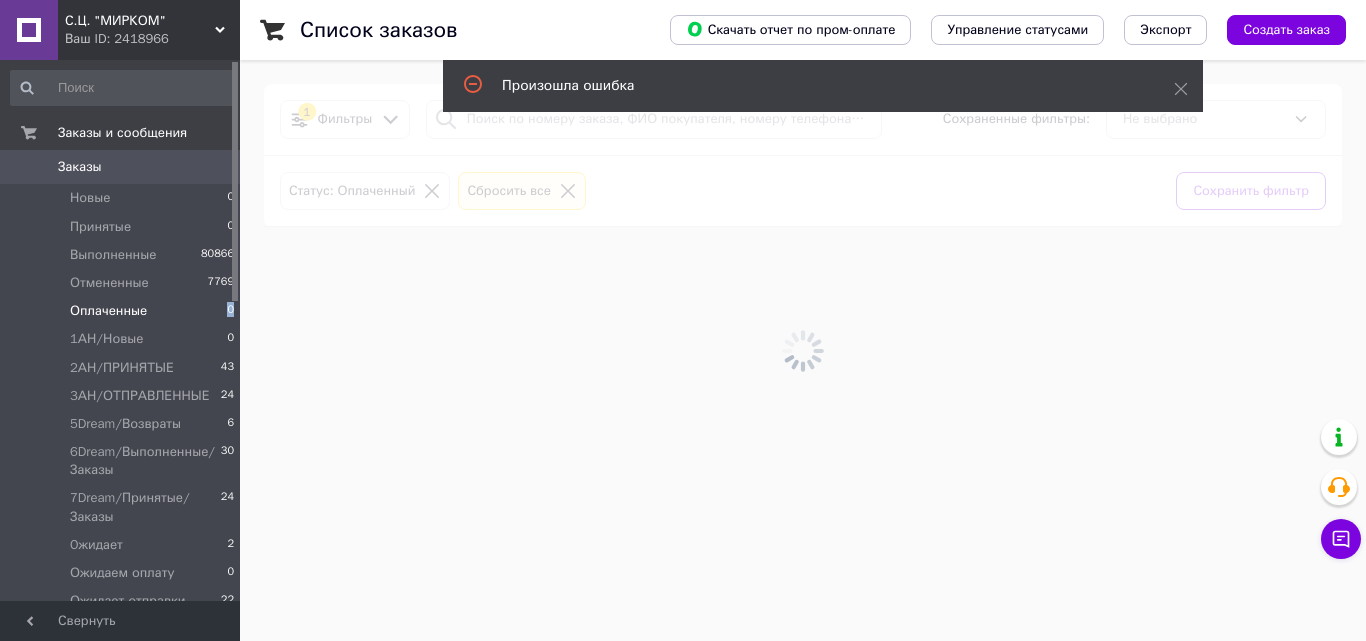 click on "Оплаченные 0" at bounding box center [123, 311] 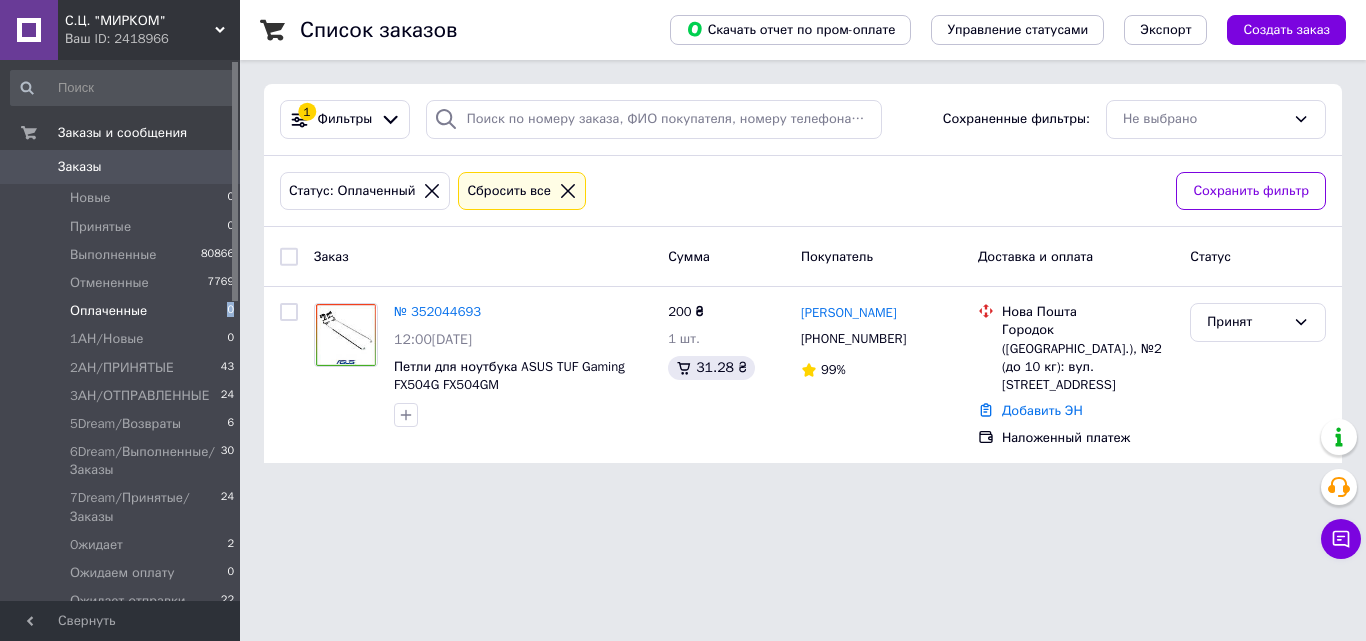 click on "Оплаченные 0" at bounding box center [123, 311] 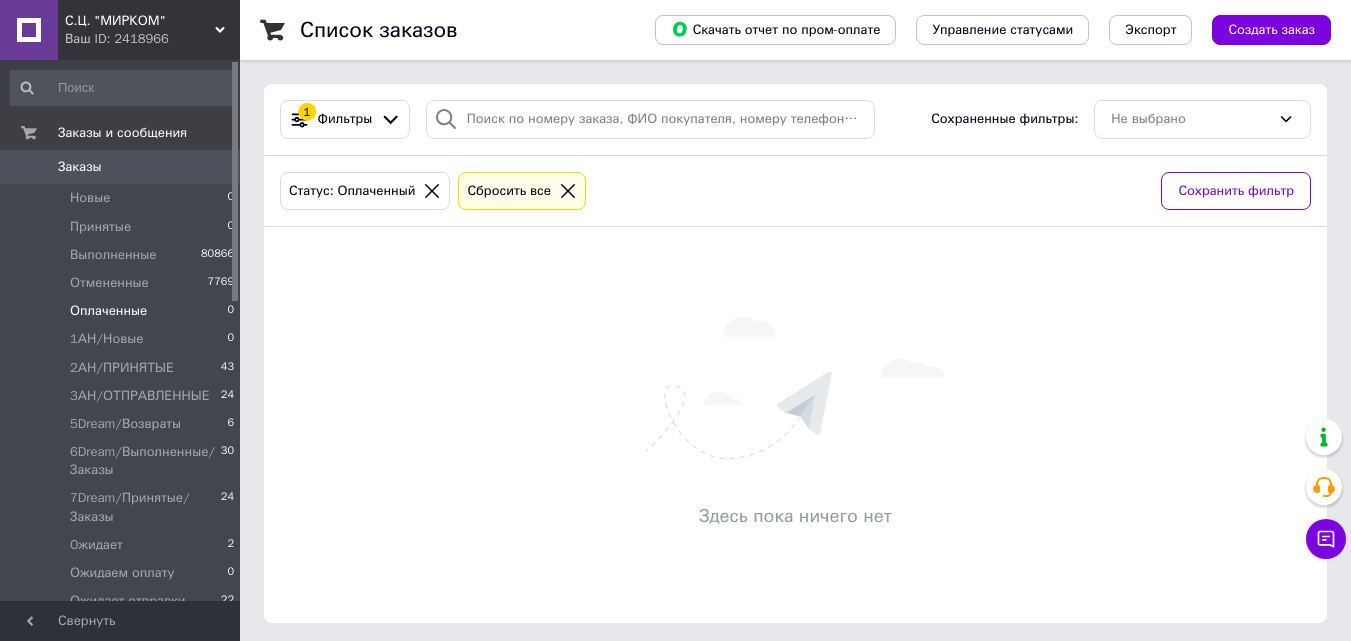 click on "Заказы" at bounding box center (121, 167) 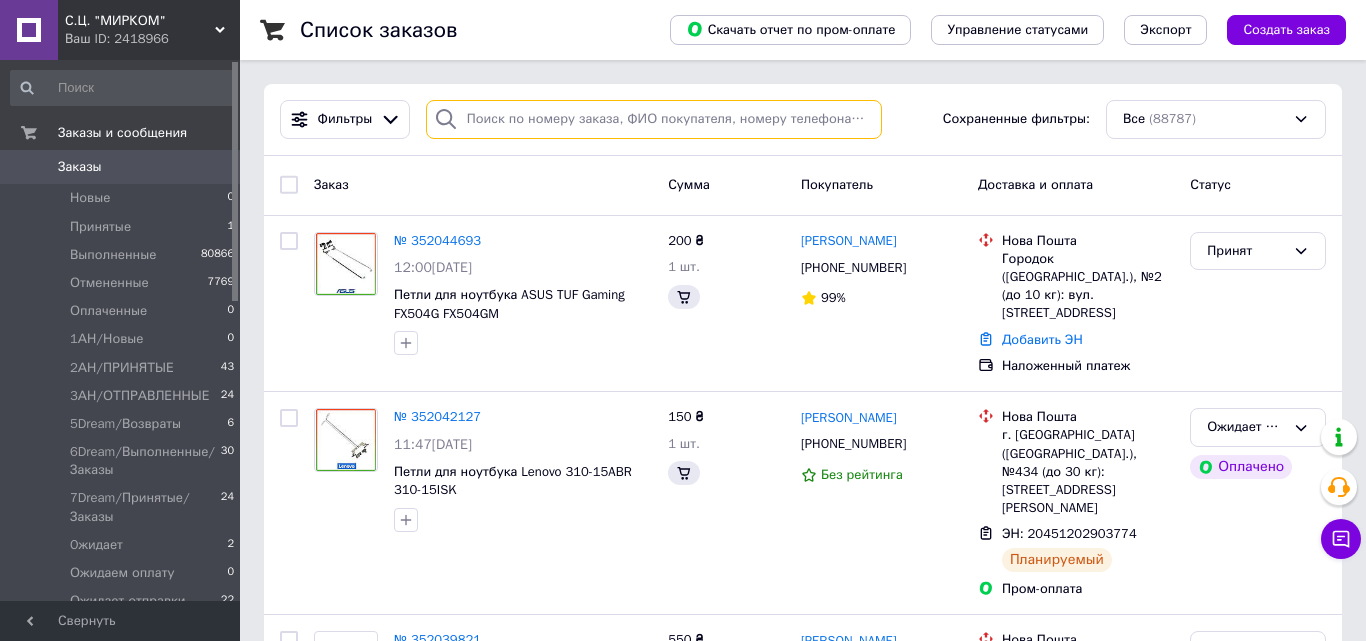 click at bounding box center (654, 119) 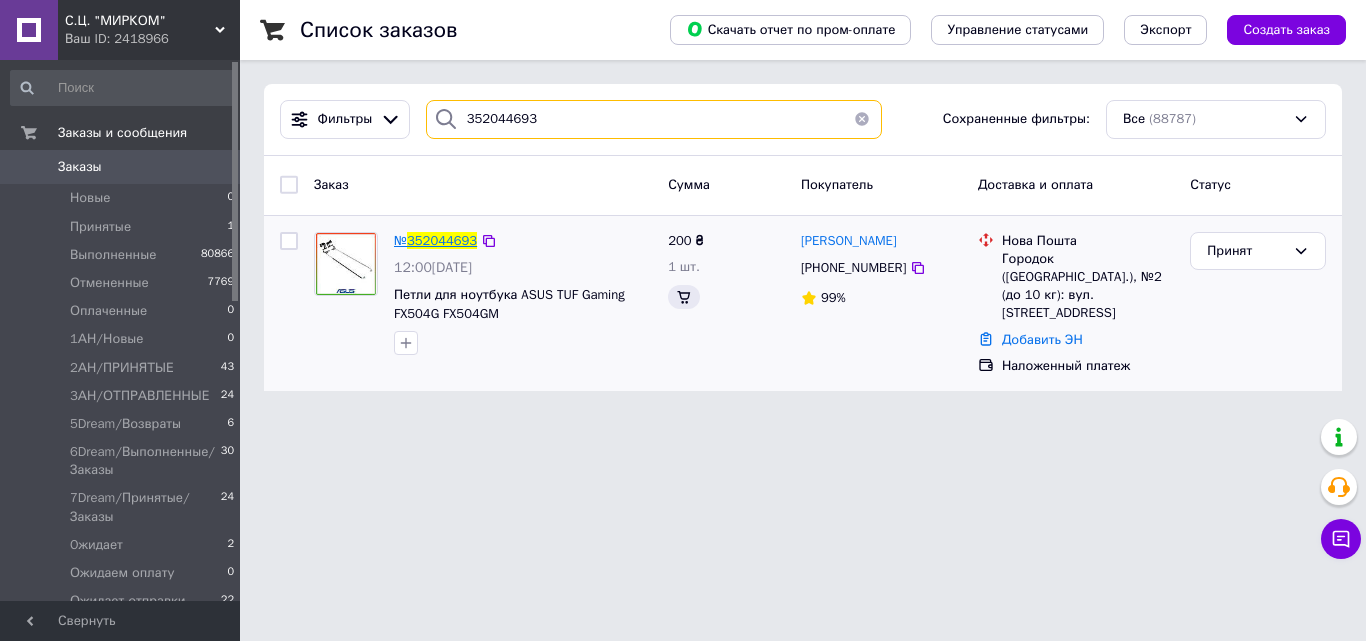 type on "352044693" 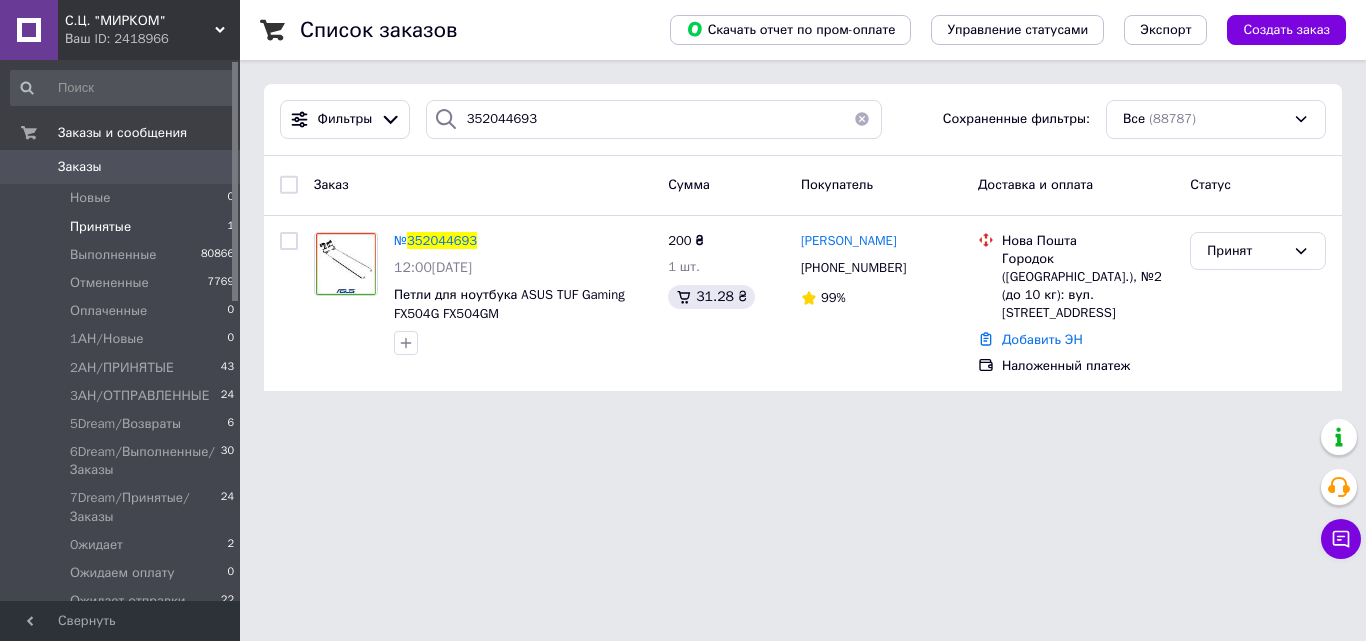 drag, startPoint x: 176, startPoint y: 223, endPoint x: 180, endPoint y: 213, distance: 10.770329 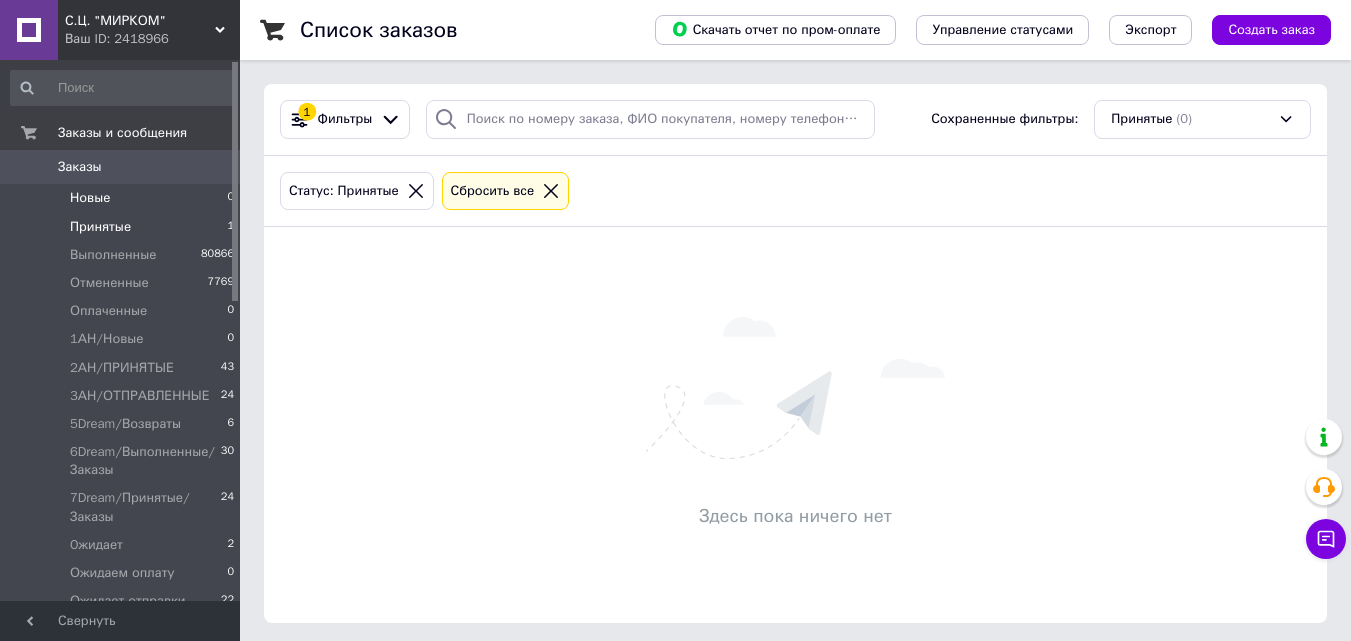 click on "Новые 0" at bounding box center [123, 198] 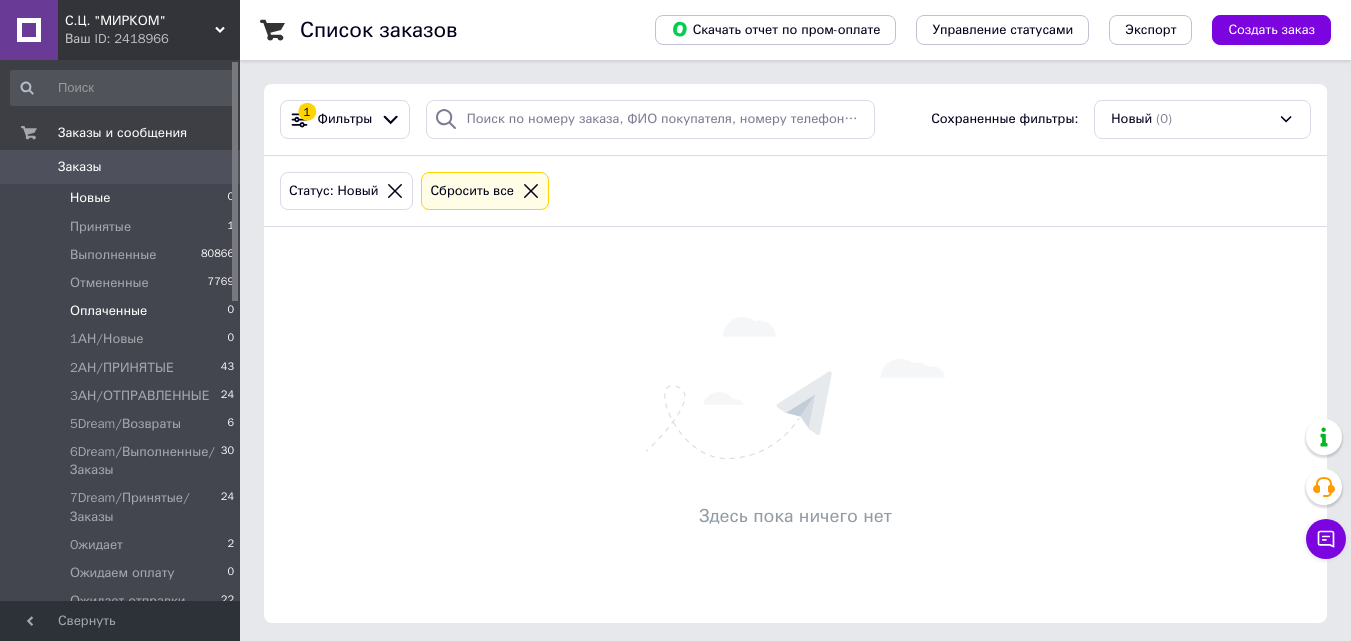 click on "Оплаченные 0" at bounding box center (123, 311) 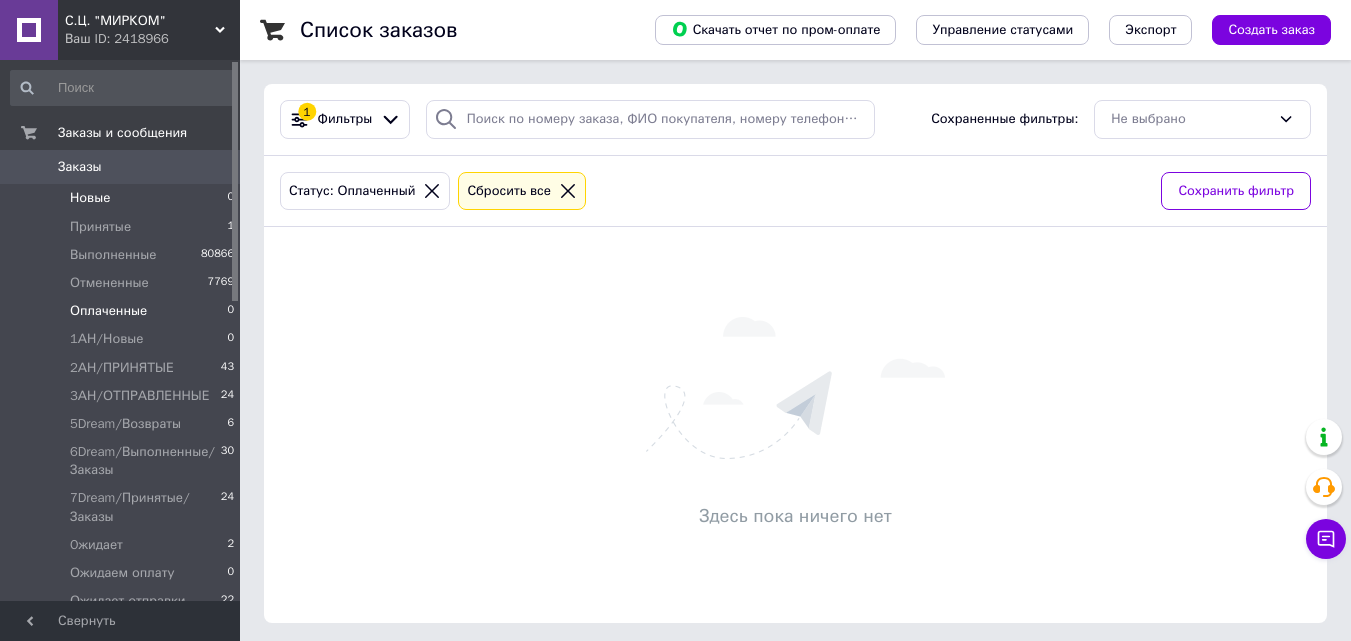 click on "Новые 0" at bounding box center [123, 198] 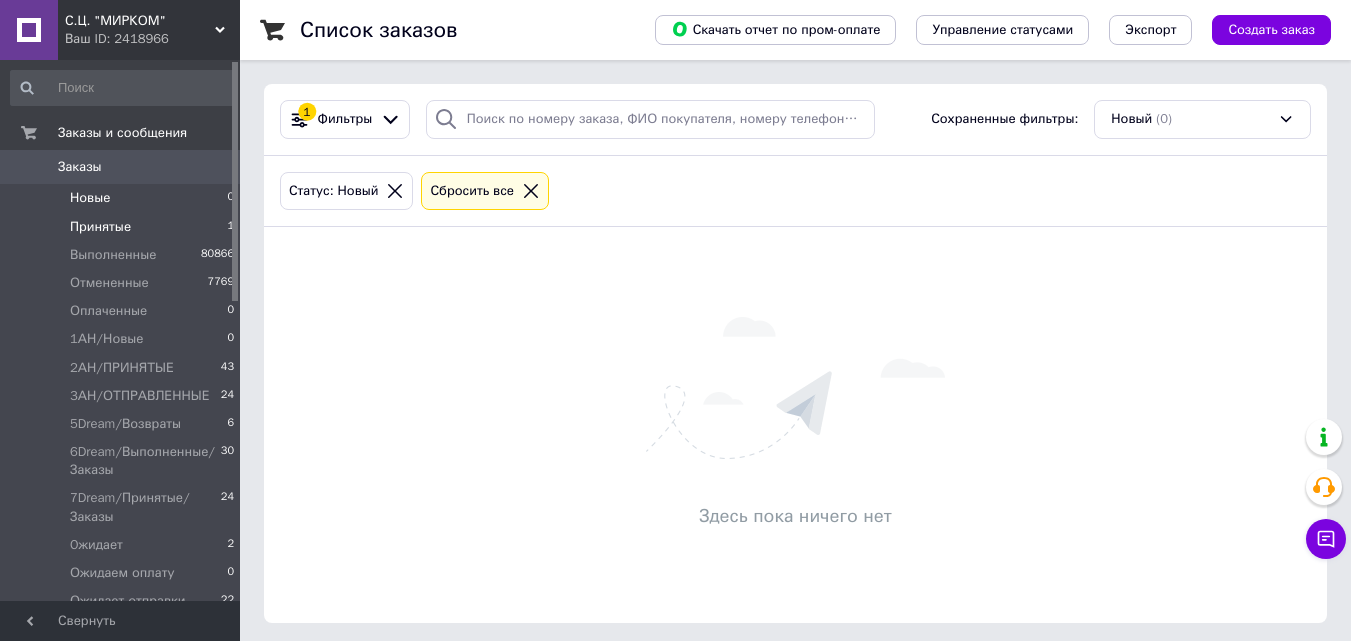 click on "Принятые 1" at bounding box center (123, 227) 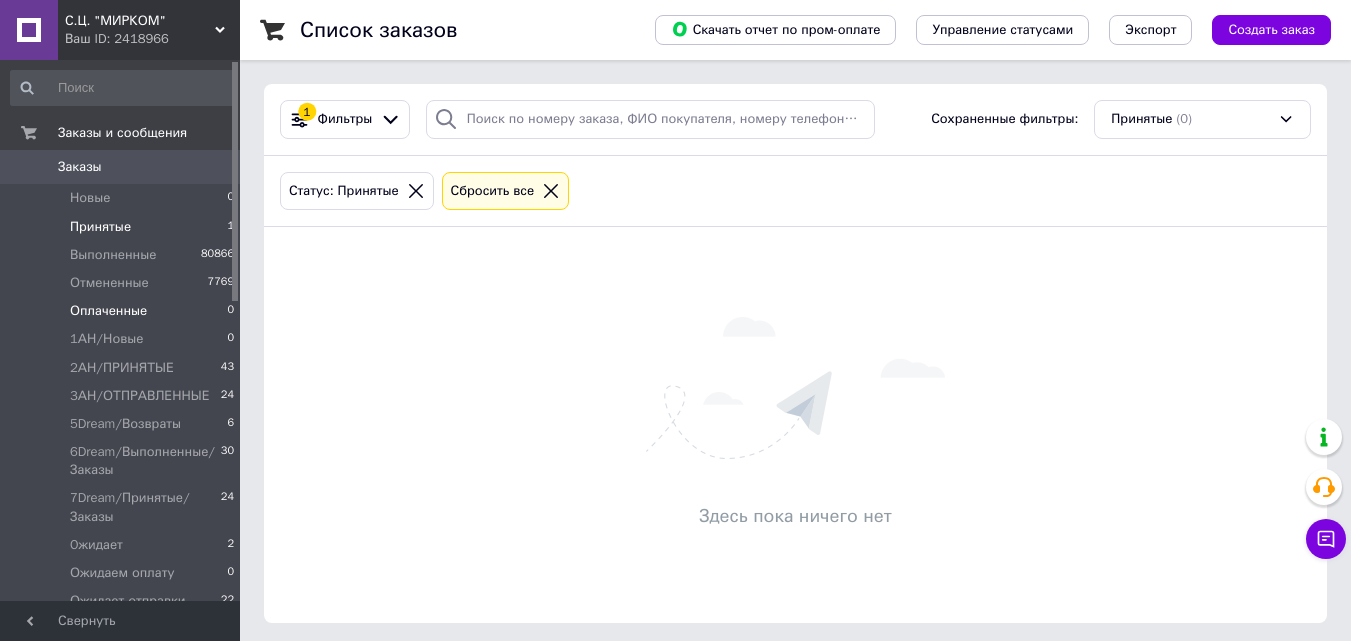 click on "Оплаченные 0" at bounding box center [123, 311] 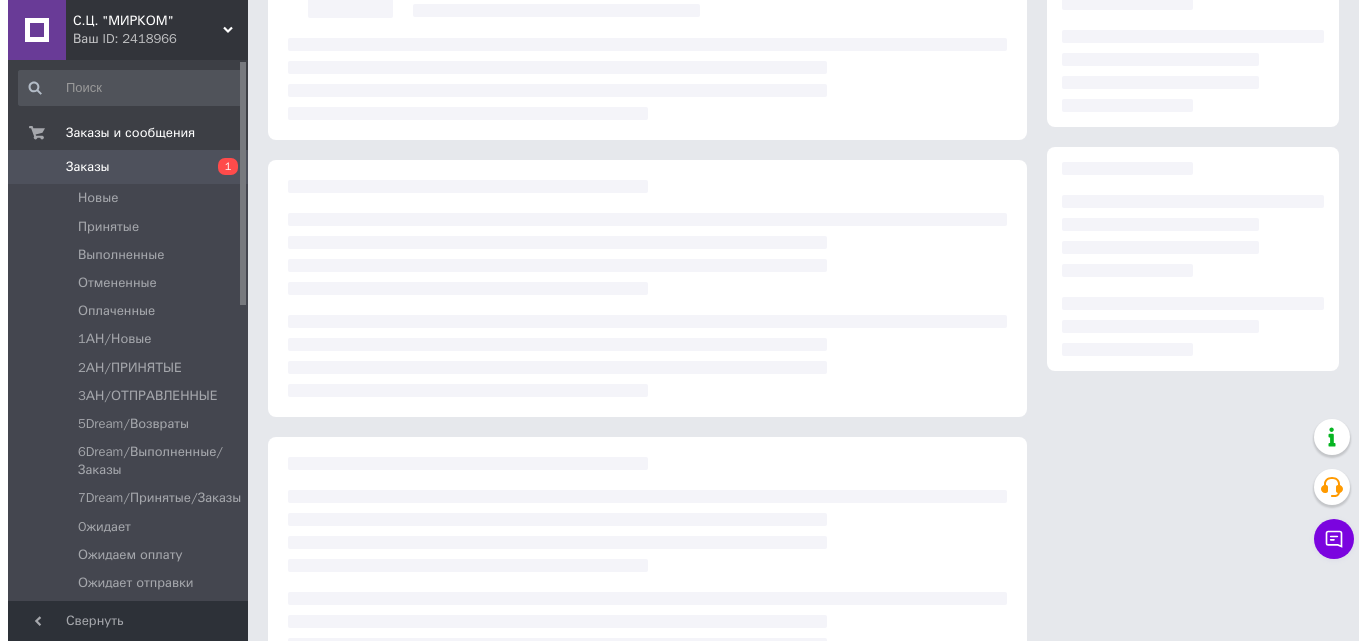 scroll, scrollTop: 0, scrollLeft: 0, axis: both 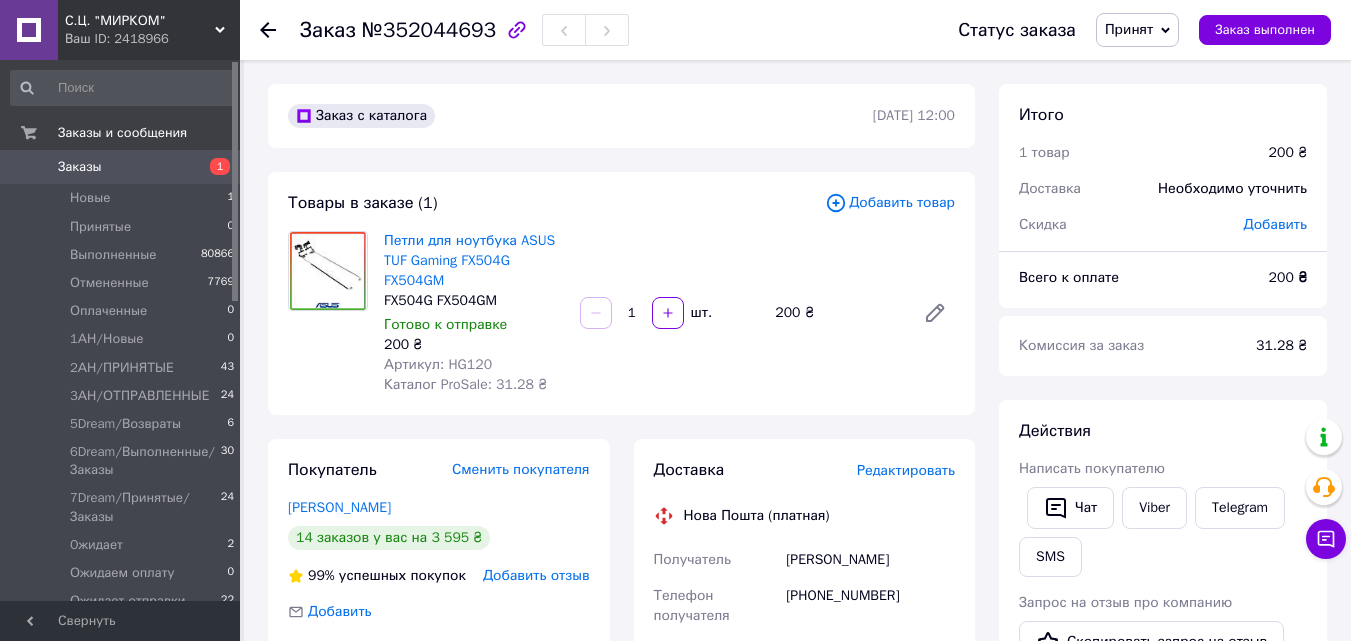 click on "Редактировать" at bounding box center (906, 470) 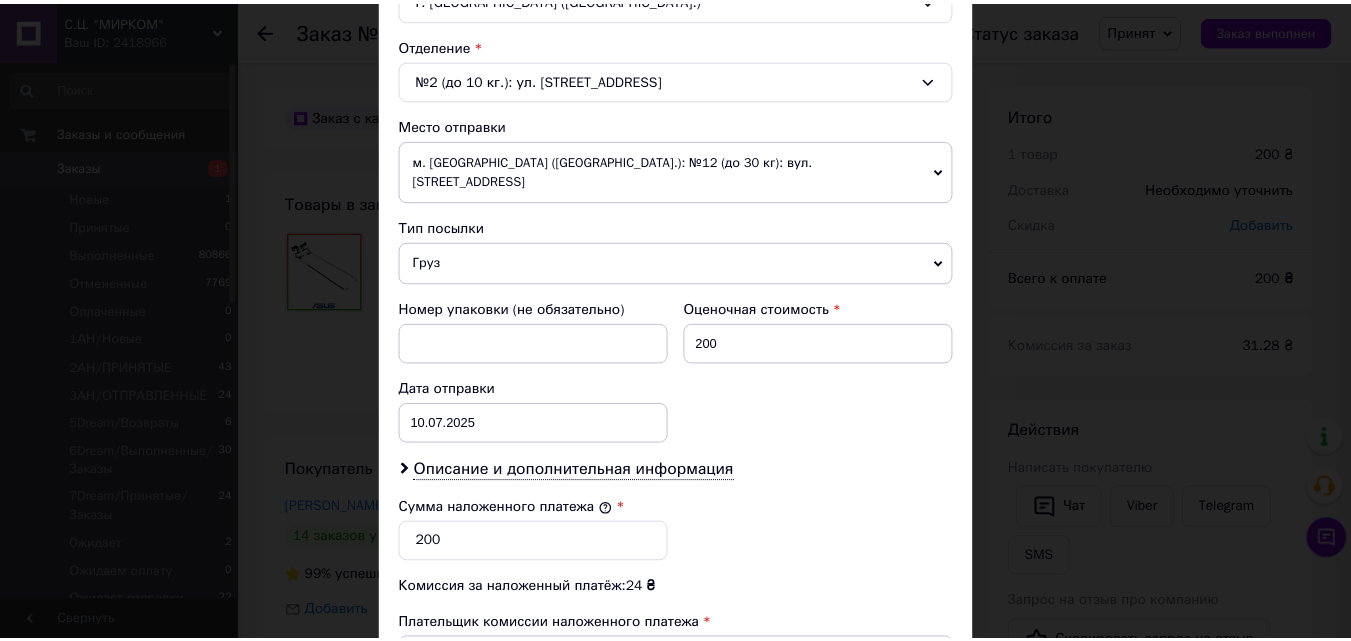 scroll, scrollTop: 885, scrollLeft: 0, axis: vertical 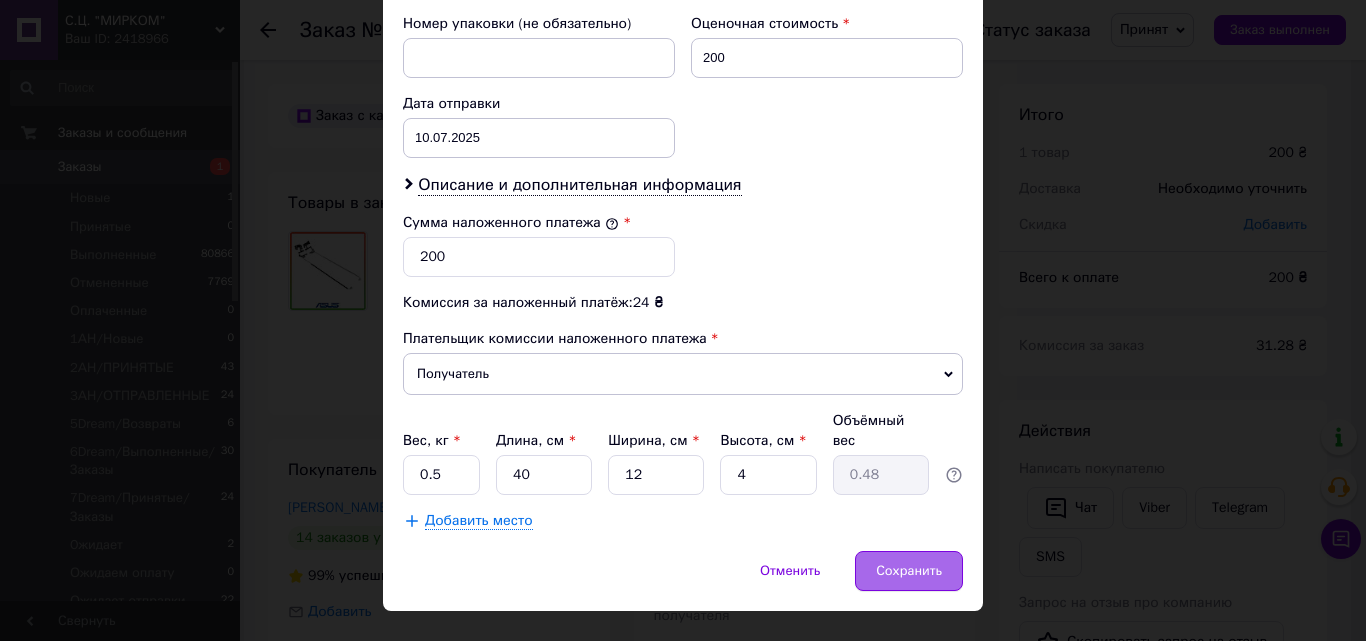 click on "Сохранить" at bounding box center [909, 571] 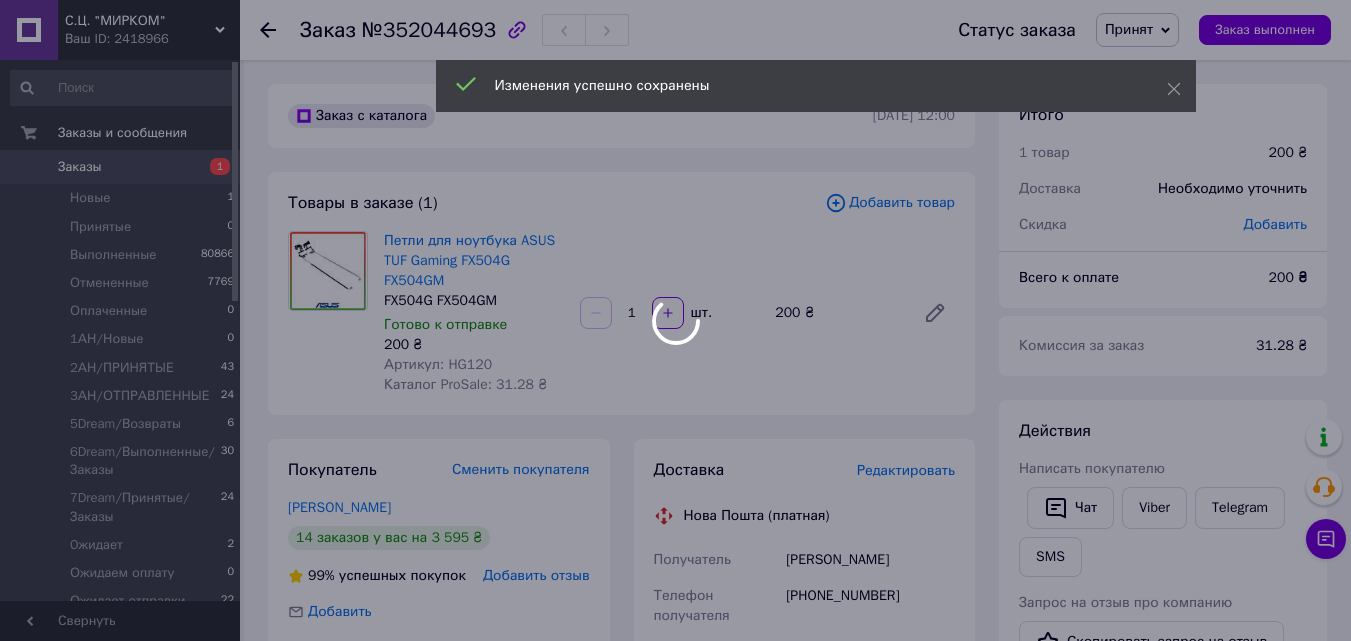 scroll, scrollTop: 800, scrollLeft: 0, axis: vertical 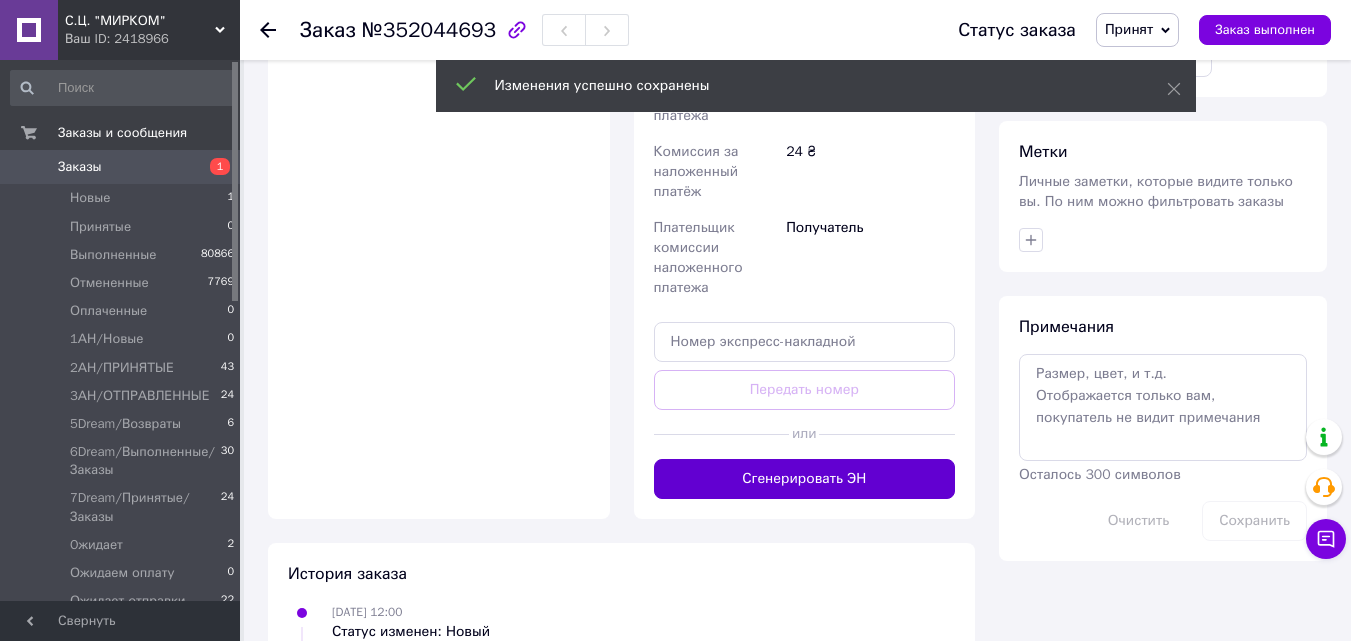 click on "Сгенерировать ЭН" at bounding box center [805, 479] 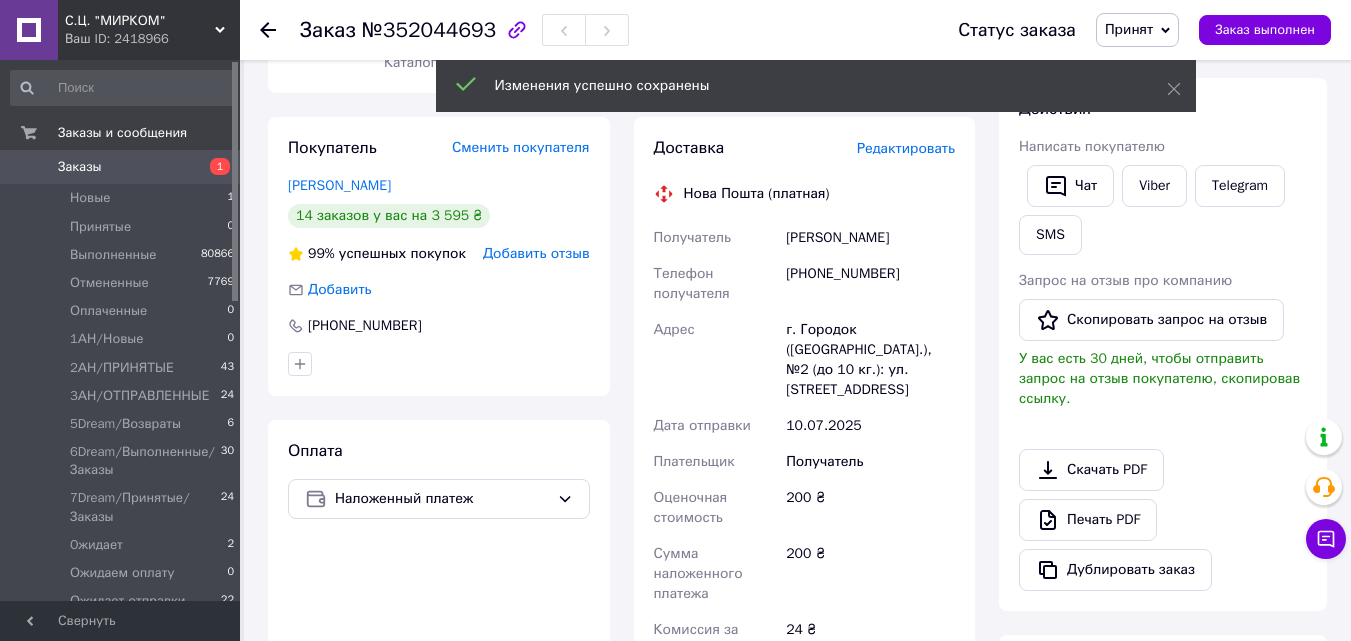 scroll, scrollTop: 200, scrollLeft: 0, axis: vertical 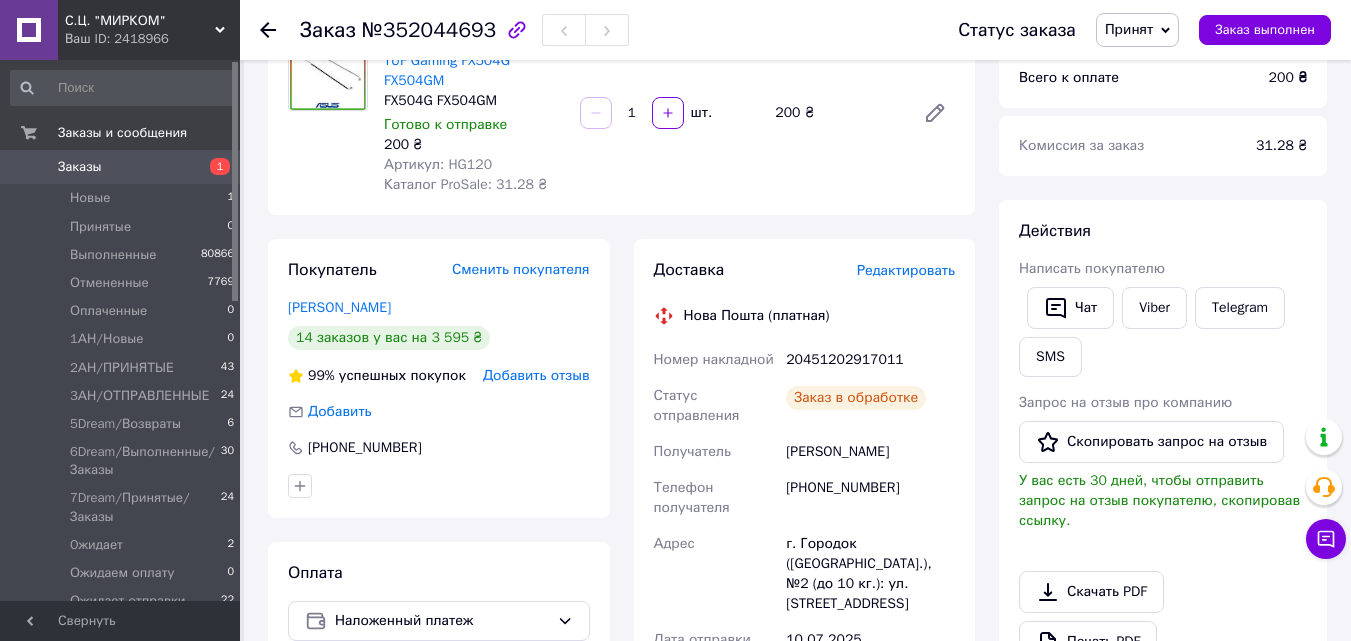 click on "20451202917011" at bounding box center [870, 360] 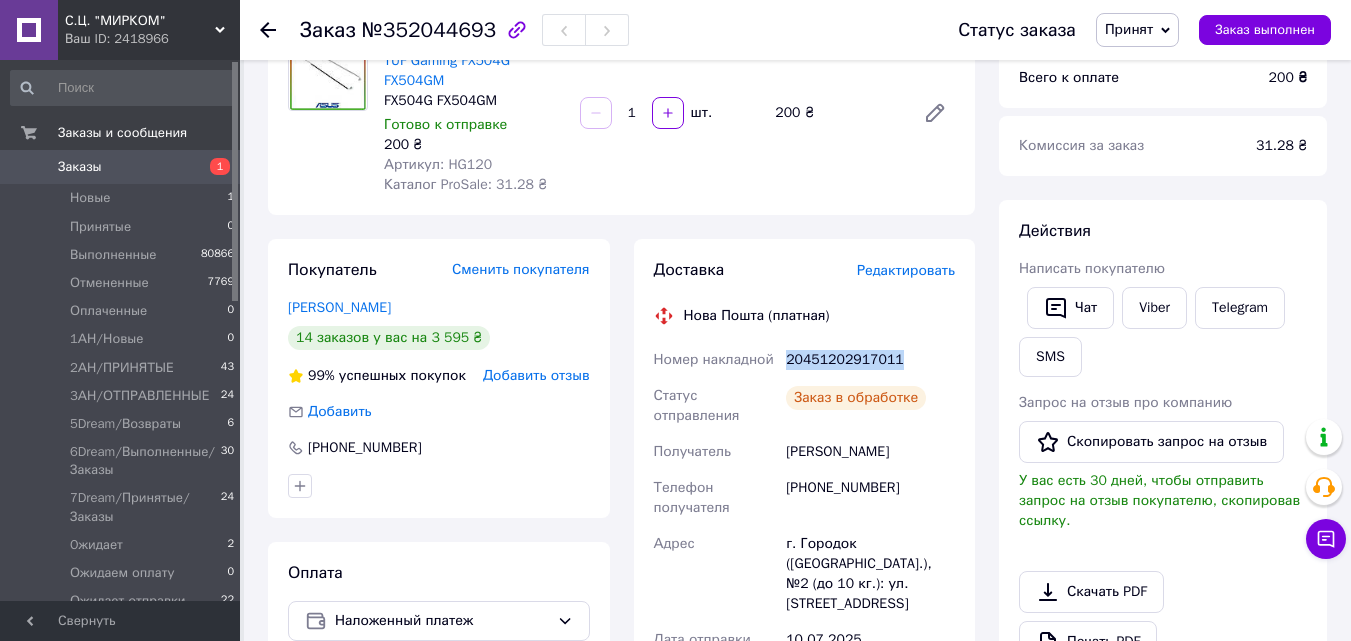 click on "20451202917011" at bounding box center [870, 360] 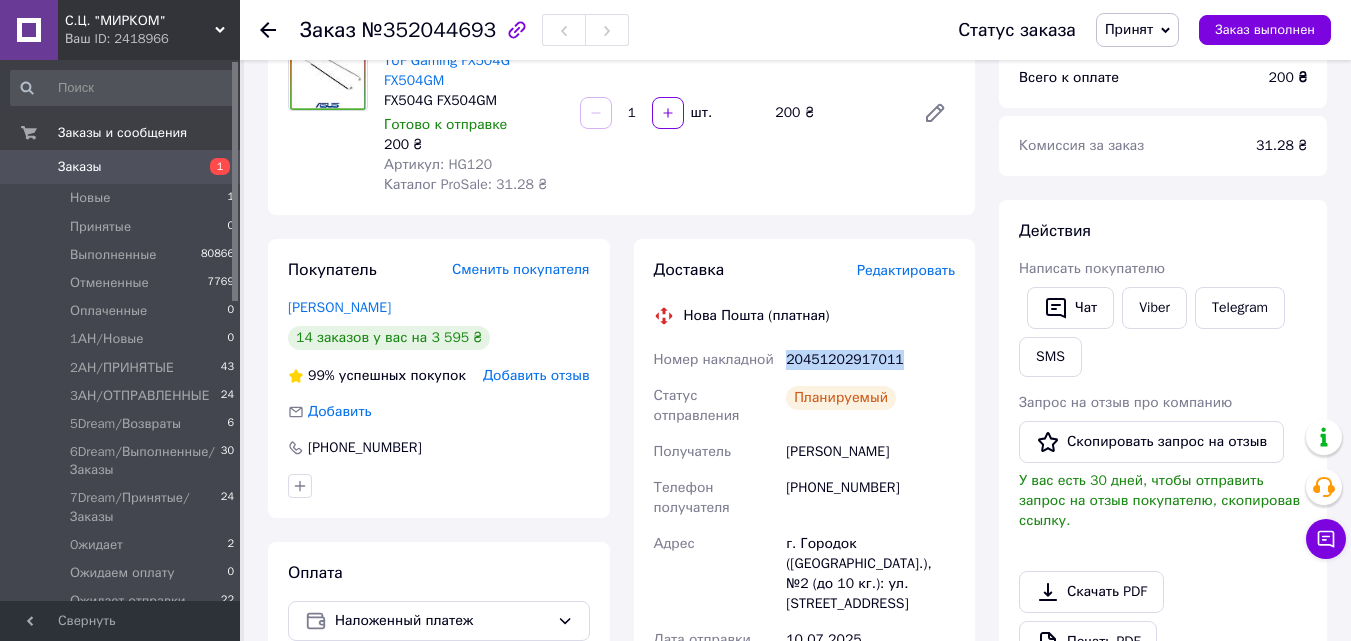 click on "Принят" at bounding box center (1129, 29) 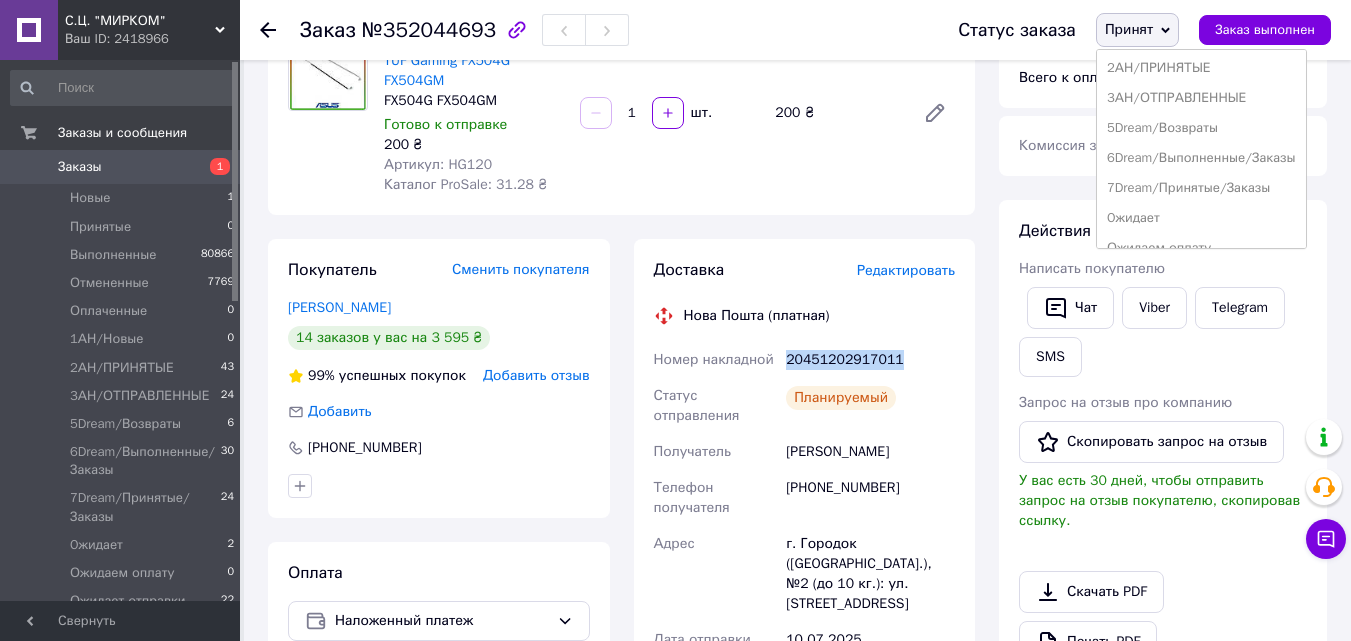 scroll, scrollTop: 232, scrollLeft: 0, axis: vertical 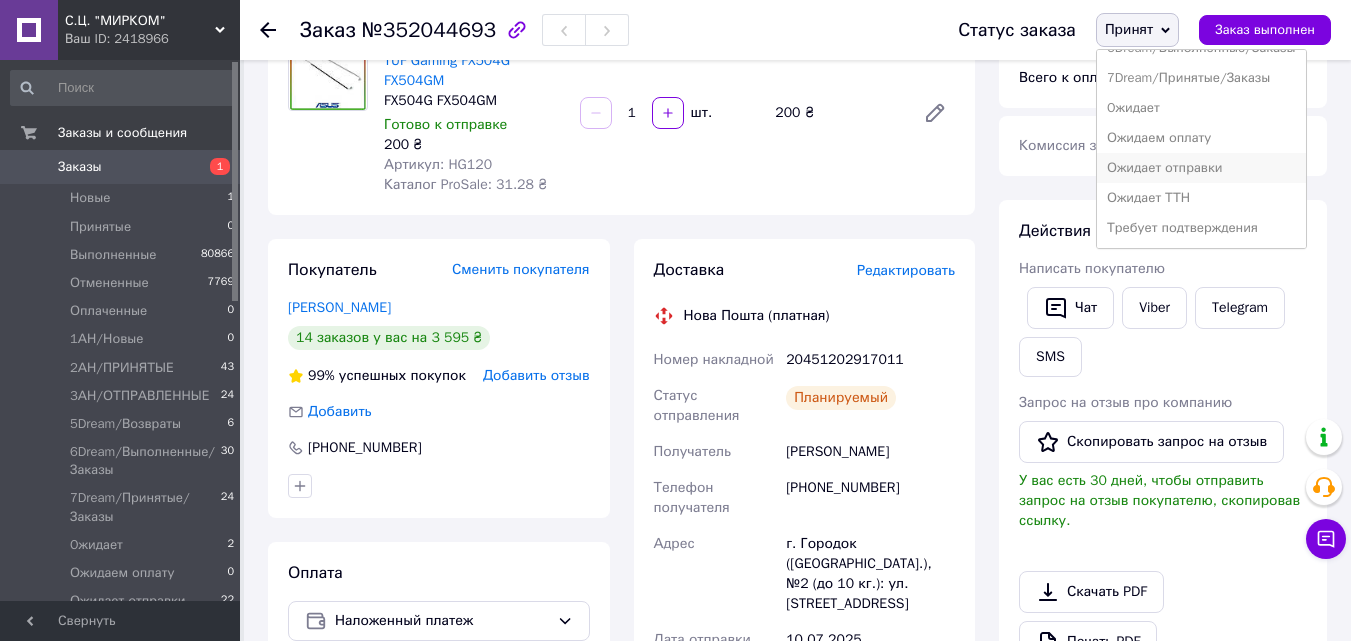 click on "Ожидает отправки" at bounding box center [1201, 168] 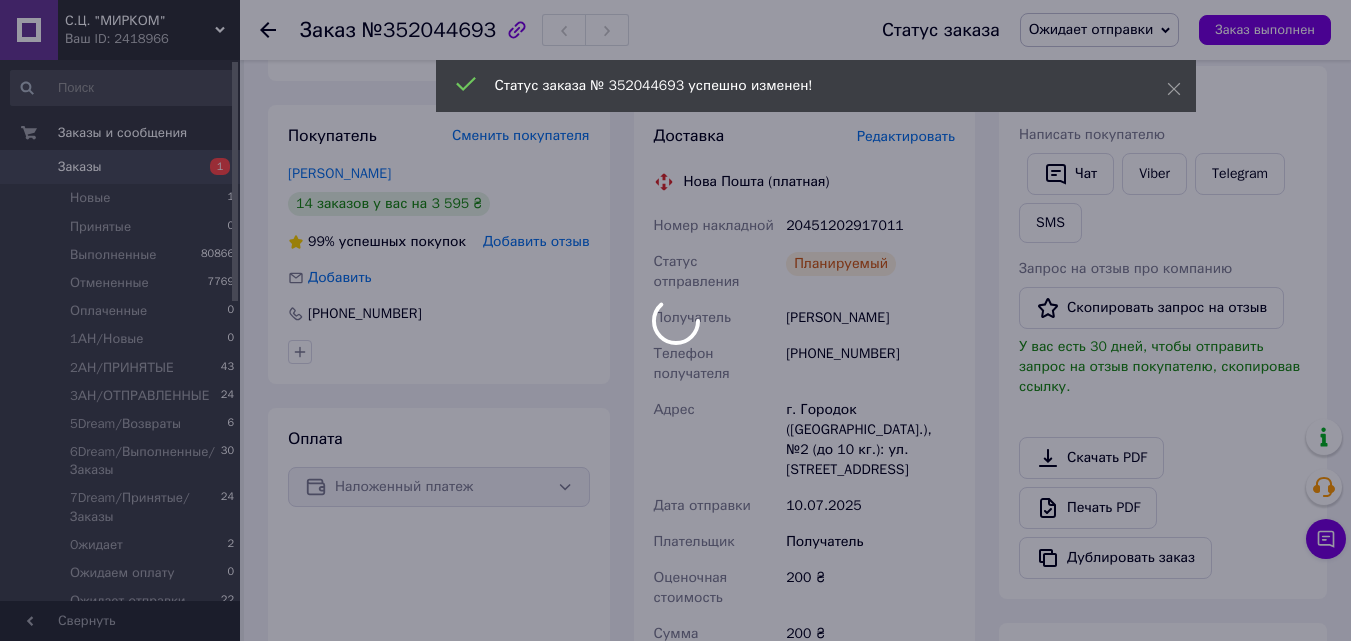 scroll, scrollTop: 300, scrollLeft: 0, axis: vertical 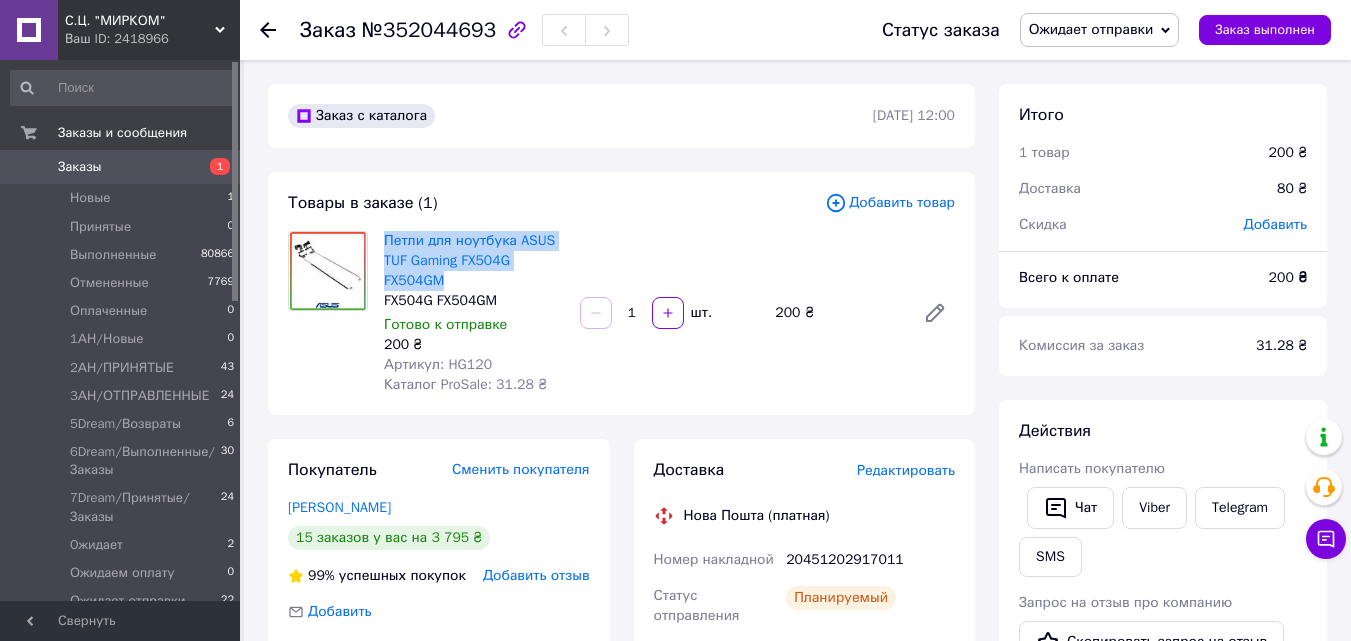 drag, startPoint x: 466, startPoint y: 281, endPoint x: 376, endPoint y: 242, distance: 98.08669 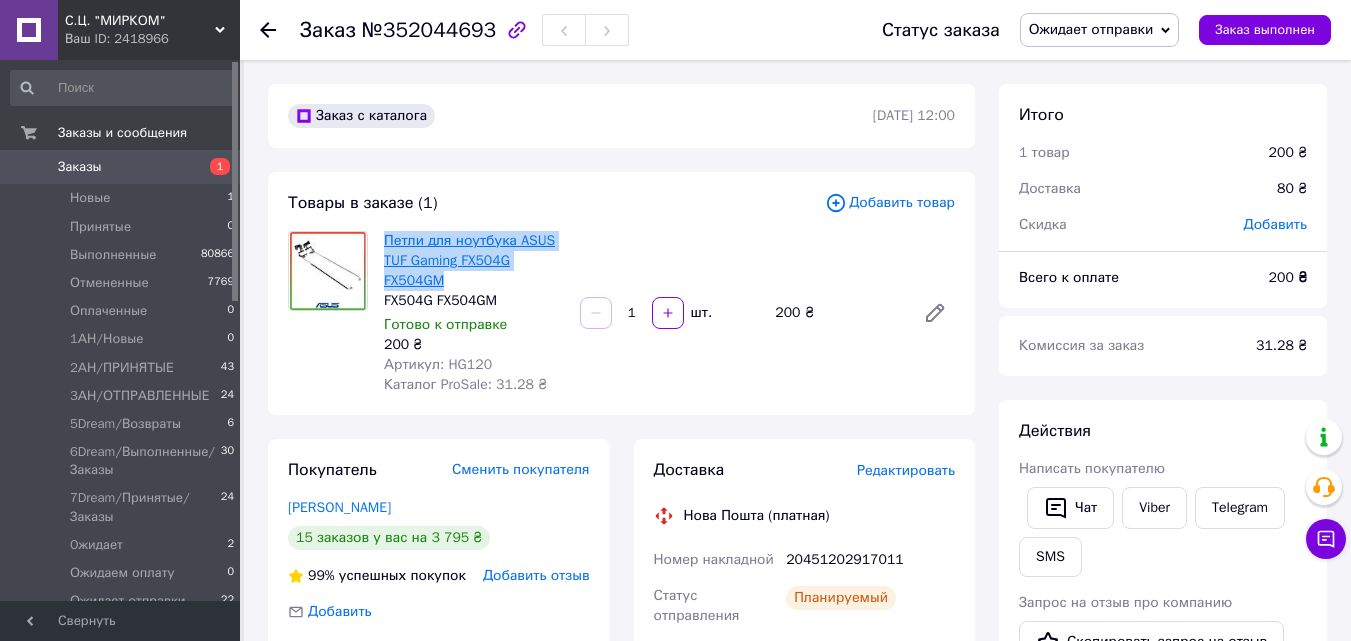 copy on "Петли для ноутбука ASUS TUF Gaming  FX504G  FX504GM" 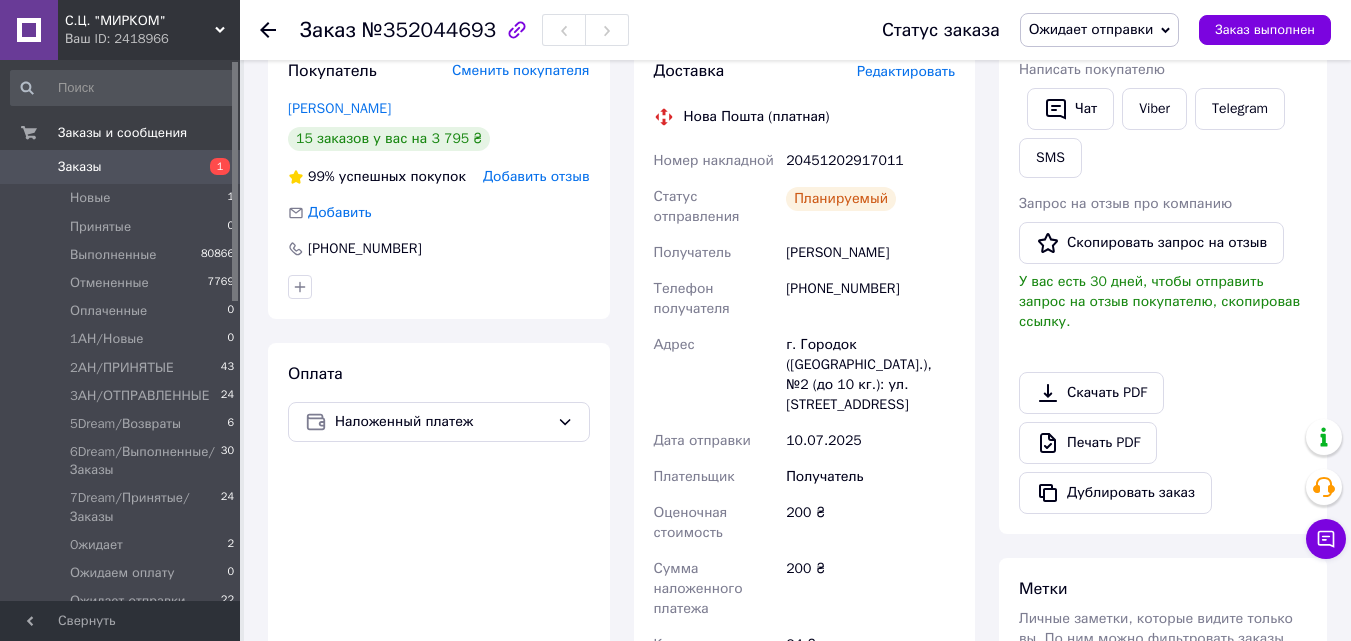 scroll, scrollTop: 400, scrollLeft: 0, axis: vertical 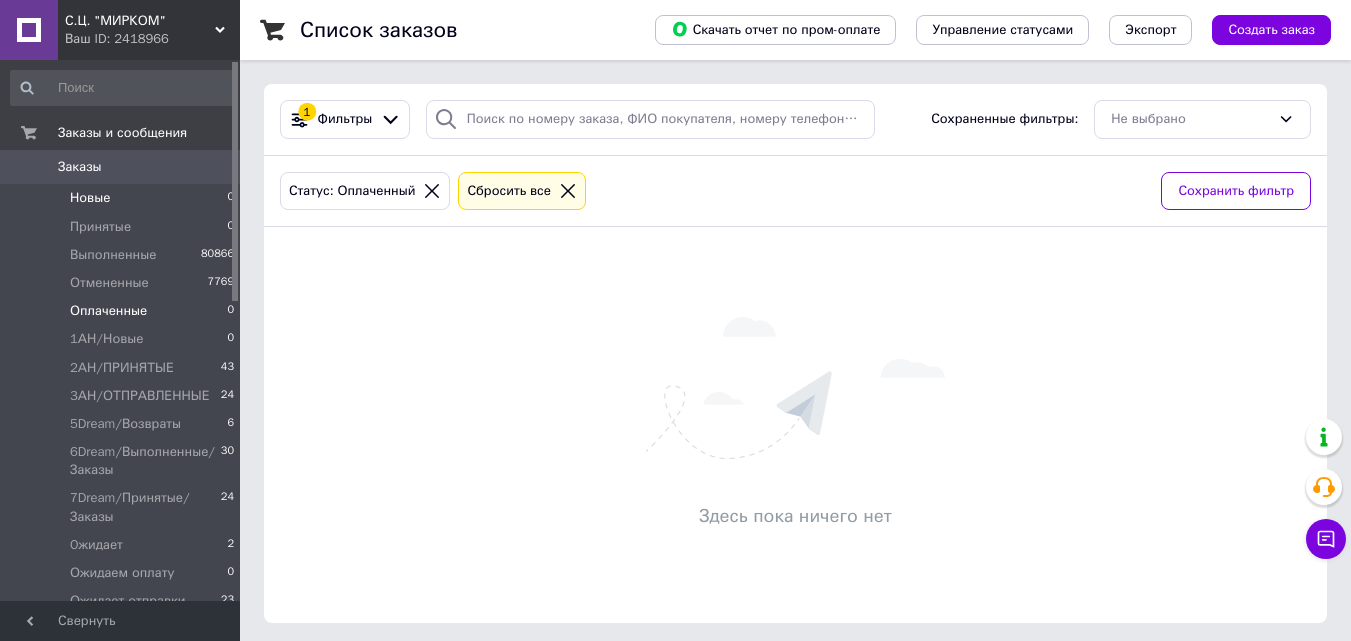click on "Новые 0" at bounding box center [123, 198] 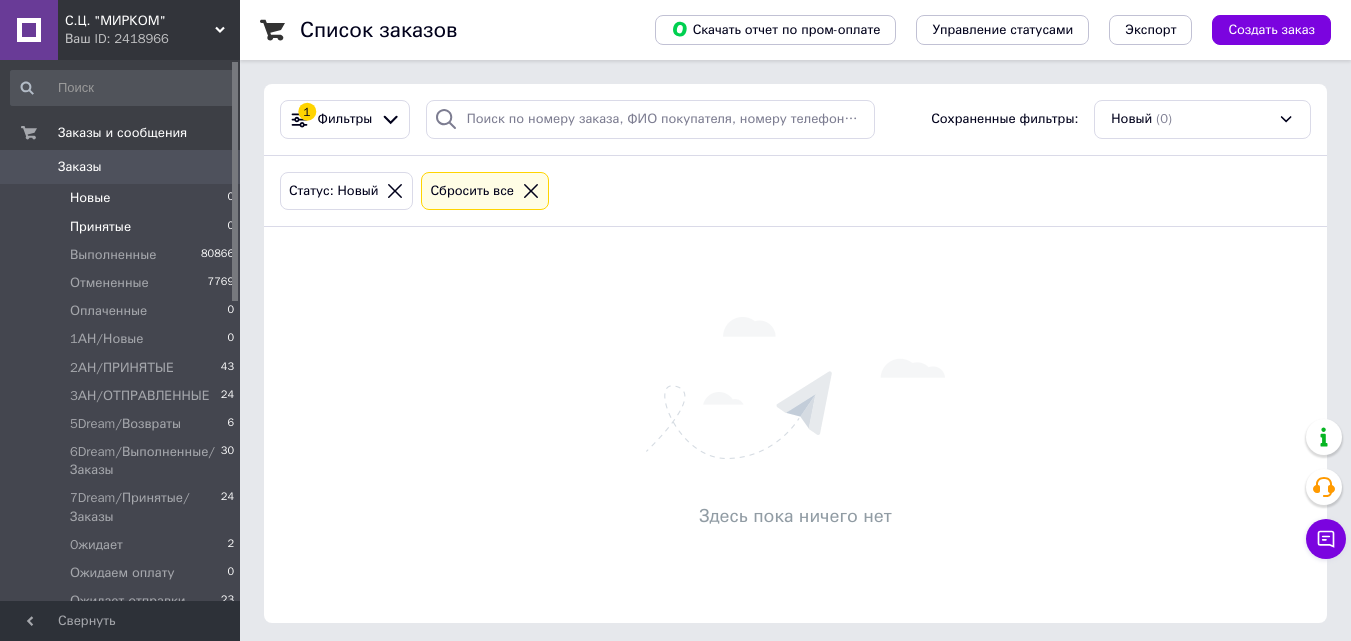 click on "Принятые 0" at bounding box center (123, 227) 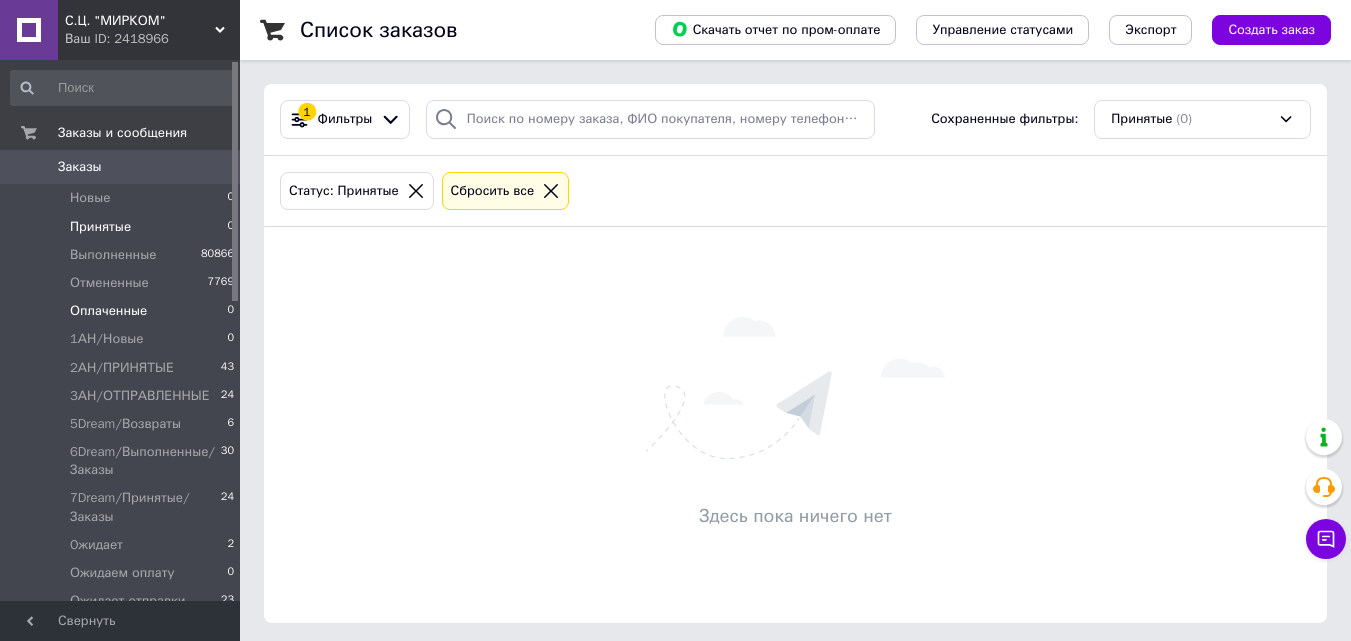 click on "Оплаченные 0" at bounding box center [123, 311] 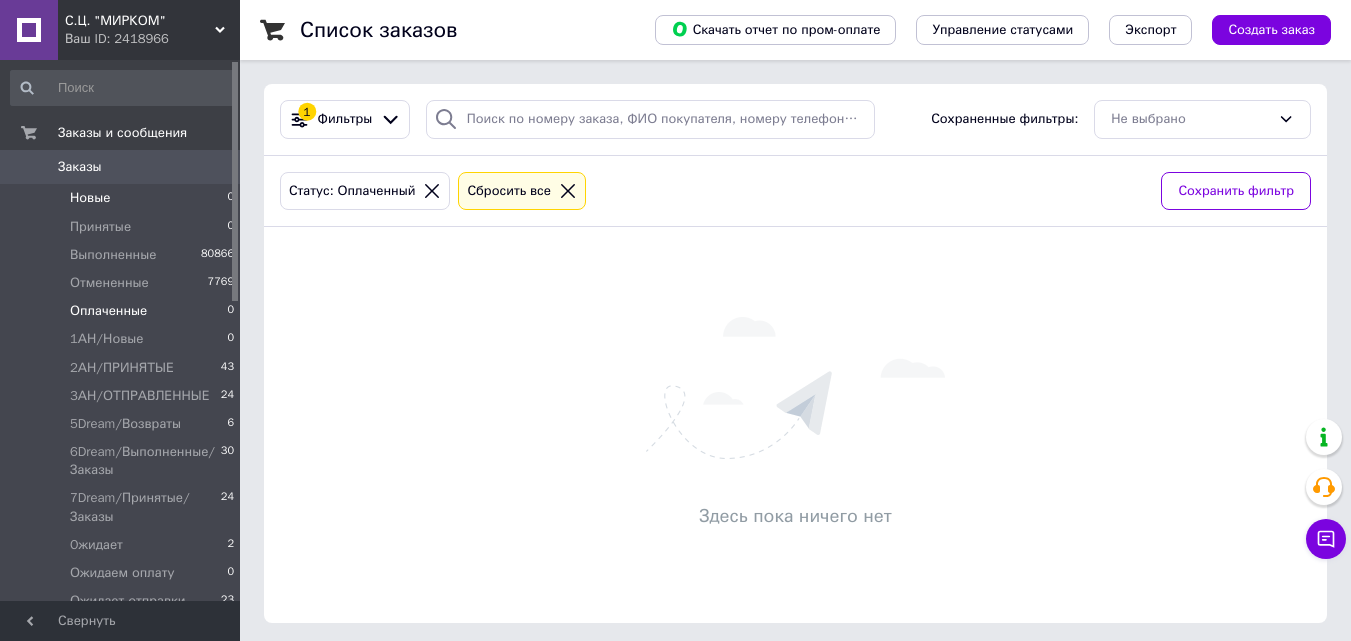 click on "Новые 0" at bounding box center [123, 198] 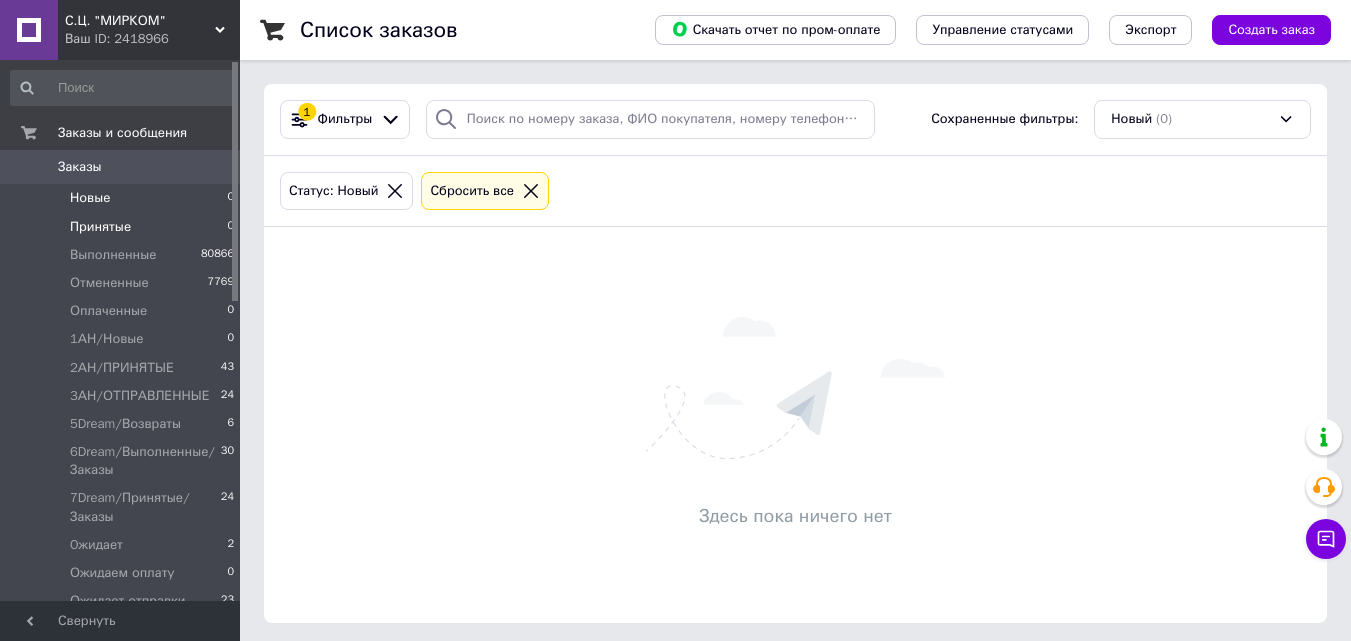 click on "Принятые 0" at bounding box center [123, 227] 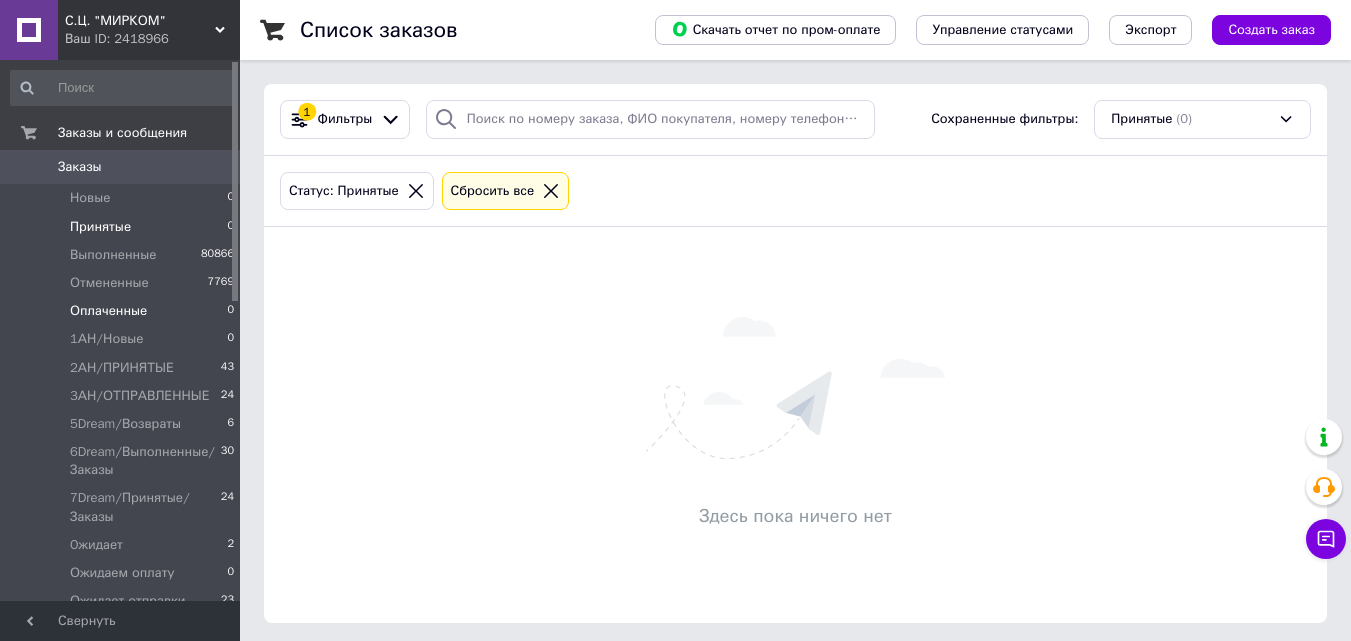 click on "Оплаченные 0" at bounding box center (123, 311) 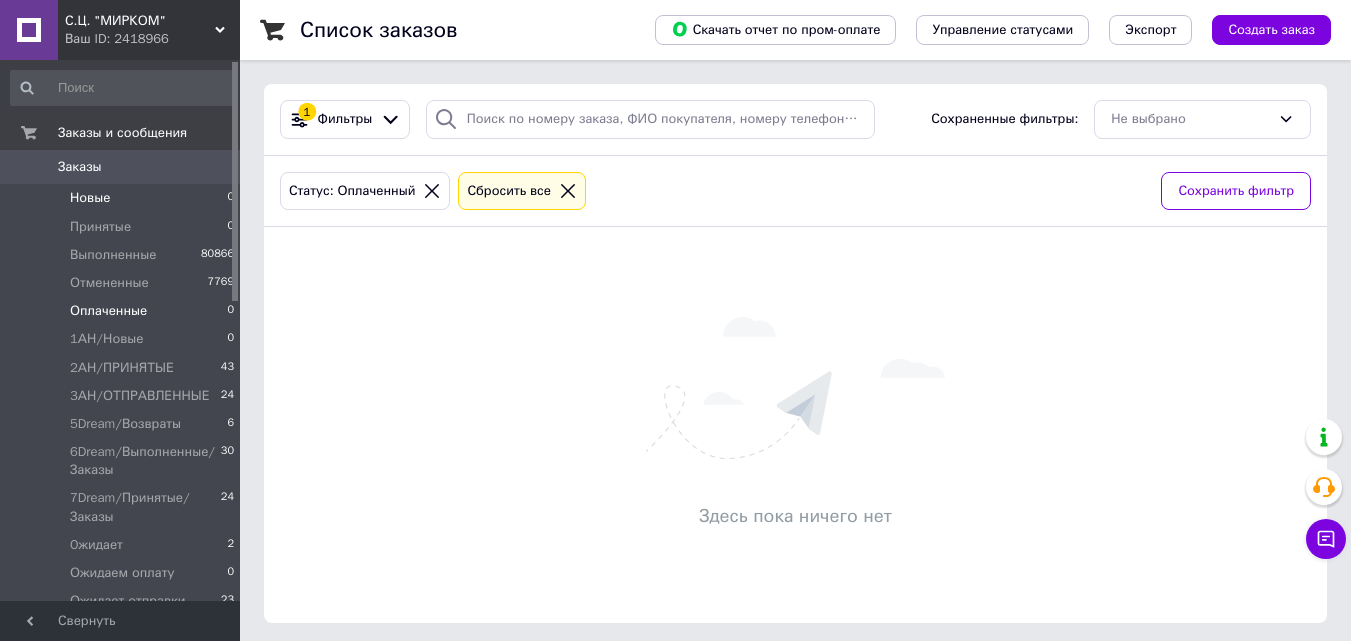 click on "Новые 0" at bounding box center (123, 198) 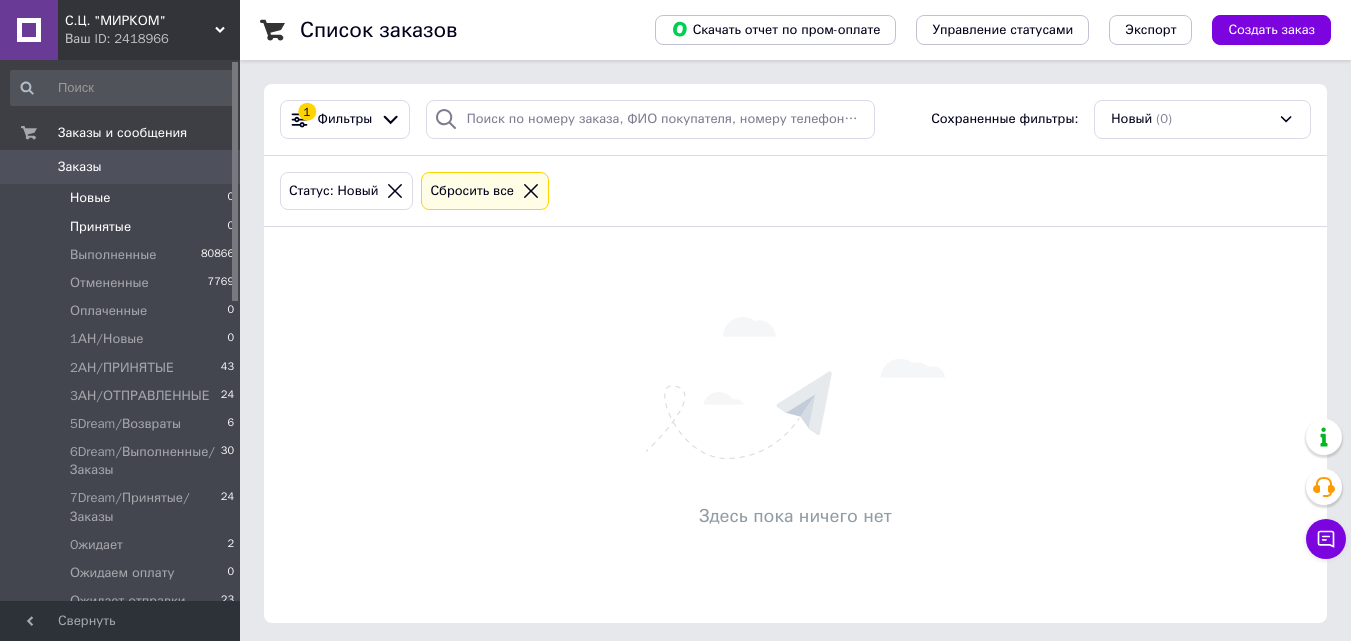 click on "Принятые 0" at bounding box center (123, 227) 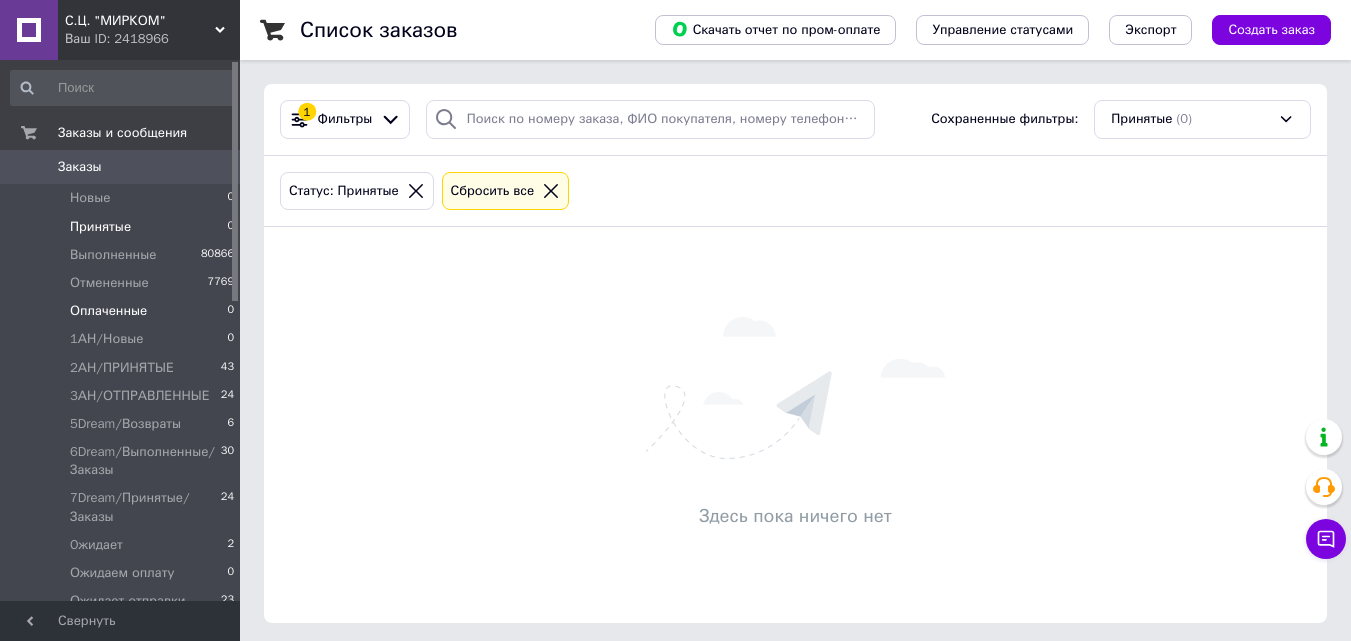 click on "Оплаченные 0" at bounding box center (123, 311) 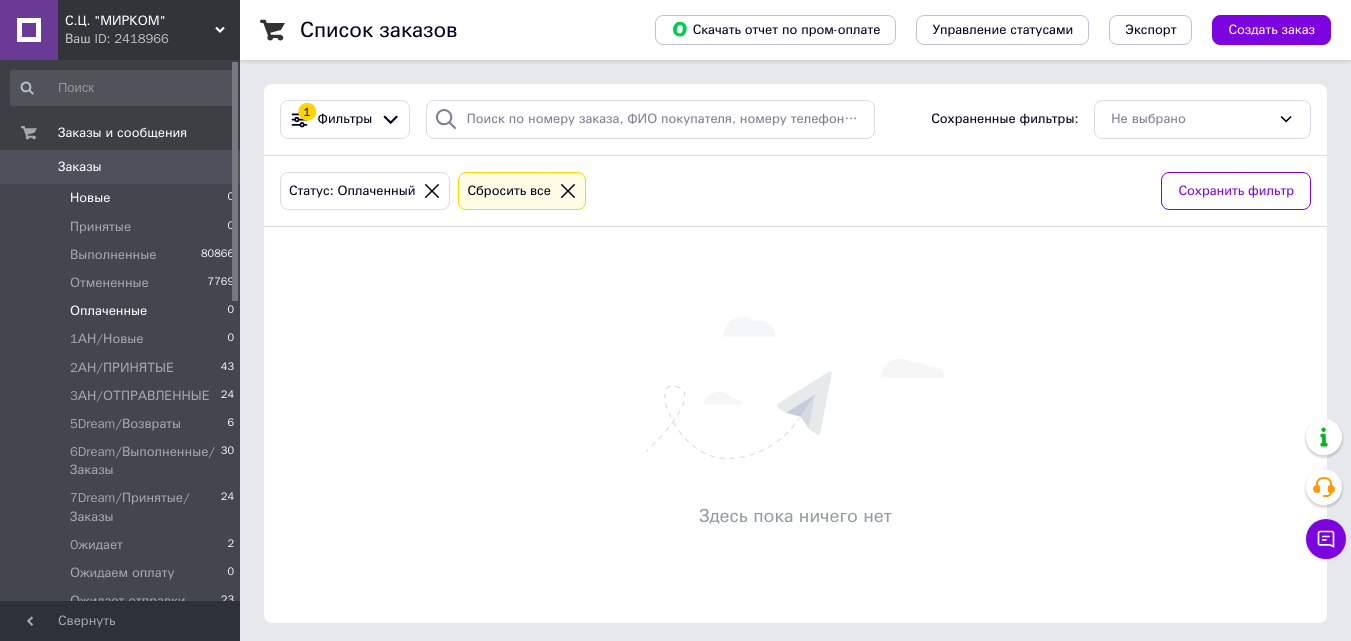 click on "Новые 0" at bounding box center [123, 198] 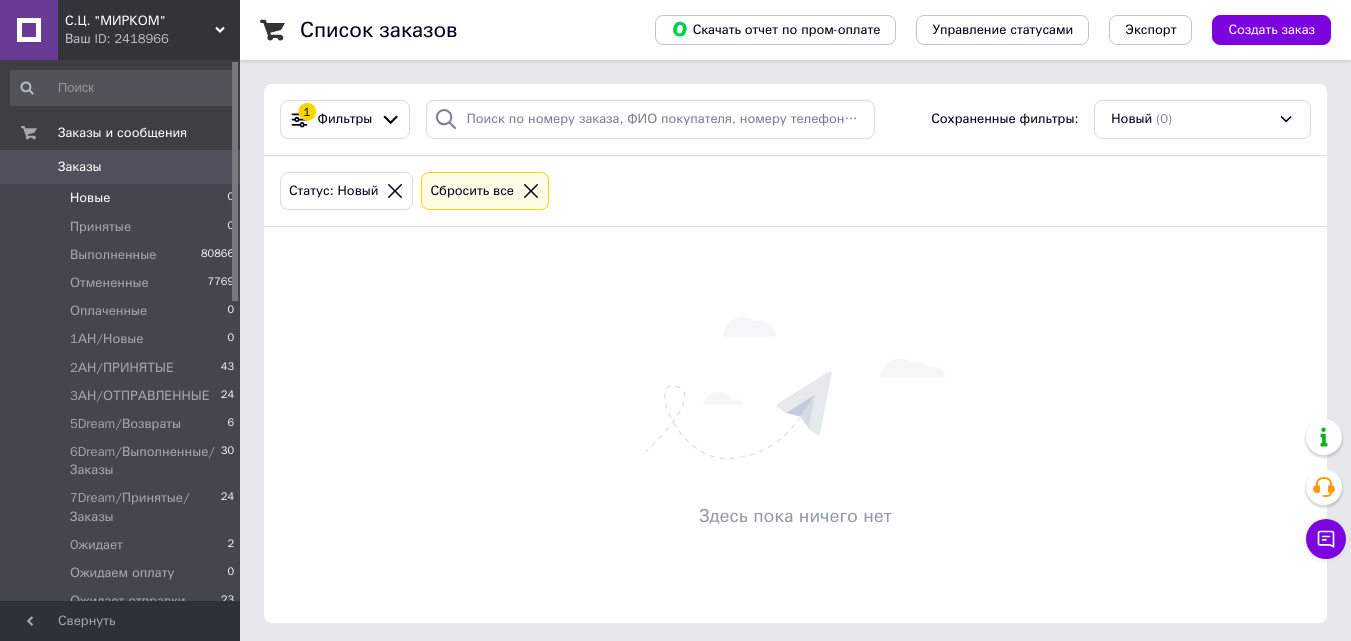 click on "Новые 0" at bounding box center [123, 198] 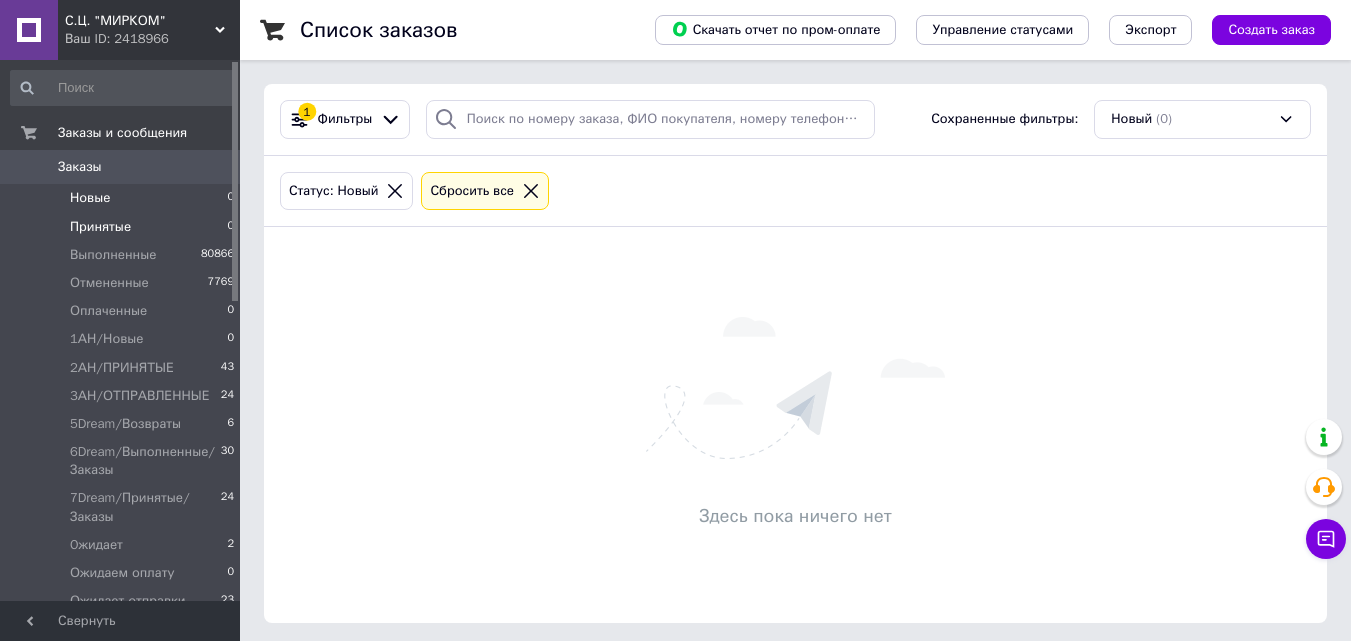 click on "Принятые 0" at bounding box center [123, 227] 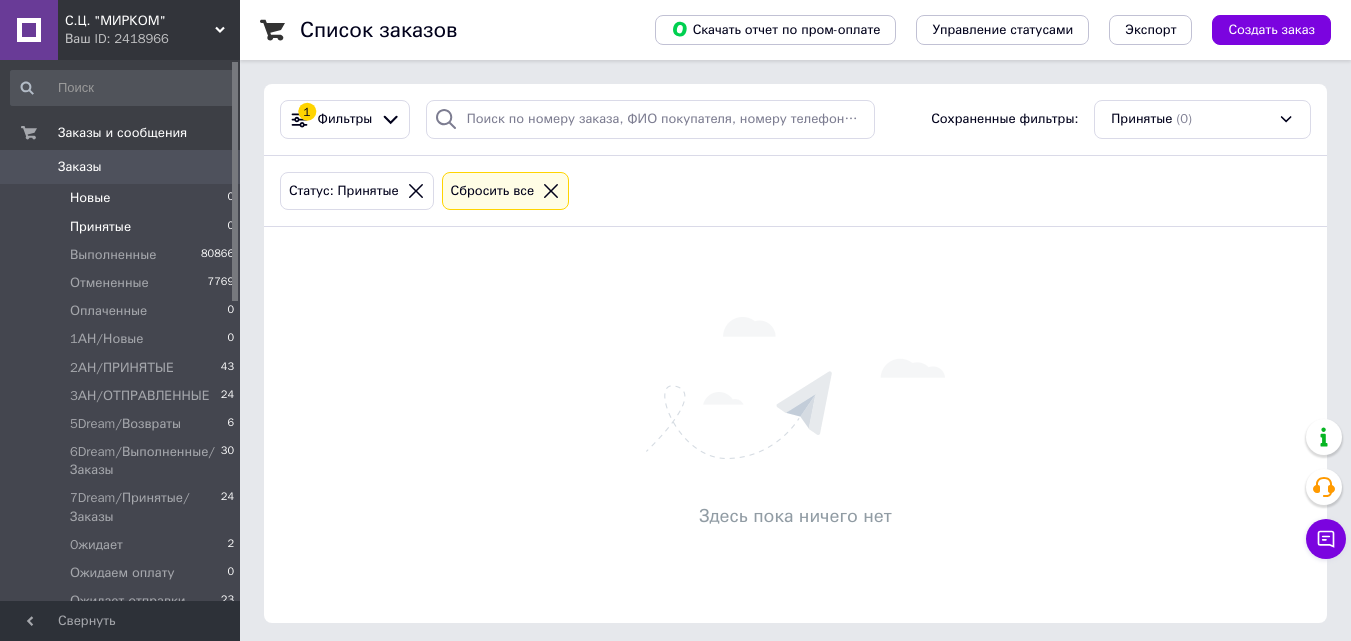 click on "Новые 0" at bounding box center [123, 198] 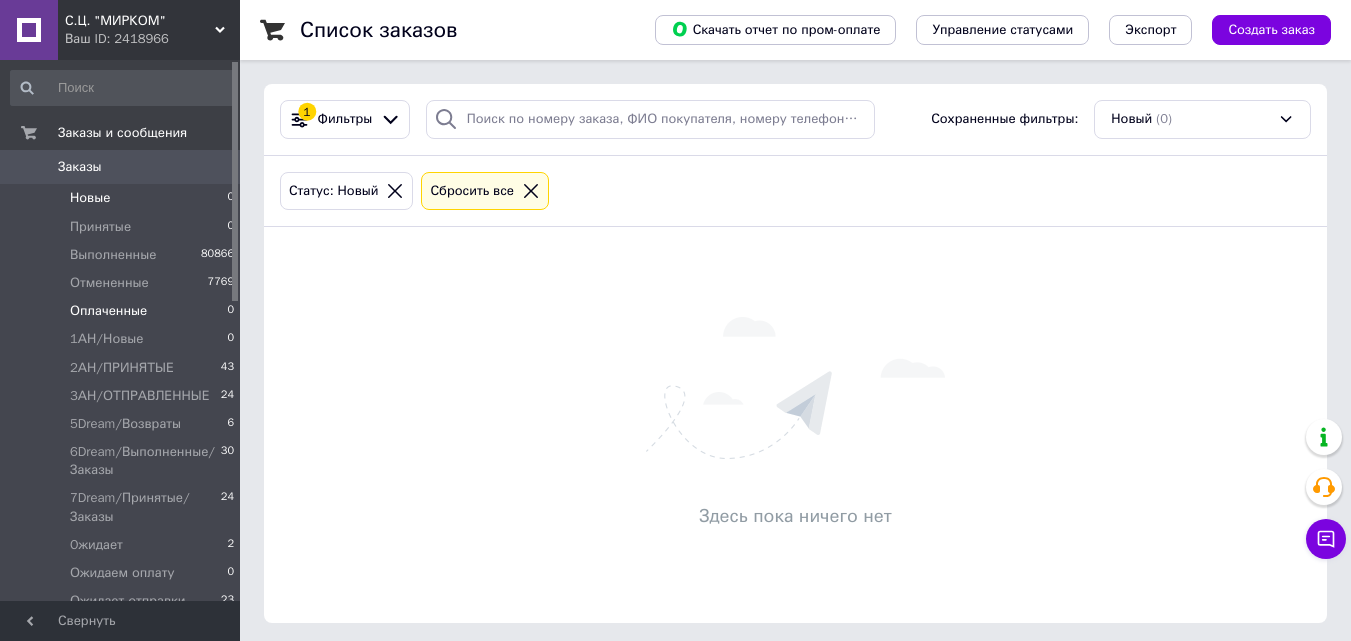 click on "Оплаченные 0" at bounding box center [123, 311] 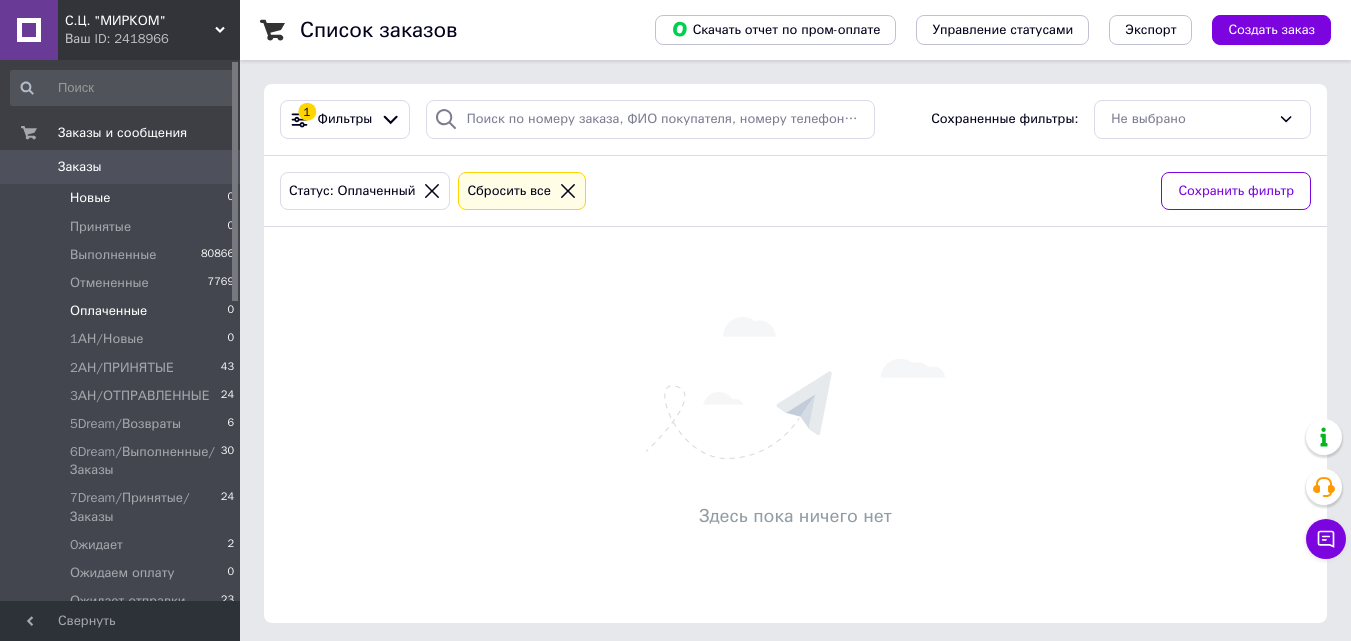 click on "Новые 0" at bounding box center (123, 198) 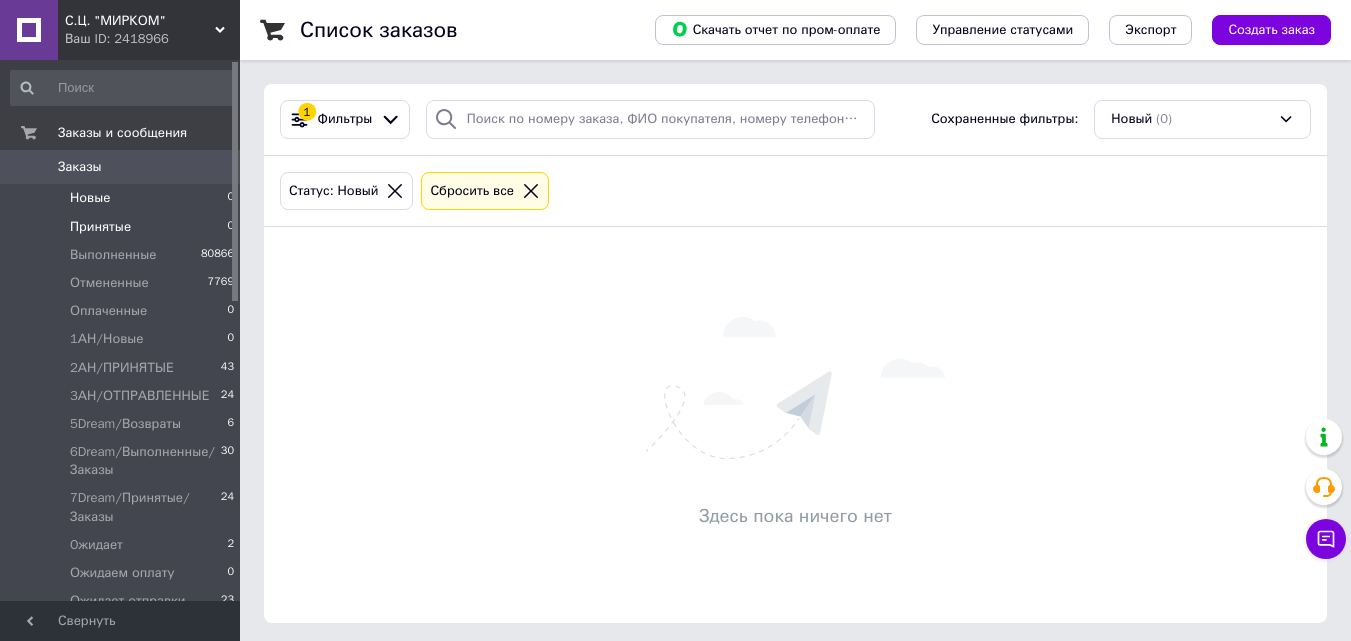 click on "Принятые 0" at bounding box center [123, 227] 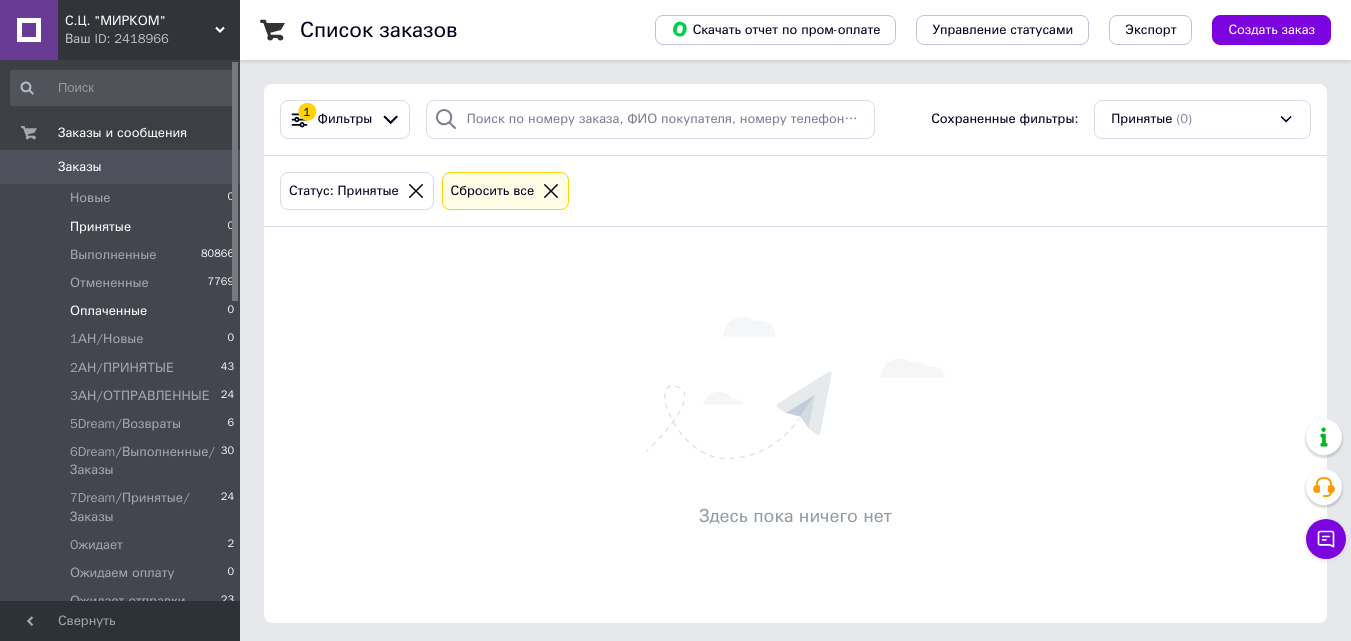 click on "Оплаченные 0" at bounding box center [123, 311] 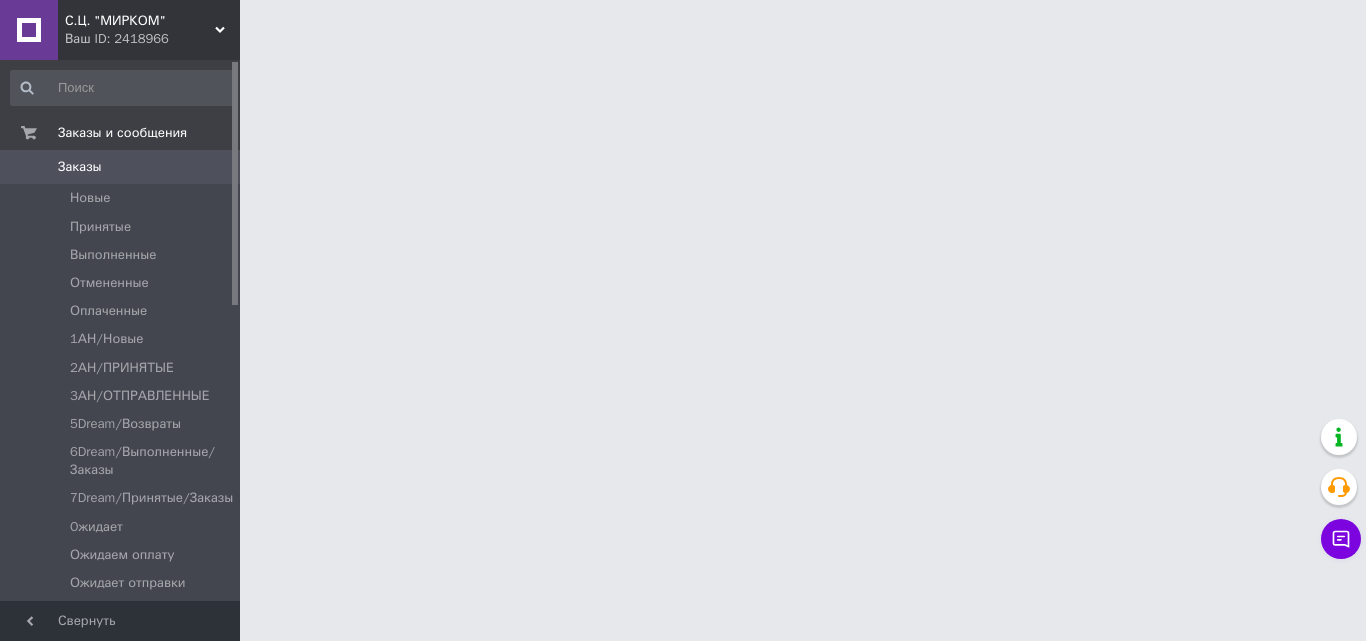 scroll, scrollTop: 0, scrollLeft: 0, axis: both 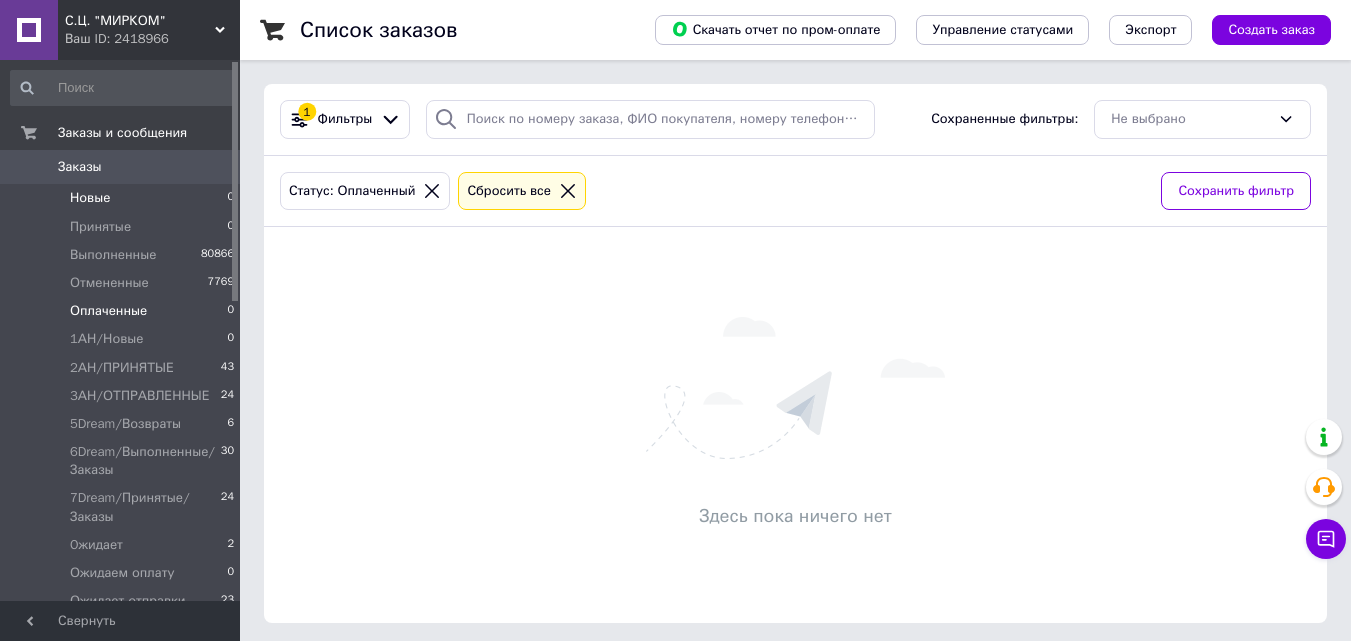 click on "Новые 0" at bounding box center (123, 198) 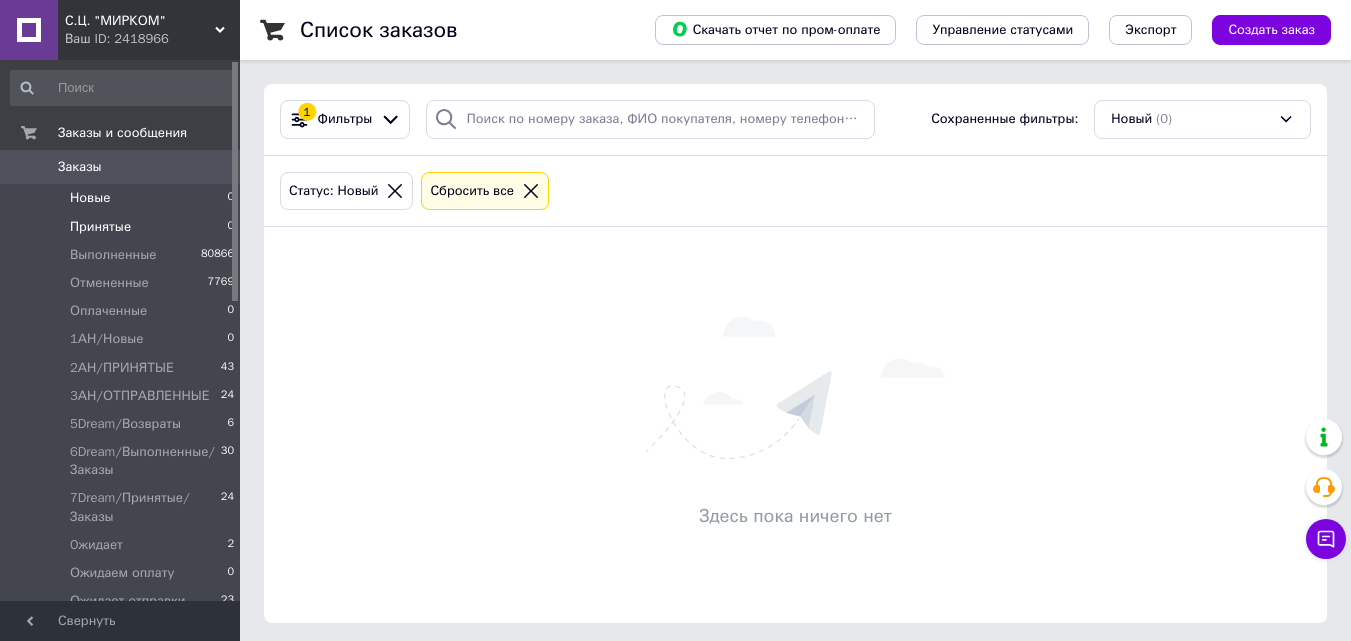 click on "Принятые 0" at bounding box center (123, 227) 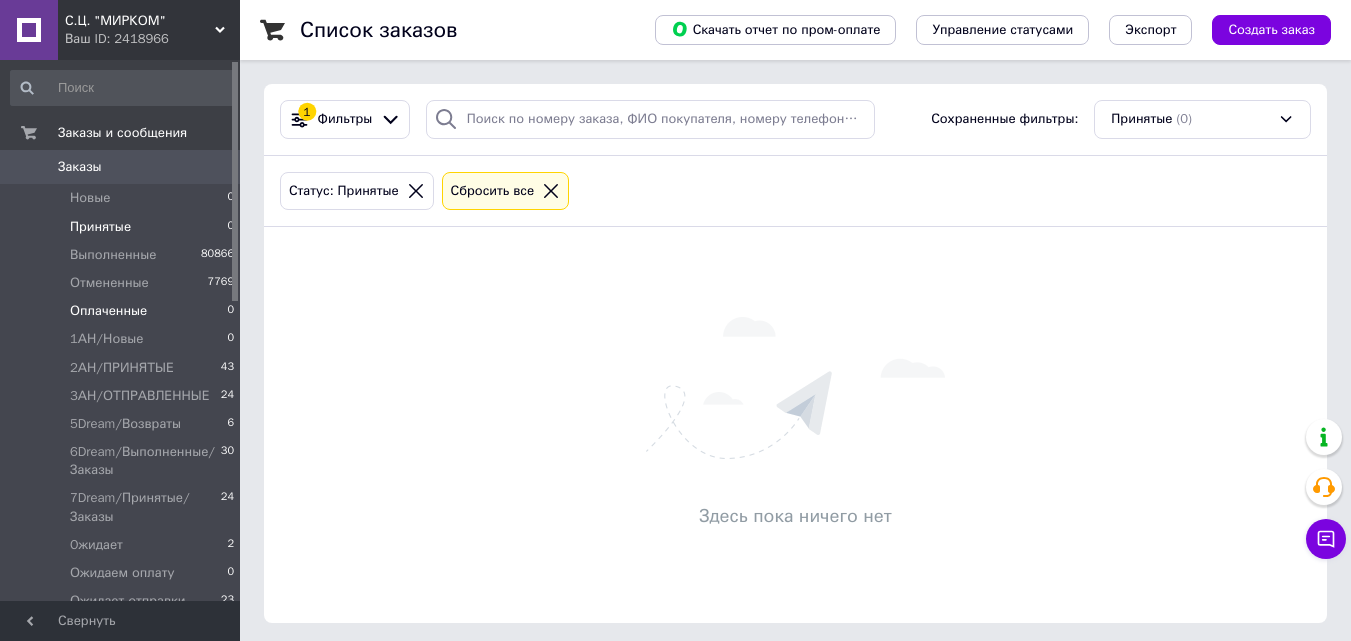 click on "Оплаченные 0" at bounding box center [123, 311] 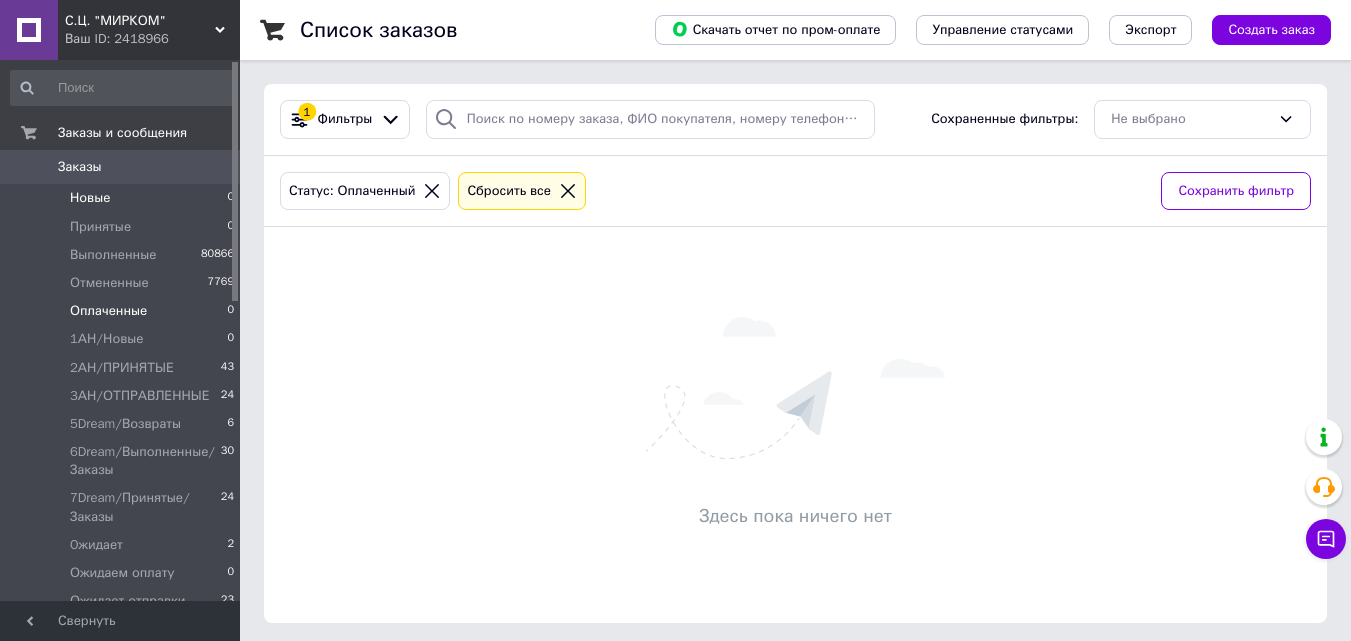 click on "Новые 0" at bounding box center [123, 198] 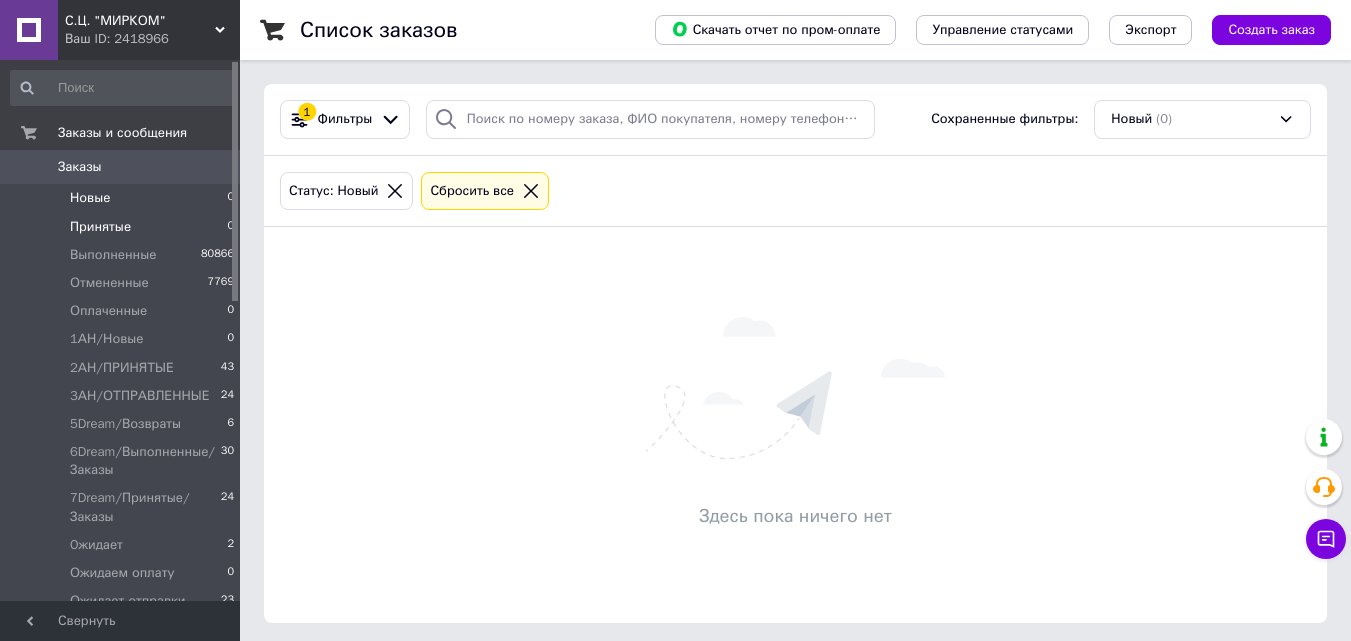 click on "Принятые 0" at bounding box center (123, 227) 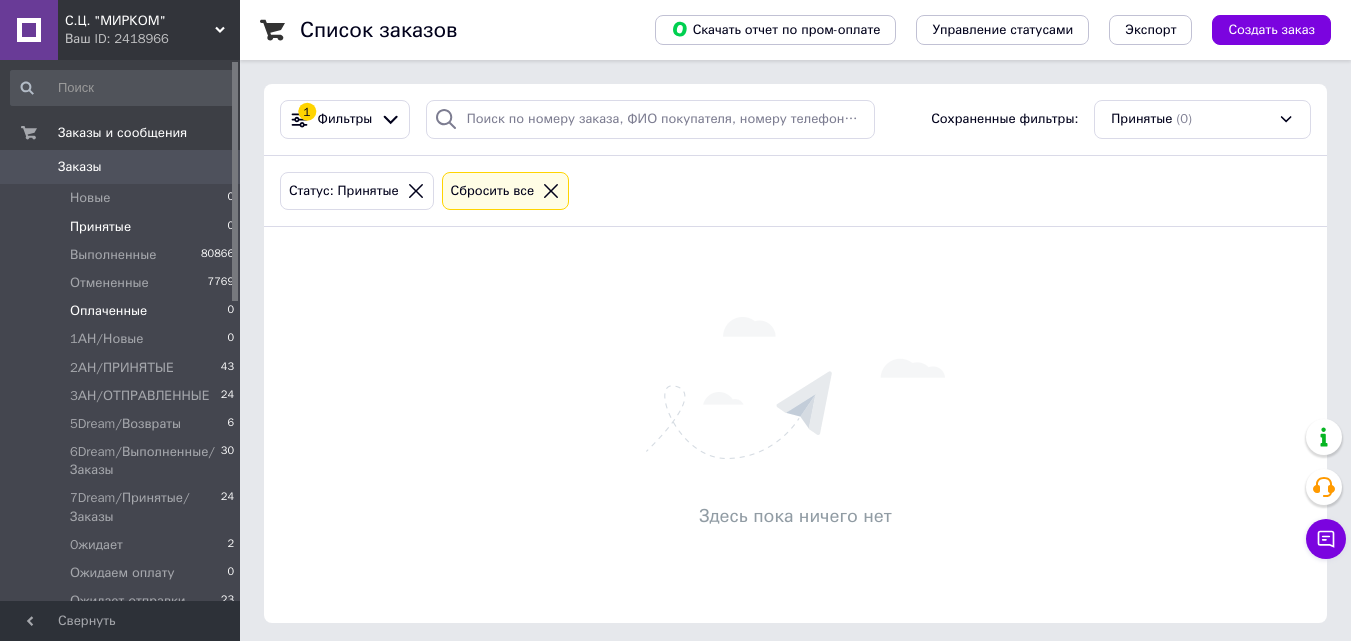 click on "Оплаченные 0" at bounding box center [123, 311] 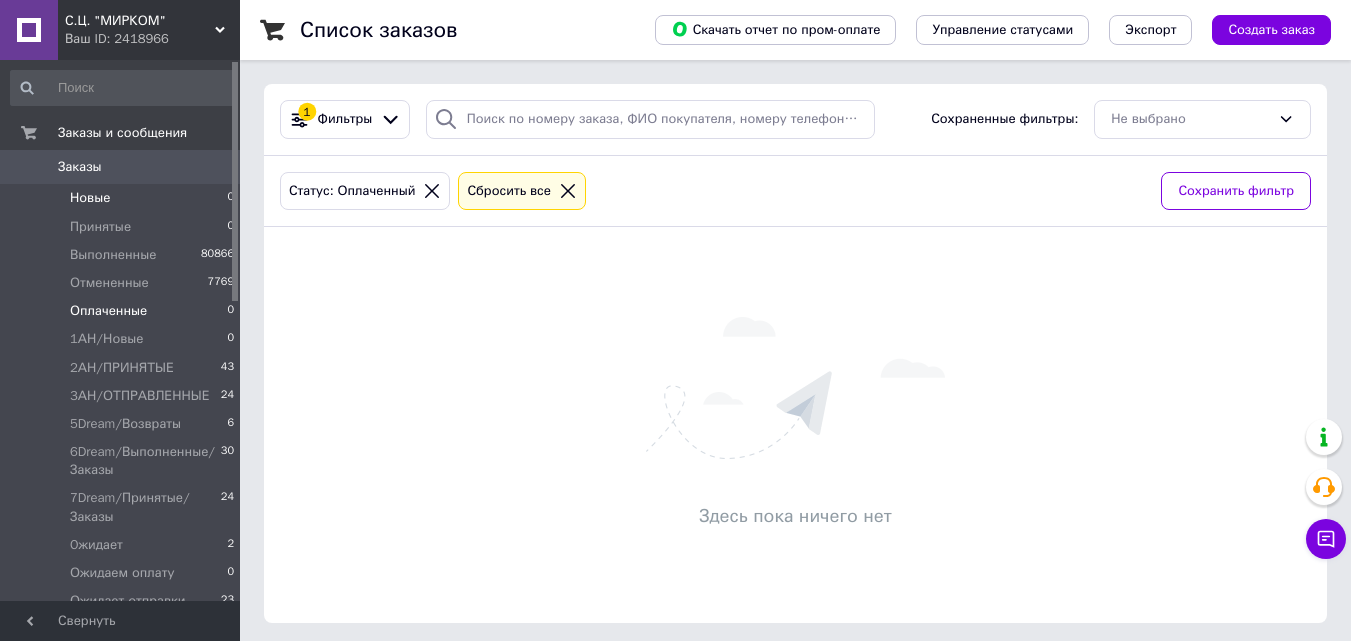 click on "Новые 0" at bounding box center [123, 198] 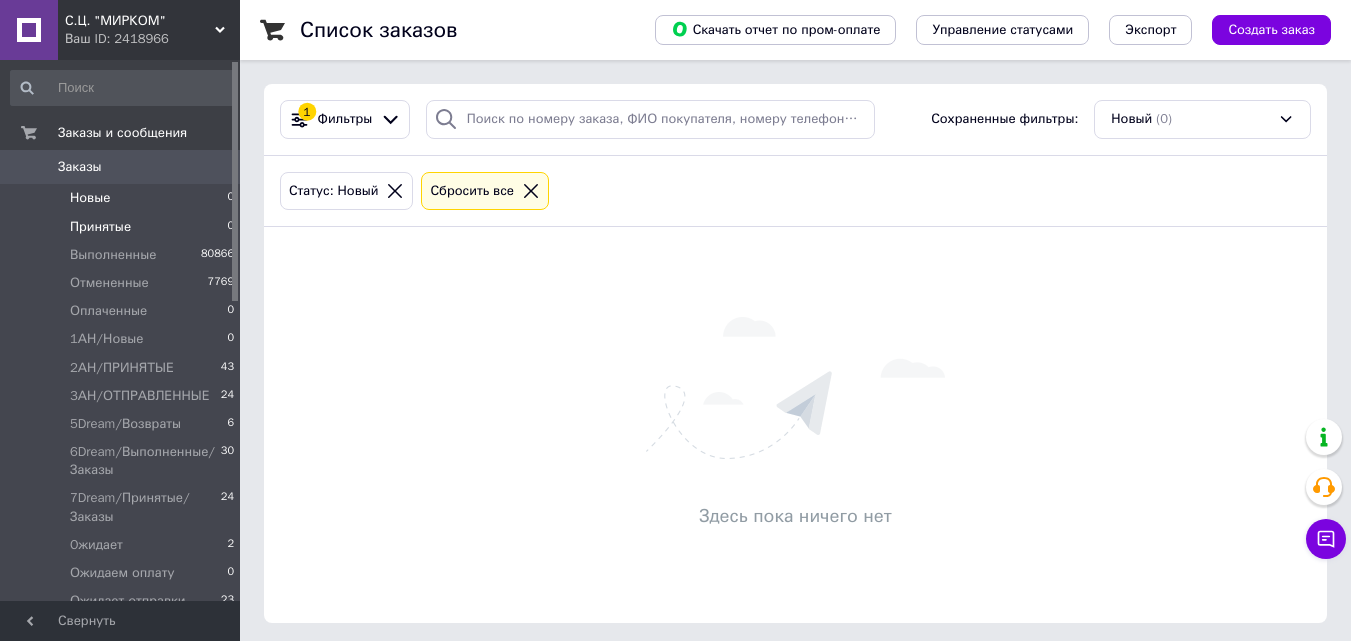 click on "Принятые 0" at bounding box center [123, 227] 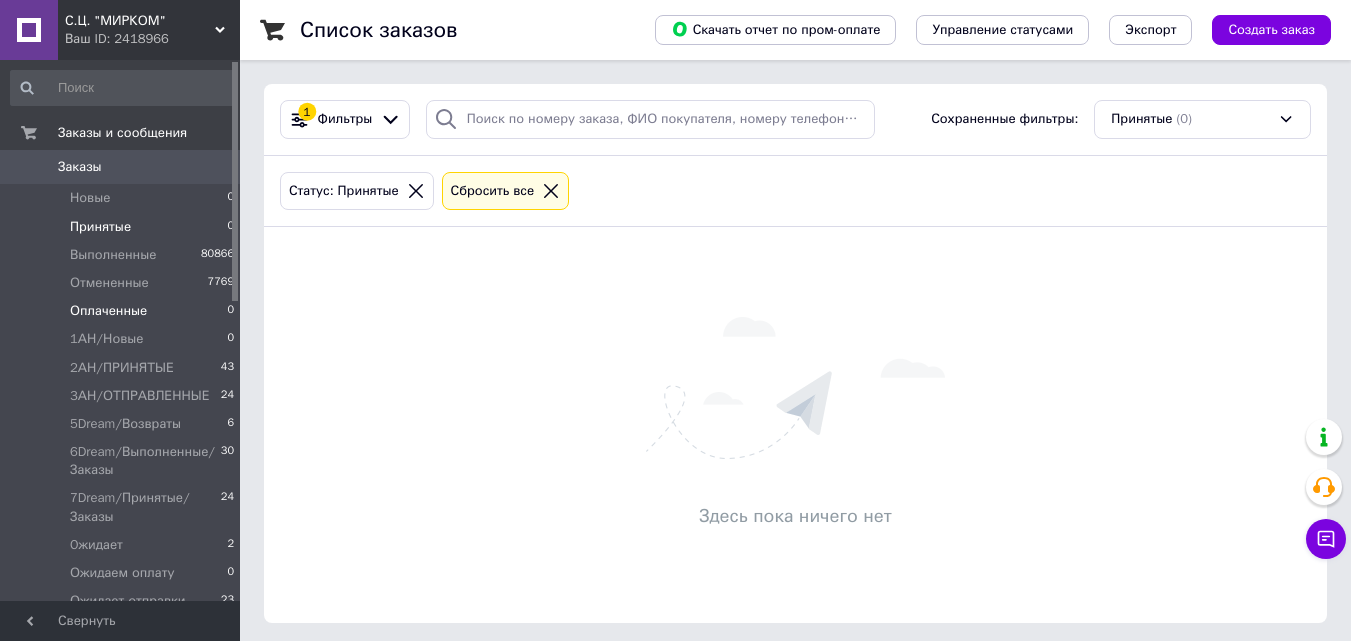 click on "Оплаченные 0" at bounding box center (123, 311) 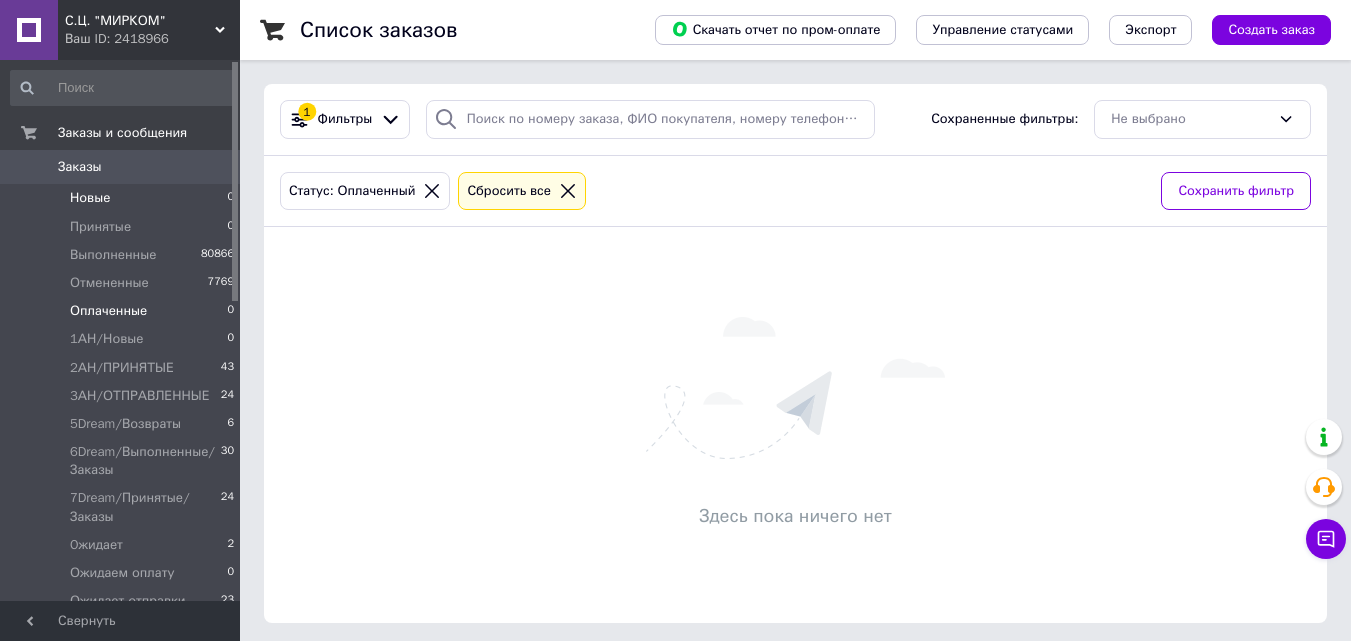 click on "Новые 0" at bounding box center (123, 198) 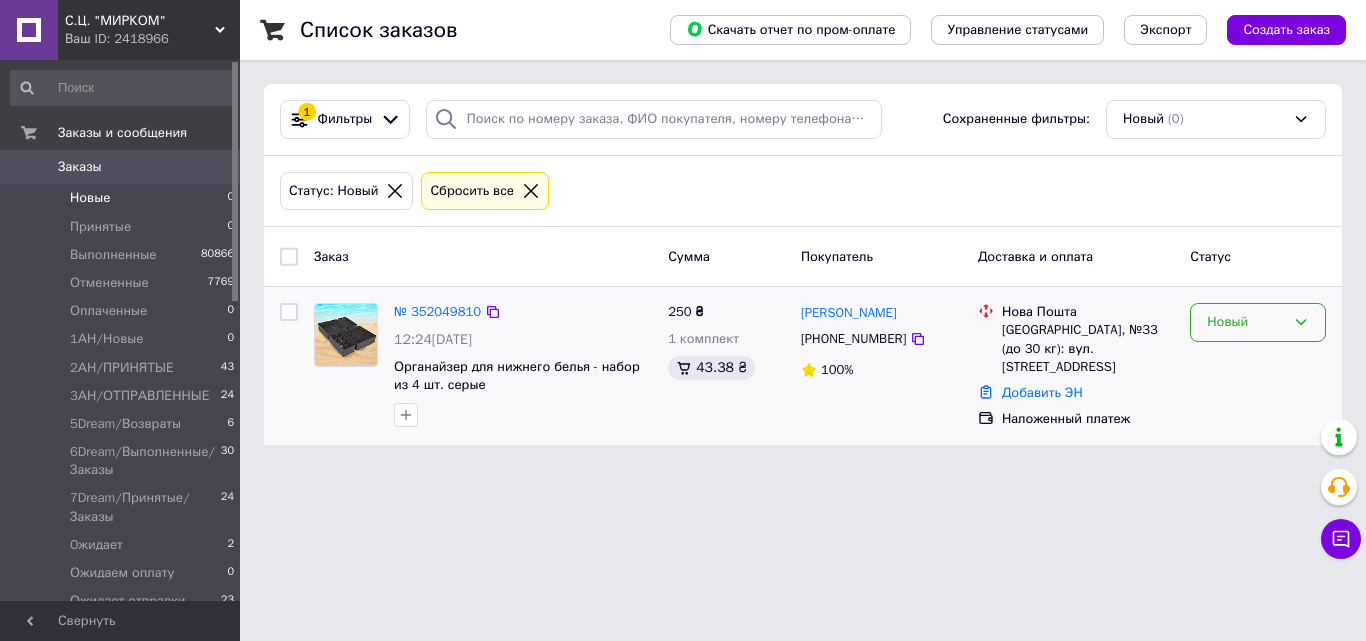 click on "Новый" at bounding box center [1258, 322] 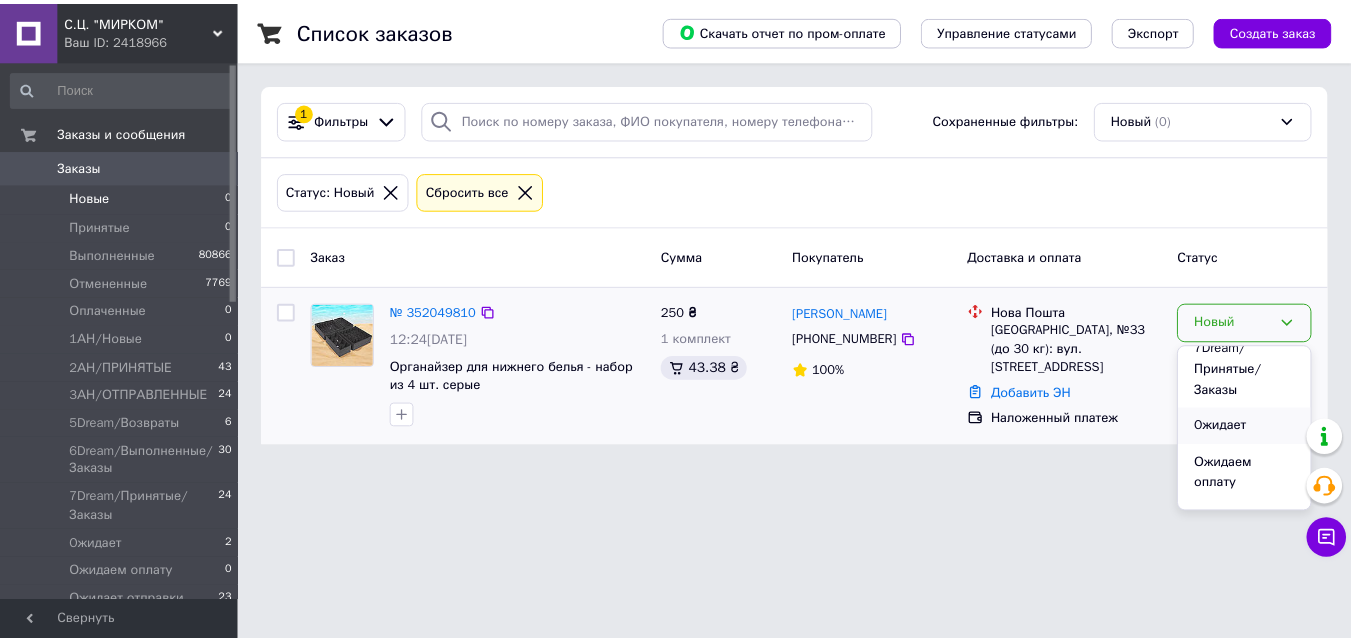 scroll, scrollTop: 500, scrollLeft: 0, axis: vertical 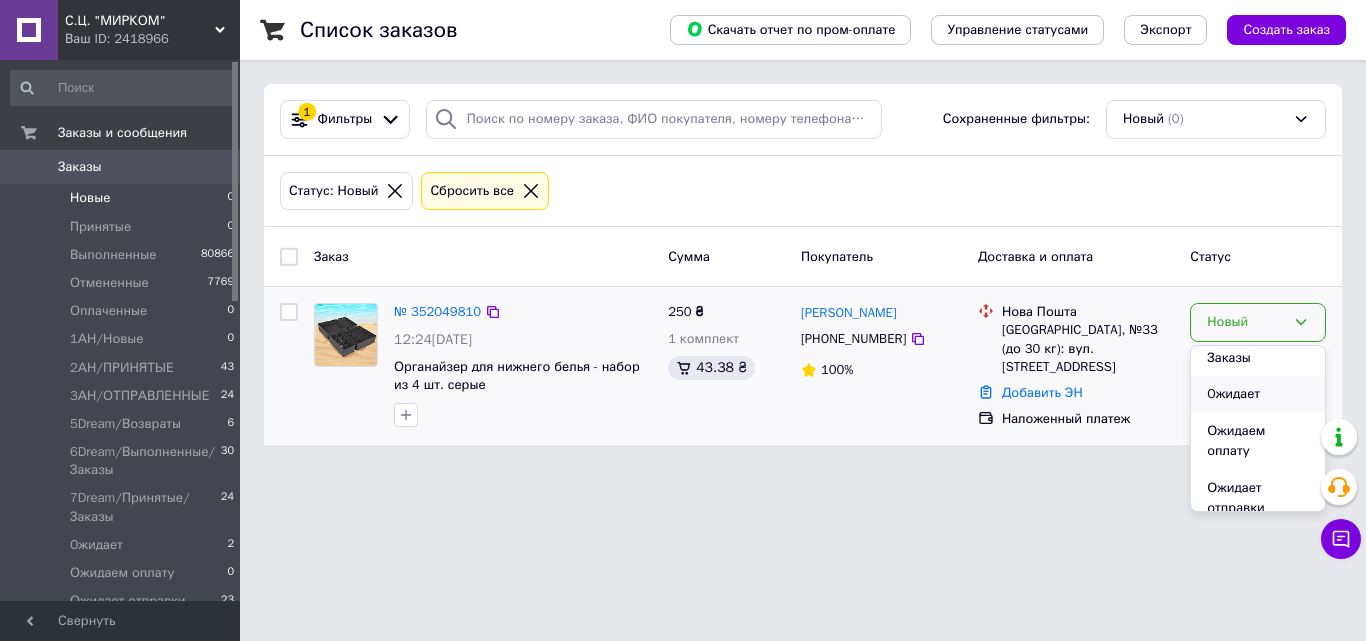 click on "Oжидает" at bounding box center (1258, 394) 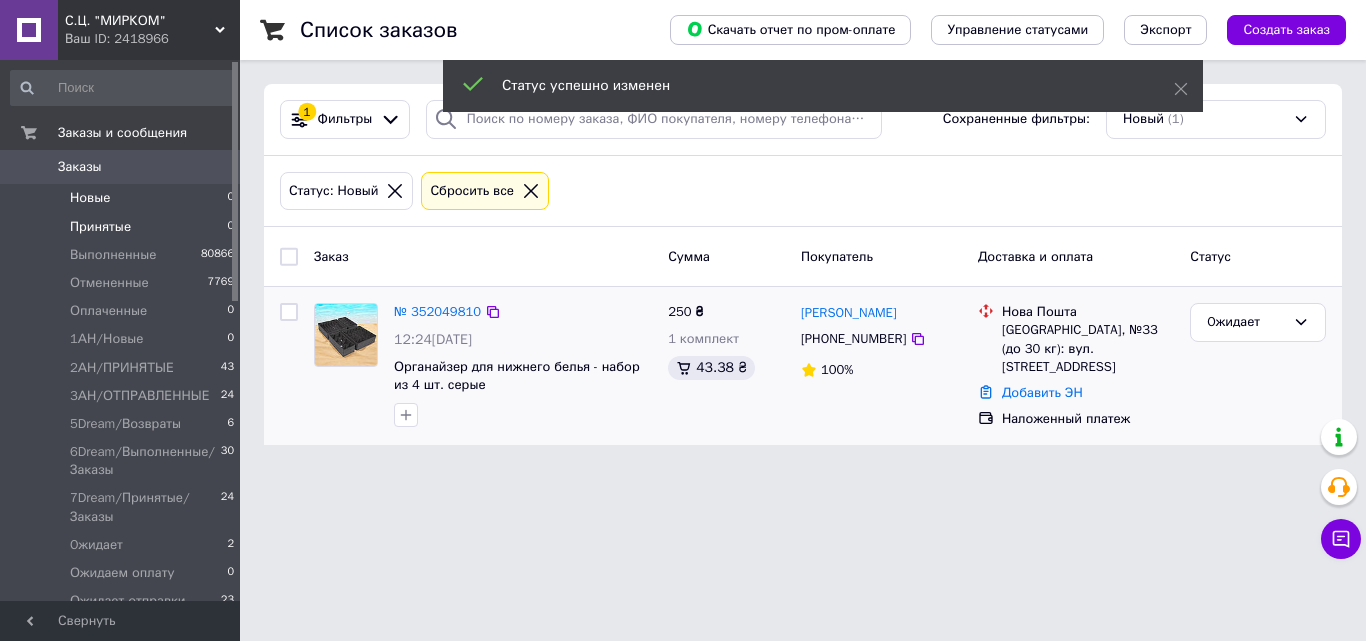 click on "Принятые 0" at bounding box center (123, 227) 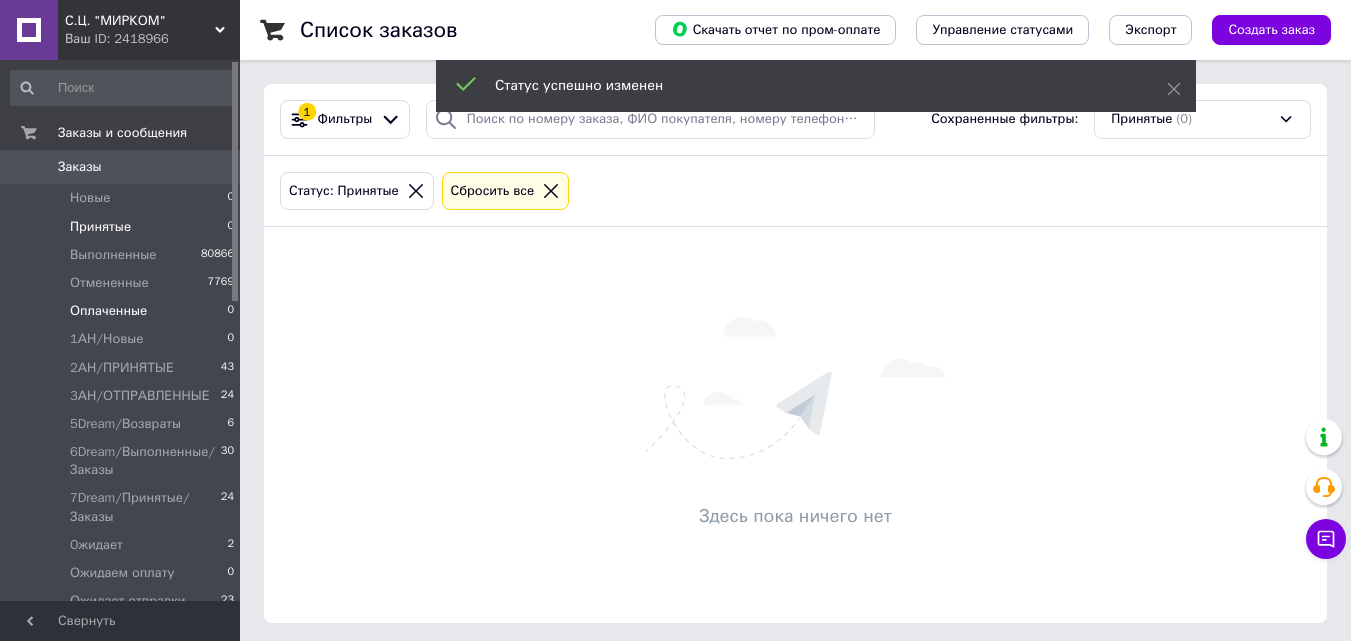 click on "Оплаченные 0" at bounding box center (123, 311) 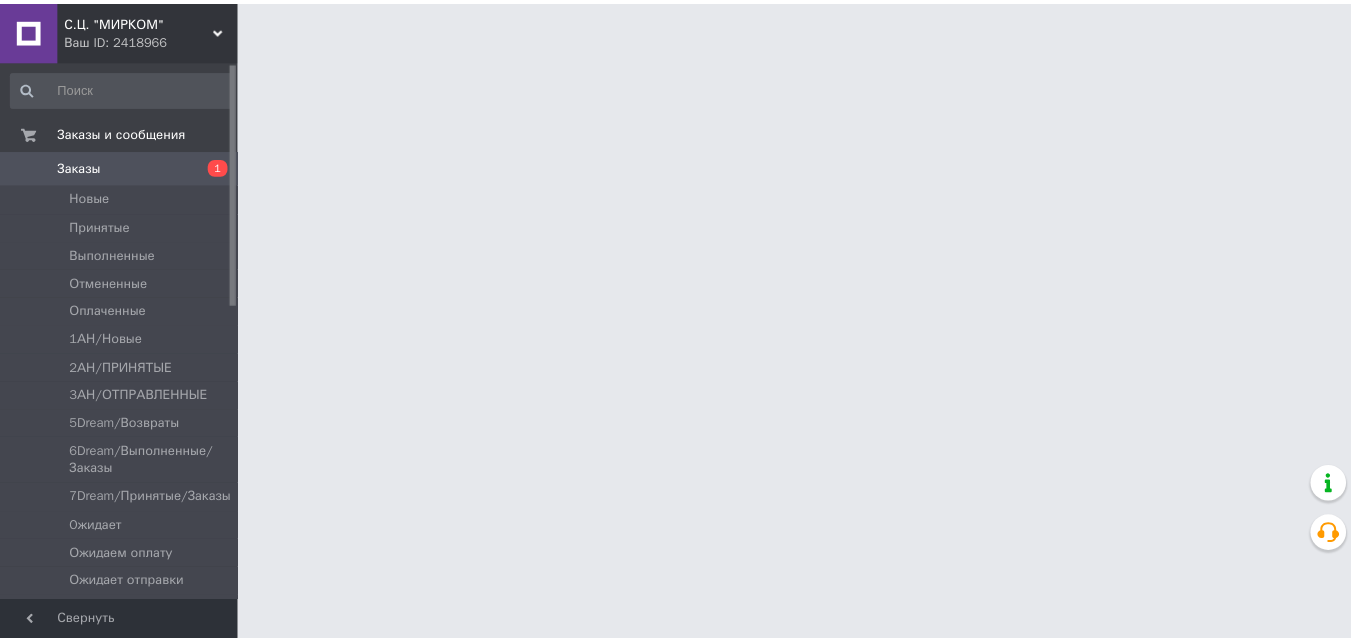 scroll, scrollTop: 0, scrollLeft: 0, axis: both 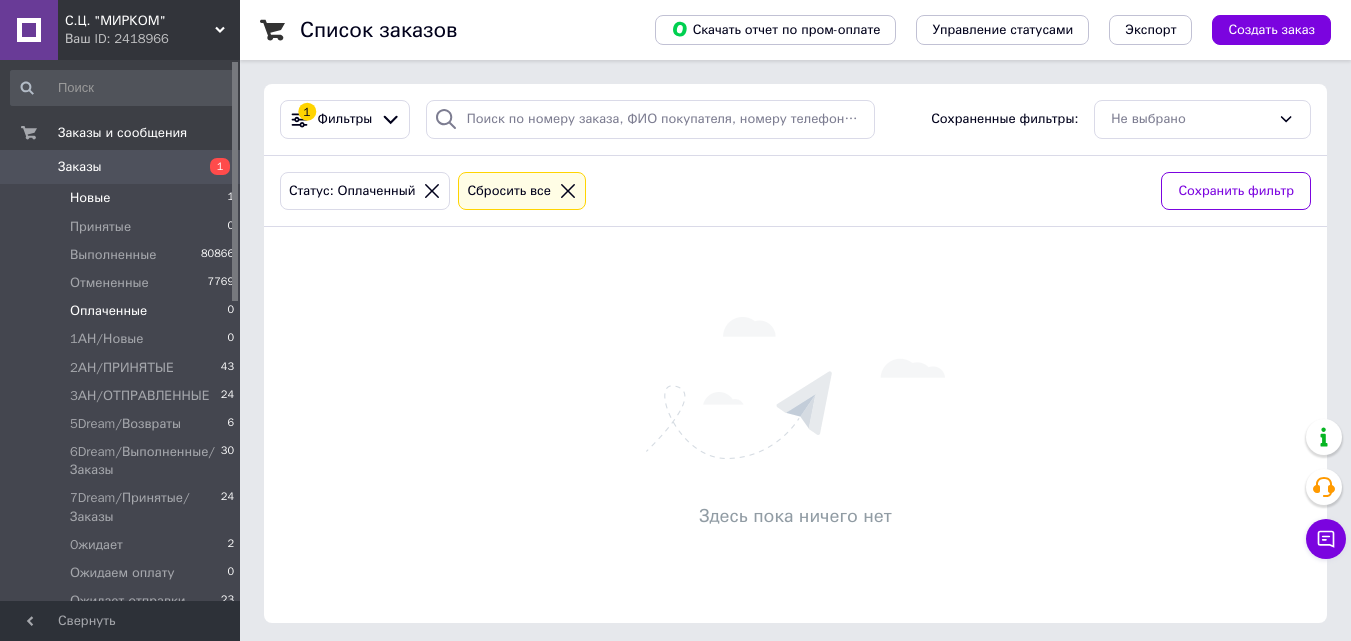 click on "Новые 1" at bounding box center (123, 198) 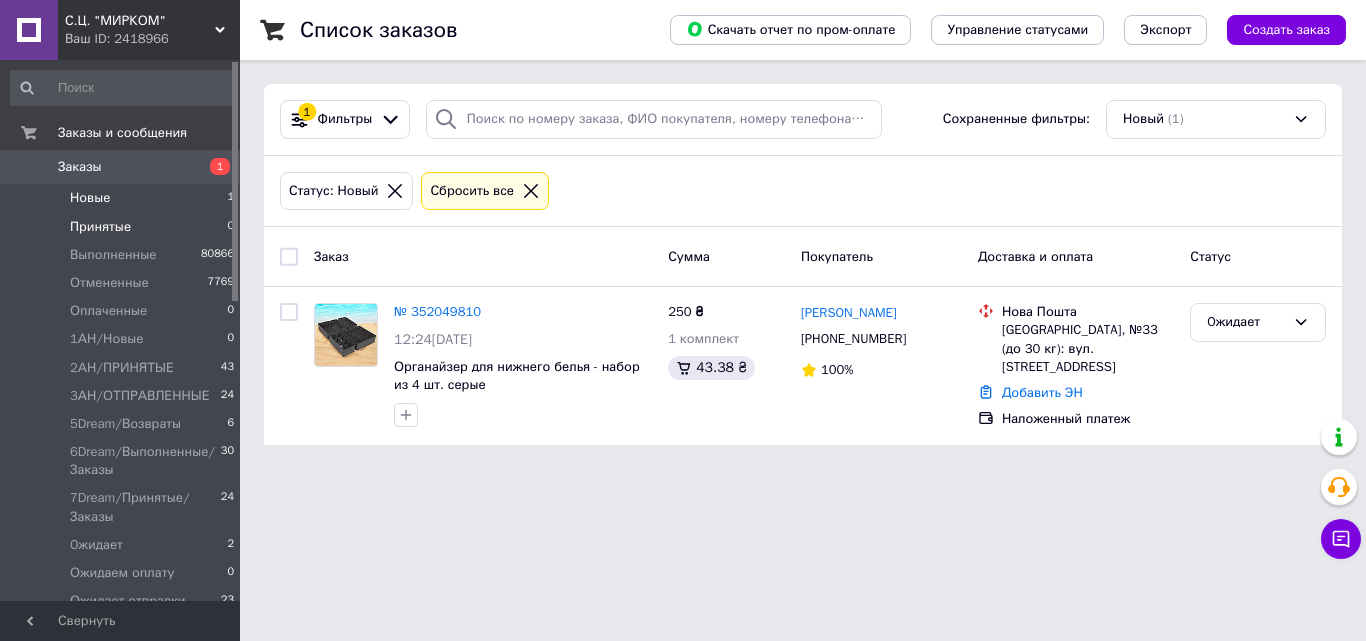 click on "Принятые 0" at bounding box center [123, 227] 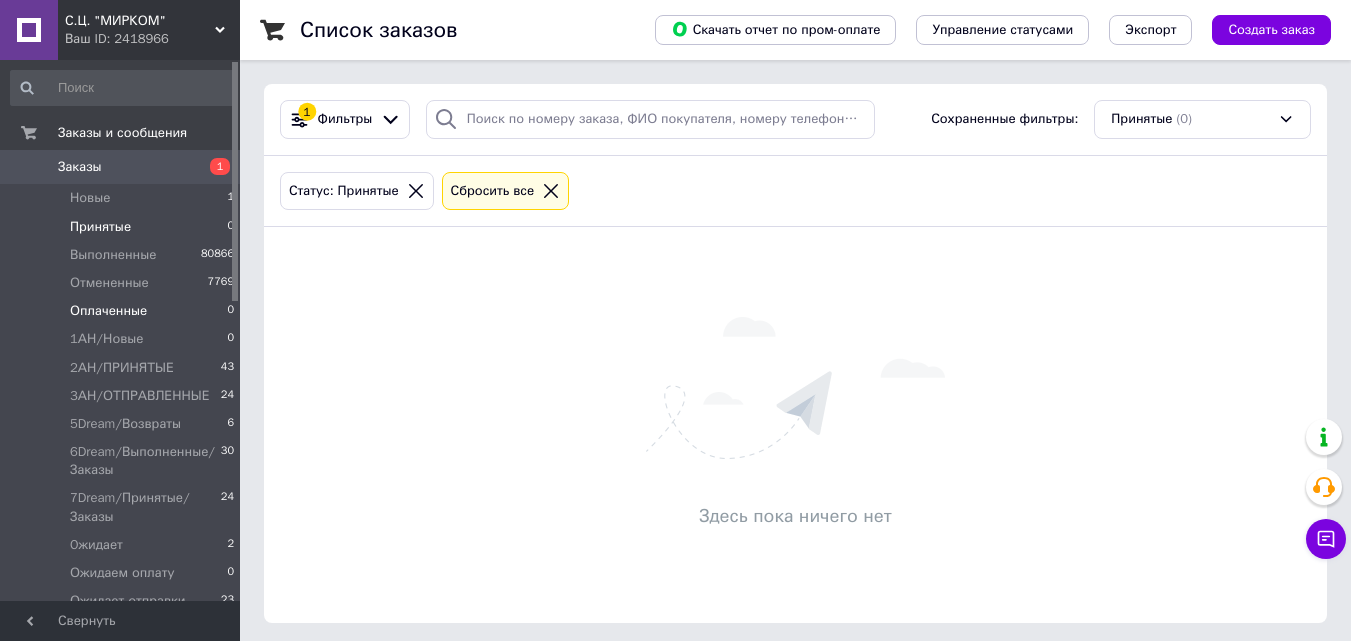 click on "Оплаченные 0" at bounding box center (123, 311) 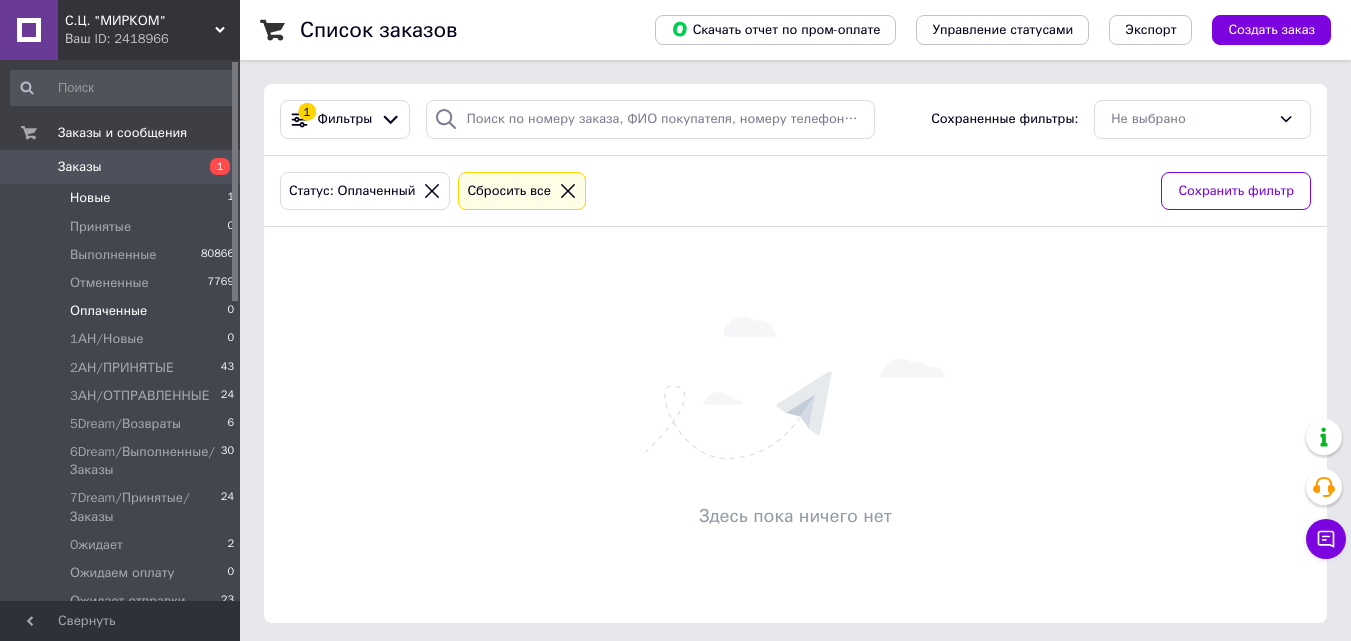 click on "Новые 1" at bounding box center (123, 198) 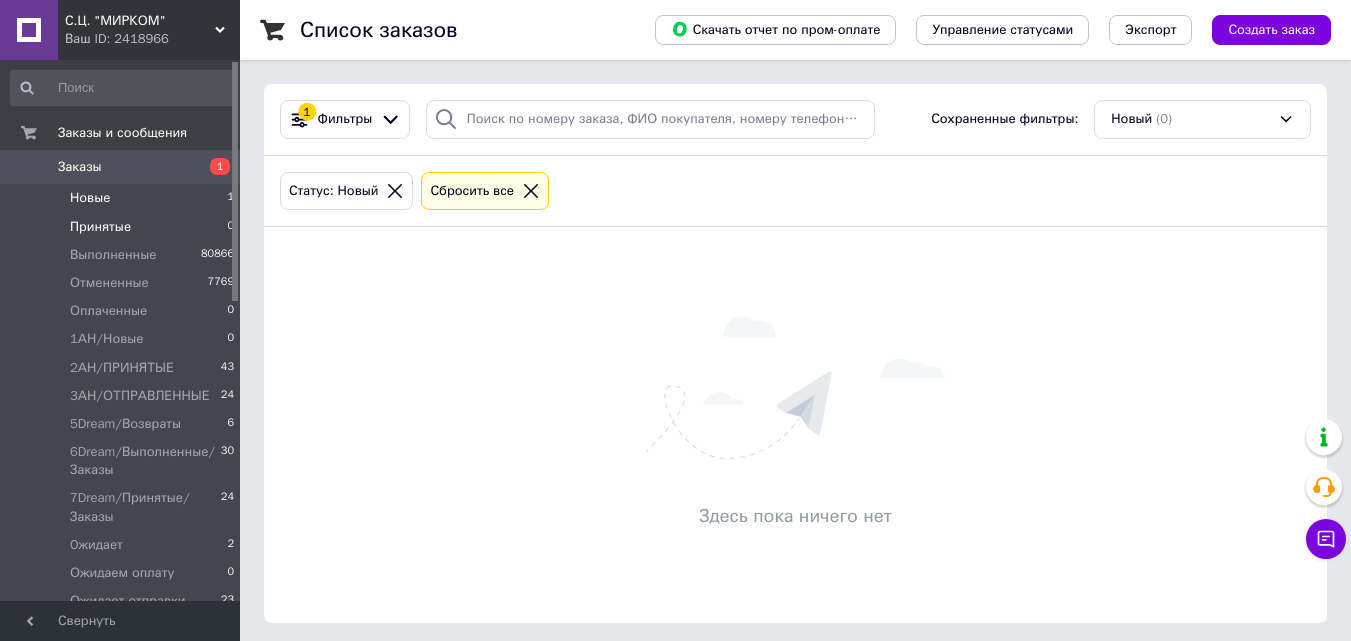 click on "Принятые 0" at bounding box center [123, 227] 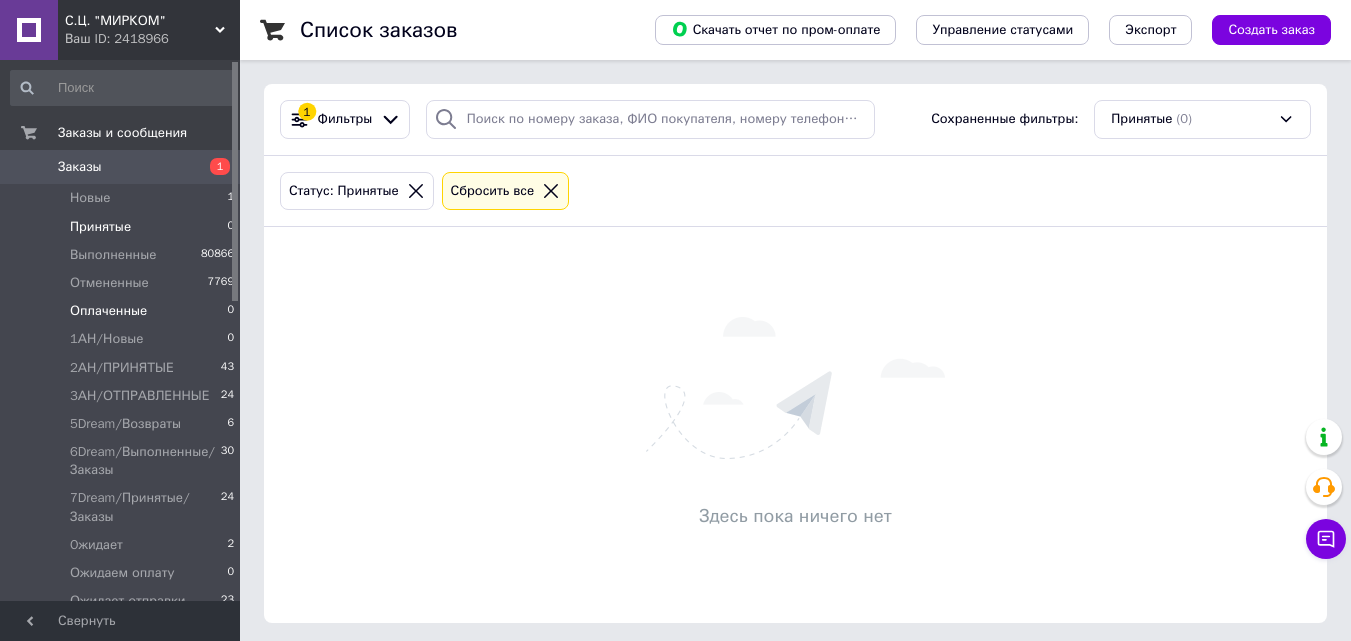 click on "0" at bounding box center [230, 311] 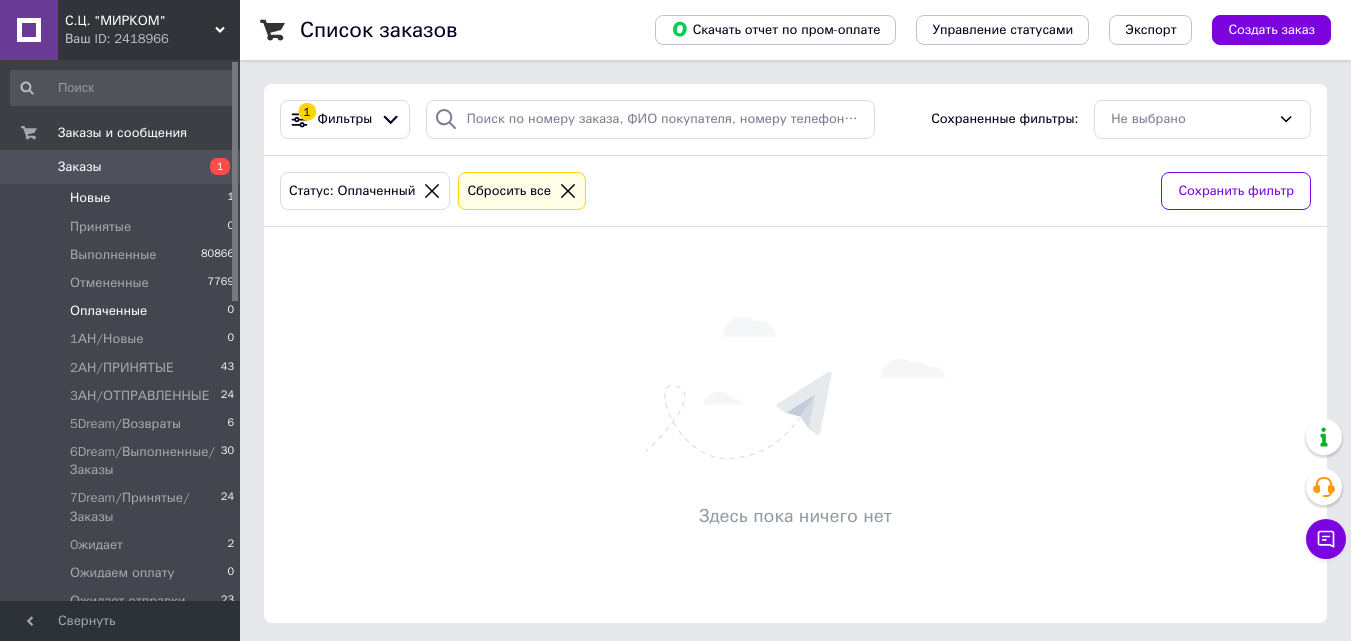 click on "Новые 1" at bounding box center [123, 198] 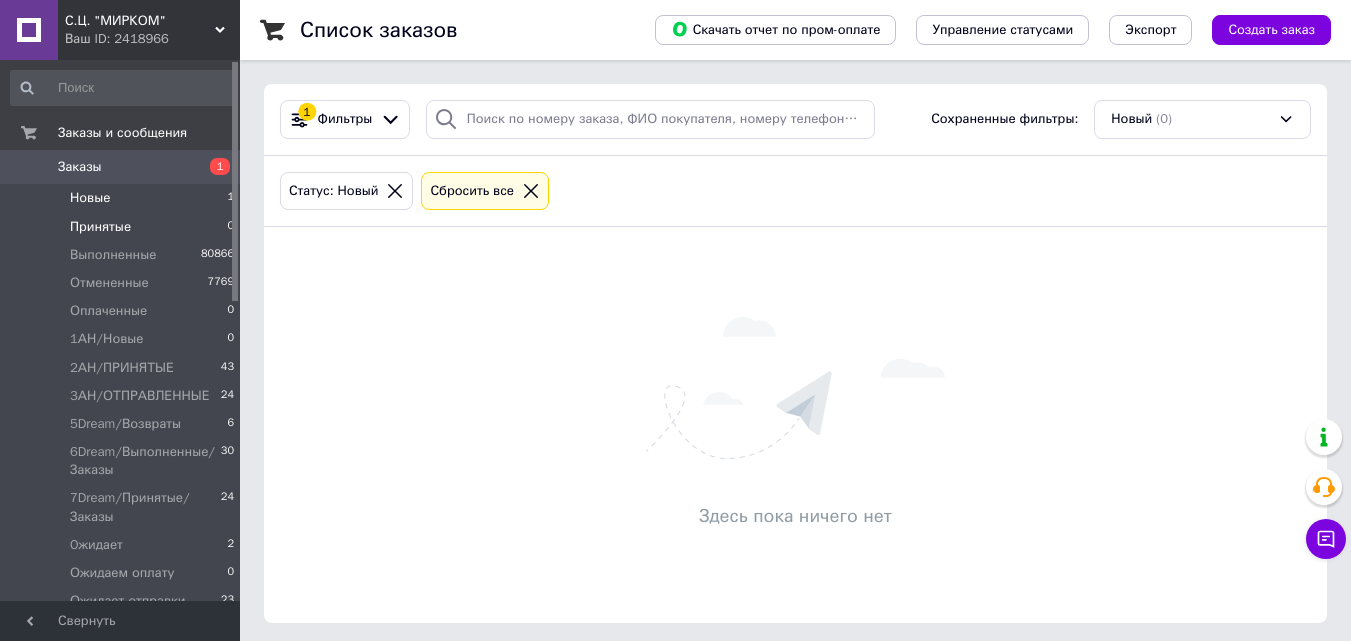 click on "Принятые 0" at bounding box center [123, 227] 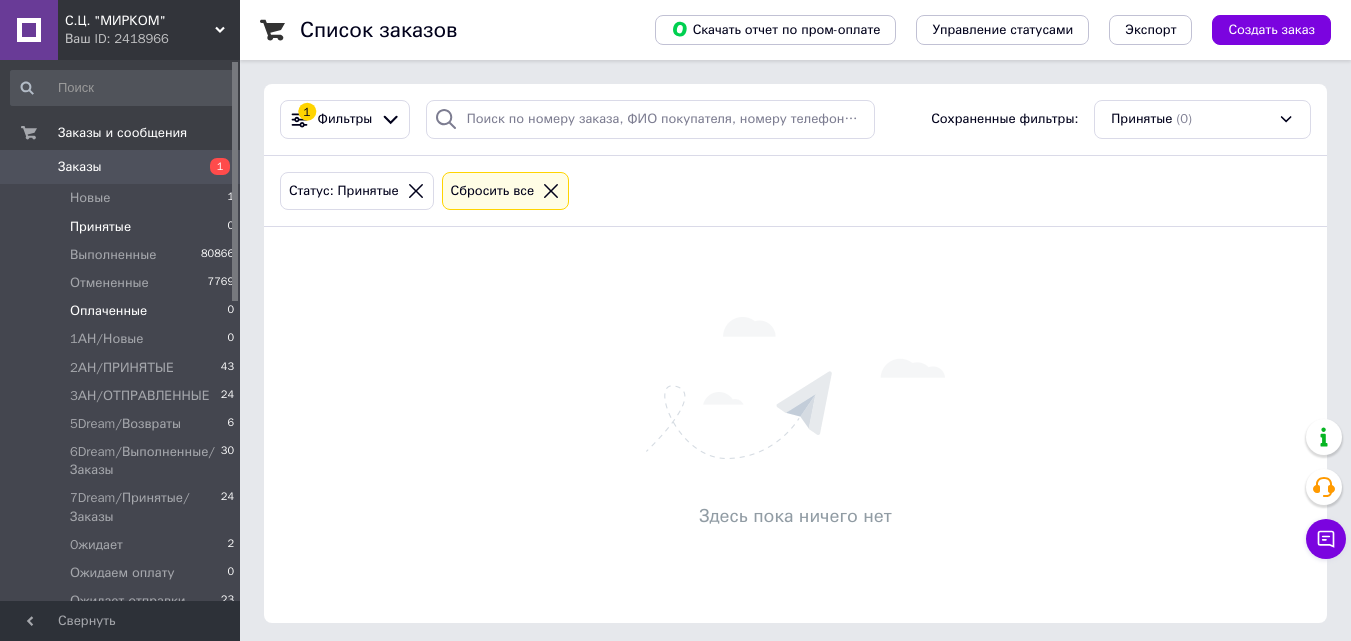 click on "Оплаченные 0" at bounding box center [123, 311] 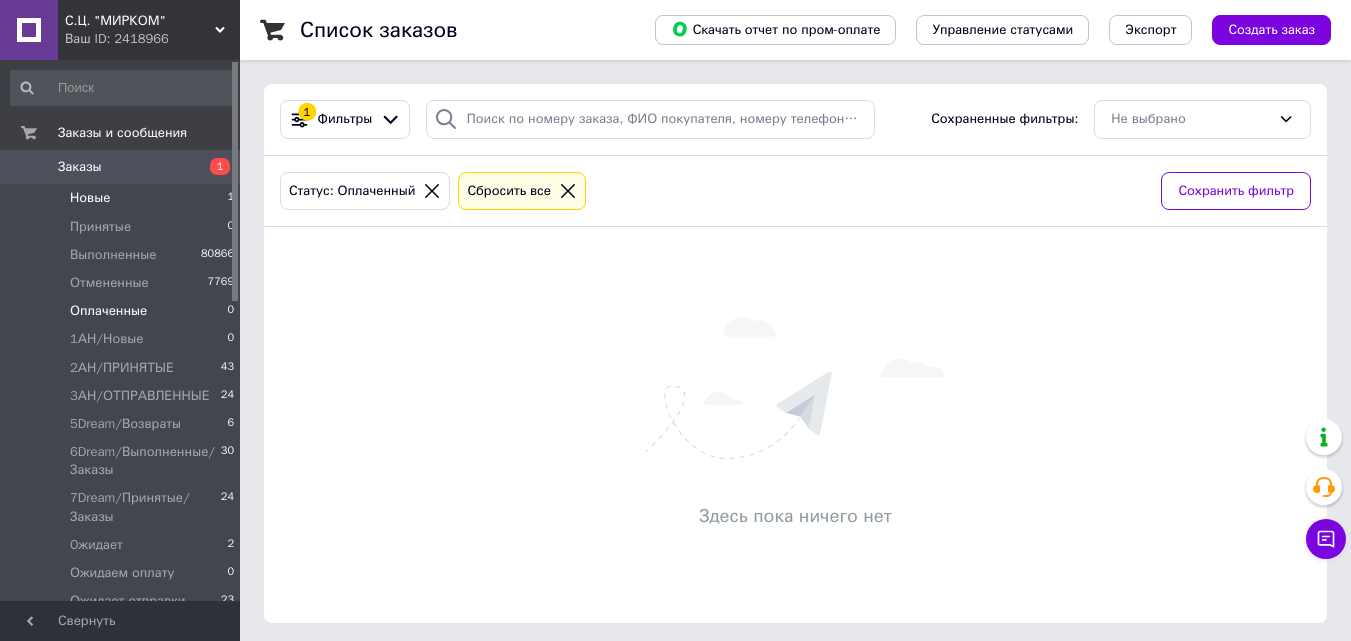 click on "Новые 1" at bounding box center (123, 198) 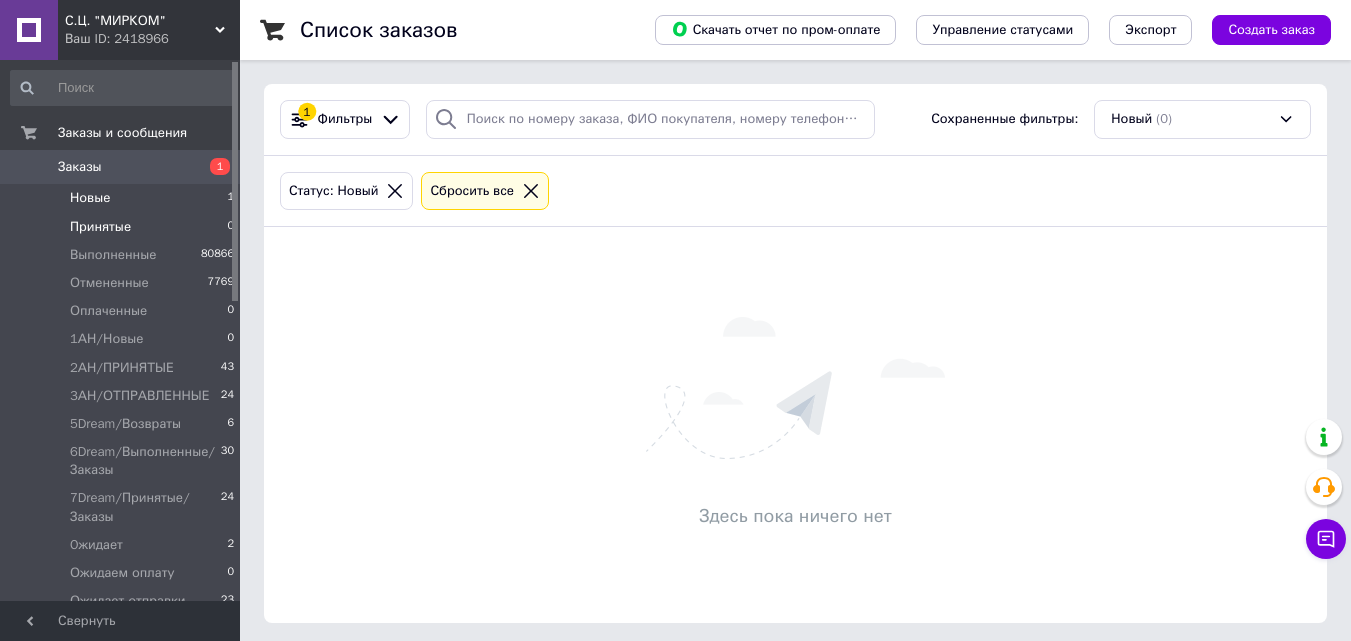 click on "Принятые 0" at bounding box center (123, 227) 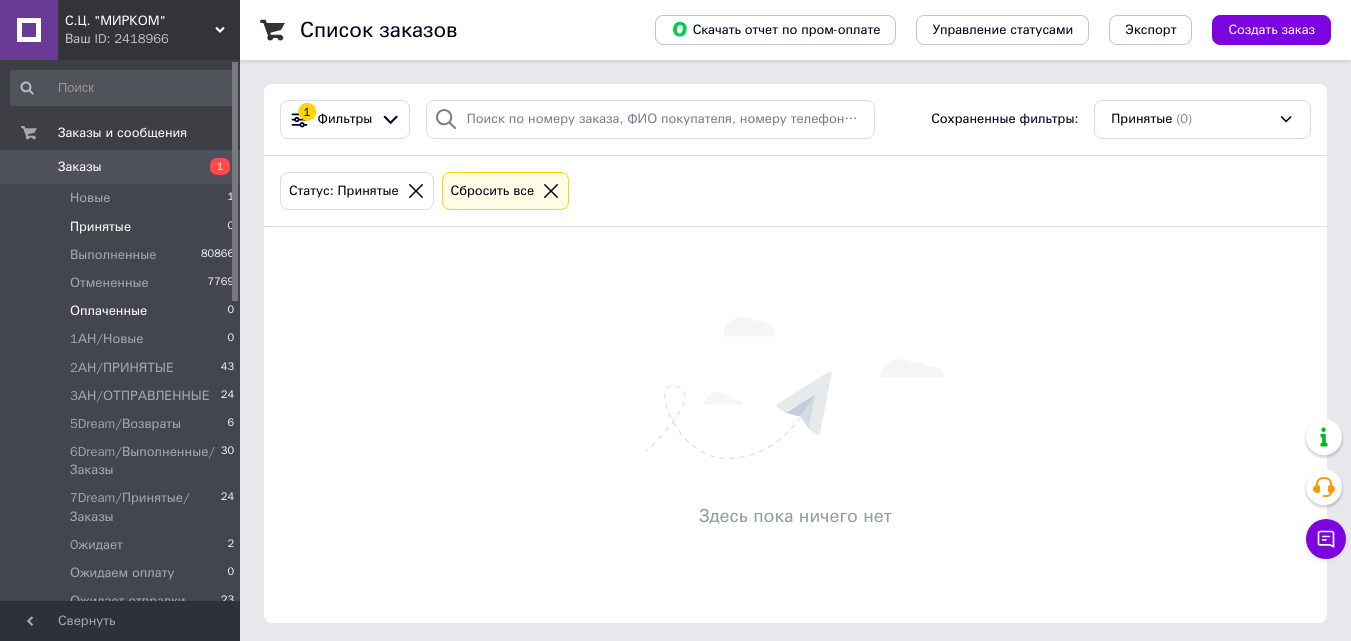 click on "Оплаченные 0" at bounding box center [123, 311] 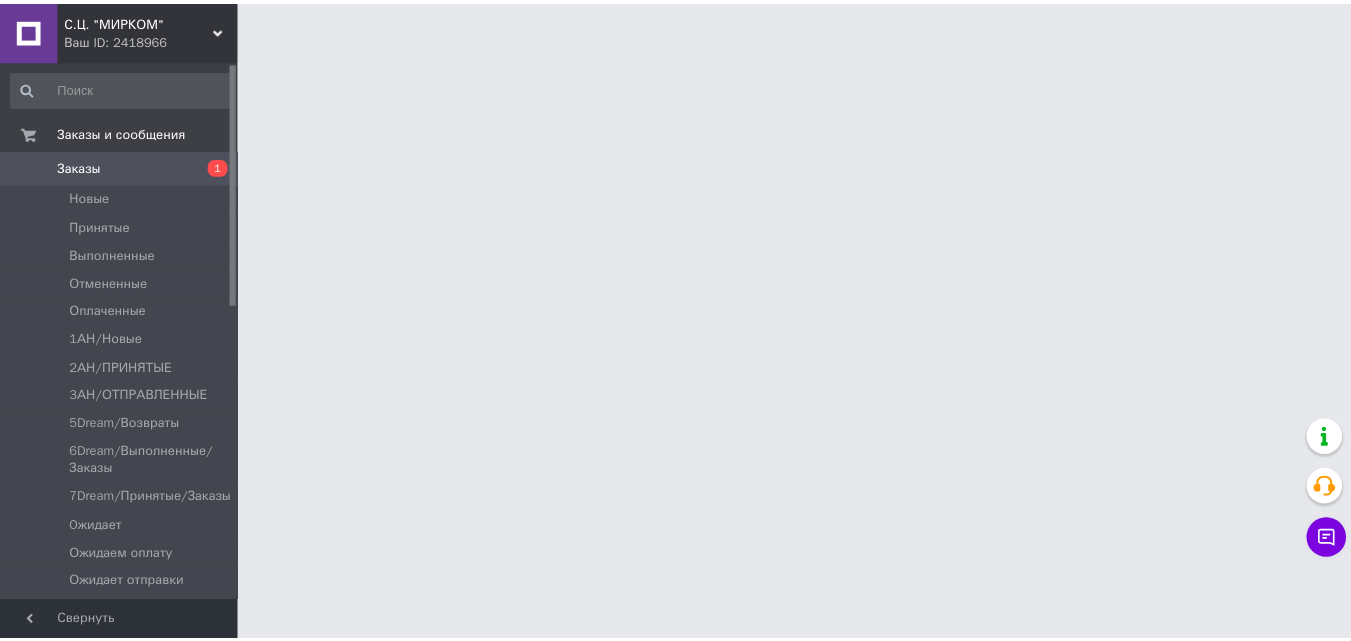 scroll, scrollTop: 0, scrollLeft: 0, axis: both 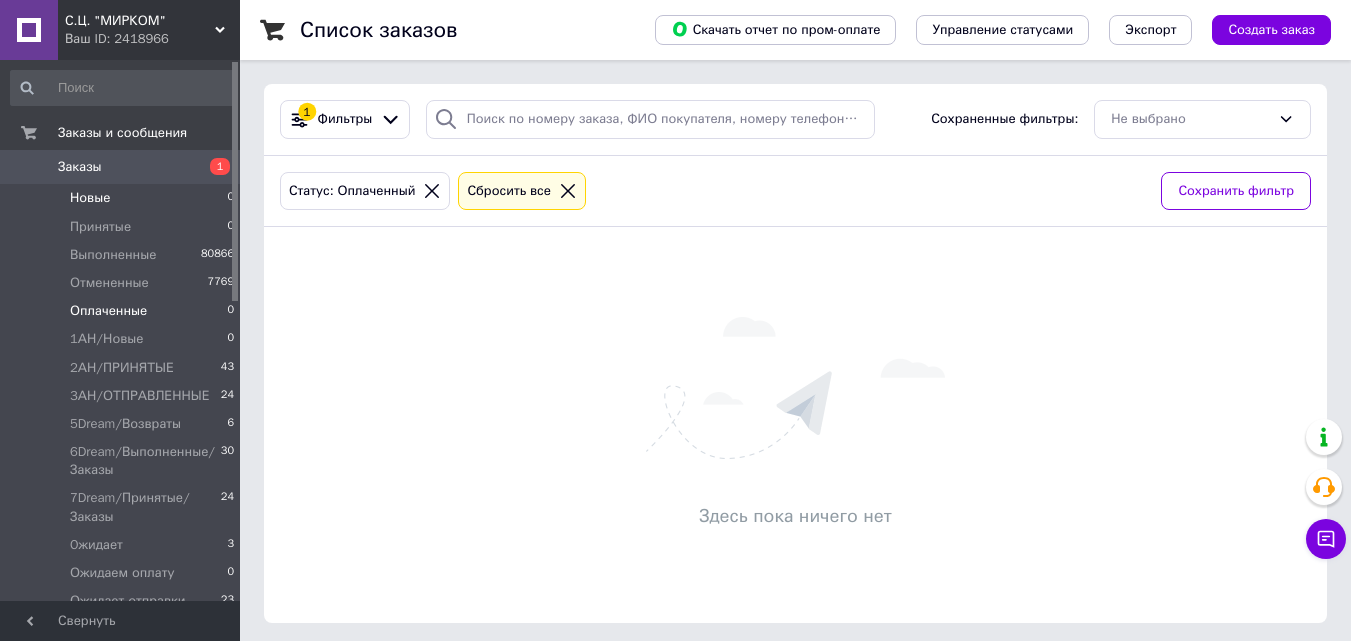 click on "Новые 0" at bounding box center (123, 198) 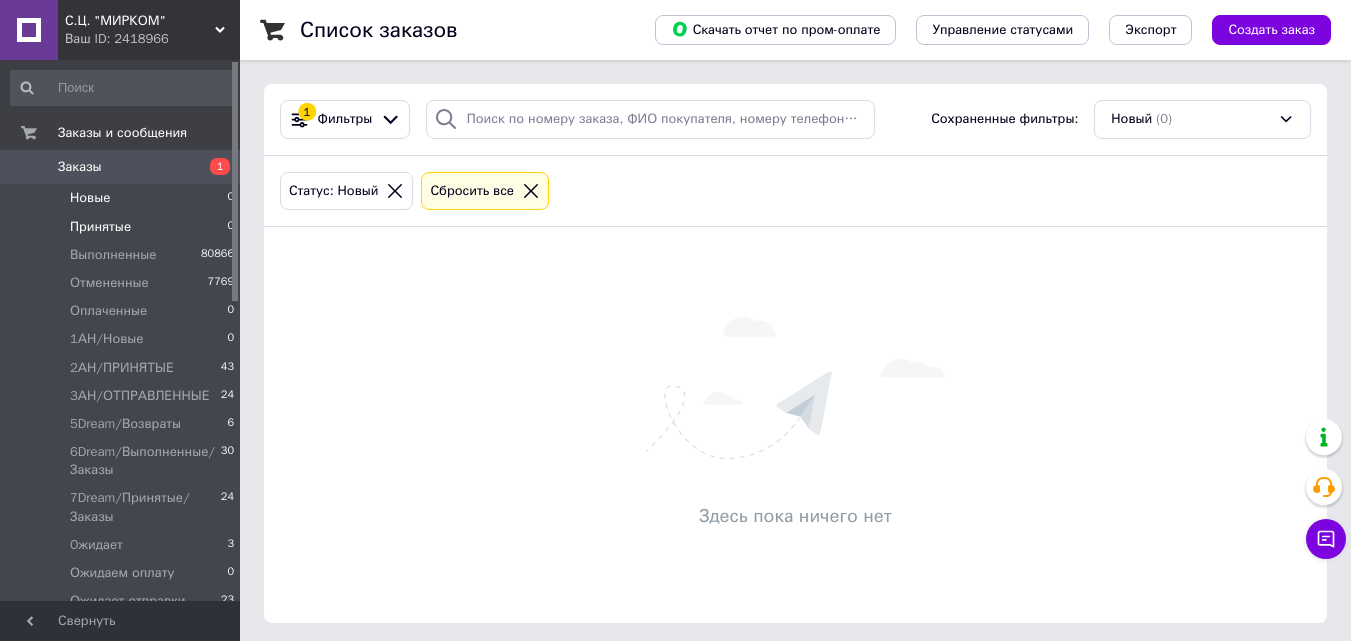 click on "Принятые 0" at bounding box center (123, 227) 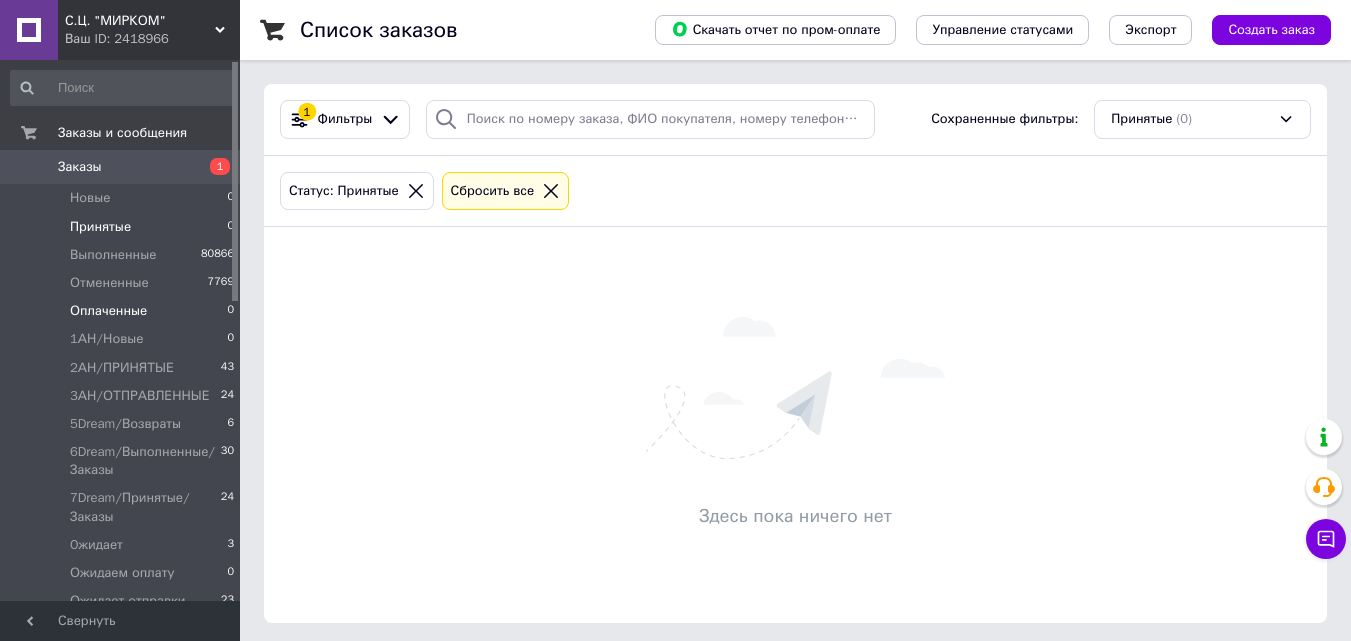 click on "Оплаченные 0" at bounding box center (123, 311) 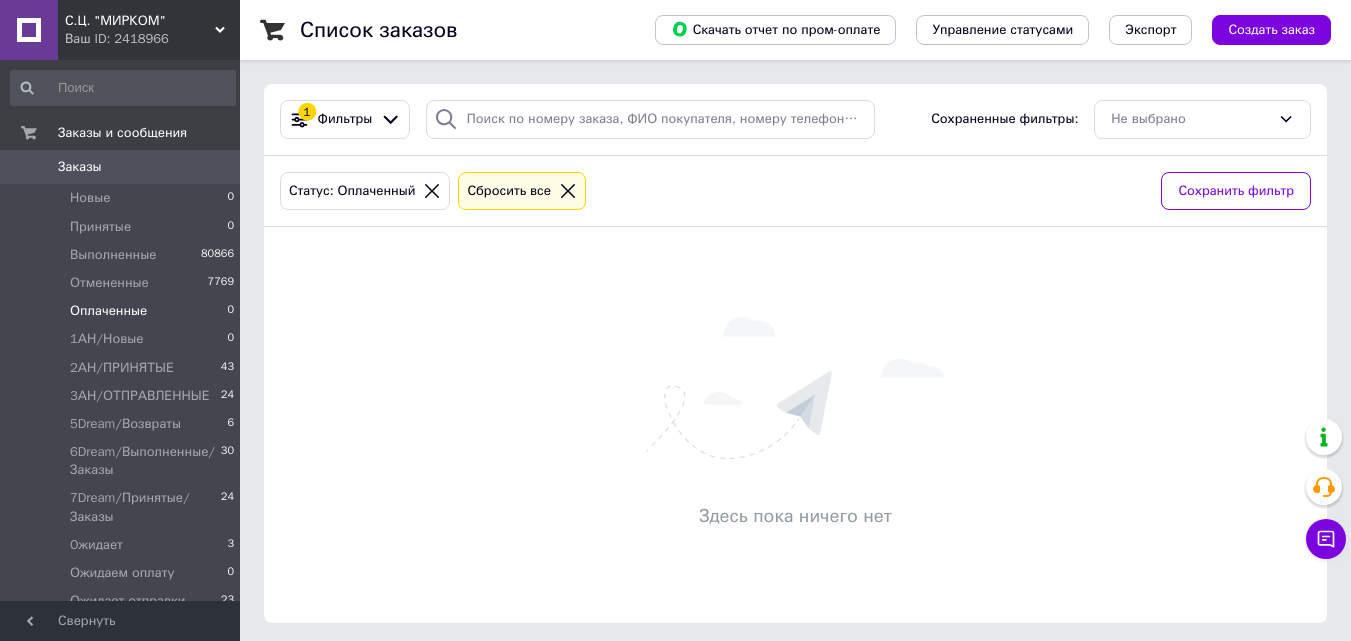 scroll, scrollTop: 0, scrollLeft: 0, axis: both 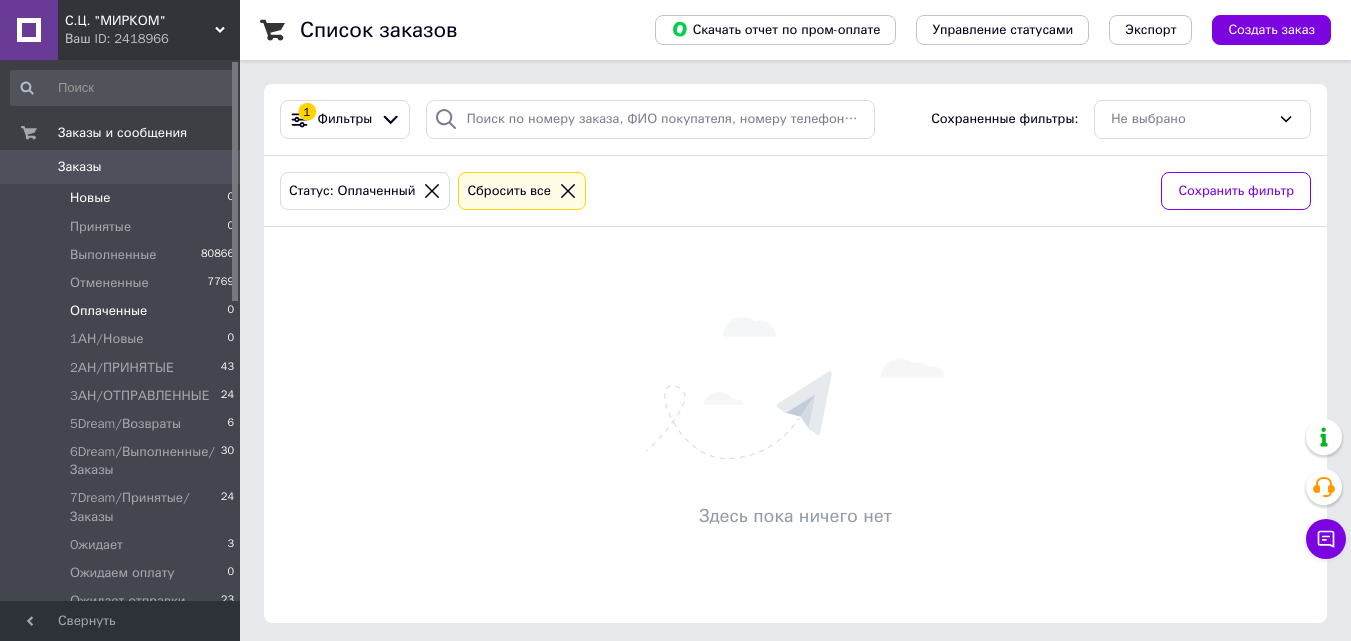 click on "Новые 0" at bounding box center (123, 198) 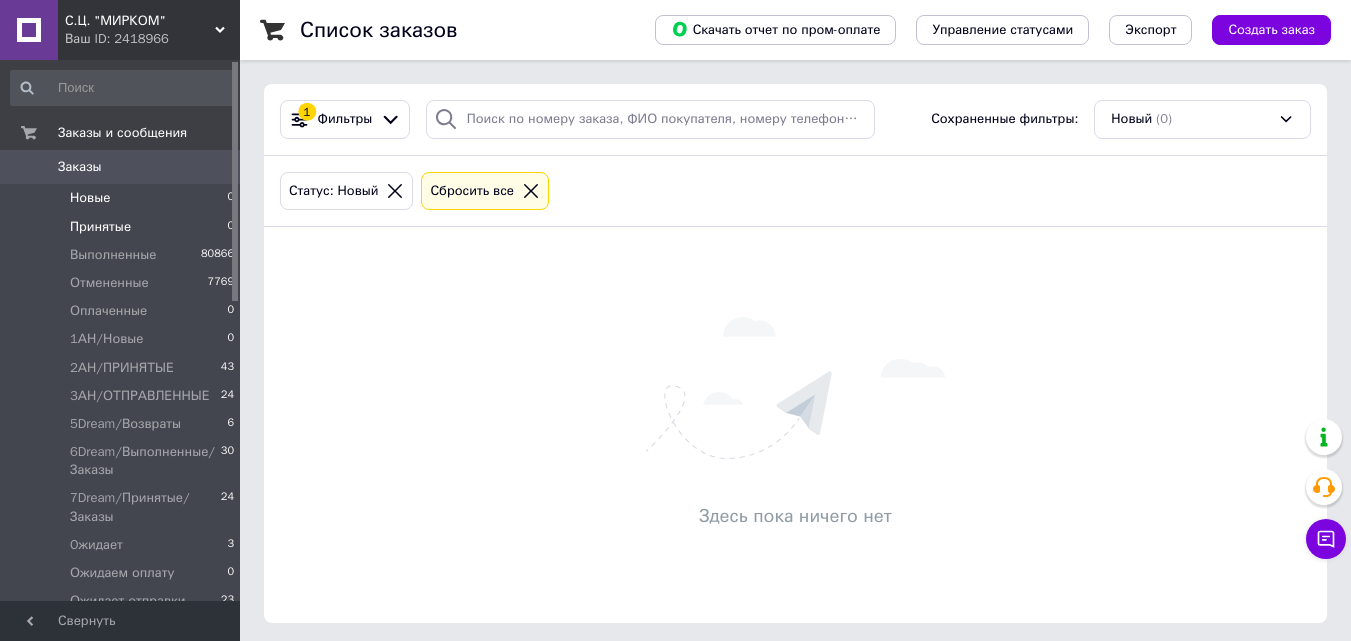 click on "Принятые 0" at bounding box center [123, 227] 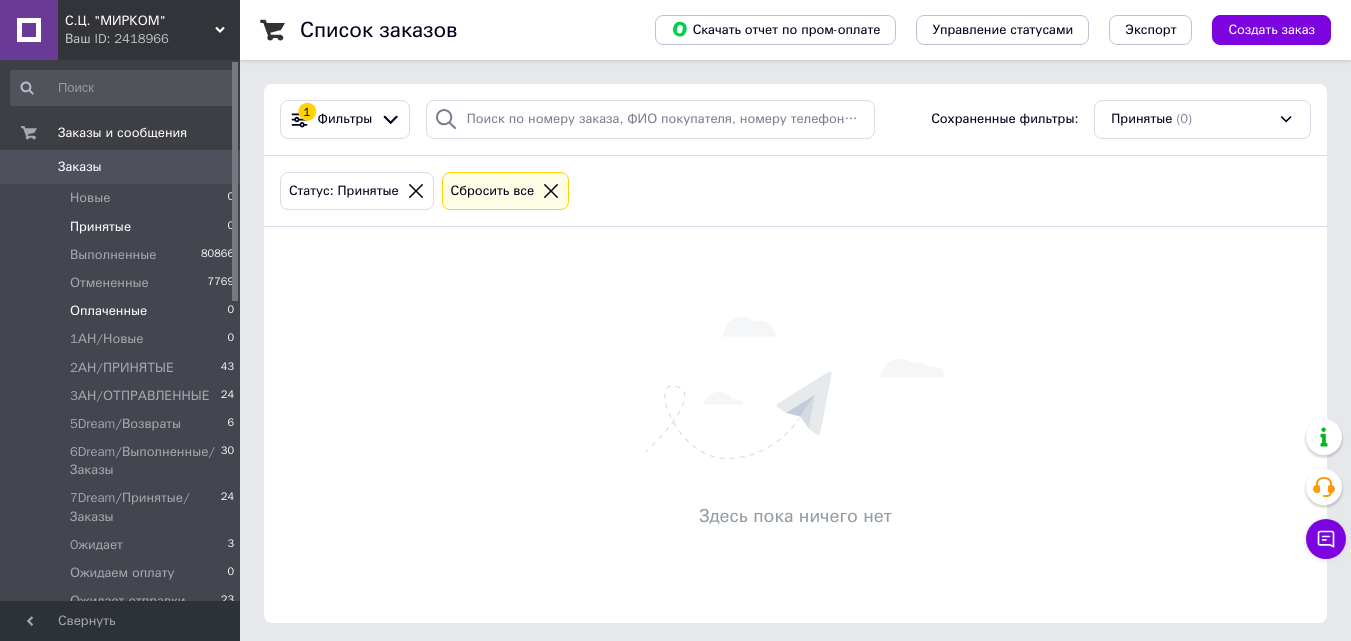 click on "Оплаченные 0" at bounding box center (123, 311) 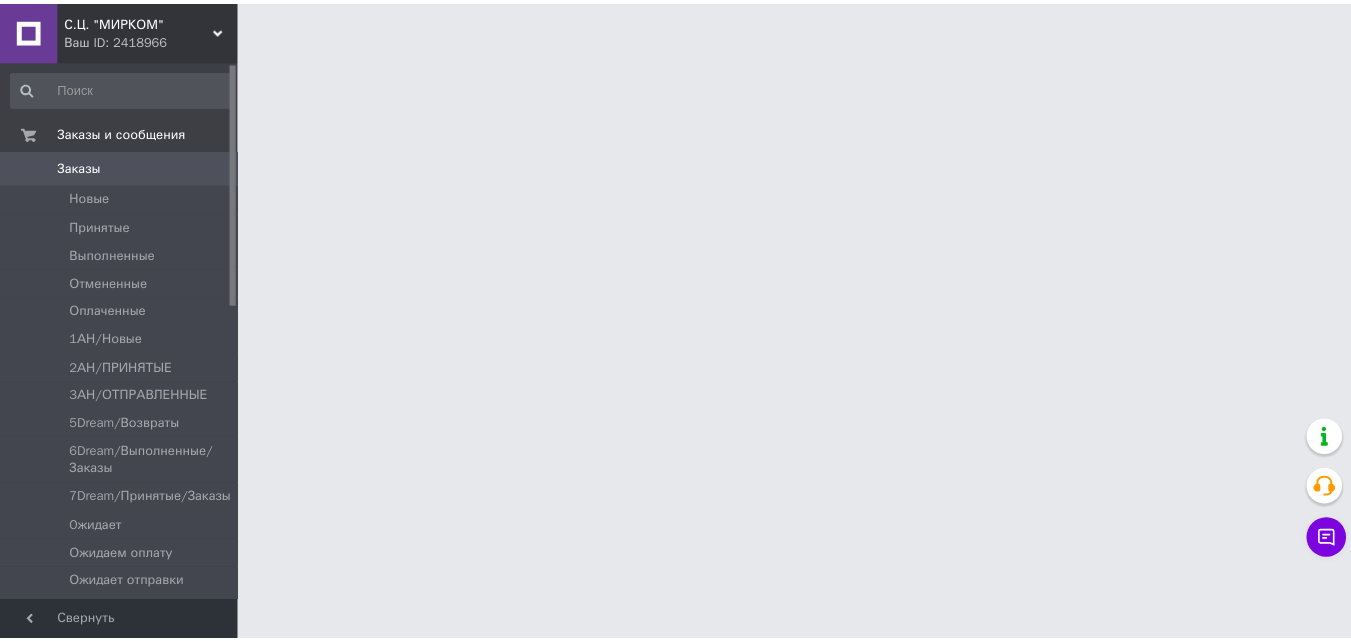 scroll, scrollTop: 0, scrollLeft: 0, axis: both 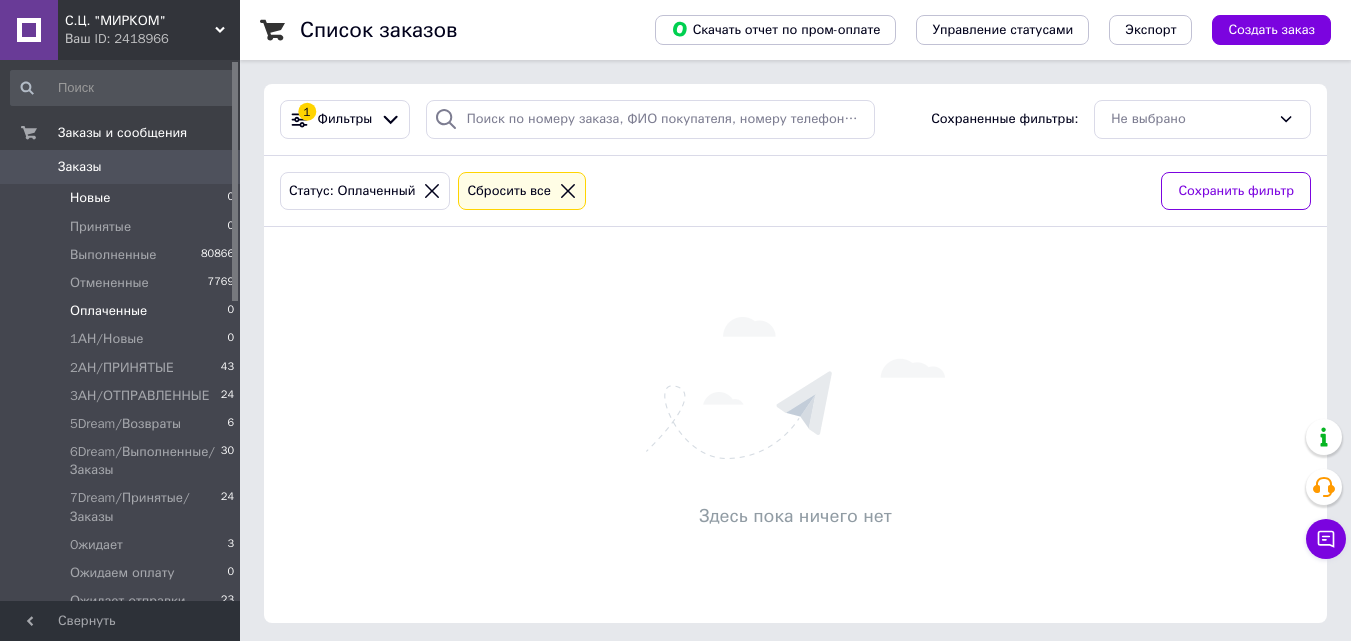 click on "Новые 0" at bounding box center [123, 198] 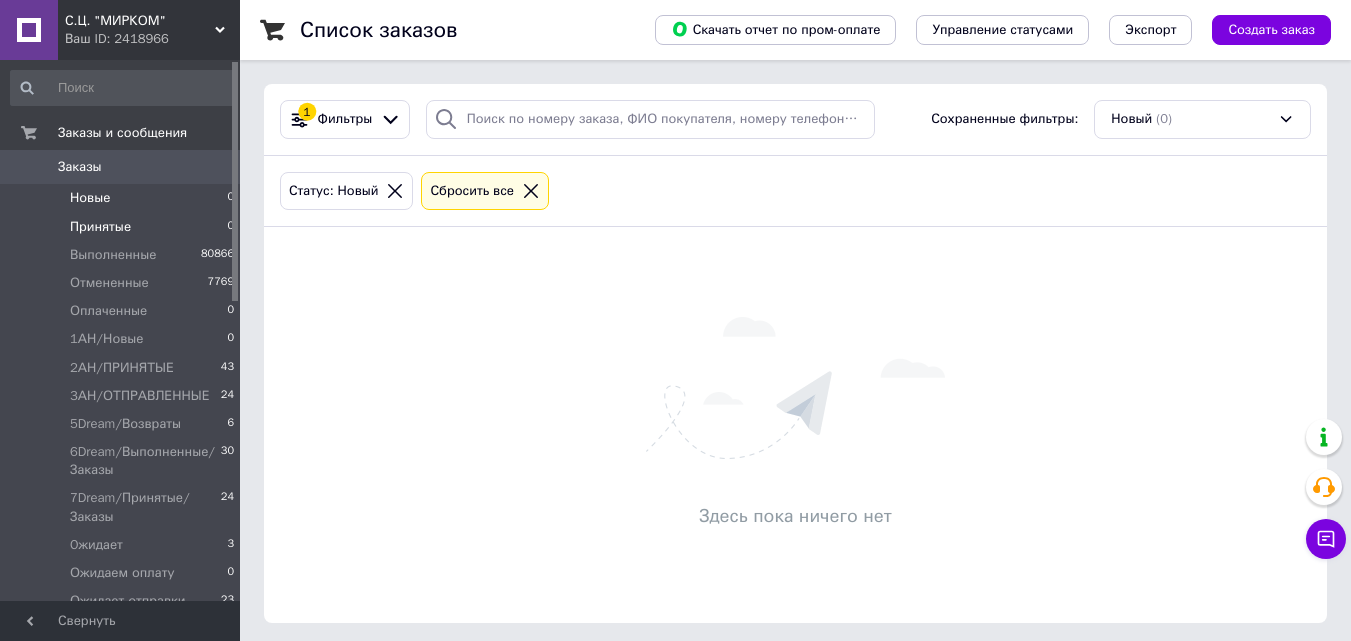 click on "Принятые 0" at bounding box center (123, 227) 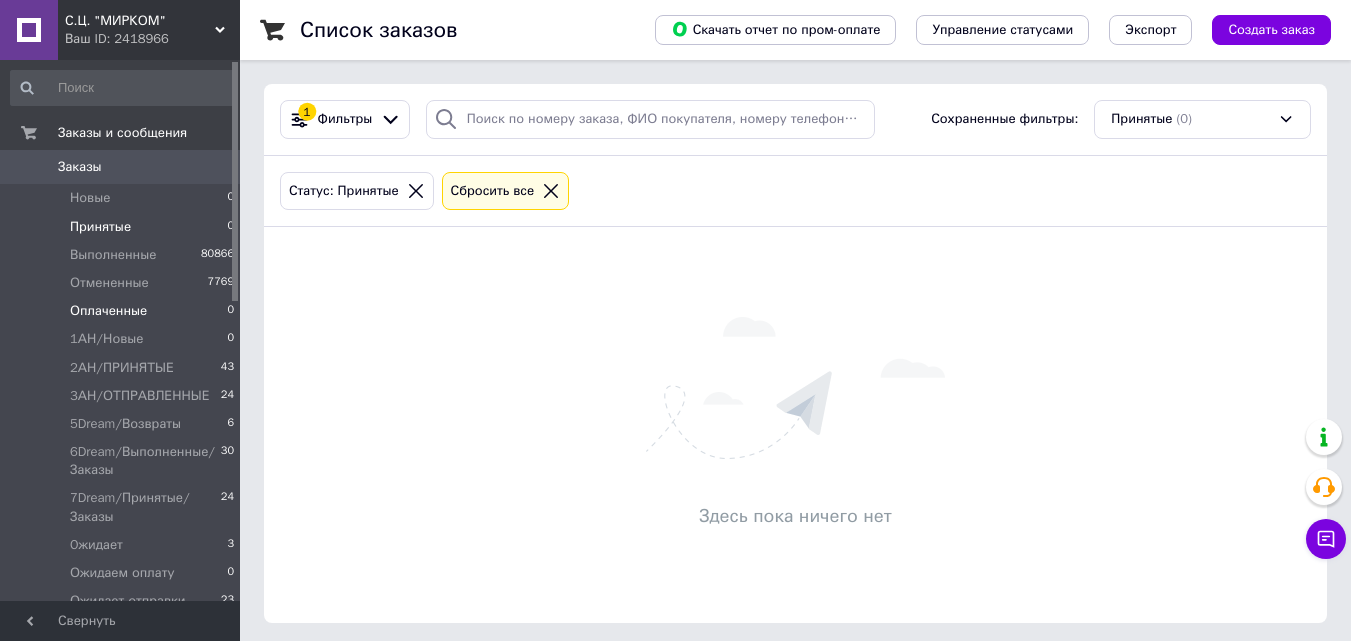click on "Оплаченные 0" at bounding box center (123, 311) 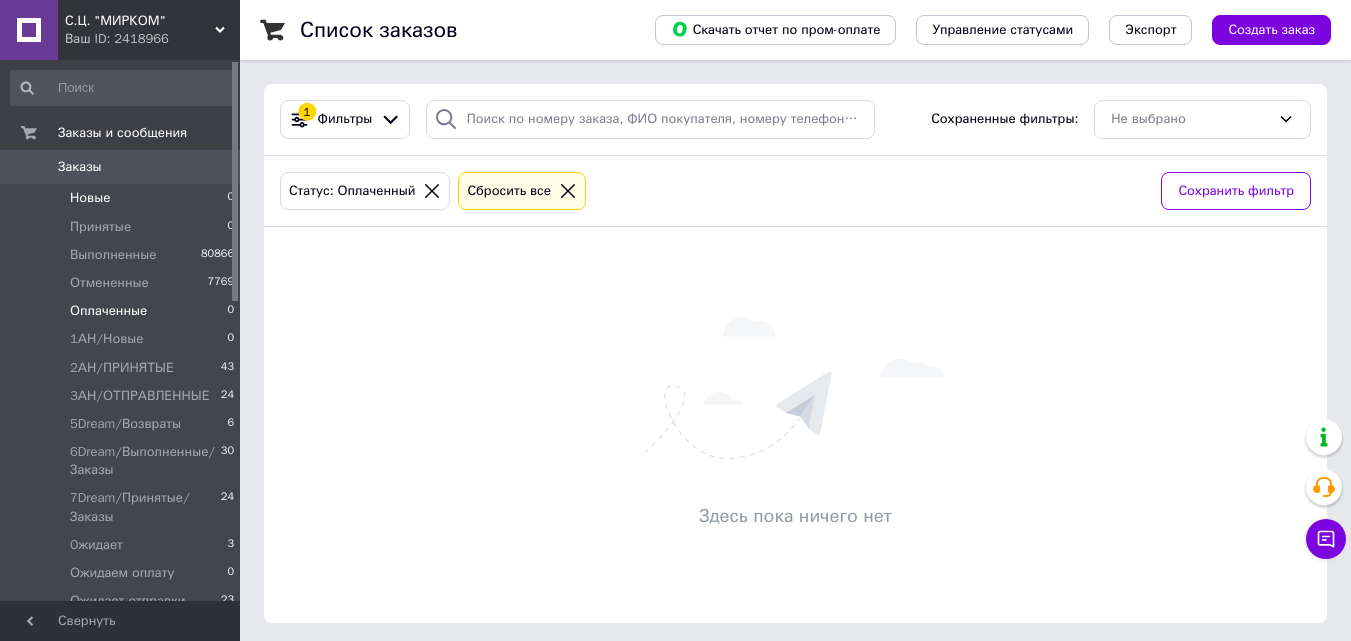 click on "Новые 0" at bounding box center [123, 198] 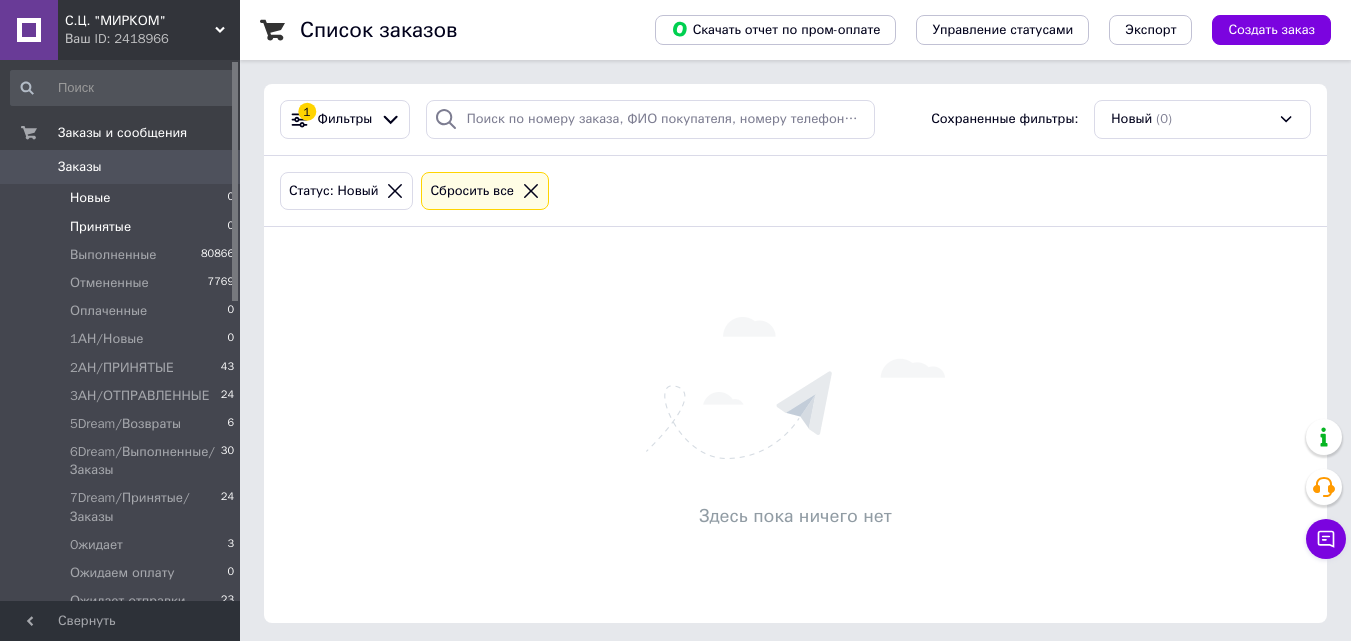 click on "Принятые 0" at bounding box center [123, 227] 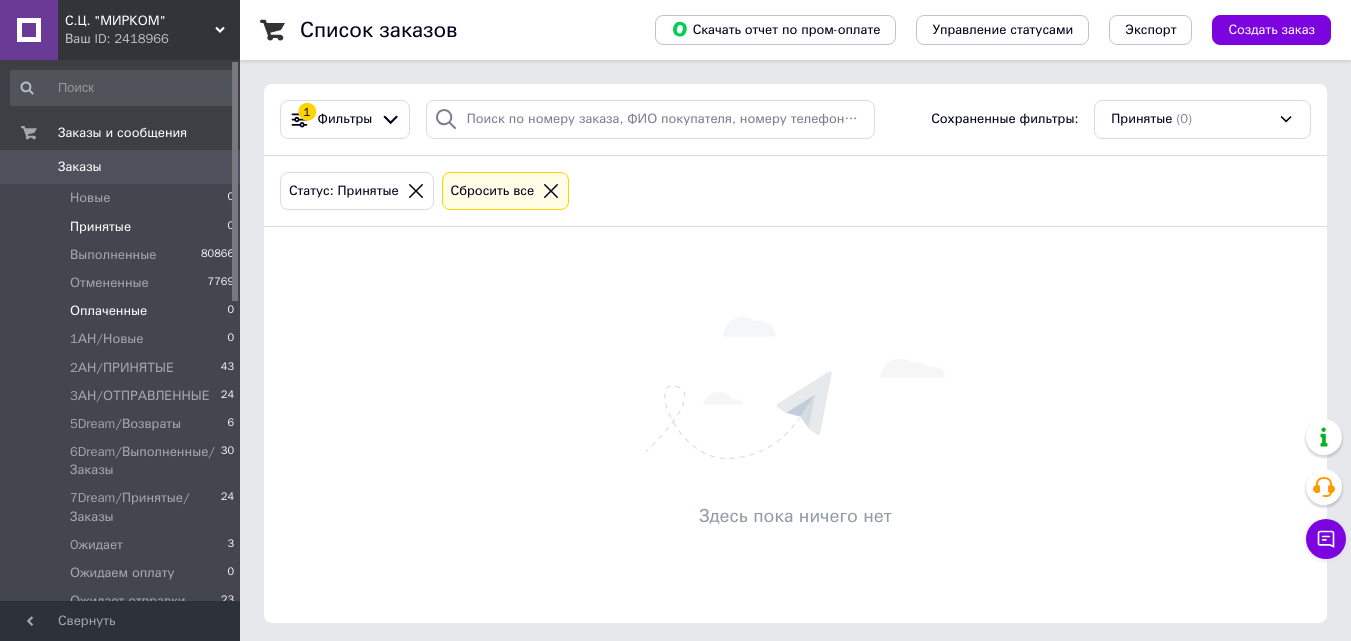 click on "0" at bounding box center (230, 311) 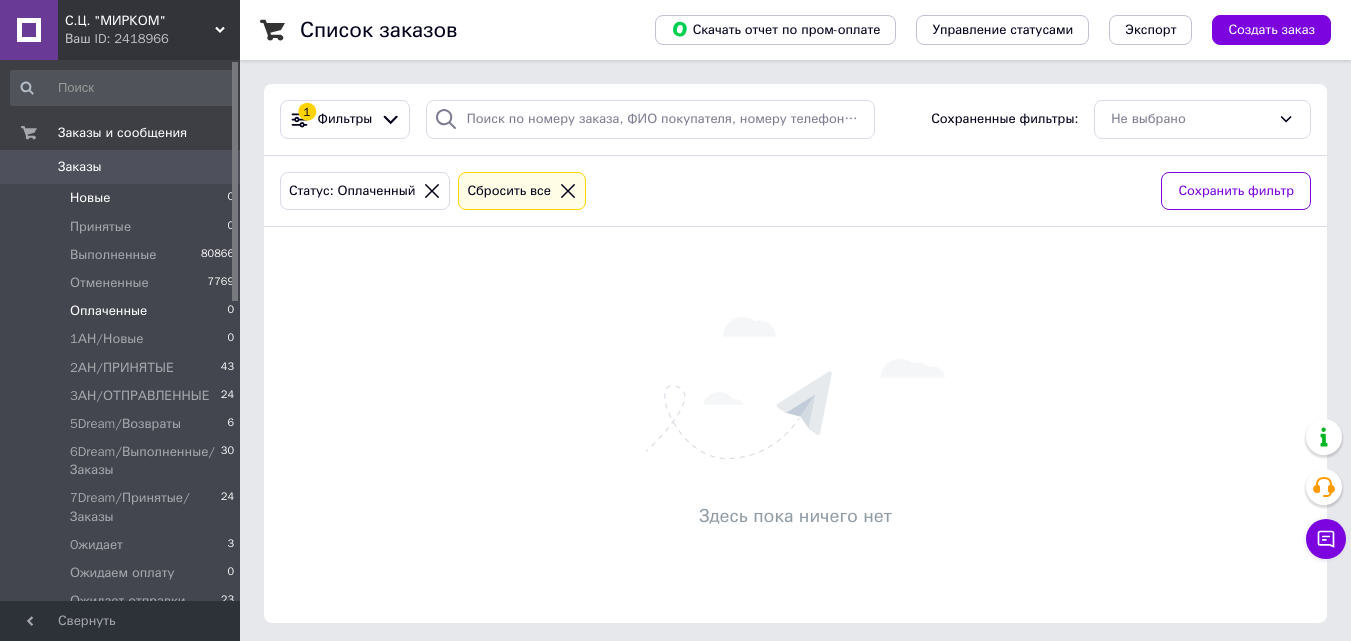 click on "Новые 0" at bounding box center (123, 198) 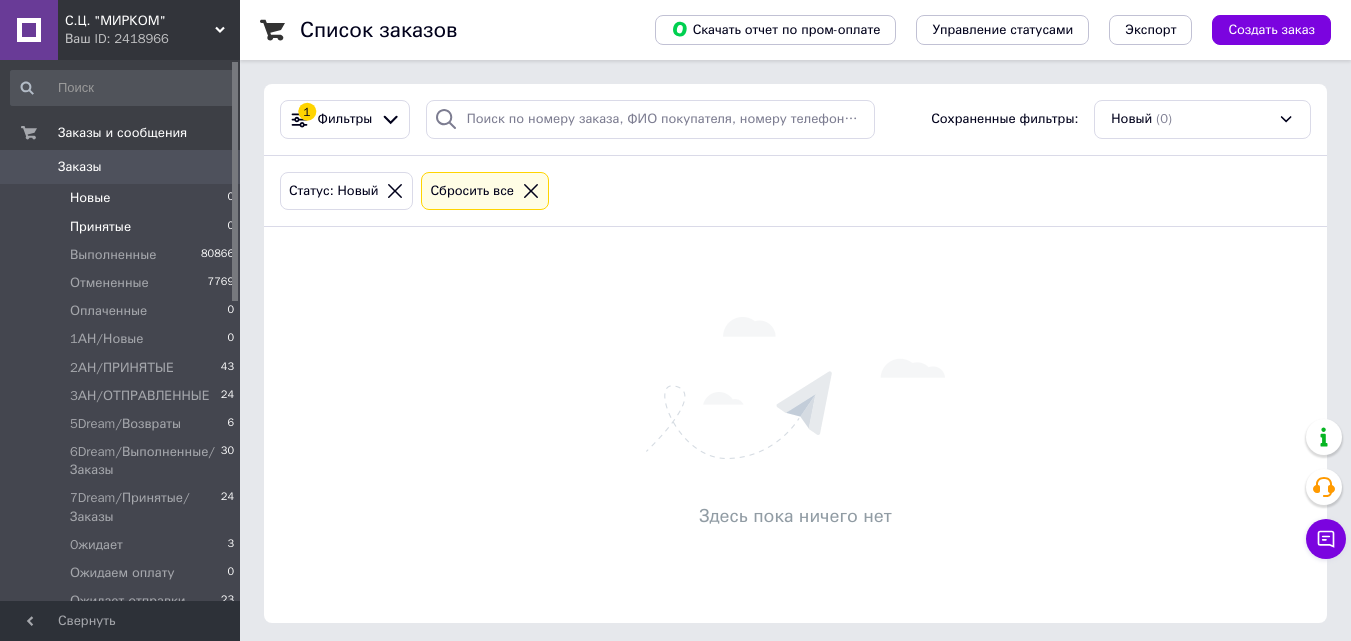 click on "Принятые 0" at bounding box center (123, 227) 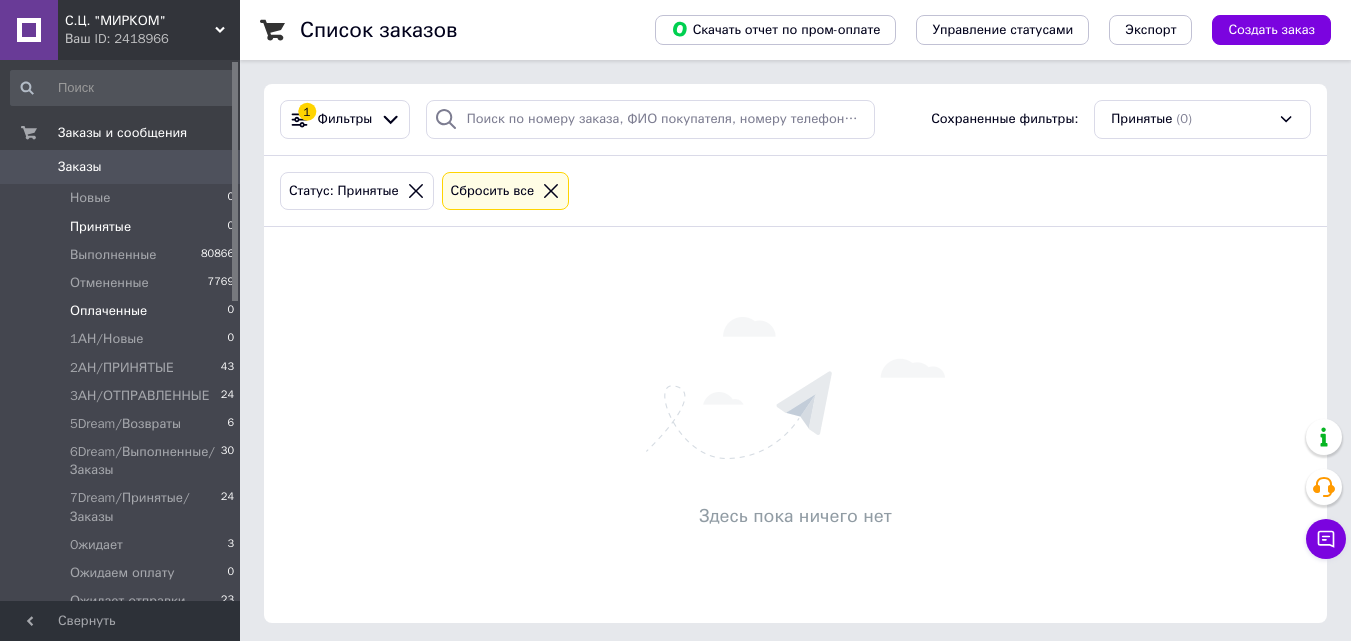click on "Оплаченные 0" at bounding box center (123, 311) 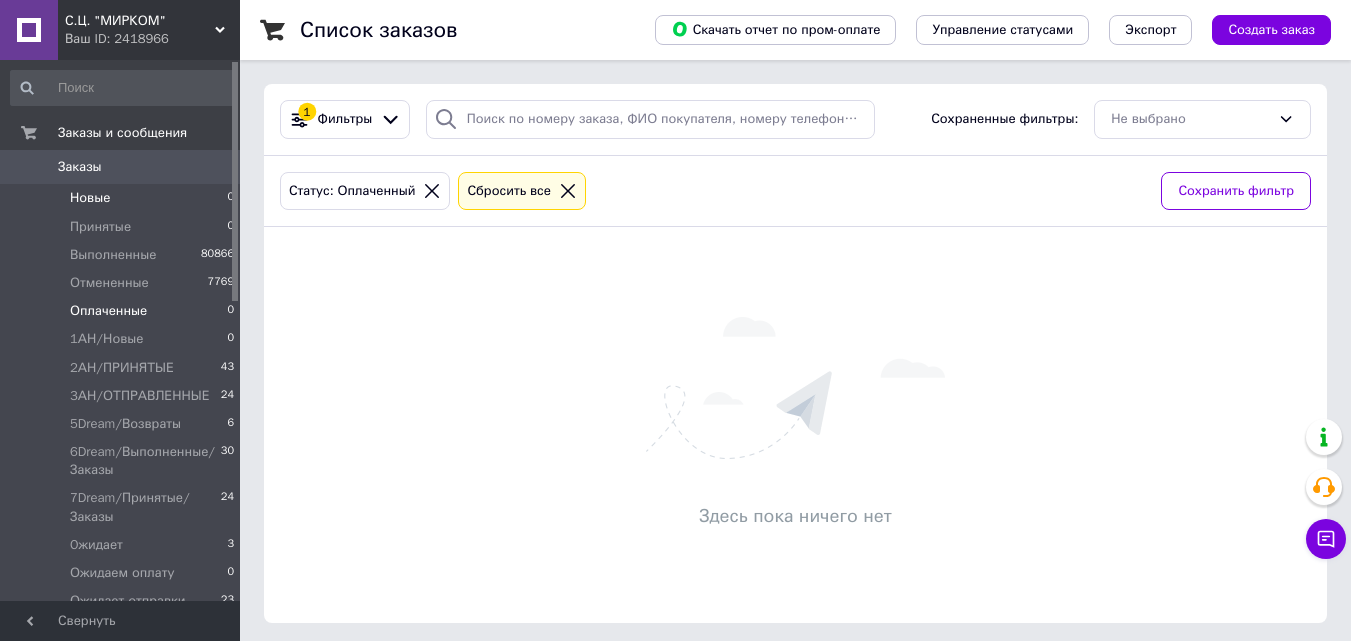 click on "Новые 0" at bounding box center (123, 198) 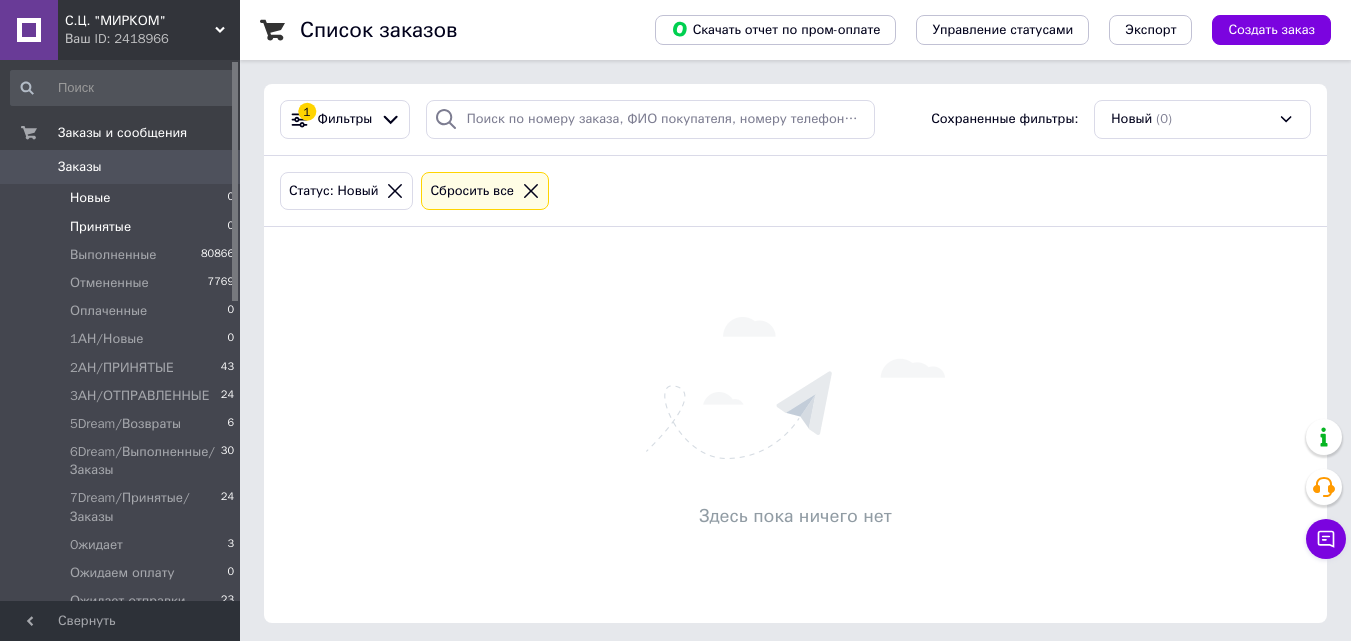 click on "Принятые 0" at bounding box center [123, 227] 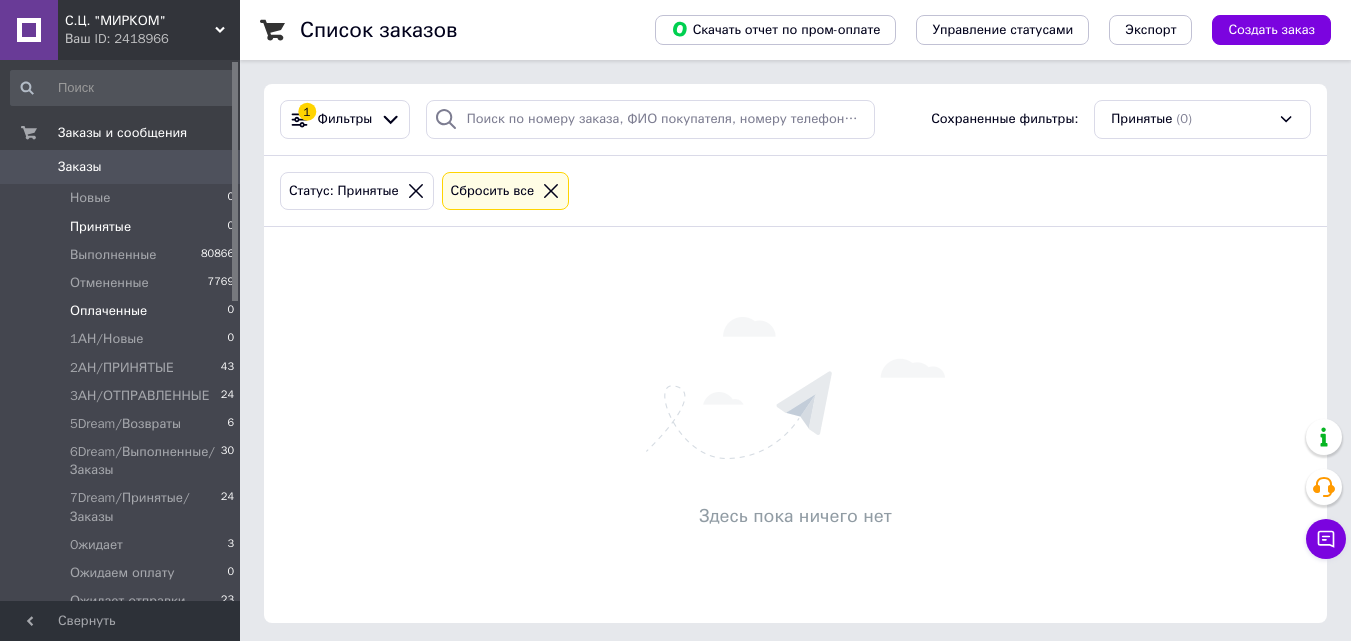 click on "Оплаченные 0" at bounding box center (123, 311) 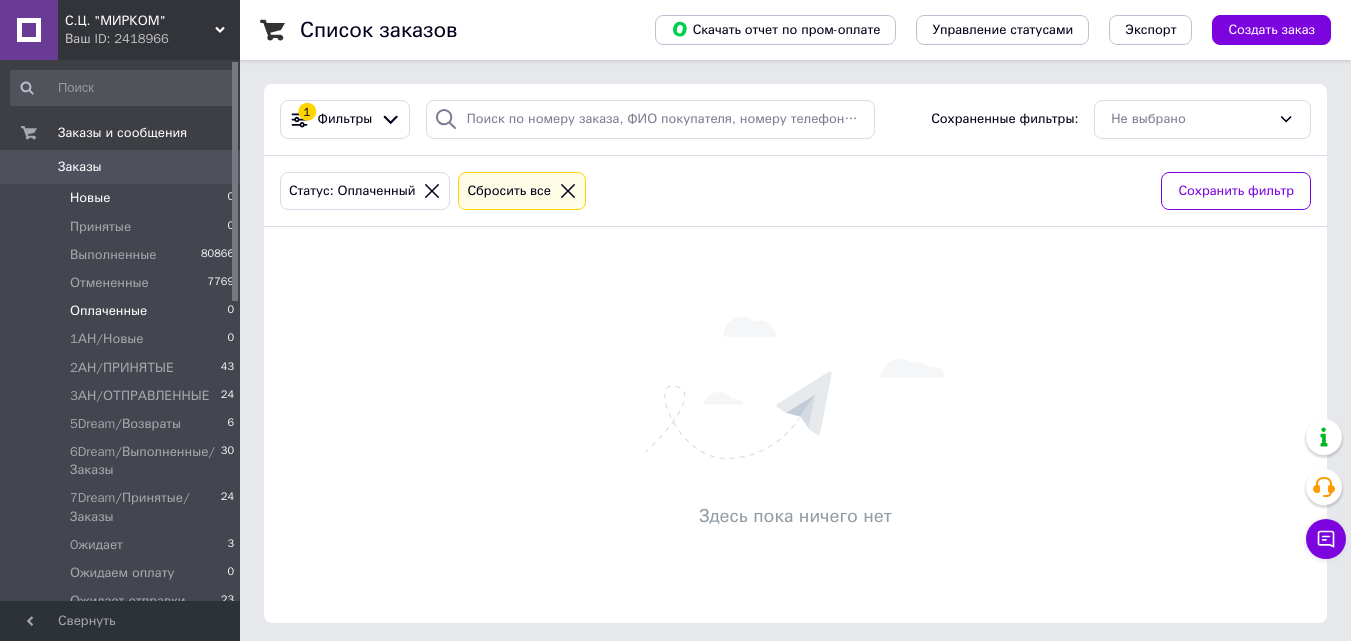 click on "Новые 0" at bounding box center [123, 198] 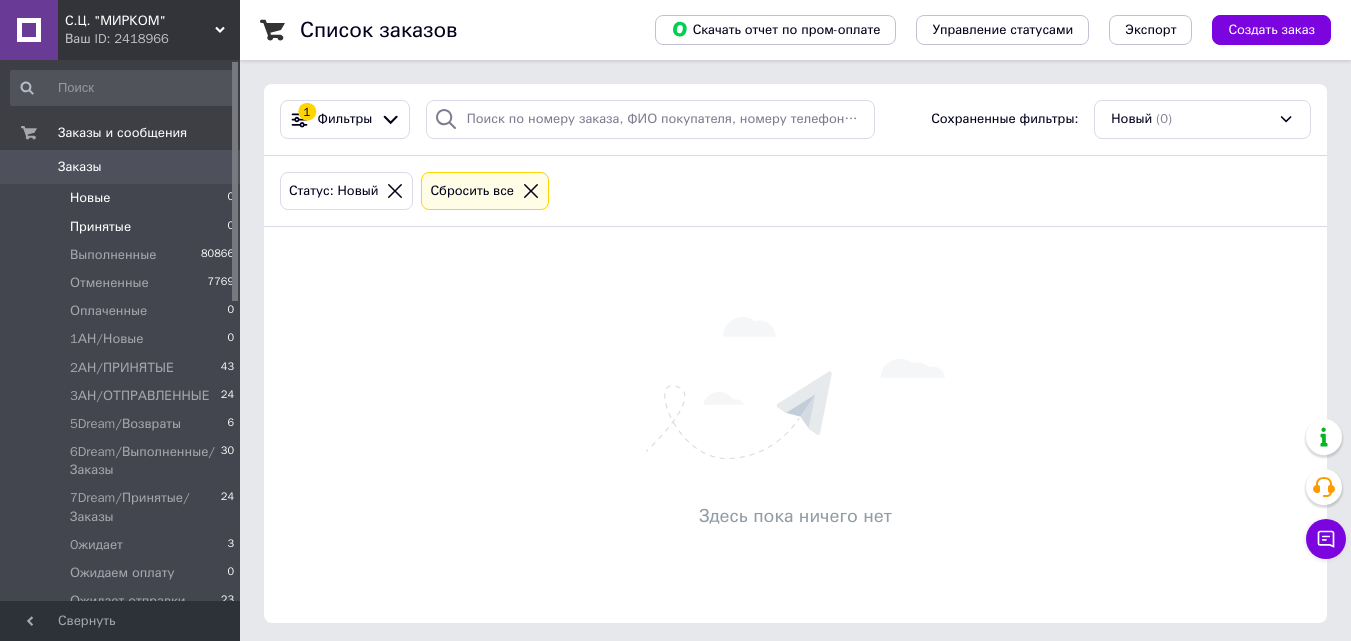 click on "Принятые 0" at bounding box center [123, 227] 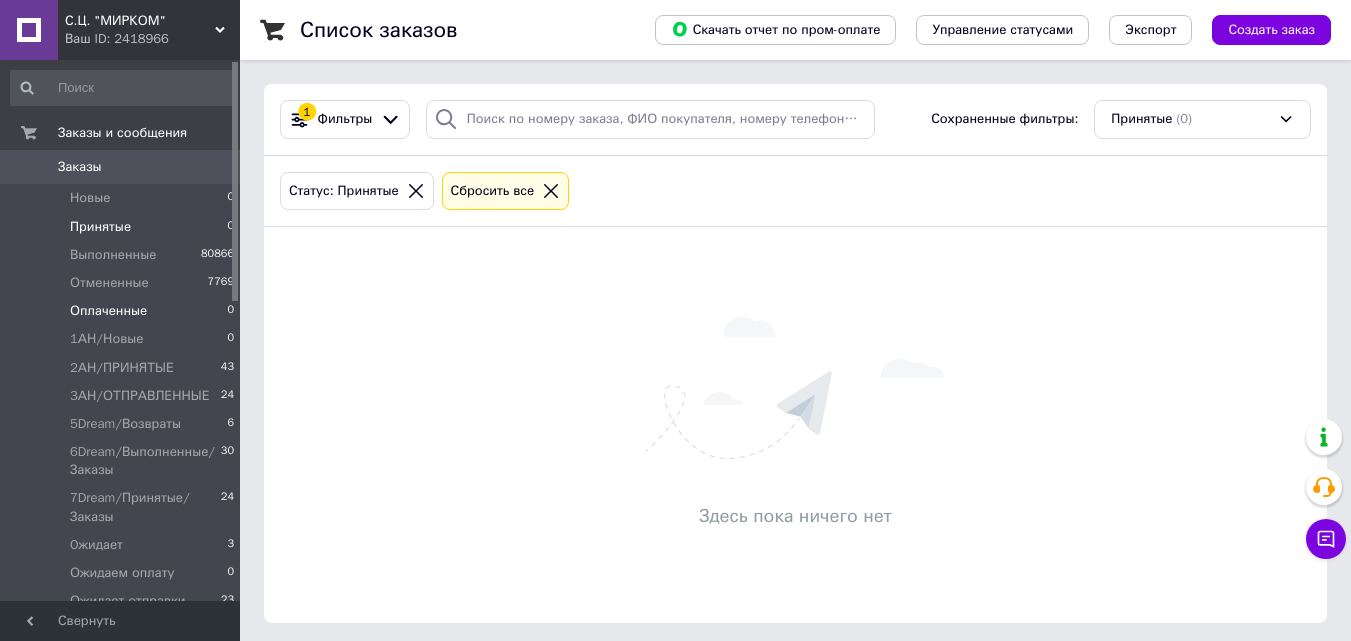 click on "Оплаченные 0" at bounding box center [123, 311] 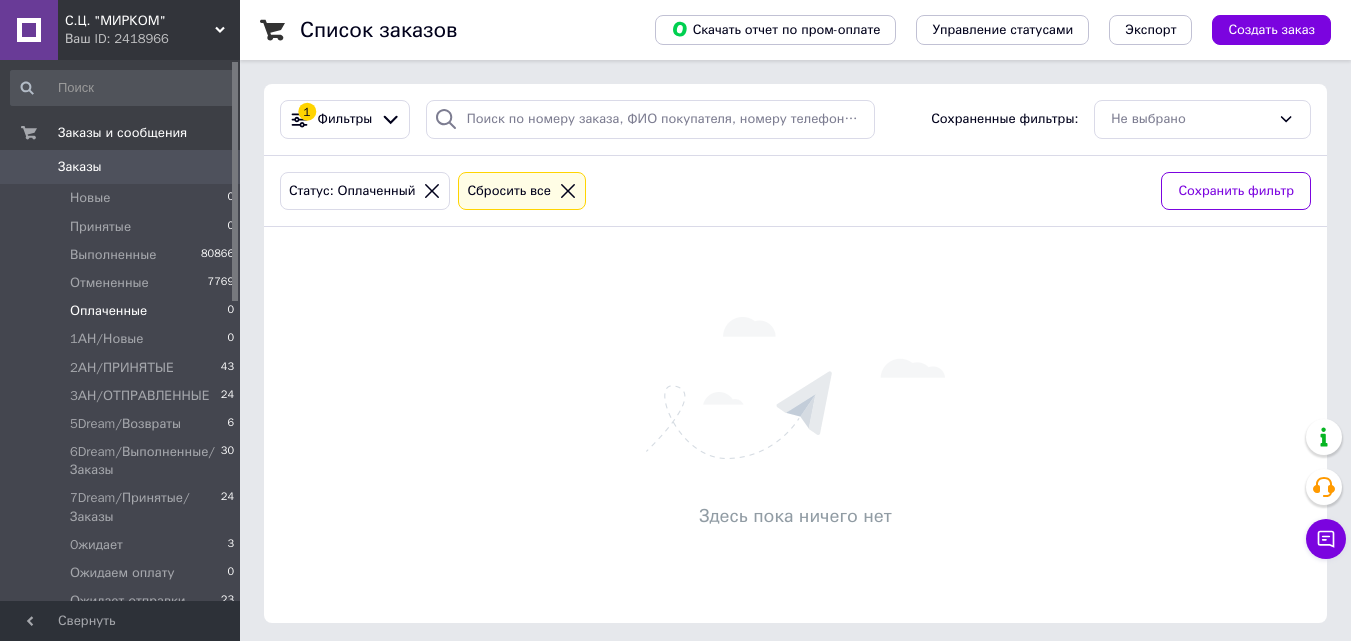 click on "Заказы 0" at bounding box center [123, 167] 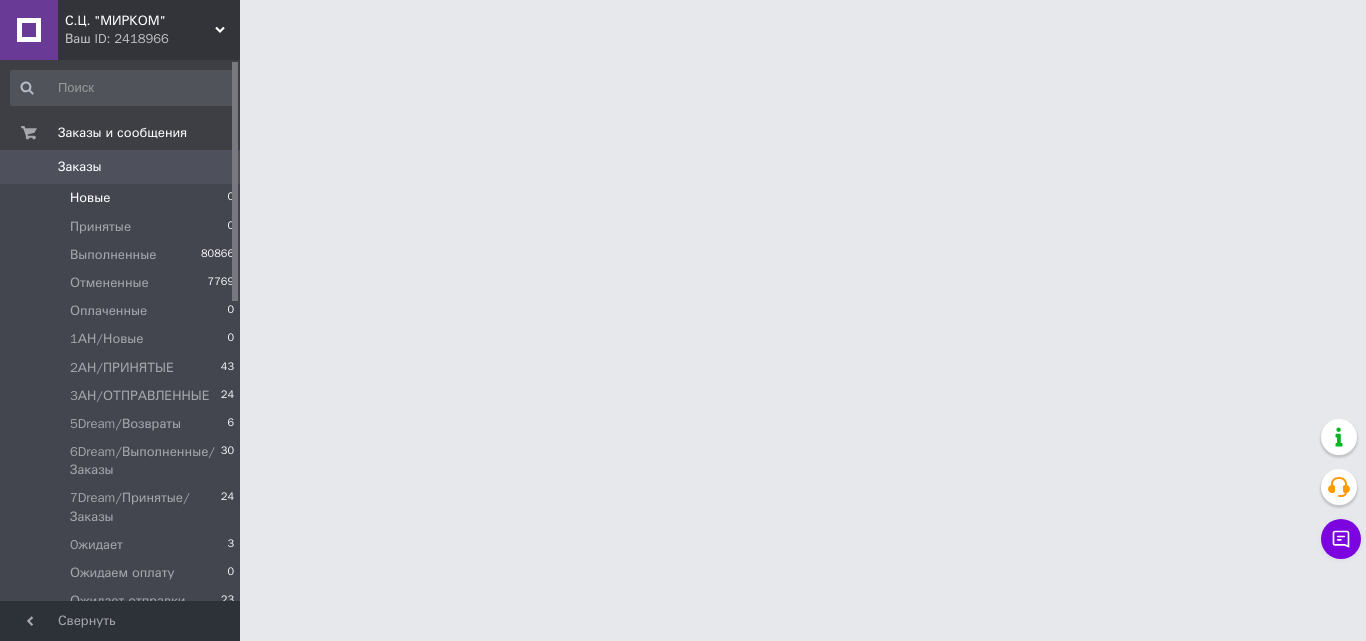 click on "Новые 0" at bounding box center [123, 198] 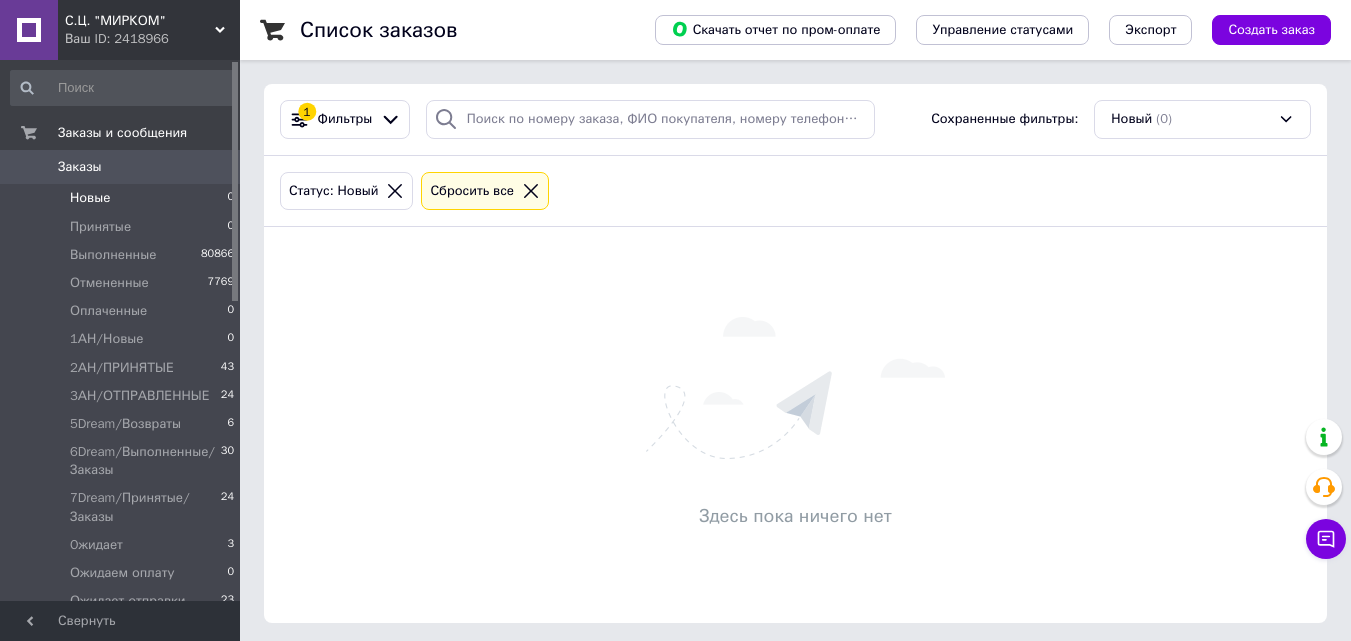 click on "Новые 0" at bounding box center [123, 198] 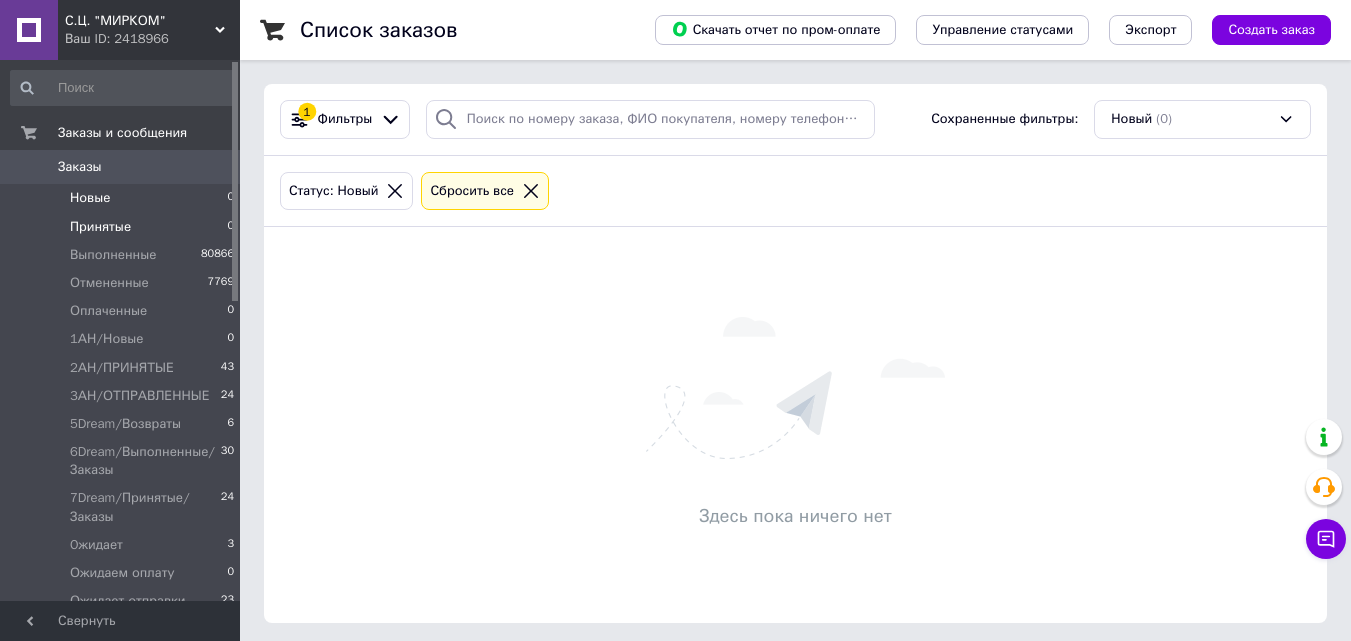 click on "Принятые 0" at bounding box center (123, 227) 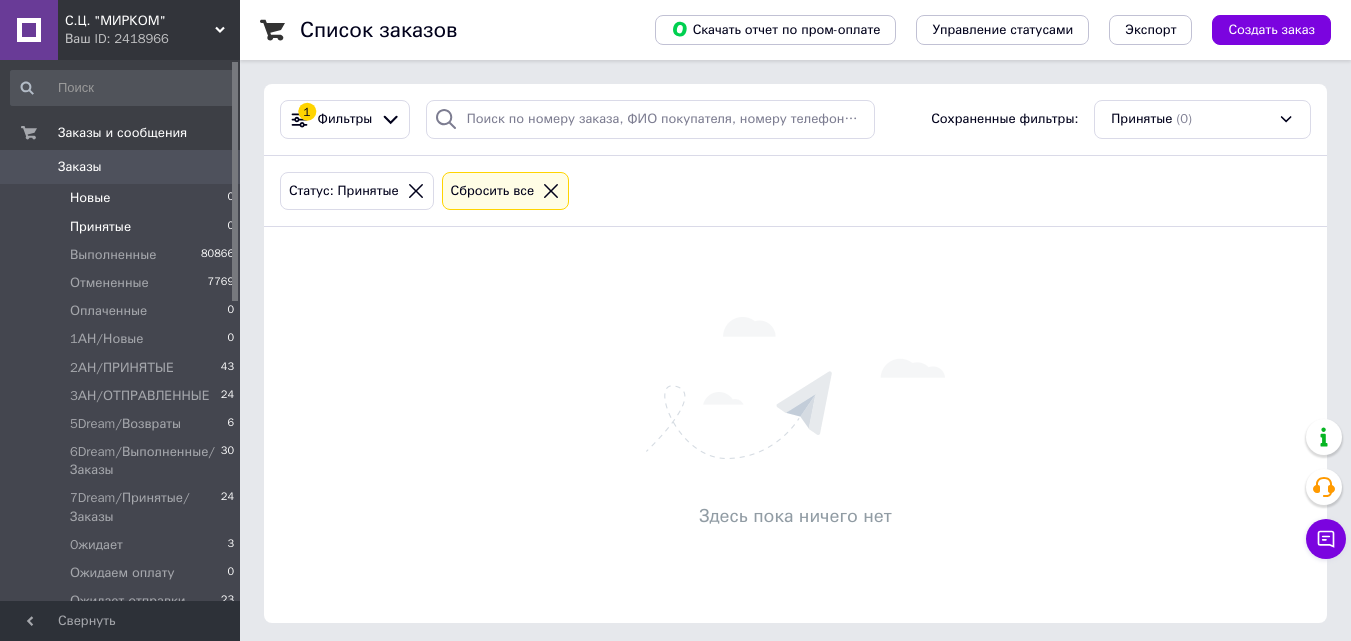click on "Новые 0" at bounding box center (123, 198) 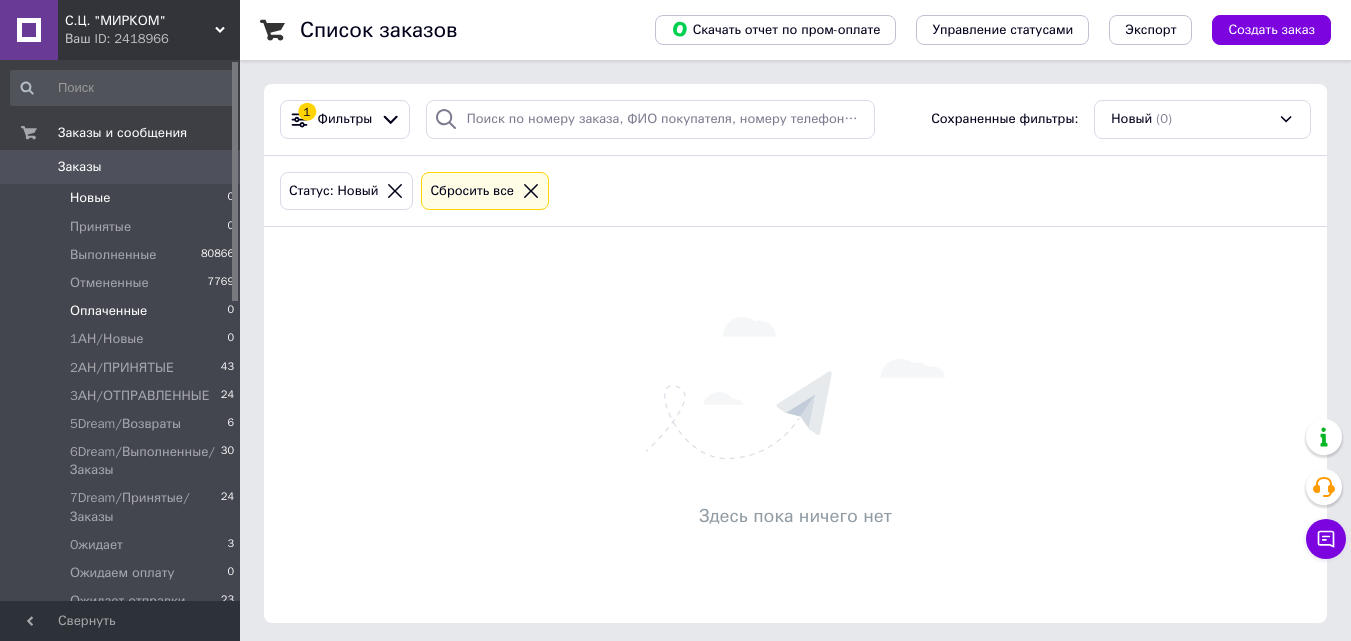 click on "Оплаченные 0" at bounding box center (123, 311) 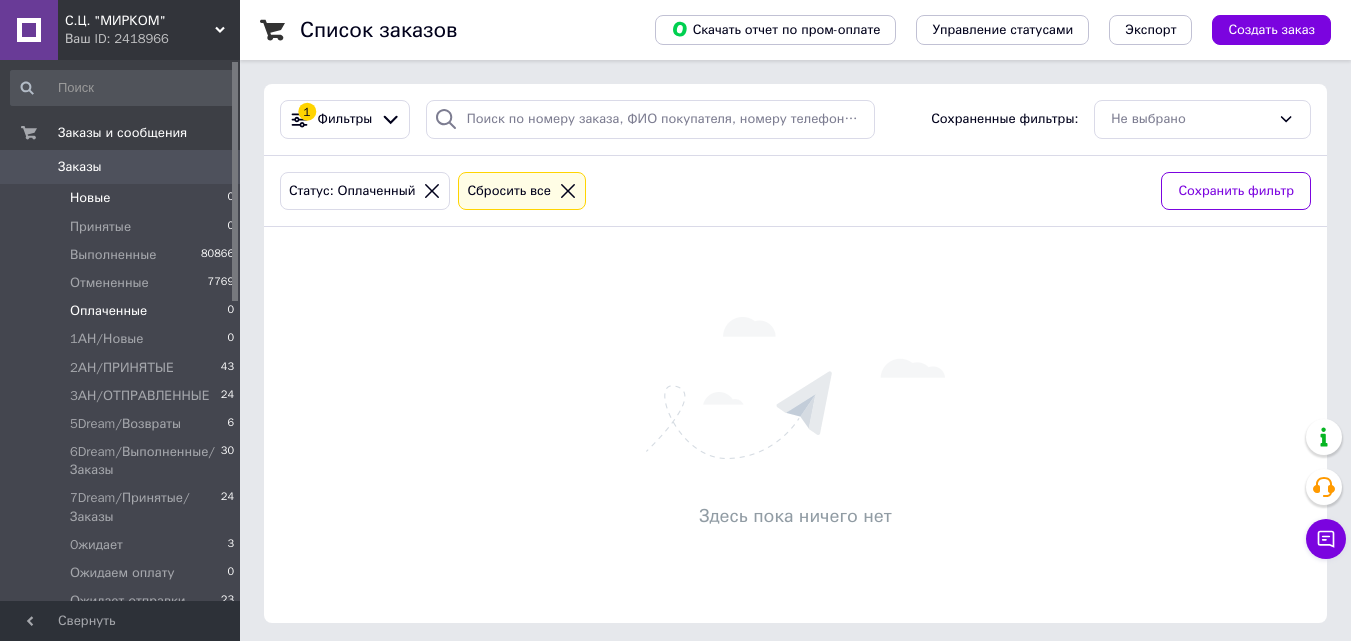 click on "Новые 0" at bounding box center (123, 198) 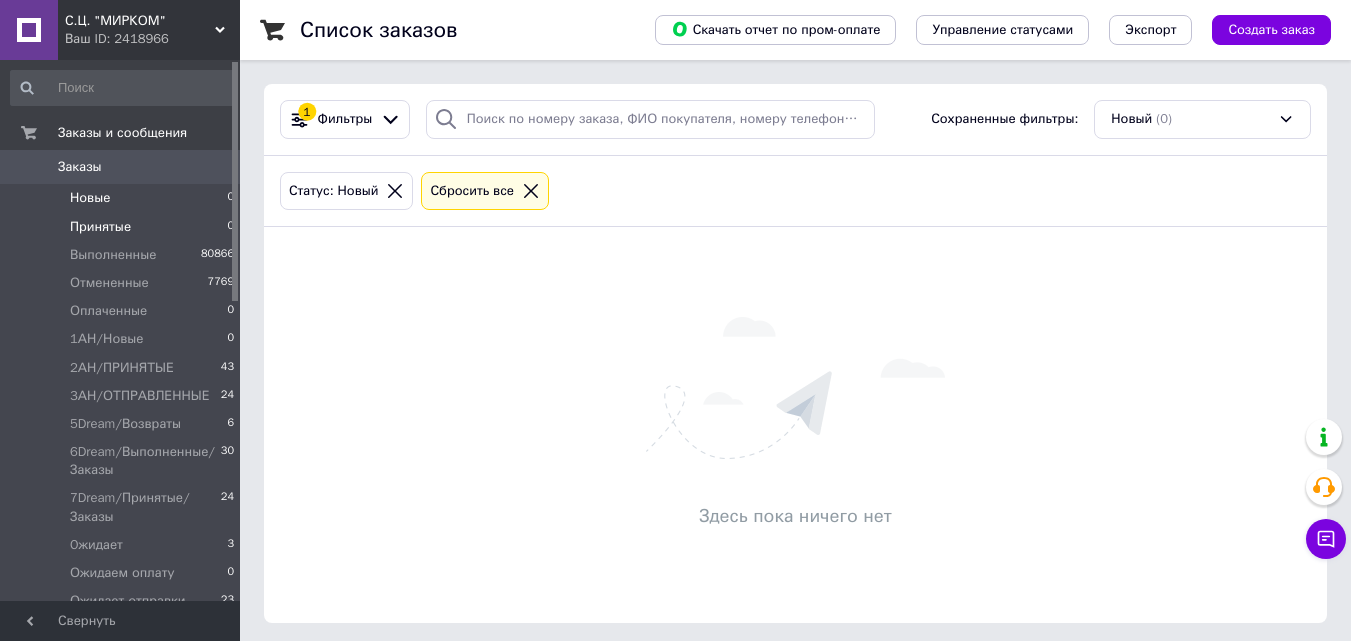 click on "Принятые 0" at bounding box center (123, 227) 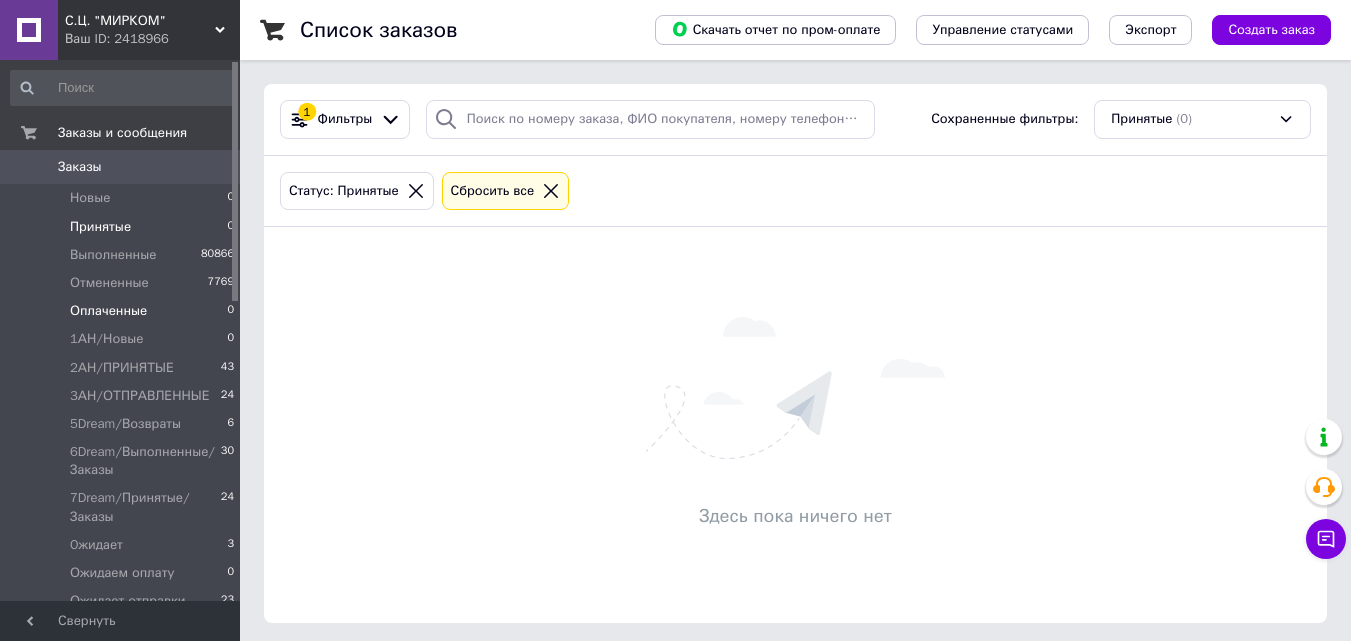 click on "Оплаченные 0" at bounding box center [123, 311] 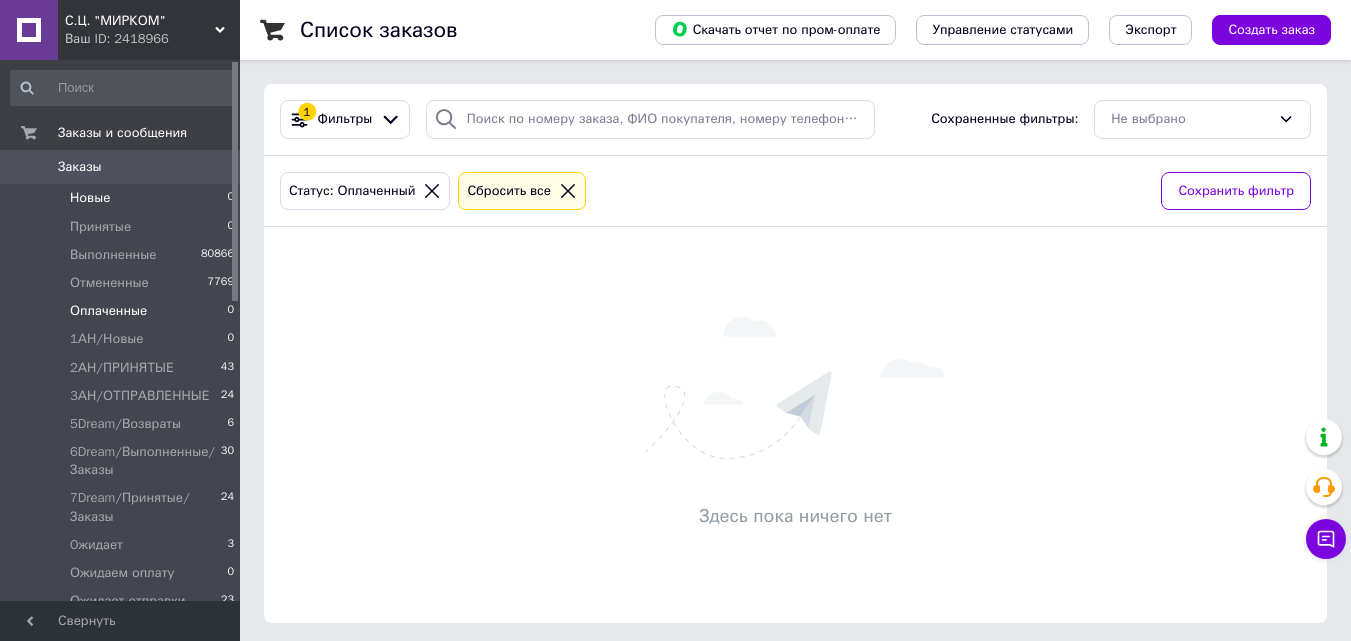 click on "Новые 0" at bounding box center (123, 198) 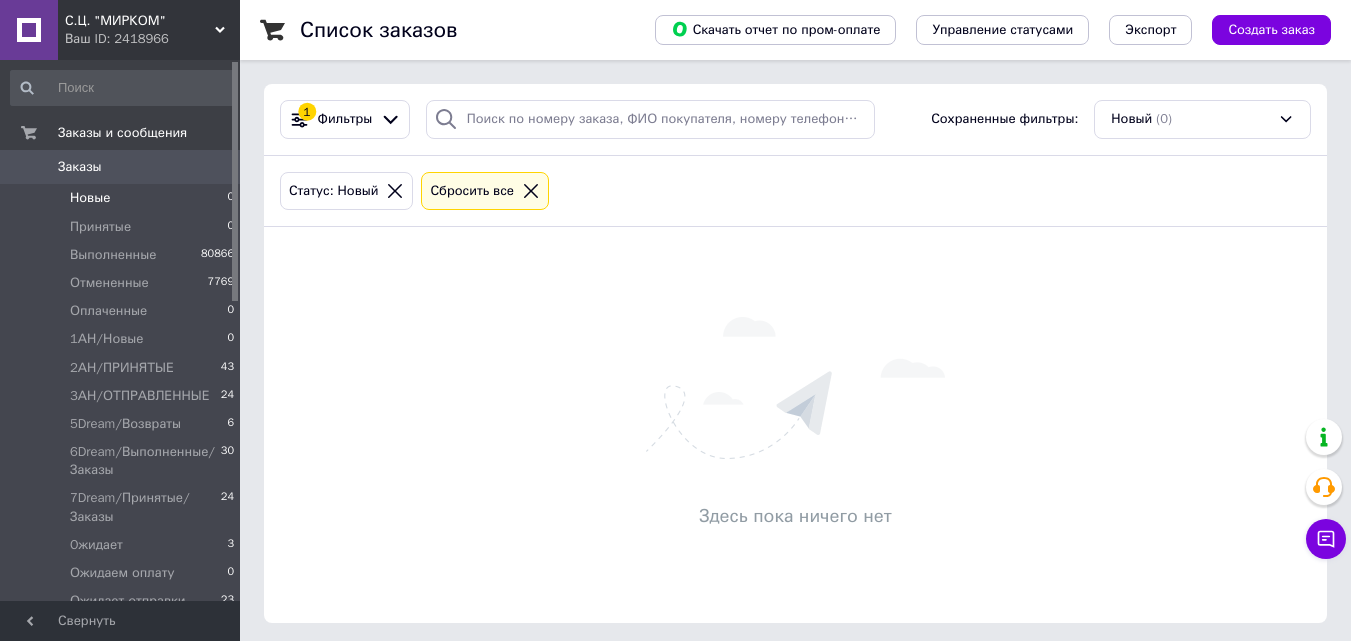 click on "Новые 0" at bounding box center (123, 198) 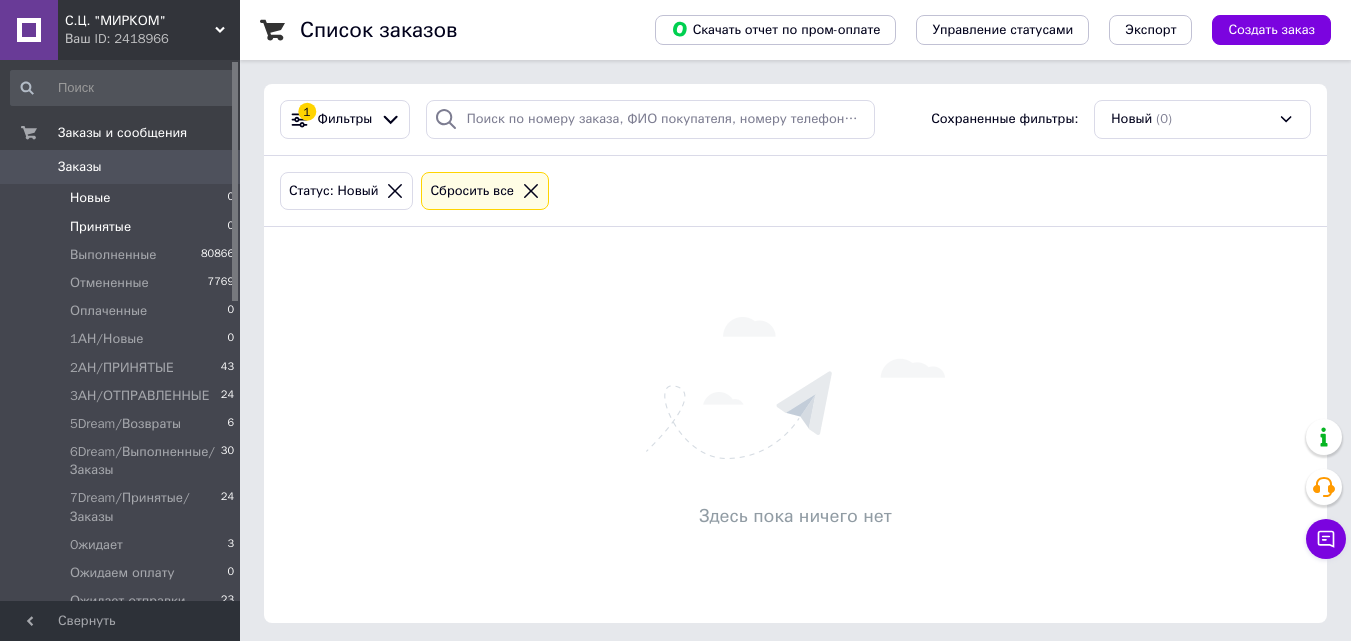 click on "Принятые 0" at bounding box center (123, 227) 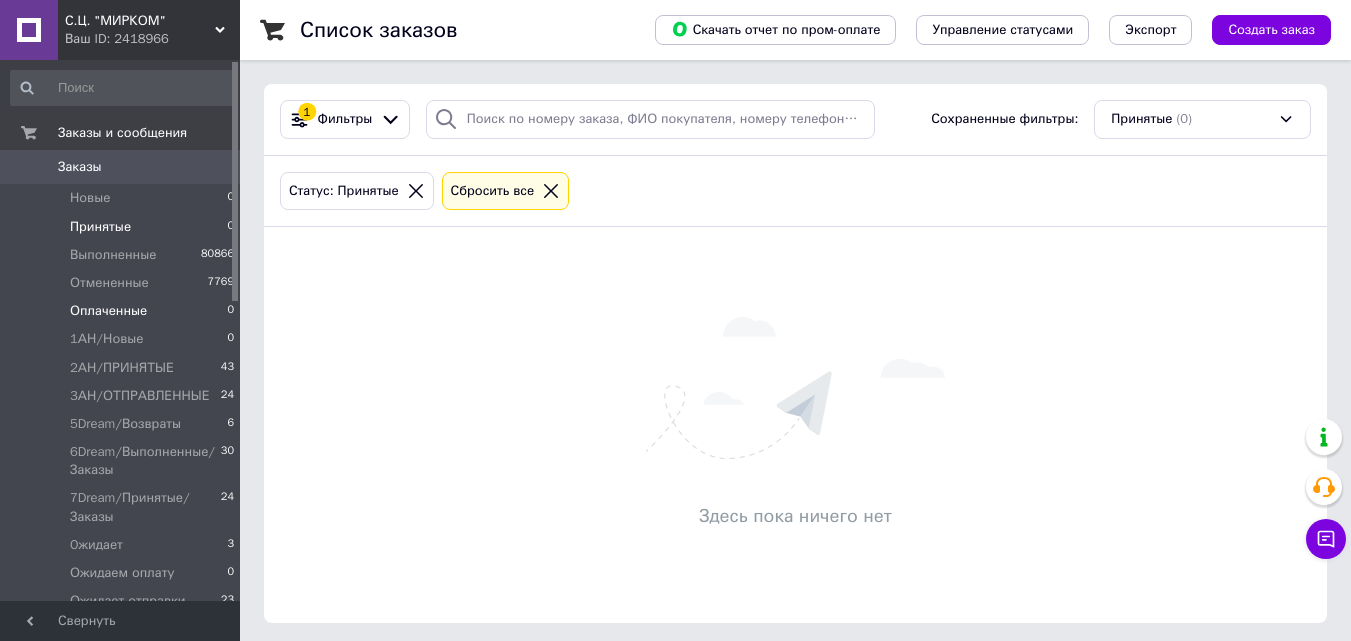 click on "Оплаченные 0" at bounding box center (123, 311) 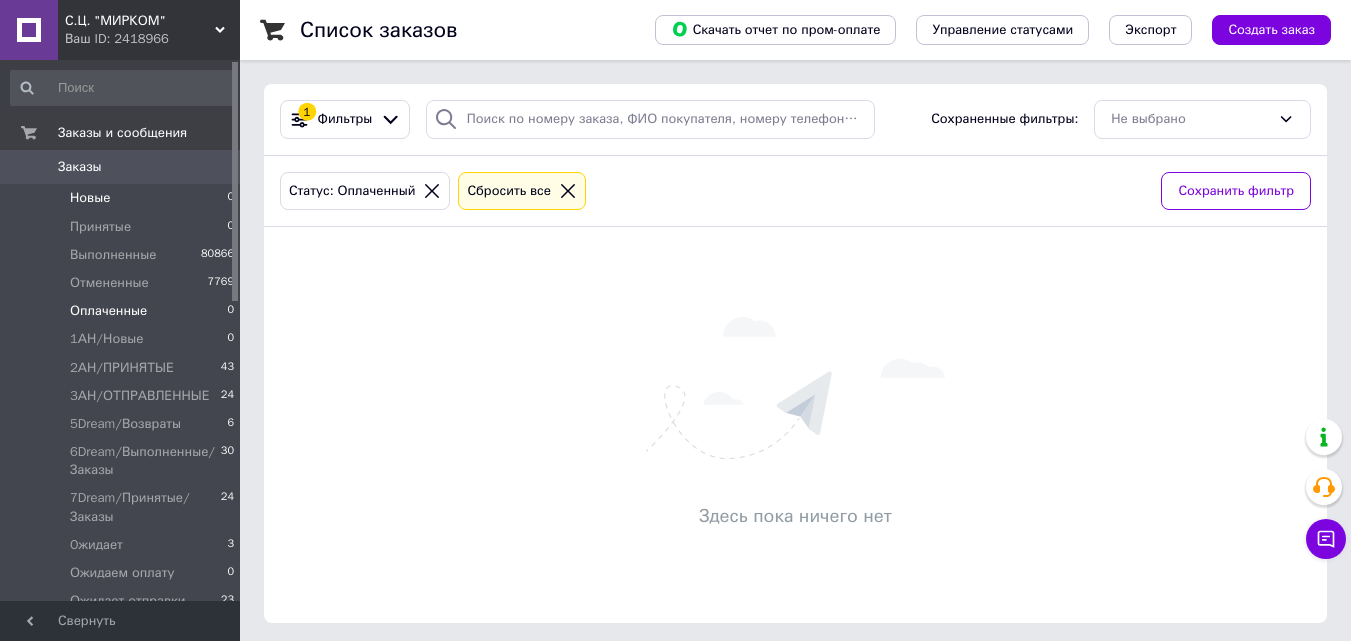 click on "Новые" at bounding box center (90, 198) 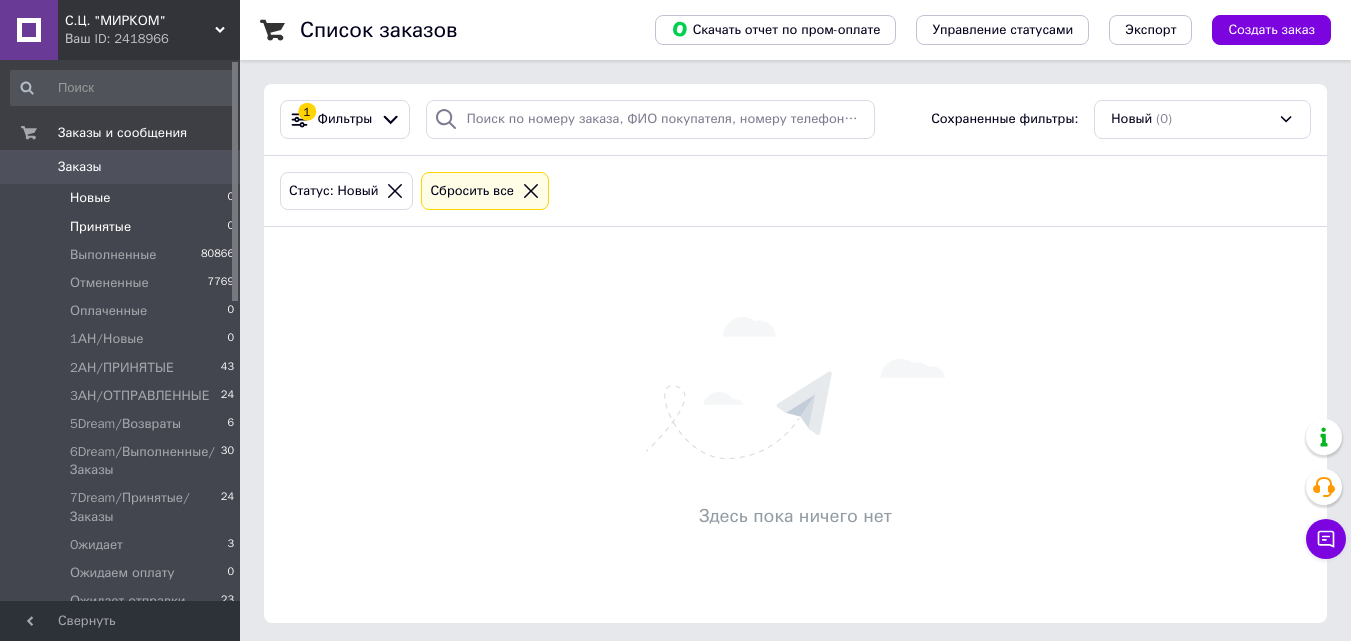 click on "Принятые 0" at bounding box center [123, 227] 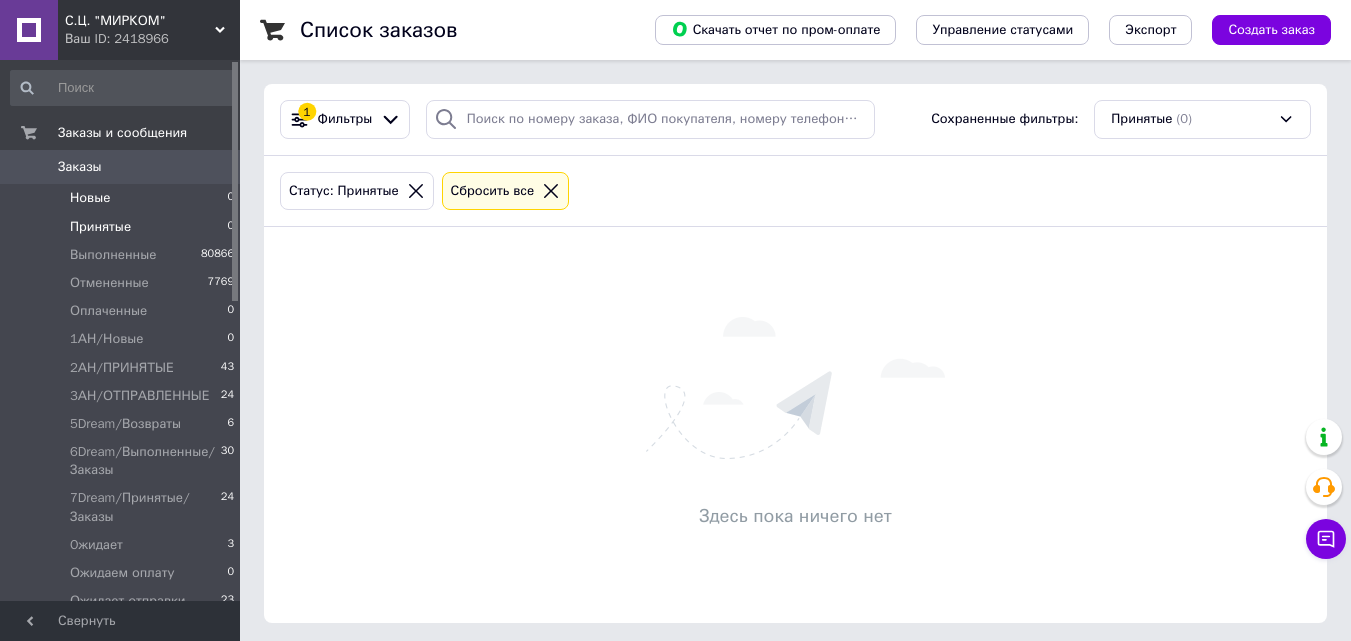 click on "Новые 0" at bounding box center [123, 198] 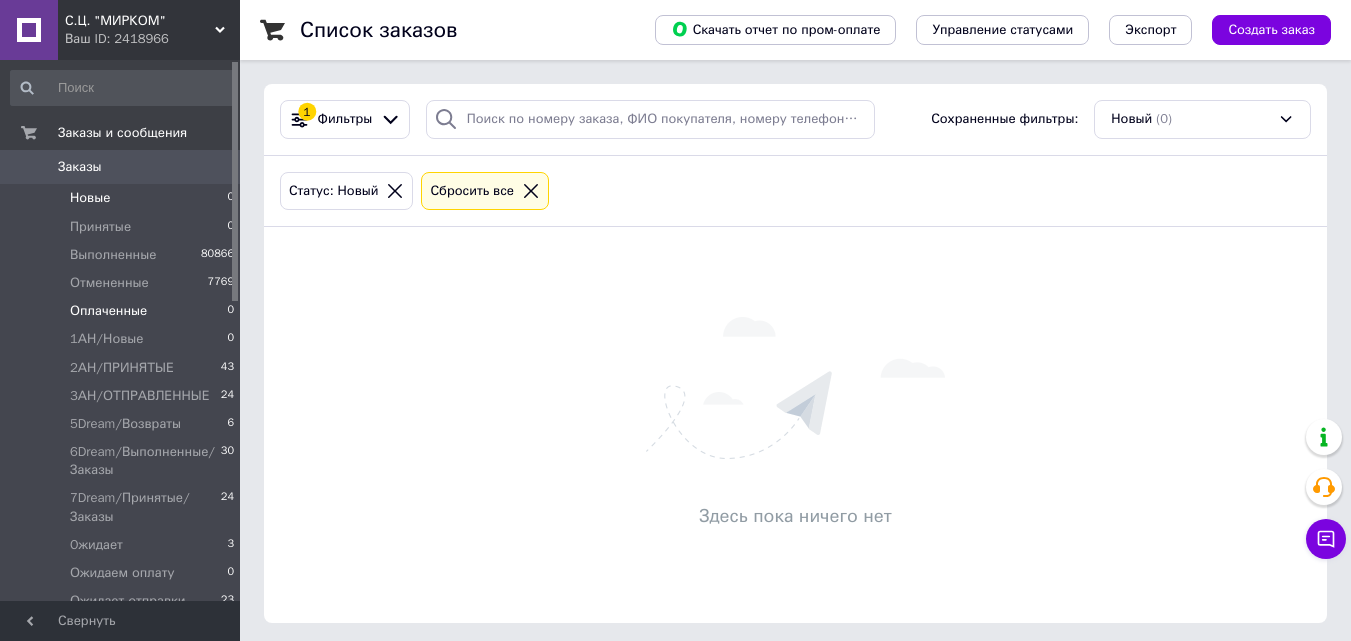 click on "Оплаченные 0" at bounding box center (123, 311) 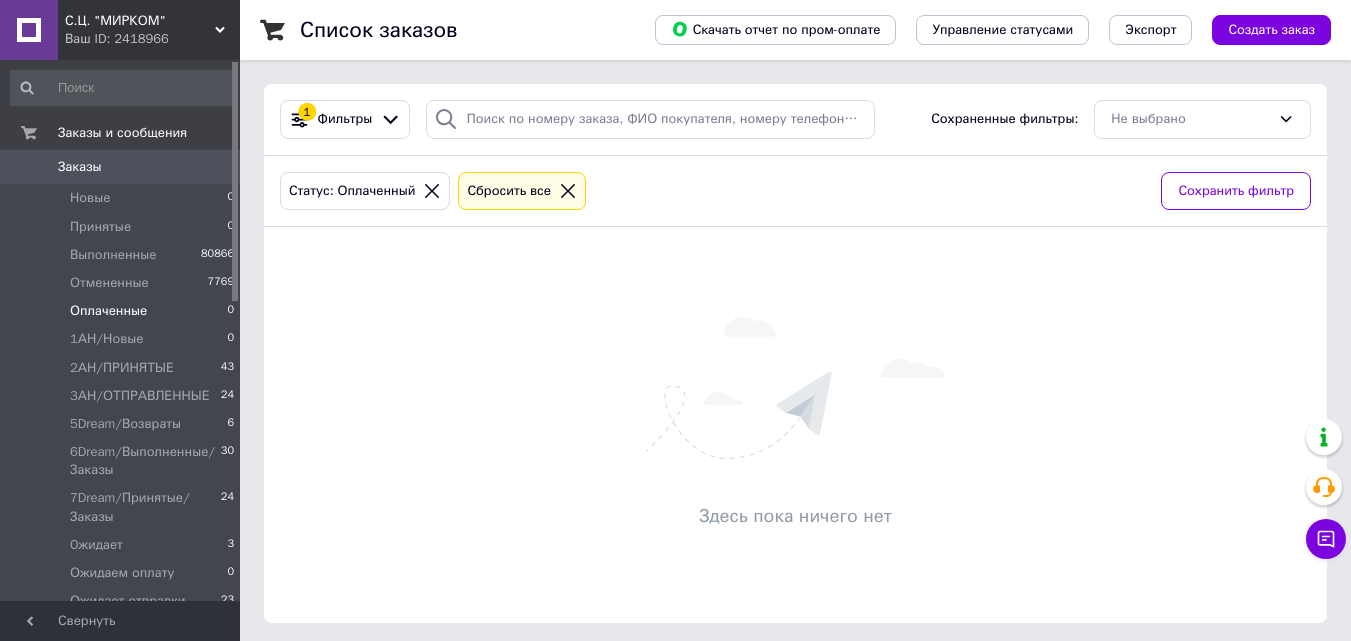 click 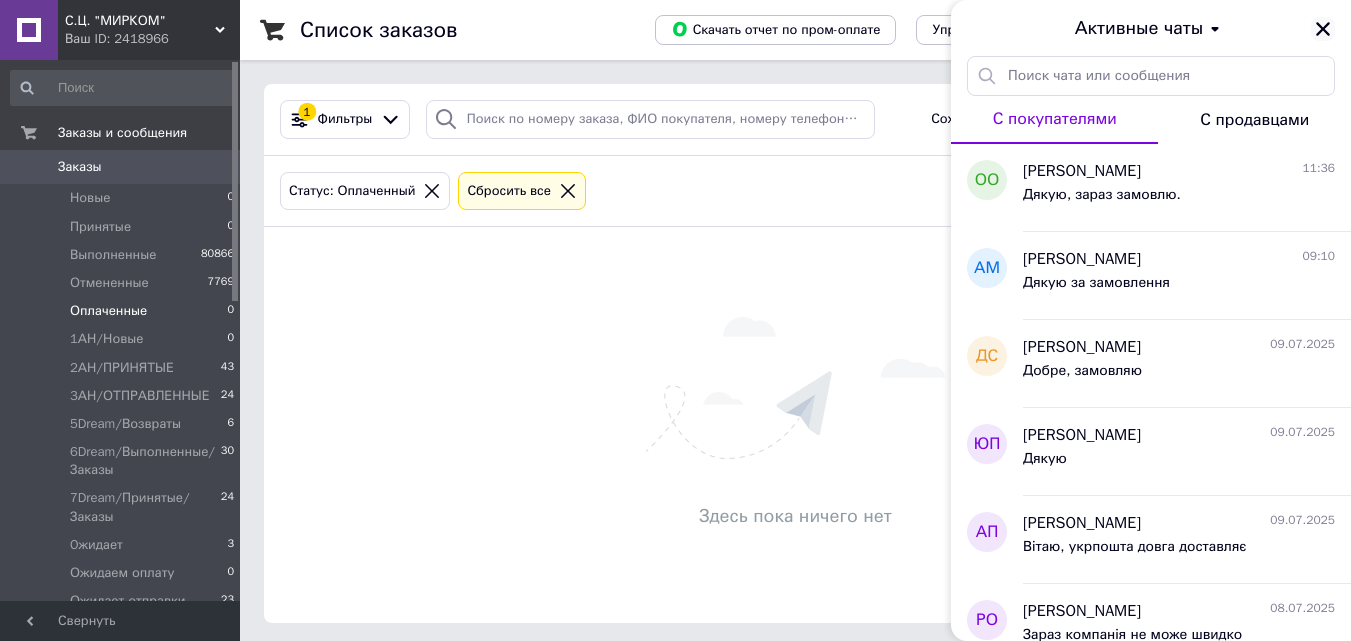 click 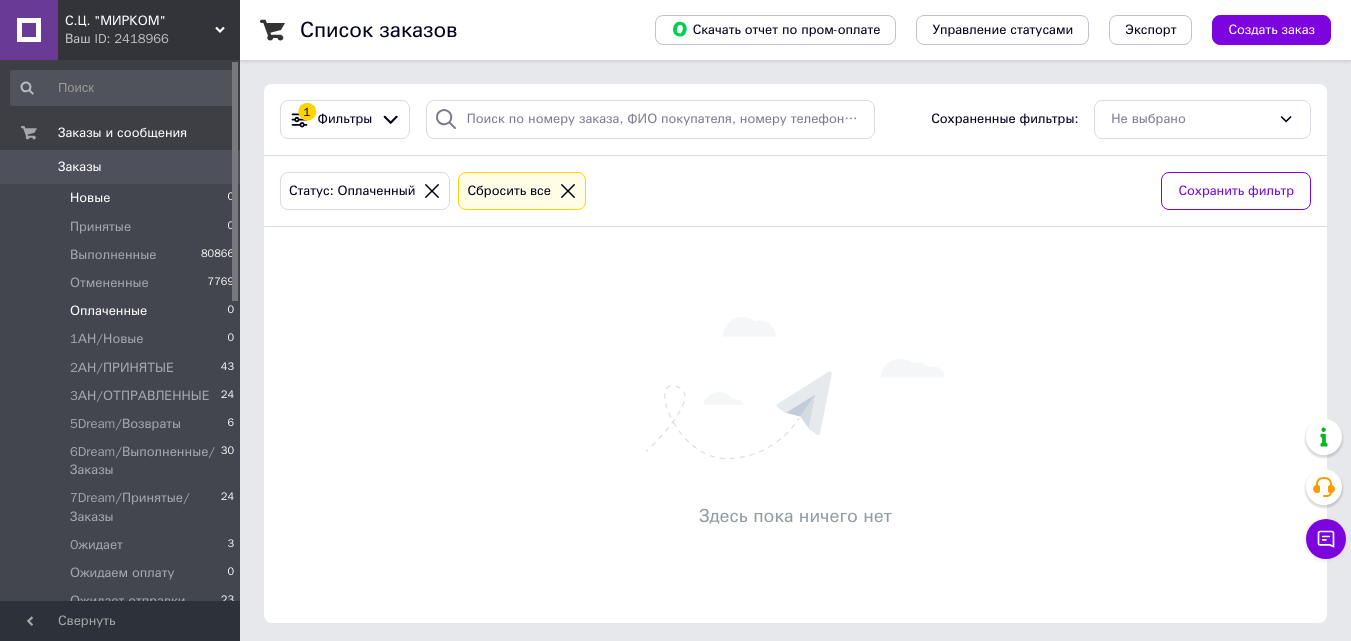 click on "Новые 0" at bounding box center [123, 198] 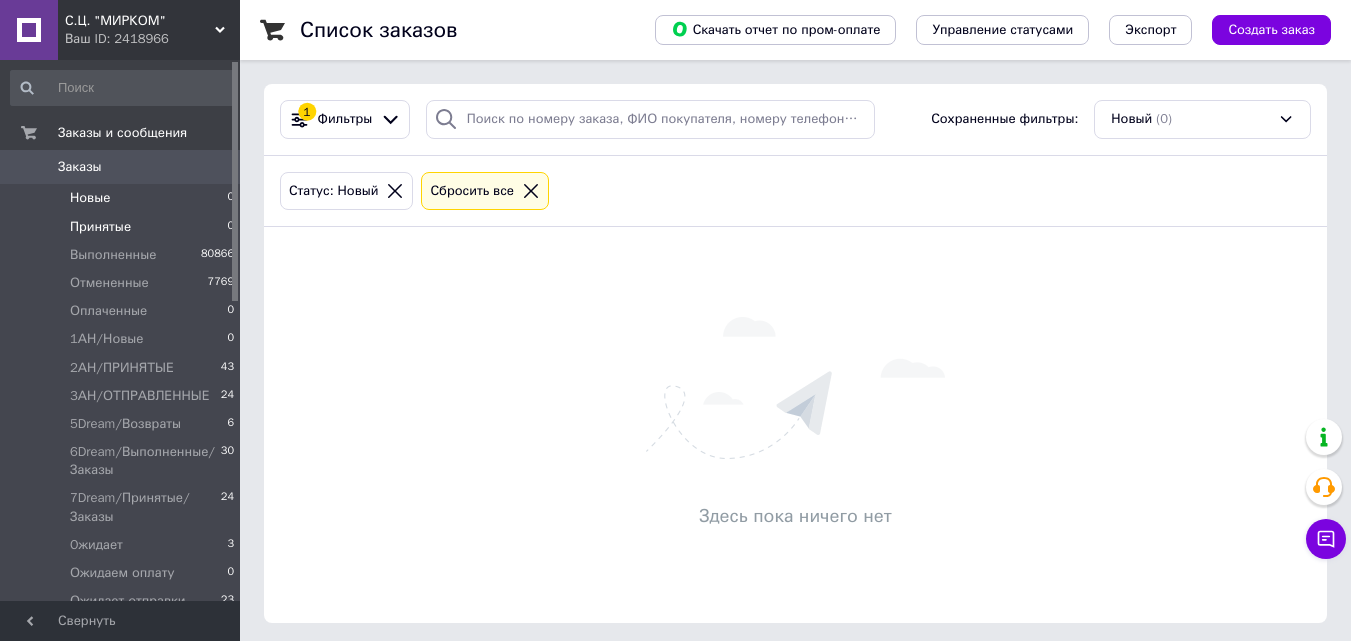 click on "Принятые 0" at bounding box center (123, 227) 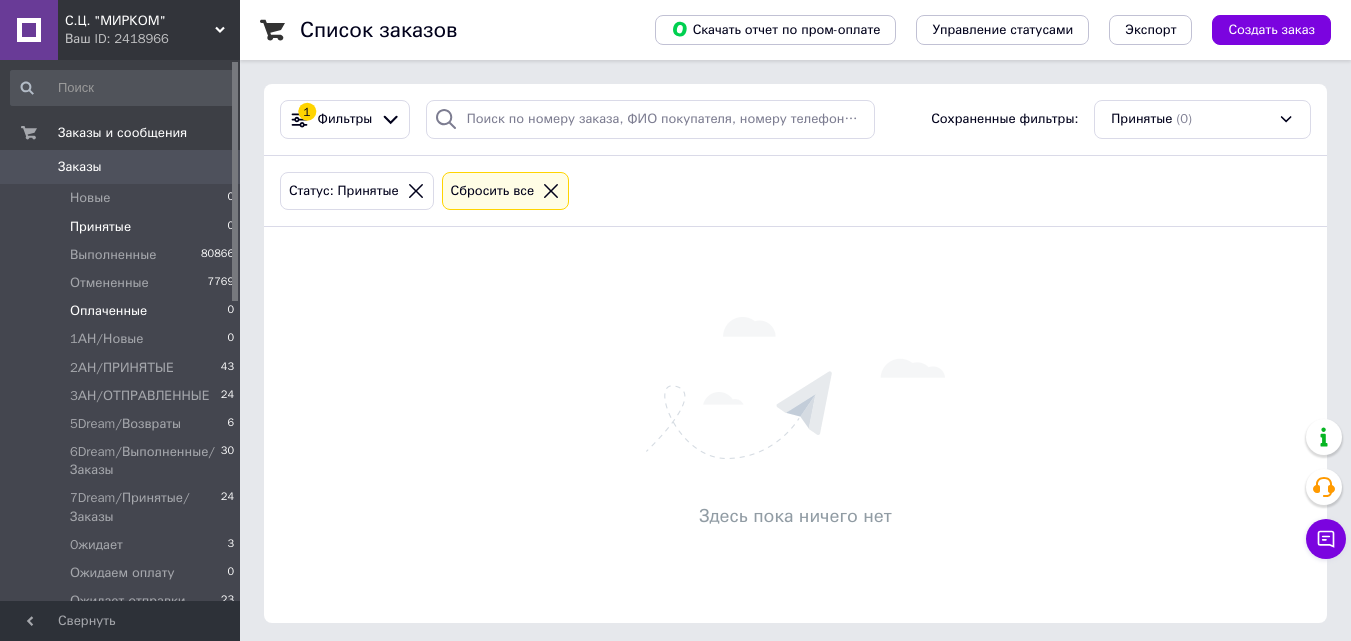 click on "Оплаченные 0" at bounding box center [123, 311] 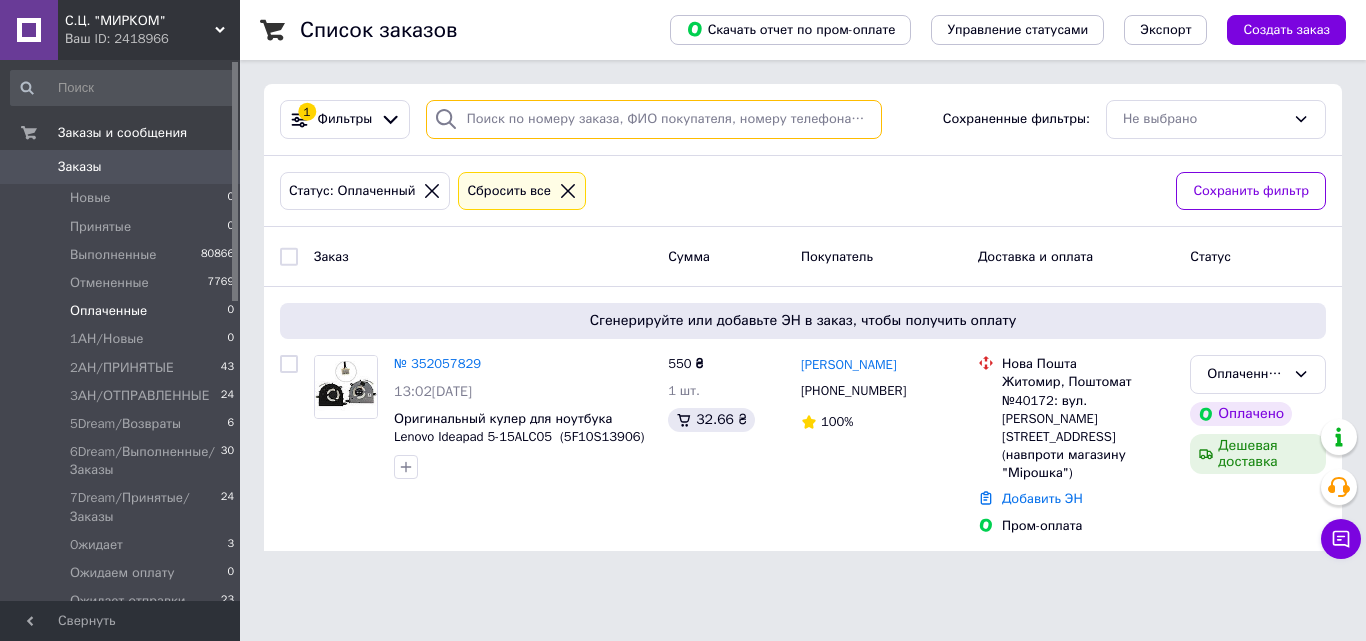 click at bounding box center [654, 119] 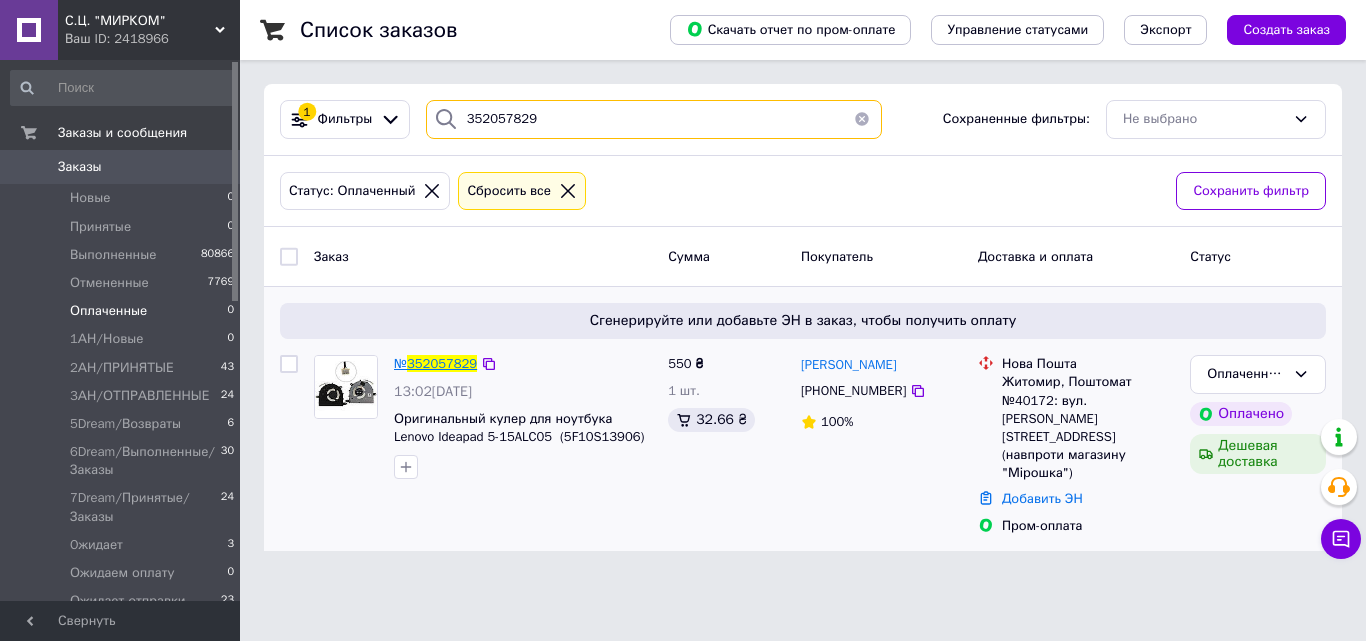 type on "352057829" 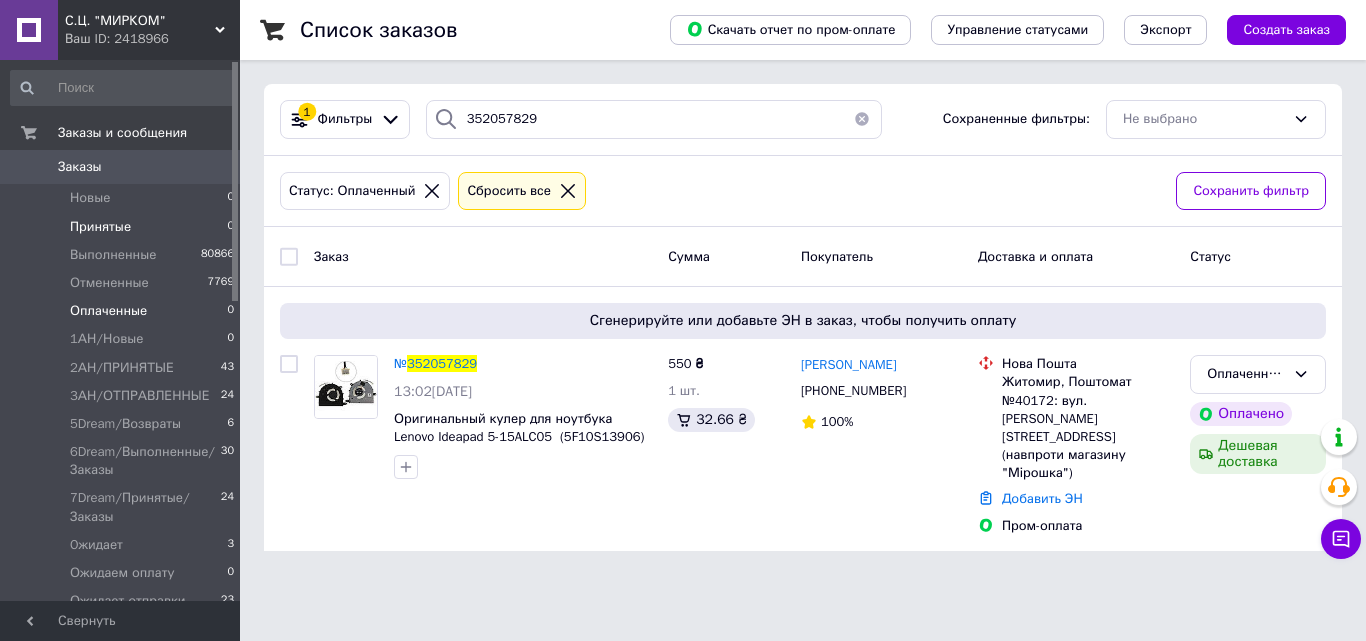 click on "Принятые 0" at bounding box center [123, 227] 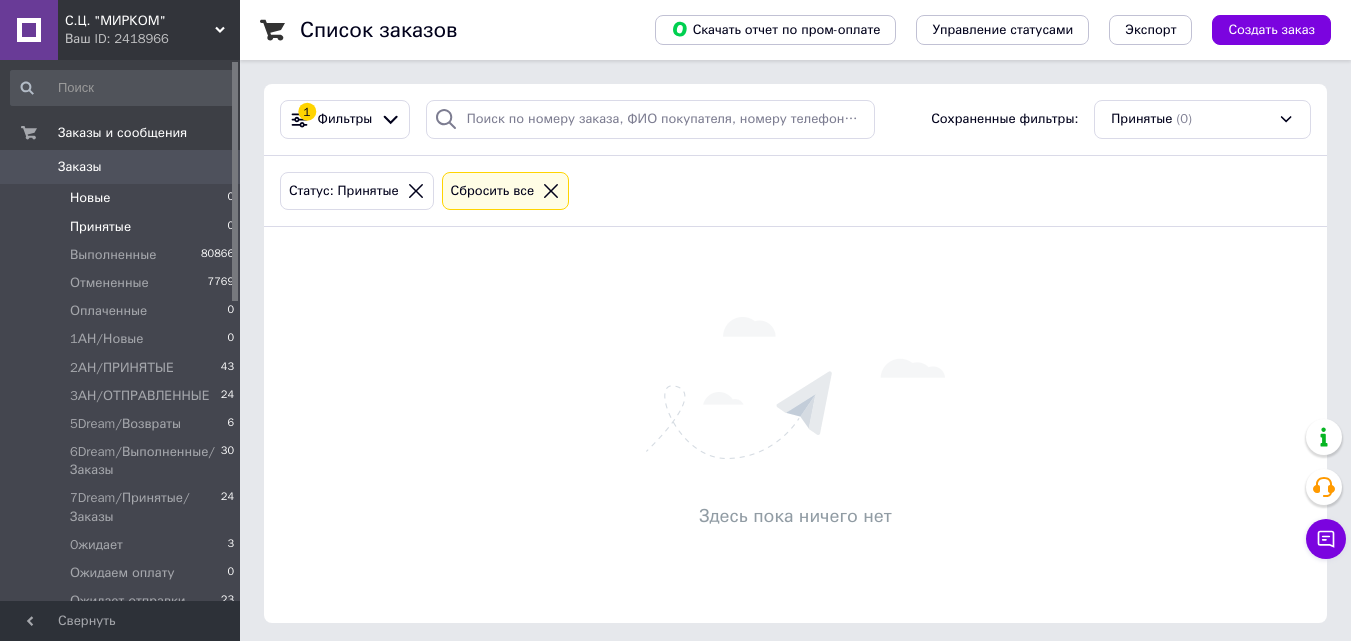 click on "Новые 0" at bounding box center [123, 198] 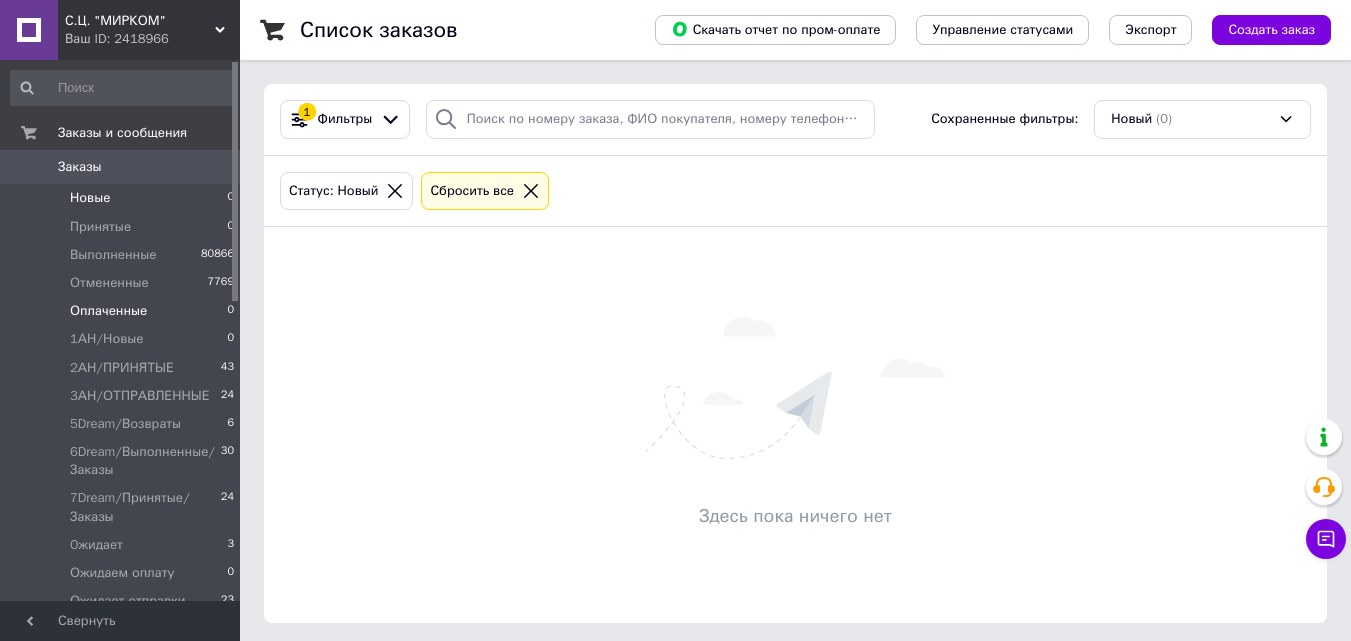 click on "Оплаченные 0" at bounding box center (123, 311) 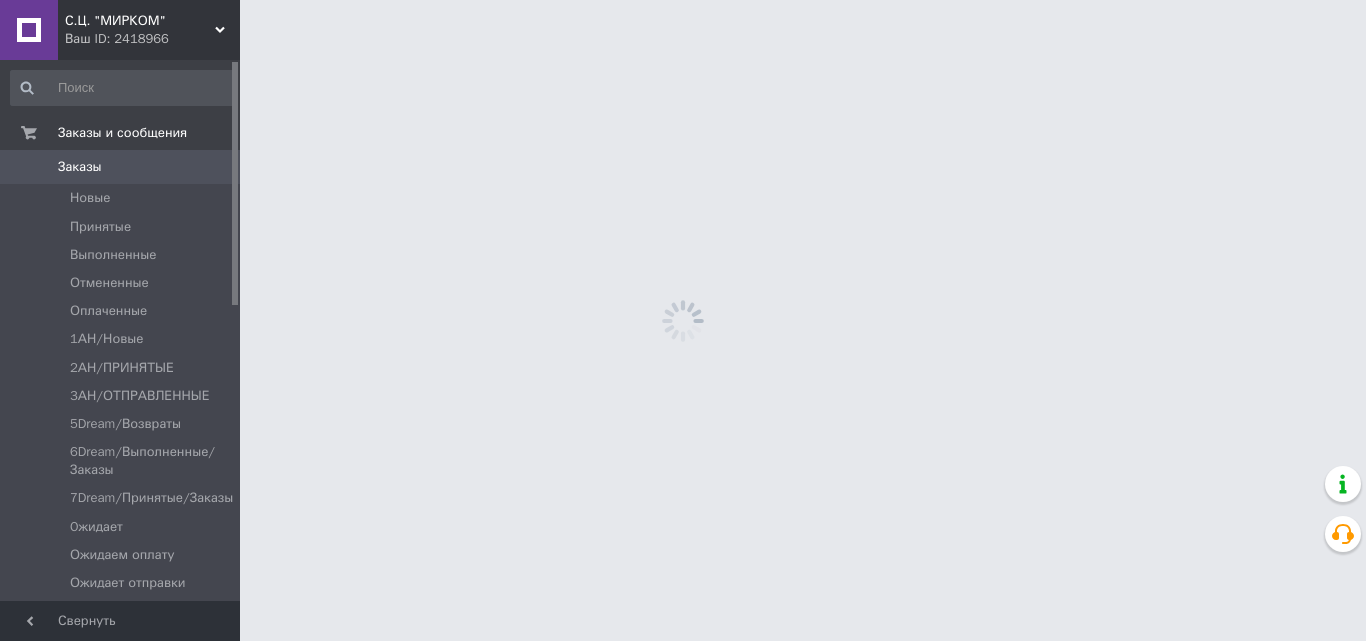 scroll, scrollTop: 0, scrollLeft: 0, axis: both 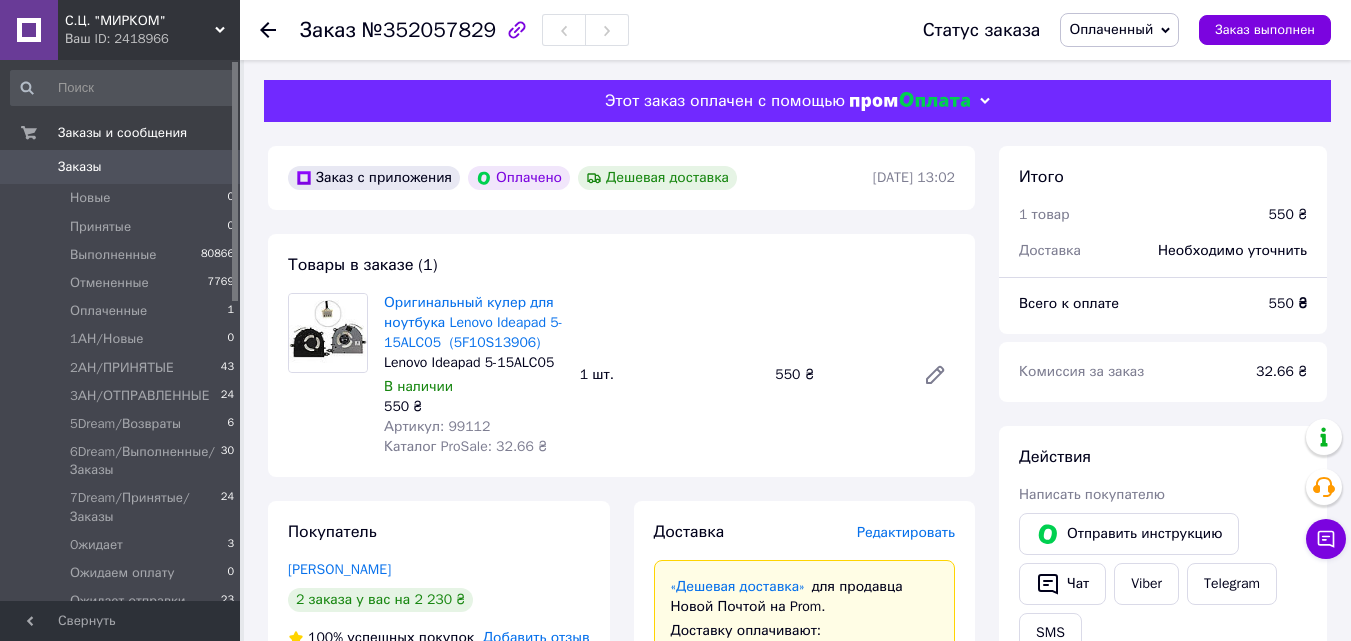 click on "Редактировать" at bounding box center [906, 532] 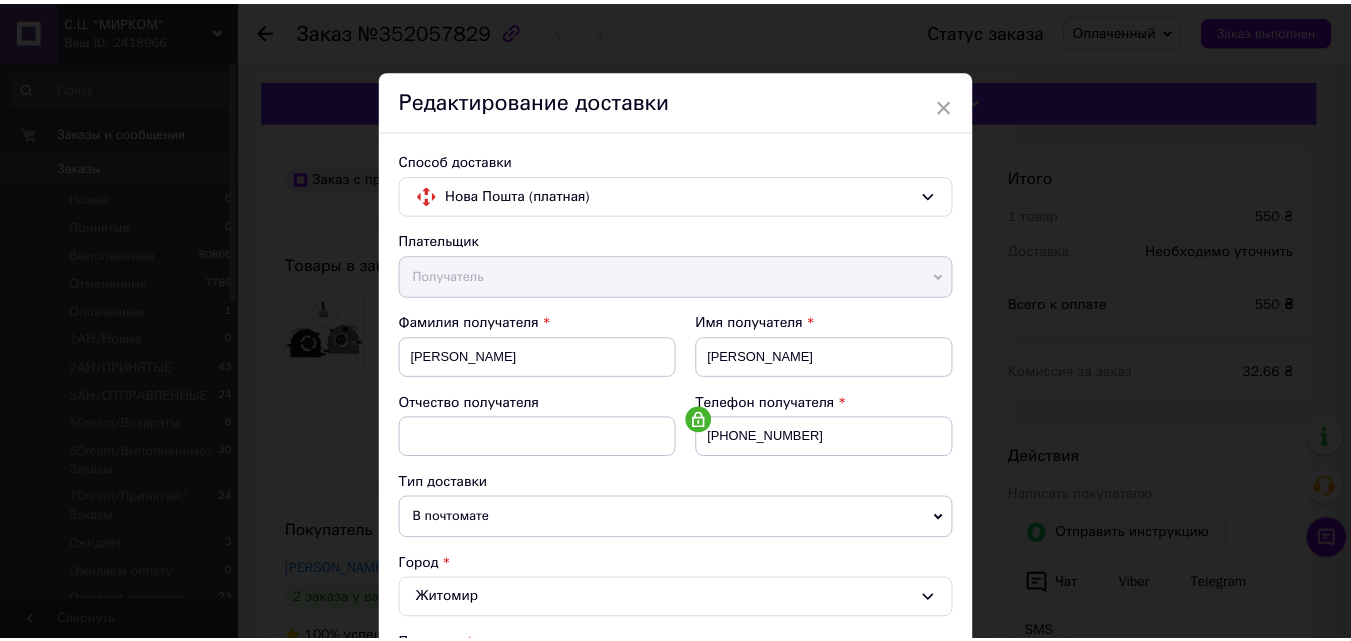 scroll, scrollTop: 687, scrollLeft: 0, axis: vertical 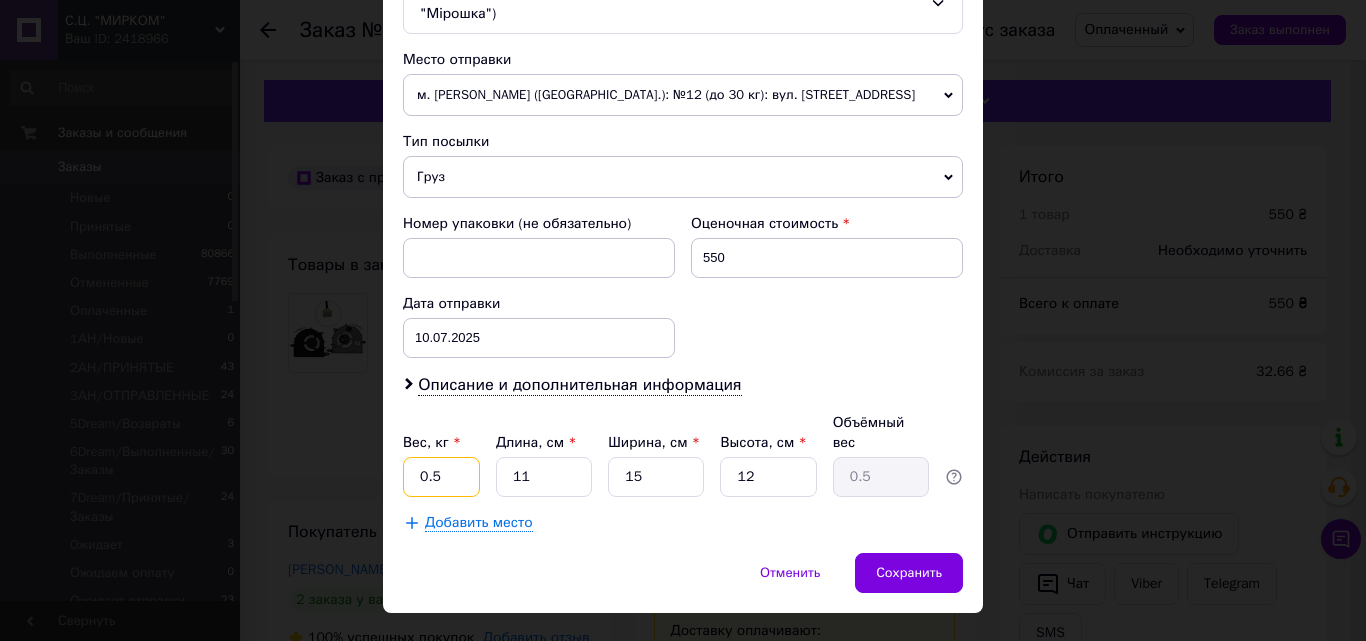 click on "0.5" at bounding box center (441, 477) 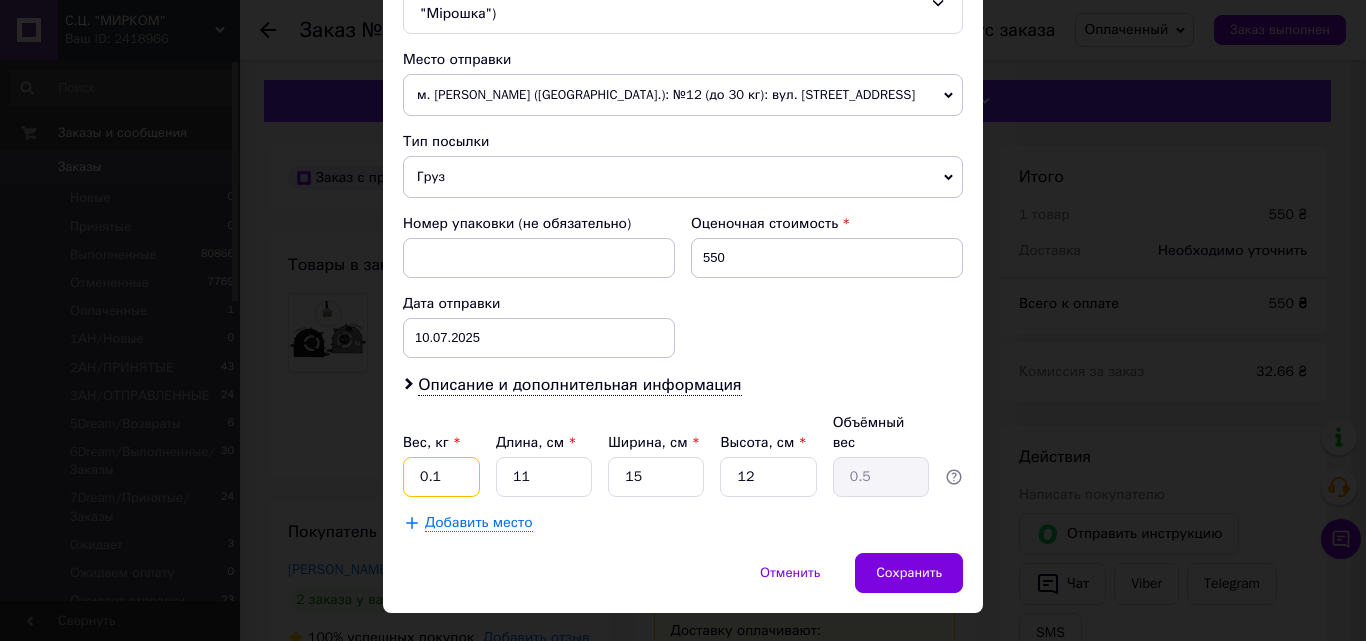 type on "0.1" 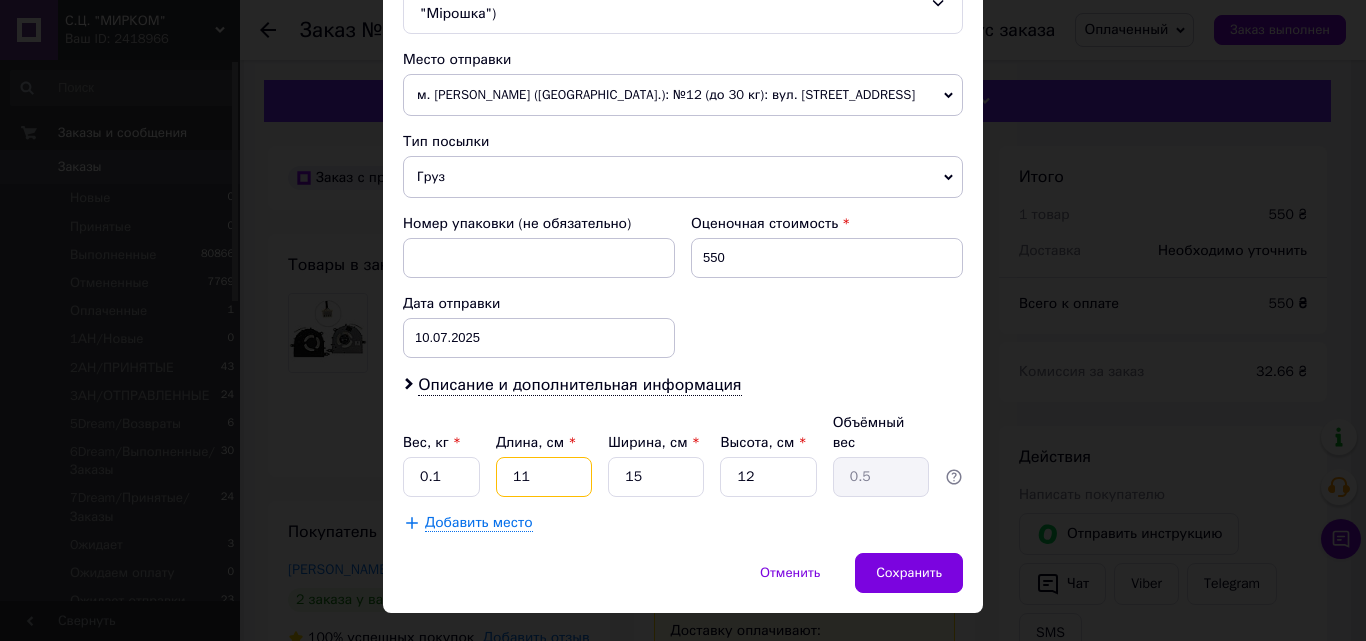 type on "2" 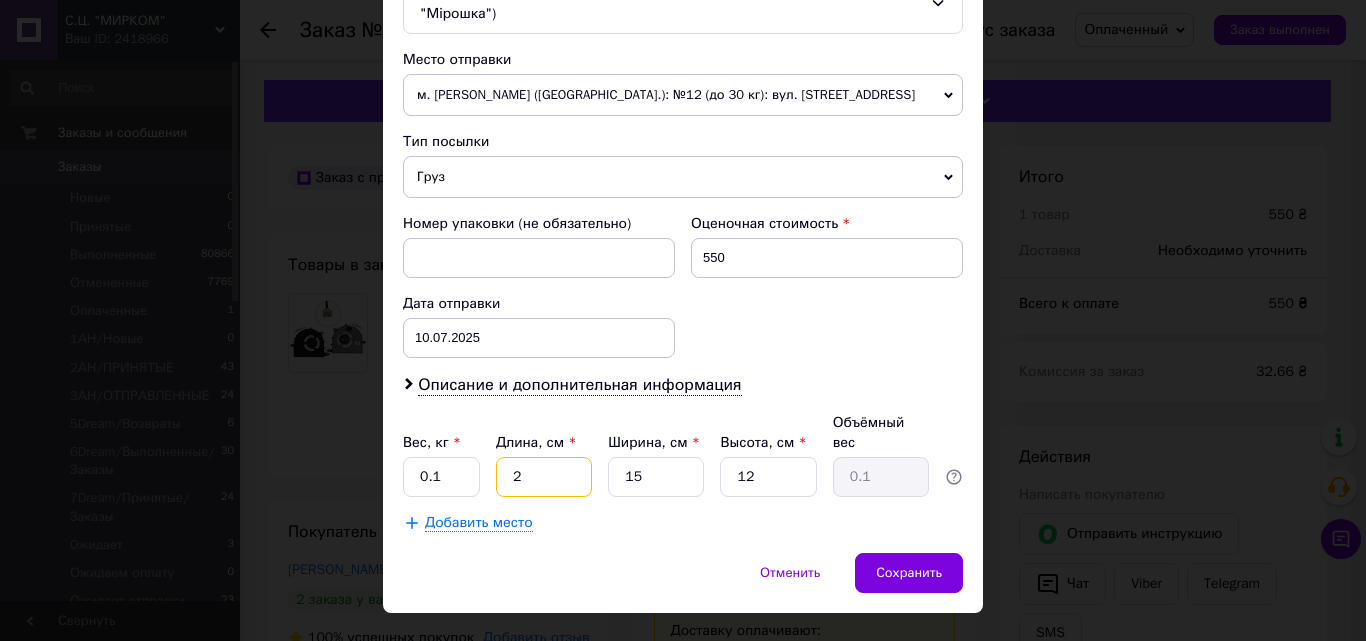type on "20" 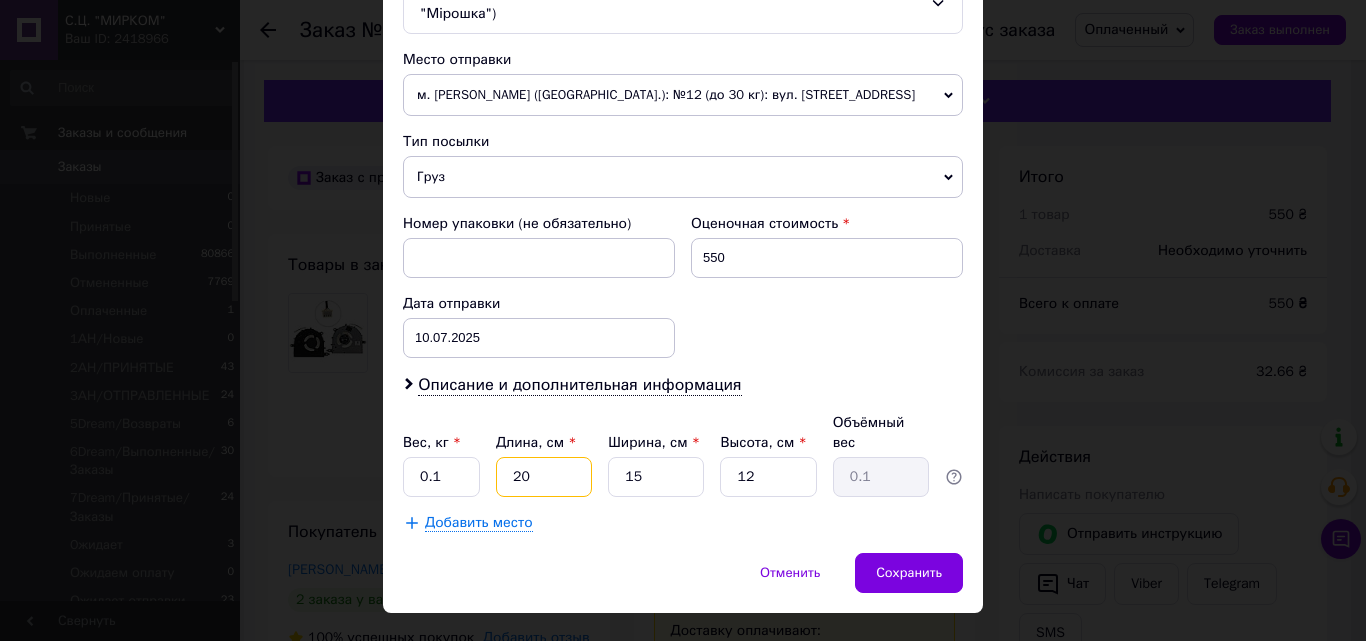 type on "0.9" 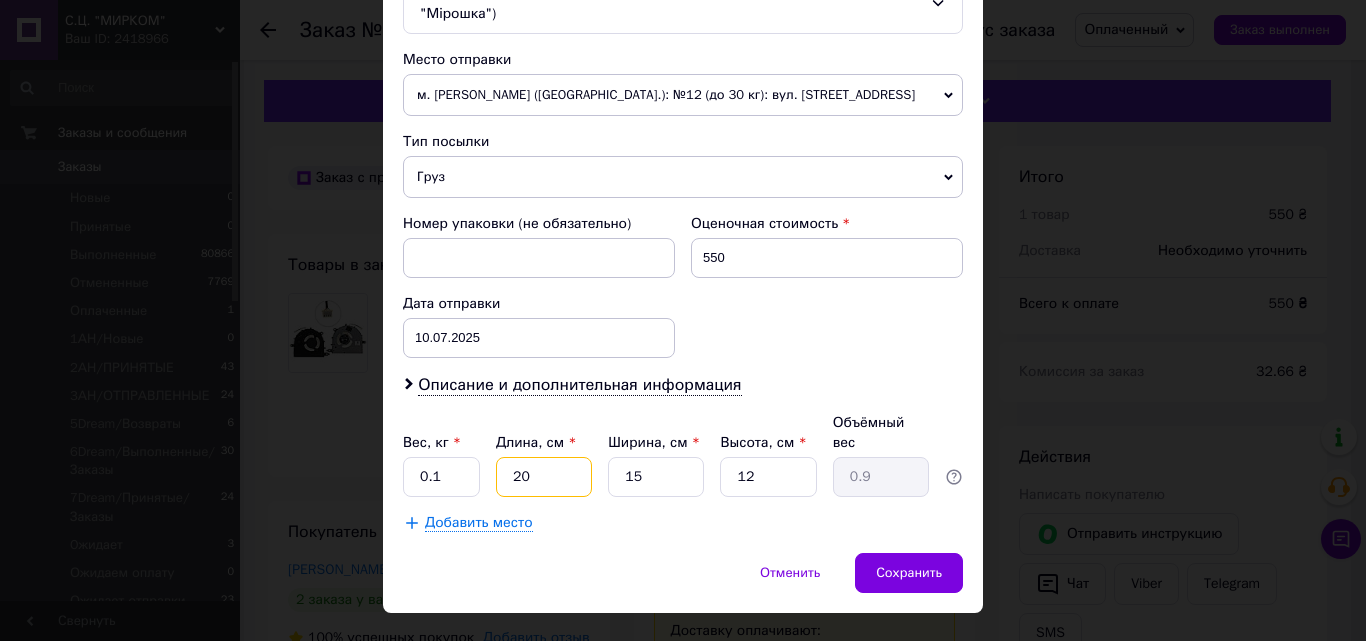 type on "20" 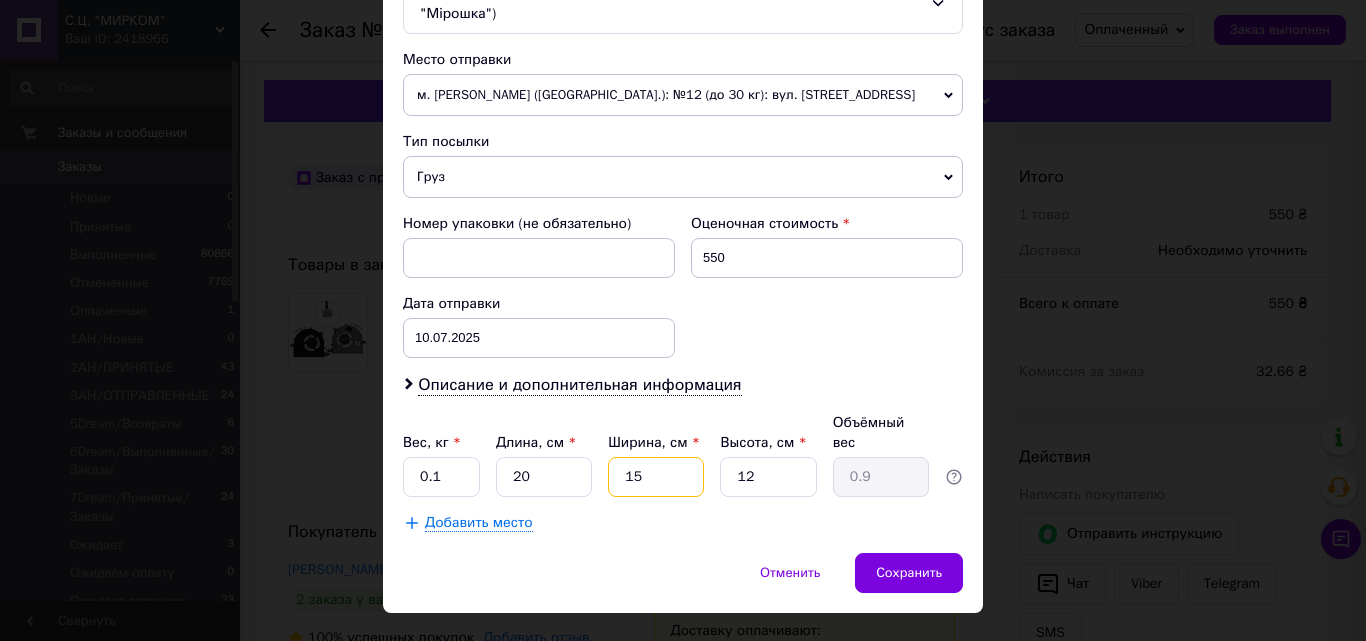 type on "1" 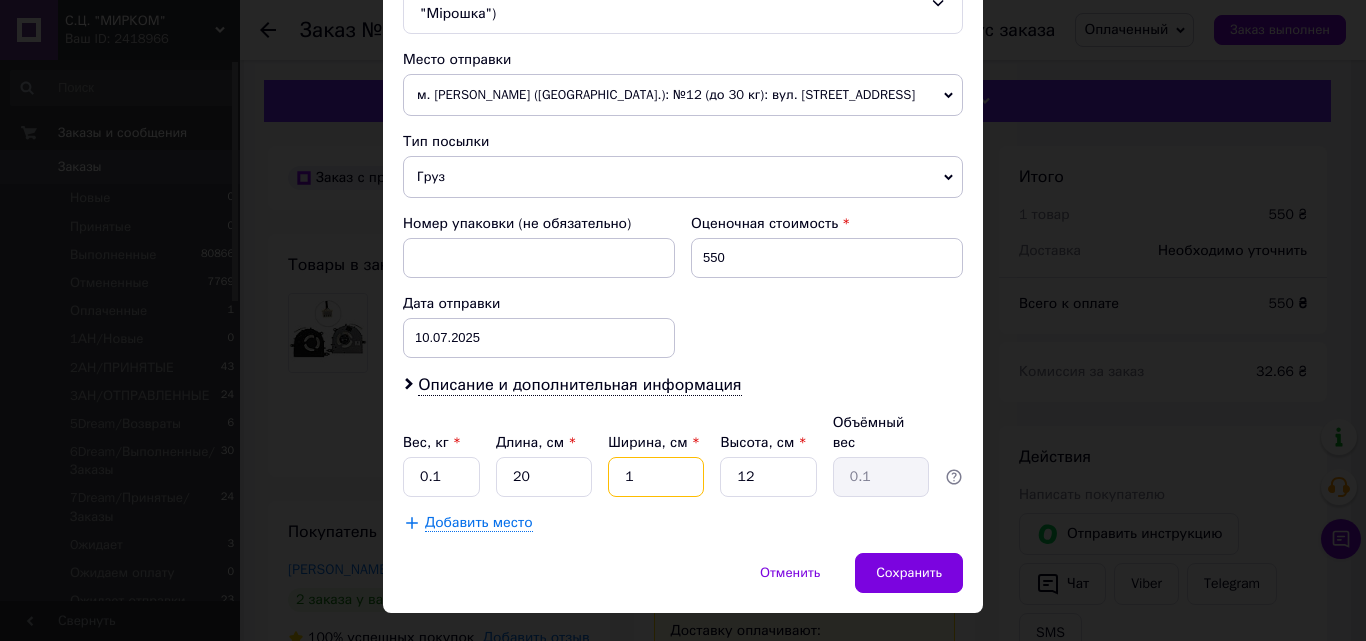 type on "10" 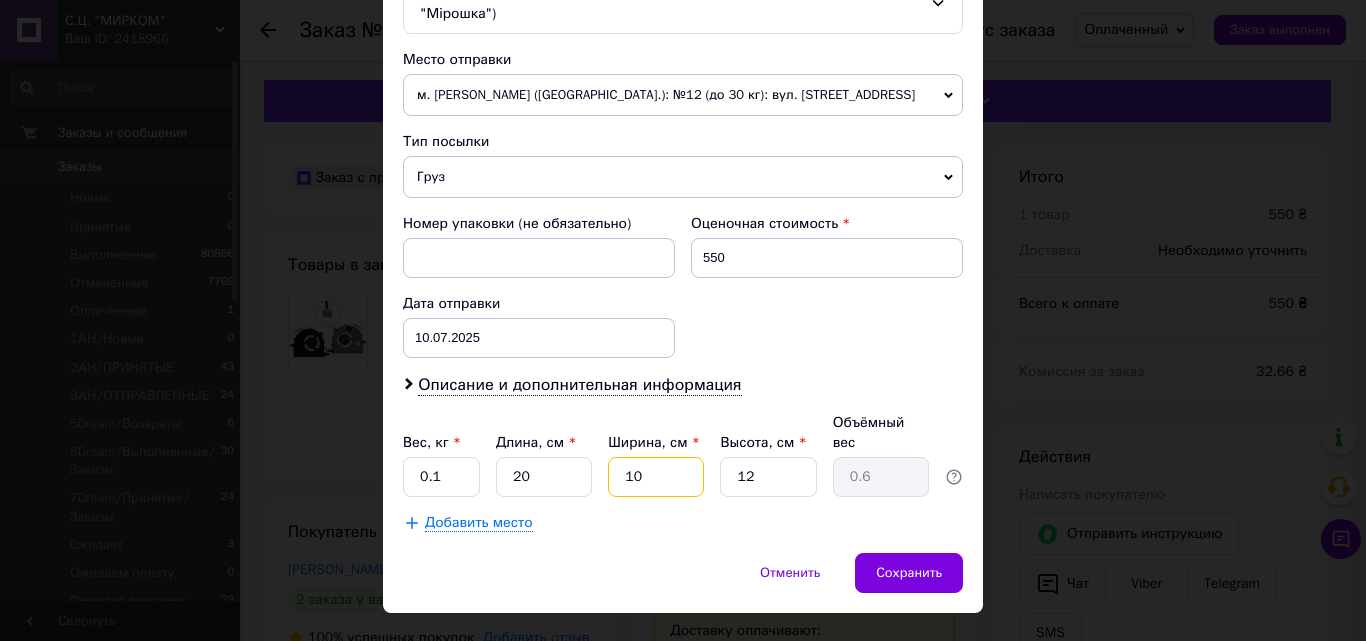 type on "10" 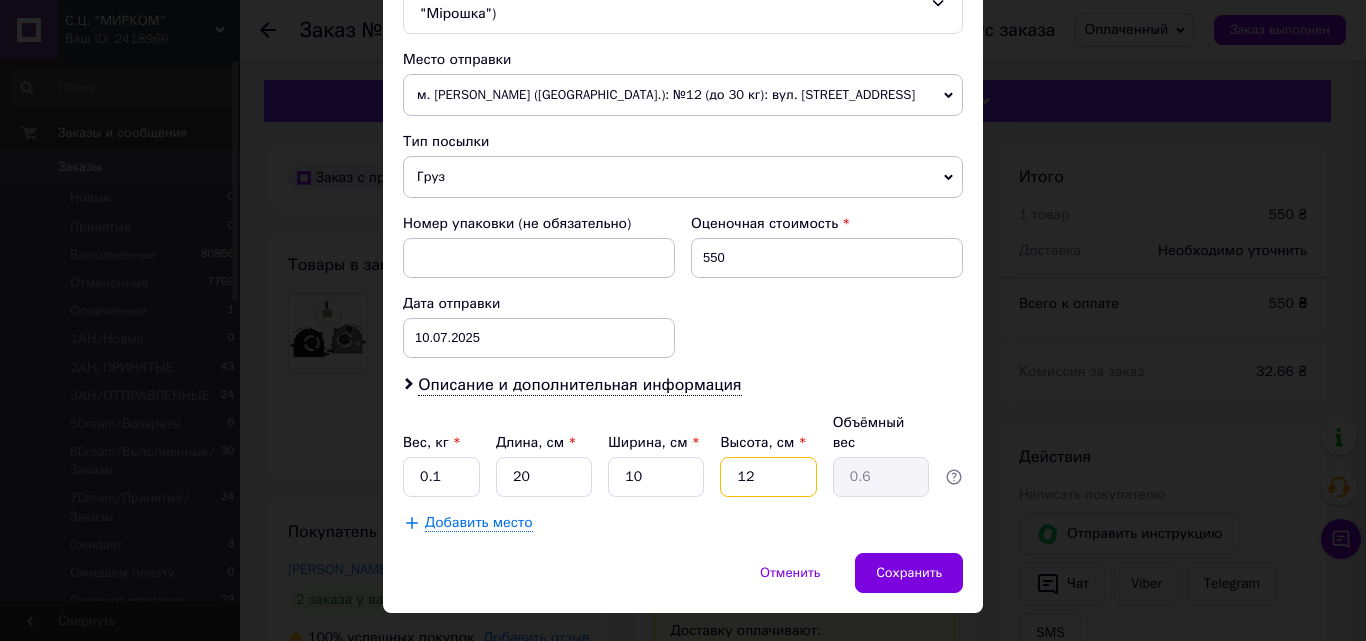 type on "5" 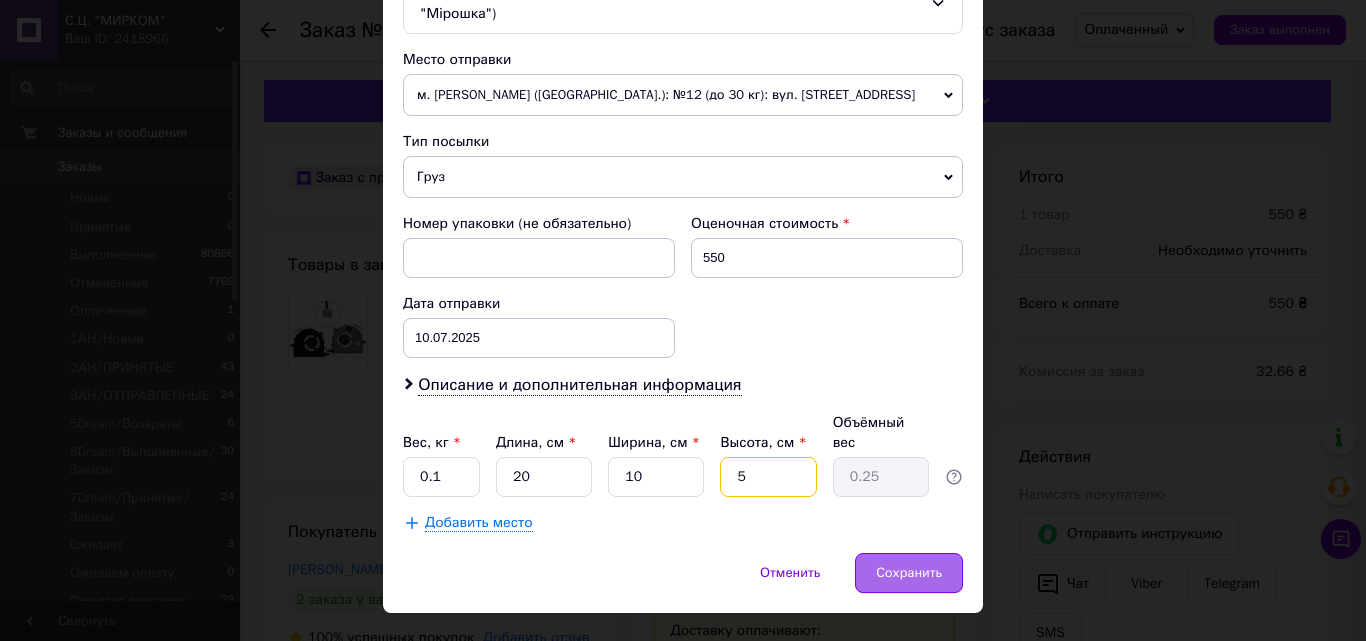 type on "5" 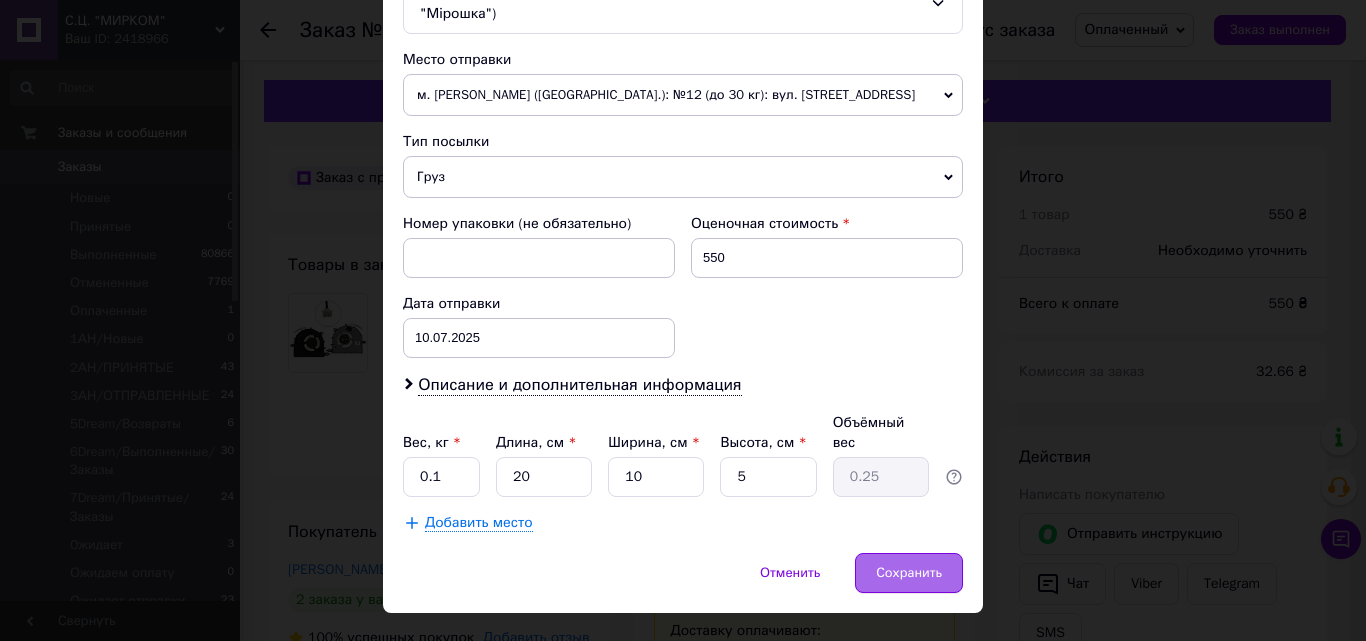 click on "Сохранить" at bounding box center [909, 573] 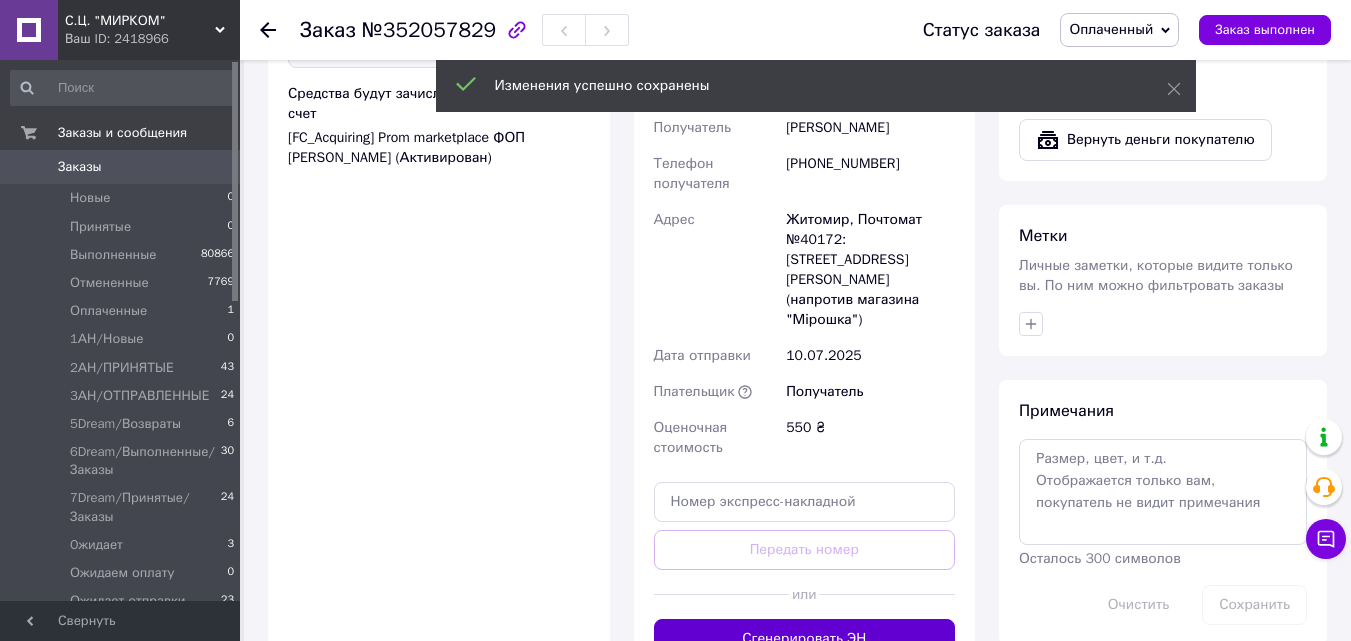 click on "Сгенерировать ЭН" at bounding box center (805, 639) 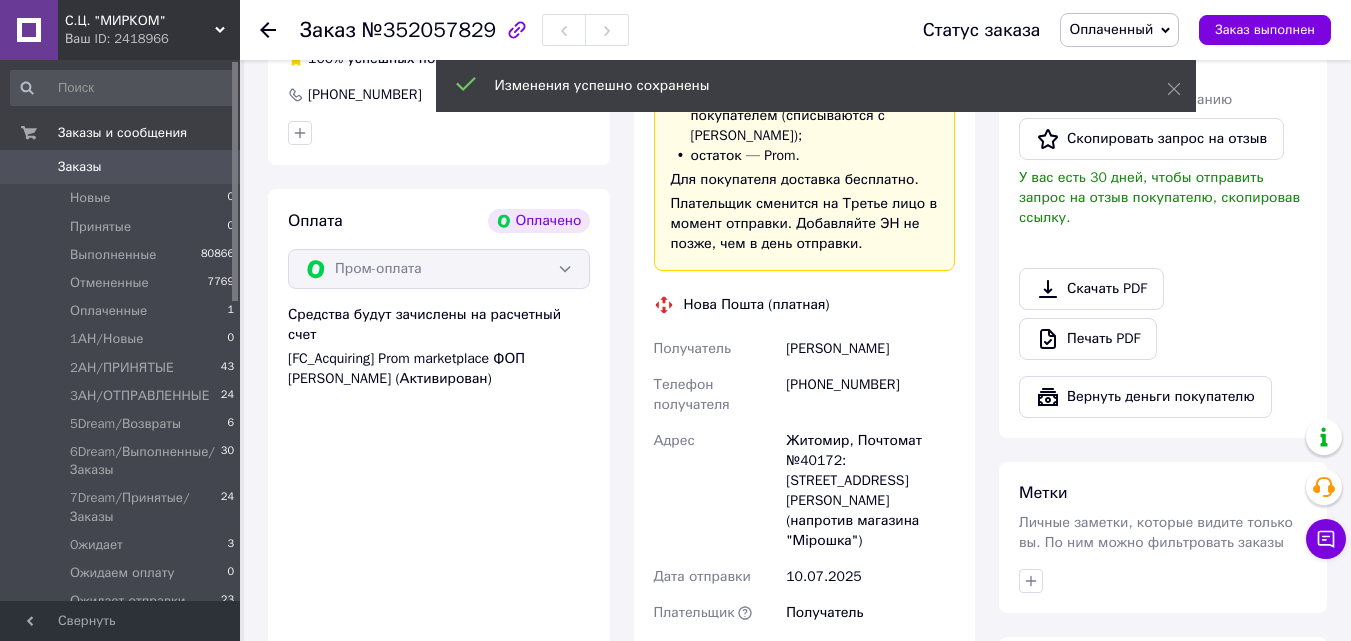 scroll, scrollTop: 400, scrollLeft: 0, axis: vertical 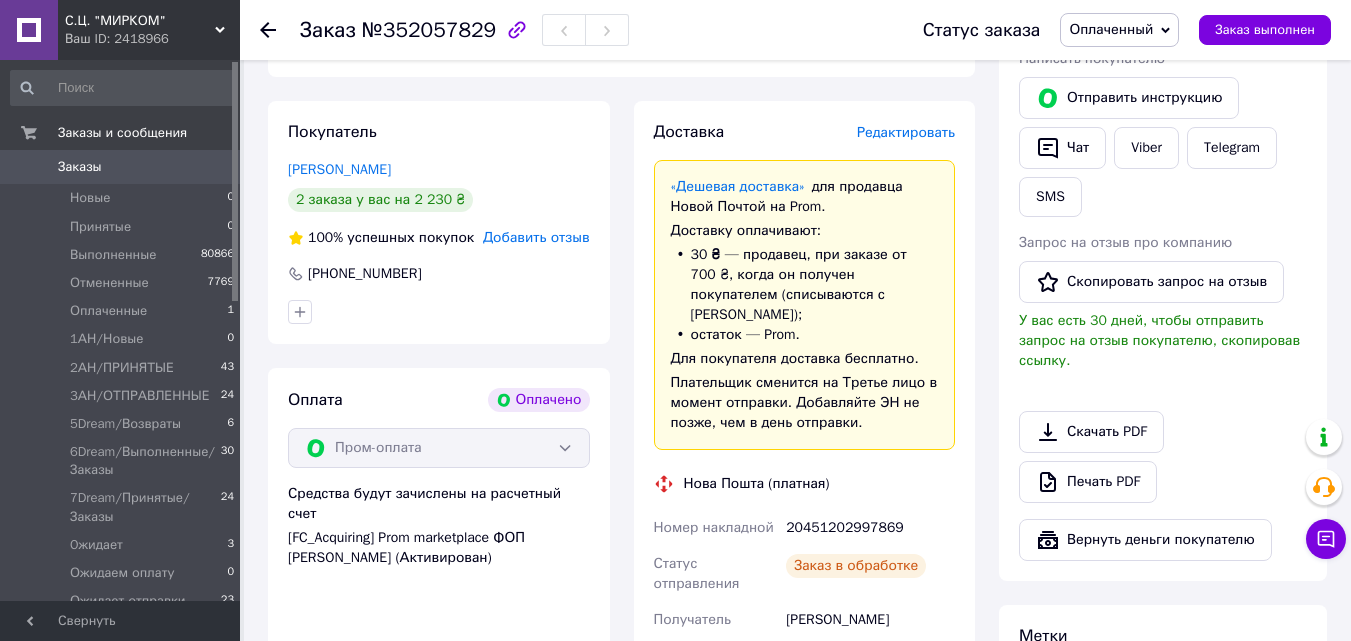 click on "20451202997869" at bounding box center [870, 528] 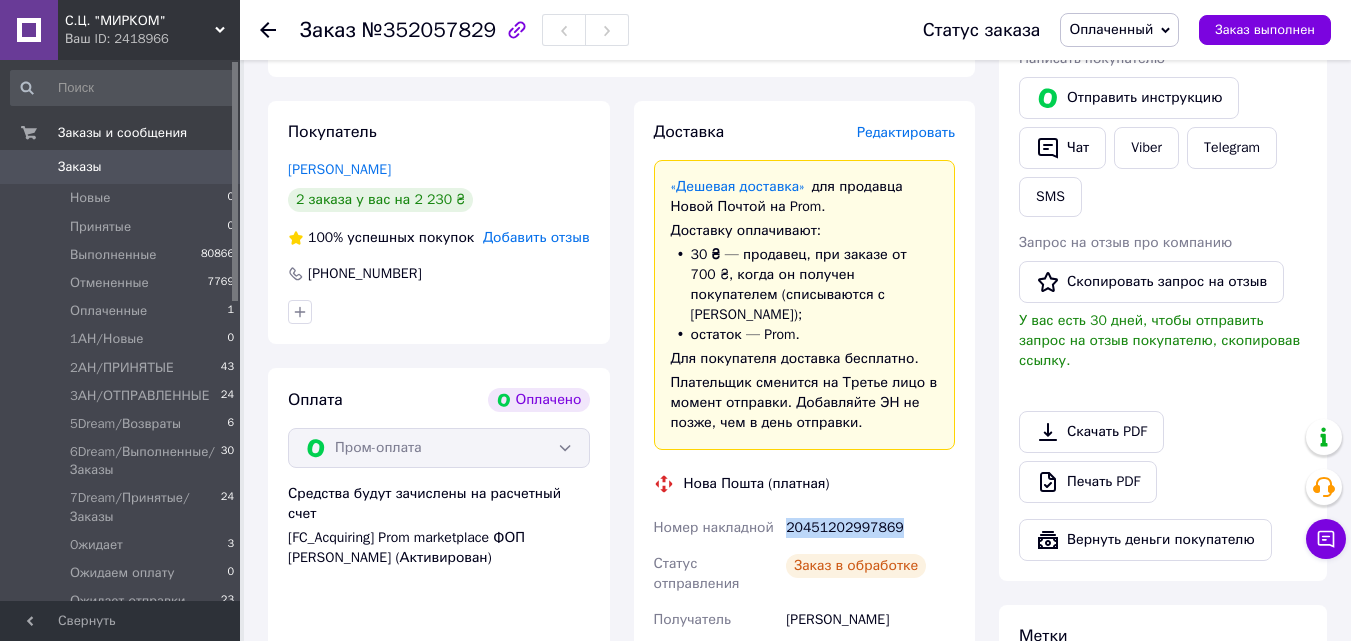 click on "20451202997869" at bounding box center (870, 528) 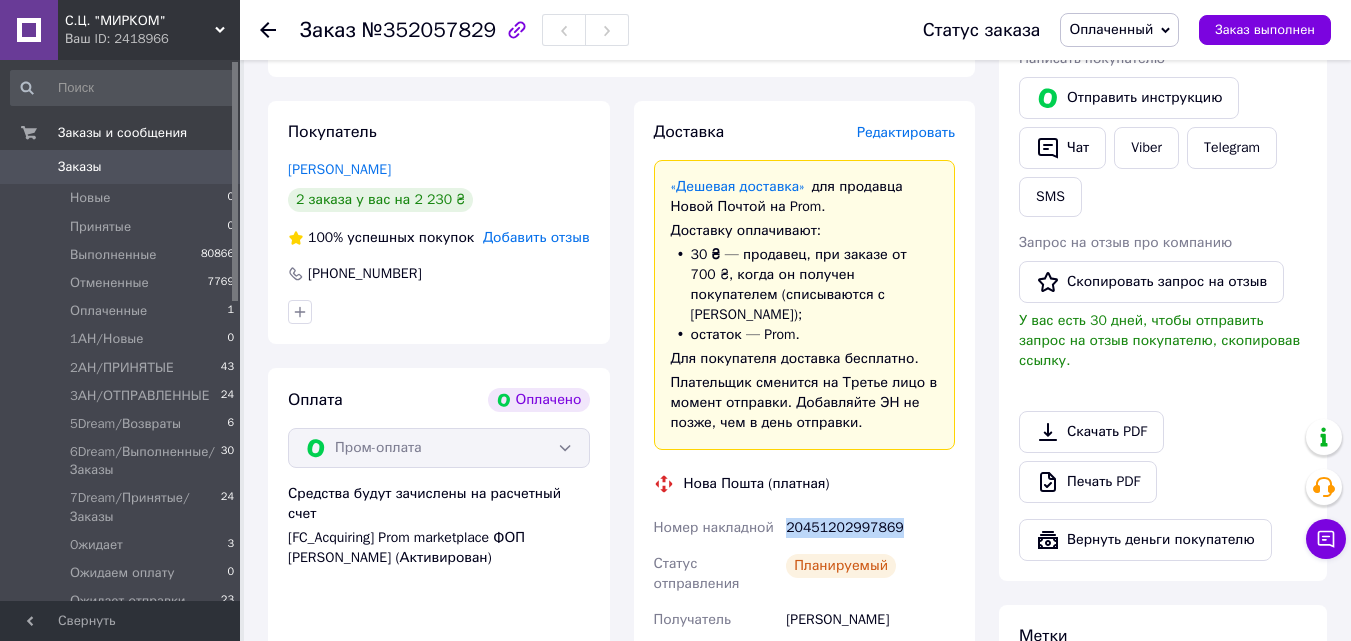 copy on "20451202997869" 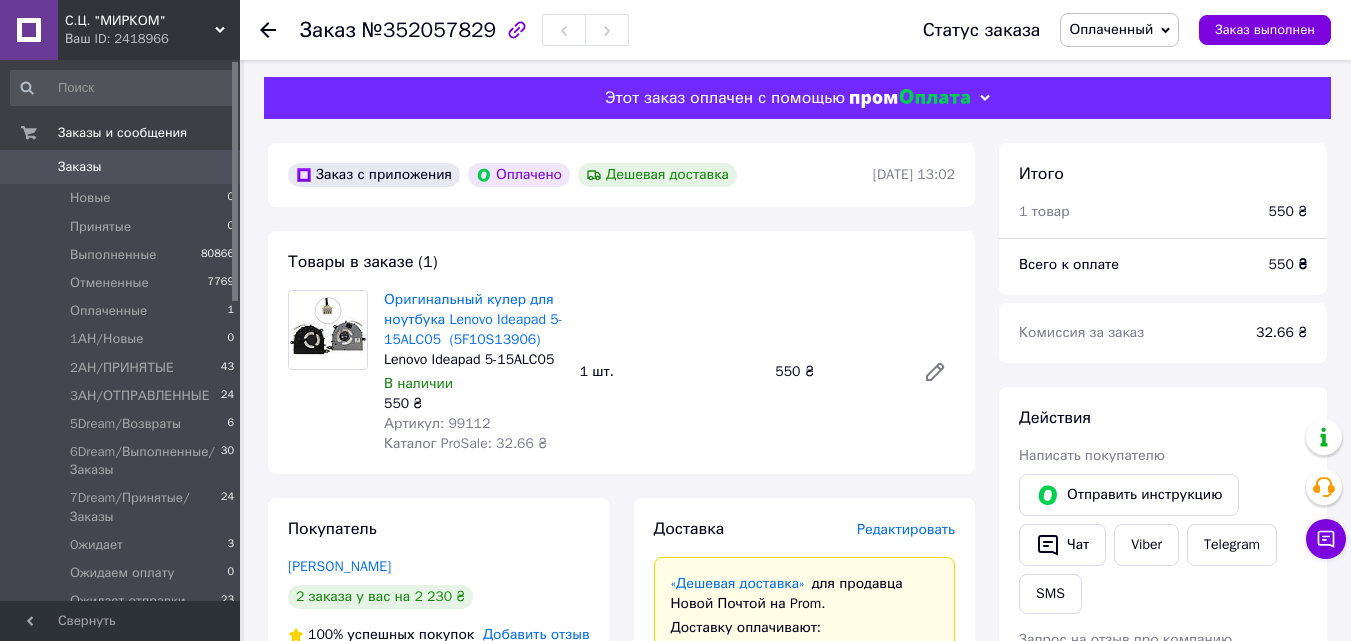 scroll, scrollTop: 0, scrollLeft: 0, axis: both 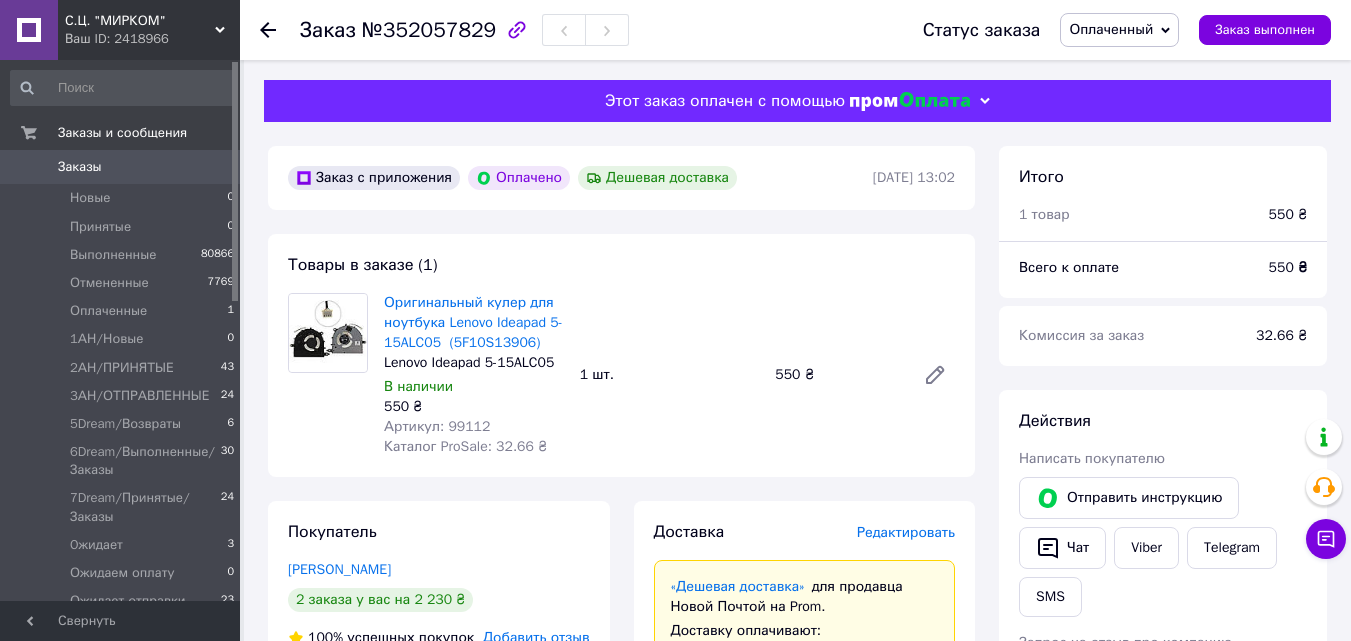 click on "Оплаченный" at bounding box center [1111, 29] 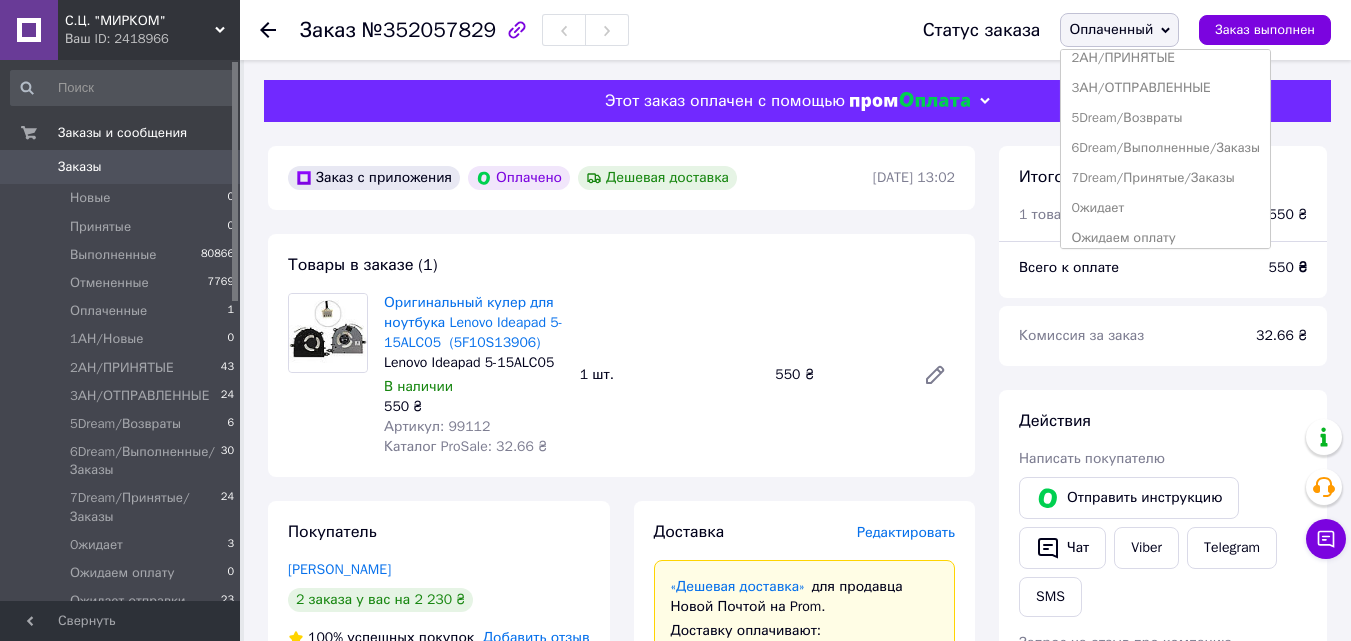 scroll, scrollTop: 232, scrollLeft: 0, axis: vertical 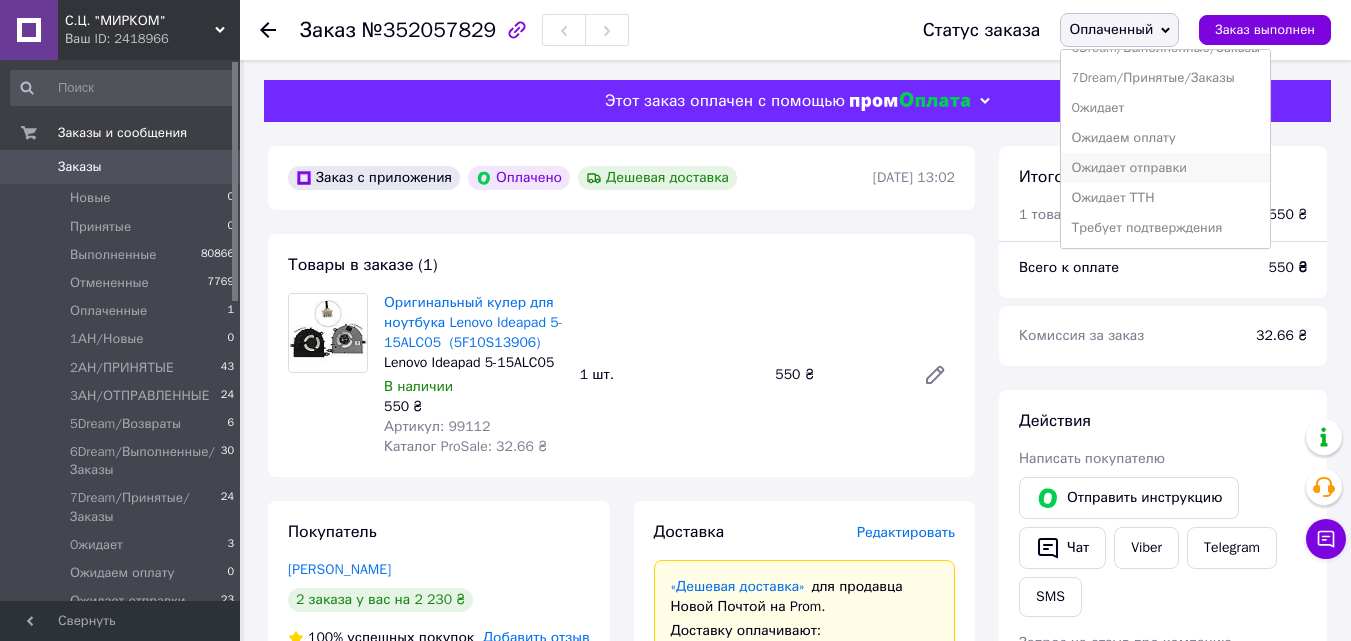 click on "Ожидает отправки" at bounding box center (1165, 168) 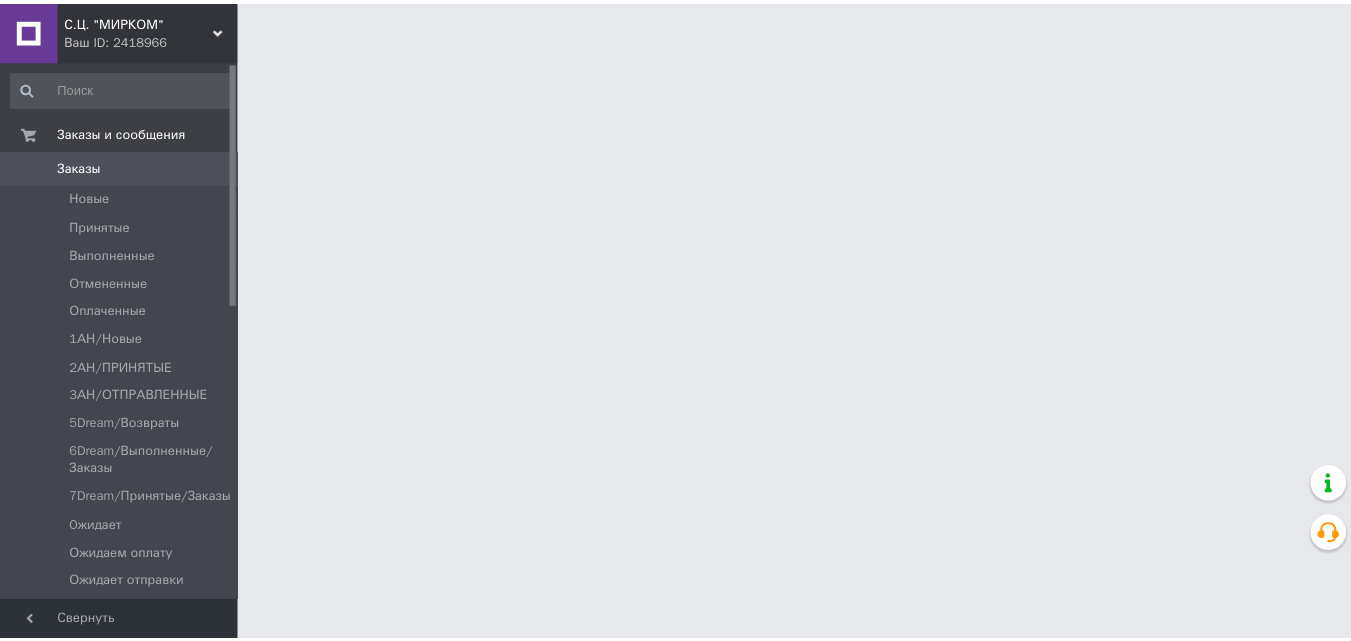 scroll, scrollTop: 0, scrollLeft: 0, axis: both 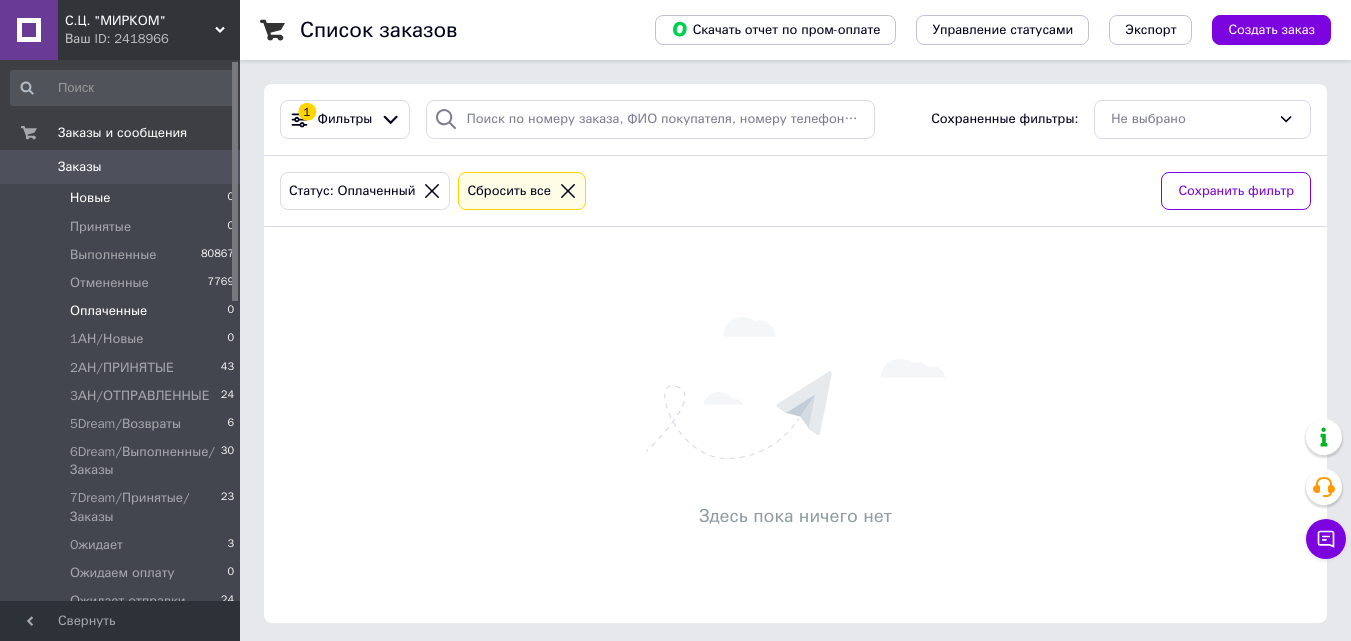 click on "Новые 0" at bounding box center (123, 198) 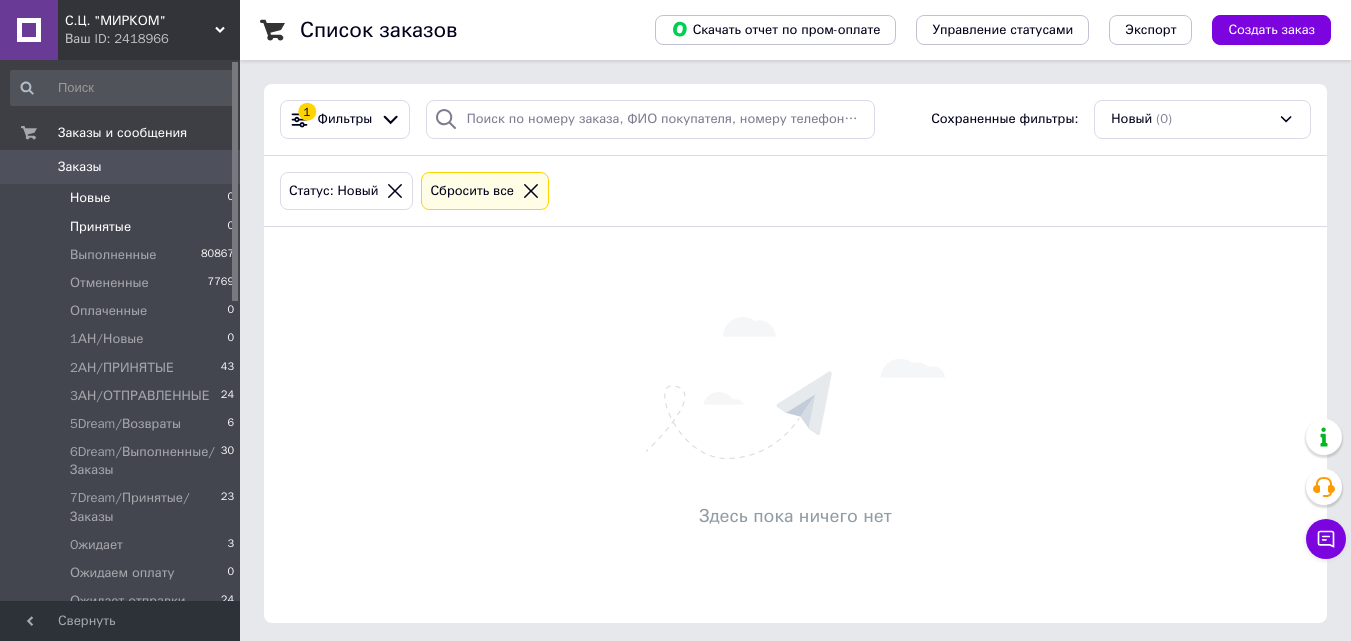 click on "Принятые 0" at bounding box center (123, 227) 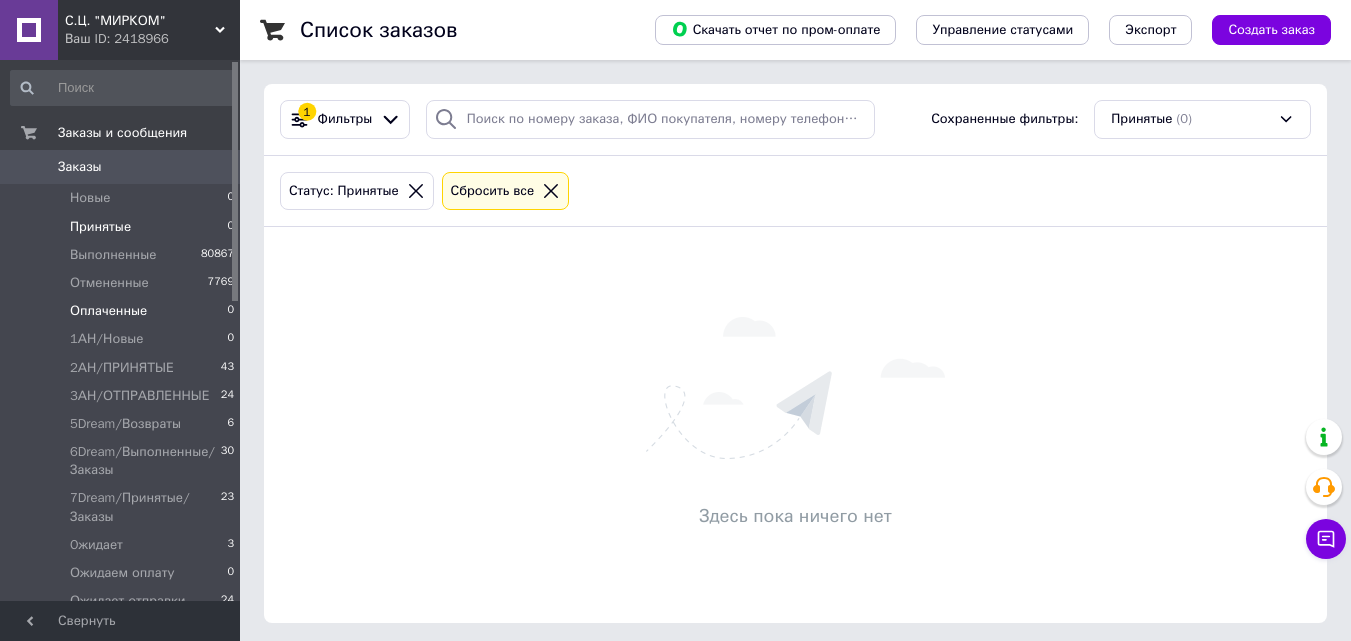 click on "Оплаченные 0" at bounding box center [123, 311] 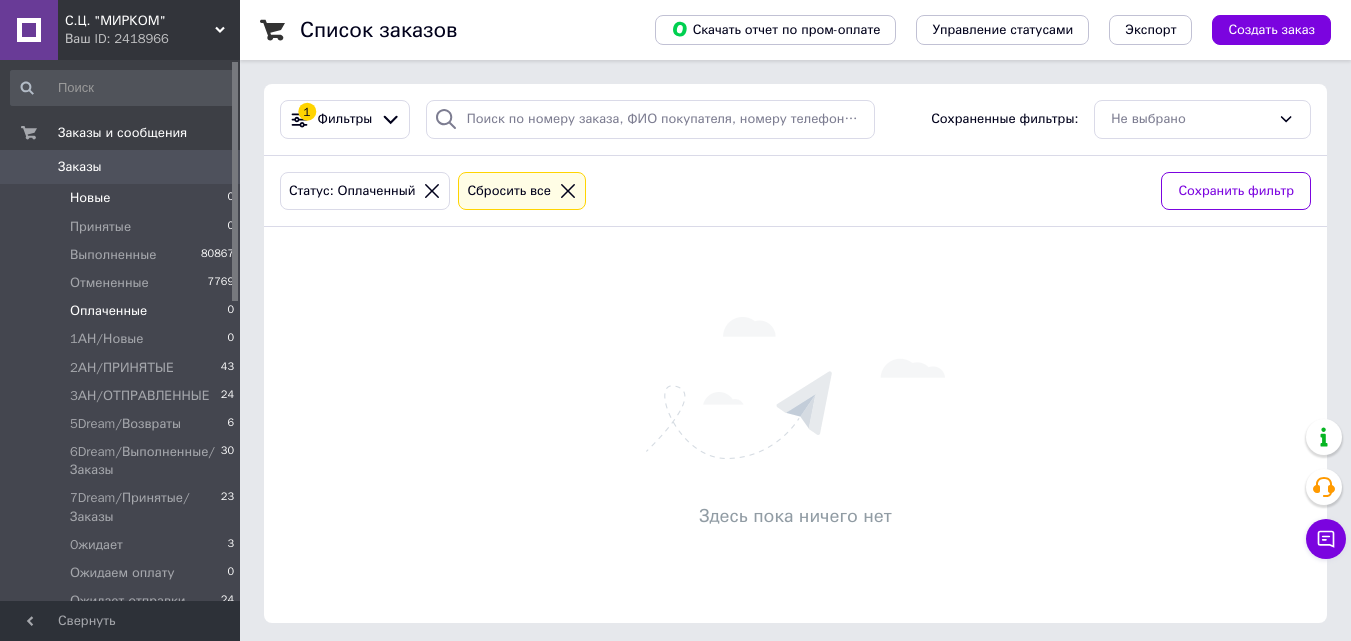 click on "Новые 0" at bounding box center (123, 198) 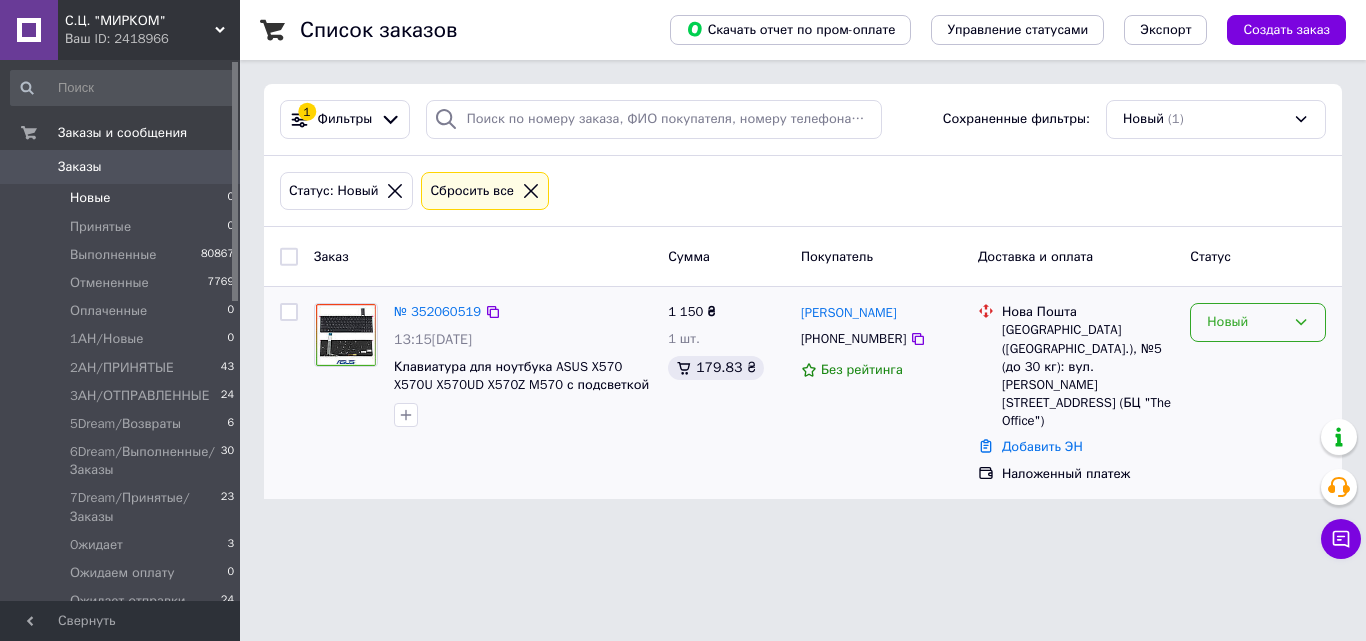 click on "Новый" at bounding box center [1246, 322] 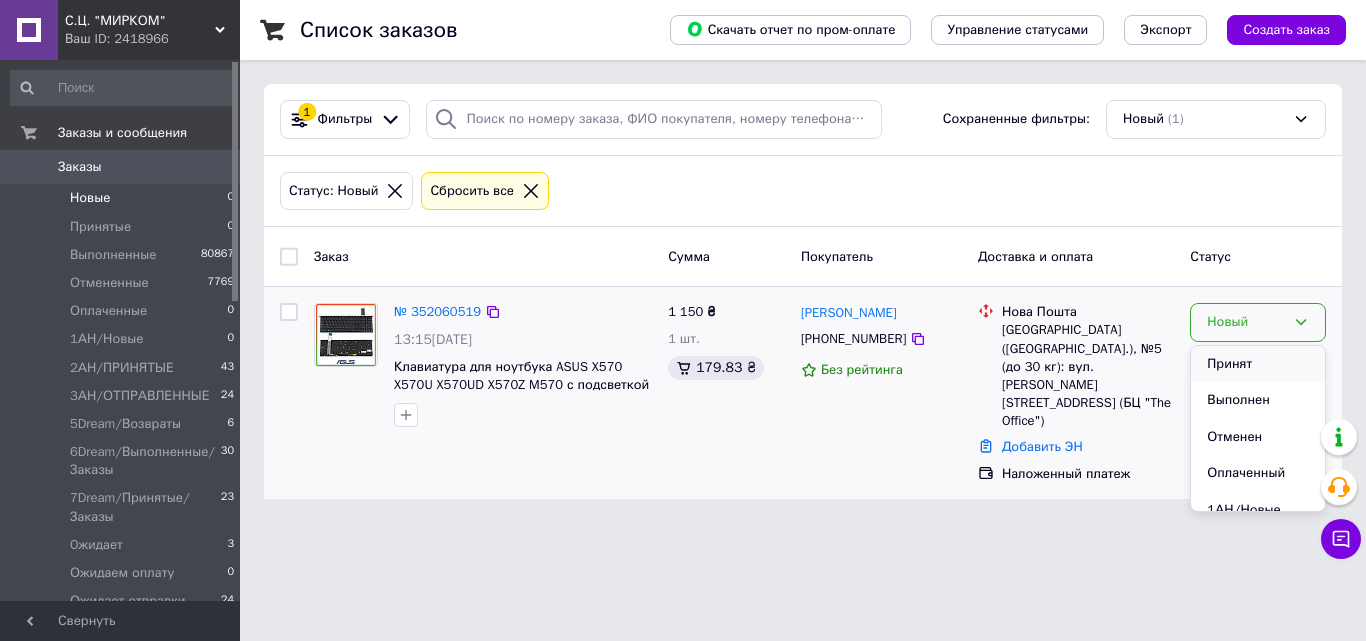 click on "Принят" at bounding box center (1258, 364) 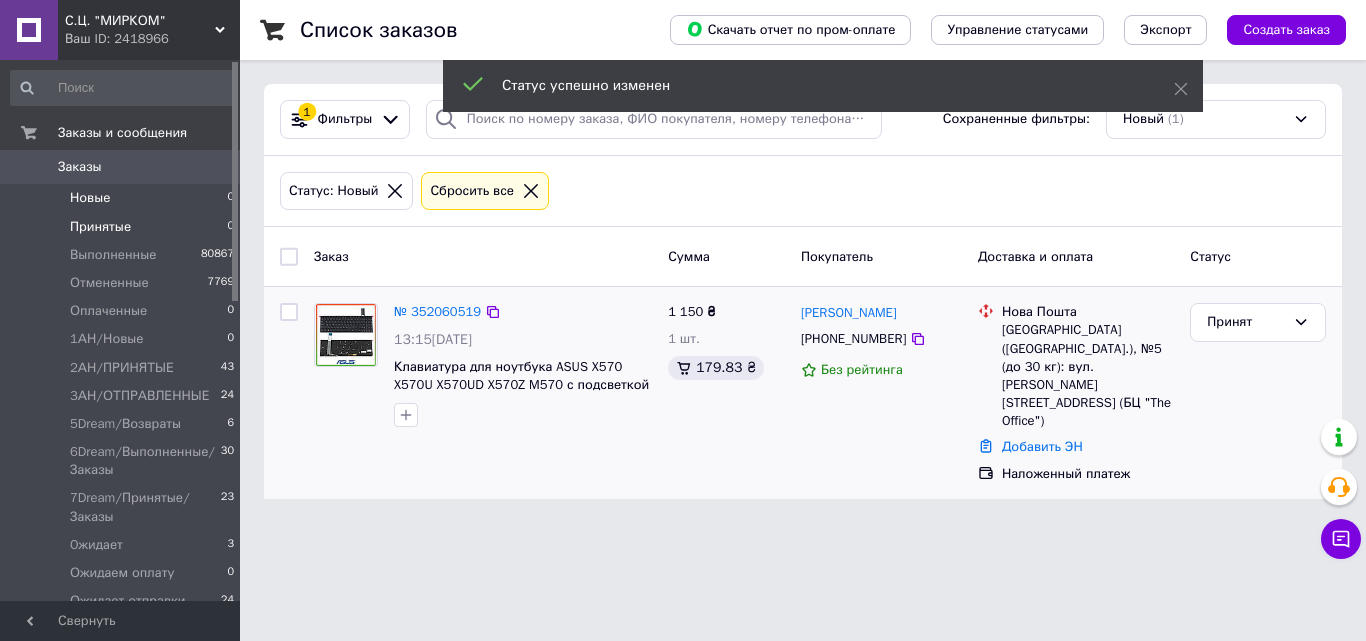 click on "Принятые 0" at bounding box center (123, 227) 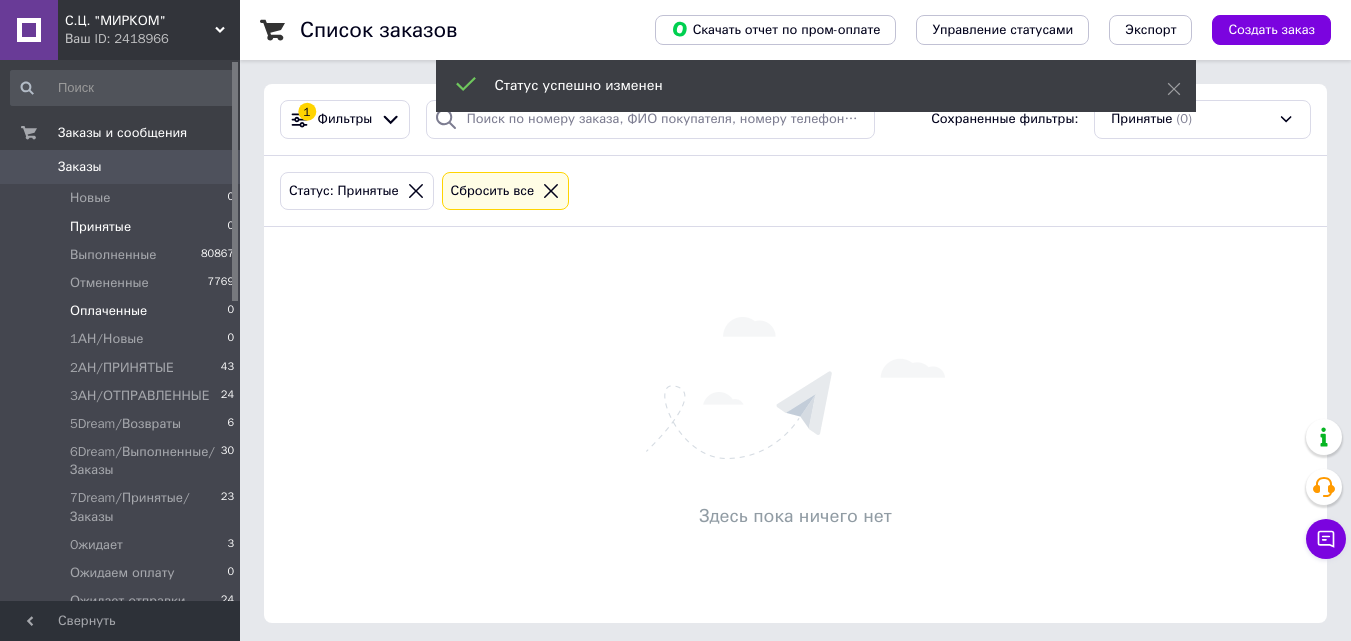 click on "Оплаченные 0" at bounding box center [123, 311] 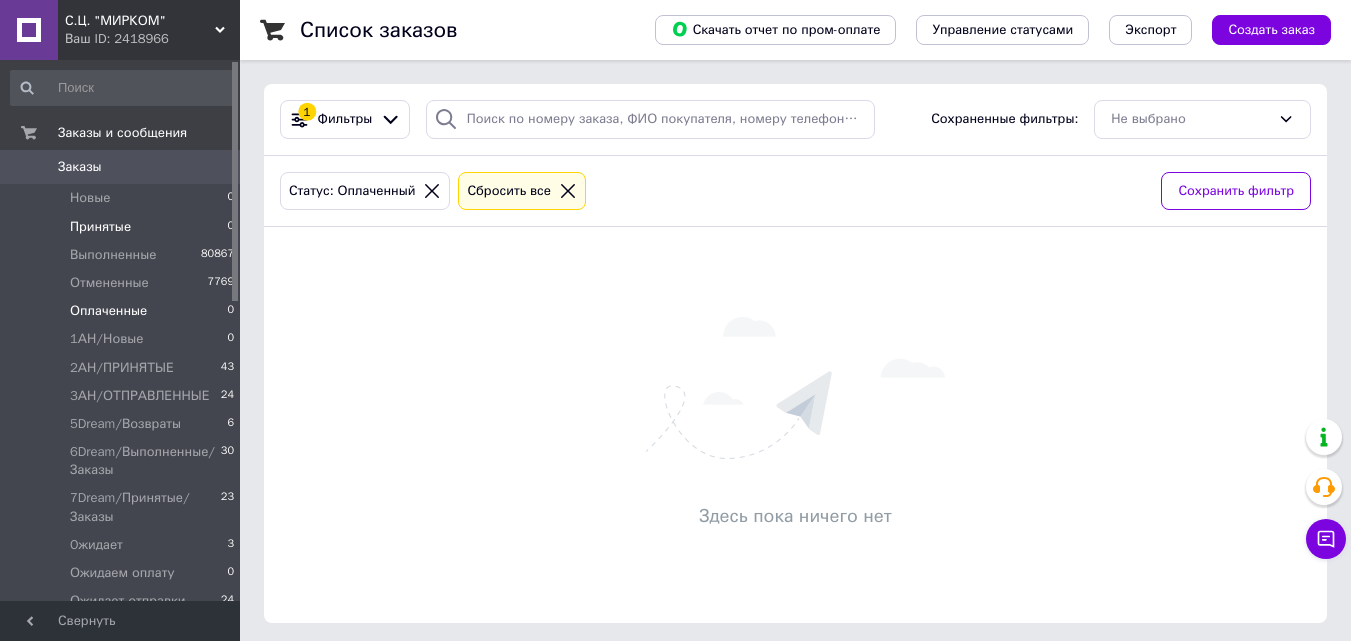 click on "Принятые 0" at bounding box center [123, 227] 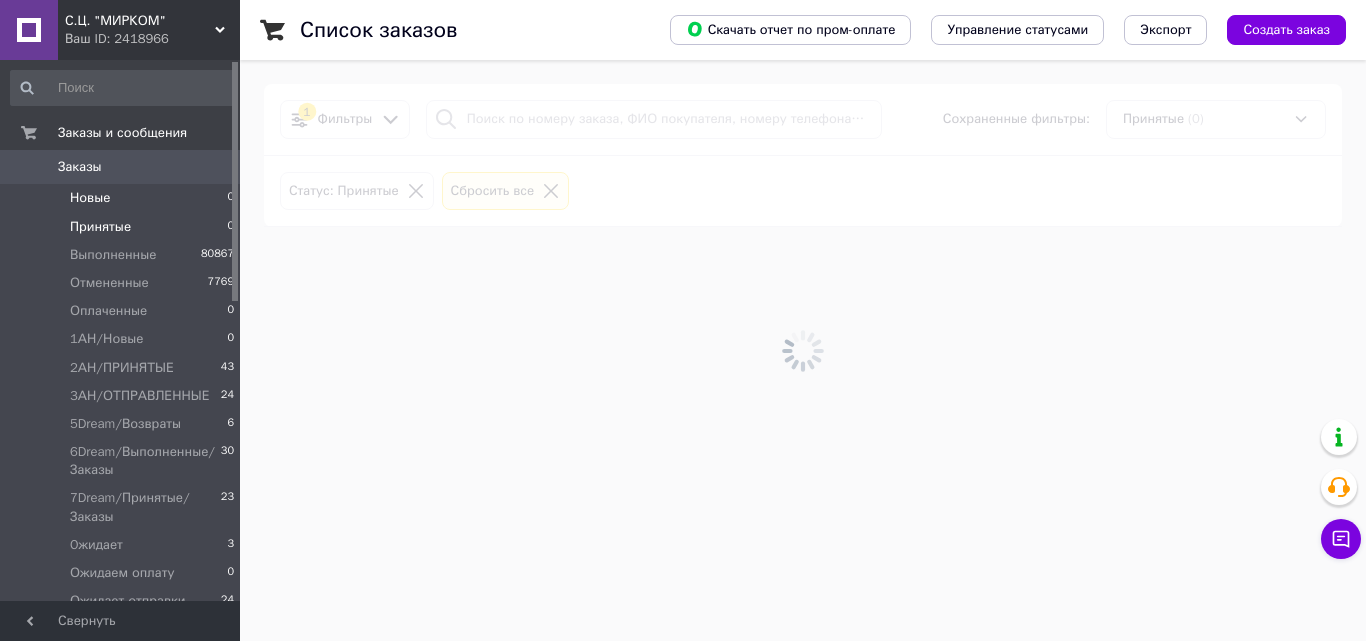 click on "Новые 0" at bounding box center (123, 198) 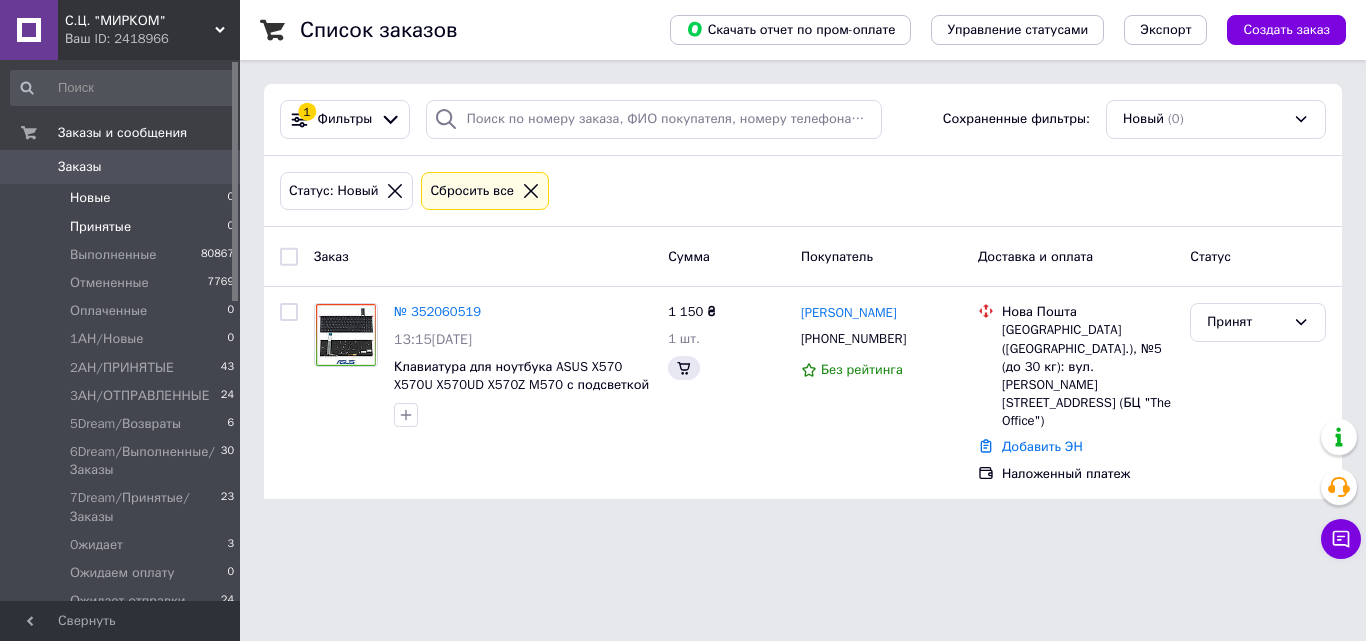 click on "Принятые 0" at bounding box center (123, 227) 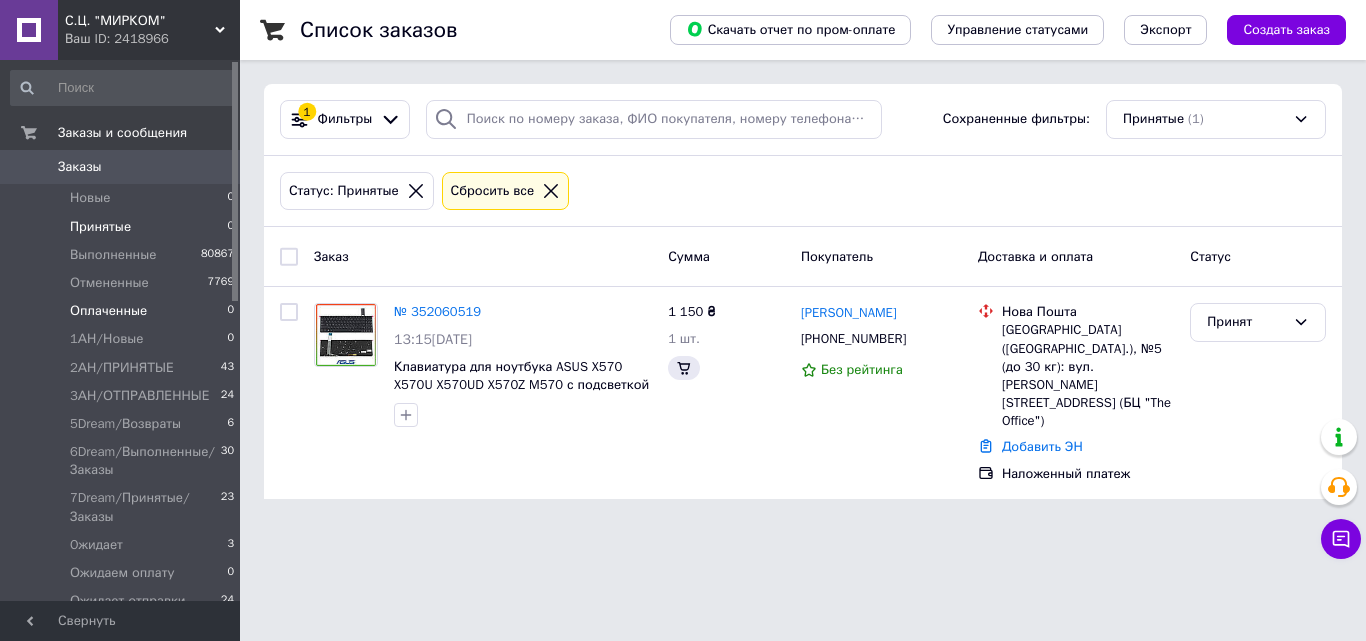 click on "Оплаченные 0" at bounding box center (123, 311) 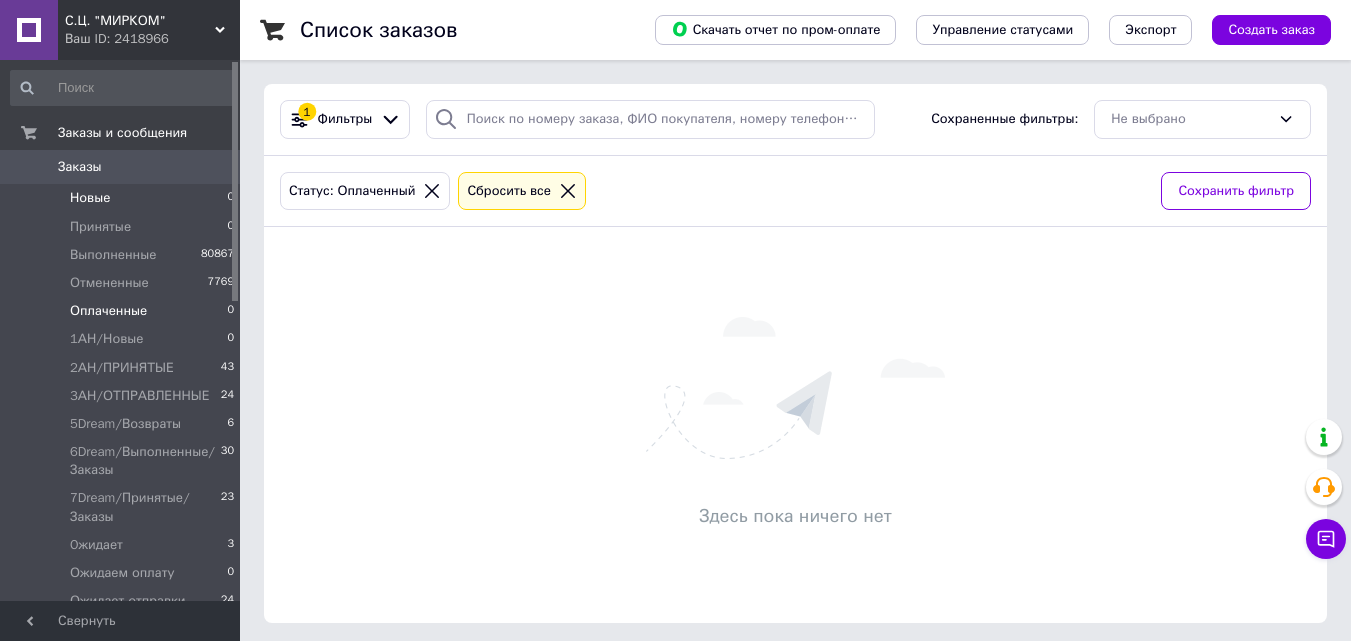 click on "Новые 0" at bounding box center (123, 198) 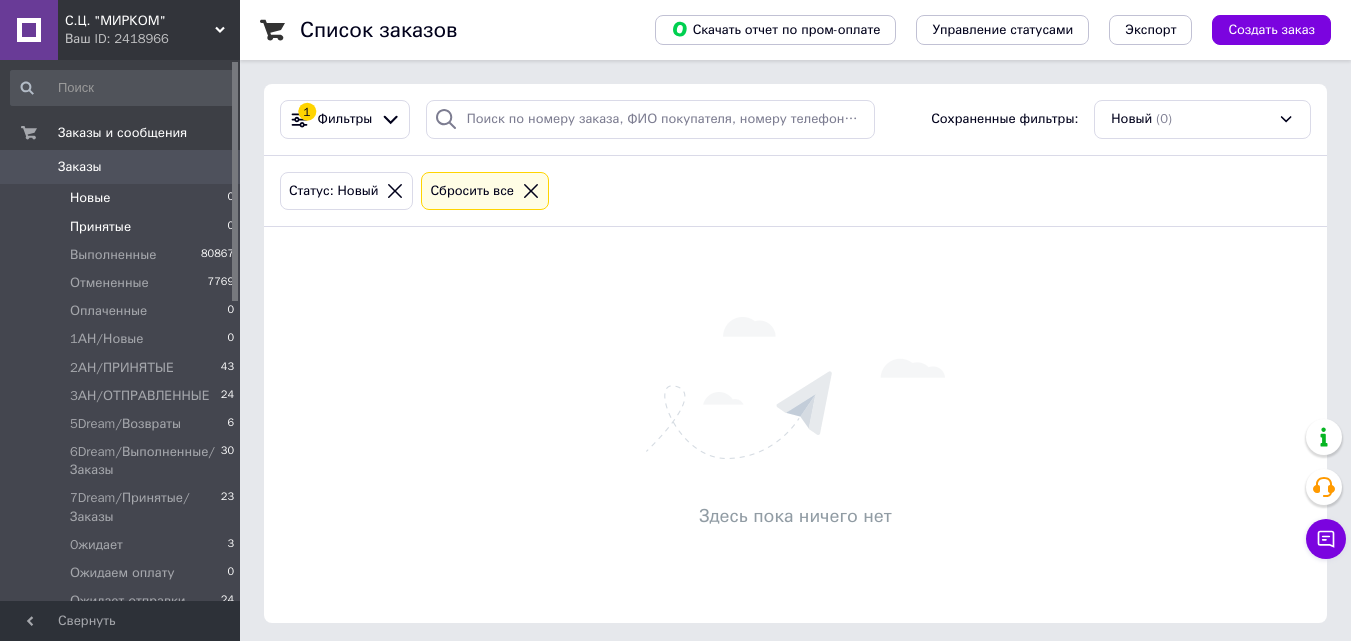 click on "Принятые 0" at bounding box center [123, 227] 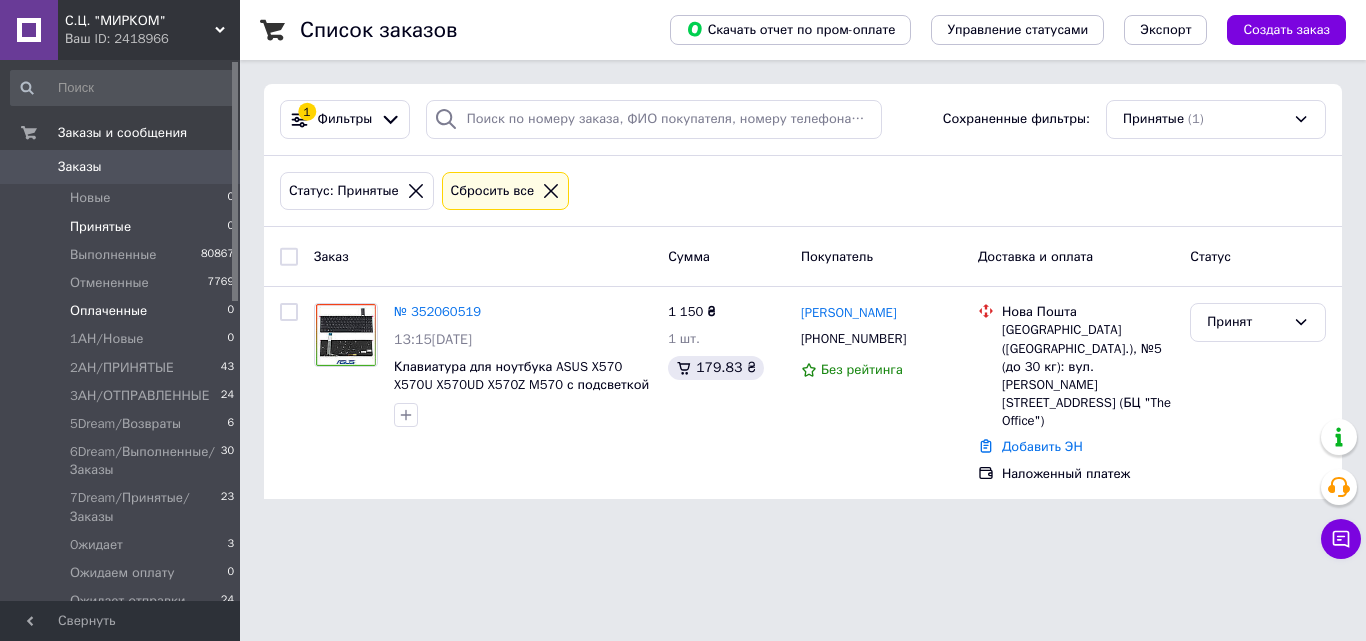 click on "Оплаченные 0" at bounding box center [123, 311] 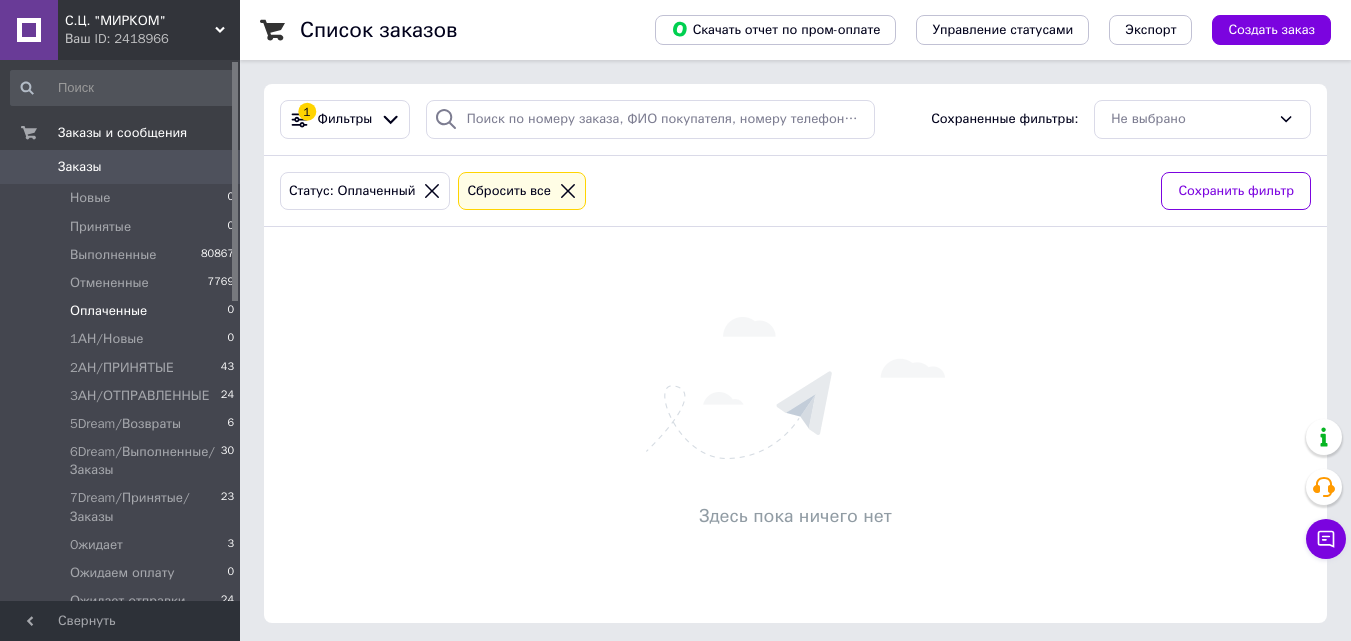 click on "Заказы" at bounding box center (121, 167) 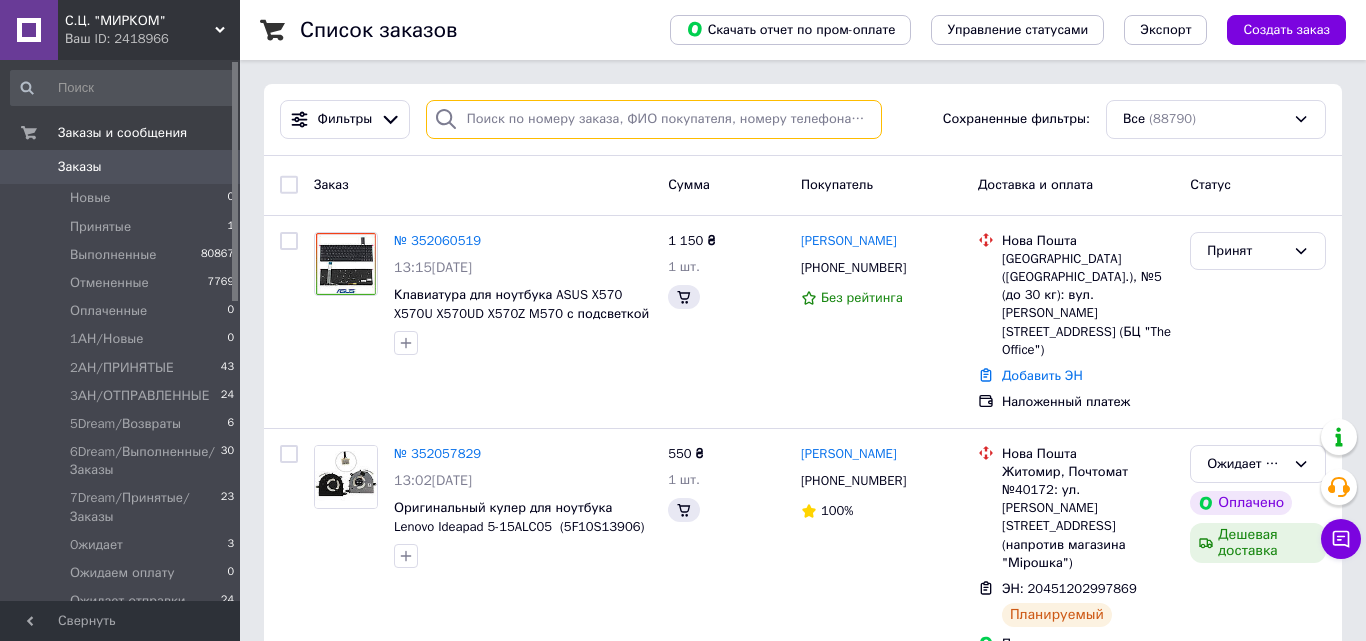 click at bounding box center [654, 119] 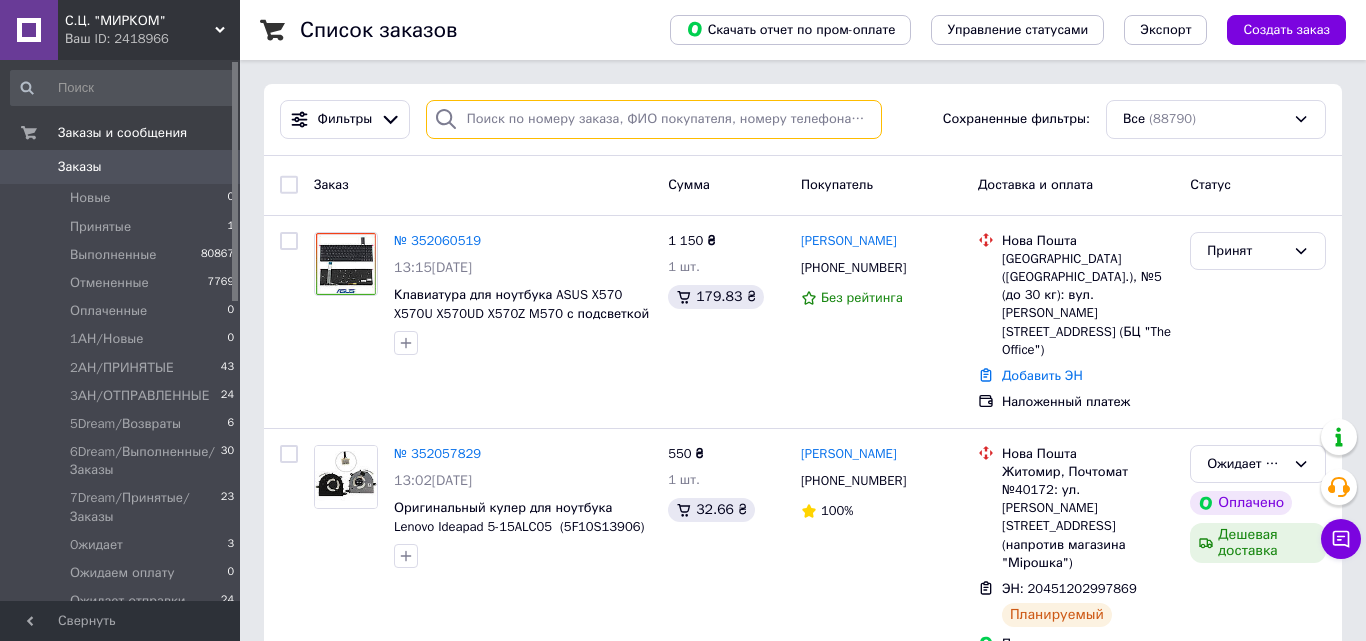 paste on "352060519" 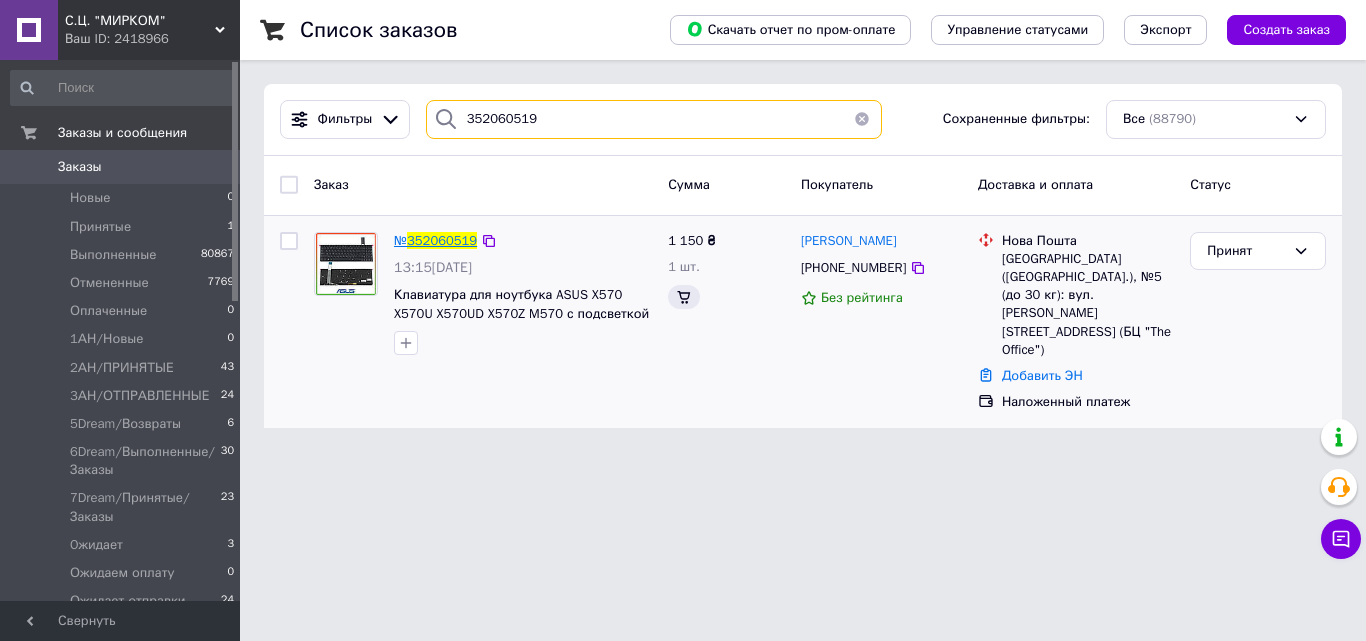 type on "352060519" 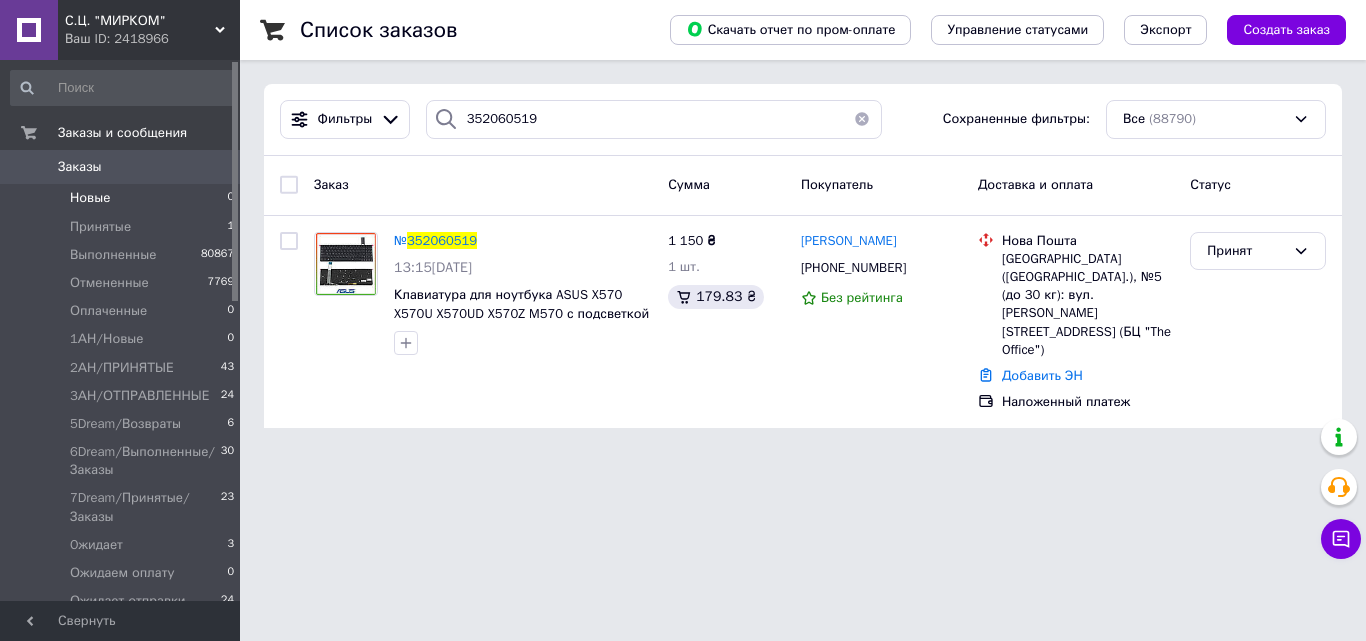 click on "Новые 0" at bounding box center (123, 198) 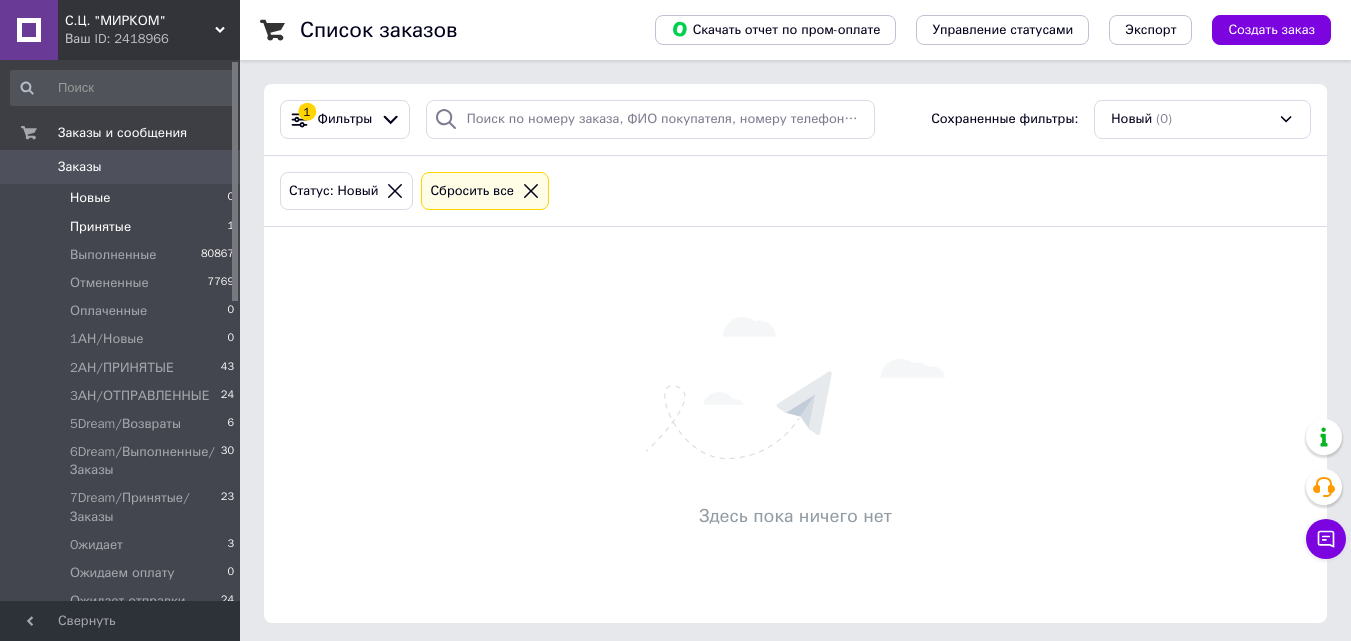 click on "Принятые 1" at bounding box center [123, 227] 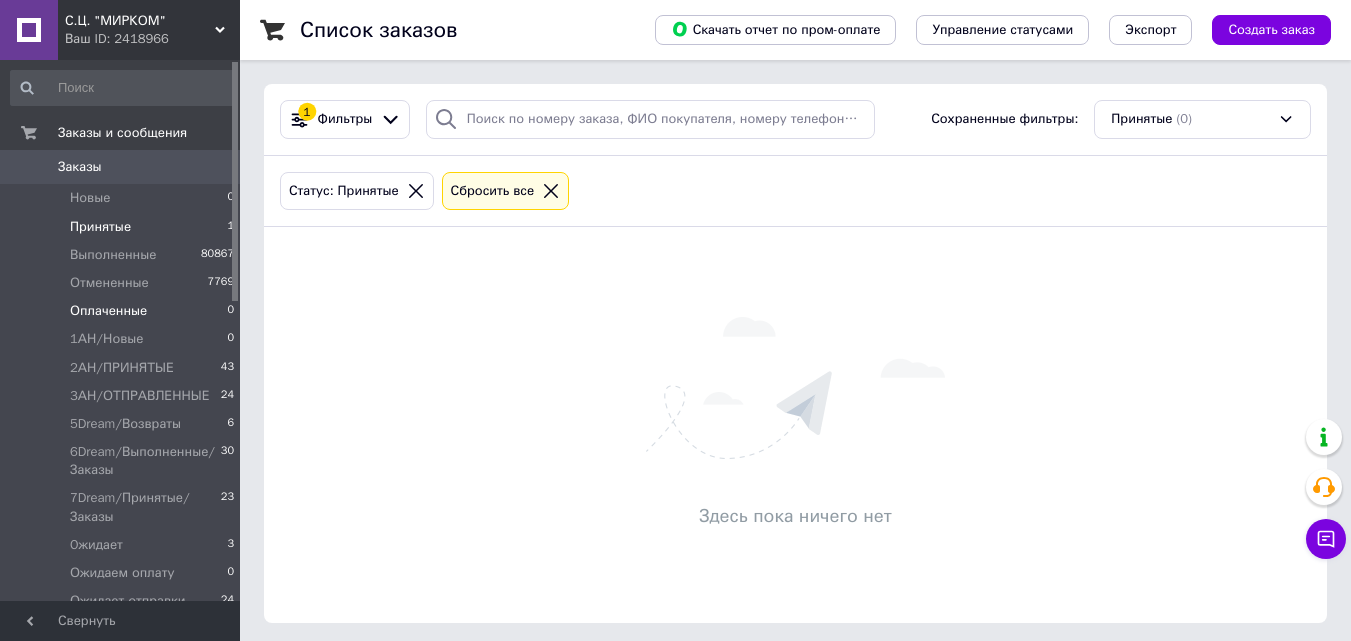 click on "Оплаченные 0" at bounding box center [123, 311] 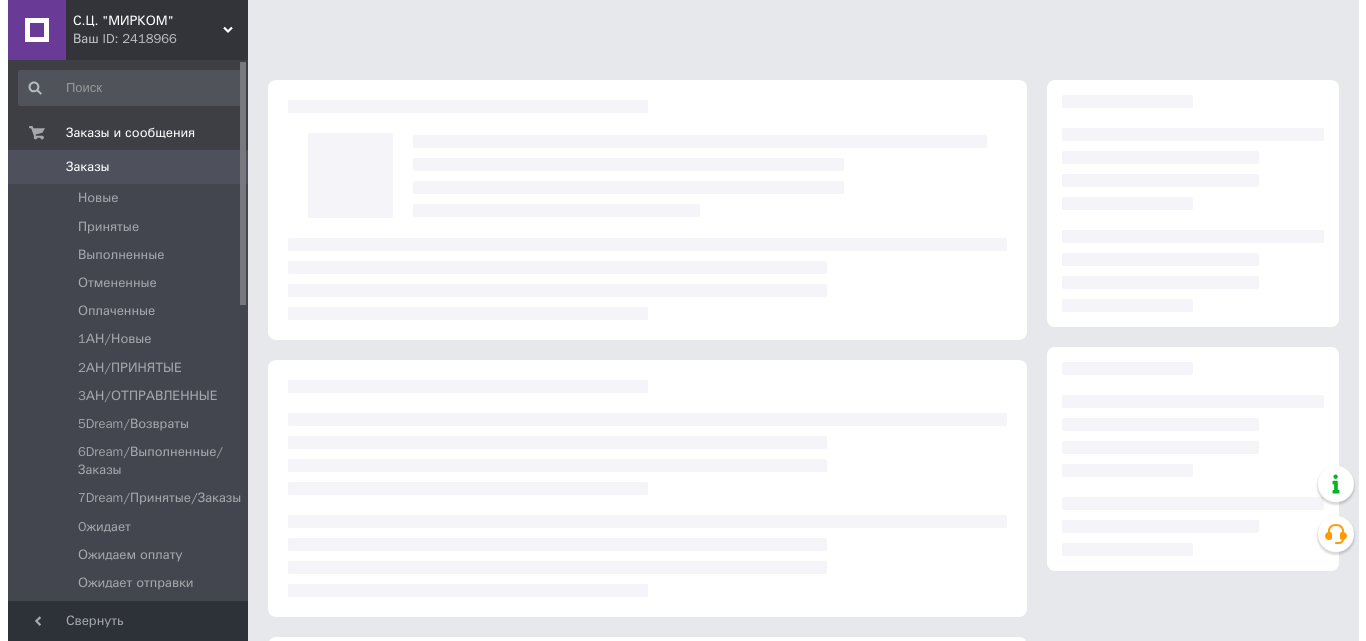 scroll, scrollTop: 0, scrollLeft: 0, axis: both 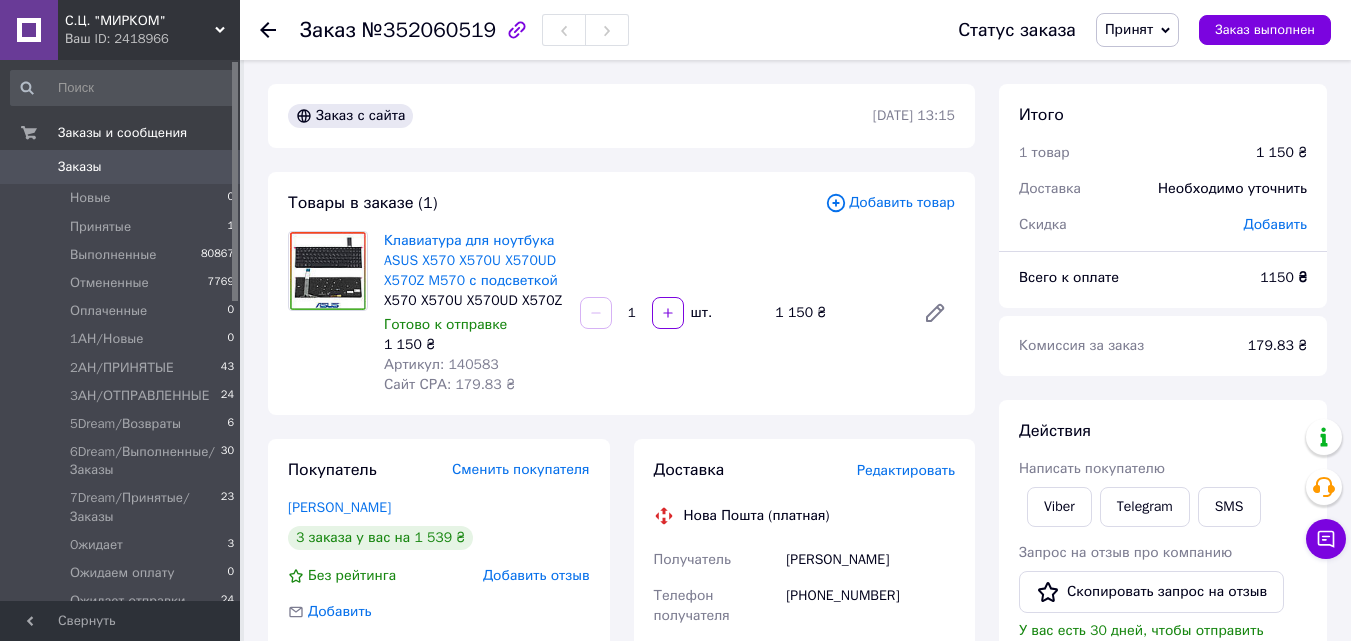 click on "Редактировать" at bounding box center [906, 470] 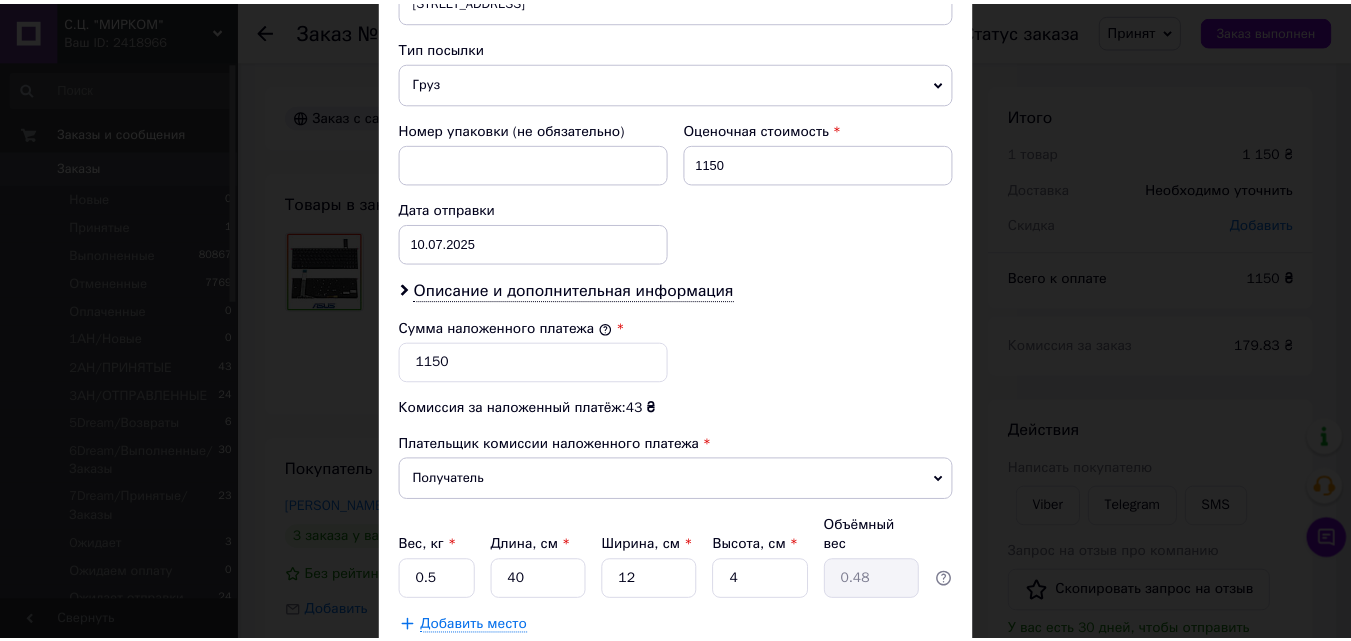 scroll, scrollTop: 885, scrollLeft: 0, axis: vertical 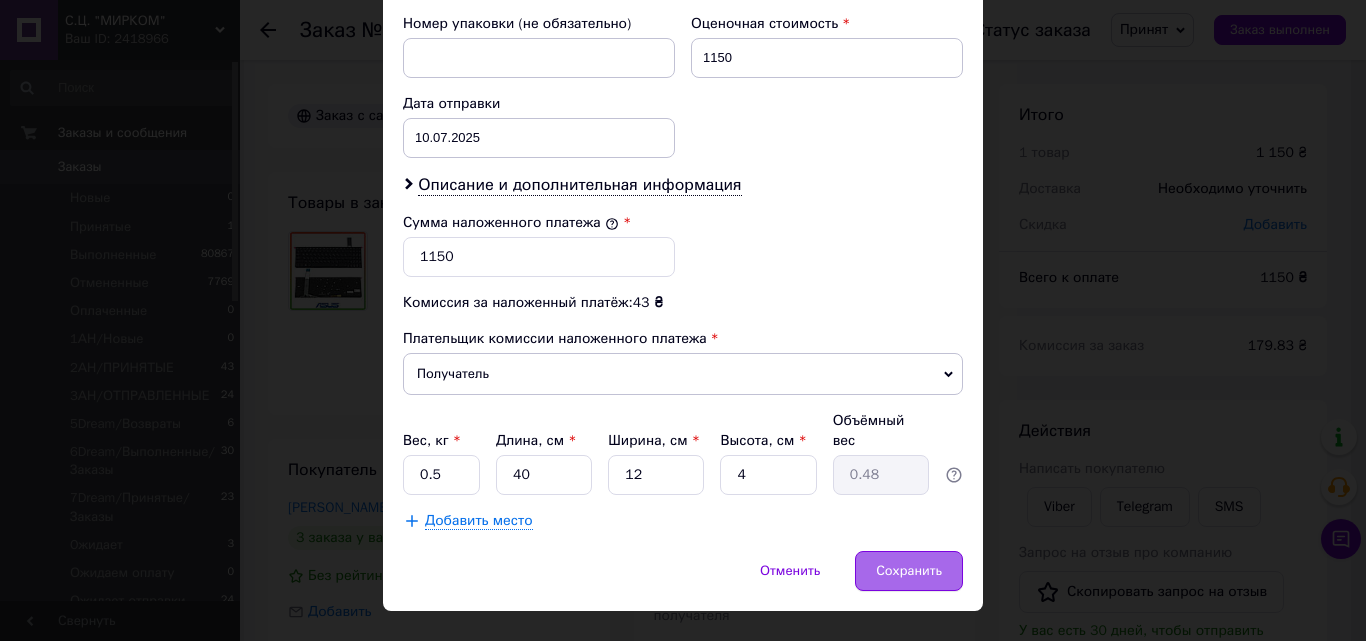 click on "Сохранить" at bounding box center (909, 571) 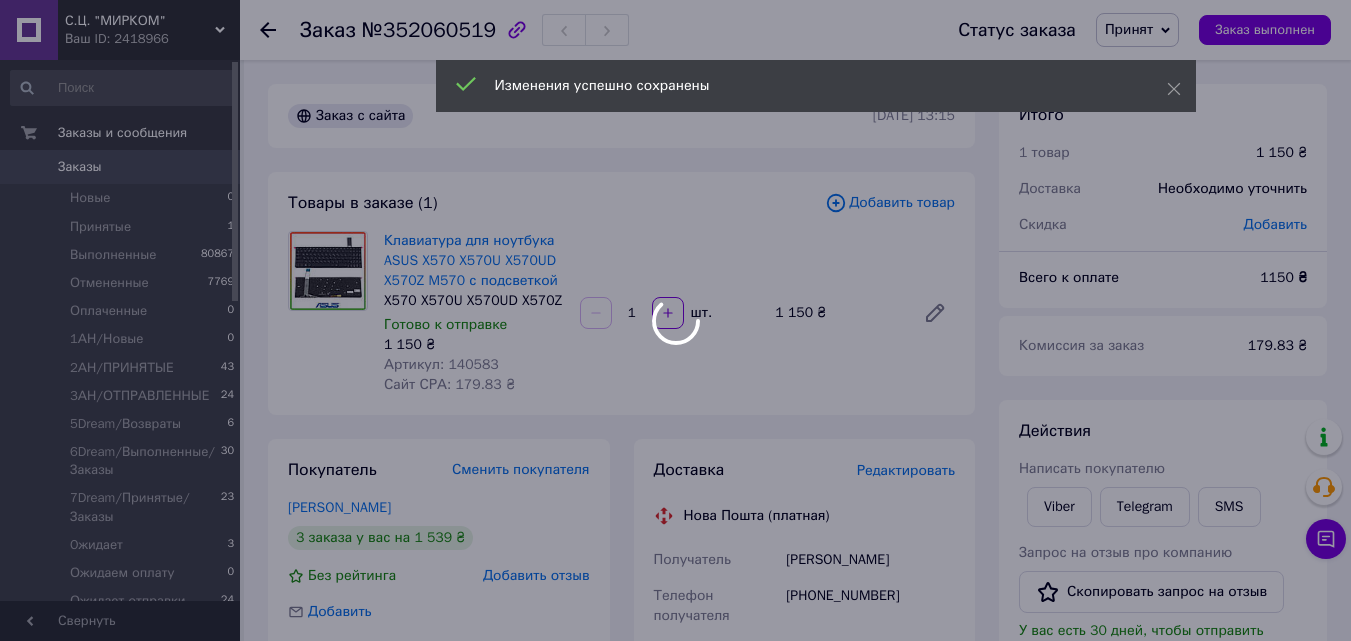 scroll, scrollTop: 800, scrollLeft: 0, axis: vertical 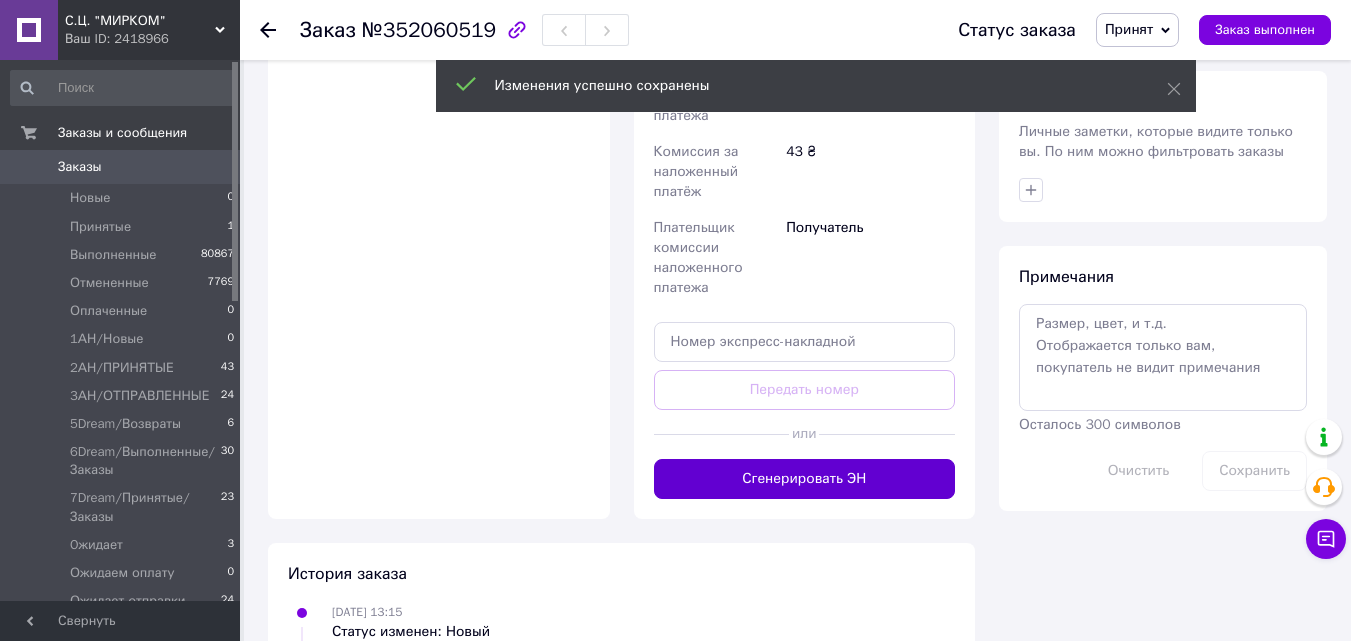 click on "Сгенерировать ЭН" at bounding box center (805, 479) 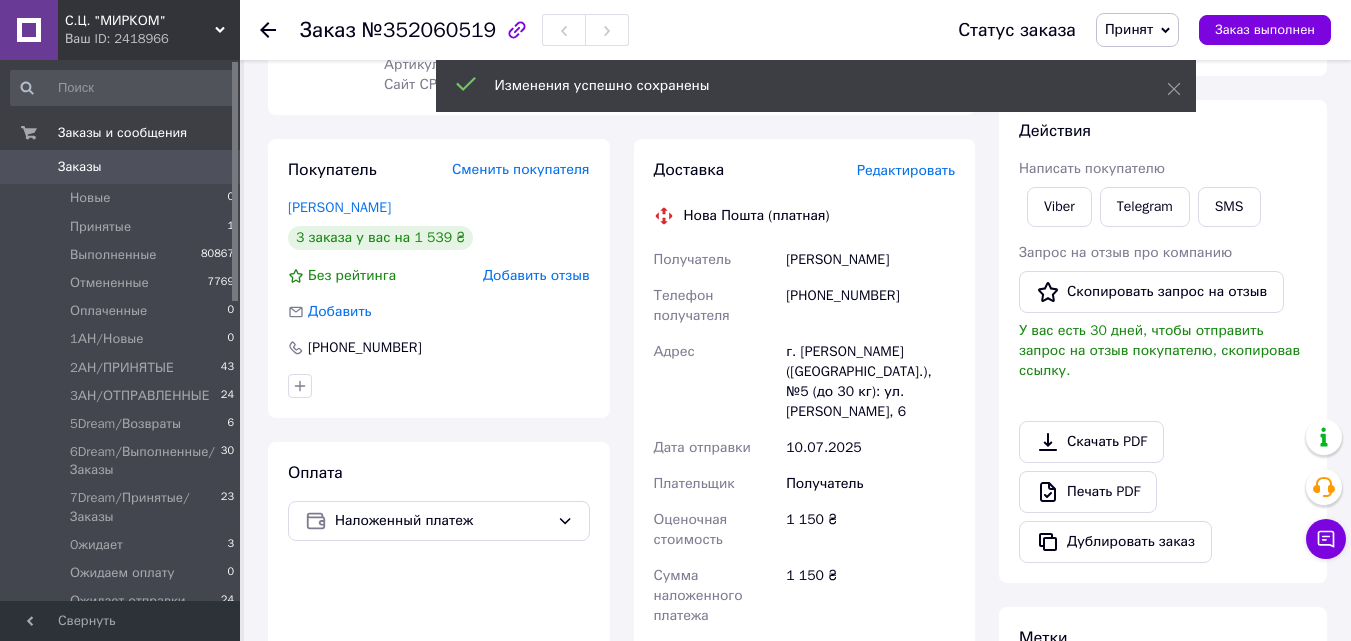 scroll, scrollTop: 100, scrollLeft: 0, axis: vertical 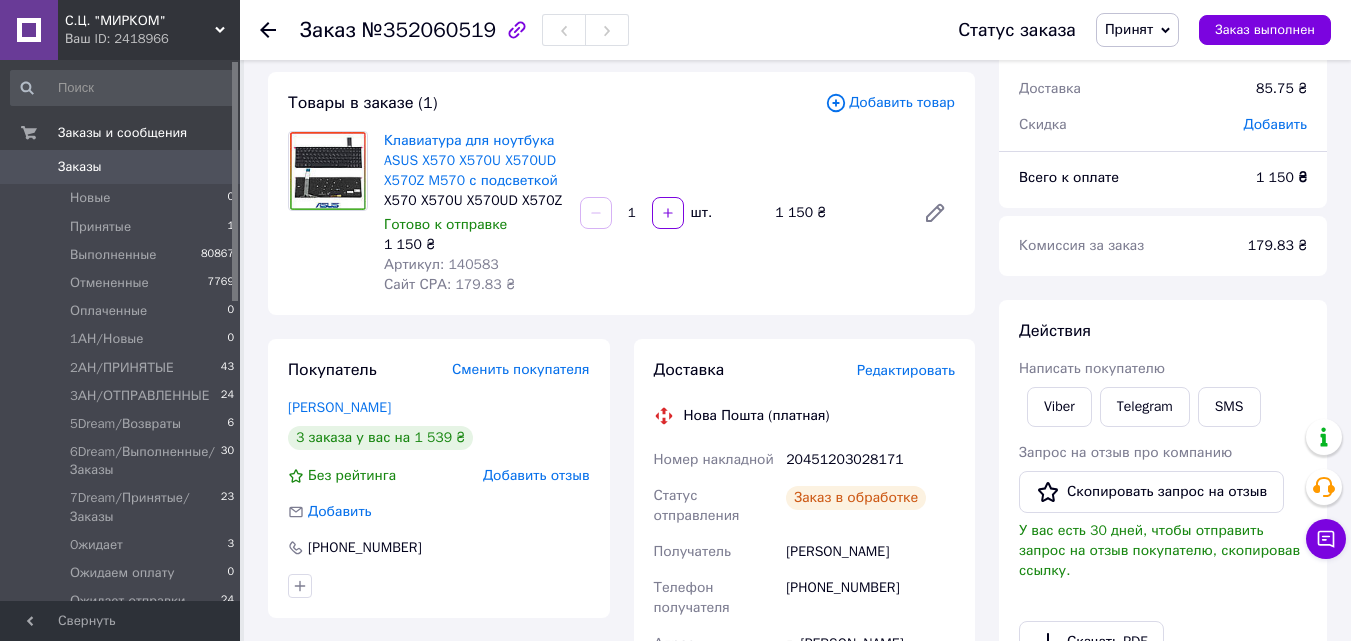 click on "20451203028171" at bounding box center [870, 460] 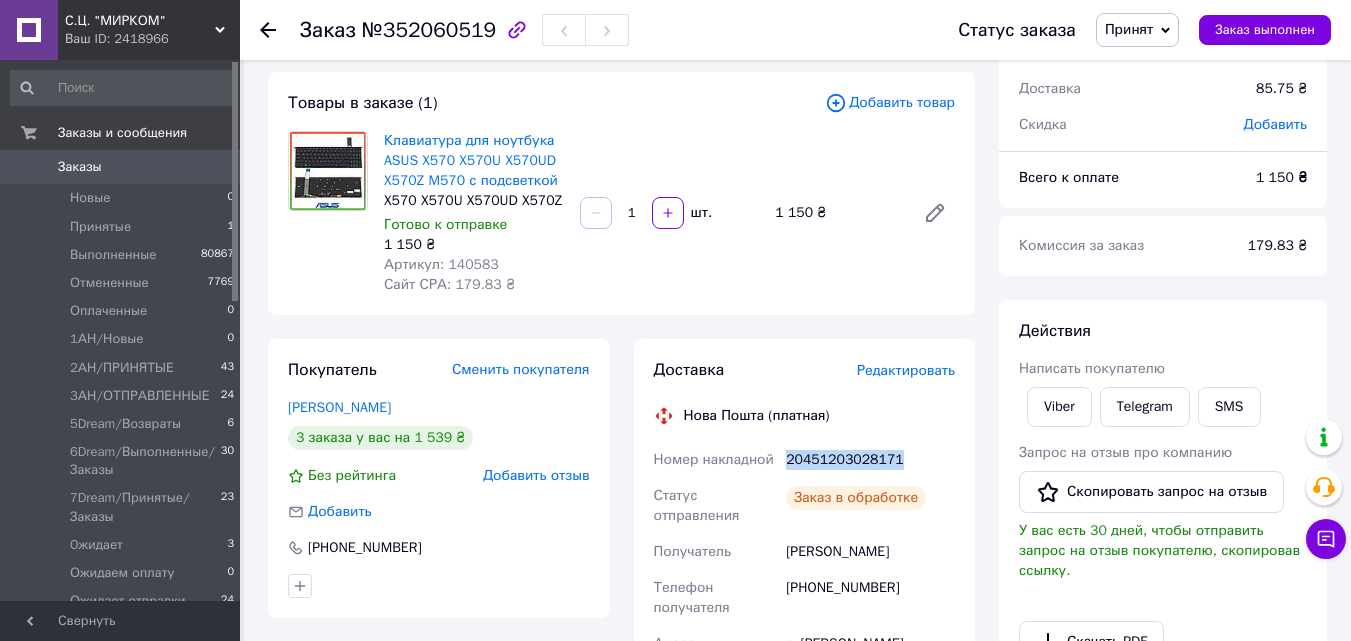 click on "20451203028171" at bounding box center (870, 460) 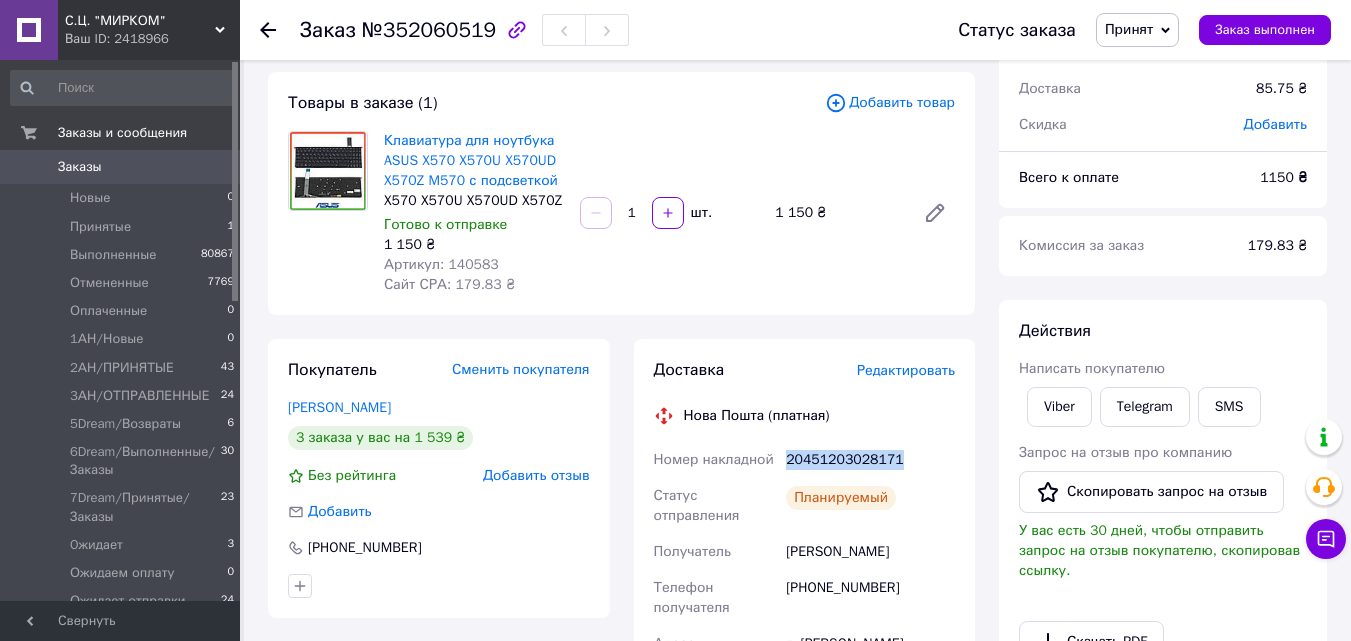 drag, startPoint x: 1116, startPoint y: 32, endPoint x: 1187, endPoint y: 147, distance: 135.15176 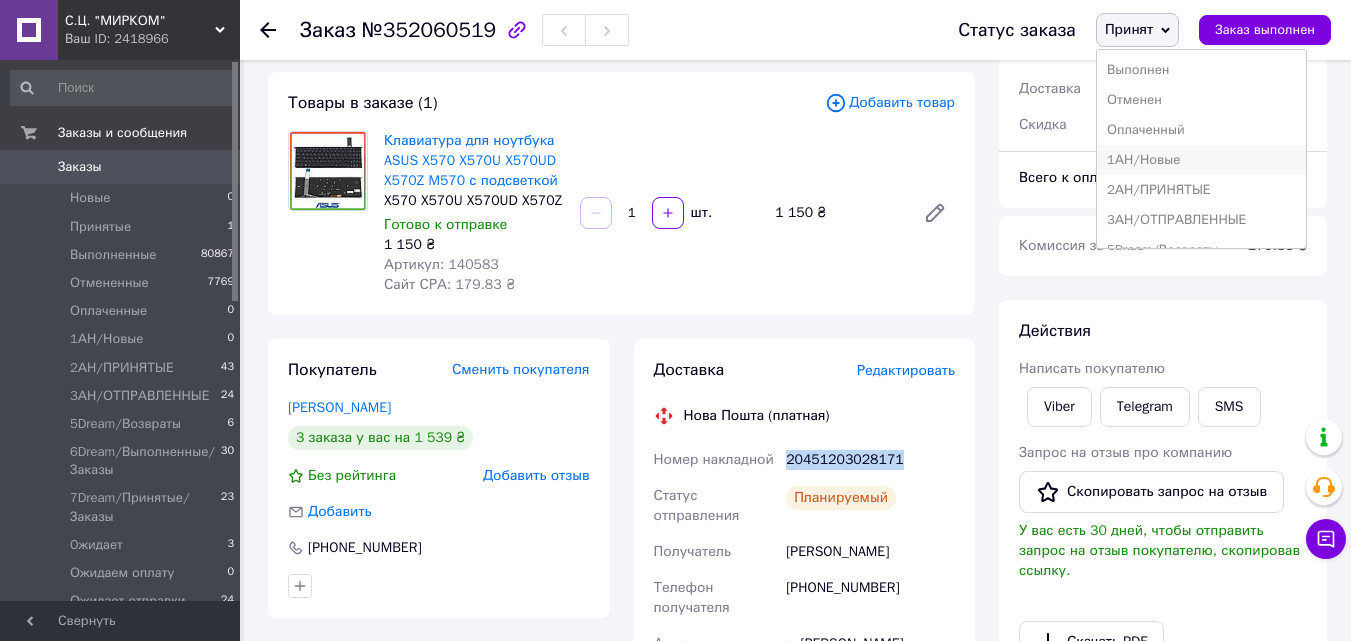 scroll, scrollTop: 232, scrollLeft: 0, axis: vertical 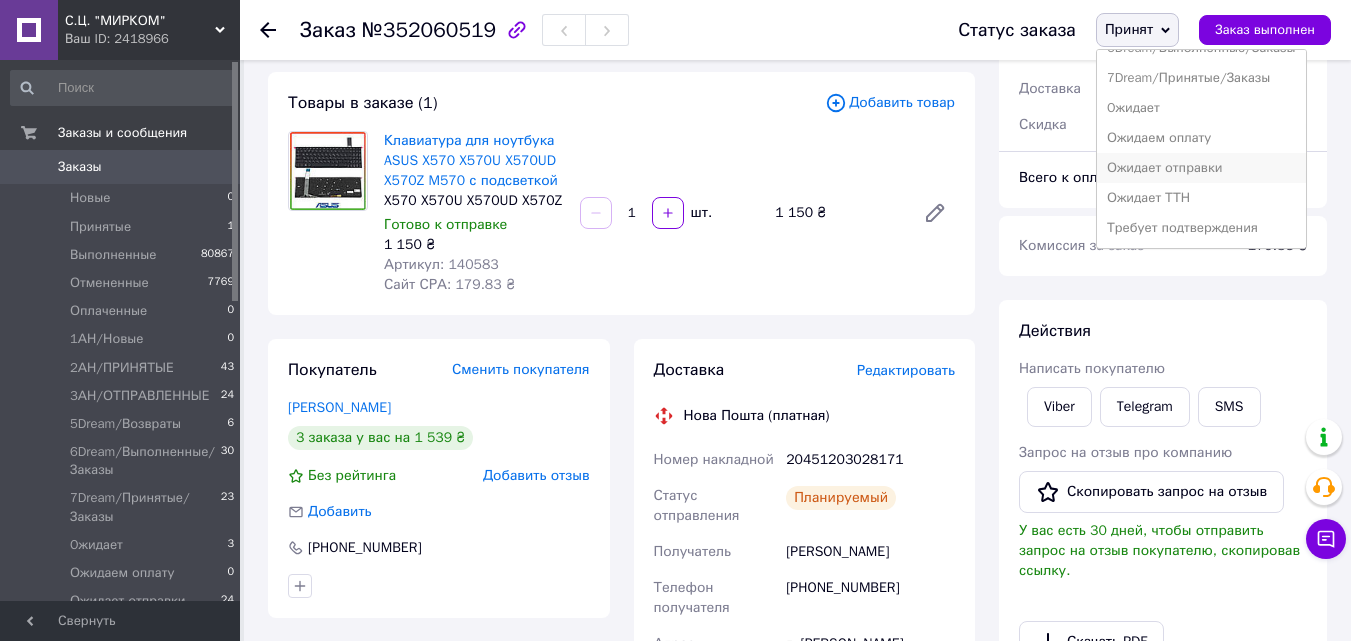 click on "Ожидает отправки" at bounding box center (1201, 168) 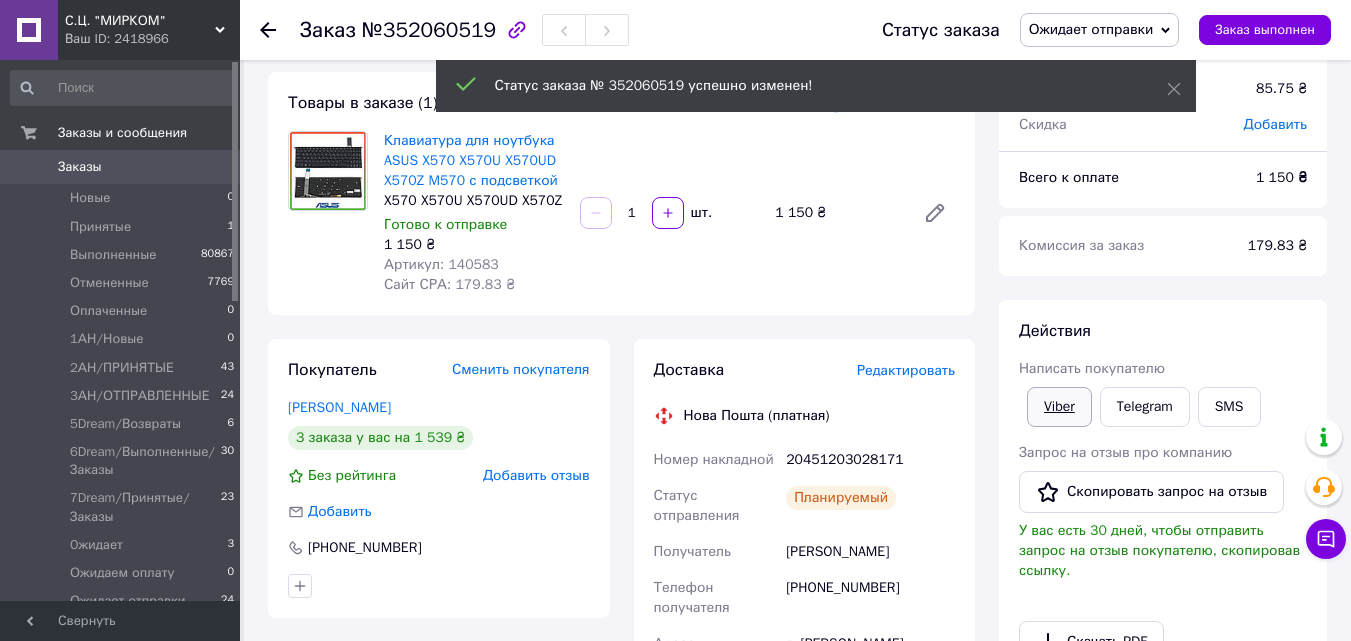 click on "Viber" at bounding box center (1059, 407) 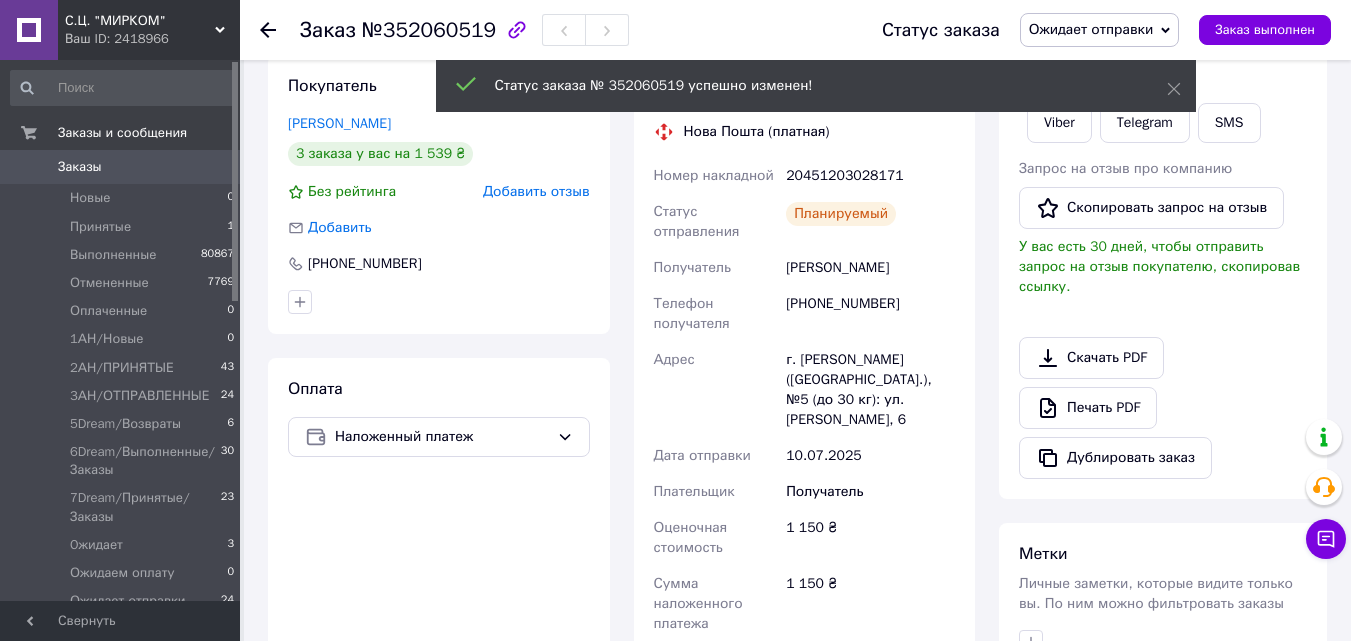 scroll, scrollTop: 400, scrollLeft: 0, axis: vertical 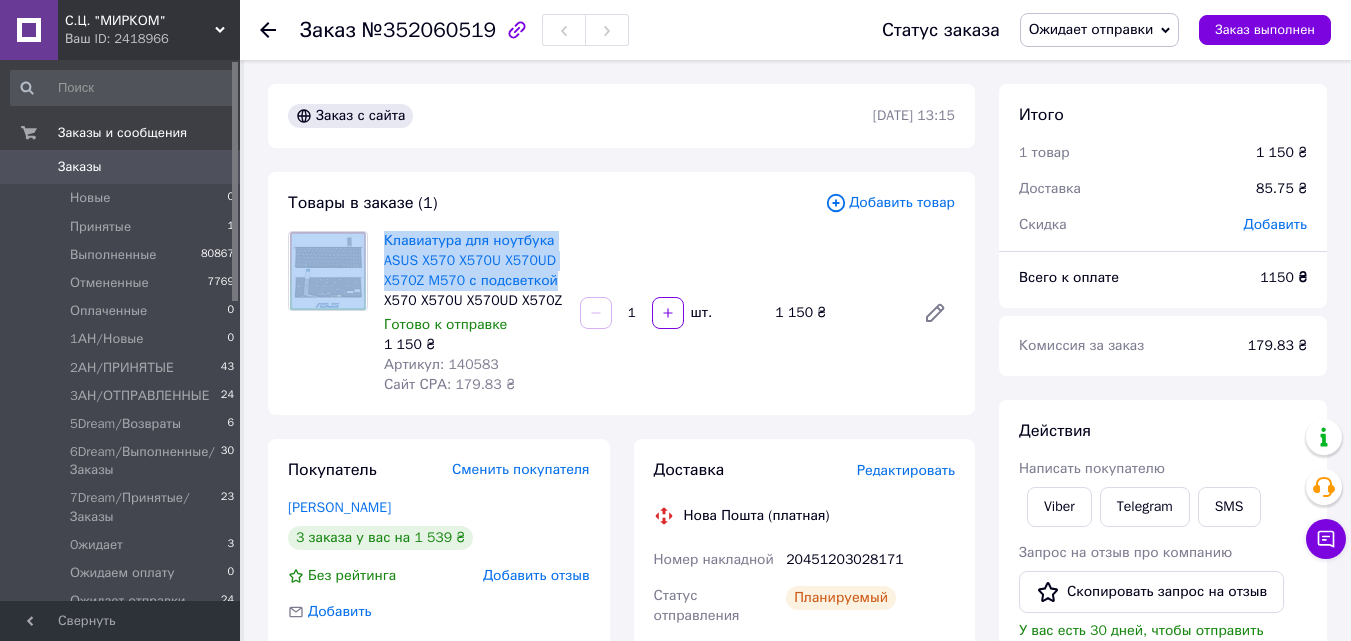 drag, startPoint x: 558, startPoint y: 277, endPoint x: 374, endPoint y: 234, distance: 188.95767 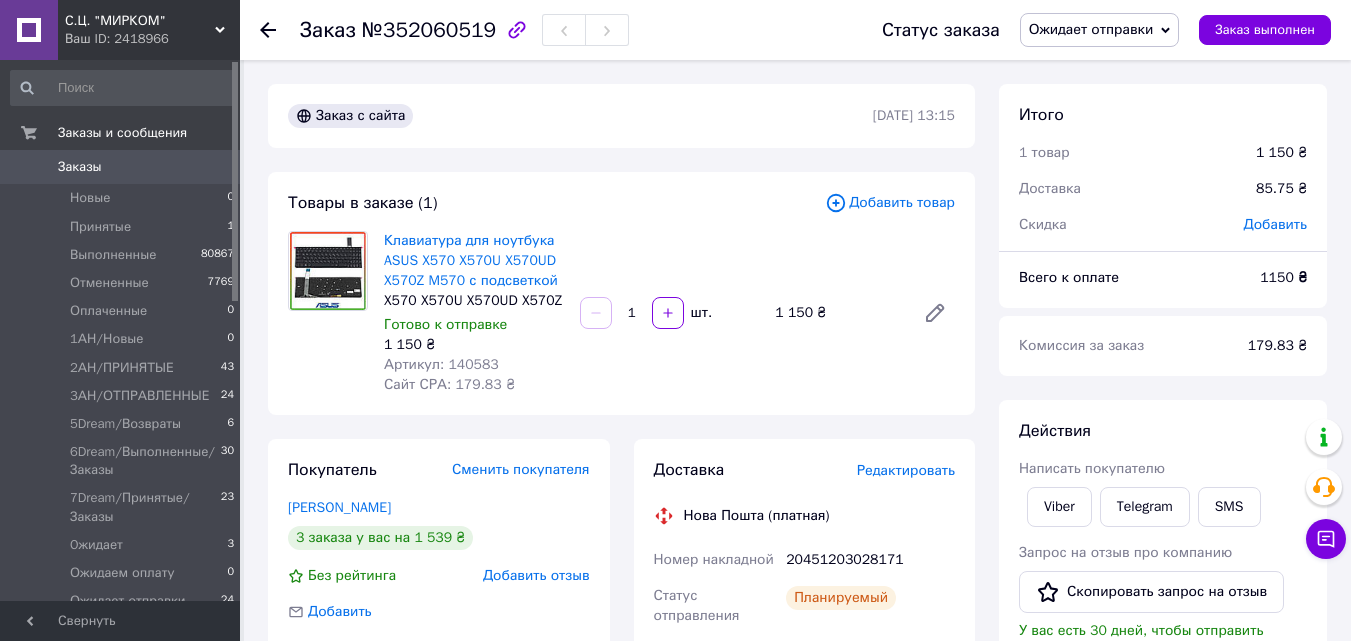 drag, startPoint x: 546, startPoint y: 386, endPoint x: 558, endPoint y: 313, distance: 73.97973 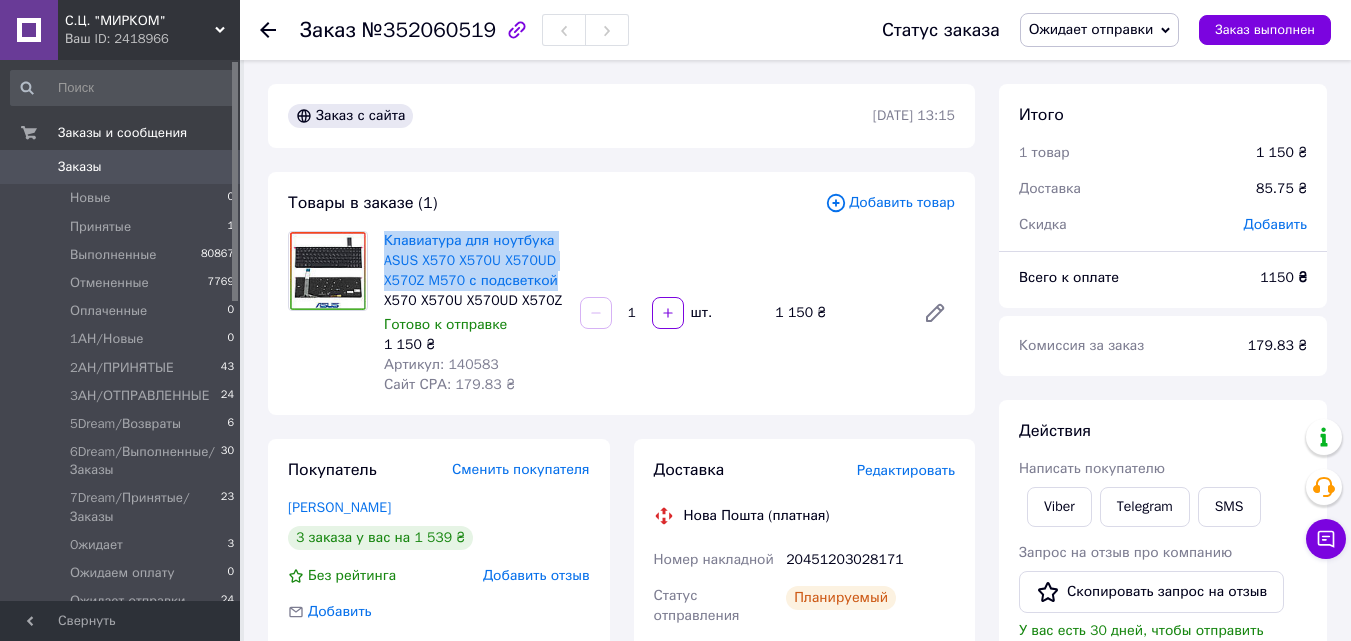 drag, startPoint x: 562, startPoint y: 277, endPoint x: 379, endPoint y: 232, distance: 188.45158 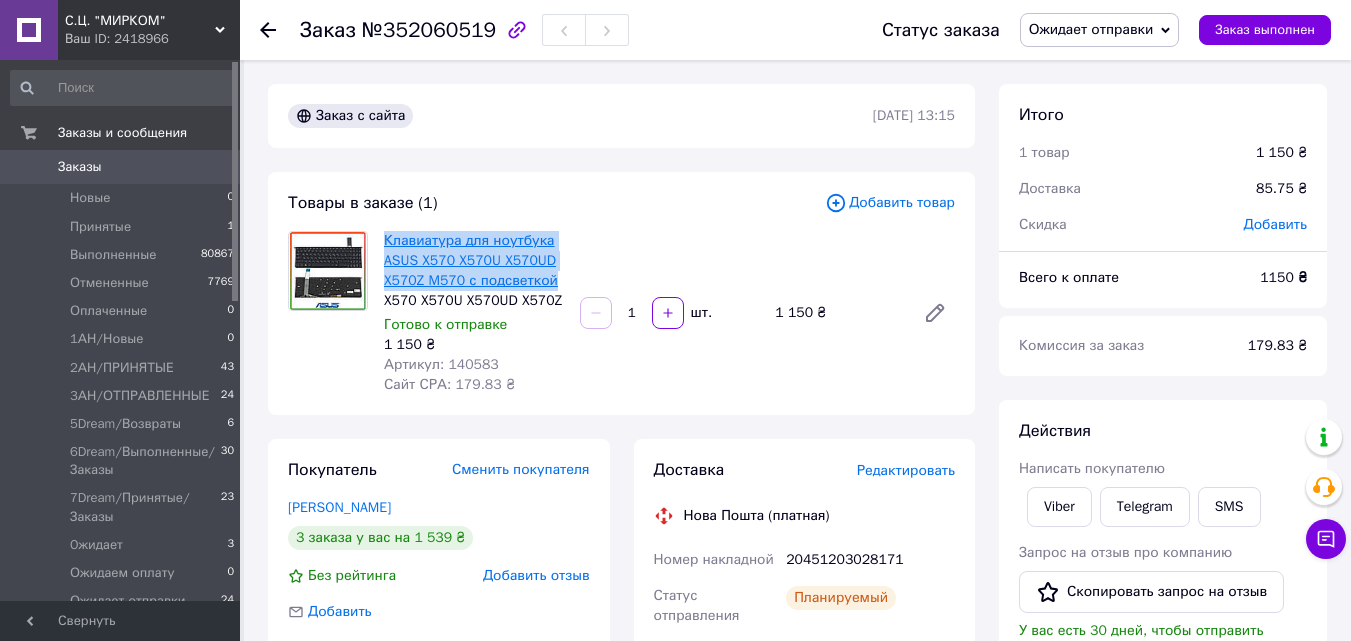 copy on "Клавиатура для ноутбука ASUS X570 X570U X570UD X570Z M570 с подсветкой" 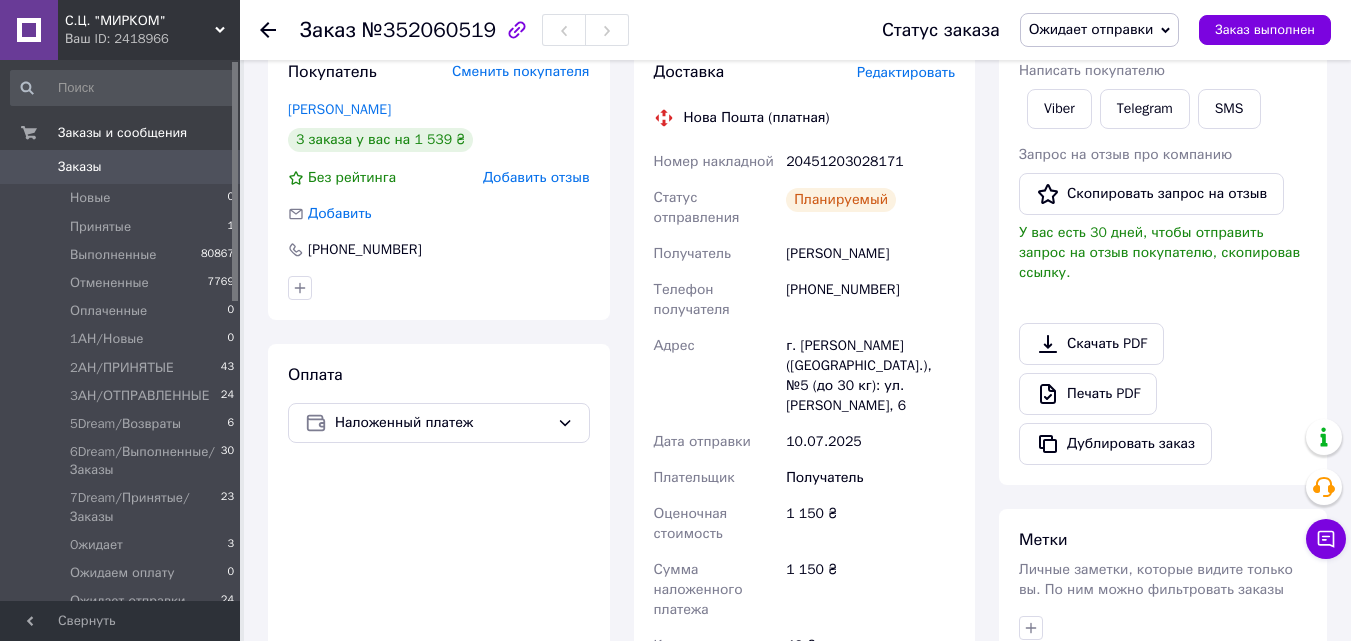 scroll, scrollTop: 400, scrollLeft: 0, axis: vertical 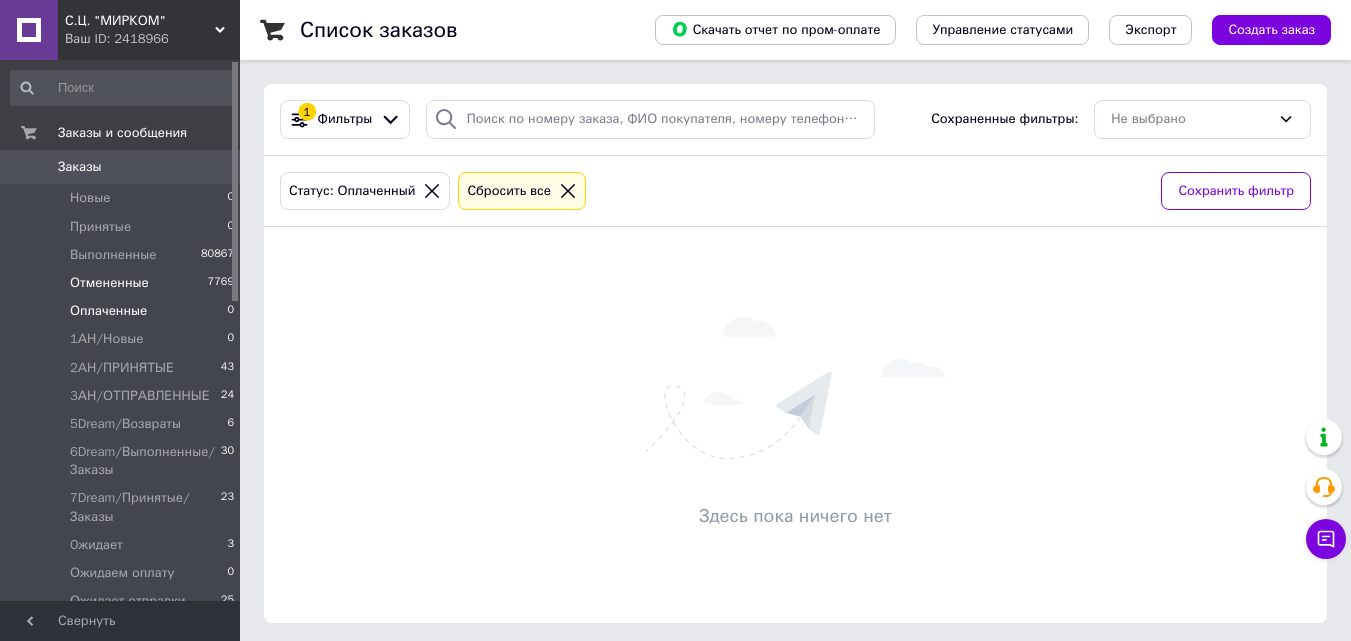 click on "Отмененные 7769" at bounding box center [123, 283] 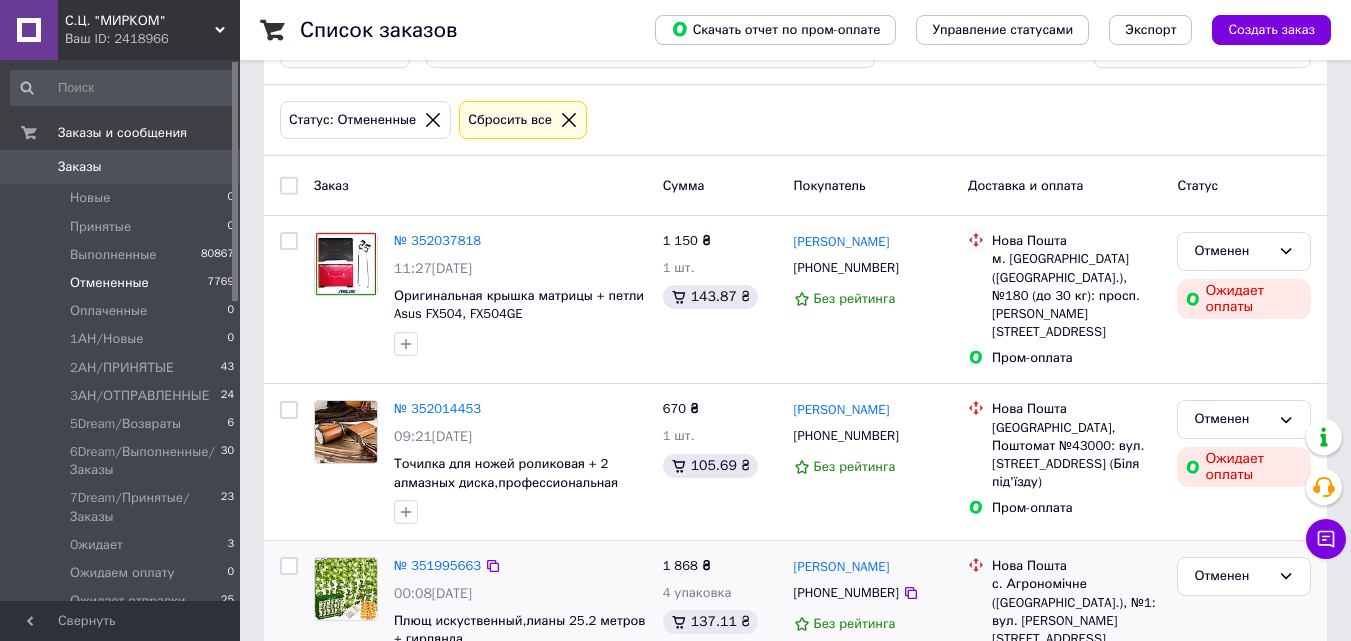 scroll, scrollTop: 300, scrollLeft: 0, axis: vertical 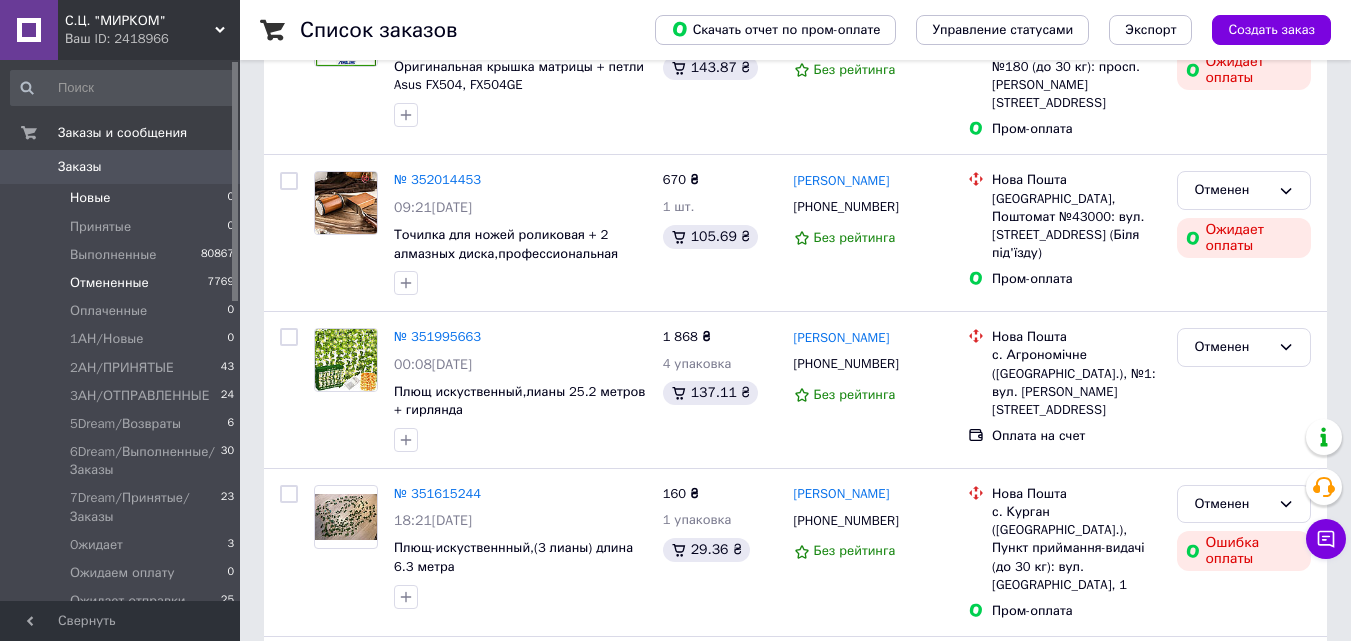 click on "Новые 0" at bounding box center (123, 198) 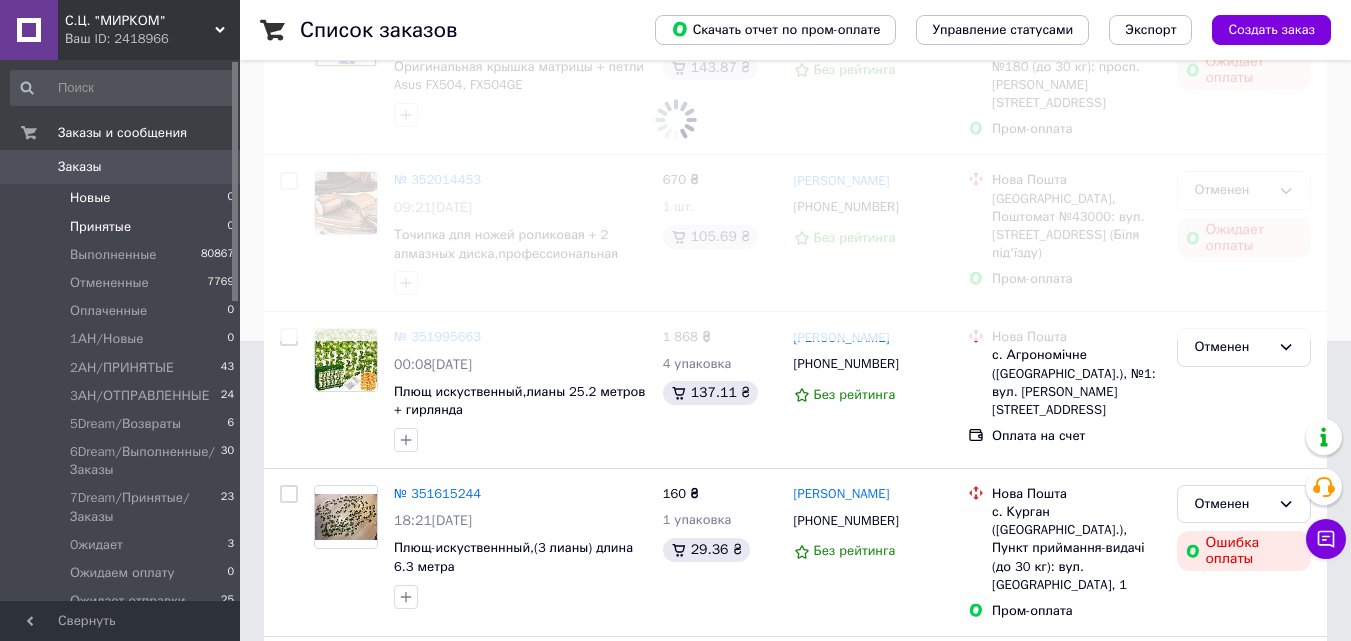 scroll, scrollTop: 0, scrollLeft: 0, axis: both 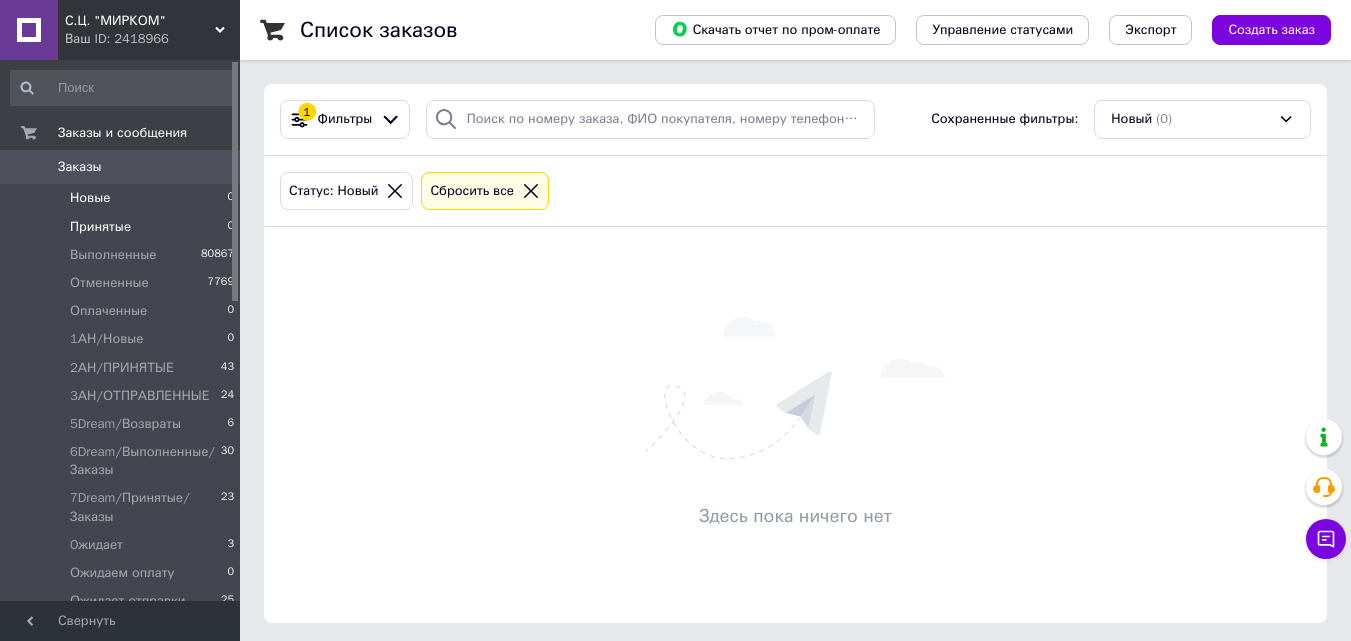 click on "Принятые 0" at bounding box center [123, 227] 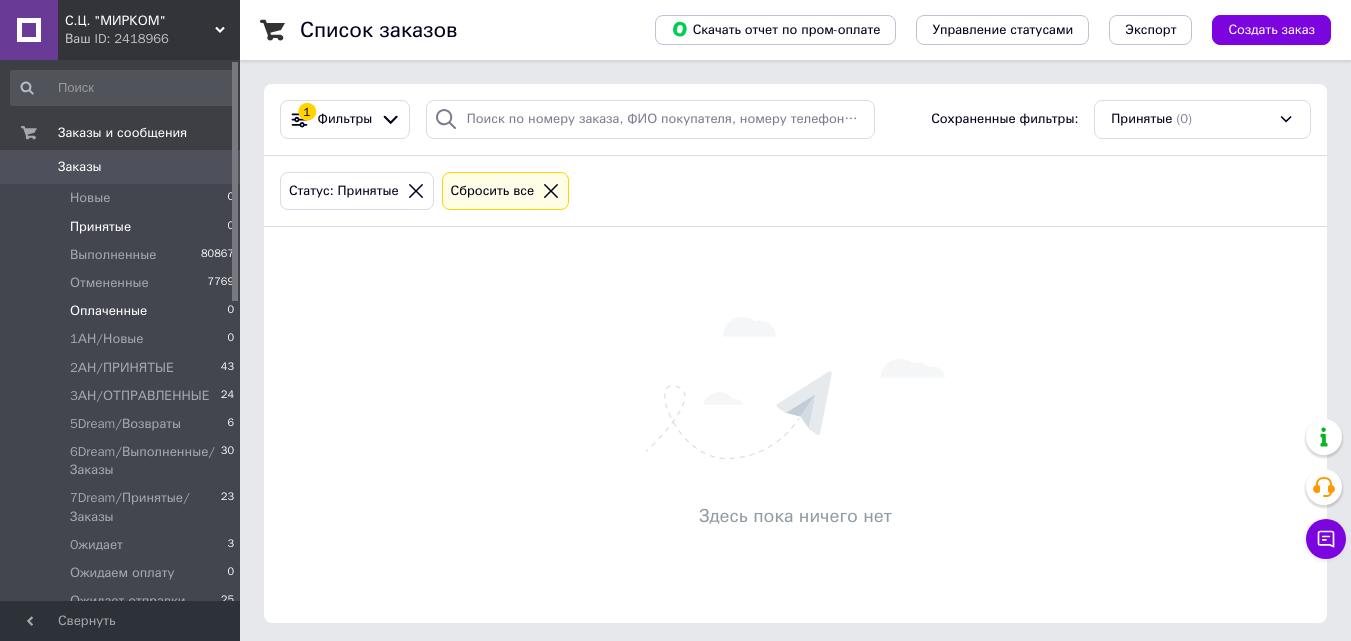 click on "Оплаченные 0" at bounding box center (123, 311) 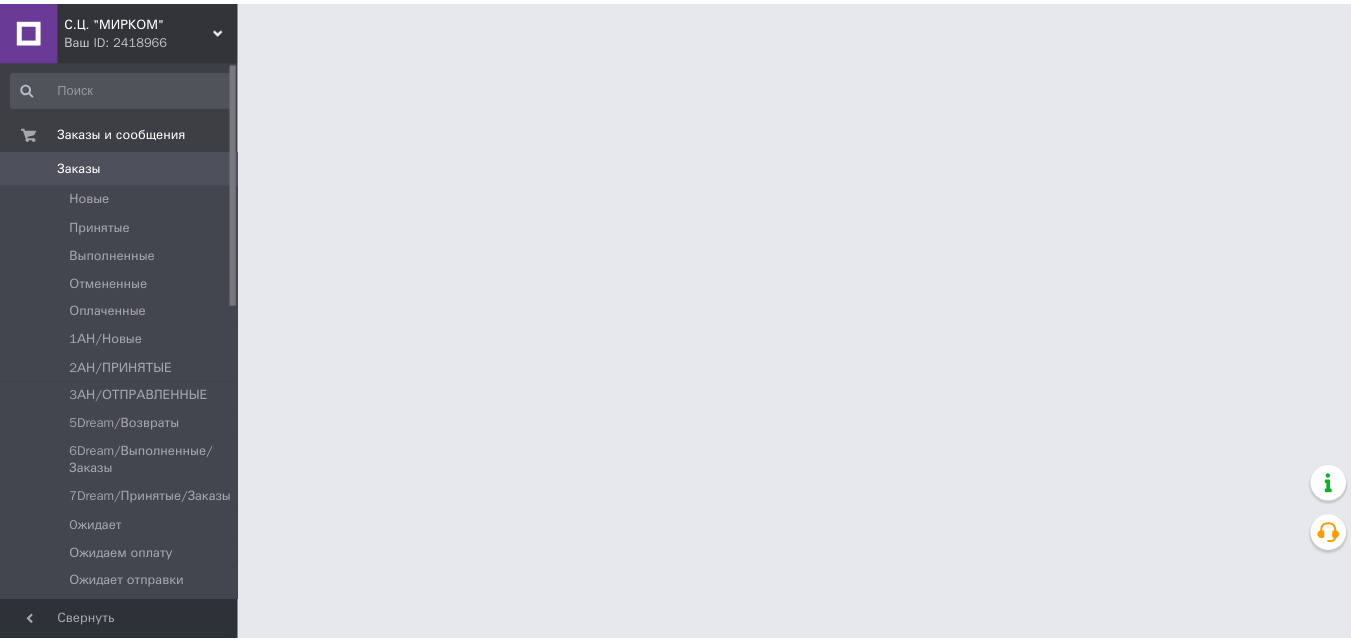 scroll, scrollTop: 0, scrollLeft: 0, axis: both 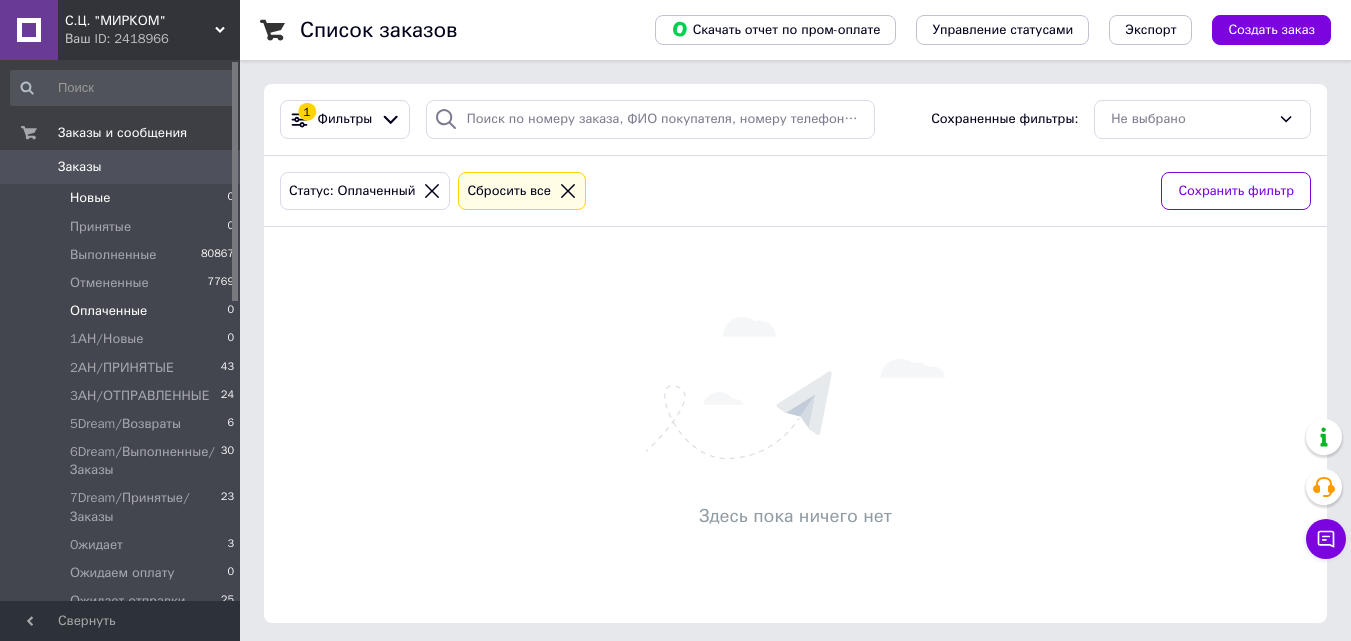 click on "Новые 0" at bounding box center [123, 198] 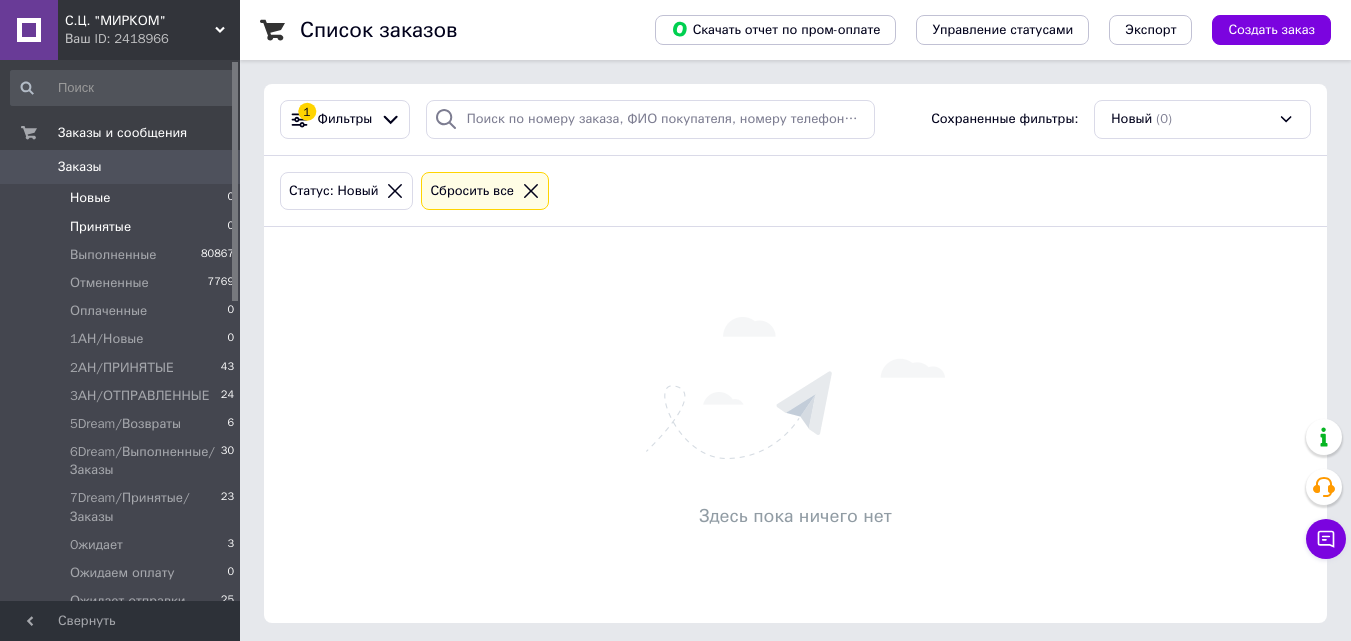 click on "Принятые 0" at bounding box center [123, 227] 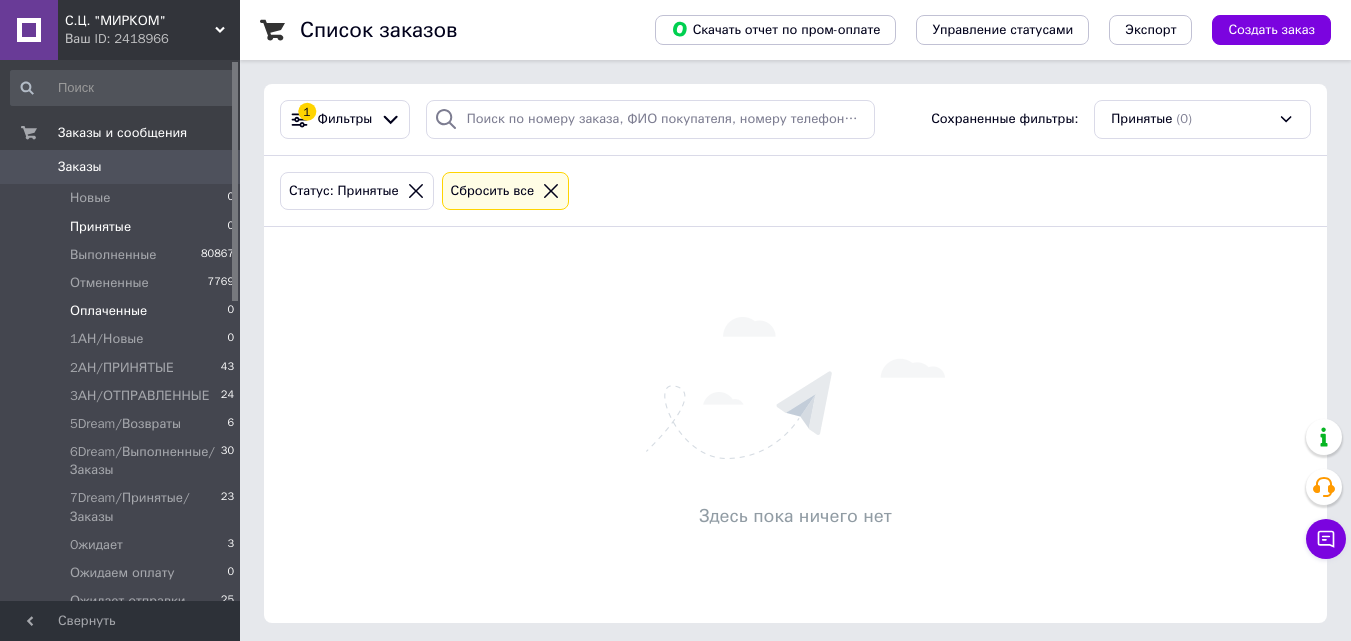 click on "Оплаченные 0" at bounding box center (123, 311) 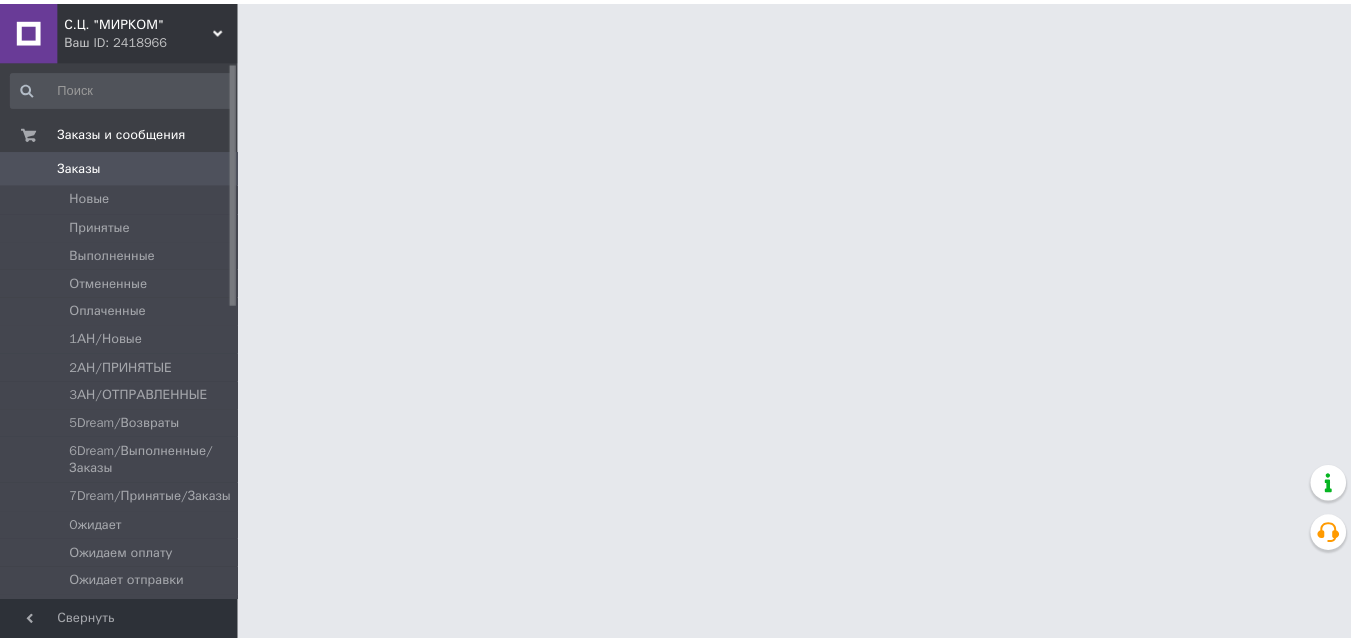 scroll, scrollTop: 0, scrollLeft: 0, axis: both 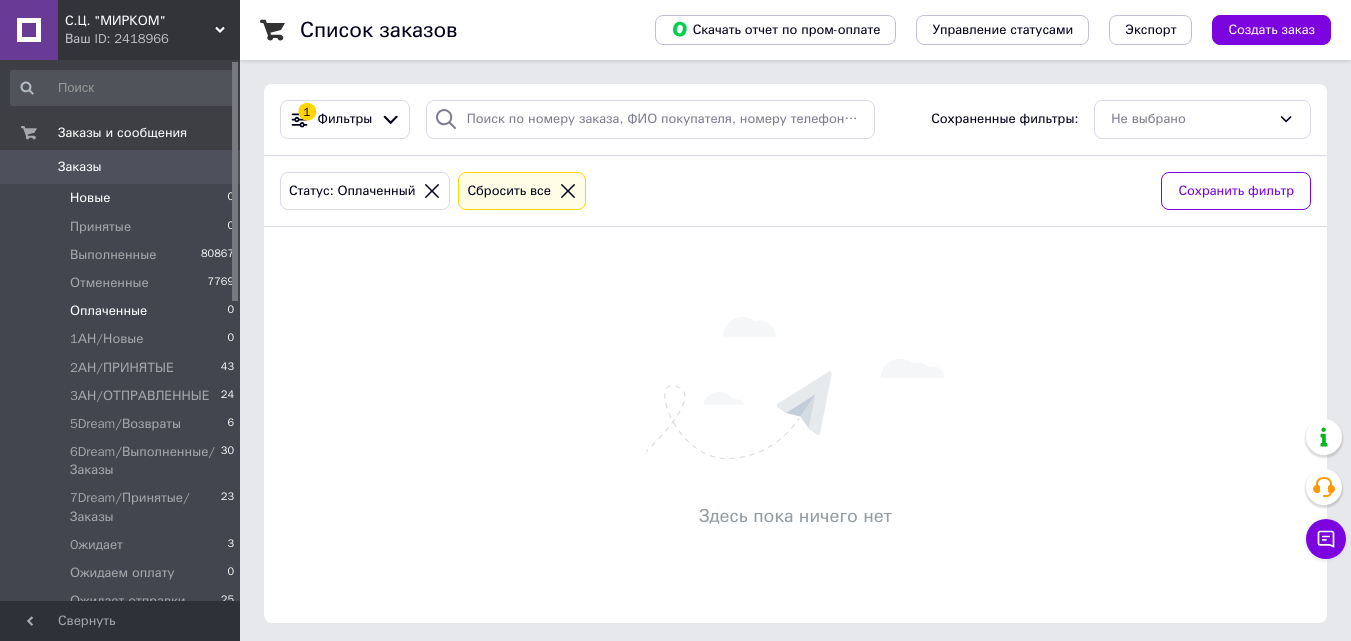 click on "Принятые 0" at bounding box center [123, 227] 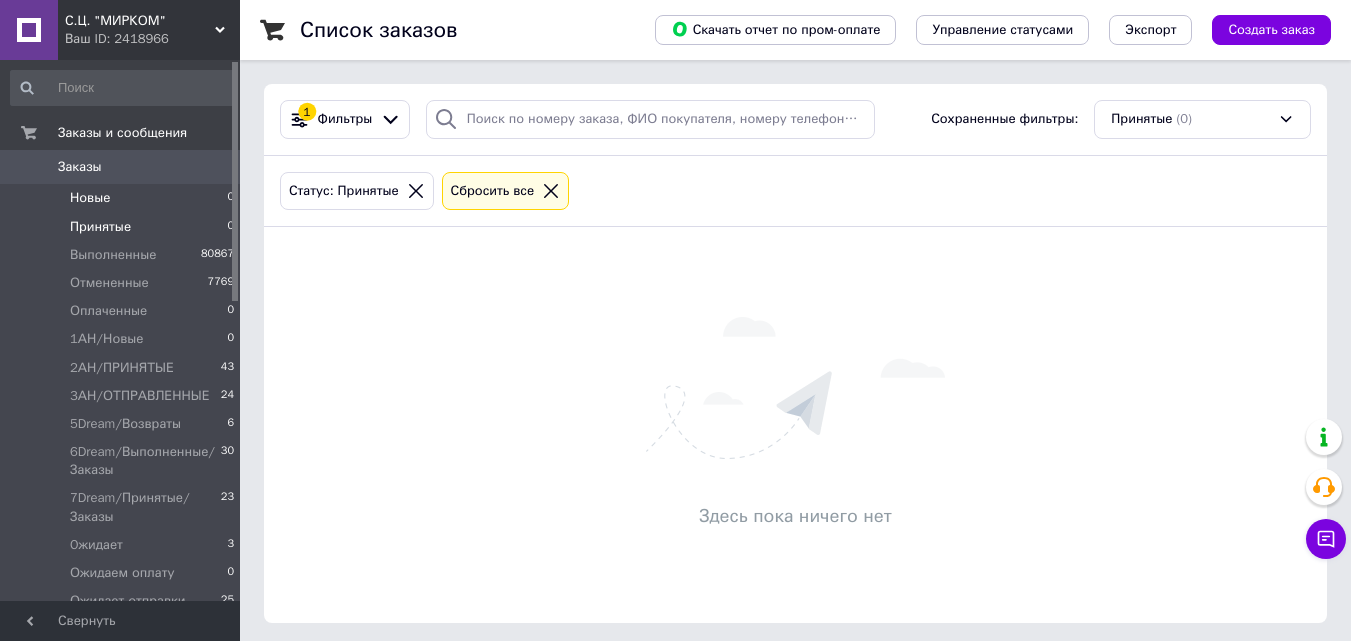 click on "Новые 0" at bounding box center [123, 198] 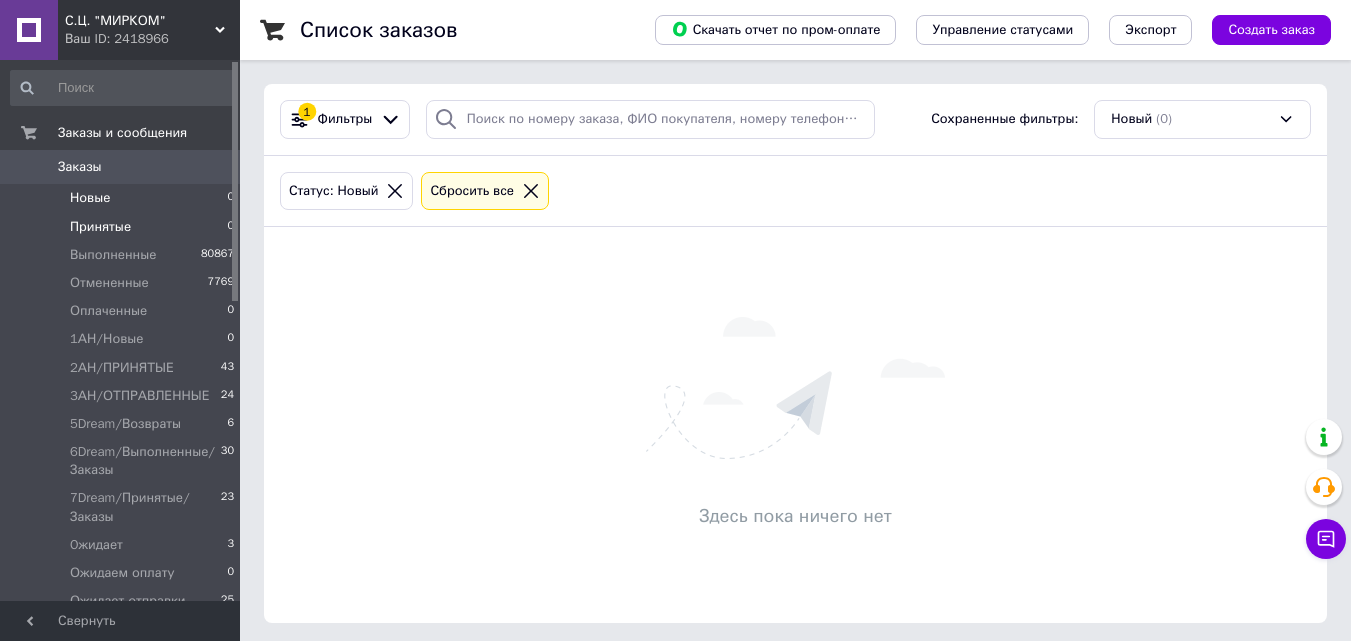 click on "Принятые 0" at bounding box center (123, 227) 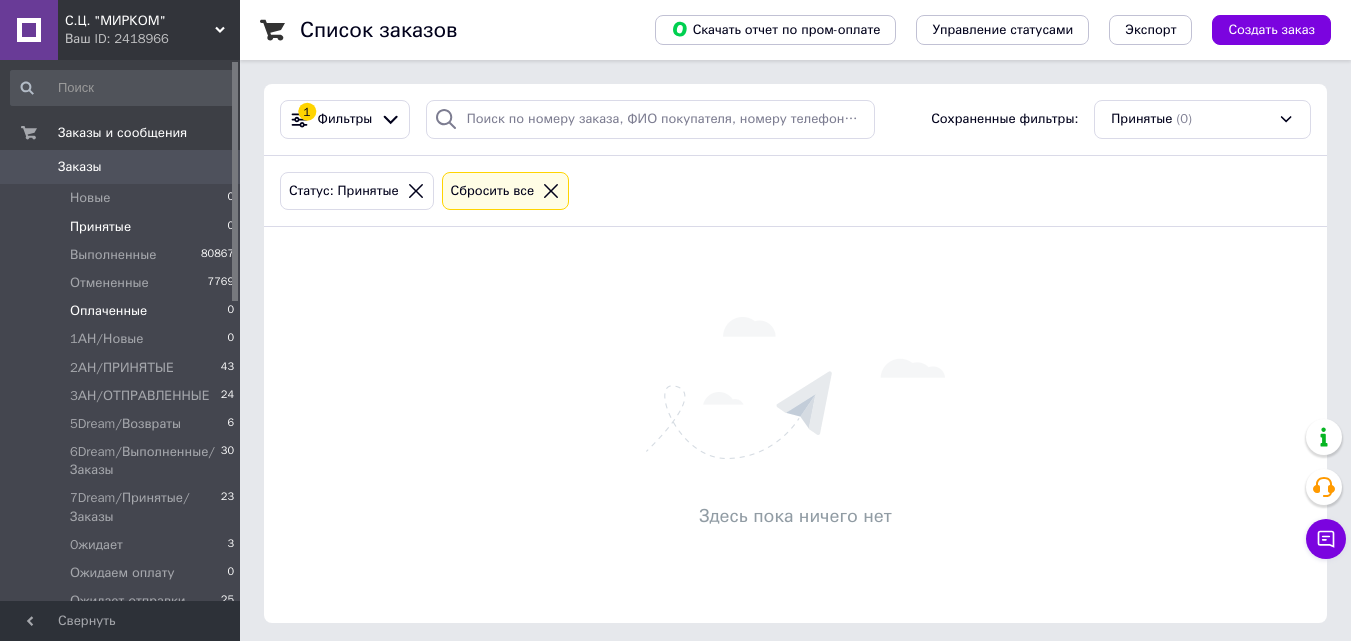 click on "Оплаченные 0" at bounding box center (123, 311) 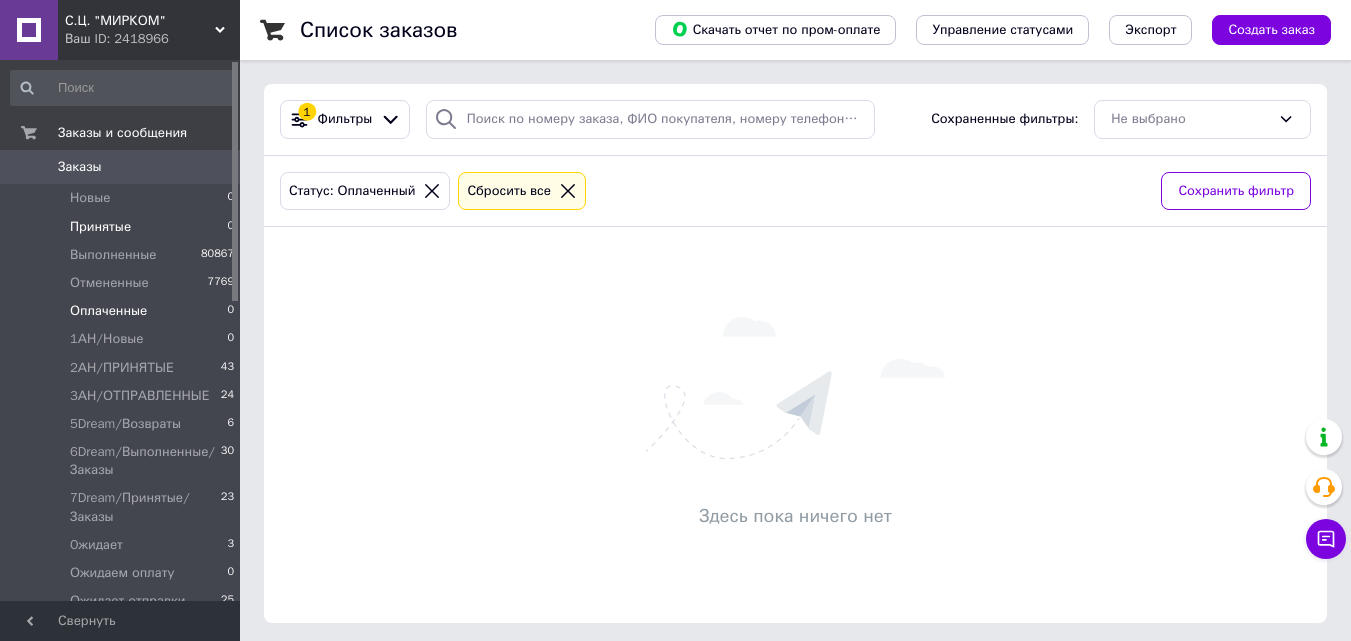 click on "Принятые 0" at bounding box center [123, 227] 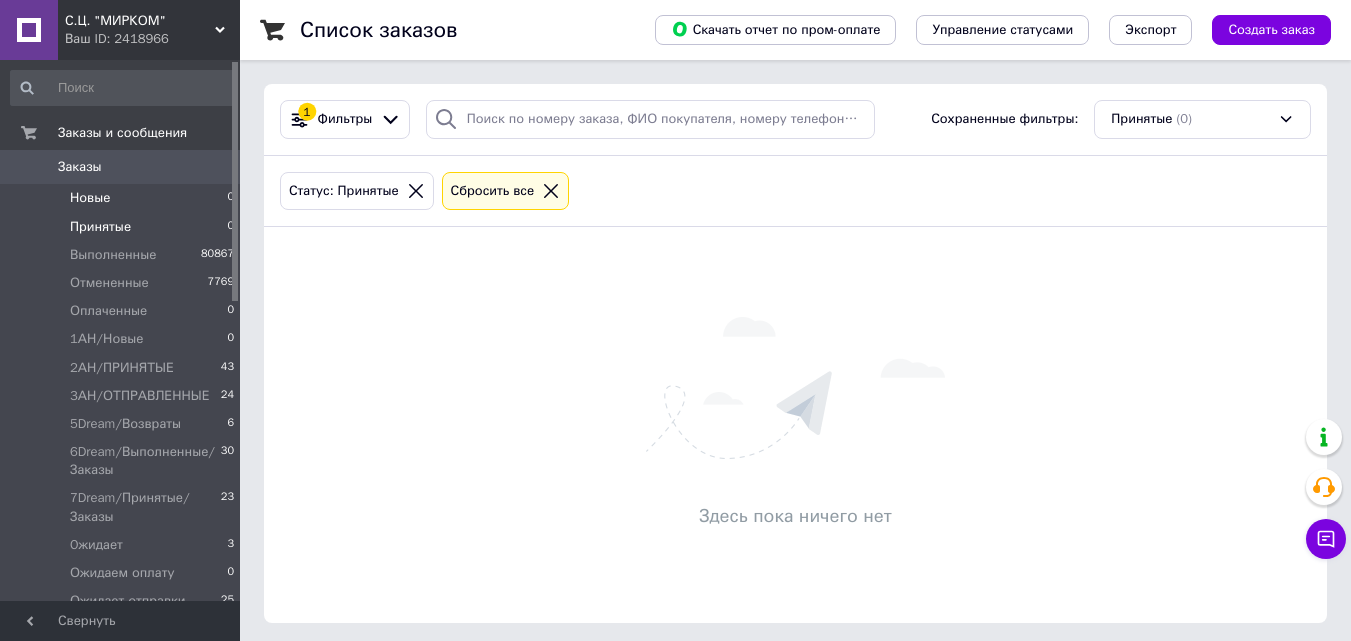 click on "Новые 0" at bounding box center [123, 198] 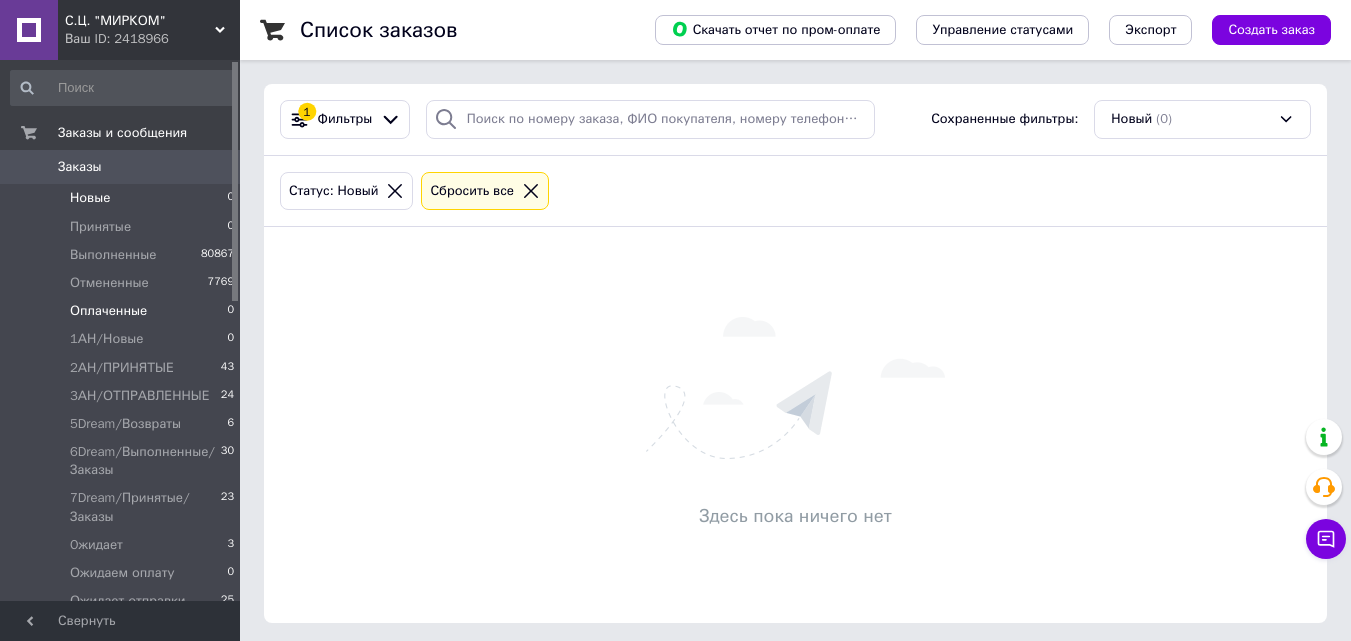 click on "Оплаченные 0" at bounding box center [123, 311] 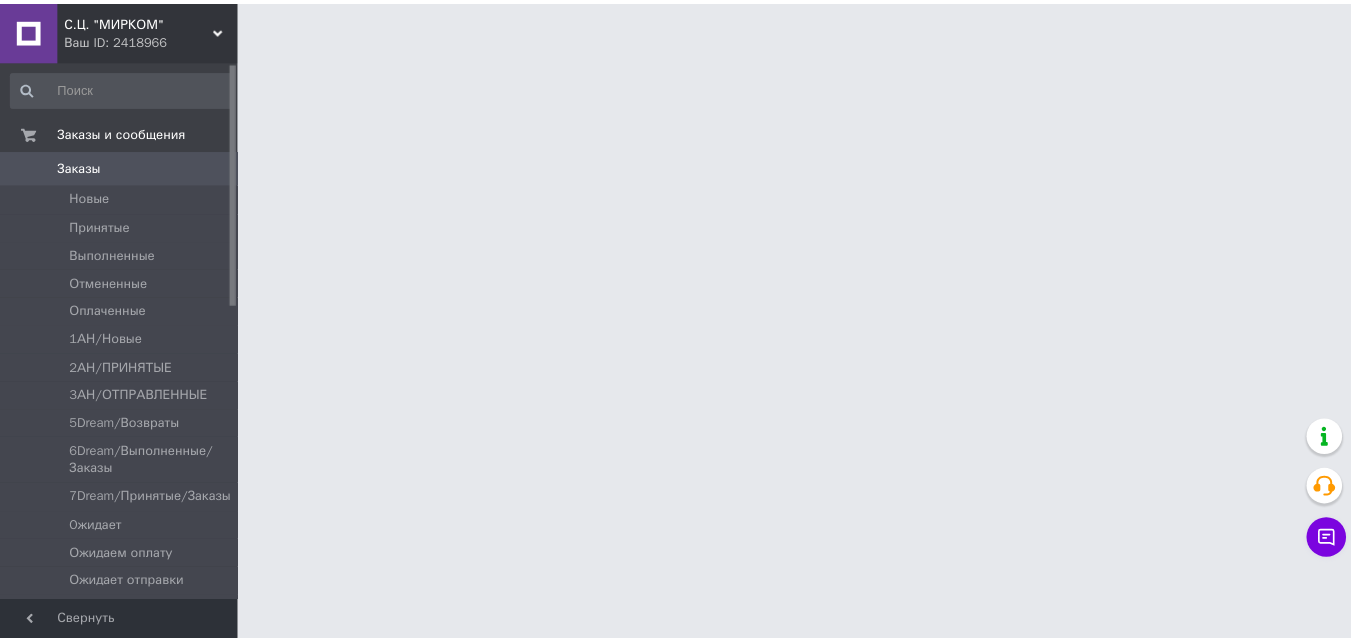 scroll, scrollTop: 0, scrollLeft: 0, axis: both 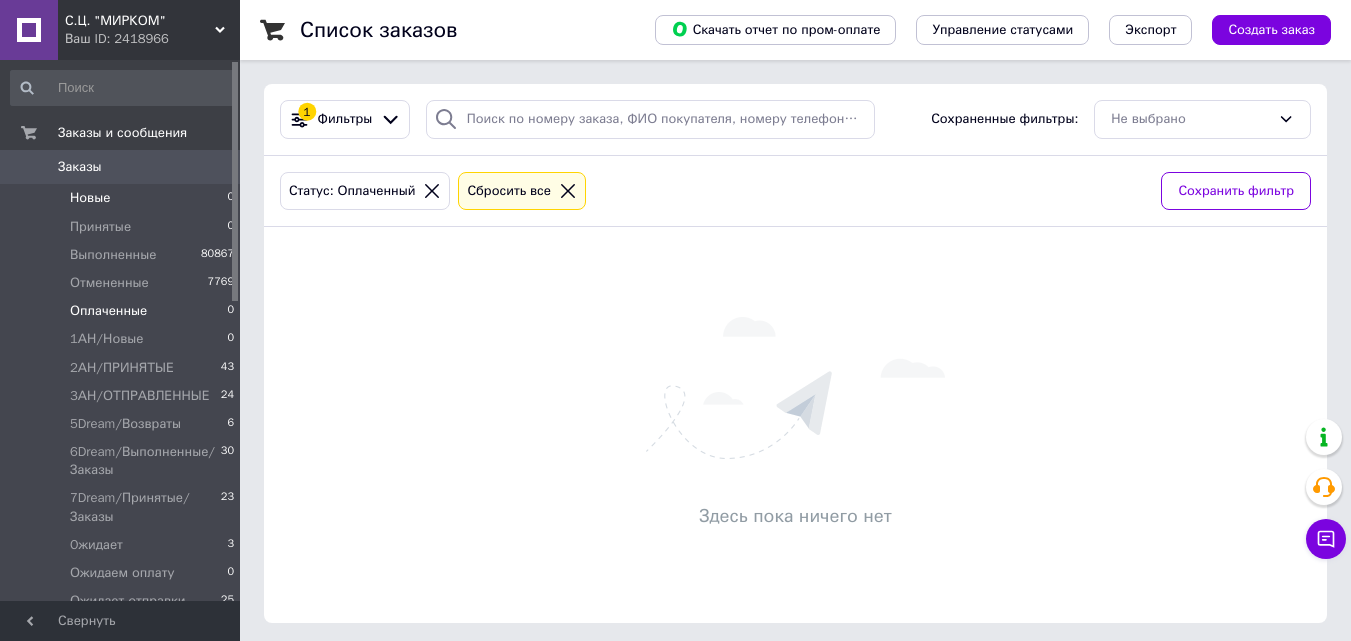 click on "Новые 0" at bounding box center [123, 198] 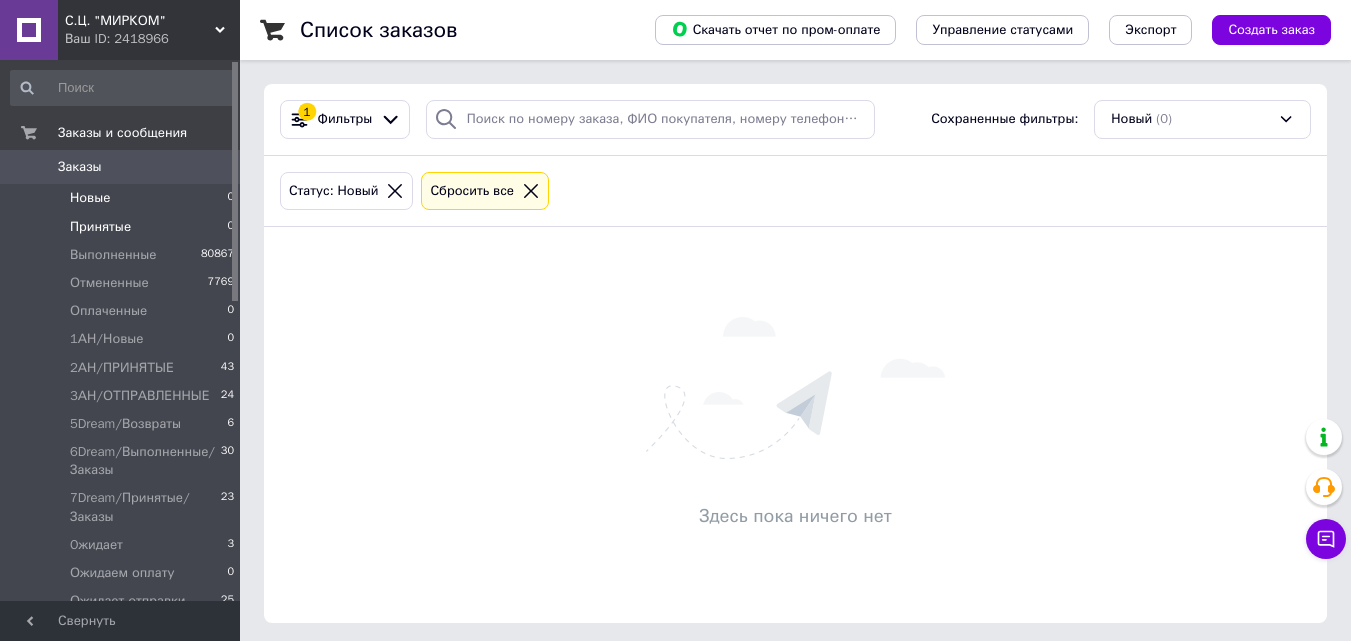 click on "Принятые 0" at bounding box center [123, 227] 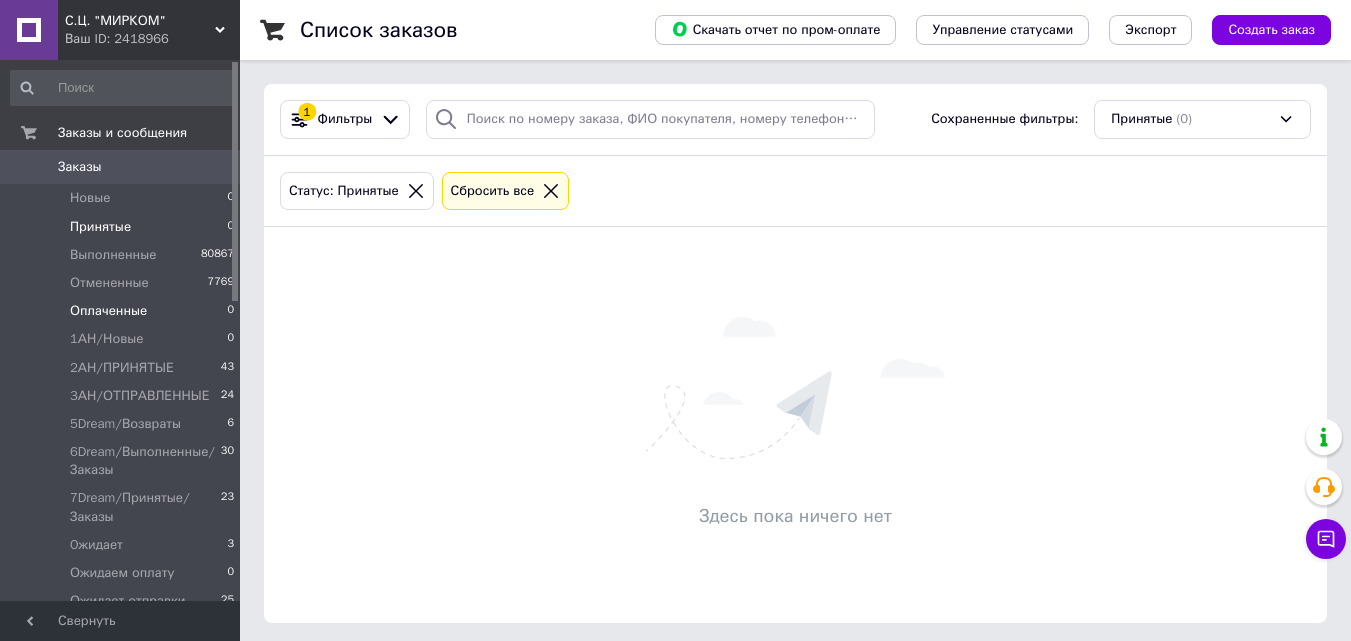 click on "Оплаченные 0" at bounding box center [123, 311] 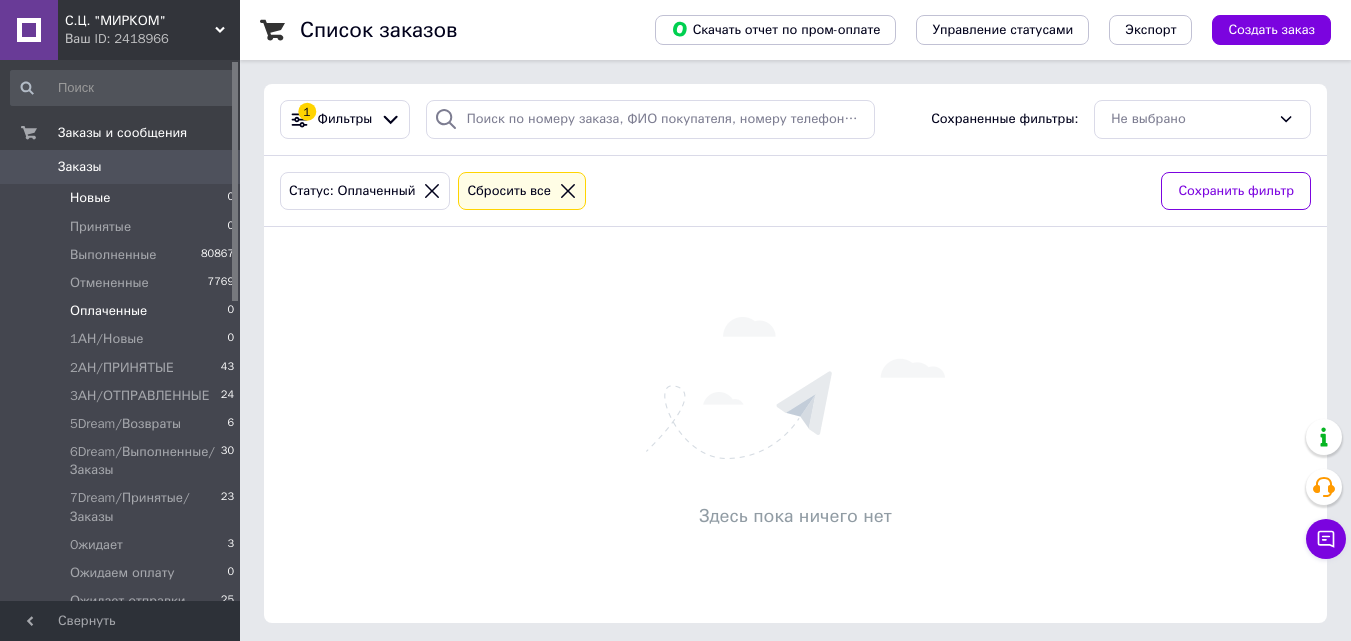 click on "Новые 0" at bounding box center (123, 198) 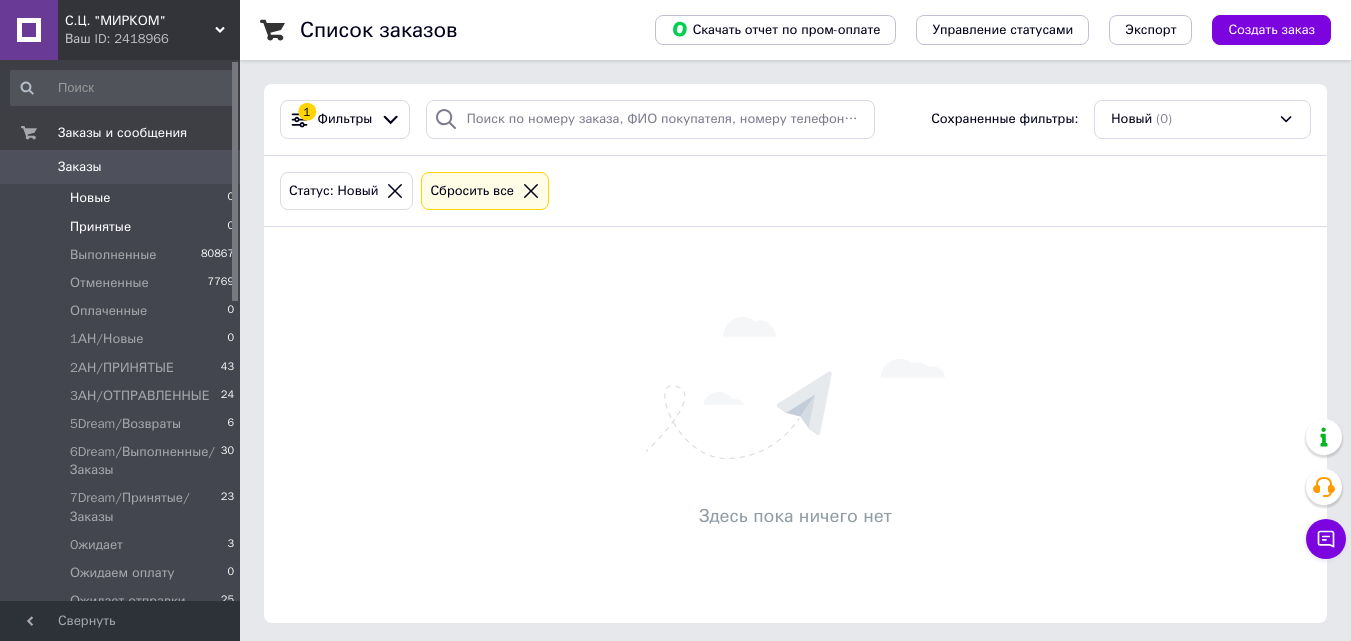 click on "Принятые 0" at bounding box center [123, 227] 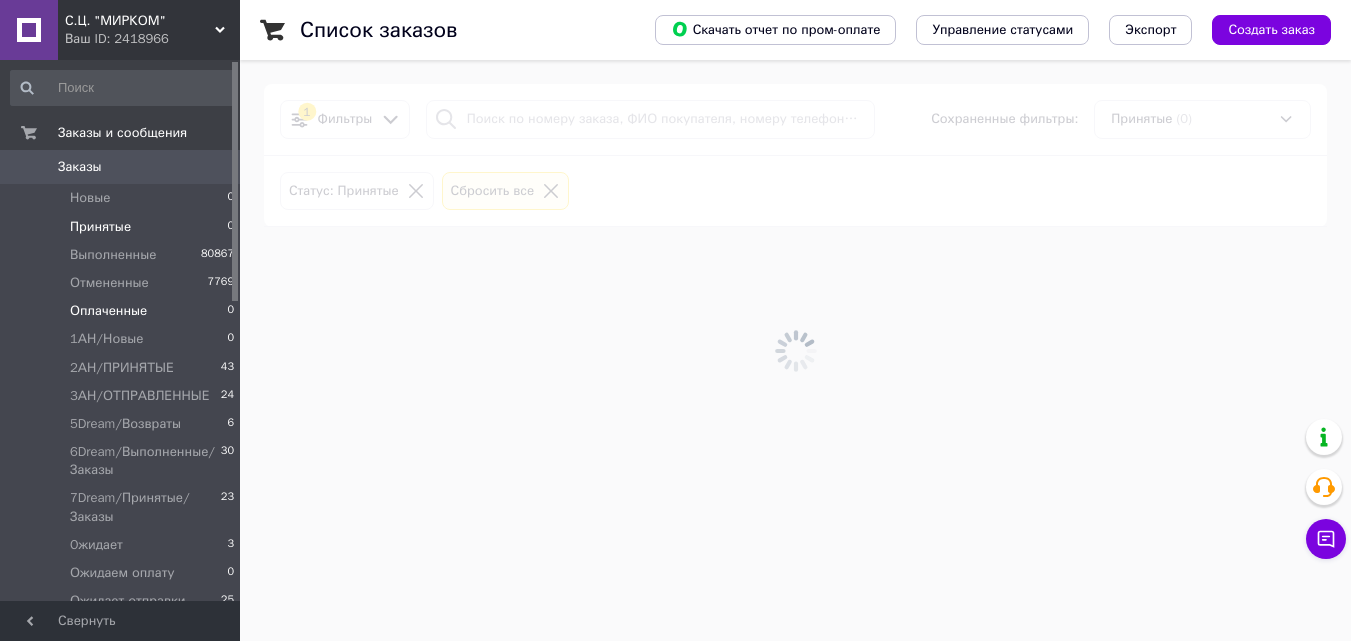 click on "Оплаченные 0" at bounding box center (123, 311) 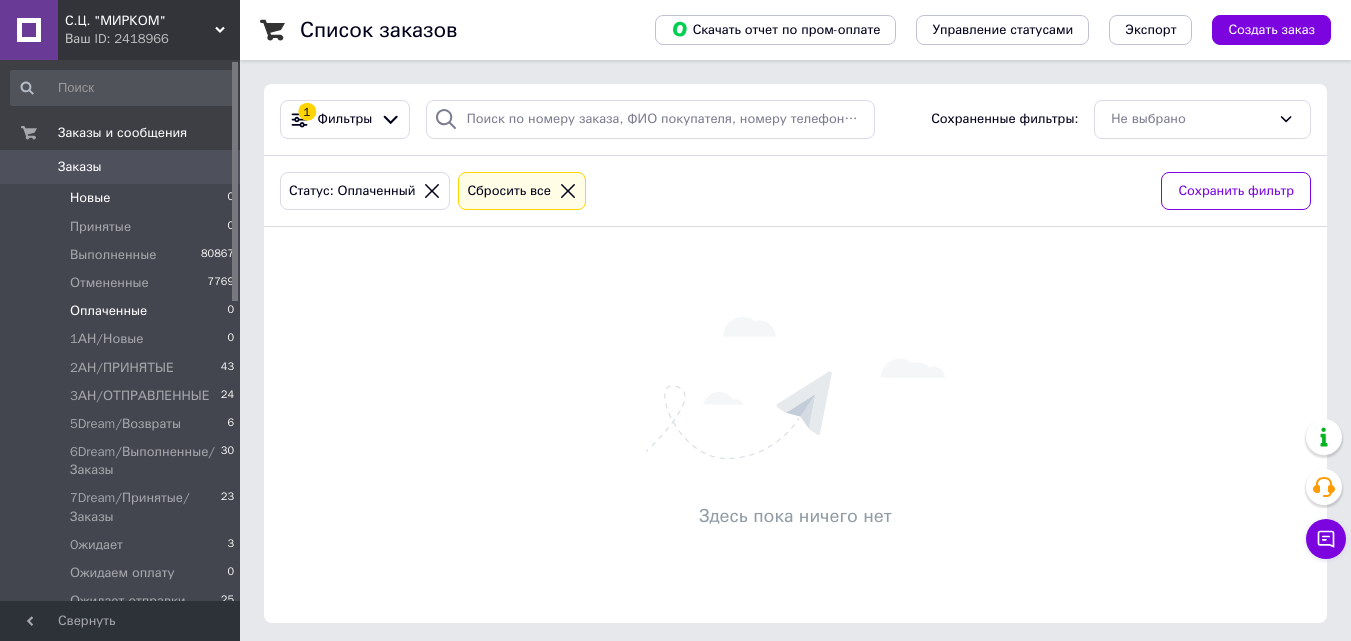 click on "Новые" at bounding box center (90, 198) 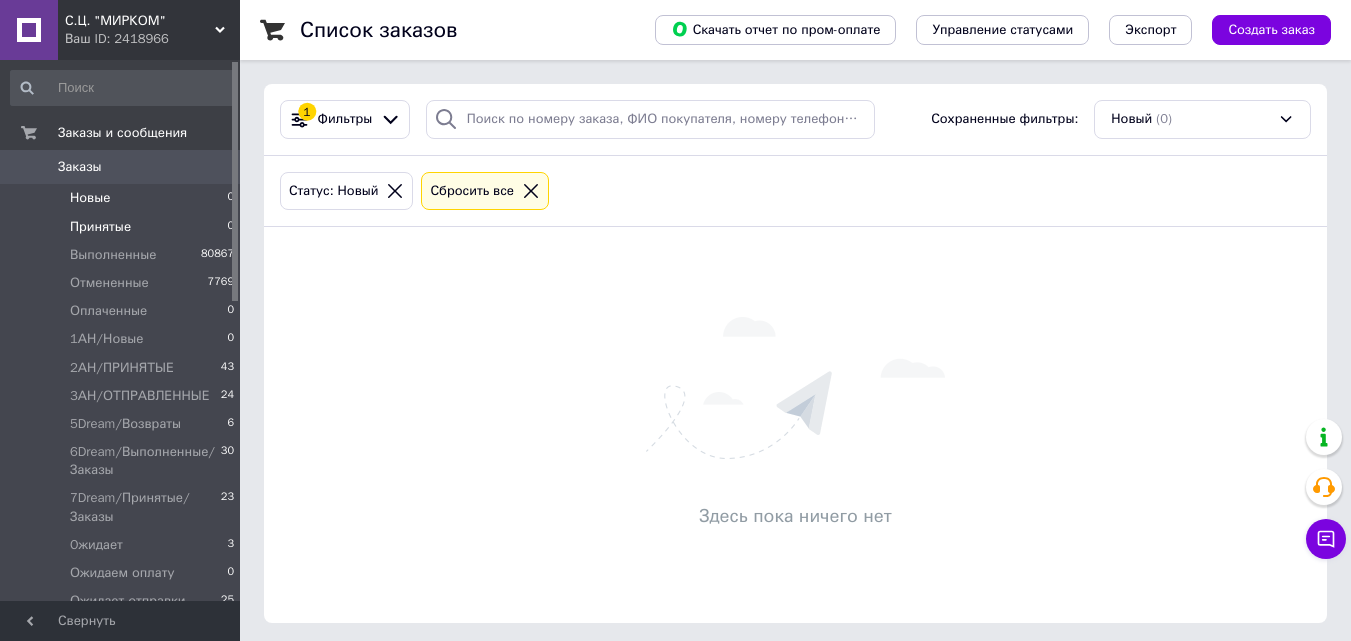 click on "Принятые 0" at bounding box center [123, 227] 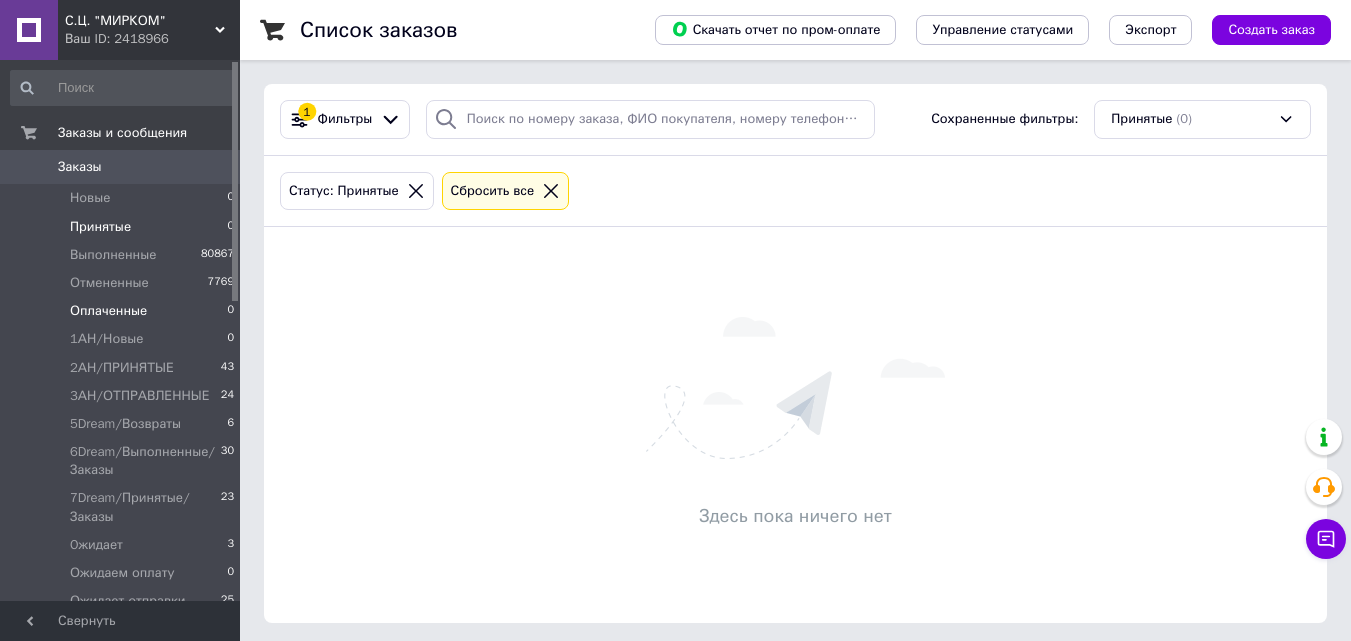click on "Оплаченные 0" at bounding box center [123, 311] 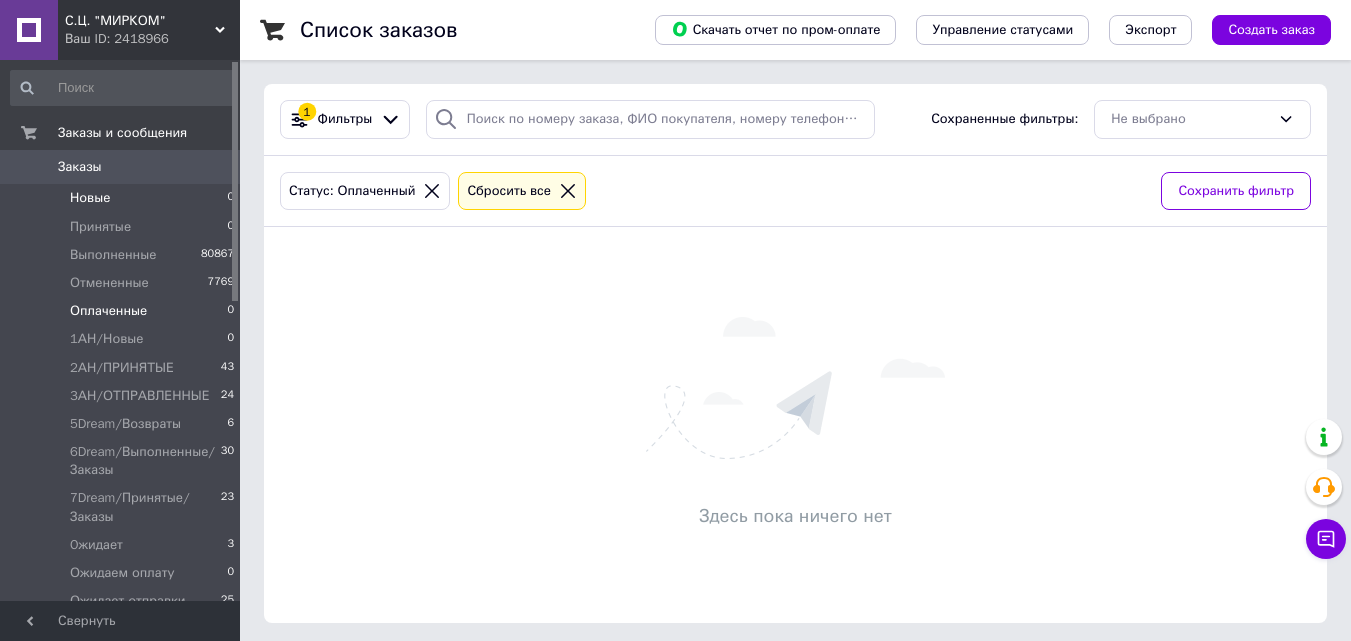 click on "Новые 0" at bounding box center [123, 198] 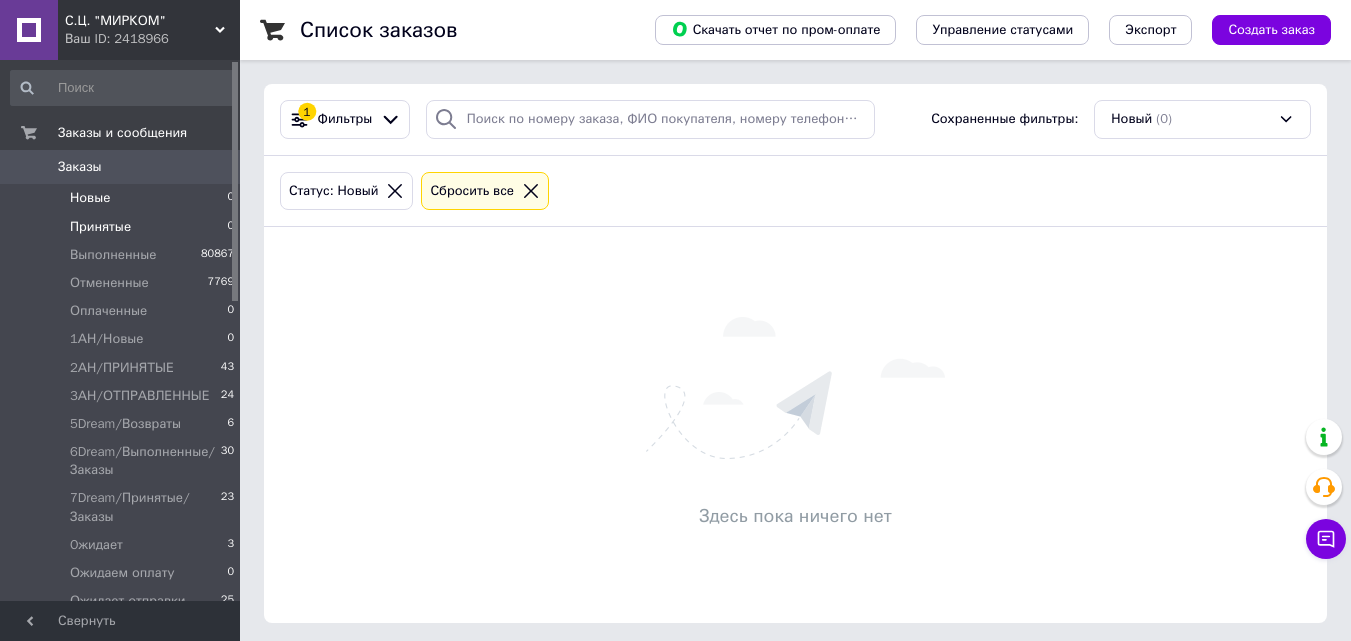 click on "Принятые 0" at bounding box center [123, 227] 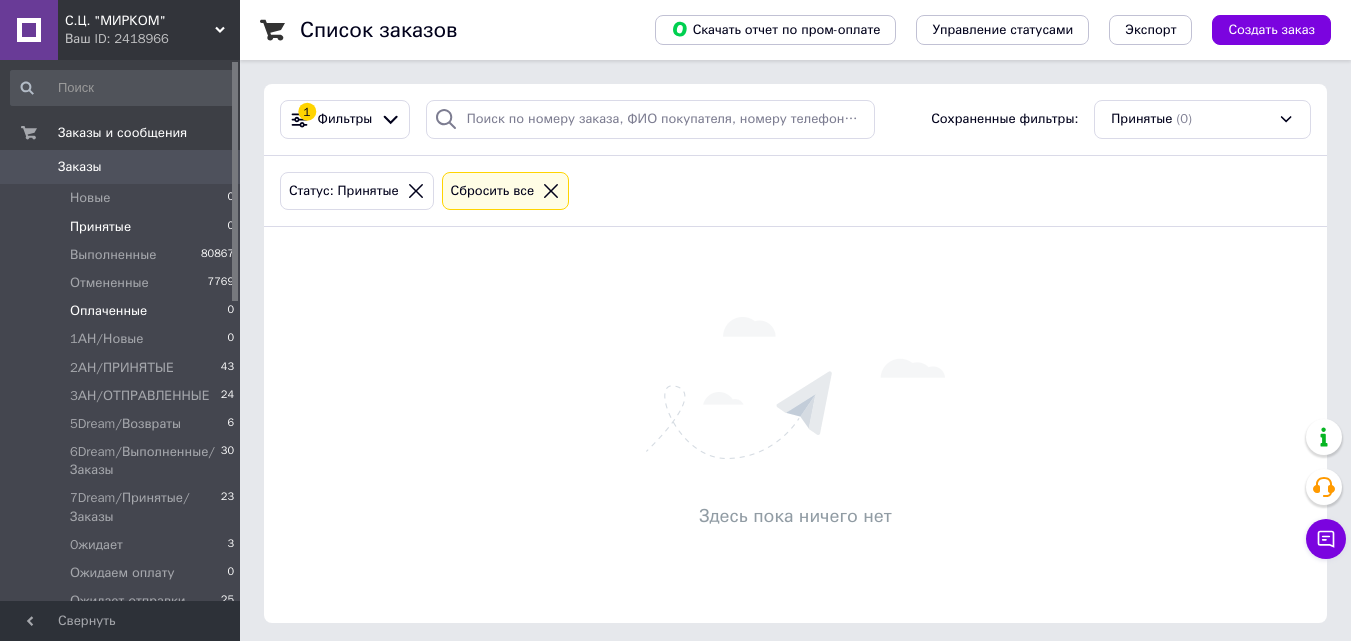 click on "Оплаченные 0" at bounding box center [123, 311] 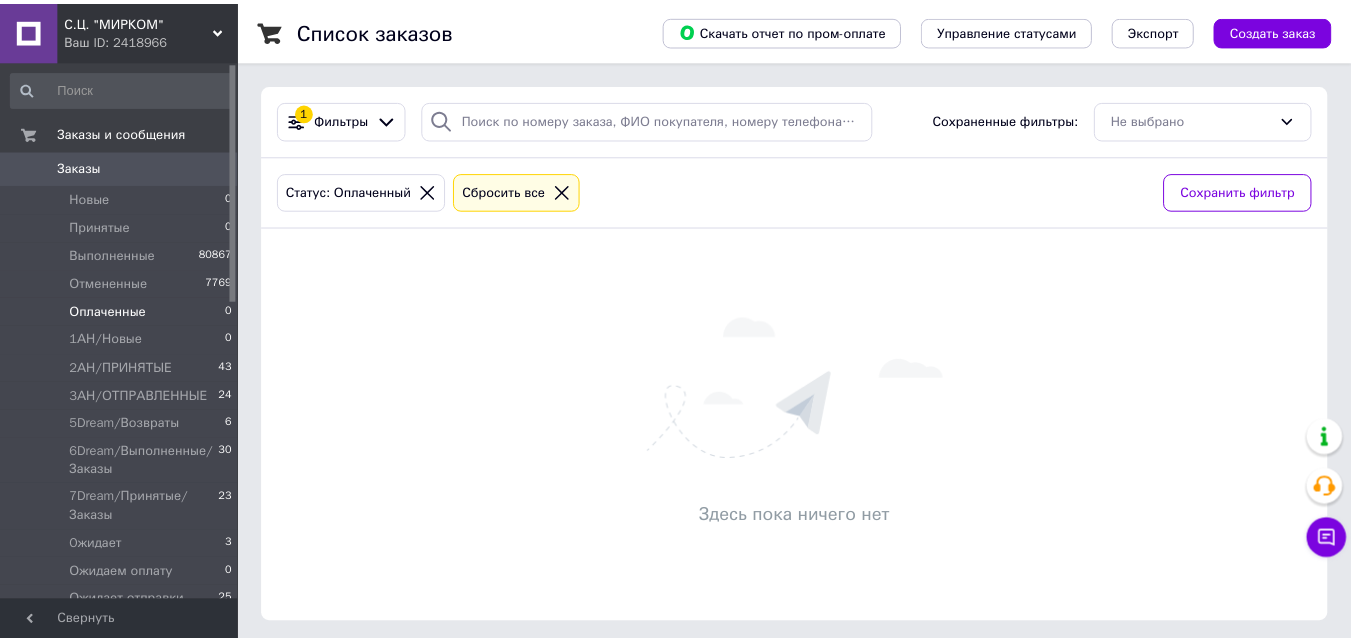 scroll, scrollTop: 0, scrollLeft: 0, axis: both 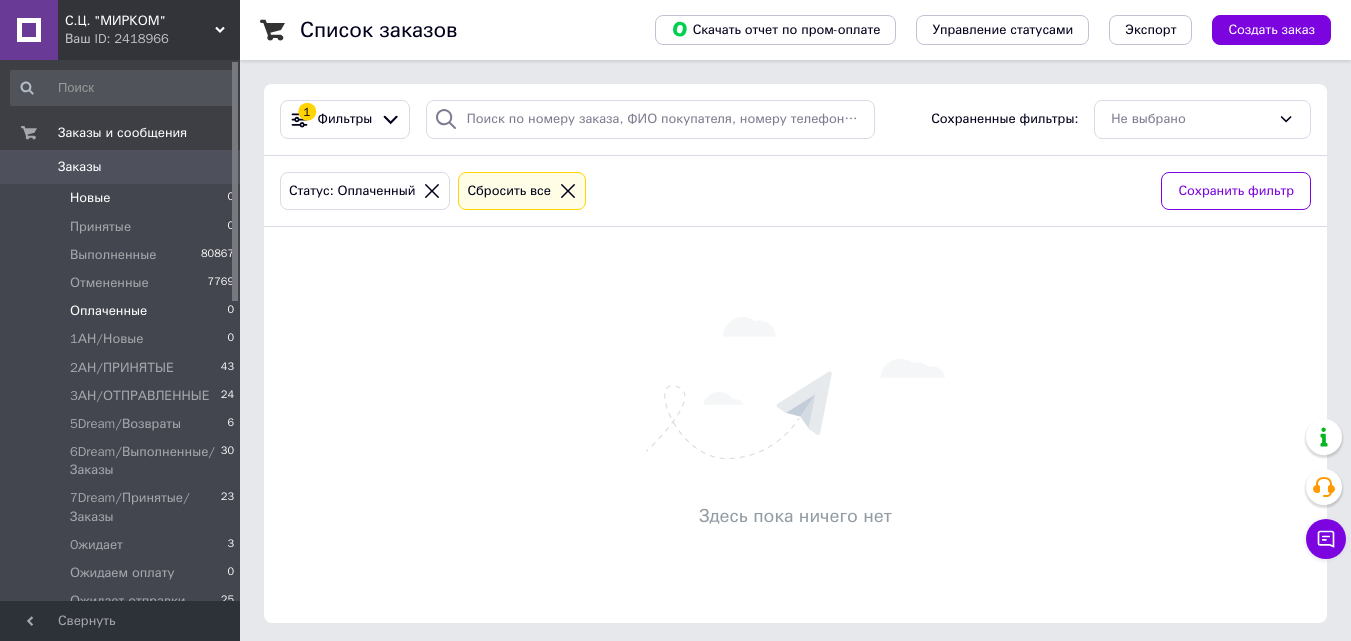 click on "Новые 0" at bounding box center (123, 198) 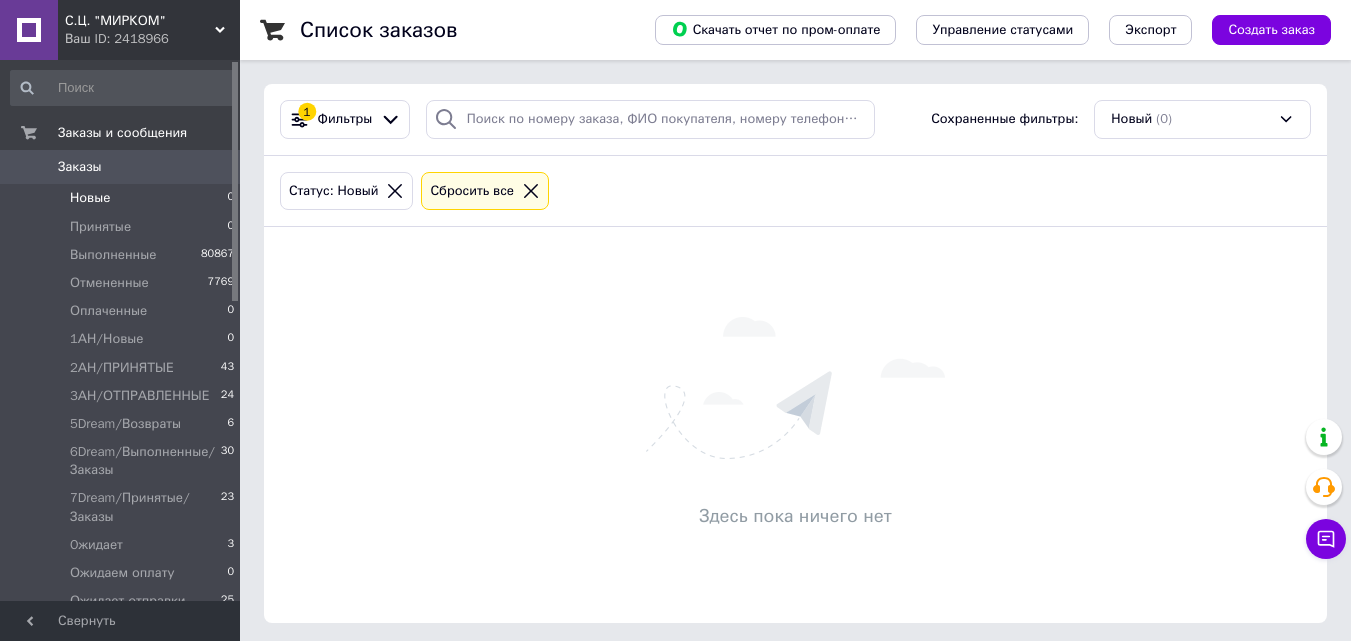 click on "Новые 0" at bounding box center (123, 198) 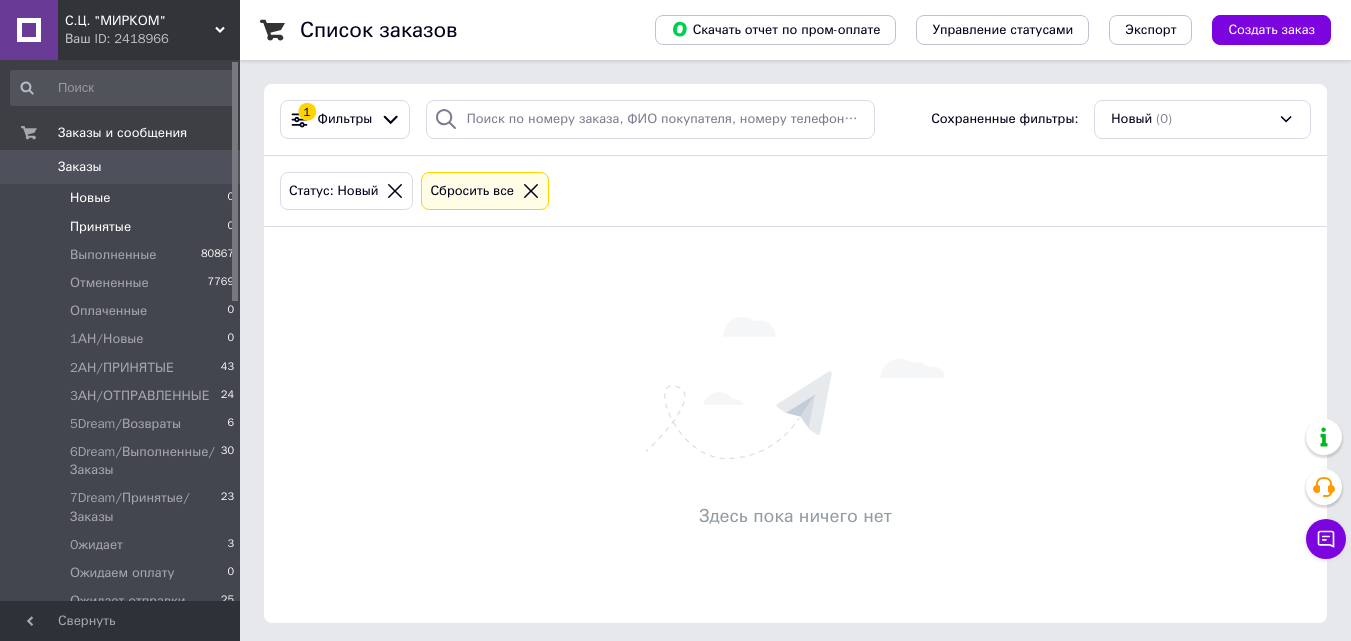 click on "Принятые 0" at bounding box center (123, 227) 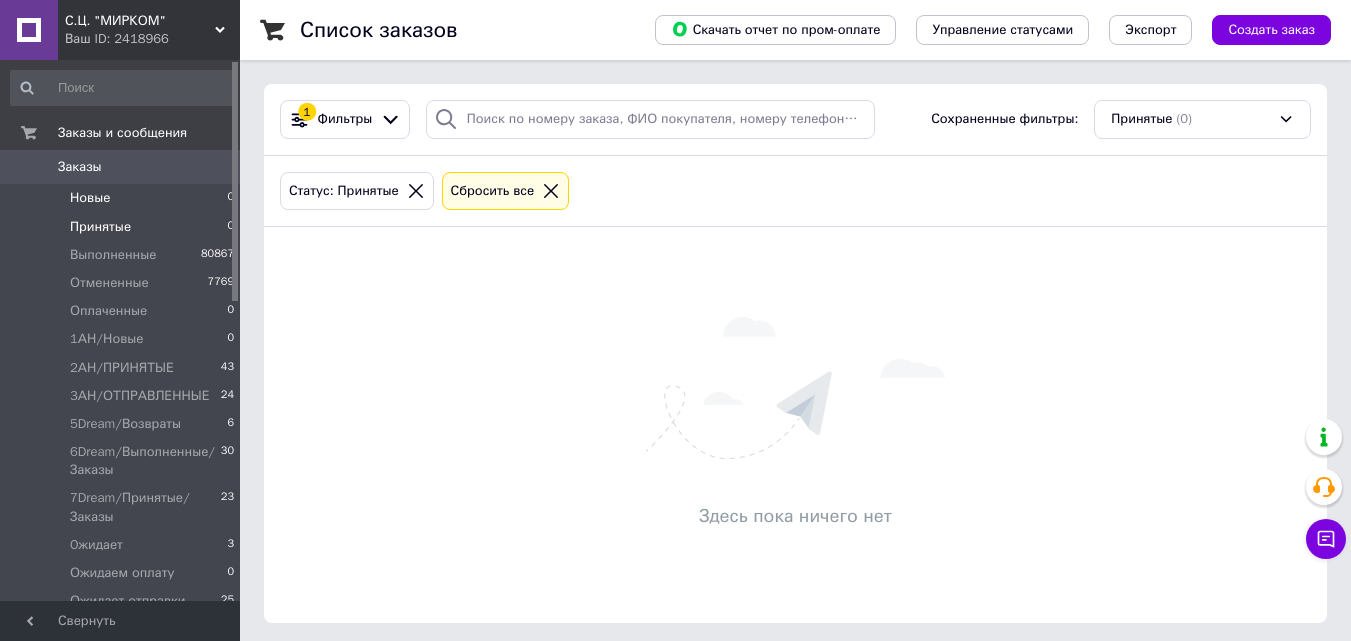 click on "Новые 0" at bounding box center (123, 198) 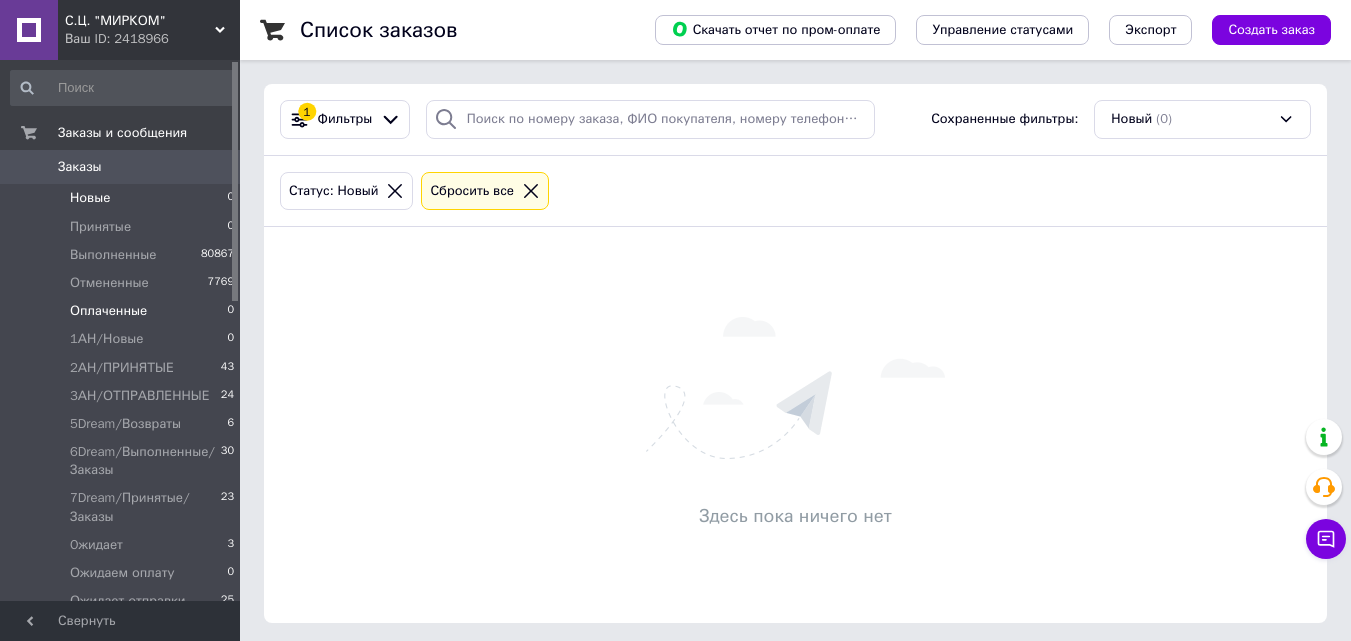 click on "Оплаченные 0" at bounding box center [123, 311] 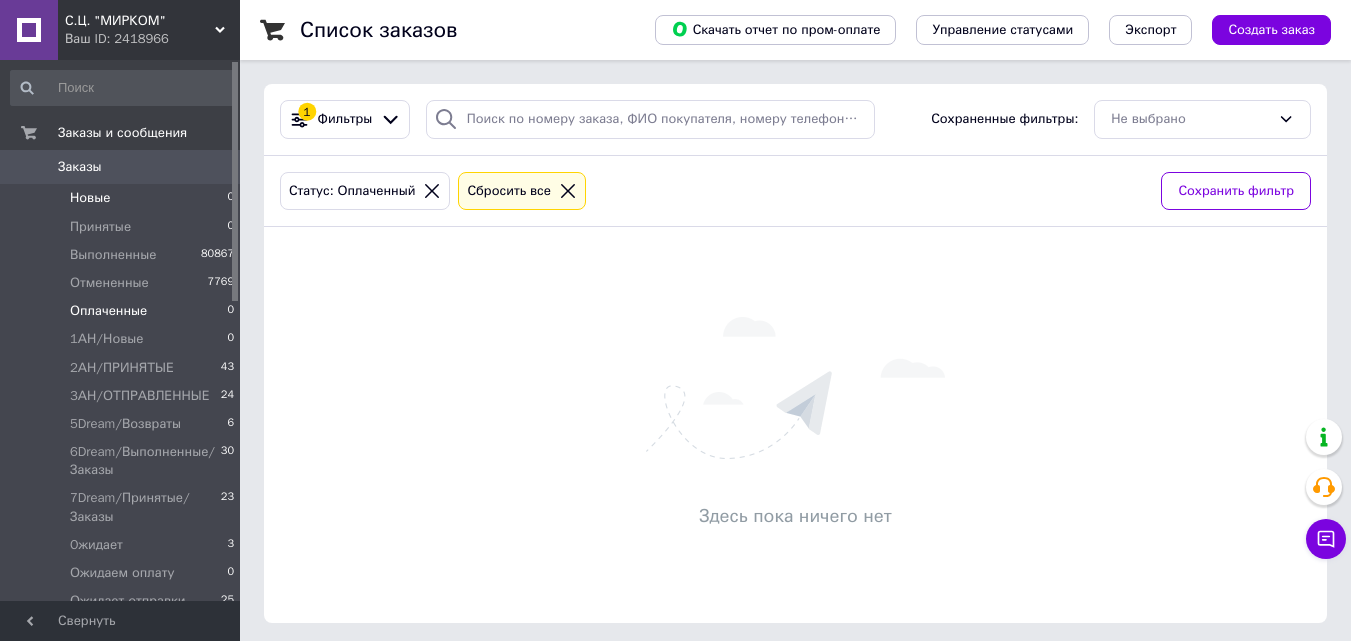 click on "Новые 0" at bounding box center (123, 198) 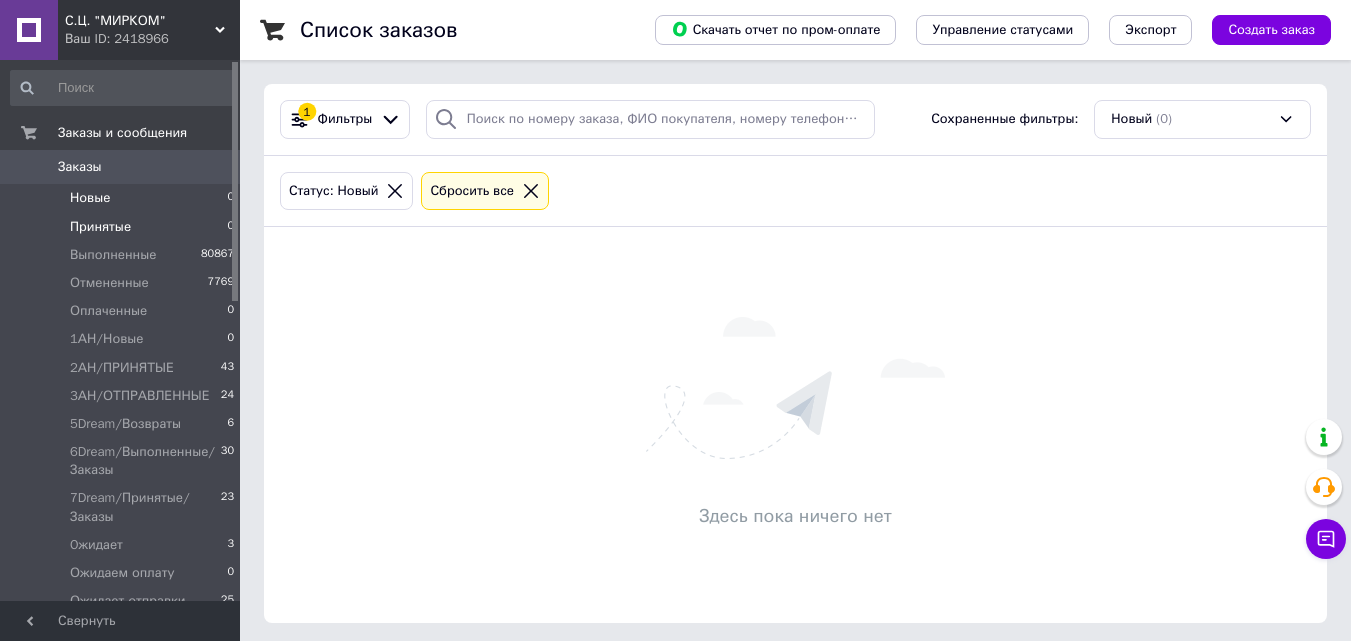 click on "Принятые 0" at bounding box center (123, 227) 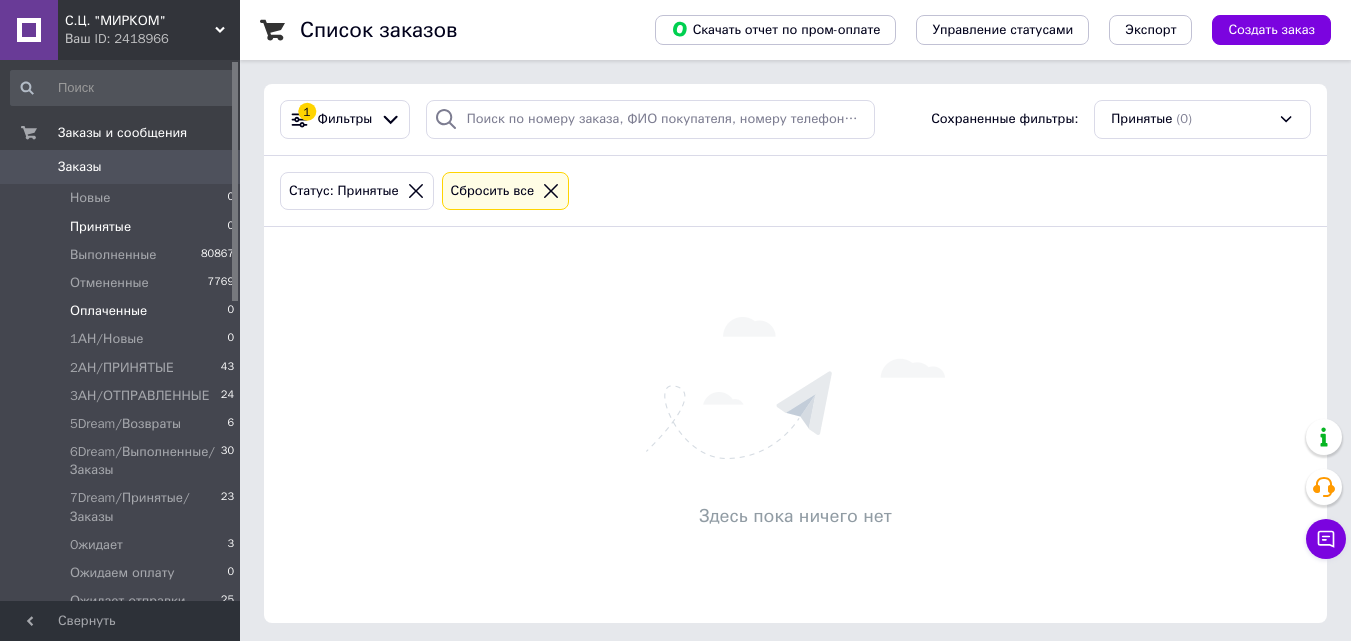 click on "Оплаченные 0" at bounding box center [123, 311] 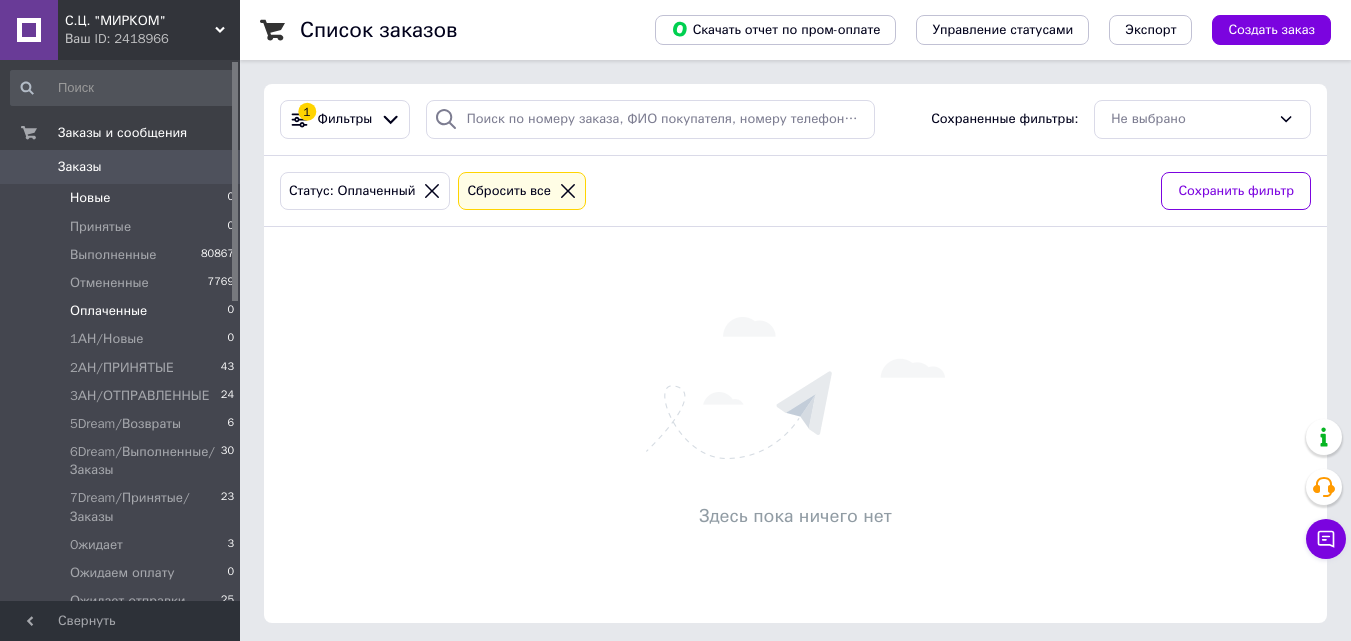 click on "Новые 0" at bounding box center (123, 198) 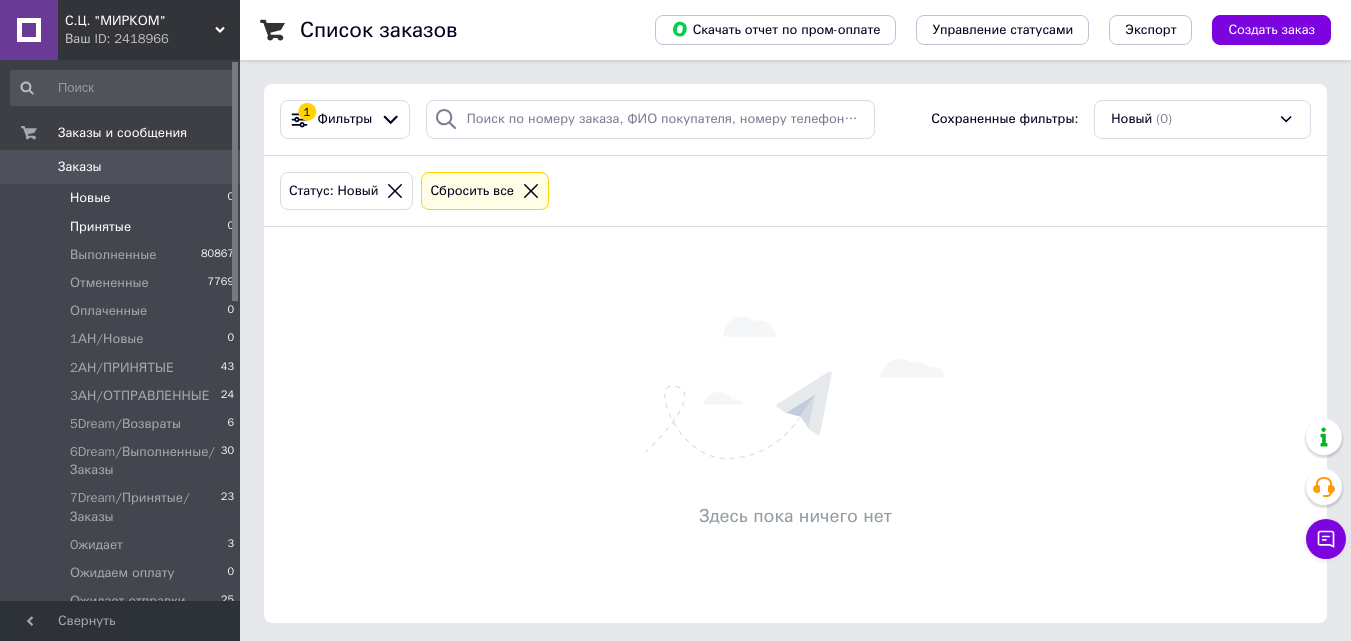 click on "Принятые 0" at bounding box center [123, 227] 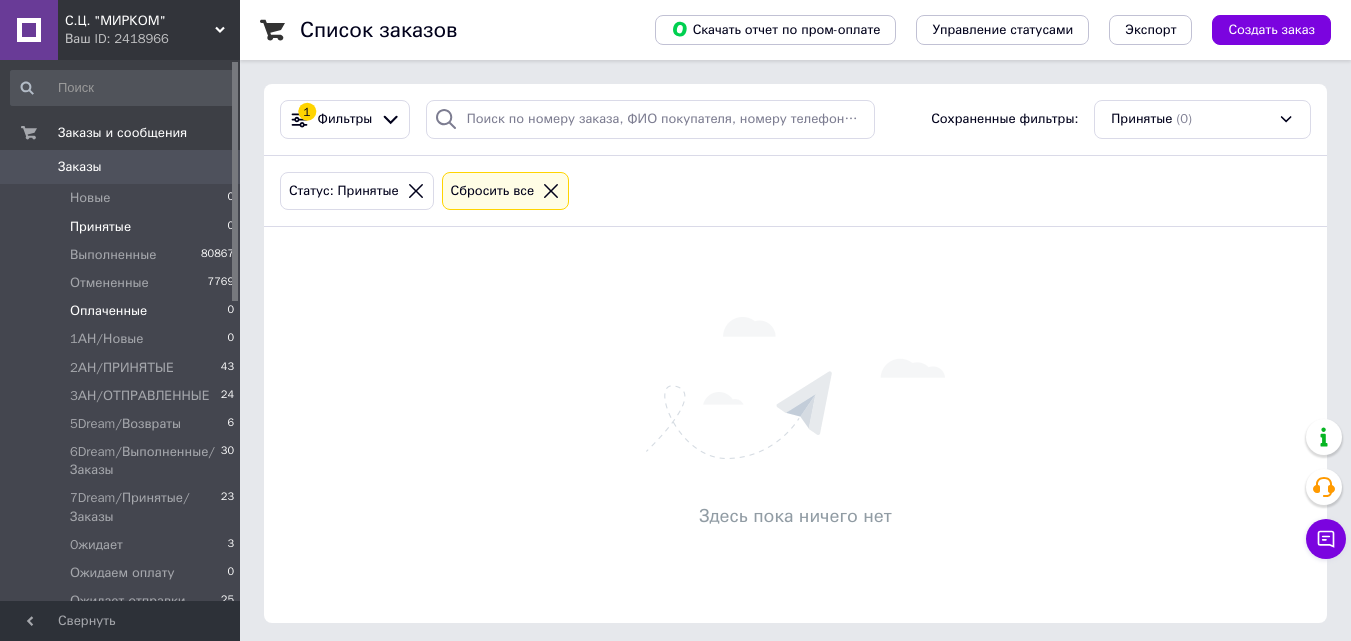 click on "0" at bounding box center [230, 311] 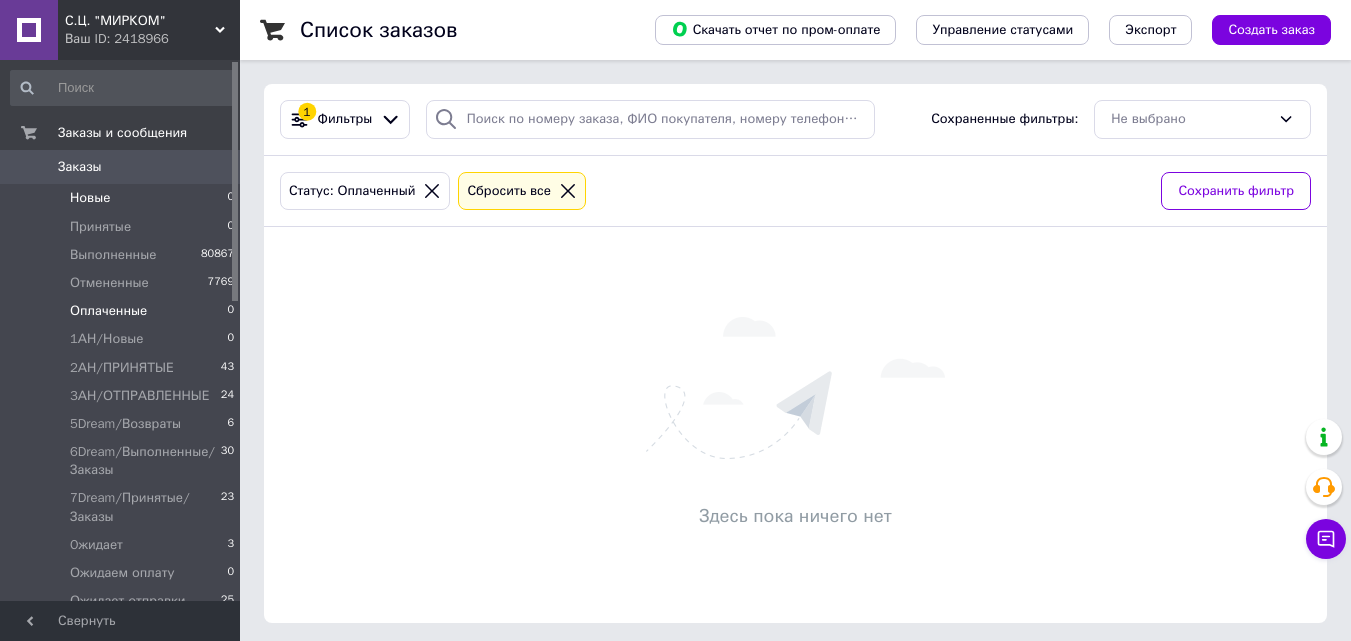 click on "Новые 0" at bounding box center (123, 198) 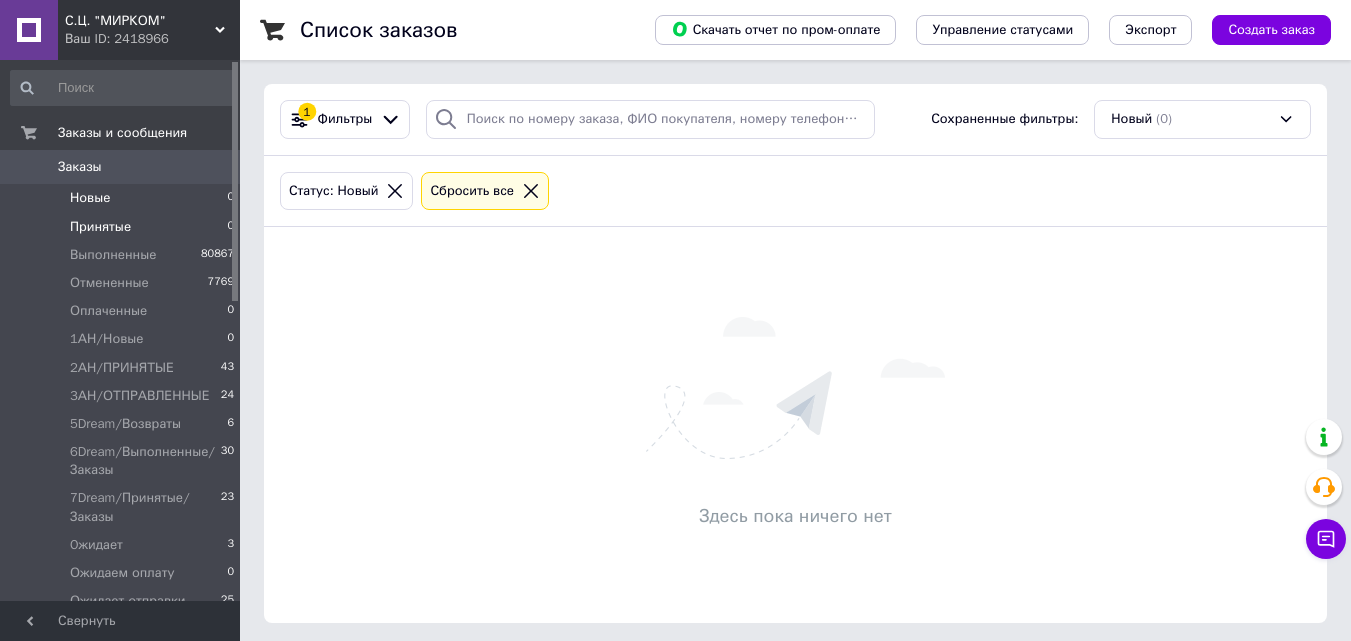 click on "Принятые 0" at bounding box center (123, 227) 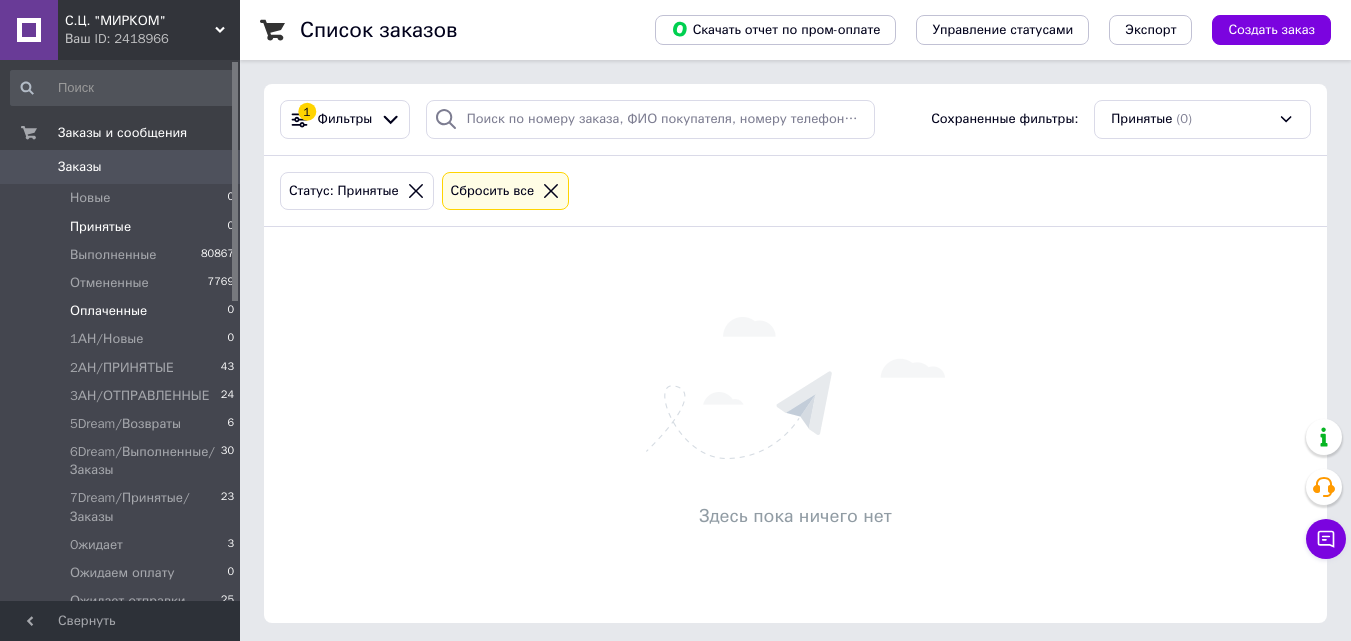 click on "Оплаченные 0" at bounding box center (123, 311) 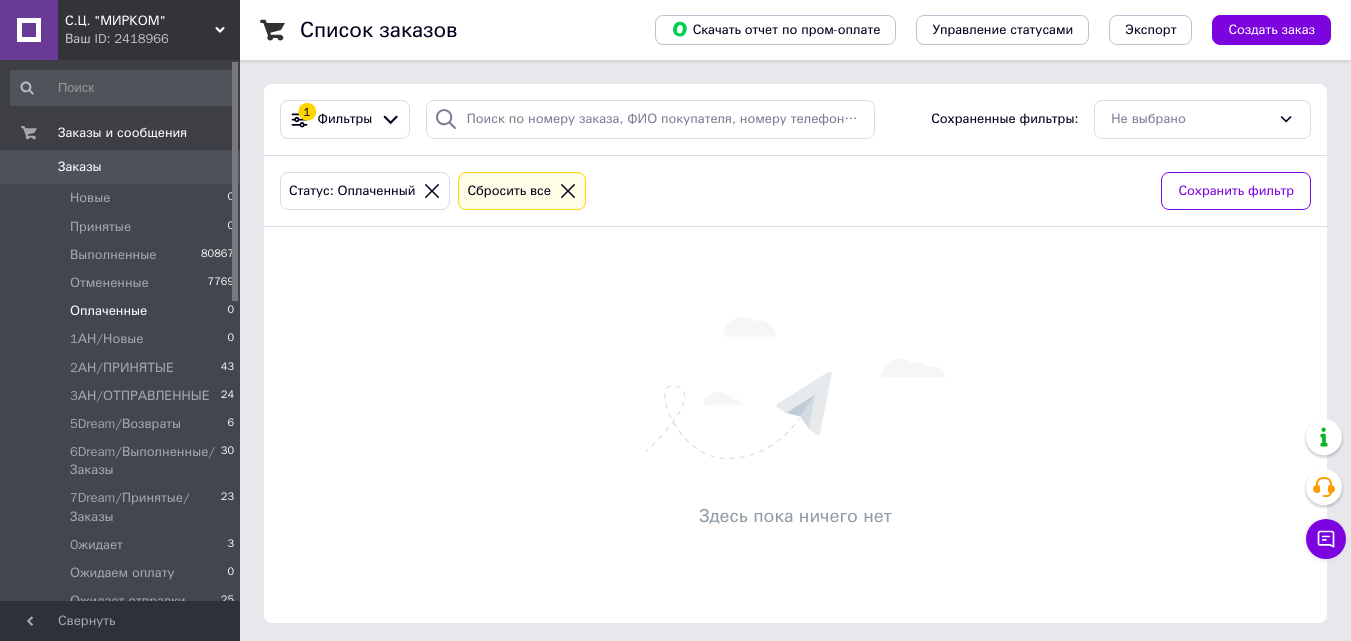 scroll, scrollTop: 0, scrollLeft: 0, axis: both 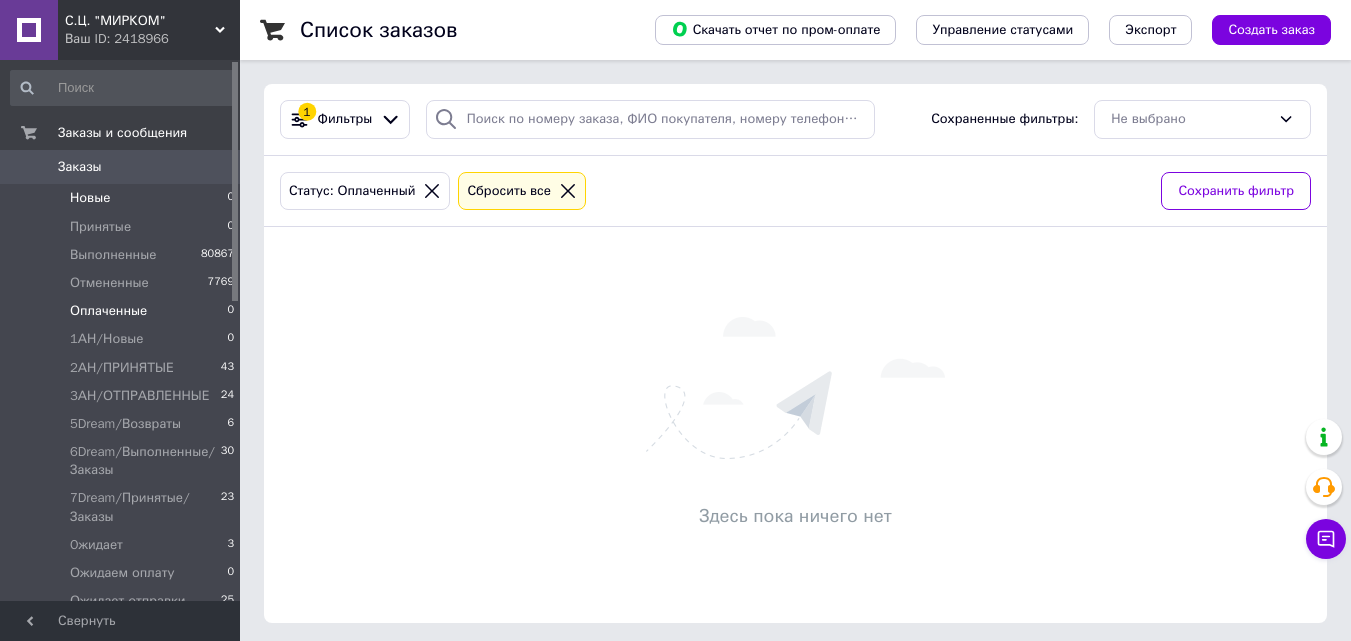 click on "Новые 0" at bounding box center (123, 198) 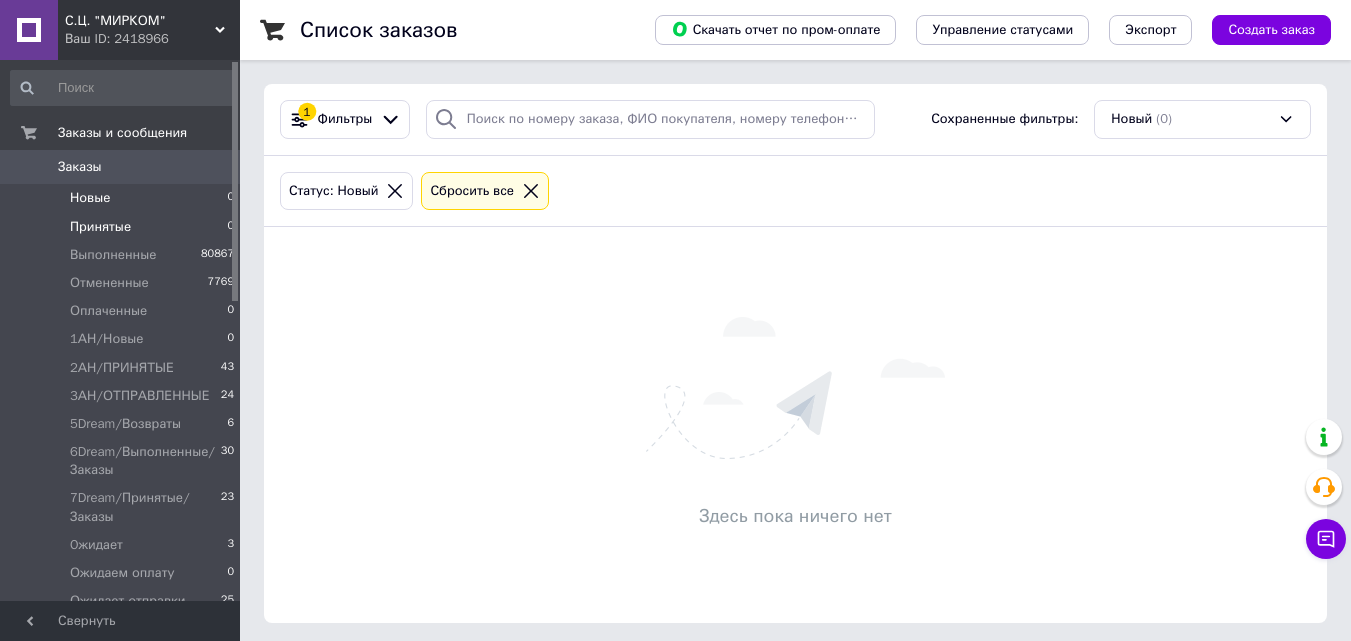 click on "Принятые 0" at bounding box center (123, 227) 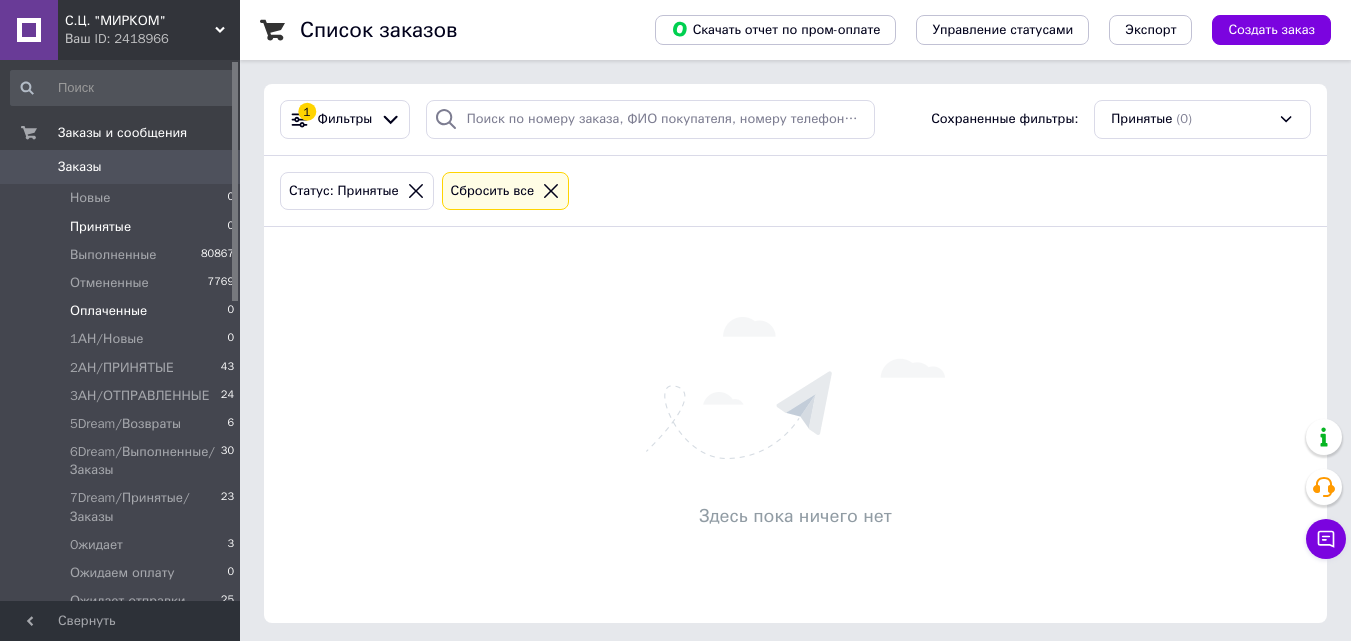 click on "Оплаченные 0" at bounding box center (123, 311) 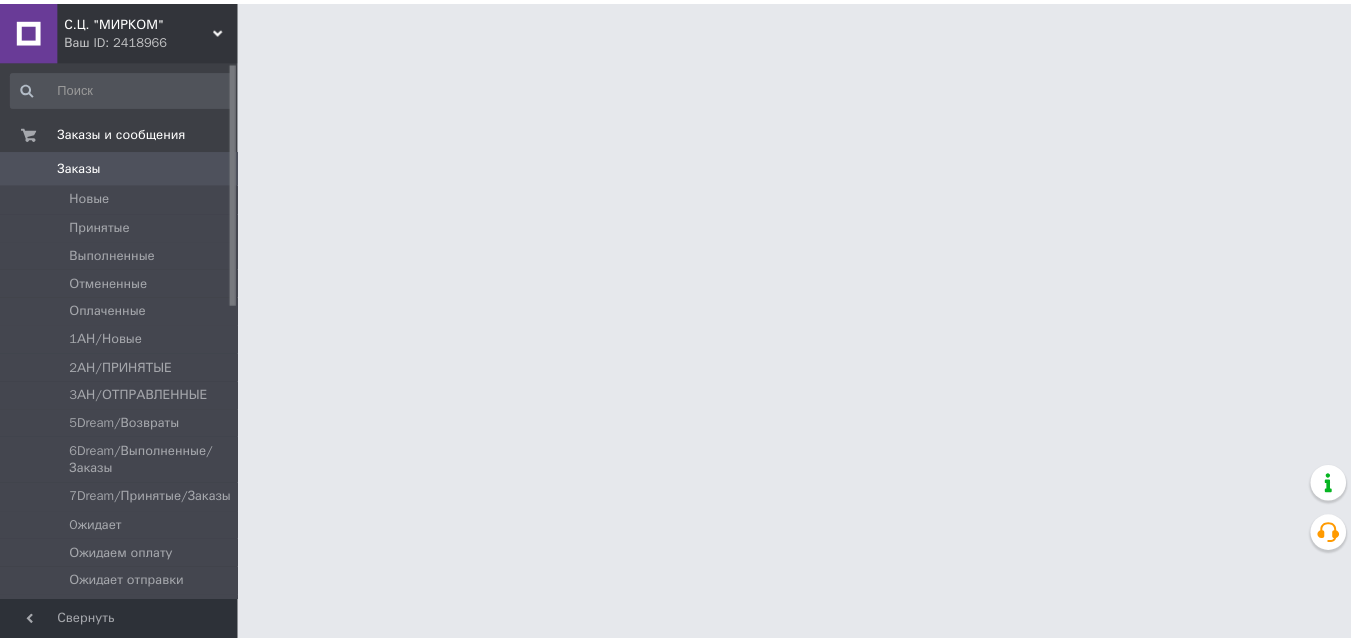 scroll, scrollTop: 0, scrollLeft: 0, axis: both 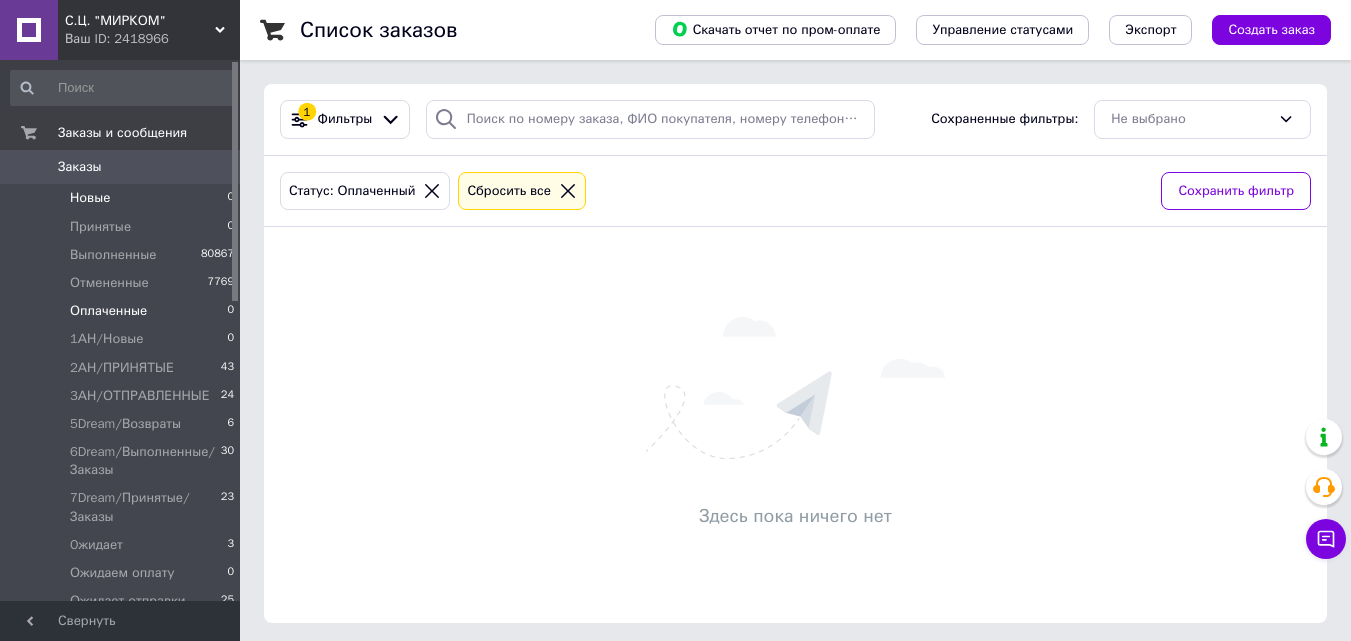 click on "Новые 0" at bounding box center [123, 198] 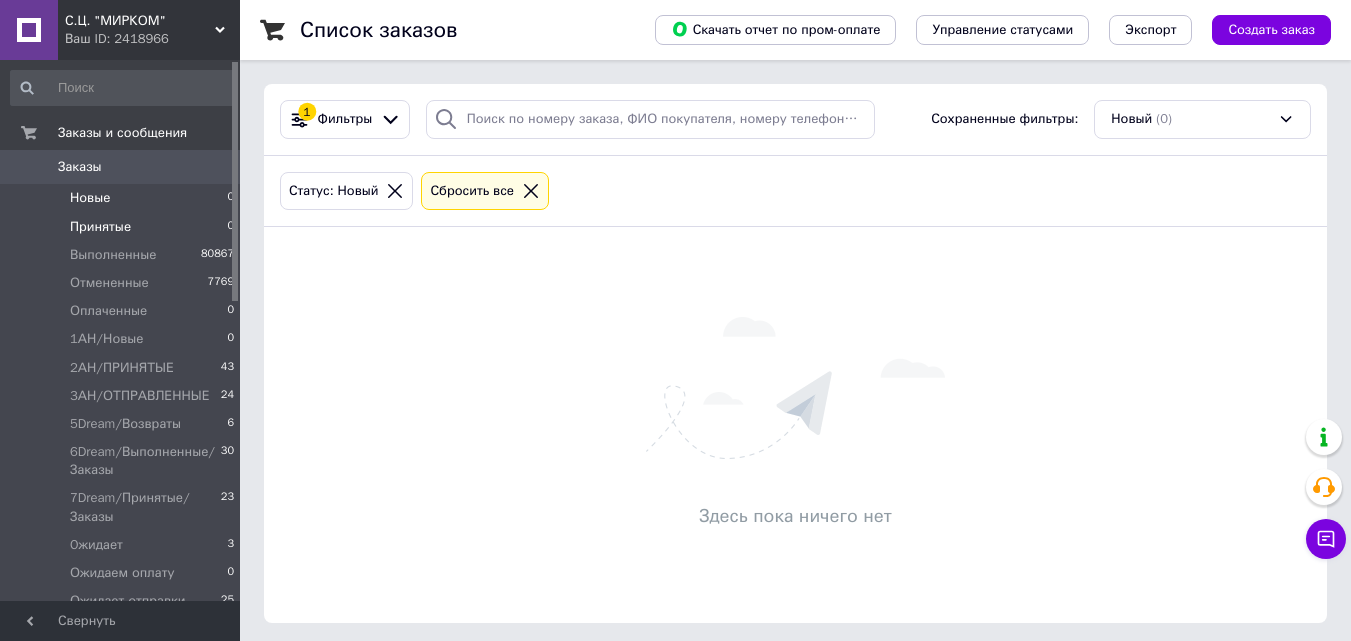 click on "Принятые 0" at bounding box center [123, 227] 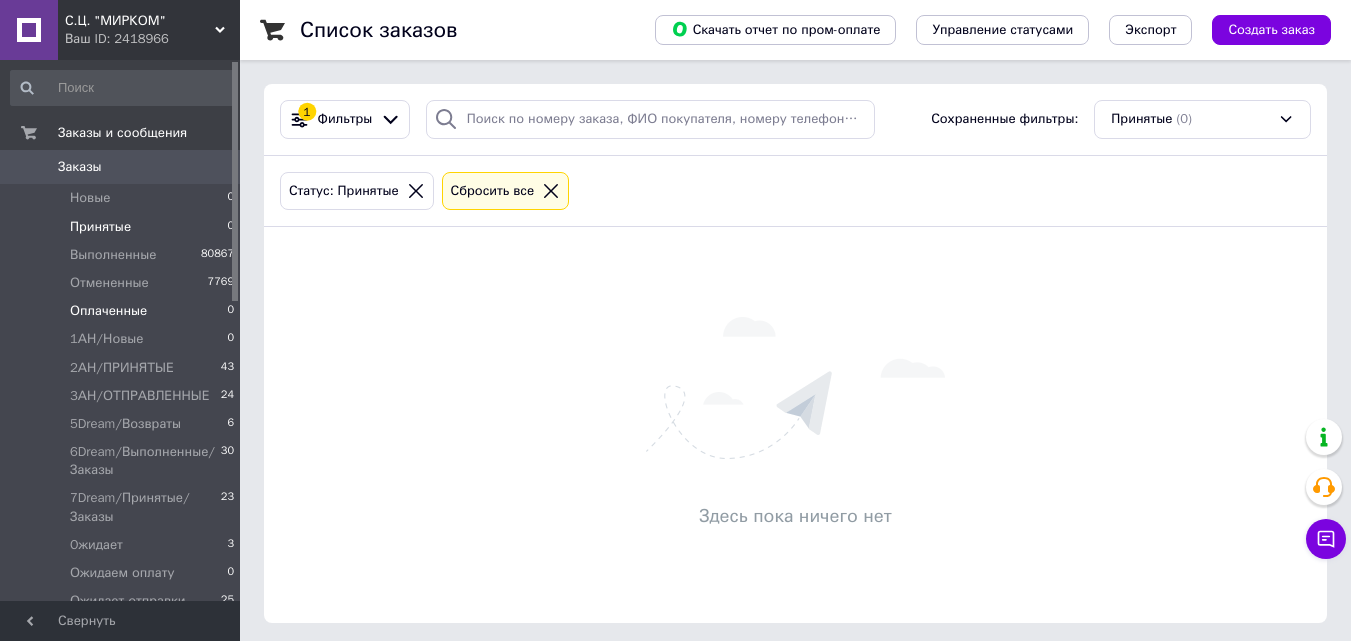 click on "Оплаченные 0" at bounding box center (123, 311) 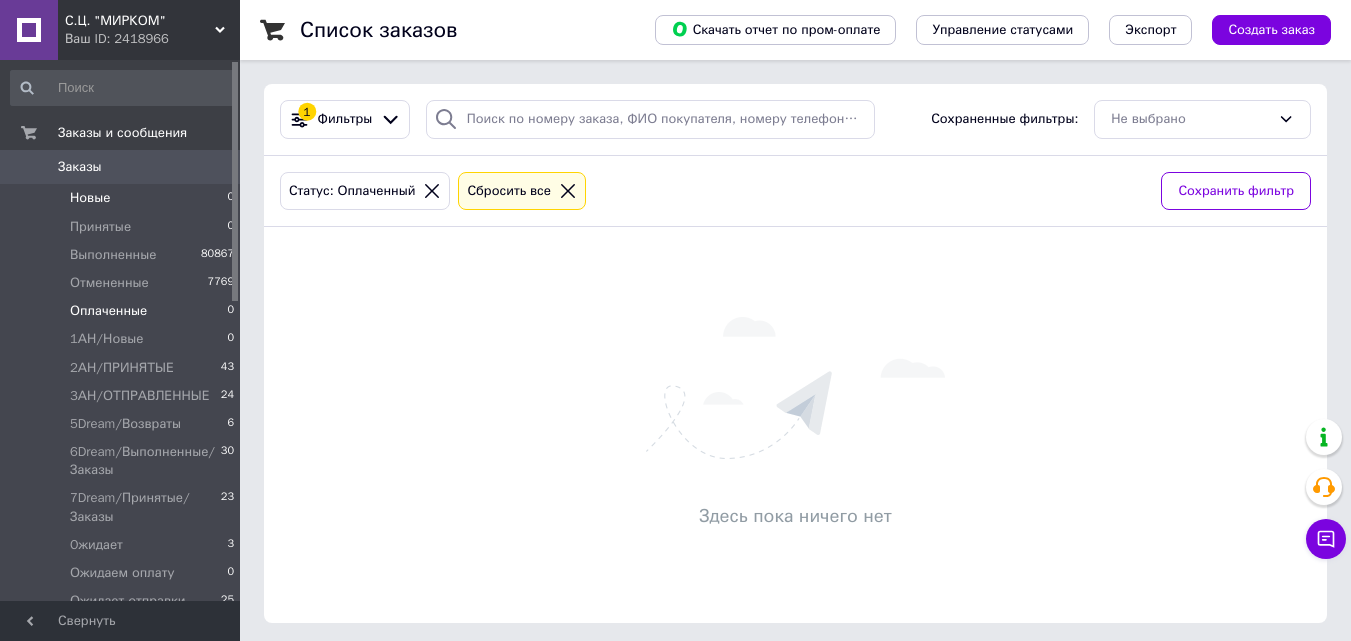 click on "Новые 0" at bounding box center [123, 198] 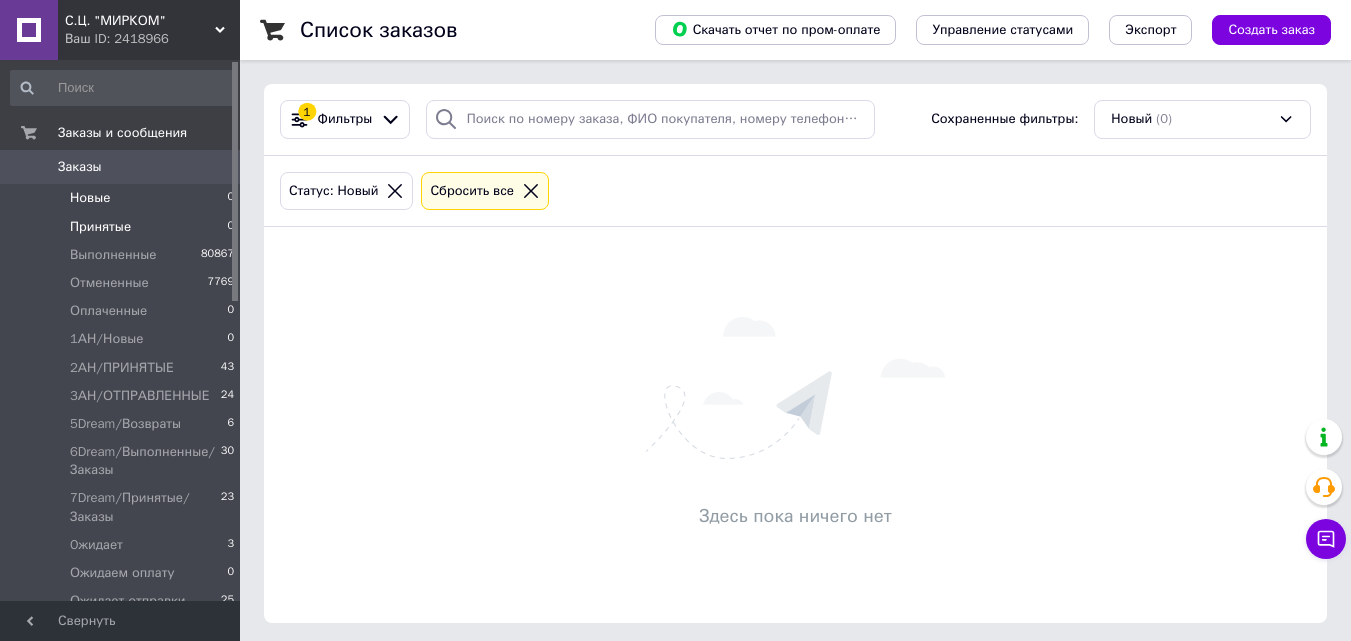 click on "Принятые 0" at bounding box center (123, 227) 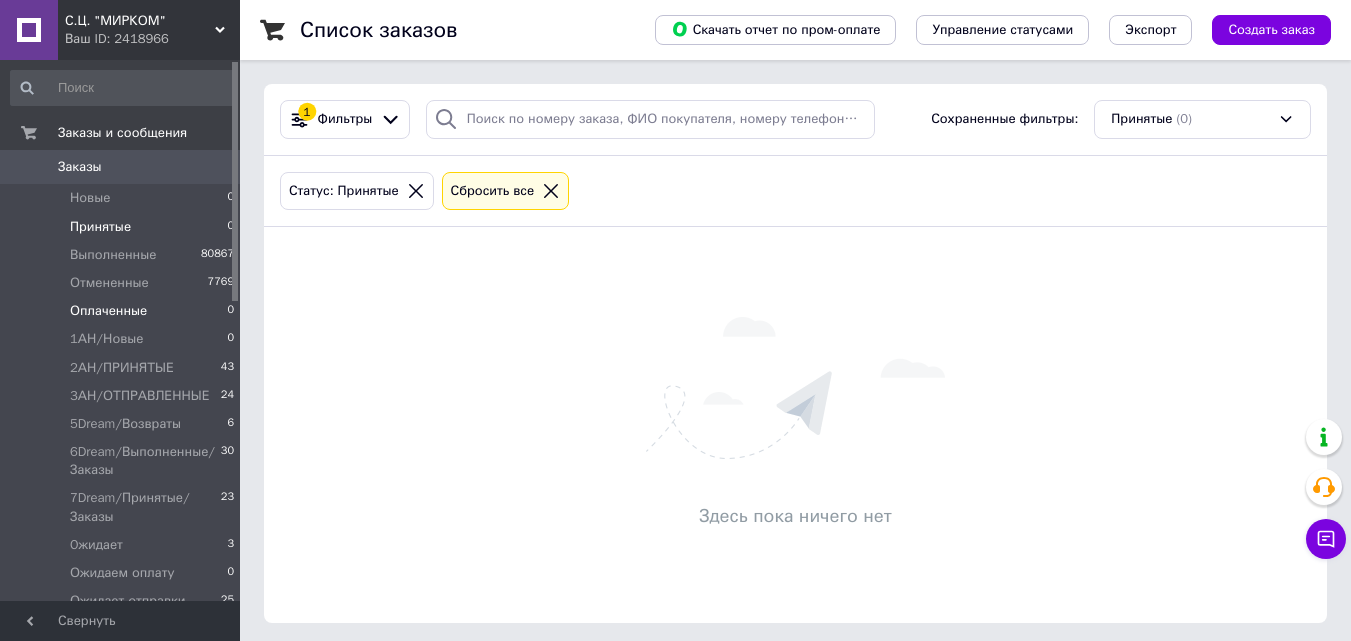 click on "Оплаченные 0" at bounding box center (123, 311) 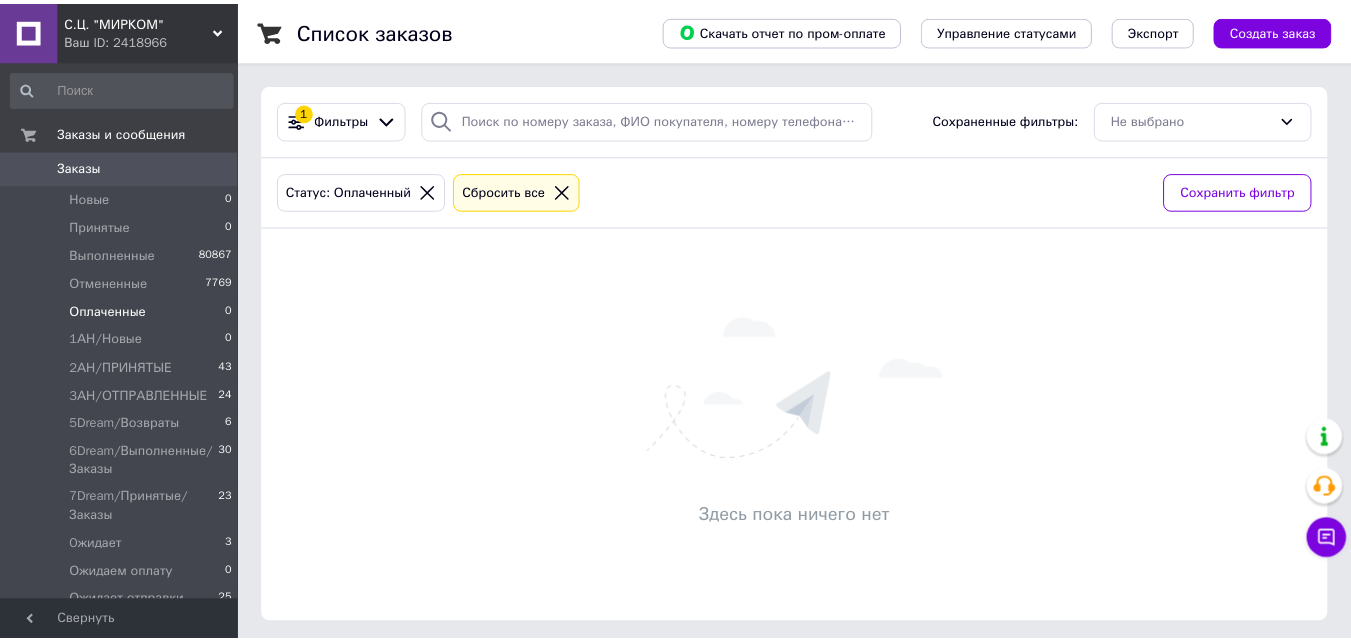 scroll, scrollTop: 0, scrollLeft: 0, axis: both 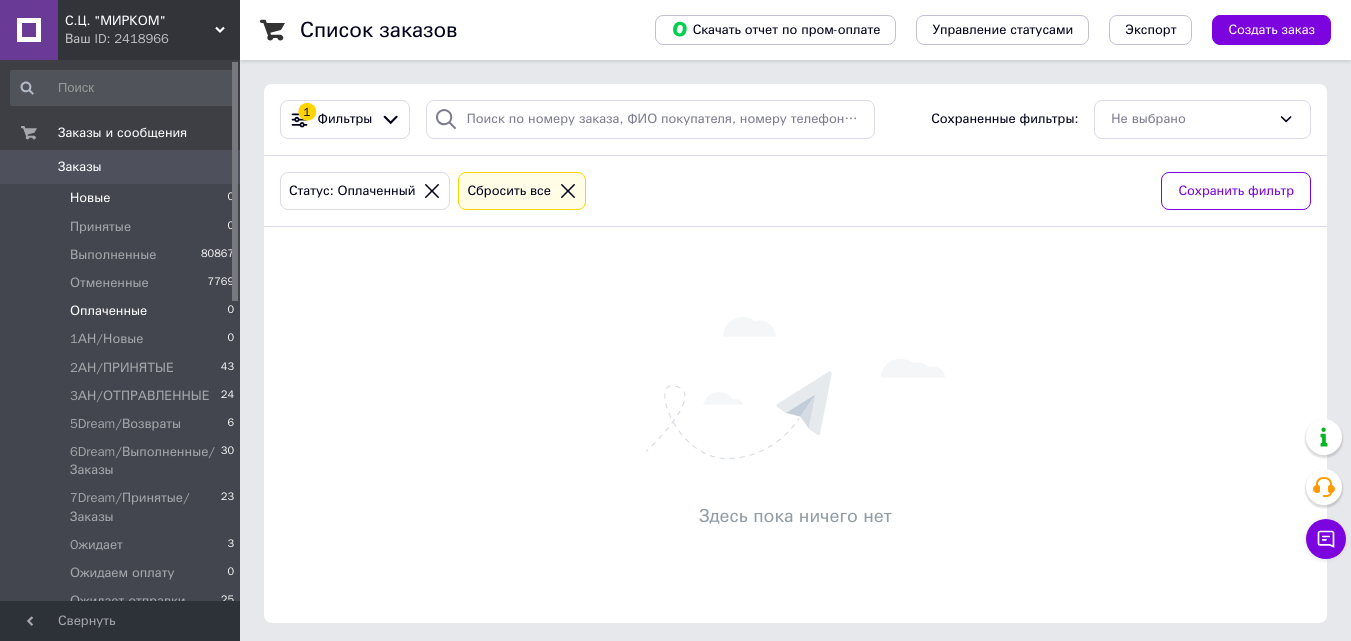 click on "Новые 0" at bounding box center (123, 198) 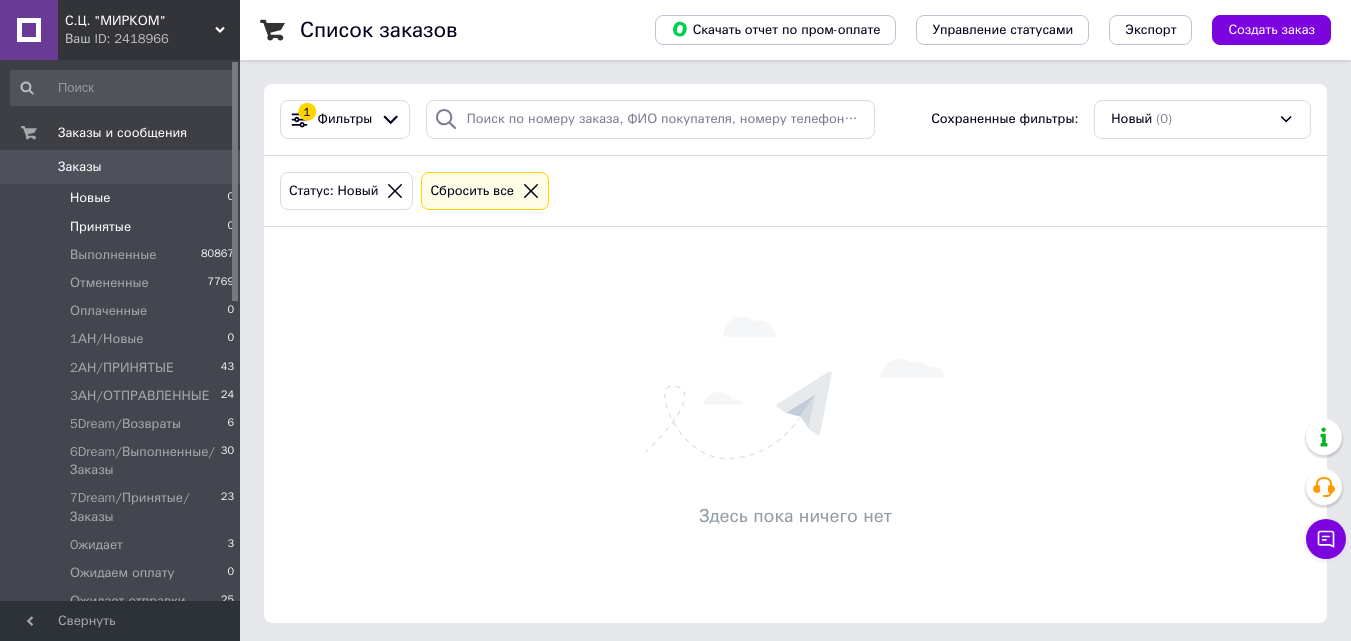 click on "Принятые 0" at bounding box center (123, 227) 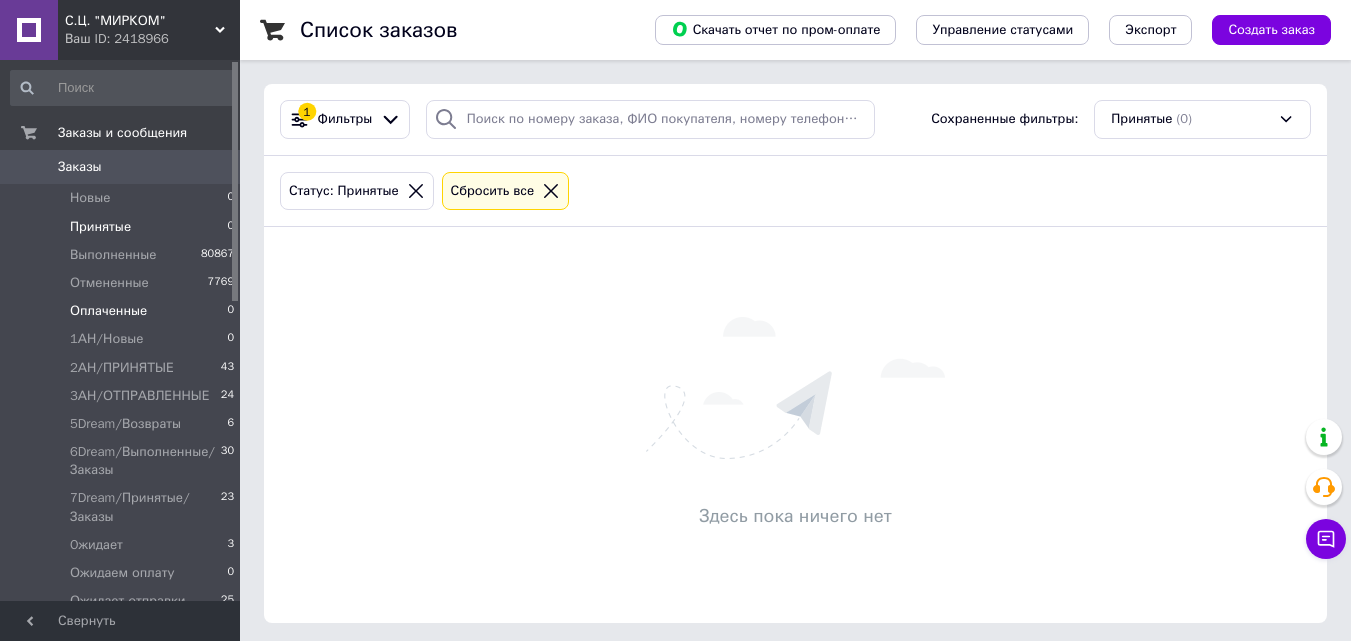 click on "Оплаченные 0" at bounding box center (123, 311) 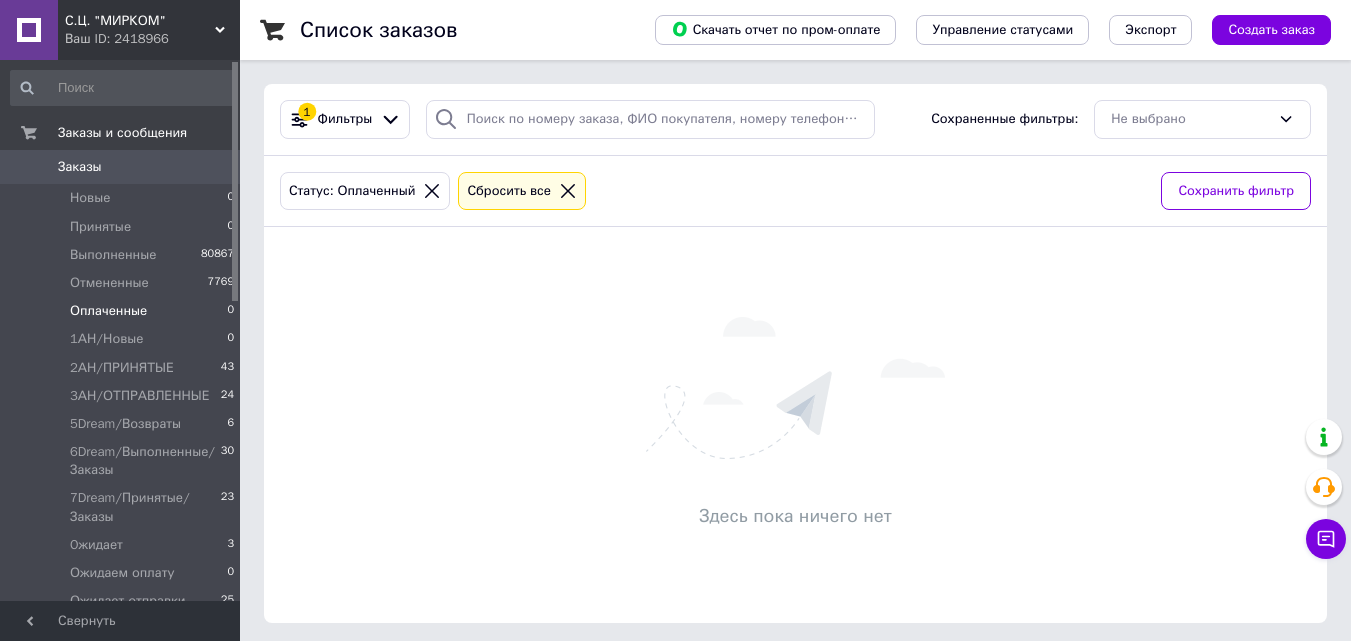 click on "Заказы 0" at bounding box center (123, 167) 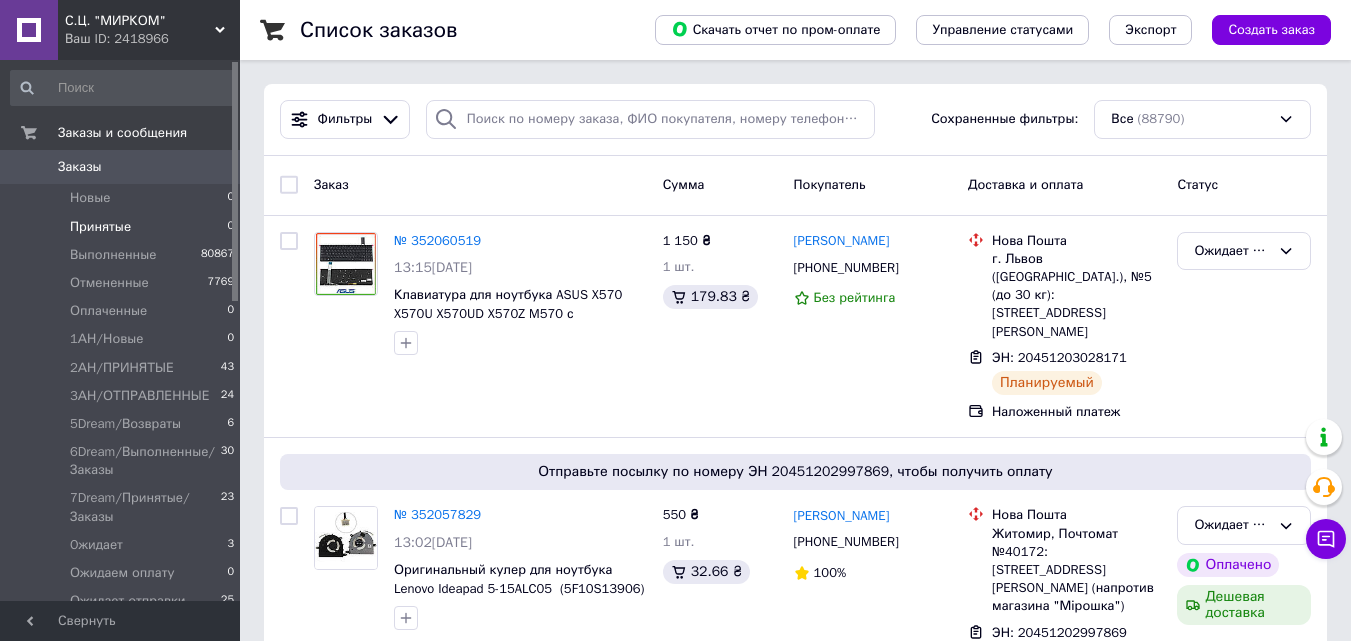 click on "Принятые 0" at bounding box center (123, 227) 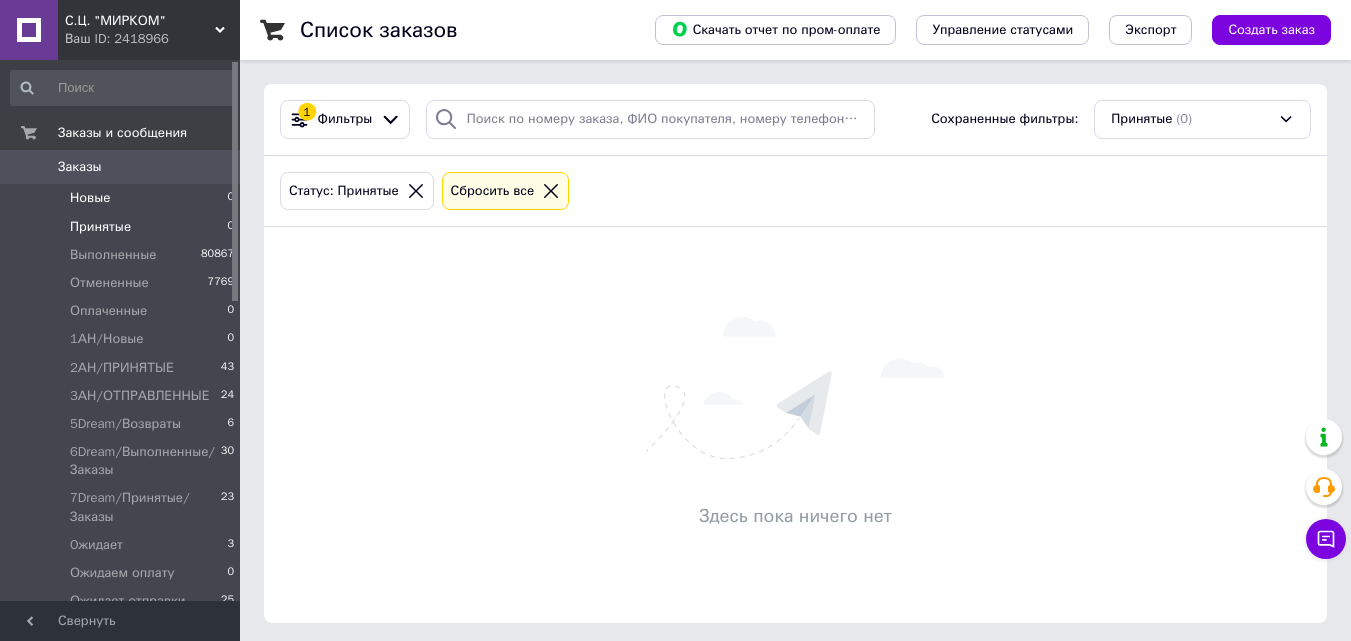 click on "Новые 0" at bounding box center (123, 198) 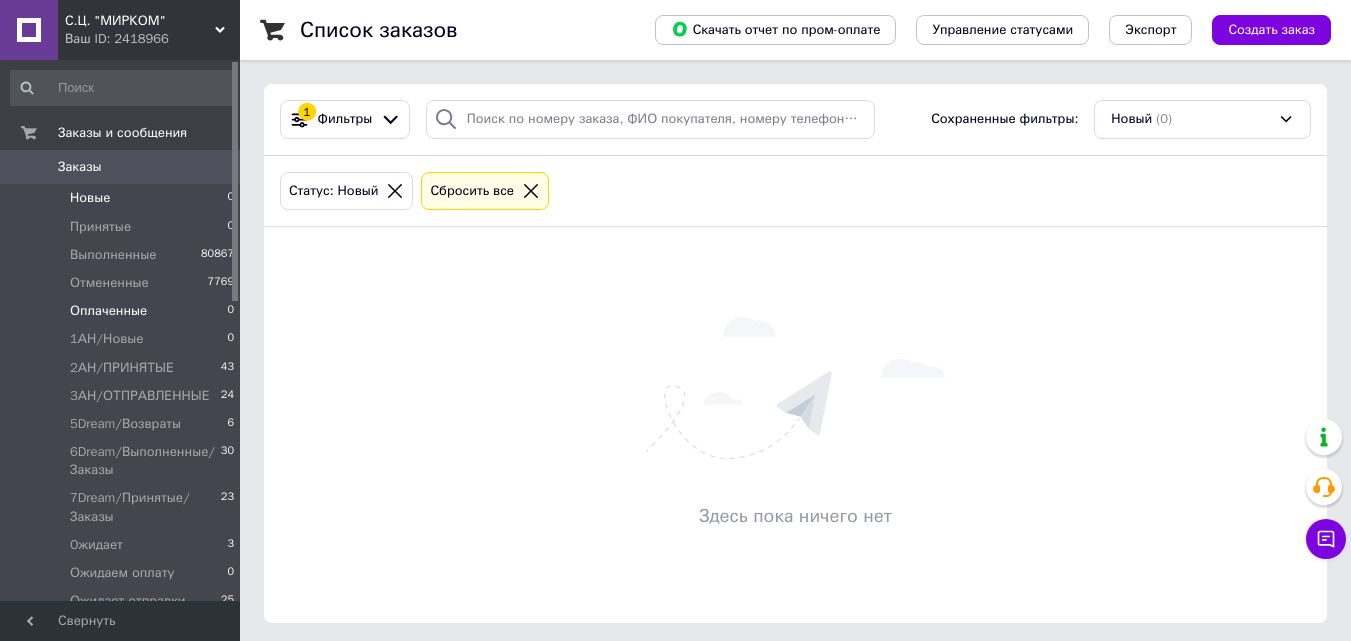 click on "Оплаченные 0" at bounding box center [123, 311] 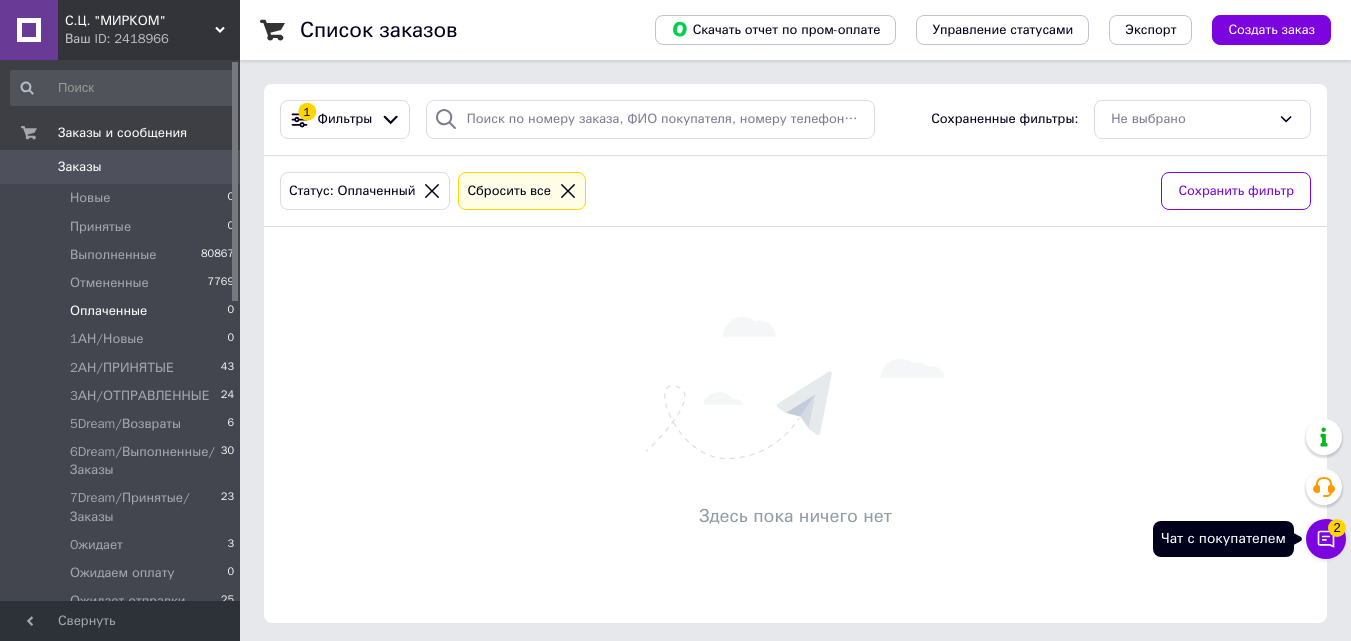 drag, startPoint x: 1344, startPoint y: 539, endPoint x: 1336, endPoint y: 517, distance: 23.409399 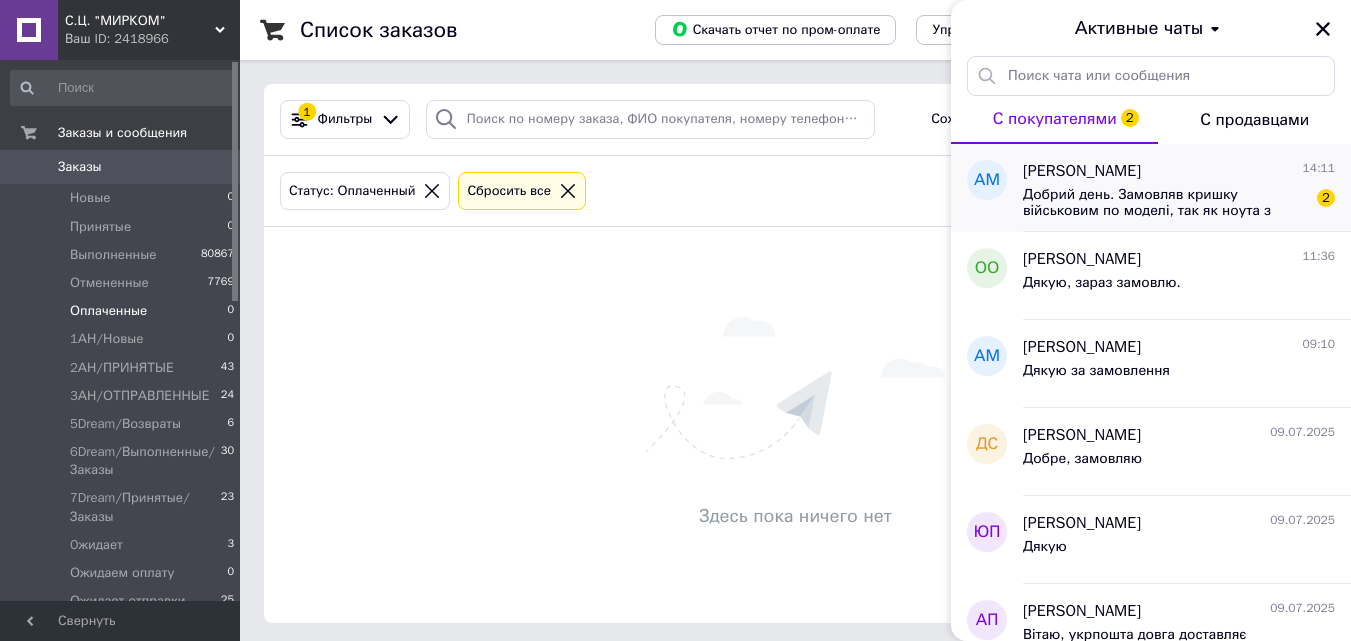 click on "Добрий день. Замовляв кришку військовим по моделі, так як ноута з ними не було. Не підійшла. Можу повернути?" at bounding box center [1165, 203] 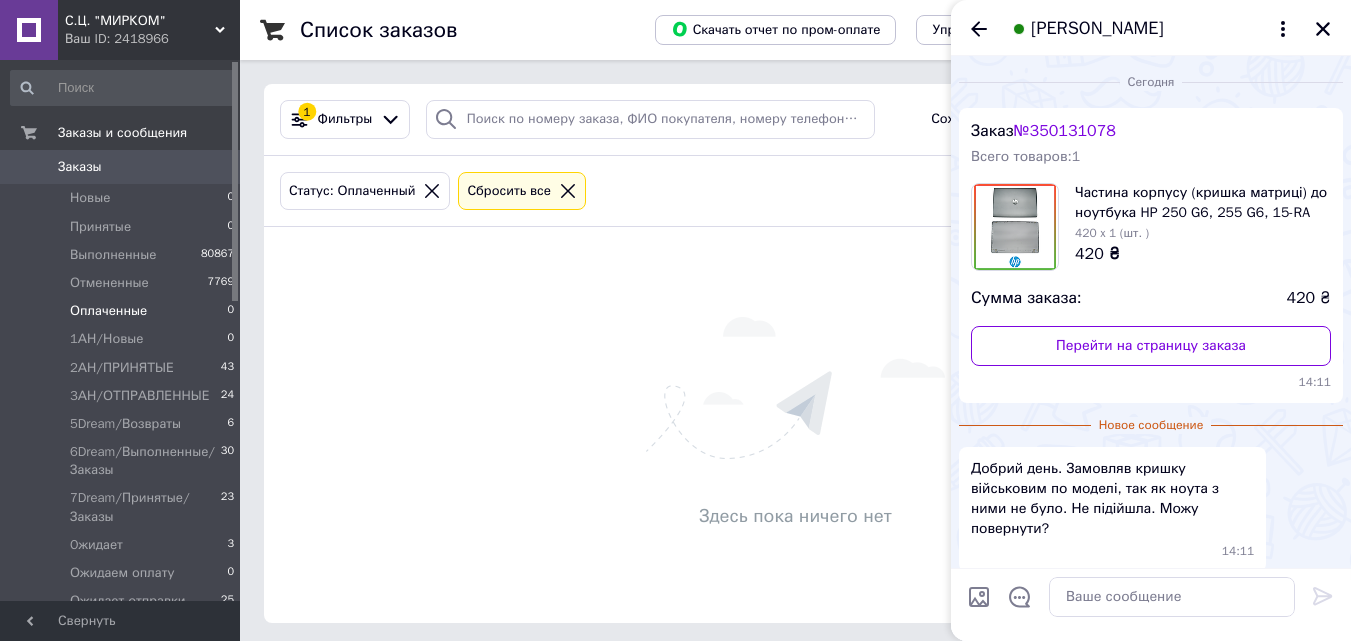 scroll, scrollTop: 65, scrollLeft: 0, axis: vertical 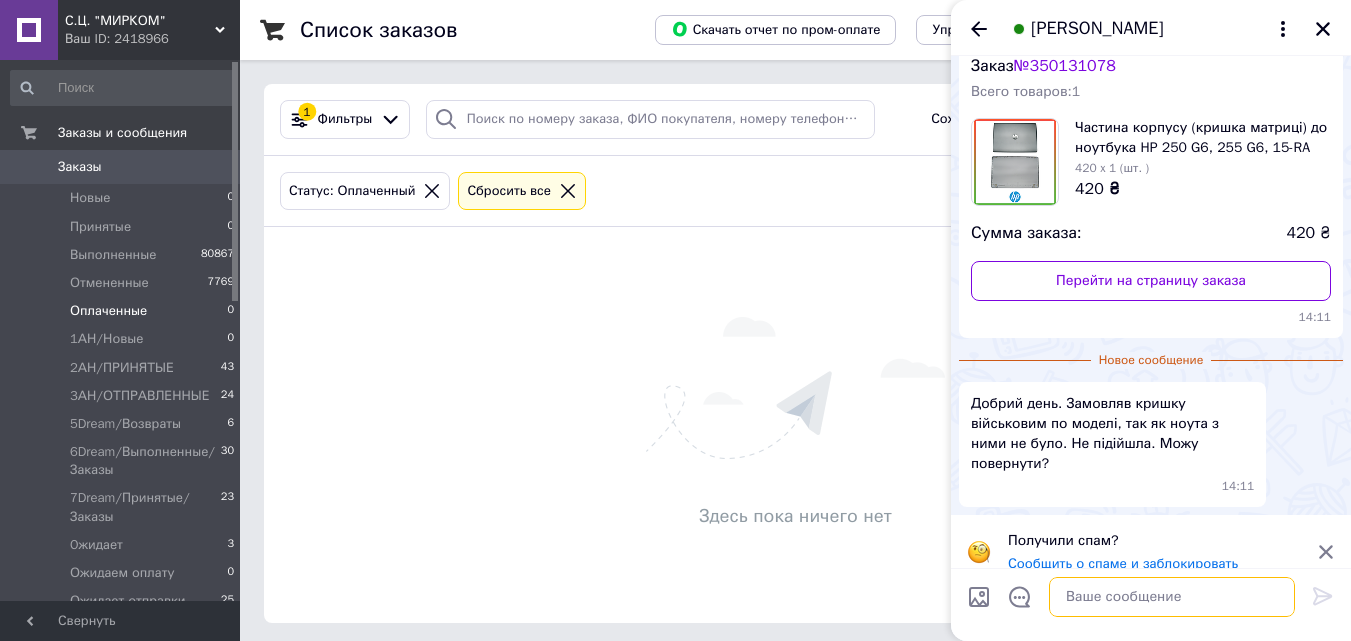 click at bounding box center [1172, 597] 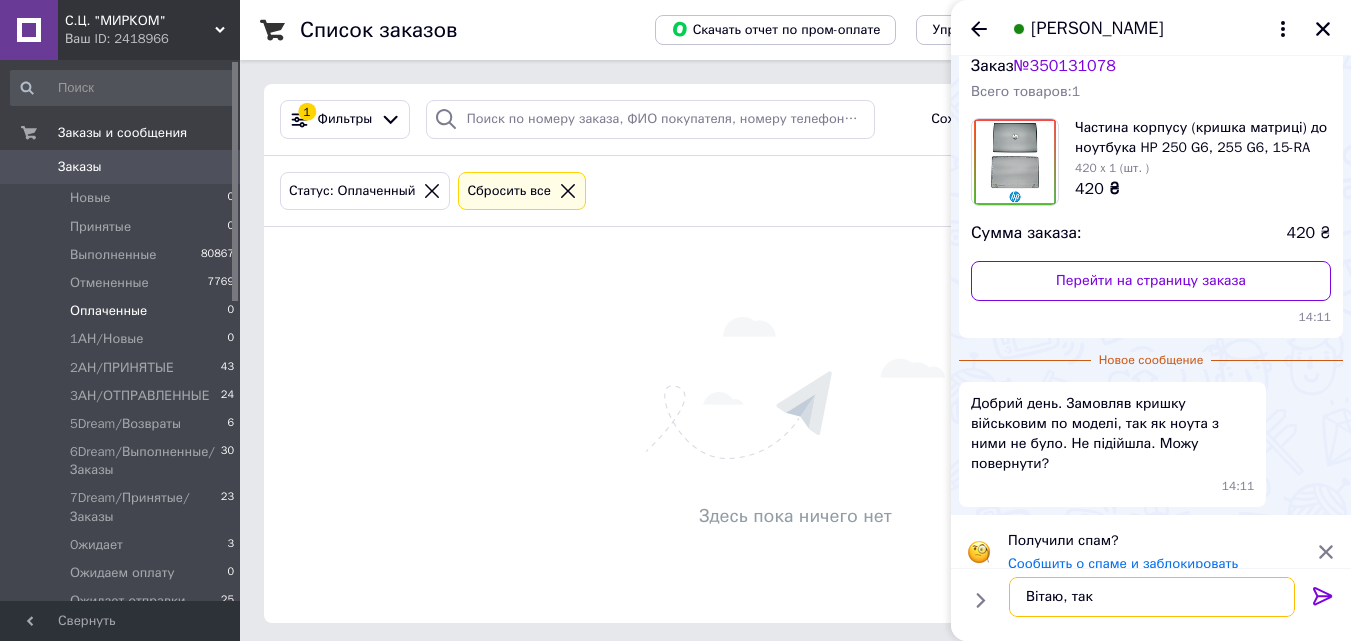 type on "Вітаю, так" 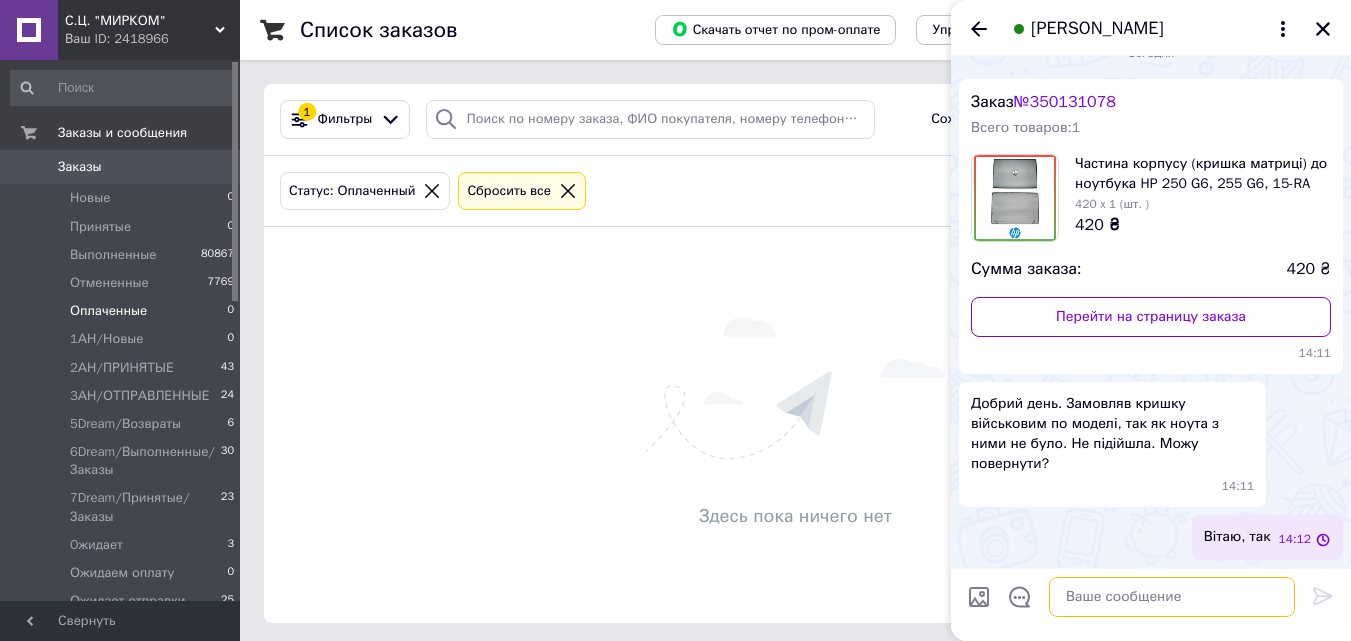 scroll, scrollTop: 9, scrollLeft: 0, axis: vertical 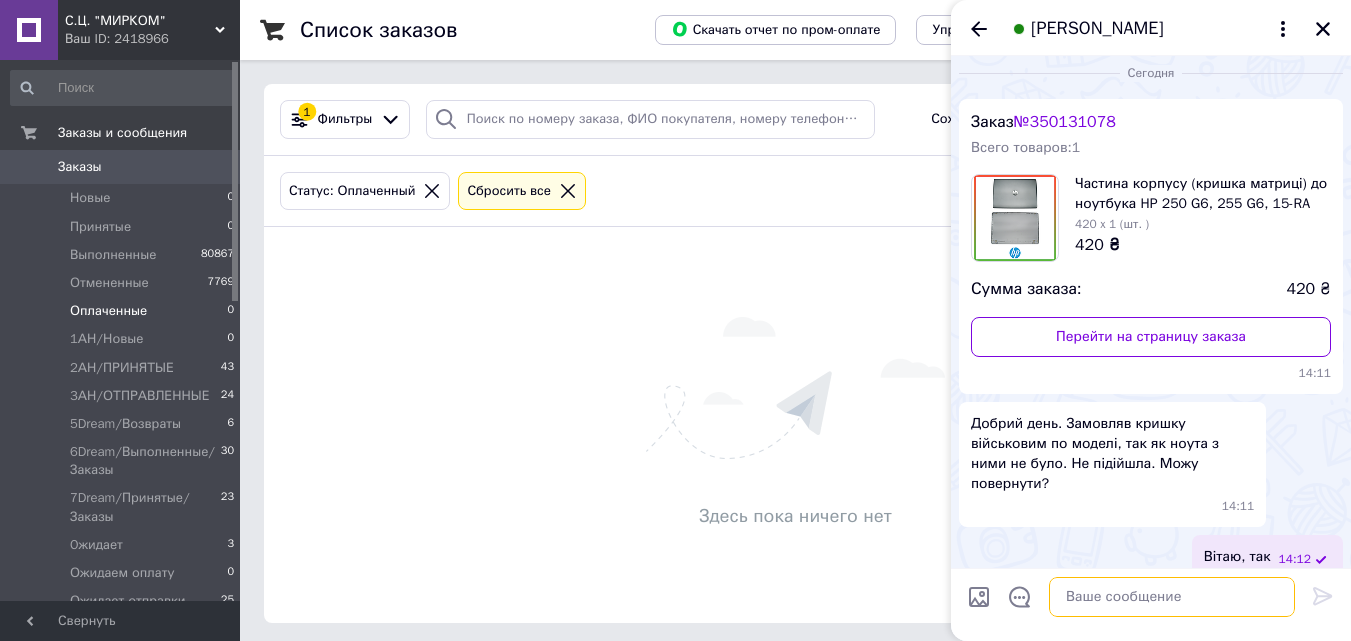 click at bounding box center (1172, 597) 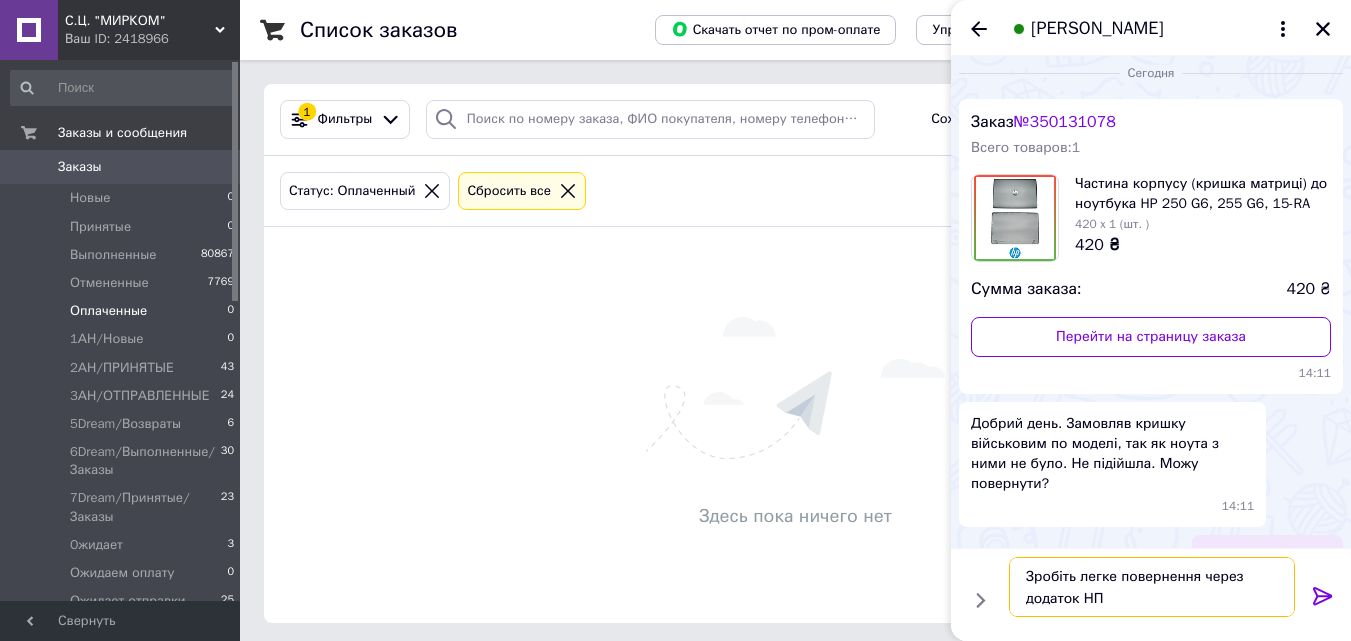 type on "Зробіть легке повернення через додаток НП" 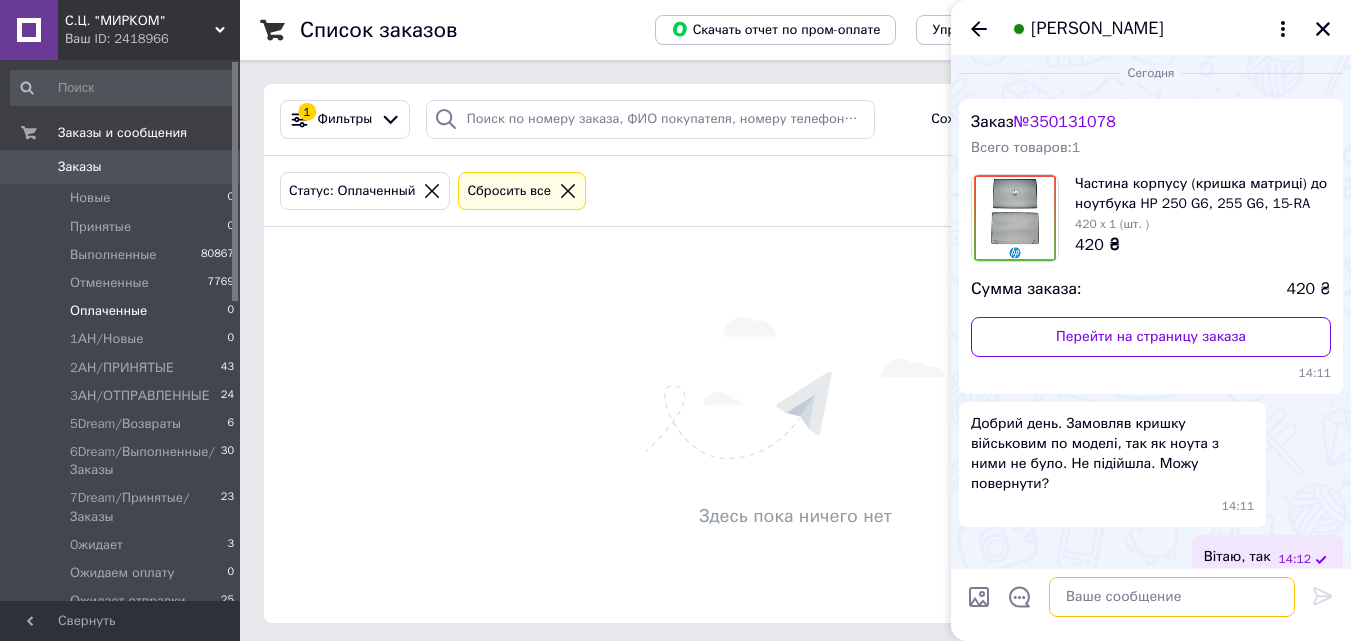 scroll, scrollTop: 102, scrollLeft: 0, axis: vertical 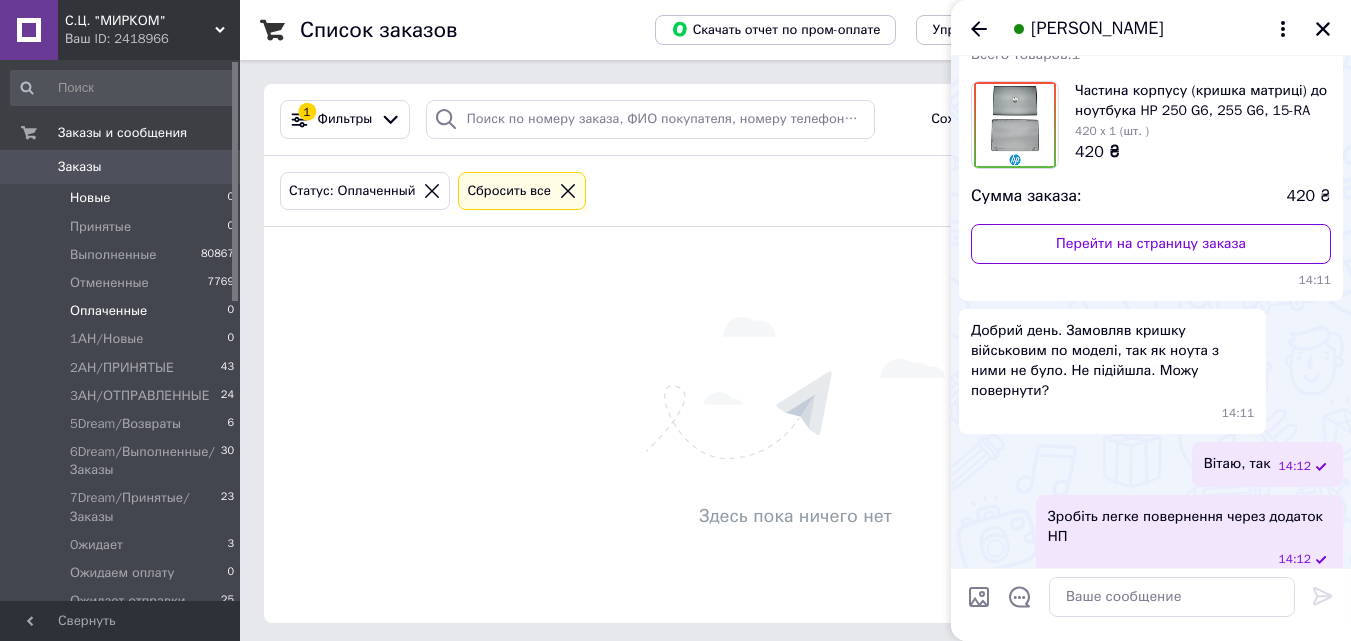 click on "Новые 0" at bounding box center [123, 198] 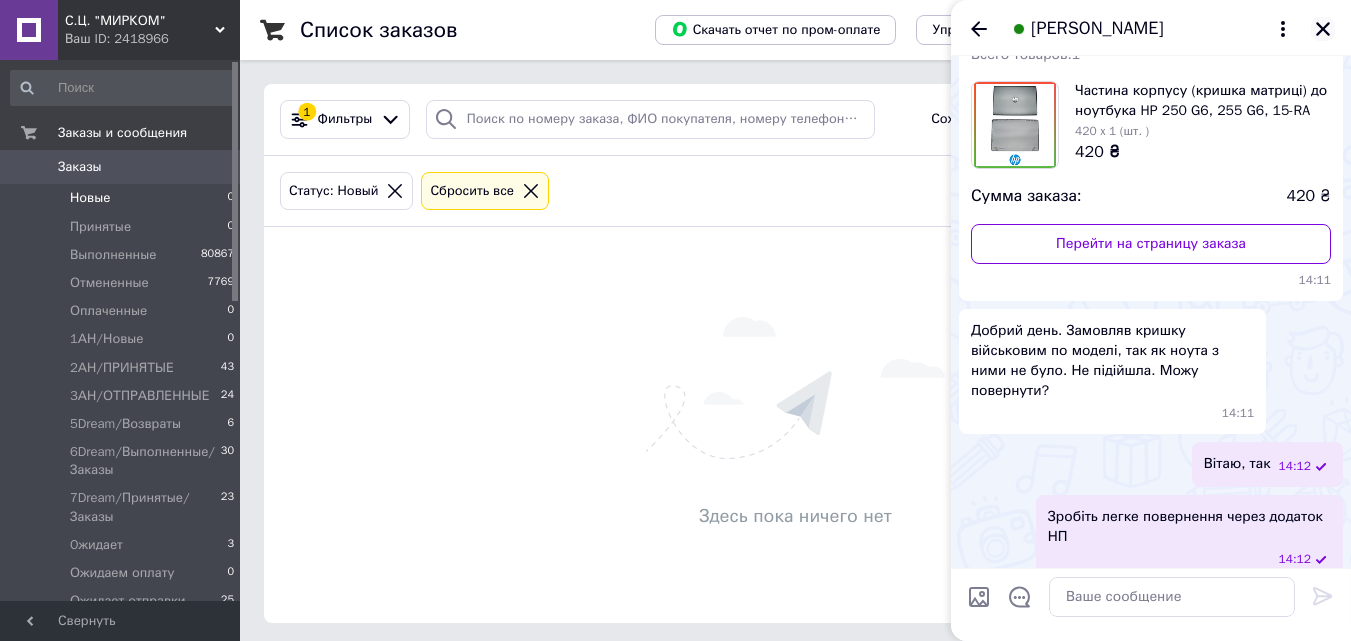 click 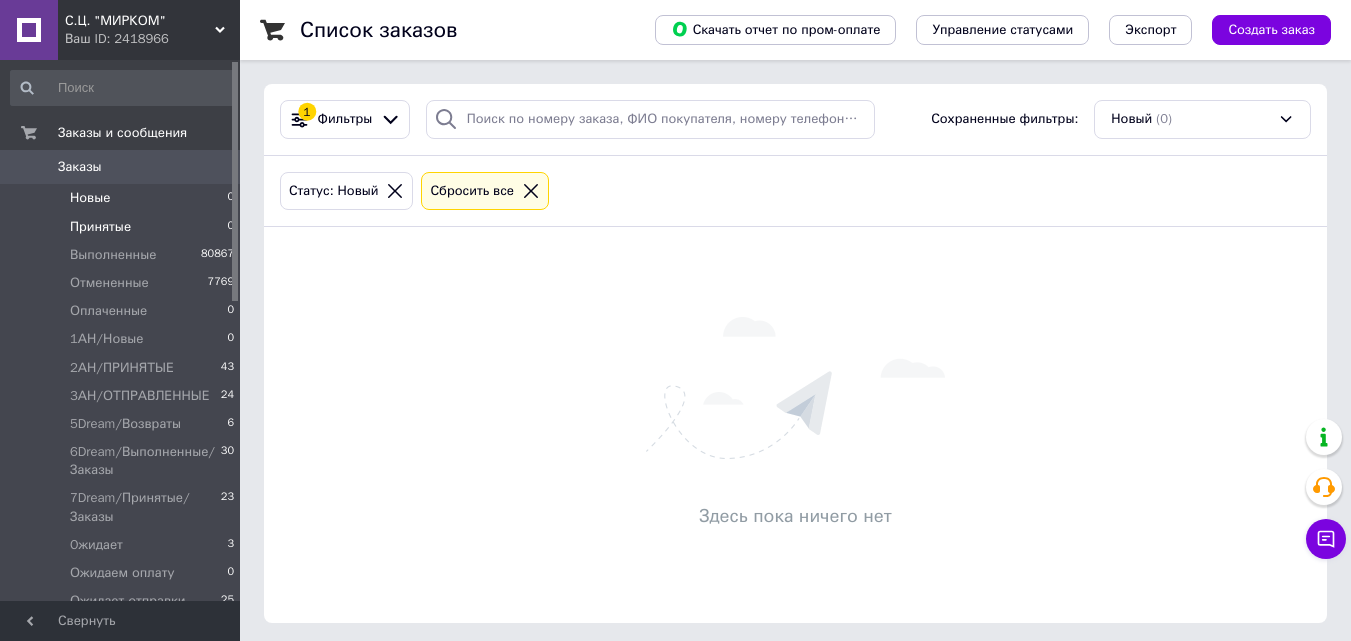click on "Принятые 0" at bounding box center (123, 227) 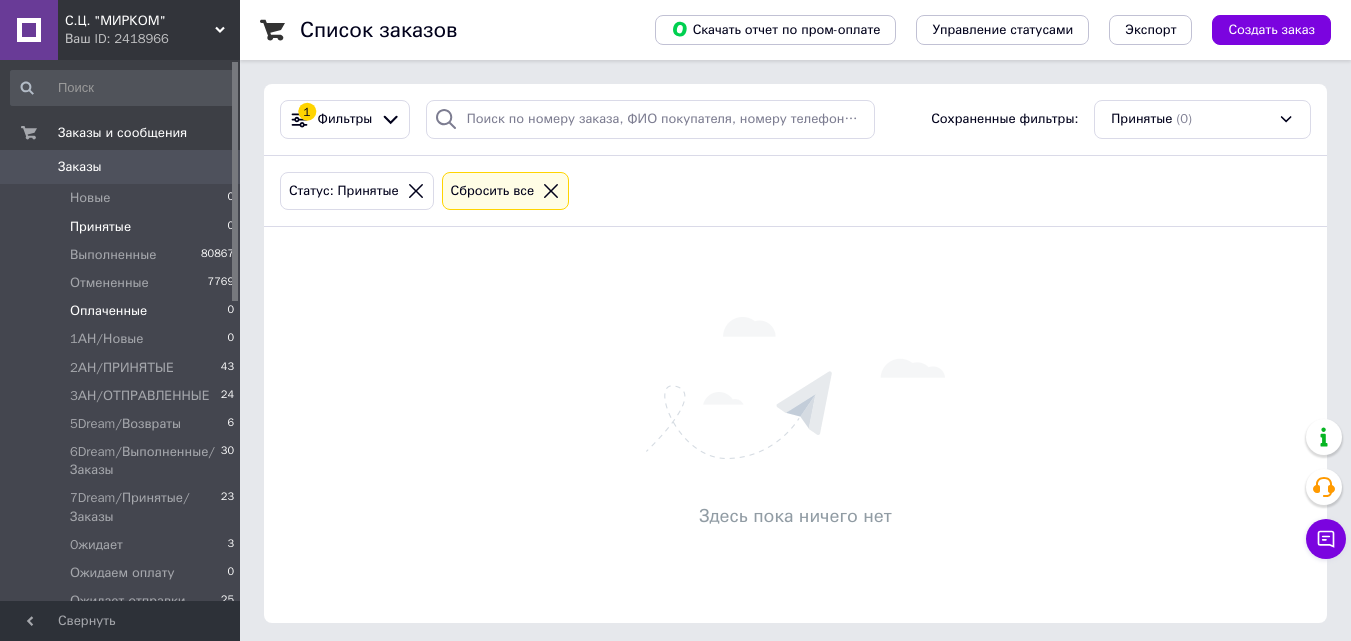 click on "Оплаченные 0" at bounding box center (123, 311) 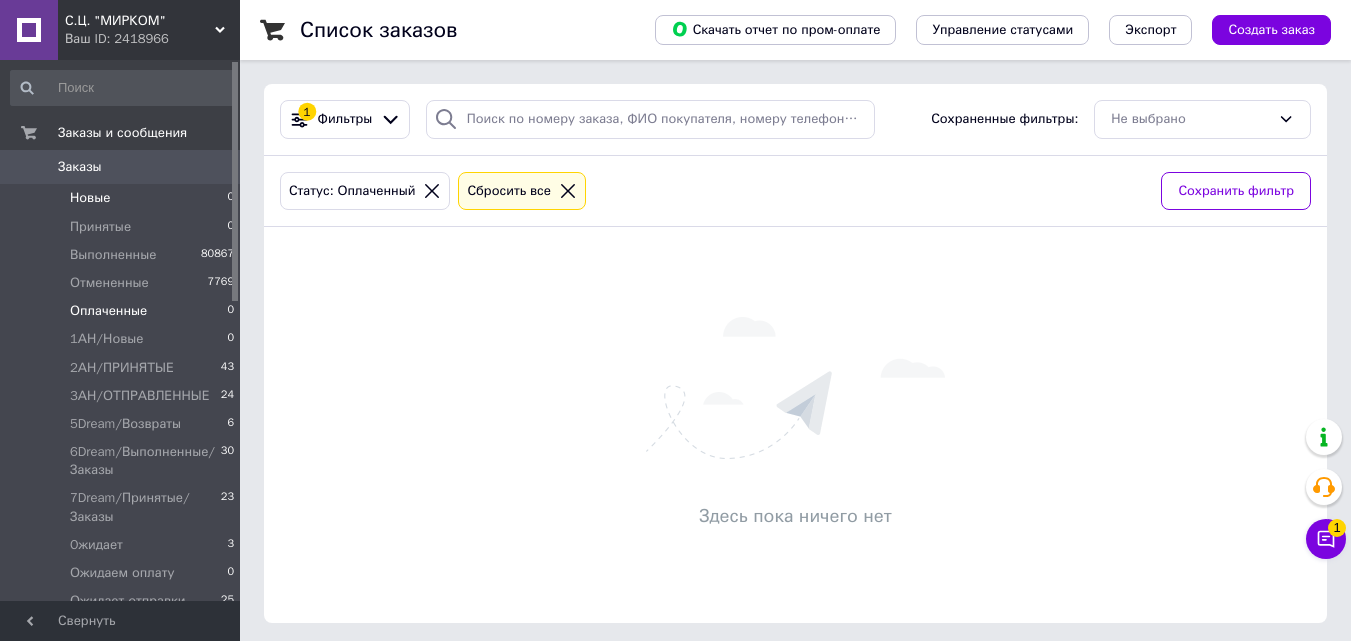 click on "Новые 0" at bounding box center (123, 198) 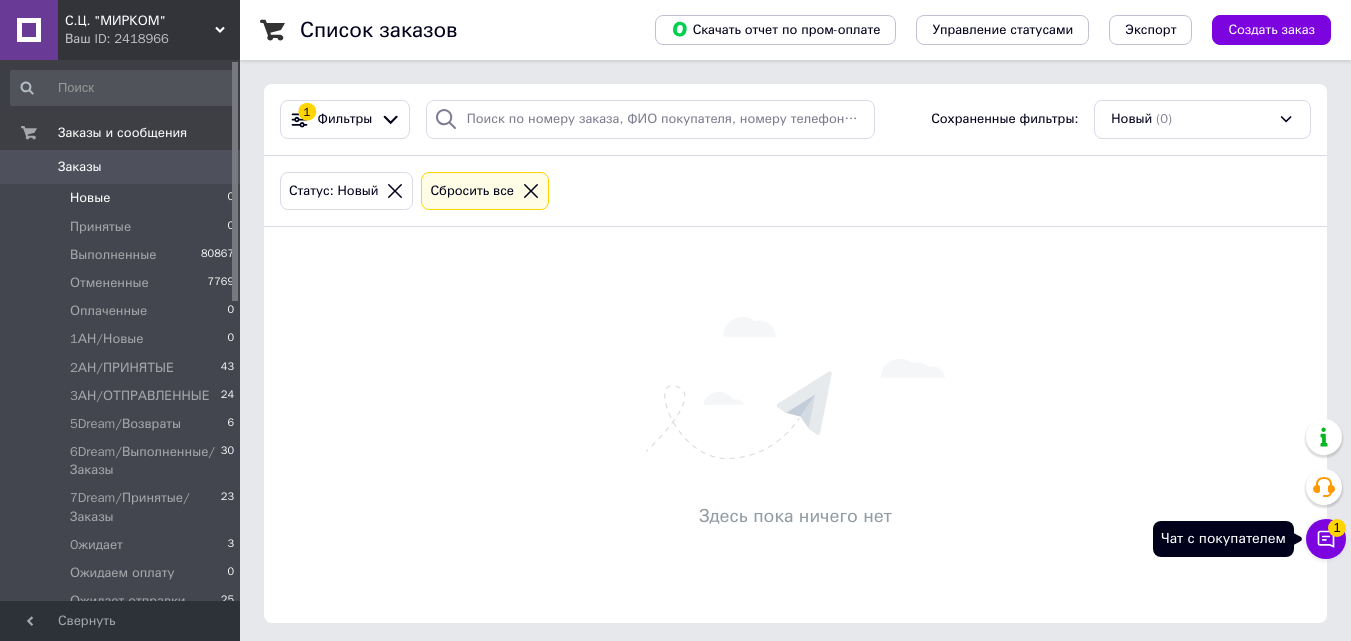 click 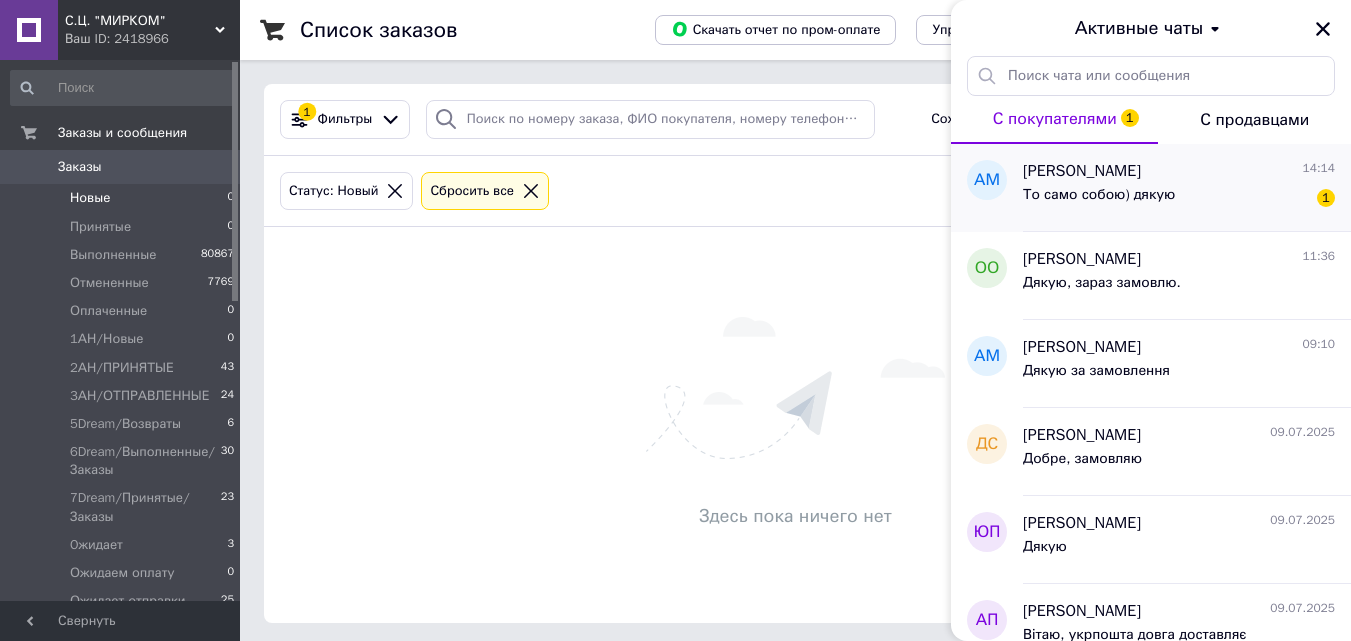click on "То само собою) дякую 1" at bounding box center [1179, 199] 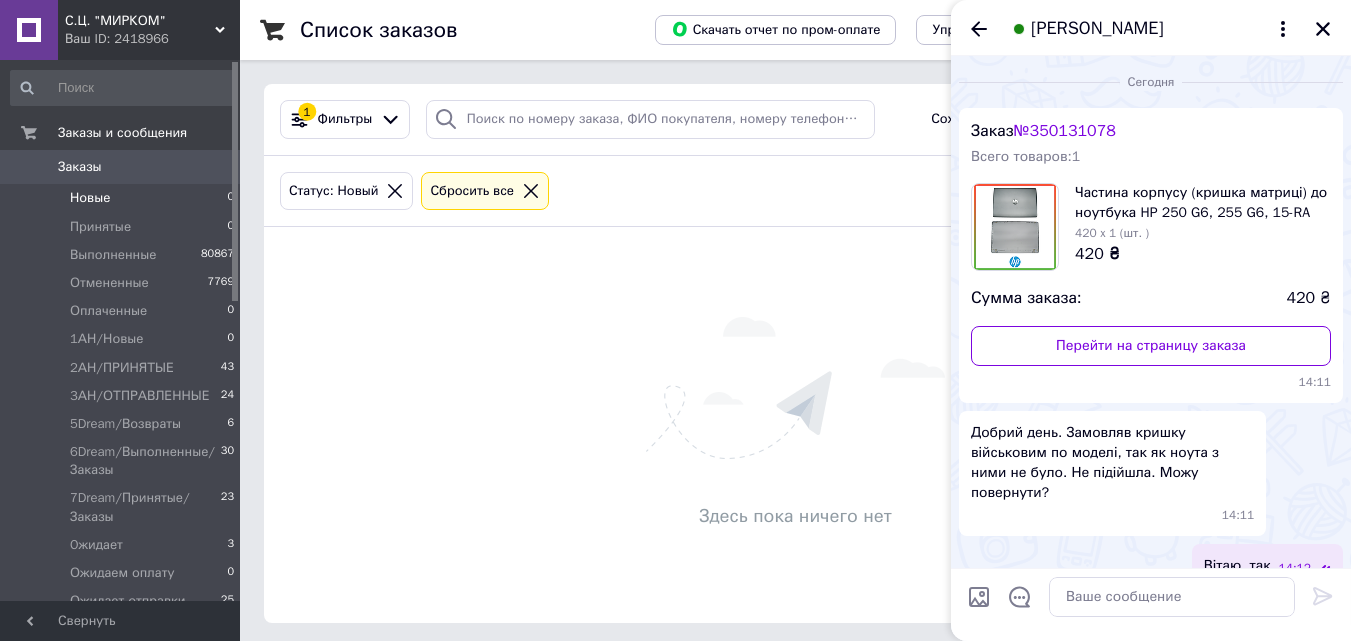 scroll, scrollTop: 191, scrollLeft: 0, axis: vertical 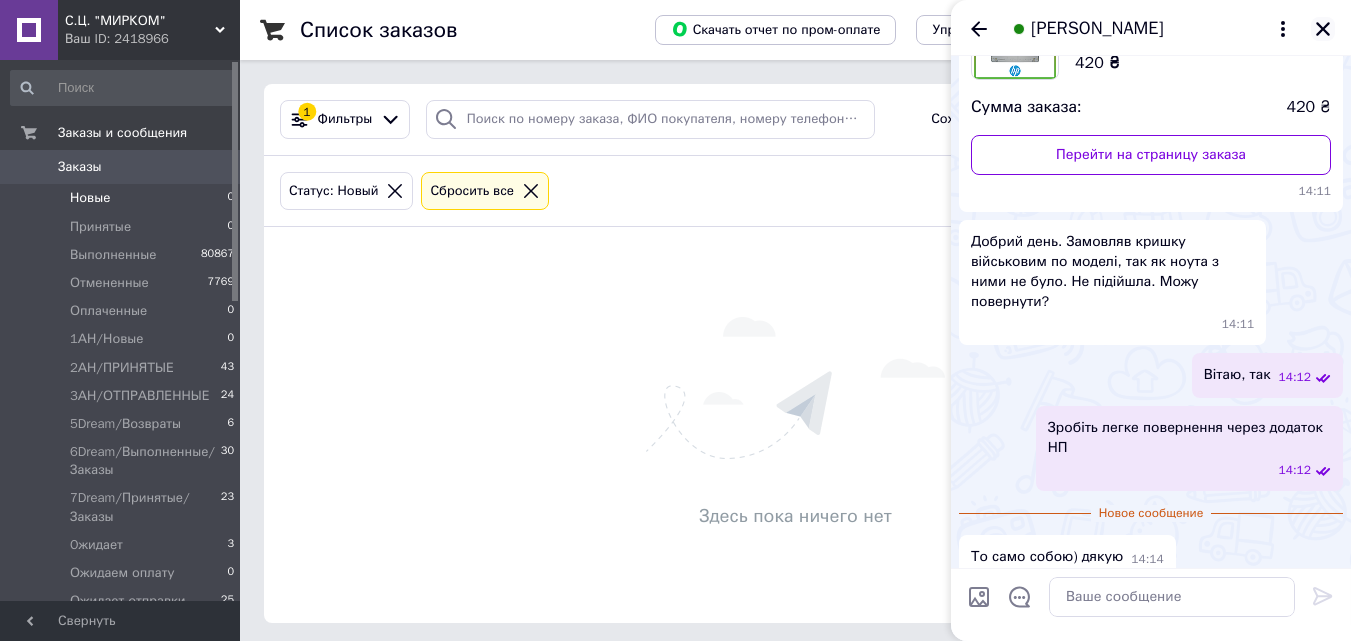 click 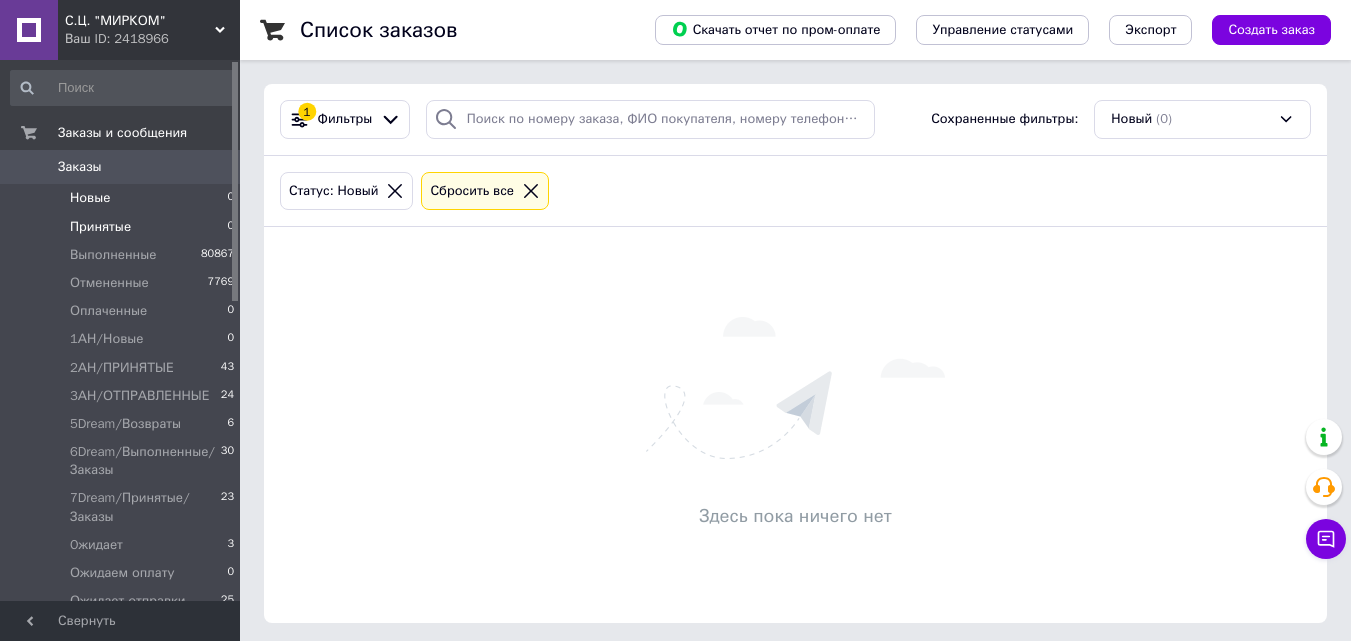 click on "Принятые 0" at bounding box center (123, 227) 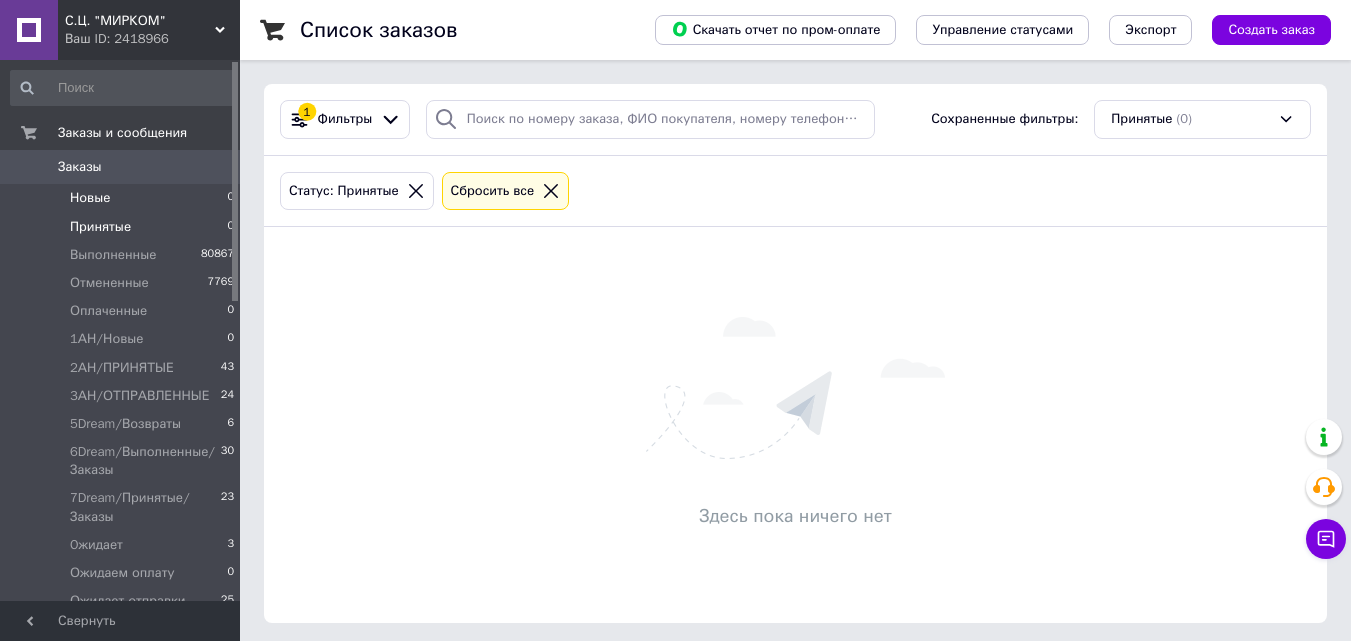 click on "Новые 0" at bounding box center [123, 198] 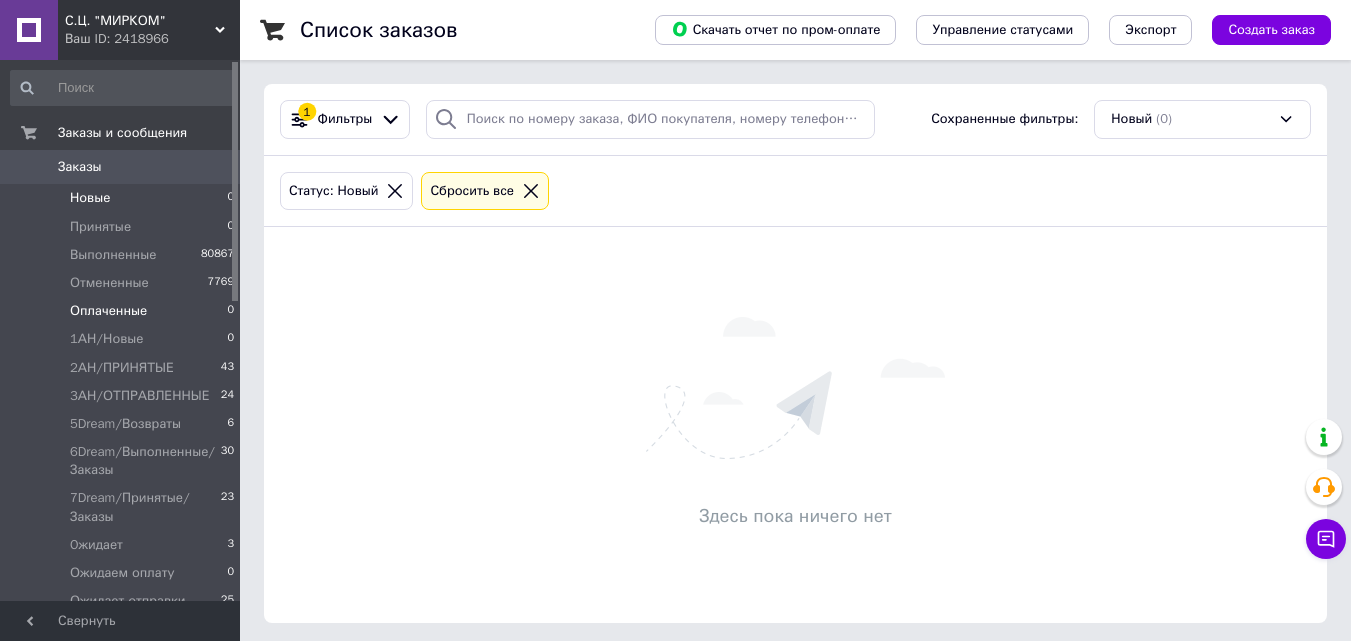 click on "Оплаченные 0" at bounding box center (123, 311) 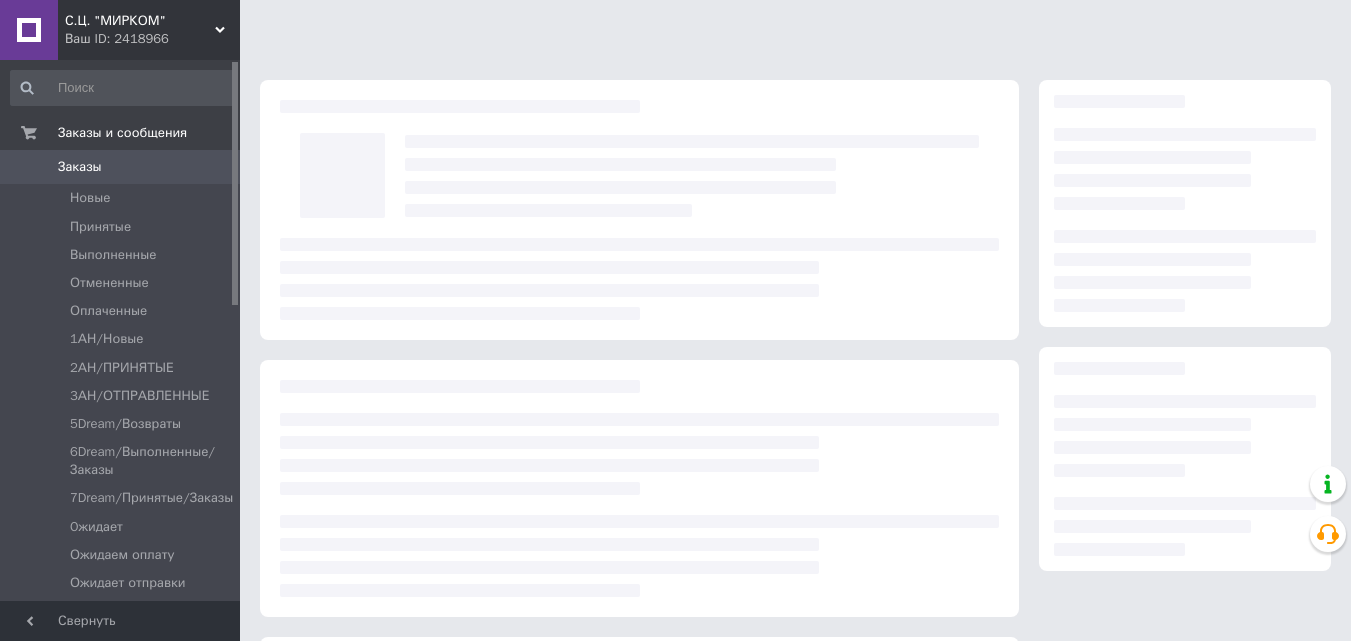 scroll, scrollTop: 0, scrollLeft: 0, axis: both 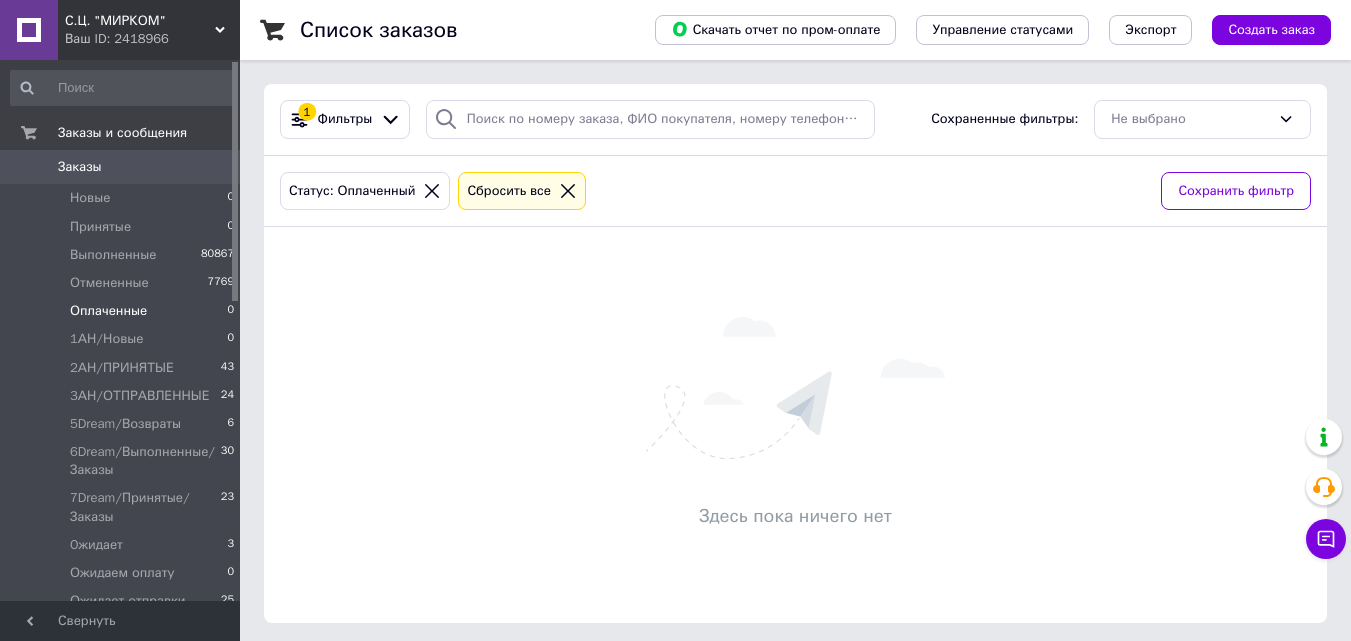 click 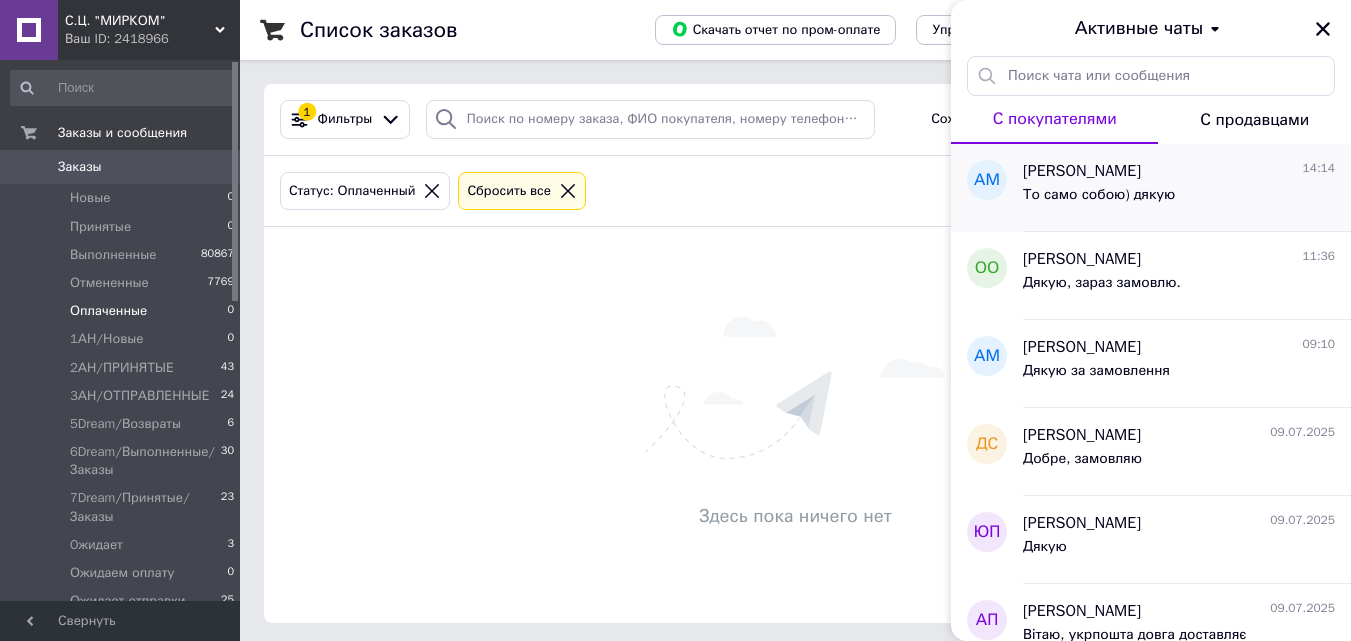 click on "Александр Макаренко" at bounding box center (1082, 171) 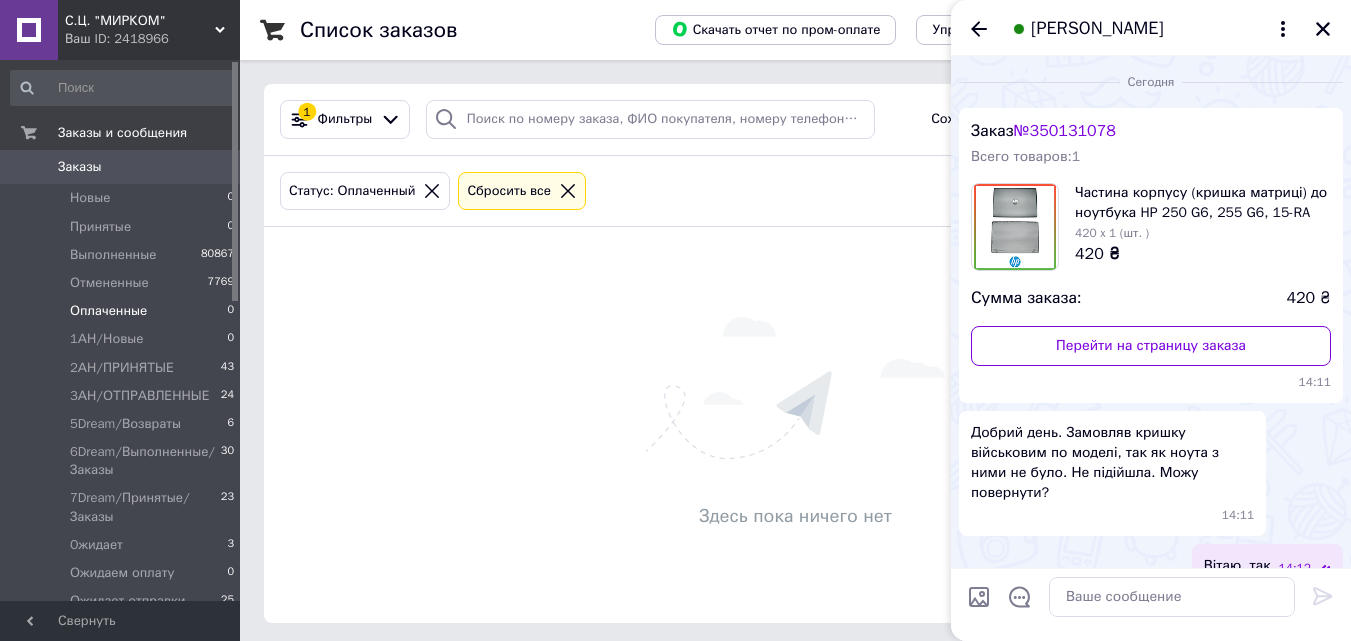 scroll, scrollTop: 155, scrollLeft: 0, axis: vertical 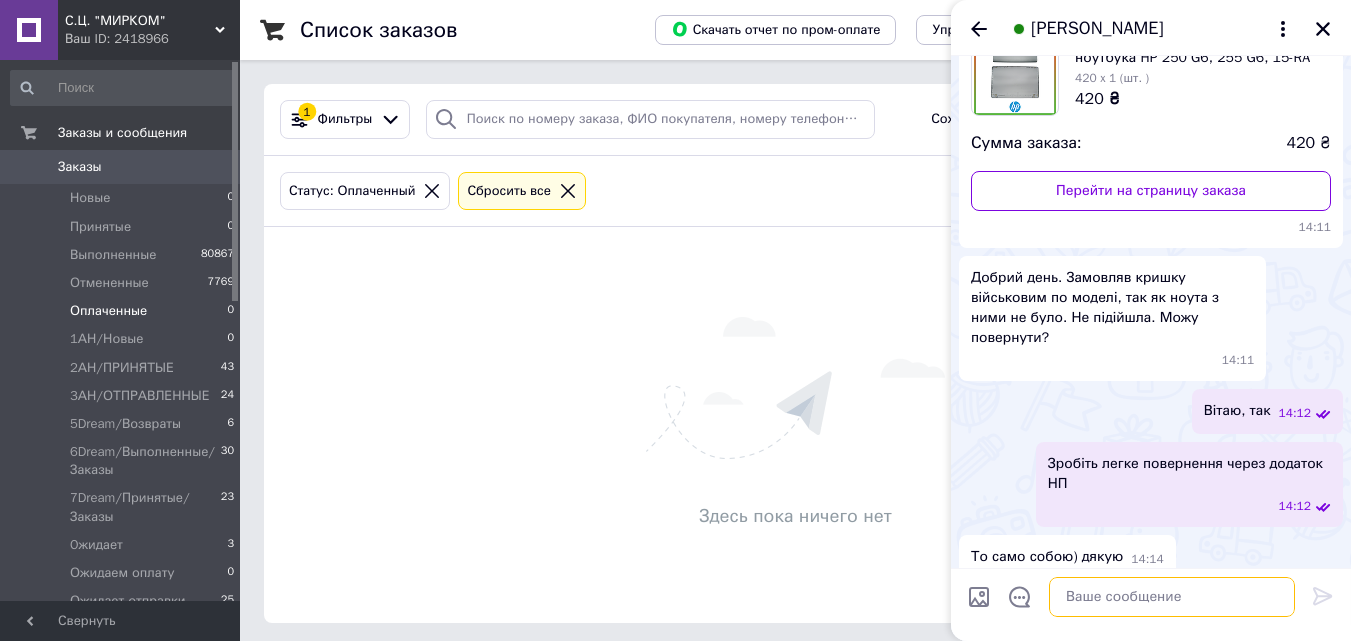 click at bounding box center (1172, 597) 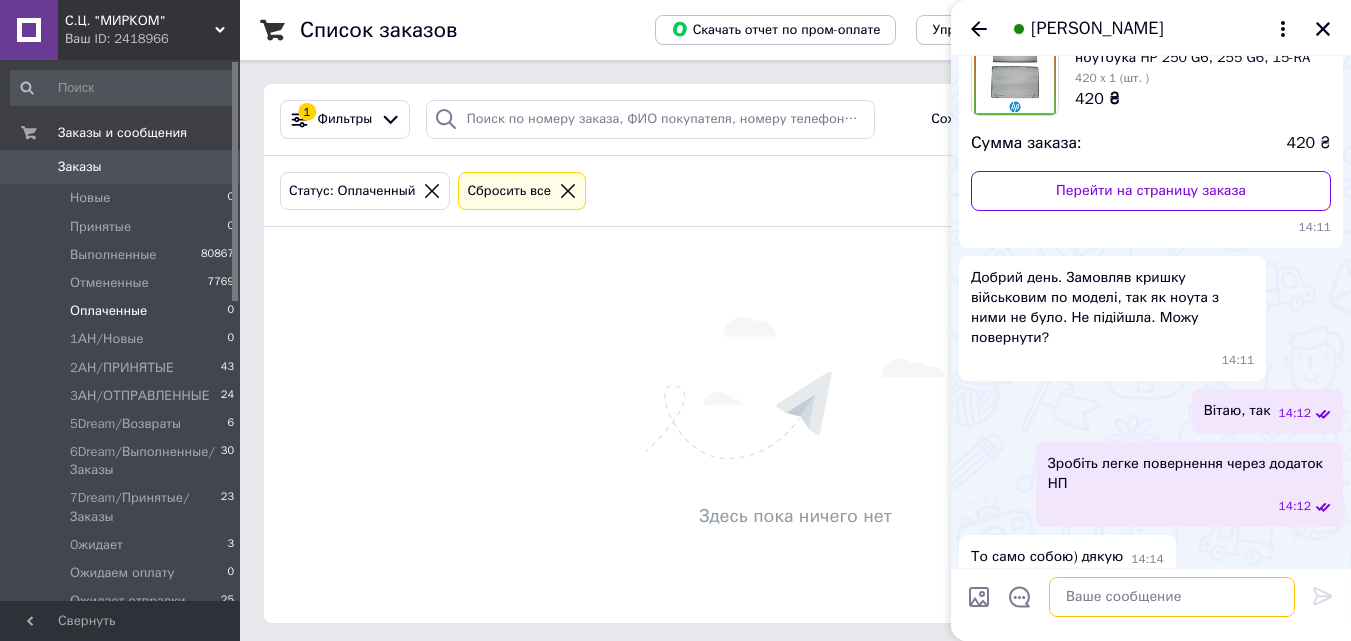 type on "Н" 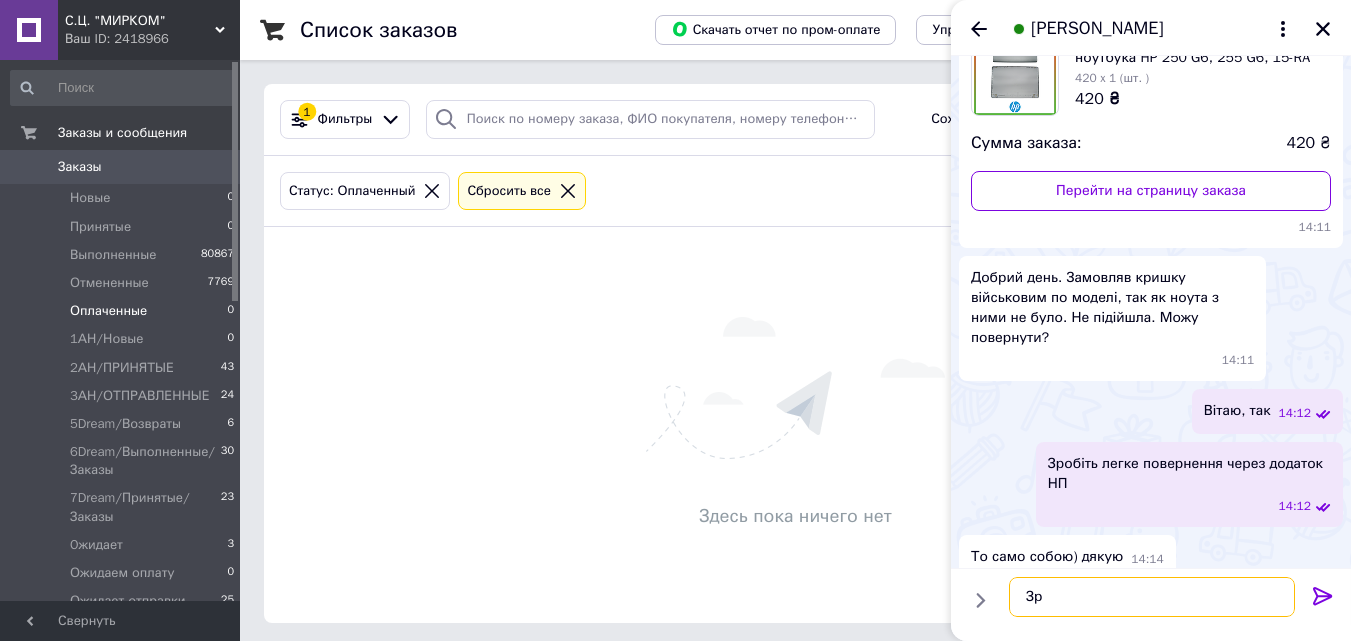 type on "З" 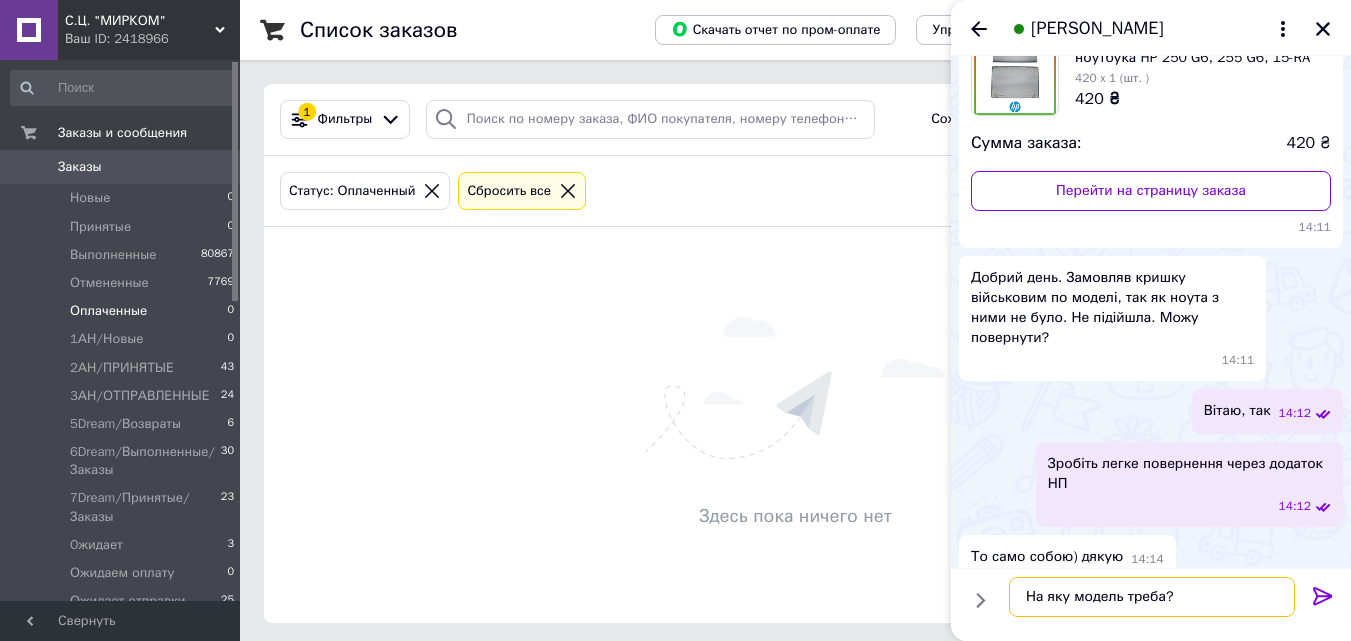 type on "На яку модель треба?" 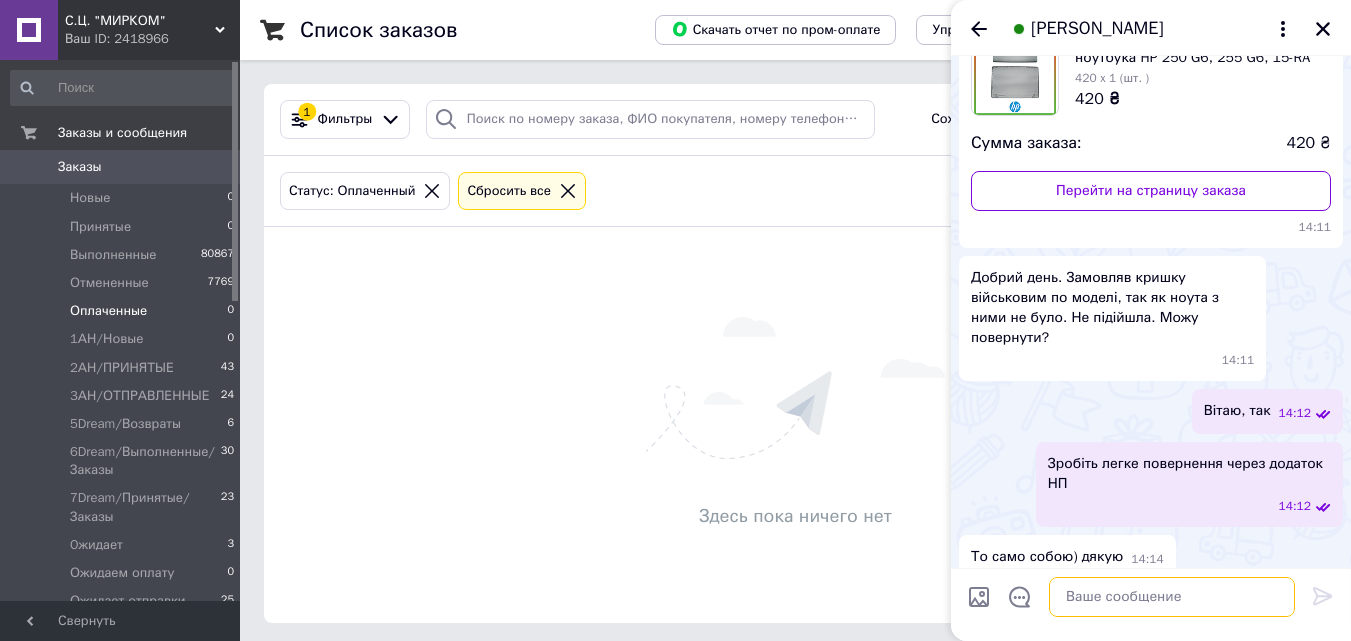scroll, scrollTop: 209, scrollLeft: 0, axis: vertical 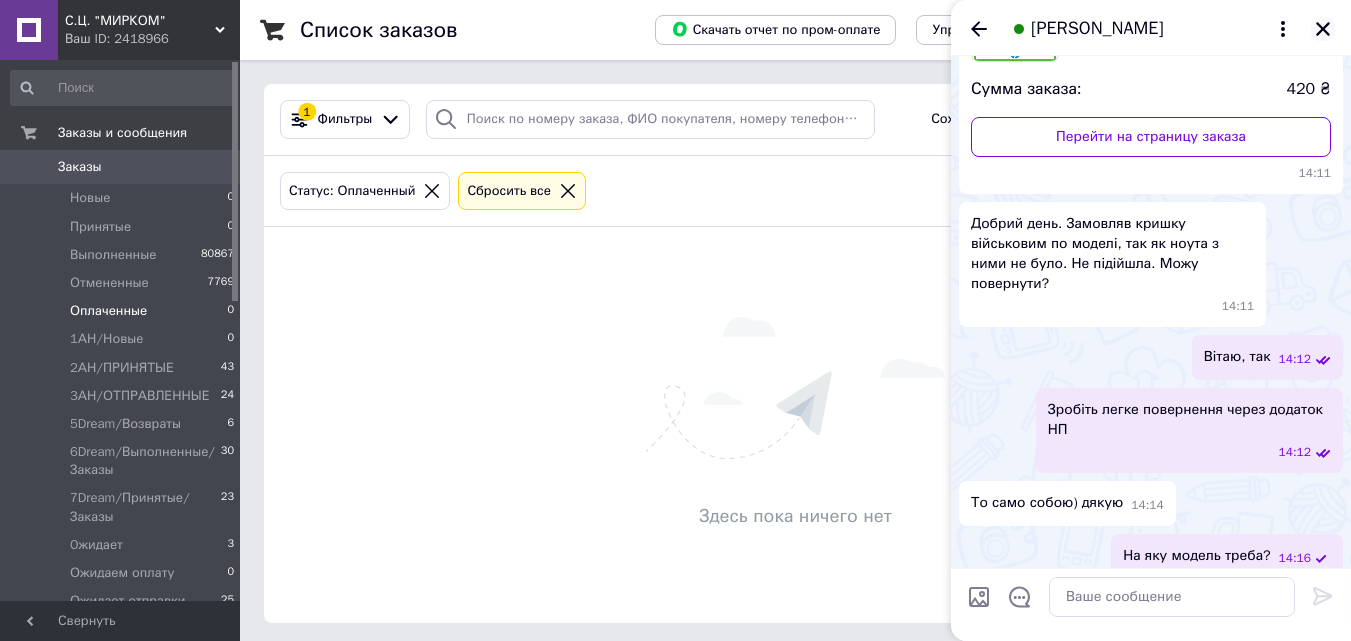 click 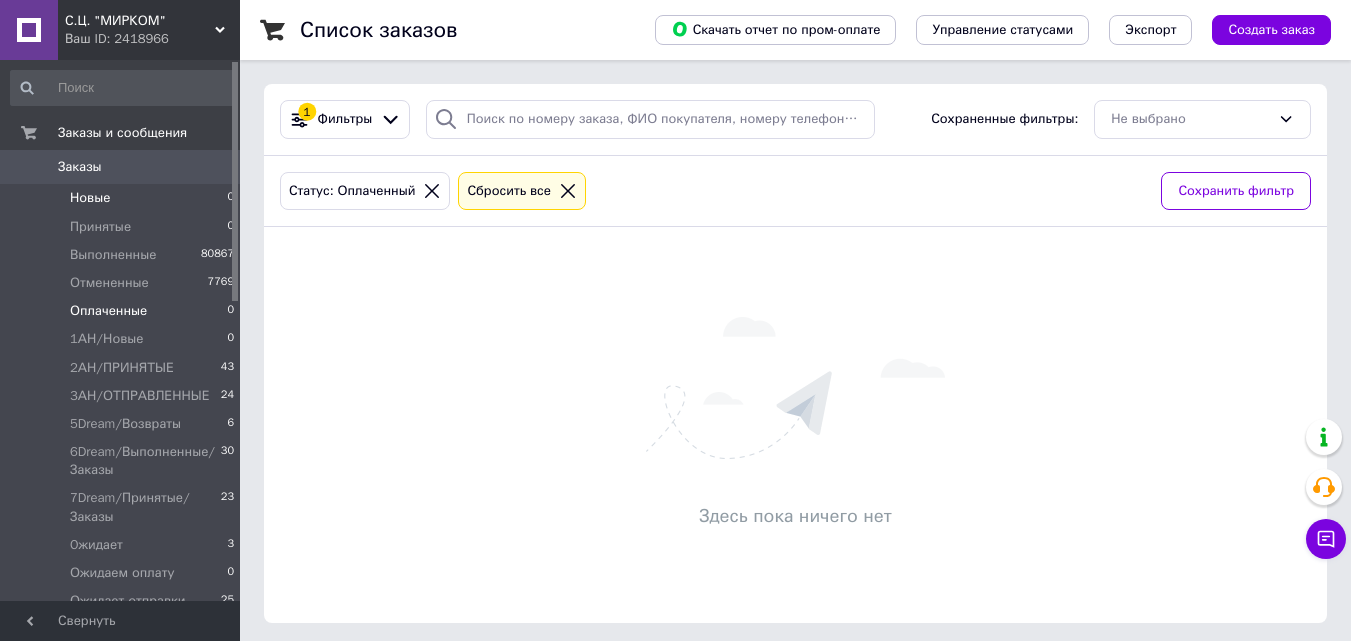 click on "Новые 0" at bounding box center [123, 198] 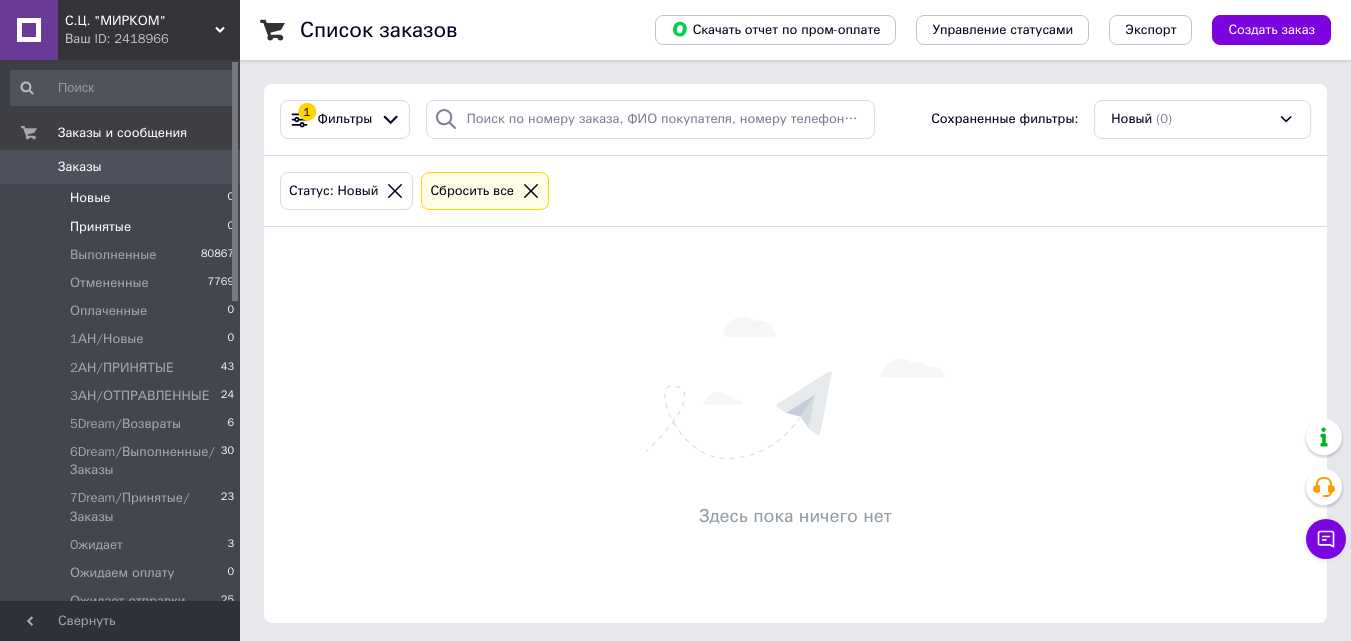 click on "Принятые 0" at bounding box center (123, 227) 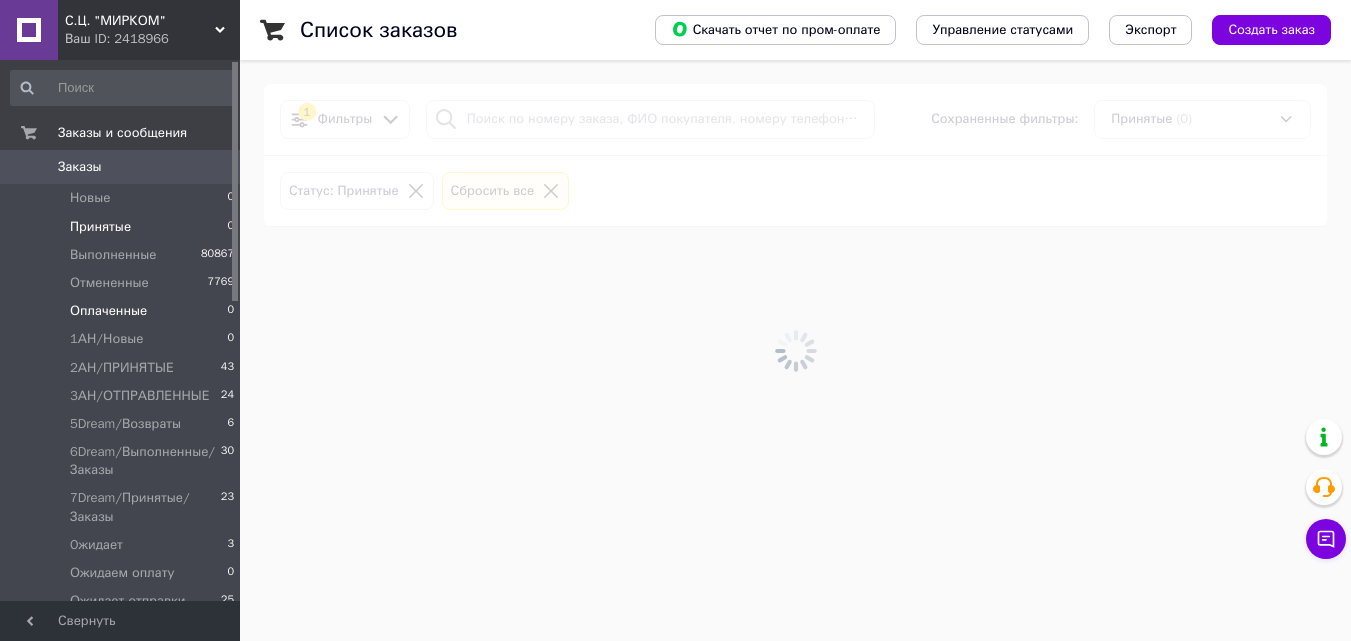 click on "Оплаченные 0" at bounding box center [123, 311] 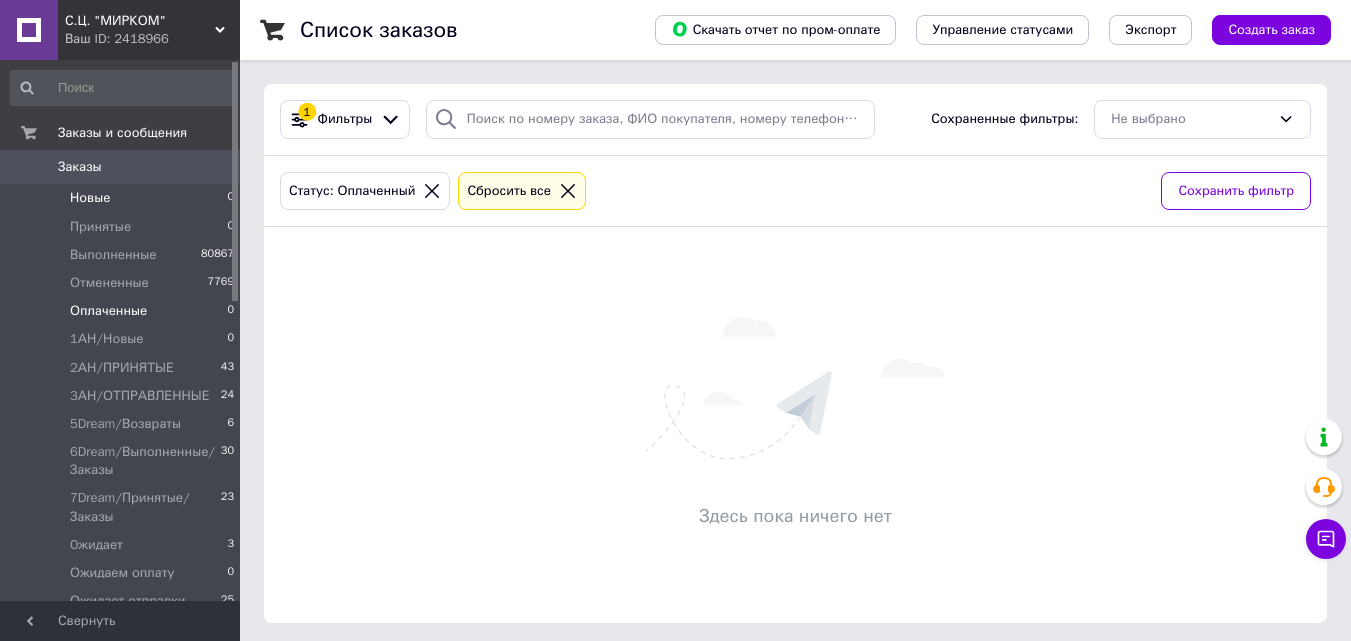 click on "Новые 0" at bounding box center (123, 198) 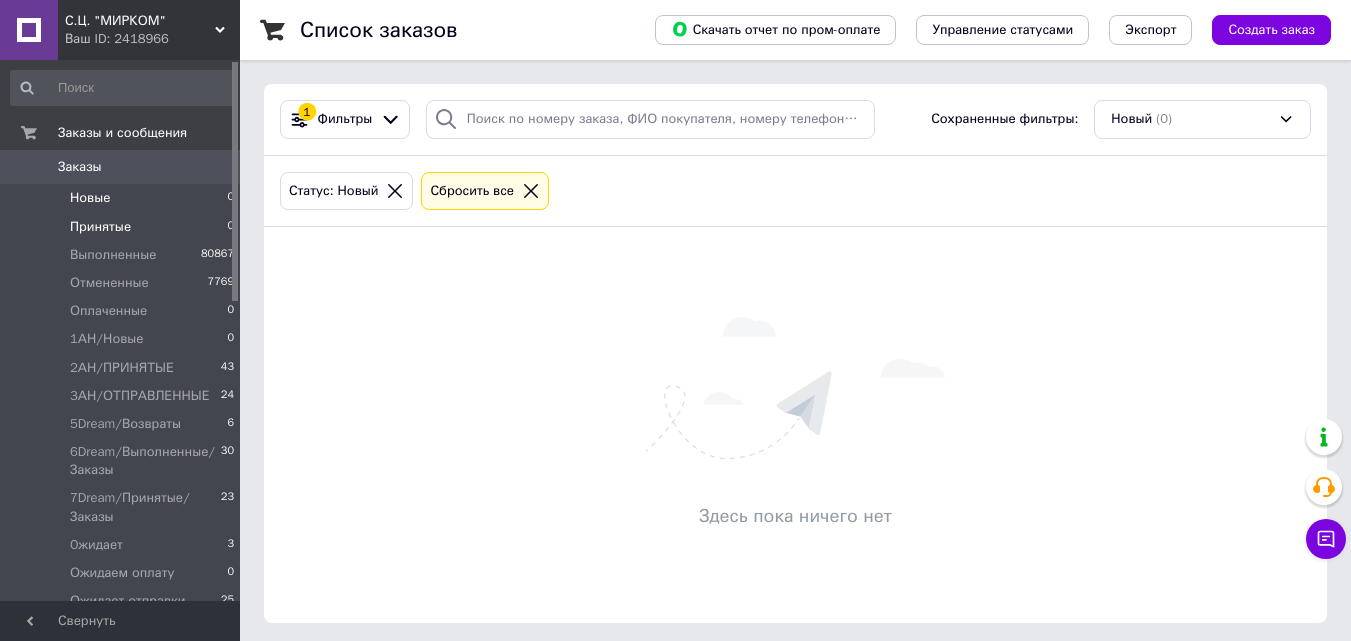click on "Принятые 0" at bounding box center [123, 227] 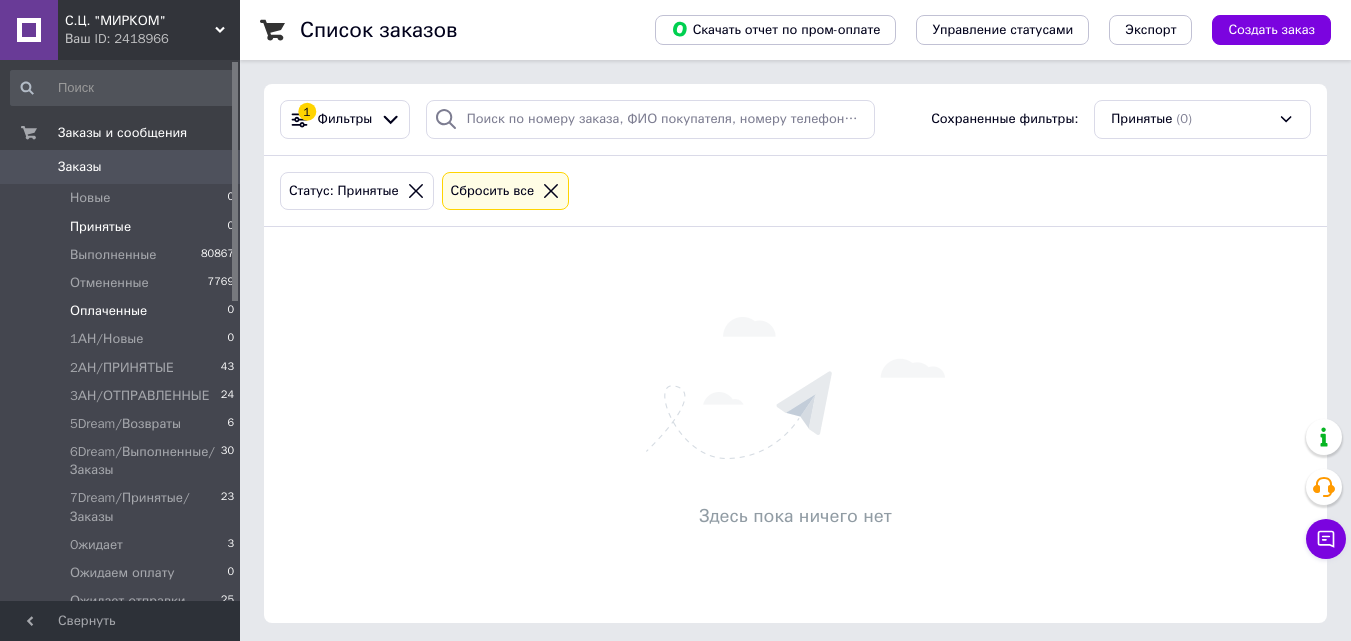 click on "0" at bounding box center [230, 311] 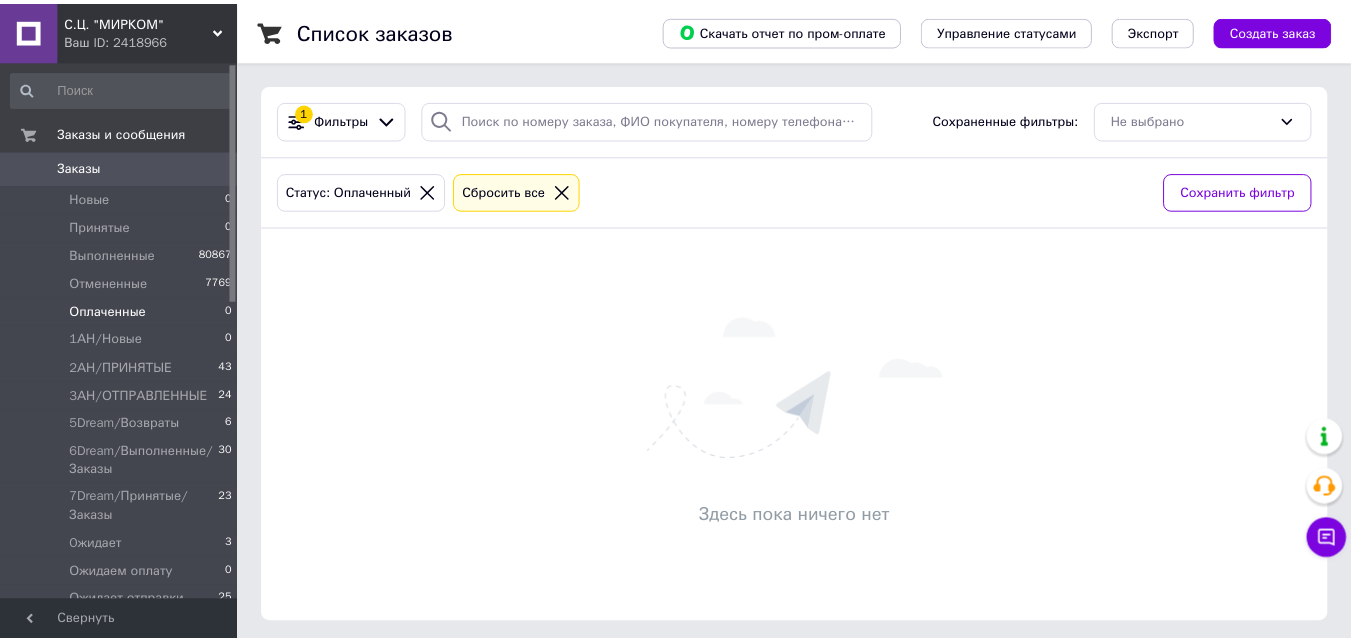 scroll, scrollTop: 0, scrollLeft: 0, axis: both 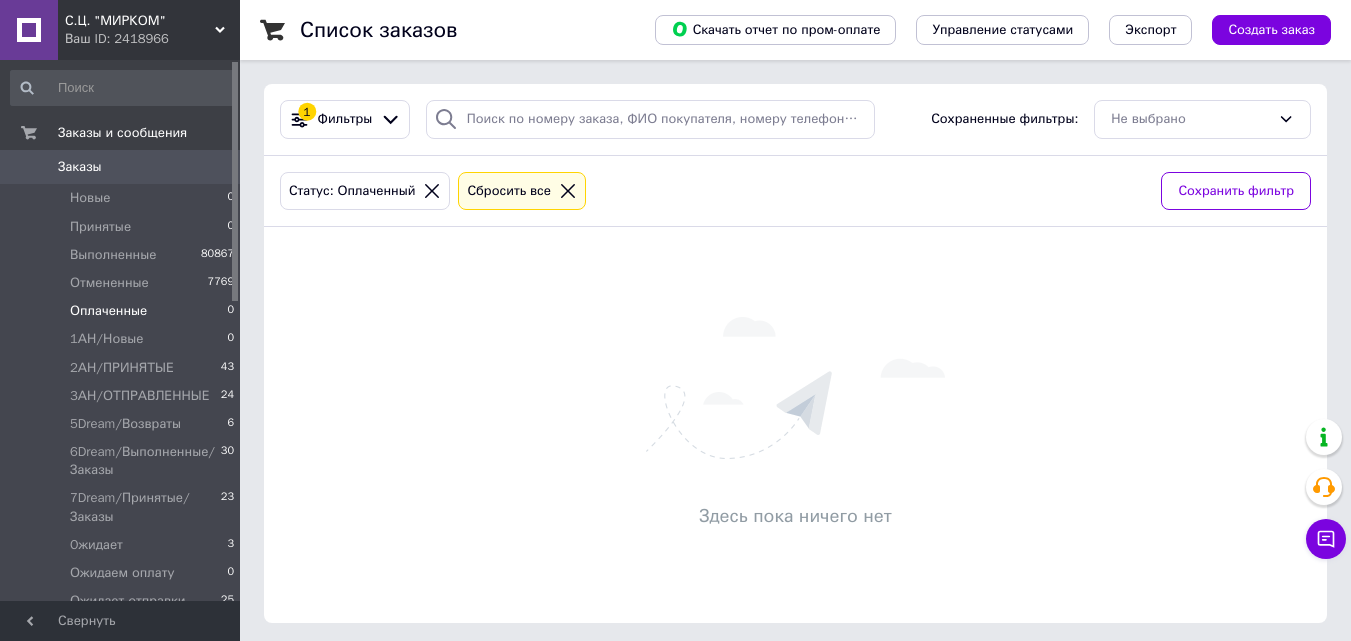 click on "Заказы" at bounding box center [121, 167] 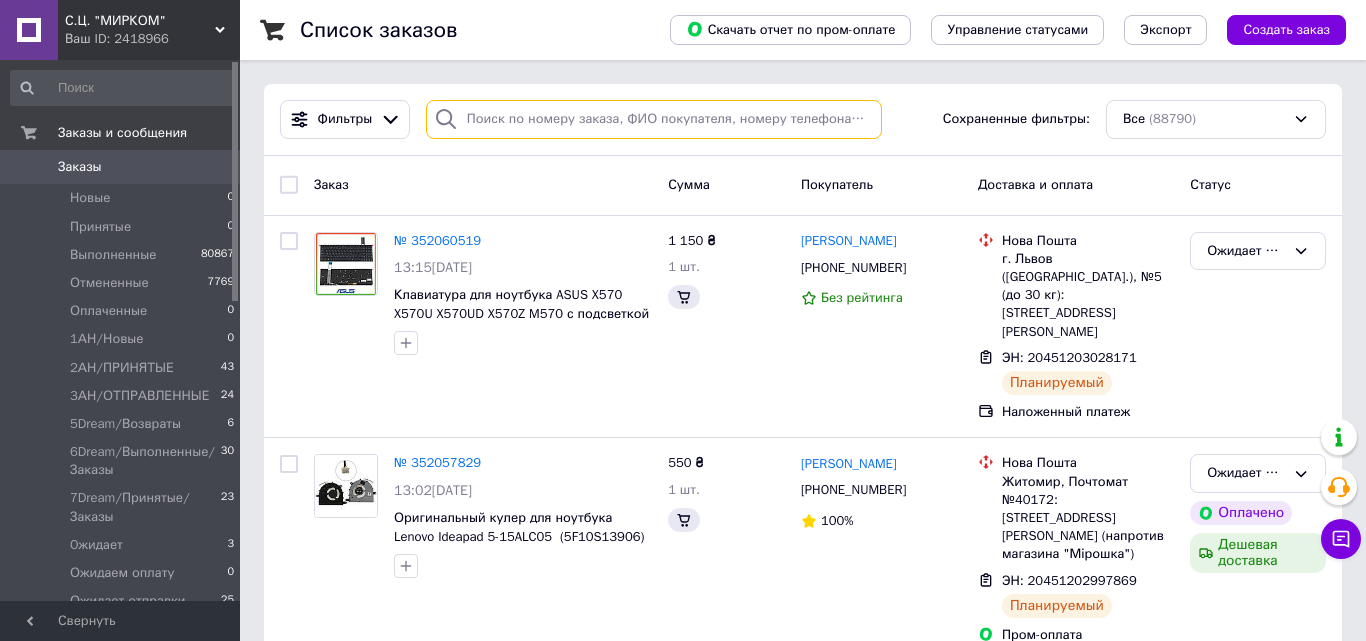 click at bounding box center [654, 119] 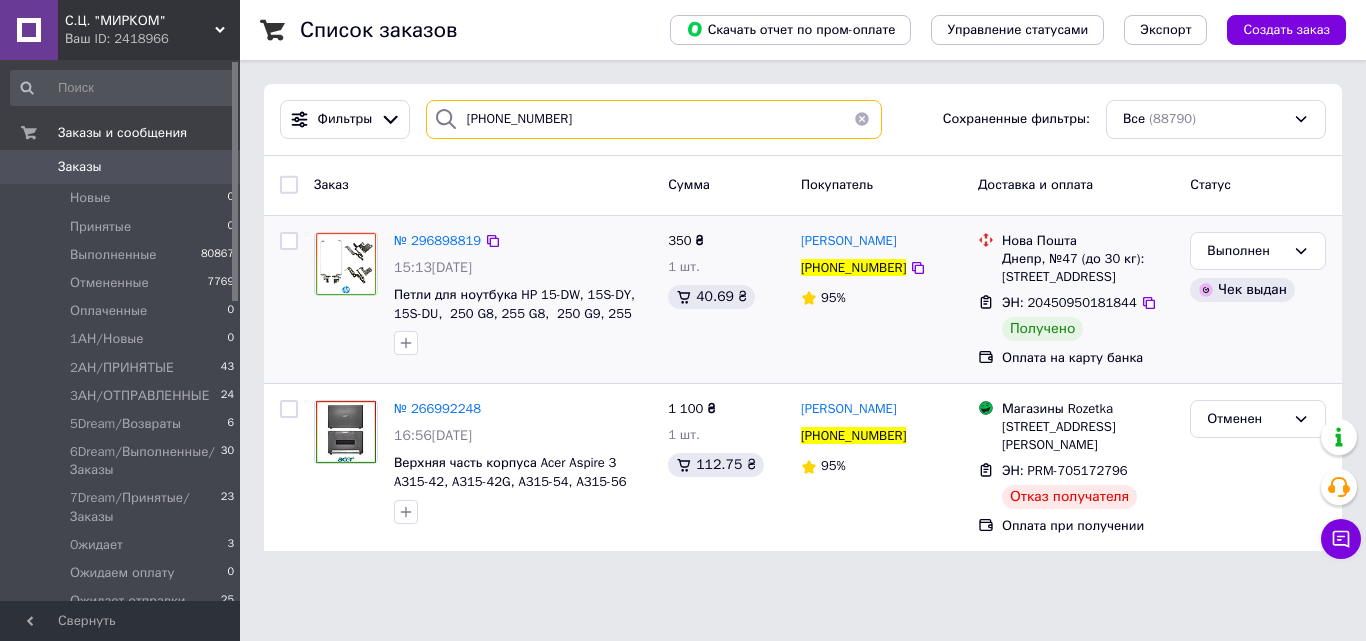 type on "+380977282327" 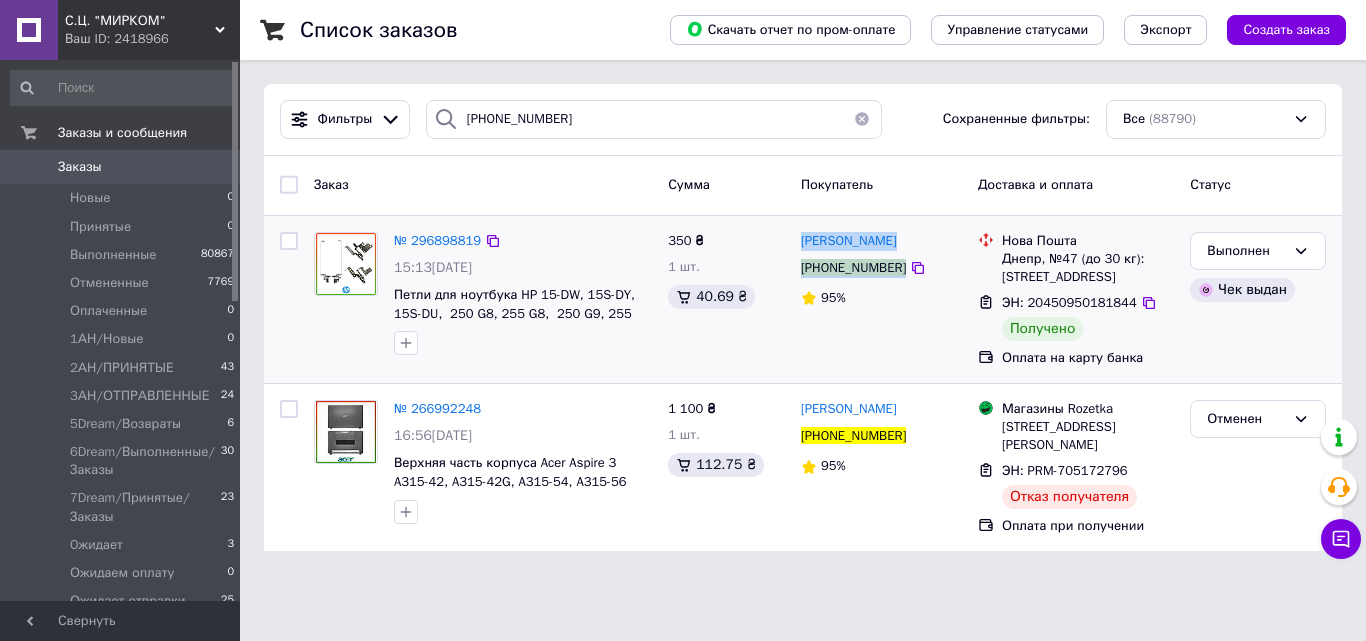 drag, startPoint x: 797, startPoint y: 230, endPoint x: 930, endPoint y: 265, distance: 137.52818 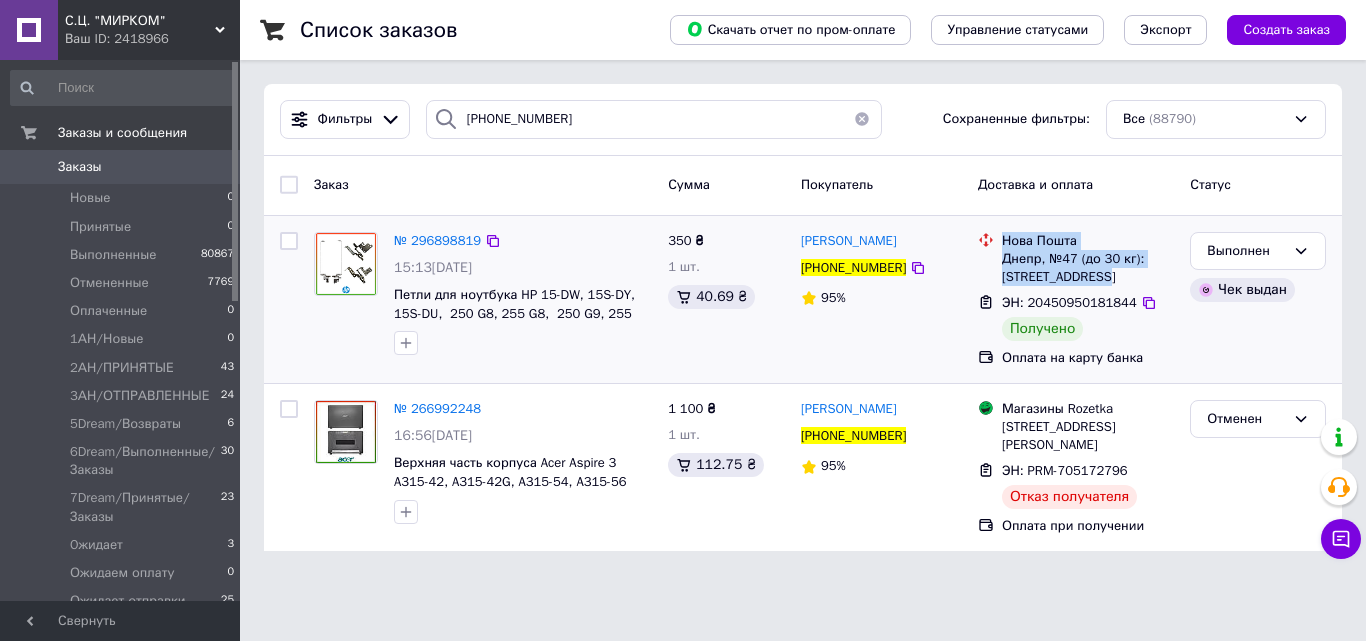 drag, startPoint x: 1002, startPoint y: 234, endPoint x: 1117, endPoint y: 274, distance: 121.75796 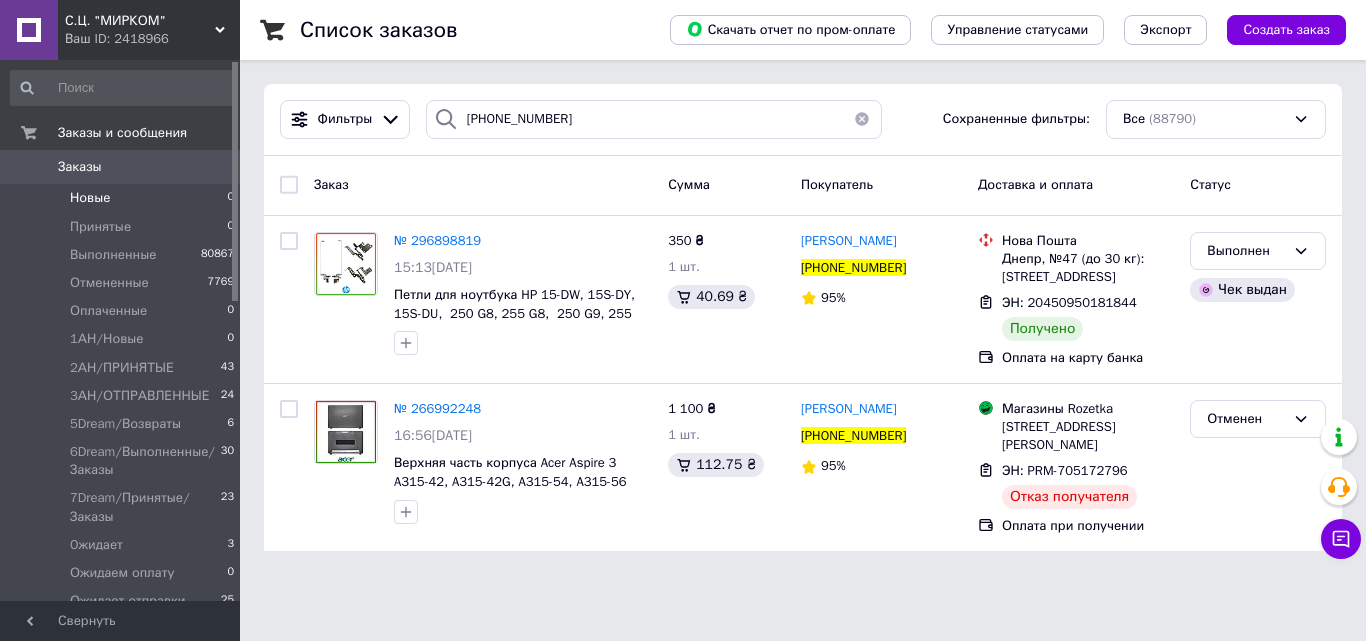 click on "Новые 0" at bounding box center [123, 198] 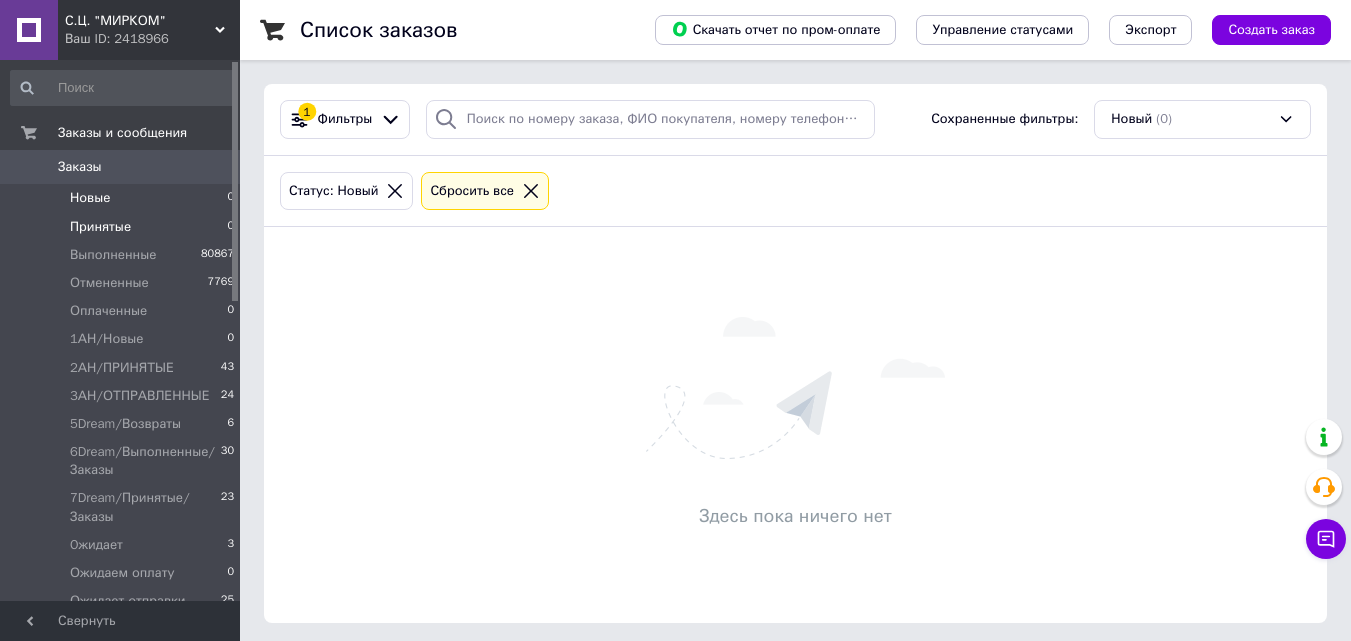 click on "Принятые 0" at bounding box center [123, 227] 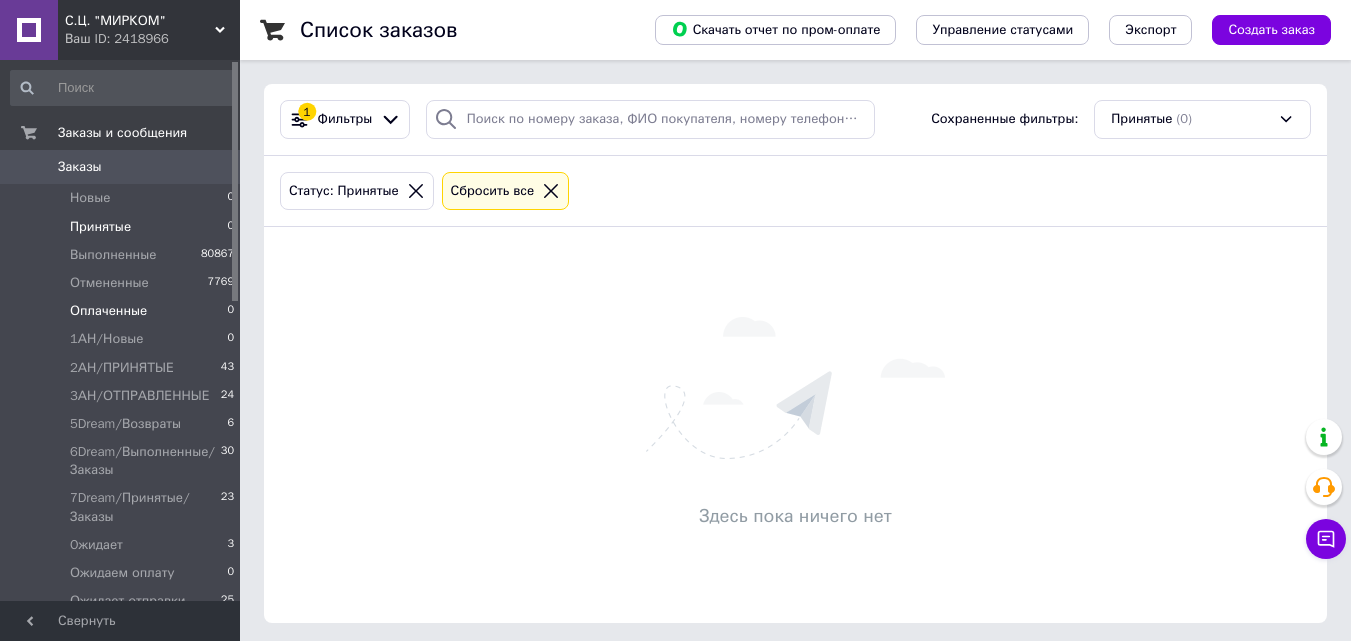click on "Оплаченные 0" at bounding box center (123, 311) 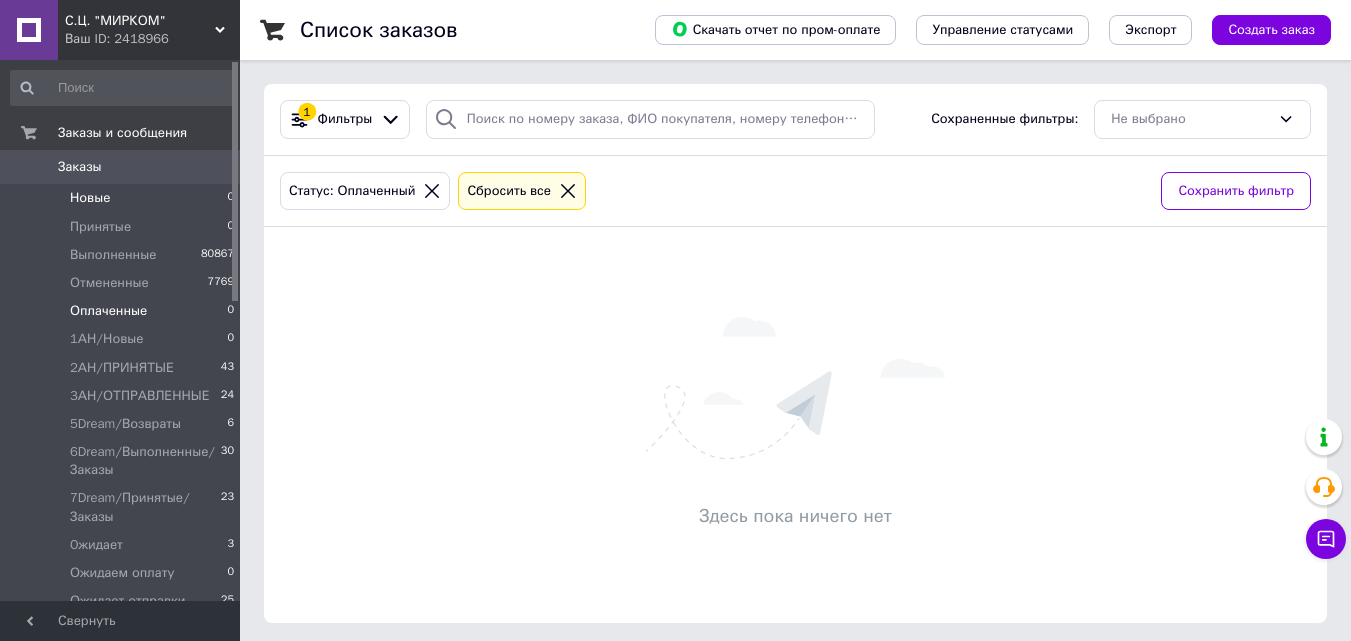 click on "Новые 0" at bounding box center [123, 198] 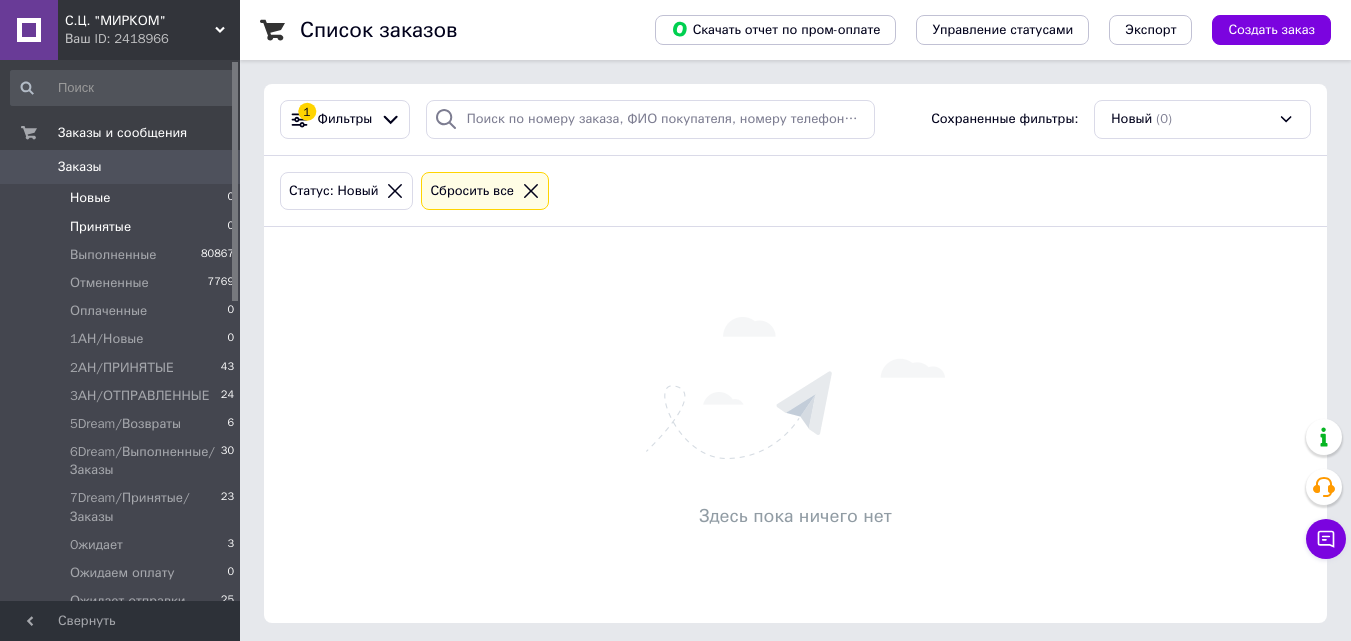 click on "Принятые 0" at bounding box center (123, 227) 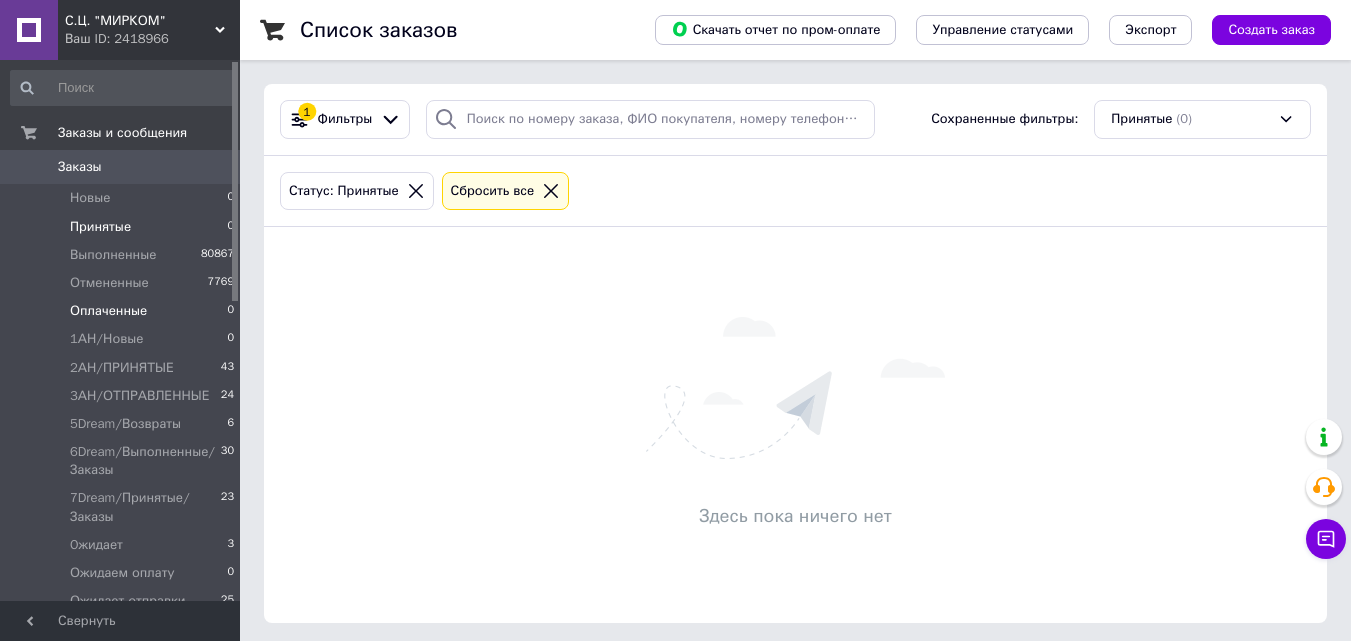 click on "Оплаченные 0" at bounding box center (123, 311) 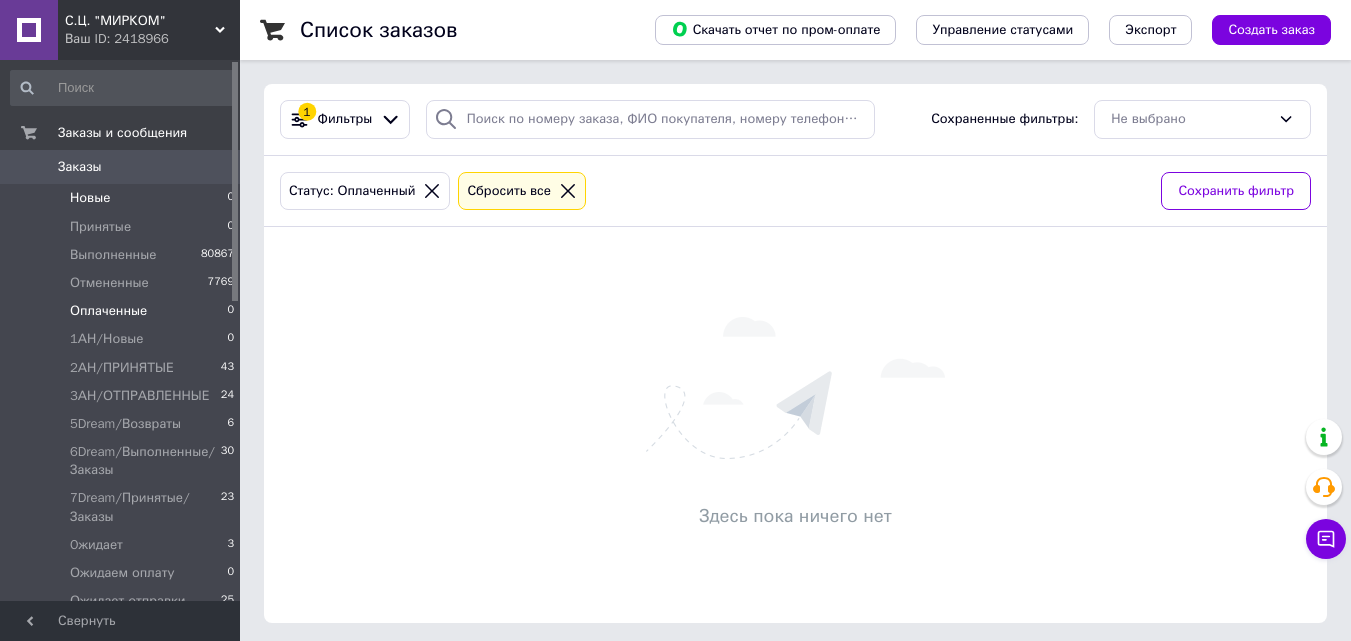click on "Новые 0" at bounding box center (123, 198) 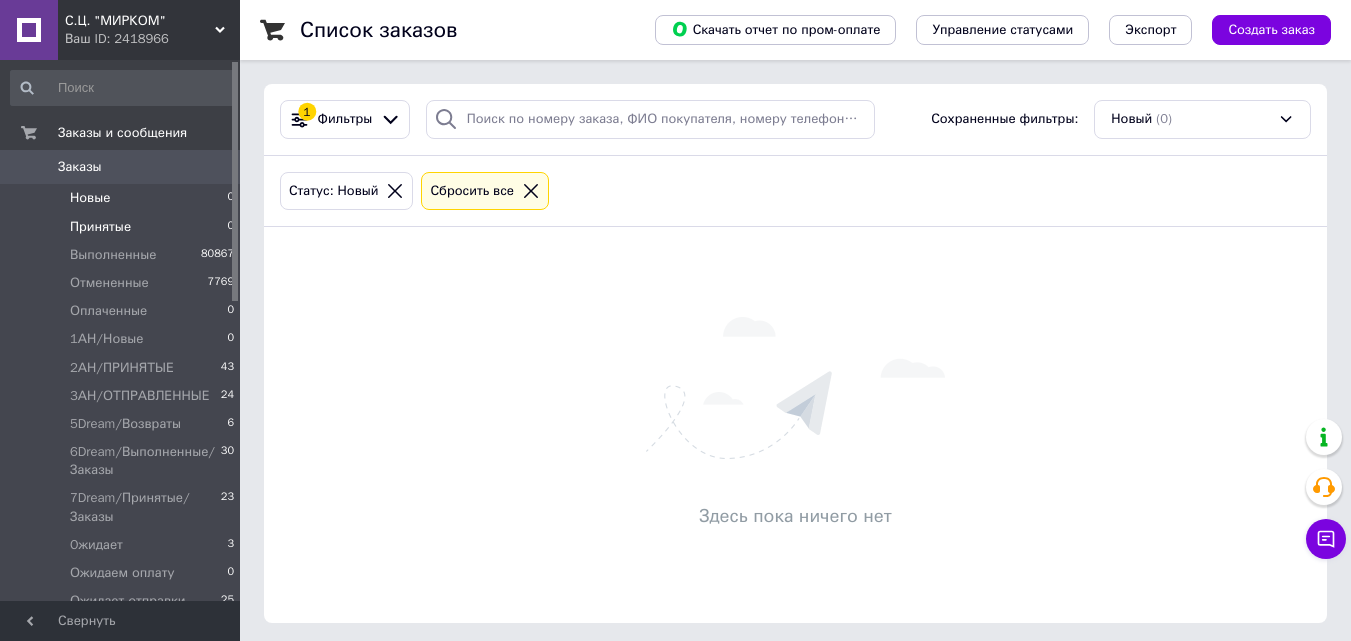 click on "Принятые 0" at bounding box center (123, 227) 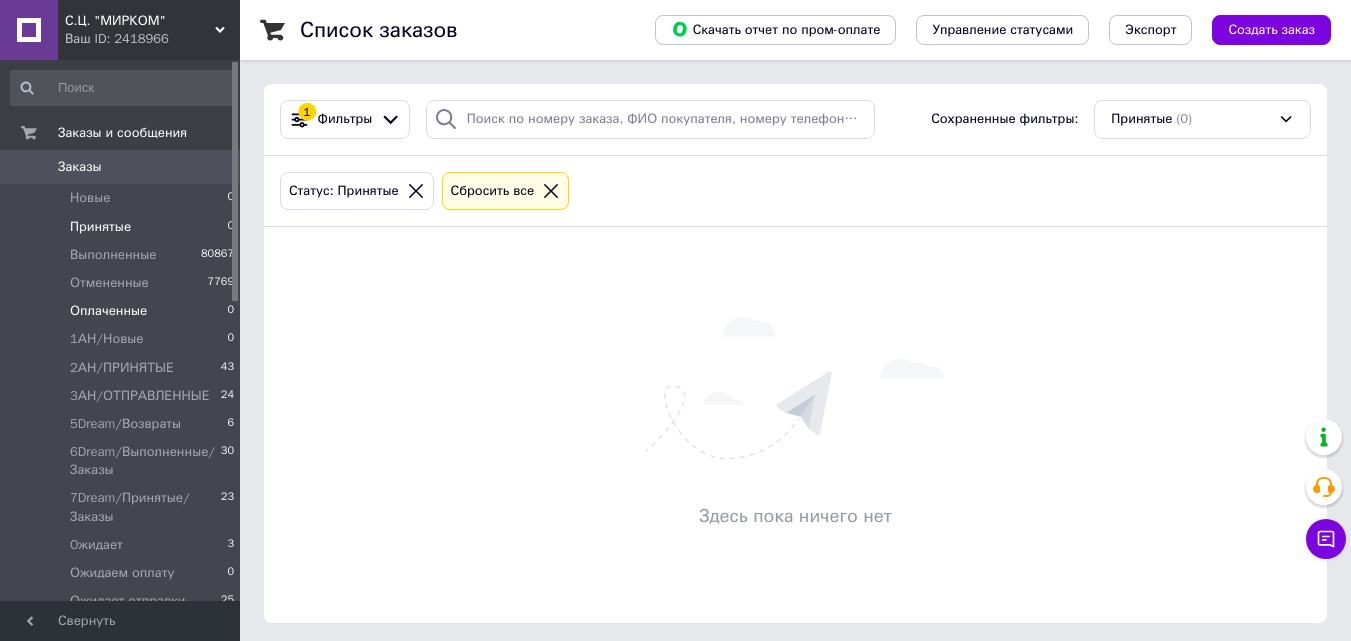 click on "Оплаченные 0" at bounding box center [123, 311] 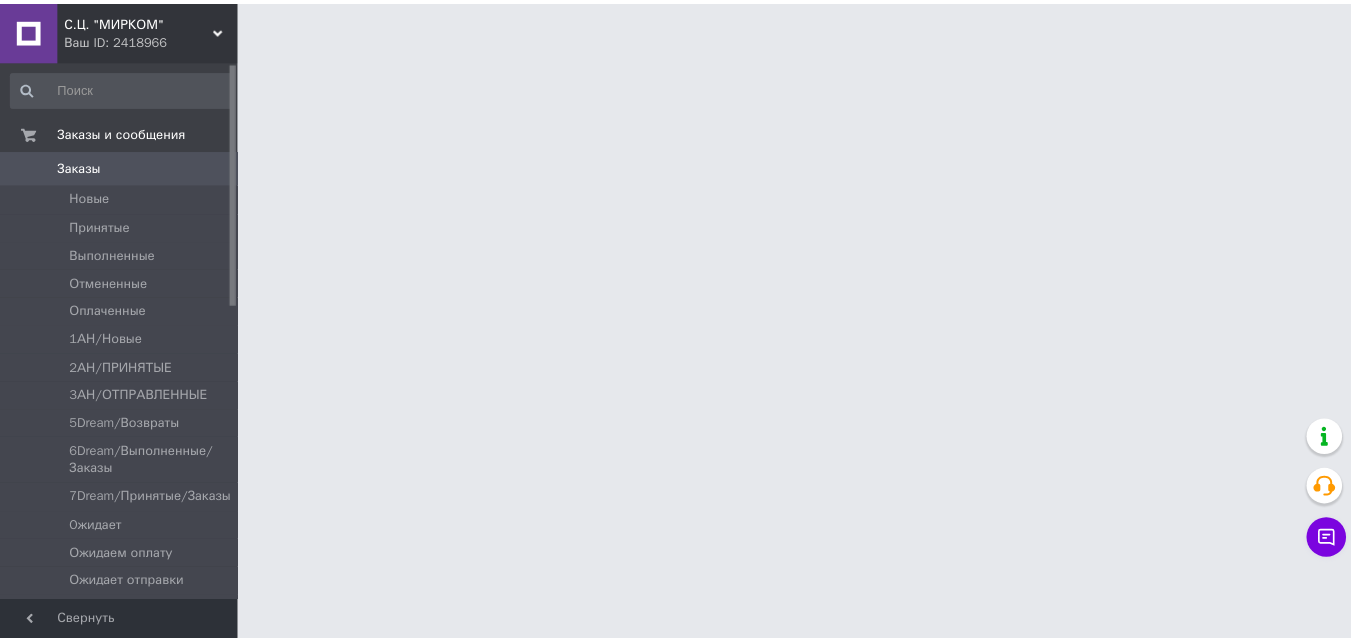 scroll, scrollTop: 0, scrollLeft: 0, axis: both 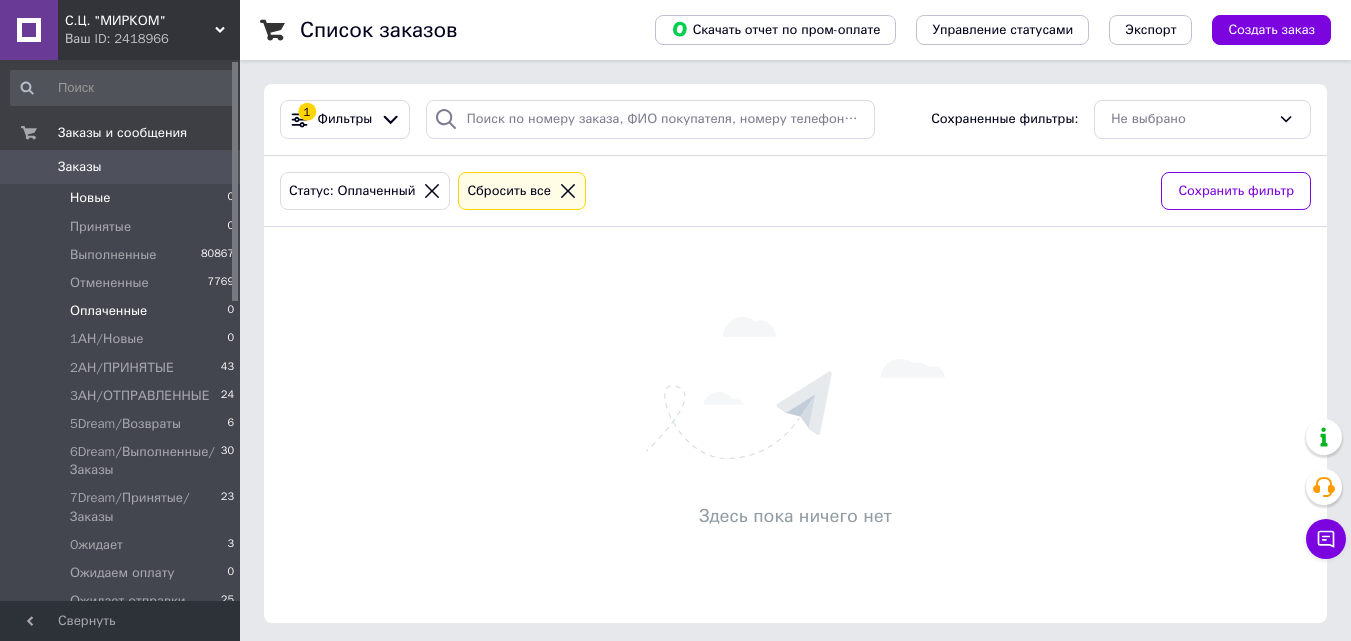 click on "Новые 0" at bounding box center (123, 198) 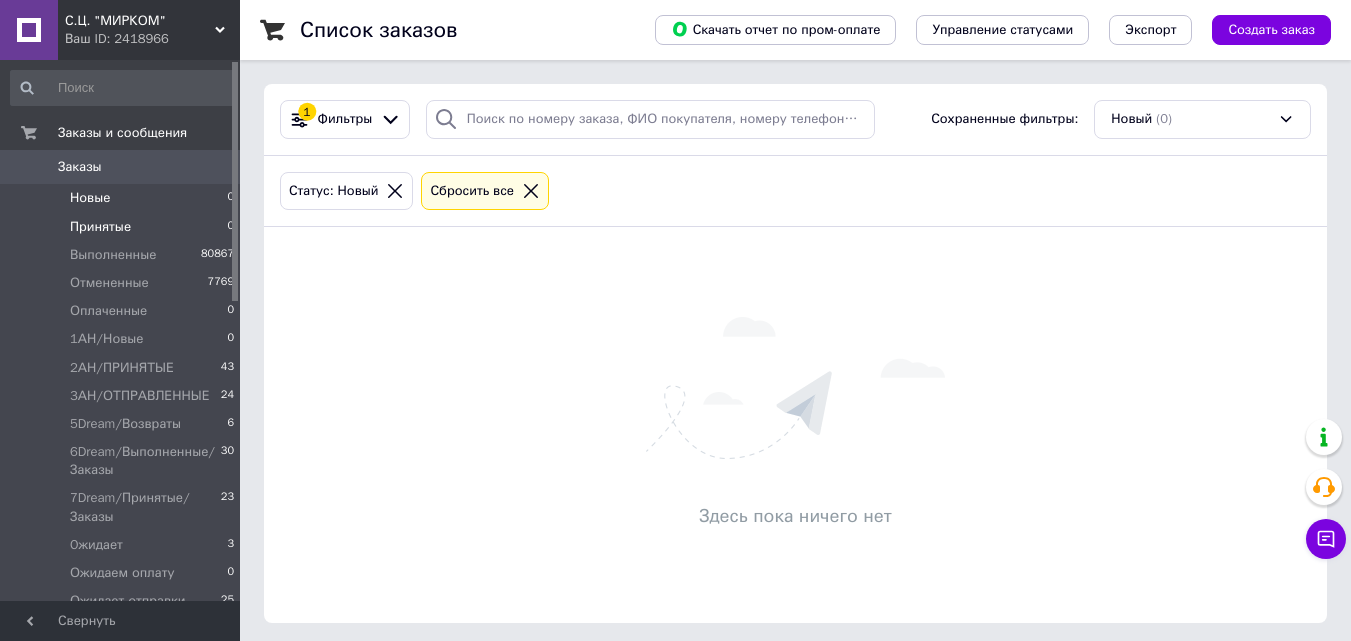 click on "Принятые 0" at bounding box center (123, 227) 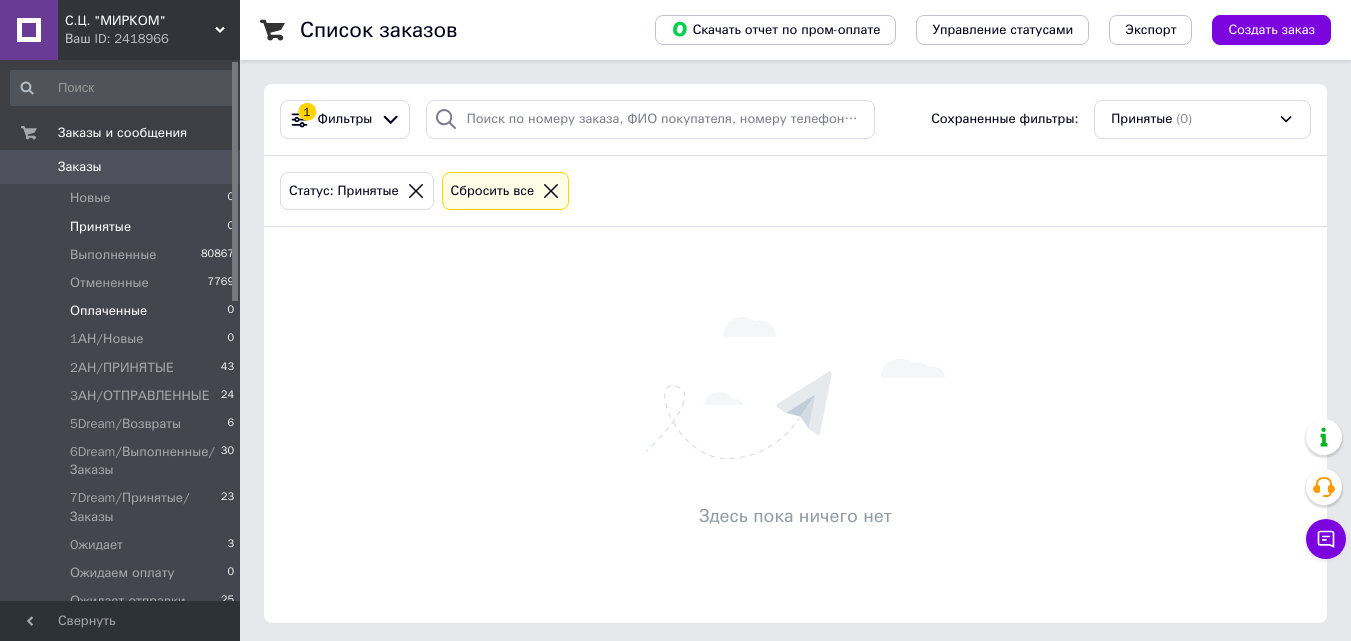 click on "Оплаченные 0" at bounding box center (123, 311) 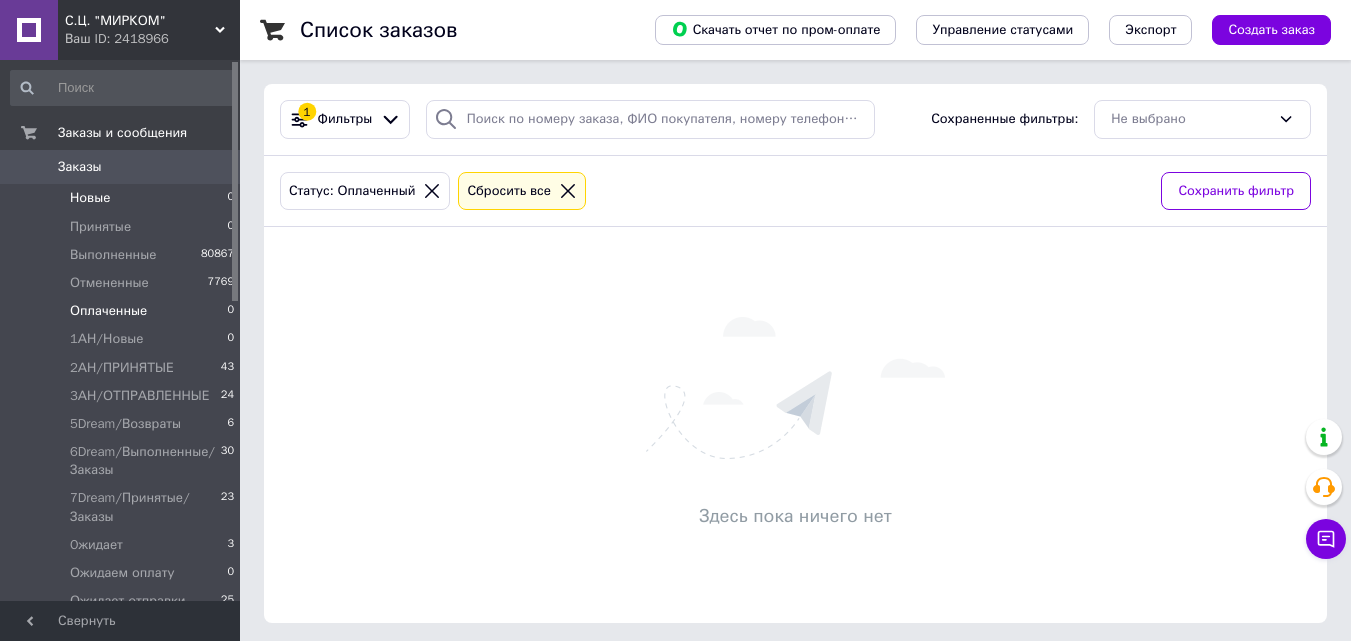 click on "Новые 0" at bounding box center (123, 198) 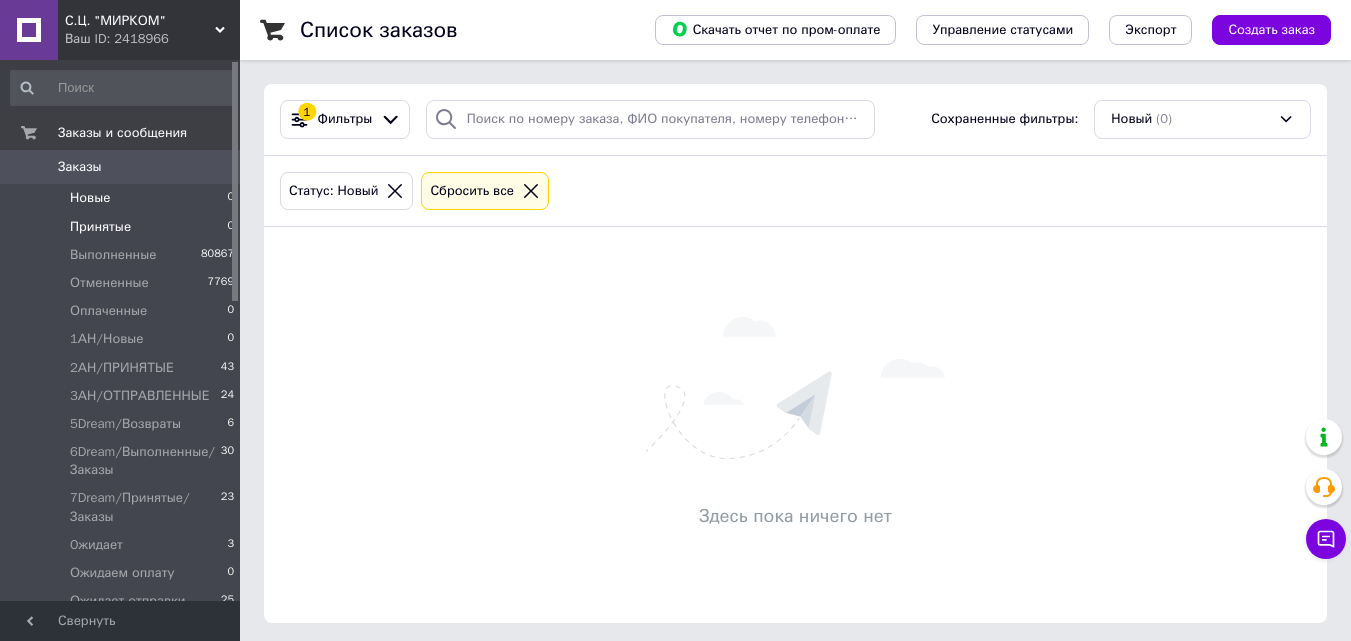 click on "Принятые 0" at bounding box center [123, 227] 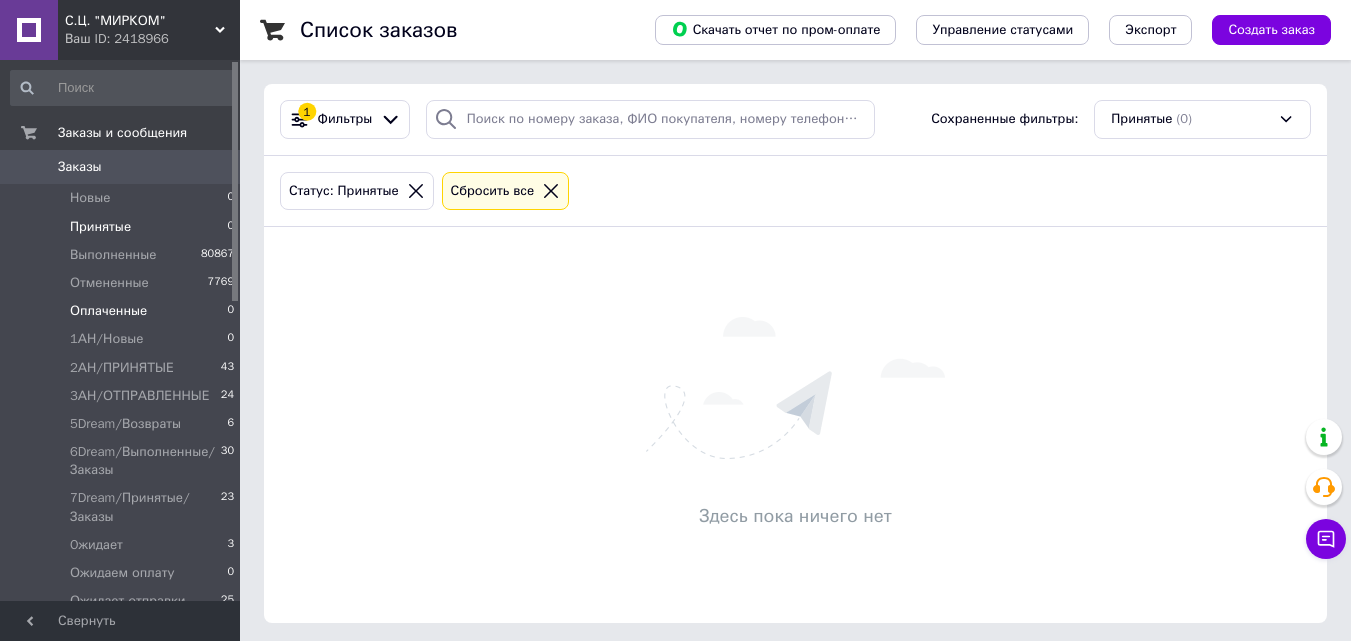 click on "Оплаченные 0" at bounding box center [123, 311] 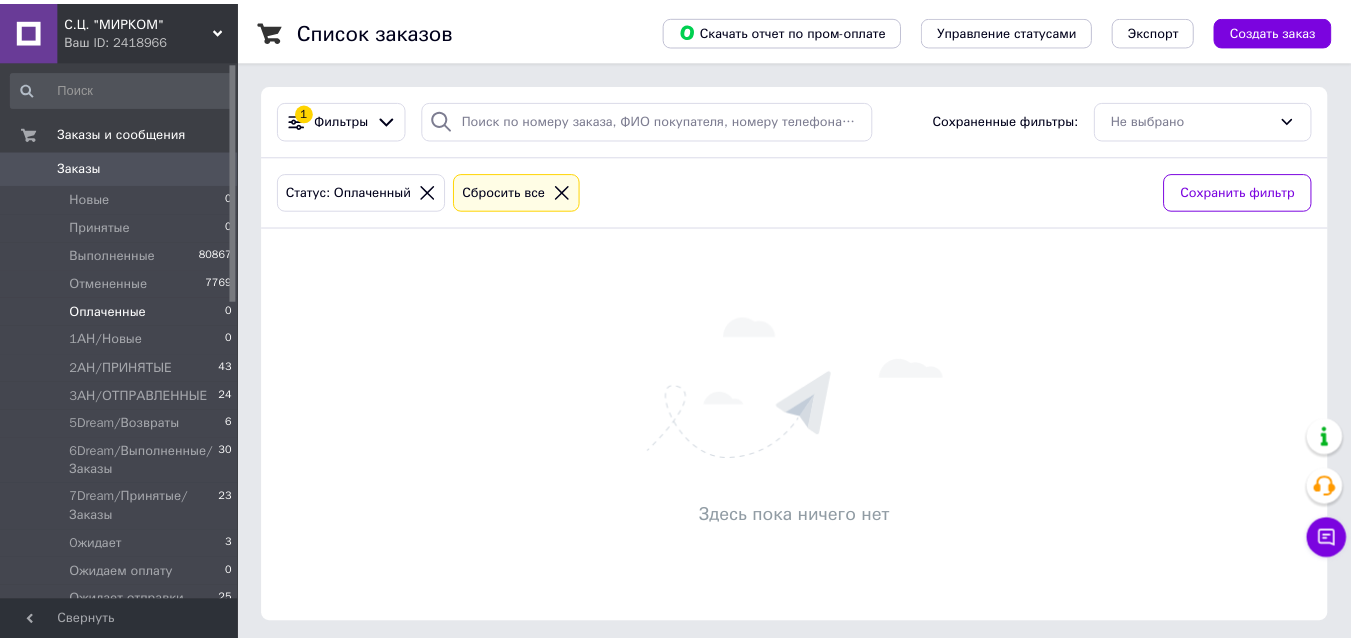 scroll, scrollTop: 0, scrollLeft: 0, axis: both 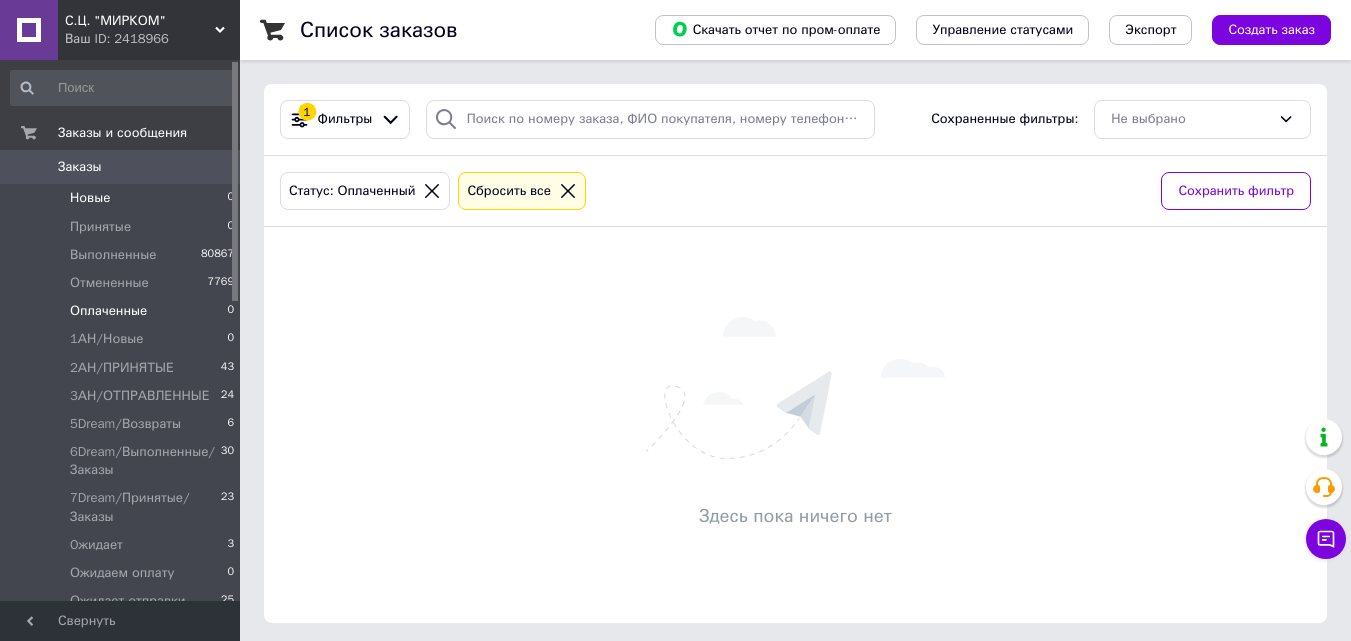 click on "Новые 0" at bounding box center [123, 198] 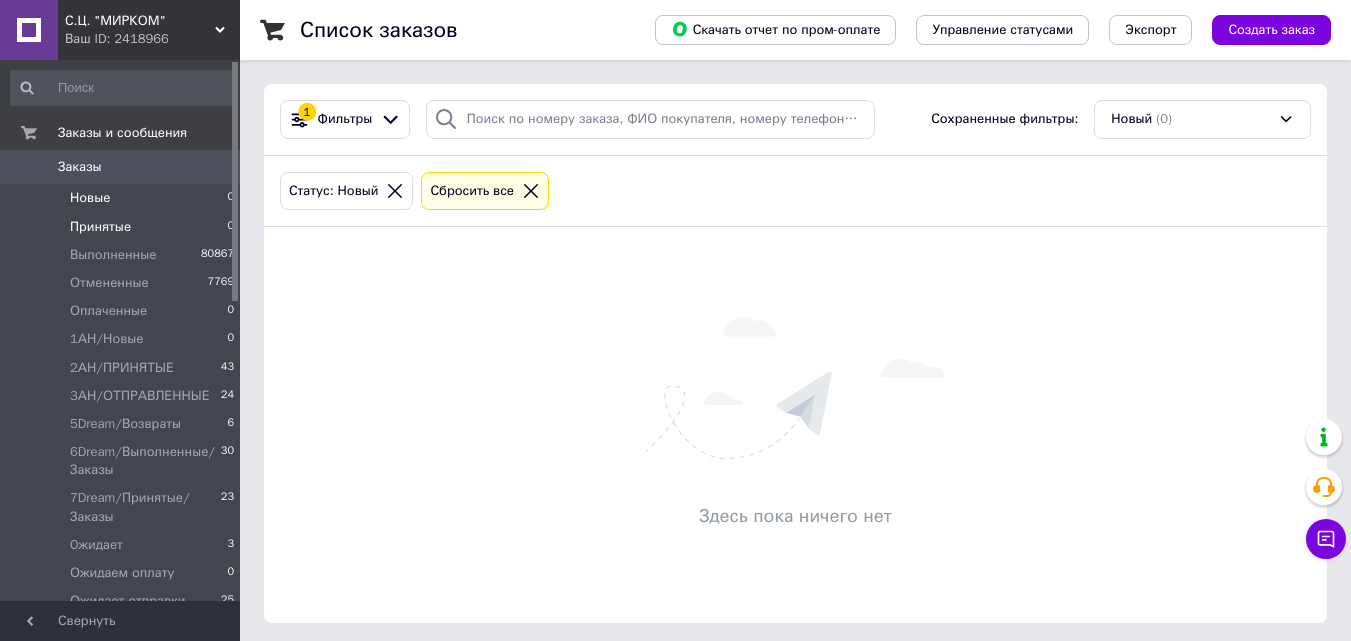 click on "Принятые 0" at bounding box center [123, 227] 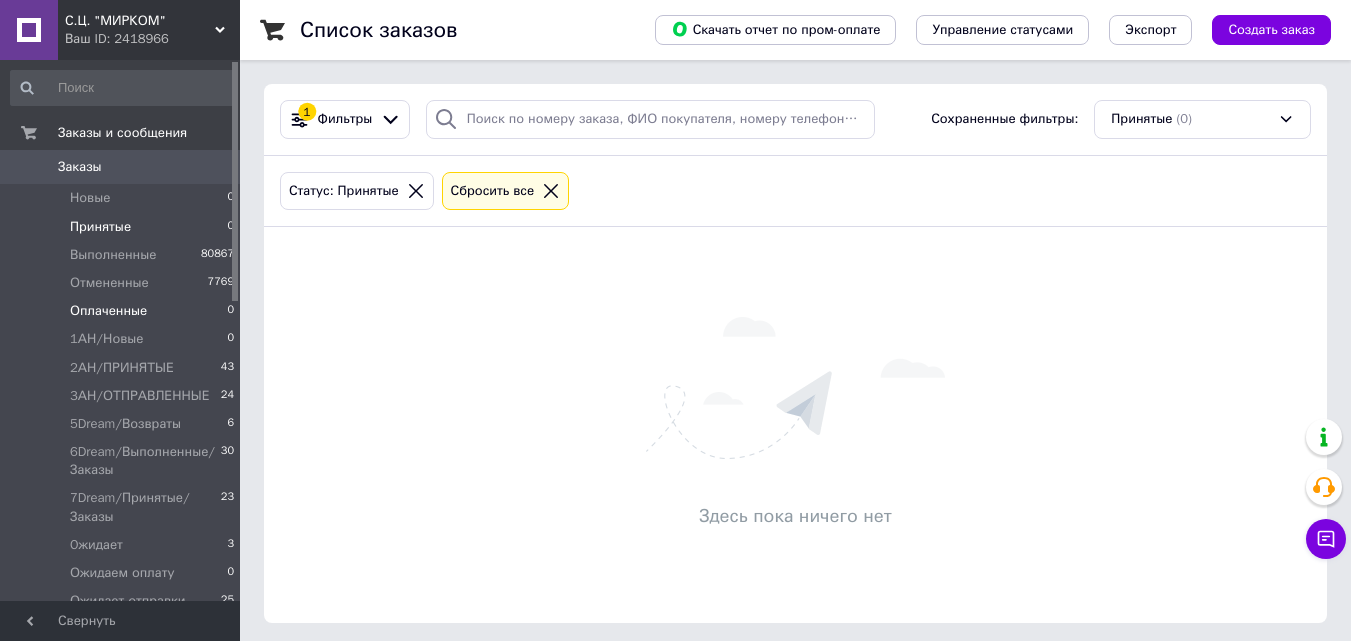 click on "Оплаченные 0" at bounding box center (123, 311) 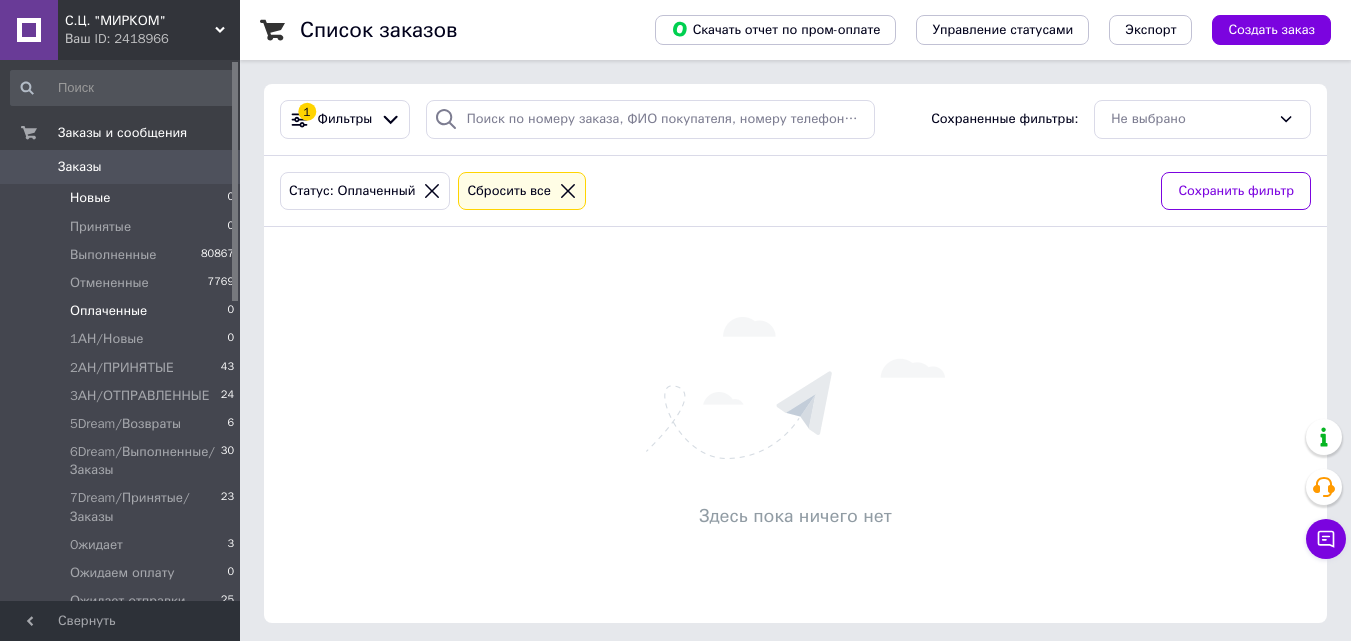 click on "Новые 0" at bounding box center [123, 198] 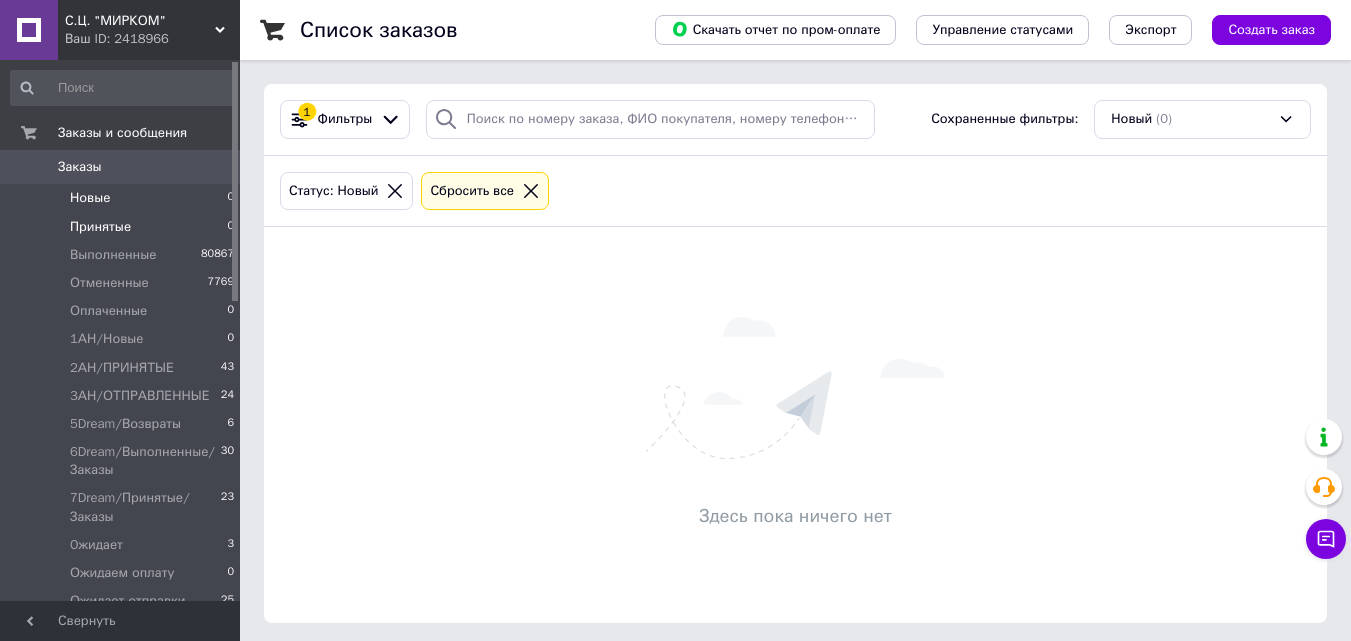 click on "Принятые 0" at bounding box center (123, 227) 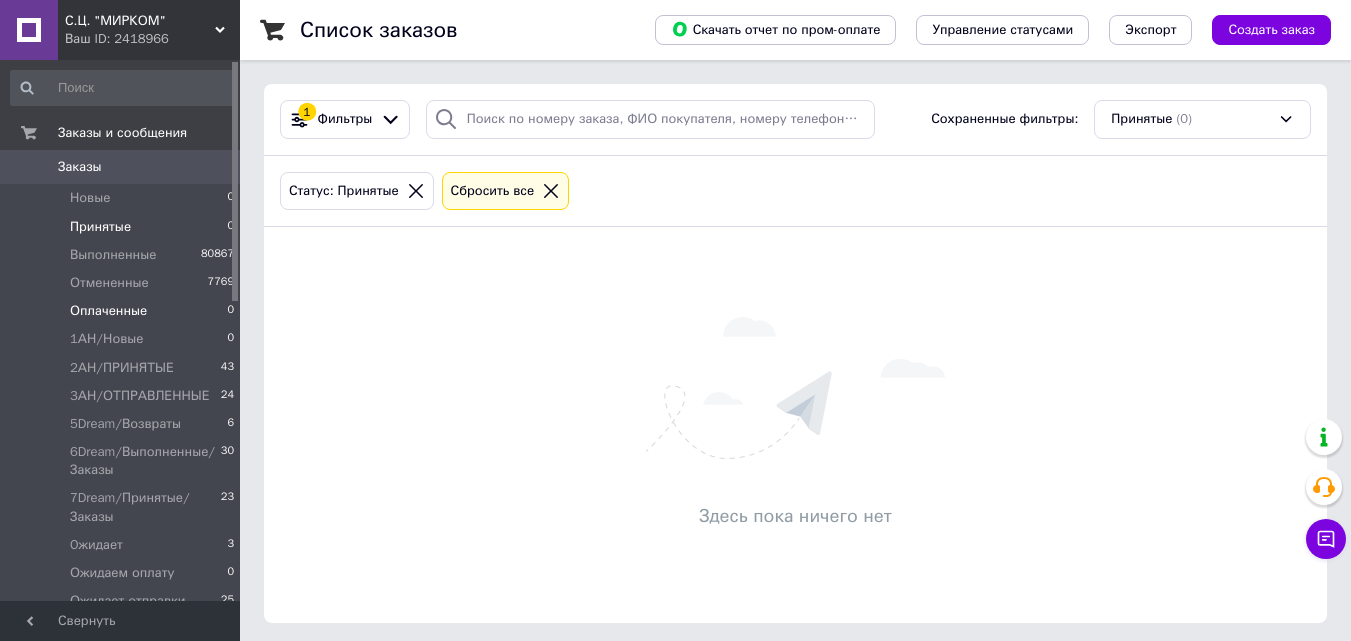 click on "Оплаченные 0" at bounding box center [123, 311] 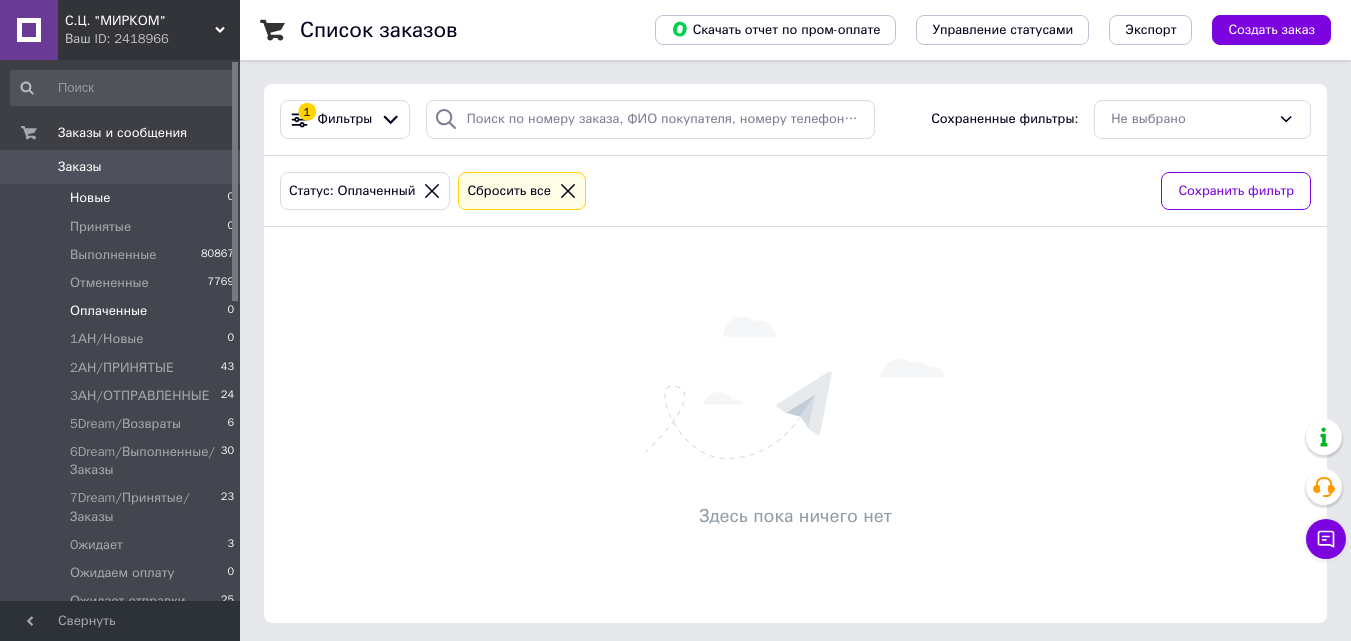 click on "Новые" at bounding box center (90, 198) 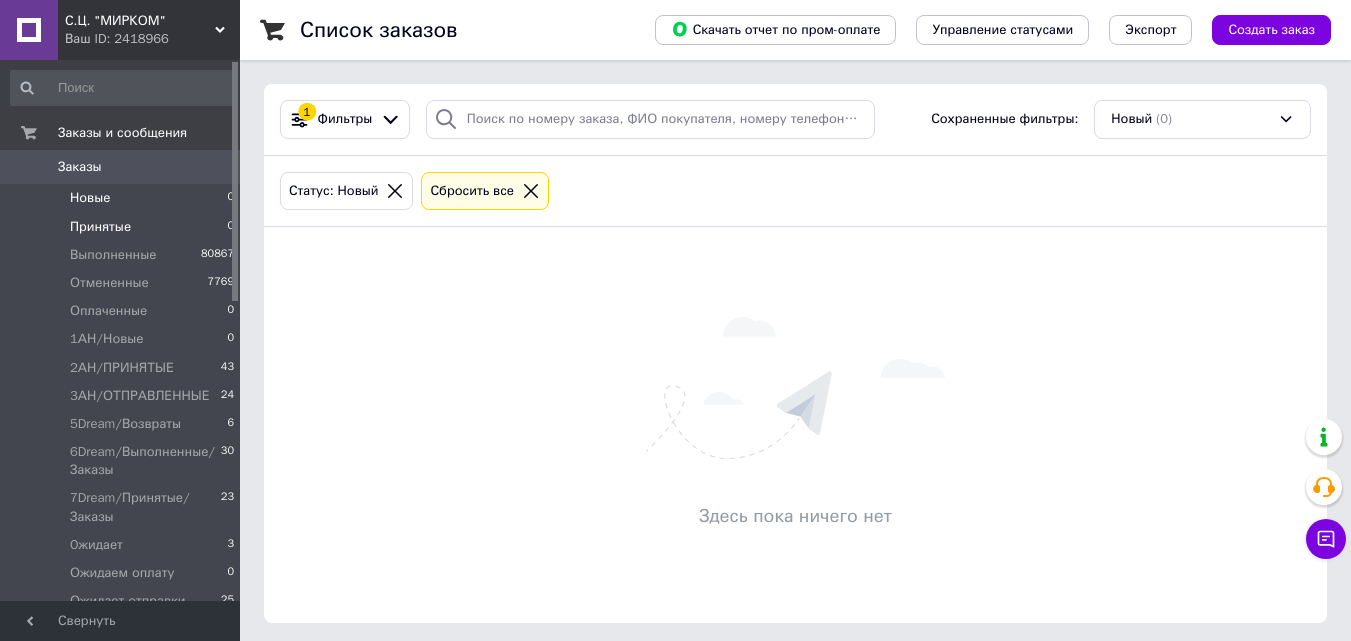 click on "Принятые 0" at bounding box center [123, 227] 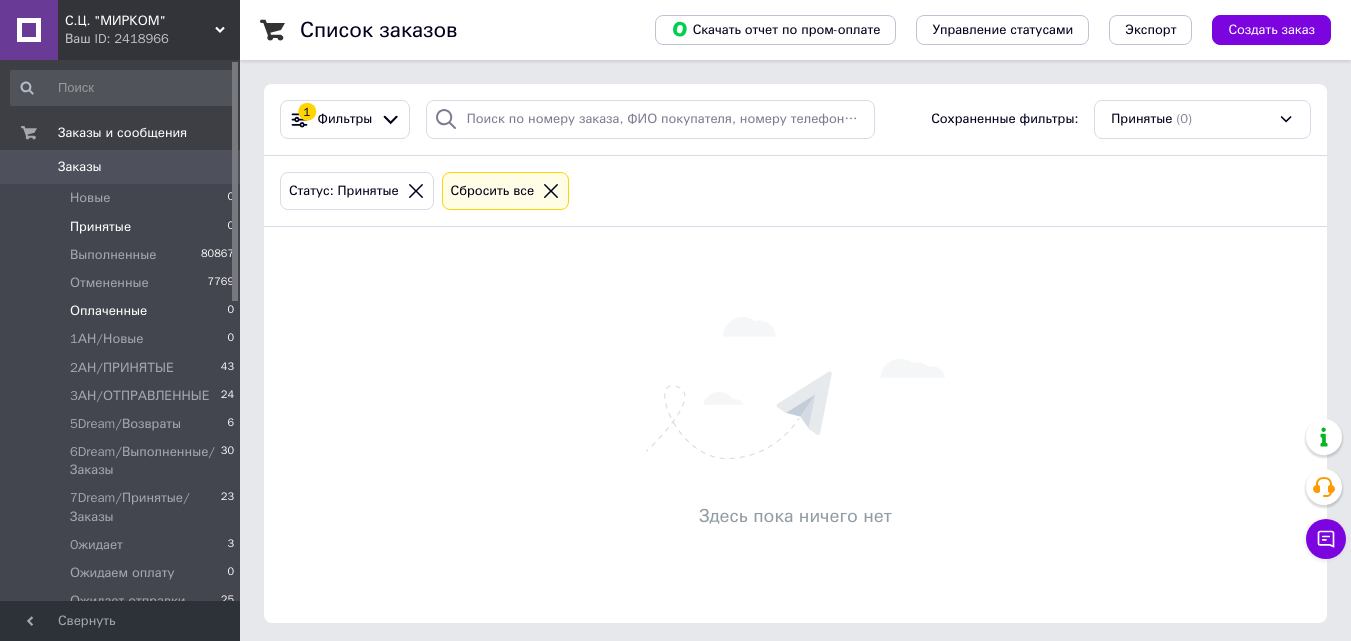 click on "Оплаченные 0" at bounding box center (123, 311) 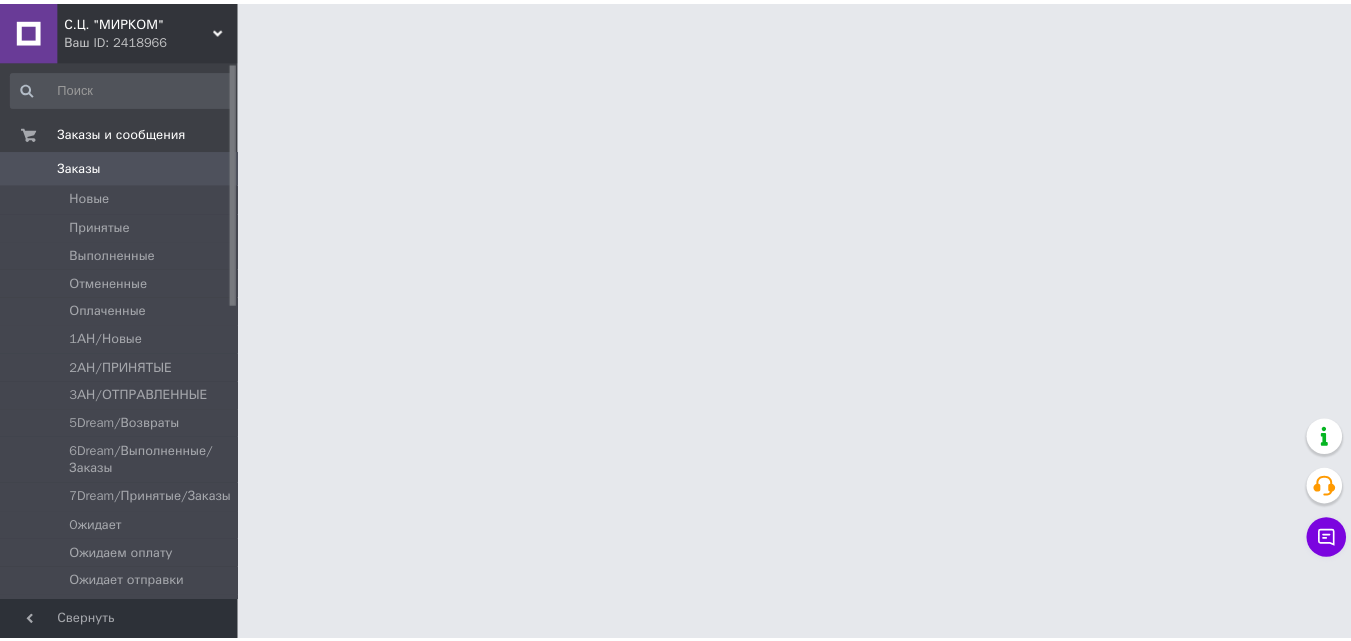 scroll, scrollTop: 0, scrollLeft: 0, axis: both 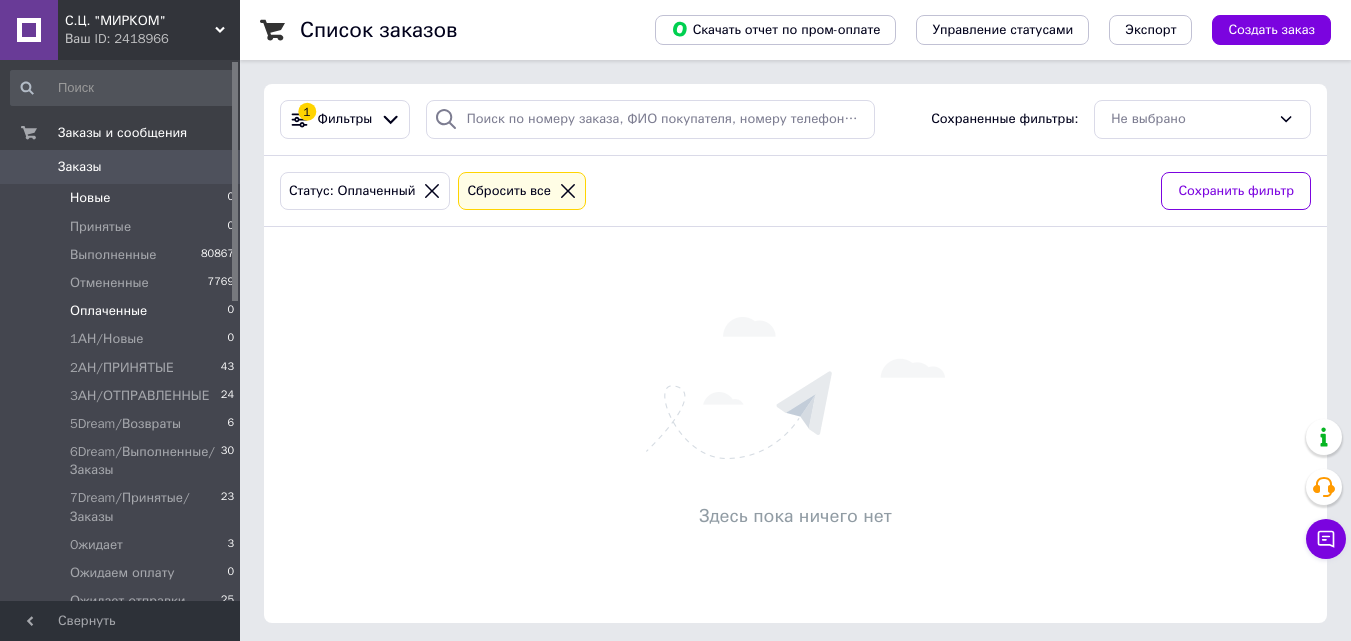 click on "Новые 0" at bounding box center (123, 198) 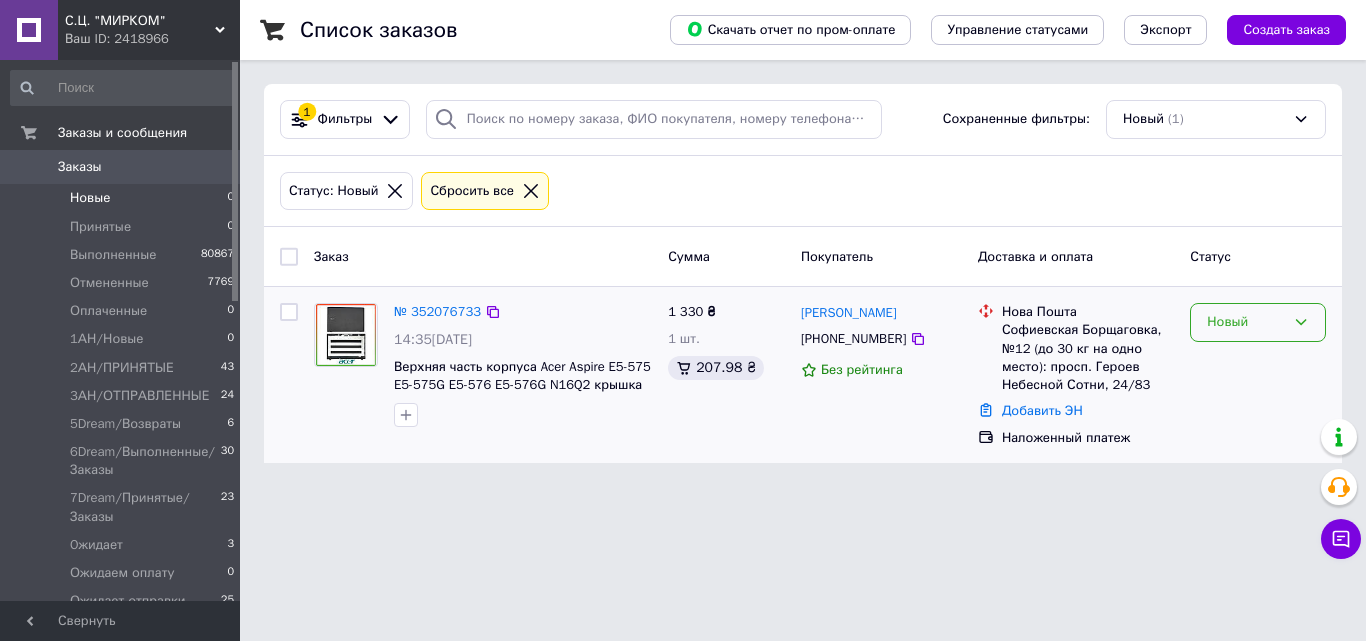 click on "Новый" at bounding box center [1258, 322] 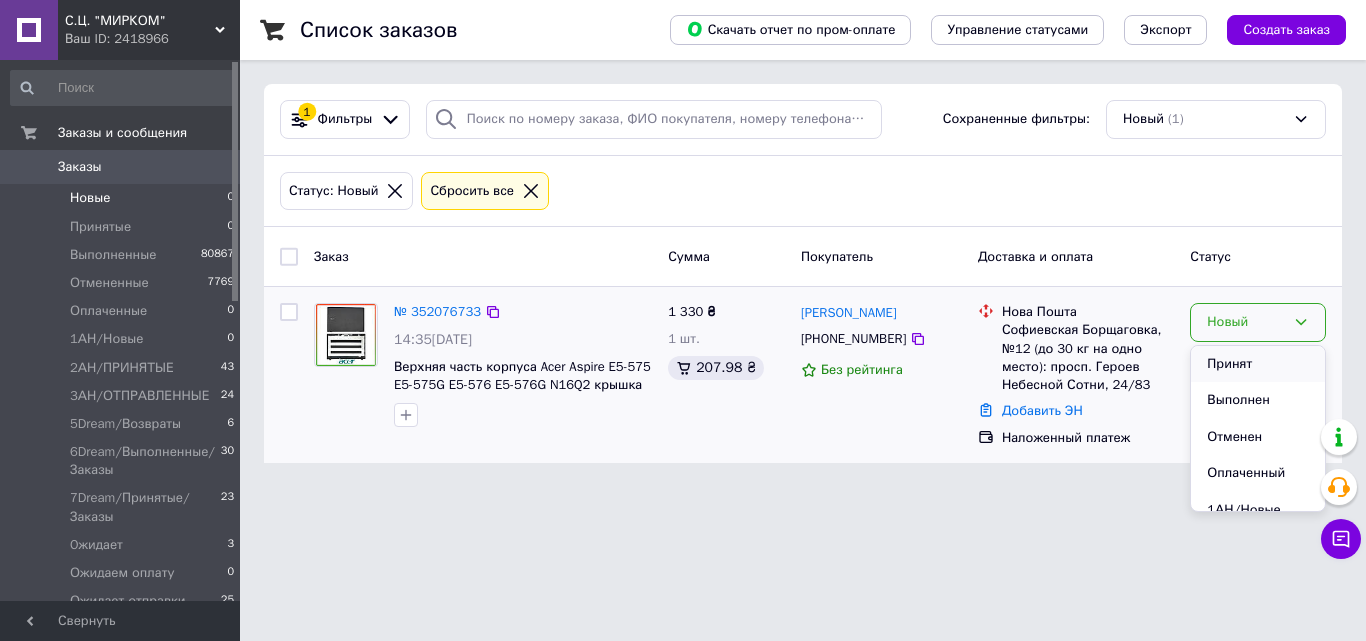 click on "Принят" at bounding box center (1258, 364) 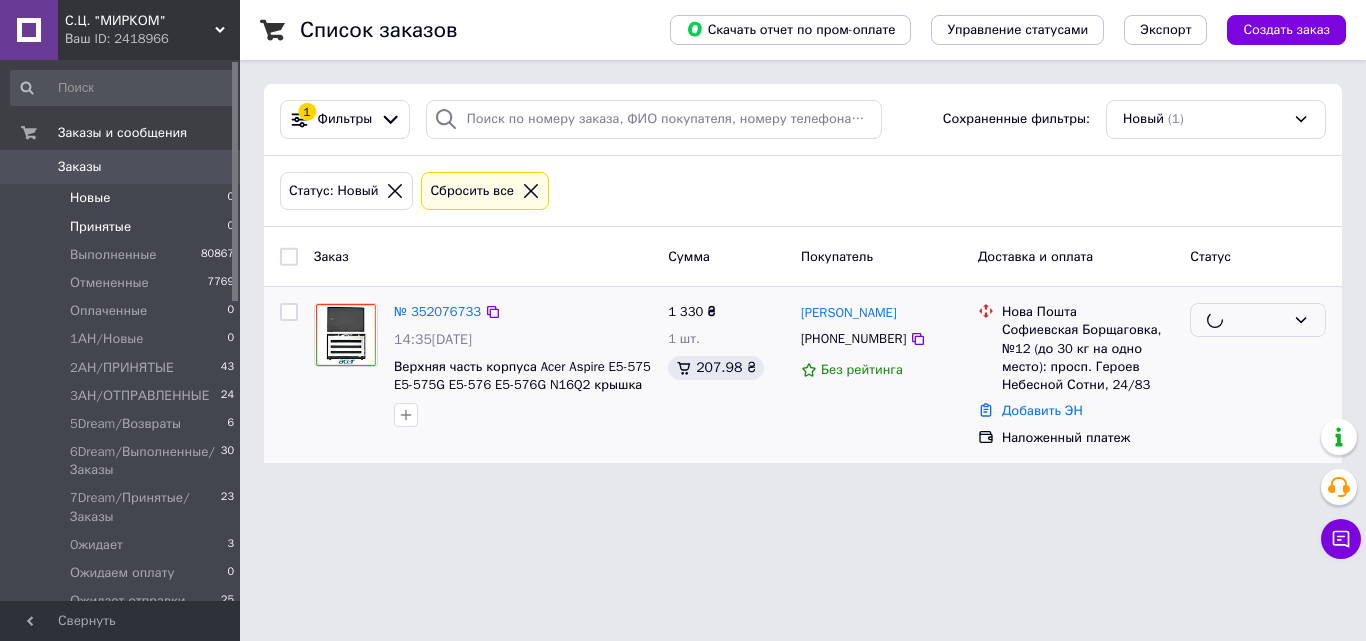 click on "Принятые 0" at bounding box center (123, 227) 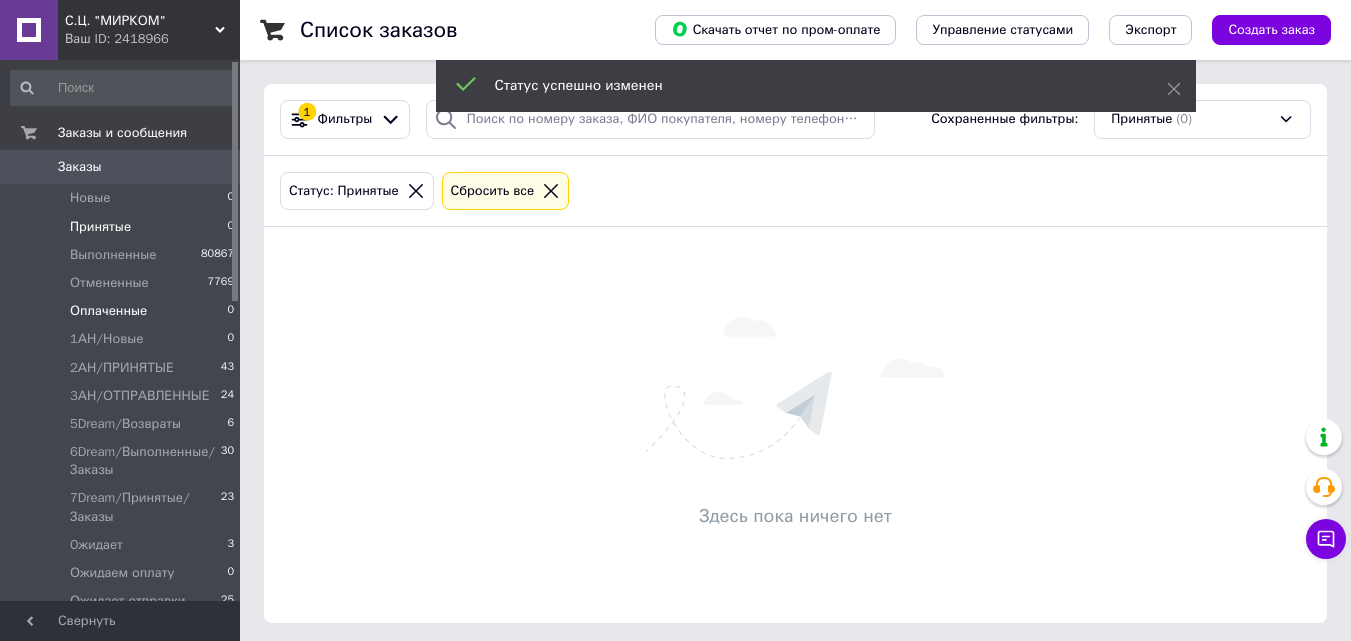 click on "Оплаченные 0" at bounding box center (123, 311) 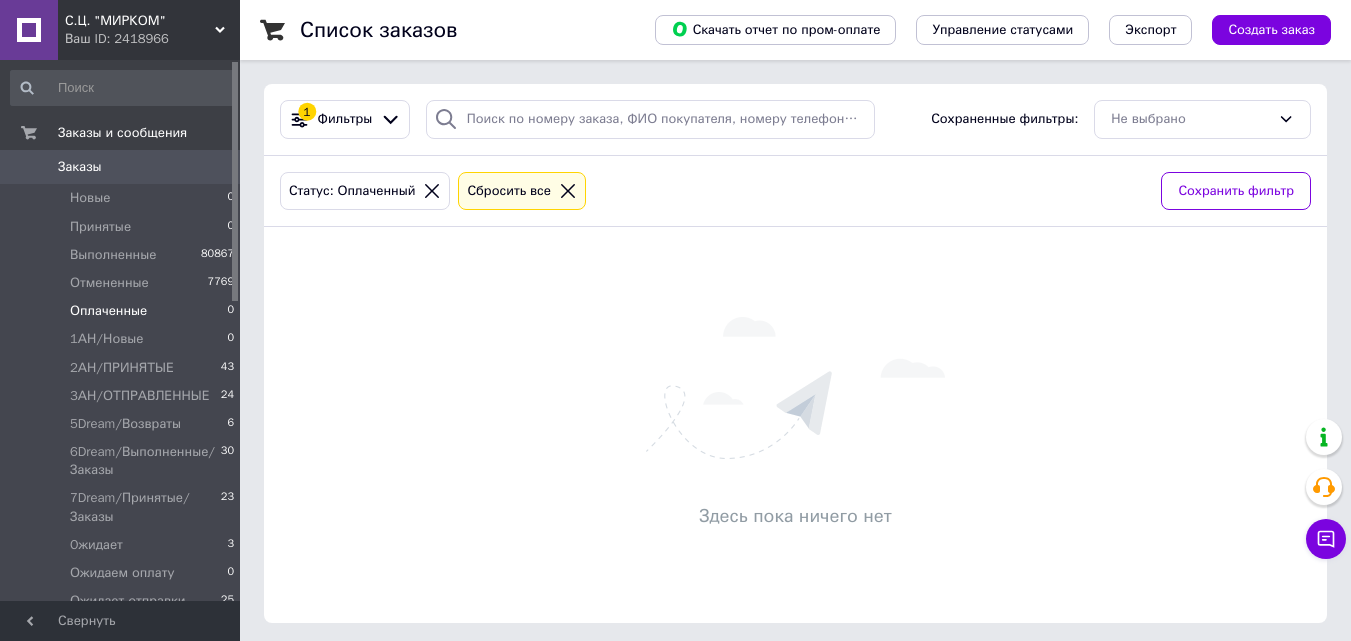 click on "Заказы" at bounding box center [121, 167] 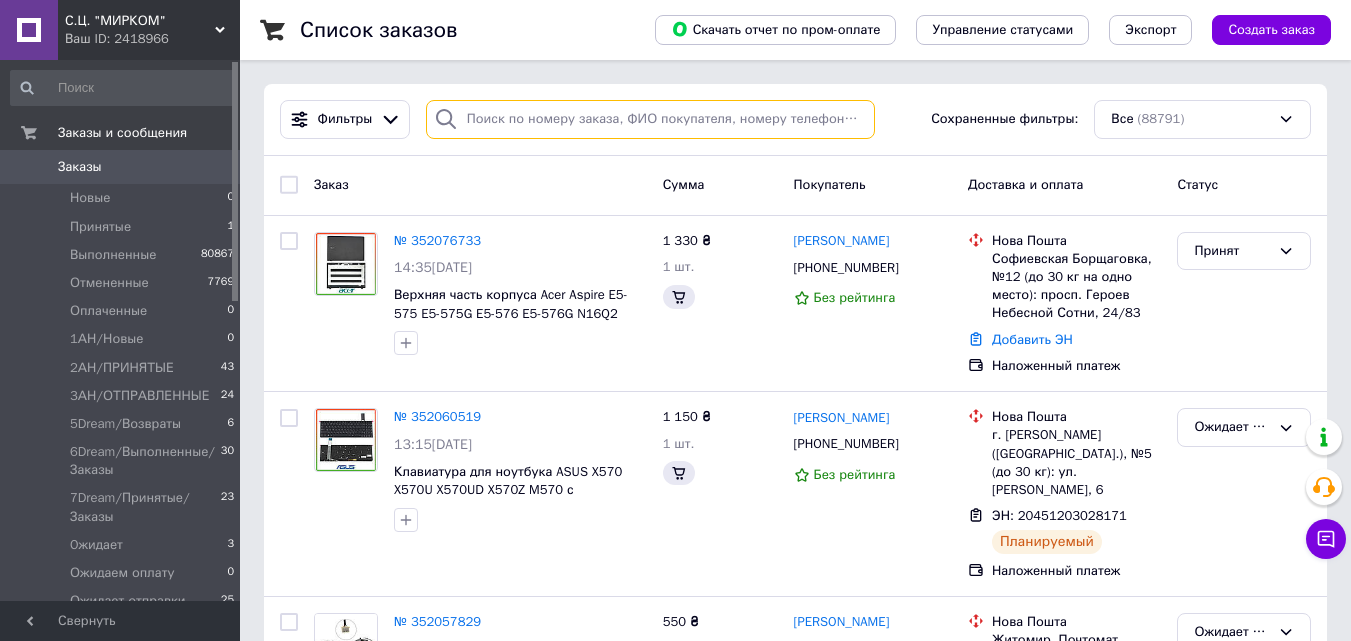 click at bounding box center [650, 119] 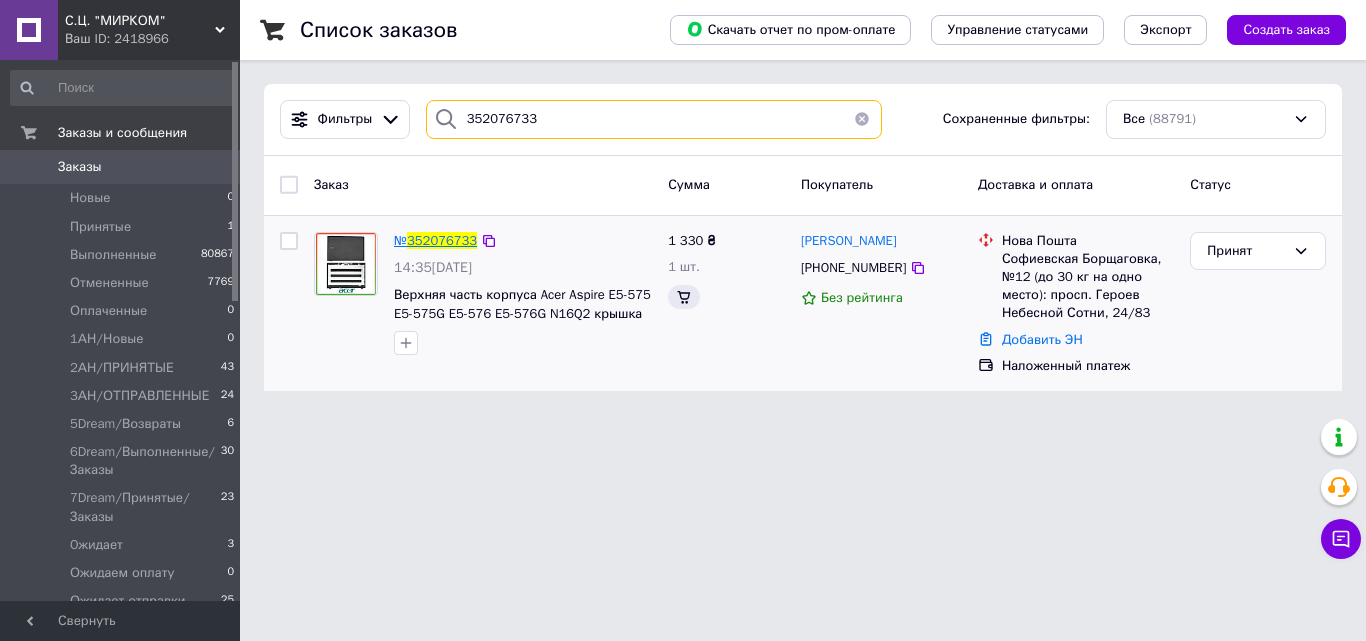 type on "352076733" 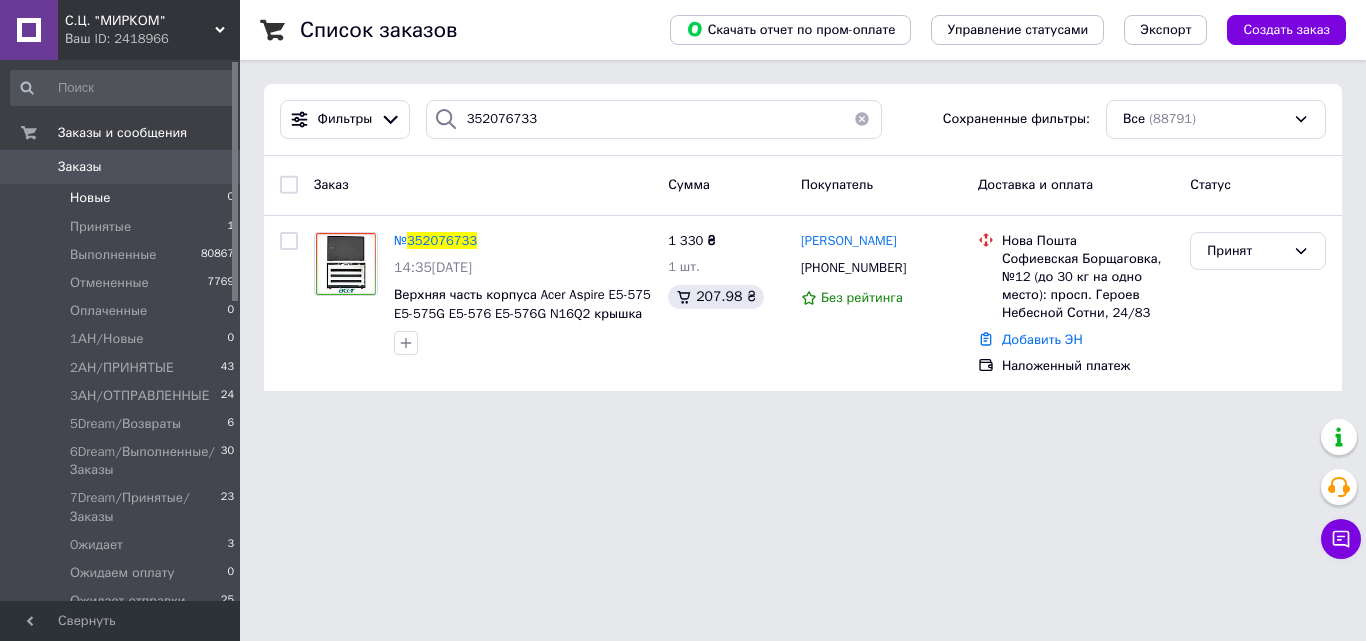 click on "Новые 0" at bounding box center (123, 198) 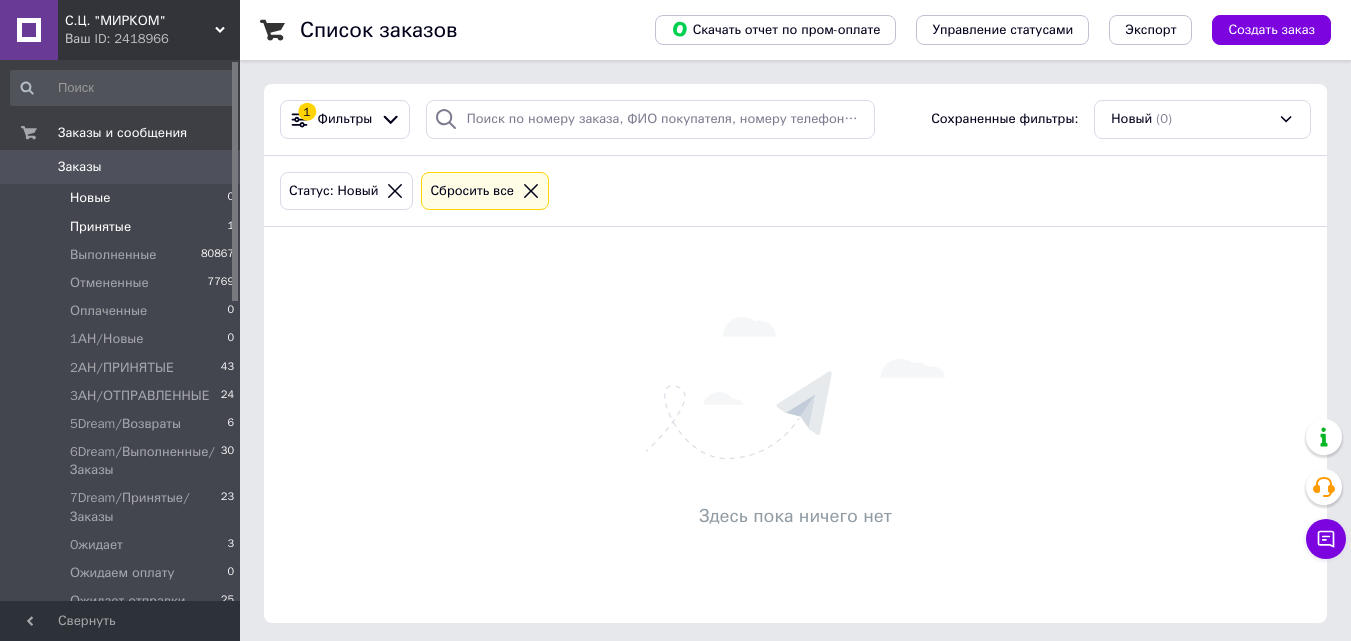 click on "Принятые 1" at bounding box center (123, 227) 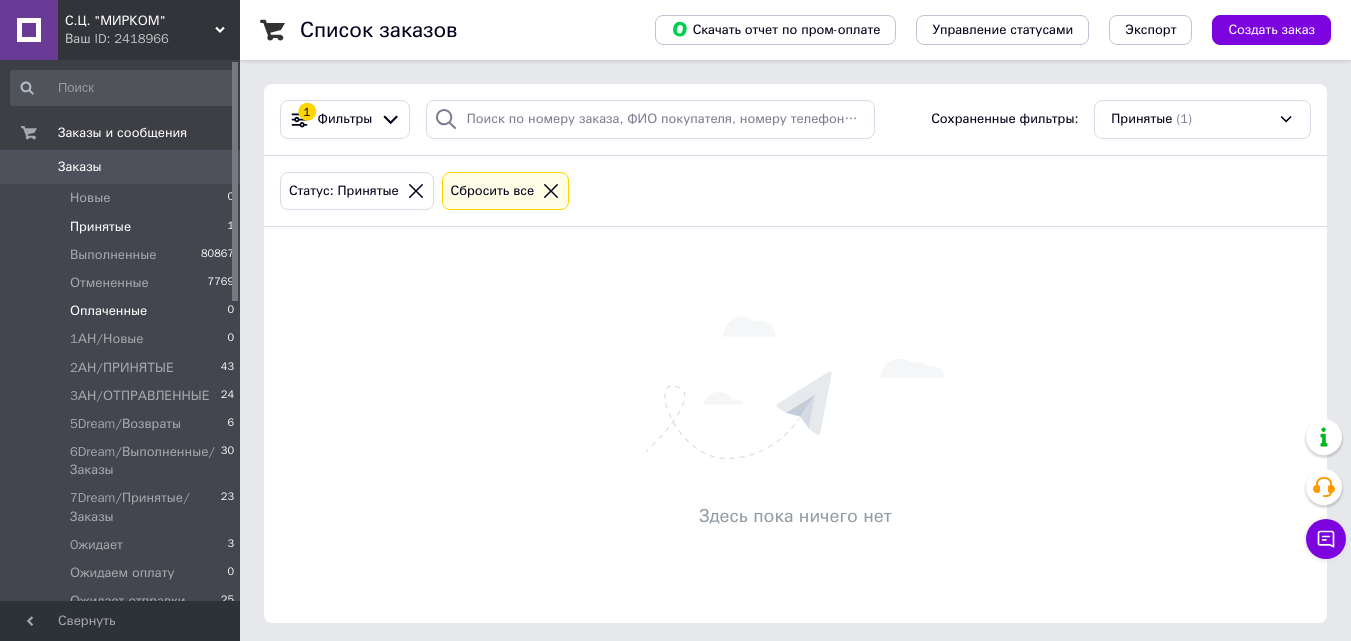 click on "Оплаченные 0" at bounding box center [123, 311] 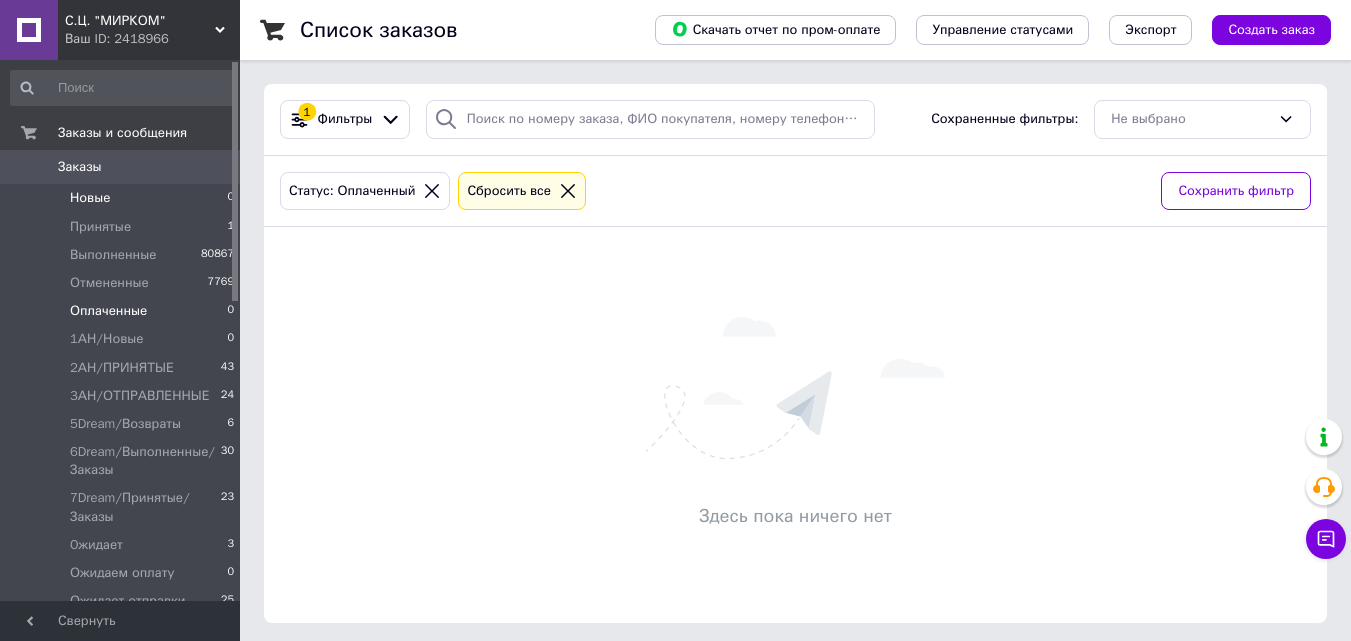 click on "Новые 0" at bounding box center [123, 198] 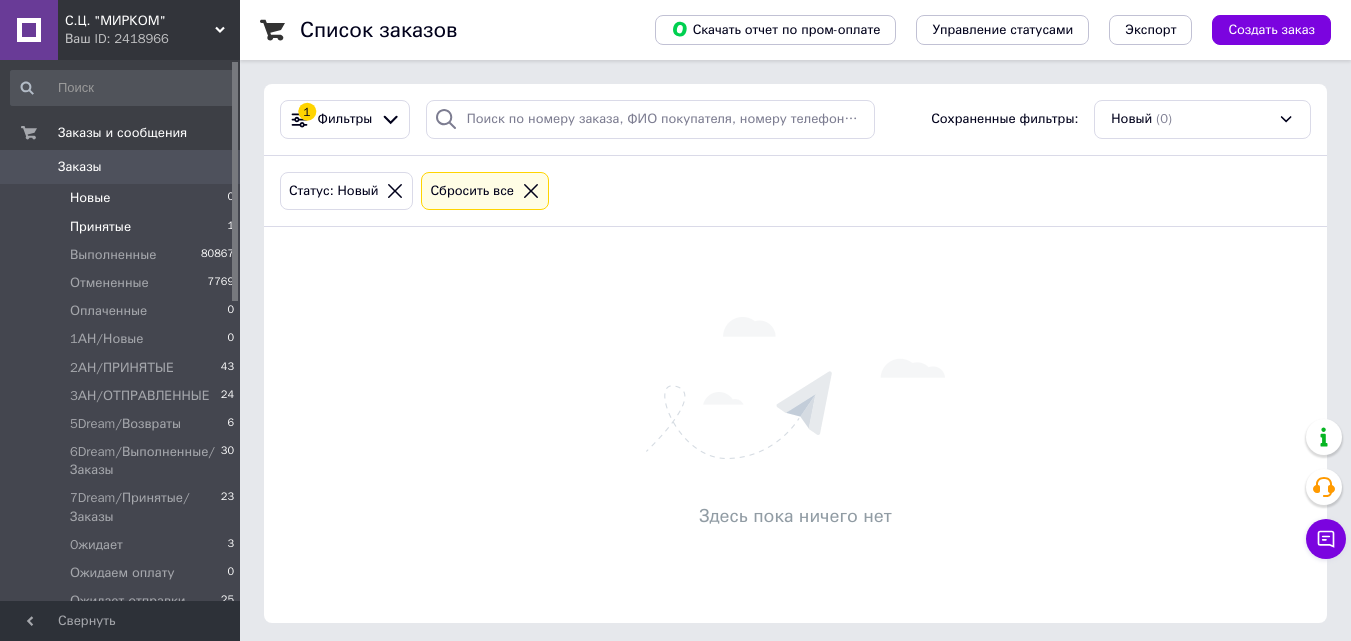 click on "Принятые 1" at bounding box center [123, 227] 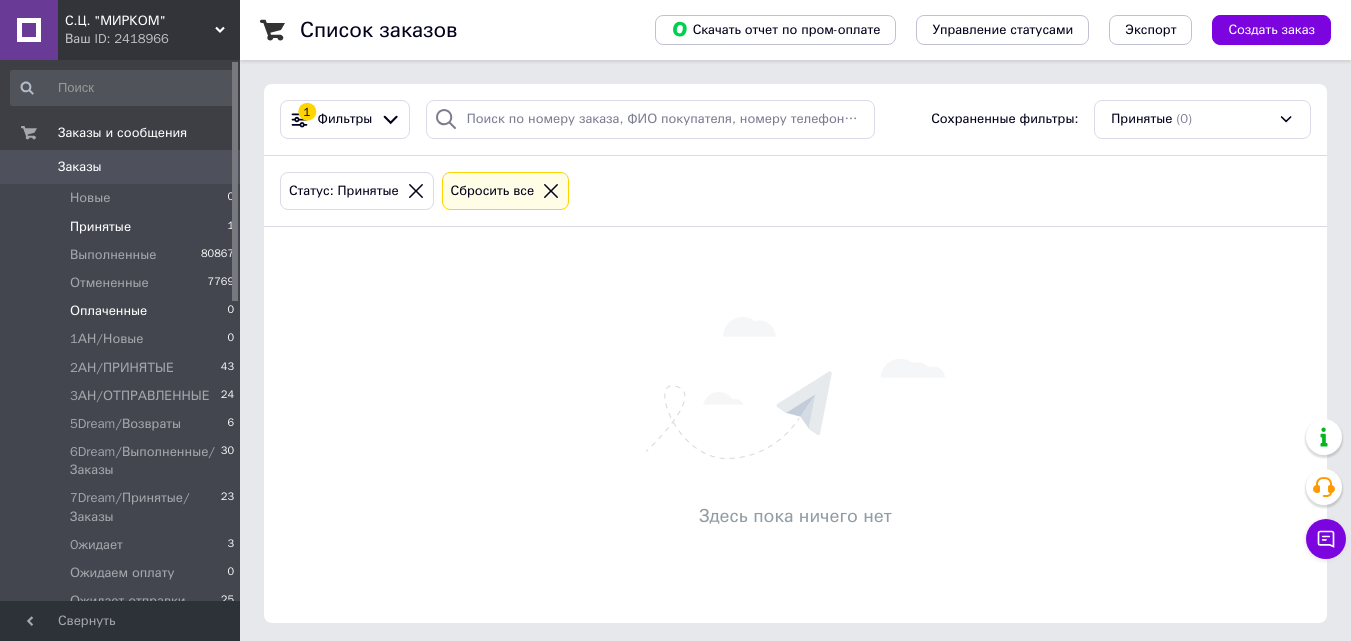 click on "Оплаченные 0" at bounding box center [123, 311] 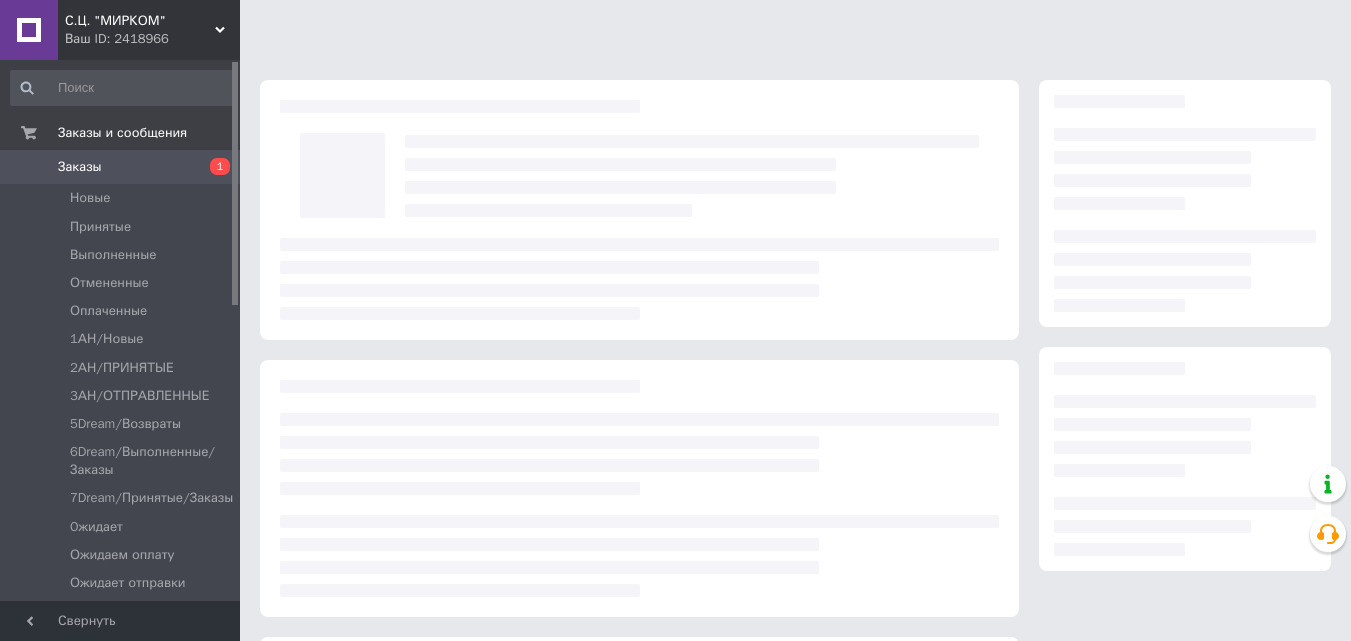 scroll, scrollTop: 0, scrollLeft: 0, axis: both 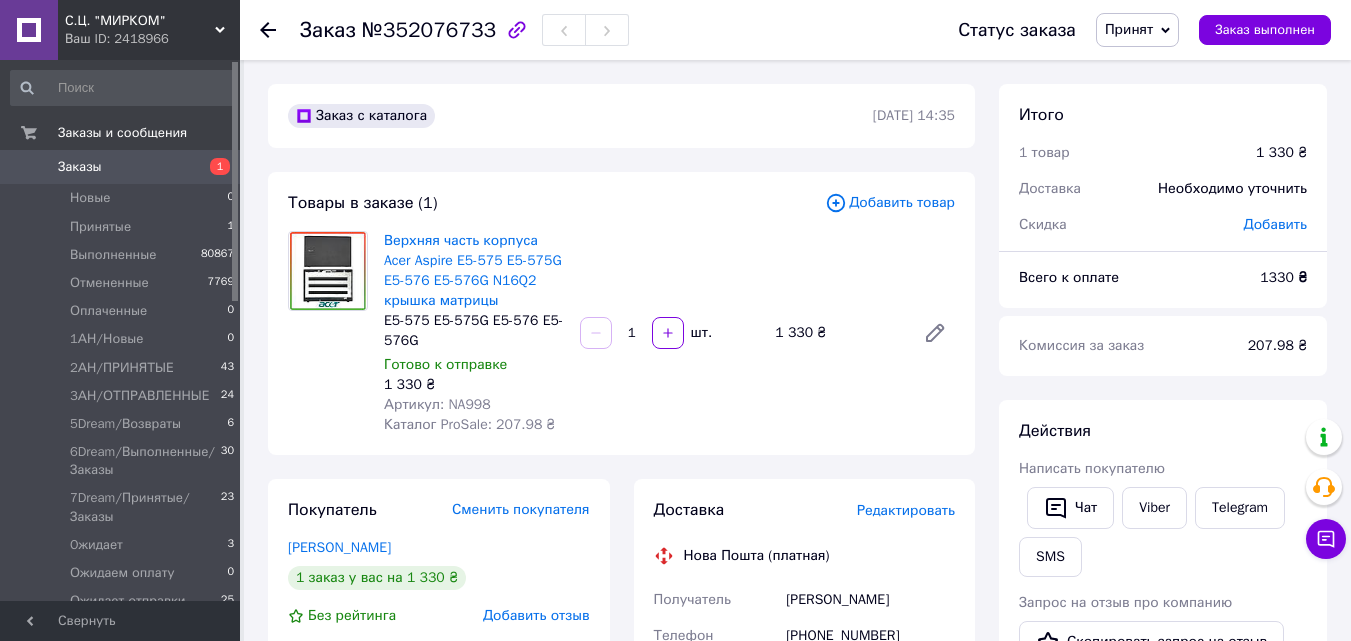 click on "Редактировать" at bounding box center (906, 510) 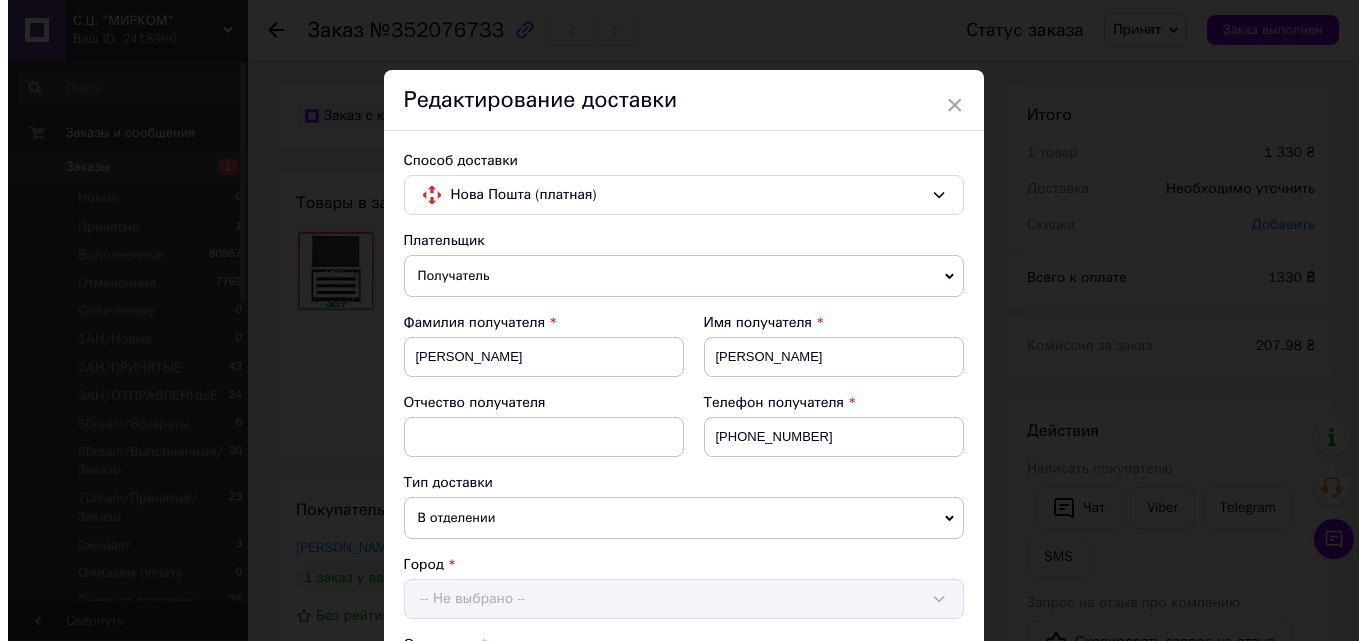 scroll, scrollTop: 300, scrollLeft: 0, axis: vertical 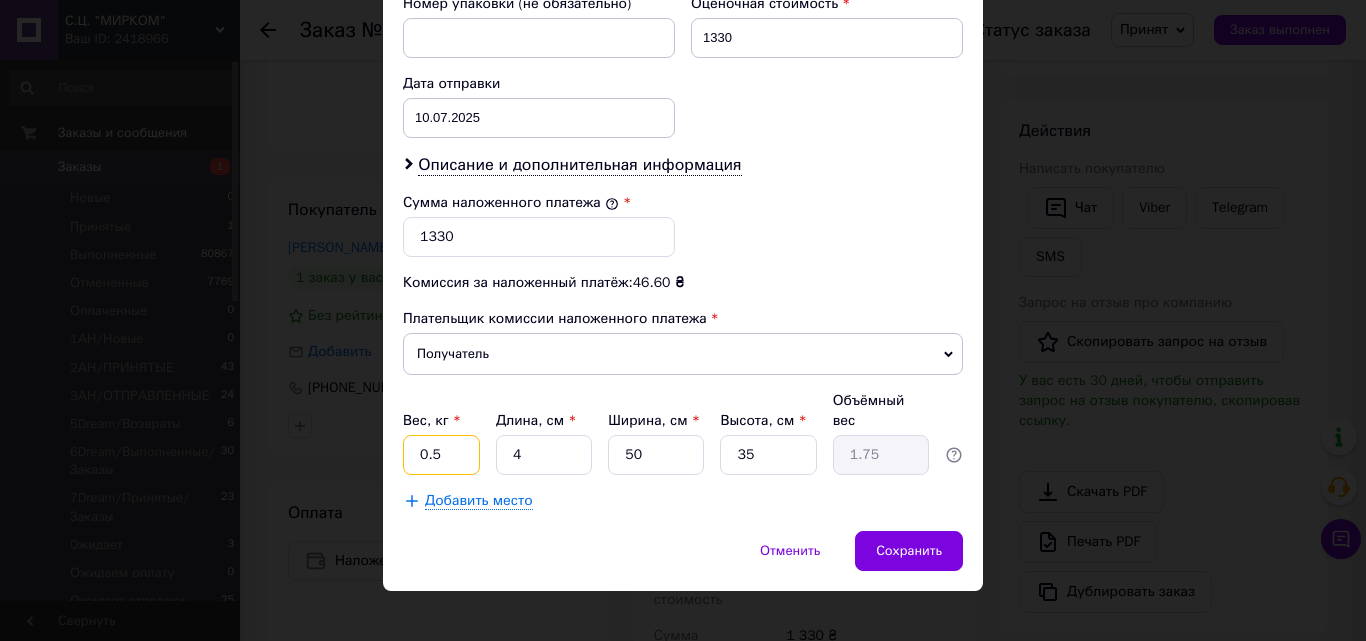 click on "0.5" at bounding box center (441, 455) 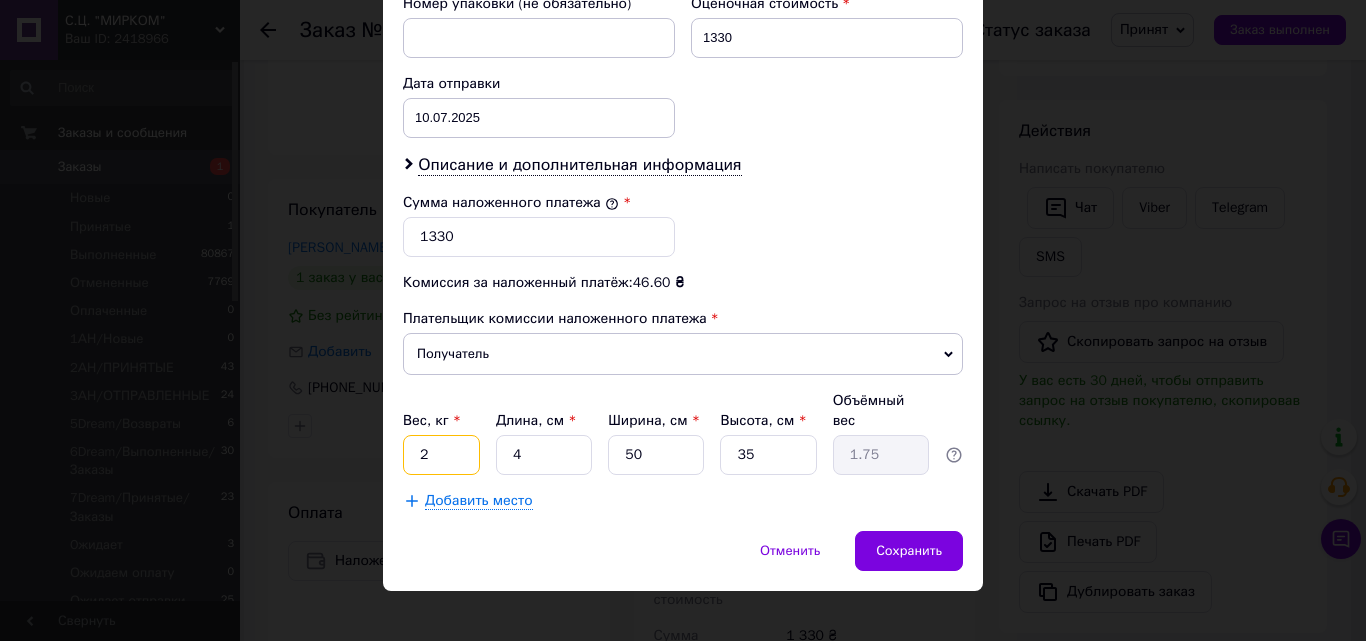 type on "2" 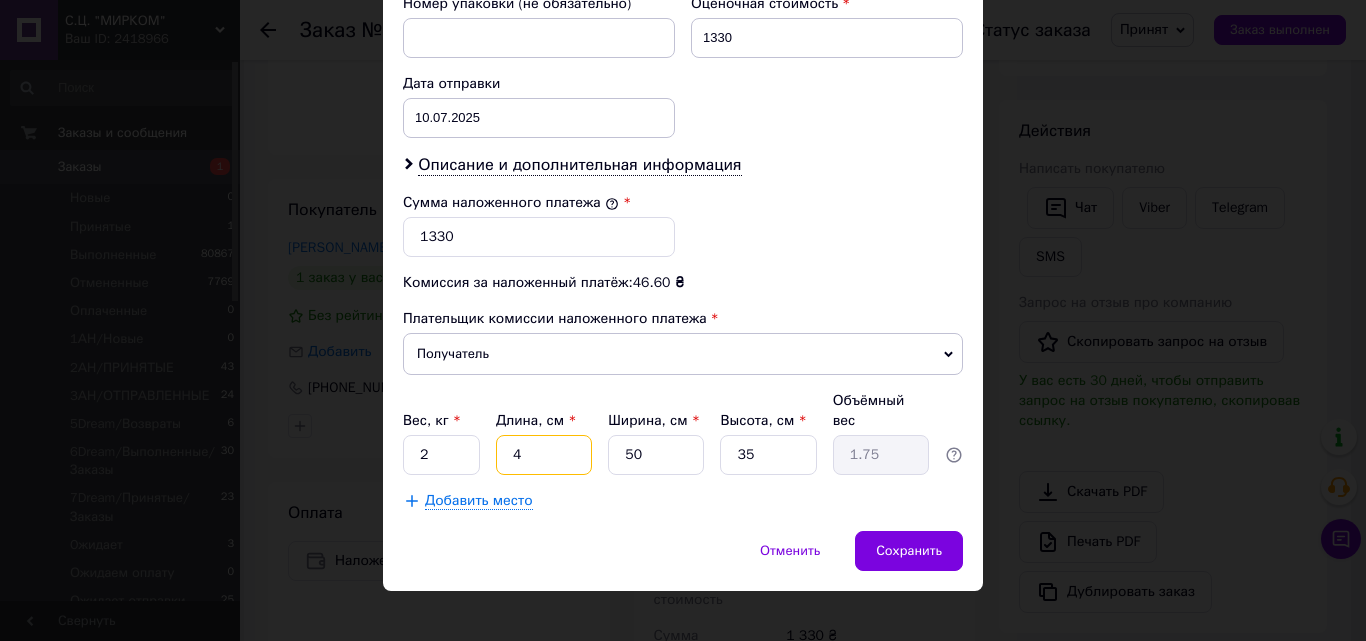 type on "44" 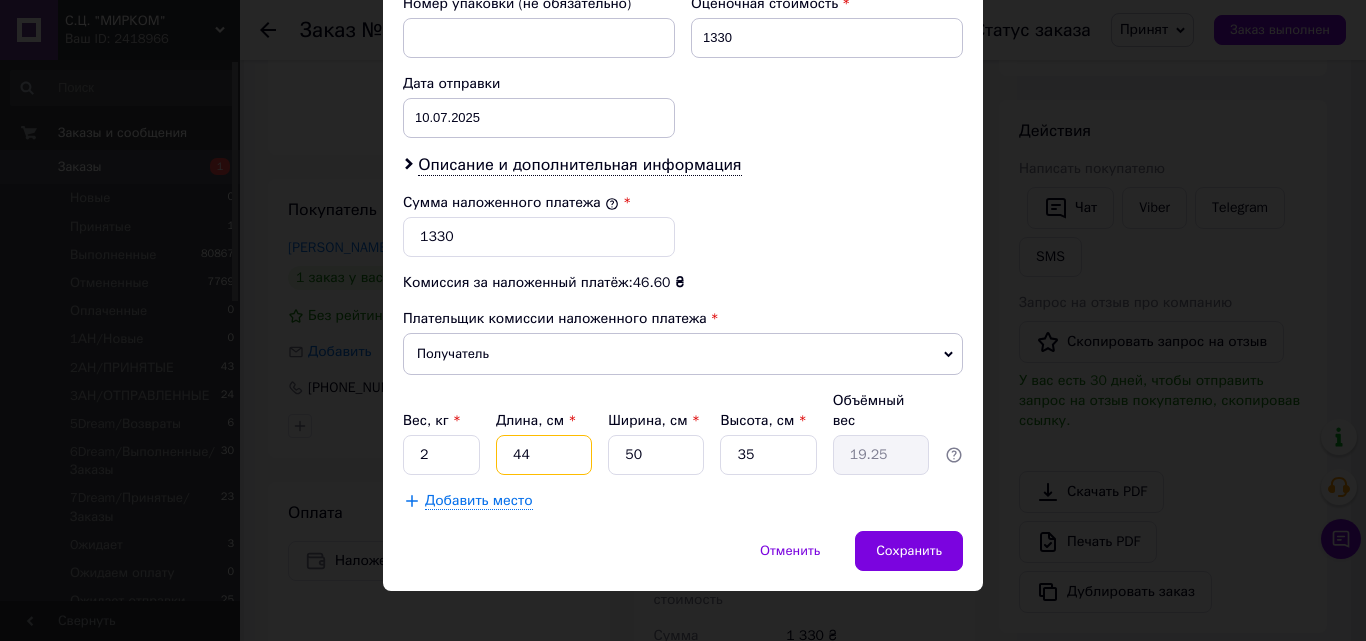 type on "443" 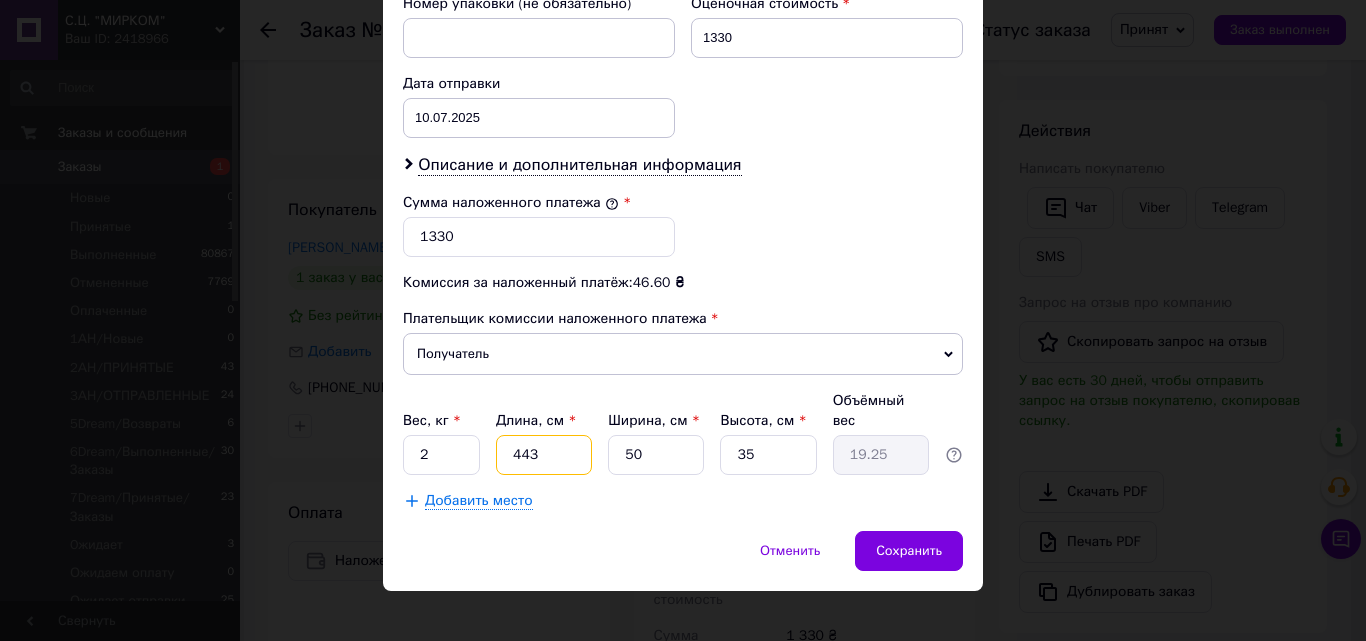 type on "193.81" 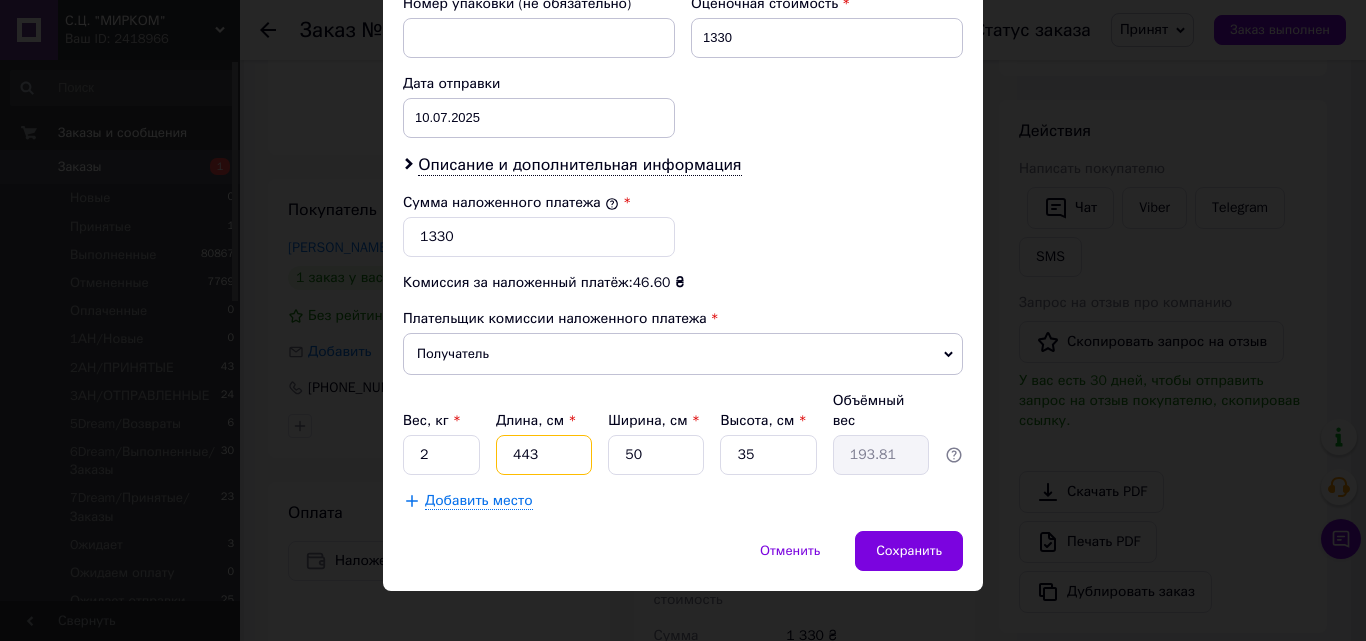 type on "44" 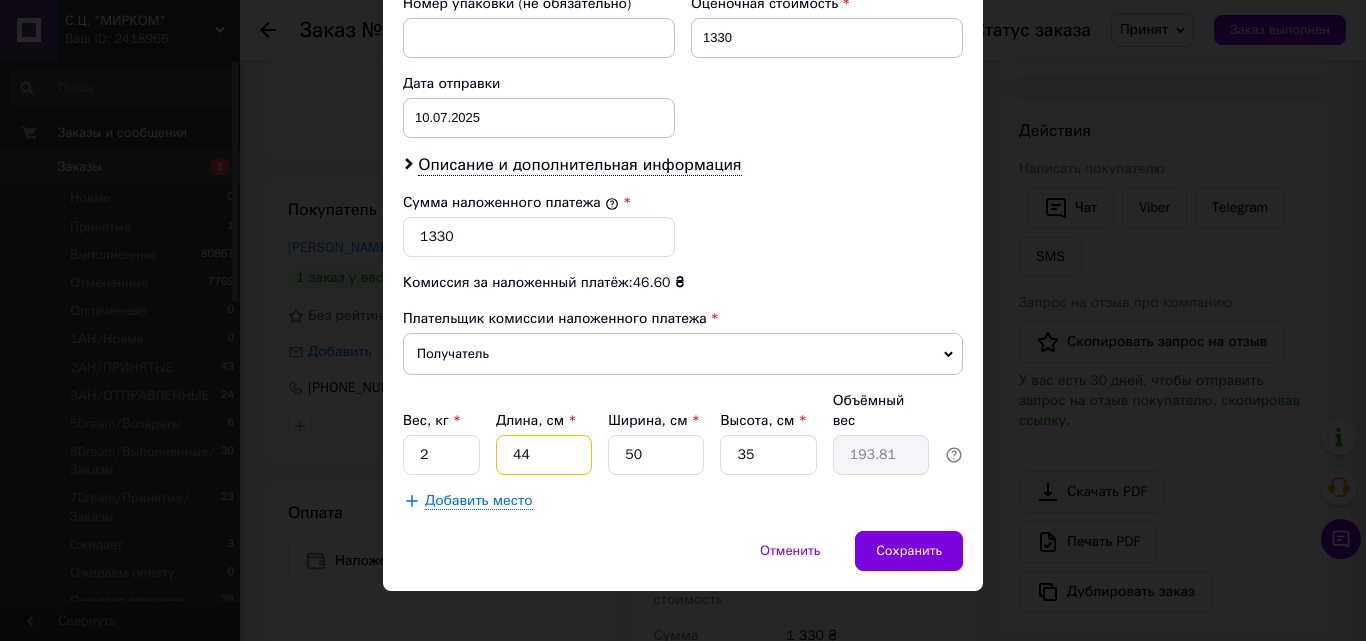 type on "19.25" 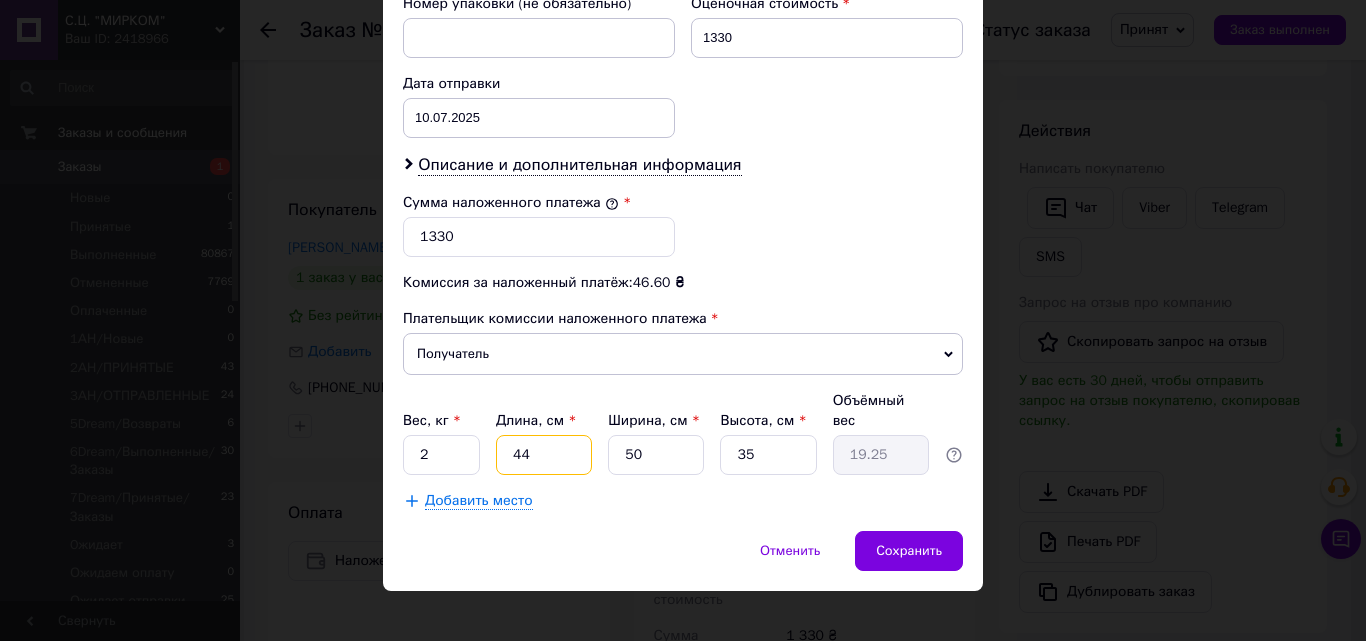 type on "44" 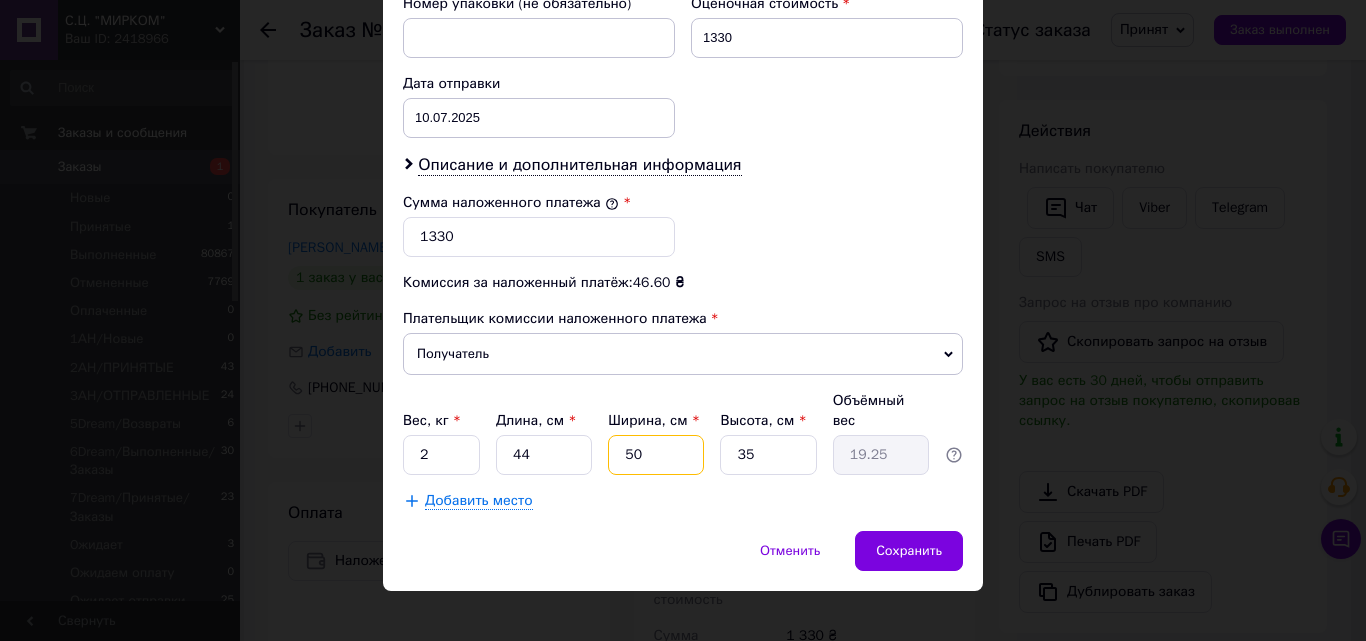 type on "3" 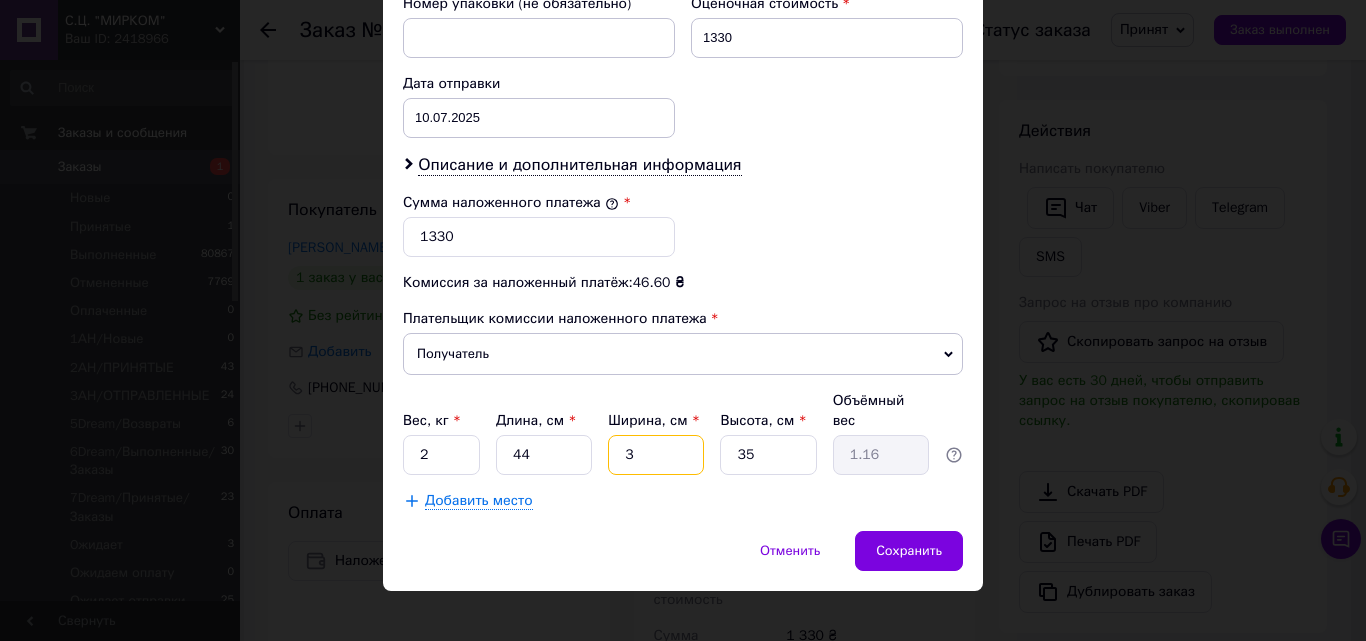 type on "30" 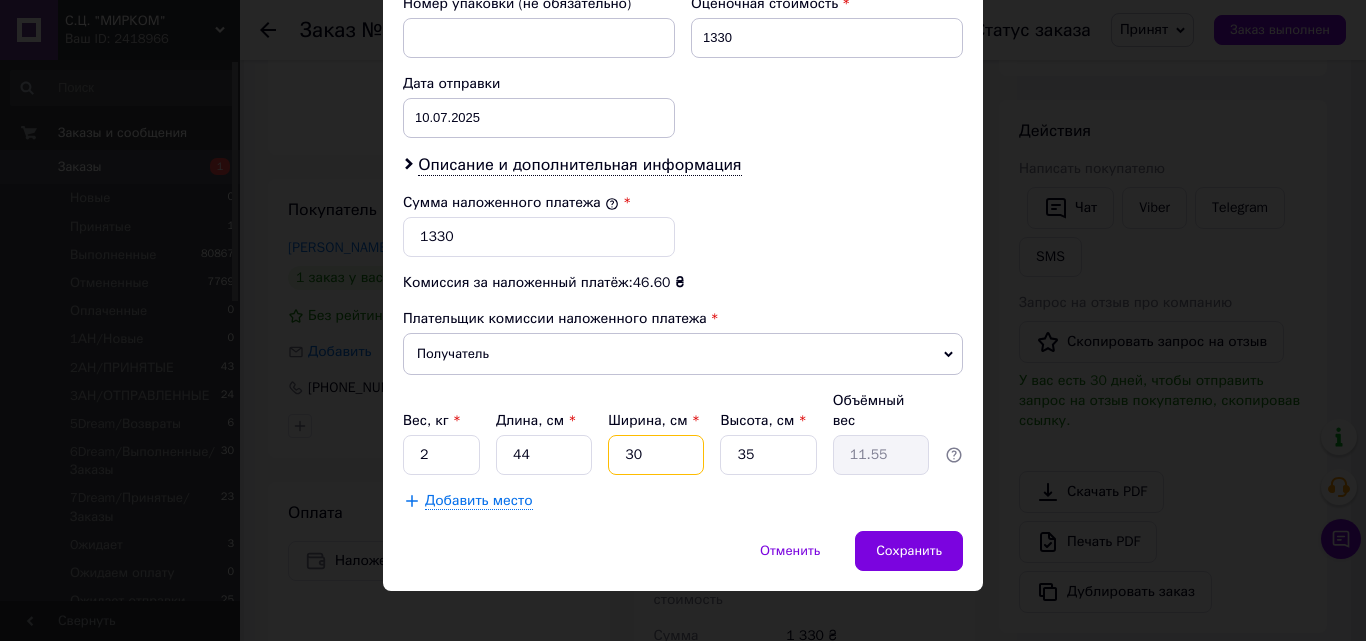 type on "30" 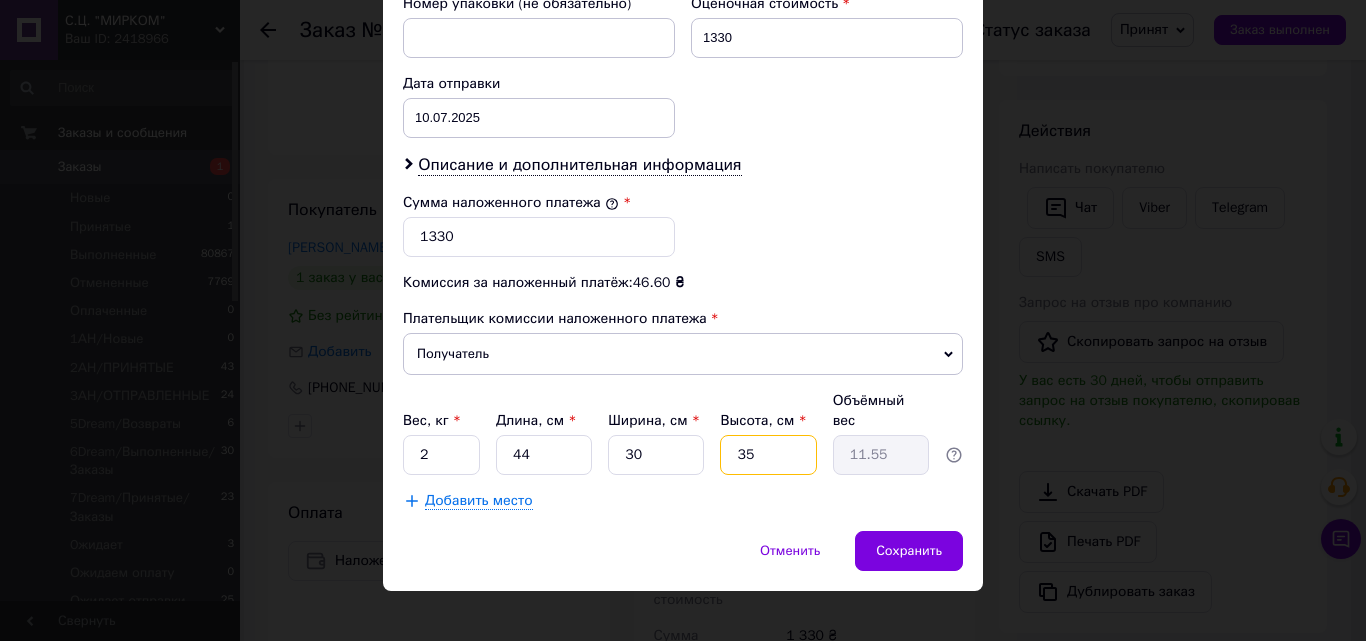 type on "6" 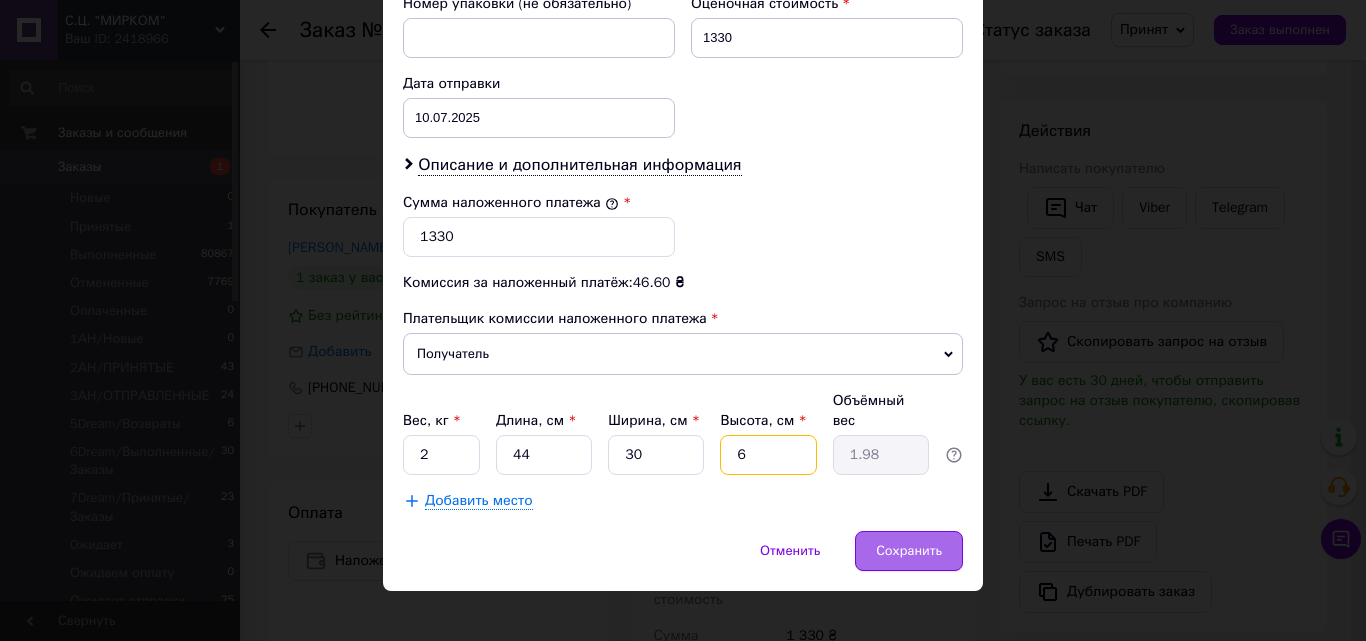 type on "6" 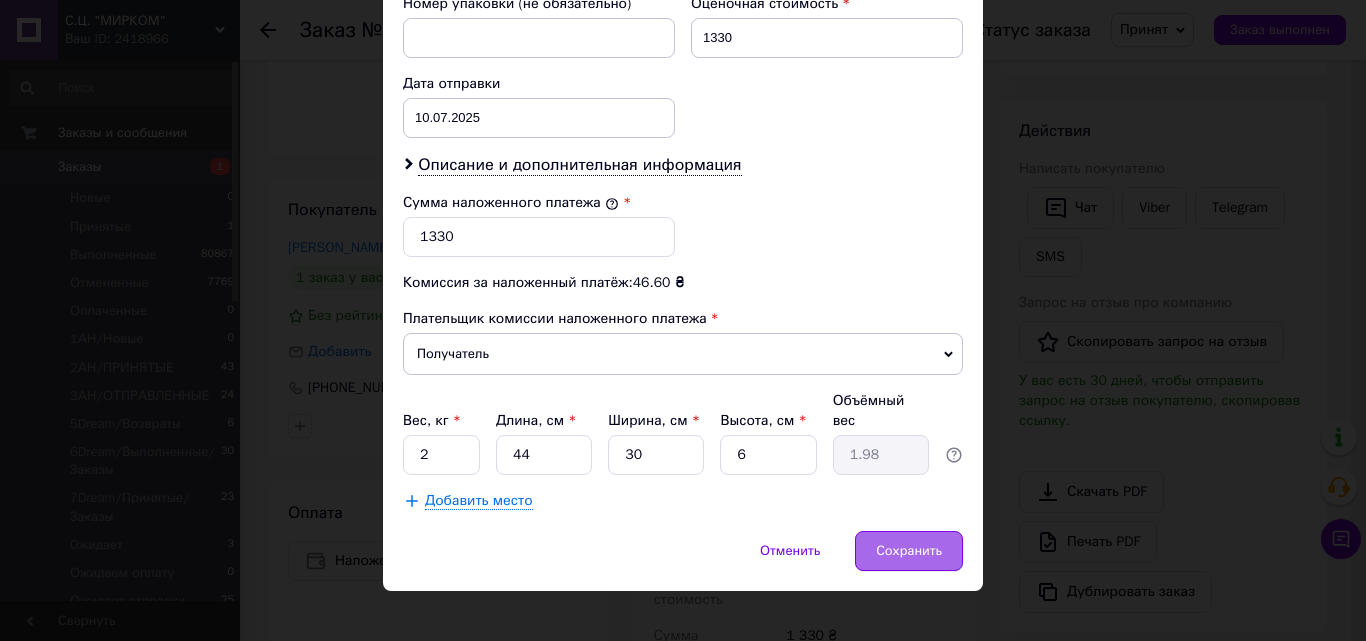 click on "Сохранить" at bounding box center [909, 551] 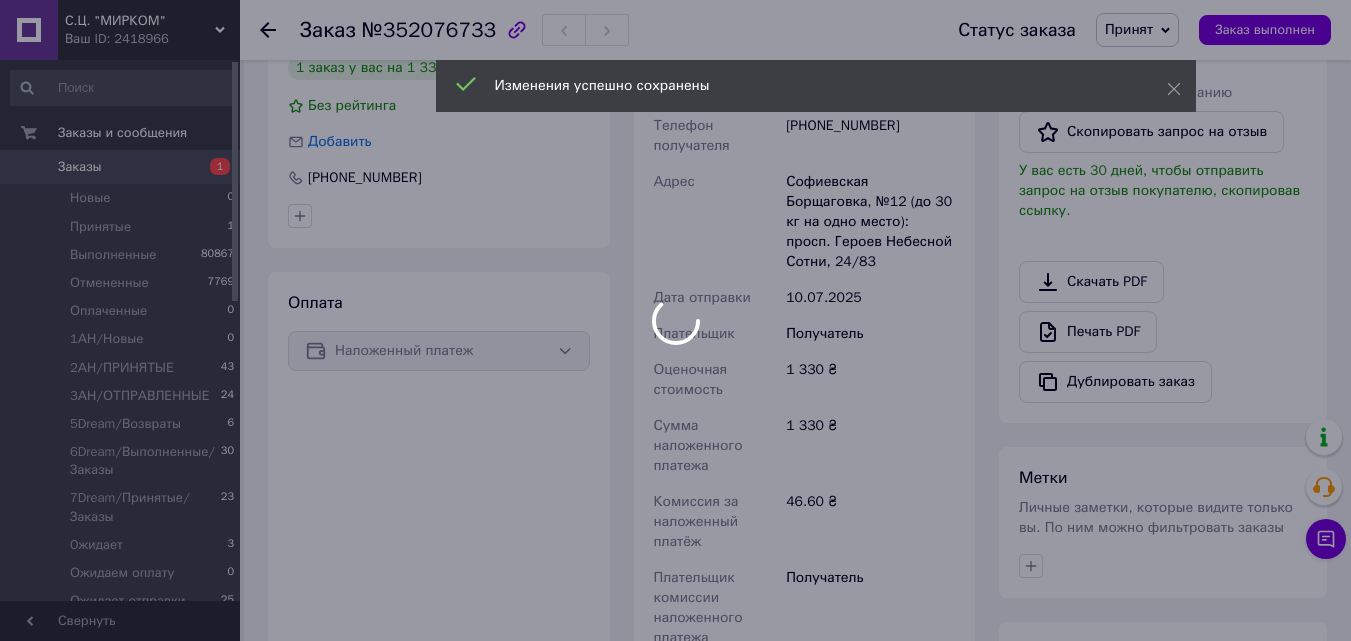 scroll, scrollTop: 933, scrollLeft: 0, axis: vertical 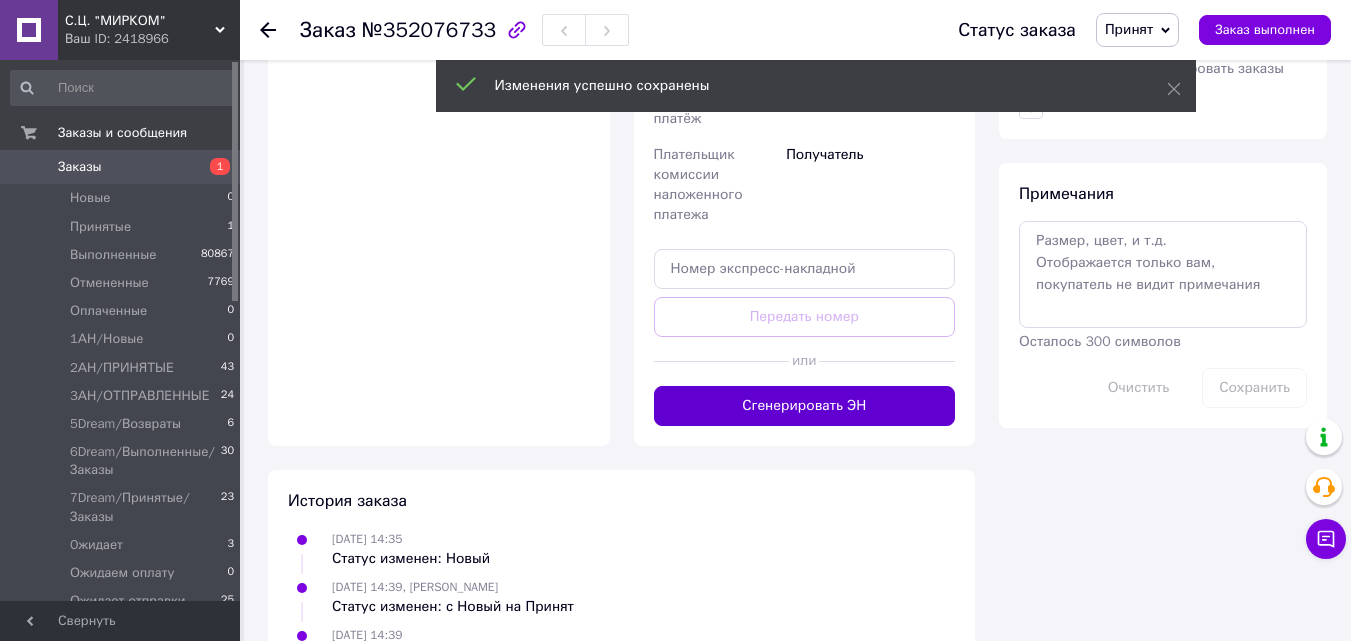 click on "Сгенерировать ЭН" at bounding box center (805, 406) 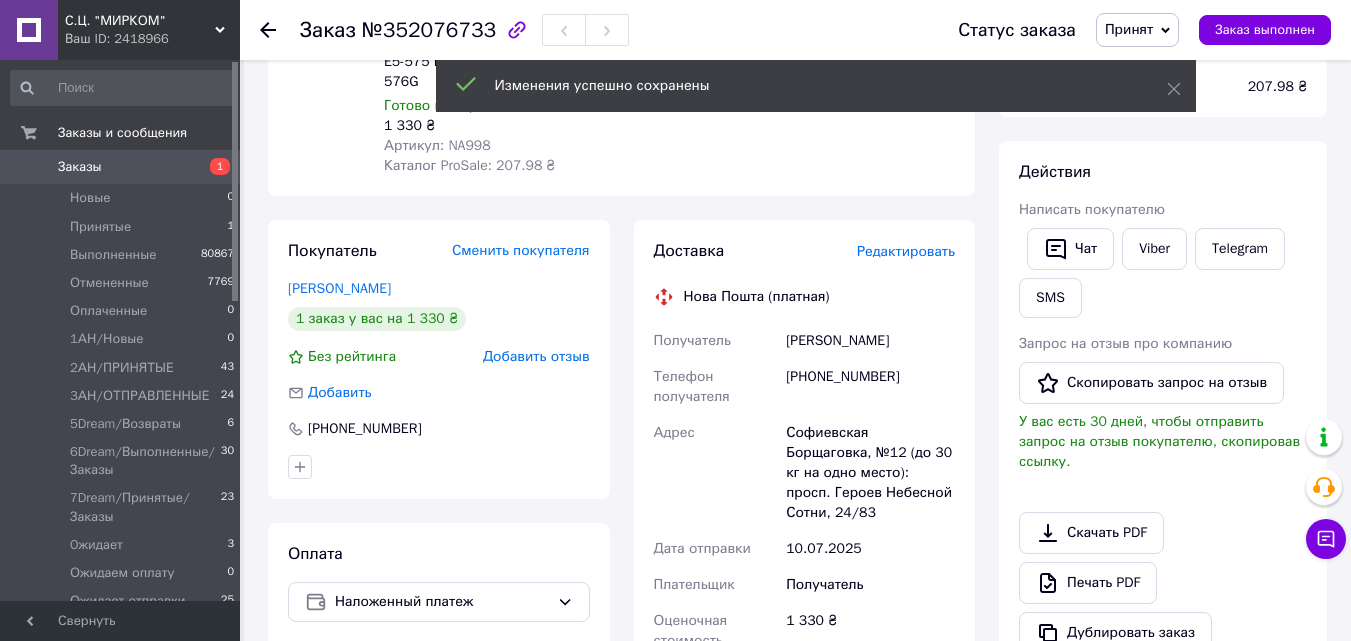 scroll, scrollTop: 133, scrollLeft: 0, axis: vertical 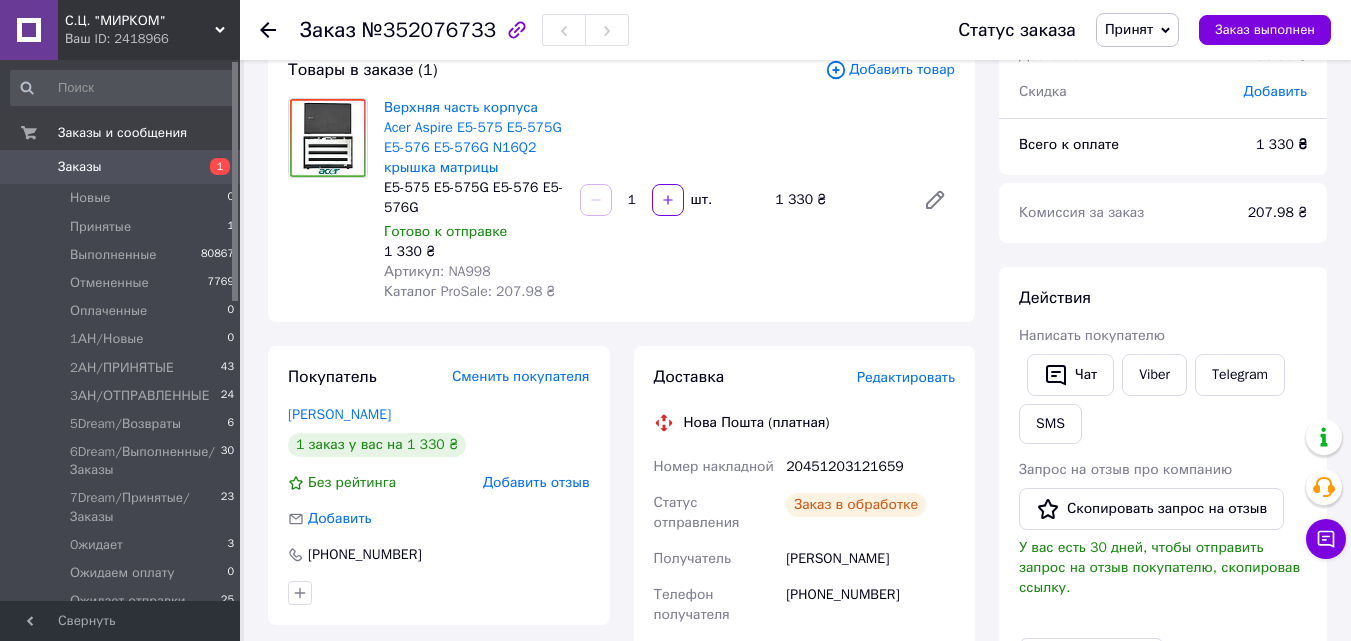 click on "20451203121659" at bounding box center (870, 467) 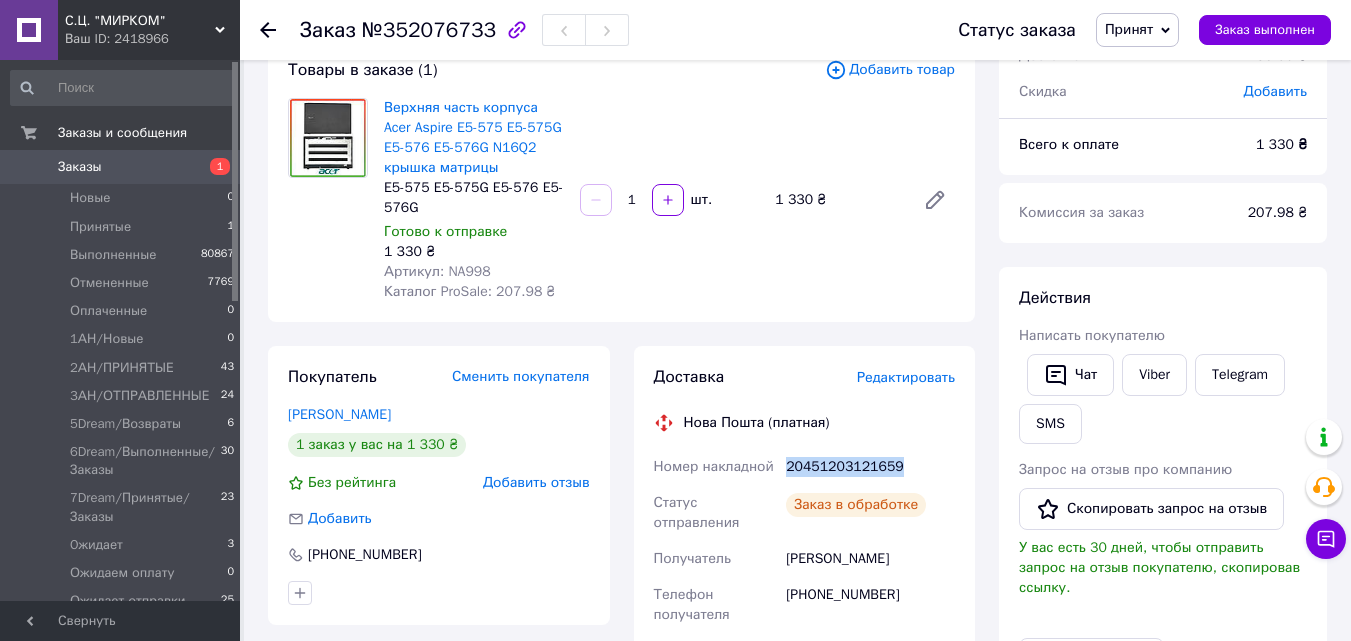 click on "20451203121659" at bounding box center [870, 467] 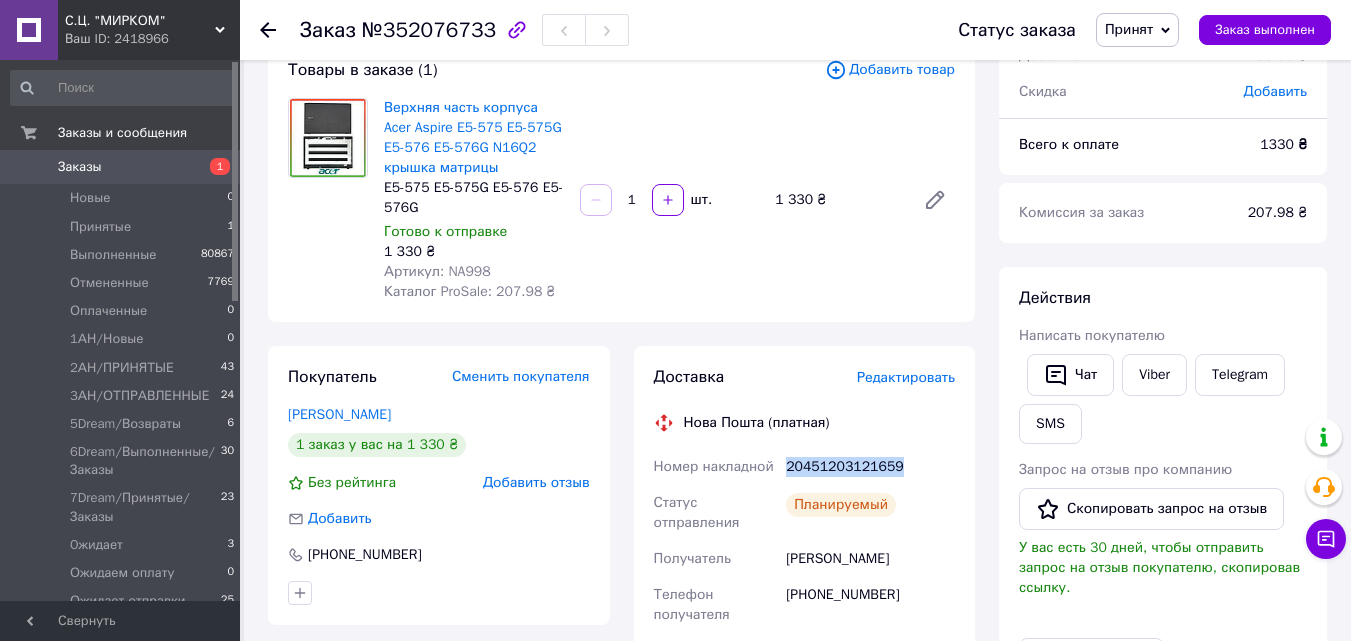 click on "Принят" at bounding box center [1137, 30] 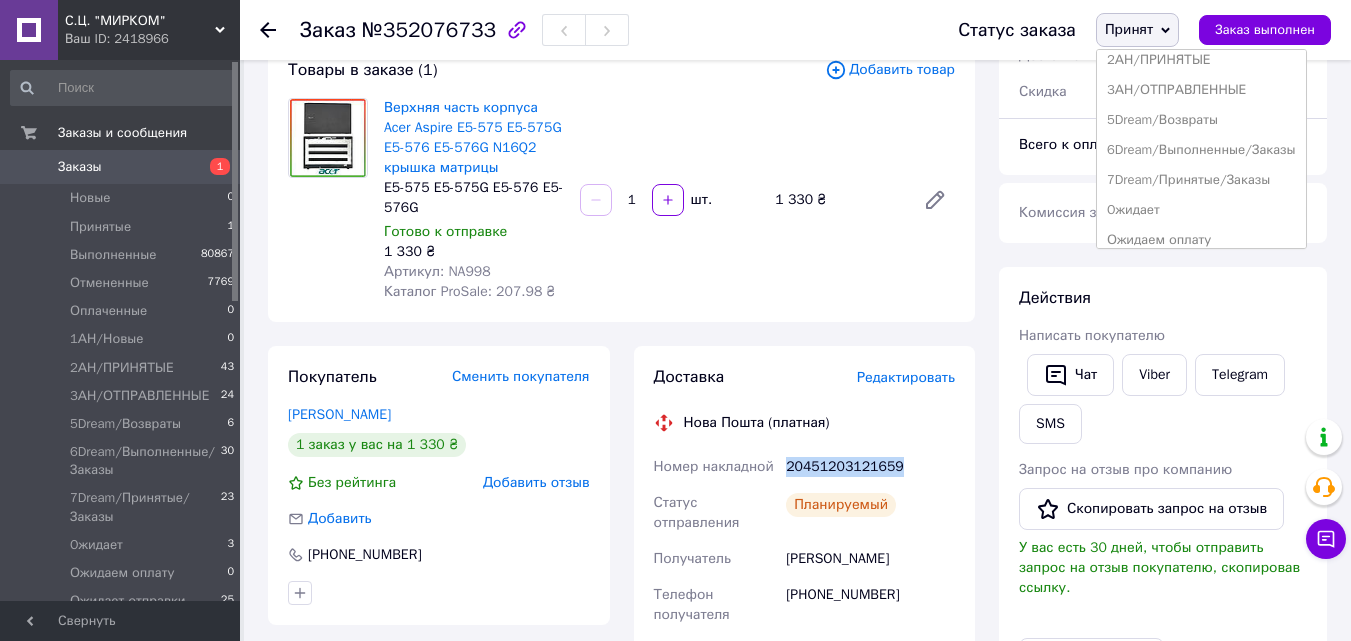 scroll, scrollTop: 232, scrollLeft: 0, axis: vertical 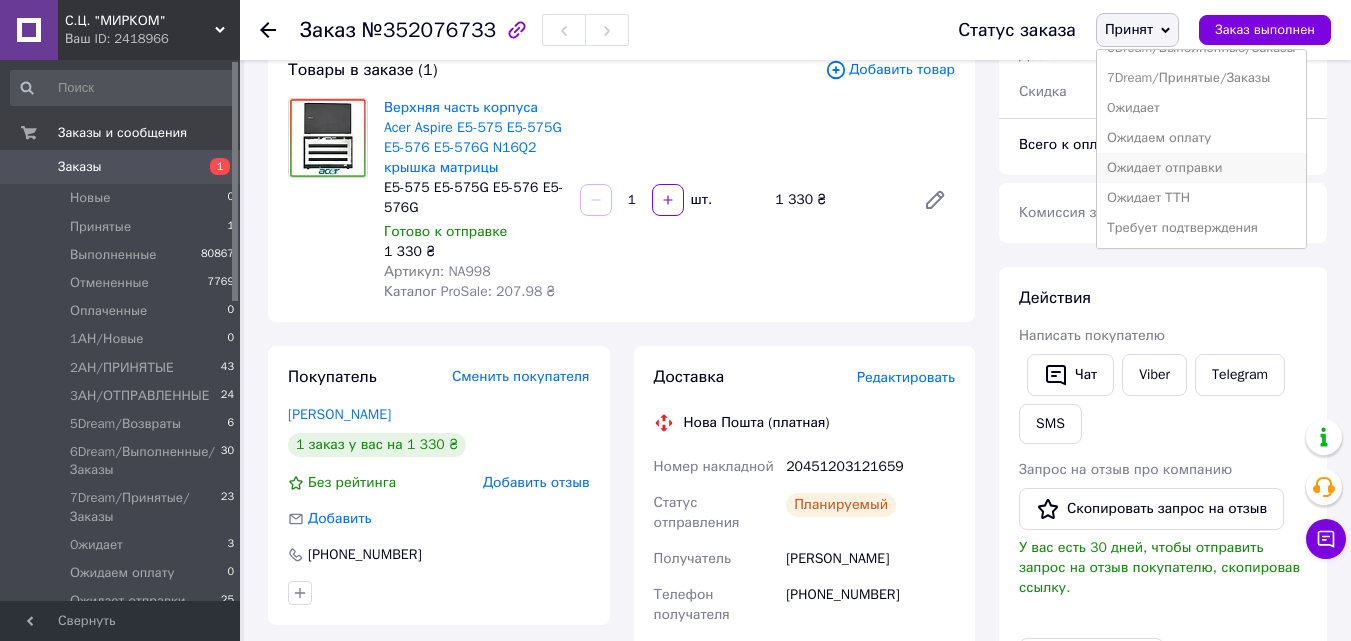 click on "Ожидает отправки" at bounding box center (1201, 168) 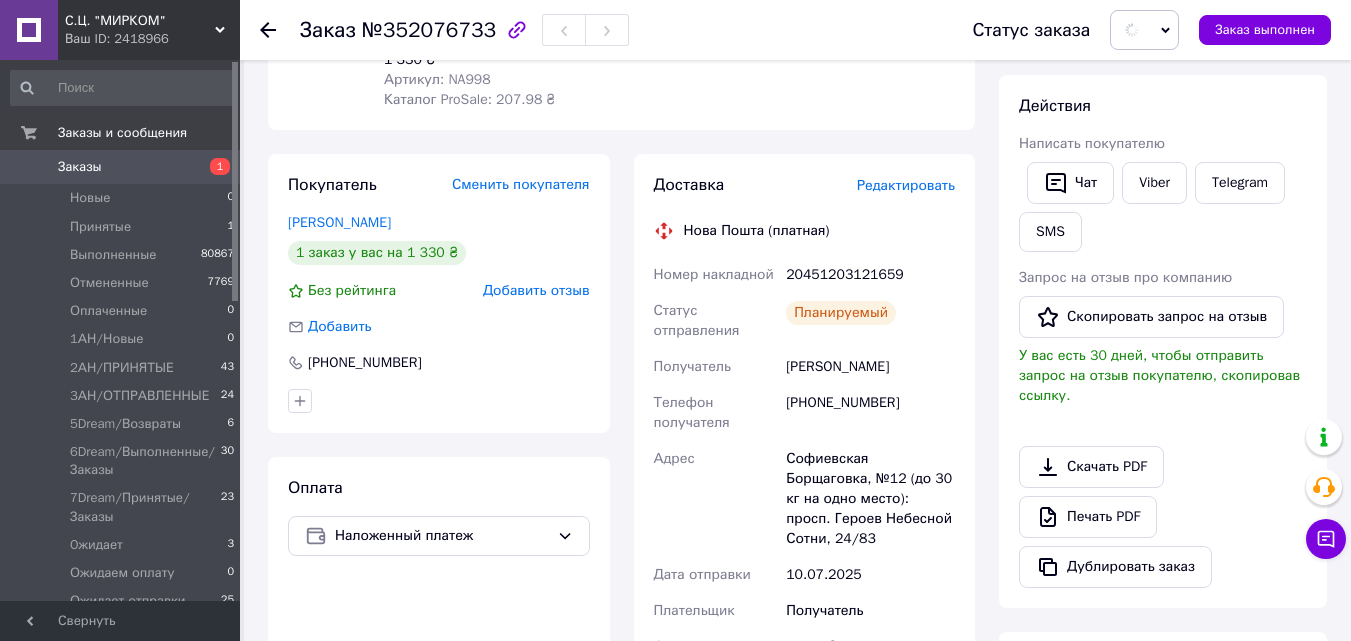 scroll, scrollTop: 333, scrollLeft: 0, axis: vertical 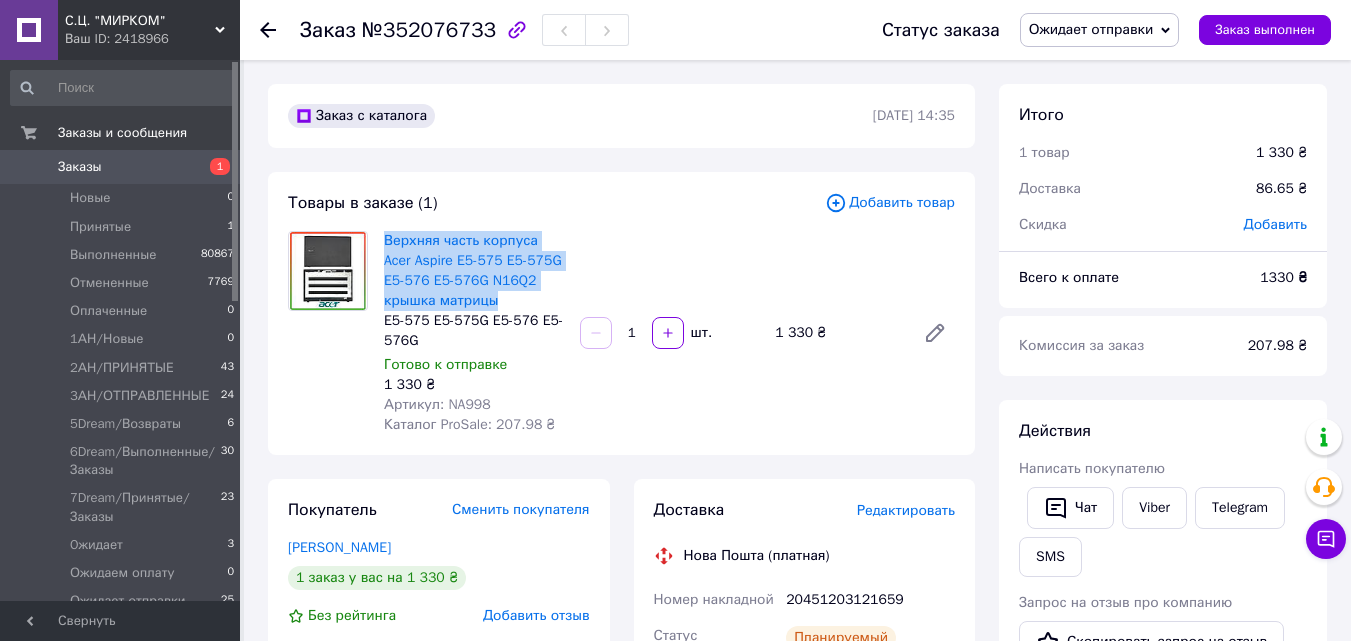 drag, startPoint x: 517, startPoint y: 295, endPoint x: 384, endPoint y: 223, distance: 151.23822 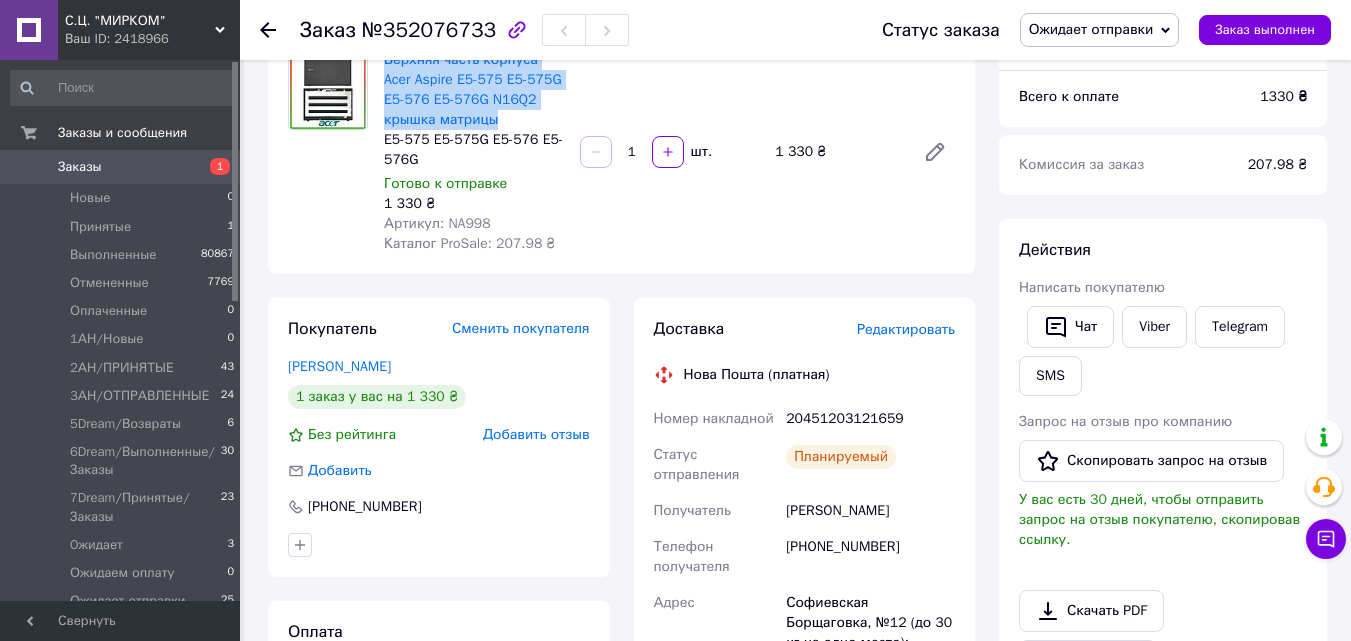scroll, scrollTop: 400, scrollLeft: 0, axis: vertical 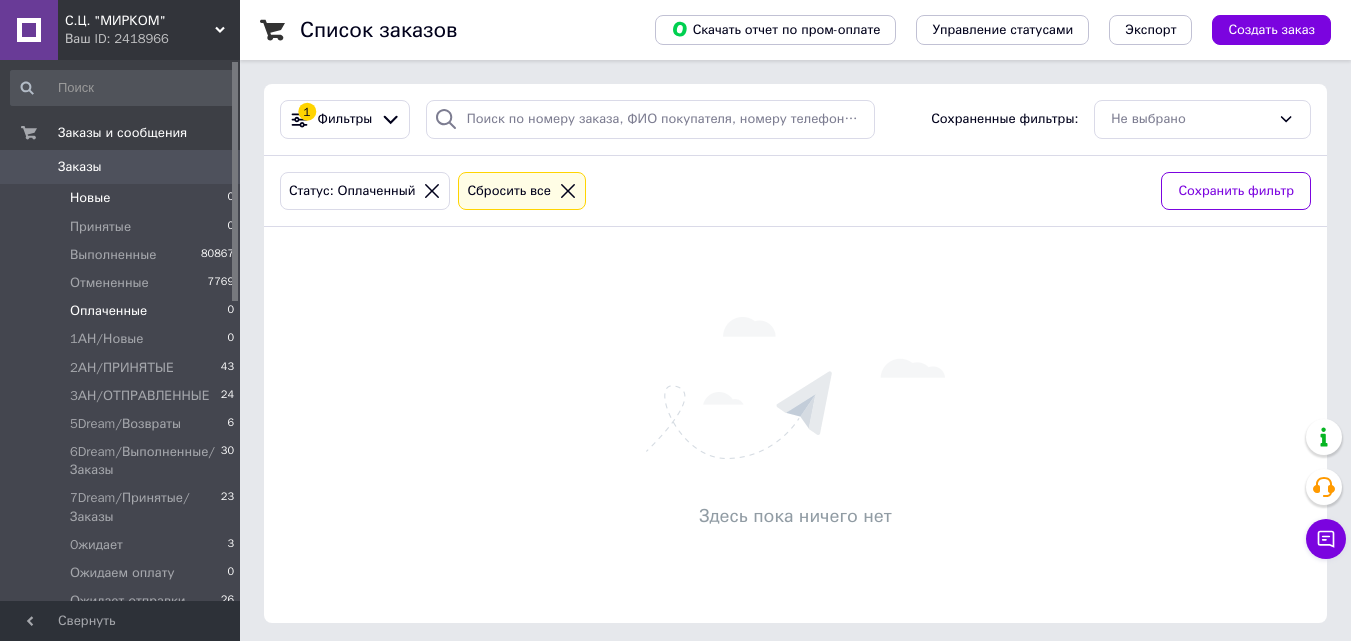 click on "Новые 0" at bounding box center (123, 198) 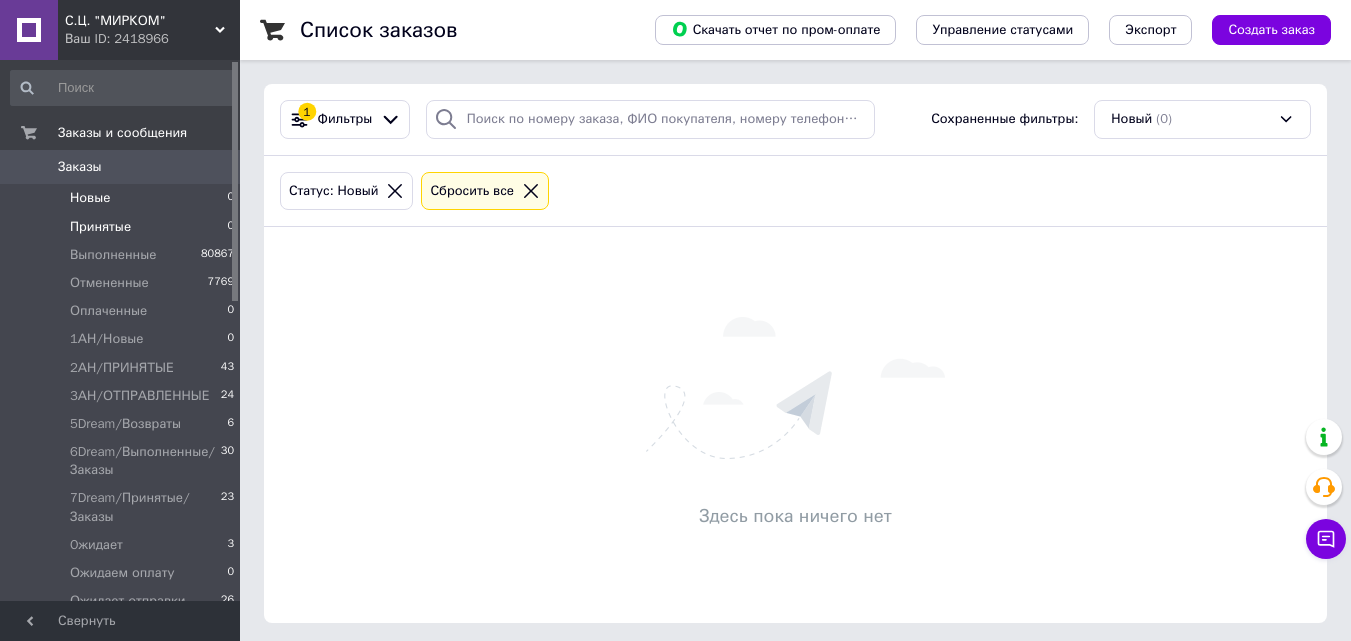 click on "Принятые 0" at bounding box center [123, 227] 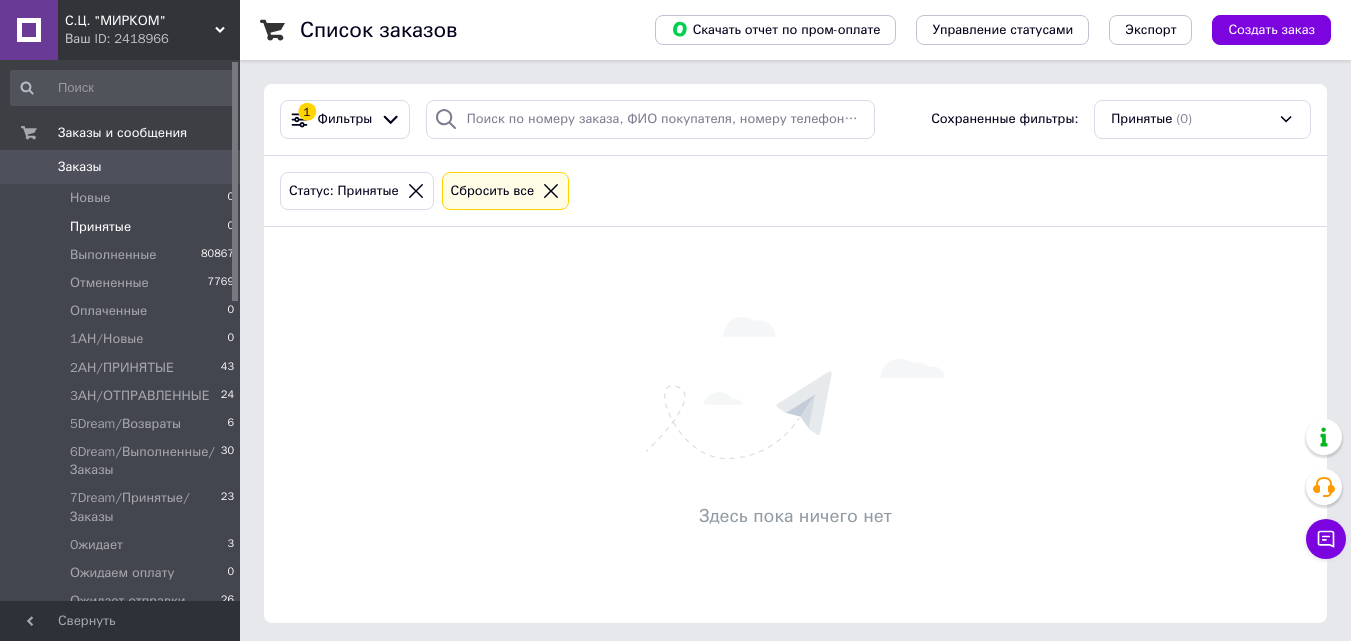 drag, startPoint x: 214, startPoint y: 228, endPoint x: 154, endPoint y: 220, distance: 60.530983 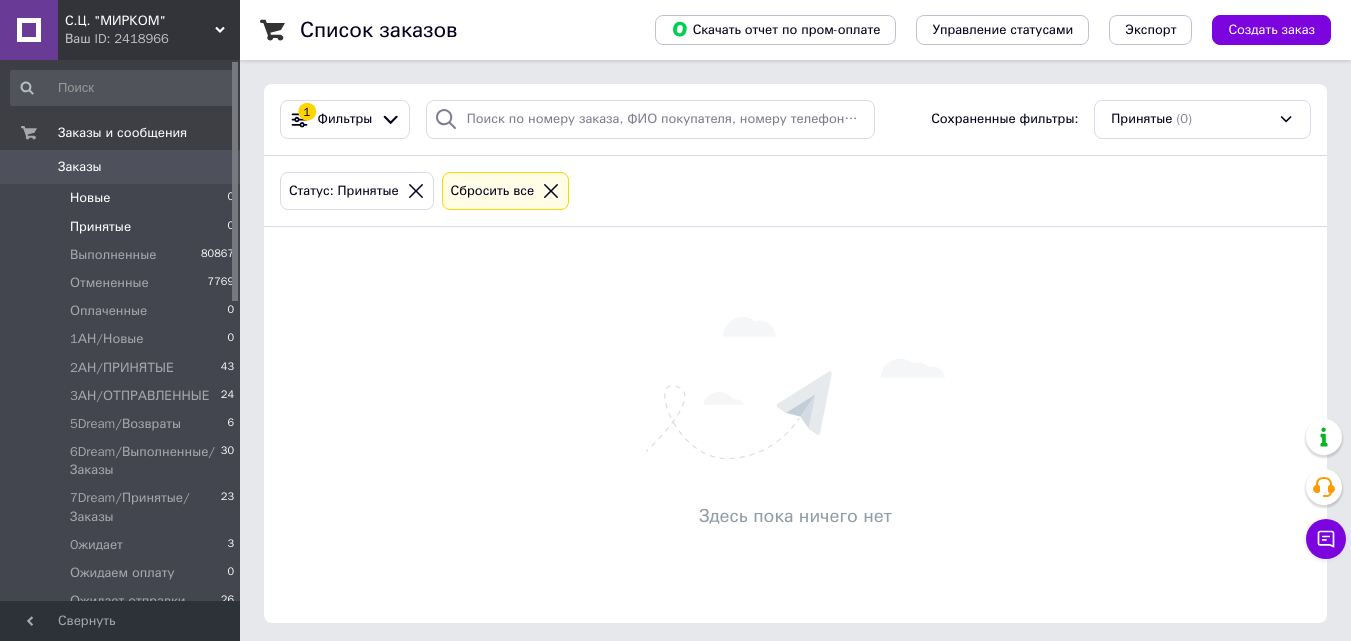 click on "Новые 0" at bounding box center [123, 198] 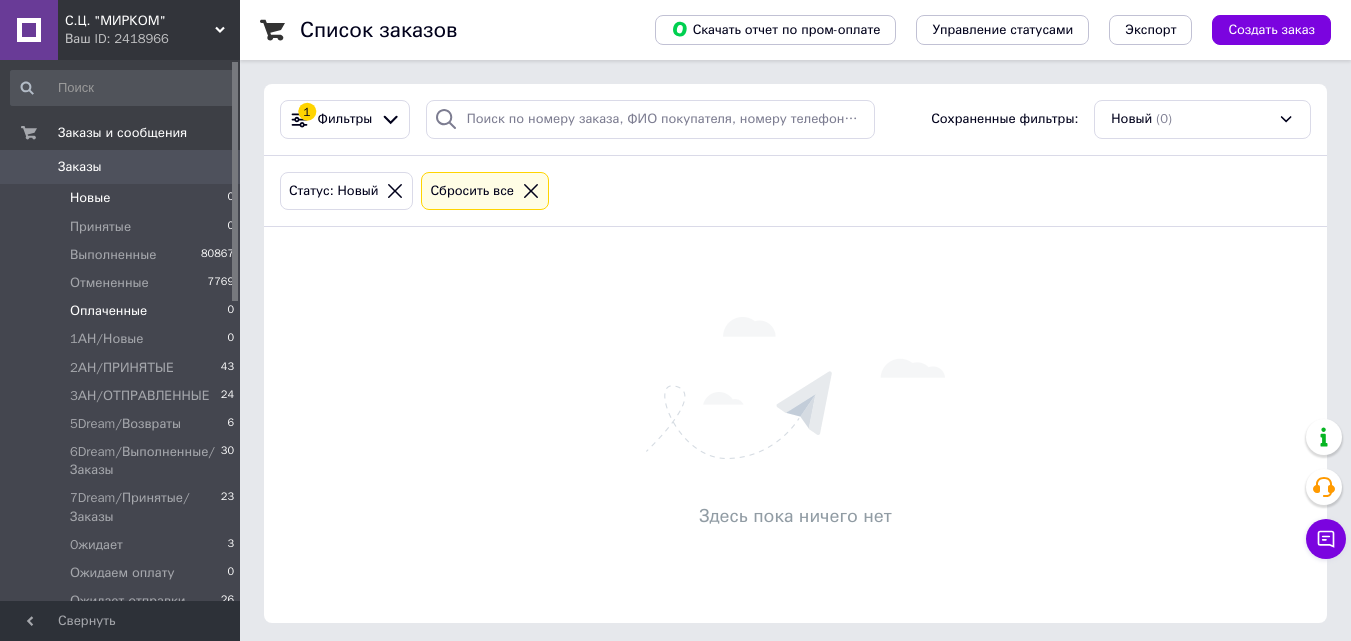 click on "Оплаченные 0" at bounding box center (123, 311) 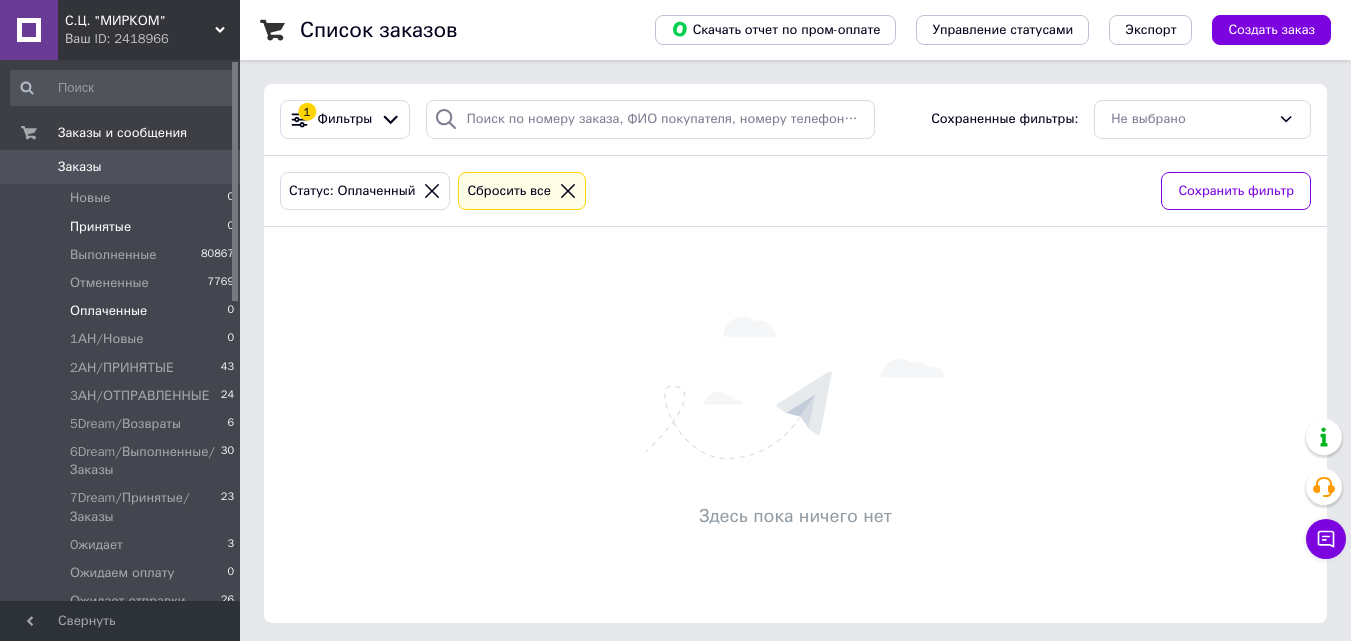 click on "Принятые 0" at bounding box center (123, 227) 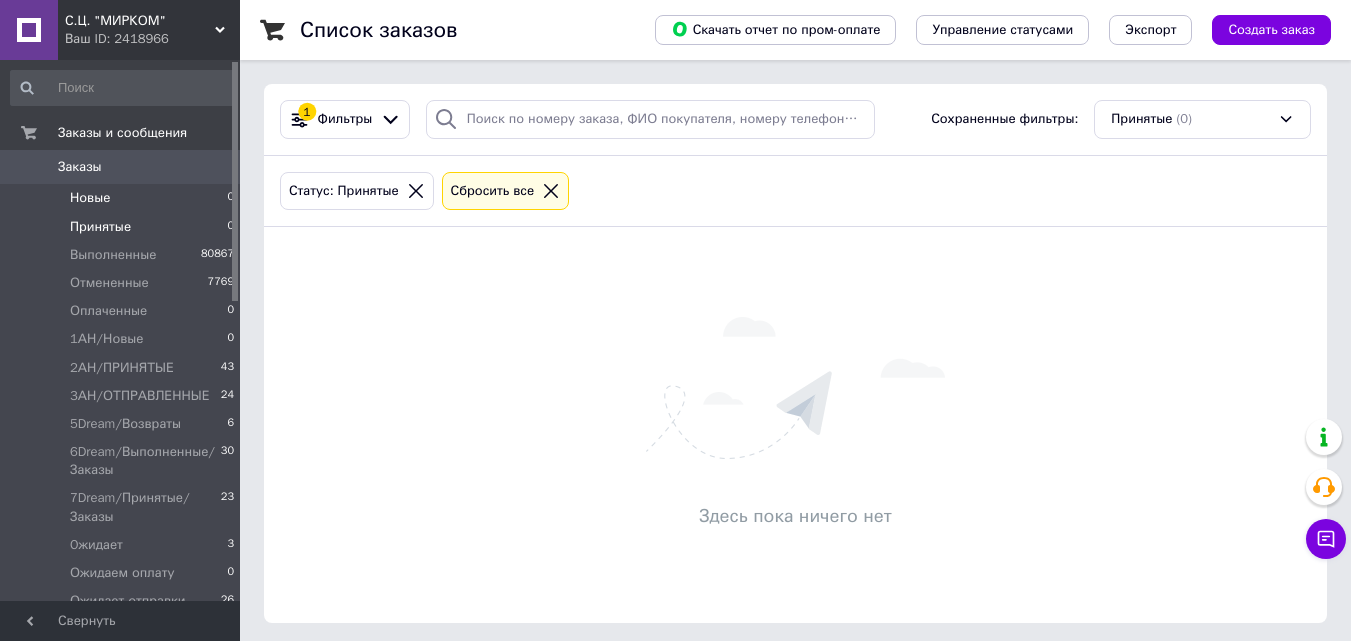 click on "Новые 0" at bounding box center [123, 198] 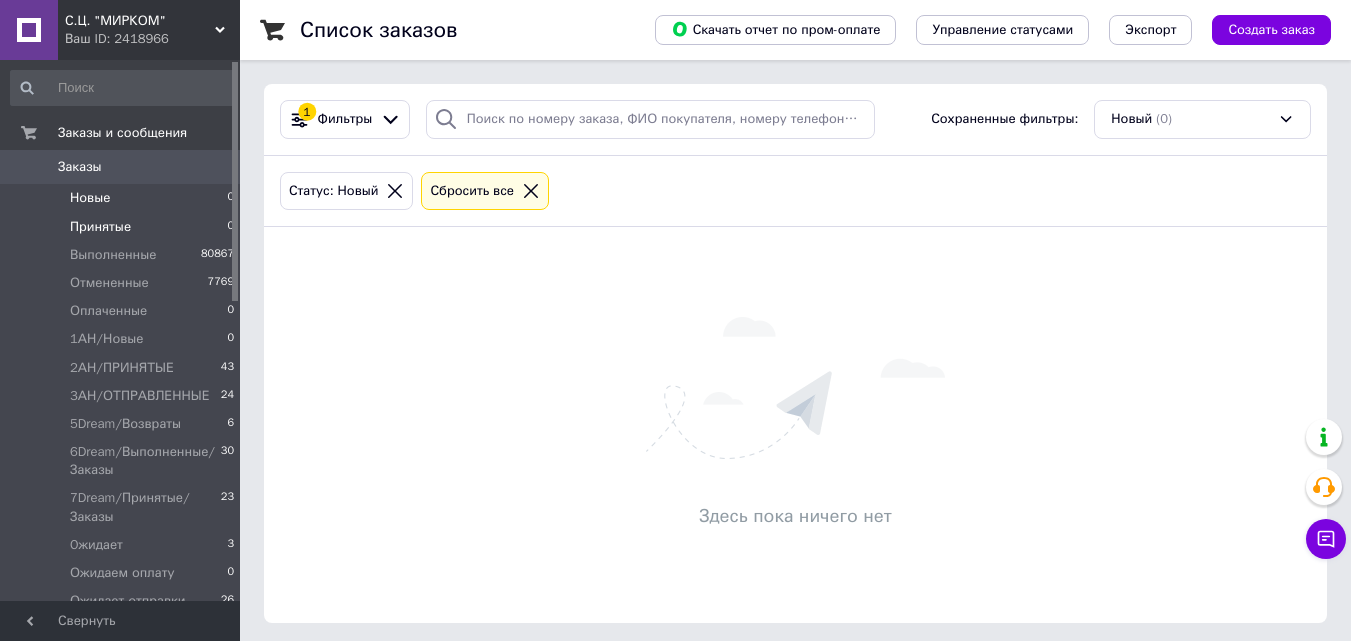 click on "Принятые 0" at bounding box center [123, 227] 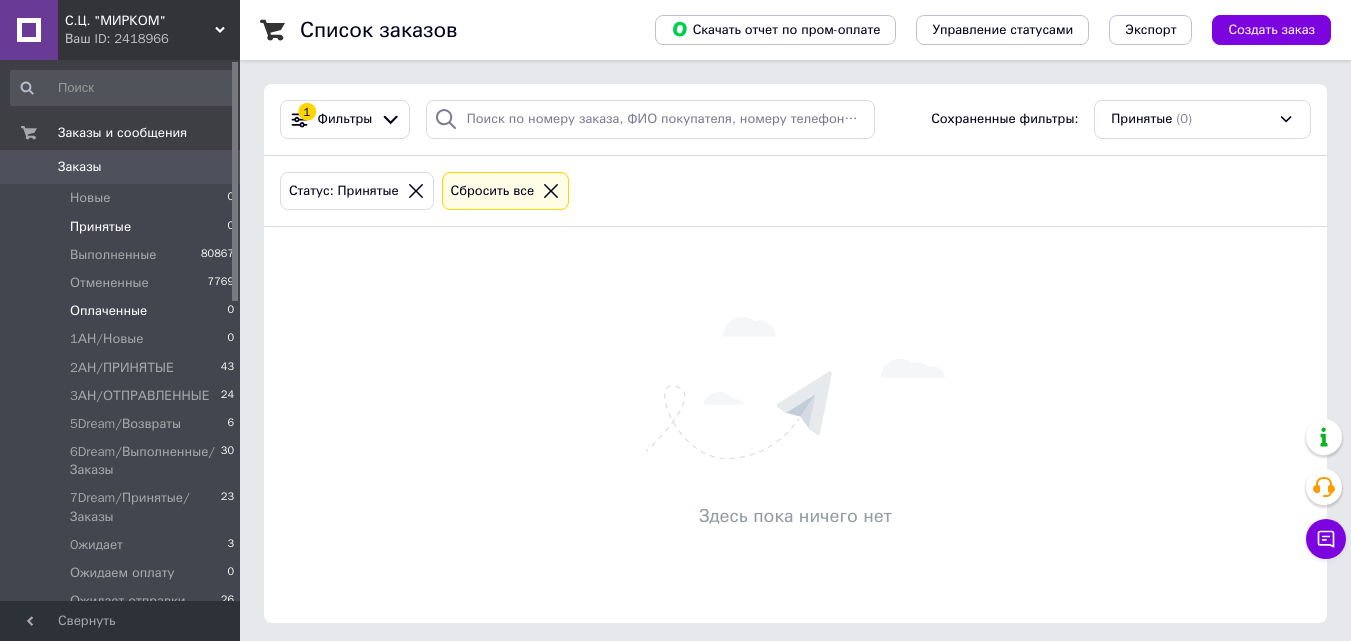 click on "Оплаченные 0" at bounding box center [123, 311] 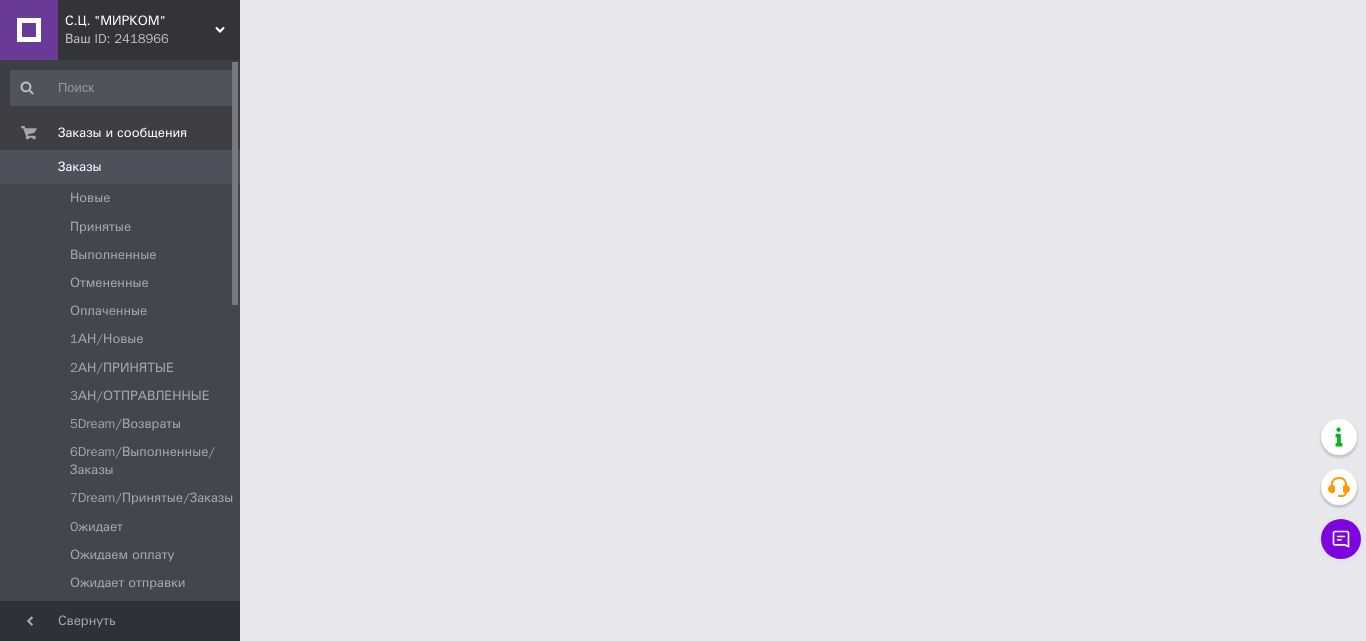 scroll, scrollTop: 0, scrollLeft: 0, axis: both 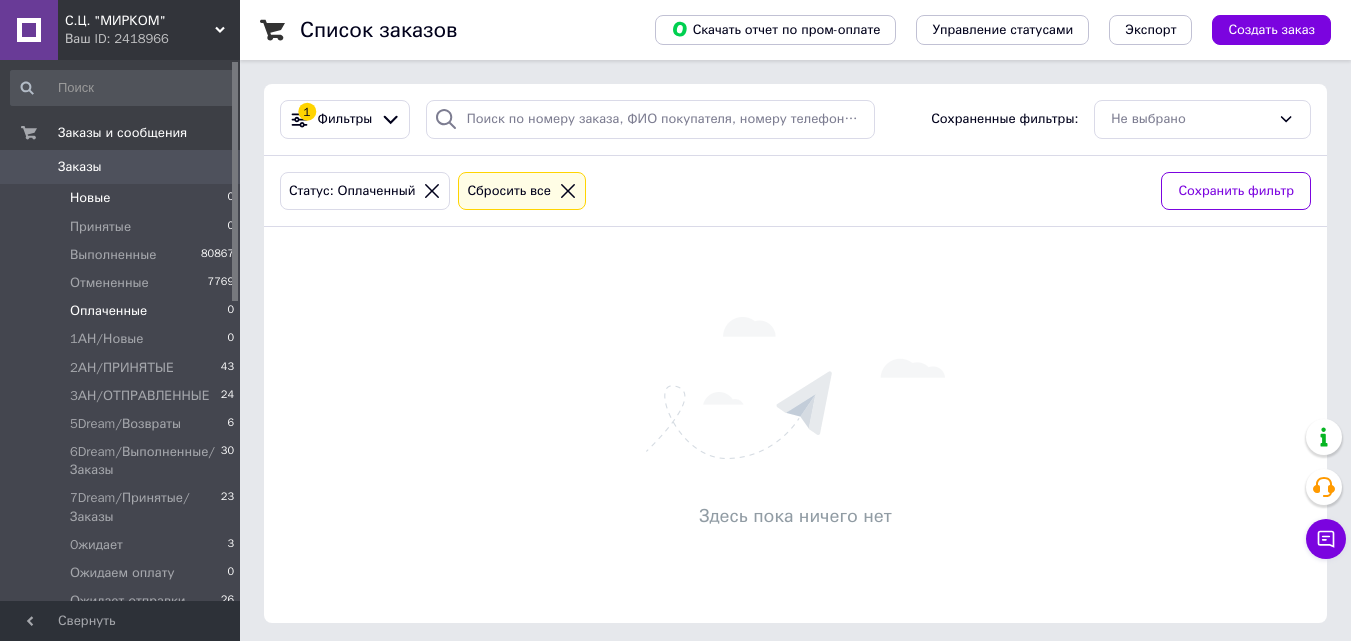 click on "Новые 0" at bounding box center [123, 198] 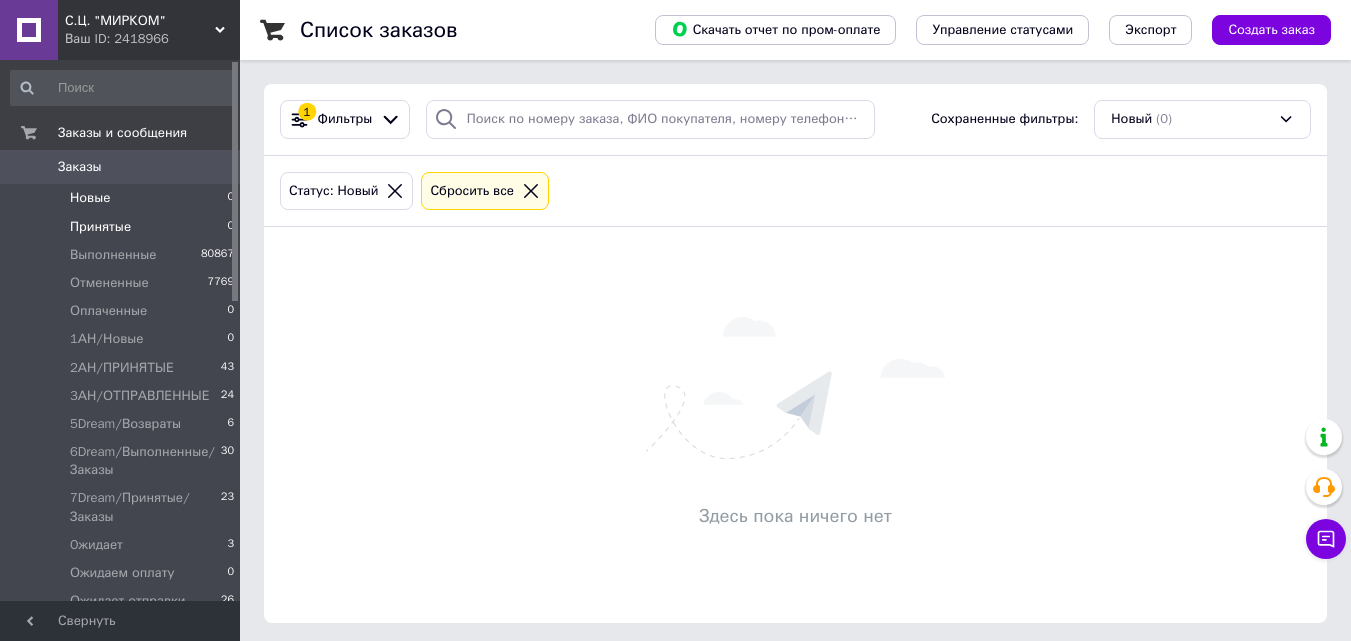 click on "Принятые 0" at bounding box center [123, 227] 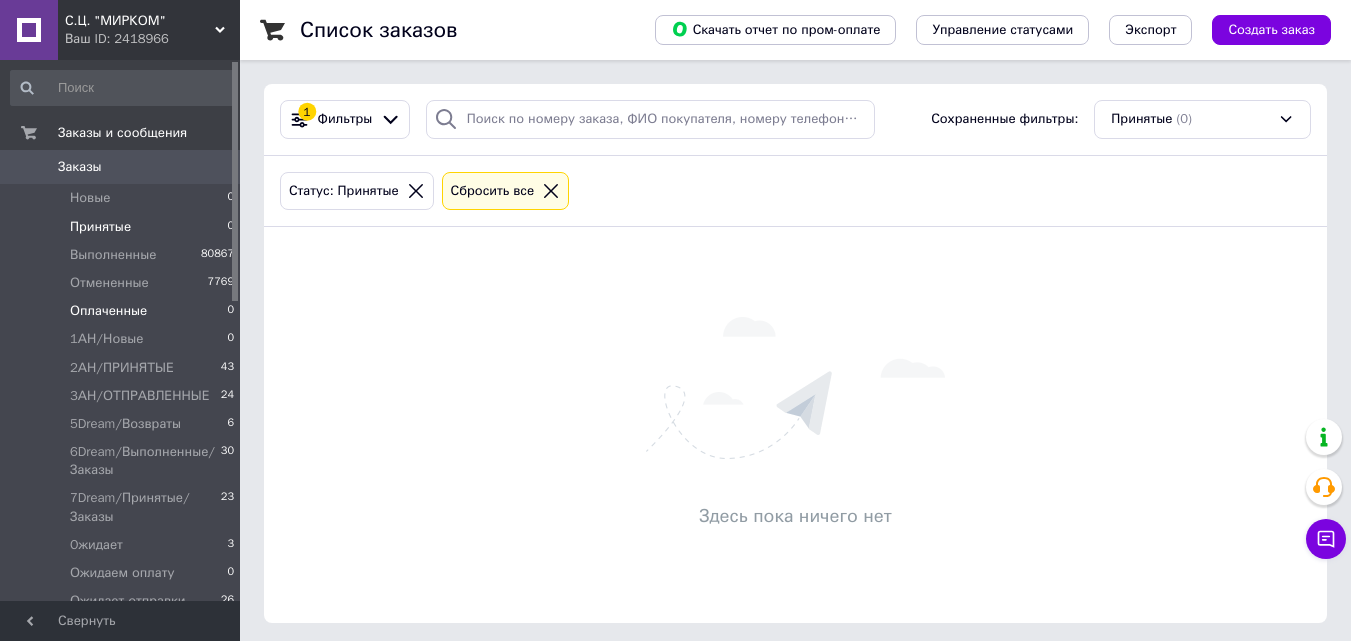 click on "Оплаченные 0" at bounding box center [123, 311] 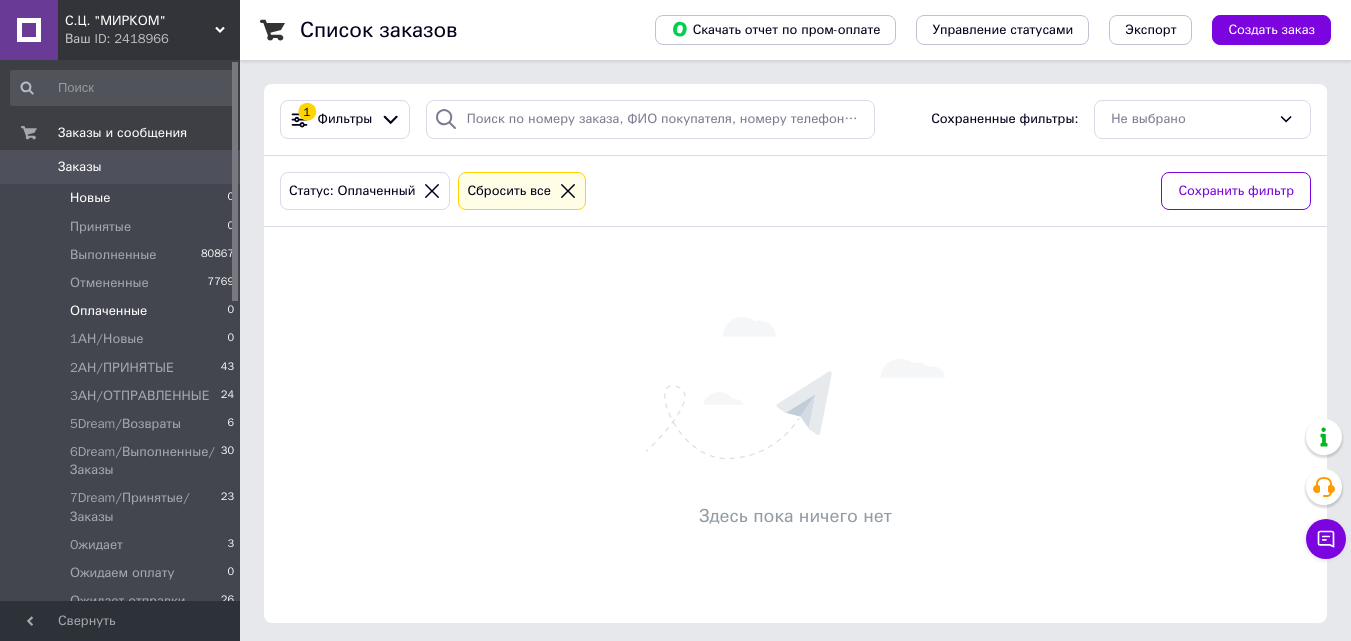 click on "Новые 0" at bounding box center [123, 198] 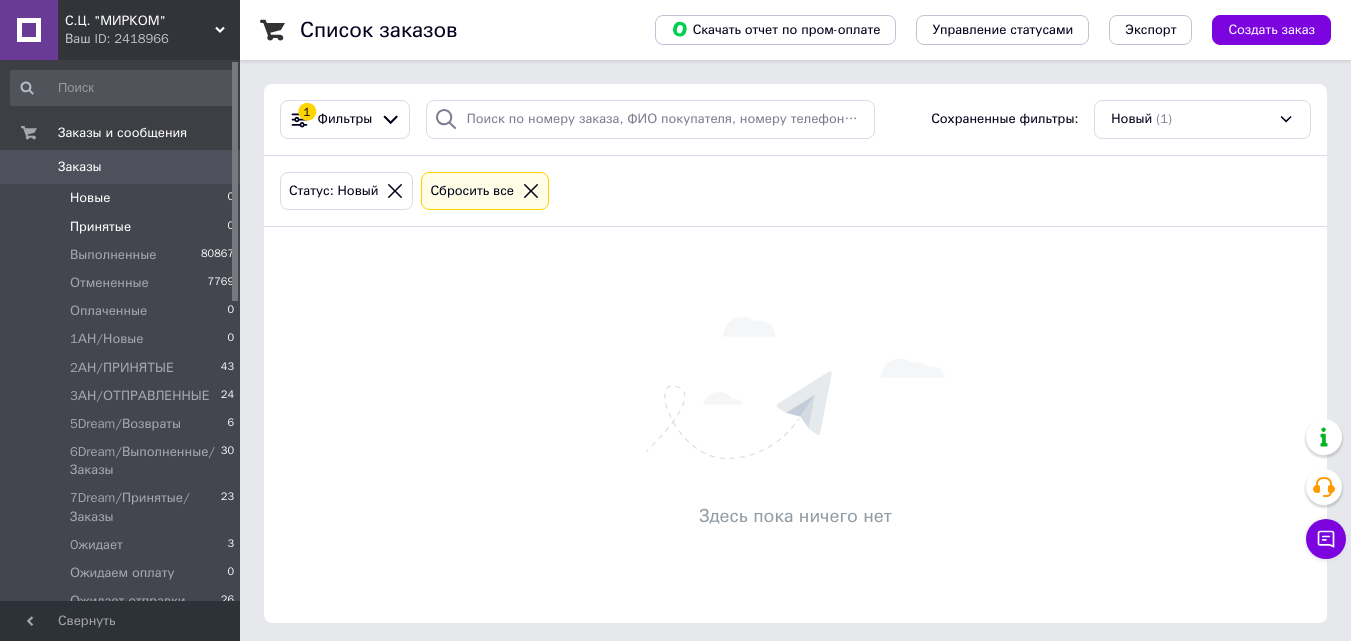 click on "Принятые 0" at bounding box center [123, 227] 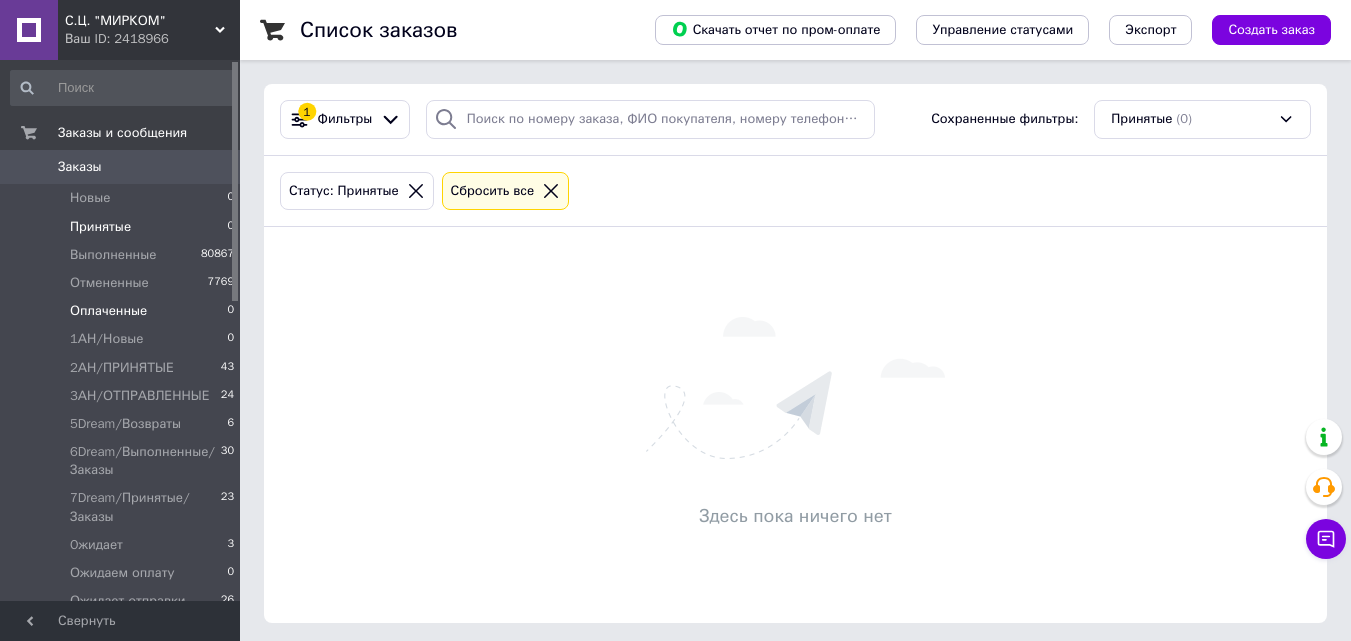 click on "Оплаченные 0" at bounding box center [123, 311] 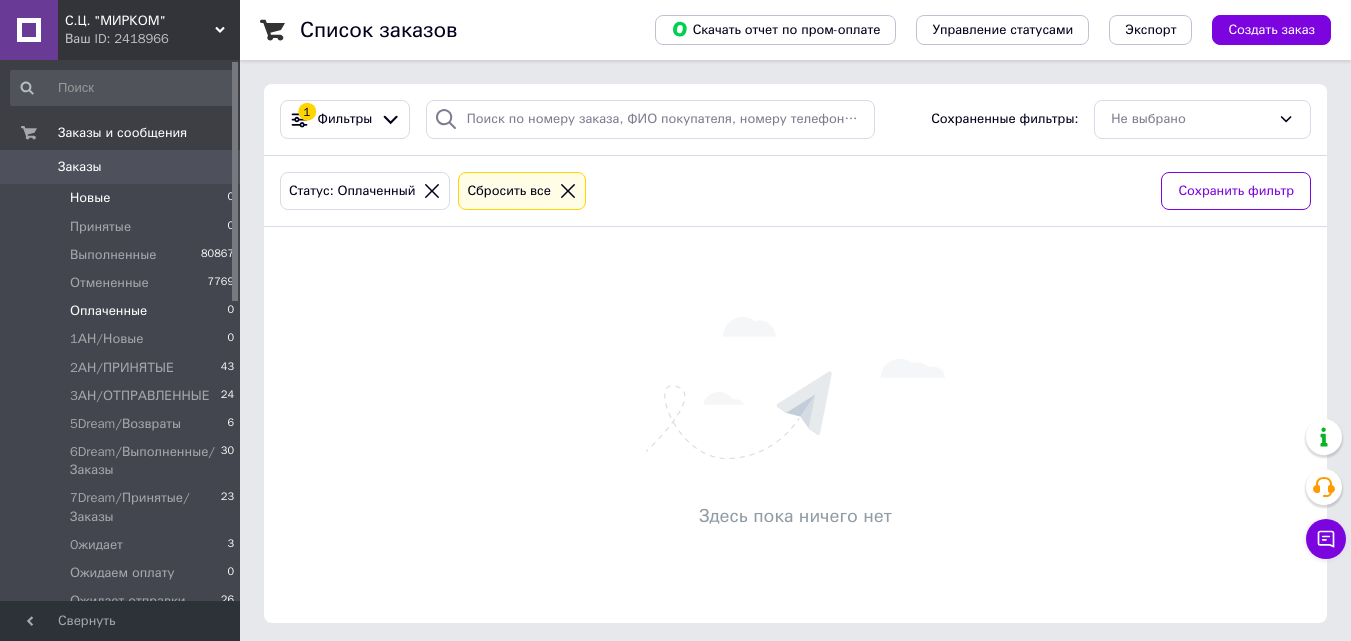click on "Новые 0" at bounding box center [123, 198] 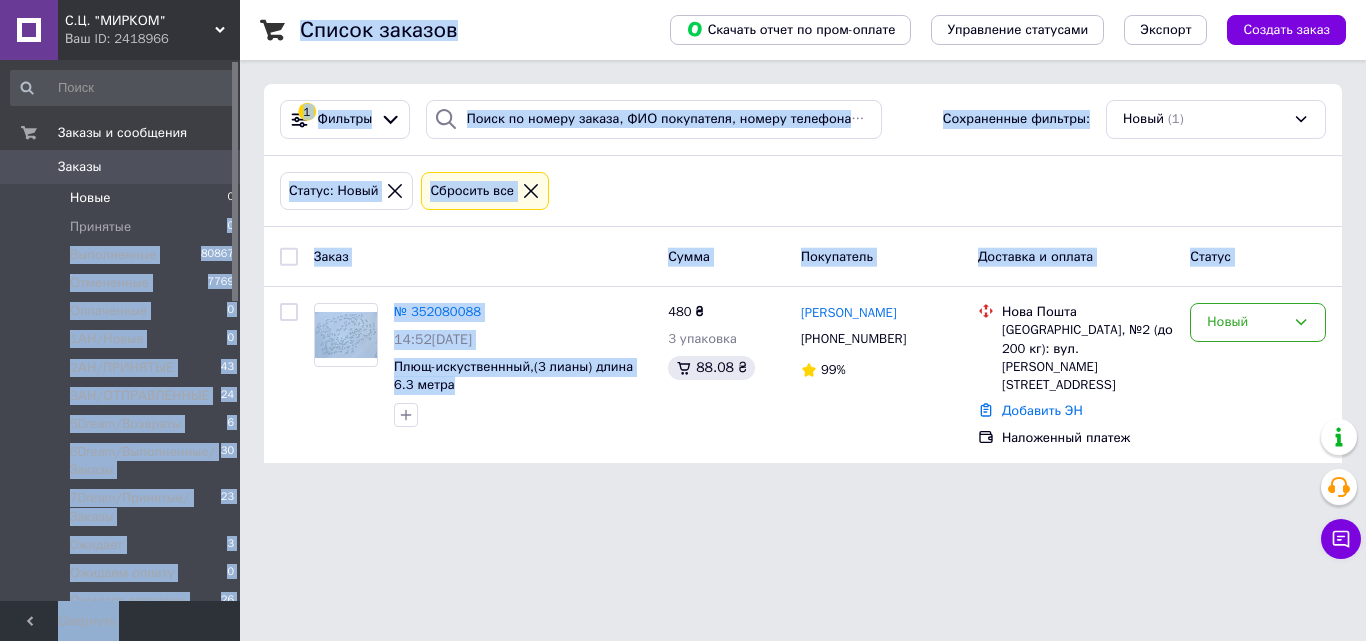 drag, startPoint x: 210, startPoint y: 232, endPoint x: 487, endPoint y: 531, distance: 407.59048 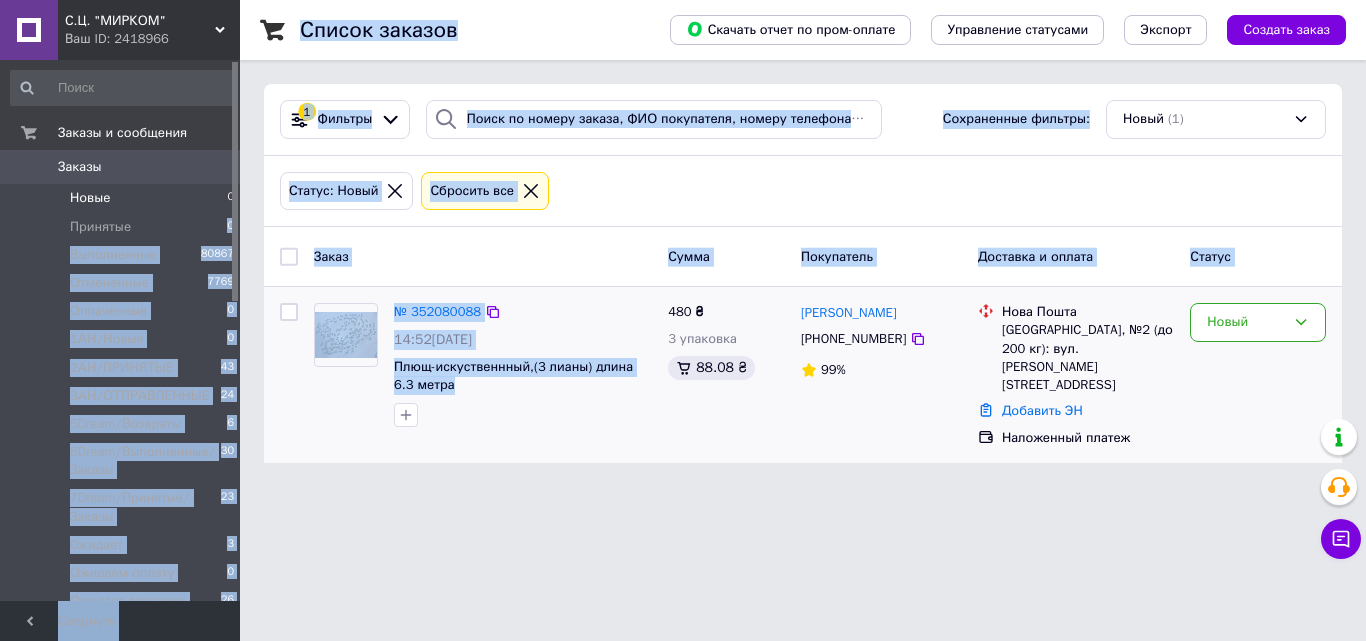 drag, startPoint x: 487, startPoint y: 529, endPoint x: 718, endPoint y: 436, distance: 249.01807 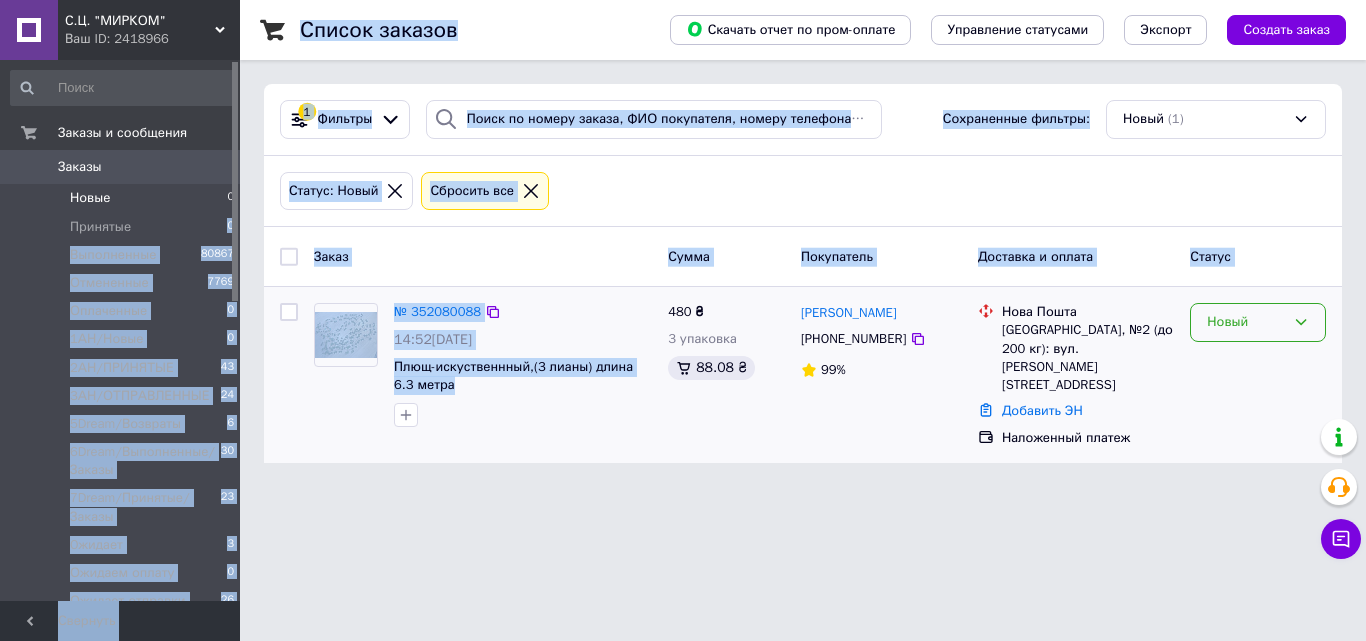 click on "Новый" at bounding box center (1258, 322) 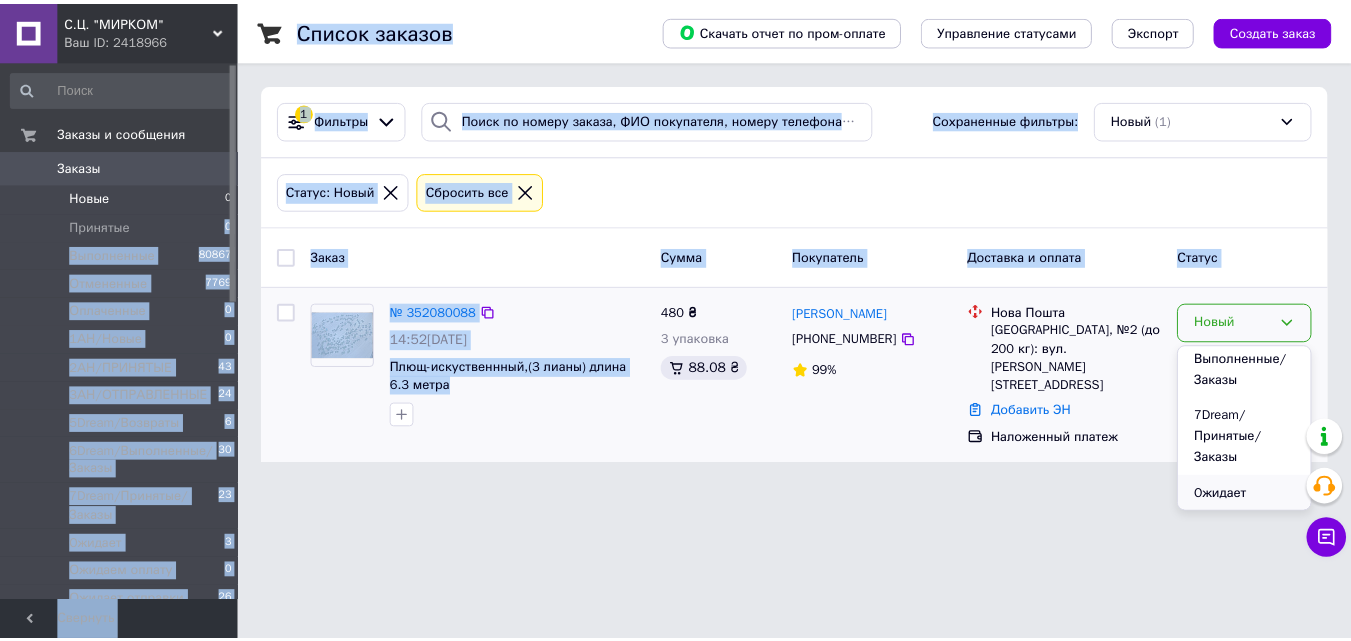 scroll, scrollTop: 500, scrollLeft: 0, axis: vertical 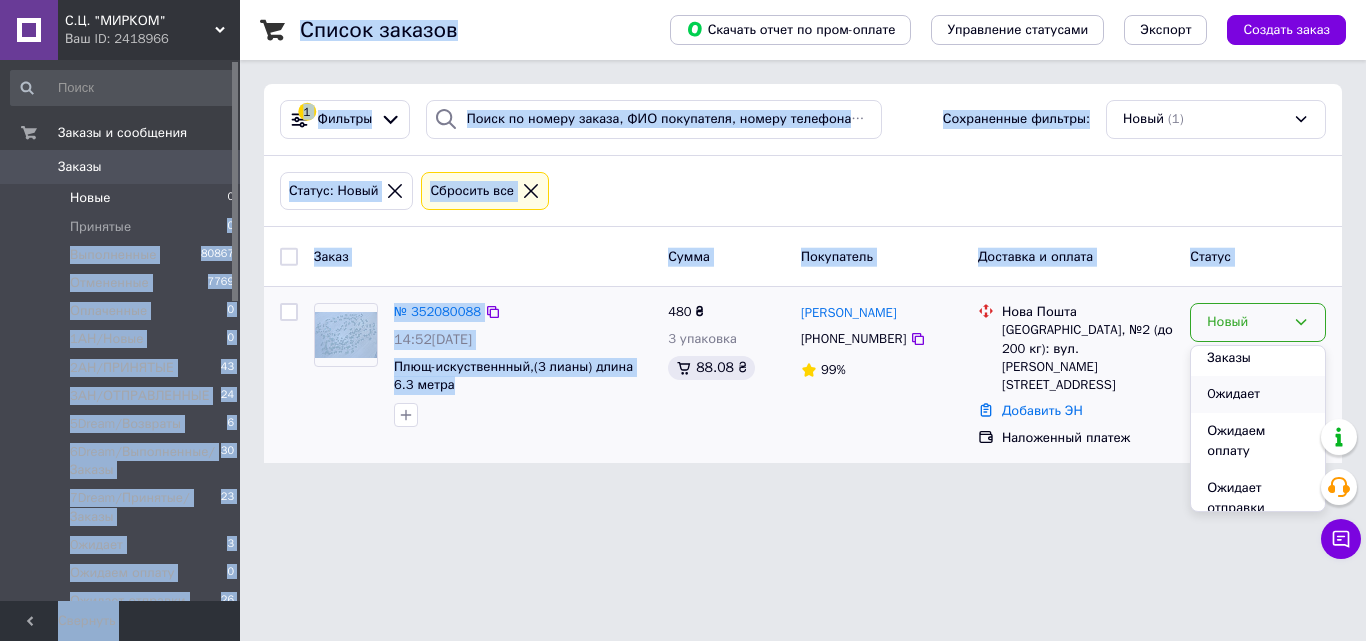 click on "Oжидает" at bounding box center [1258, 394] 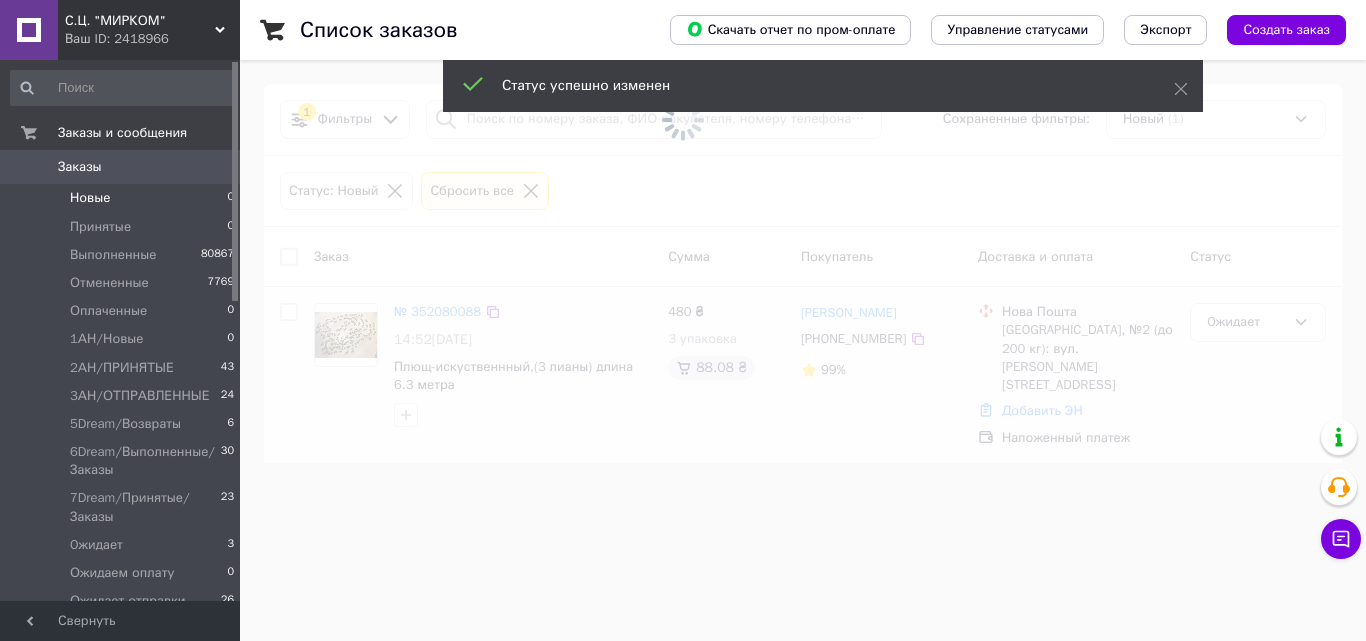 click at bounding box center (683, 320) 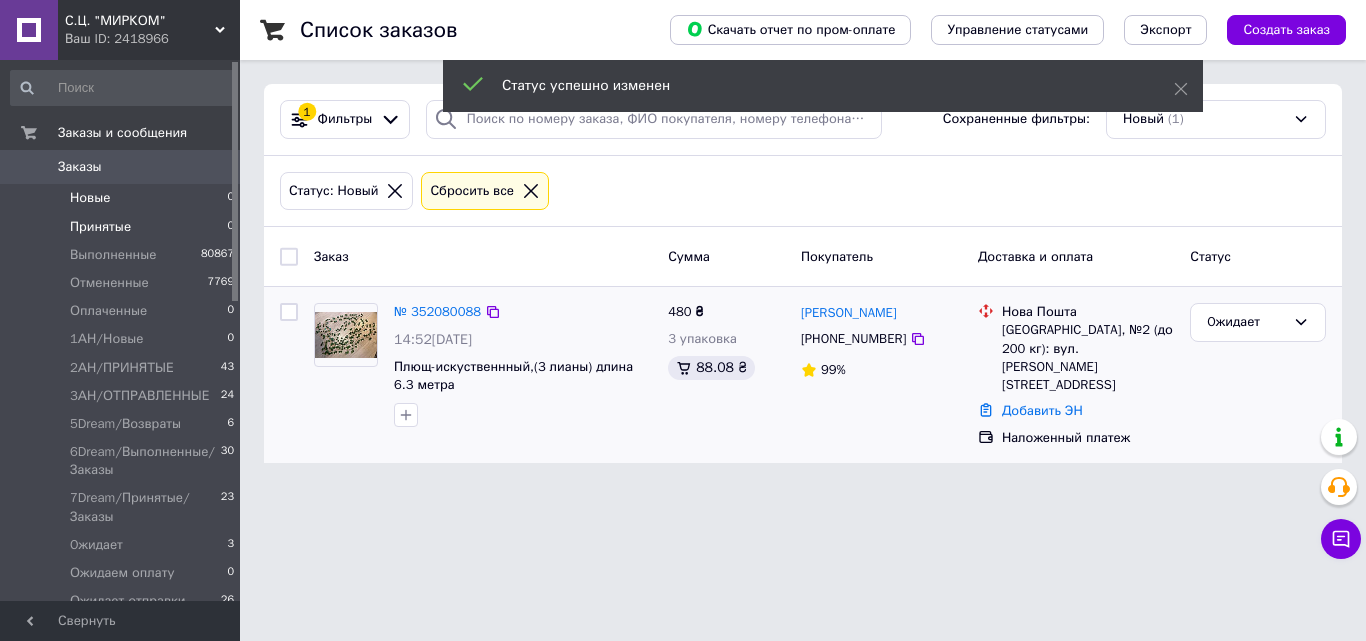 click on "Принятые 0" at bounding box center (123, 227) 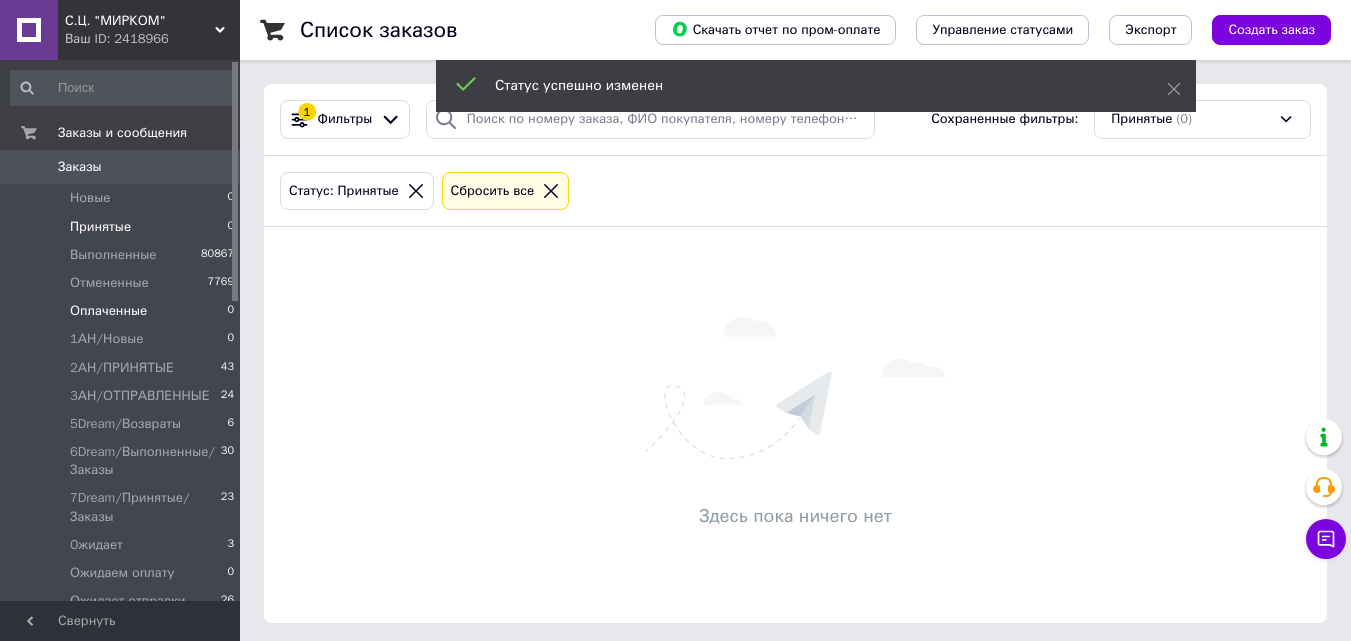 click on "Оплаченные 0" at bounding box center [123, 311] 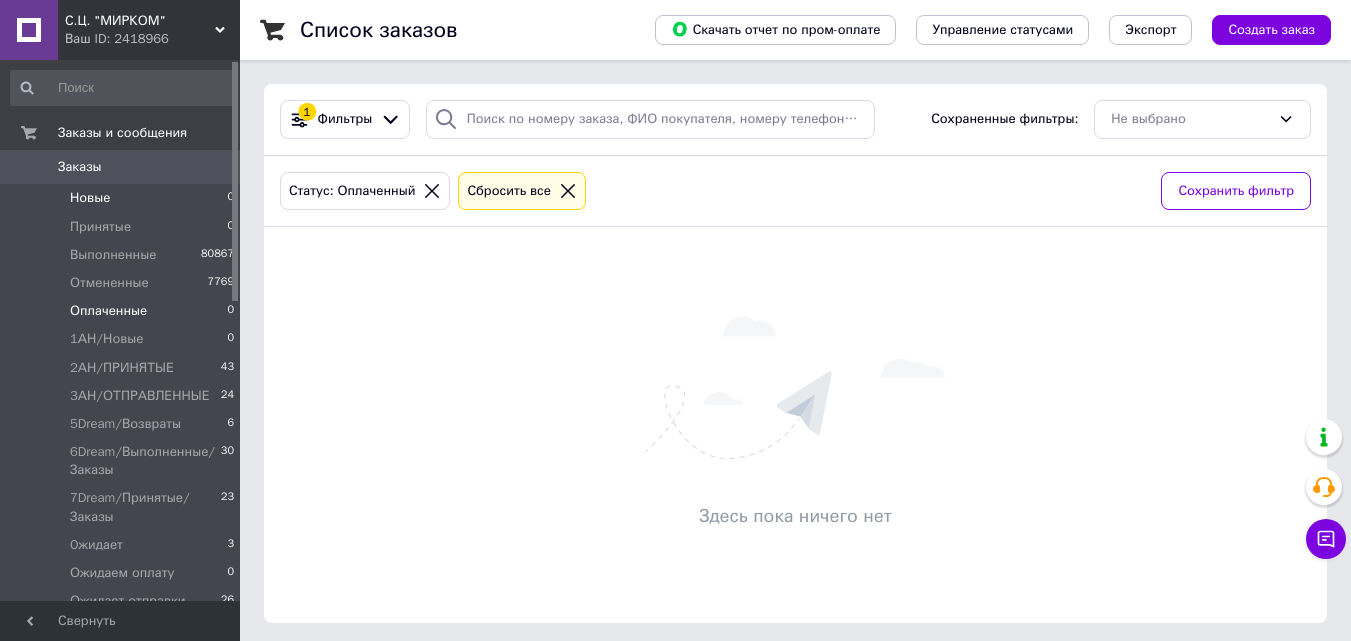 click on "Новые 0" at bounding box center [123, 198] 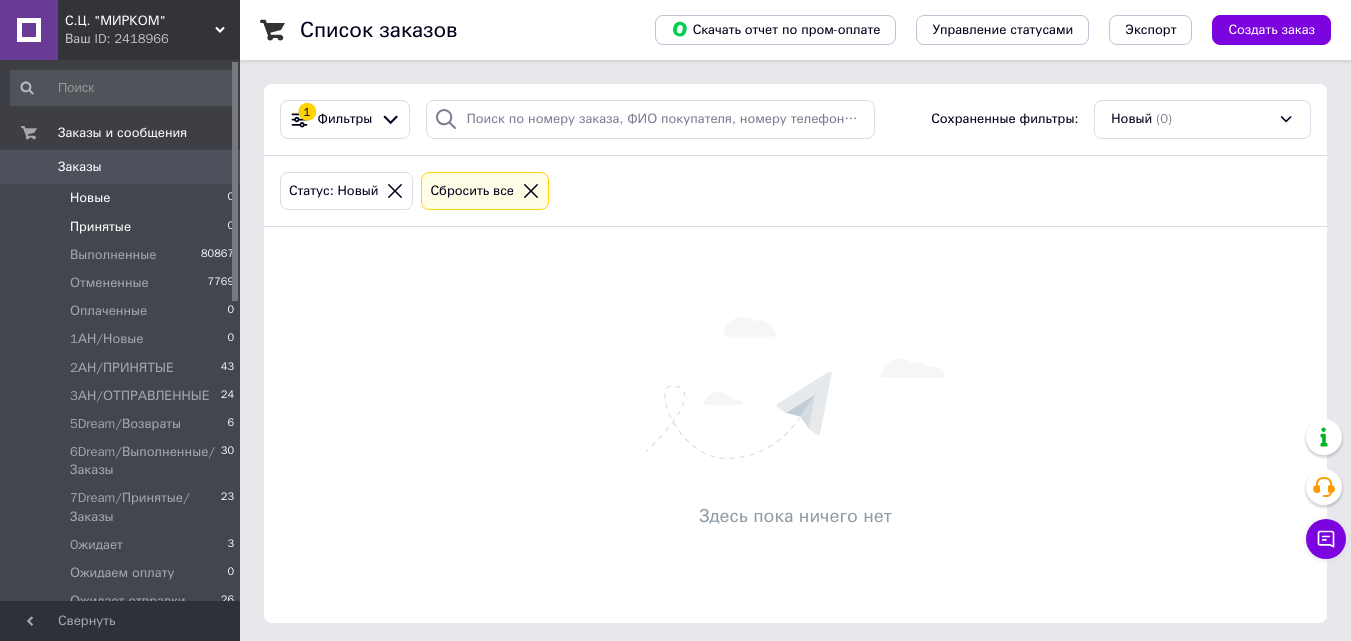 click on "Принятые 0" at bounding box center (123, 227) 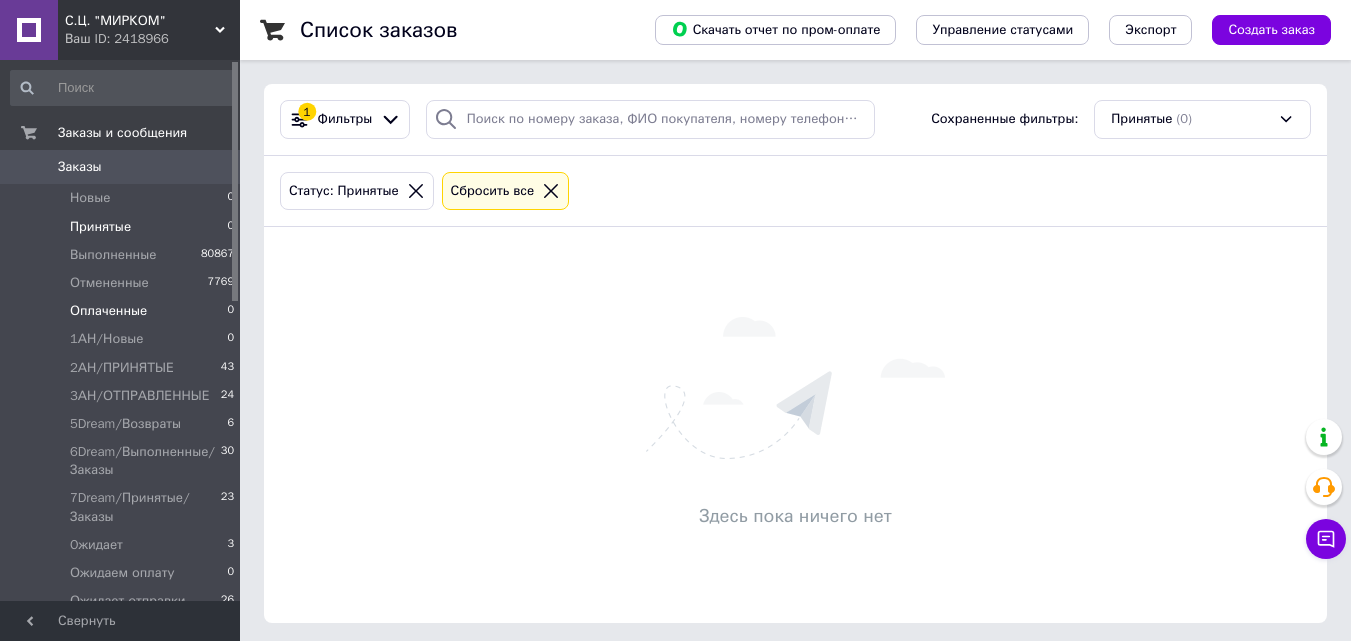 click on "Оплаченные 0" at bounding box center [123, 311] 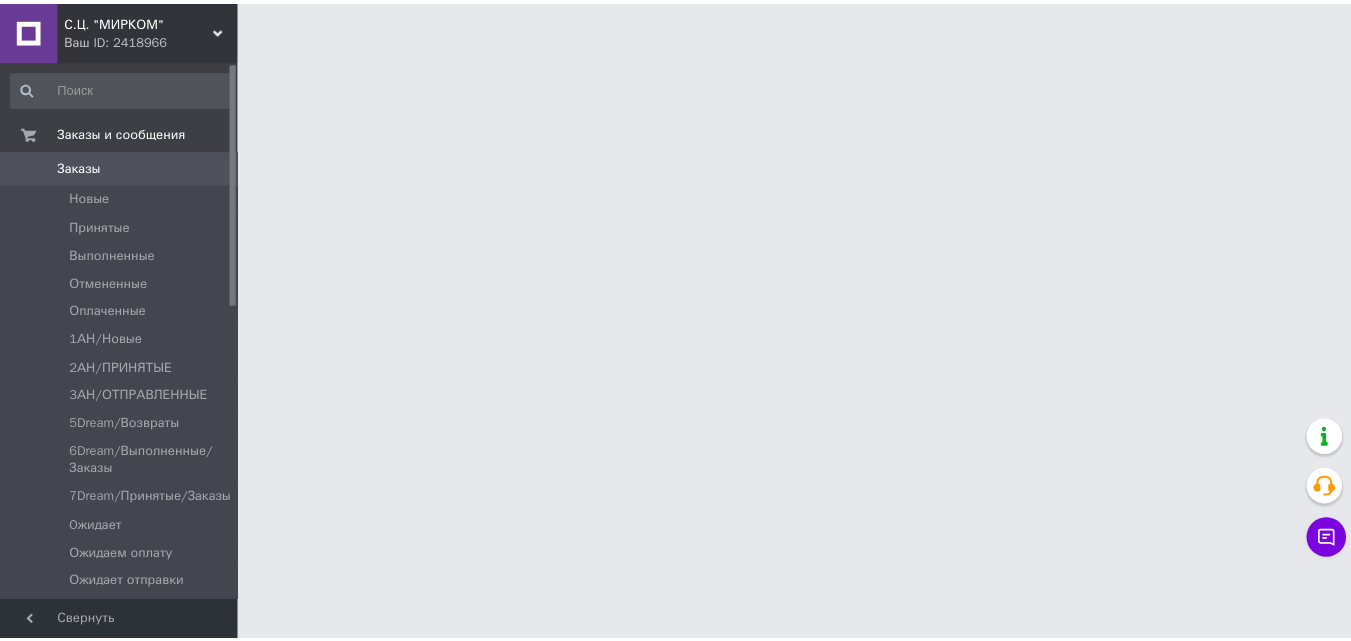 scroll, scrollTop: 0, scrollLeft: 0, axis: both 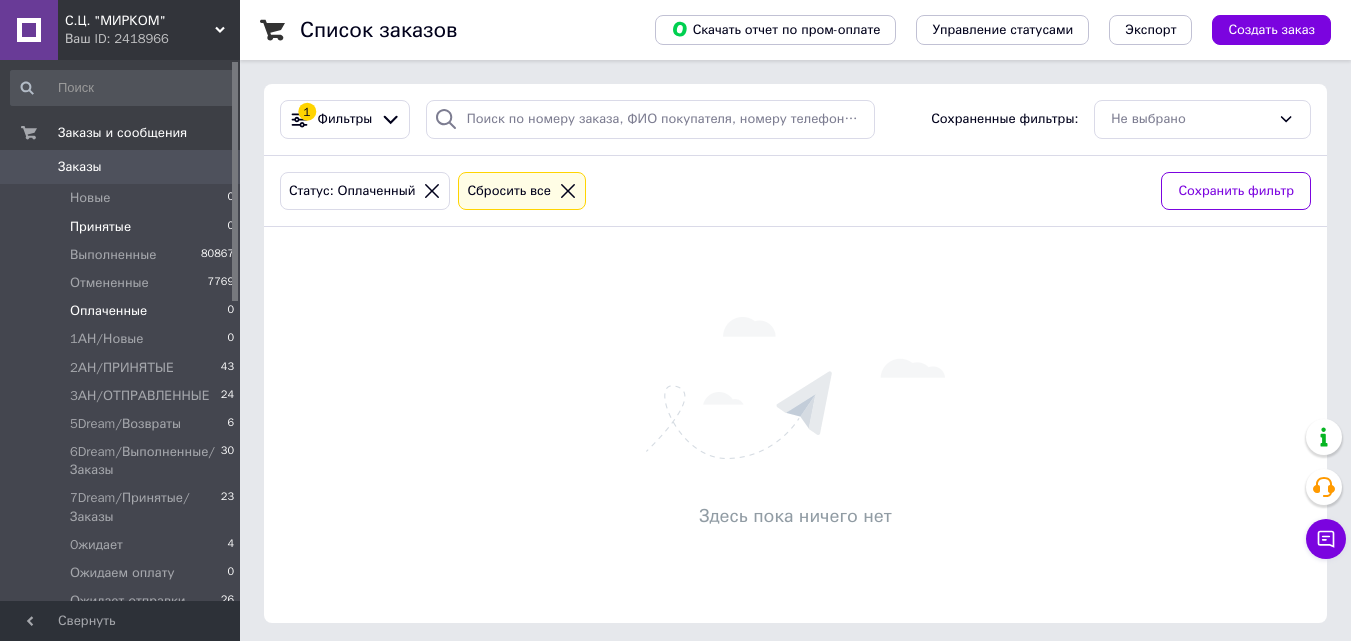 click on "Принятые 0" at bounding box center (123, 227) 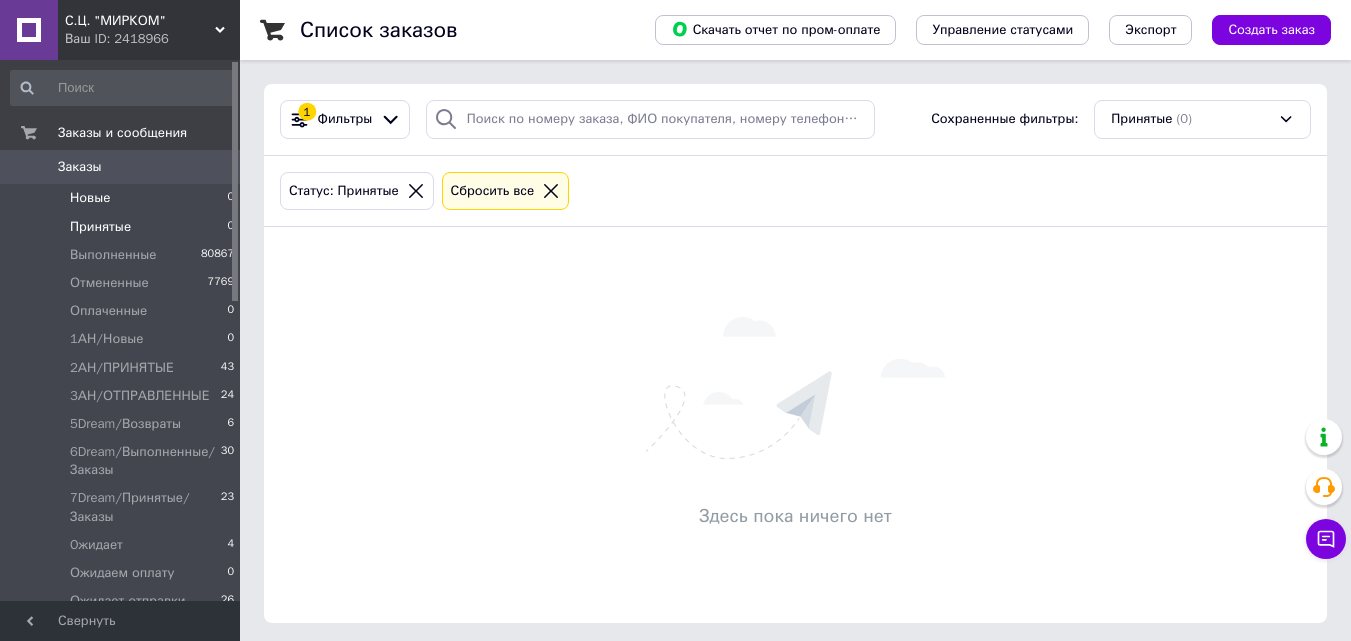 click on "Новые 0" at bounding box center [123, 198] 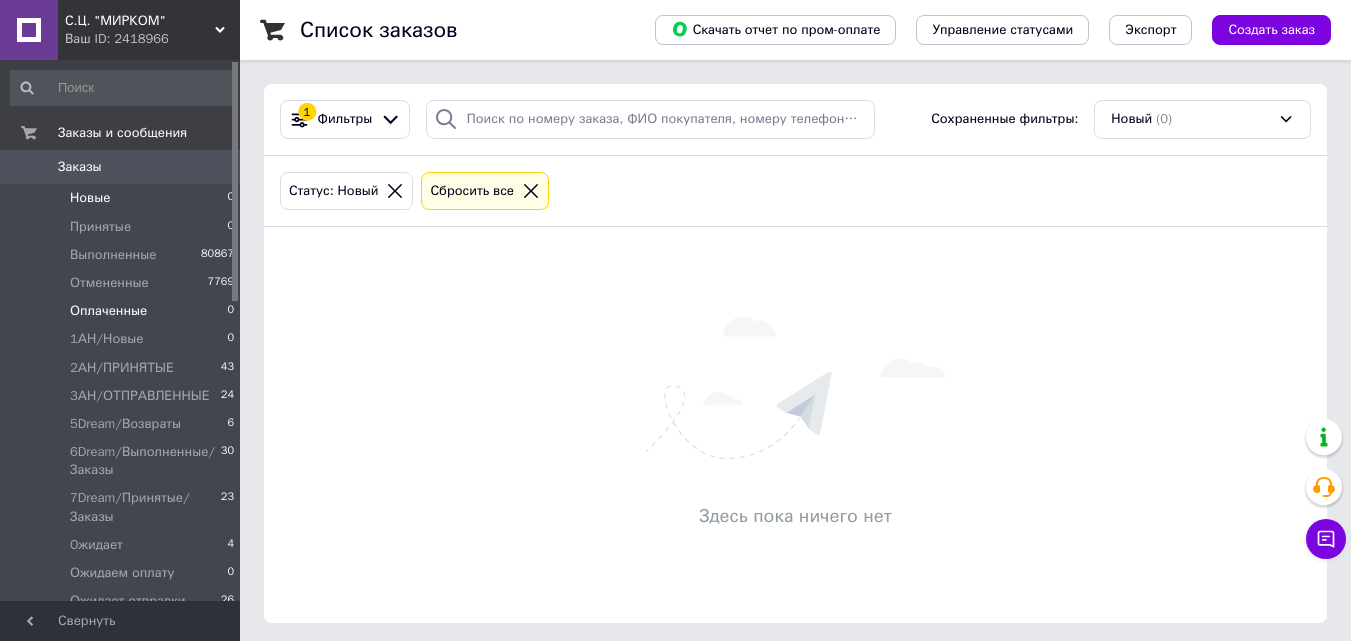 click on "Оплаченные 0" at bounding box center (123, 311) 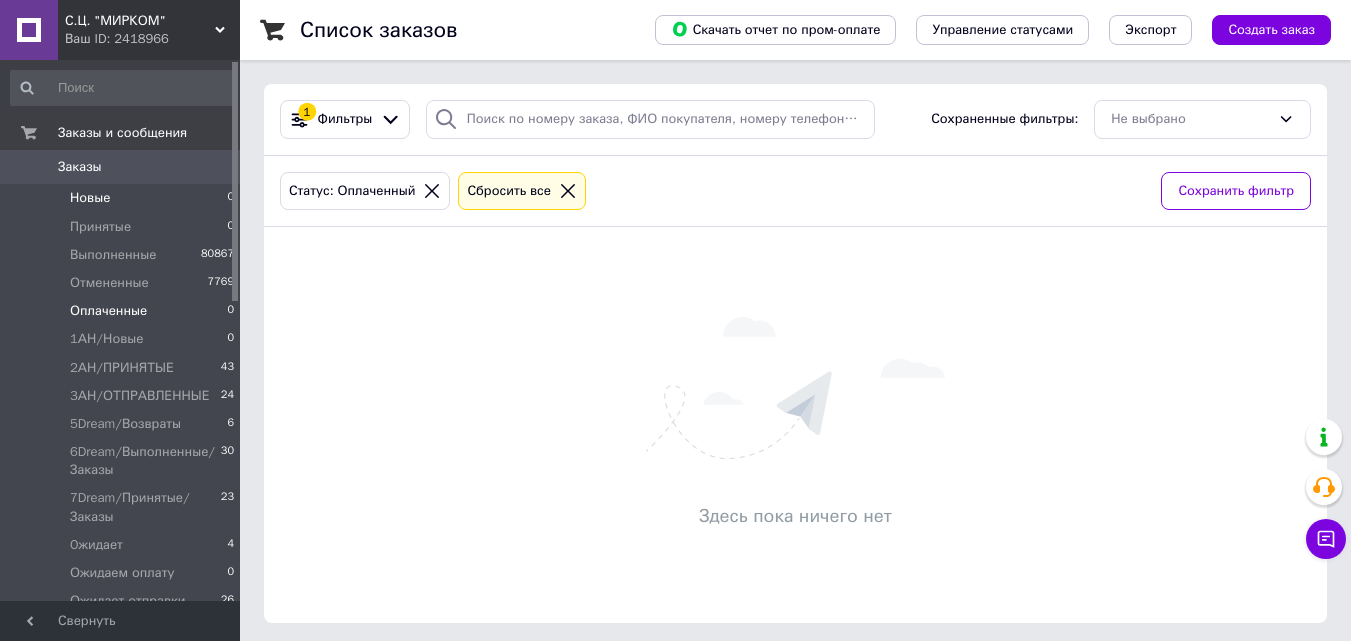 click on "Новые 0" at bounding box center (123, 198) 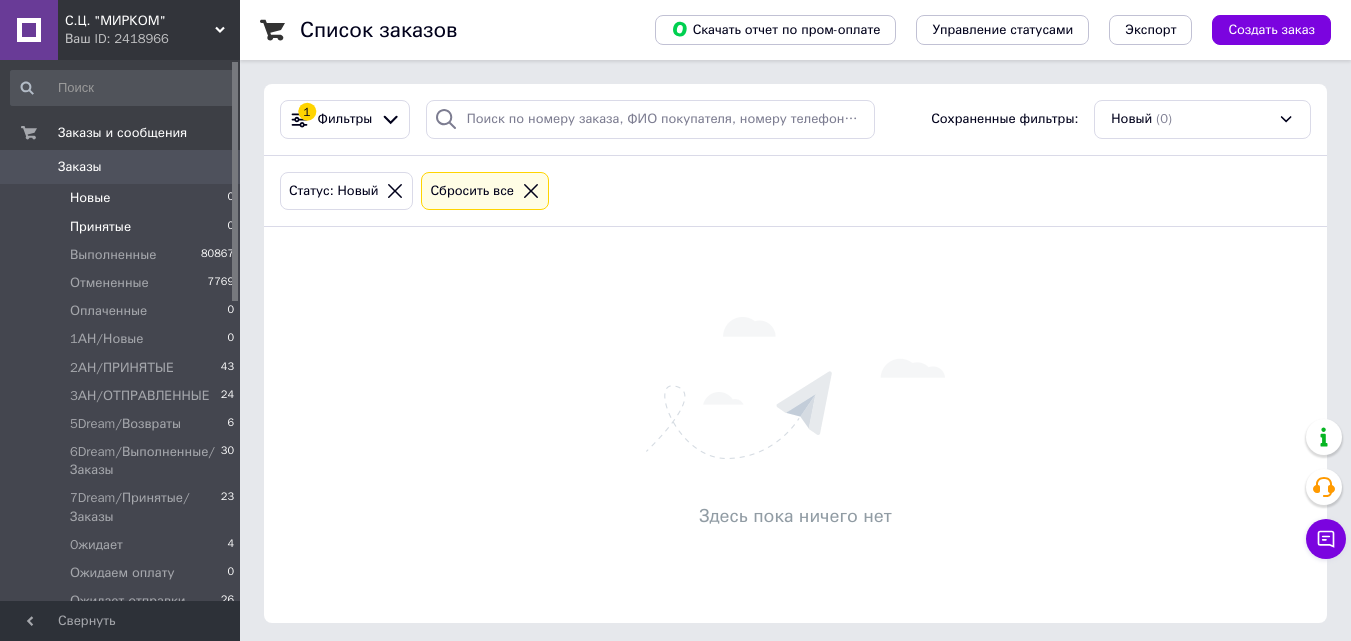 click on "Принятые 0" at bounding box center (123, 227) 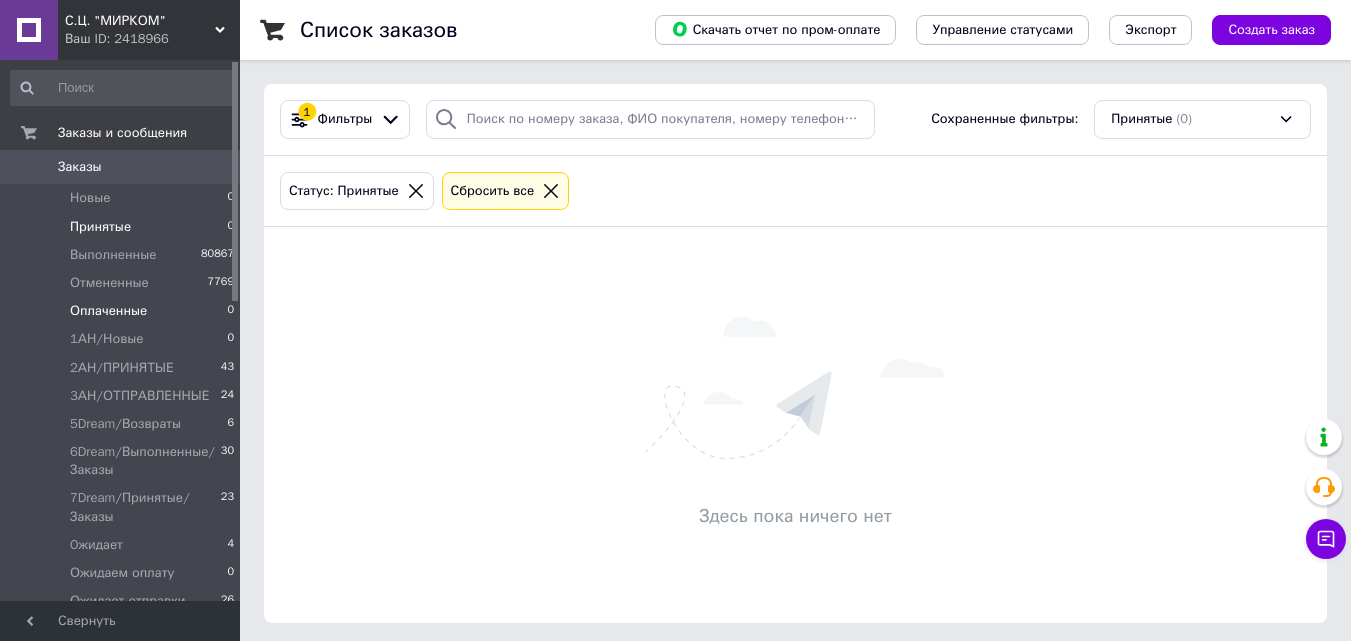 click on "Оплаченные 0" at bounding box center [123, 311] 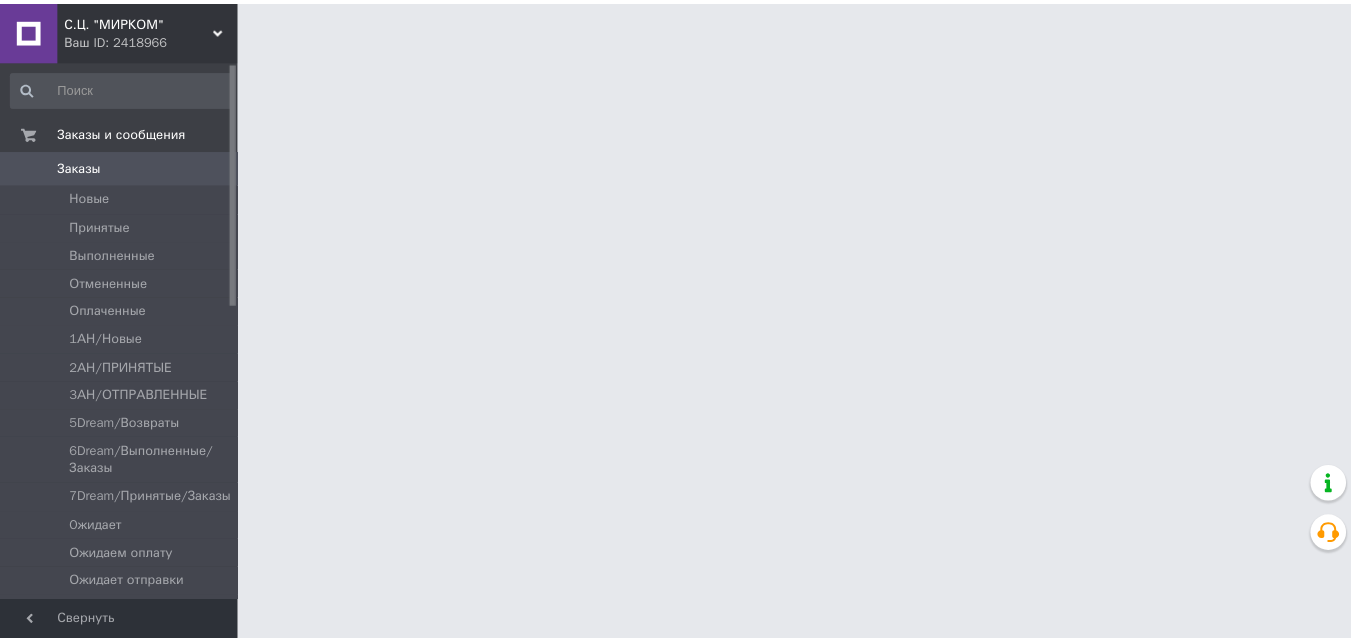 scroll, scrollTop: 0, scrollLeft: 0, axis: both 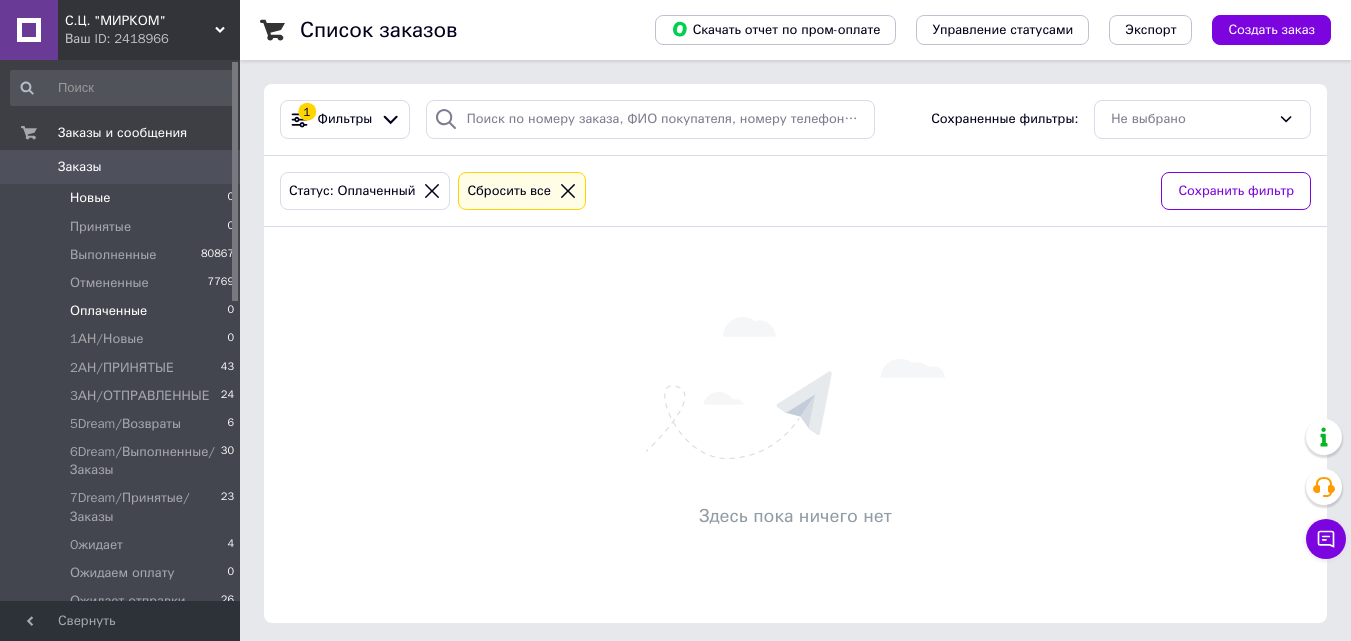 click on "Новые 0" at bounding box center [123, 198] 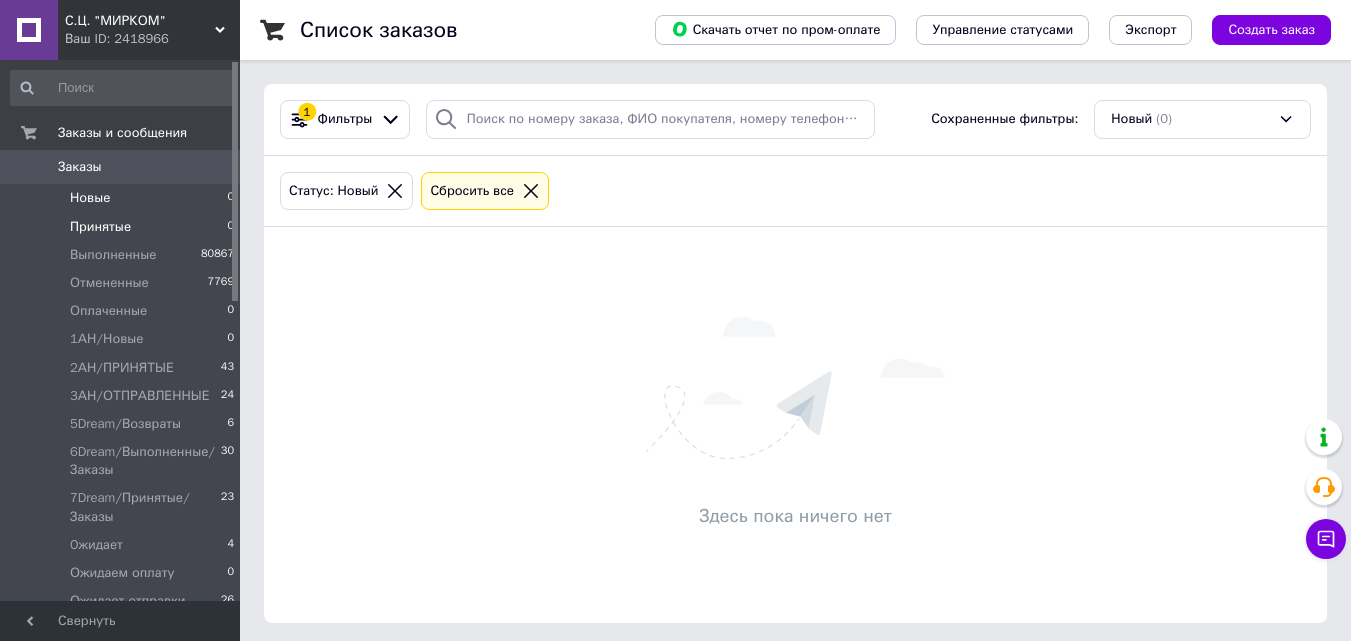click on "Принятые 0" at bounding box center [123, 227] 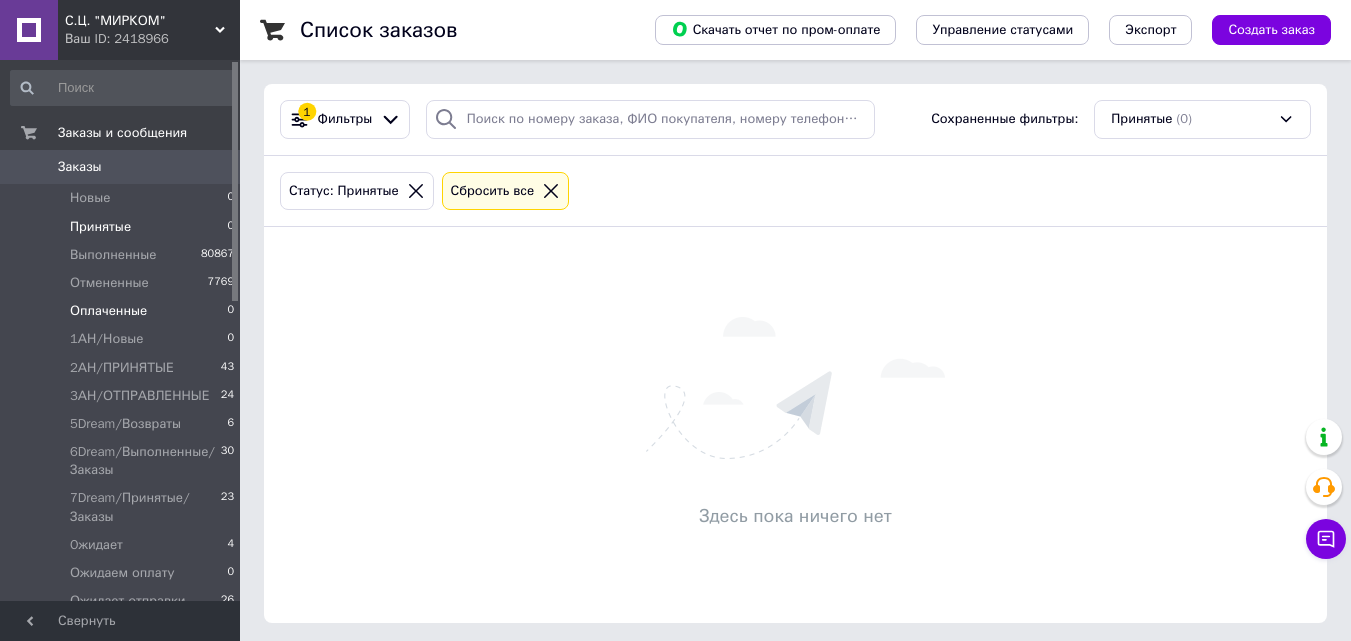 click on "Оплаченные 0" at bounding box center (123, 311) 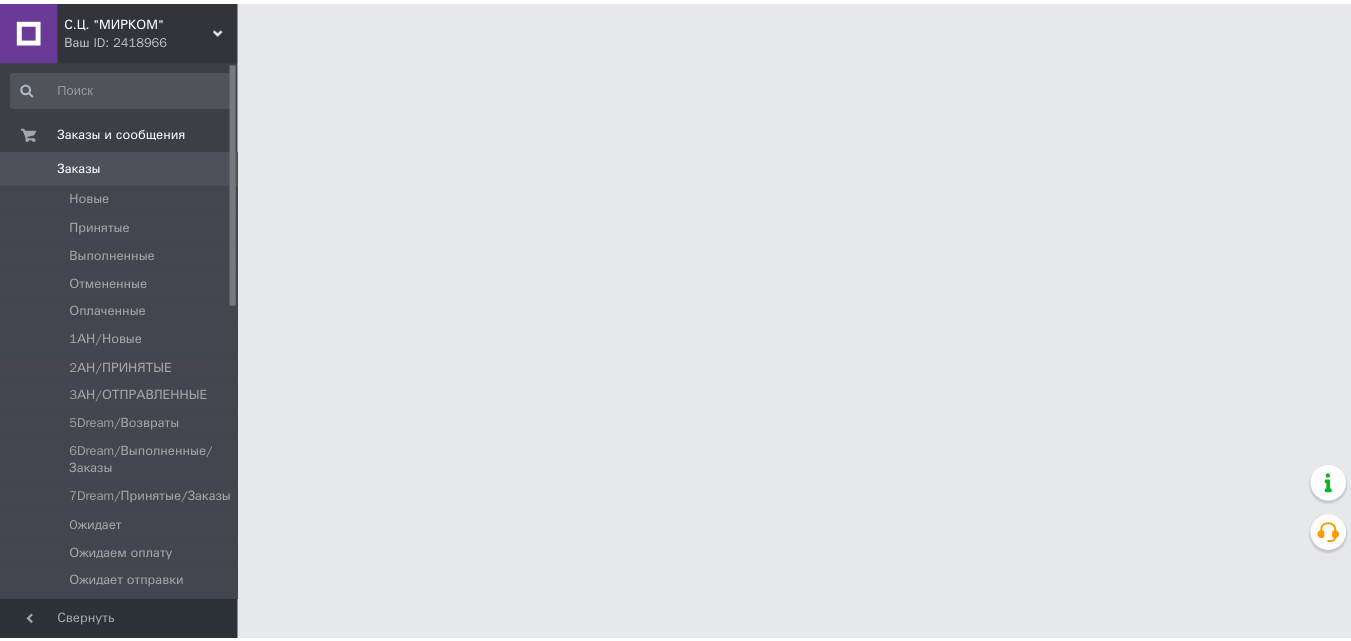 scroll, scrollTop: 0, scrollLeft: 0, axis: both 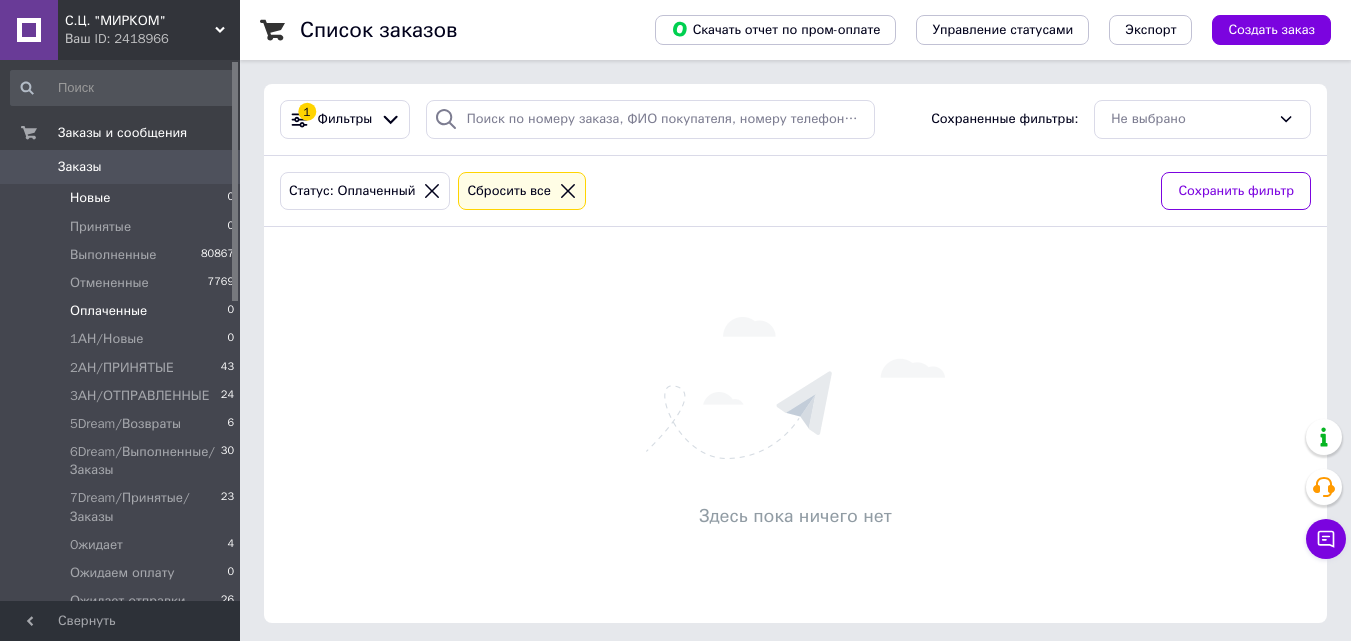 click on "Новые 0" at bounding box center [123, 198] 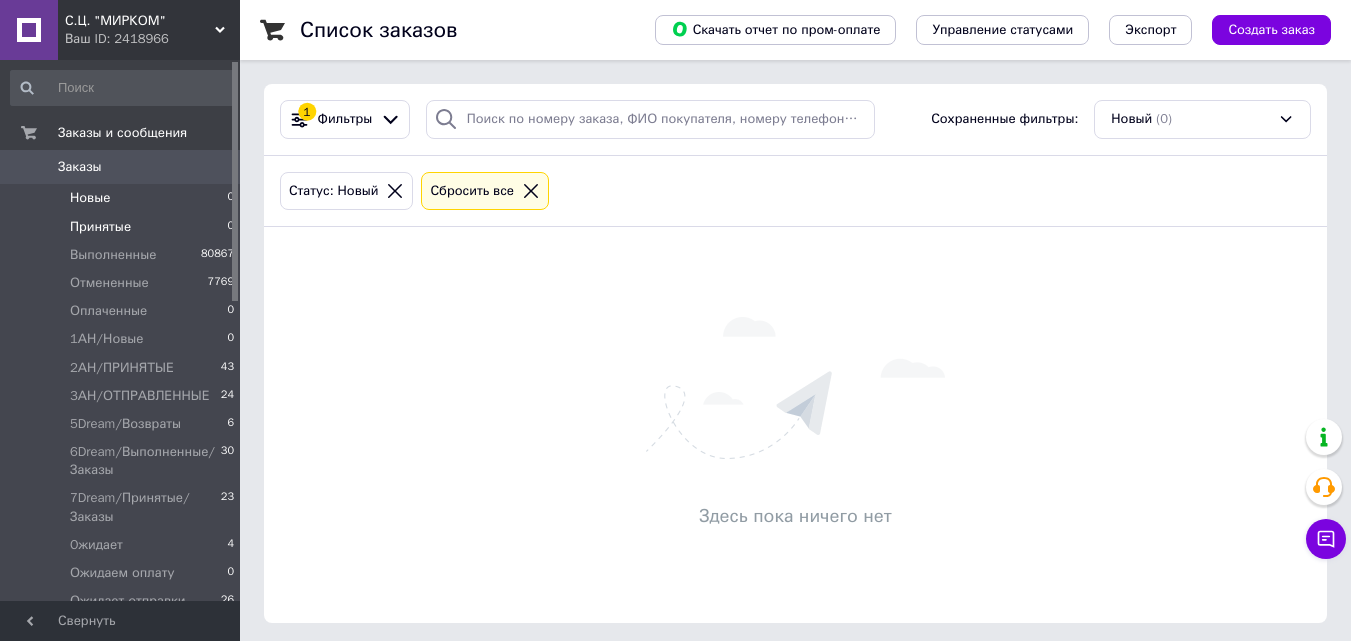 click on "Принятые 0" at bounding box center [123, 227] 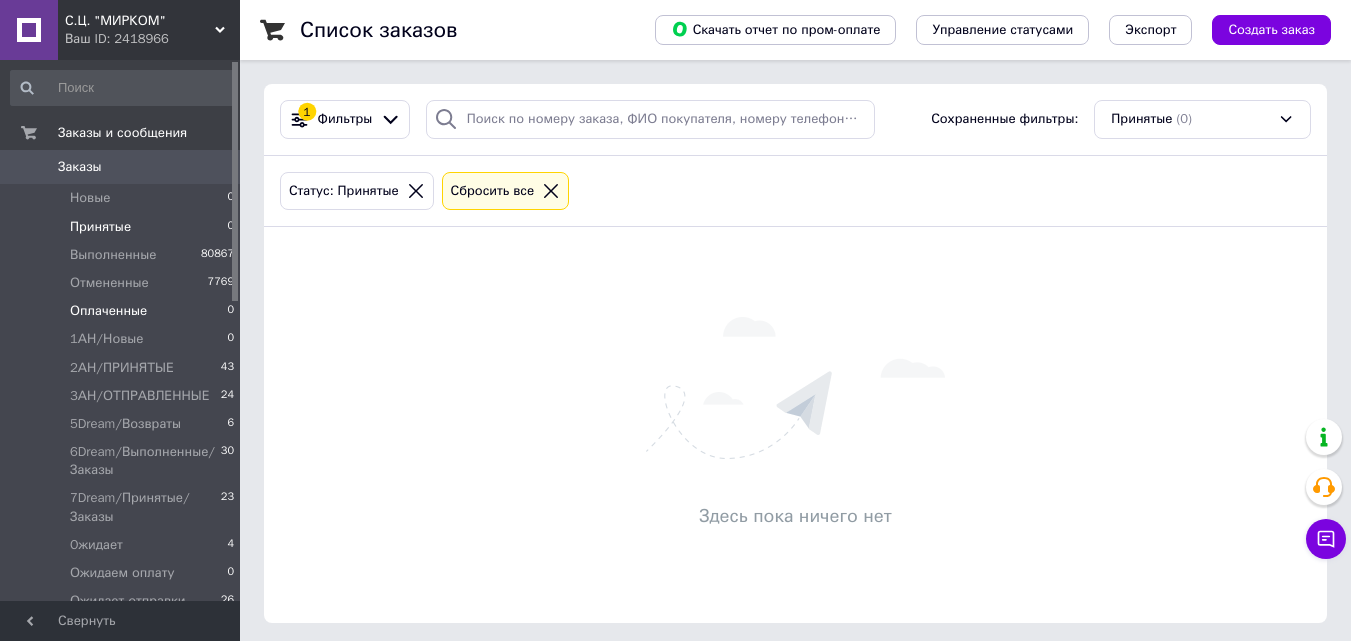 click on "Оплаченные 0" at bounding box center (123, 311) 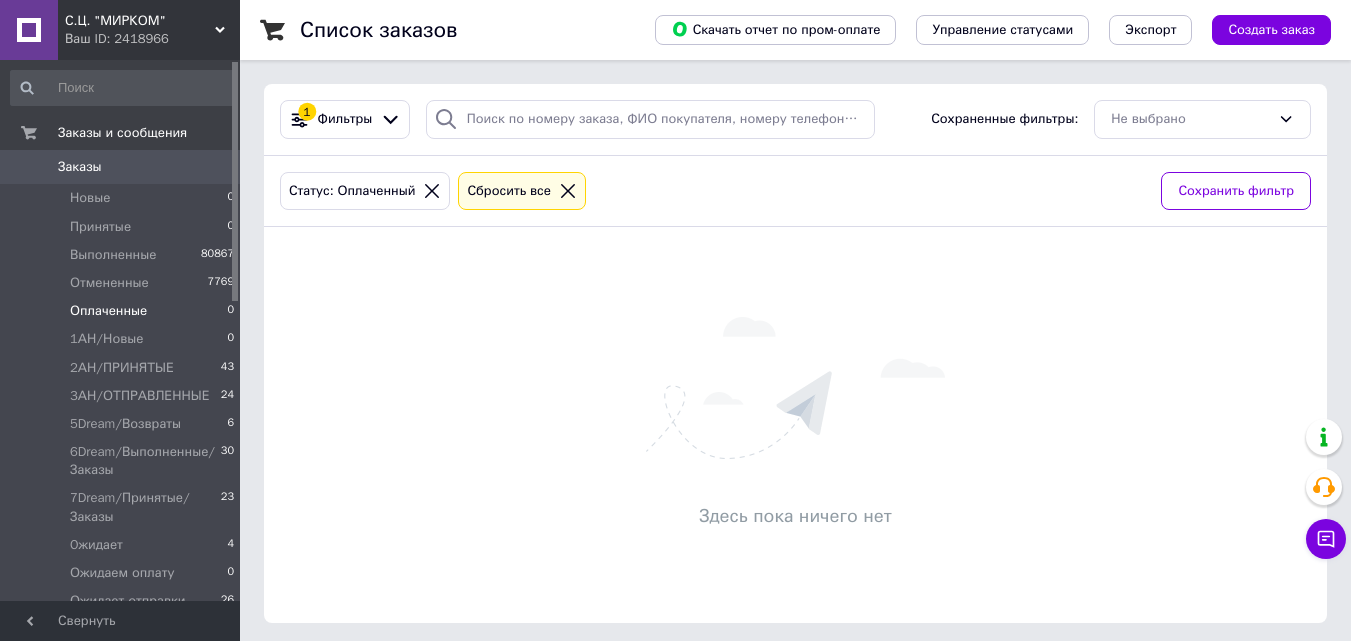 scroll, scrollTop: 0, scrollLeft: 0, axis: both 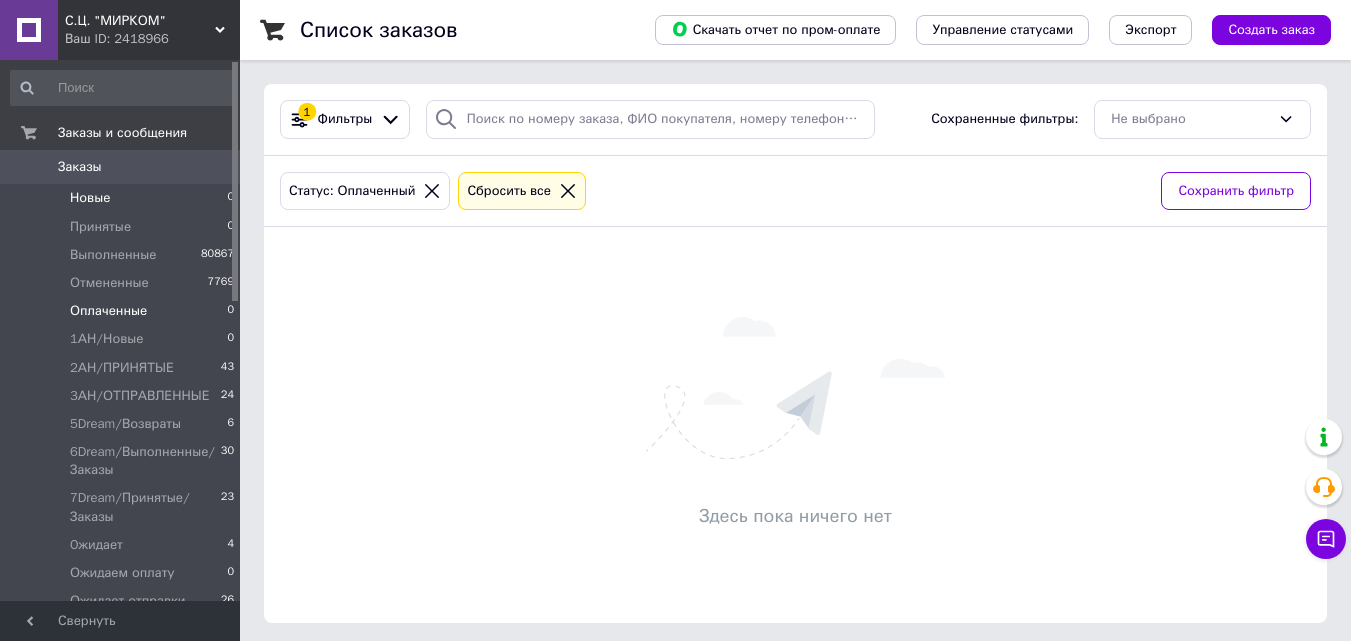 click on "Новые 0" at bounding box center (123, 198) 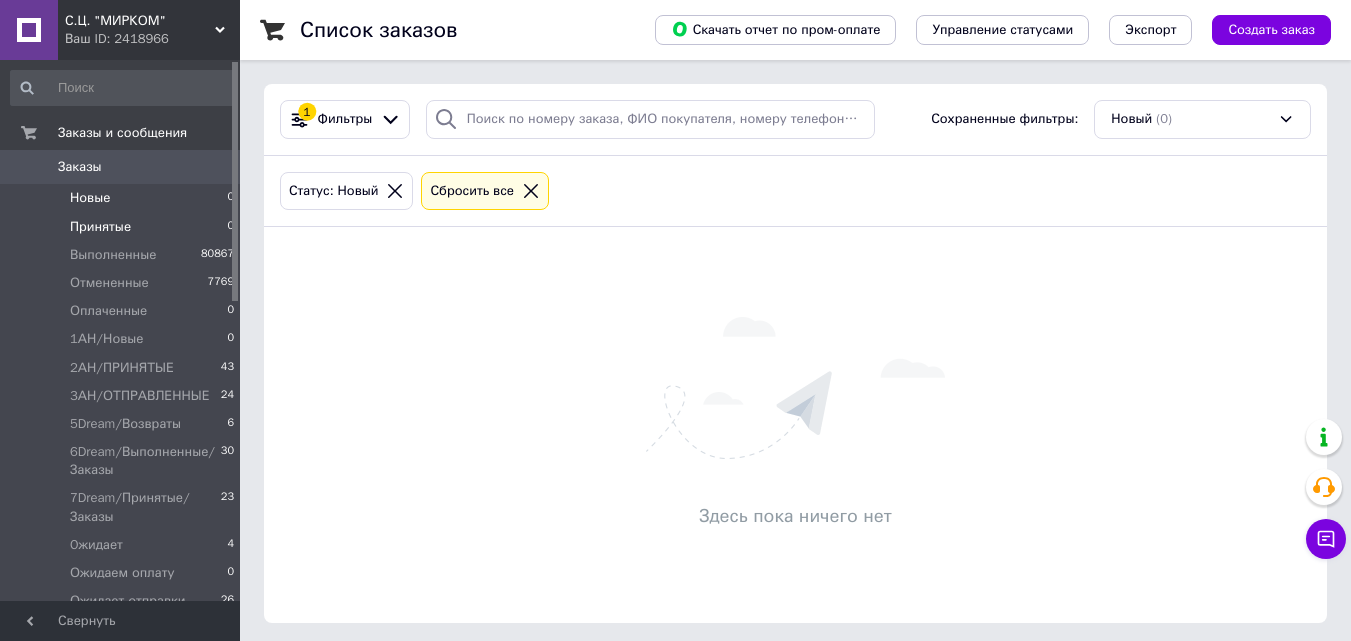 click on "Принятые 0" at bounding box center [123, 227] 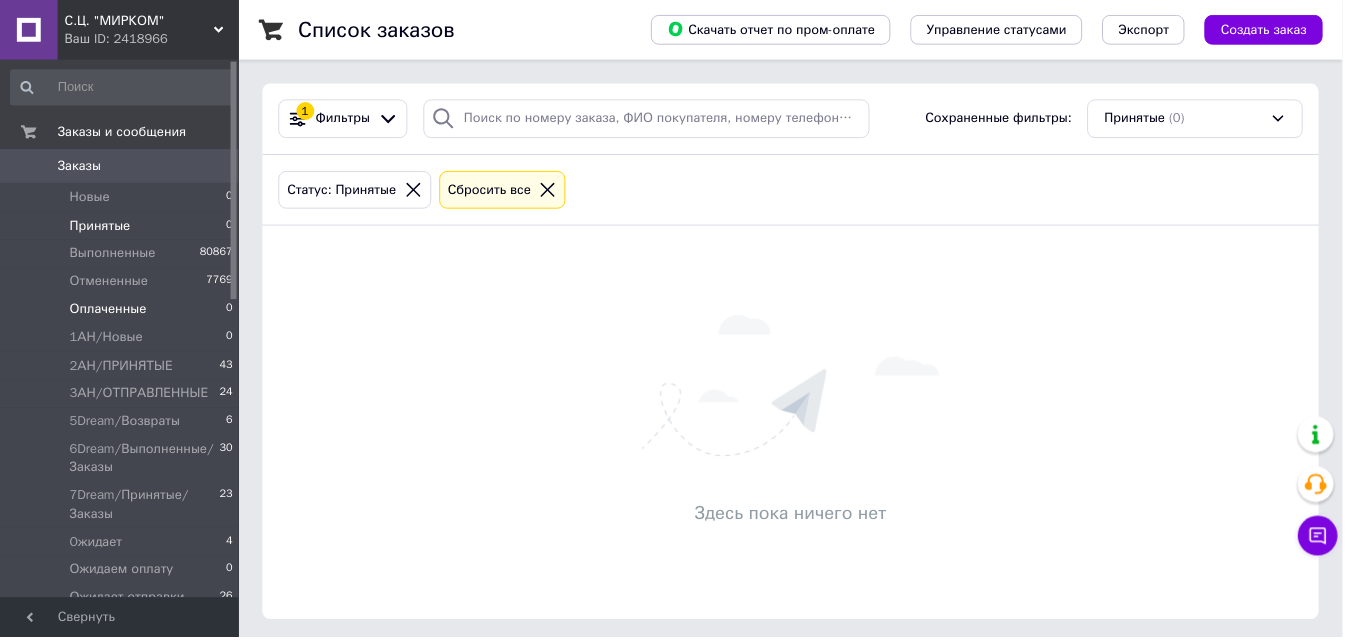 click on "Оплаченные 0" at bounding box center [123, 311] 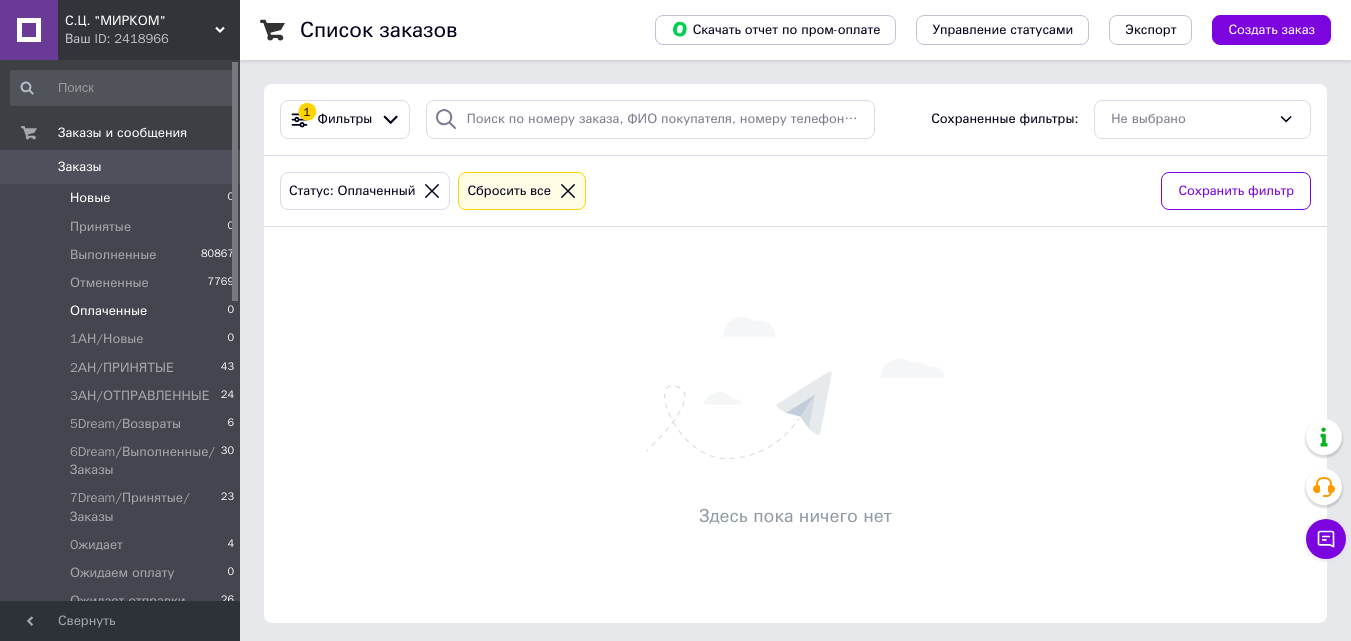 click on "Новые 0" at bounding box center (123, 198) 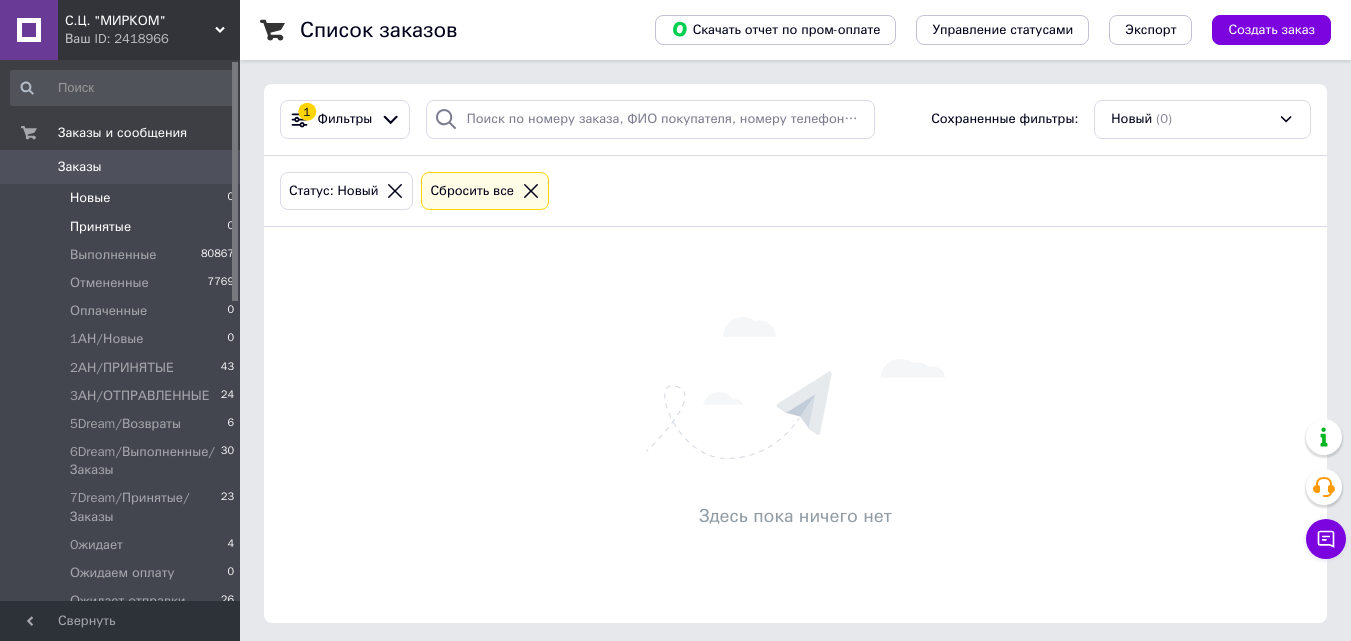 click on "Принятые 0" at bounding box center [123, 227] 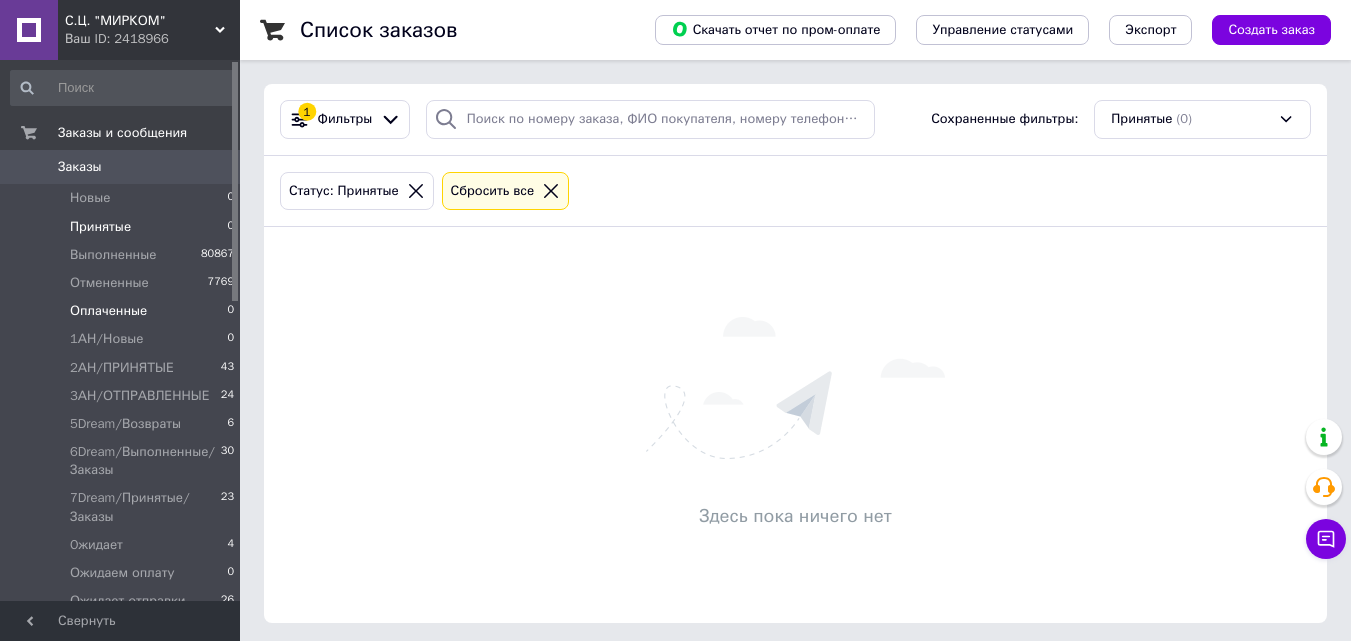 click on "Оплаченные 0" at bounding box center [123, 311] 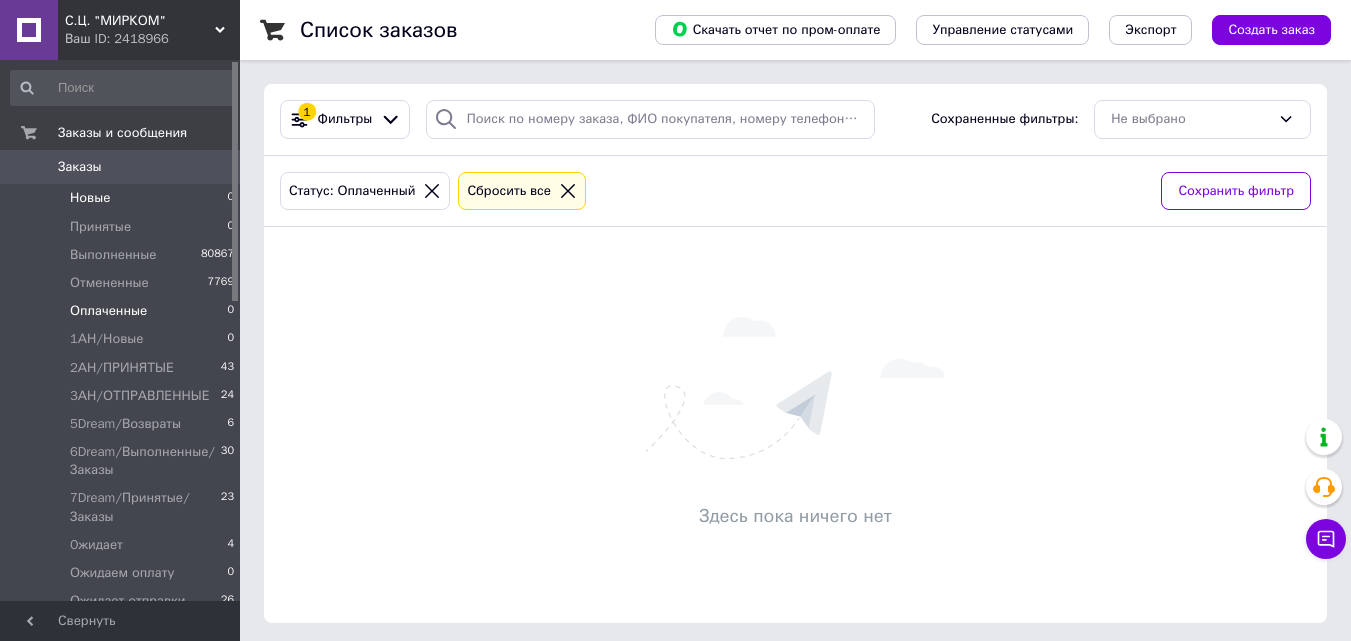 click on "Новые 0" at bounding box center [123, 198] 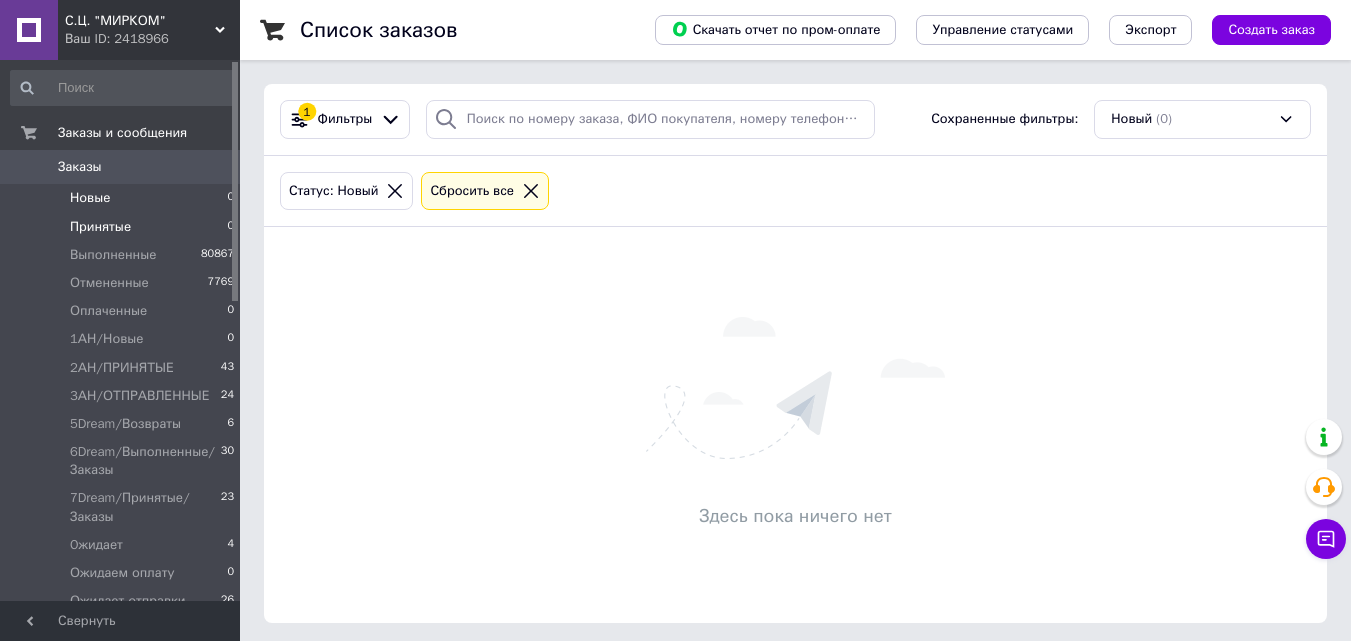 click on "Принятые 0" at bounding box center (123, 227) 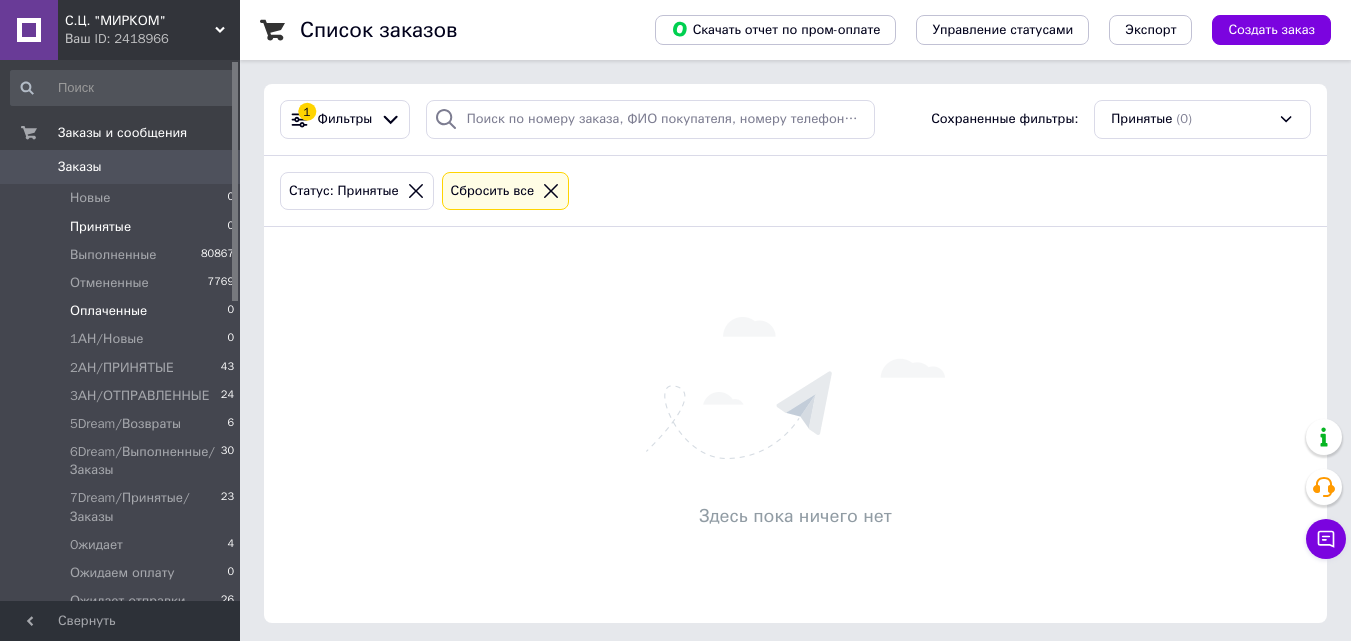 click on "Оплаченные 0" at bounding box center [123, 311] 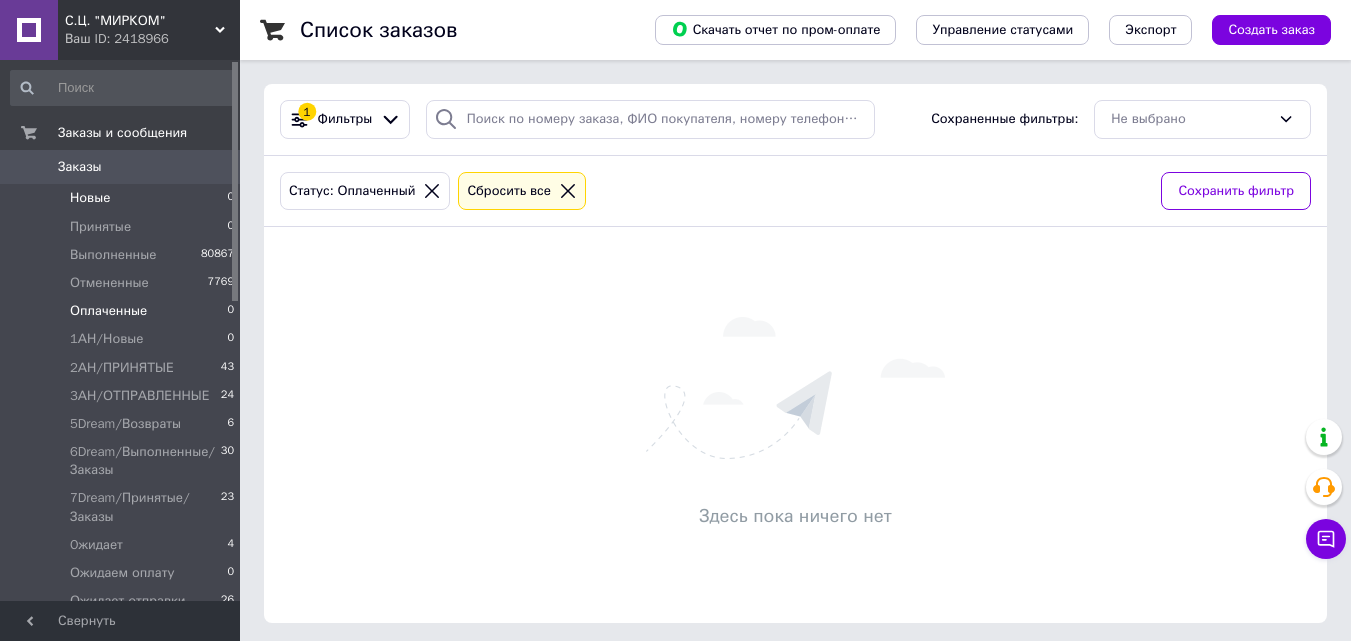 click on "Новые 0" at bounding box center [123, 198] 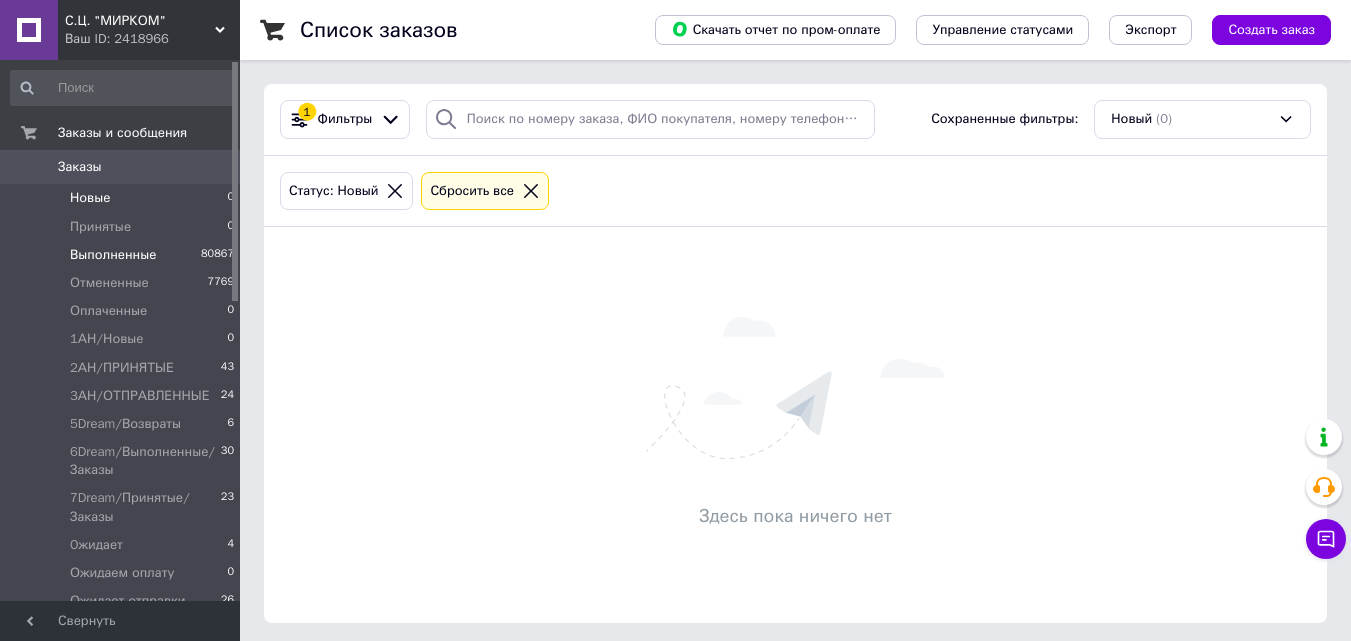 drag, startPoint x: 199, startPoint y: 224, endPoint x: 228, endPoint y: 255, distance: 42.44997 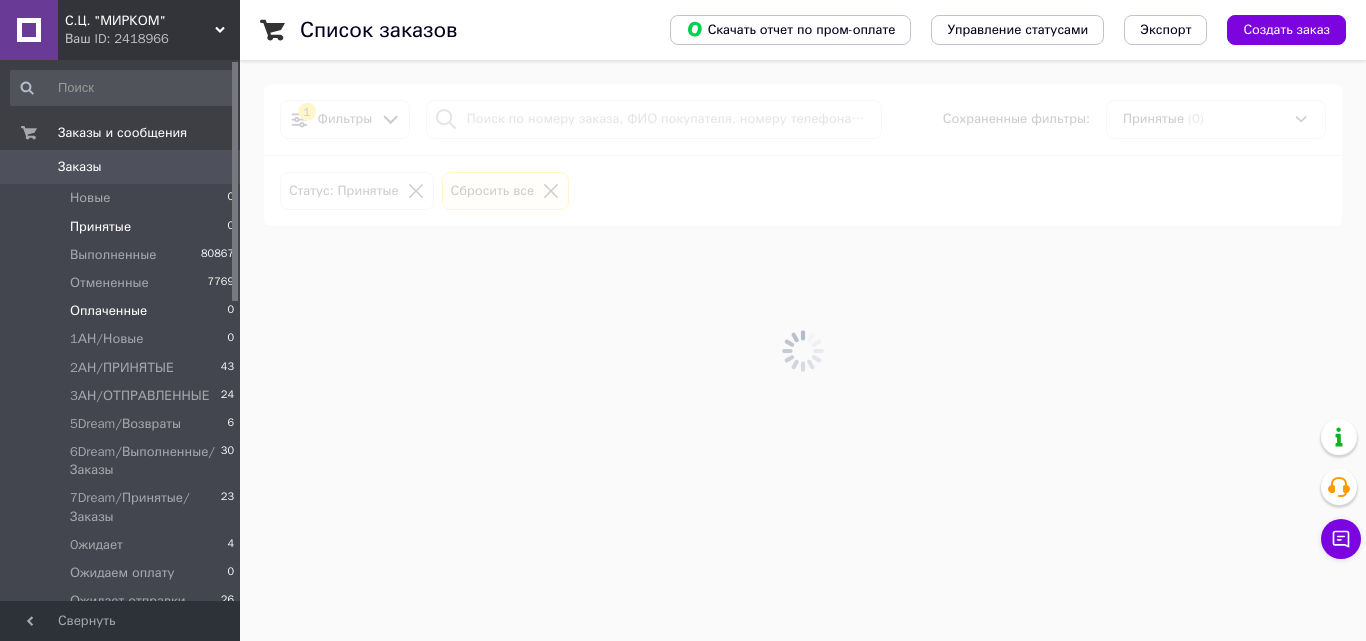 click on "0" at bounding box center (230, 311) 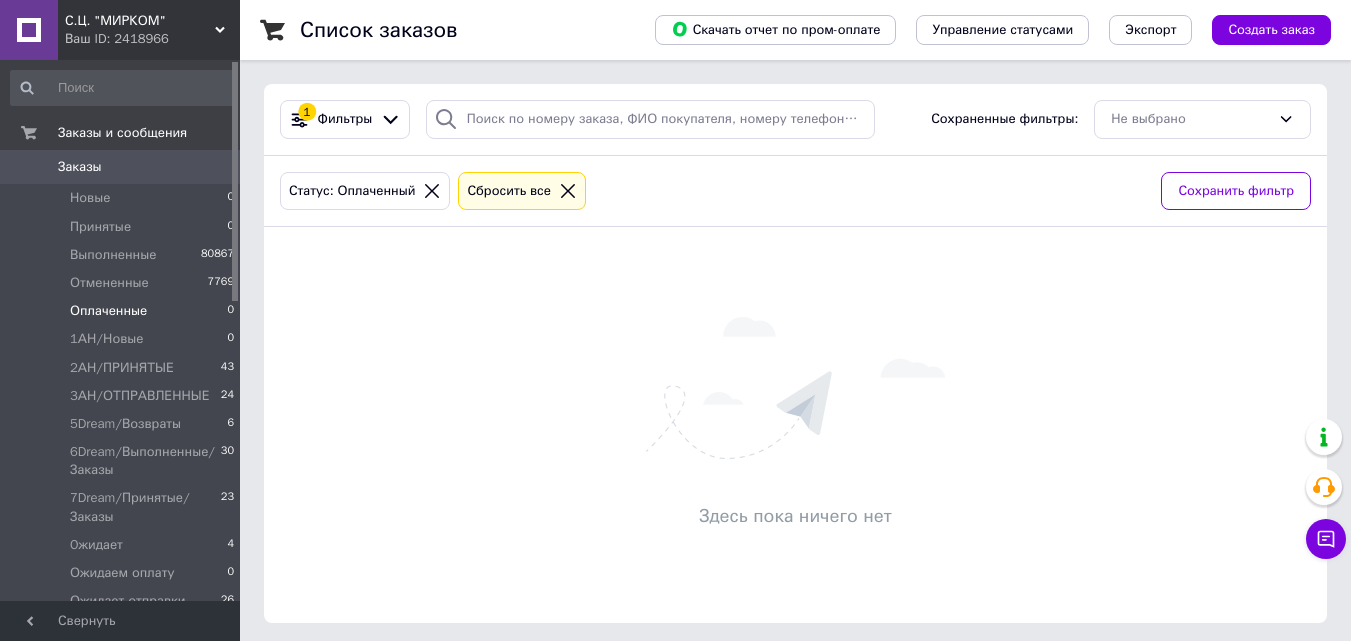 scroll, scrollTop: 0, scrollLeft: 0, axis: both 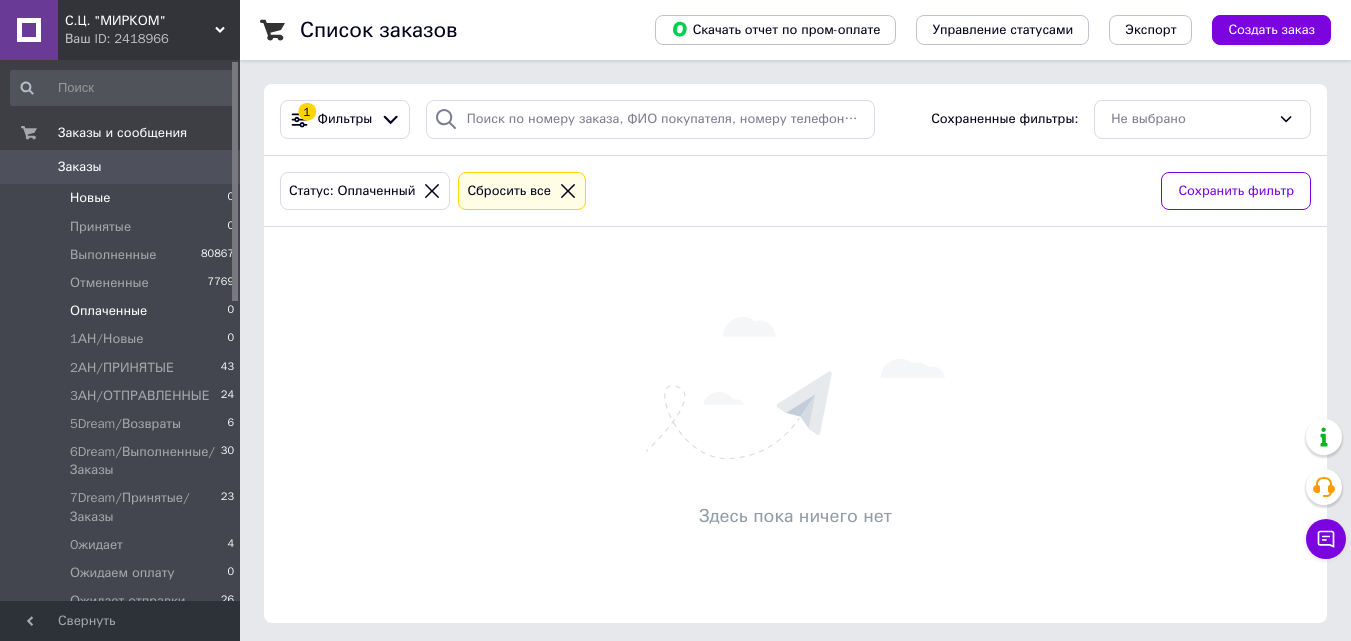 click on "Новые 0" at bounding box center (123, 198) 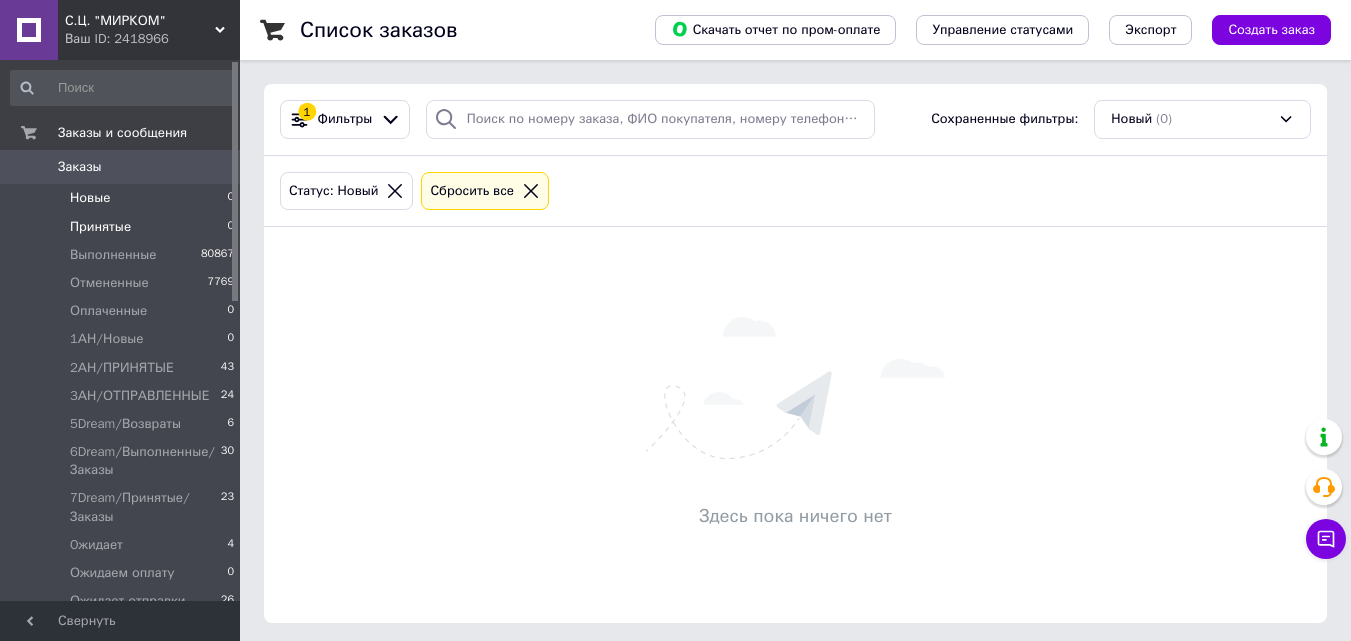 click on "Принятые 0" at bounding box center [123, 227] 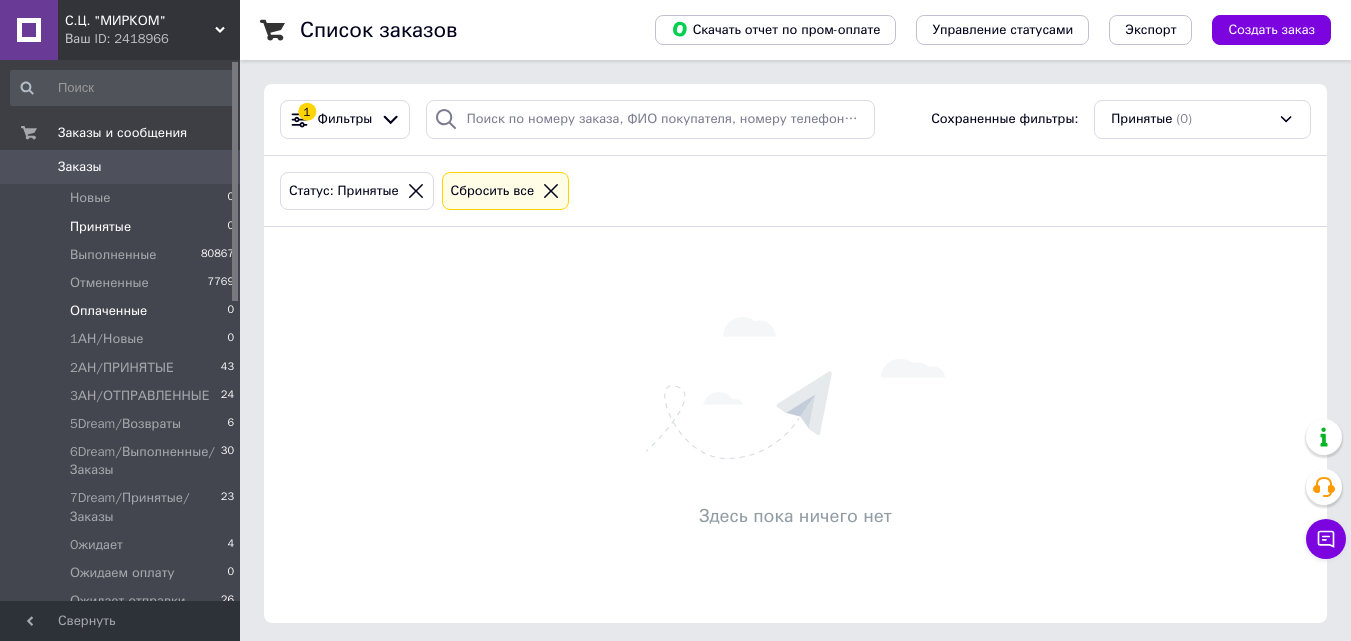 click on "Оплаченные 0" at bounding box center [123, 311] 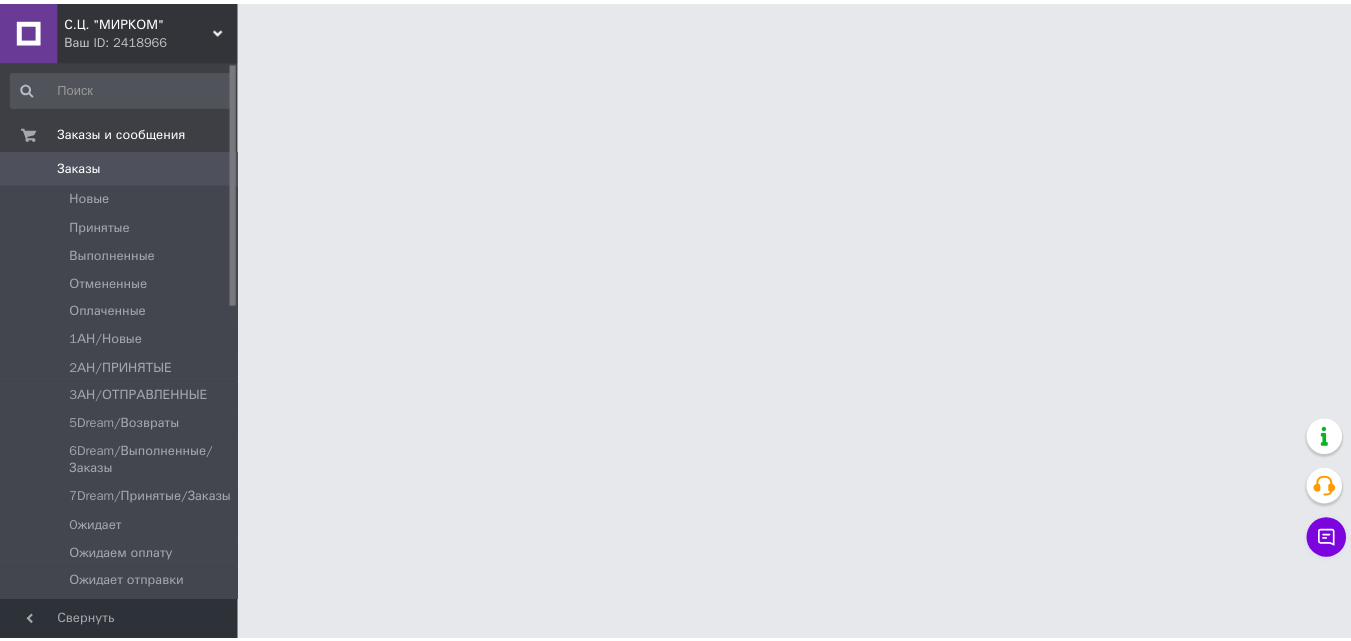 scroll, scrollTop: 0, scrollLeft: 0, axis: both 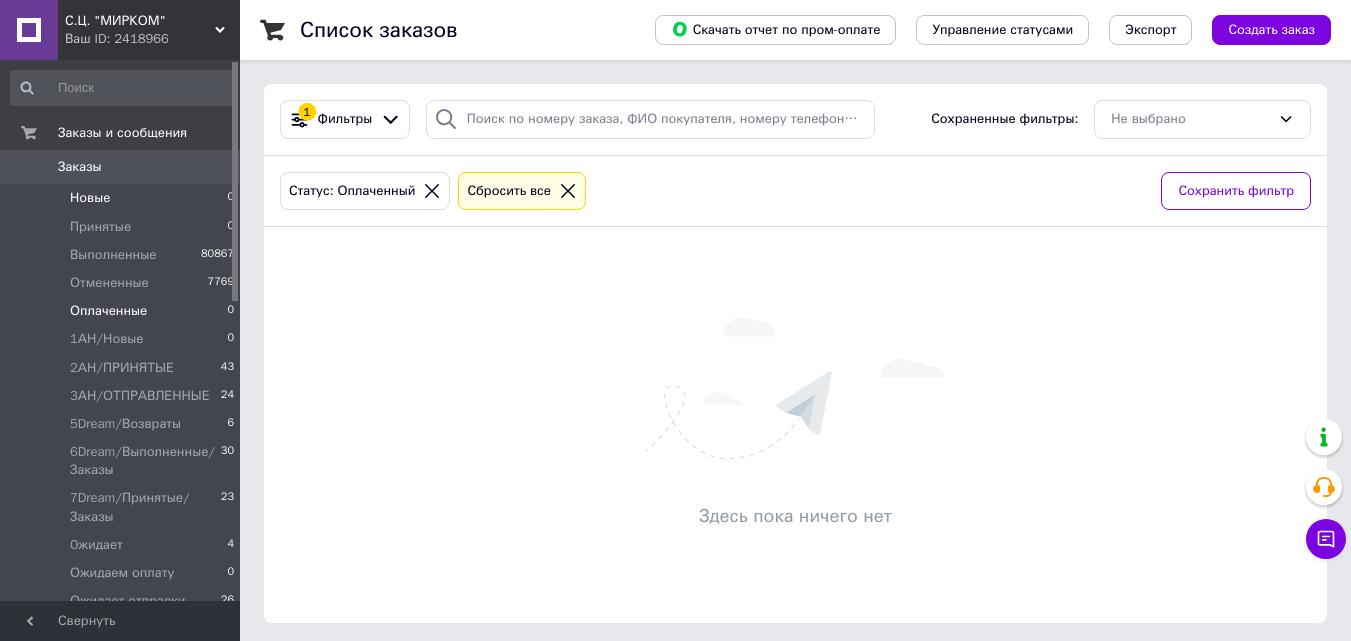 click on "Новые 0" at bounding box center [123, 198] 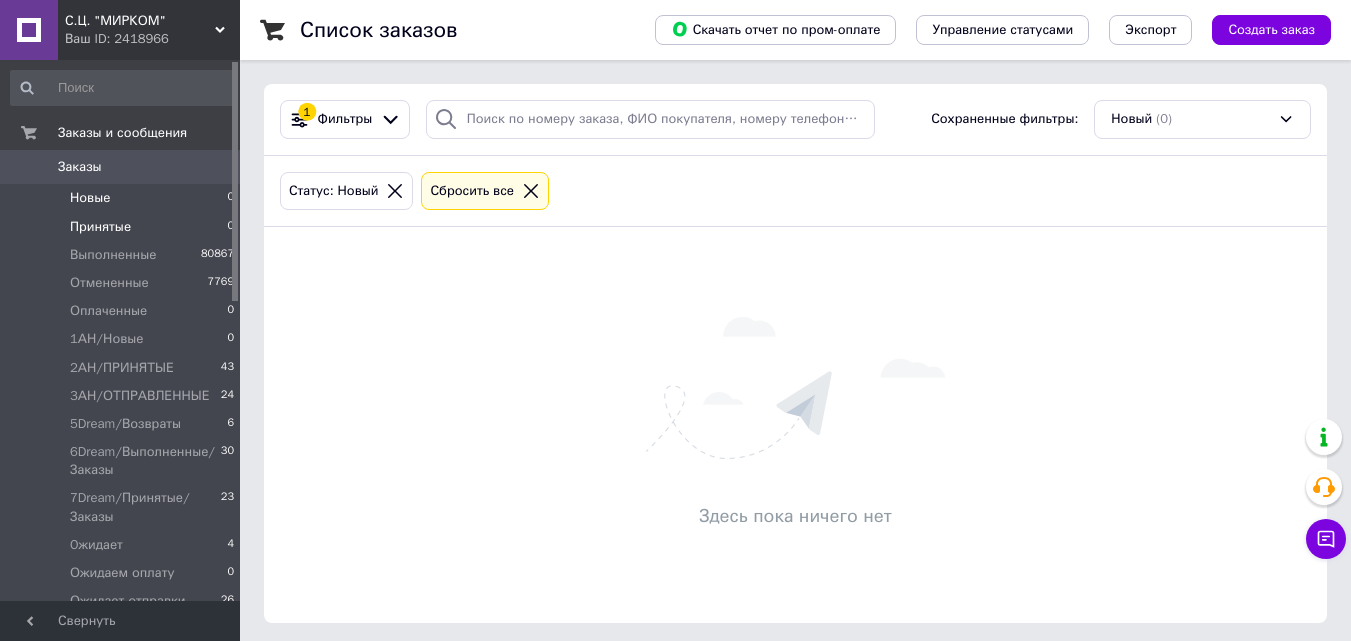 click on "Принятые 0" at bounding box center (123, 227) 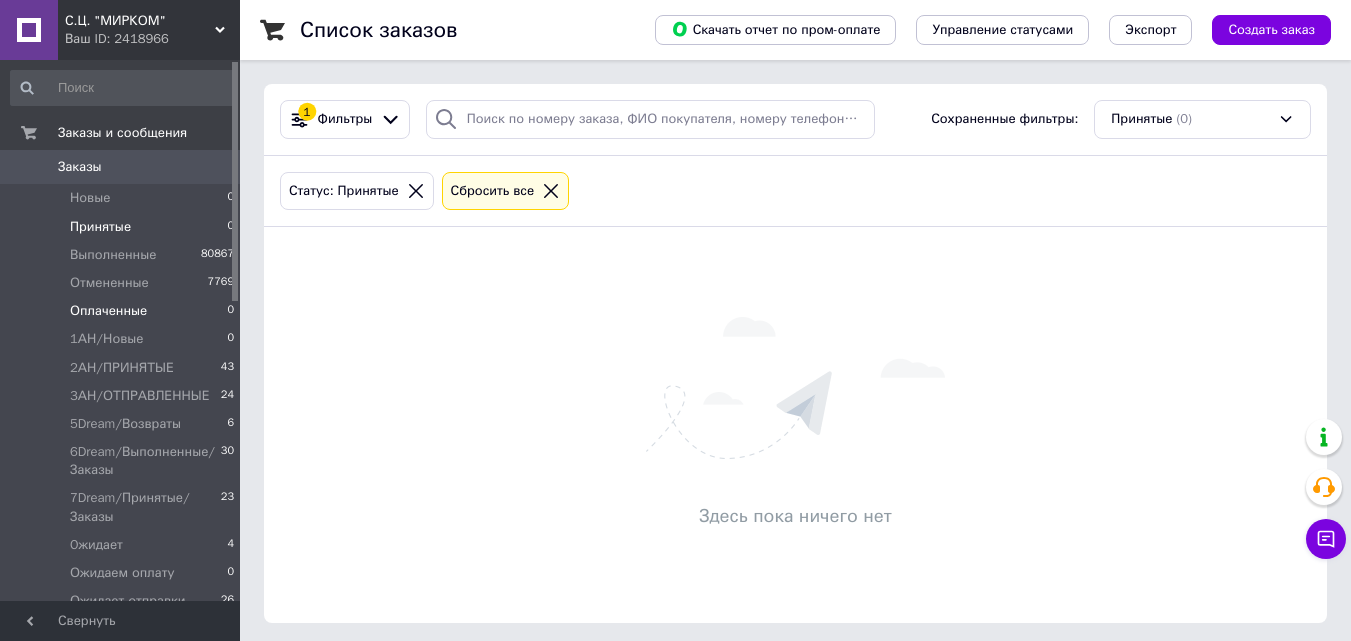 click on "Оплаченные 0" at bounding box center (123, 311) 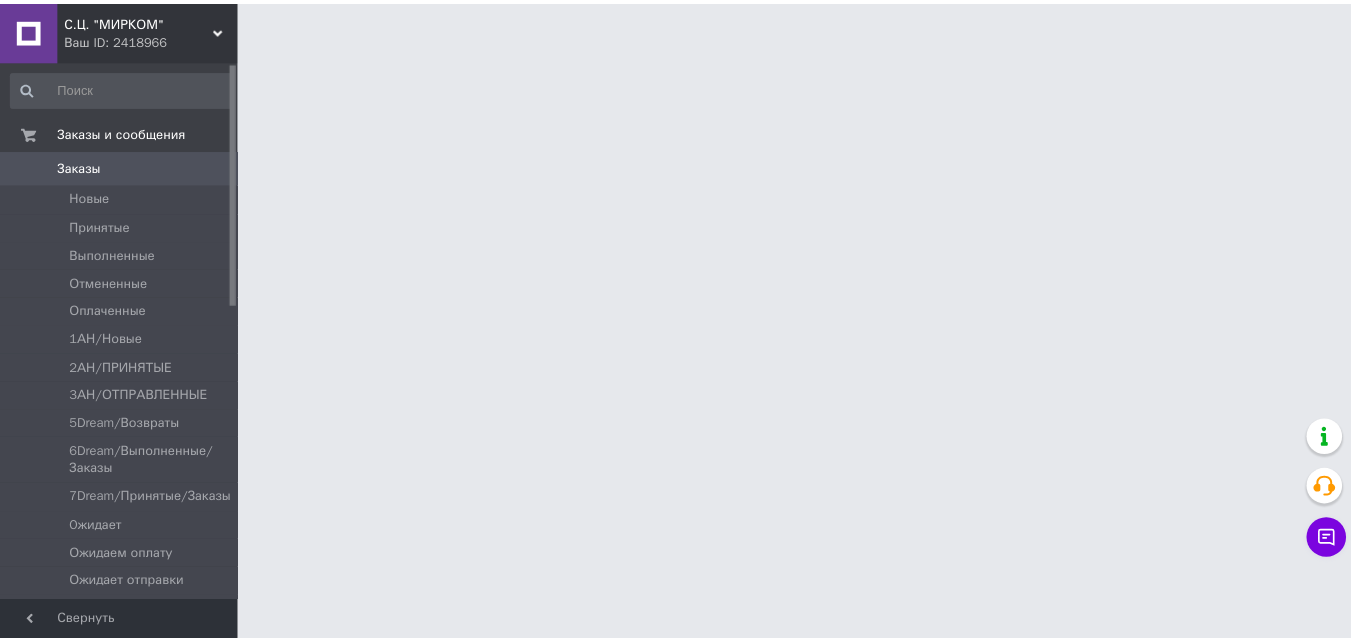 scroll, scrollTop: 0, scrollLeft: 0, axis: both 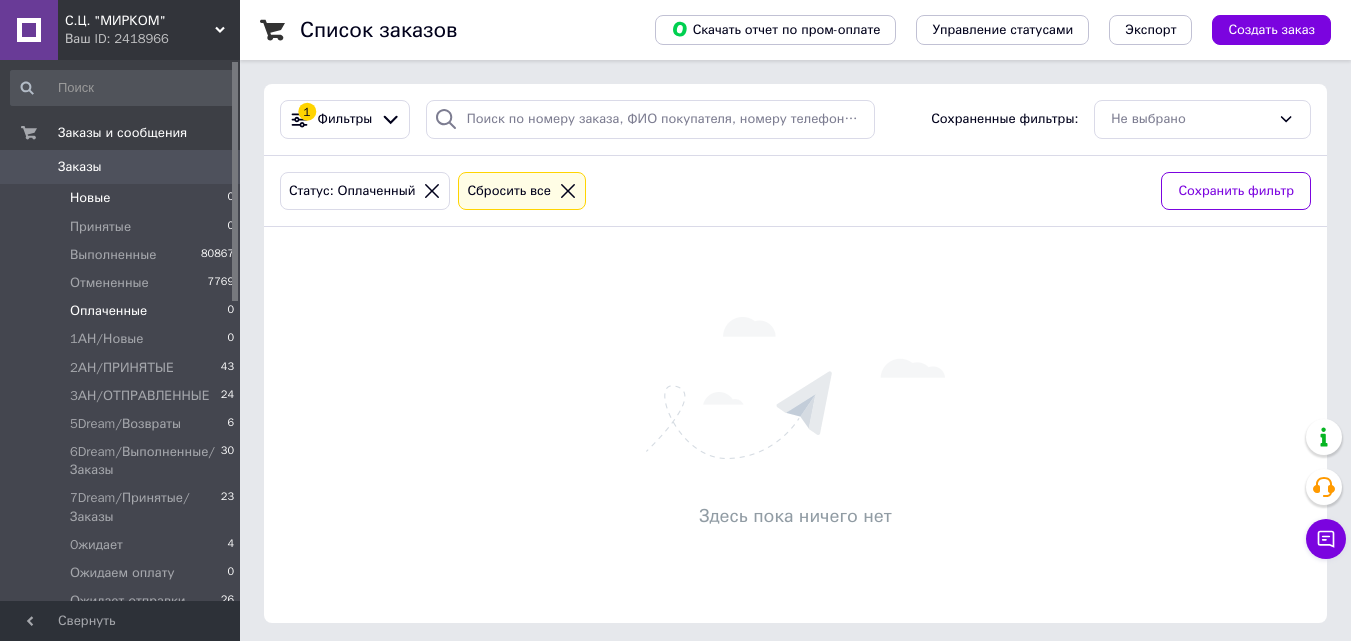 click on "Новые 0" at bounding box center [123, 198] 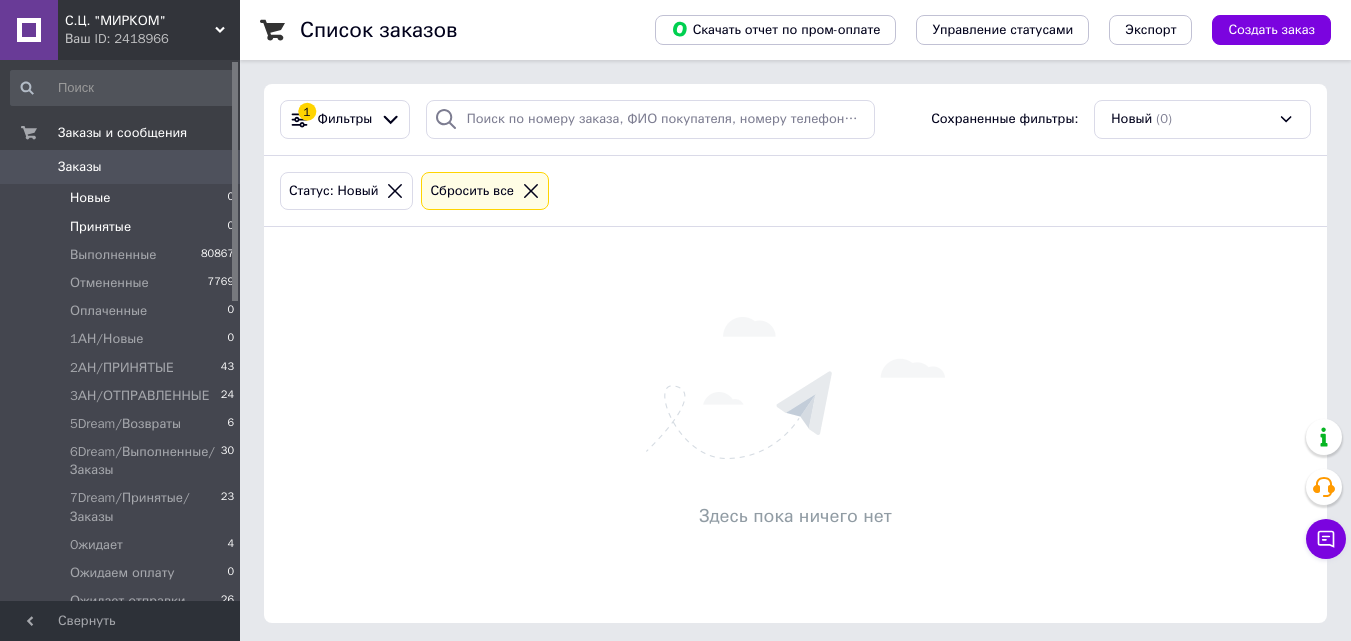 click on "Принятые 0" at bounding box center [123, 227] 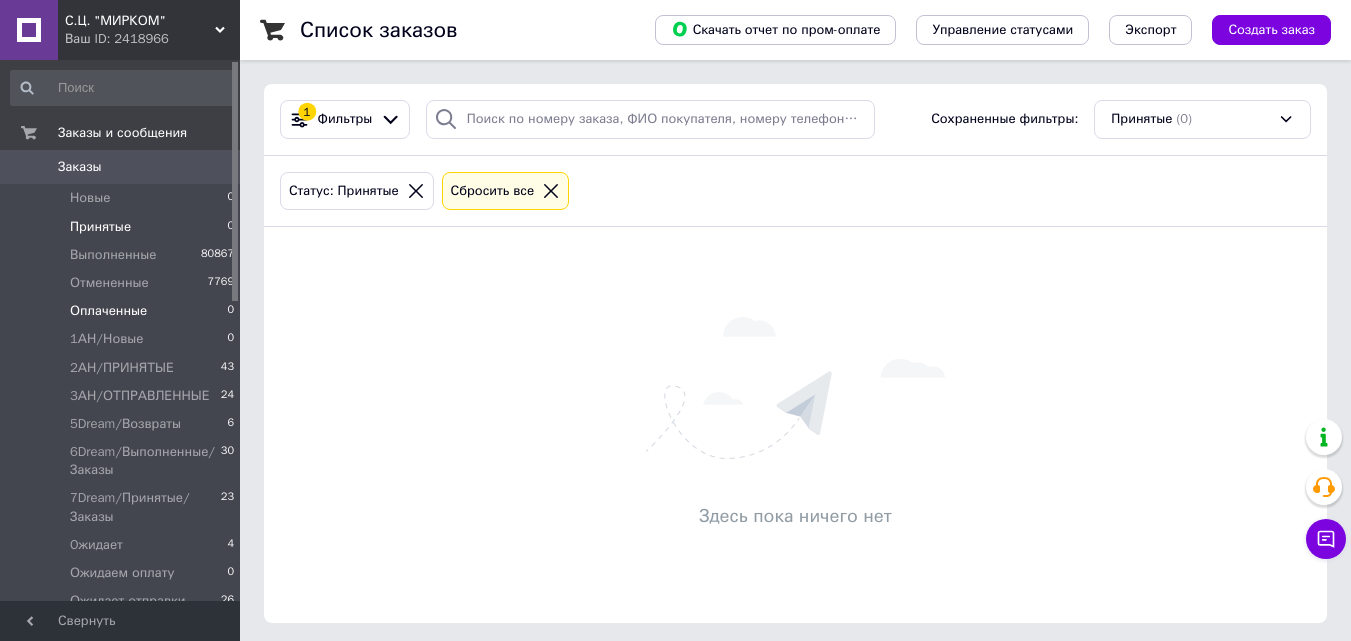 click on "Оплаченные 0" at bounding box center [123, 311] 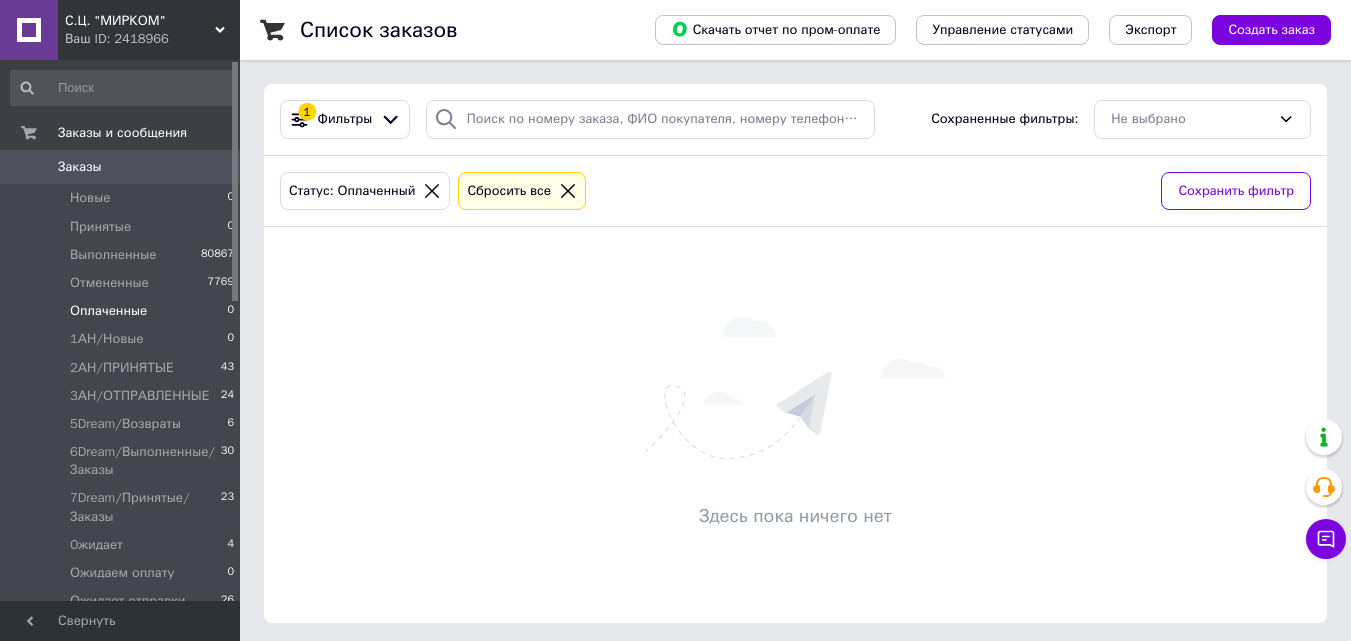 scroll, scrollTop: 0, scrollLeft: 0, axis: both 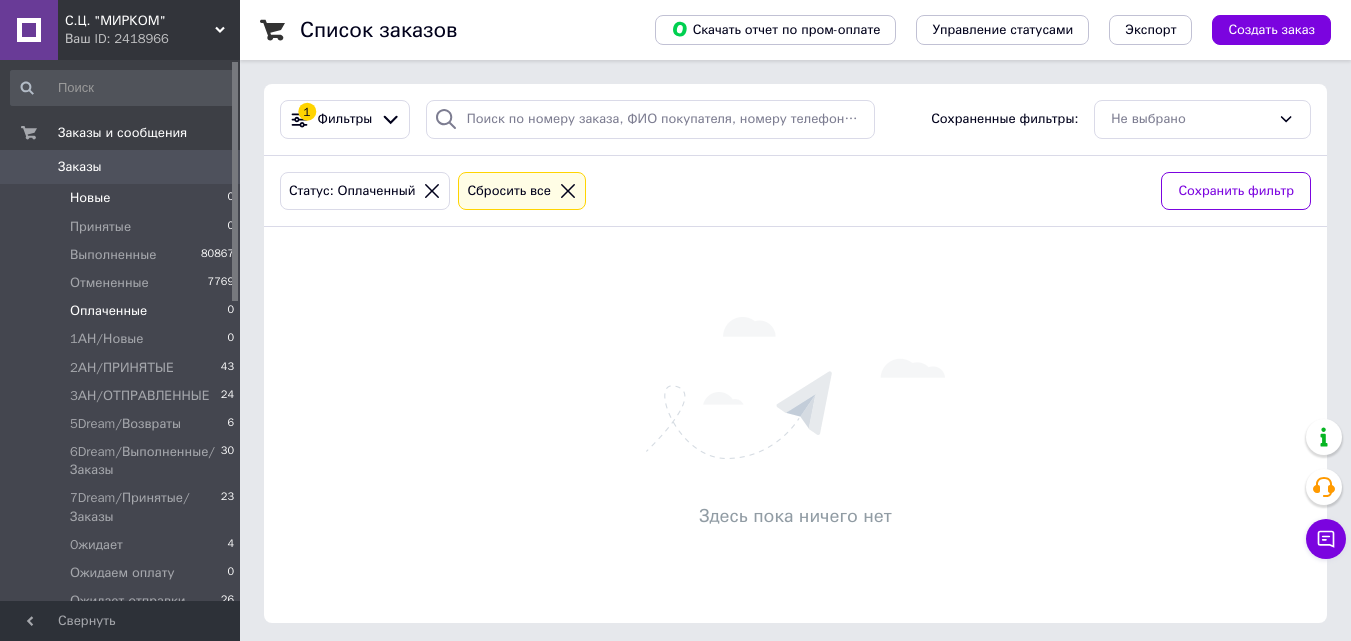 click on "Новые 0" at bounding box center (123, 198) 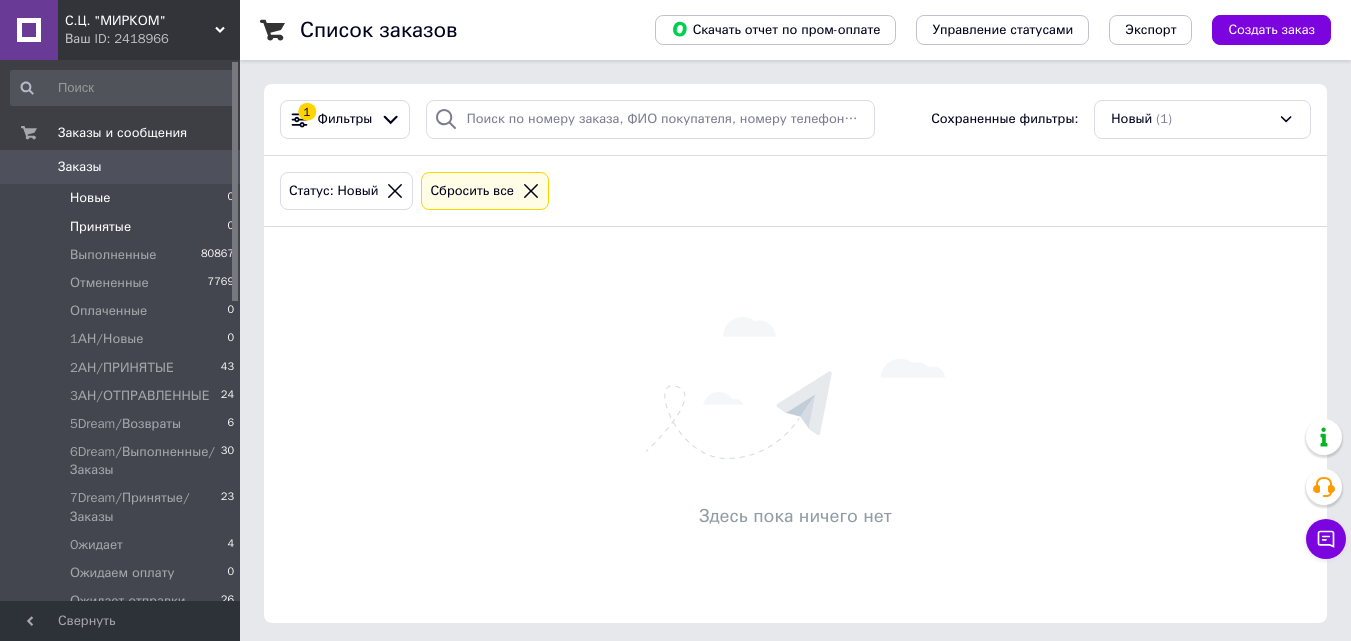 click on "Принятые 0" at bounding box center [123, 227] 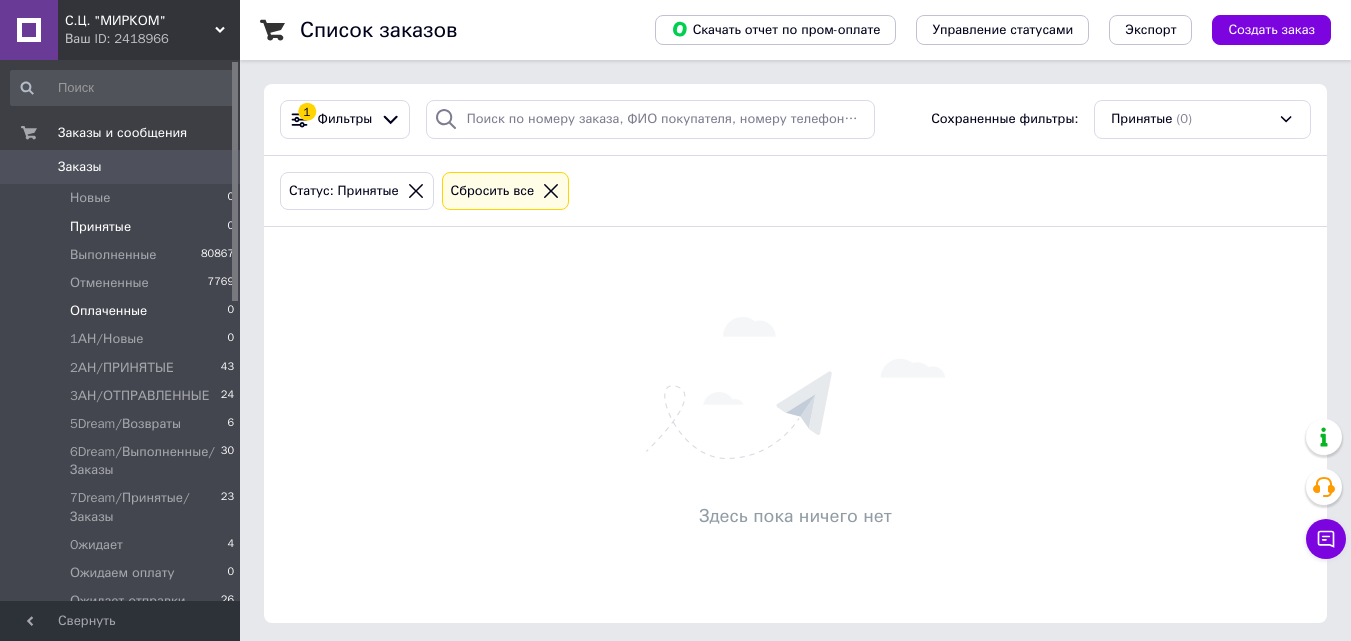 click on "Оплаченные 0" at bounding box center (123, 311) 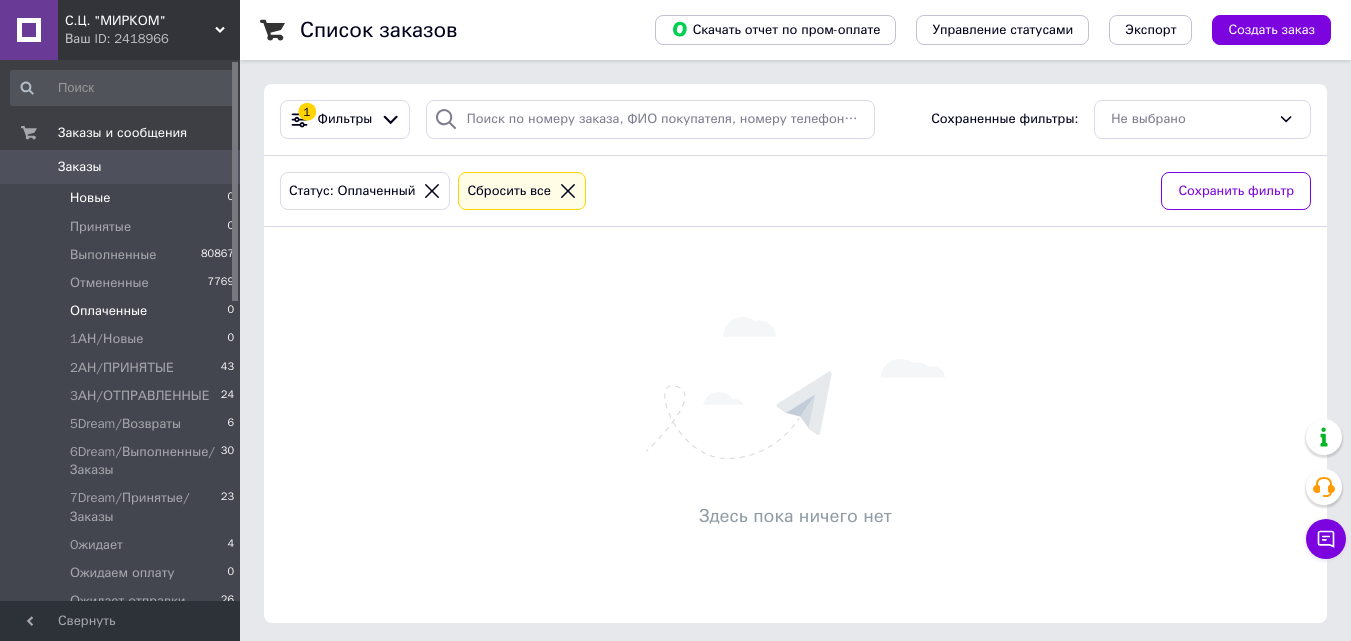 click on "Новые 0" at bounding box center [123, 198] 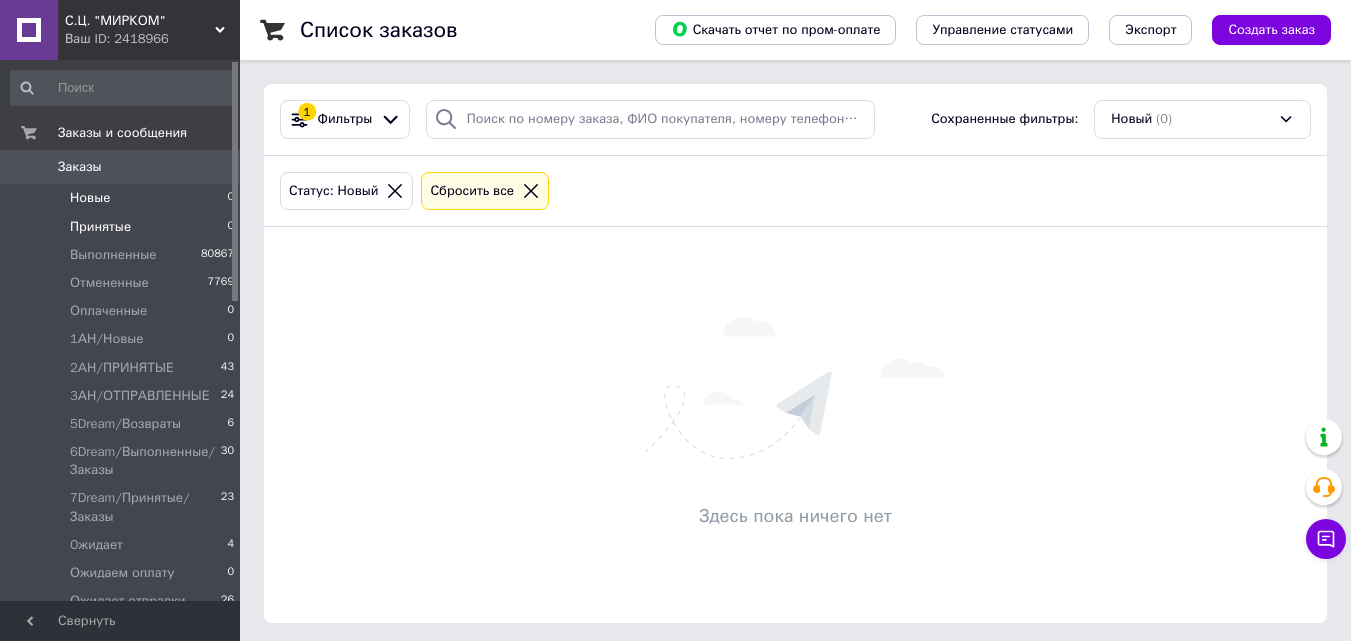 click on "Принятые 0" at bounding box center (123, 227) 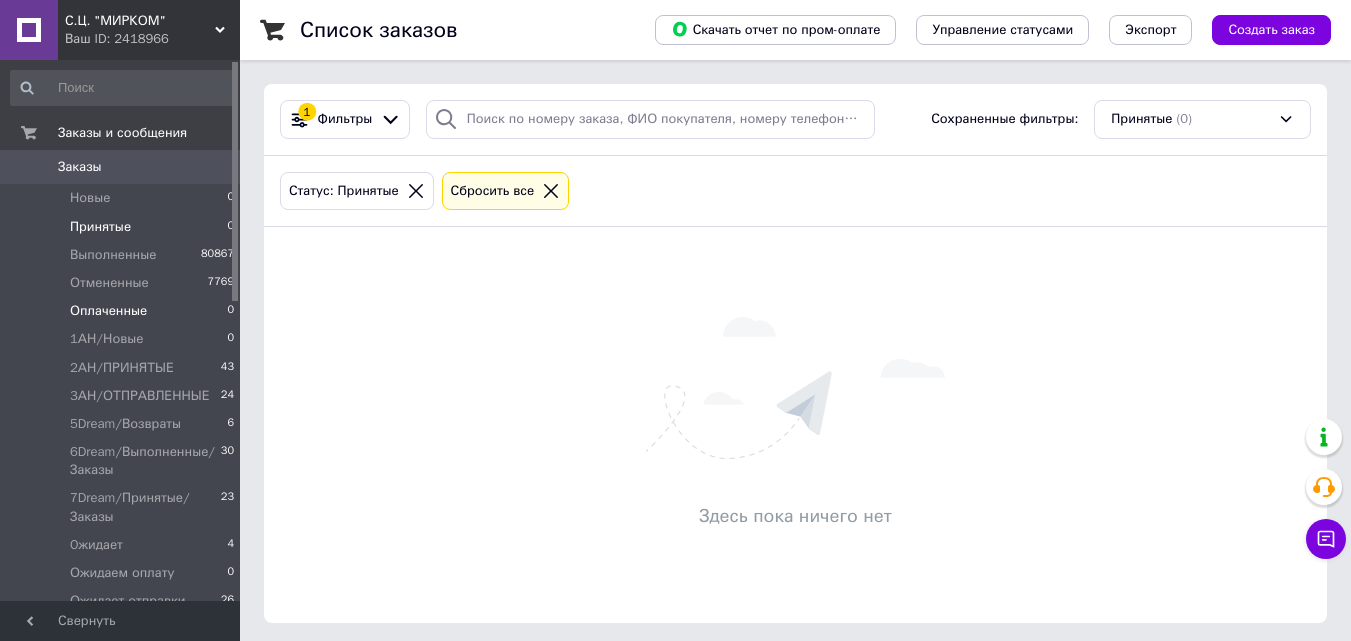 click on "Оплаченные 0" at bounding box center [123, 311] 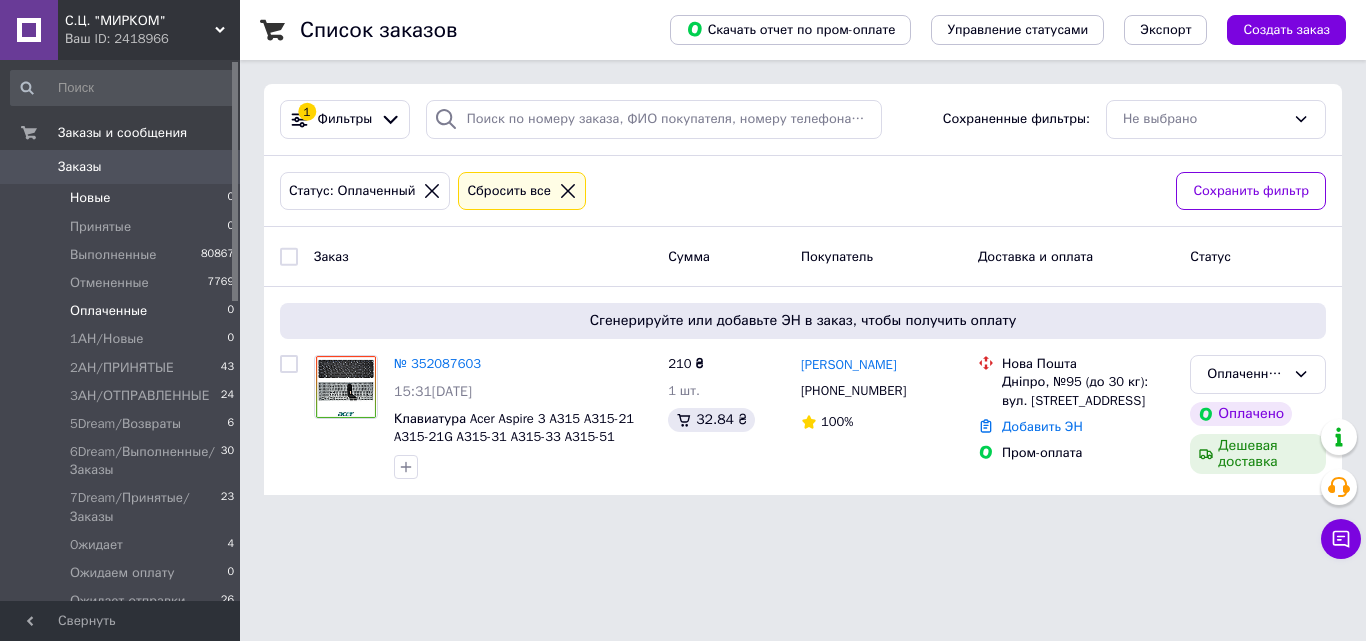 click on "Новые 0" at bounding box center (123, 198) 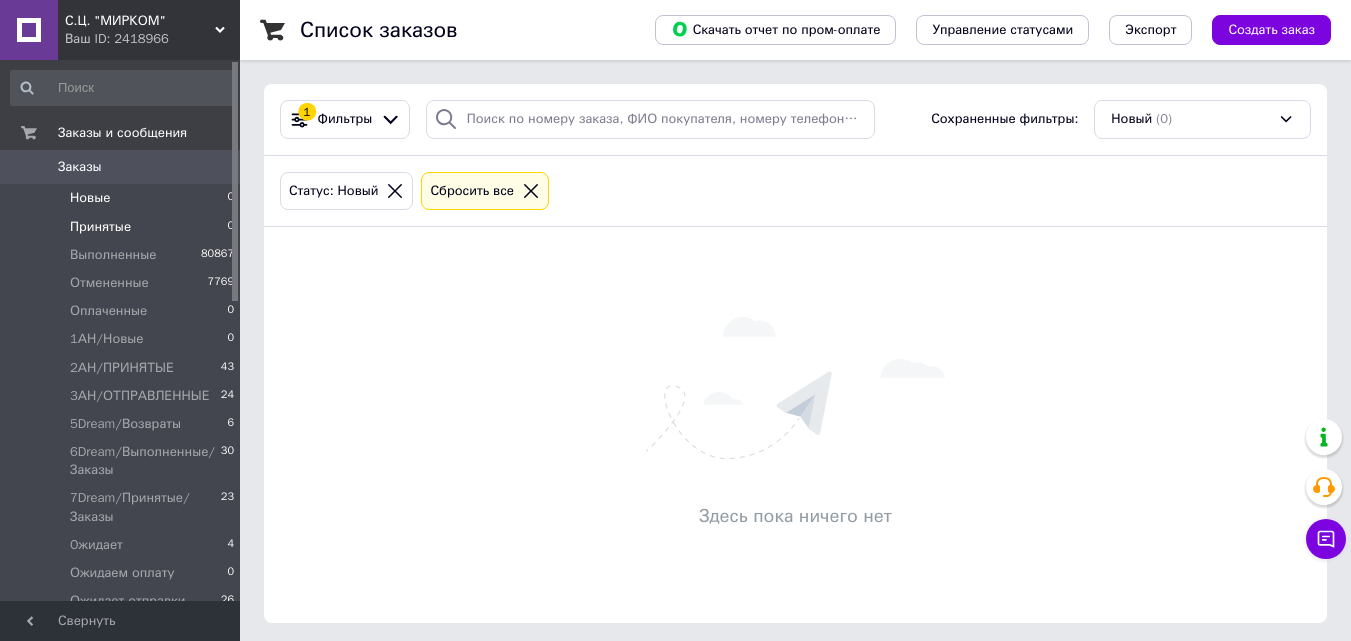 click on "Принятые 0" at bounding box center [123, 227] 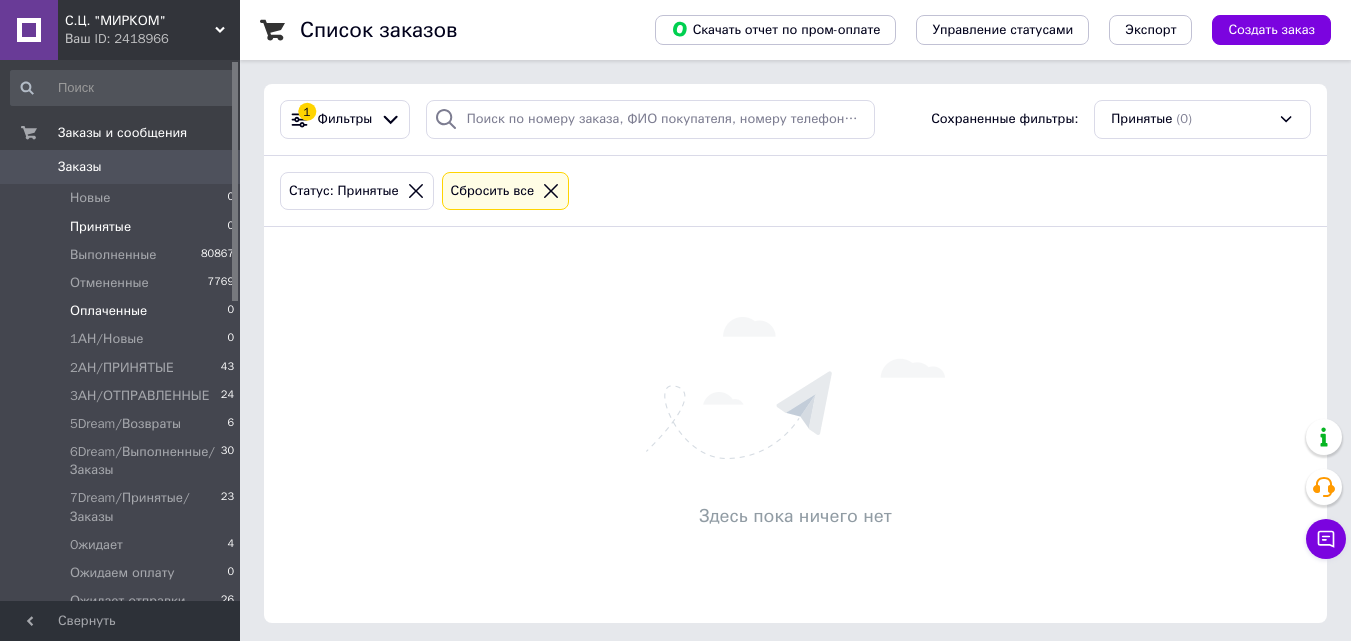 click on "Оплаченные 0" at bounding box center [123, 311] 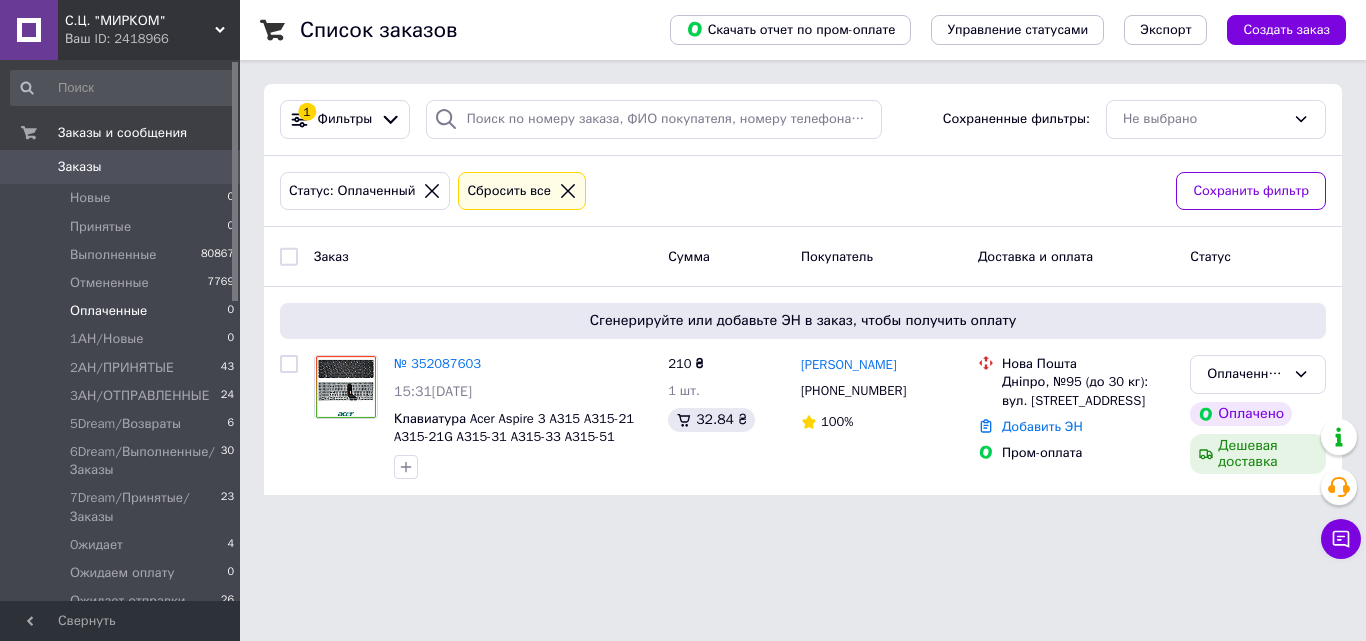 click on "1 Фильтры Сохраненные фильтры: Не выбрано" at bounding box center [803, 120] 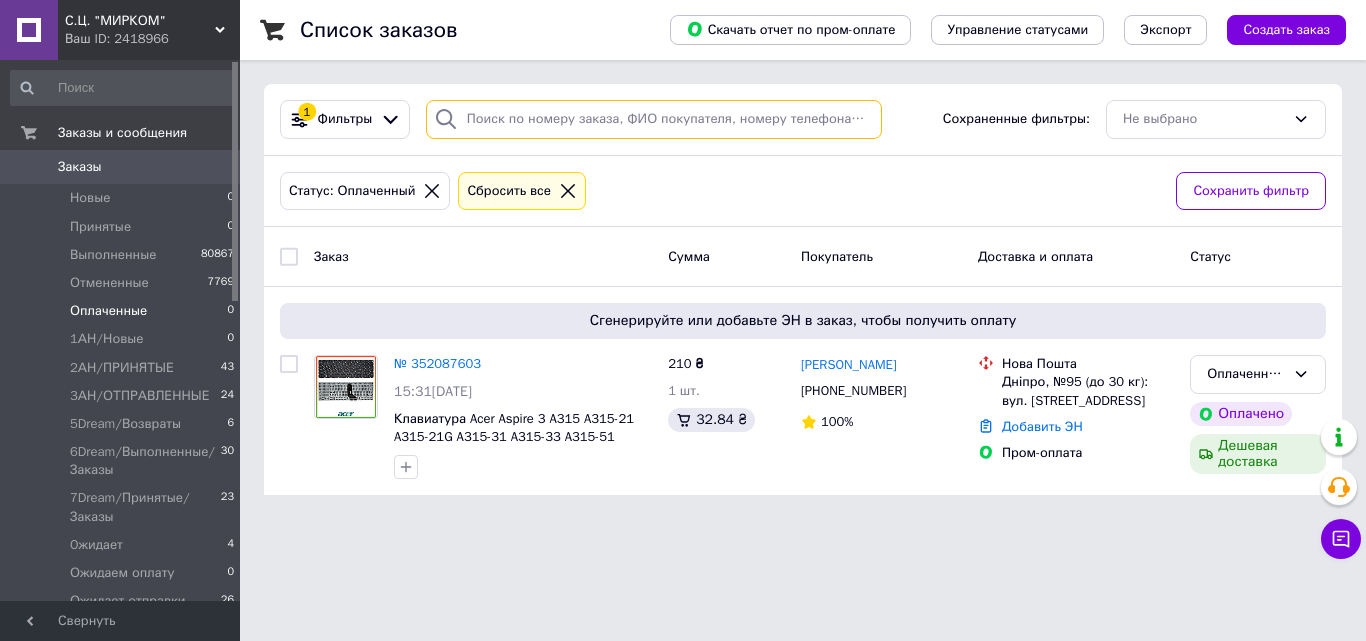 click at bounding box center [654, 119] 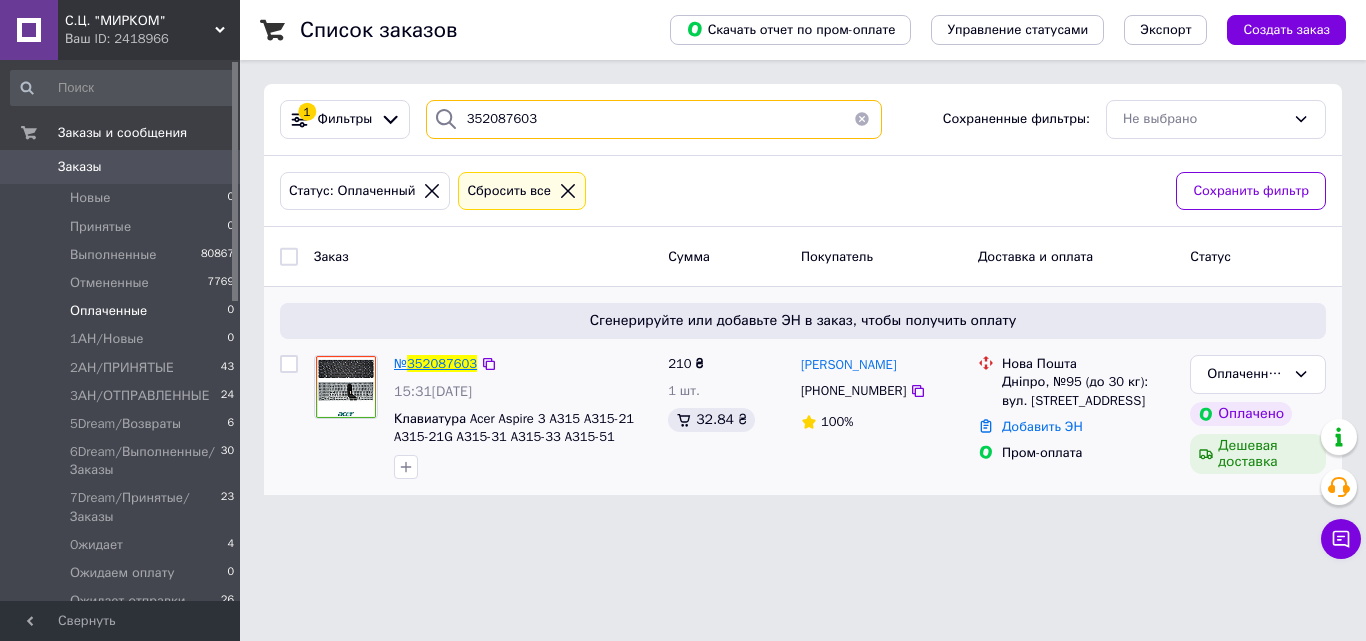 type on "352087603" 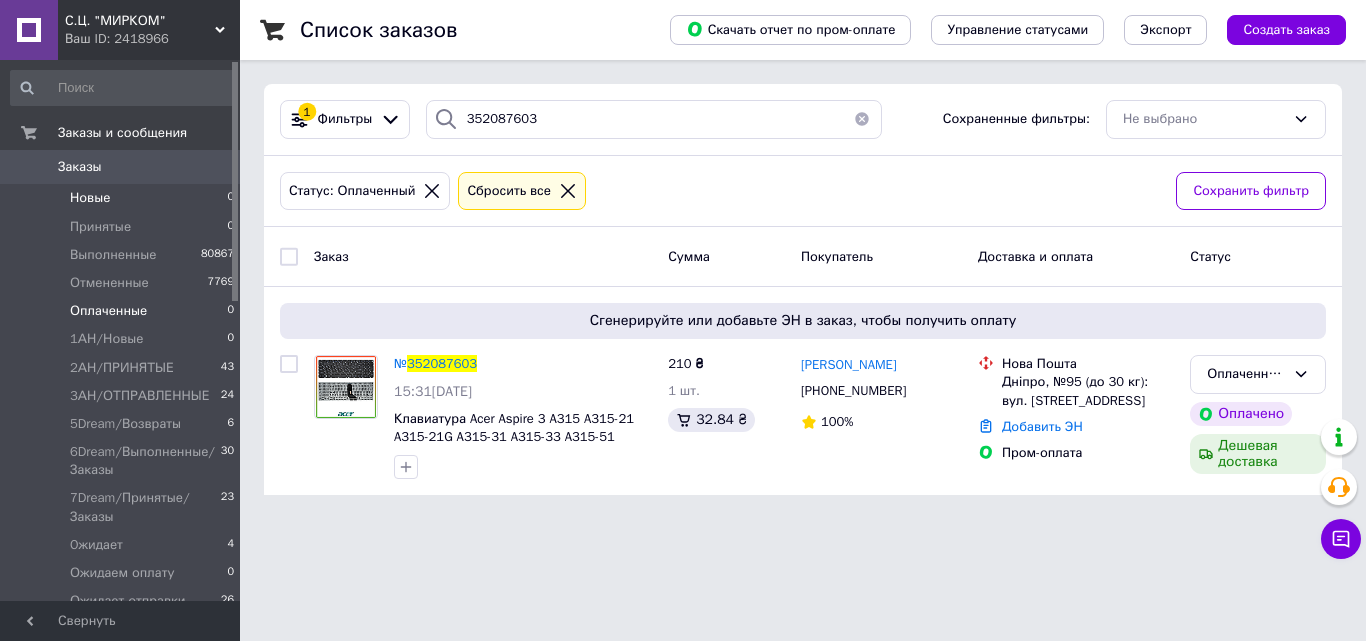 click on "Новые 0" at bounding box center (123, 198) 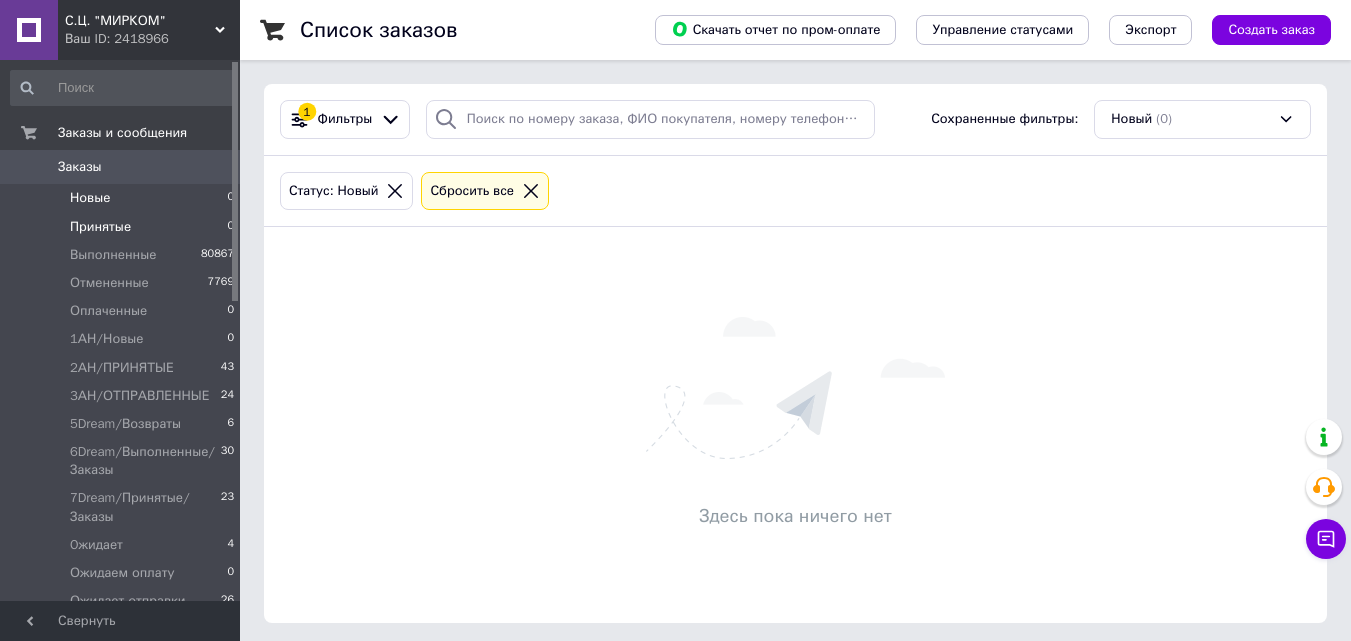 click on "Принятые 0" at bounding box center [123, 227] 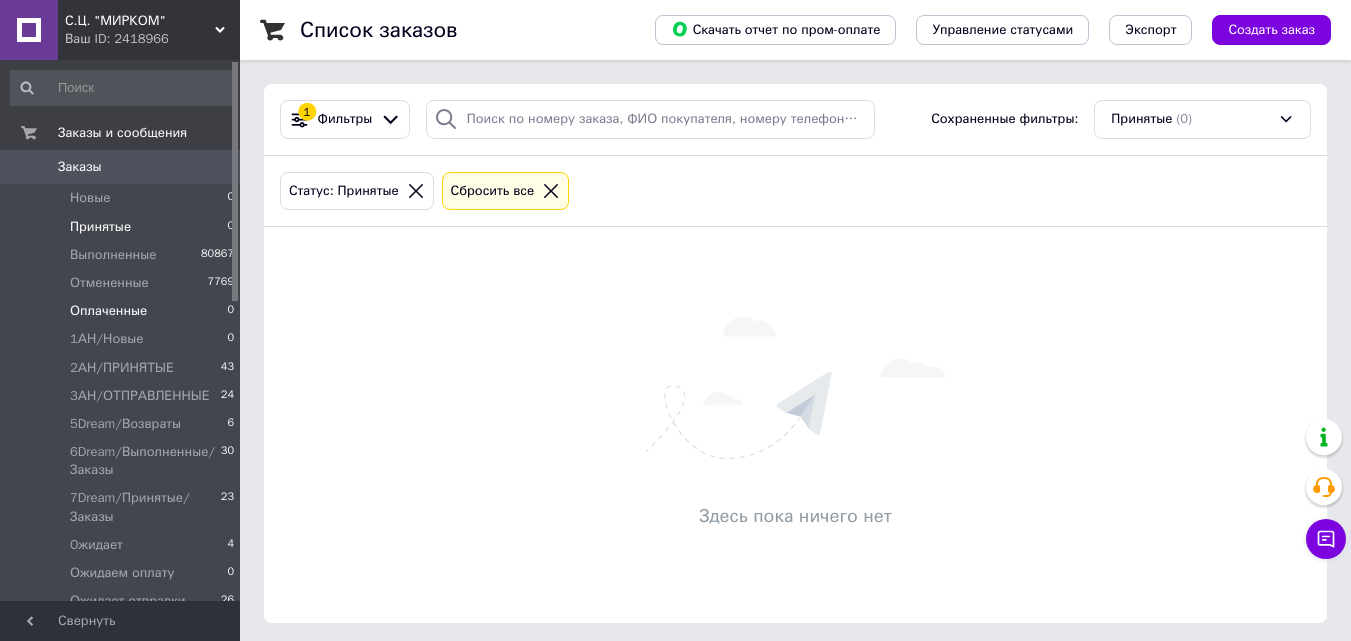 click on "Оплаченные 0" at bounding box center [123, 311] 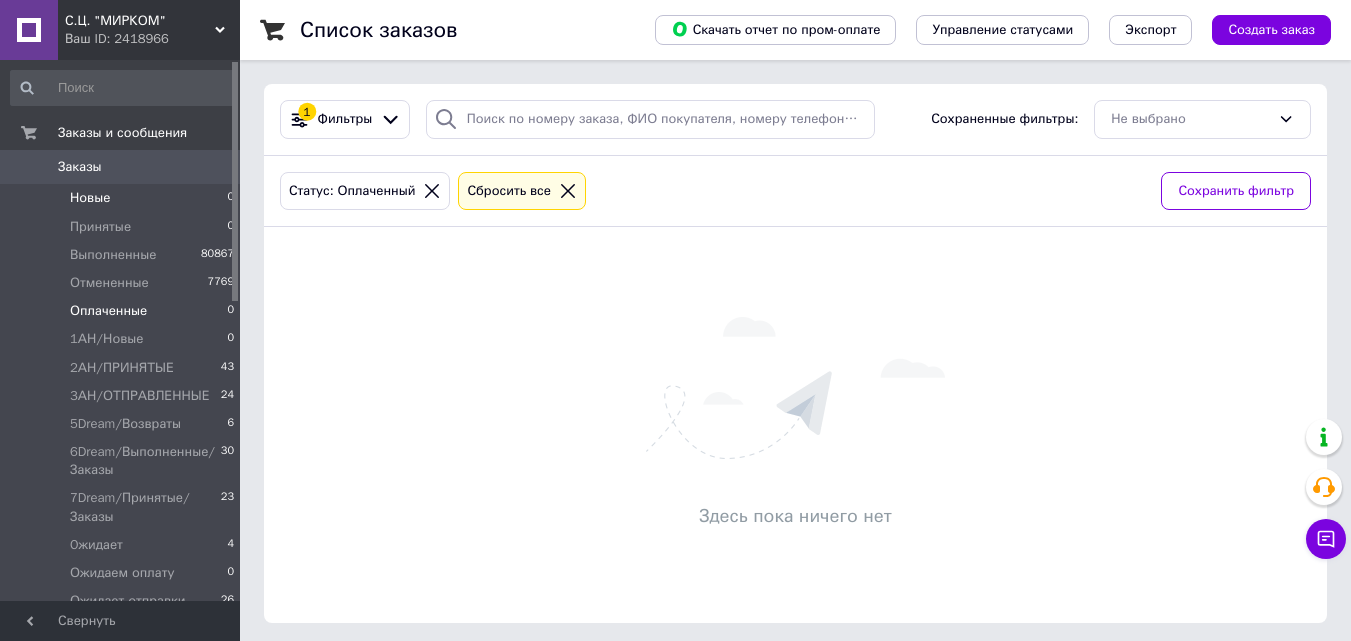 click on "Новые 0" at bounding box center (123, 198) 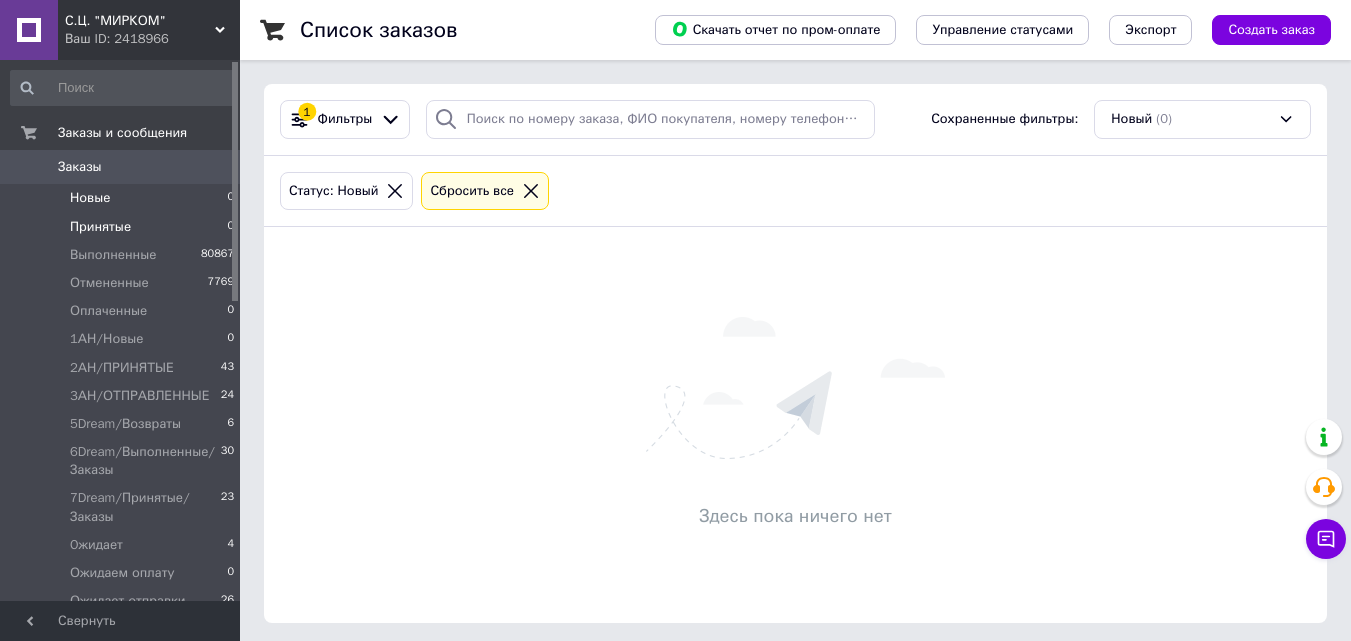 click on "Принятые 0" at bounding box center [123, 227] 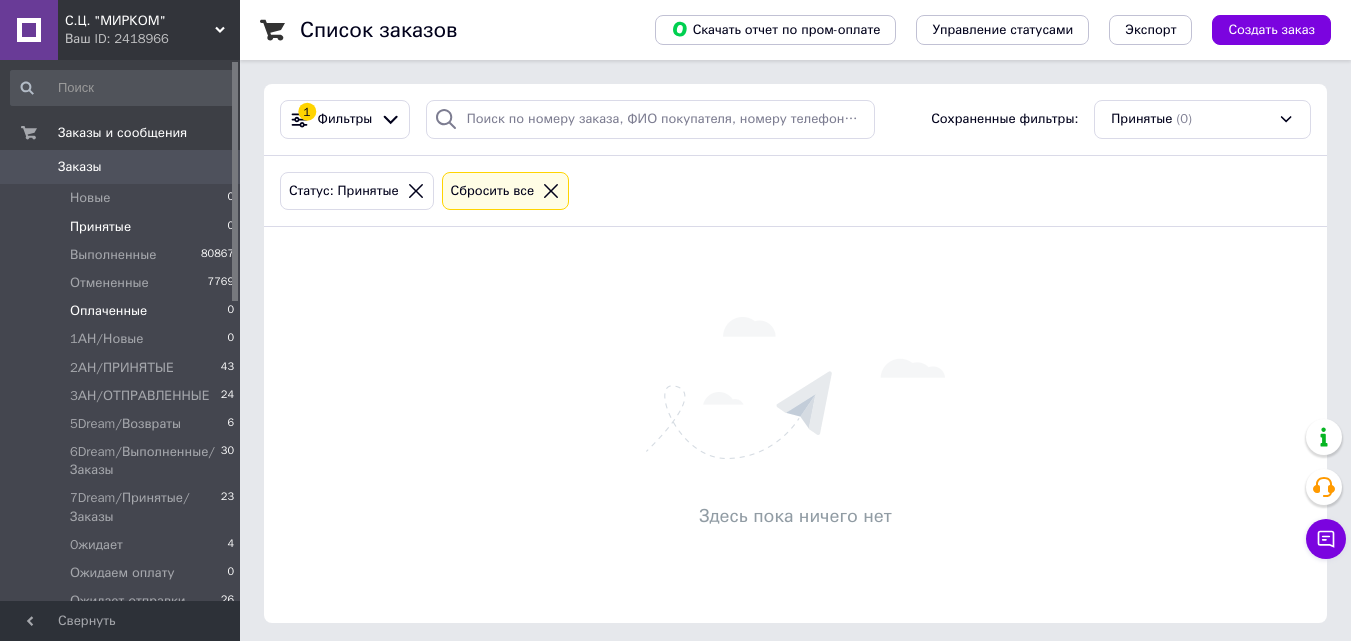 click on "Оплаченные 0" at bounding box center [123, 311] 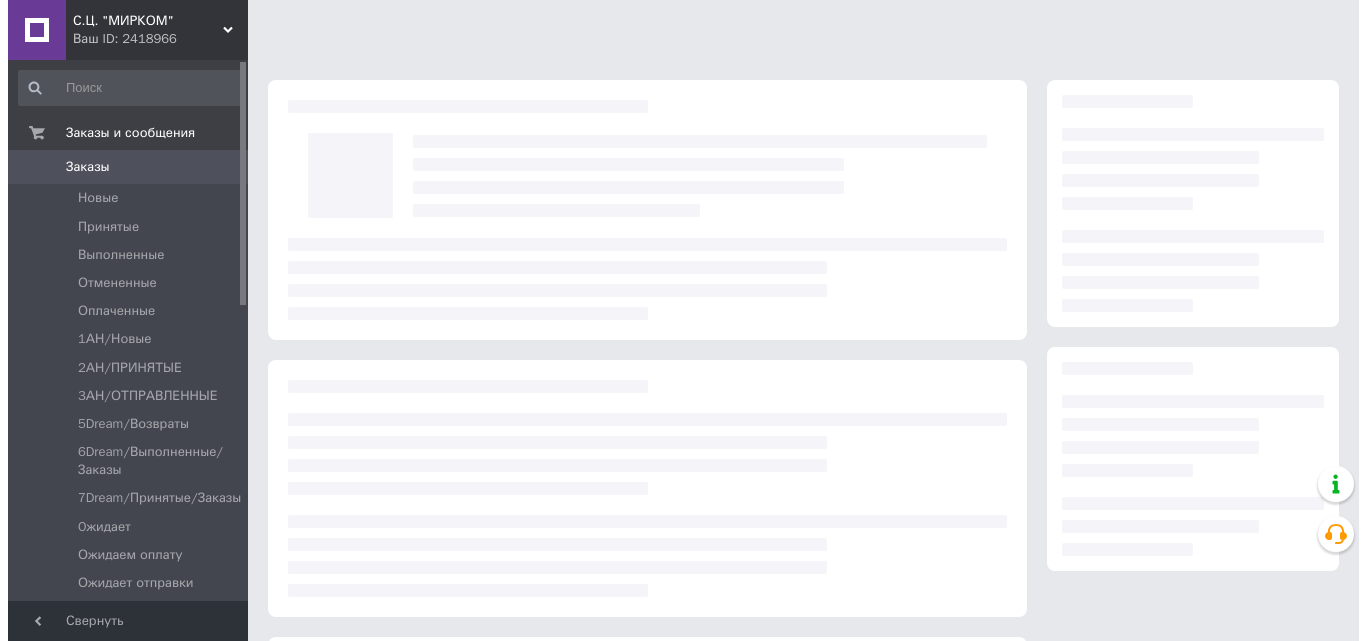 scroll, scrollTop: 0, scrollLeft: 0, axis: both 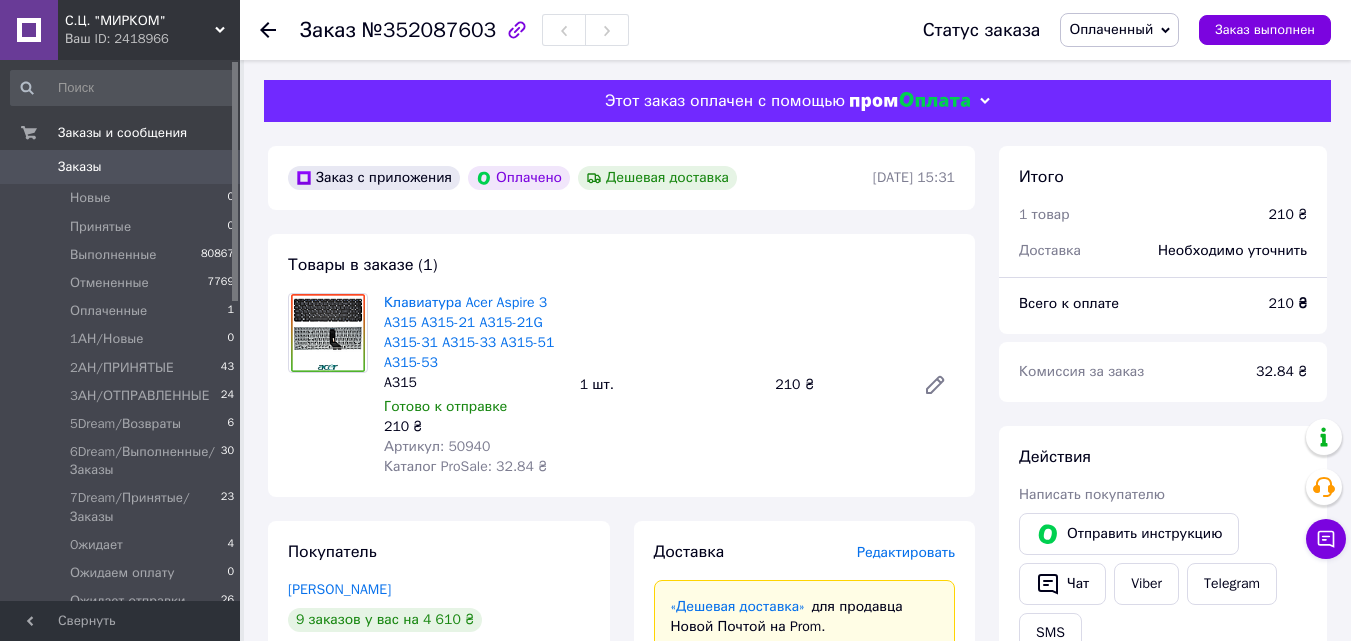 click on "Редактировать" at bounding box center [906, 552] 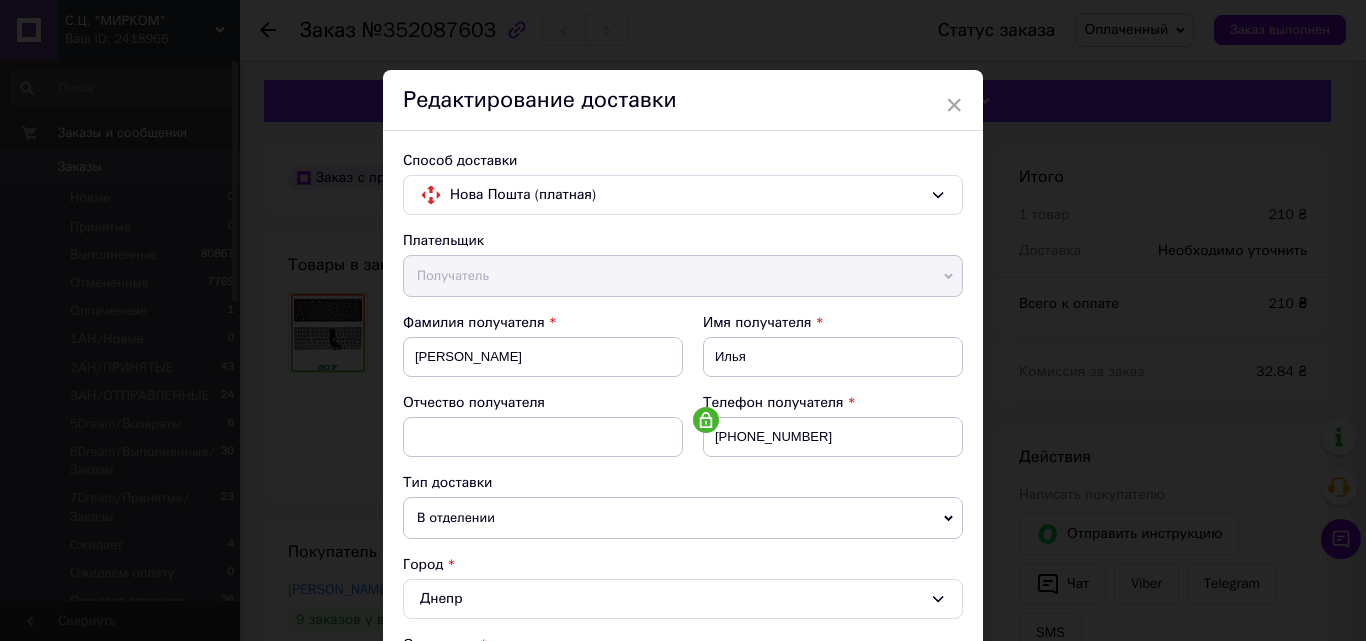scroll, scrollTop: 687, scrollLeft: 0, axis: vertical 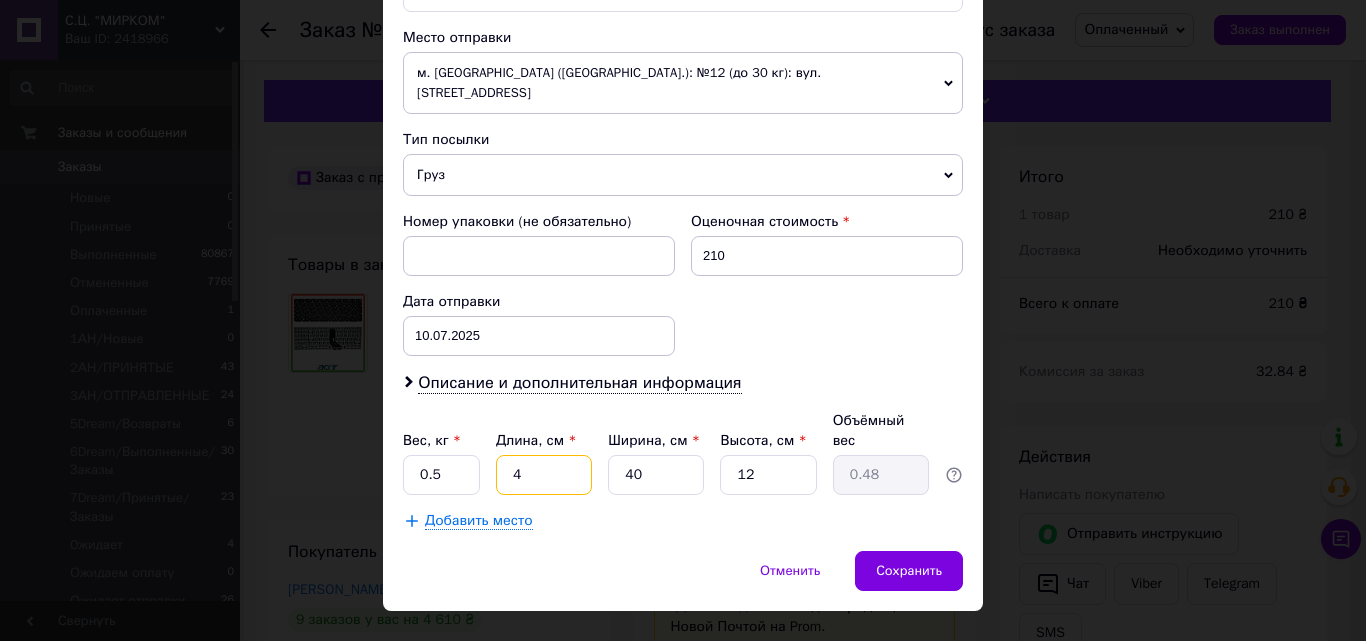 click on "4" at bounding box center [544, 475] 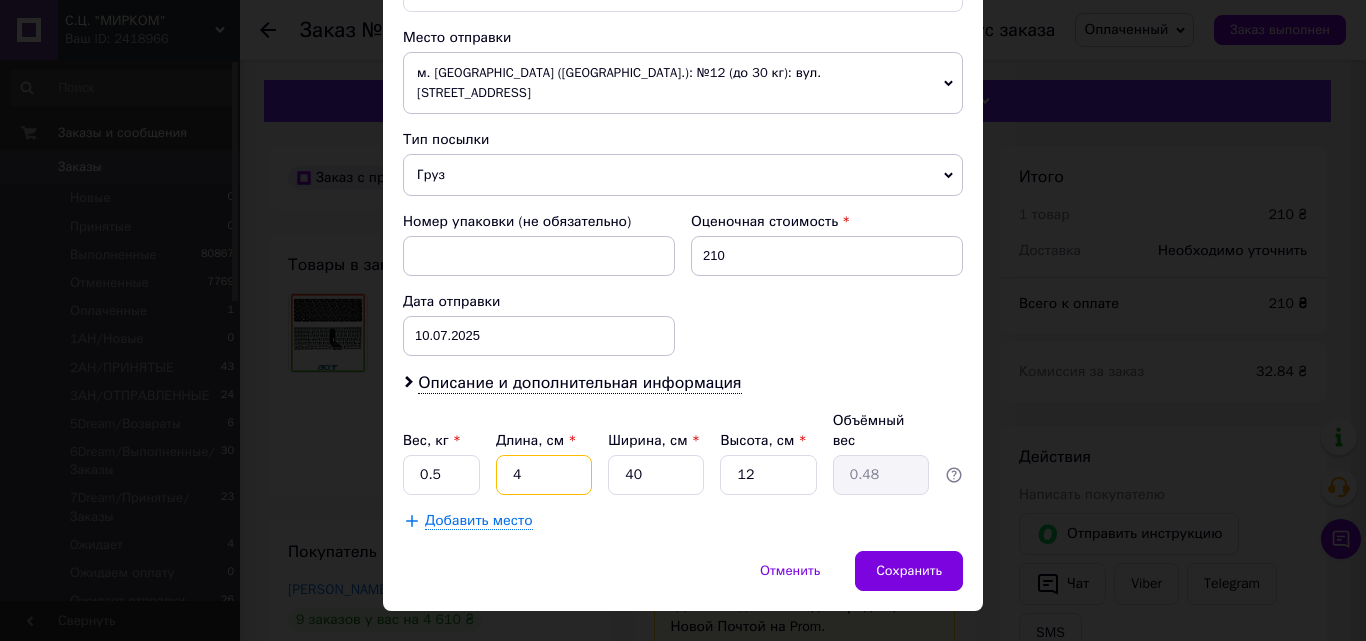 type on "4.8" 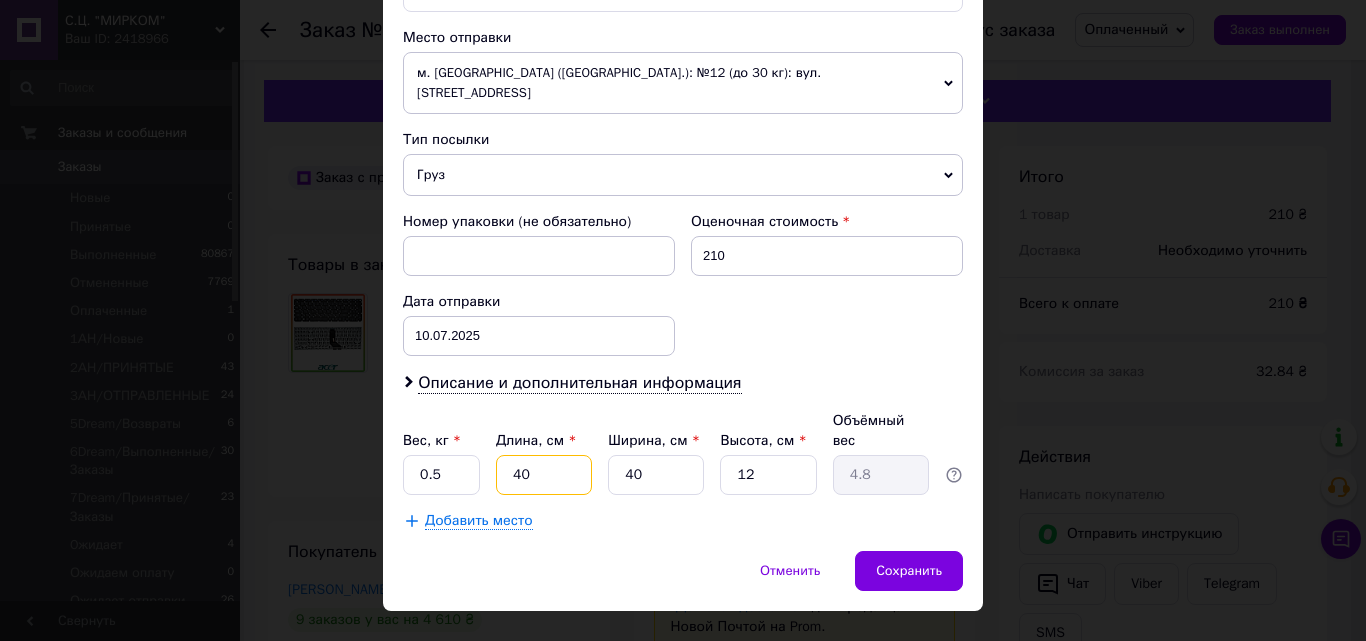 type on "40" 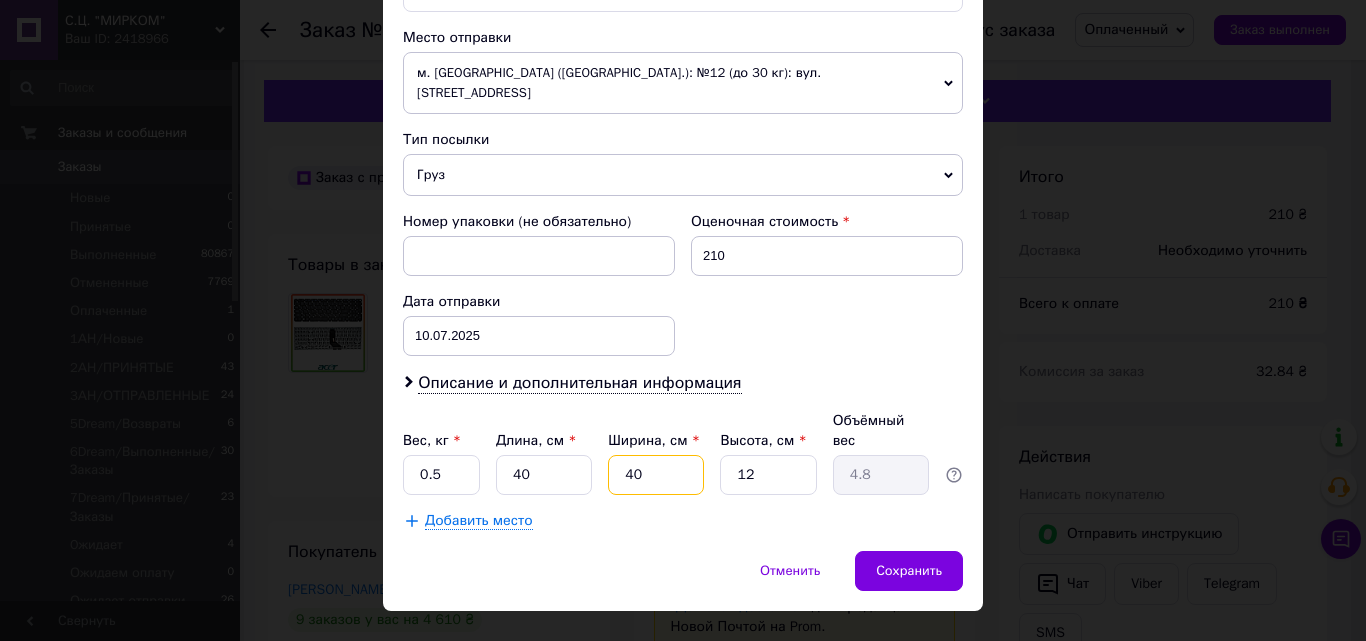 click on "40" at bounding box center (656, 475) 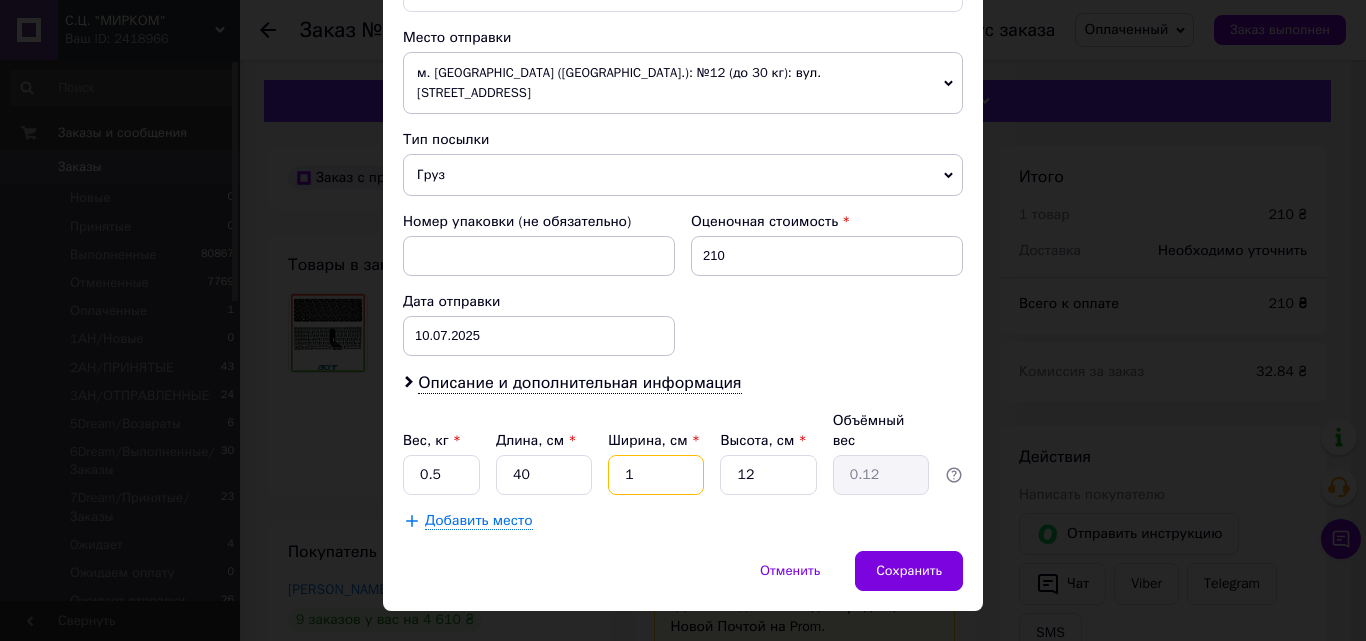 type on "12" 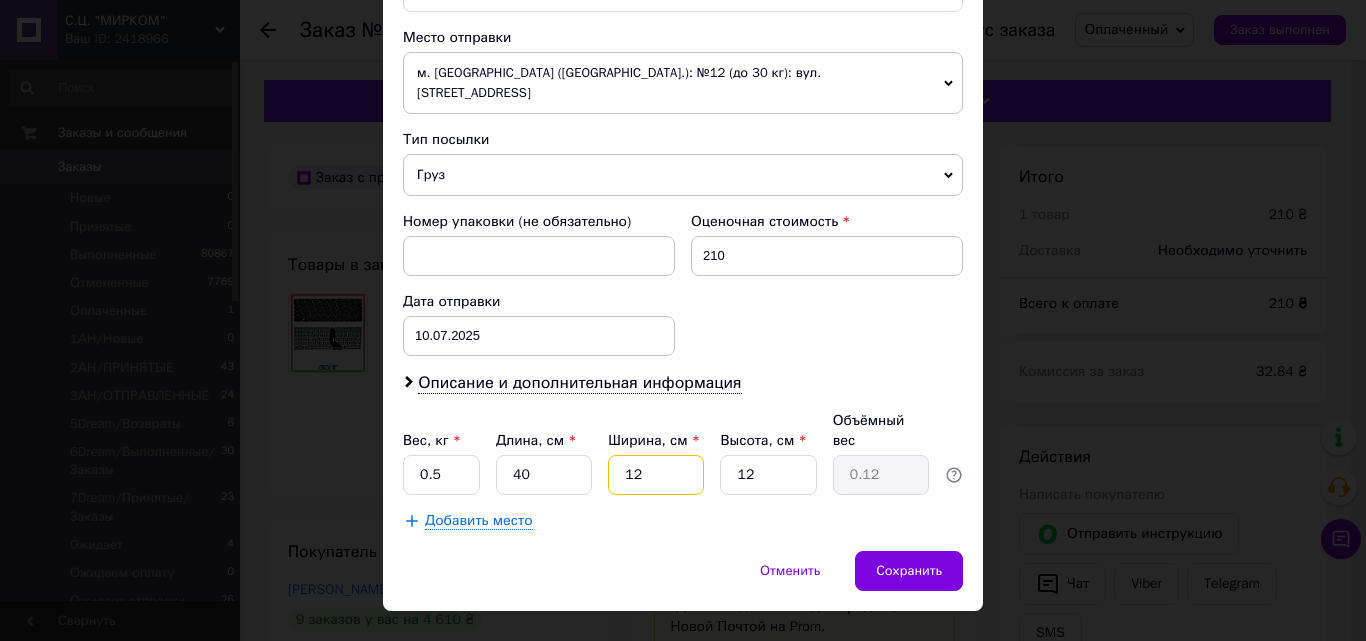 type on "1.44" 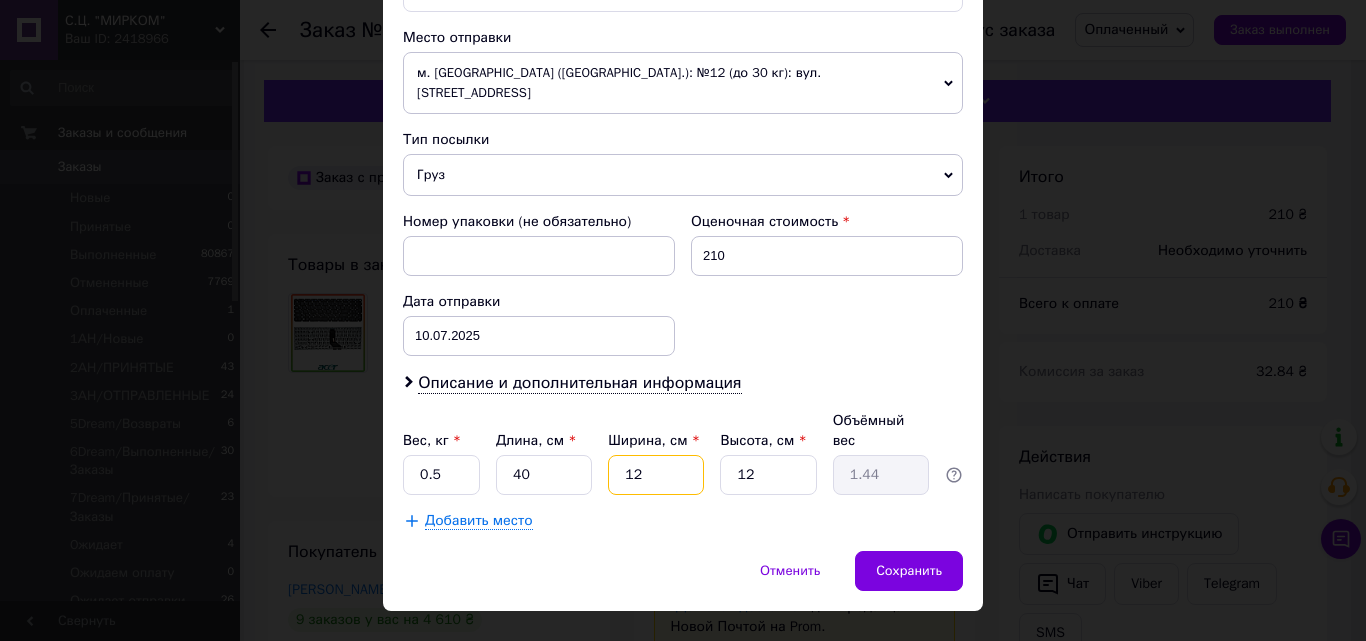 type on "12" 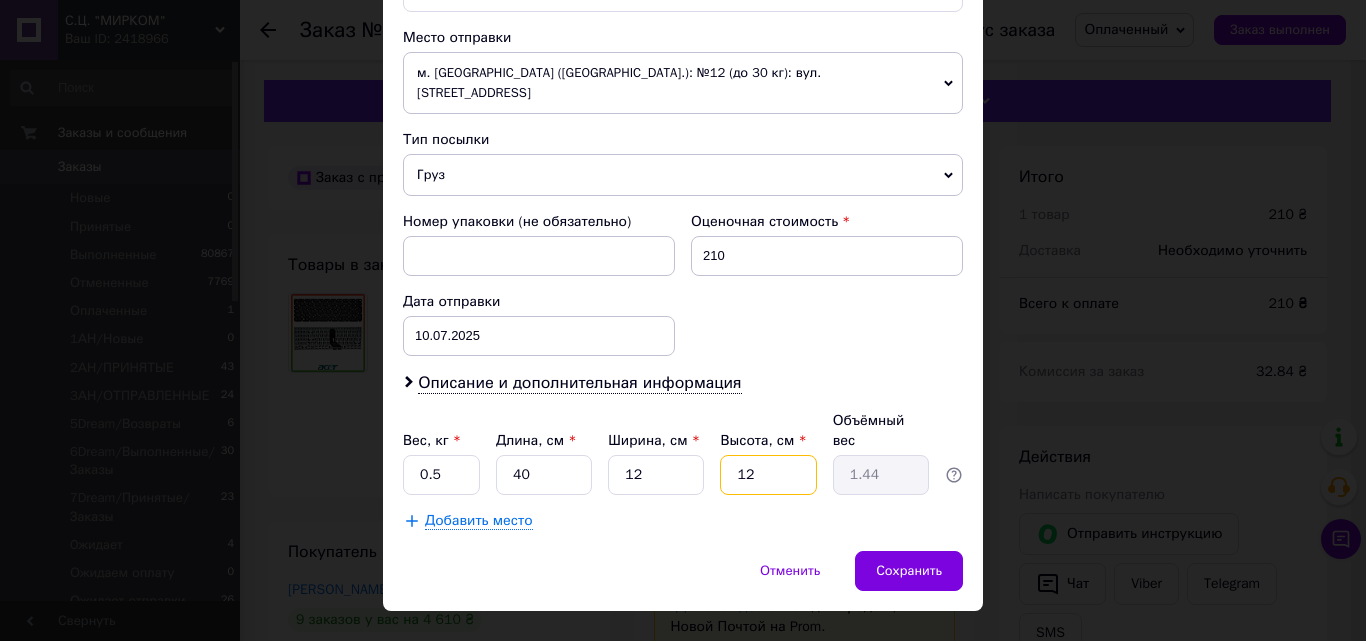 type on "4" 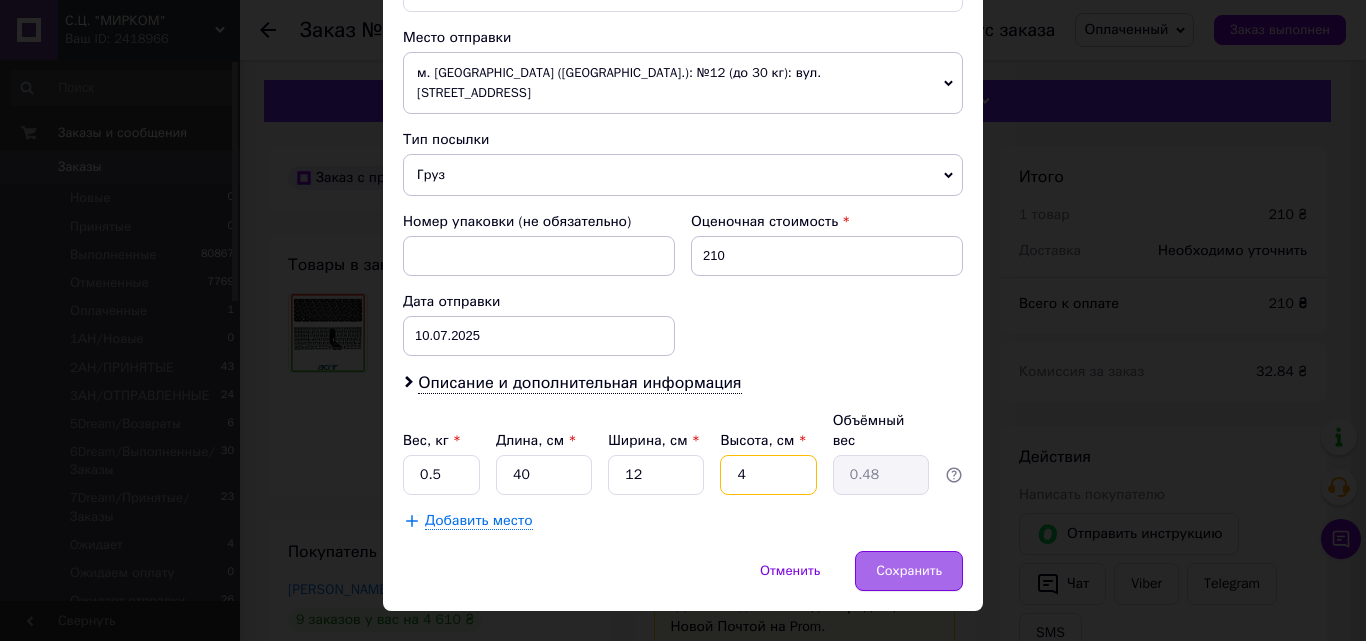type on "4" 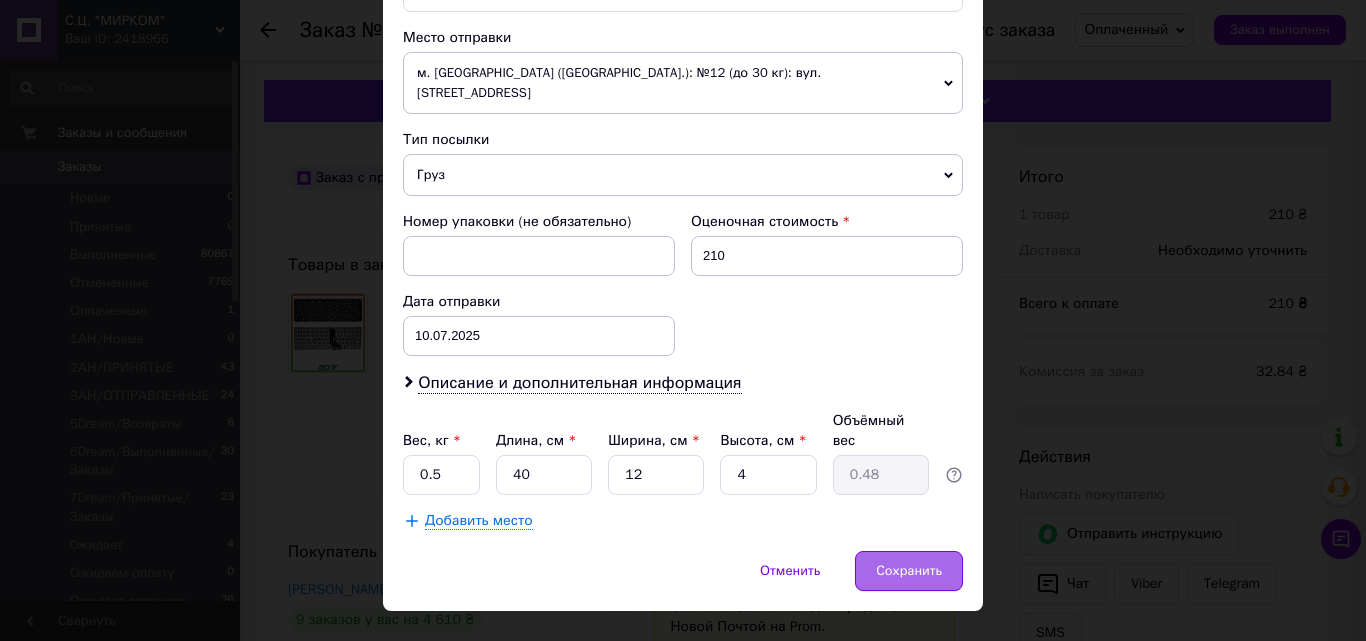 click on "Сохранить" at bounding box center (909, 571) 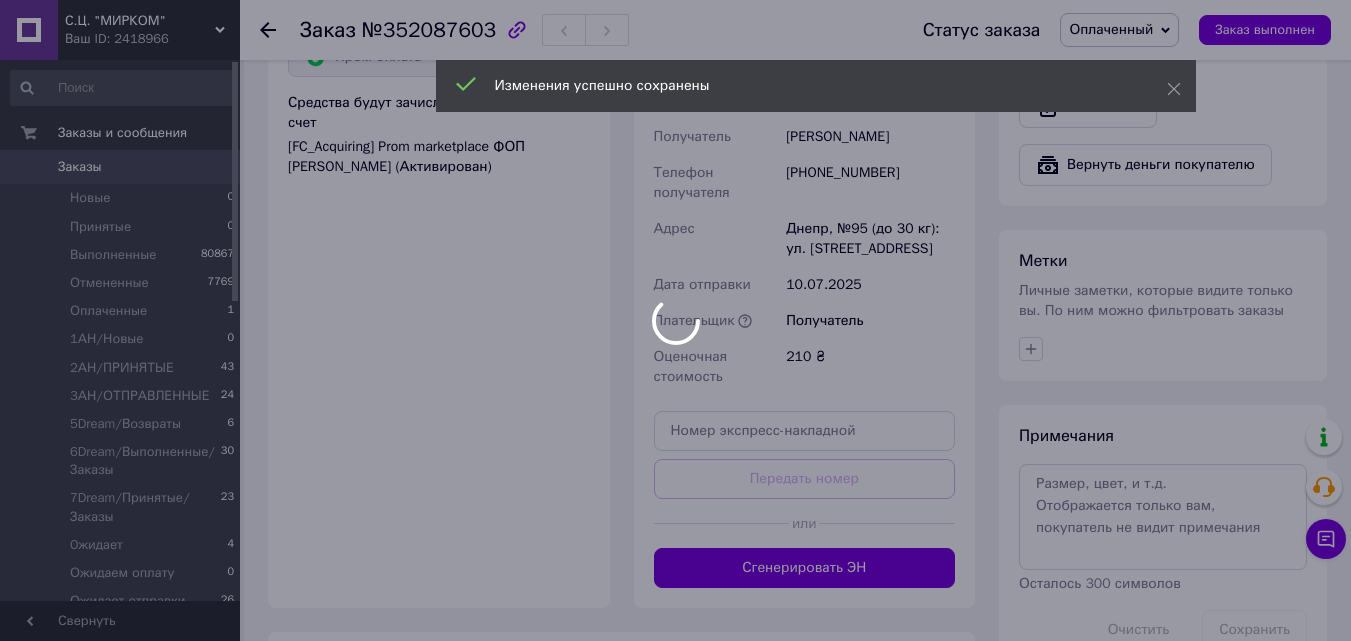 scroll, scrollTop: 900, scrollLeft: 0, axis: vertical 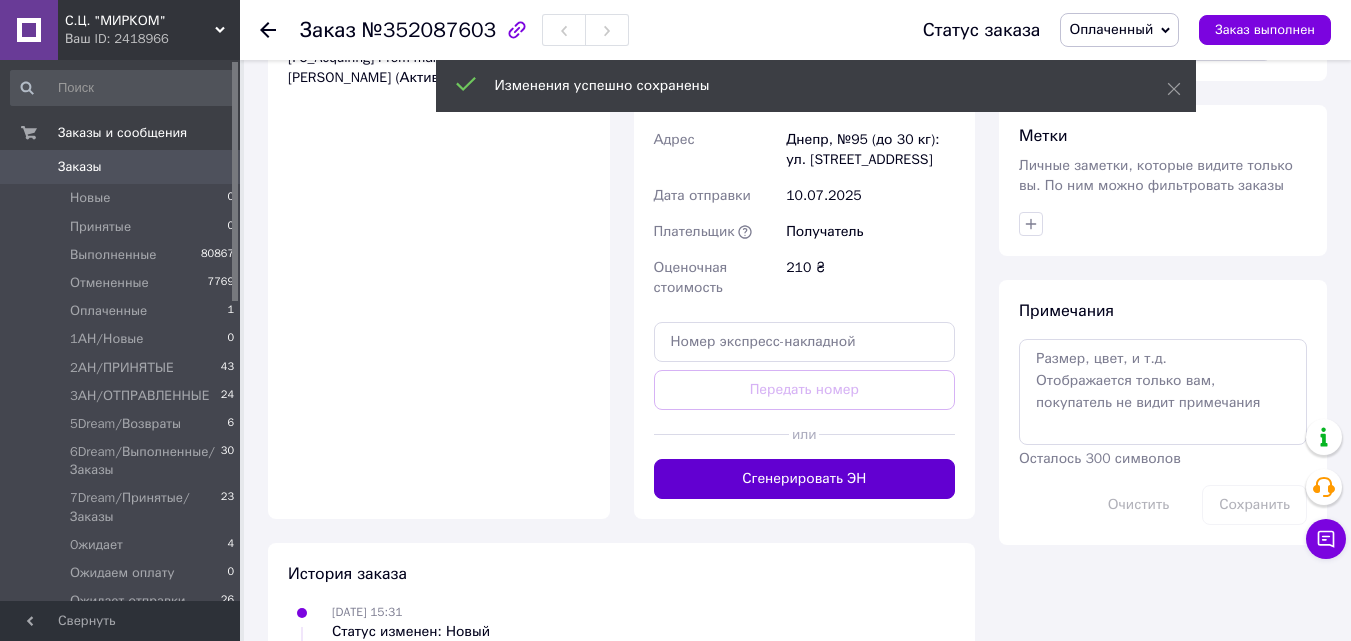 click on "Сгенерировать ЭН" at bounding box center (805, 479) 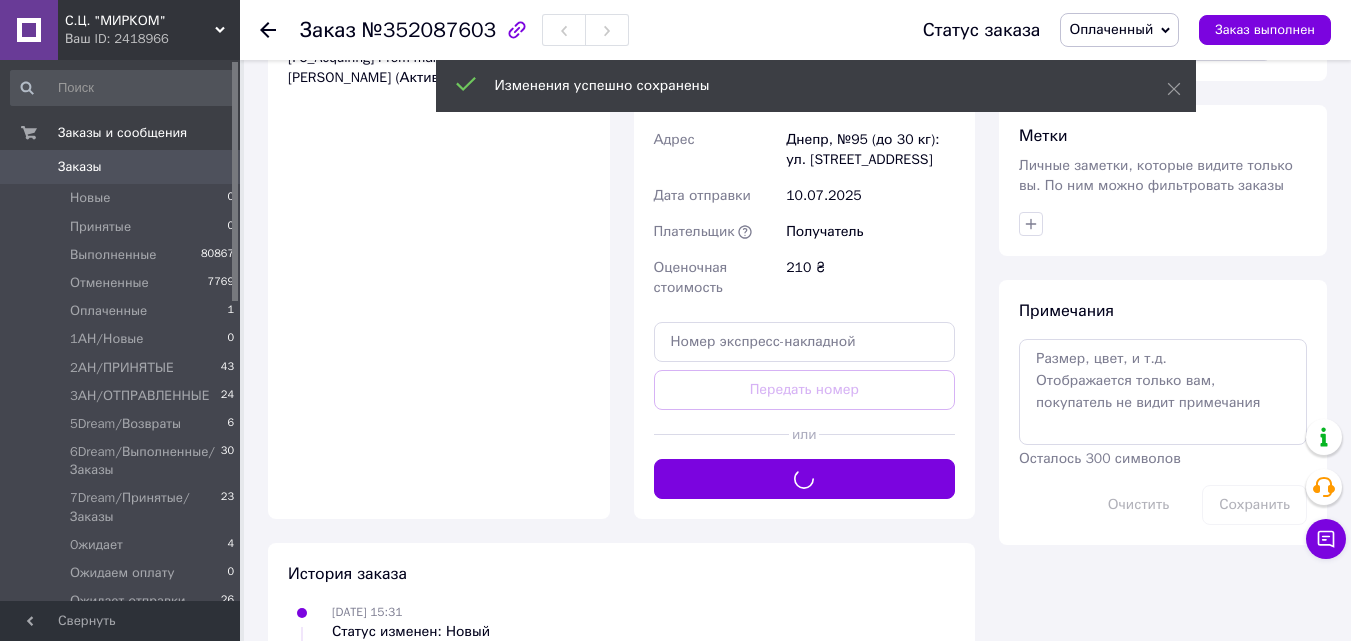 scroll, scrollTop: 500, scrollLeft: 0, axis: vertical 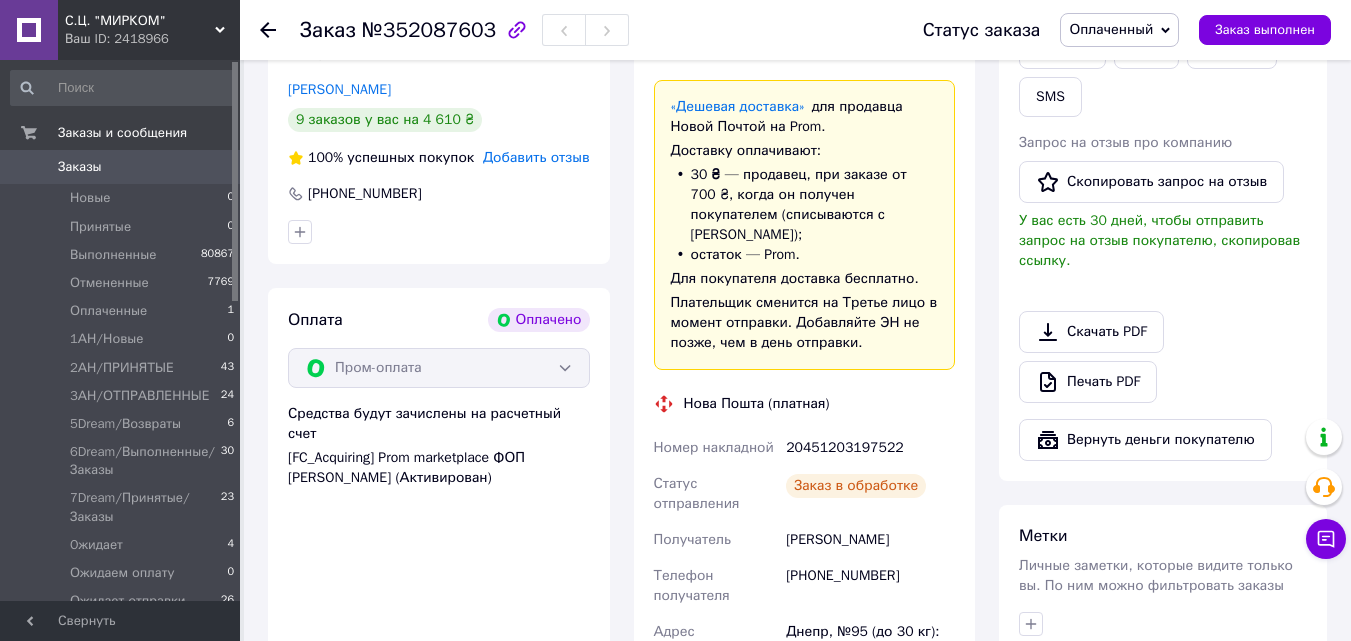 click on "20451203197522" at bounding box center (870, 448) 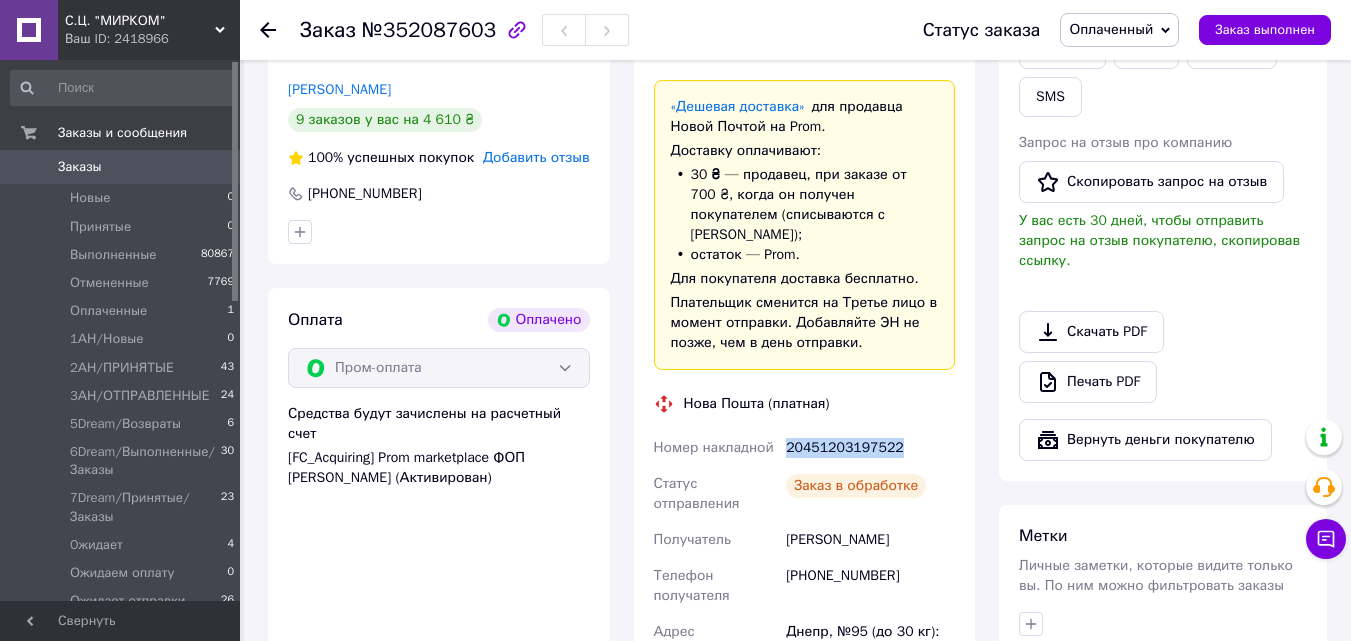click on "20451203197522" at bounding box center [870, 448] 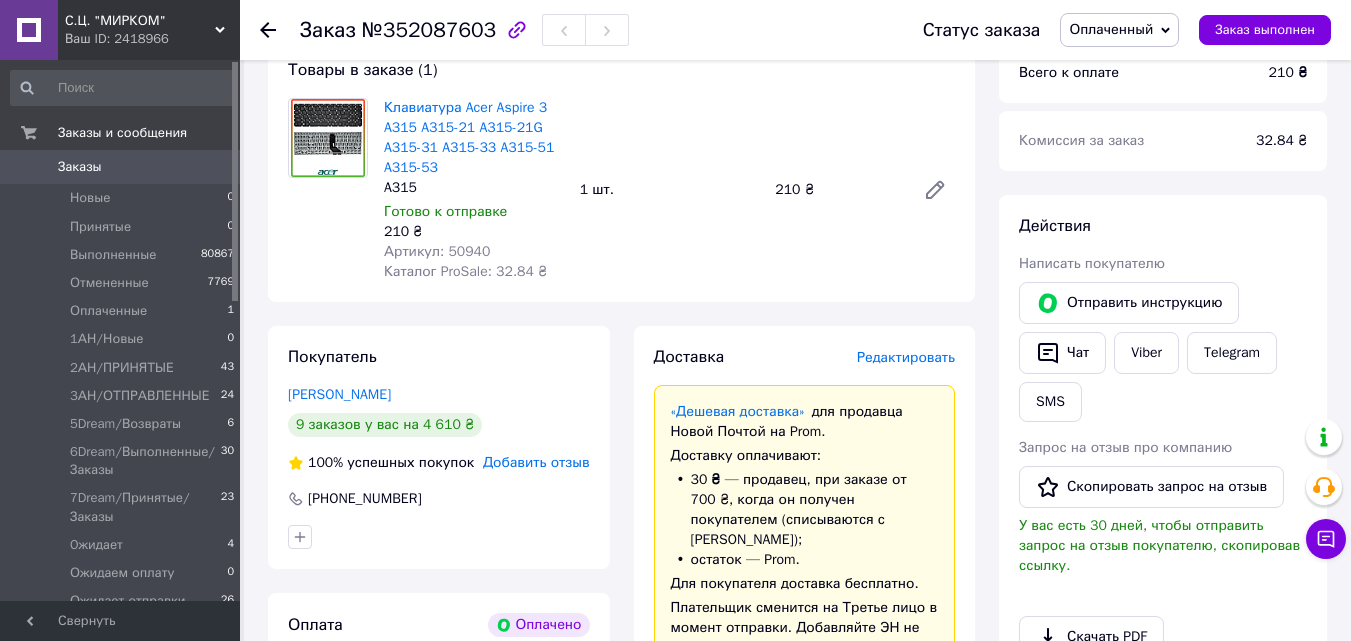 scroll, scrollTop: 0, scrollLeft: 0, axis: both 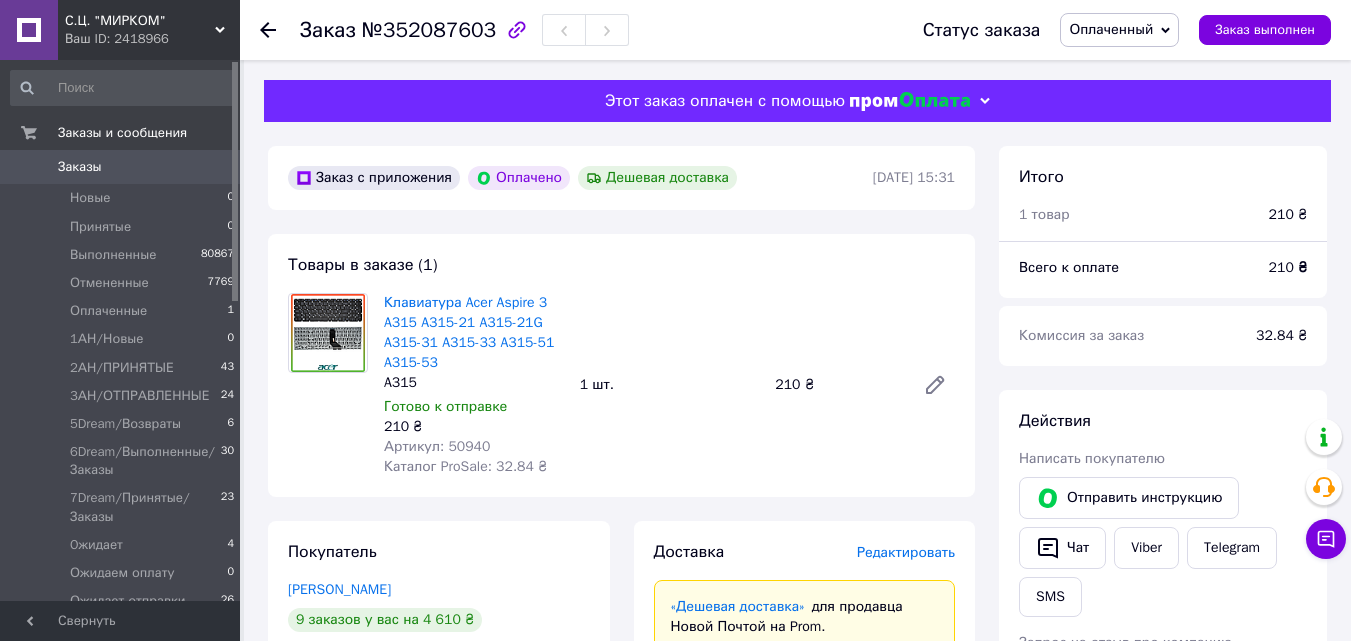 click on "Оплаченный" at bounding box center [1111, 29] 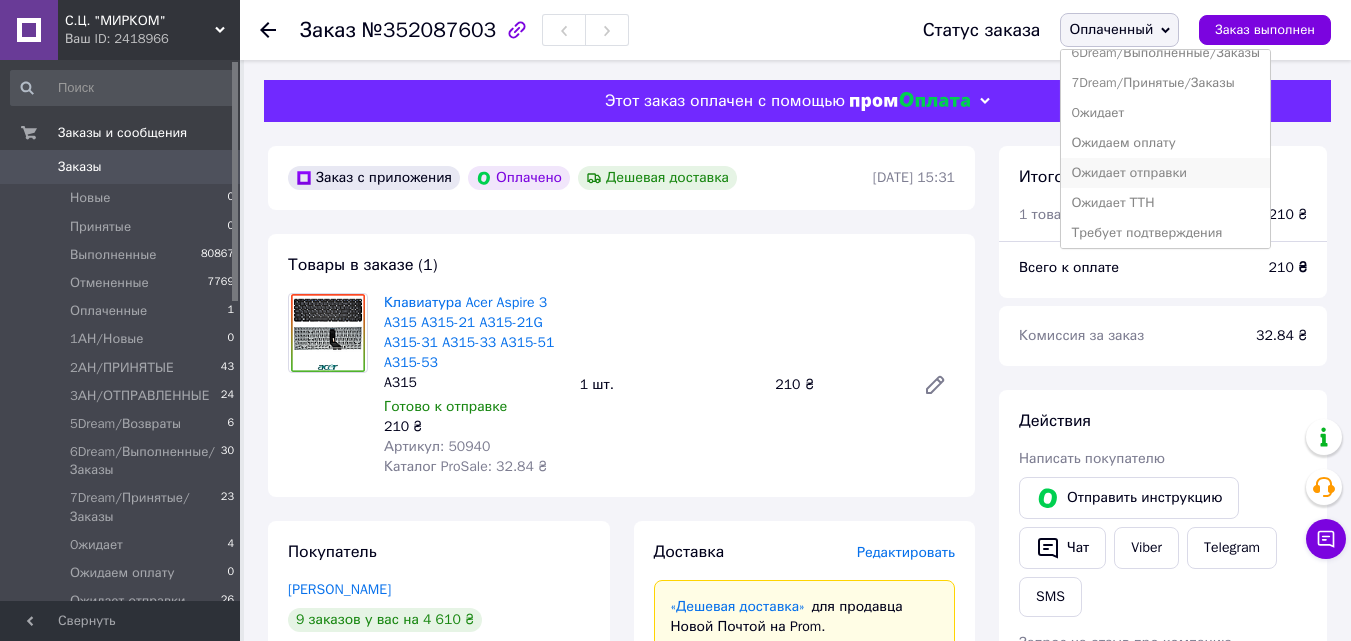 scroll, scrollTop: 232, scrollLeft: 0, axis: vertical 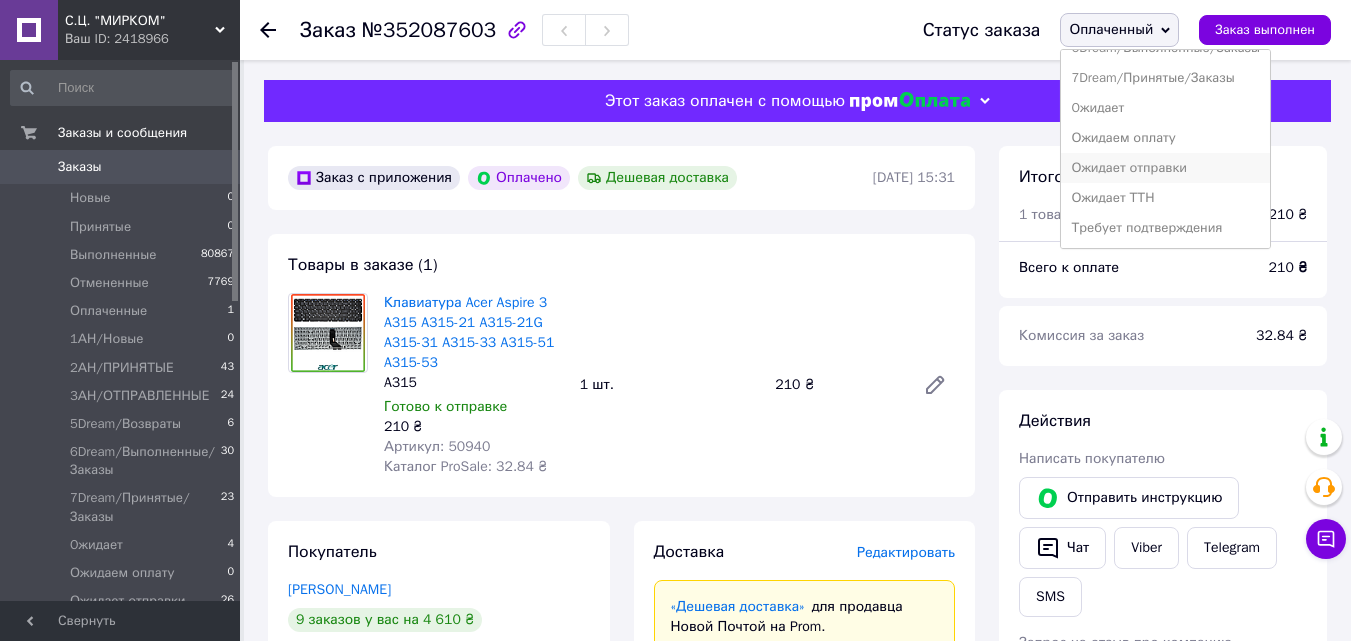 click on "Ожидает отправки" at bounding box center (1165, 168) 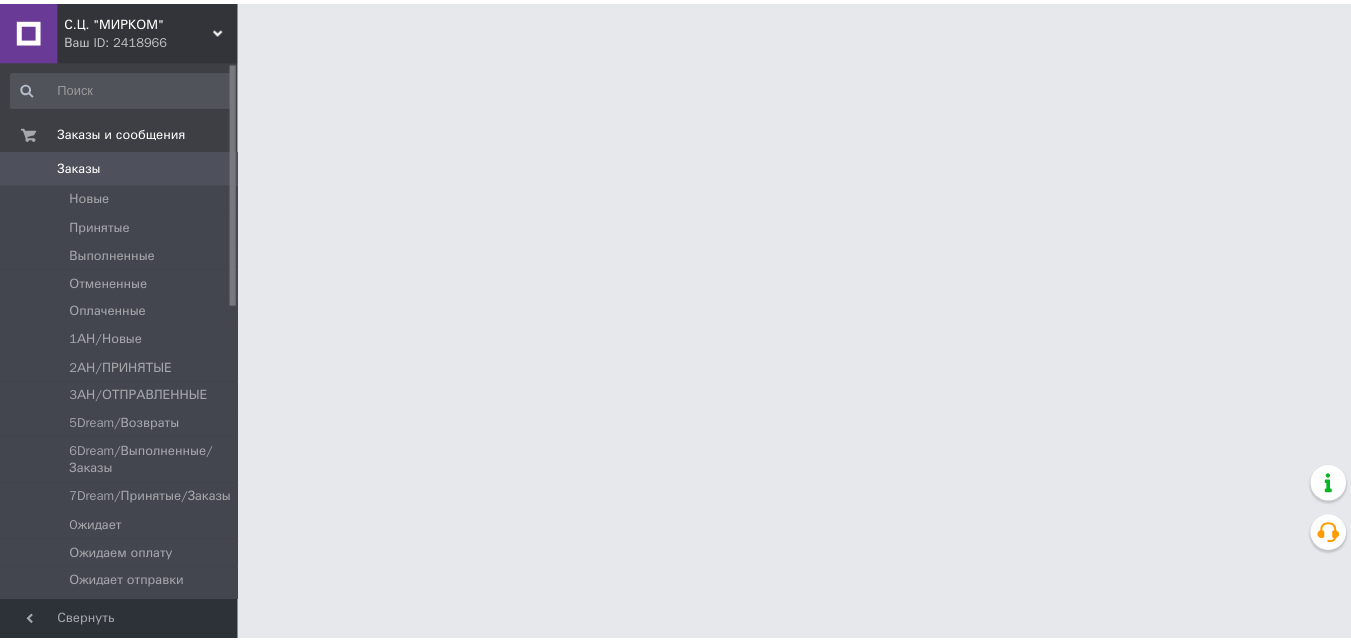 scroll, scrollTop: 0, scrollLeft: 0, axis: both 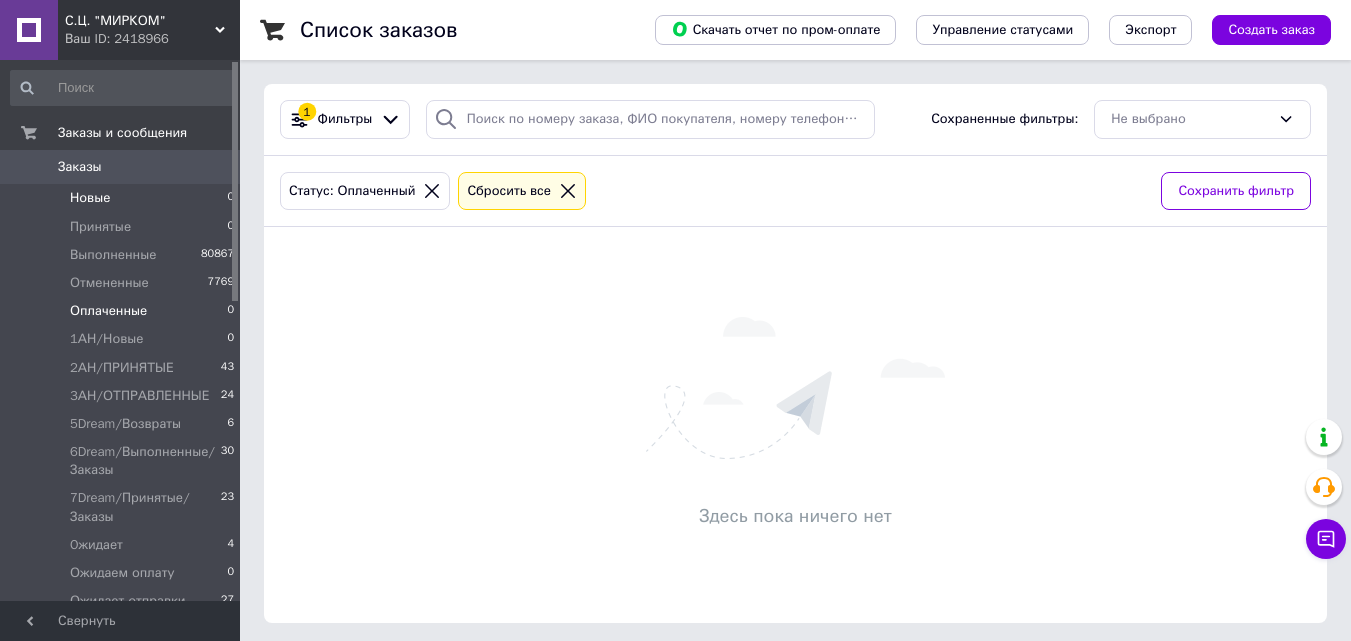 click on "Новые 0" at bounding box center [123, 198] 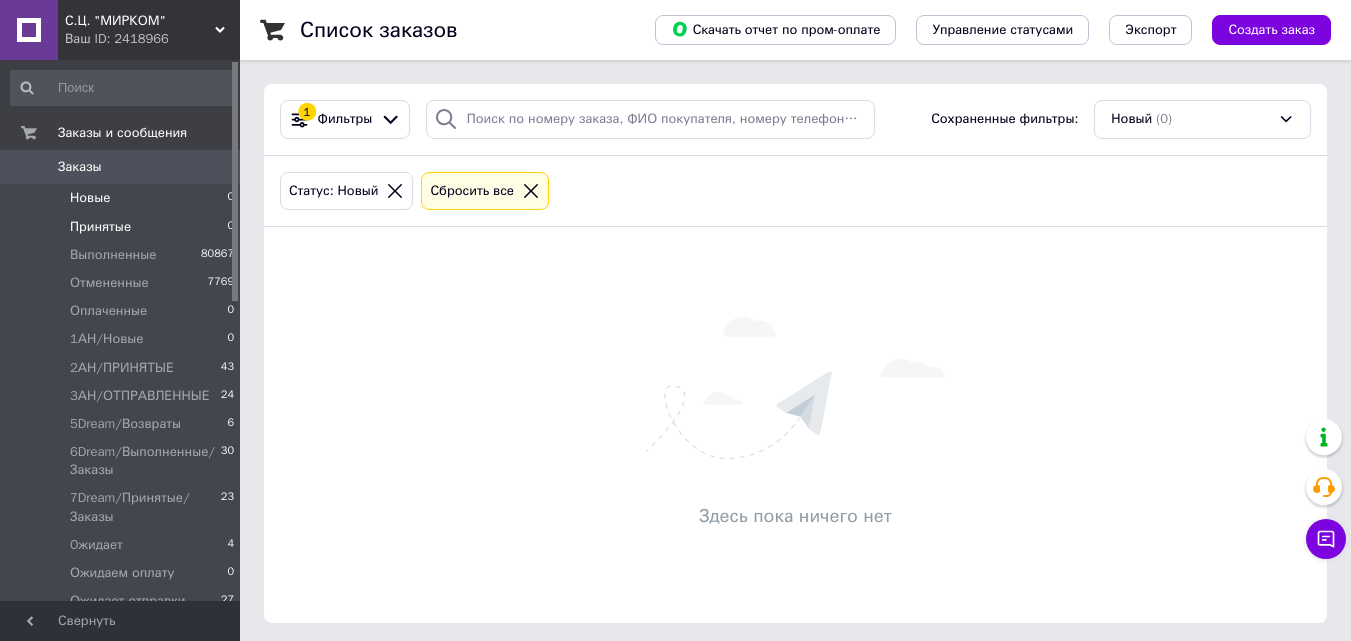 click on "Принятые 0" at bounding box center [123, 227] 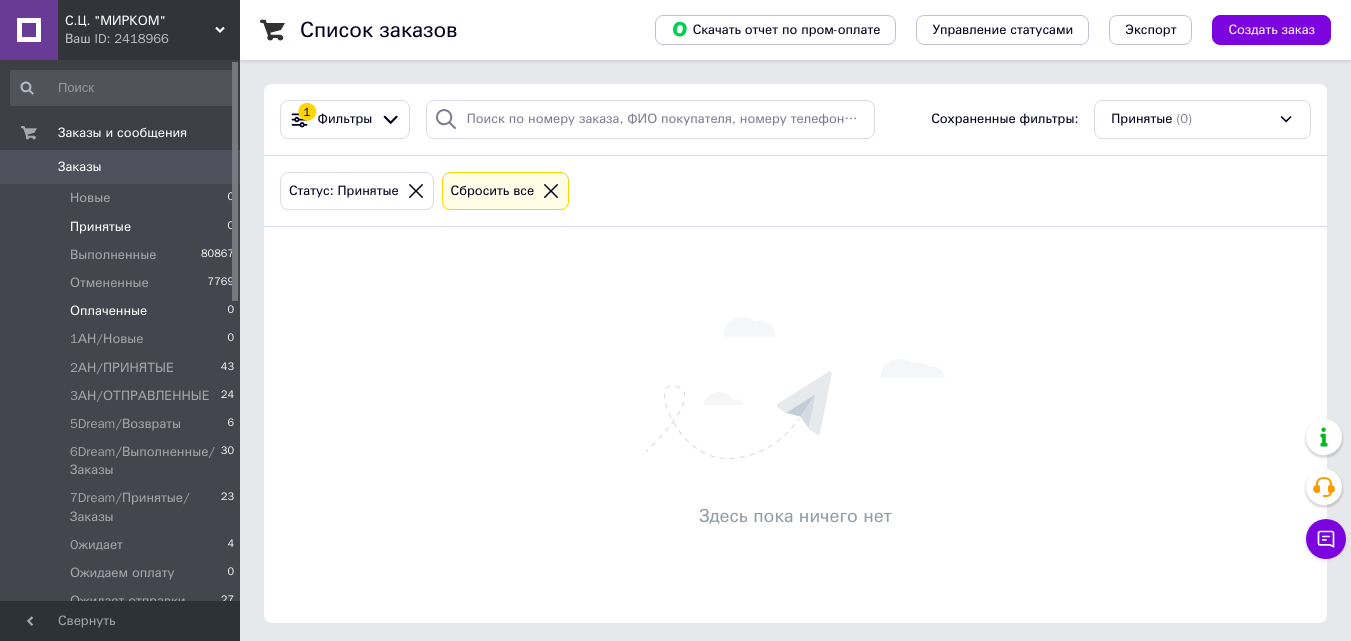 drag, startPoint x: 220, startPoint y: 307, endPoint x: 149, endPoint y: 109, distance: 210.34496 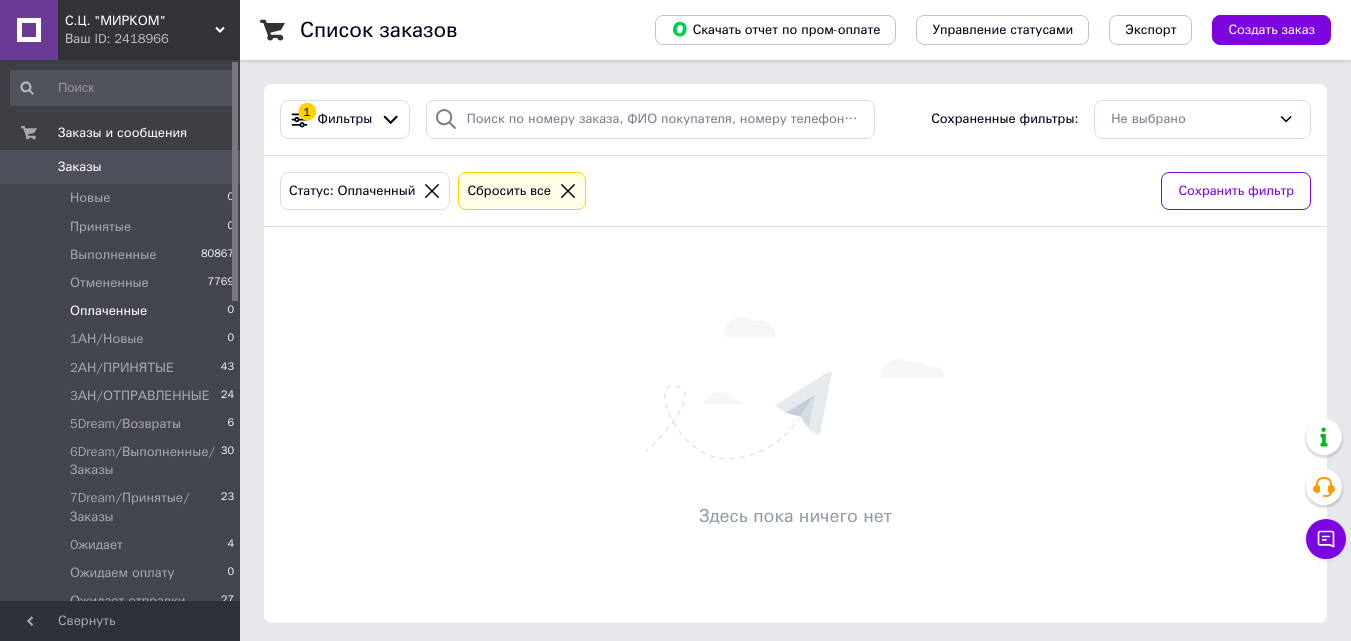 scroll, scrollTop: 0, scrollLeft: 0, axis: both 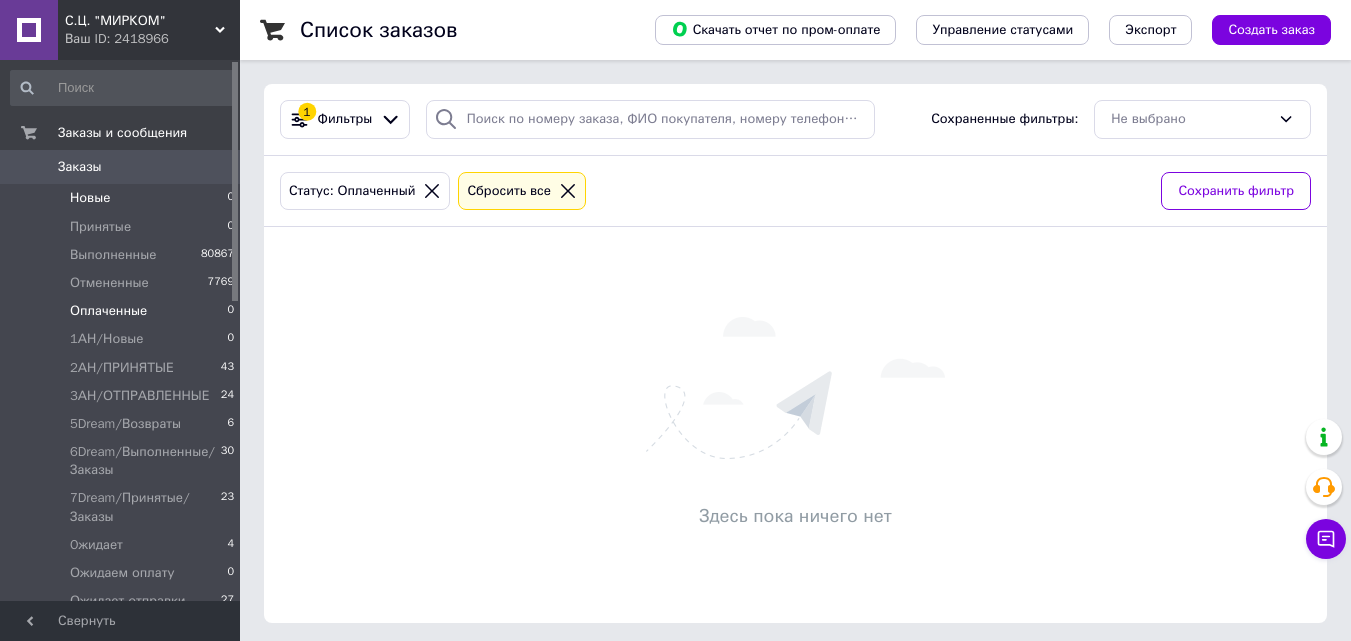 click on "Новые 0" at bounding box center [123, 198] 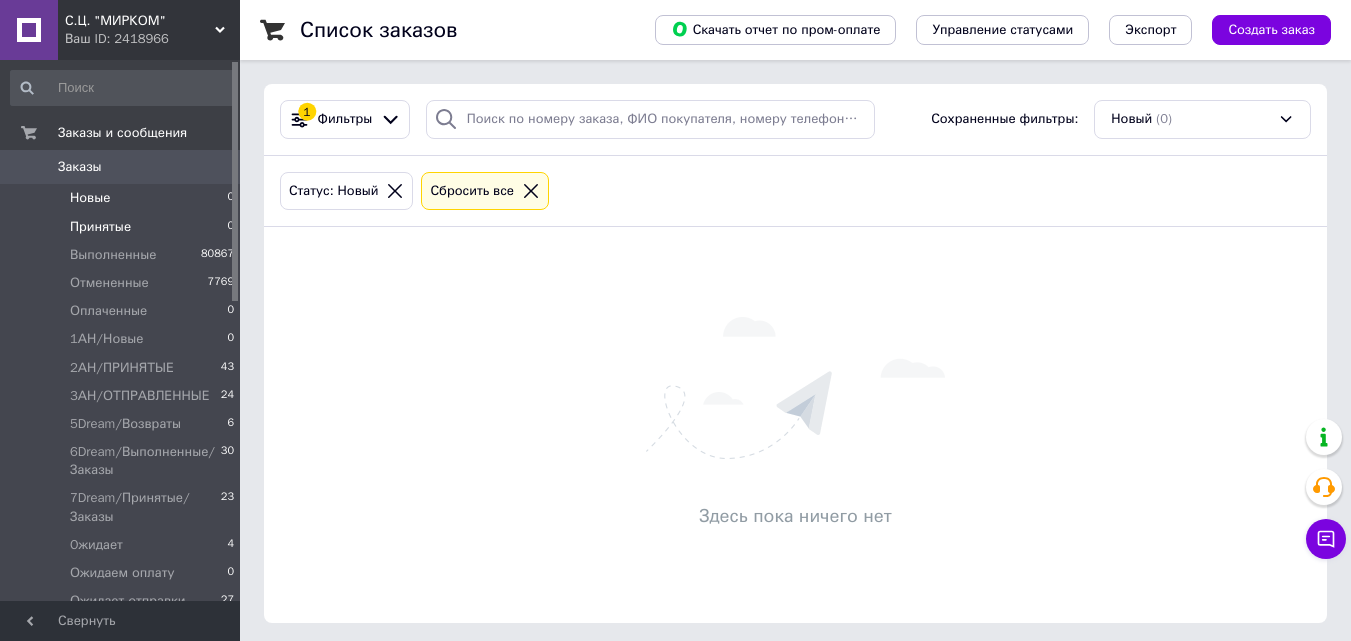 click on "Принятые 0" at bounding box center [123, 227] 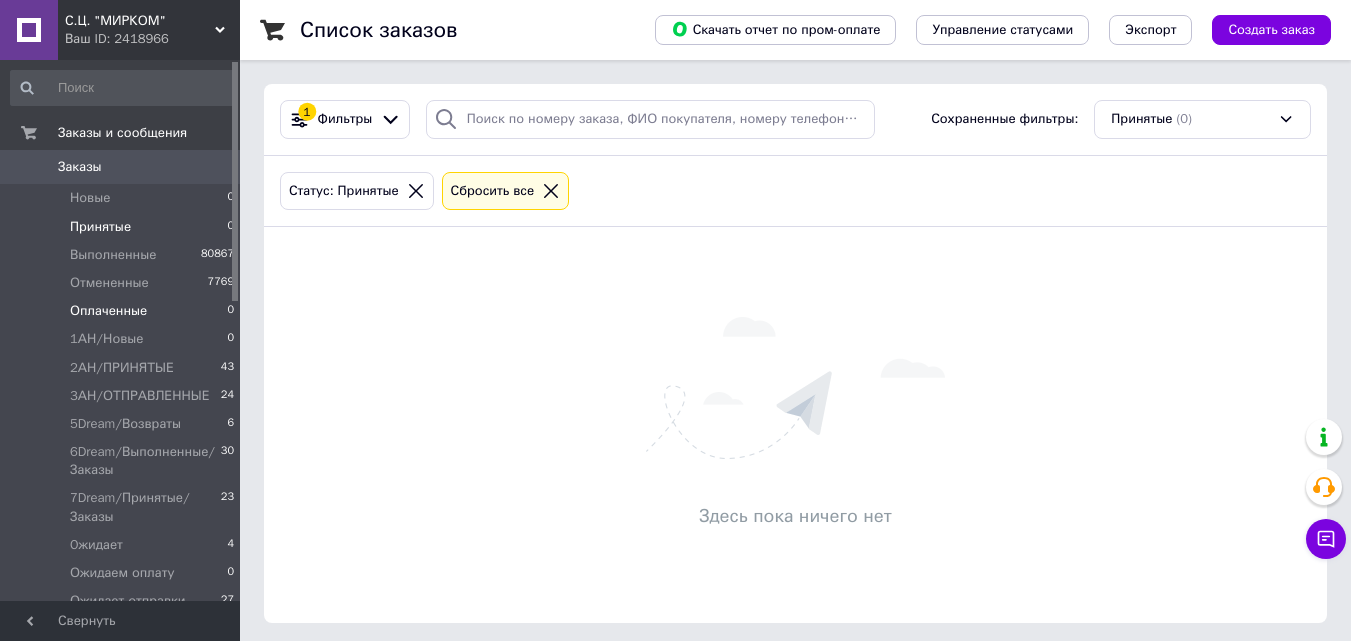 click on "Оплаченные 0" at bounding box center (123, 311) 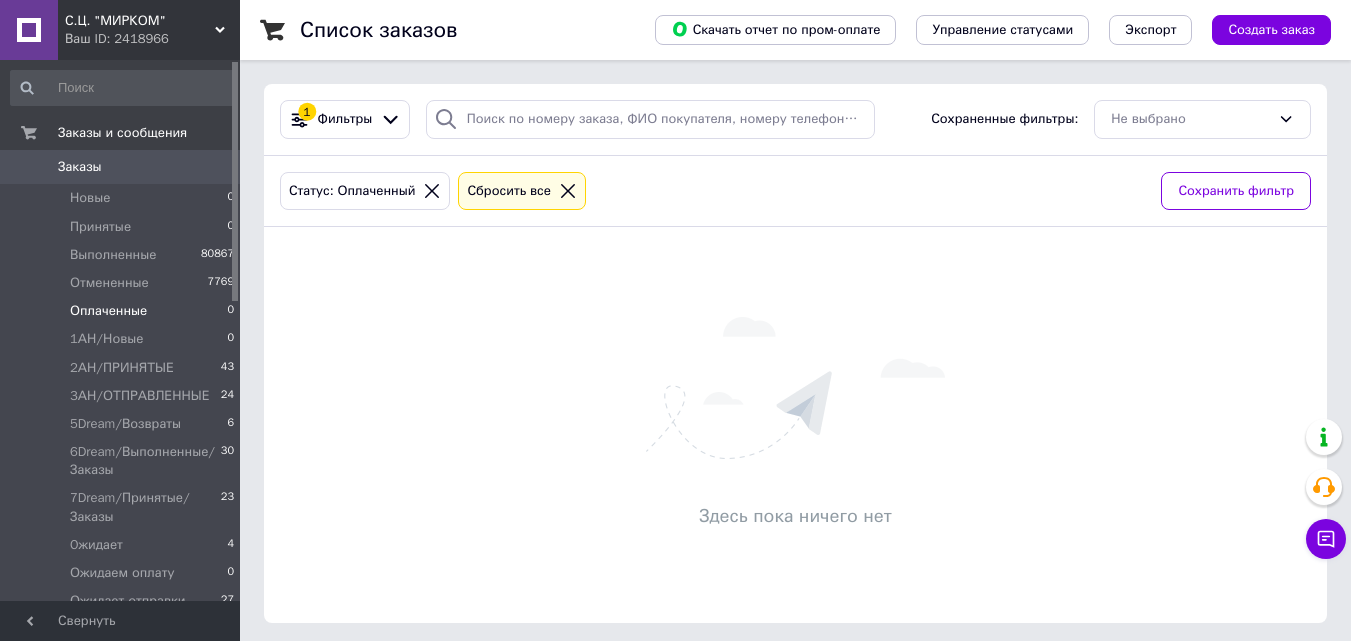 scroll, scrollTop: 0, scrollLeft: 0, axis: both 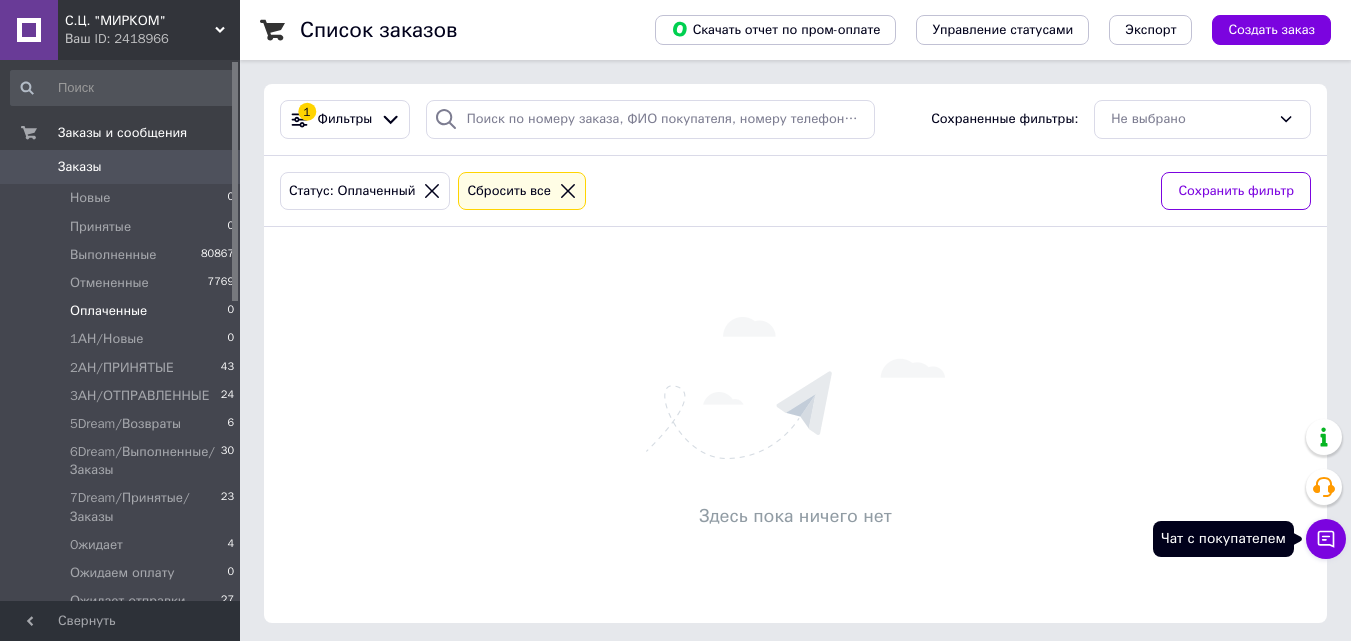 click on "Чат с покупателем" at bounding box center (1326, 539) 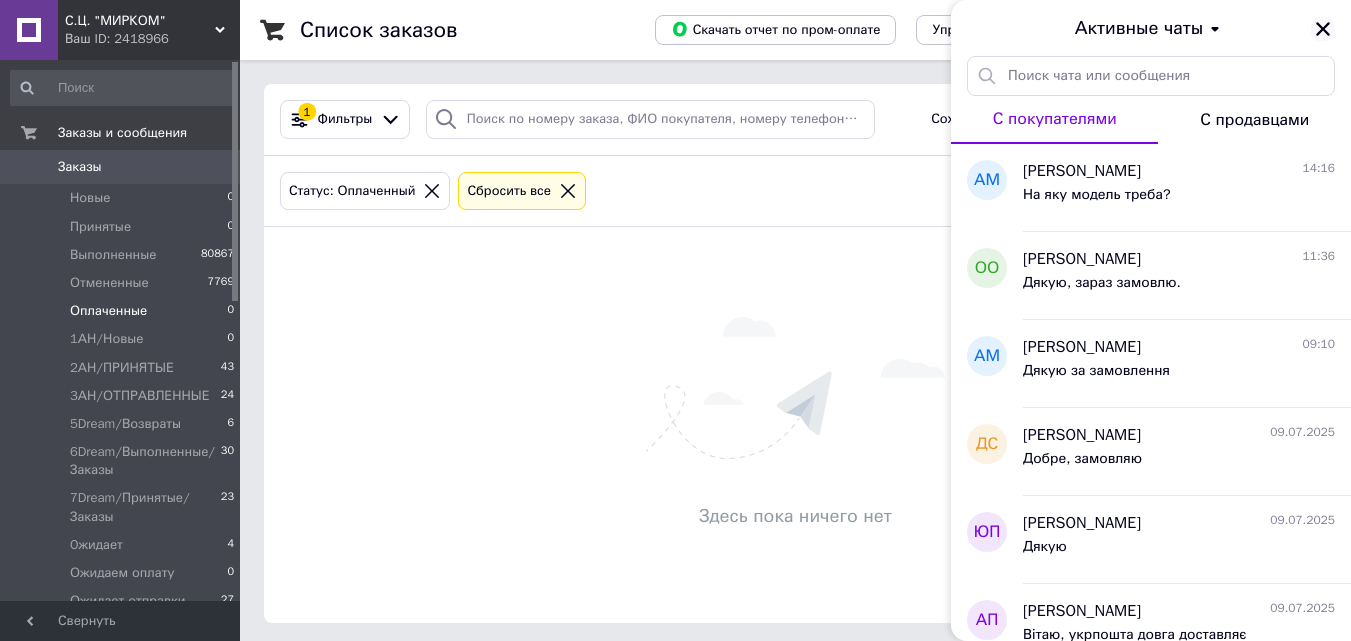 click 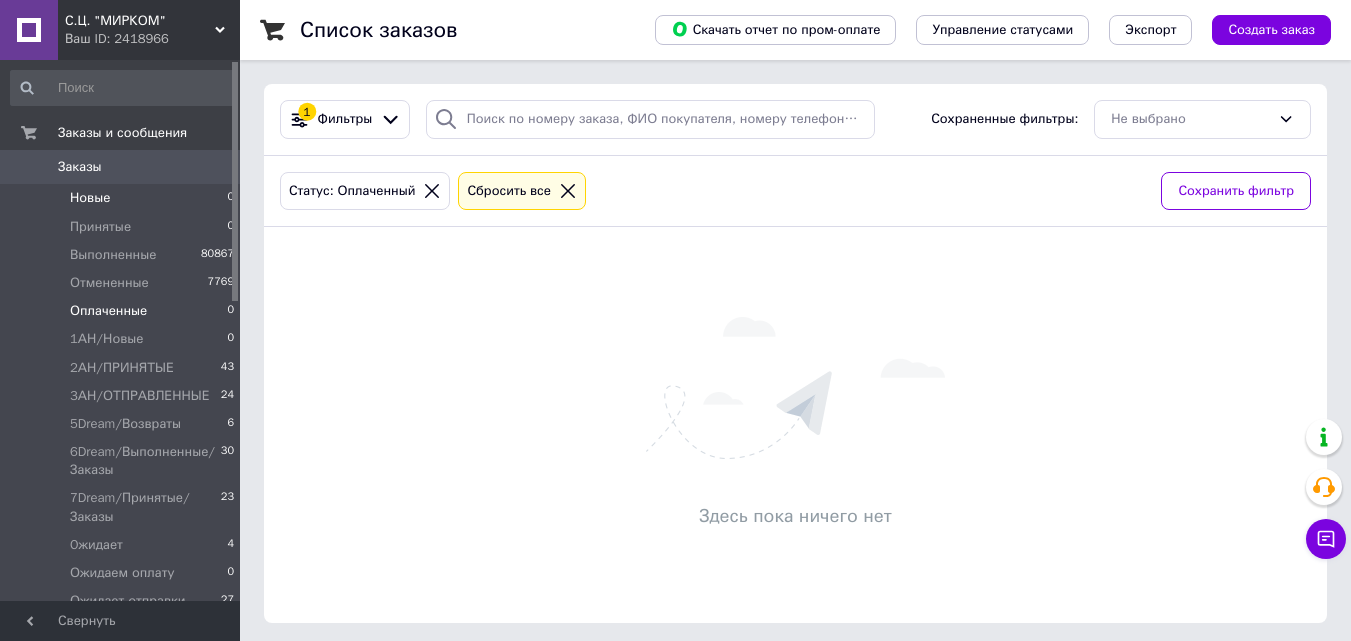 click on "Новые" at bounding box center [90, 198] 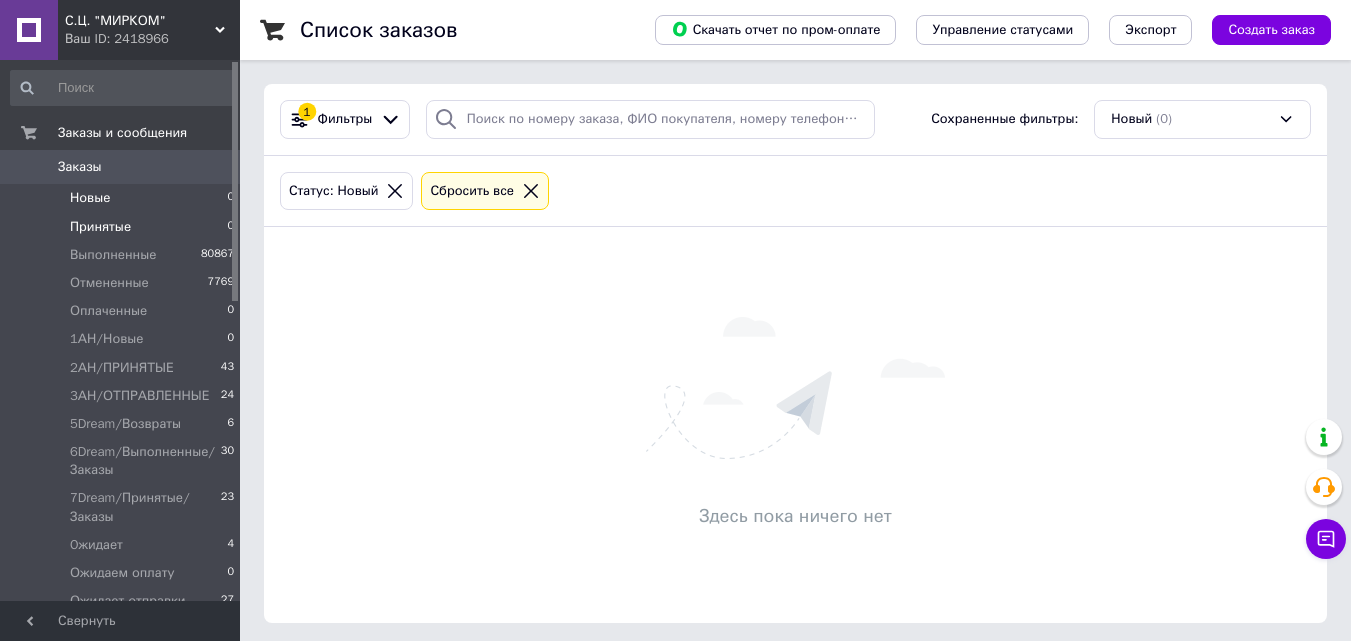 click on "Принятые 0" at bounding box center [123, 227] 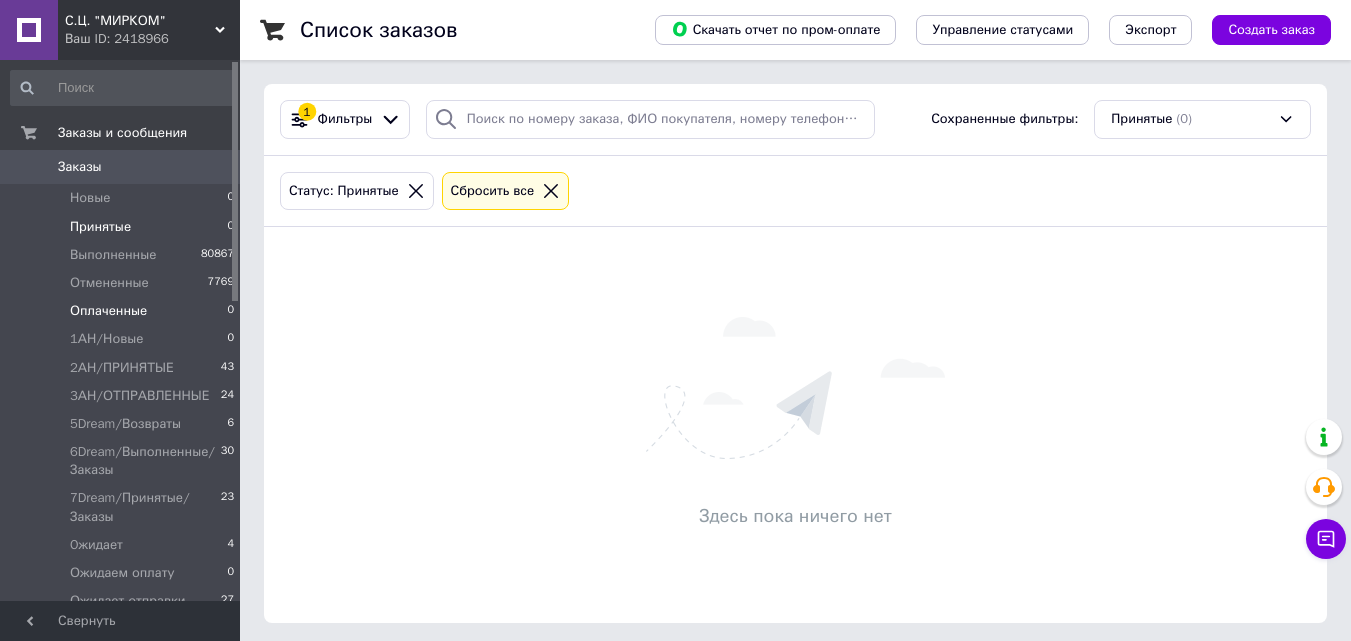 click on "Оплаченные 0" at bounding box center [123, 311] 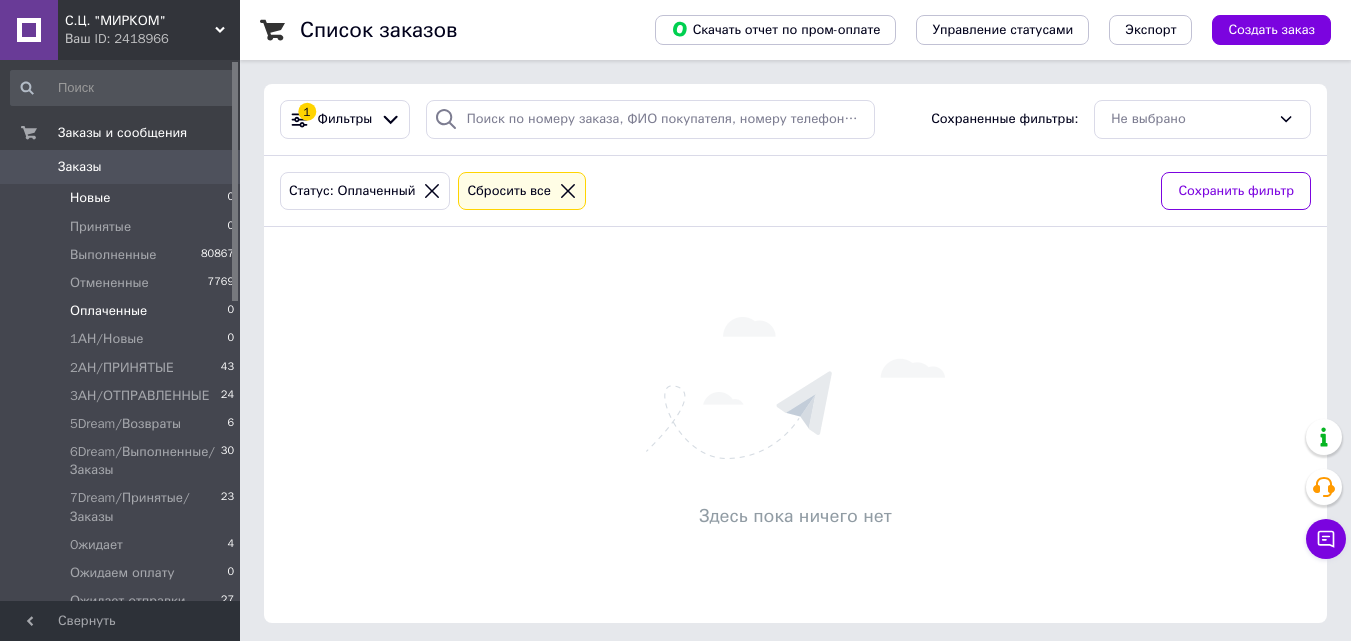 click on "Новые 0" at bounding box center (123, 198) 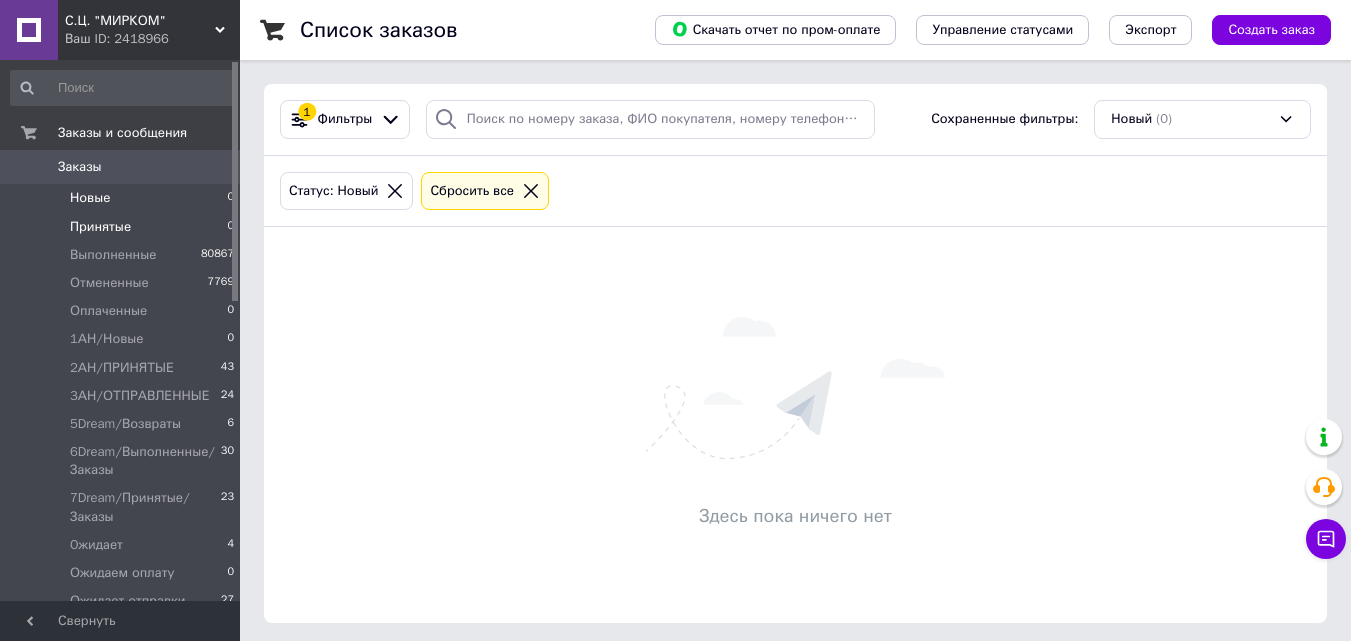 click on "Принятые 0" at bounding box center [123, 227] 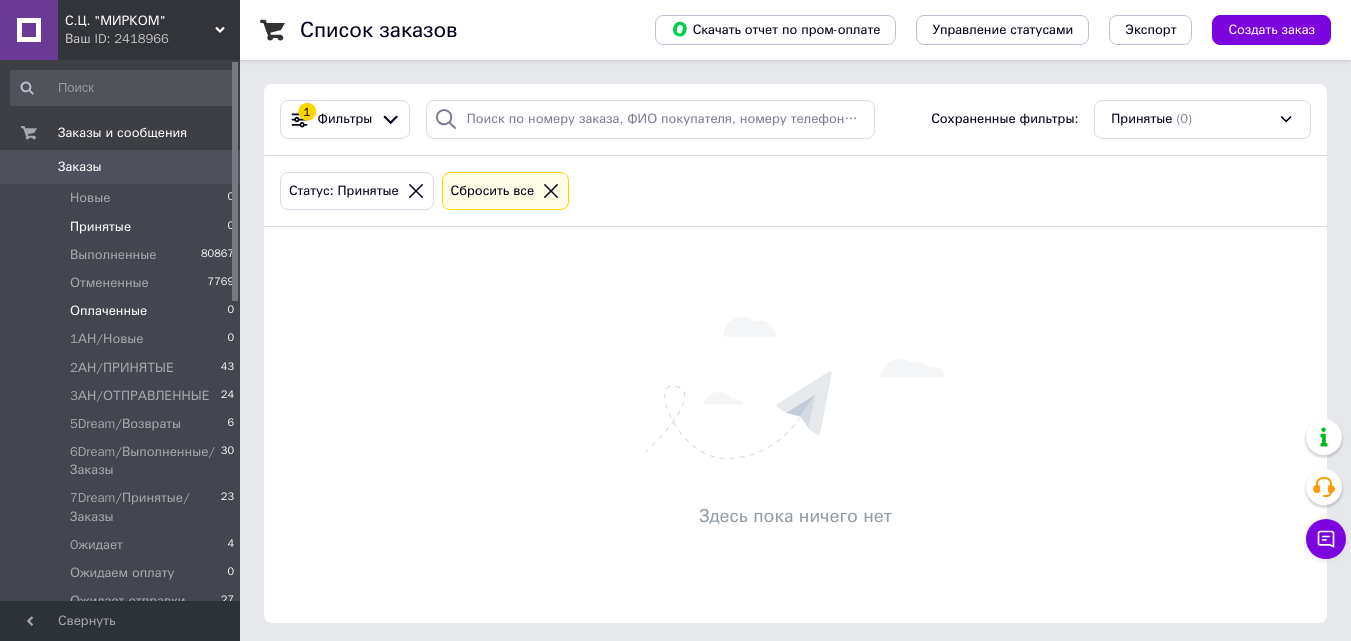click on "Оплаченные 0" at bounding box center [123, 311] 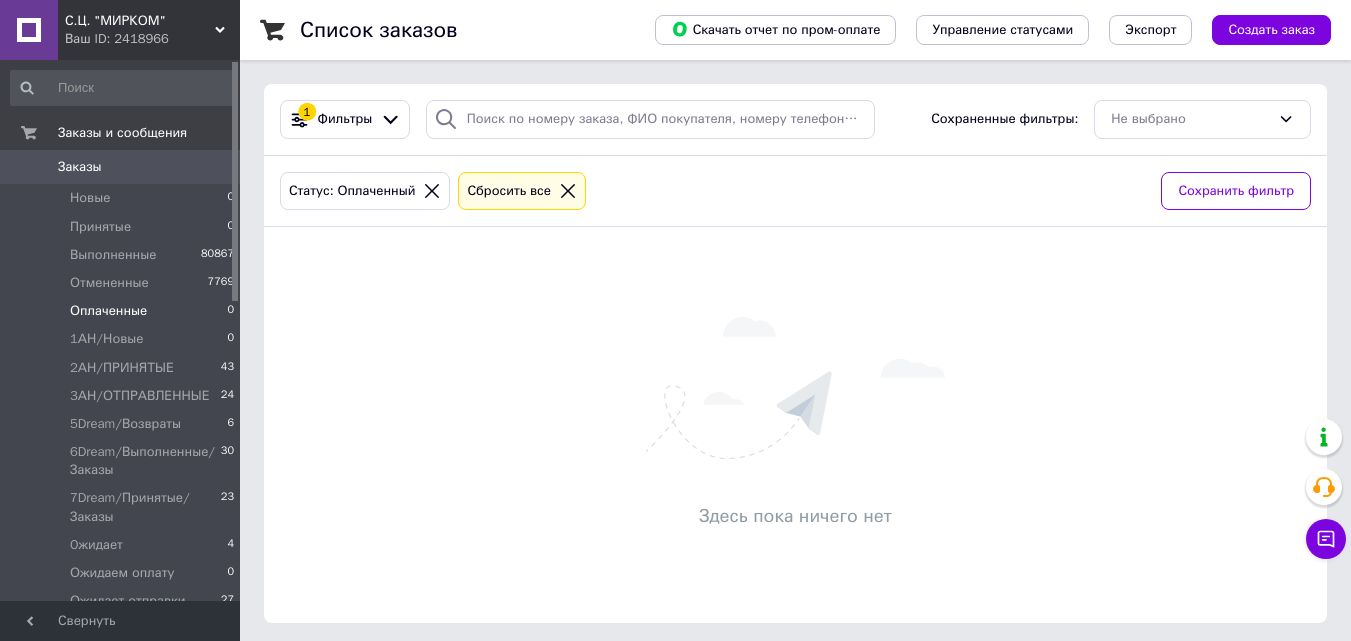 scroll, scrollTop: 0, scrollLeft: 0, axis: both 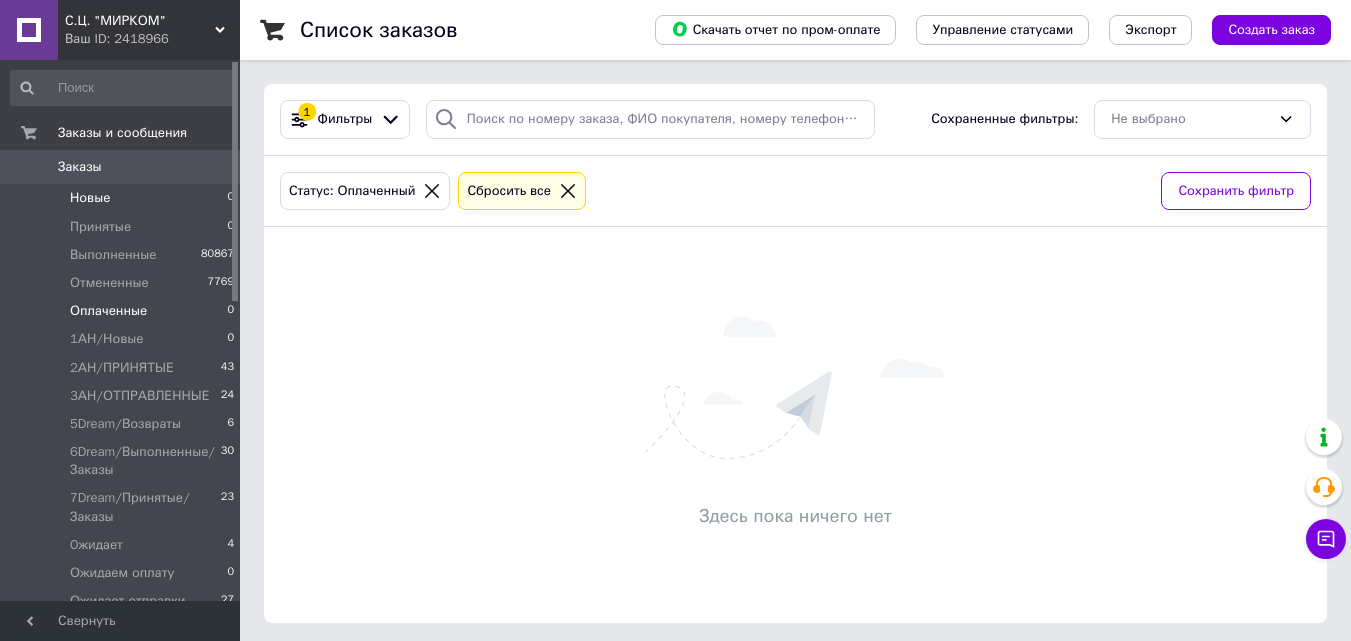 click on "Новые 0" at bounding box center (123, 198) 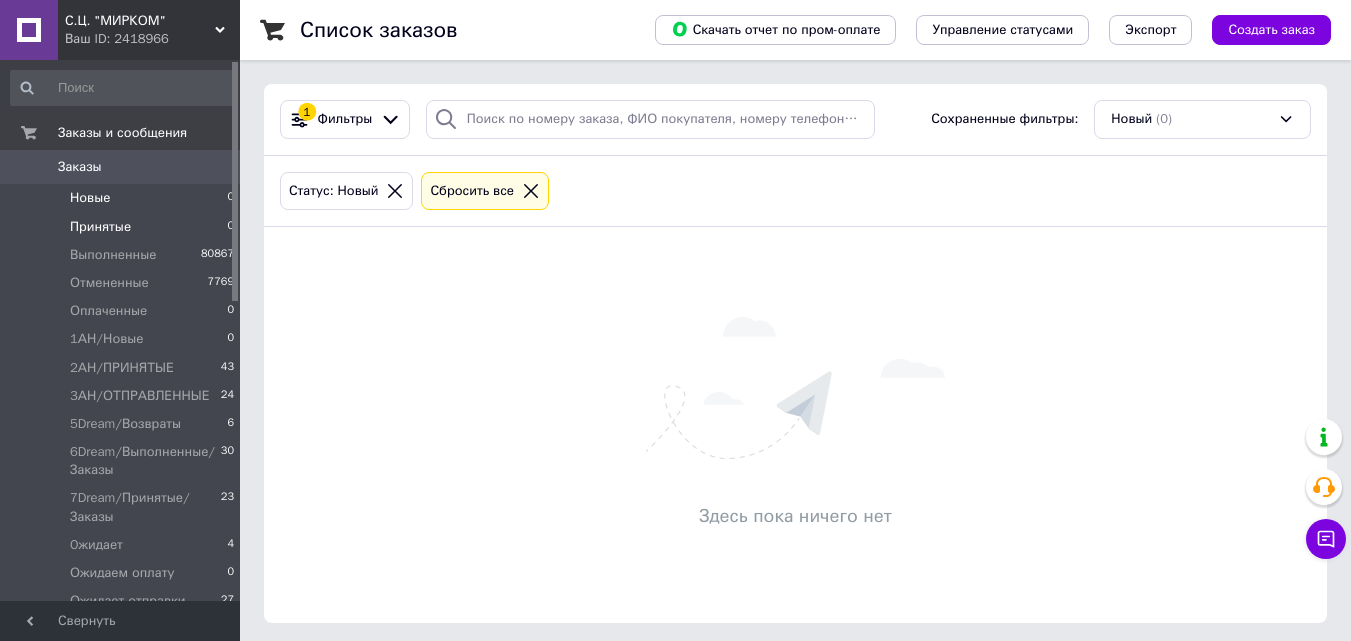 click on "Принятые 0" at bounding box center (123, 227) 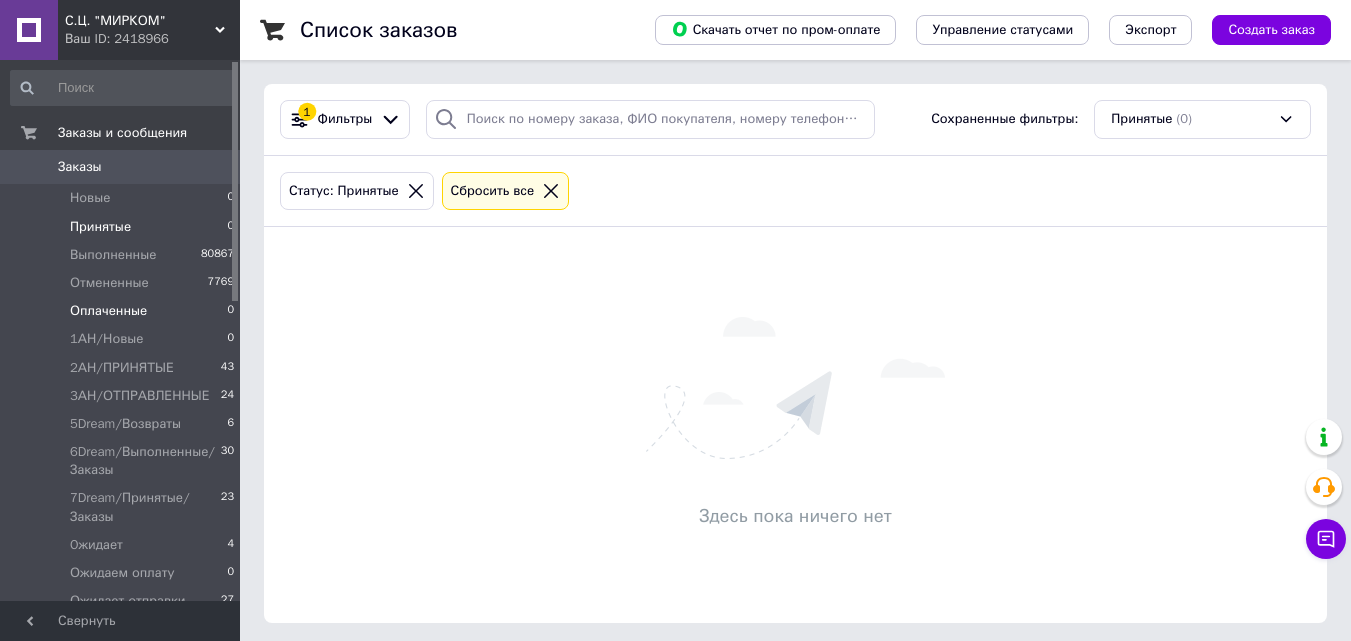 click on "Оплаченные 0" at bounding box center (123, 311) 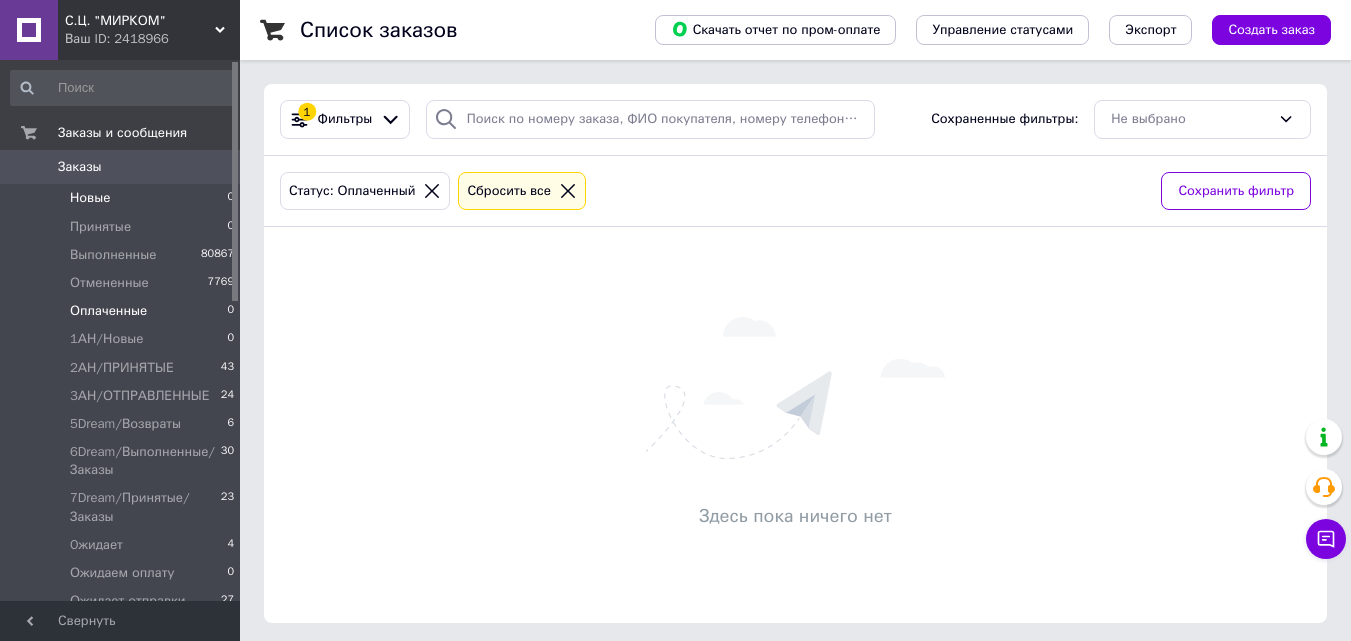 click on "Новые 0" at bounding box center (123, 198) 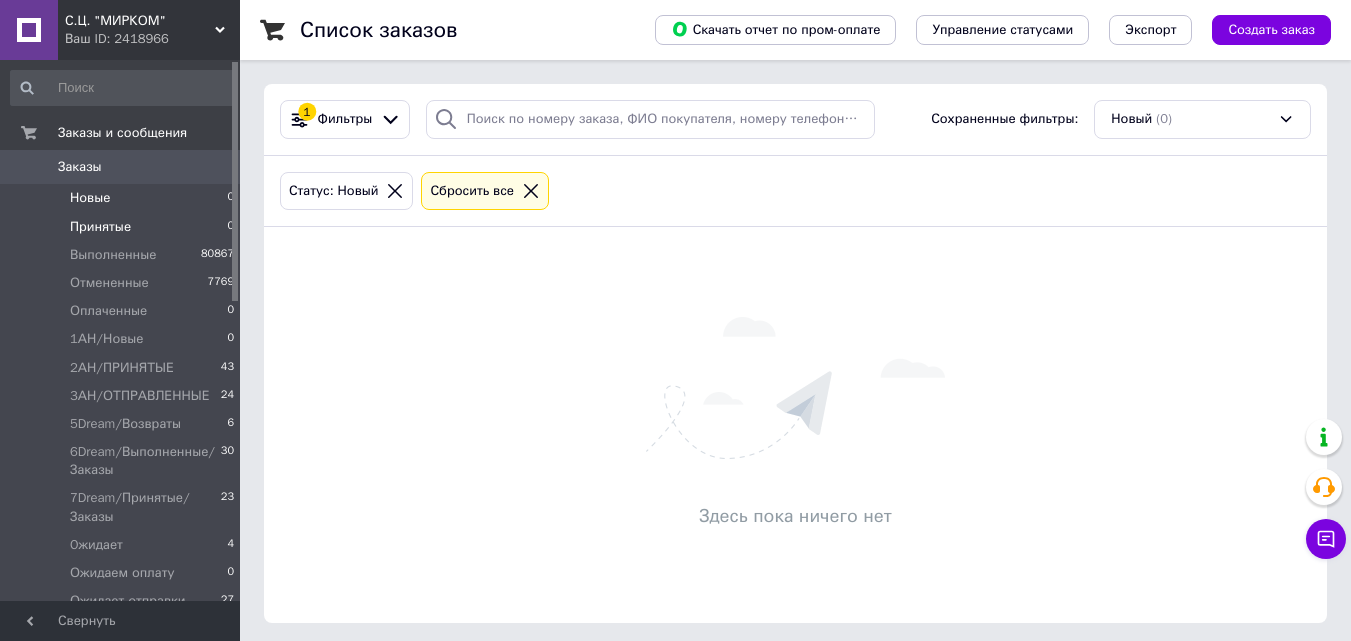 click on "Принятые 0" at bounding box center (123, 227) 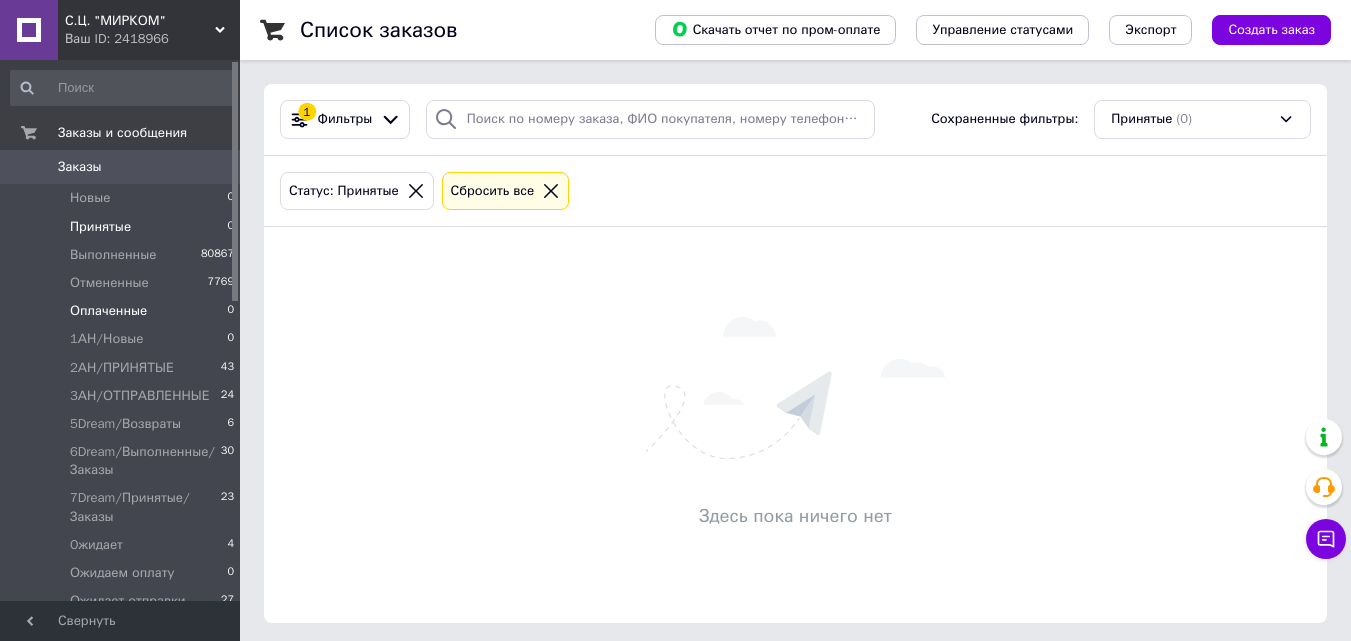 click on "Оплаченные 0" at bounding box center (123, 311) 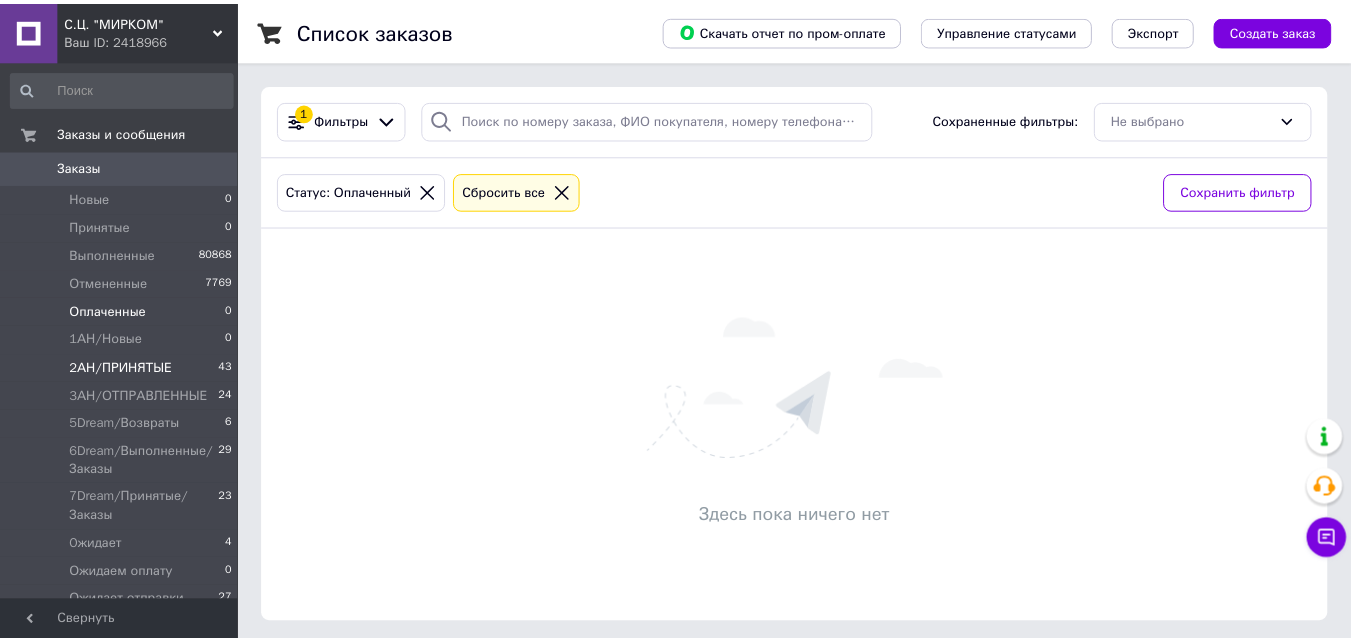 scroll, scrollTop: 0, scrollLeft: 0, axis: both 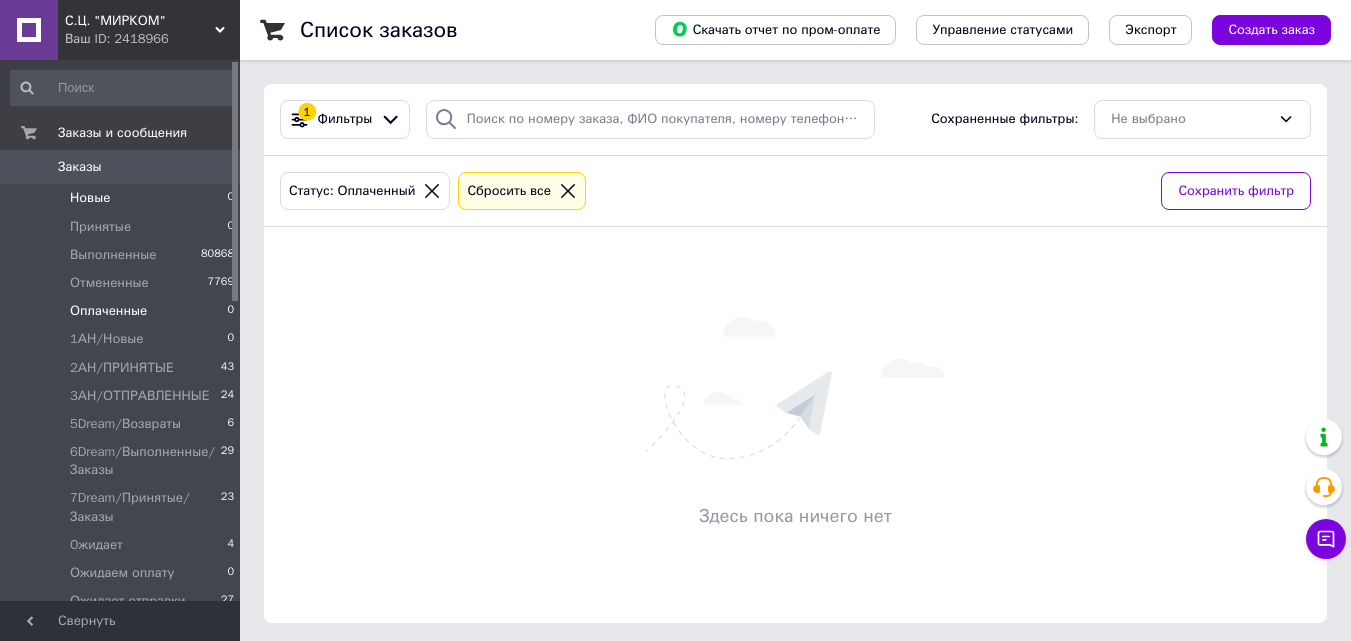 click on "Новые 0" at bounding box center [123, 198] 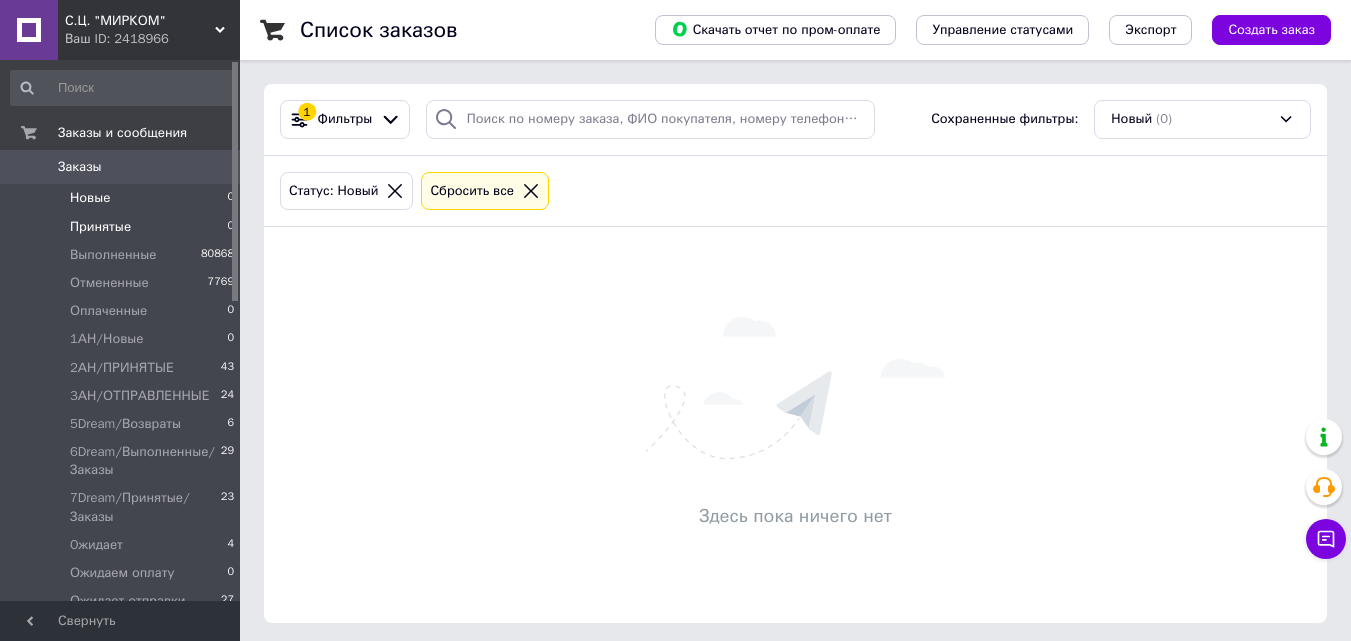 click on "Принятые 0" at bounding box center [123, 227] 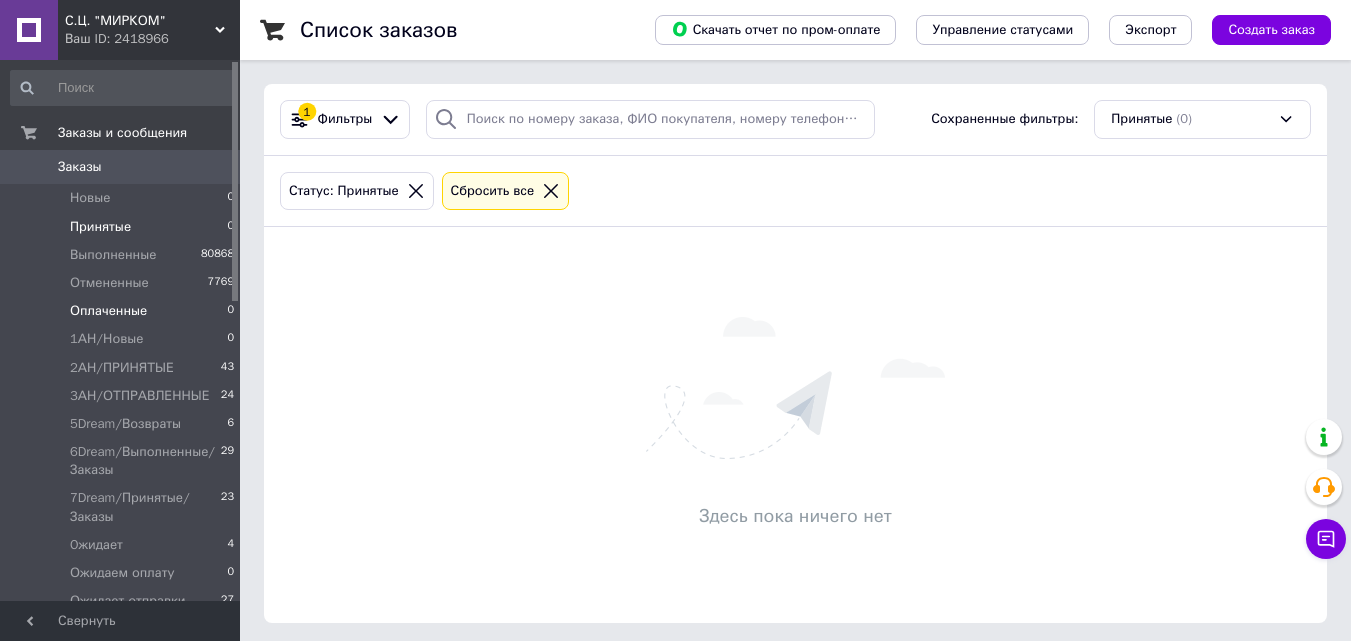 click on "Оплаченные 0" at bounding box center [123, 311] 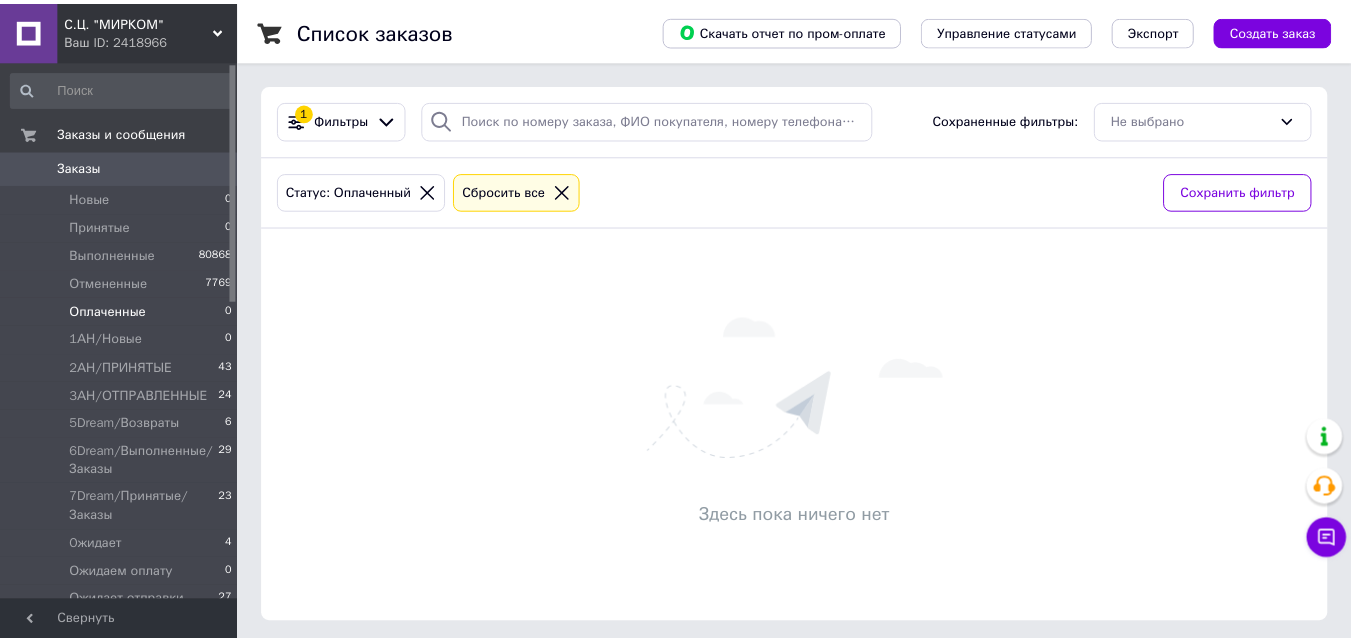 scroll, scrollTop: 0, scrollLeft: 0, axis: both 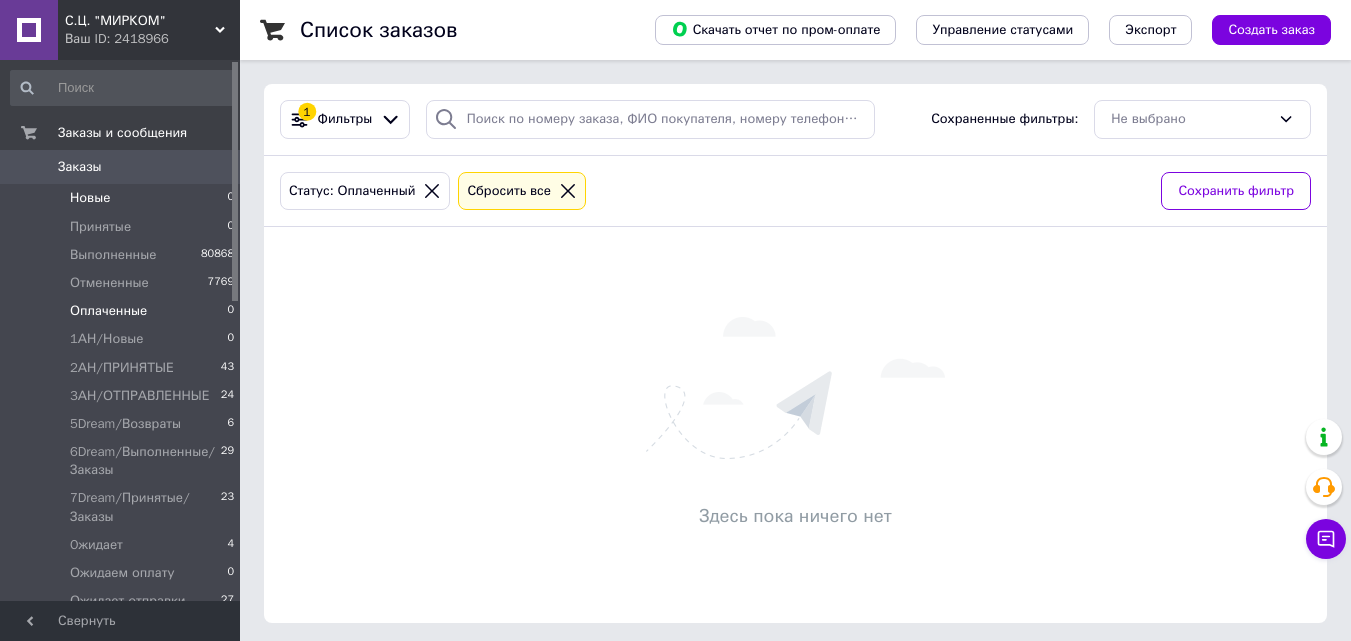 click on "Новые 0" at bounding box center (123, 198) 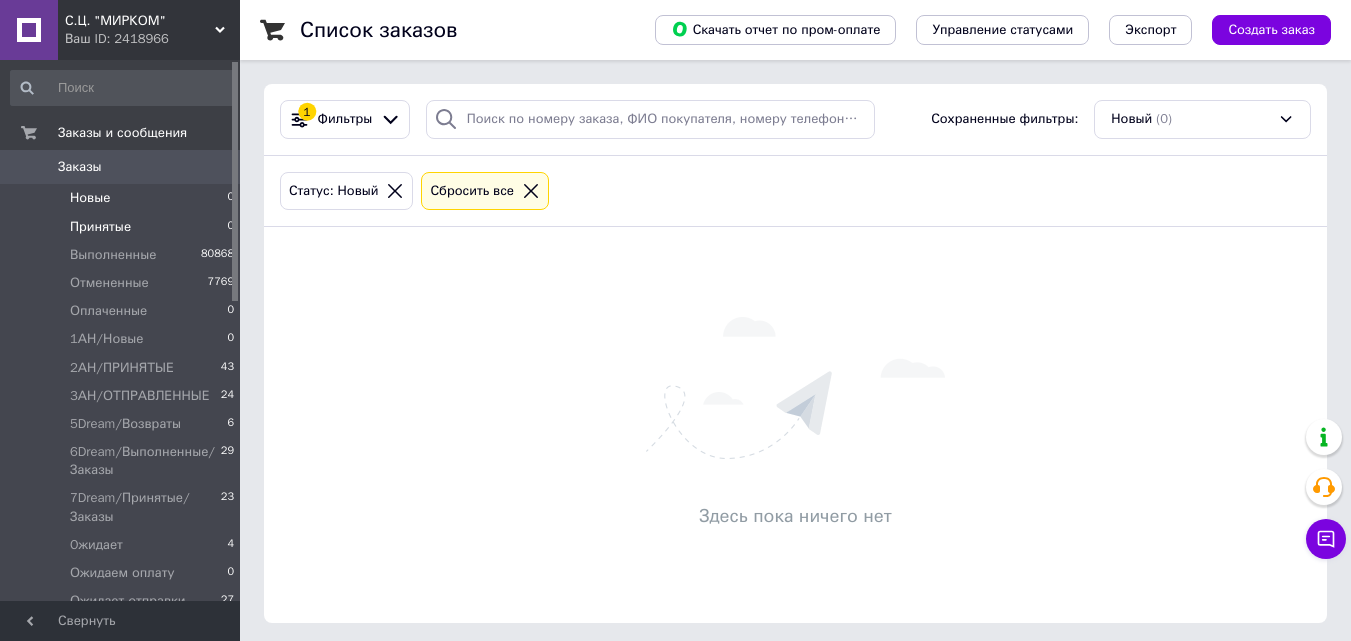 click on "Принятые 0" at bounding box center [123, 227] 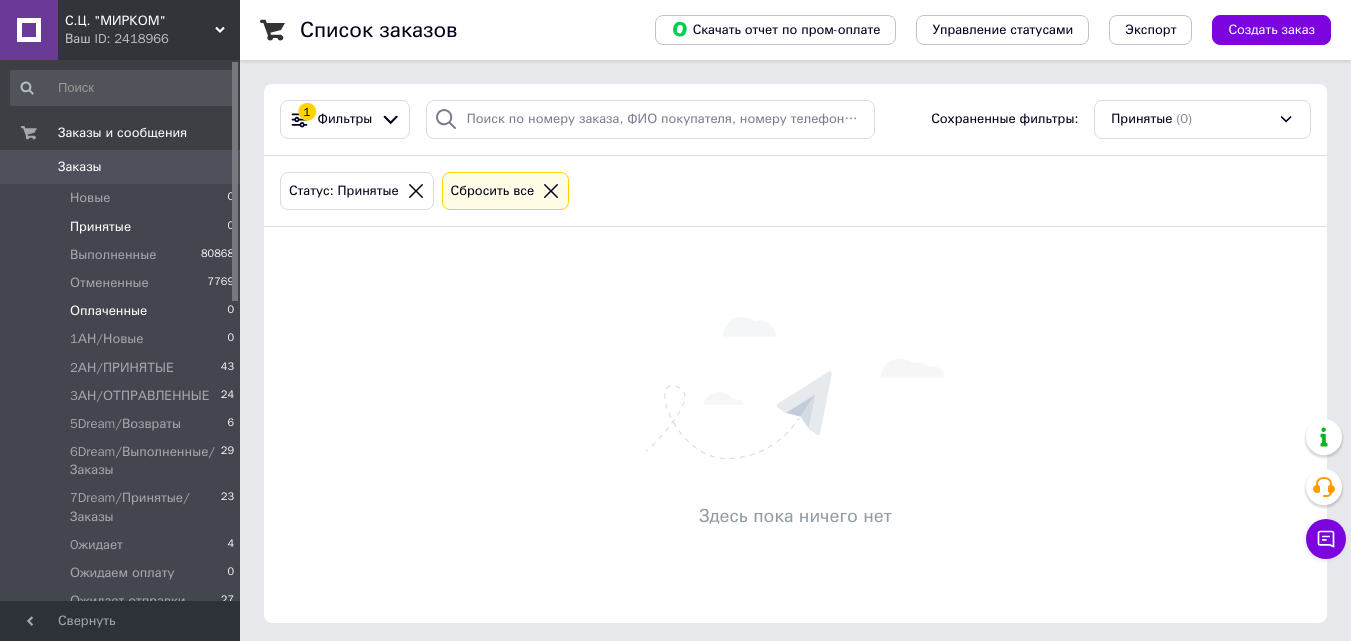 click on "Оплаченные 0" at bounding box center (123, 311) 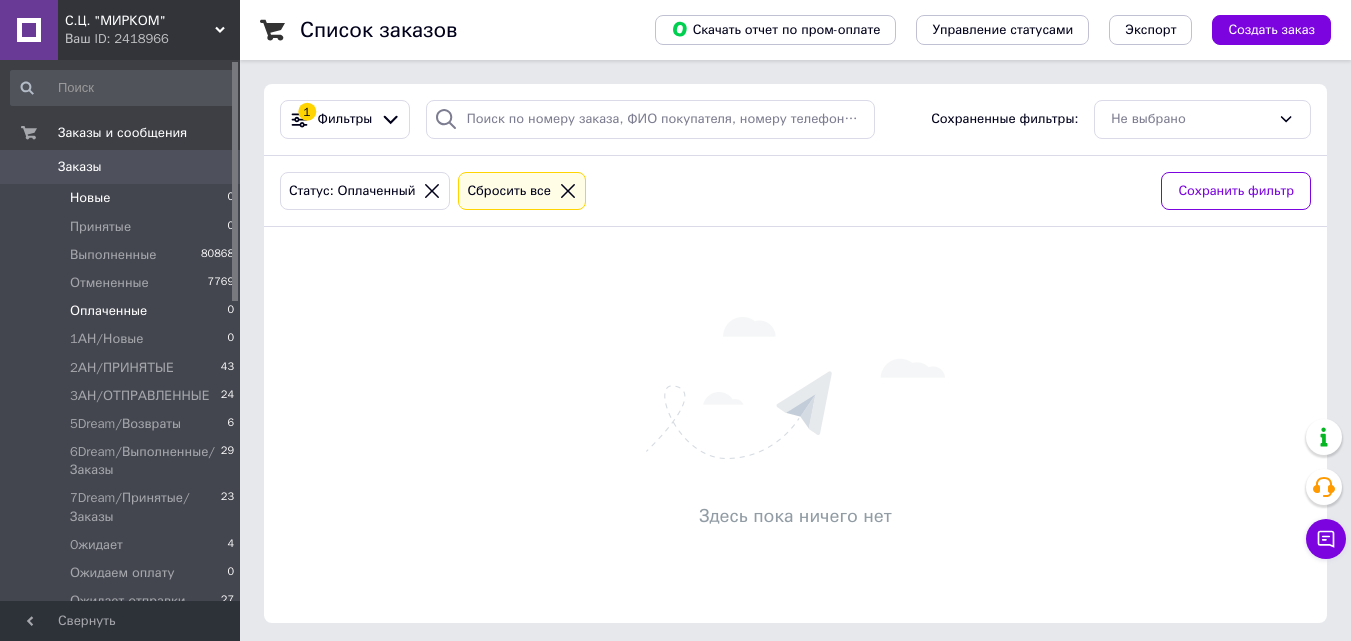 click on "Новые 0" at bounding box center [123, 198] 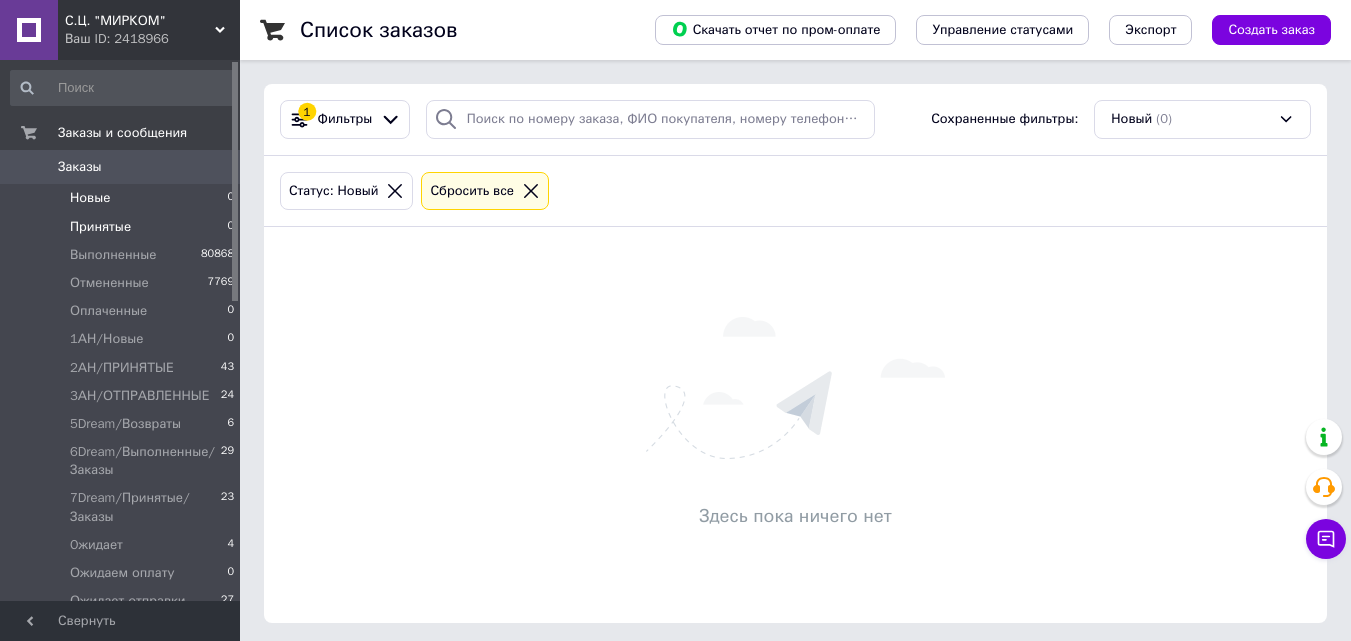 click on "Принятые 0" at bounding box center (123, 227) 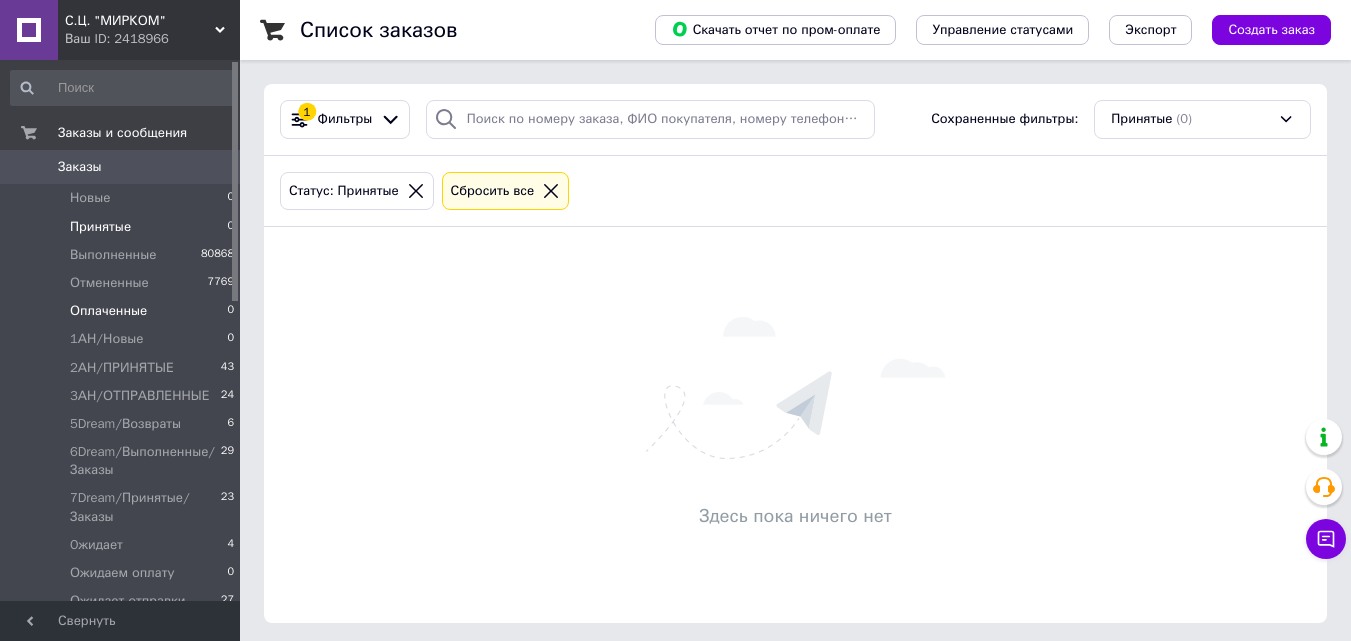 click on "Оплаченные 0" at bounding box center (123, 311) 